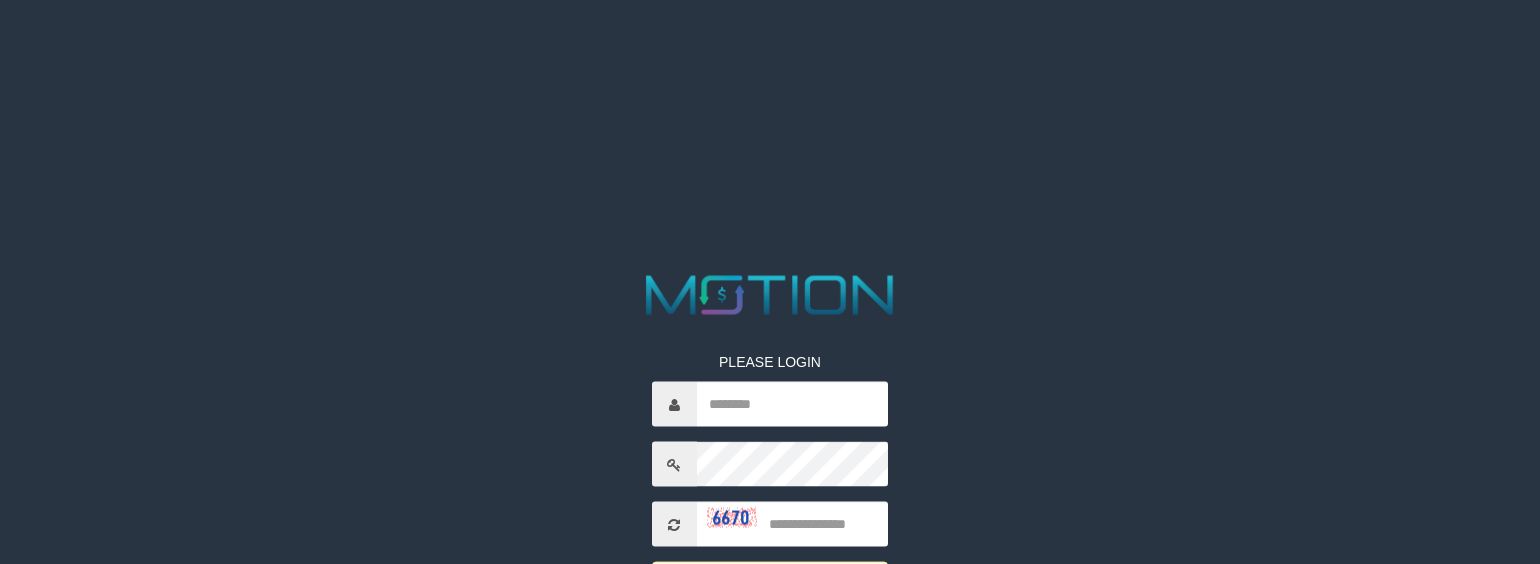 scroll, scrollTop: 0, scrollLeft: 0, axis: both 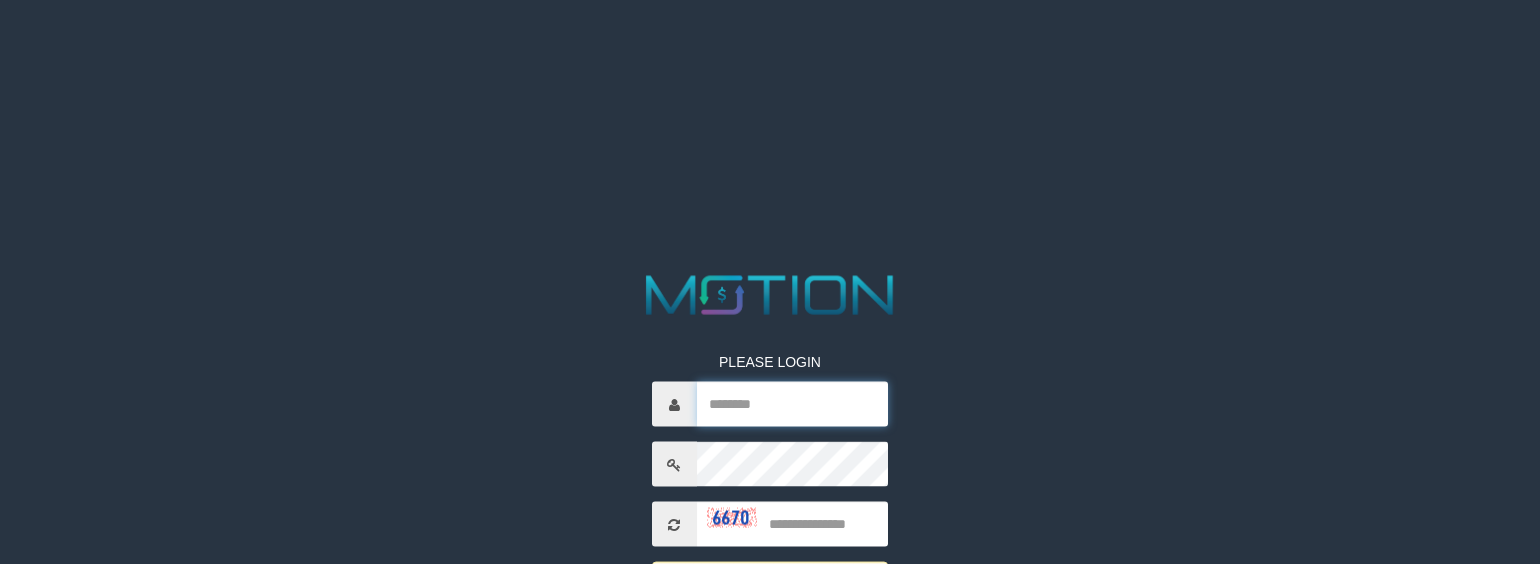 click at bounding box center (793, 404) 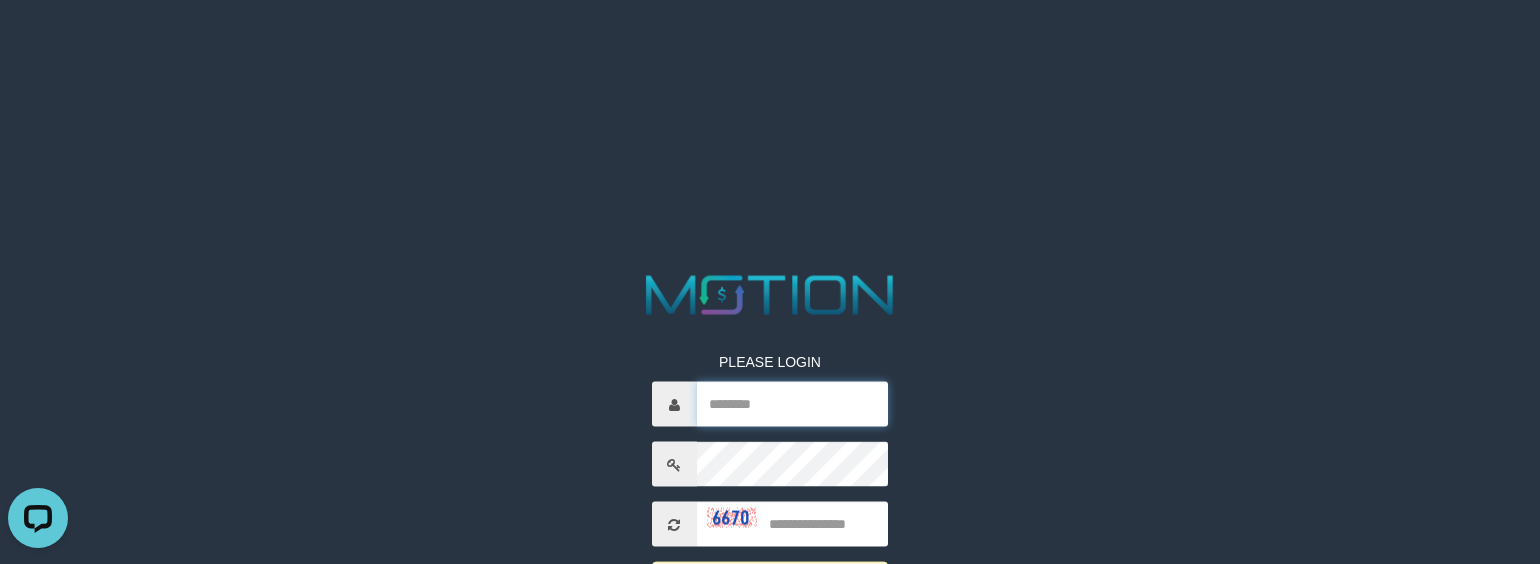 scroll, scrollTop: 0, scrollLeft: 0, axis: both 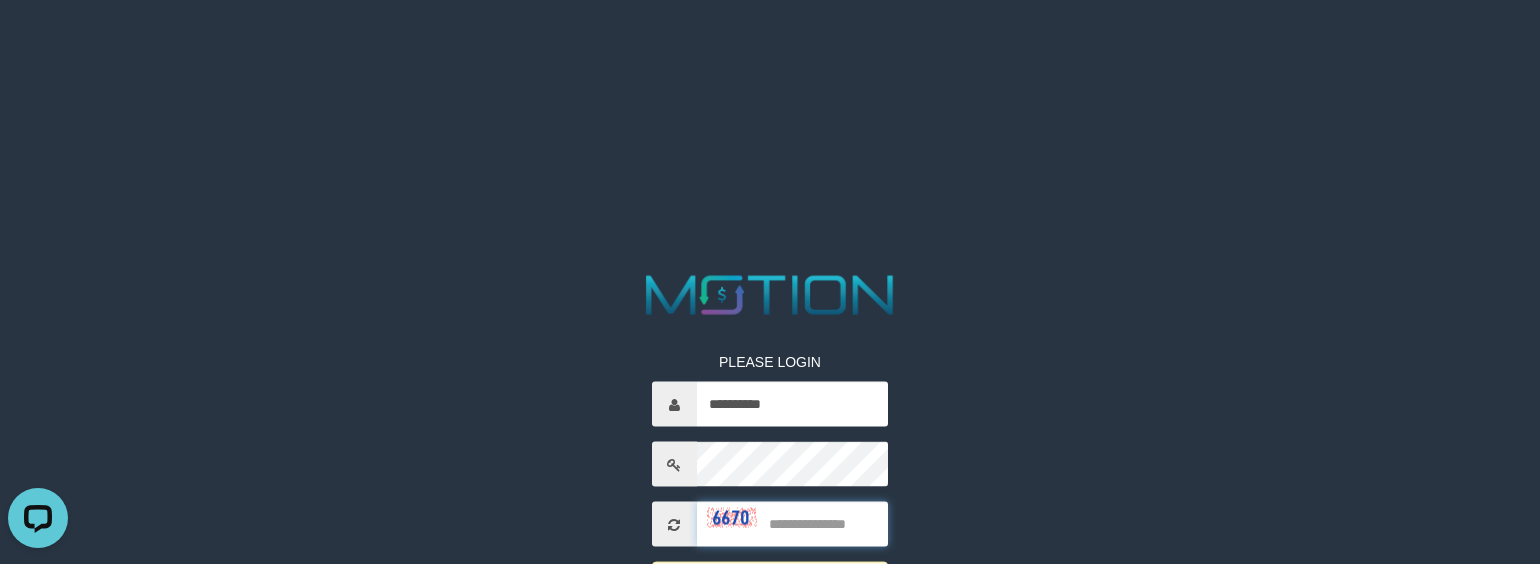 click at bounding box center [793, 524] 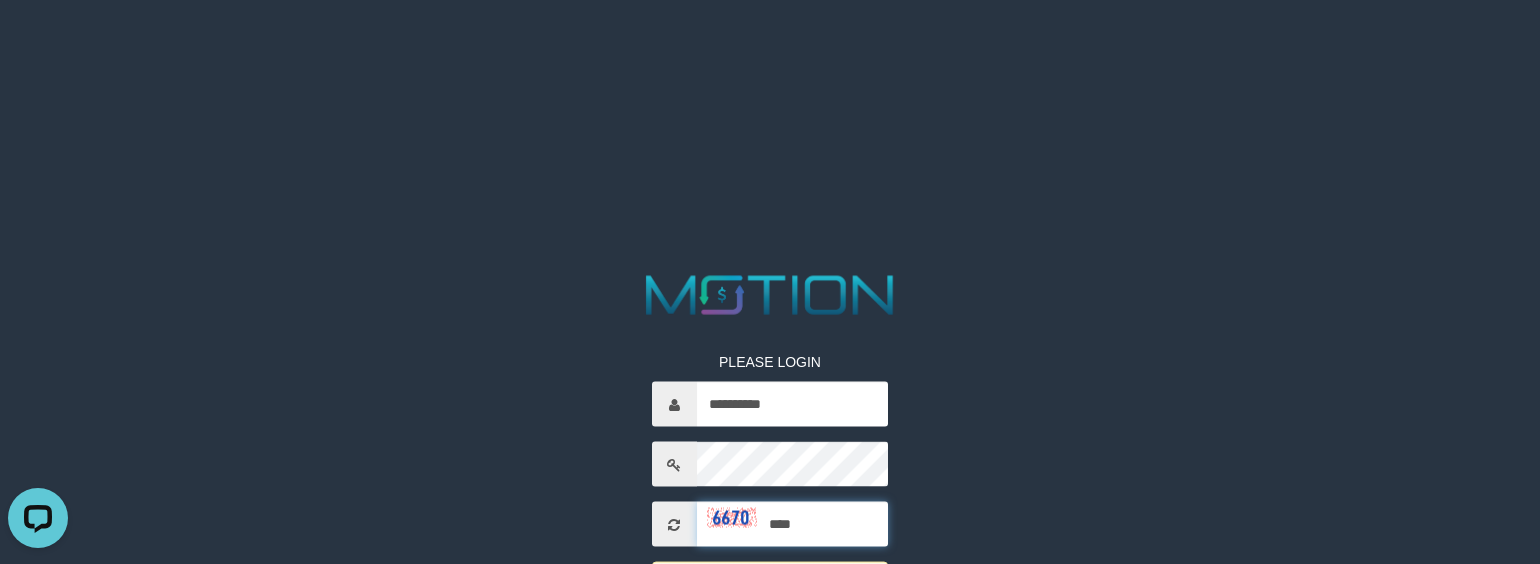 type on "****" 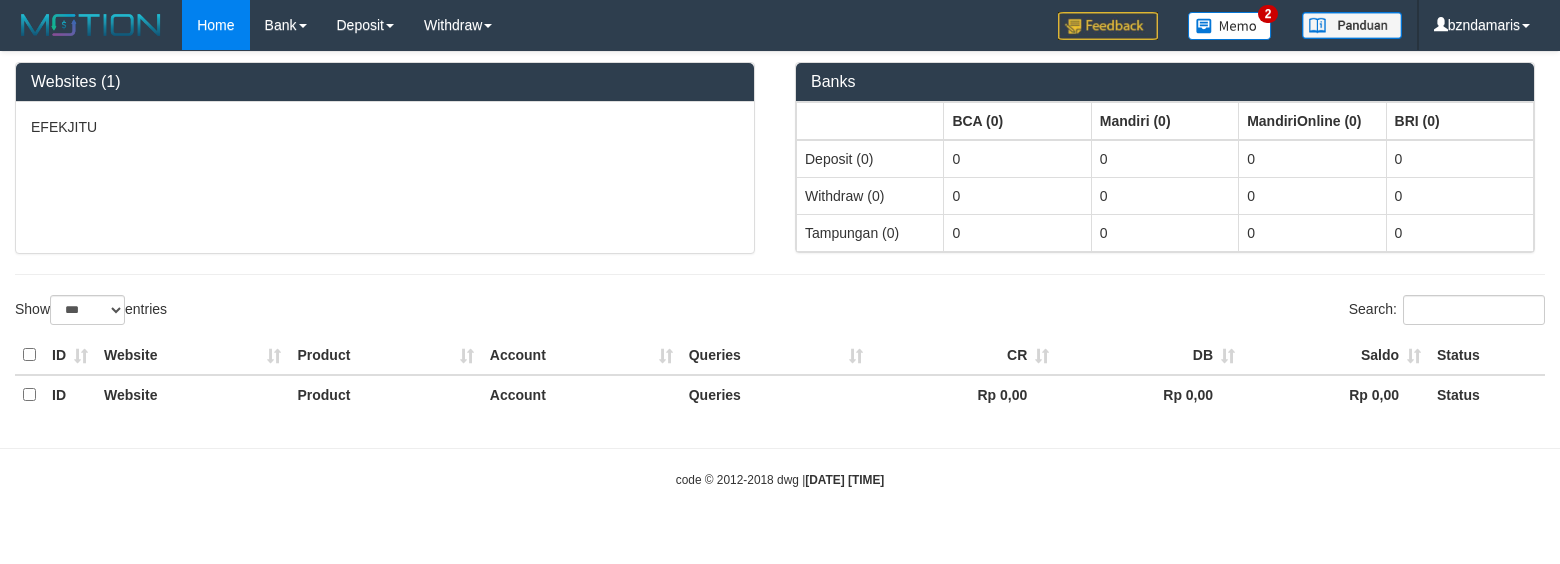select on "***" 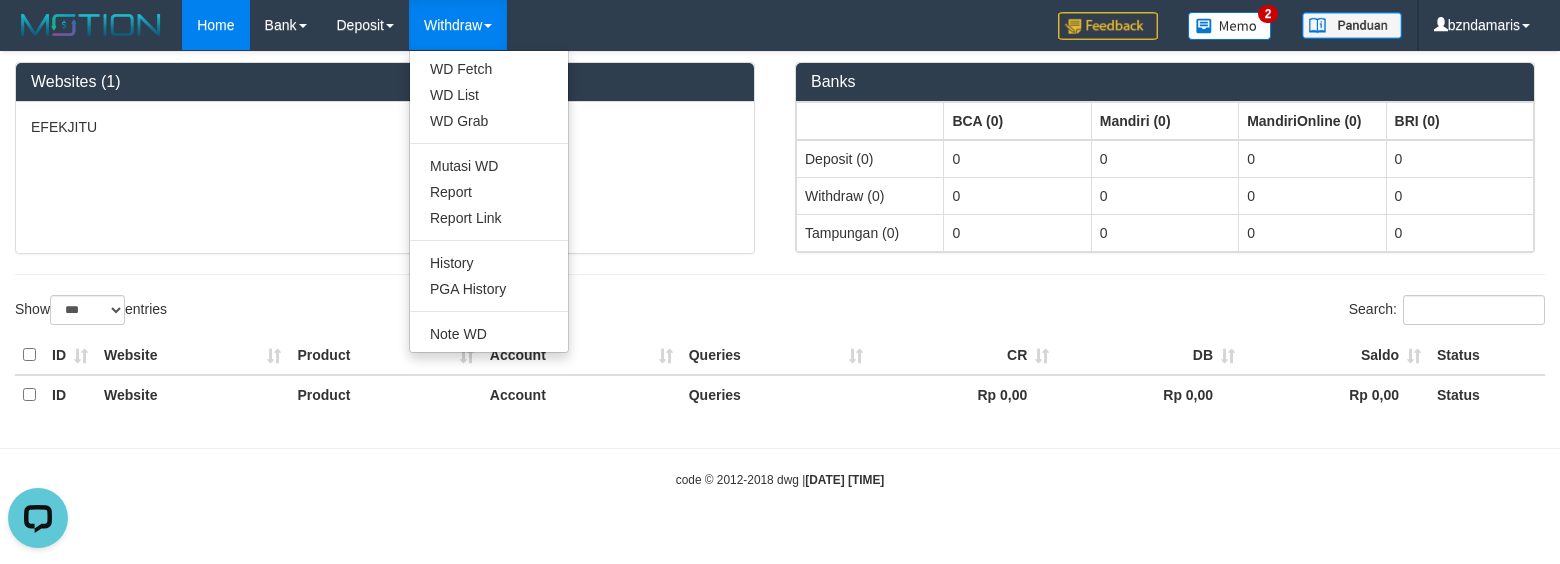 scroll, scrollTop: 0, scrollLeft: 0, axis: both 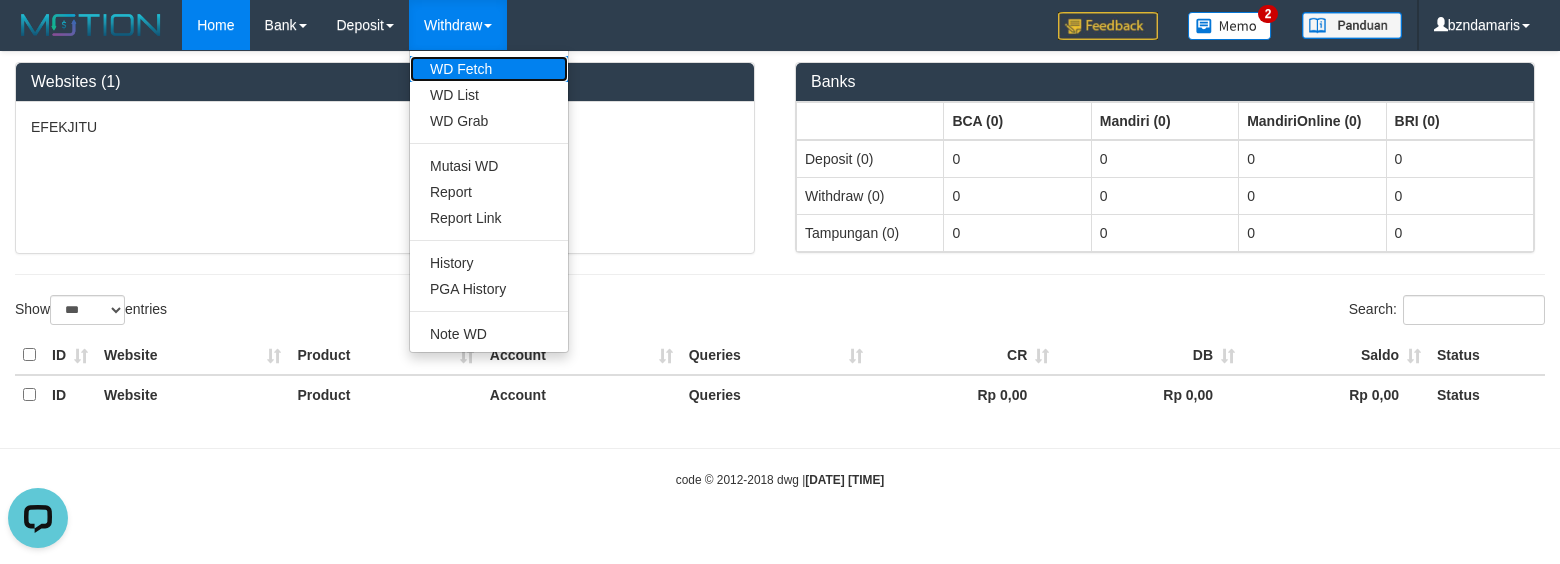 click on "WD Fetch" at bounding box center (489, 69) 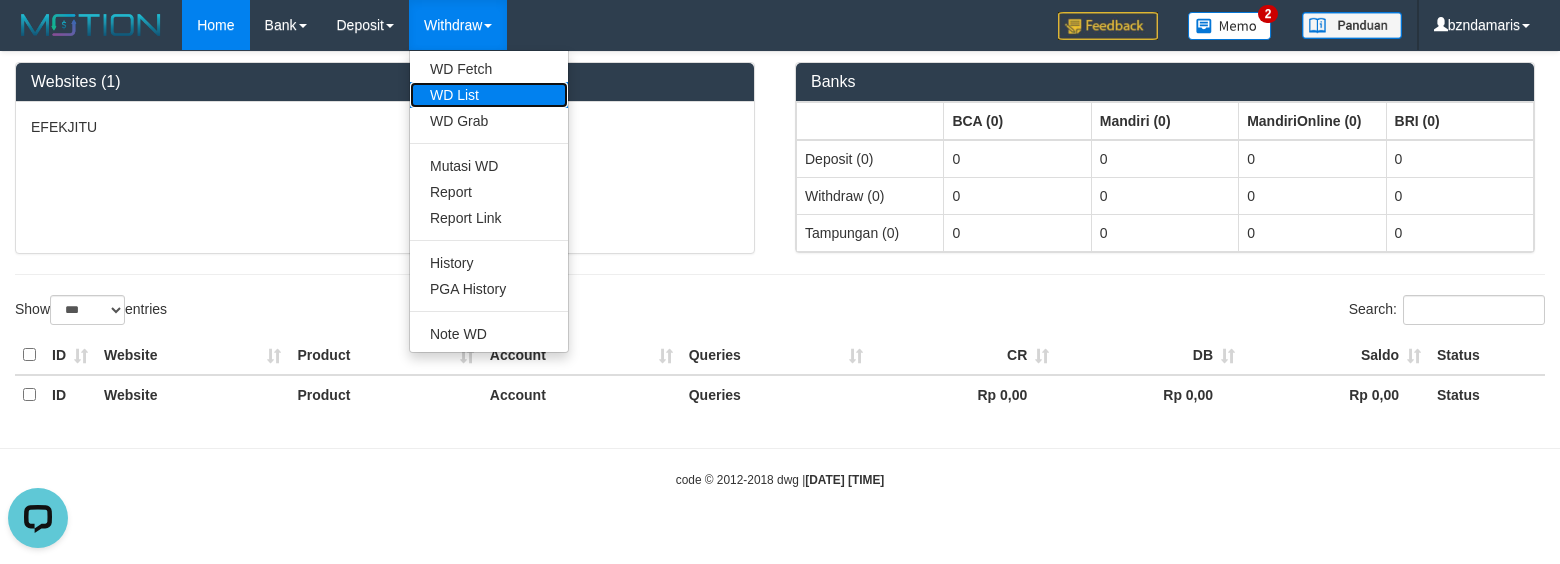click on "WD List" at bounding box center (489, 95) 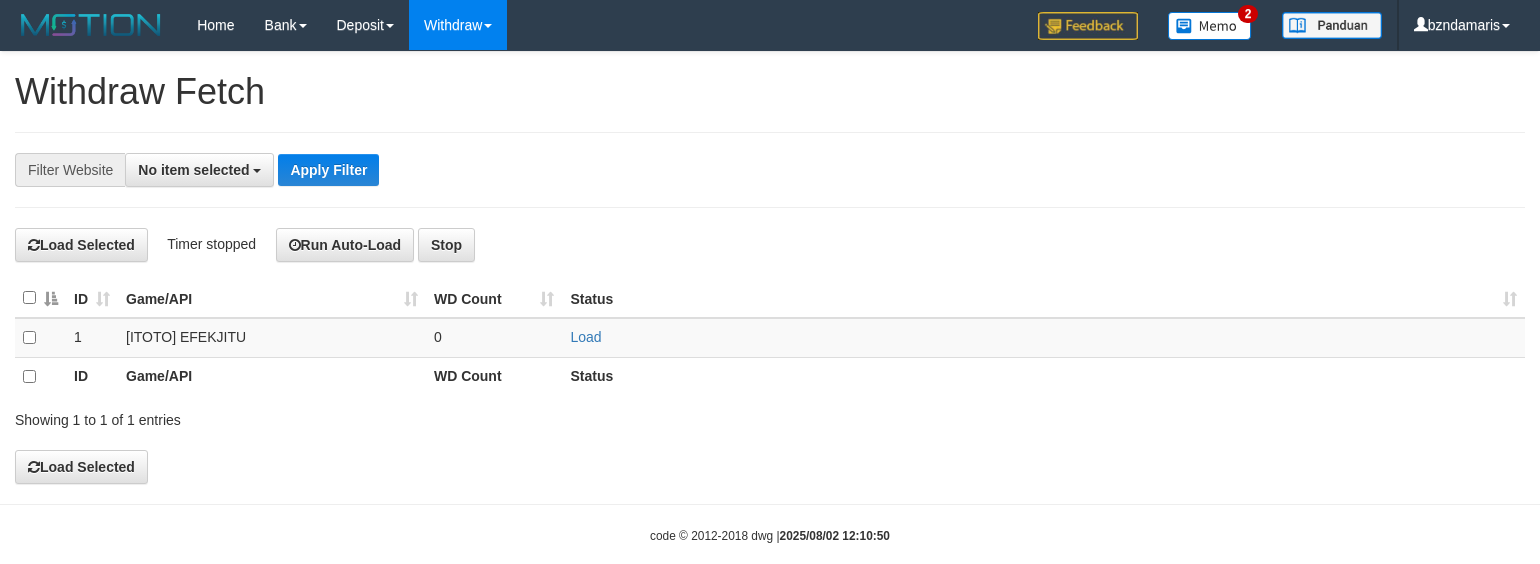 scroll, scrollTop: 0, scrollLeft: 0, axis: both 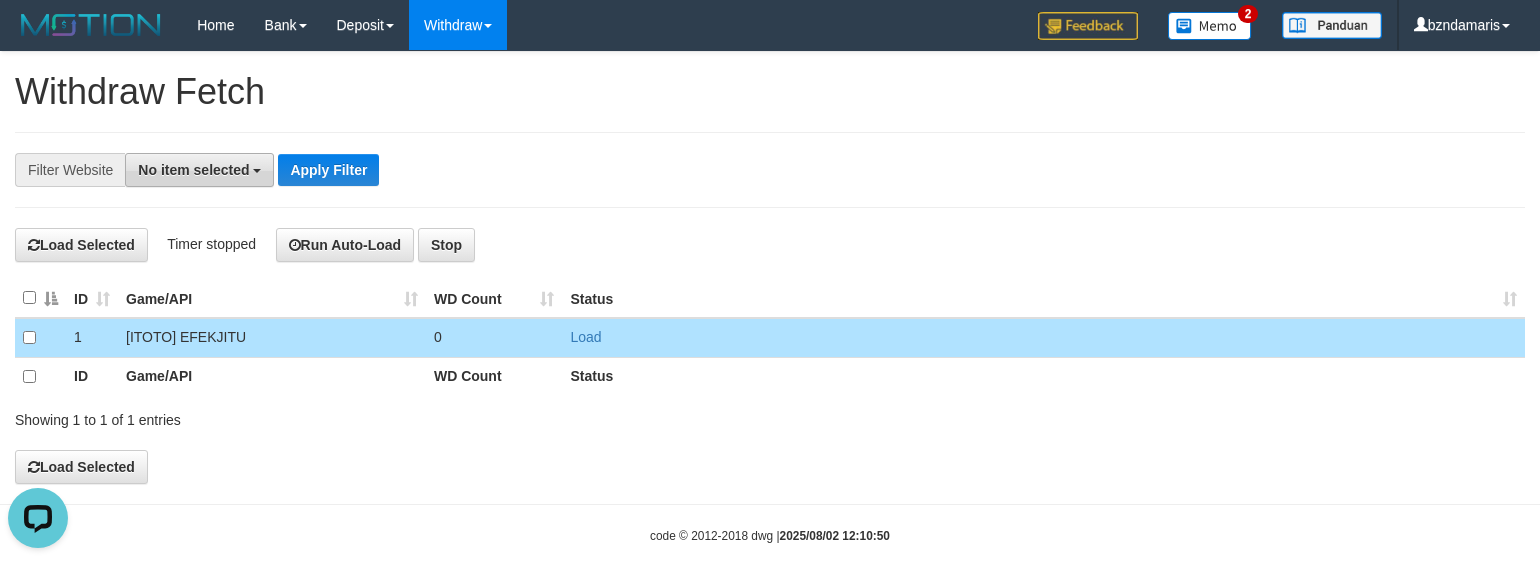 click on "No item selected" at bounding box center [199, 170] 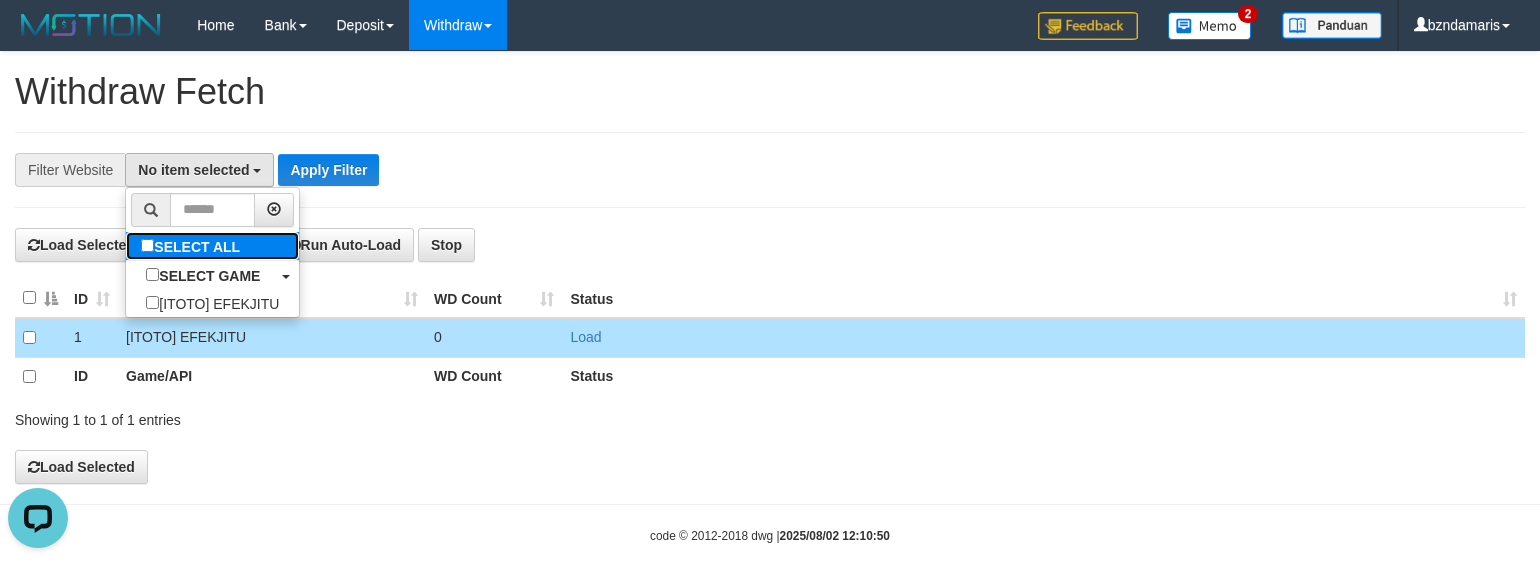 click on "SELECT ALL" at bounding box center (193, 246) 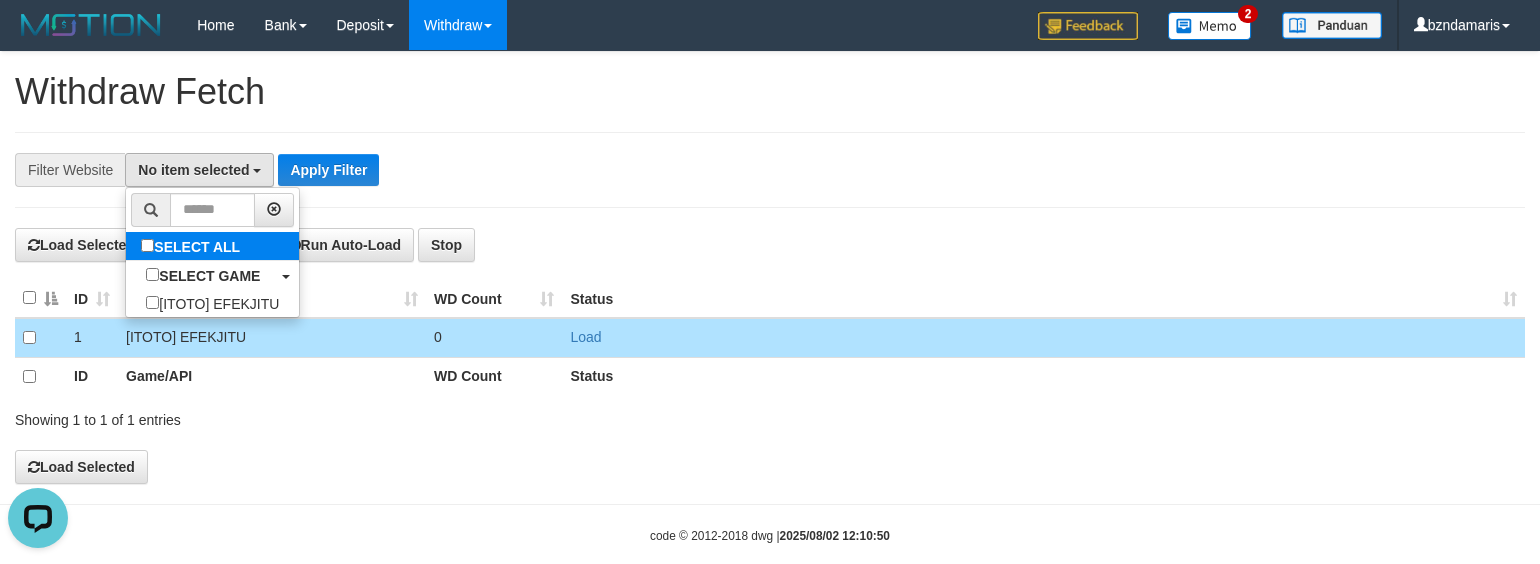 select on "****" 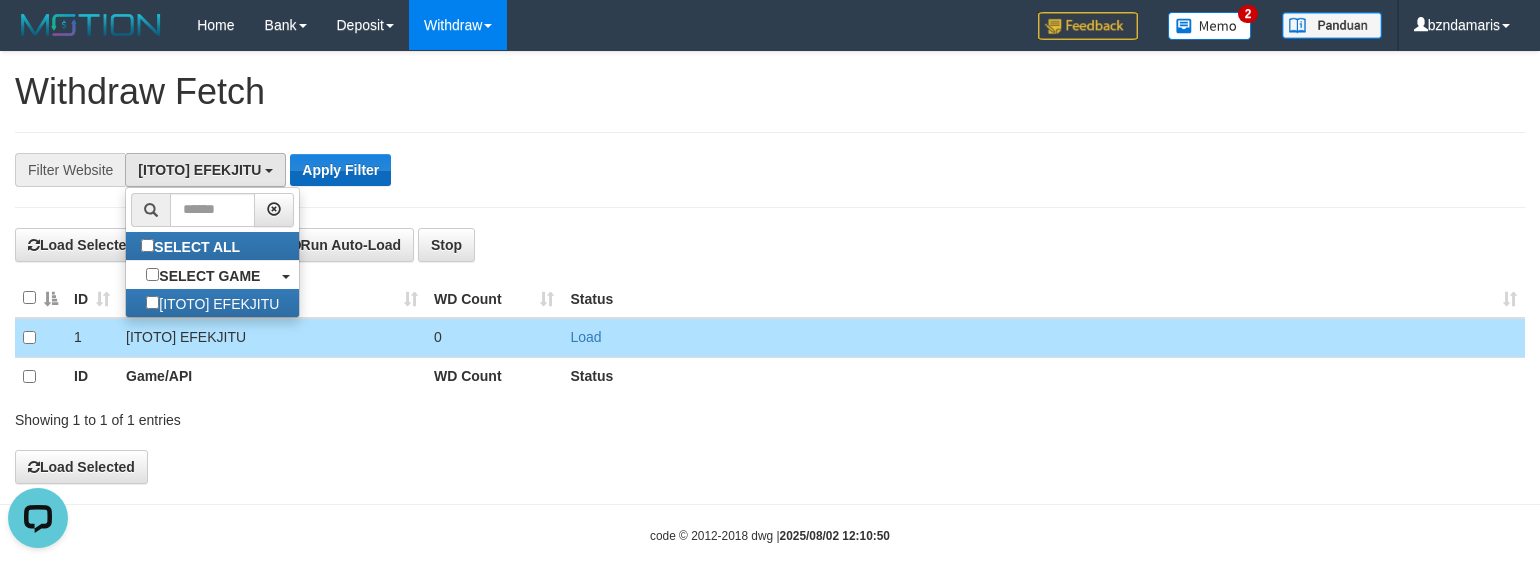 scroll, scrollTop: 17, scrollLeft: 0, axis: vertical 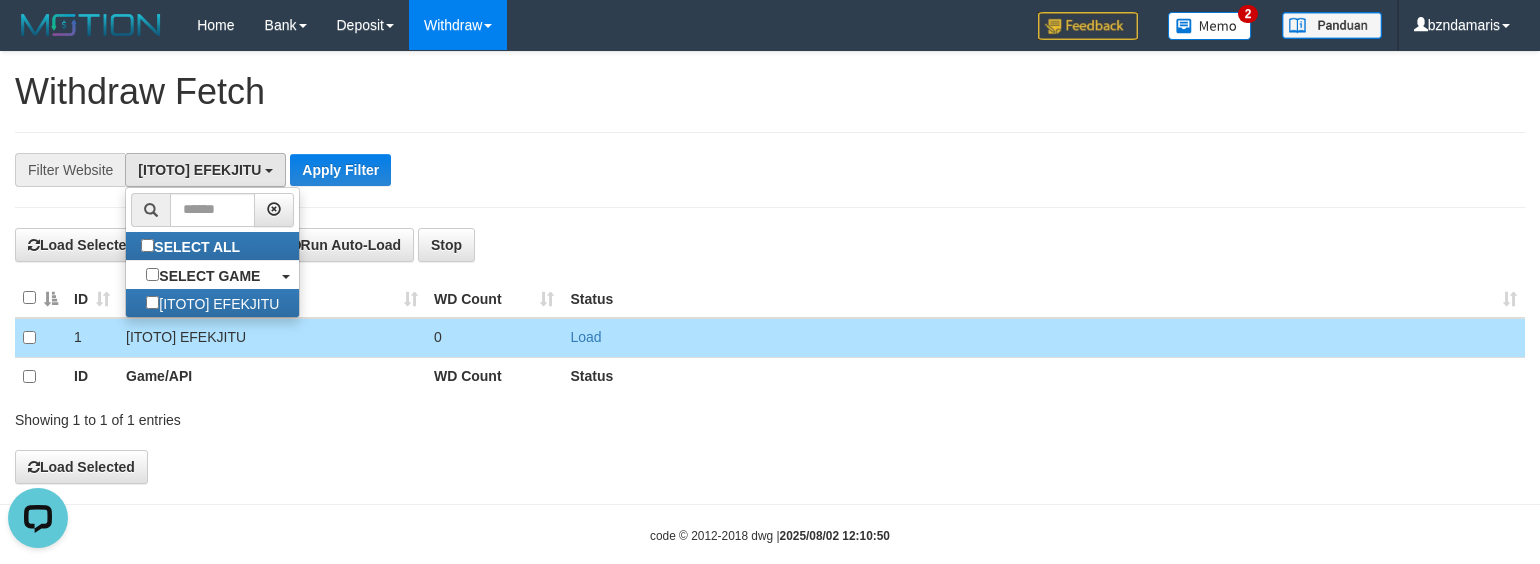 click on "**********" at bounding box center (770, 170) 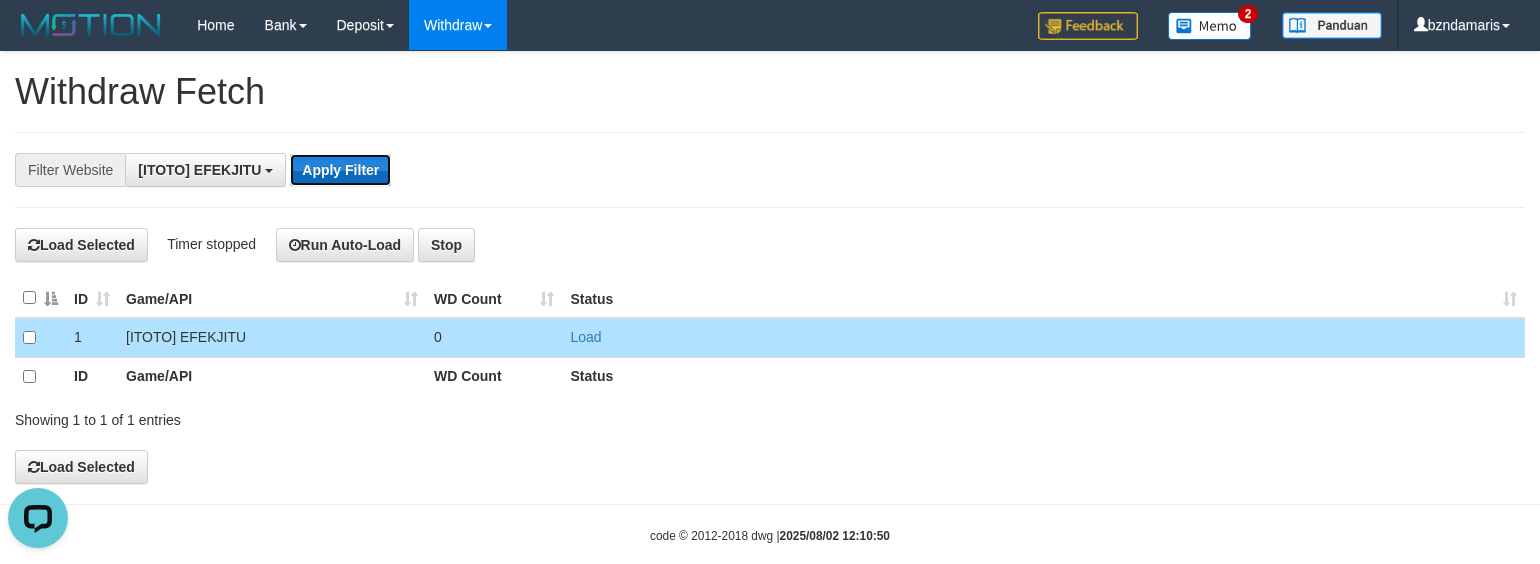 click on "Apply Filter" at bounding box center (340, 170) 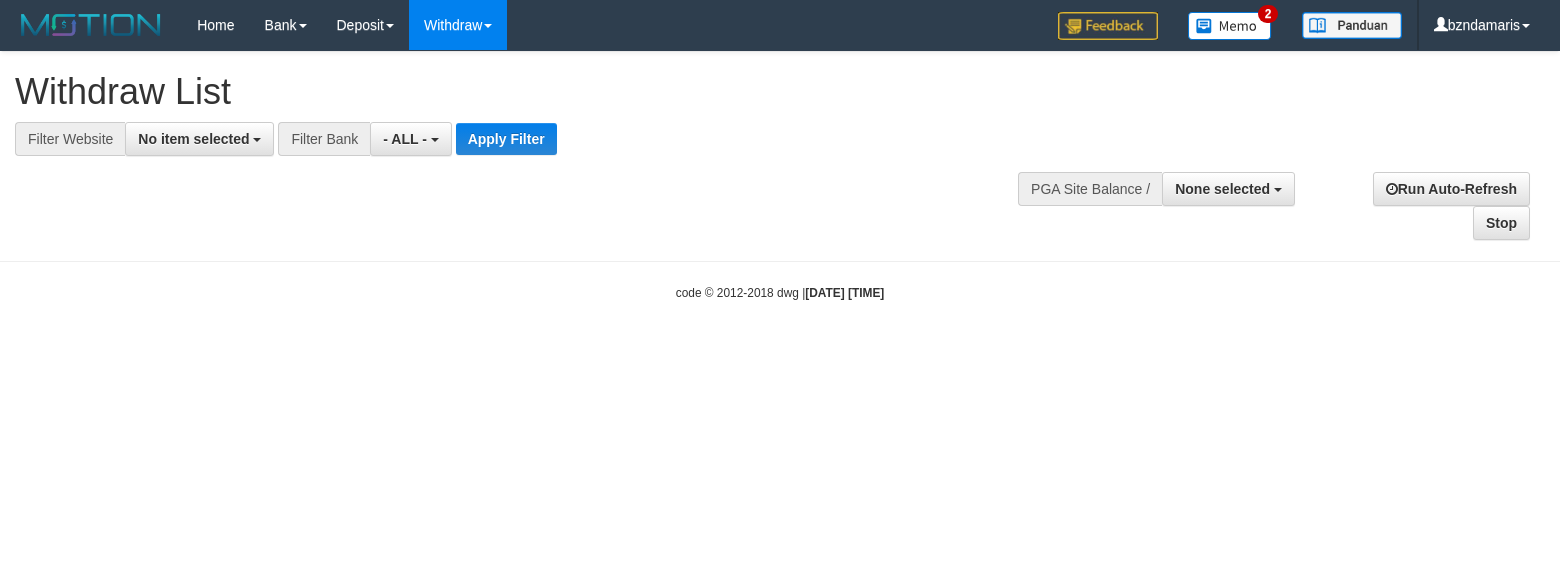 select 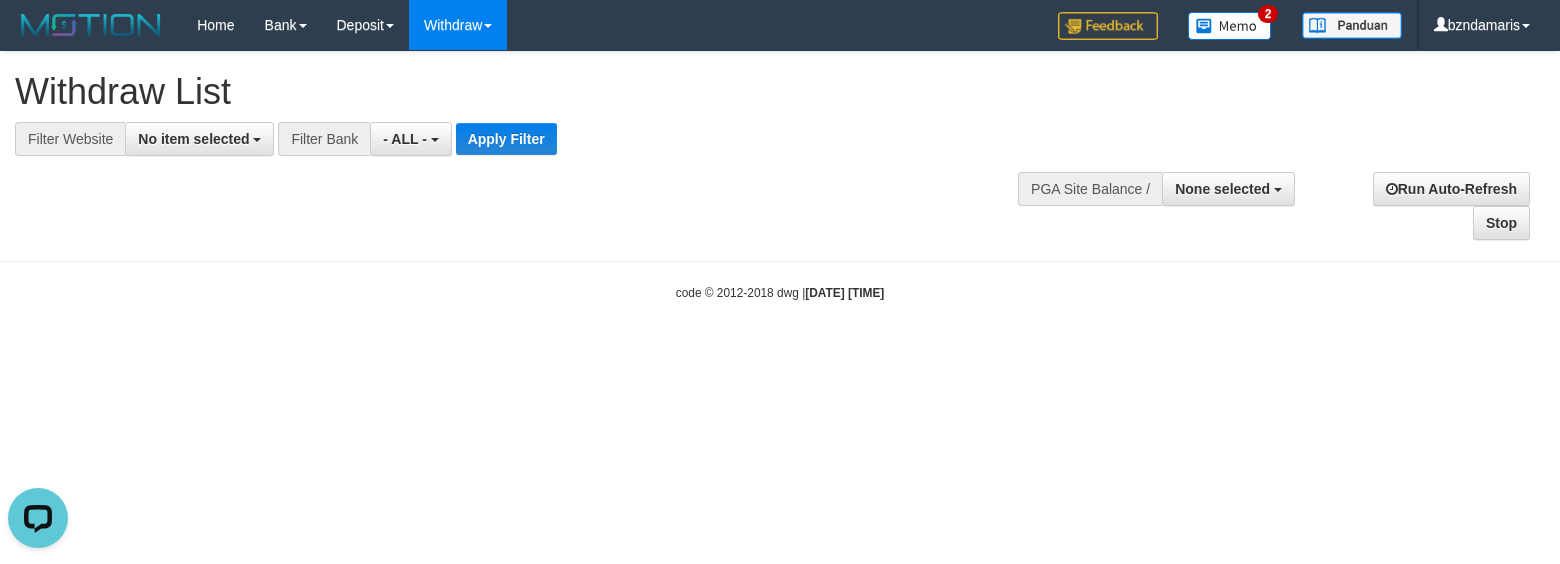 scroll, scrollTop: 0, scrollLeft: 0, axis: both 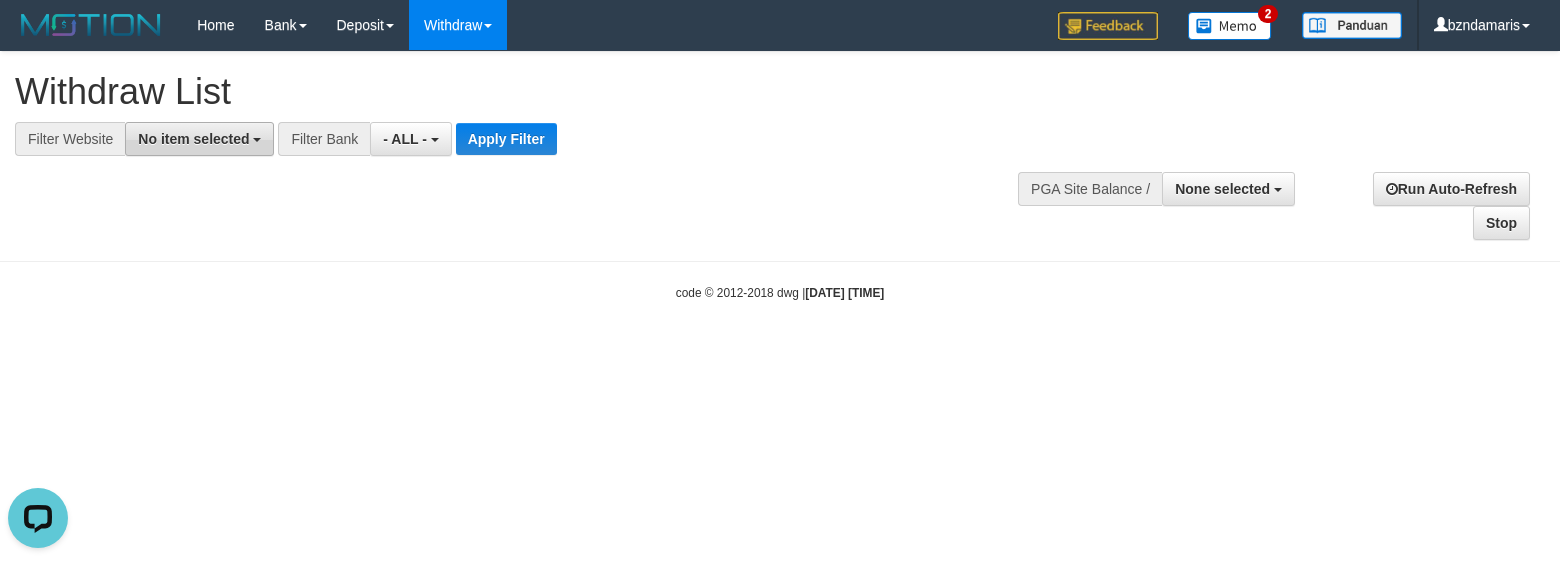 click on "No item selected" at bounding box center (193, 139) 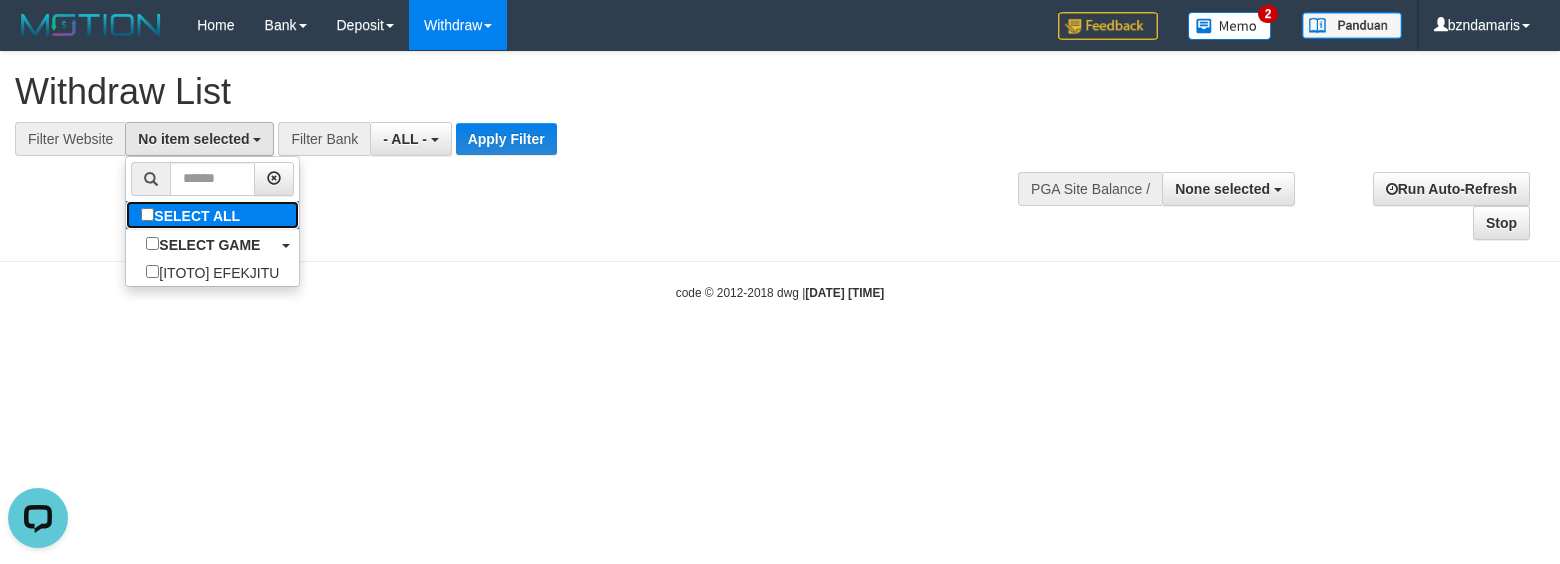 click on "SELECT ALL" at bounding box center [193, 215] 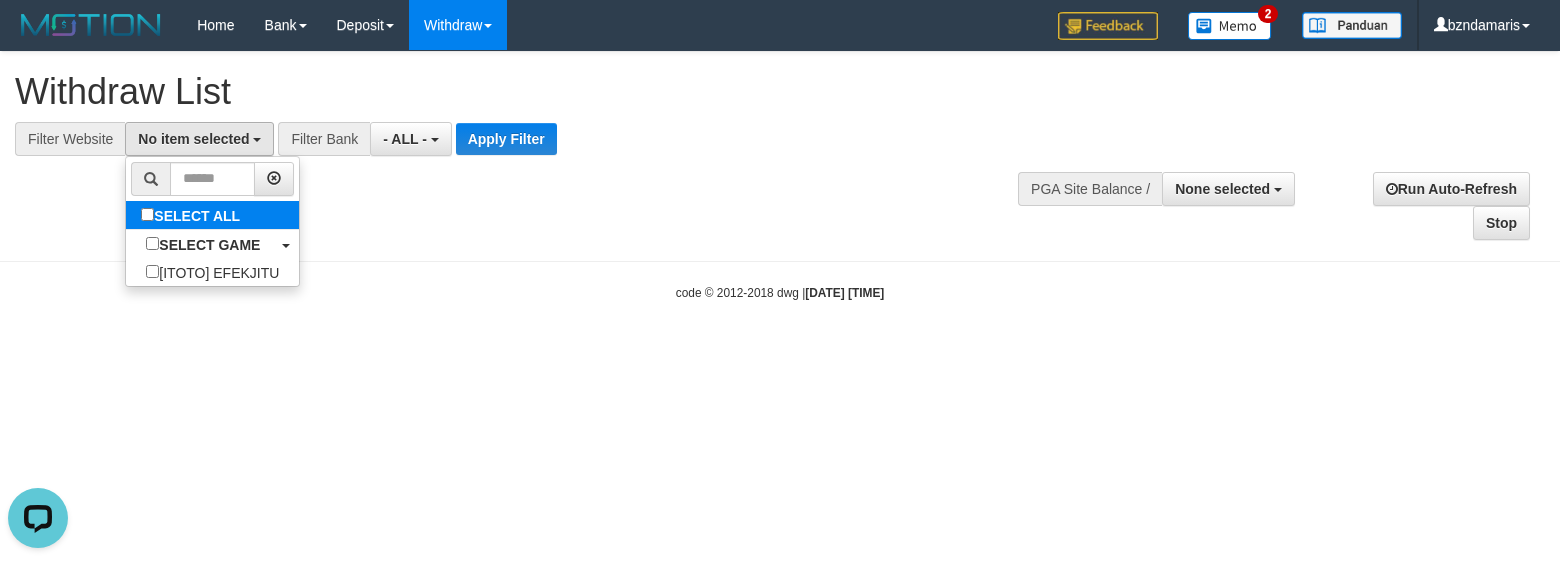select on "****" 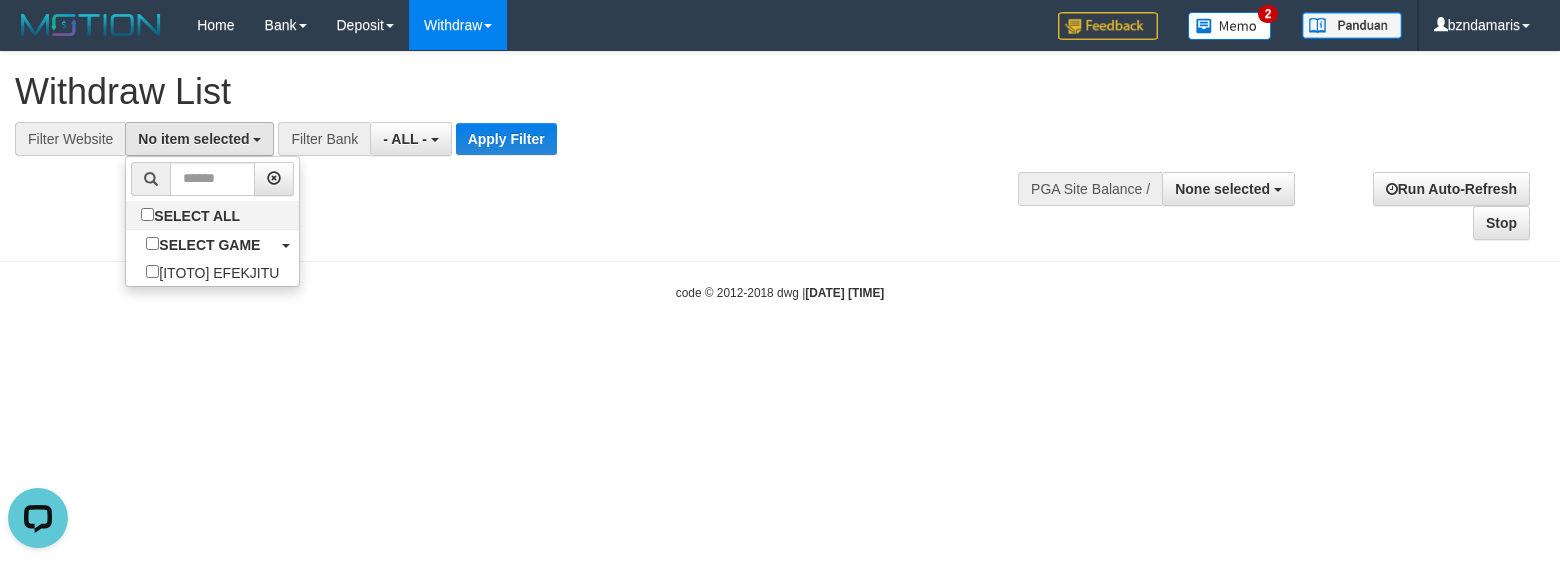 scroll, scrollTop: 17, scrollLeft: 0, axis: vertical 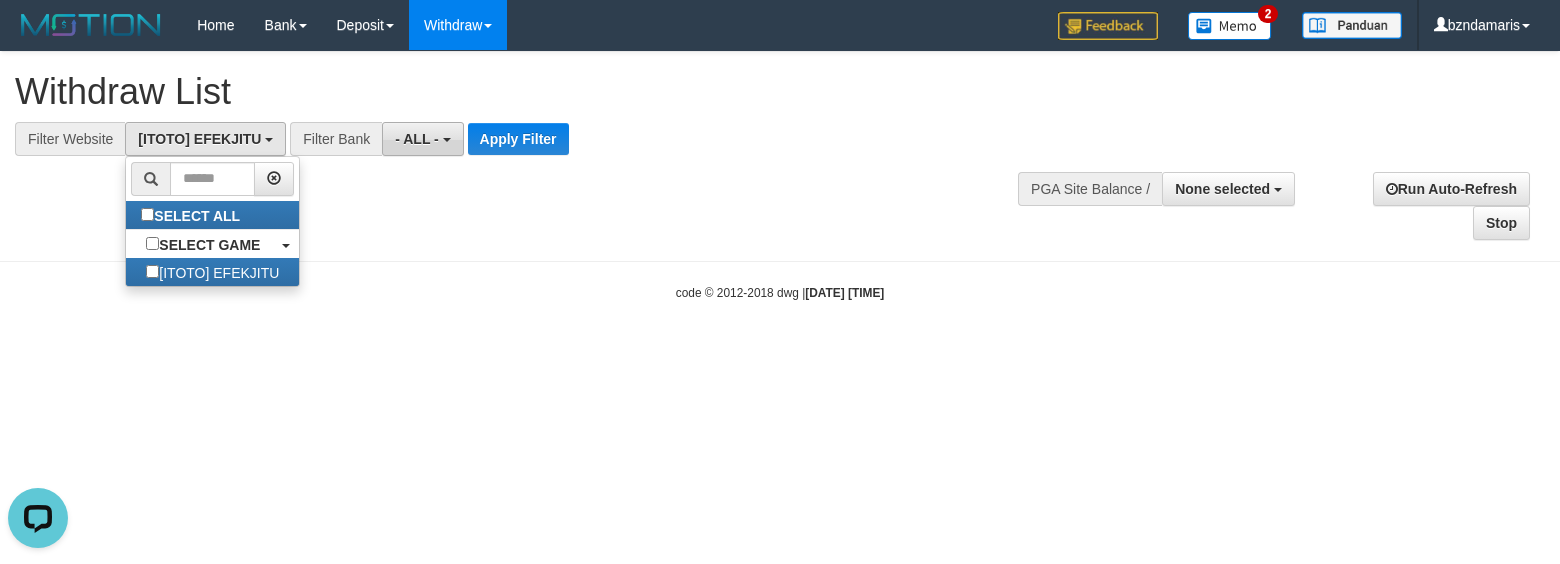 click on "- ALL -" at bounding box center [417, 139] 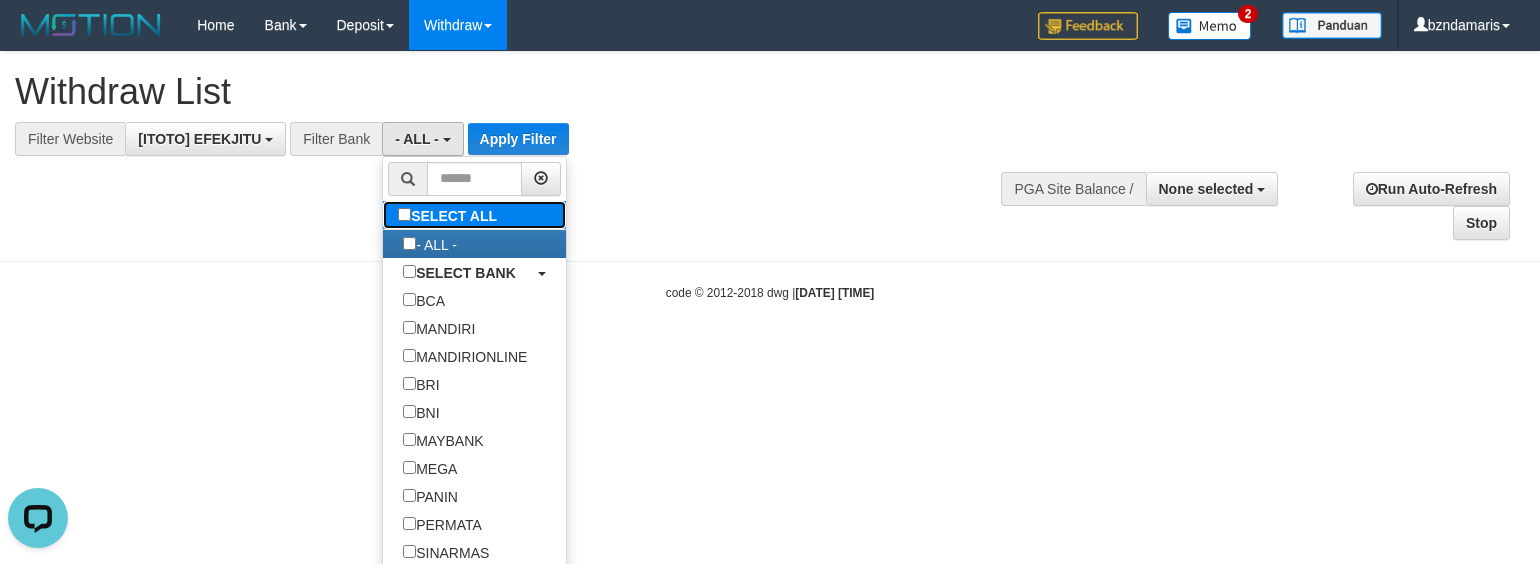 click on "SELECT ALL" at bounding box center (450, 215) 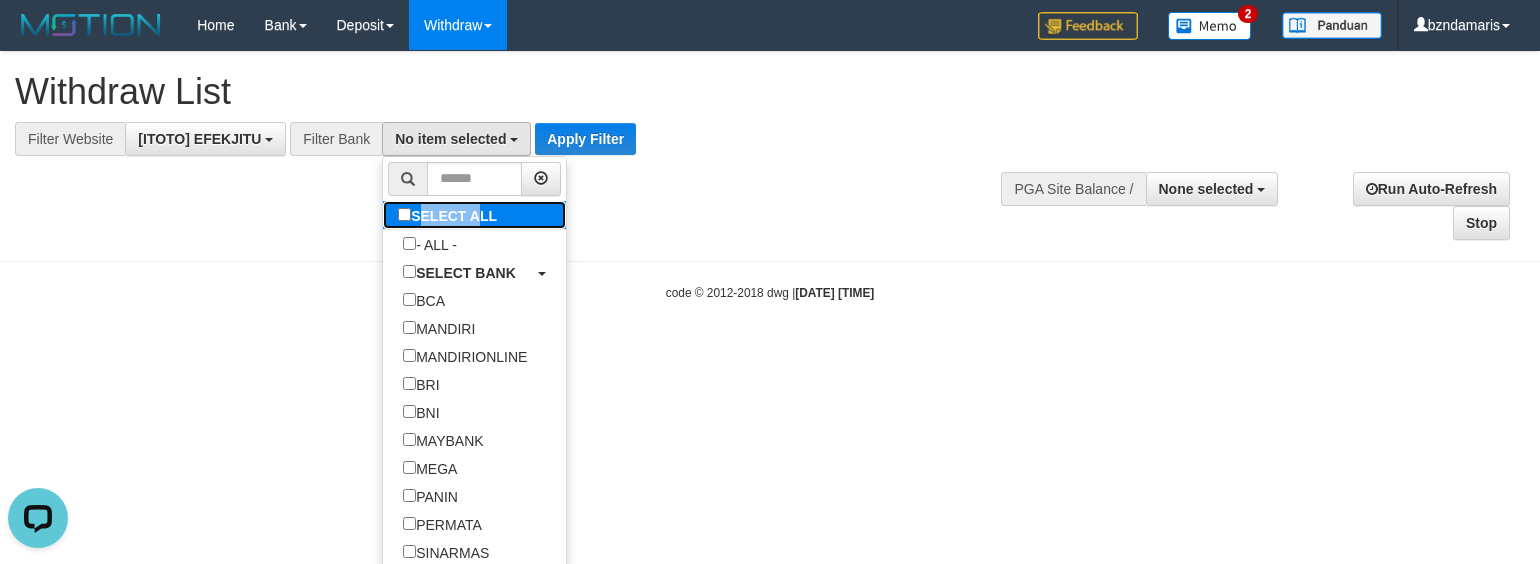 click on "SELECT ALL" at bounding box center (450, 215) 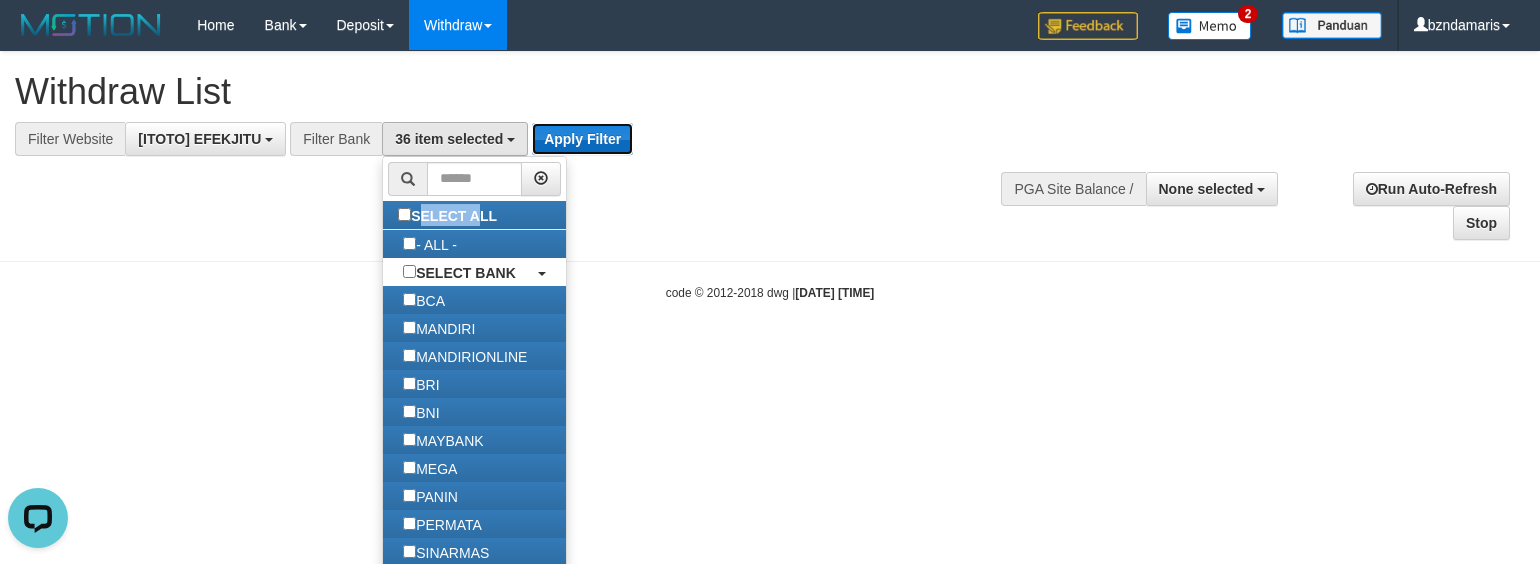 click on "Apply Filter" at bounding box center [582, 139] 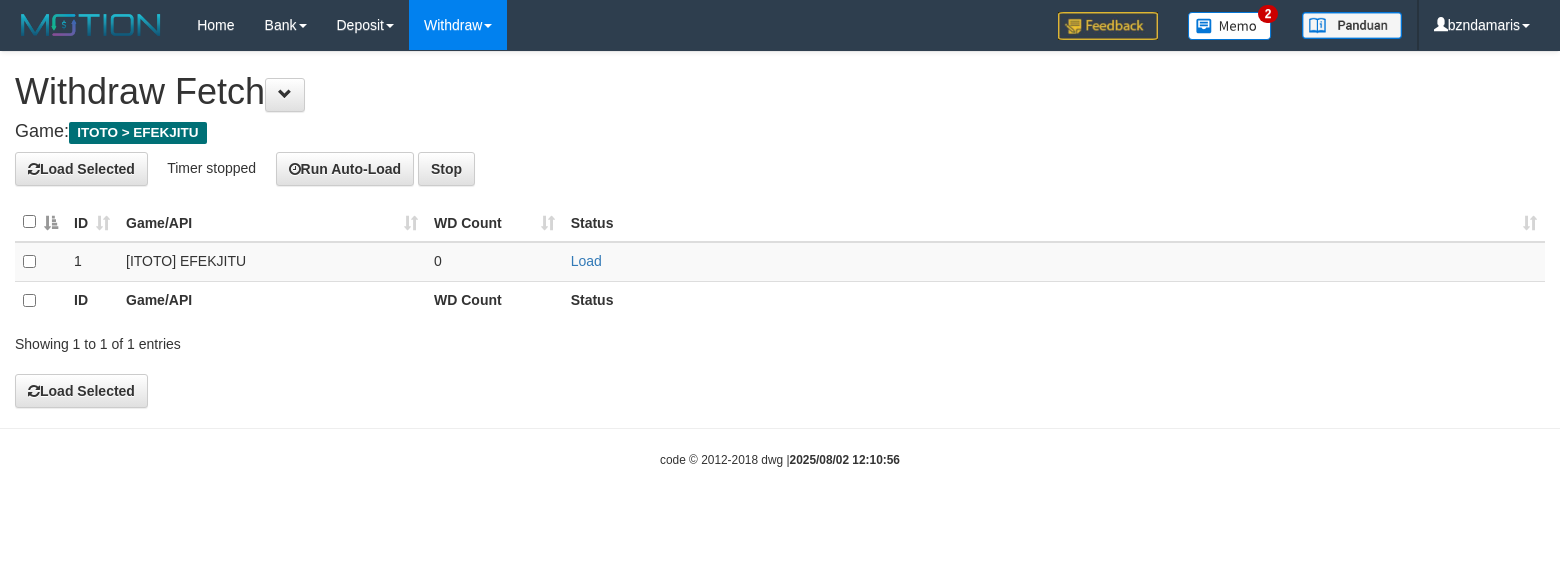 scroll, scrollTop: 0, scrollLeft: 0, axis: both 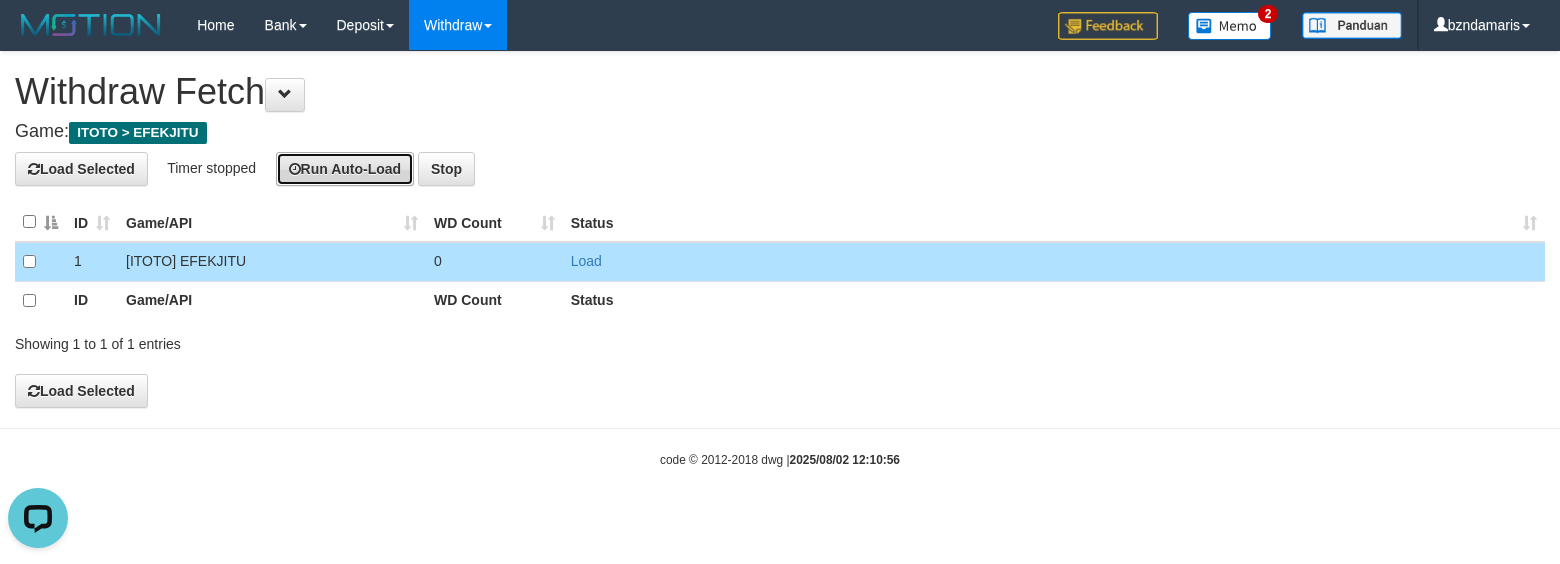 click on "Run Auto-Load" at bounding box center [345, 169] 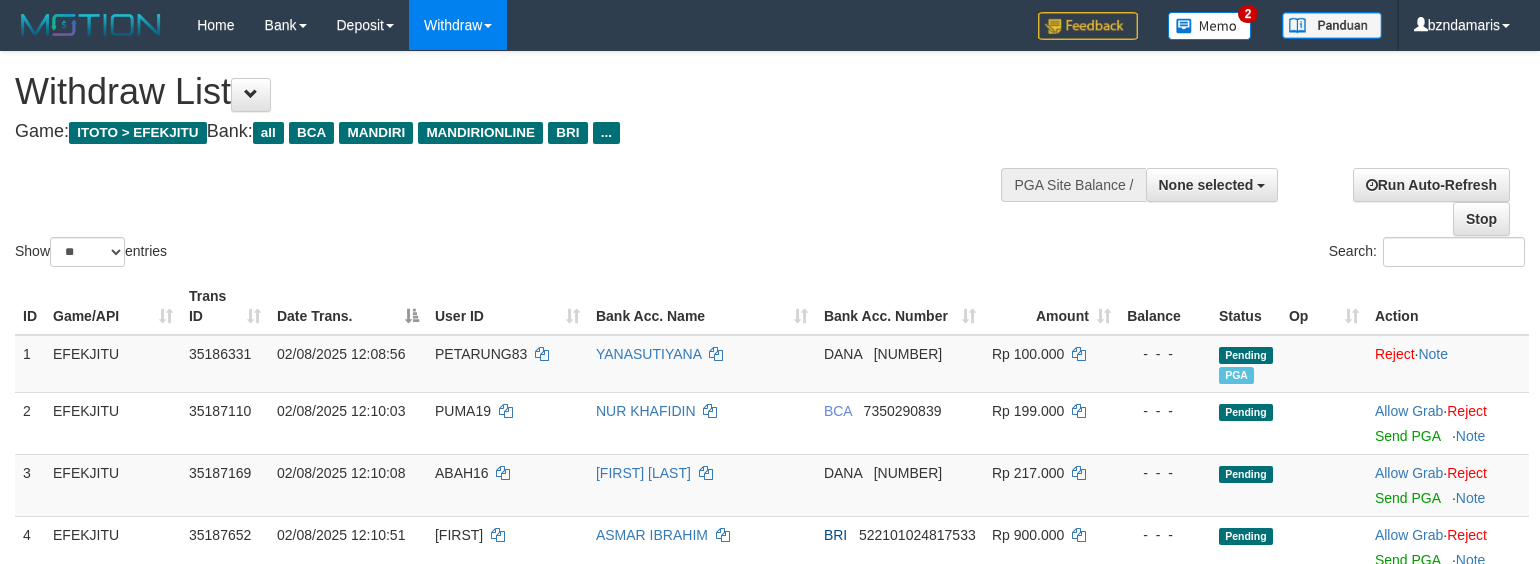select 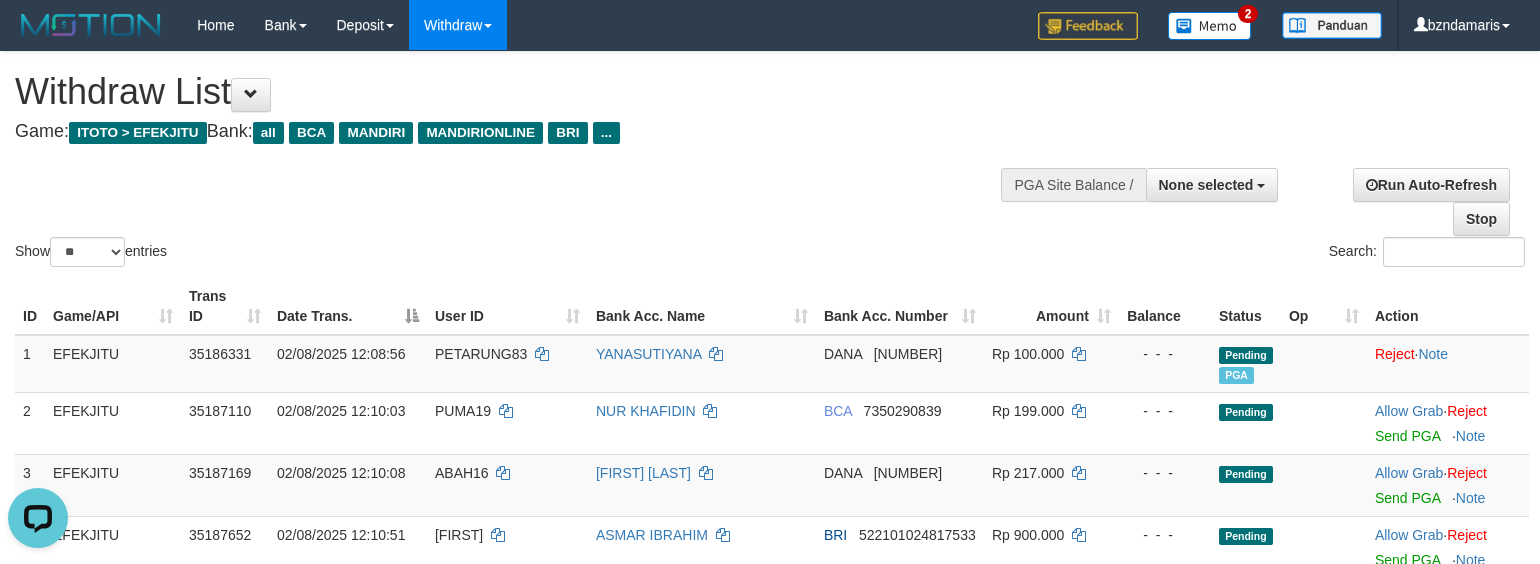 scroll, scrollTop: 0, scrollLeft: 0, axis: both 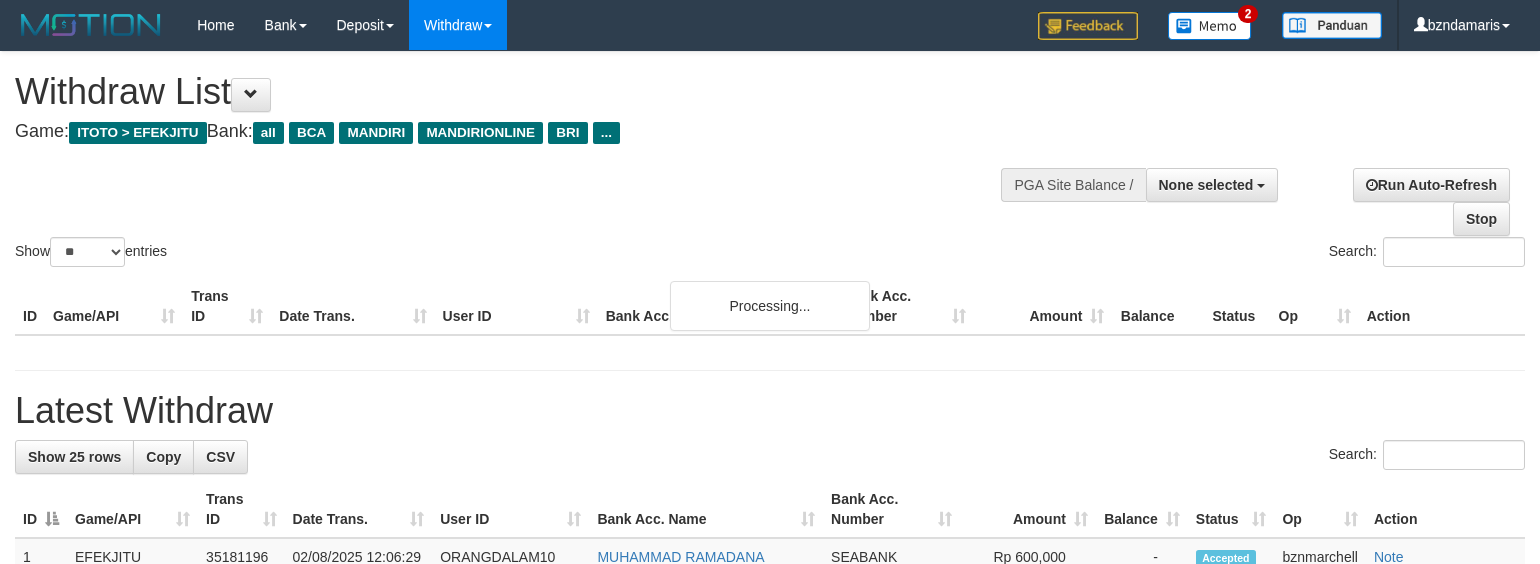 select 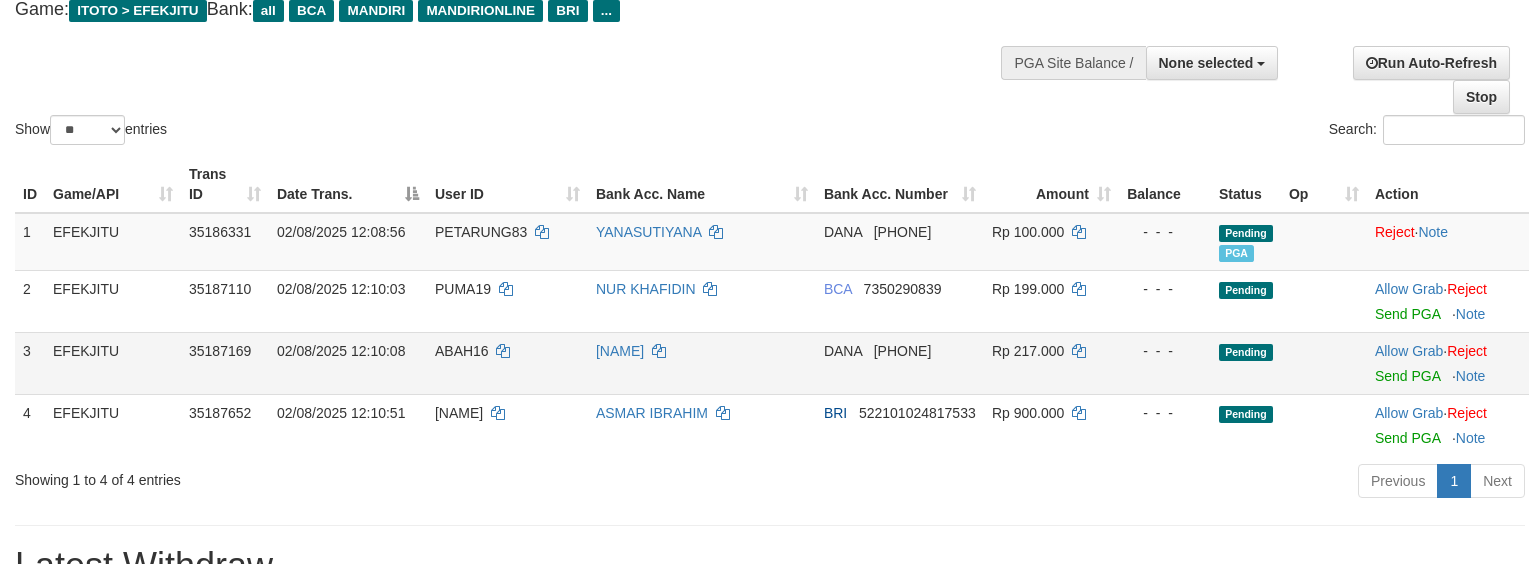 scroll, scrollTop: 266, scrollLeft: 0, axis: vertical 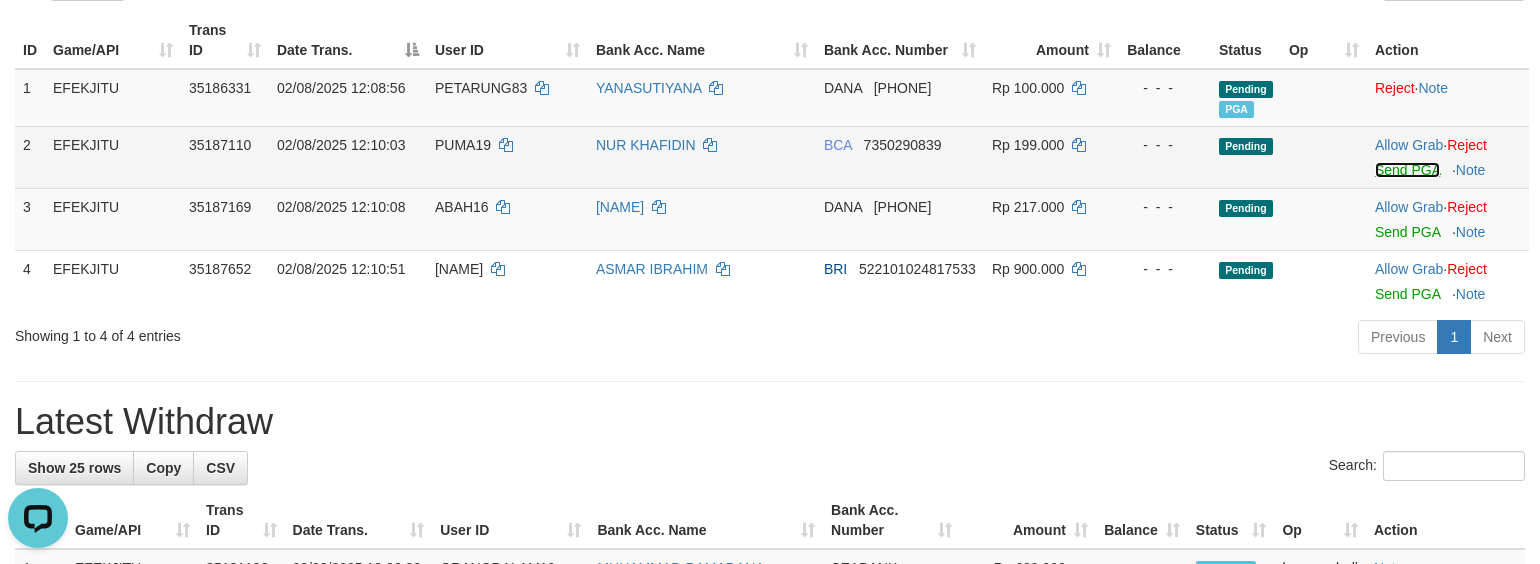 click on "Send PGA" at bounding box center [1407, 170] 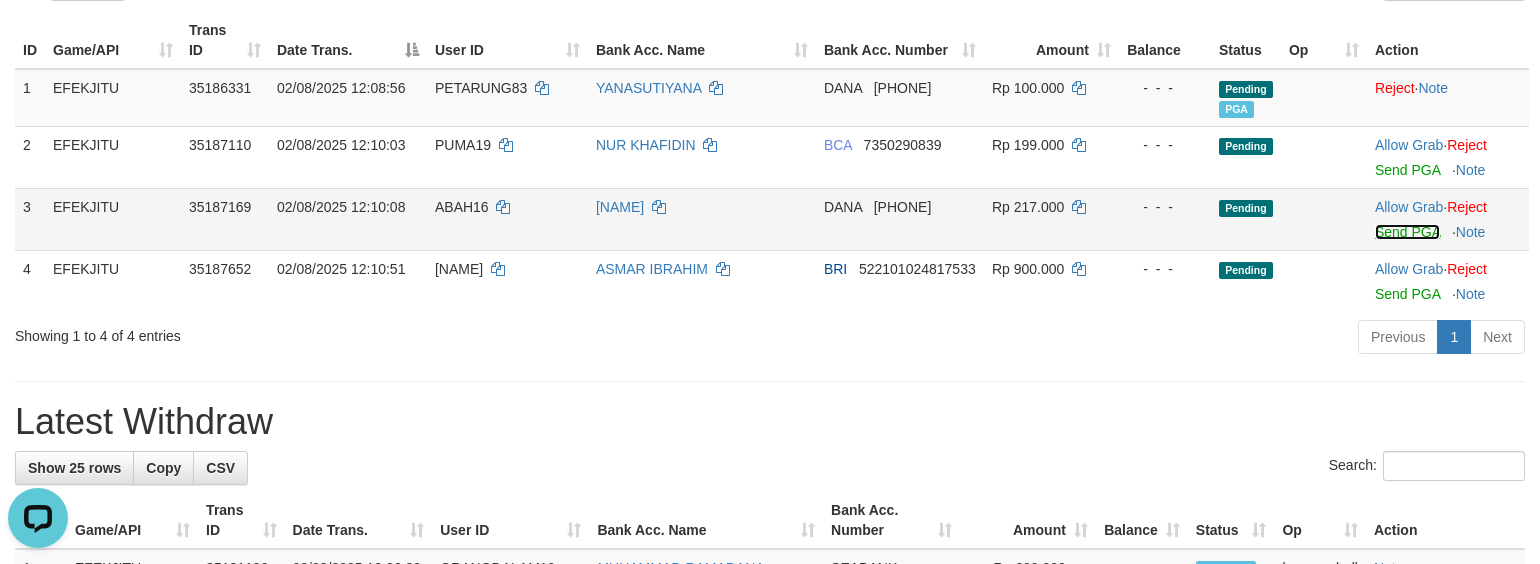 click on "Send PGA" at bounding box center [1407, 232] 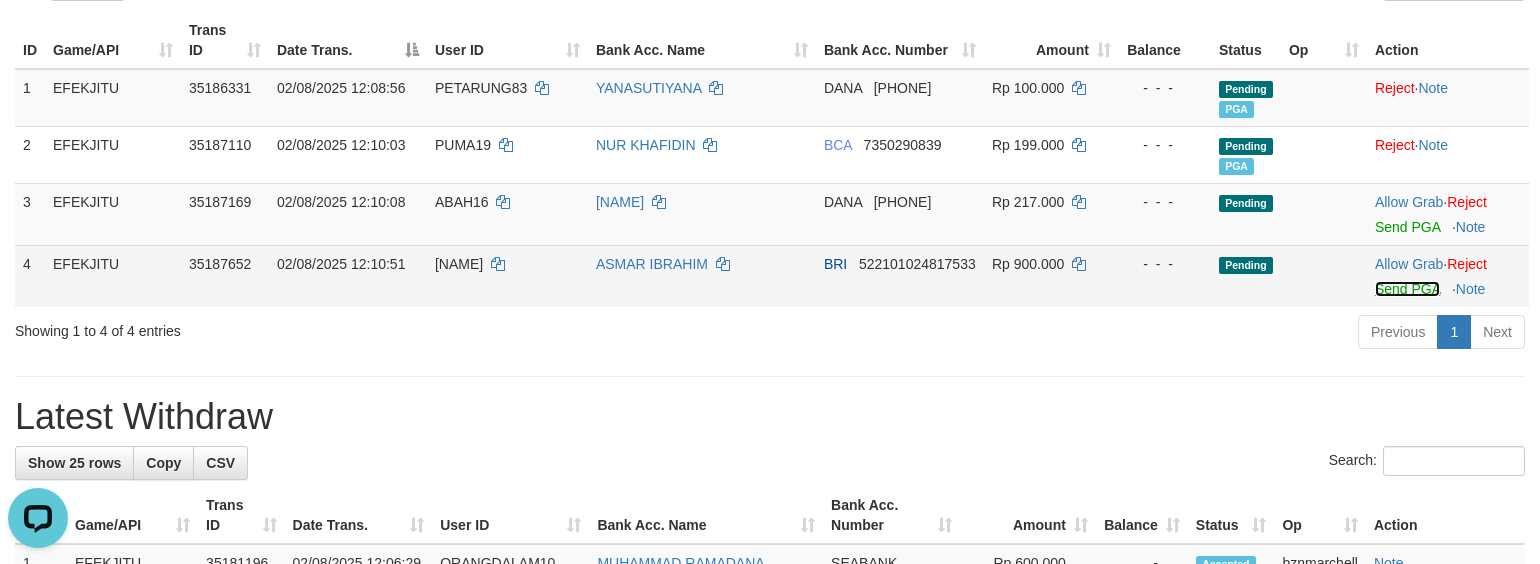 click on "Send PGA" at bounding box center [1407, 289] 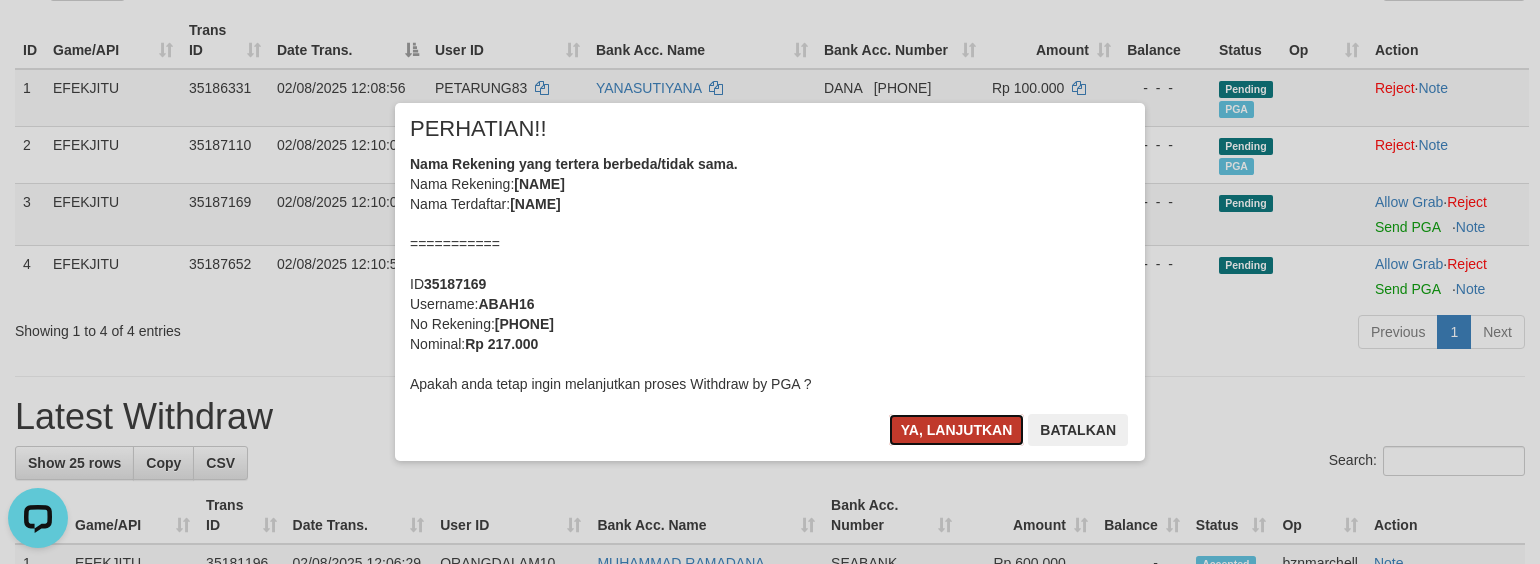 click on "Ya, lanjutkan" at bounding box center (957, 430) 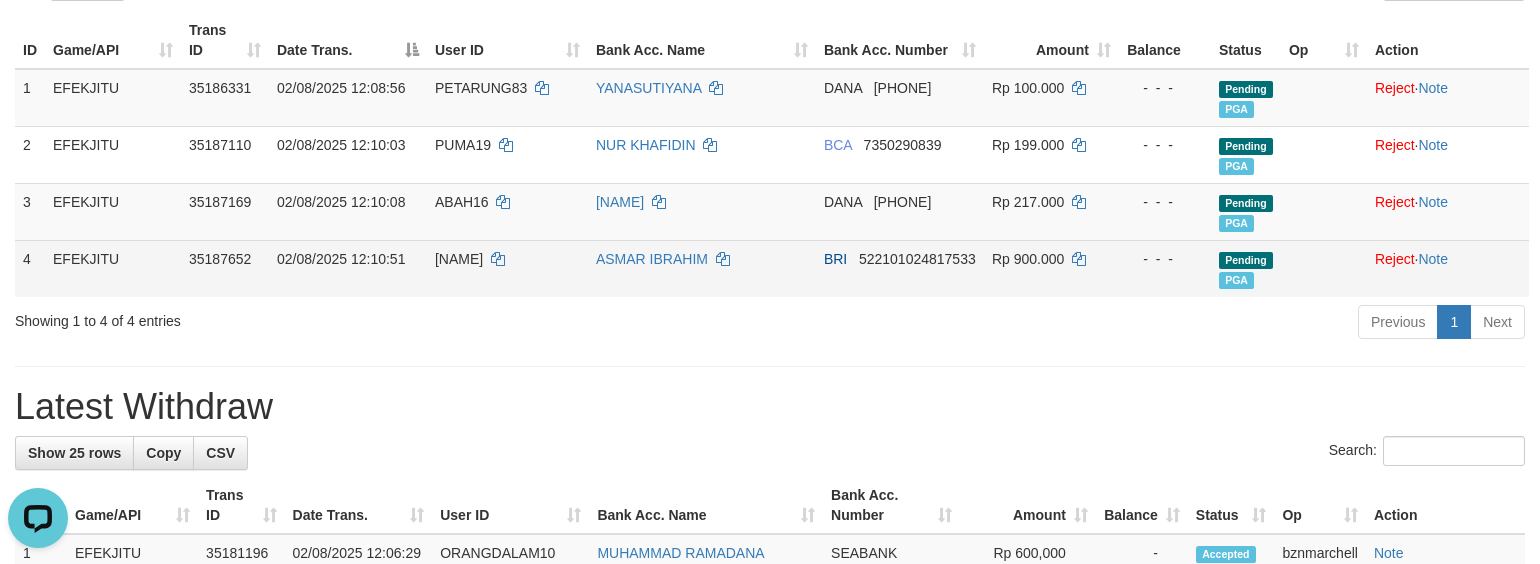 drag, startPoint x: 298, startPoint y: 412, endPoint x: 722, endPoint y: 296, distance: 439.58163 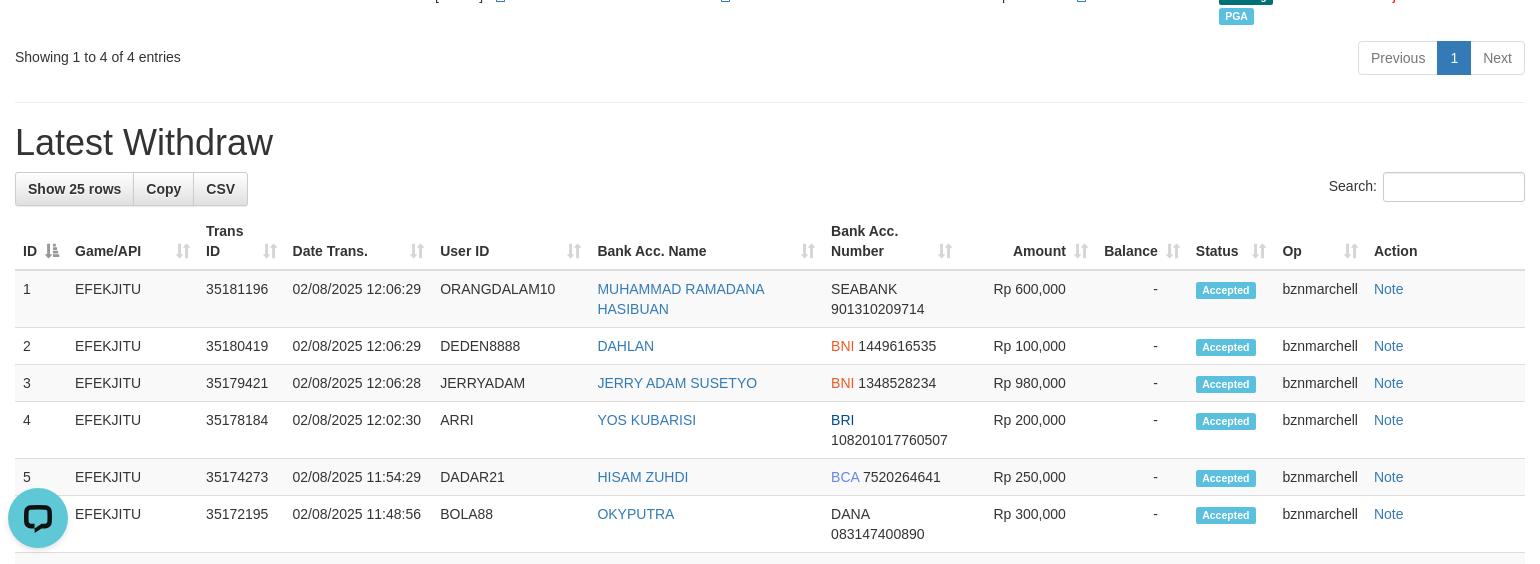 scroll, scrollTop: 533, scrollLeft: 0, axis: vertical 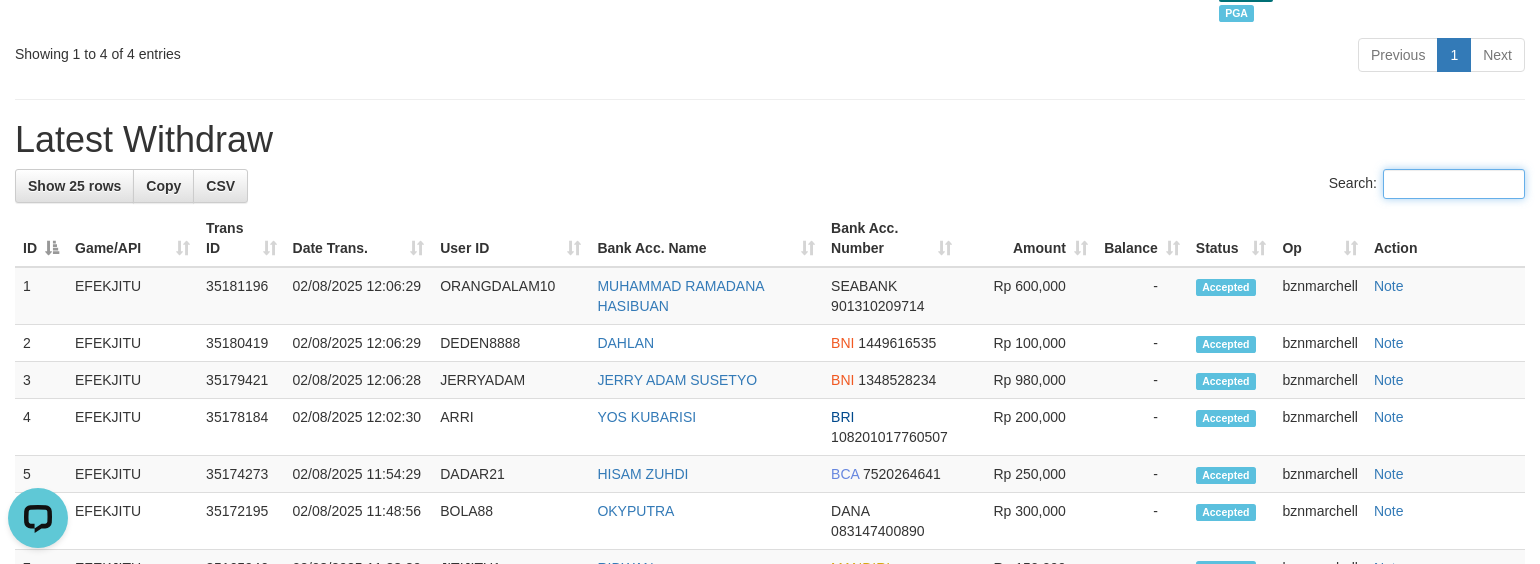 click on "Search:" at bounding box center [1454, 184] 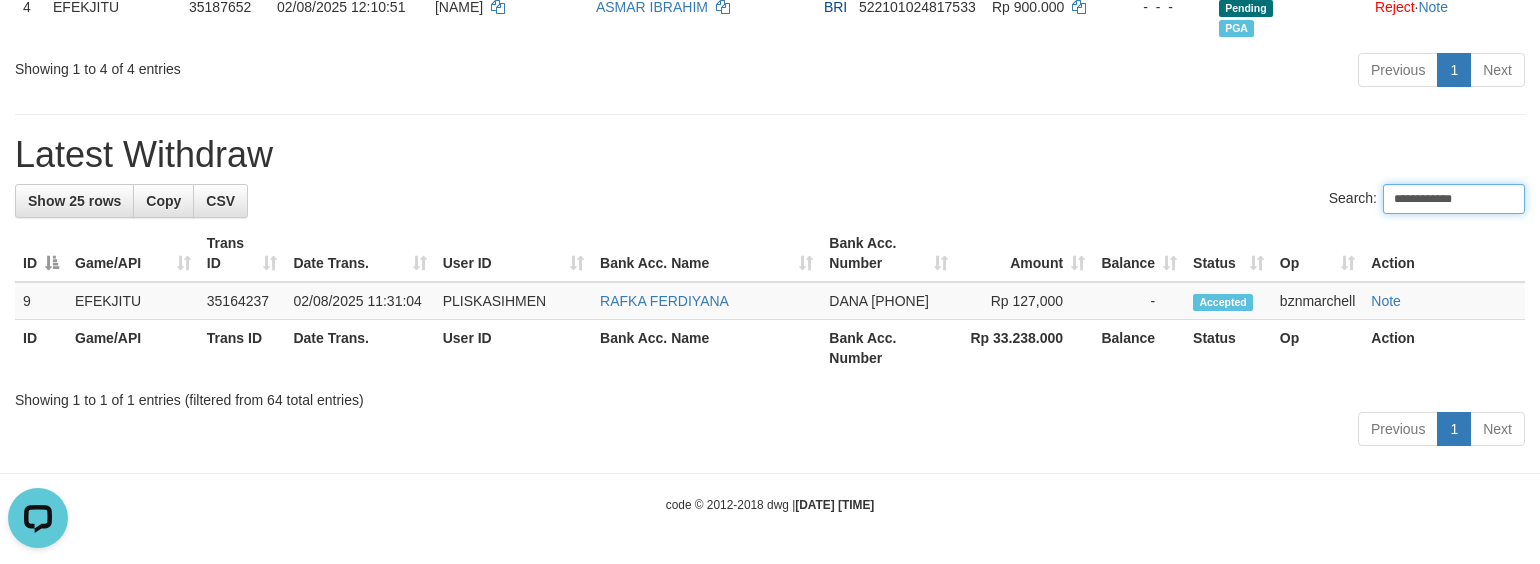 type on "**********" 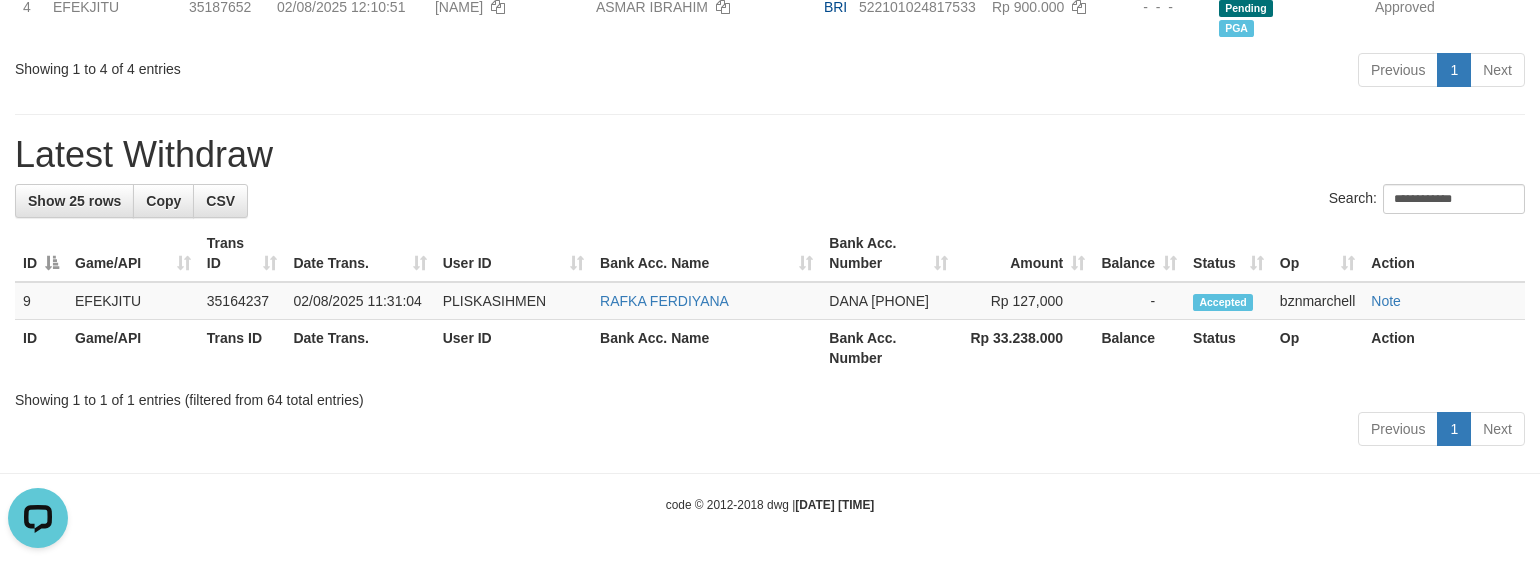 click on "Latest Withdraw" at bounding box center (770, 155) 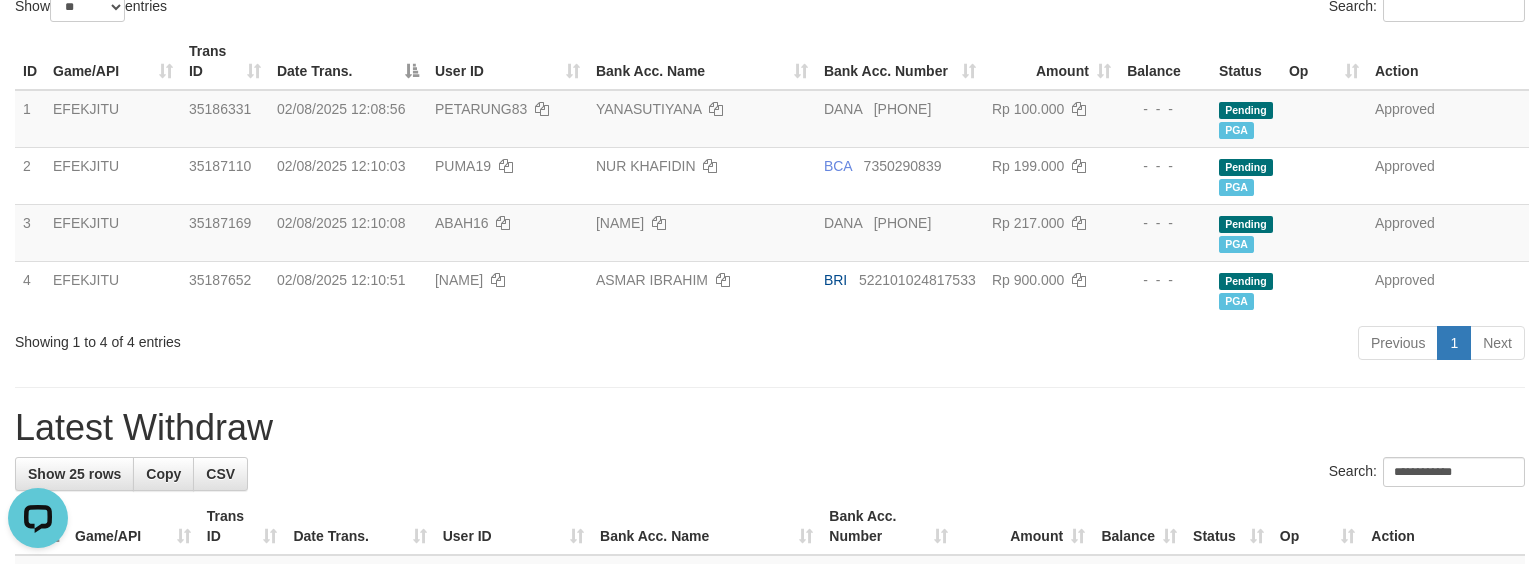 scroll, scrollTop: 142, scrollLeft: 0, axis: vertical 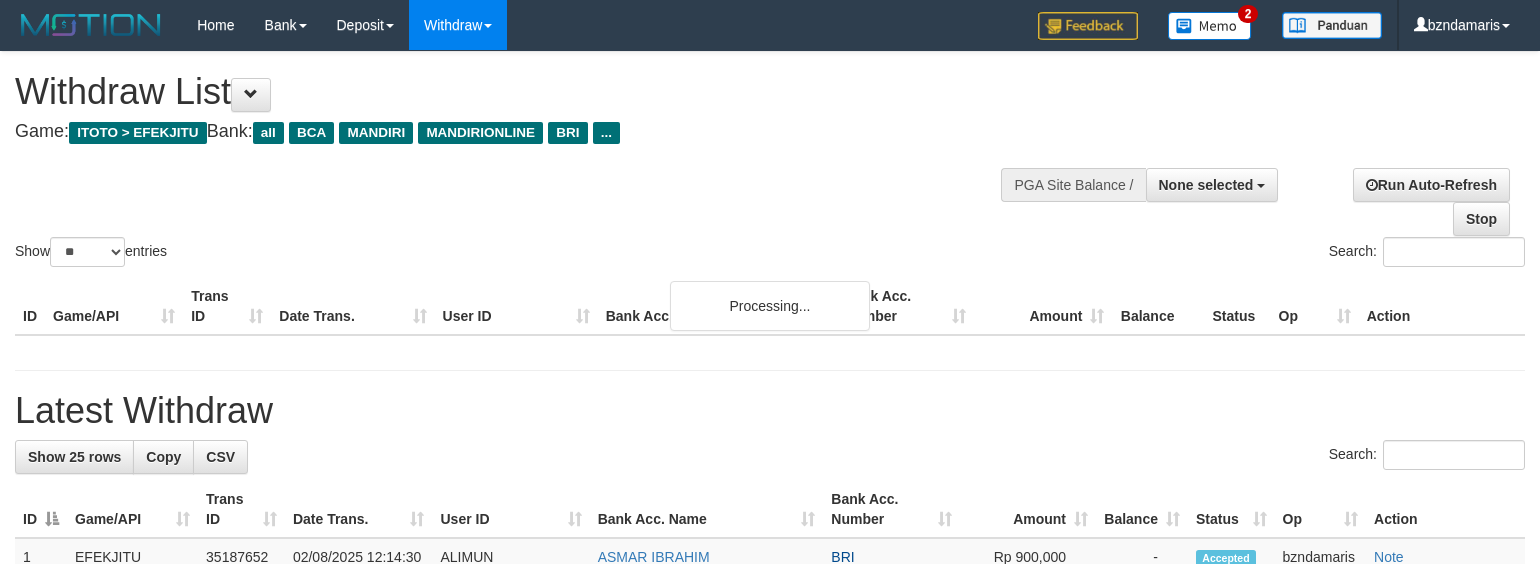 select 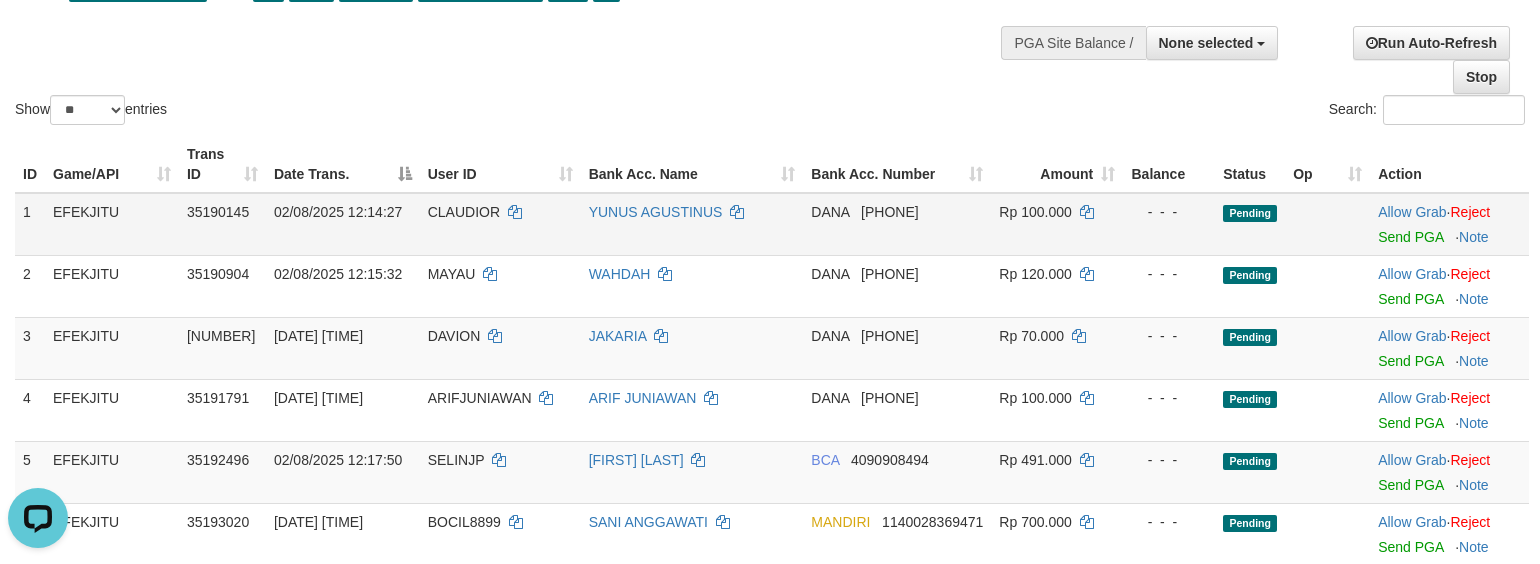 scroll, scrollTop: 0, scrollLeft: 0, axis: both 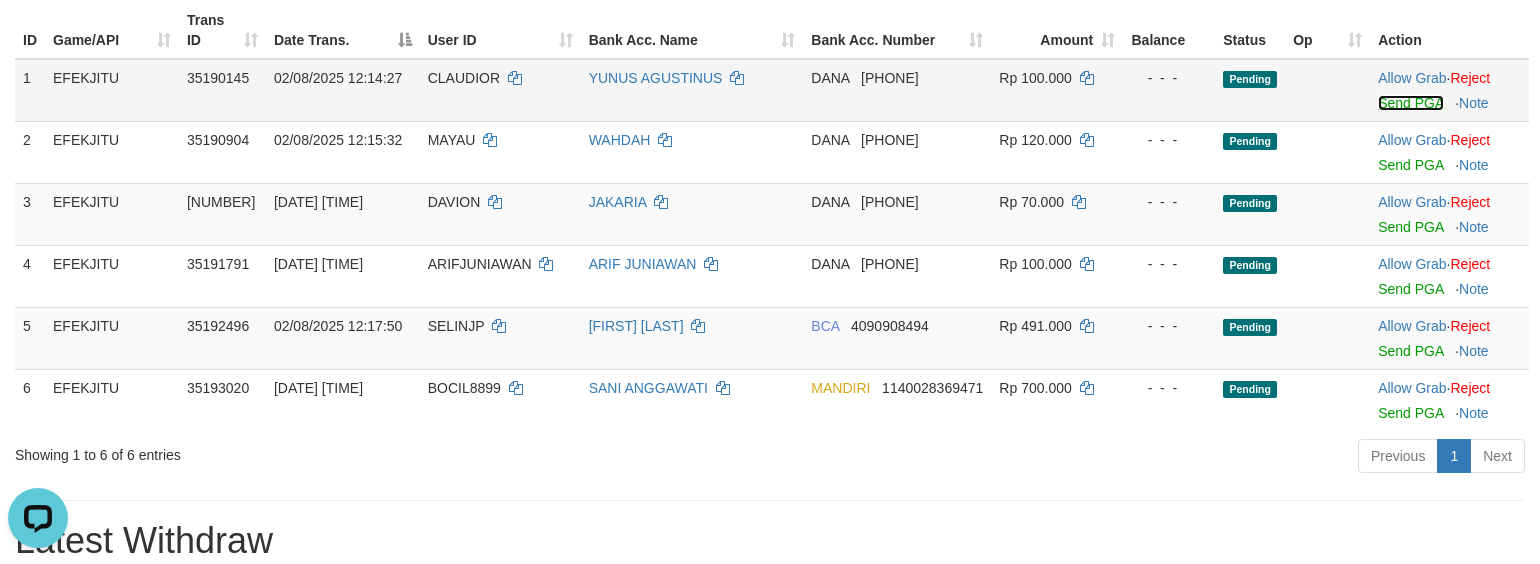 click on "Send PGA" at bounding box center (1410, 103) 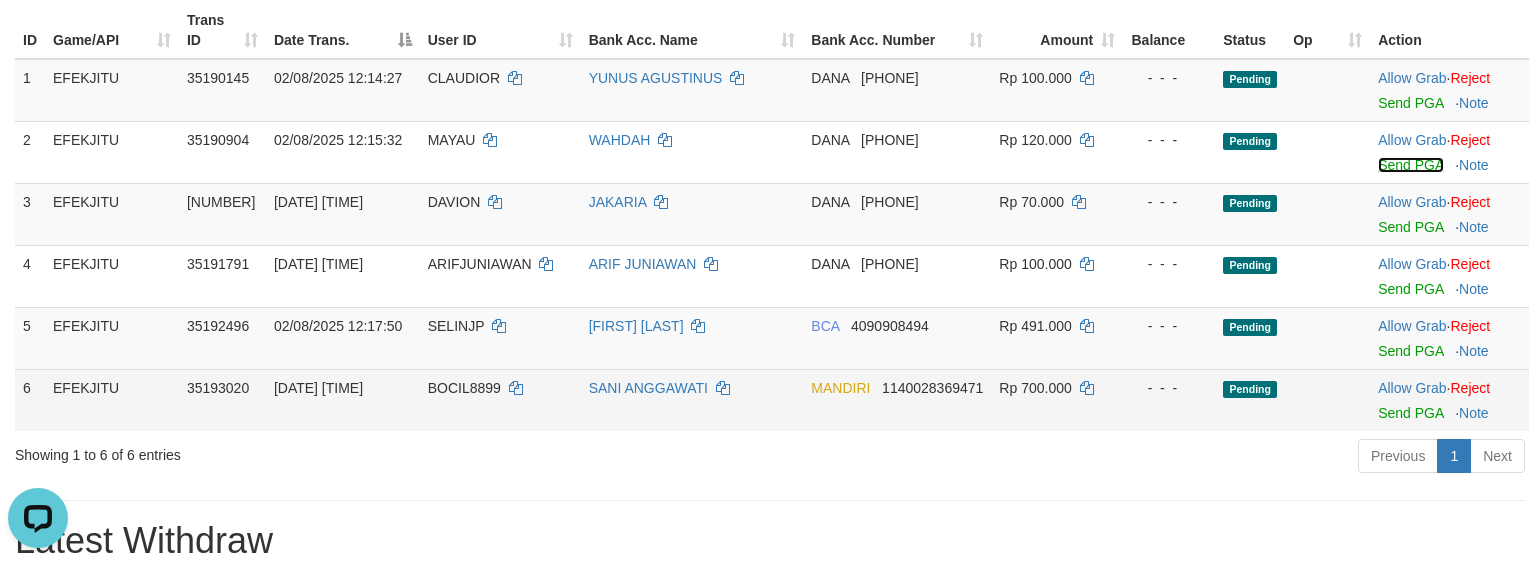 drag, startPoint x: 1412, startPoint y: 168, endPoint x: 933, endPoint y: 378, distance: 523.0115 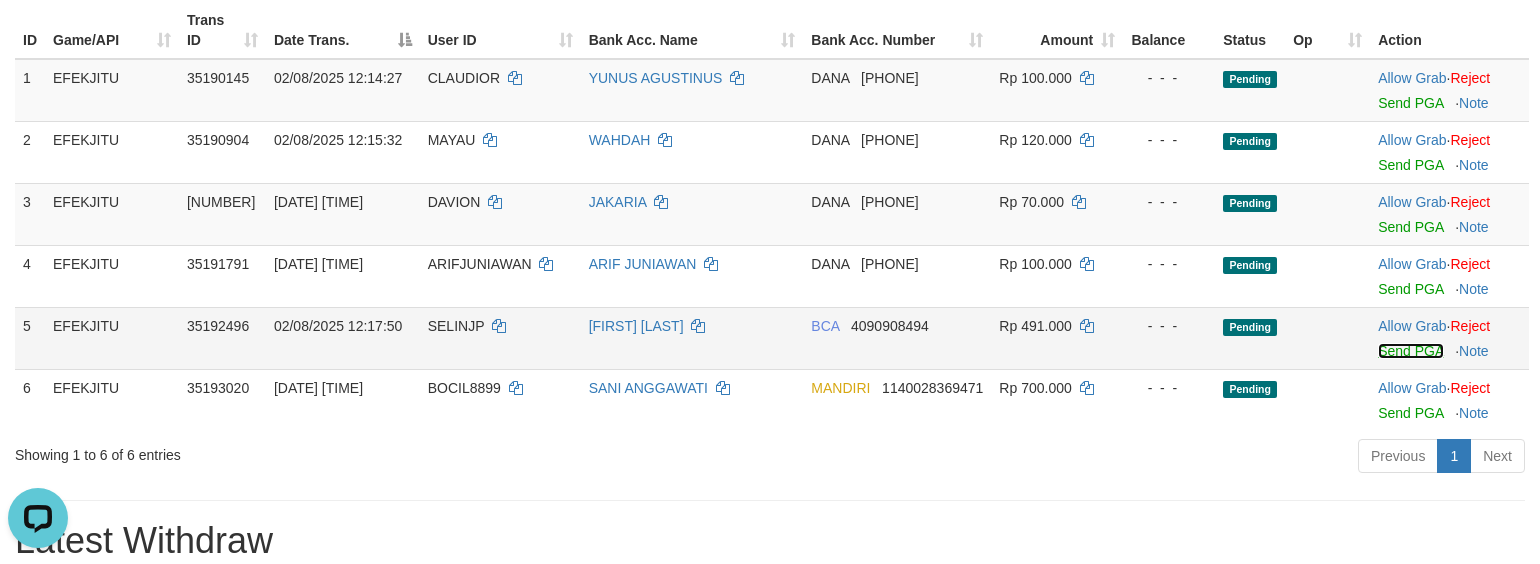 click on "Send PGA" at bounding box center [1410, 351] 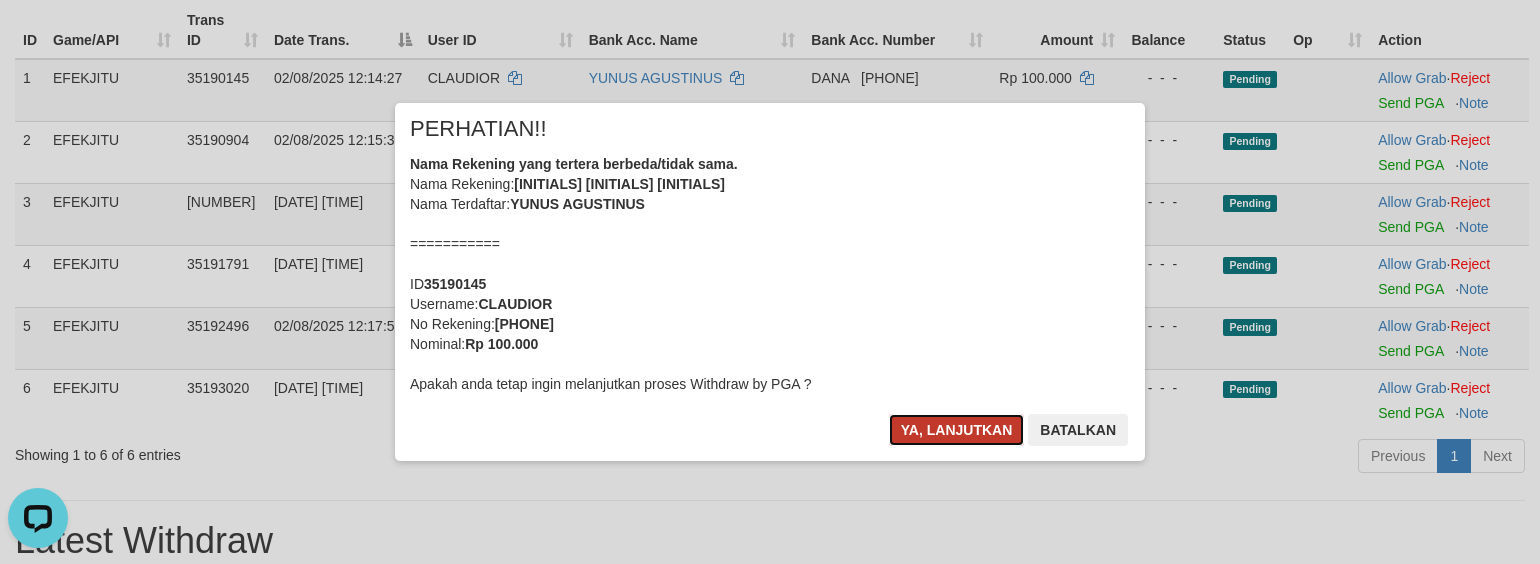 click on "Ya, lanjutkan" at bounding box center (957, 430) 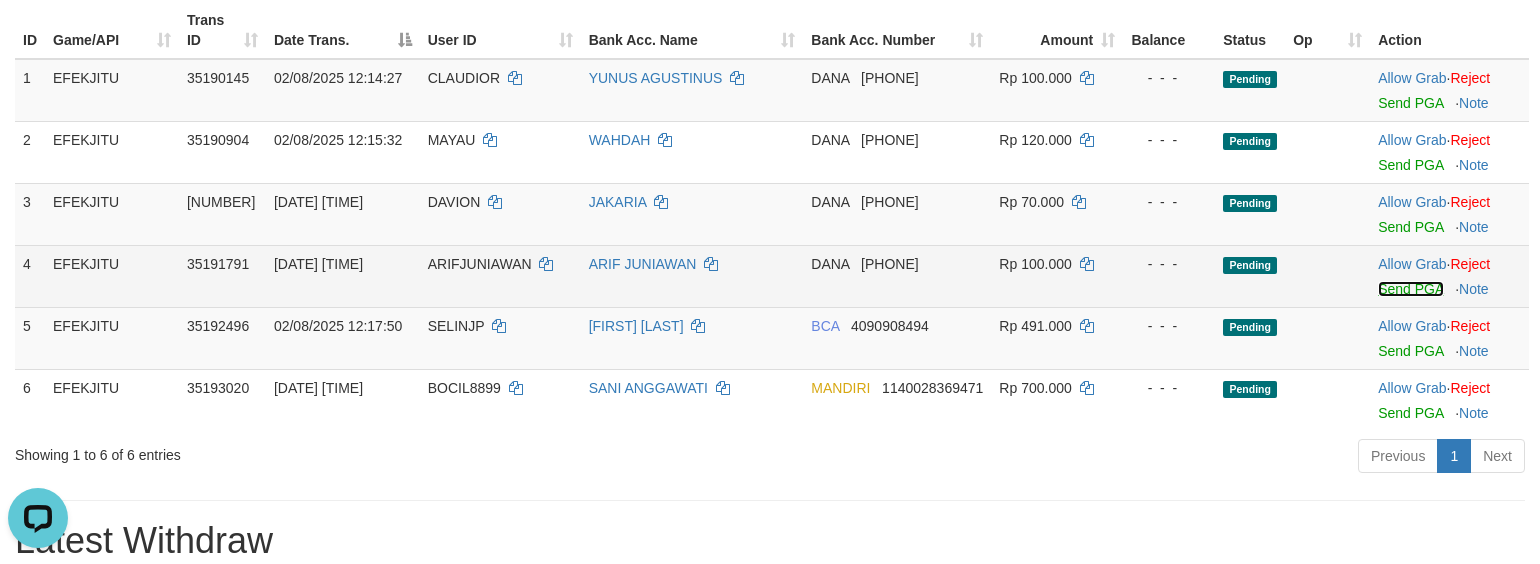 click on "Send PGA" at bounding box center [1410, 289] 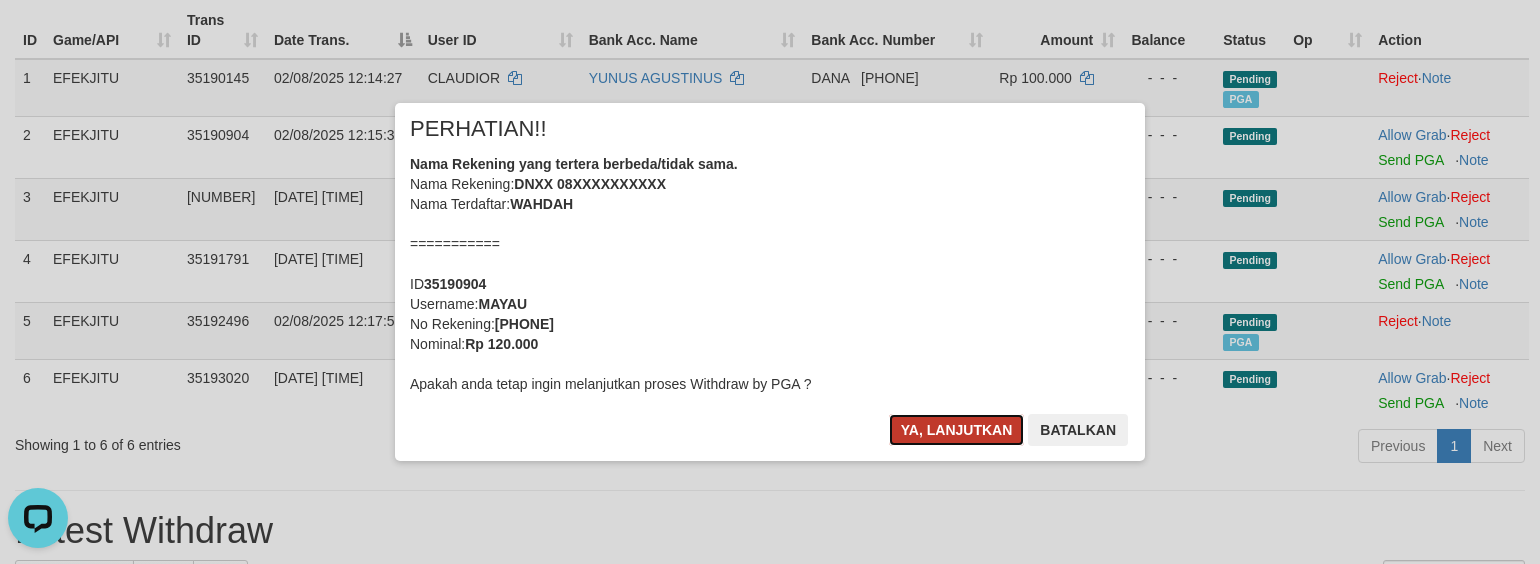 click on "Ya, lanjutkan" at bounding box center [957, 430] 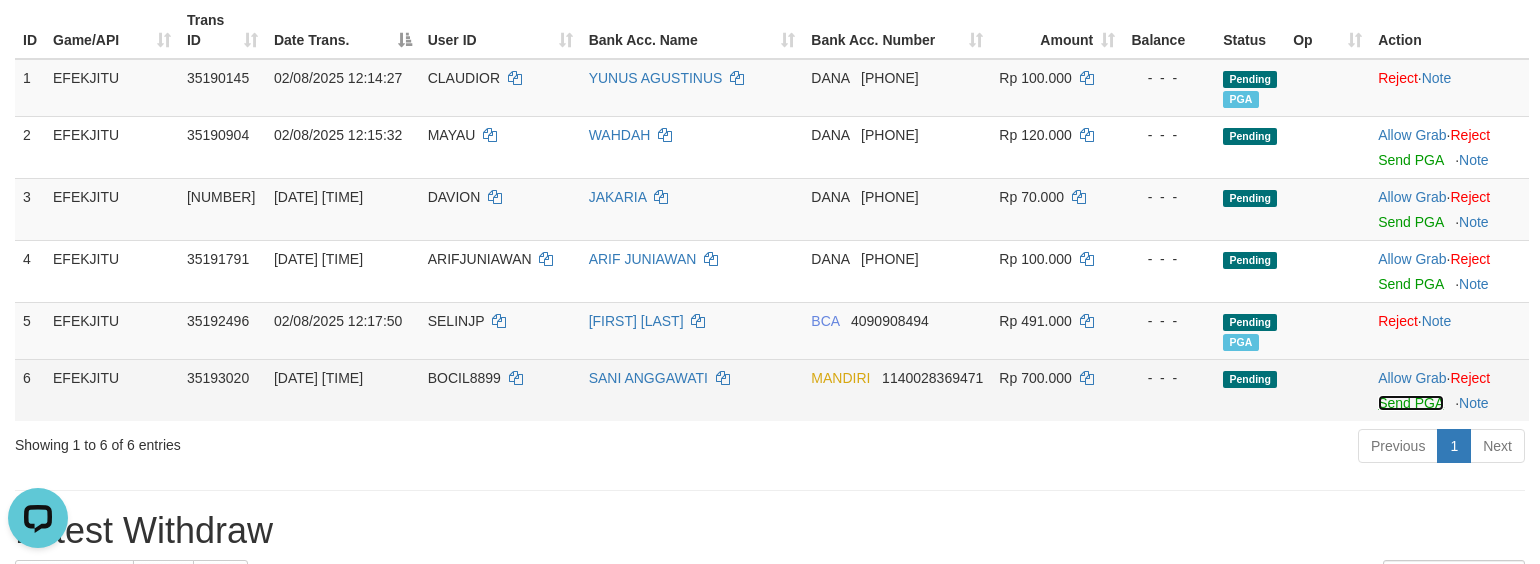 click on "Send PGA" at bounding box center (1410, 403) 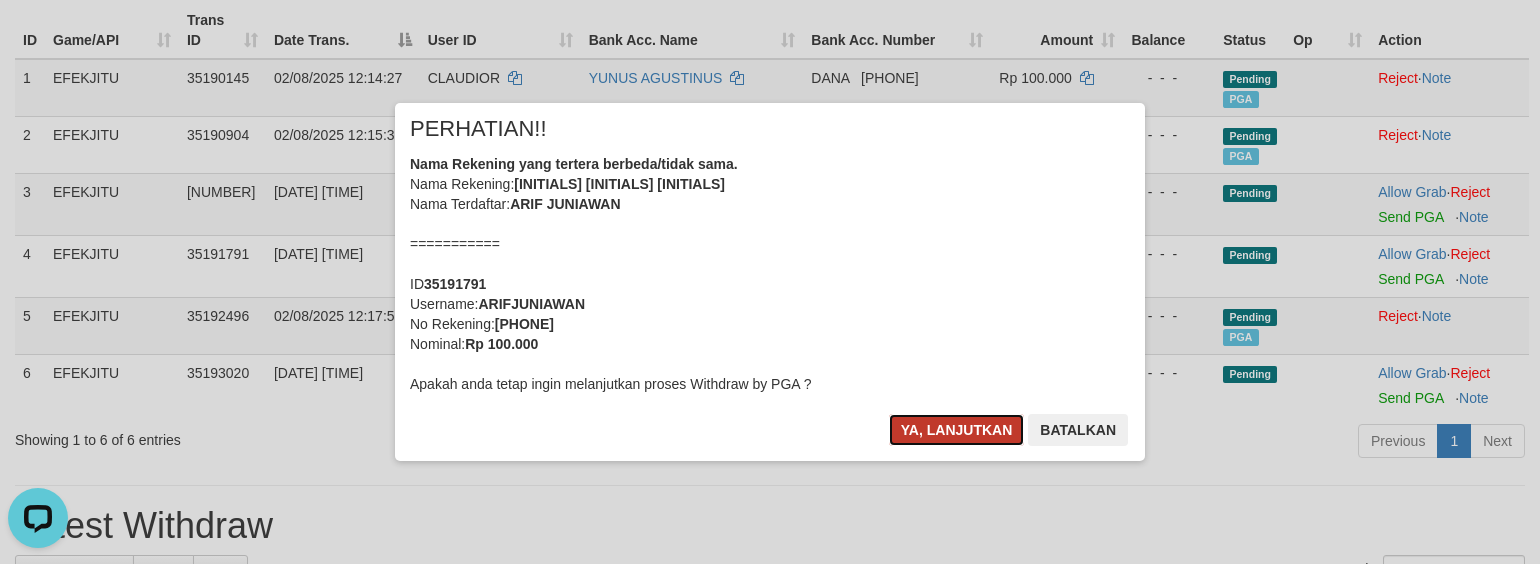 click on "Ya, lanjutkan" at bounding box center (957, 430) 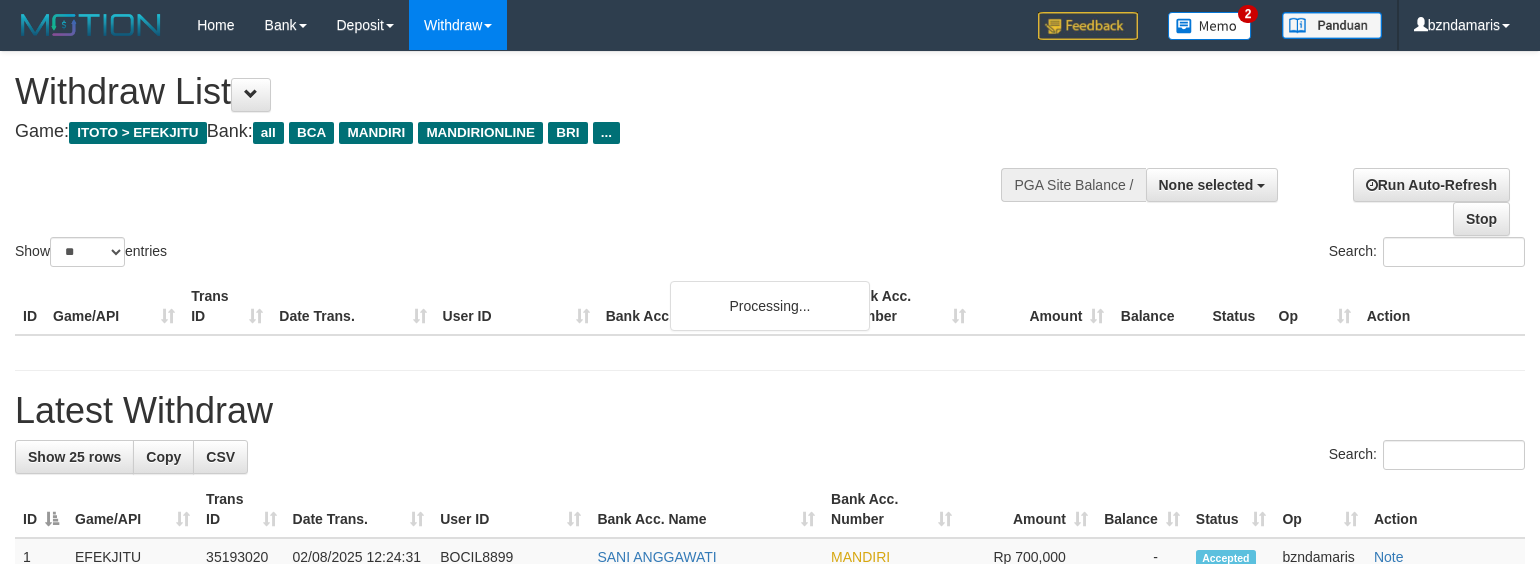select 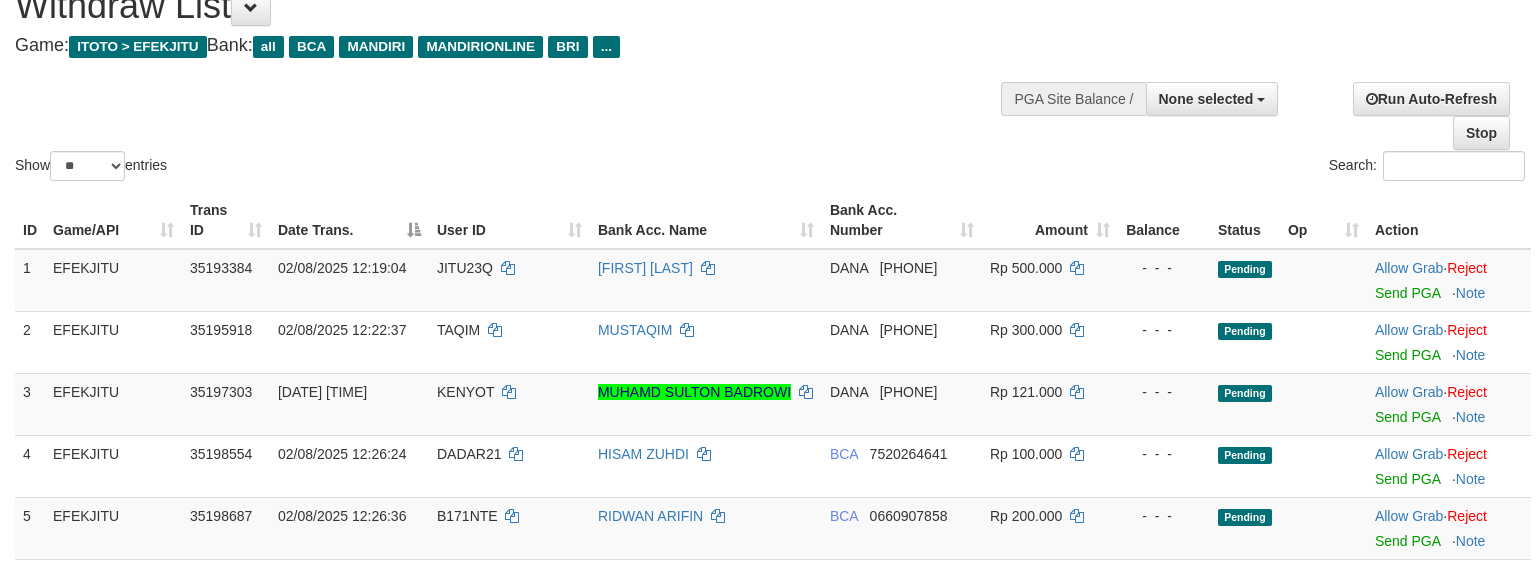 scroll, scrollTop: 133, scrollLeft: 0, axis: vertical 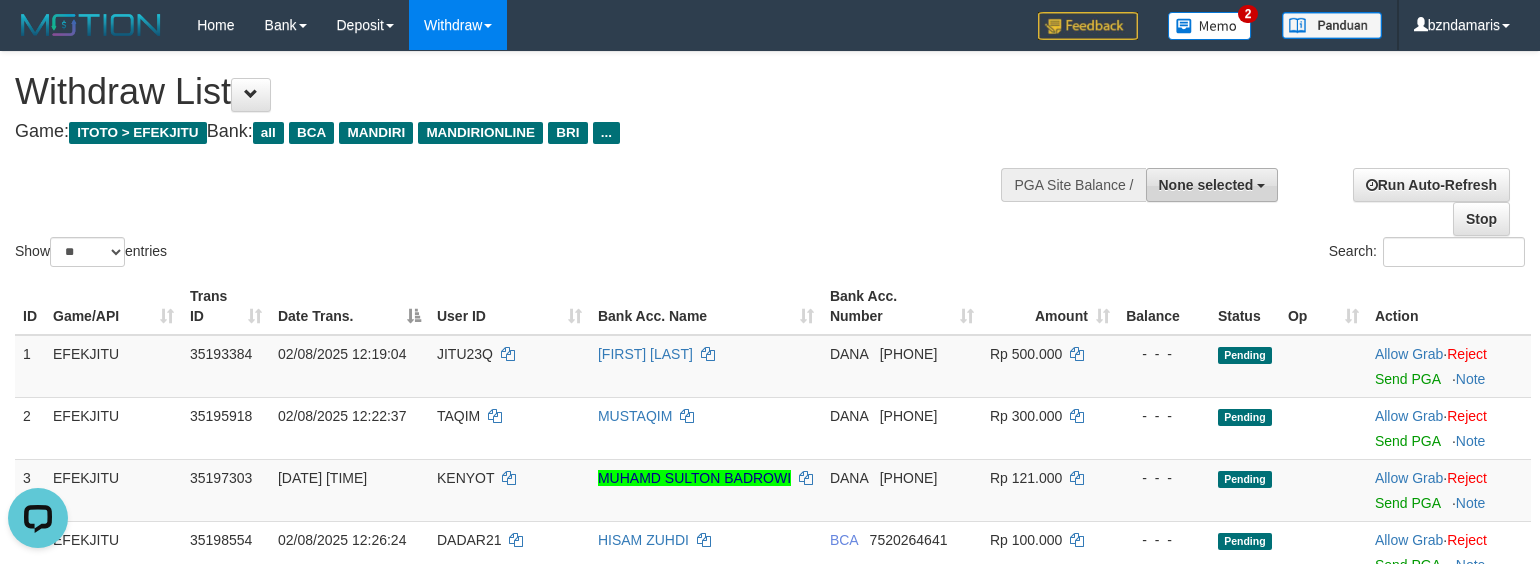 click on "None selected" at bounding box center (1212, 185) 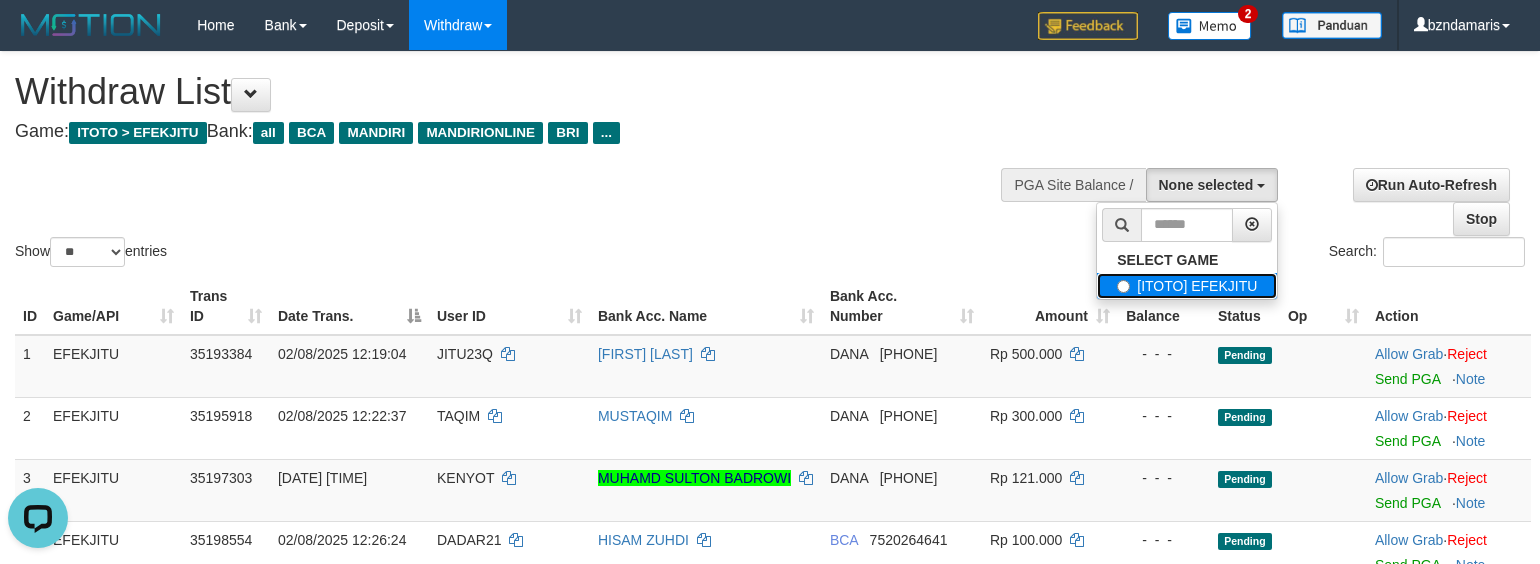 click on "[ITOTO] EFEKJITU" at bounding box center (1187, 286) 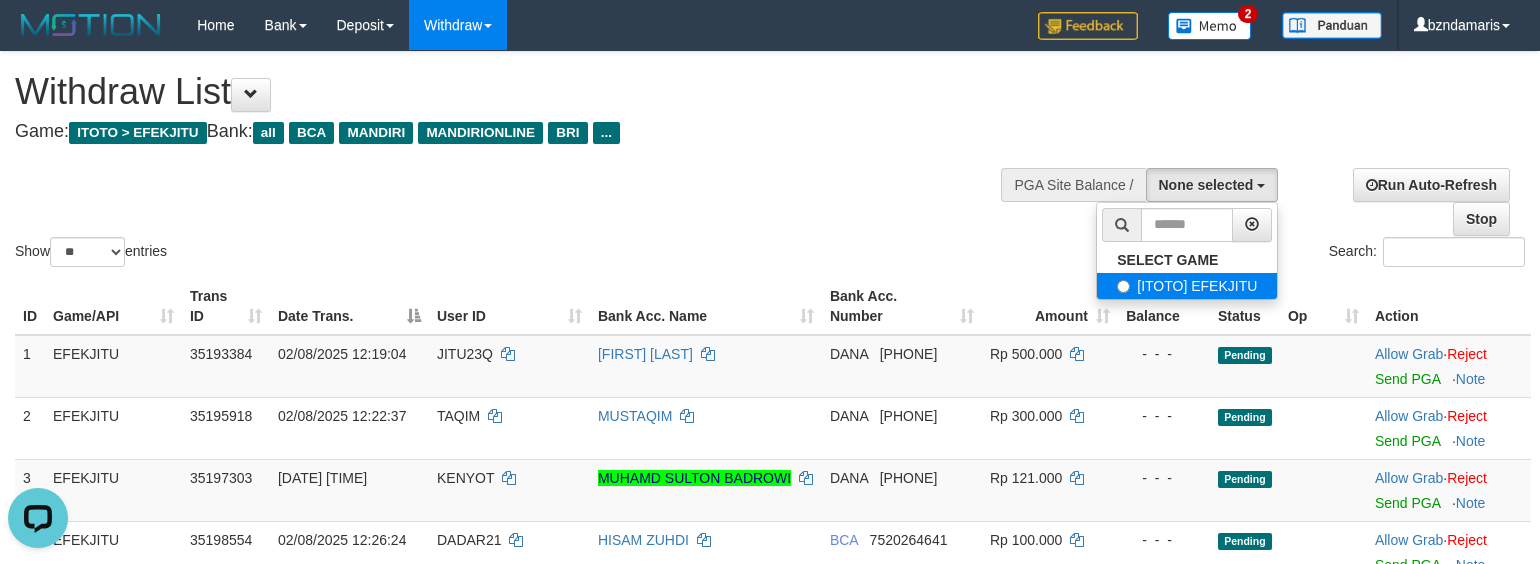 select on "****" 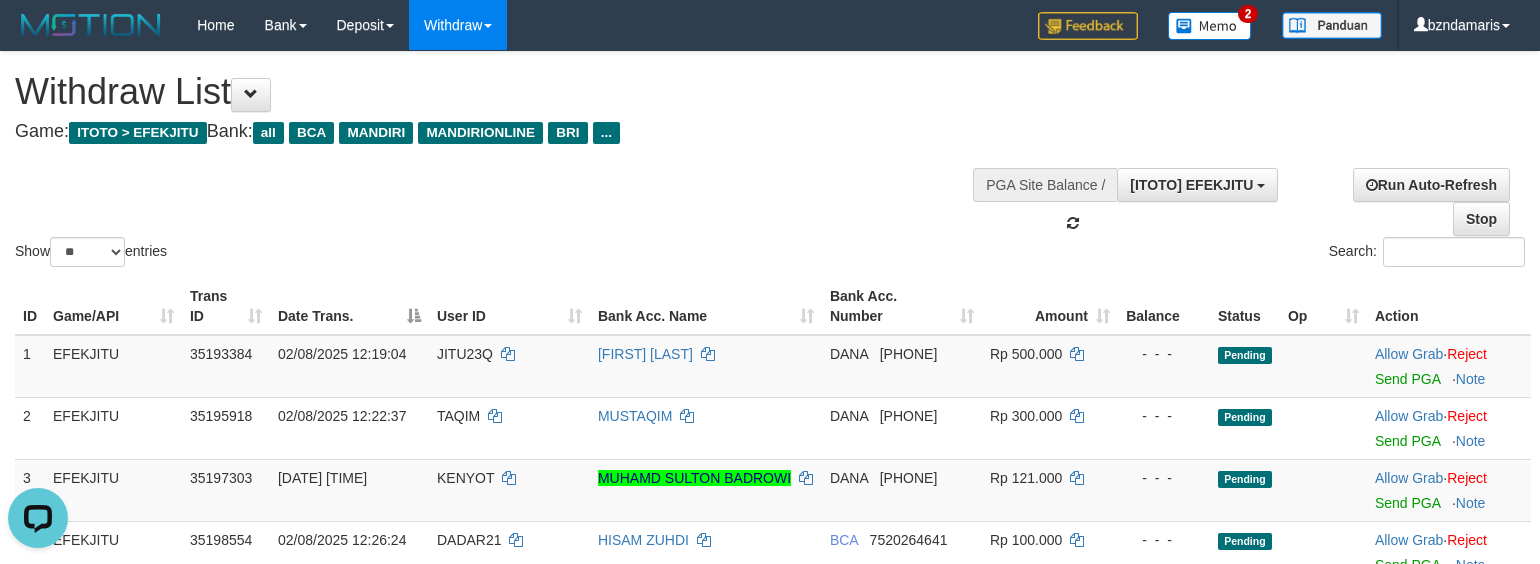 scroll, scrollTop: 17, scrollLeft: 0, axis: vertical 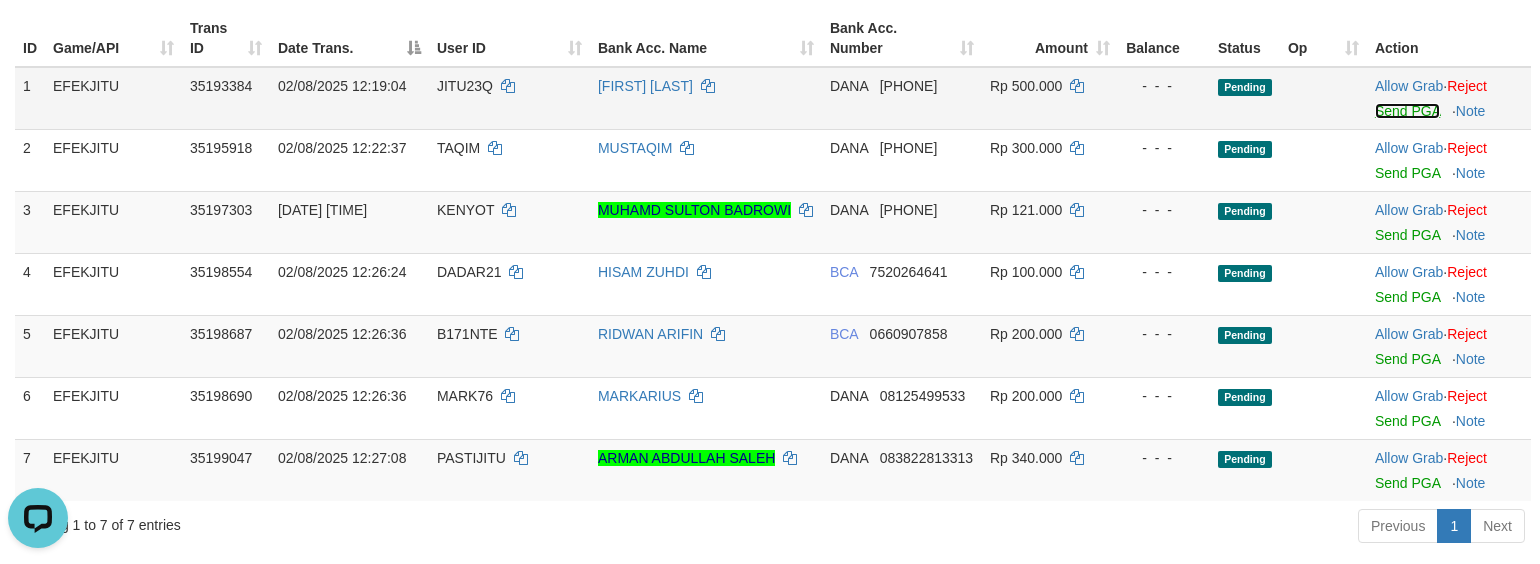 click on "Send PGA" at bounding box center [1407, 111] 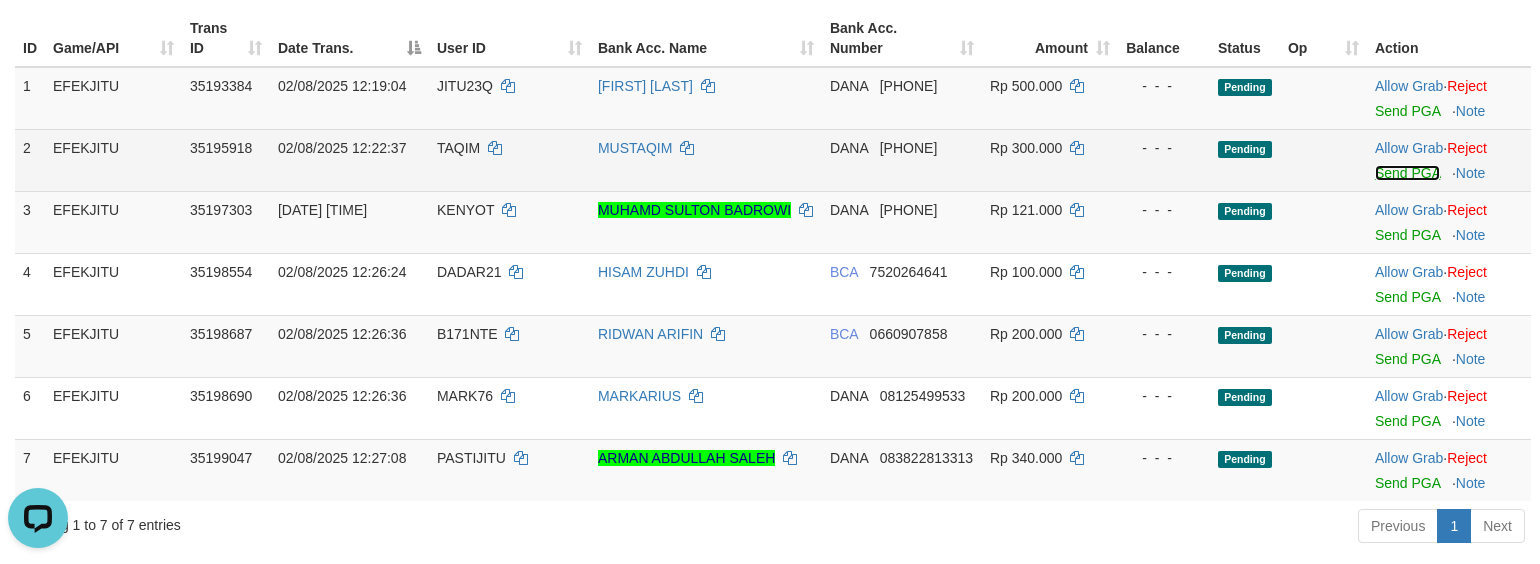 click on "Send PGA" at bounding box center [1407, 173] 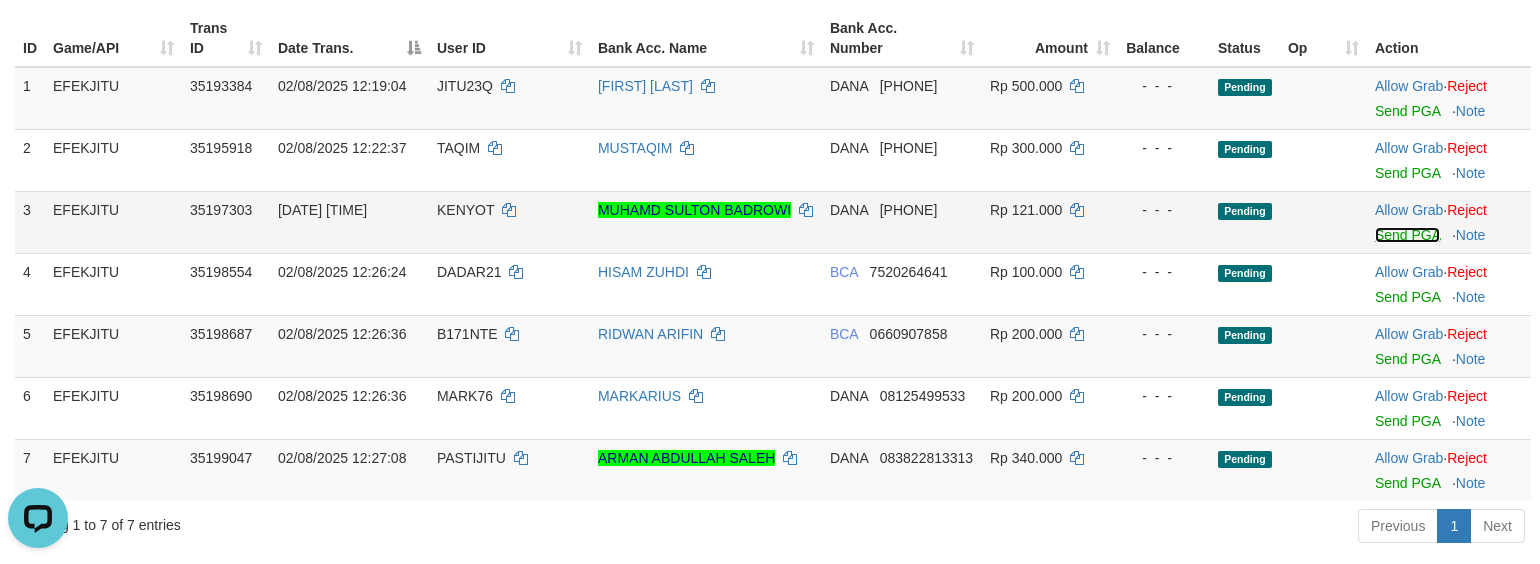 click on "Send PGA" at bounding box center (1407, 235) 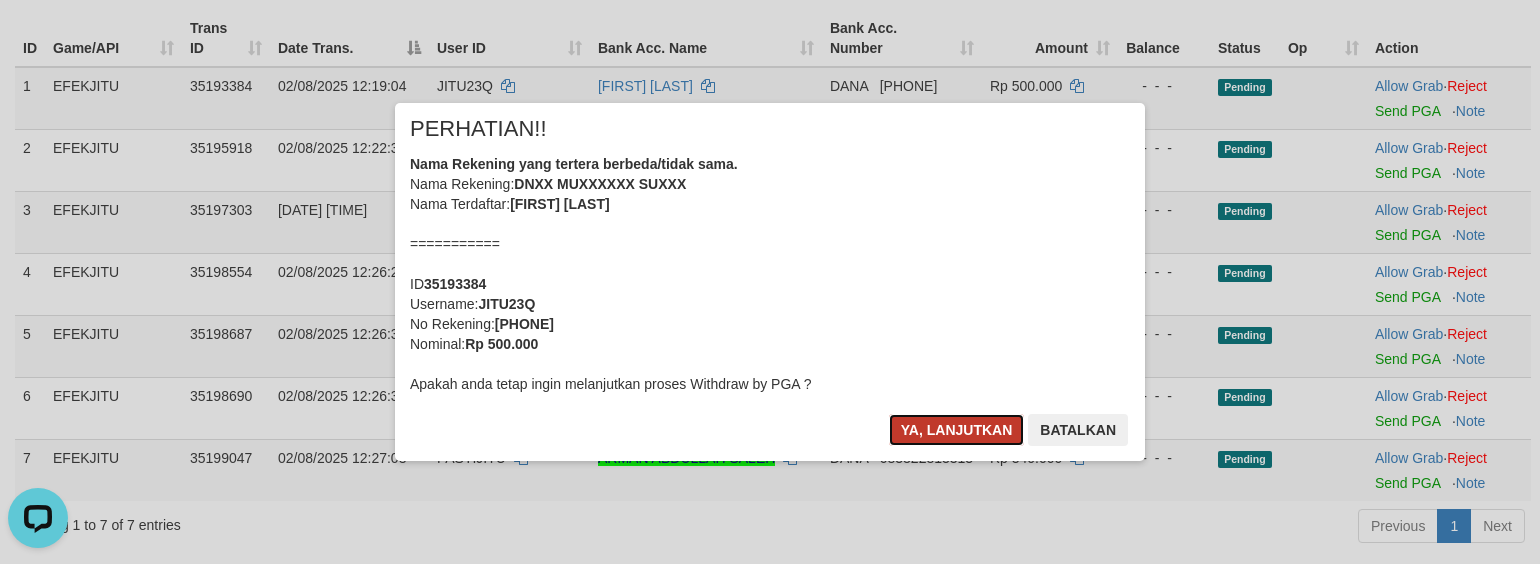 click on "Ya, lanjutkan" at bounding box center (957, 430) 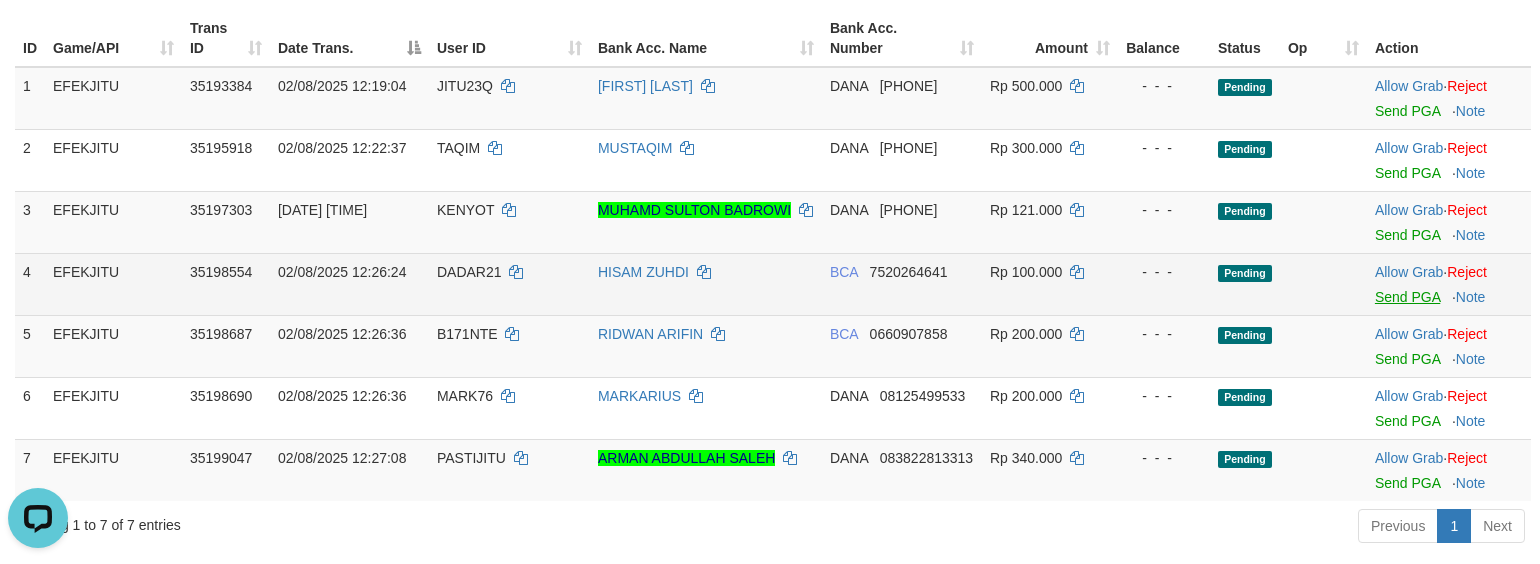click on "Toggle navigation
Home
Bank
Account List
Load
By Website
Group
[ITOTO]													EFEKJITU
Mutasi Bank
Search
Sync
Note Mutasi
Deposit
DPS Fetch
DPS List
History
PGA History
Note DPS" at bounding box center [770, 767] 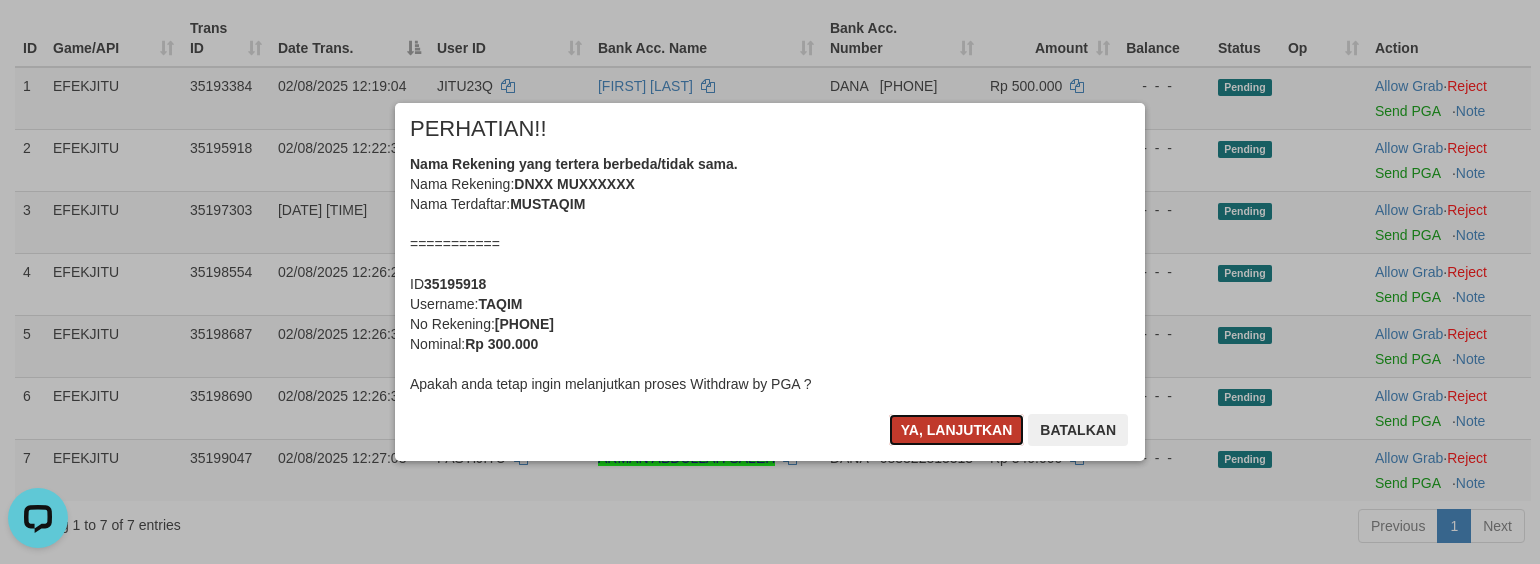 click on "Ya, lanjutkan" at bounding box center [957, 430] 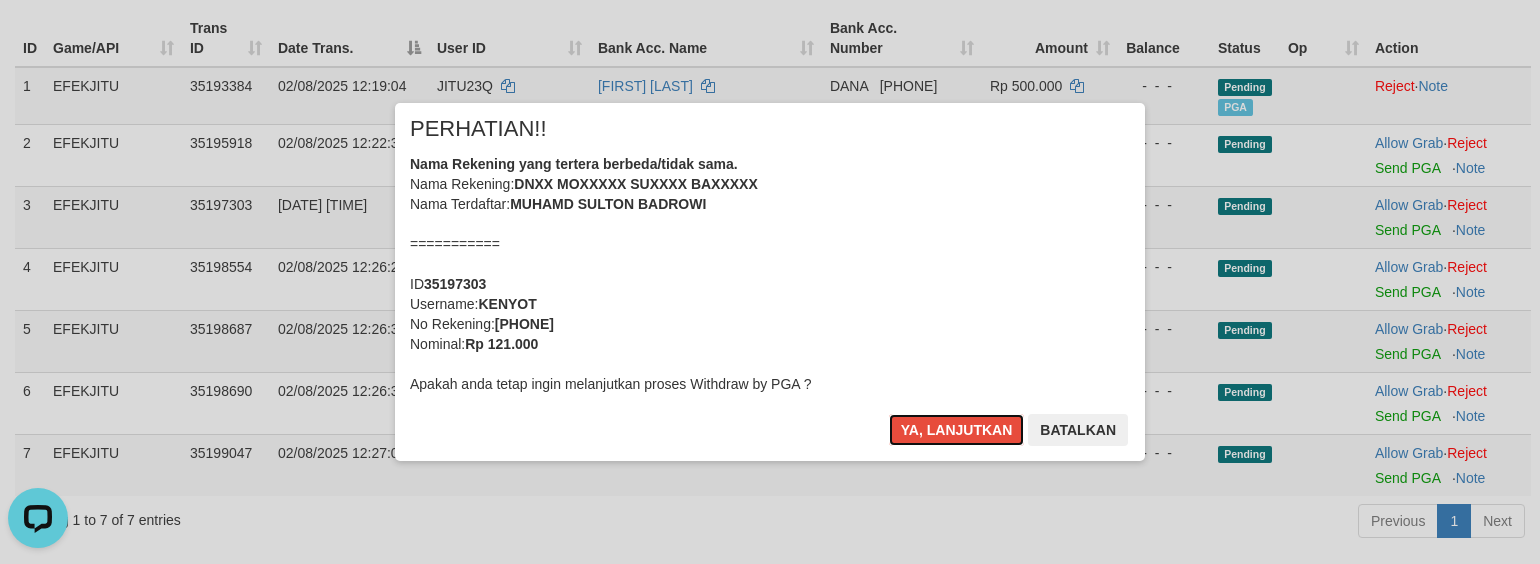 click on "Ya, lanjutkan" at bounding box center [957, 430] 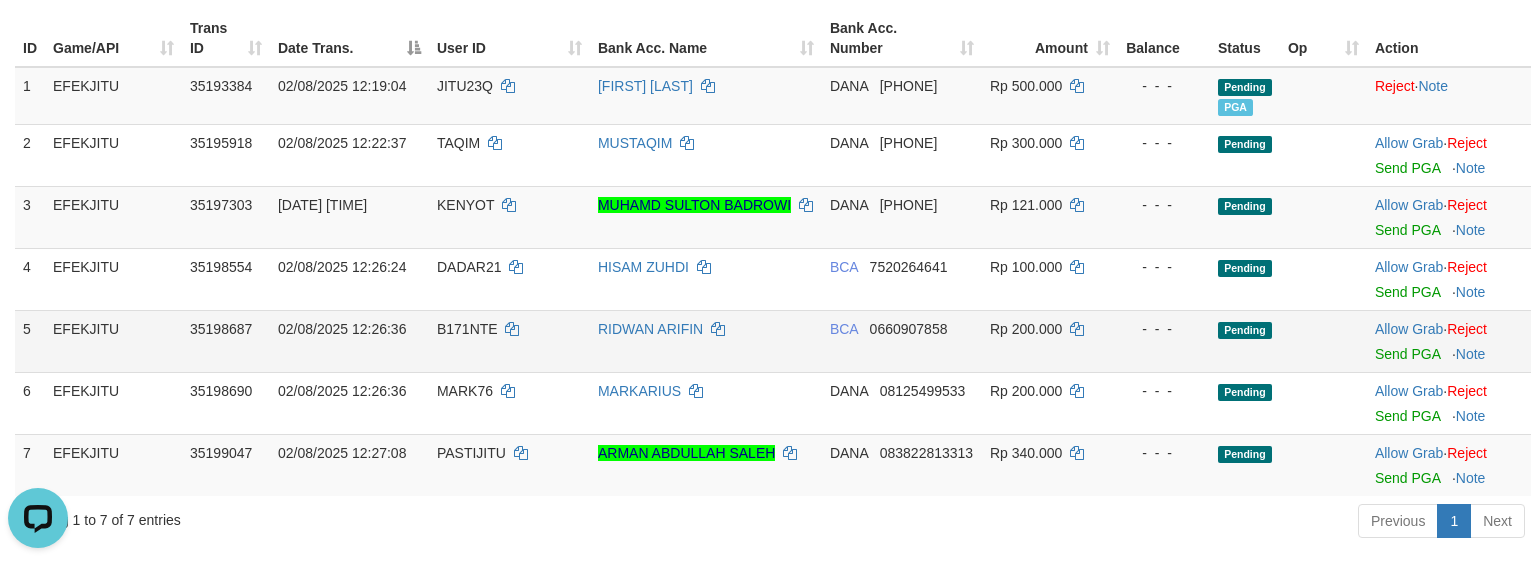click on "Allow Grab   ·    Reject Send PGA     ·    Note" at bounding box center (1449, 341) 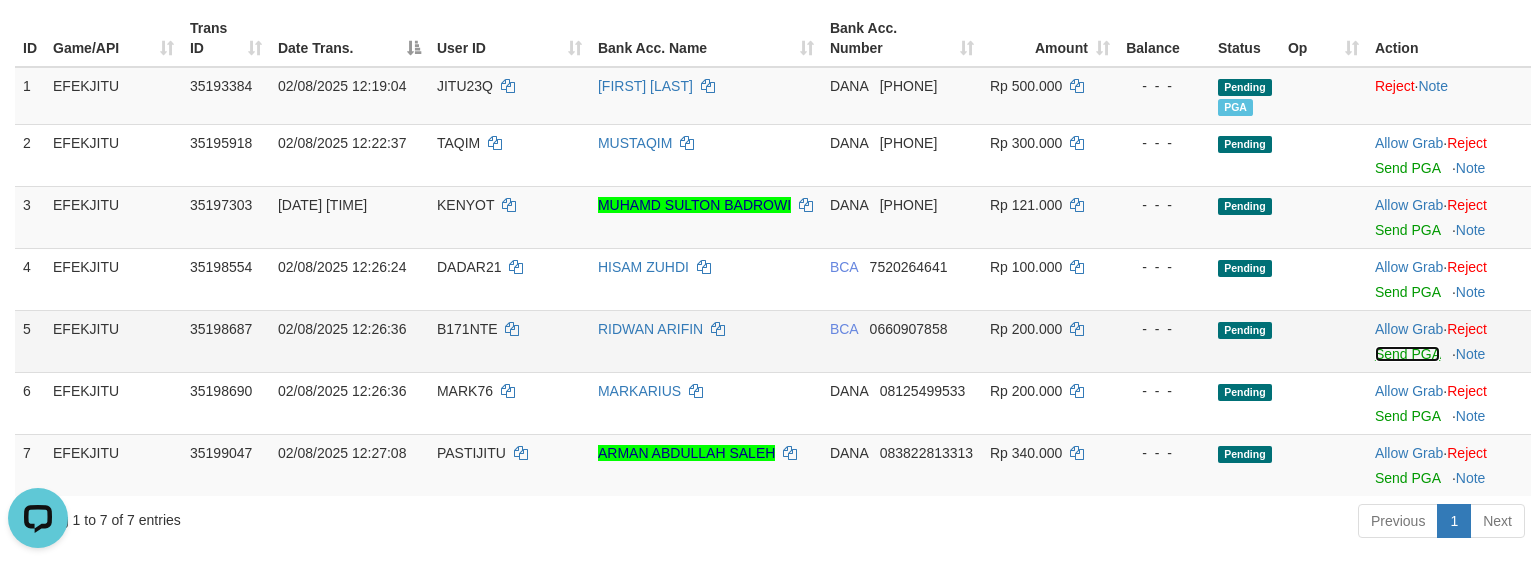 click on "Send PGA" at bounding box center [1407, 354] 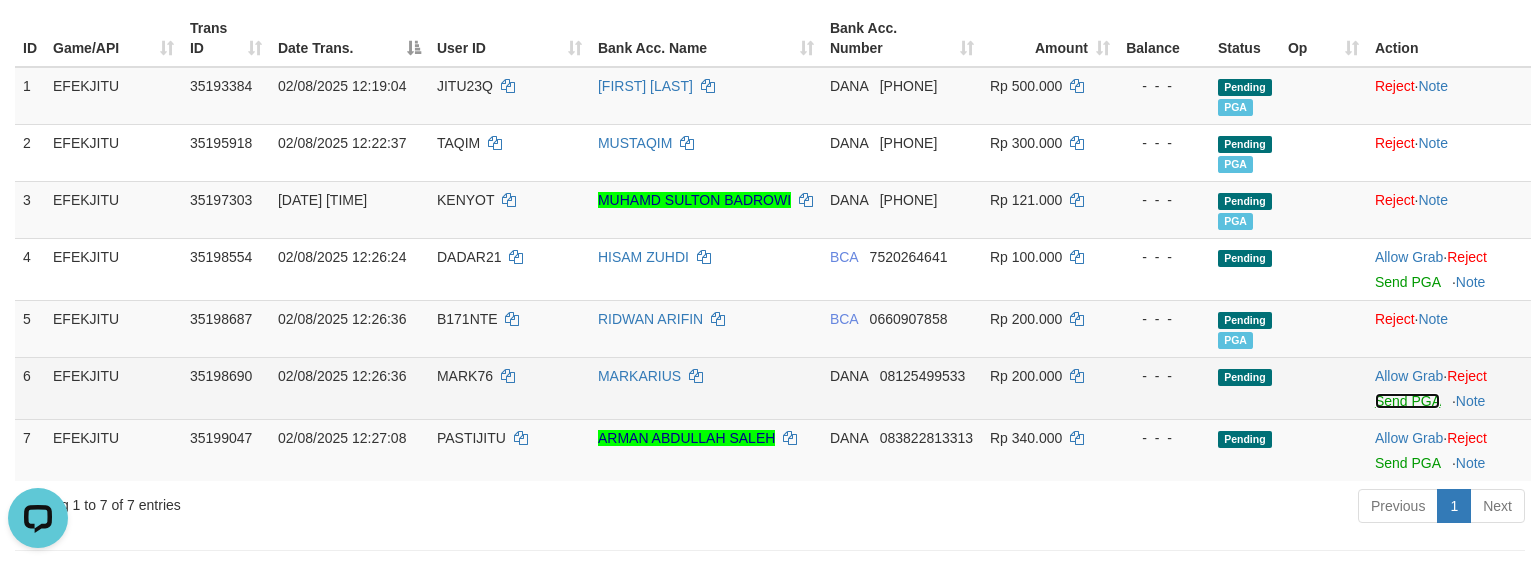 click on "Send PGA" at bounding box center (1407, 401) 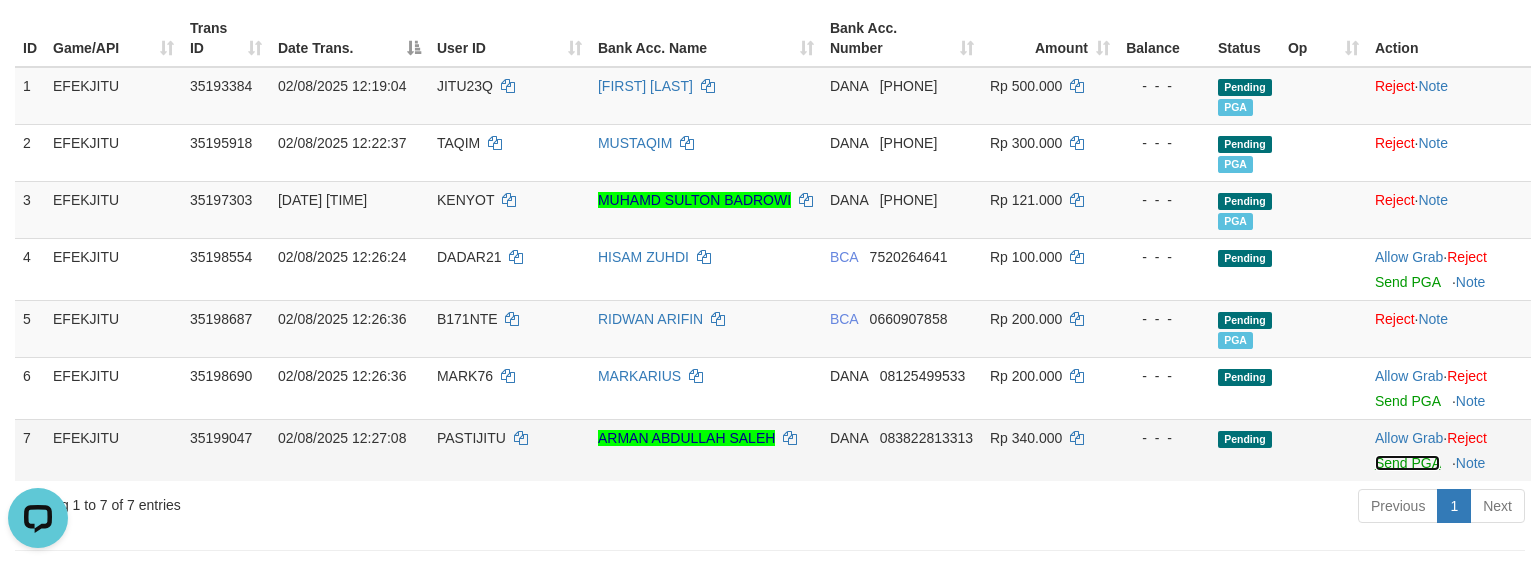 click on "Send PGA" at bounding box center (1407, 463) 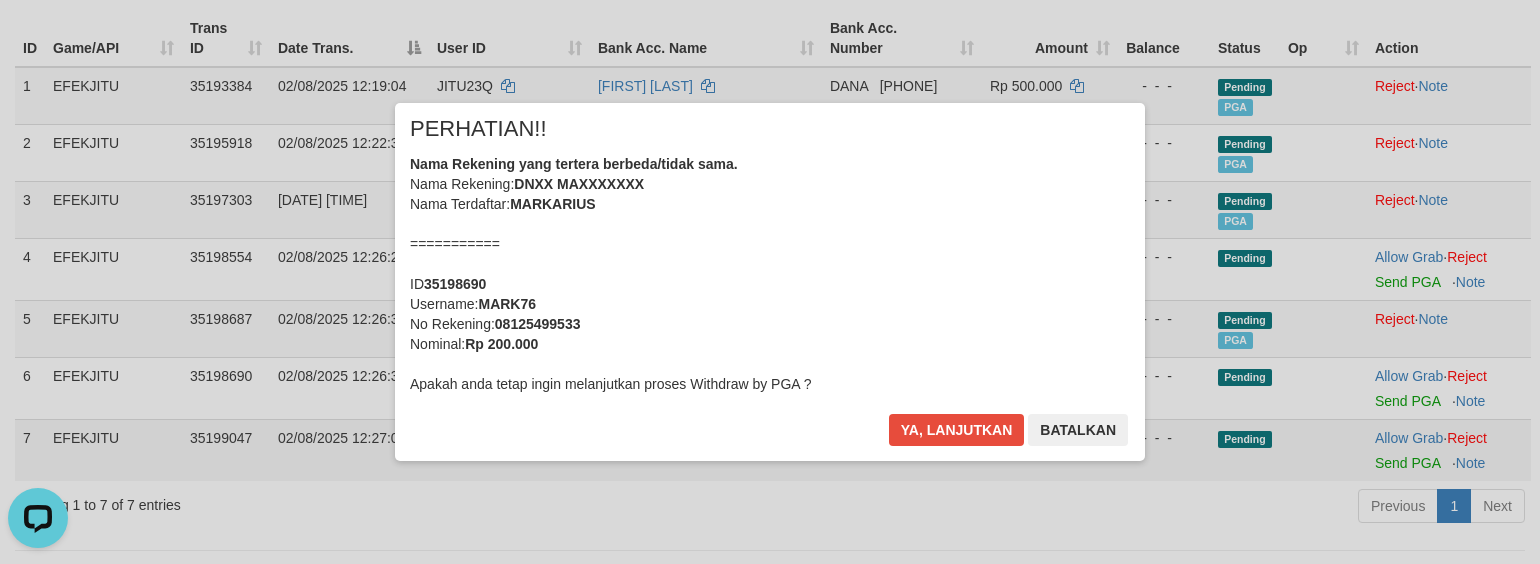 scroll, scrollTop: 0, scrollLeft: 0, axis: both 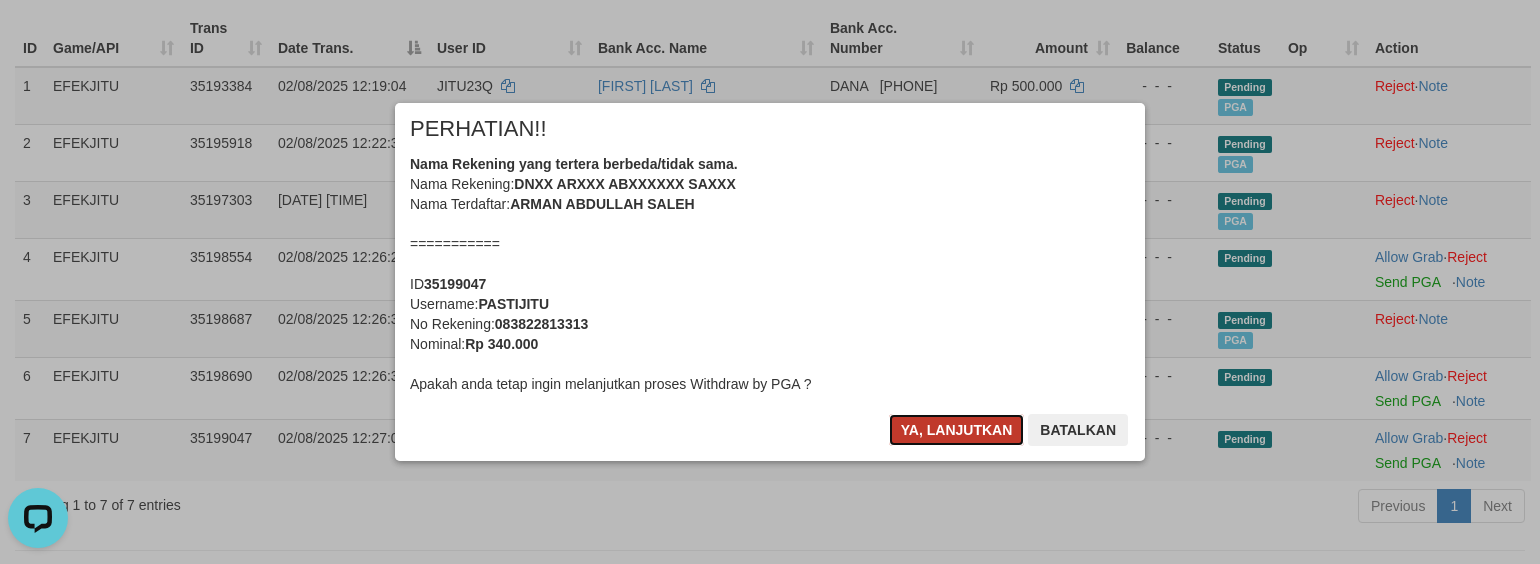 click on "Ya, lanjutkan" at bounding box center [957, 430] 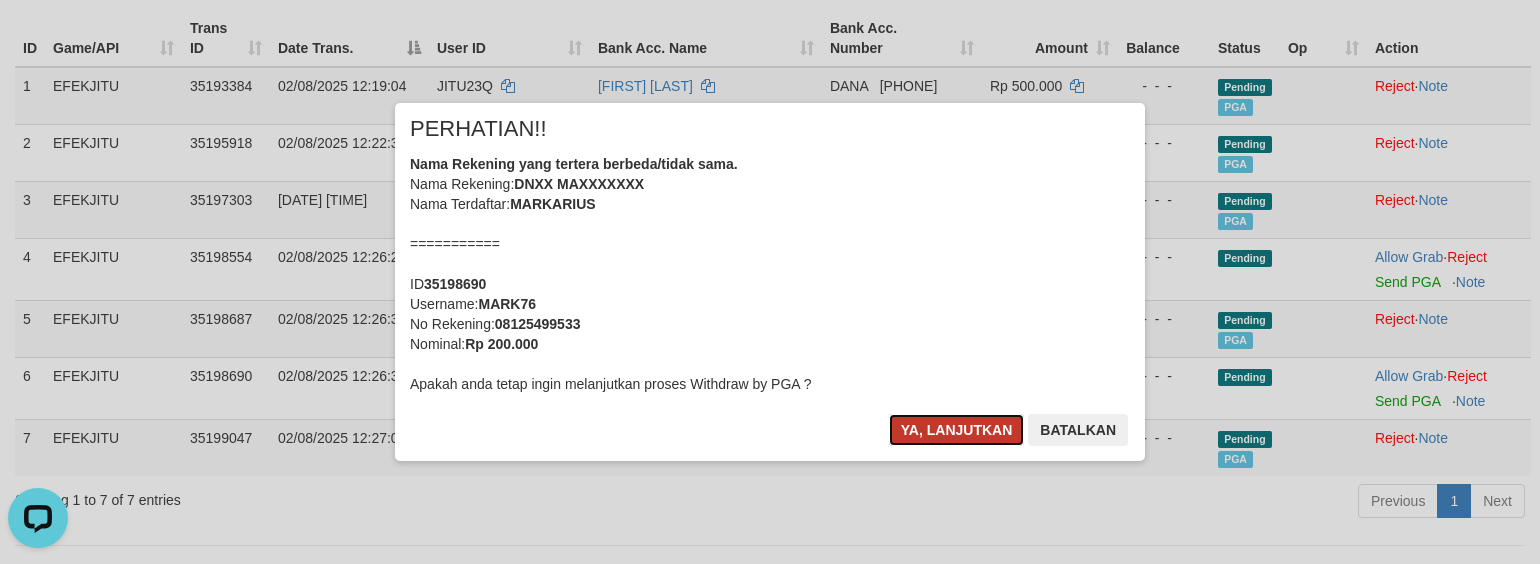 click on "Ya, lanjutkan" at bounding box center (957, 430) 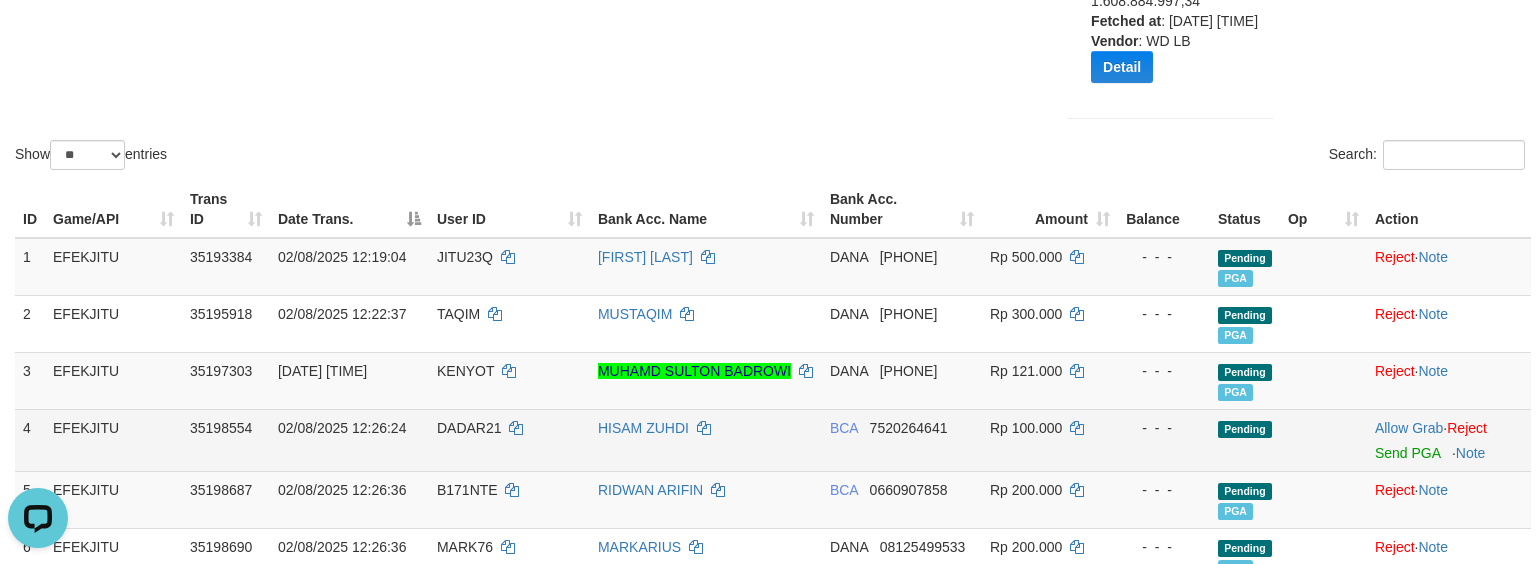 scroll, scrollTop: 612, scrollLeft: 0, axis: vertical 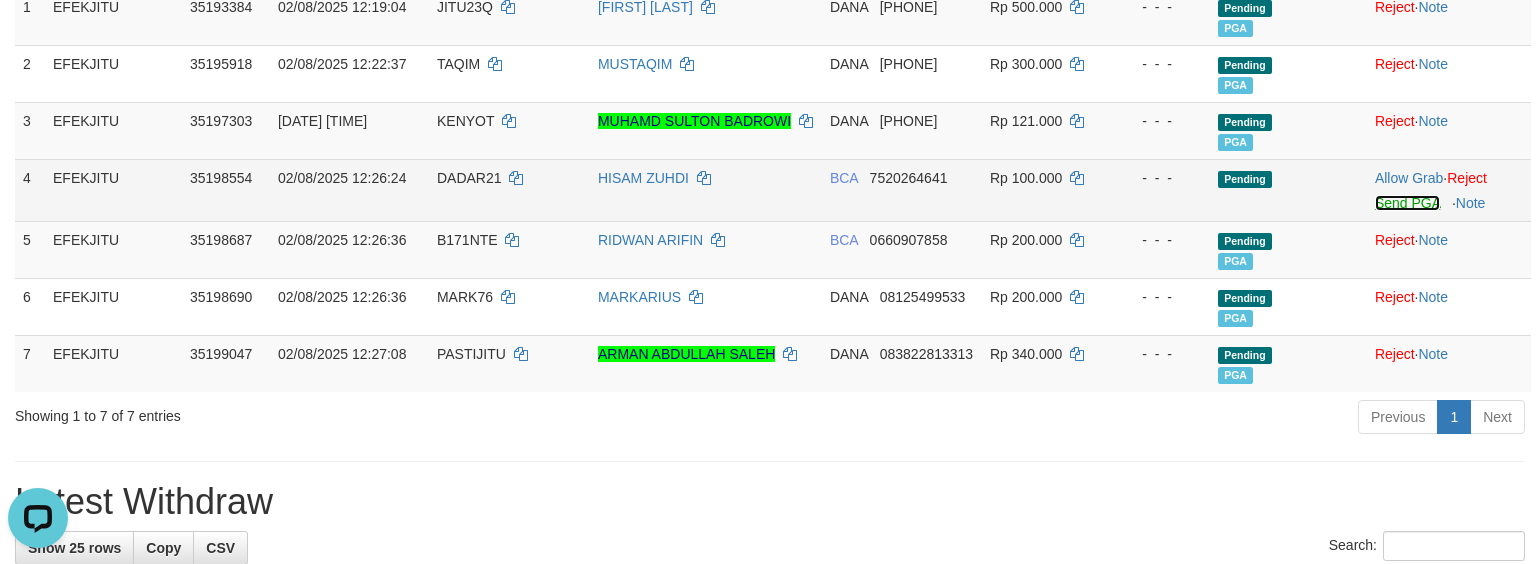 click on "Send PGA" at bounding box center (1407, 203) 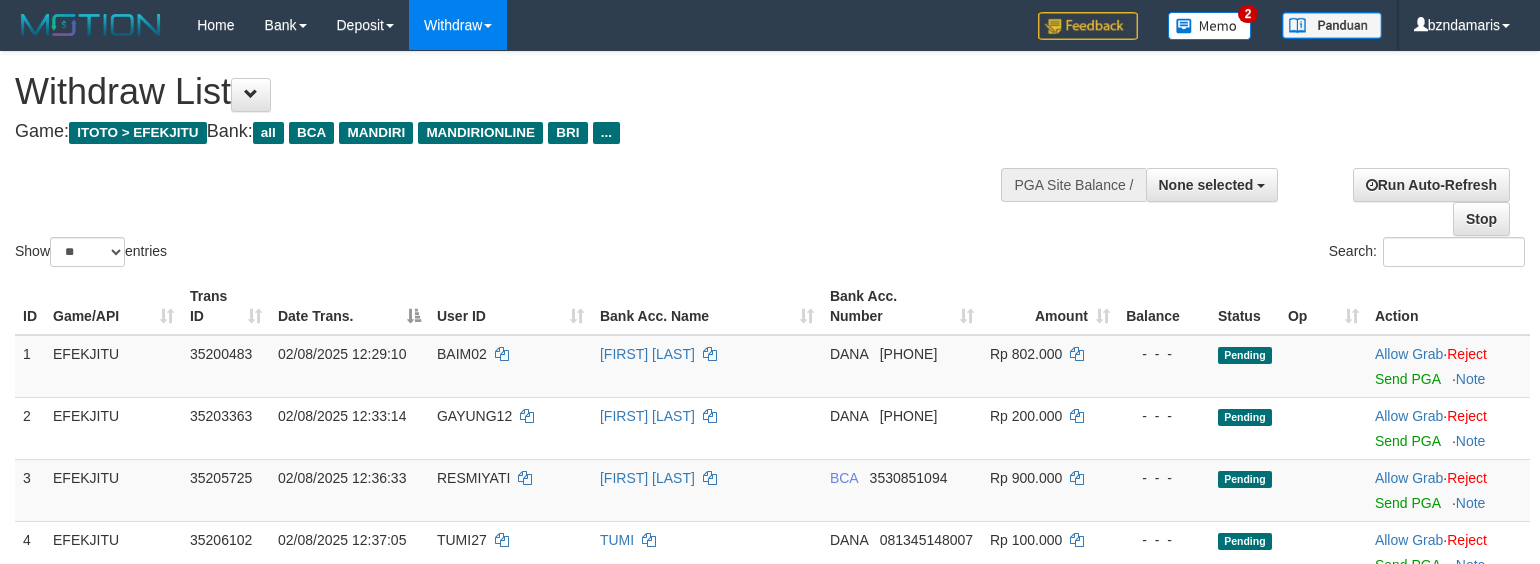 select 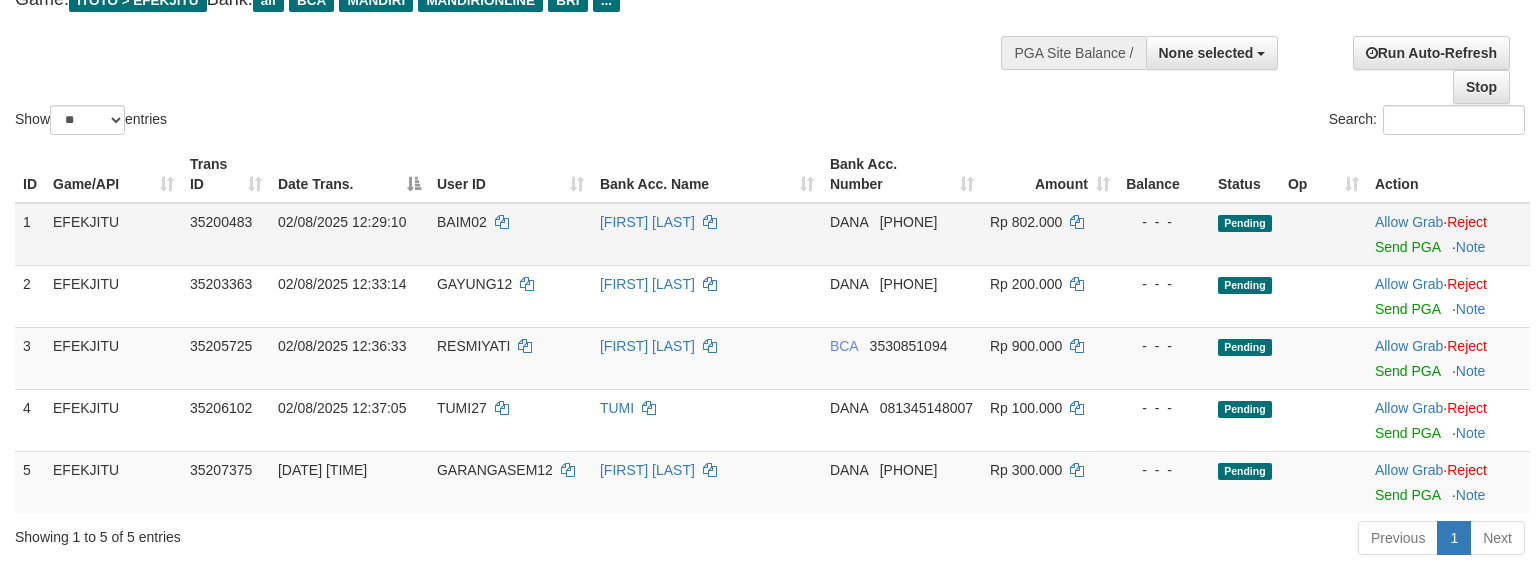 scroll, scrollTop: 133, scrollLeft: 0, axis: vertical 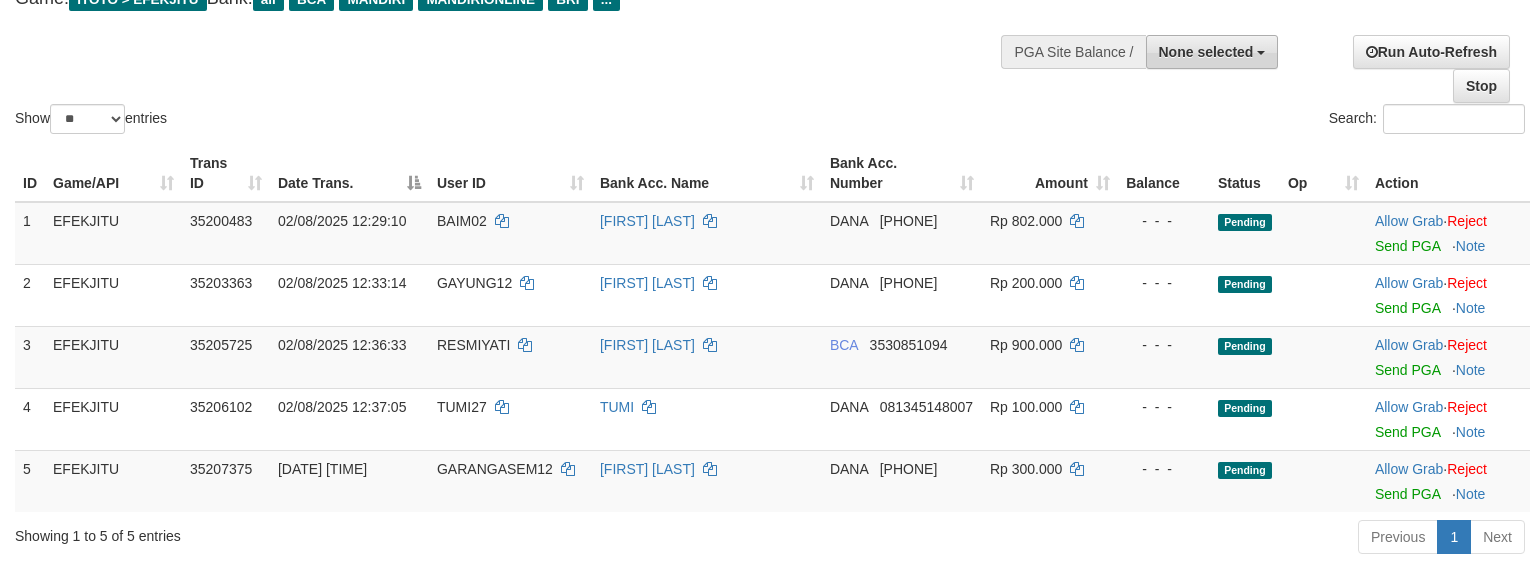 click on "None selected" at bounding box center (1212, 52) 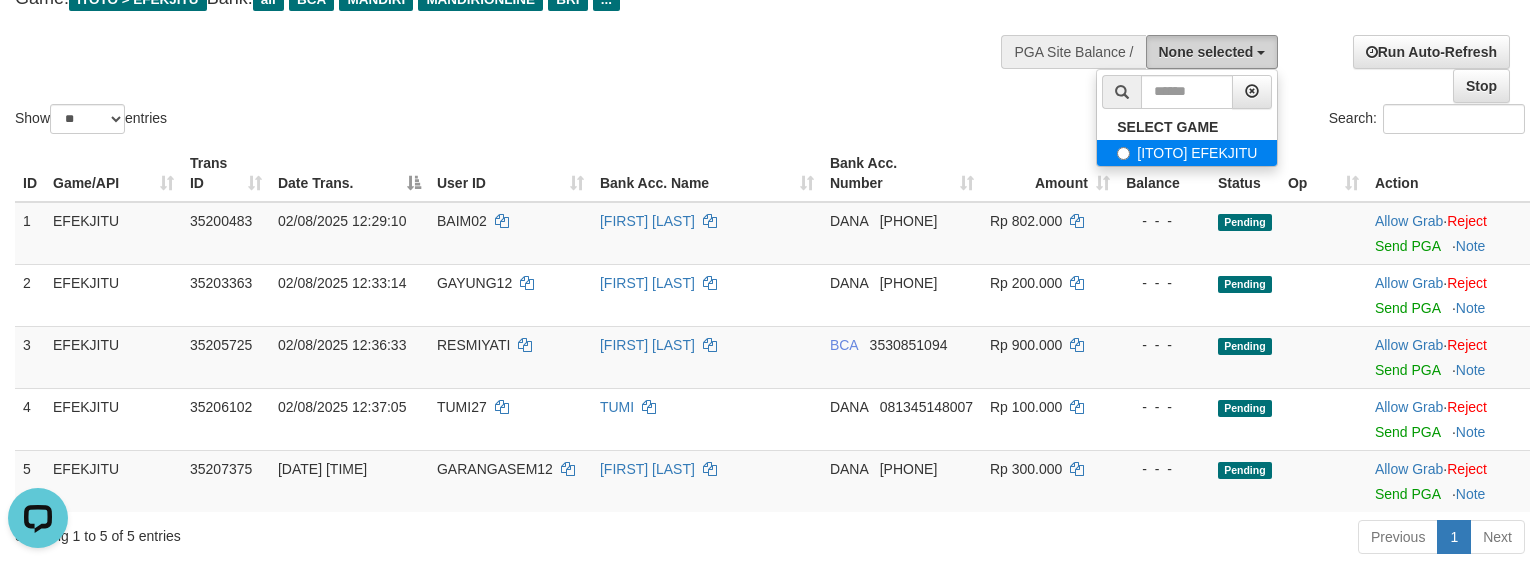 scroll, scrollTop: 0, scrollLeft: 0, axis: both 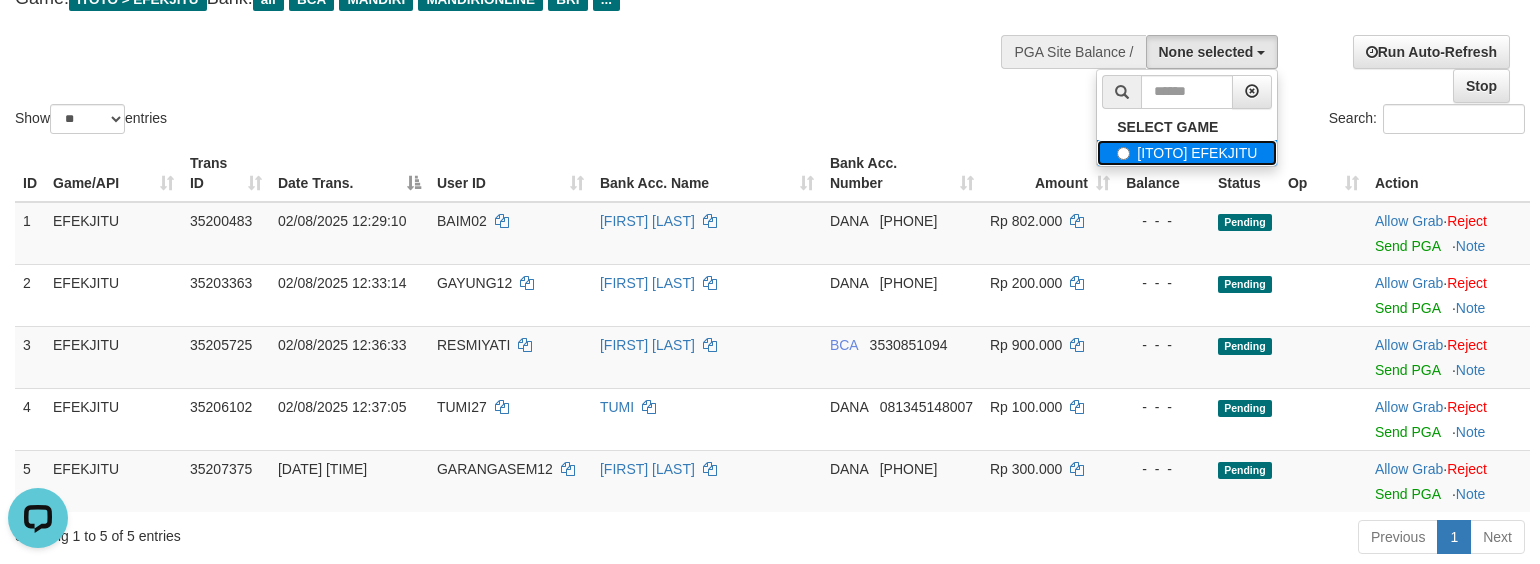 click on "[ITOTO] EFEKJITU" at bounding box center (1187, 153) 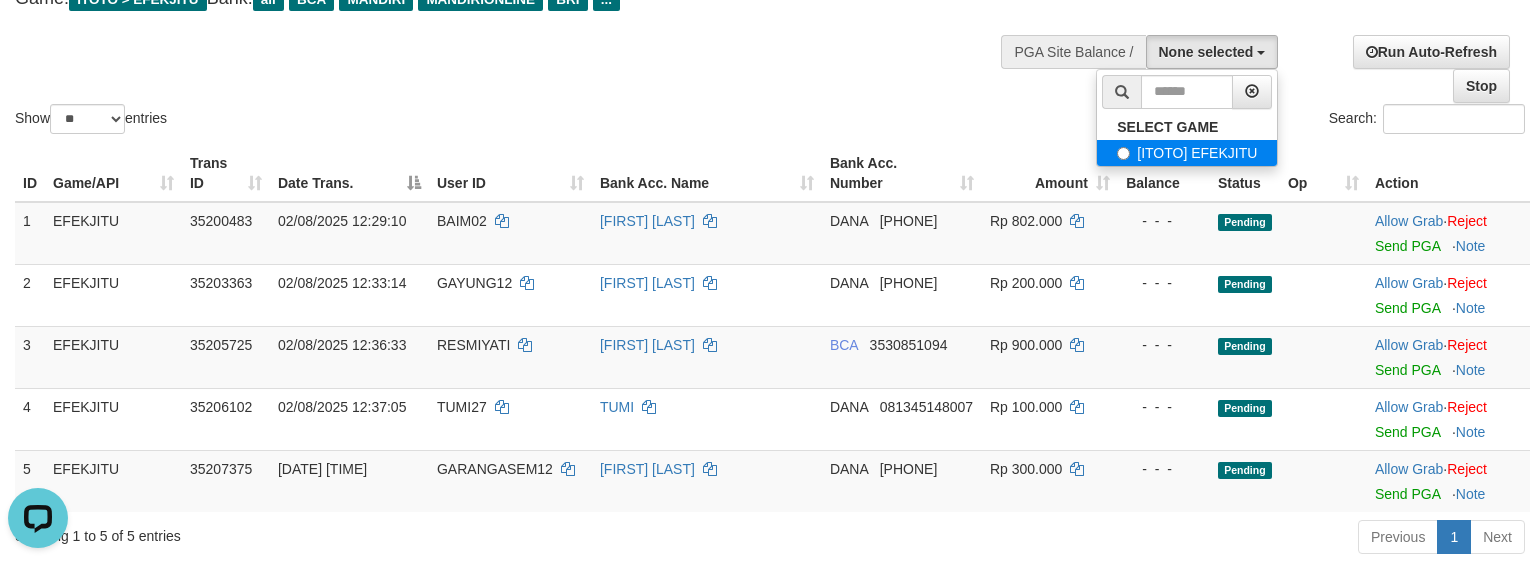 select on "****" 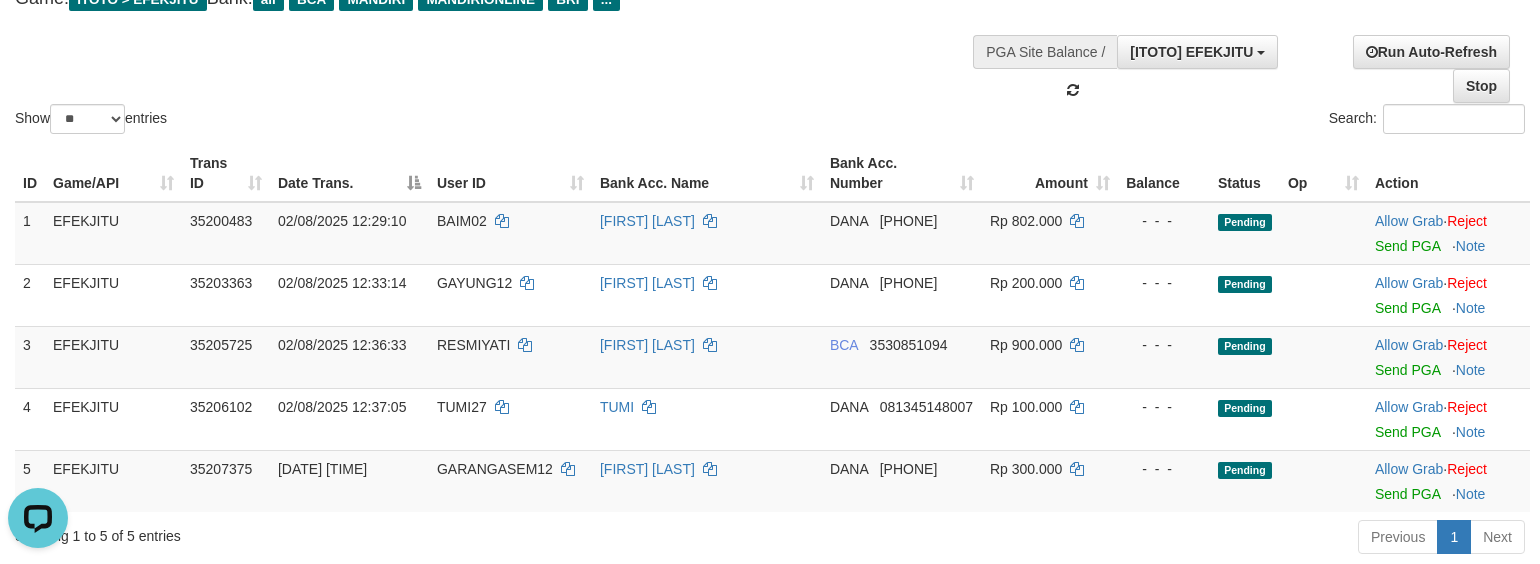 scroll, scrollTop: 17, scrollLeft: 0, axis: vertical 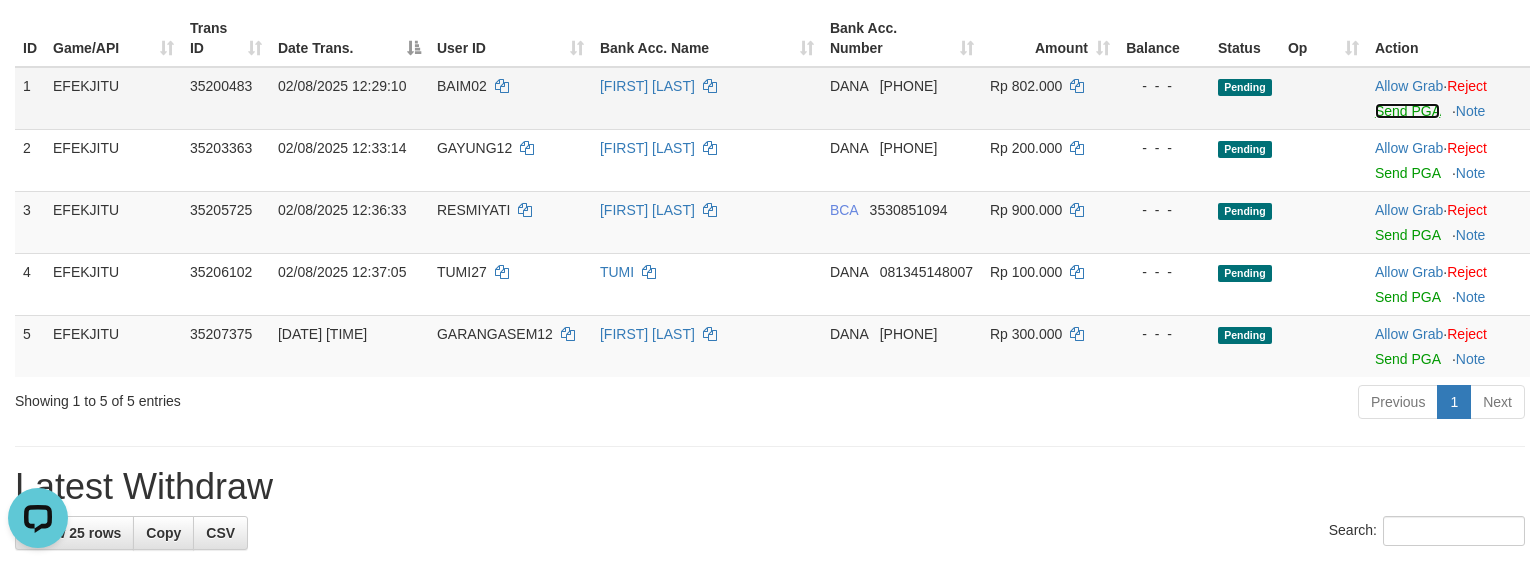 click on "Send PGA" at bounding box center [1407, 111] 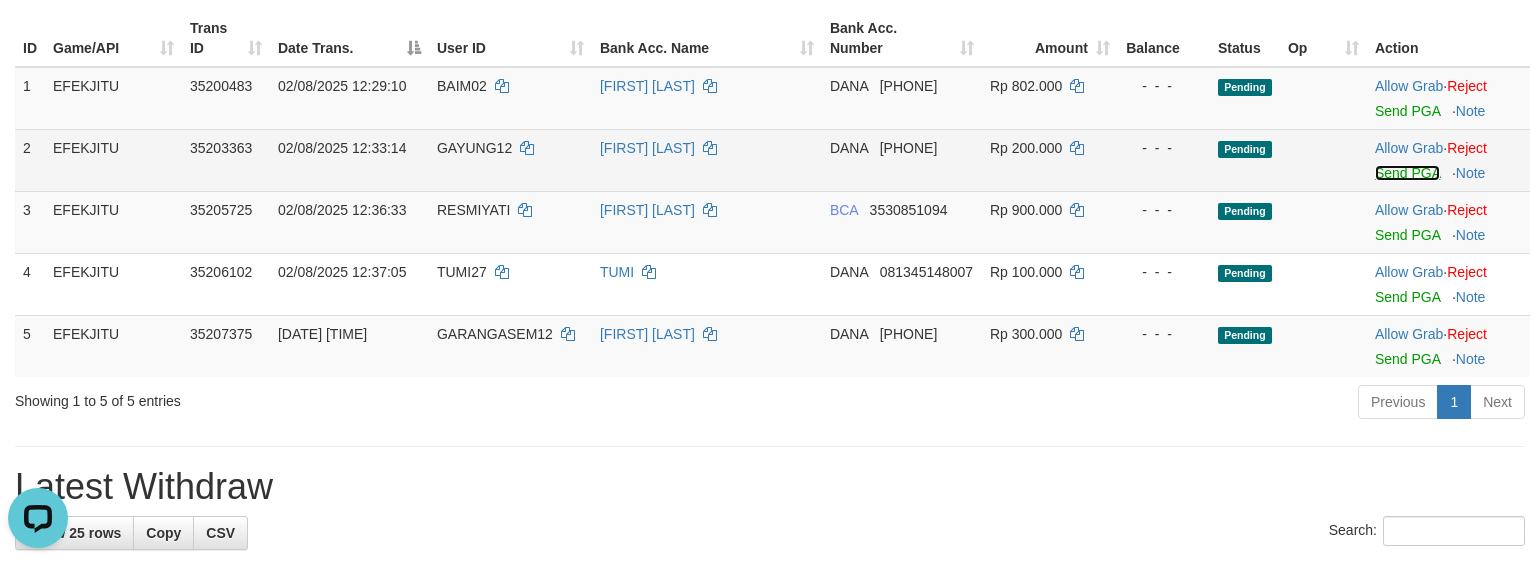 click on "Send PGA" at bounding box center [1407, 173] 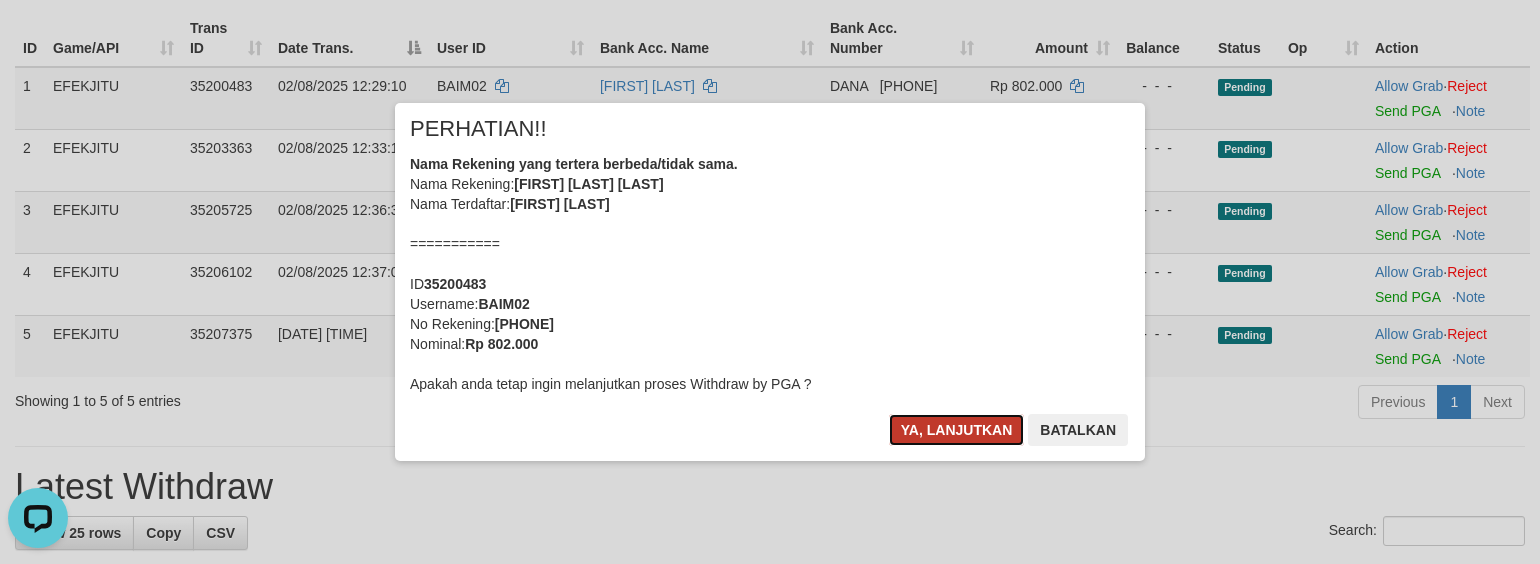 click on "Ya, lanjutkan" at bounding box center [957, 430] 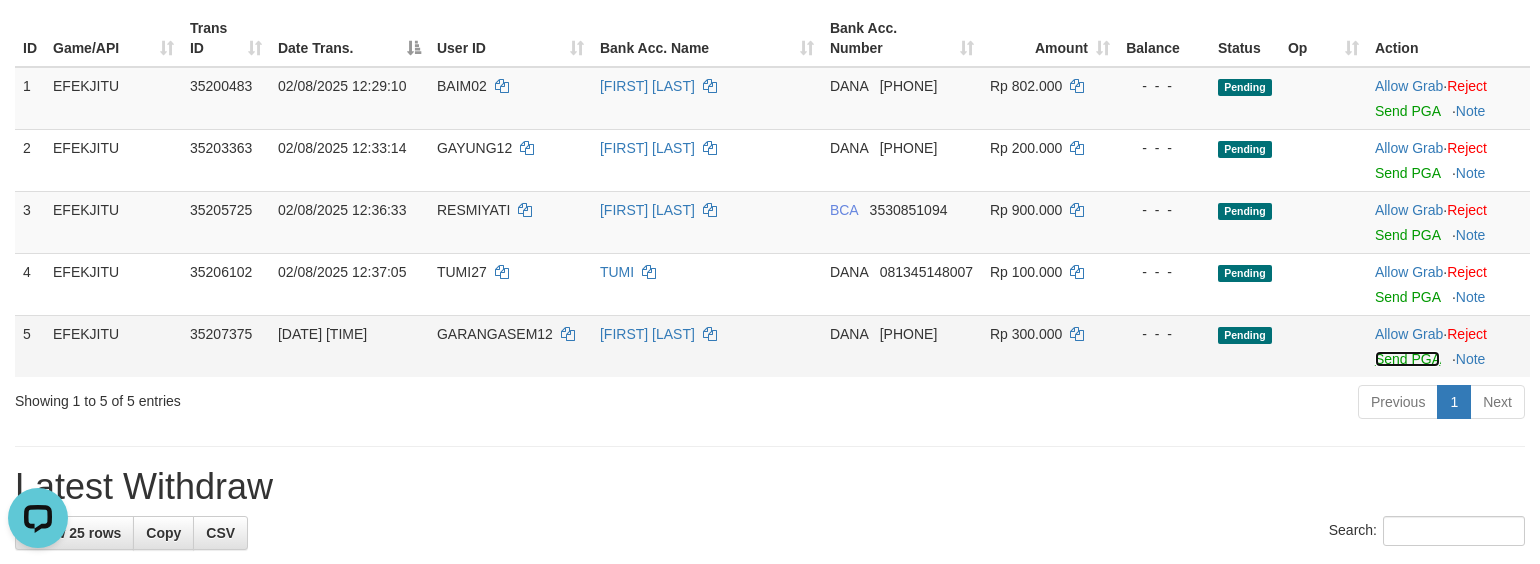 click on "Send PGA" at bounding box center (1407, 359) 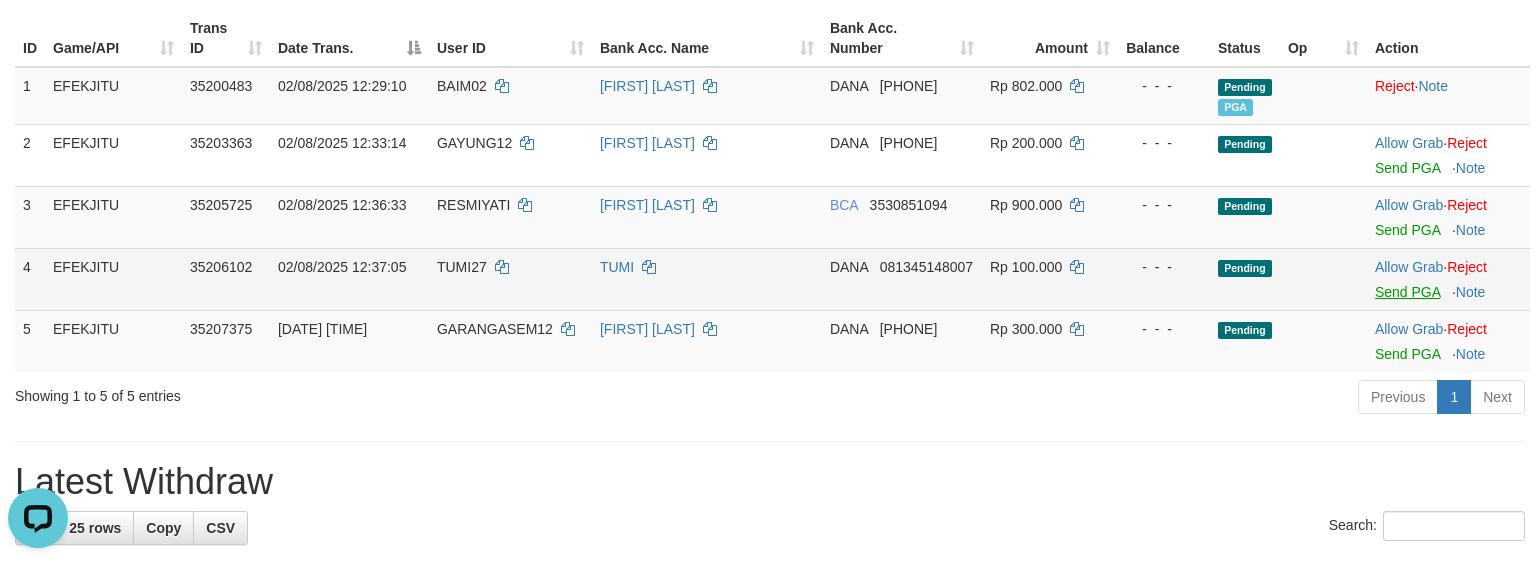 click on "Toggle navigation
Home
Bank
Account List
Load
By Website
Group
[ITOTO]													EFEKJITU
Mutasi Bank
Search
Sync
Note Mutasi
Deposit
DPS Fetch
DPS List
History
PGA History
Note DPS" at bounding box center [770, 703] 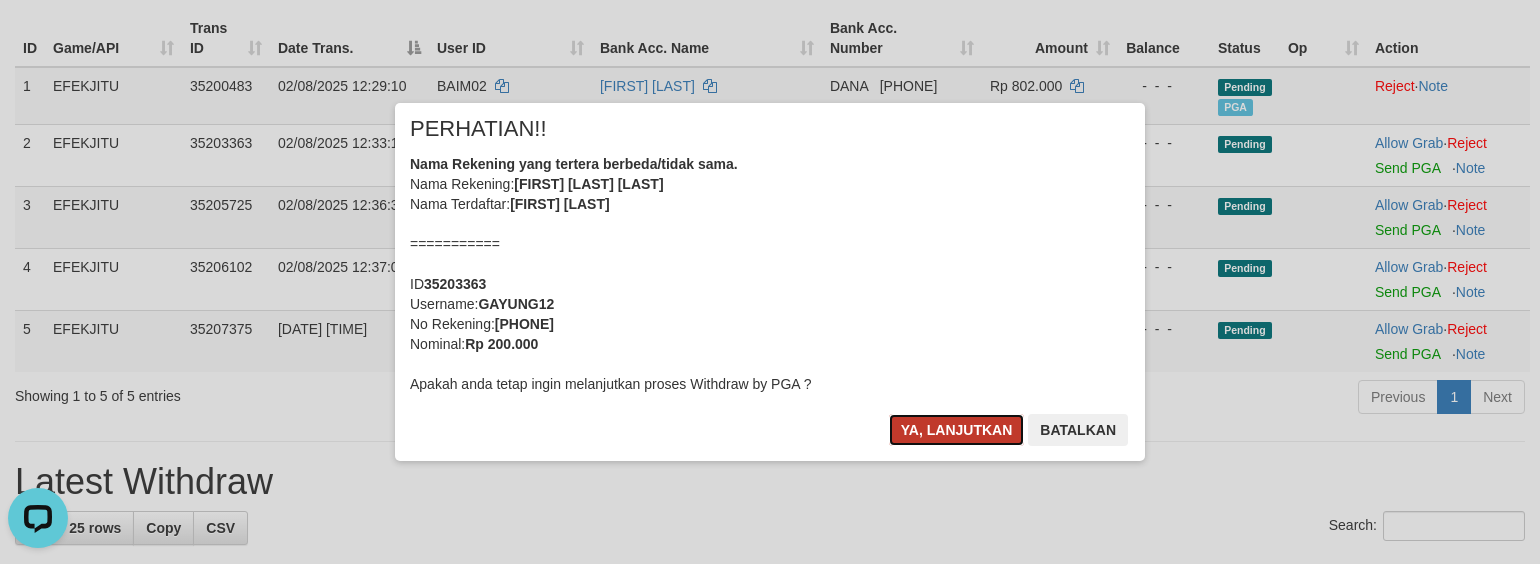 click on "Ya, lanjutkan" at bounding box center [957, 430] 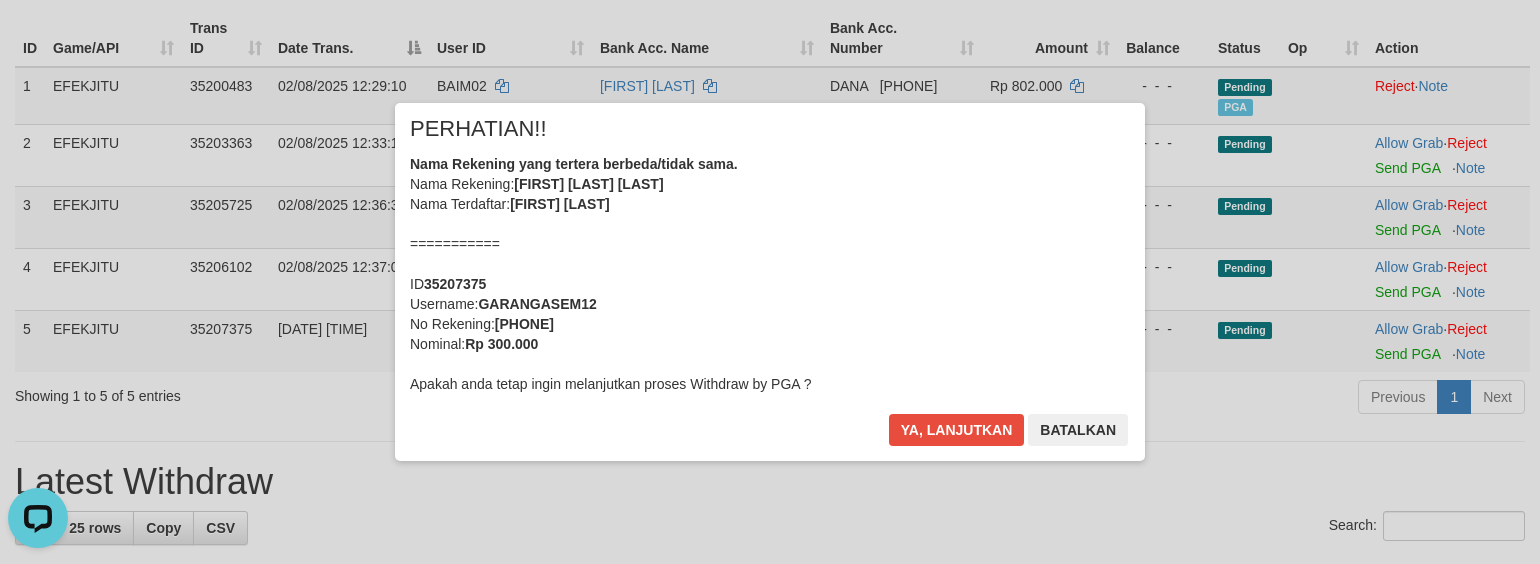 click on "× PERHATIAN!! Nama Rekening yang tertera berbeda/tidak sama. Nama Rekening:  DNID BAGXX SAJXXX Nama Terdaftar:  BAGUS SAJIWO =========== ID  35207375 Username:  GARANGASEM12 No Rekening:  081391556840 Nominal:  Rp 300.000 Apakah anda tetap ingin melanjutkan proses Withdraw by PGA ? Ya, lanjutkan Batalkan" at bounding box center [770, 282] 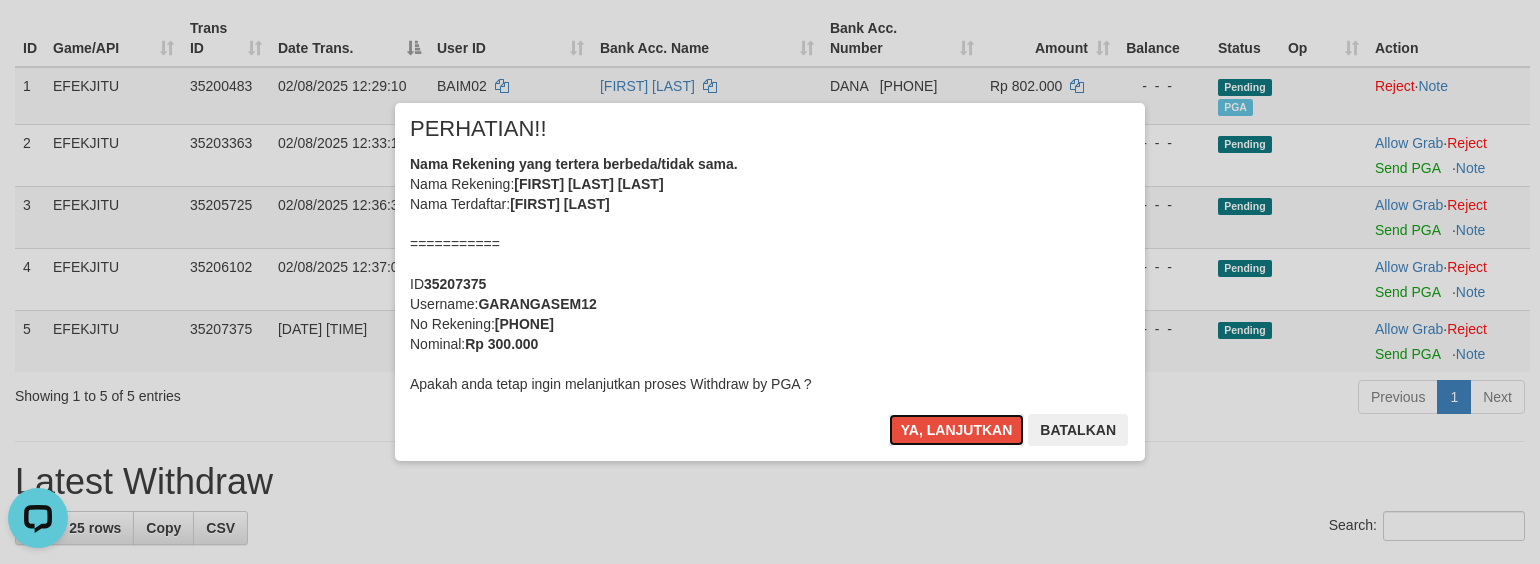 drag, startPoint x: 1001, startPoint y: 414, endPoint x: 1012, endPoint y: 408, distance: 12.529964 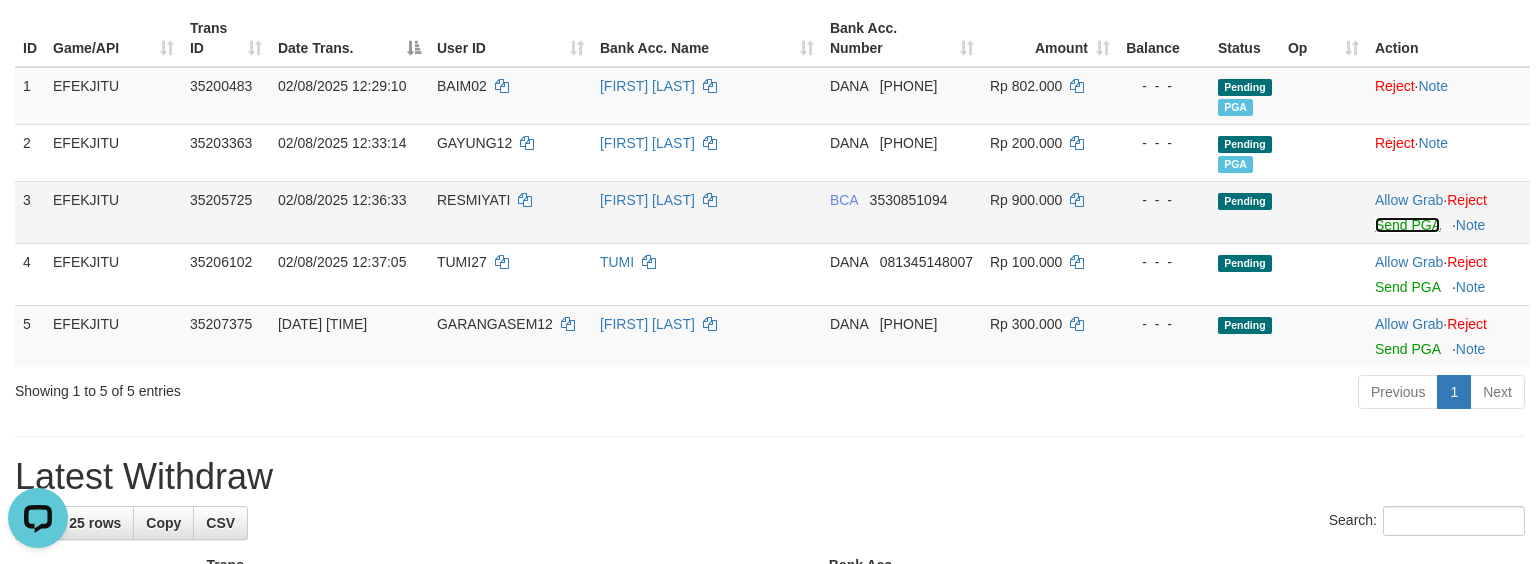 click on "Send PGA" at bounding box center (1407, 225) 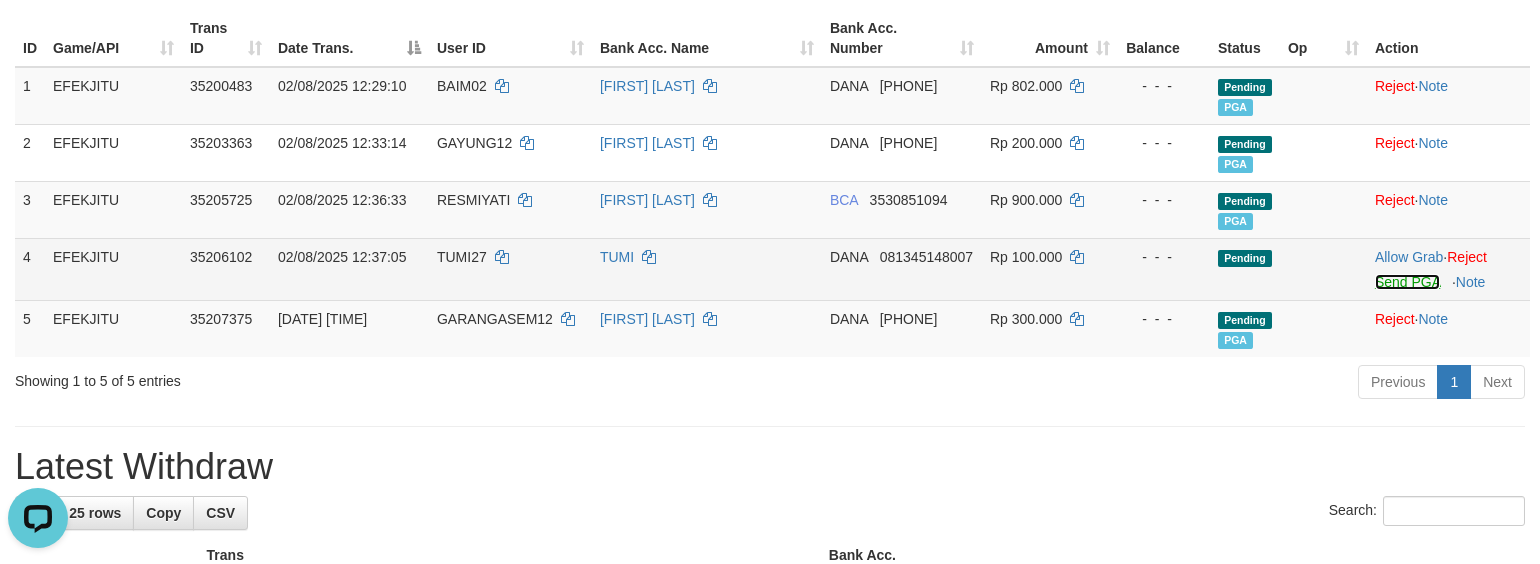 click on "Send PGA" at bounding box center [1407, 282] 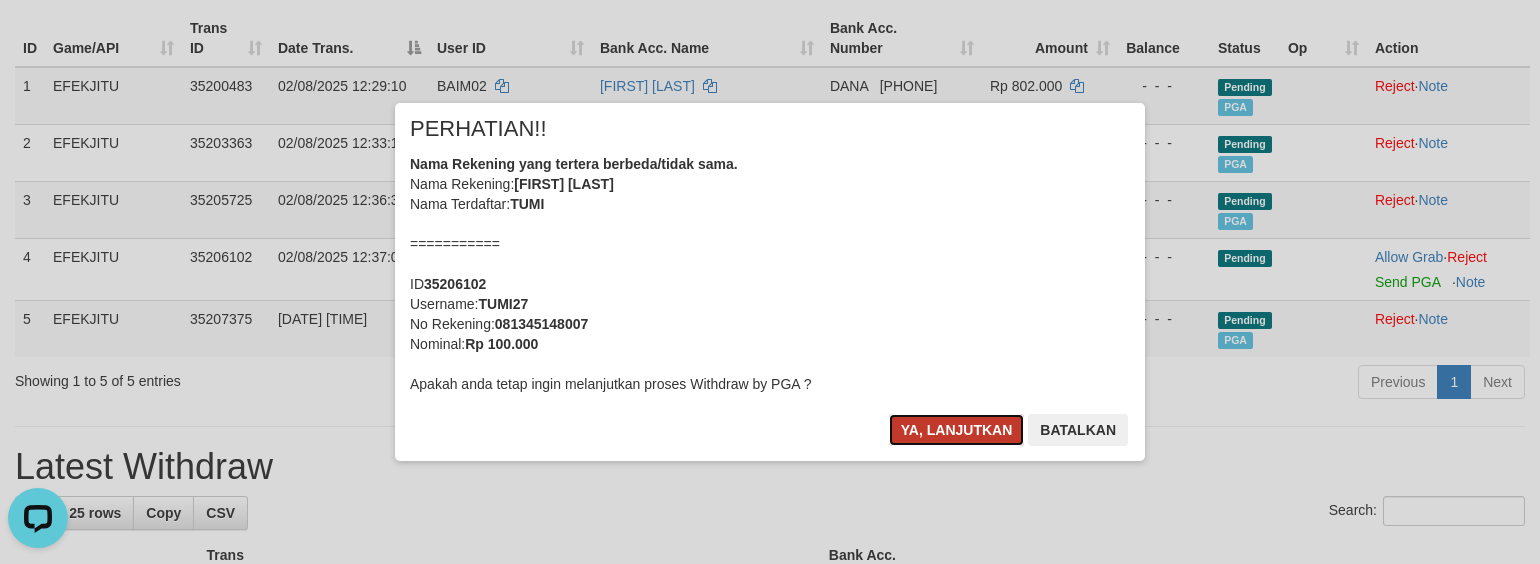 click on "Ya, lanjutkan" at bounding box center (957, 430) 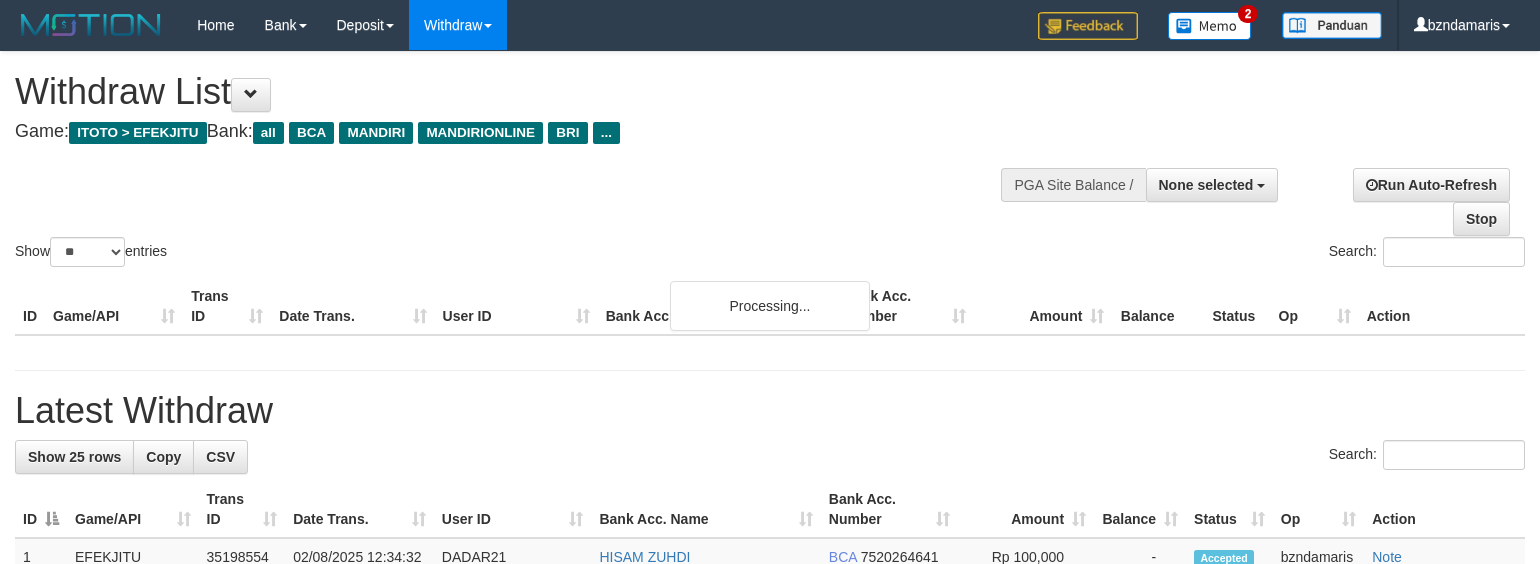 select 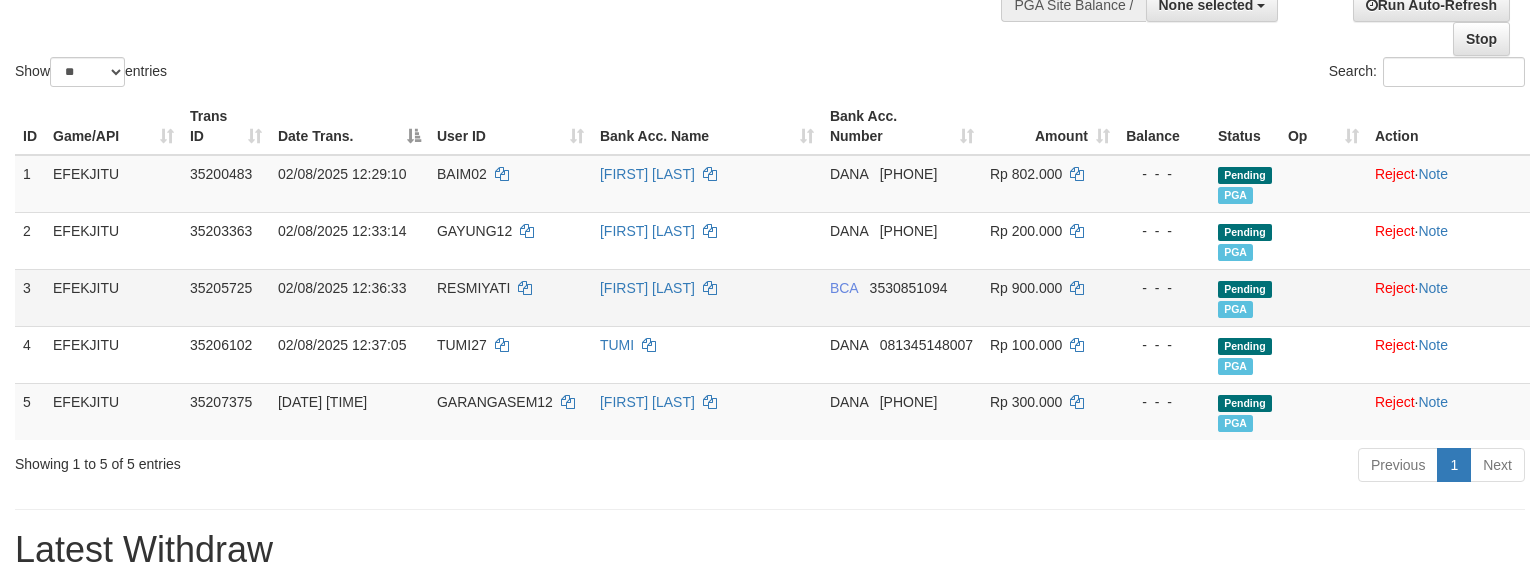 scroll, scrollTop: 133, scrollLeft: 0, axis: vertical 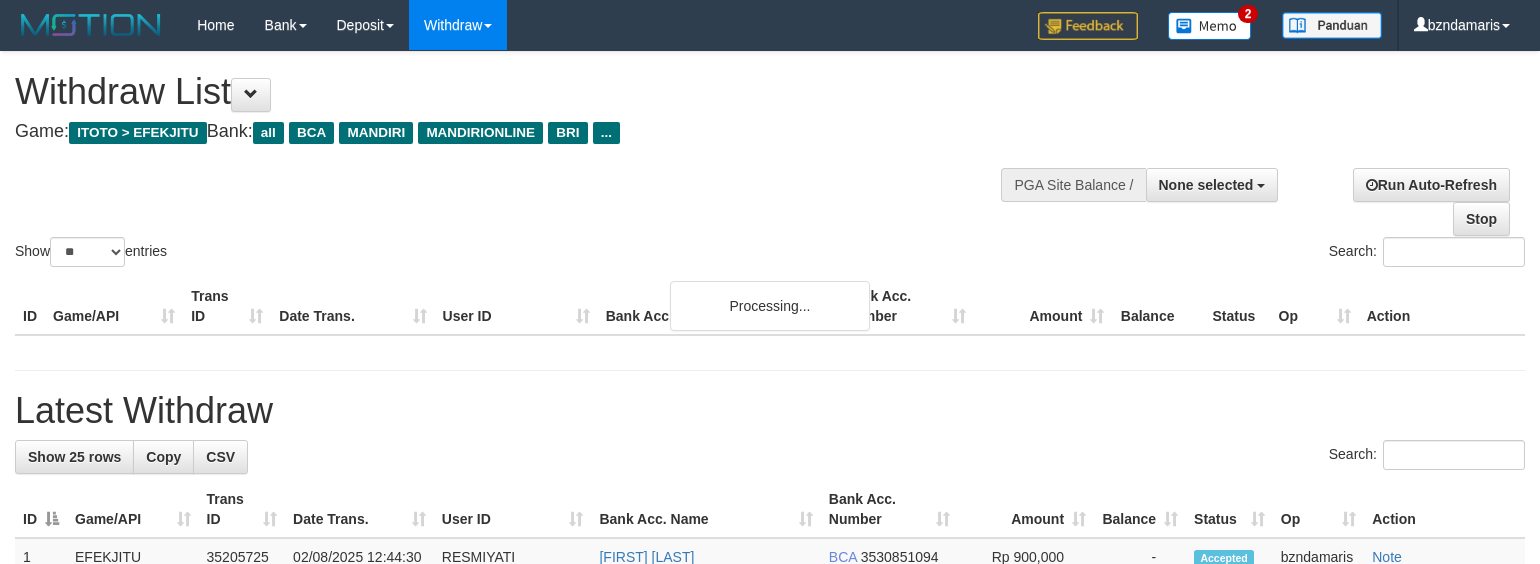 select 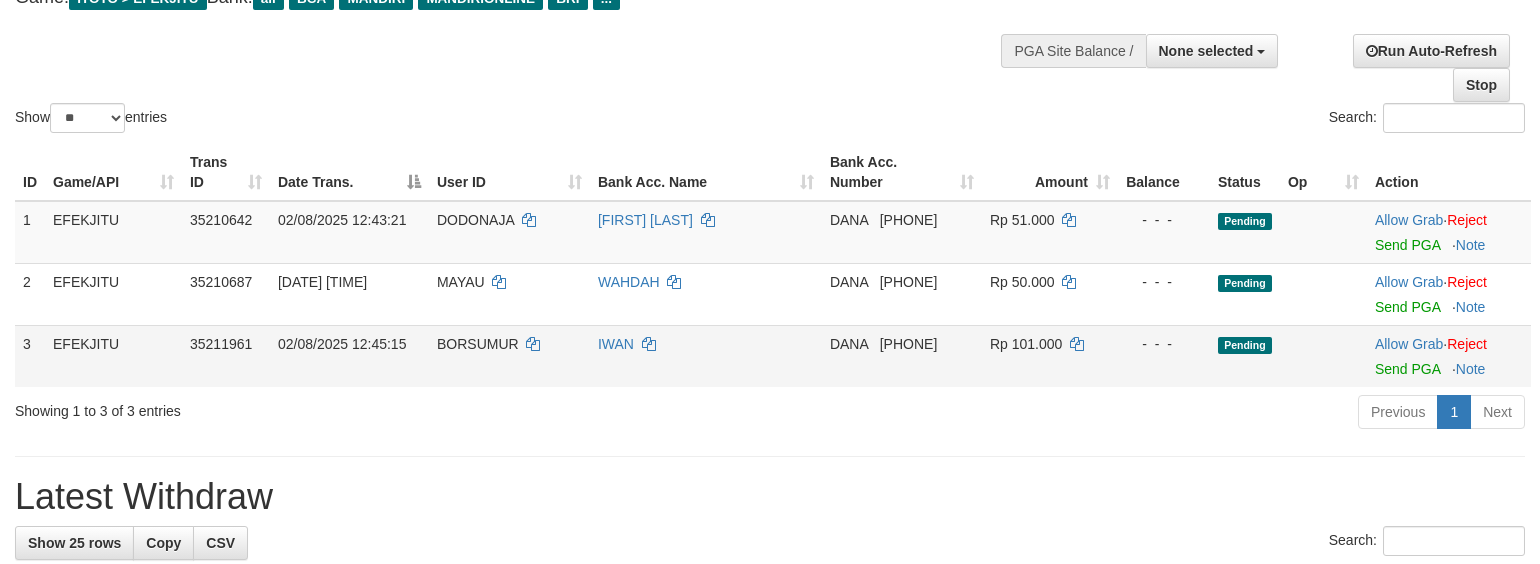 click on "Allow Grab   ·    Reject Send PGA     ·    Note" at bounding box center (1449, 356) 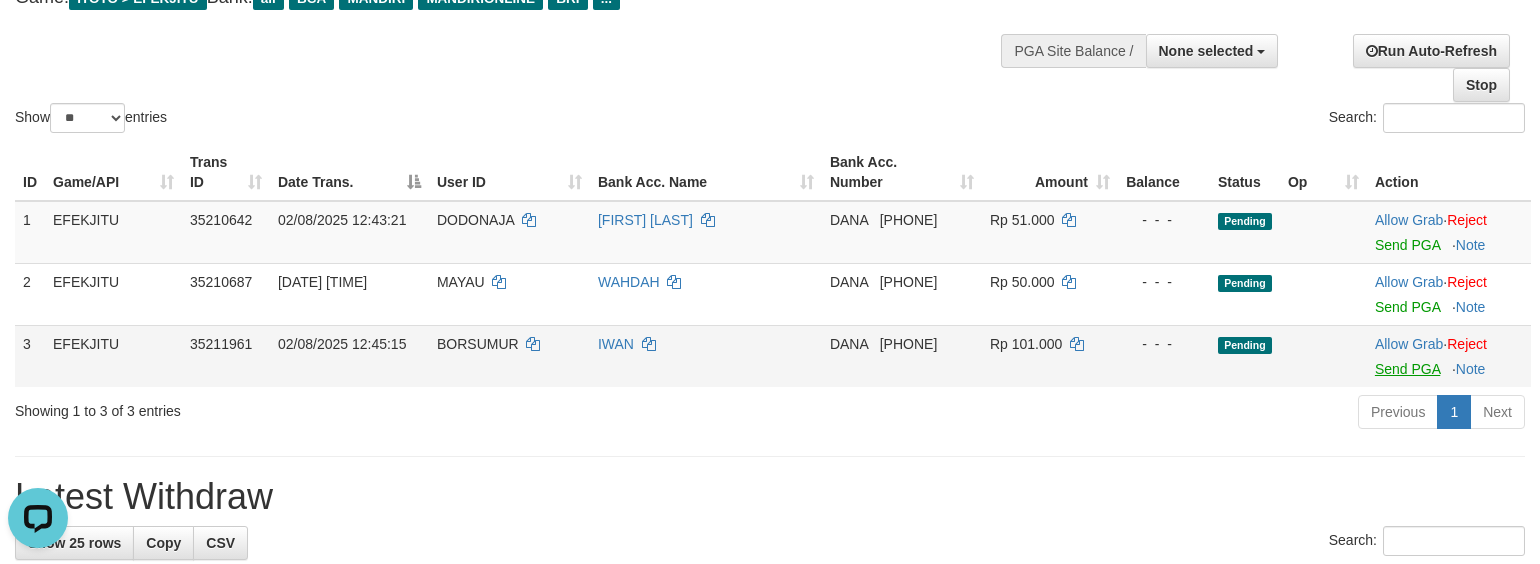 scroll, scrollTop: 0, scrollLeft: 0, axis: both 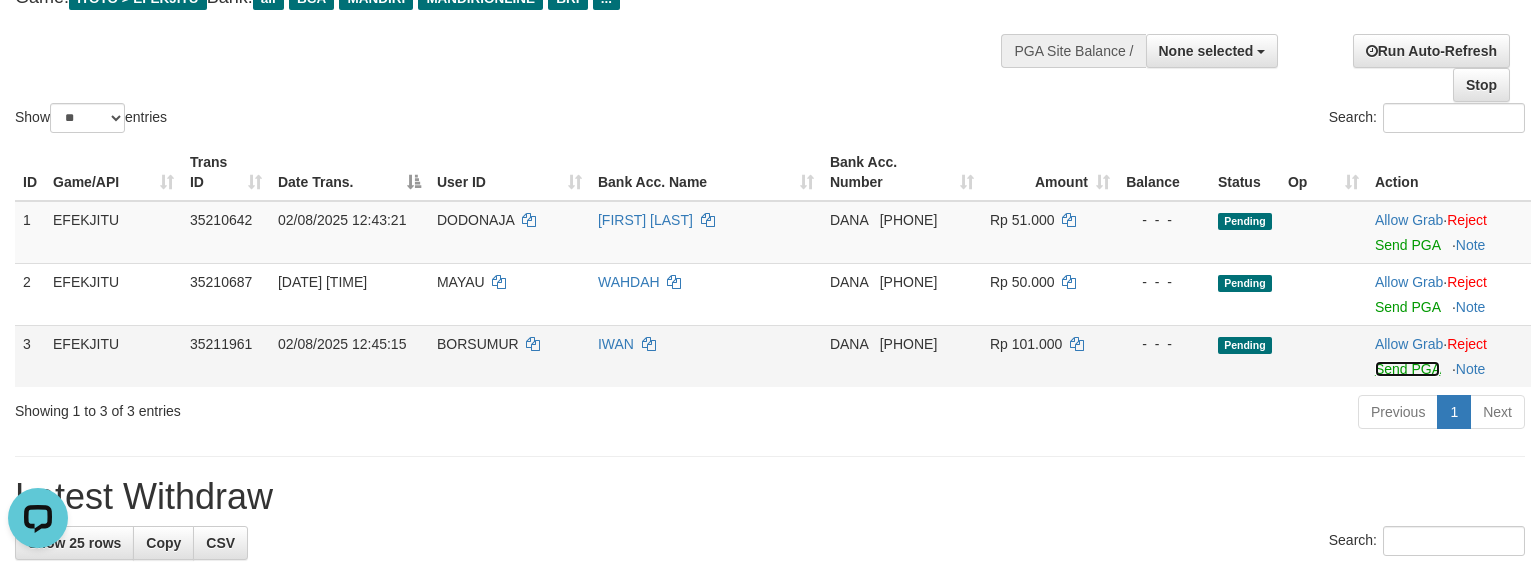 click on "Send PGA" at bounding box center [1407, 369] 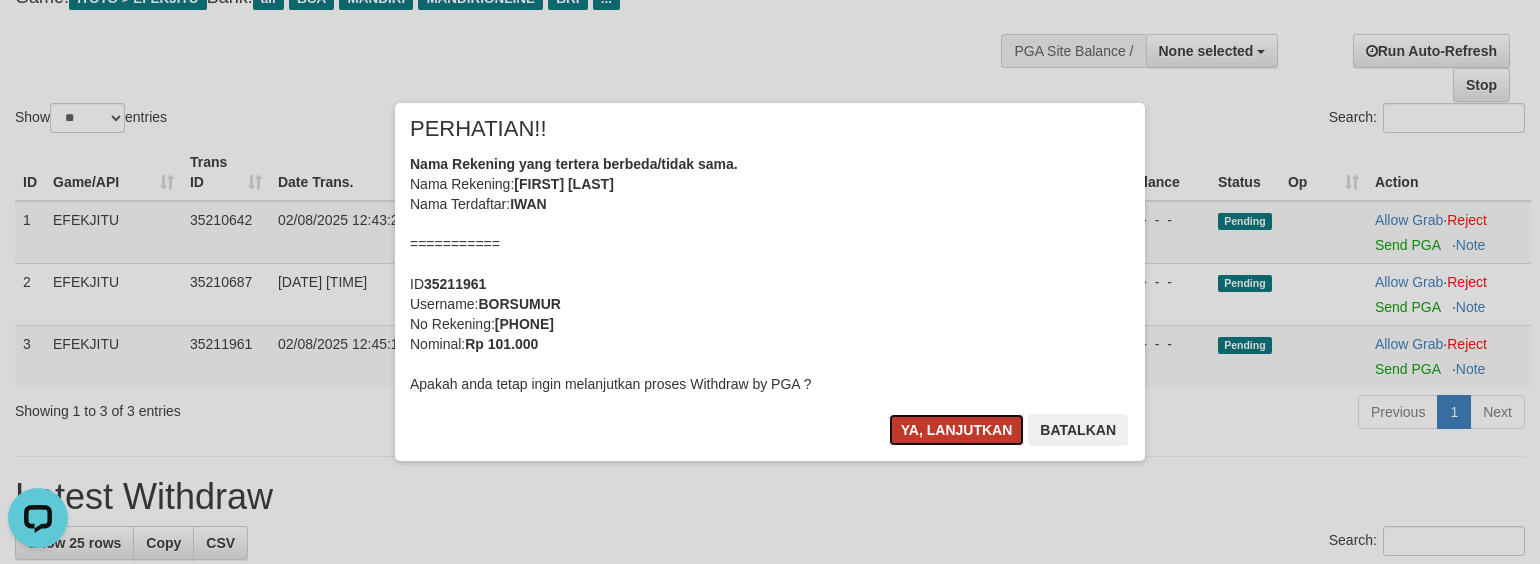 click on "Ya, lanjutkan" at bounding box center (957, 430) 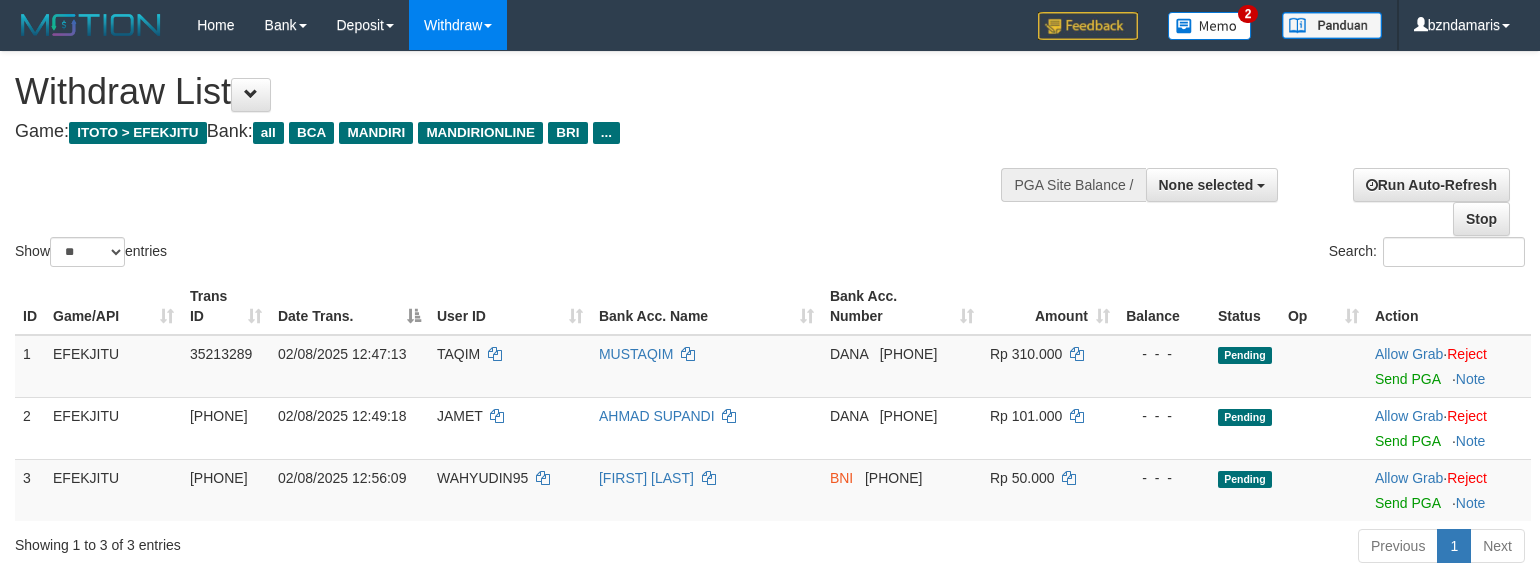 select 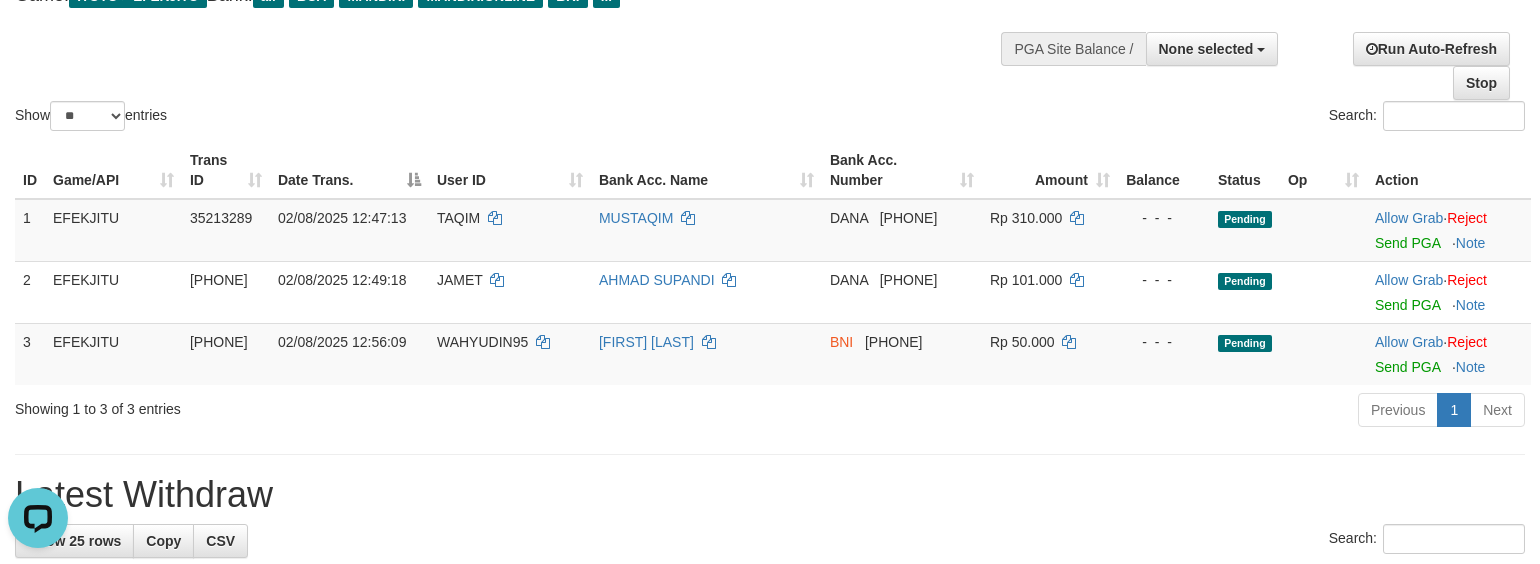 scroll, scrollTop: 0, scrollLeft: 0, axis: both 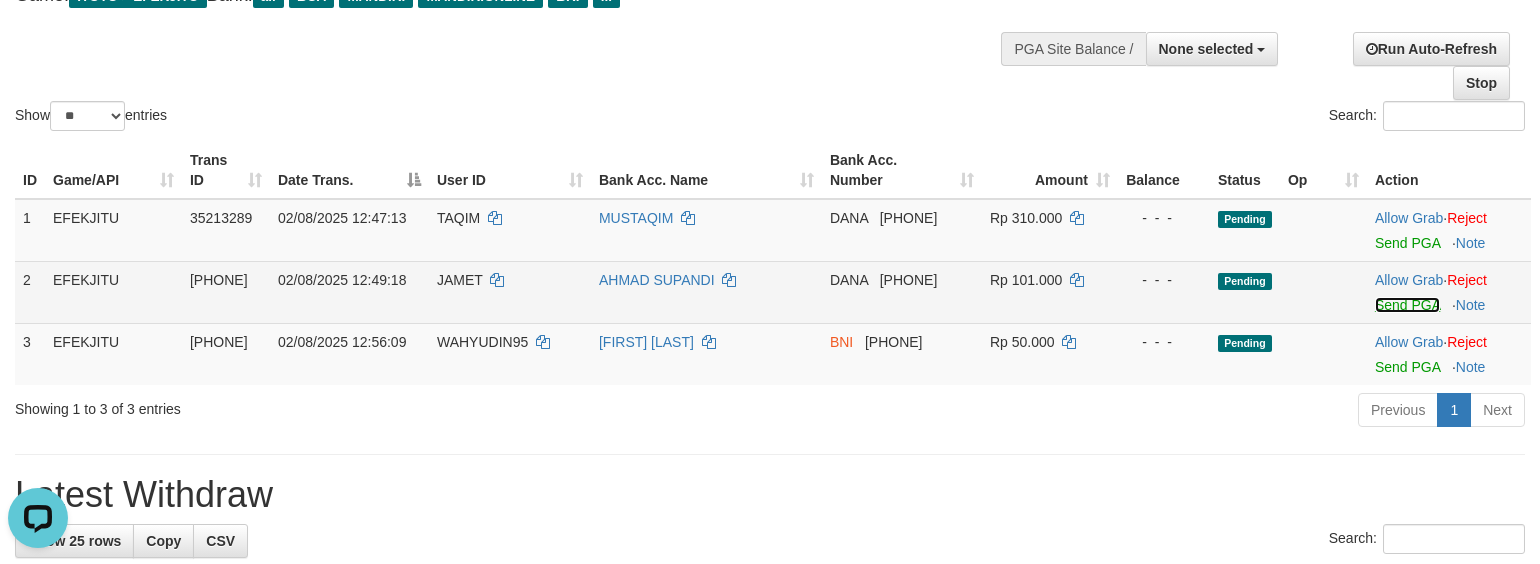 click on "Send PGA" at bounding box center [1407, 305] 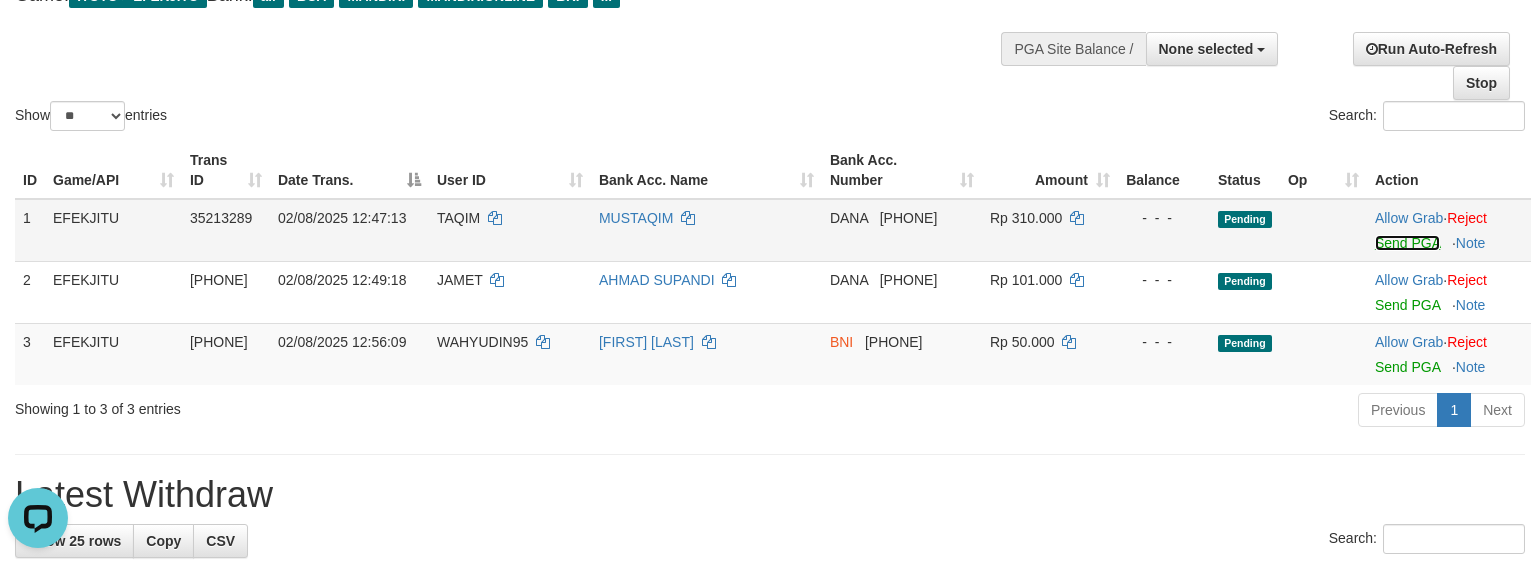 click on "Send PGA" at bounding box center (1407, 243) 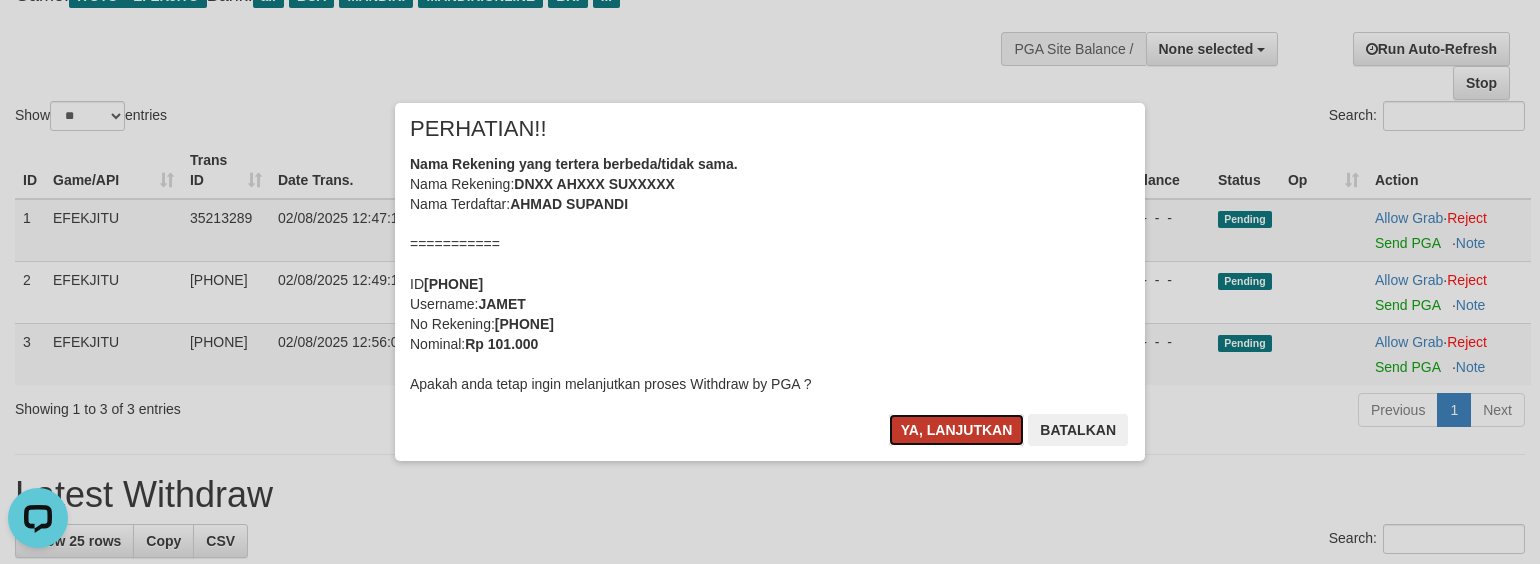 click on "Ya, lanjutkan" at bounding box center (957, 430) 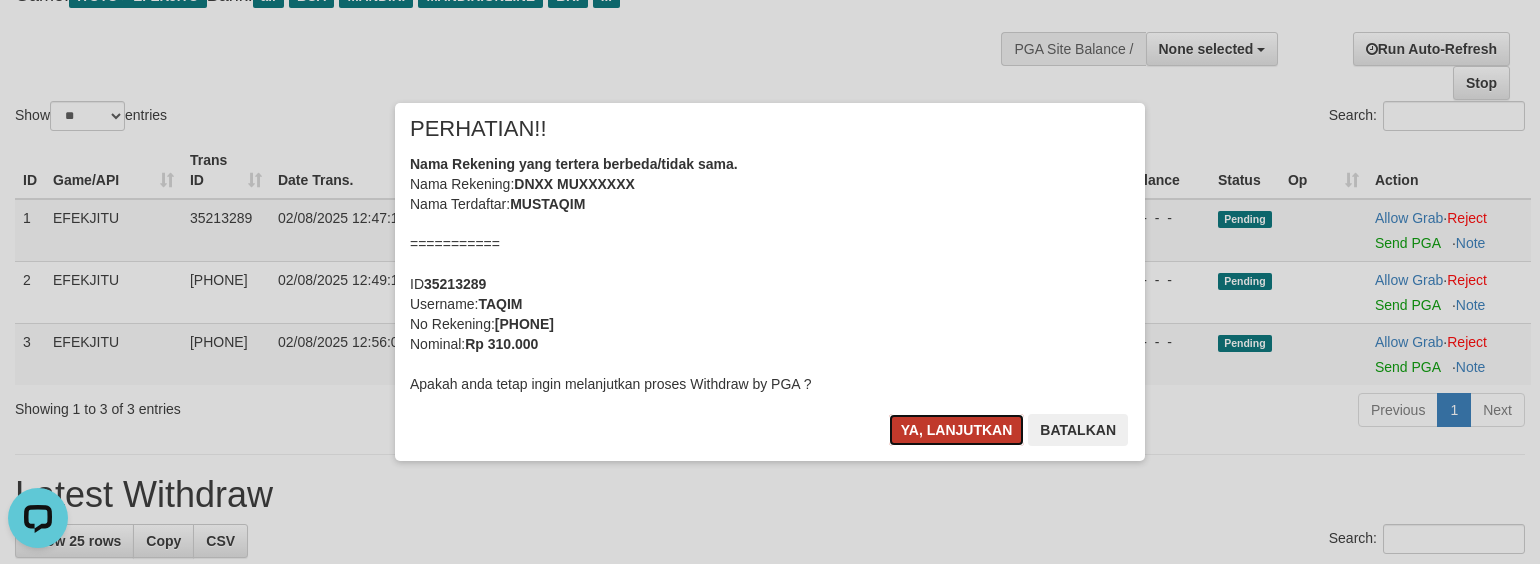 click on "Ya, lanjutkan" at bounding box center (957, 430) 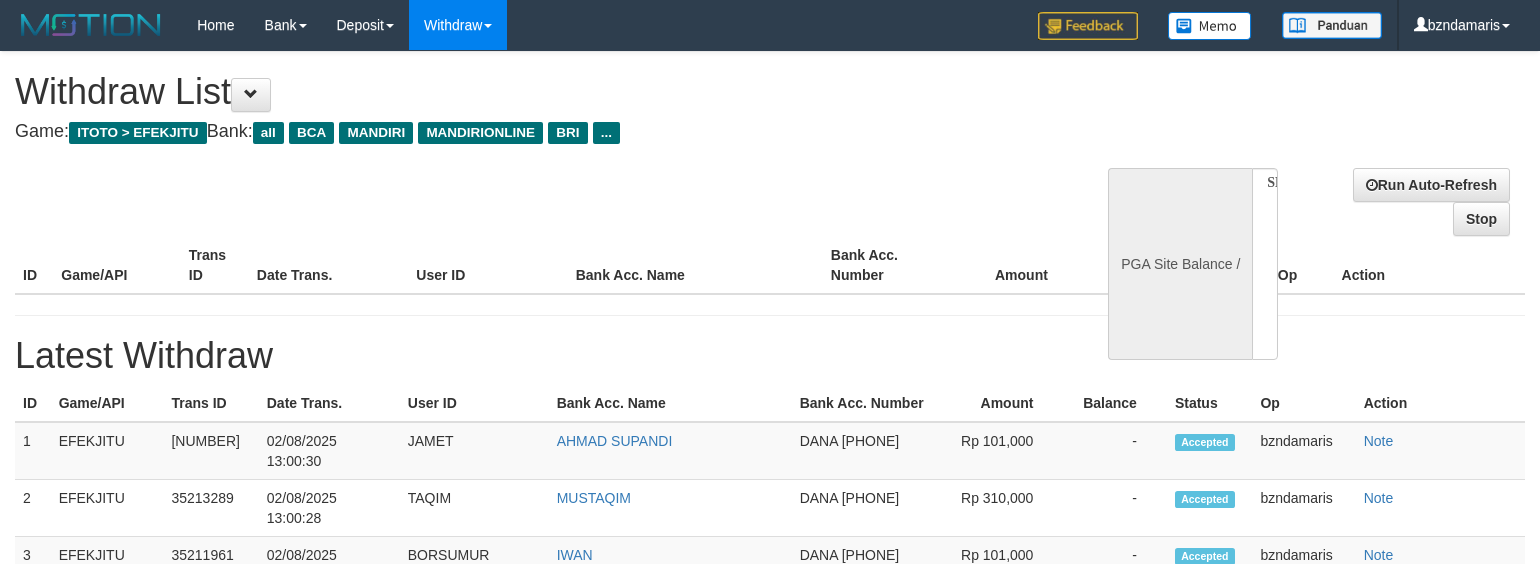 select 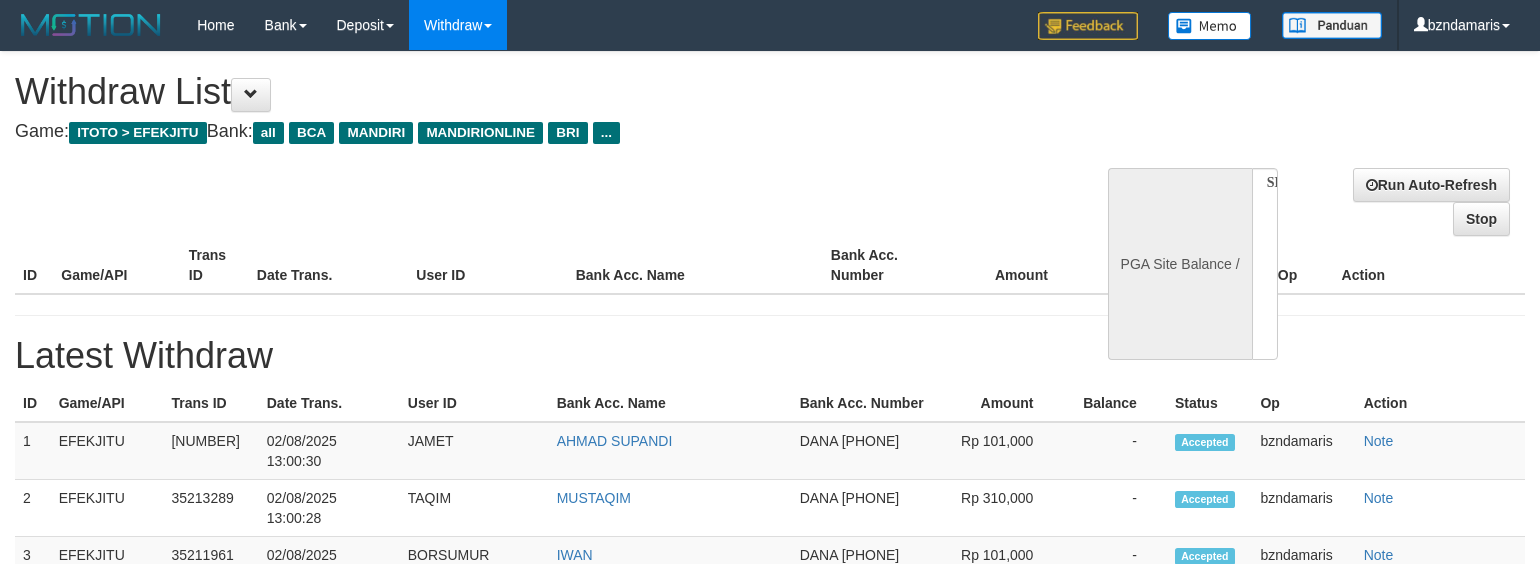 scroll, scrollTop: 137, scrollLeft: 0, axis: vertical 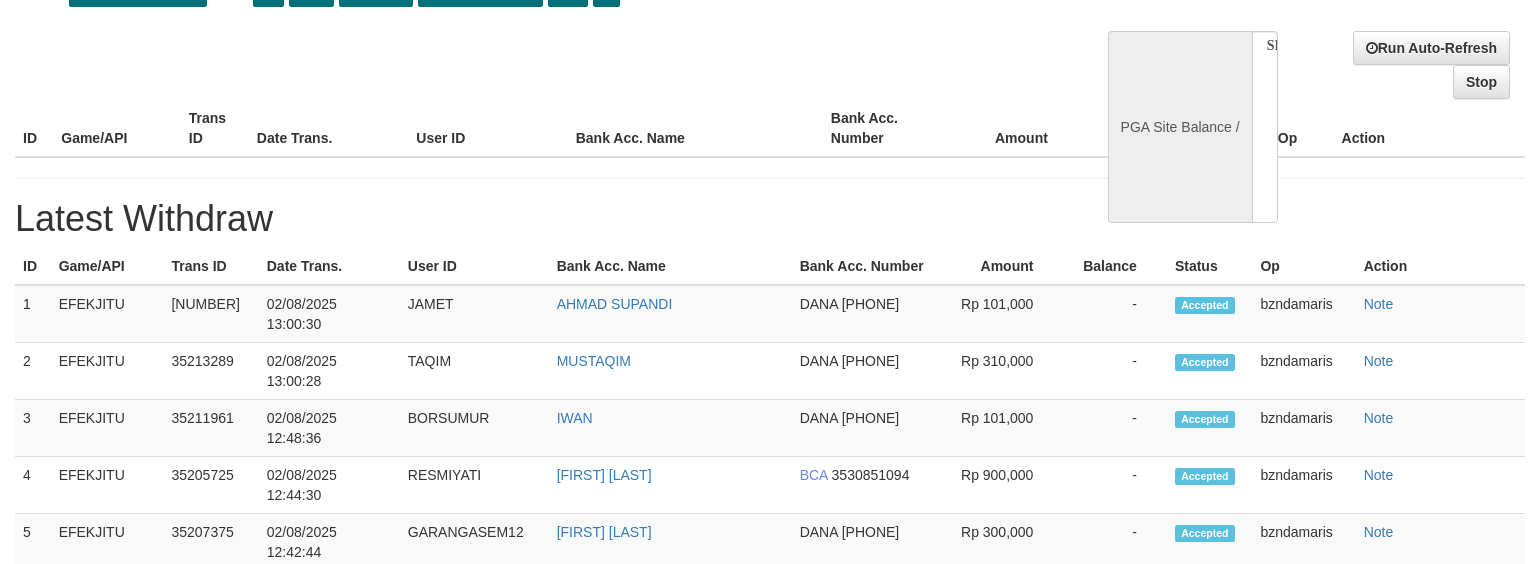select on "**" 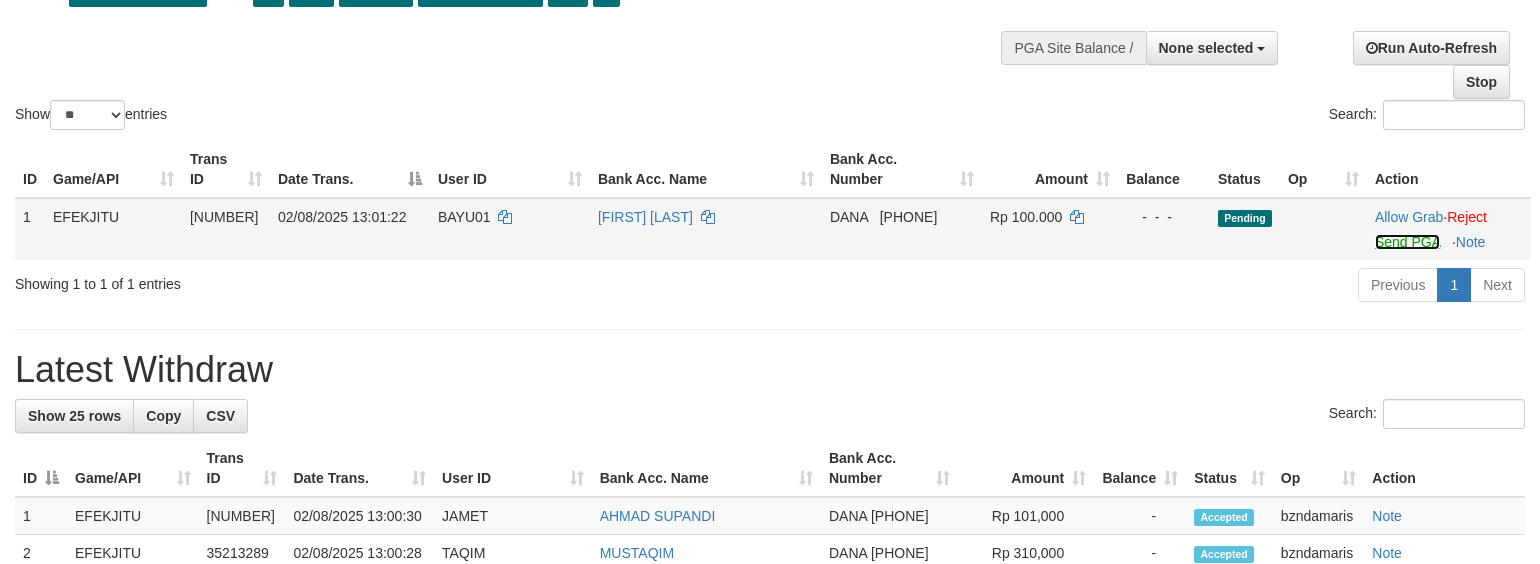 click on "Send PGA" at bounding box center (1407, 242) 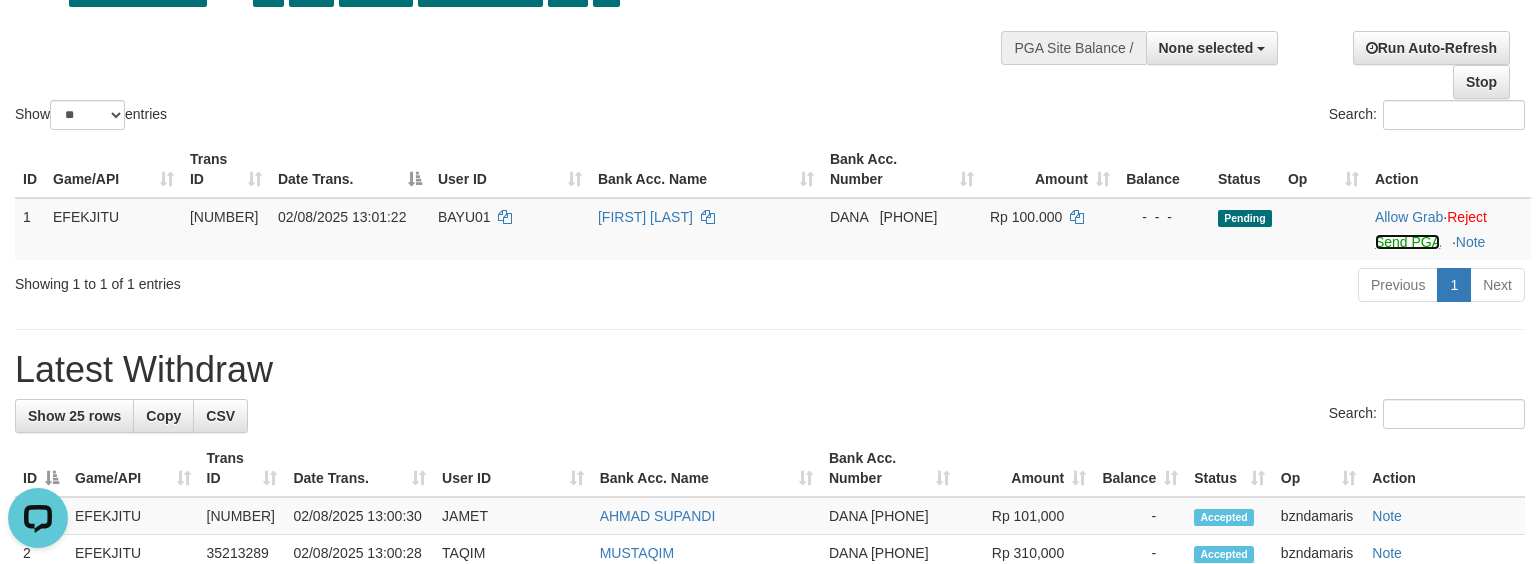 scroll, scrollTop: 0, scrollLeft: 0, axis: both 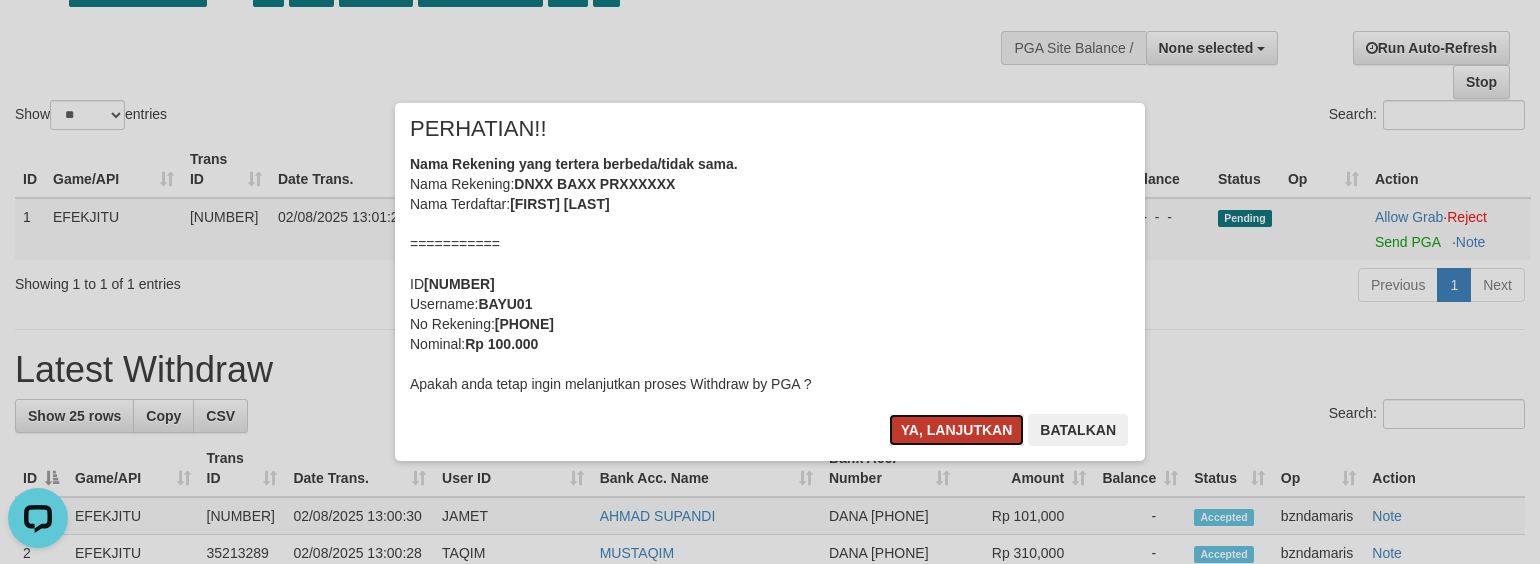 click on "Ya, lanjutkan" at bounding box center (957, 430) 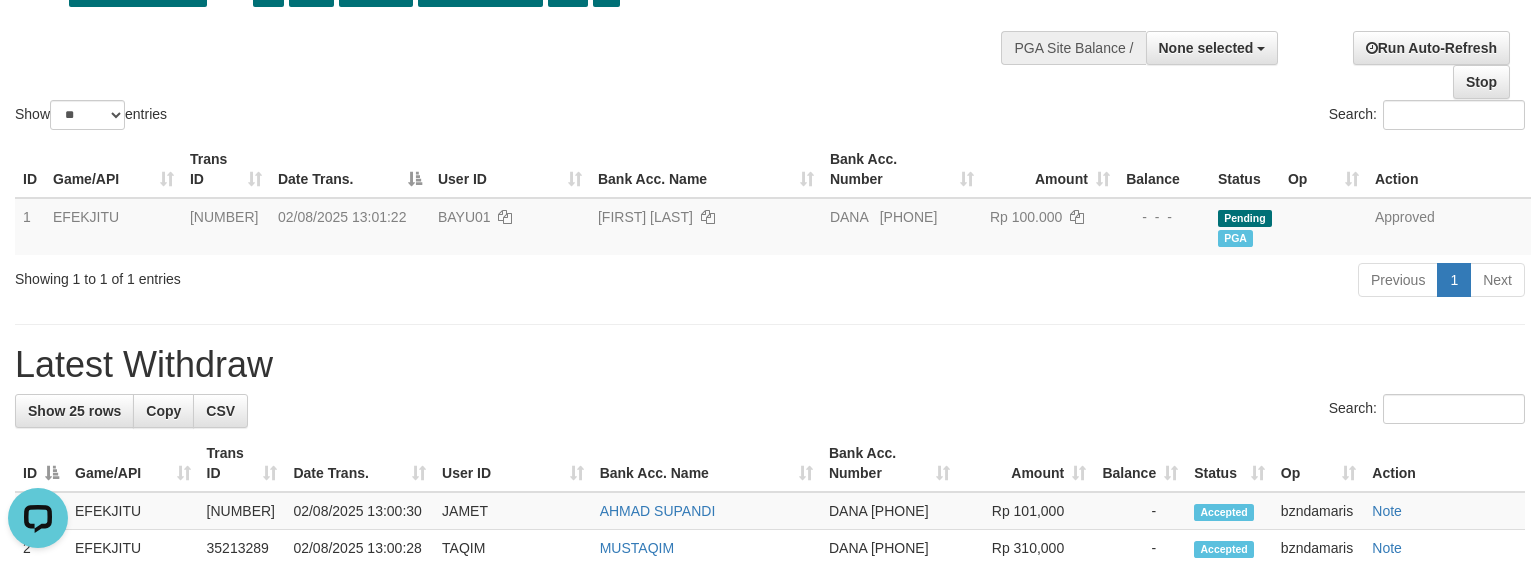 drag, startPoint x: 390, startPoint y: 316, endPoint x: 530, endPoint y: 317, distance: 140.00357 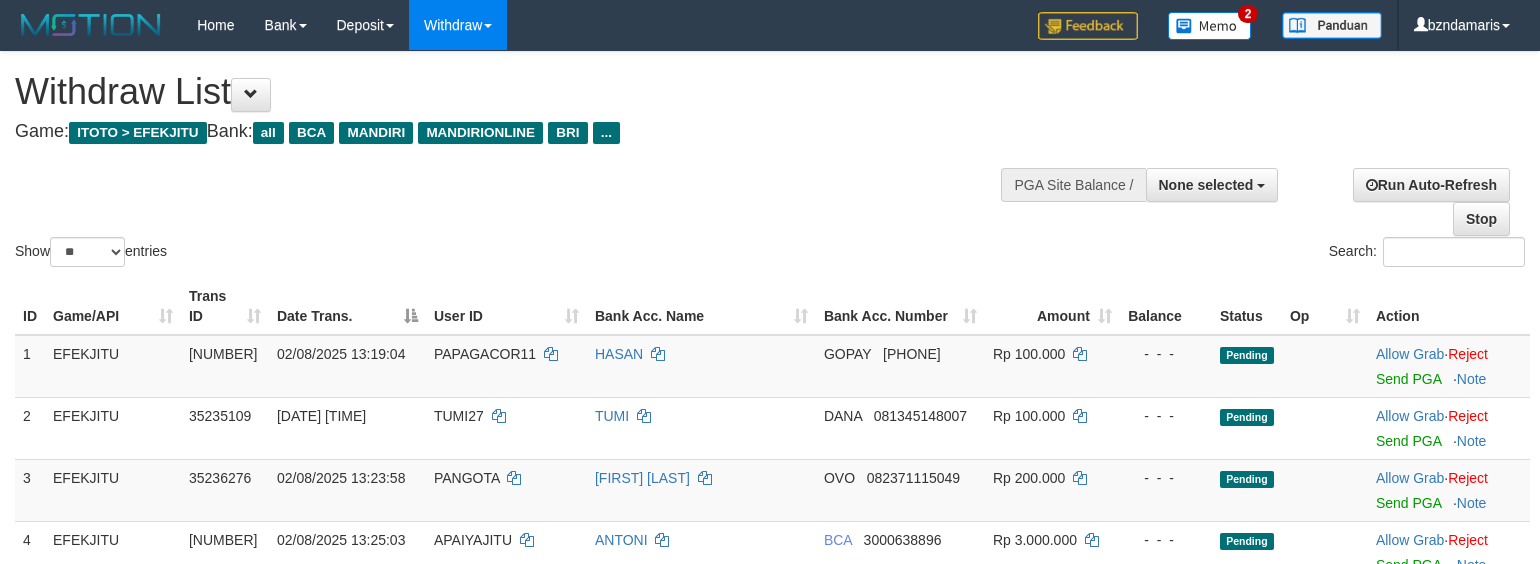 select 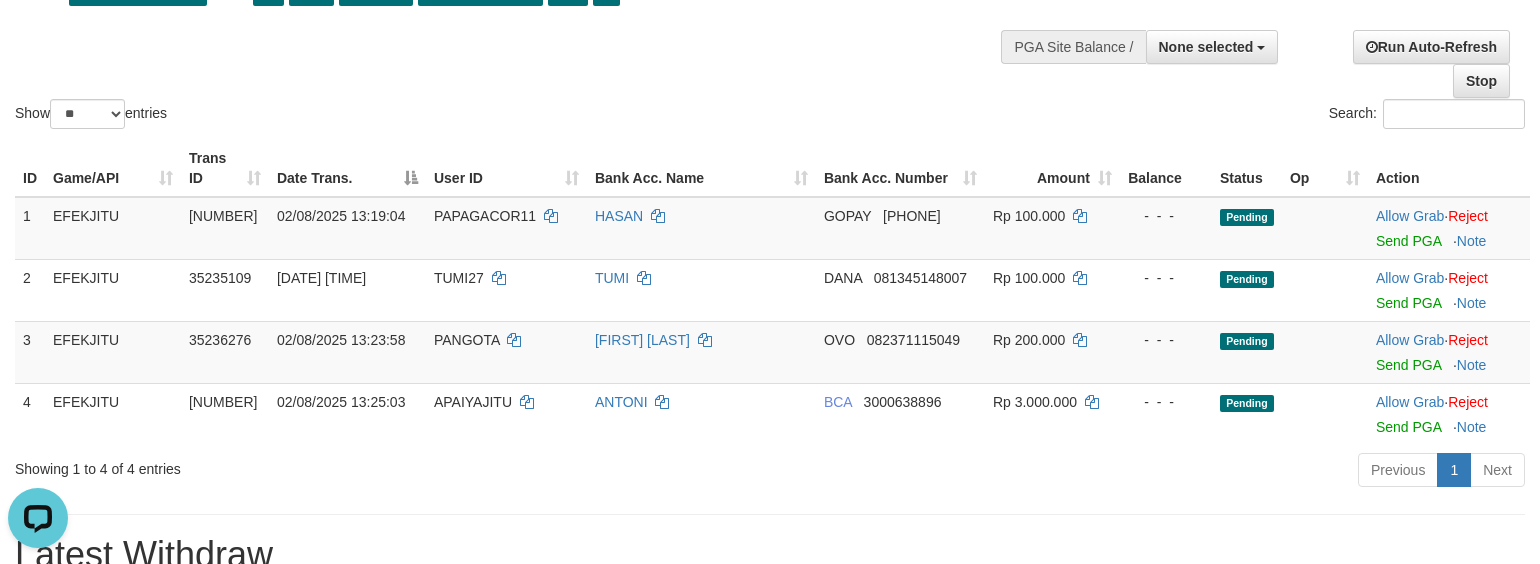 scroll, scrollTop: 0, scrollLeft: 0, axis: both 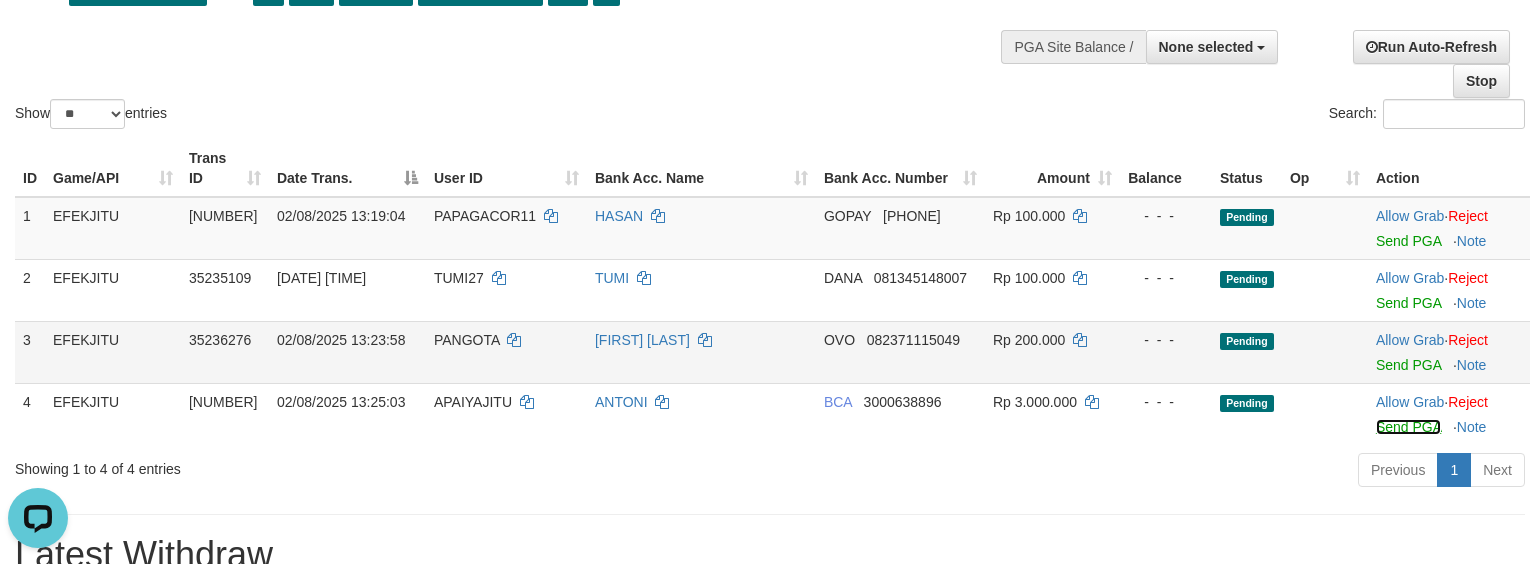 drag, startPoint x: 1406, startPoint y: 425, endPoint x: 933, endPoint y: 362, distance: 477.17712 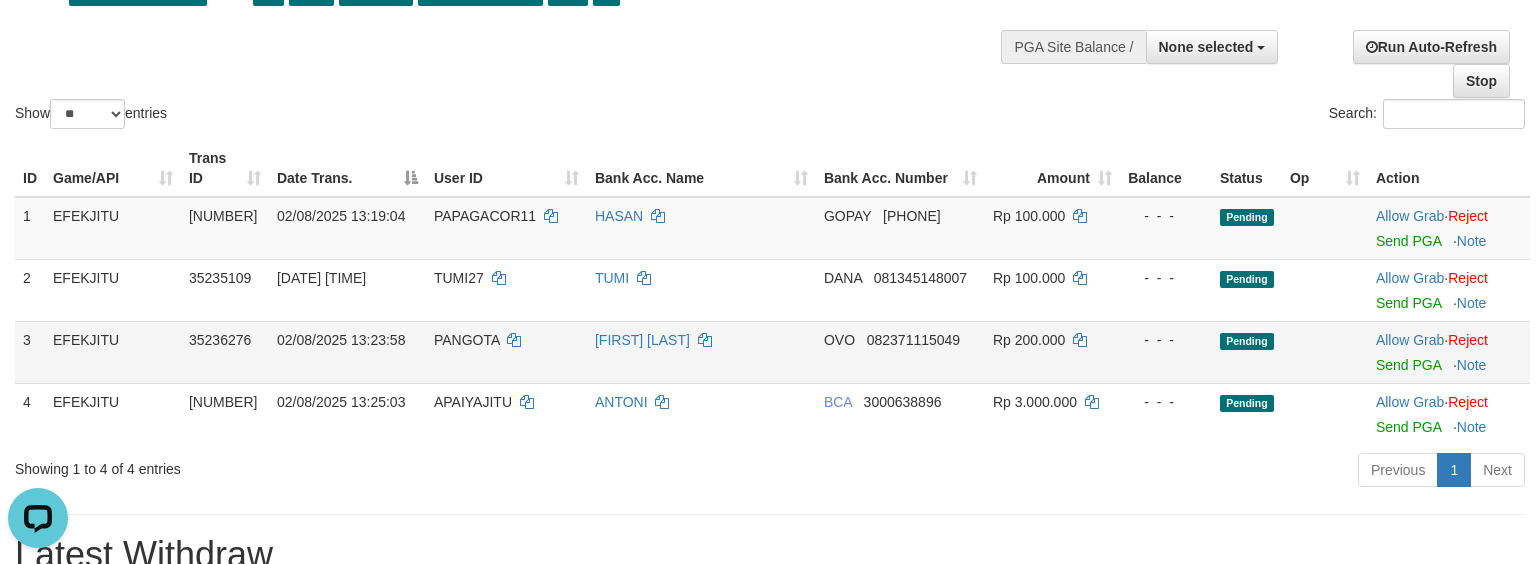click on "Allow Grab   ·    Reject Send PGA     ·    Note" at bounding box center (1449, 352) 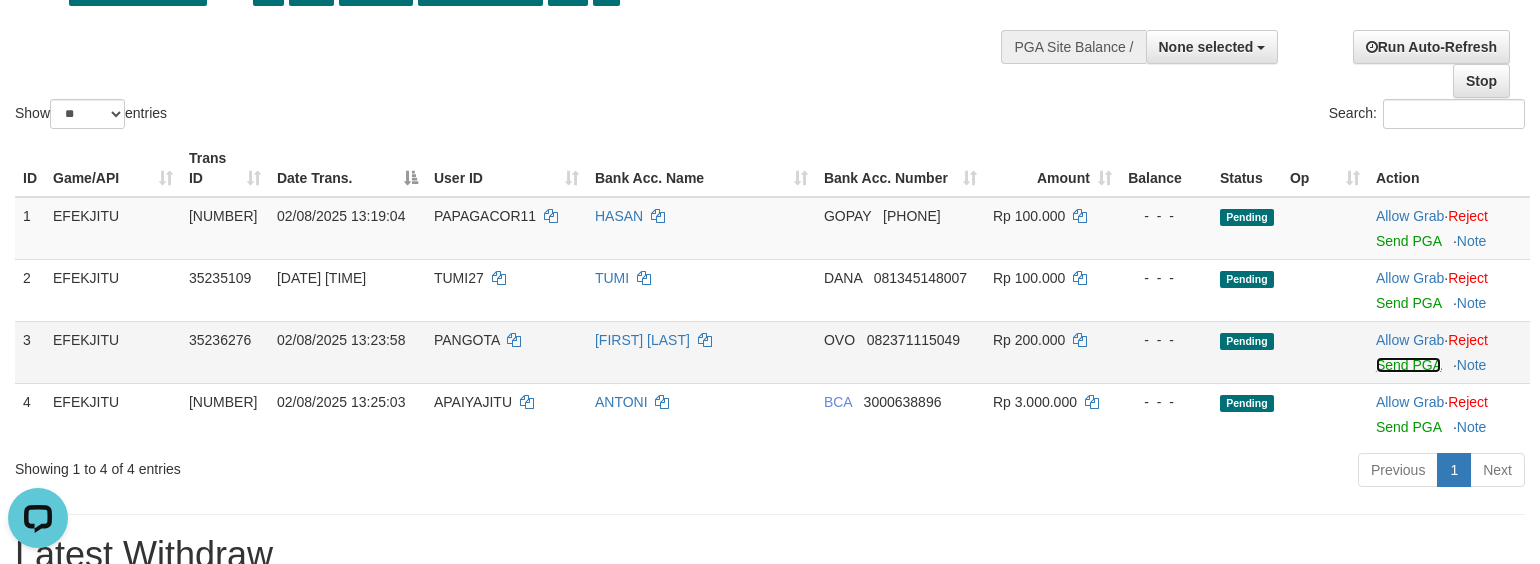 click on "Send PGA" at bounding box center [1408, 365] 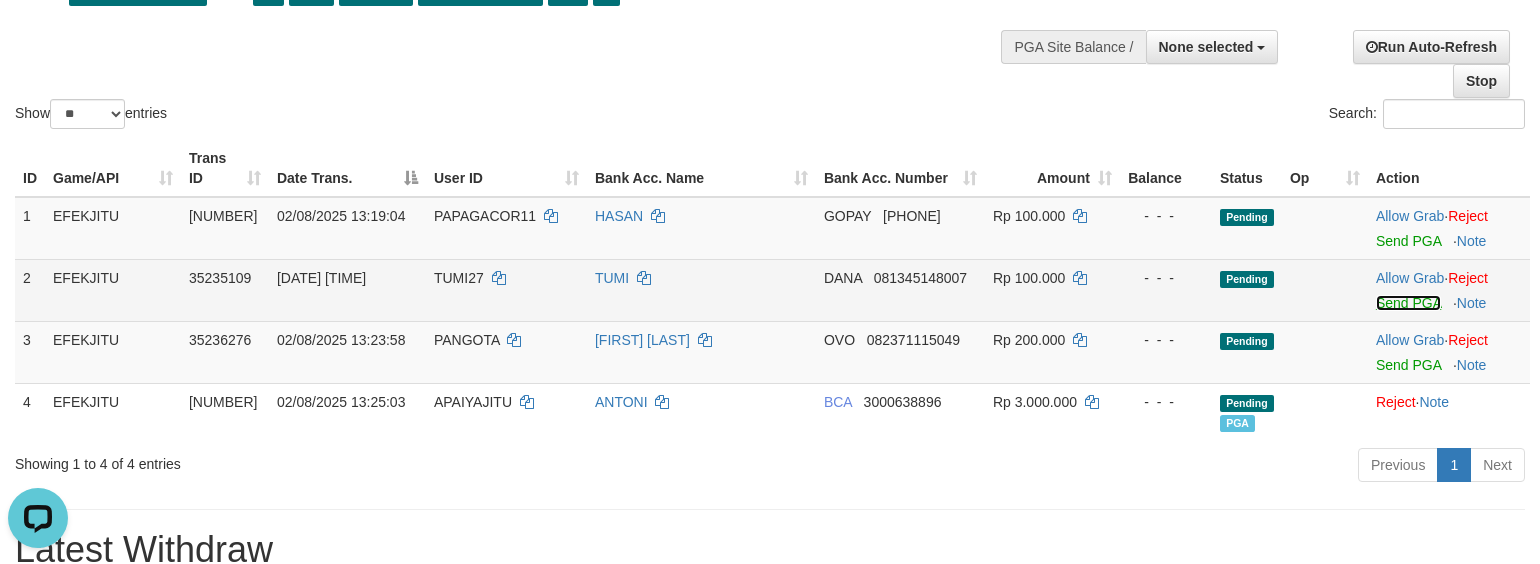 click on "Send PGA" at bounding box center [1408, 303] 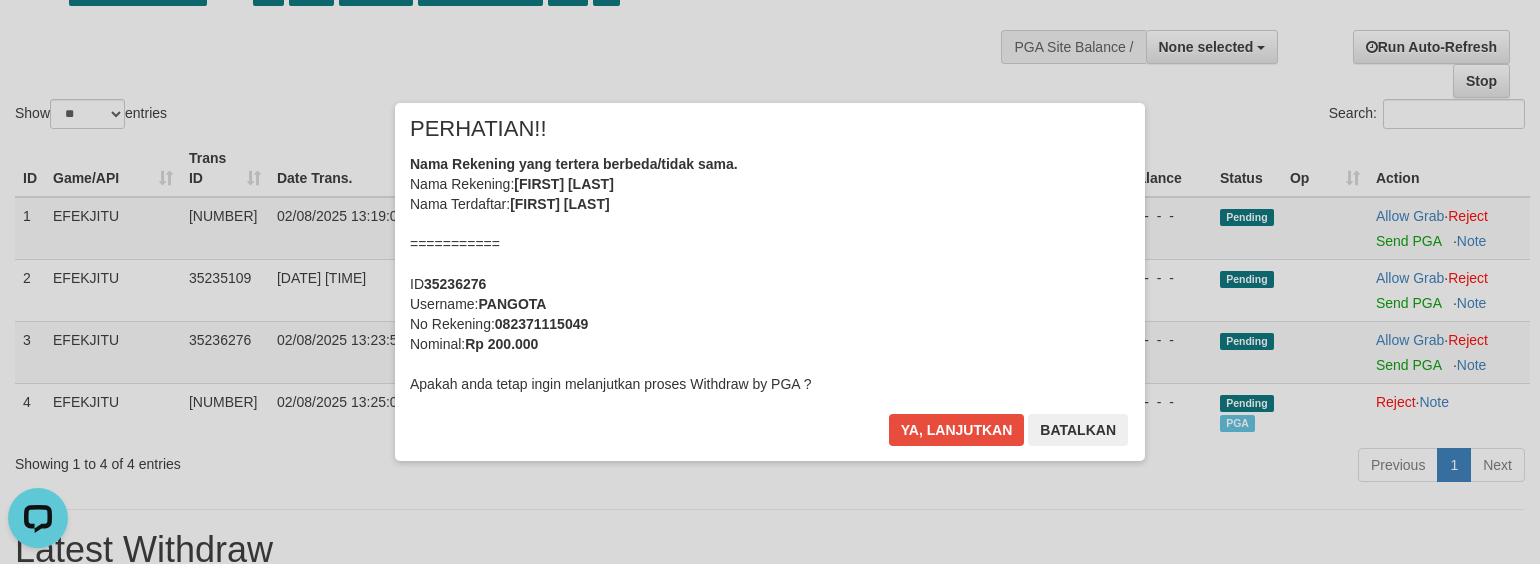 click on "× PERHATIAN!! Nama Rekening yang tertera berbeda/tidak sama. Nama Rekening:  RAXXX TUXXXXXXX Nama Terdaftar:  RAJIN TUMANGGOR =========== ID  35236276 Username:  PANGOTA No Rekening:  082371115049 Nominal:  Rp 200.000 Apakah anda tetap ingin melanjutkan proses Withdraw by PGA ? Ya, lanjutkan Batalkan" at bounding box center [770, 282] 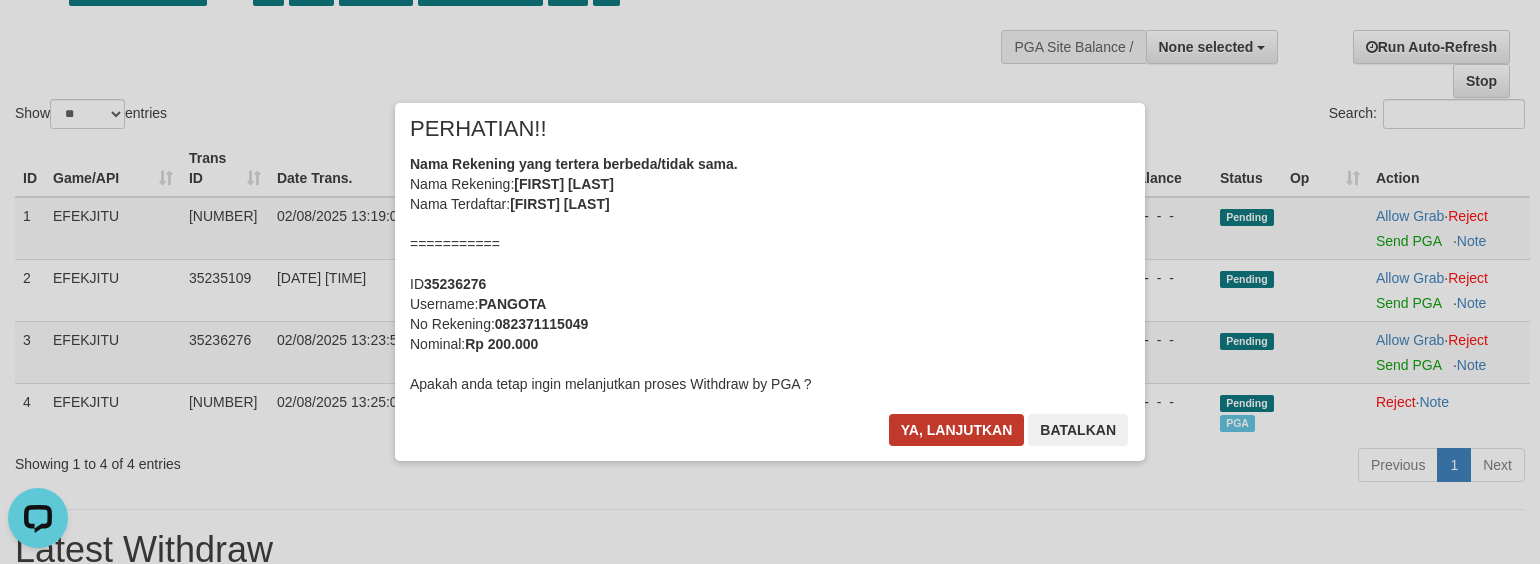 click on "Toggle navigation
Home
Bank
Account List
Load
By Website
Group
[ITOTO]													EFEKJITU
Mutasi Bank
Search
Sync
Note Mutasi
Deposit
DPS Fetch
DPS List
History
PGA History
Note DPS" at bounding box center (770, 904) 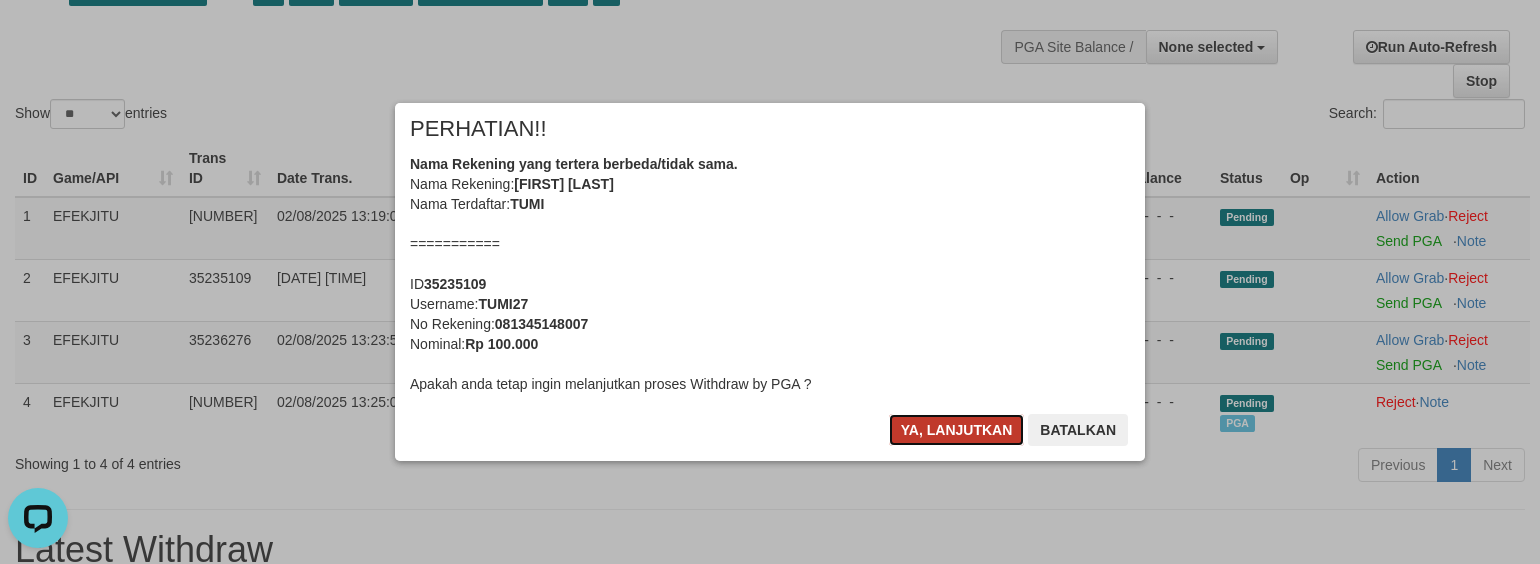 click on "Ya, lanjutkan" at bounding box center [957, 430] 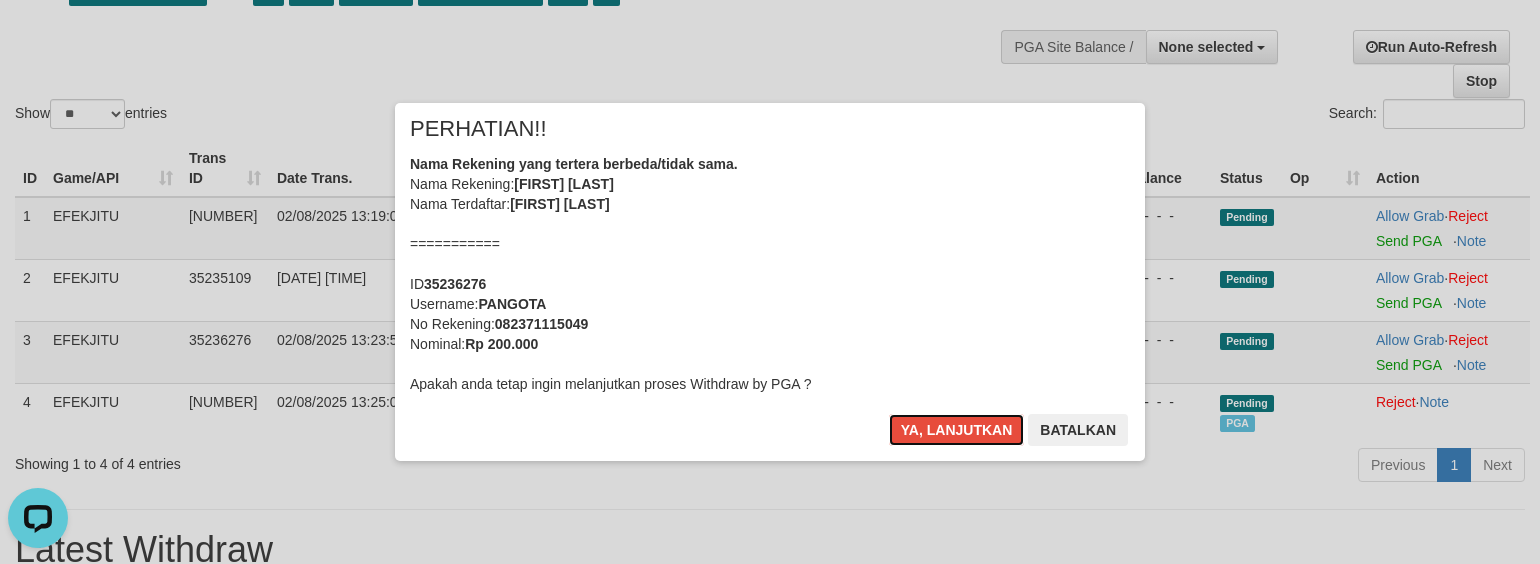 click on "Ya, lanjutkan" at bounding box center [957, 430] 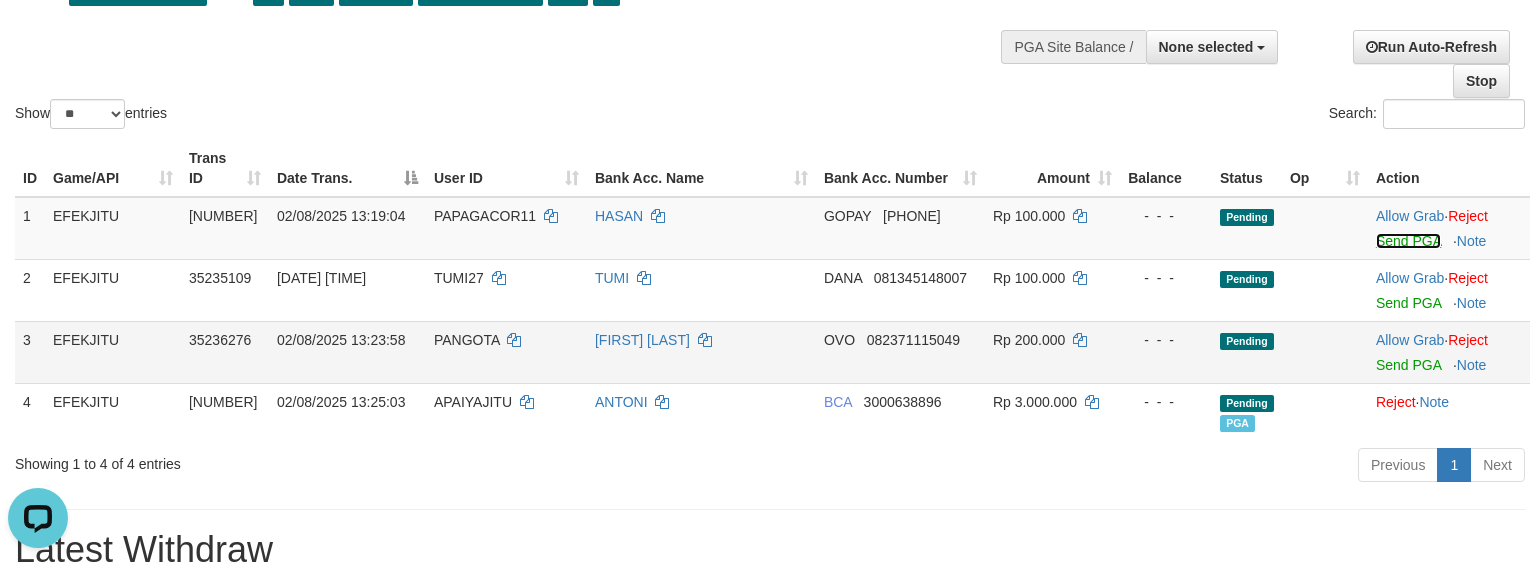 drag, startPoint x: 1412, startPoint y: 238, endPoint x: 905, endPoint y: 365, distance: 522.6643 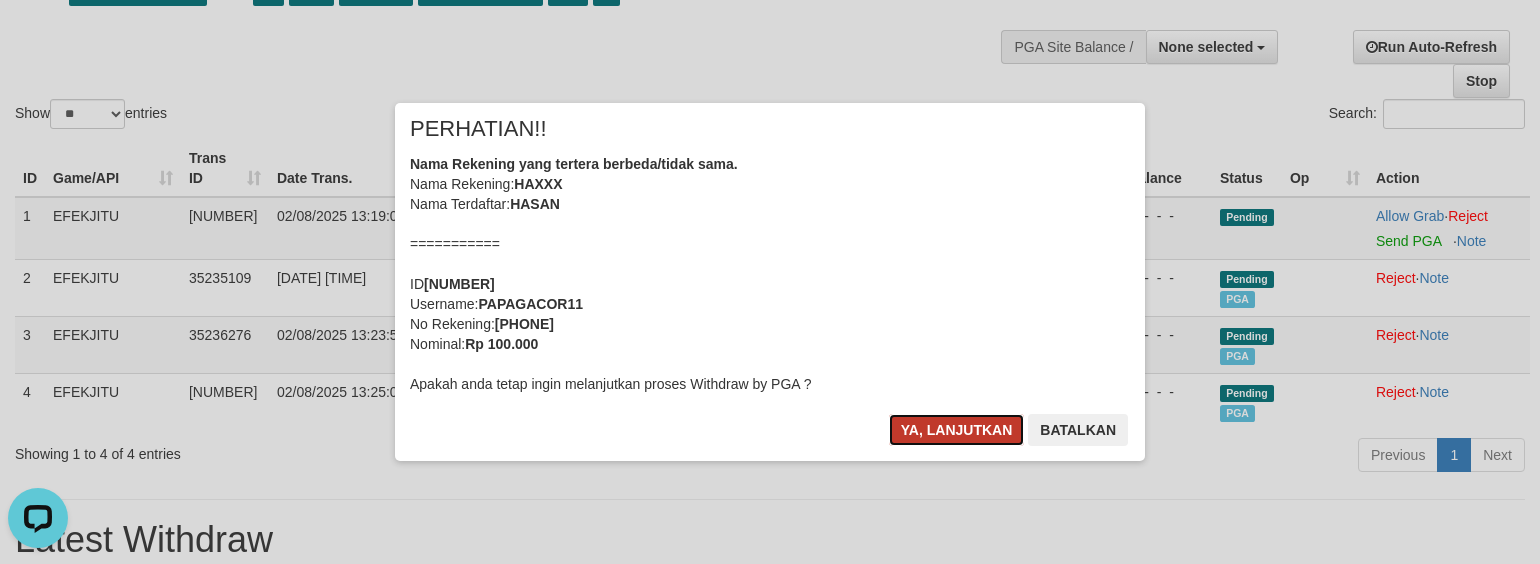 click on "Ya, lanjutkan" at bounding box center [957, 430] 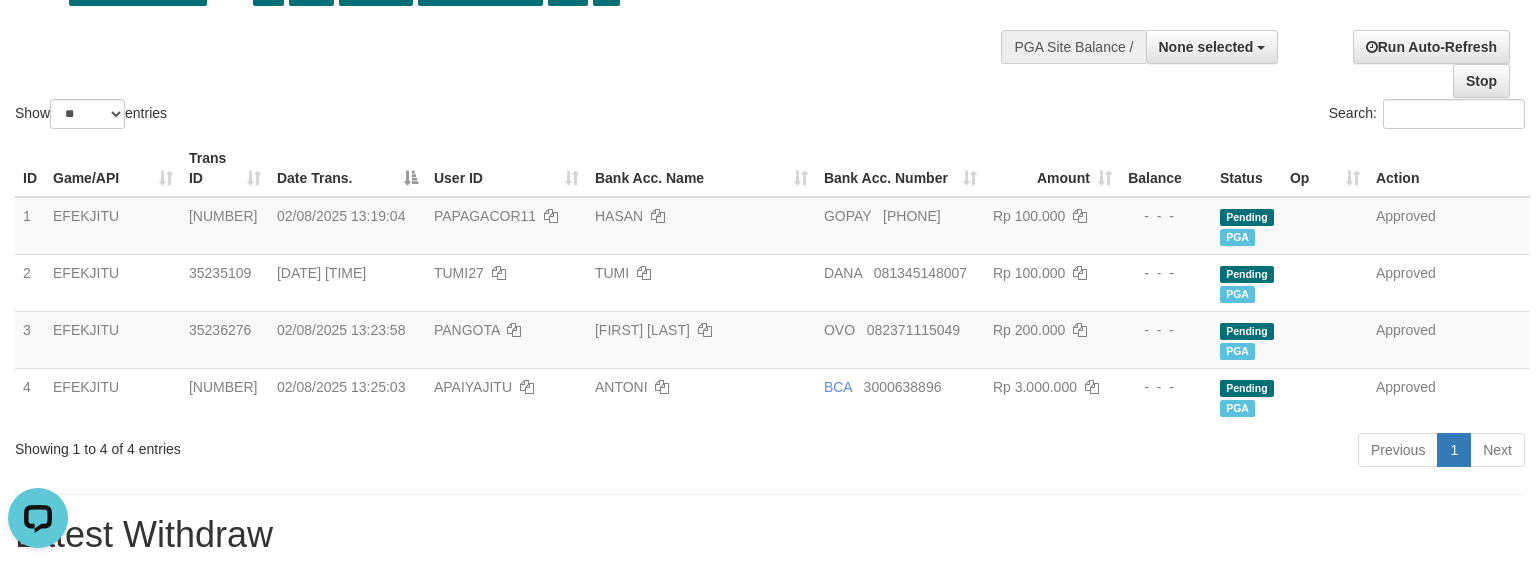 click on "Show  ** ** ** ***  entries Search:" at bounding box center (770, 23) 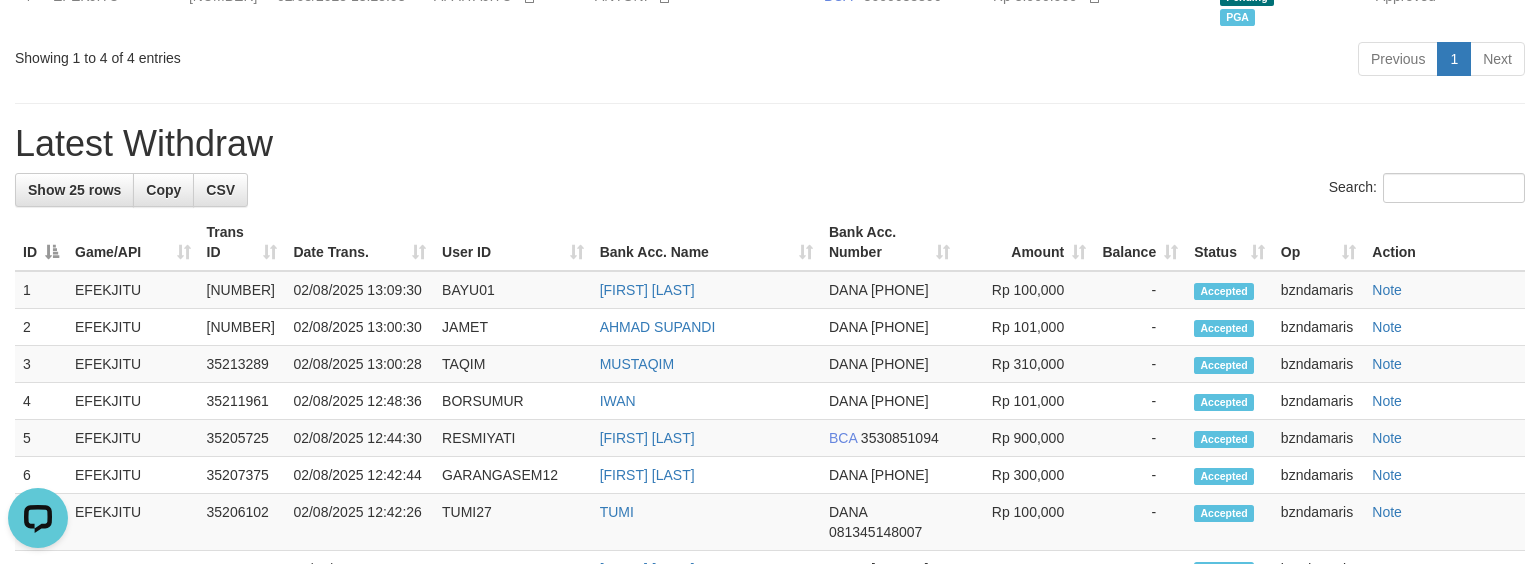 scroll, scrollTop: 538, scrollLeft: 0, axis: vertical 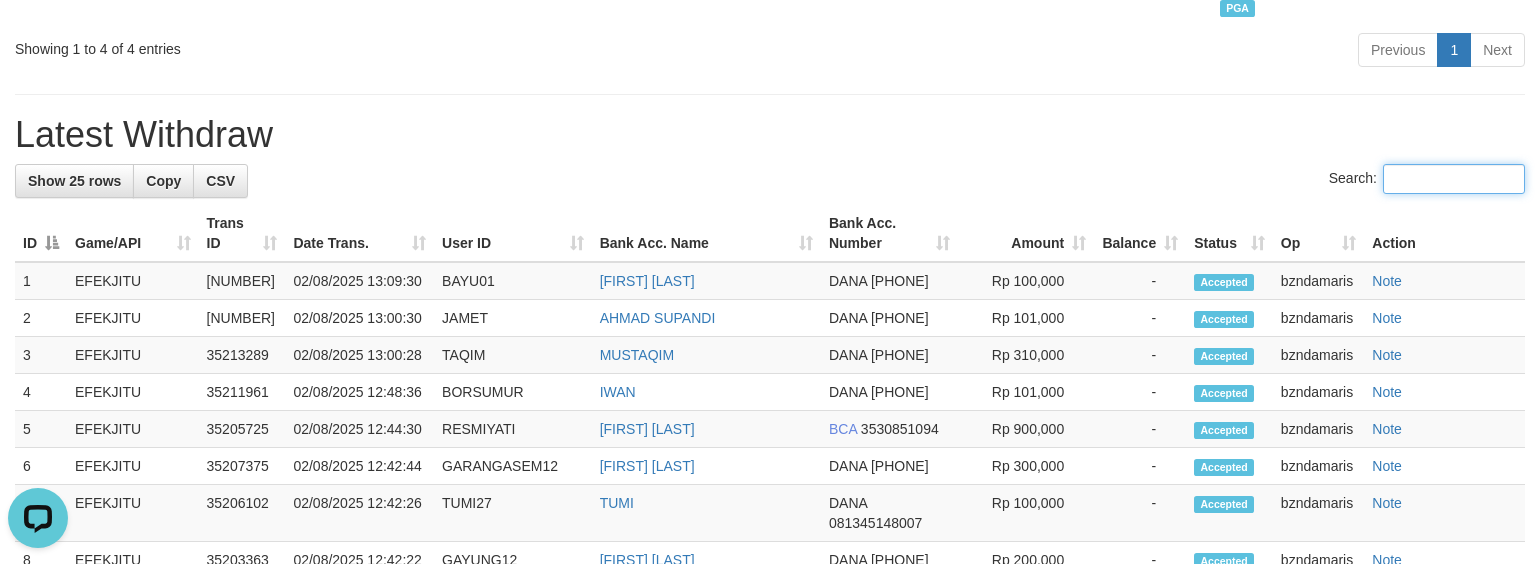 click on "Search:" at bounding box center [1454, 179] 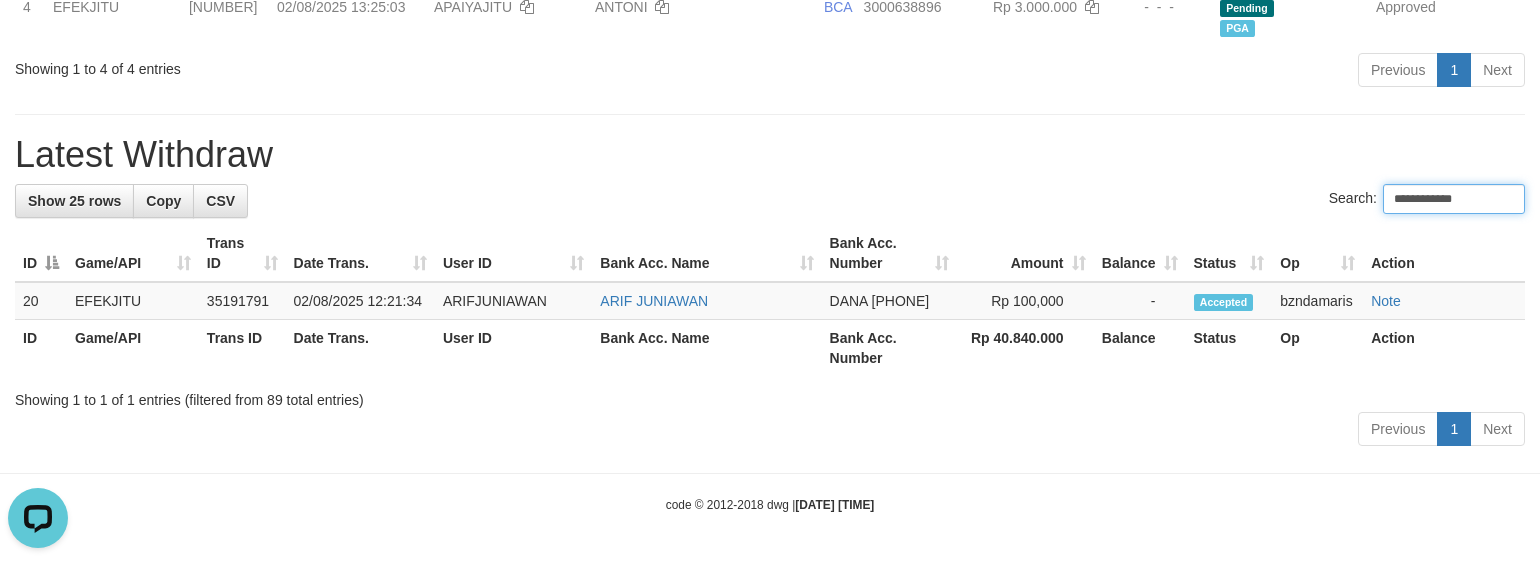 type on "**********" 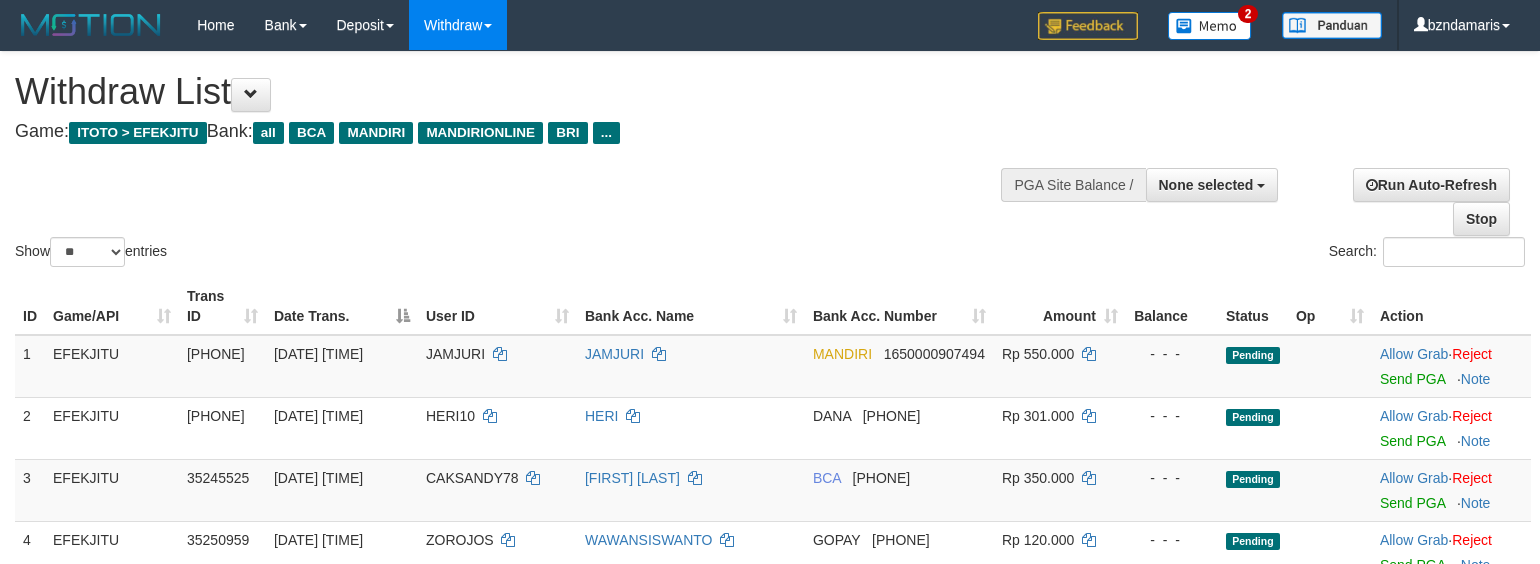 select 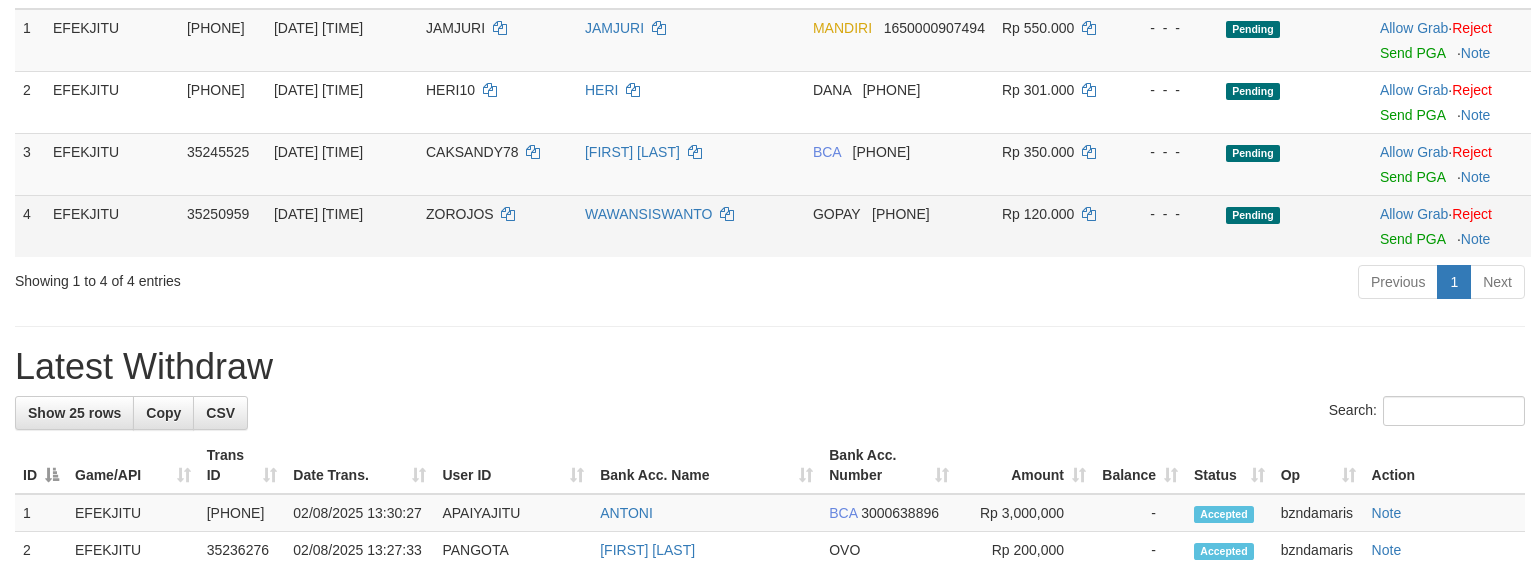 scroll, scrollTop: 193, scrollLeft: 0, axis: vertical 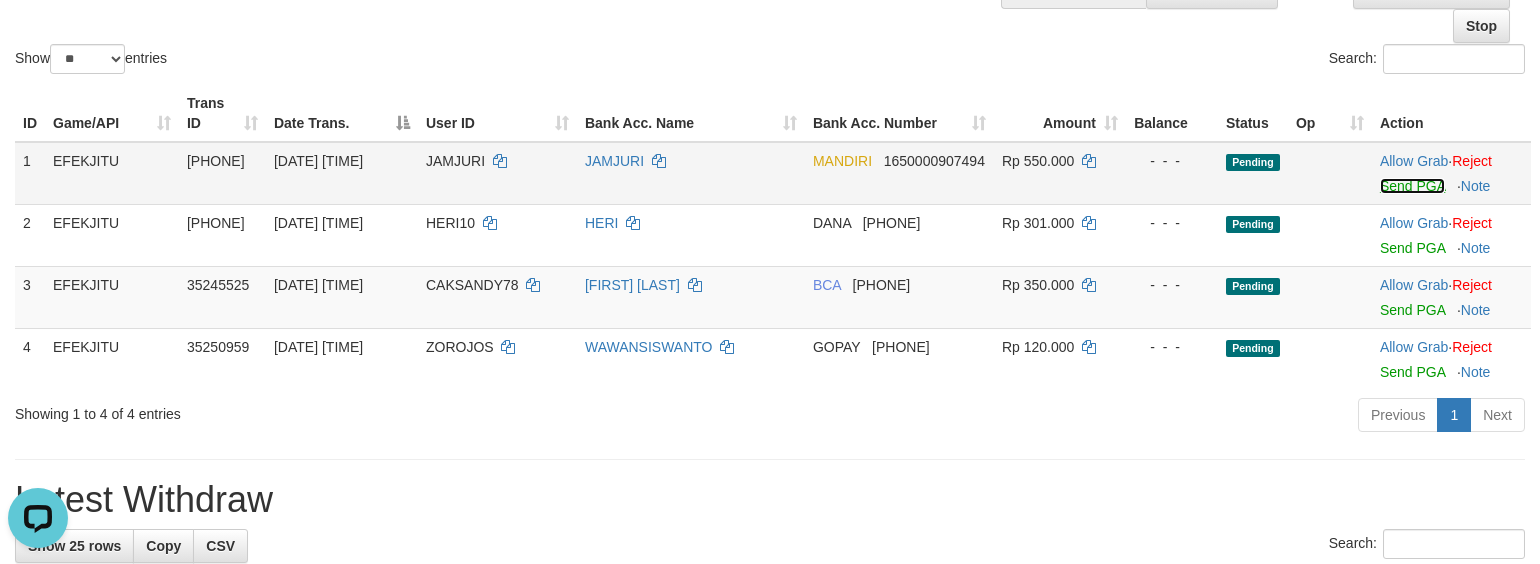 click on "Send PGA" at bounding box center [1412, 186] 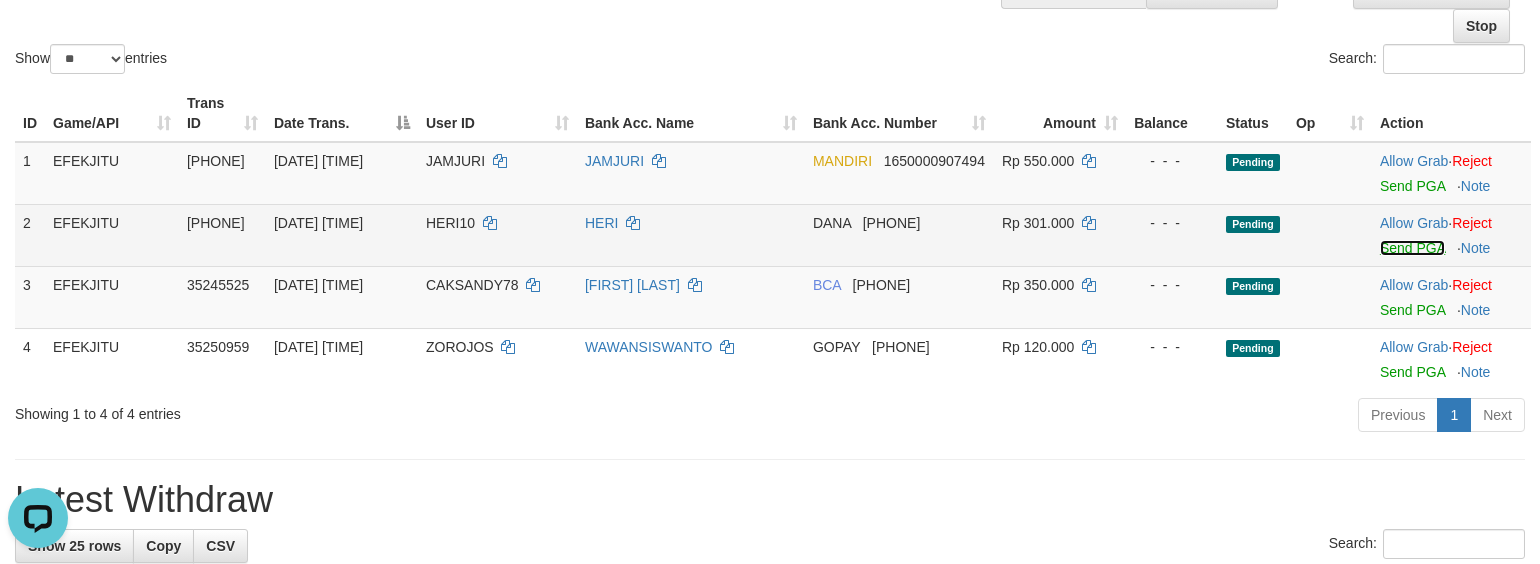click on "Send PGA" at bounding box center (1412, 248) 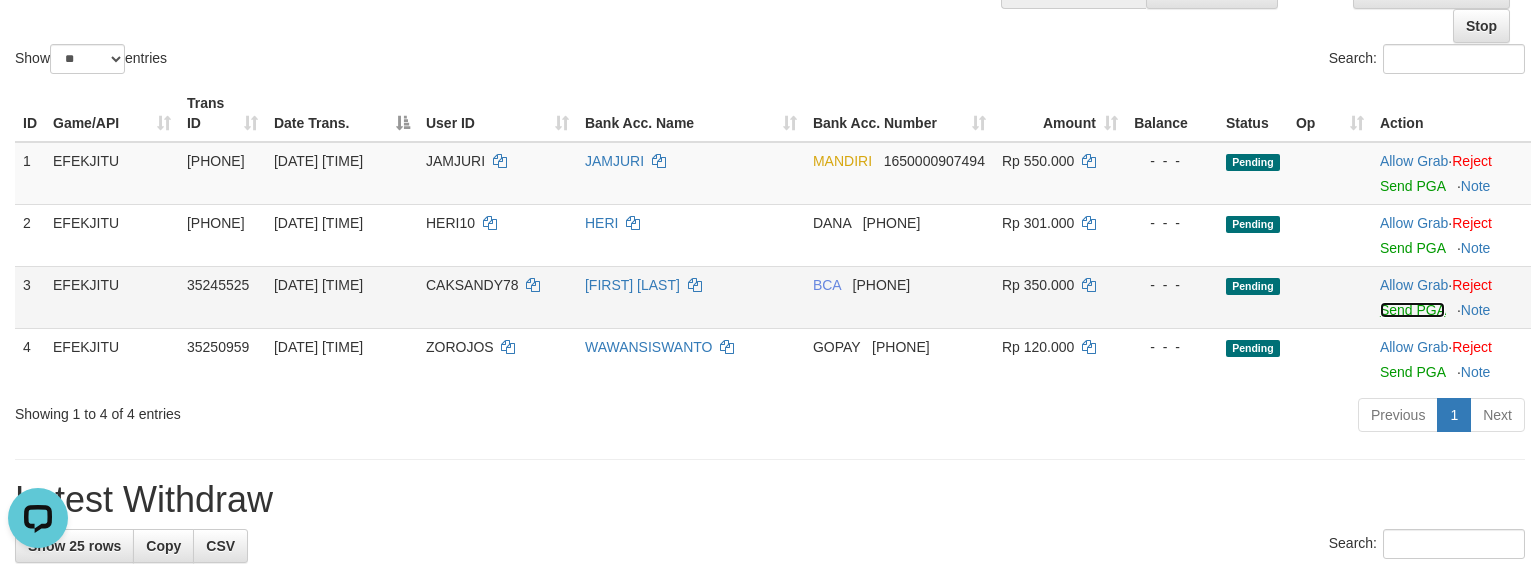 click on "Send PGA" at bounding box center (1412, 310) 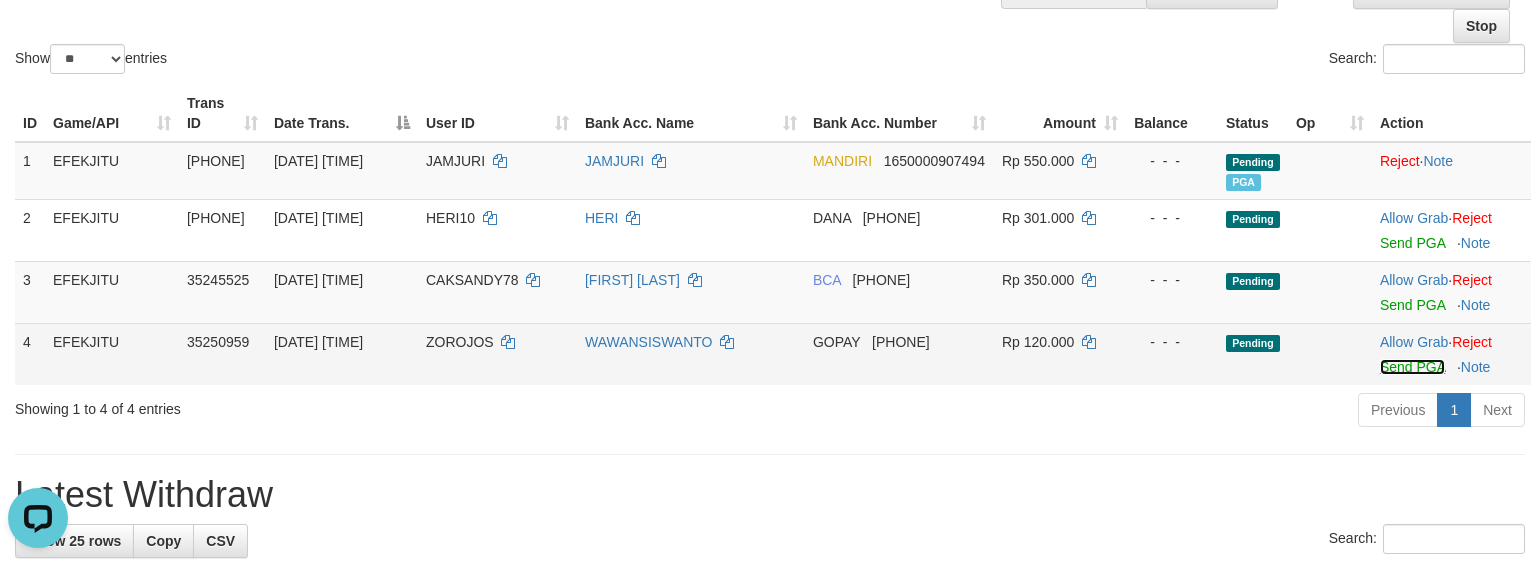 click on "Send PGA" at bounding box center [1412, 367] 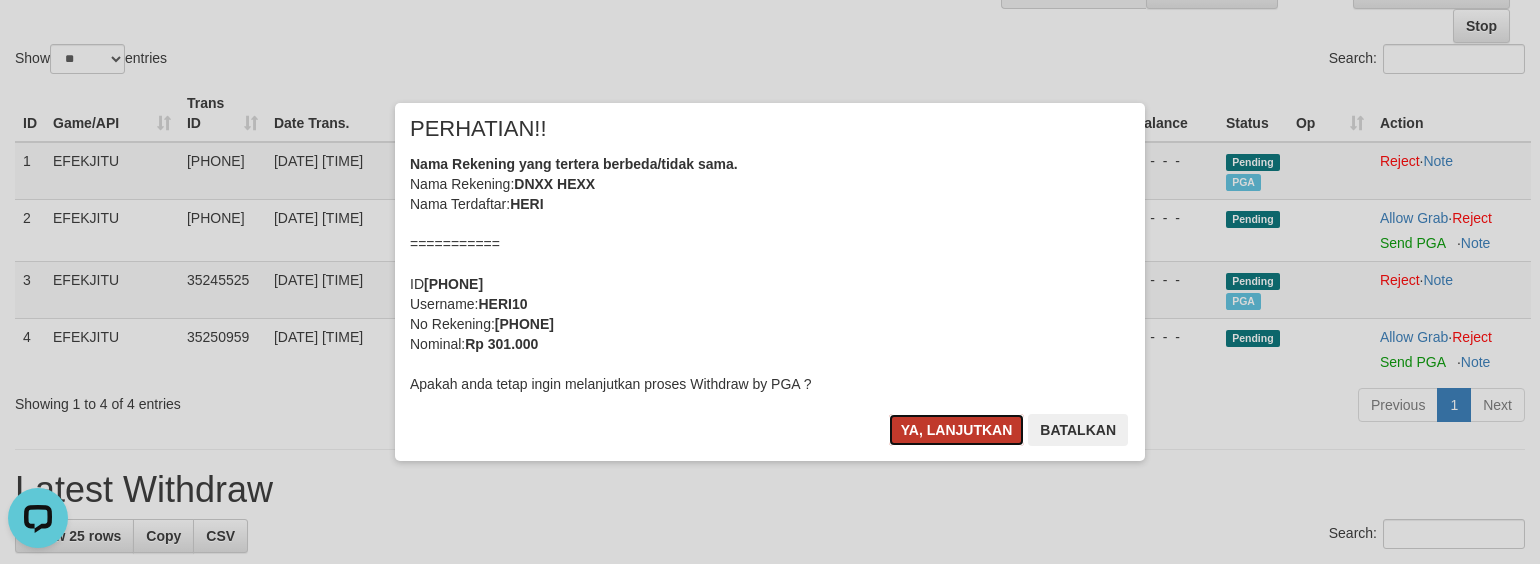 click on "Ya, lanjutkan" at bounding box center [957, 430] 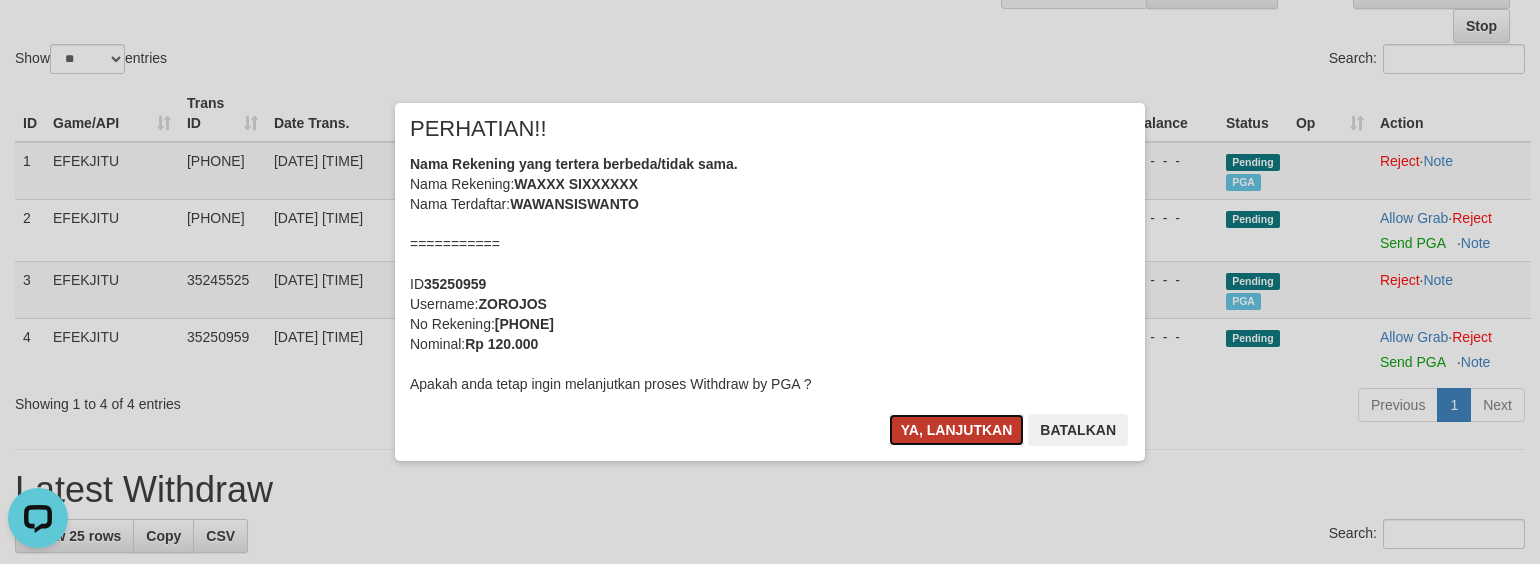click on "Ya, lanjutkan" at bounding box center [957, 430] 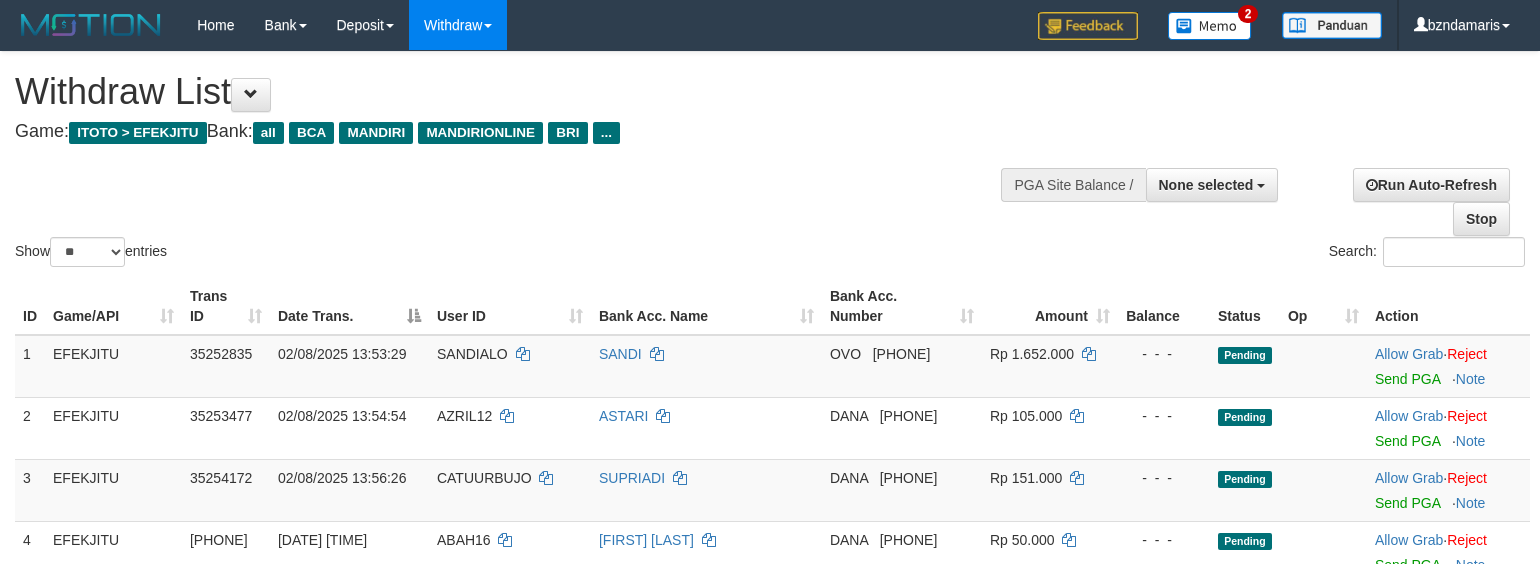select 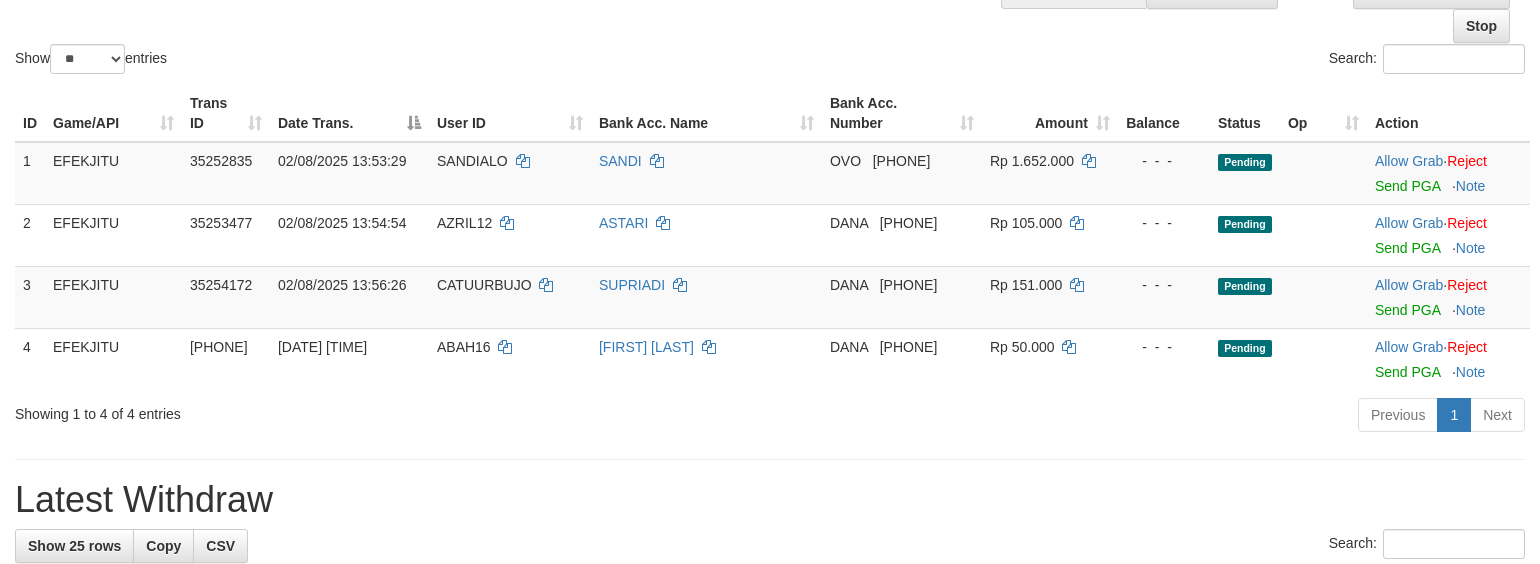 scroll, scrollTop: 0, scrollLeft: 0, axis: both 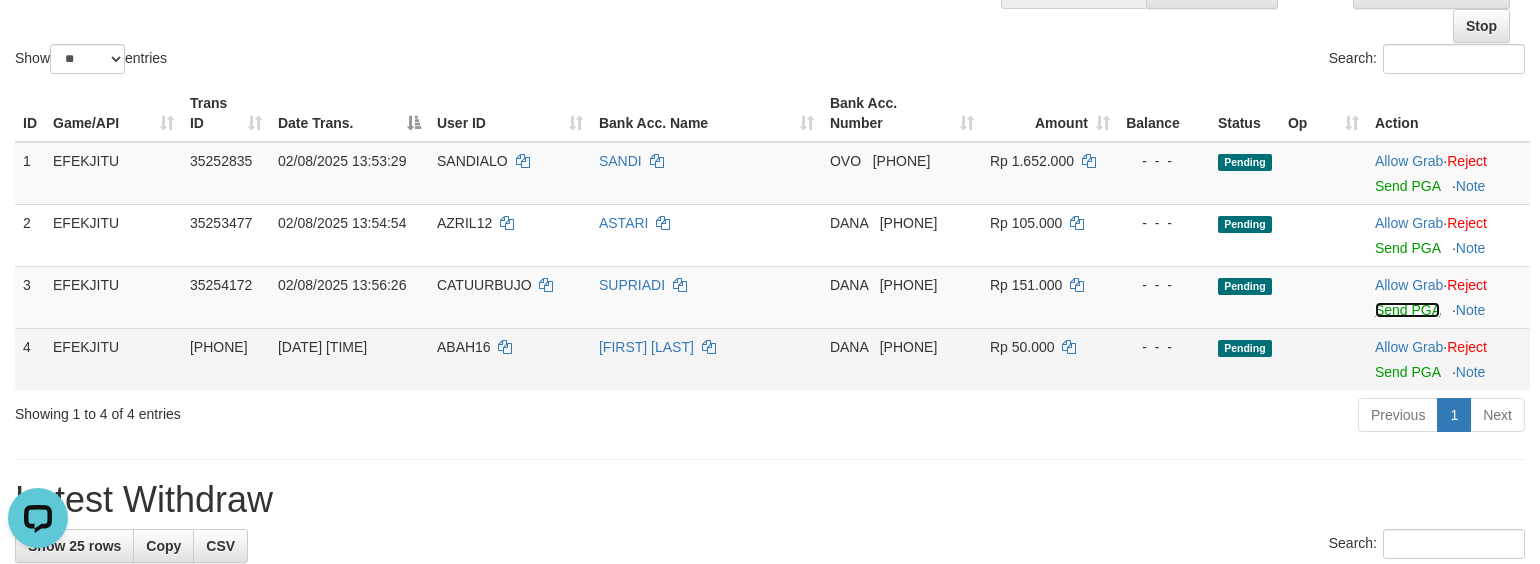 drag, startPoint x: 1413, startPoint y: 309, endPoint x: 930, endPoint y: 361, distance: 485.7911 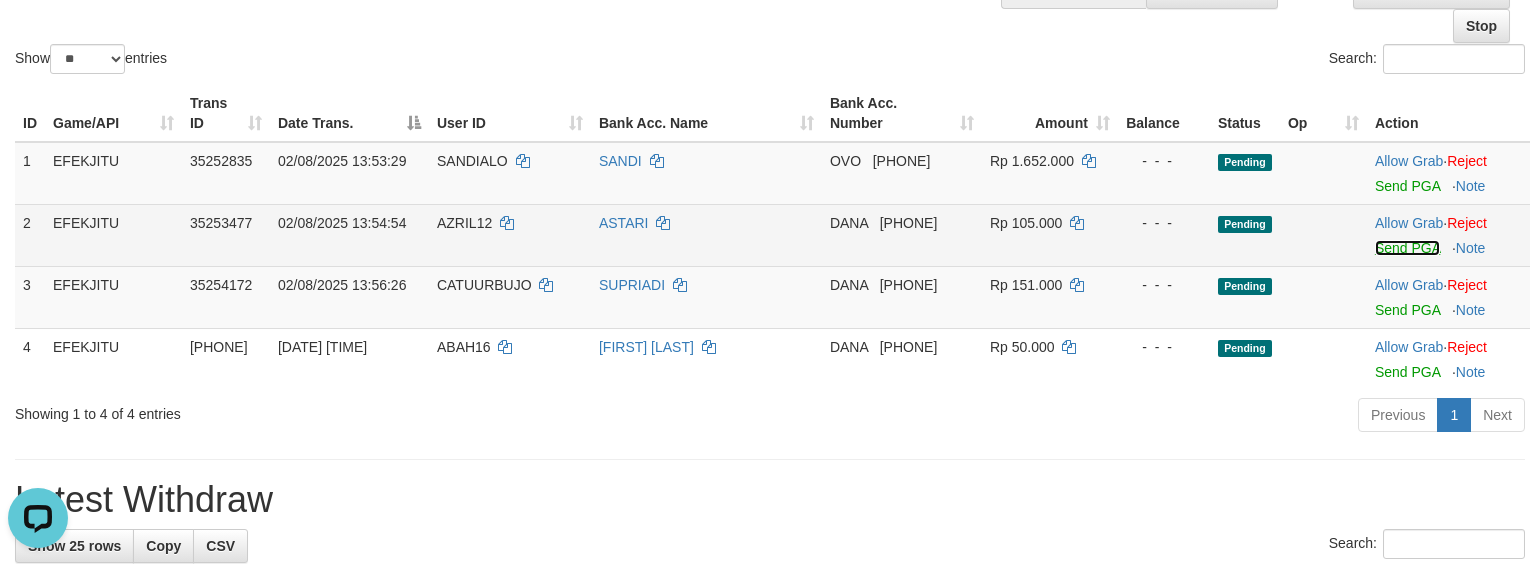 click on "Send PGA" at bounding box center [1407, 248] 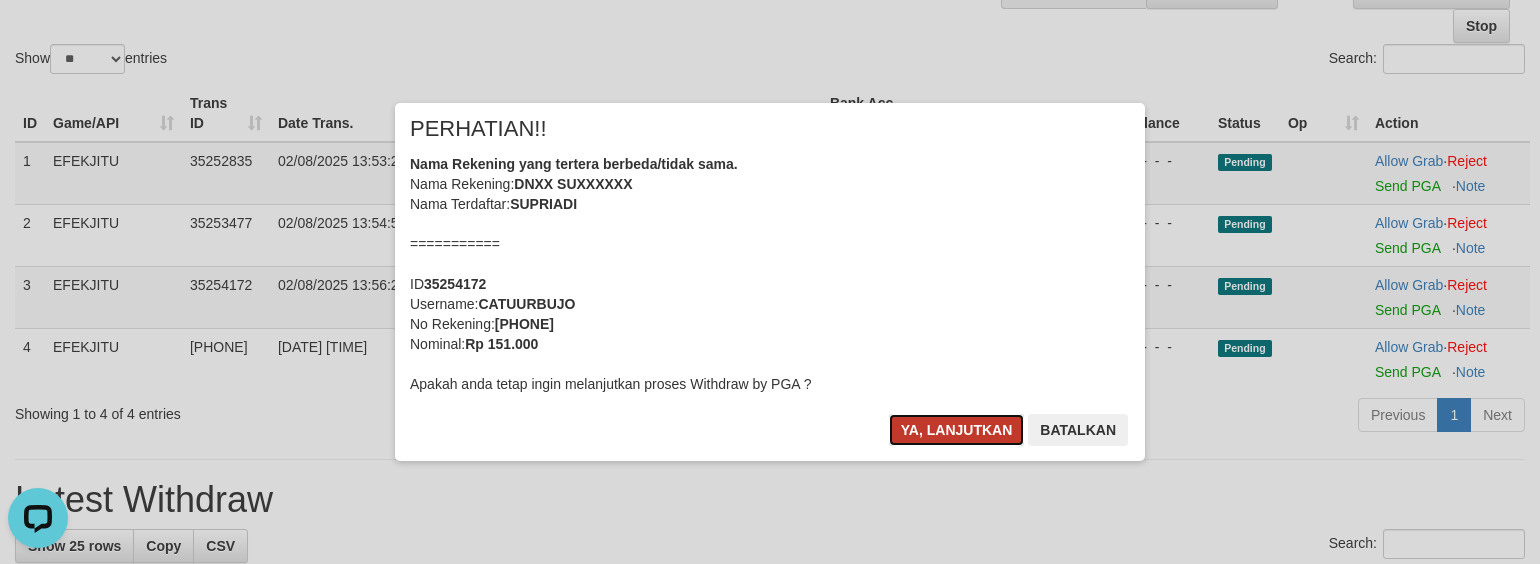click on "Ya, lanjutkan" at bounding box center [957, 430] 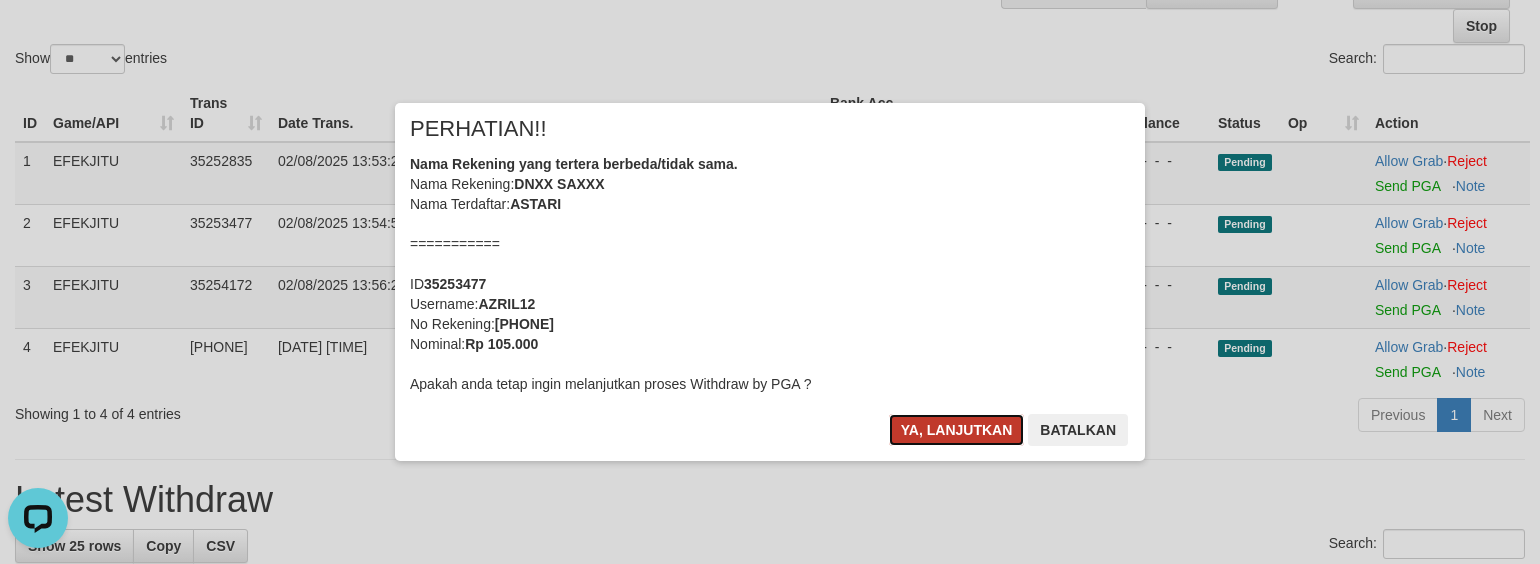 click on "Ya, lanjutkan" at bounding box center (957, 430) 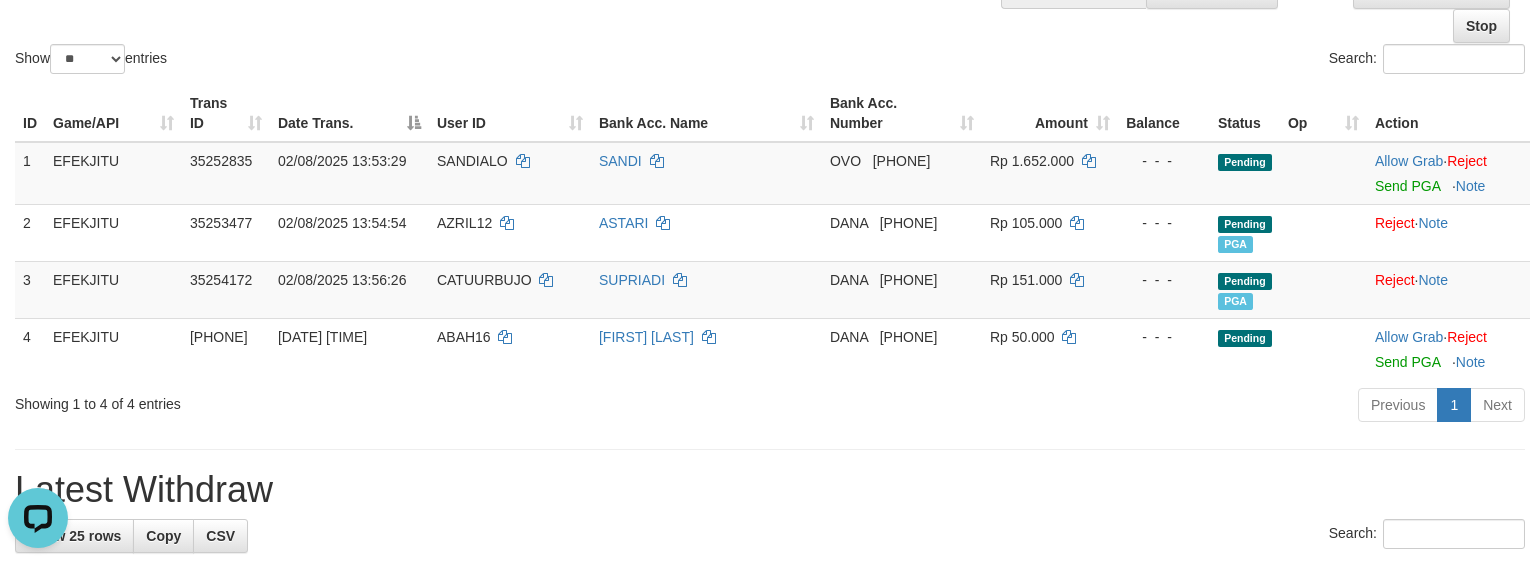 click on "**********" at bounding box center (770, 837) 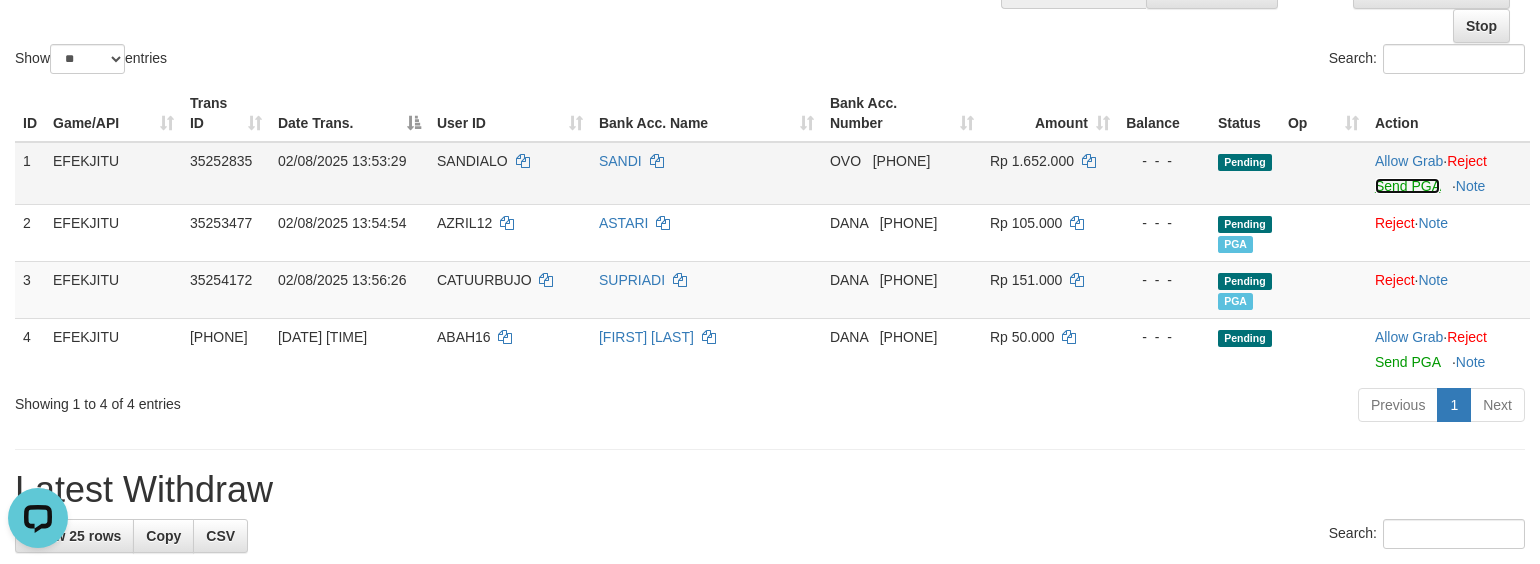 click on "Send PGA" at bounding box center (1407, 186) 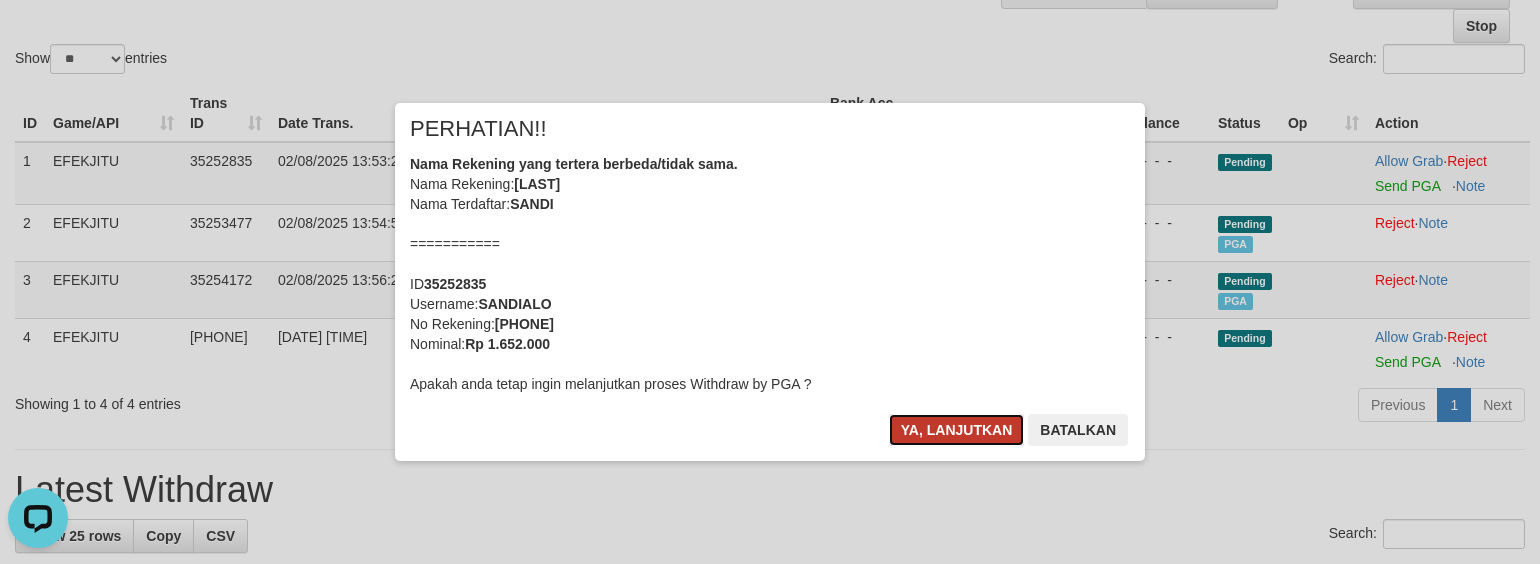 click on "Ya, lanjutkan" at bounding box center [957, 430] 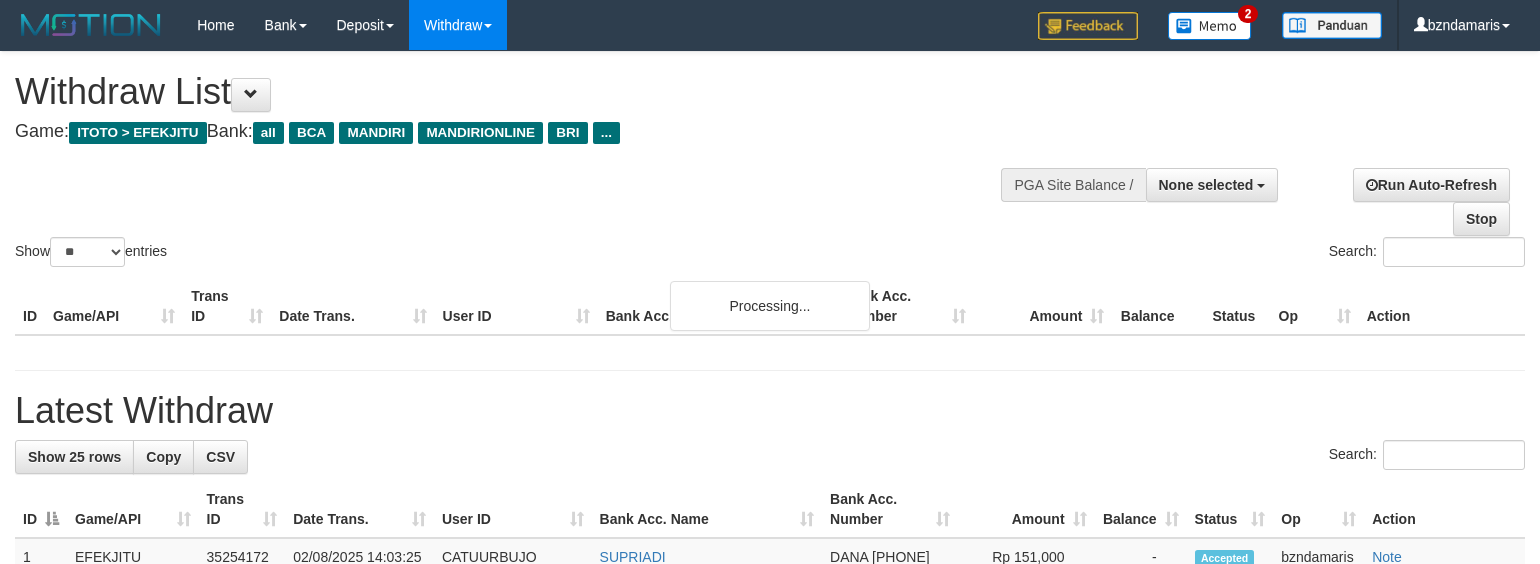 select 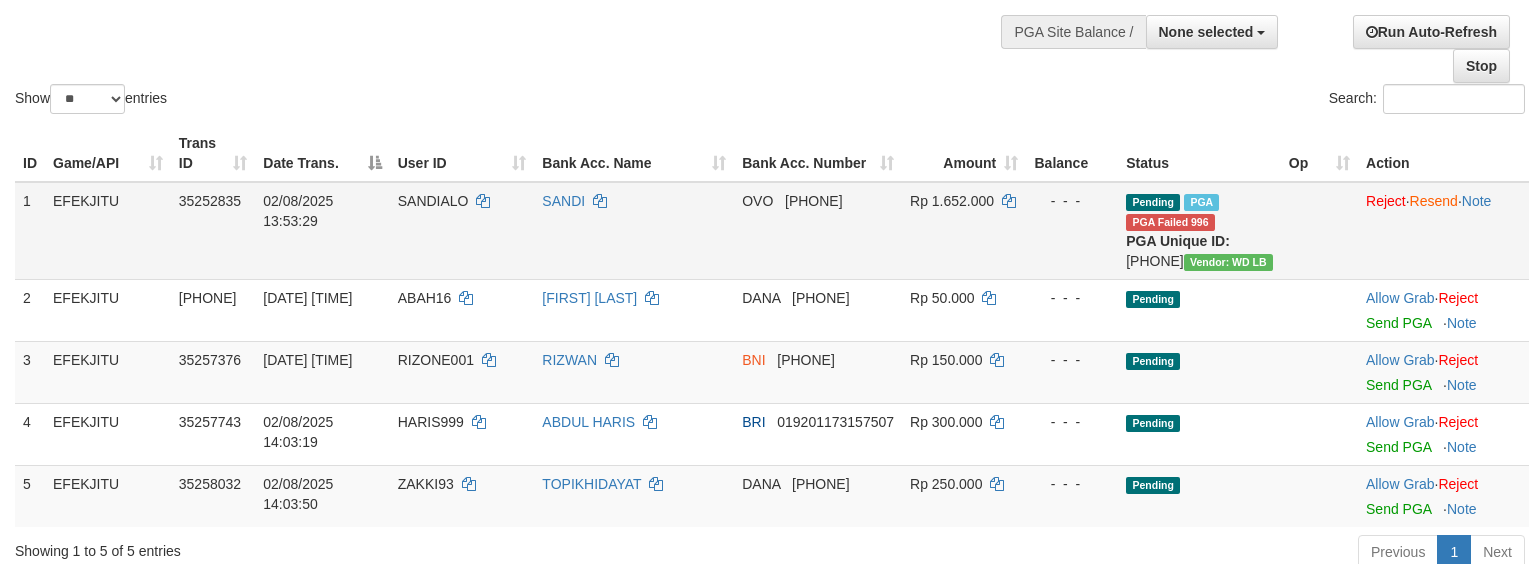 scroll, scrollTop: 193, scrollLeft: 0, axis: vertical 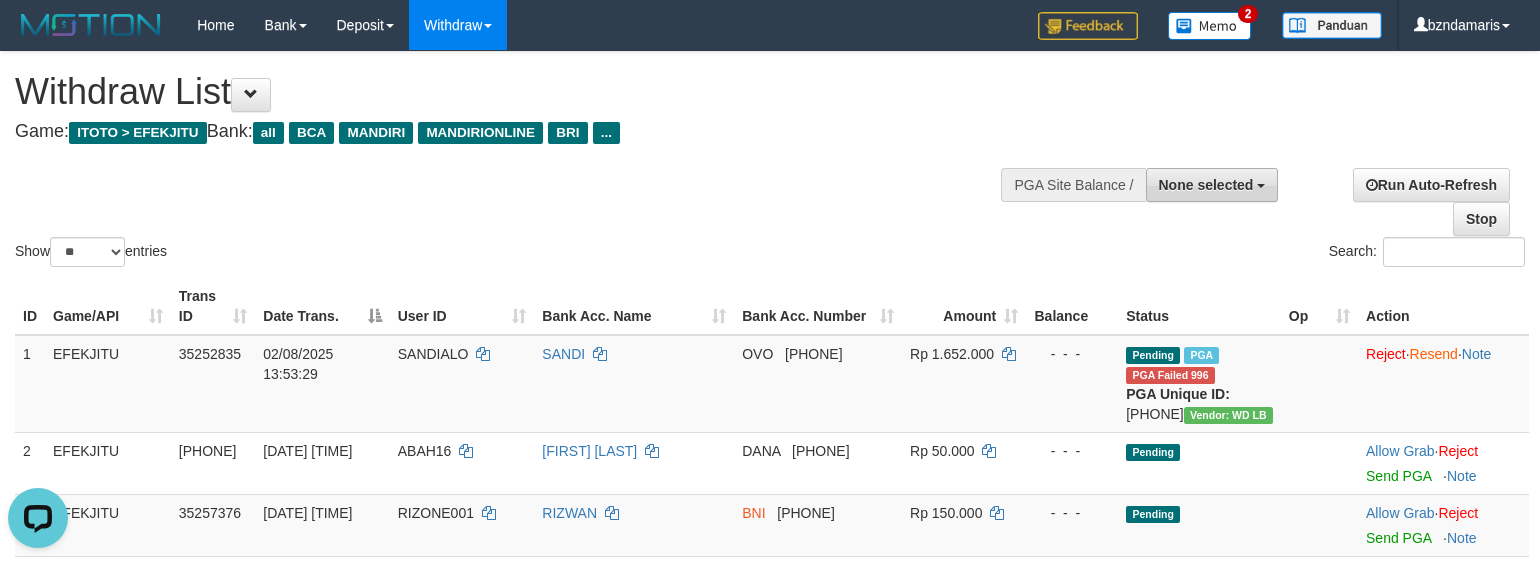 click on "None selected" at bounding box center (1206, 185) 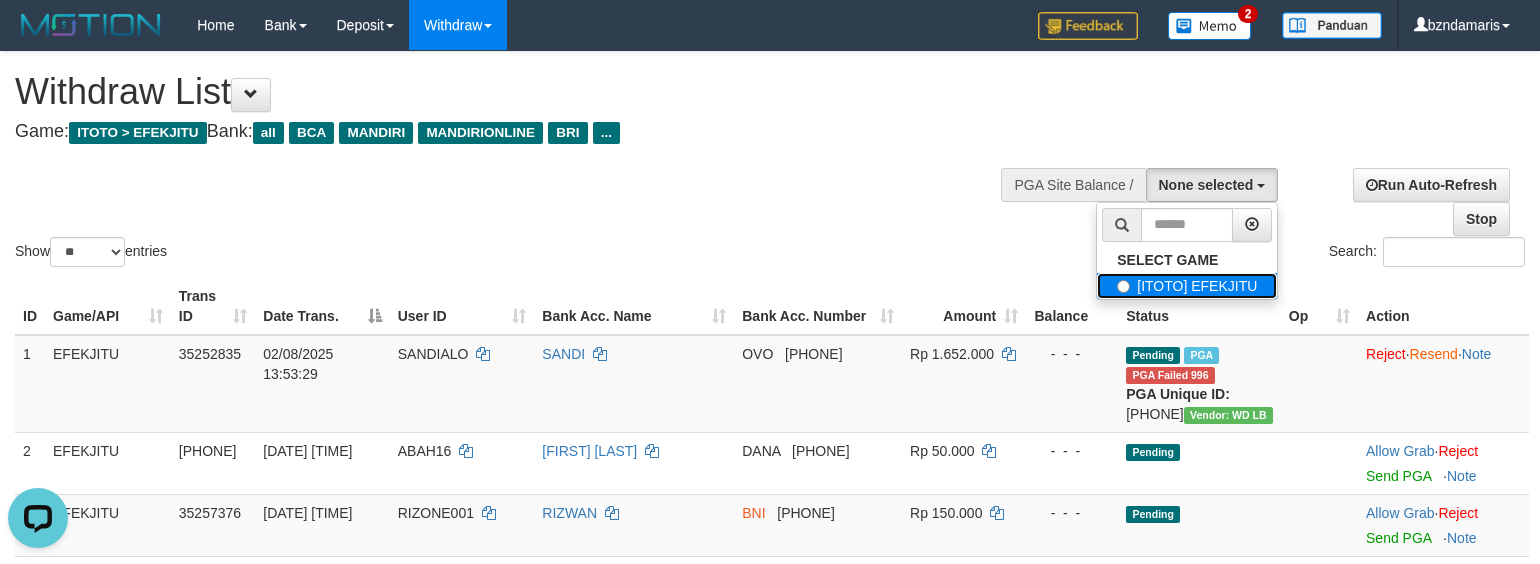 click on "[ITOTO] EFEKJITU" at bounding box center [1187, 286] 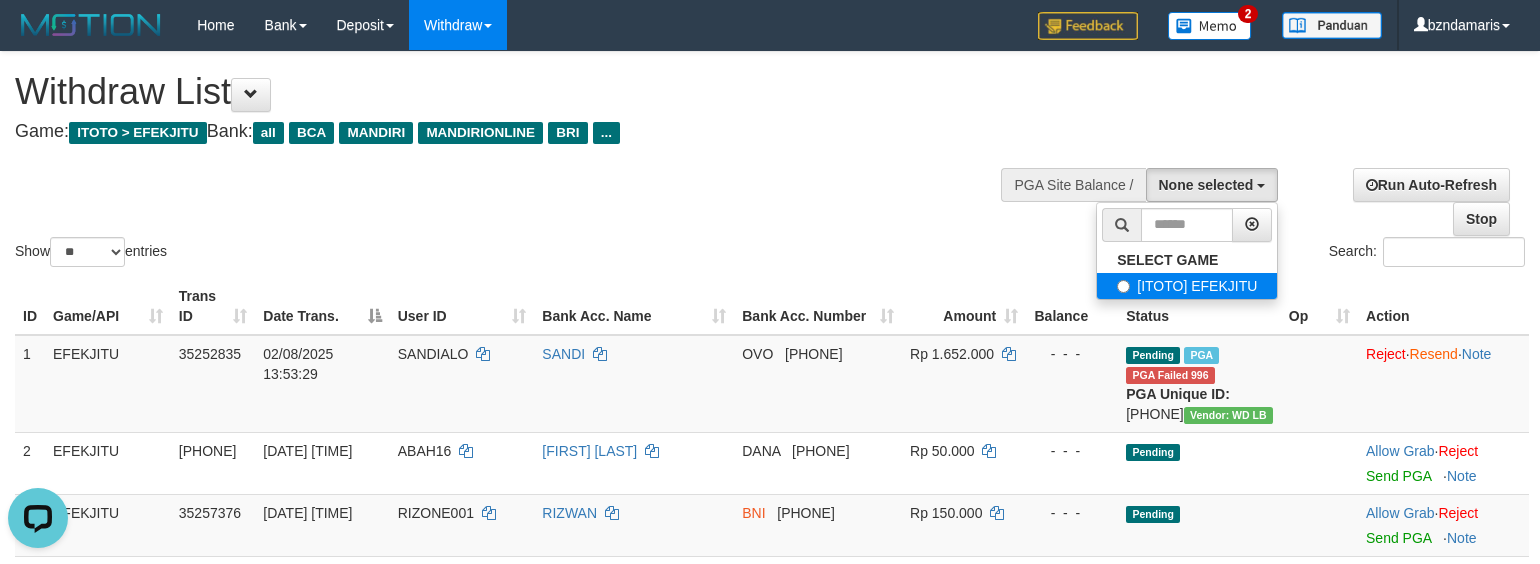 select on "****" 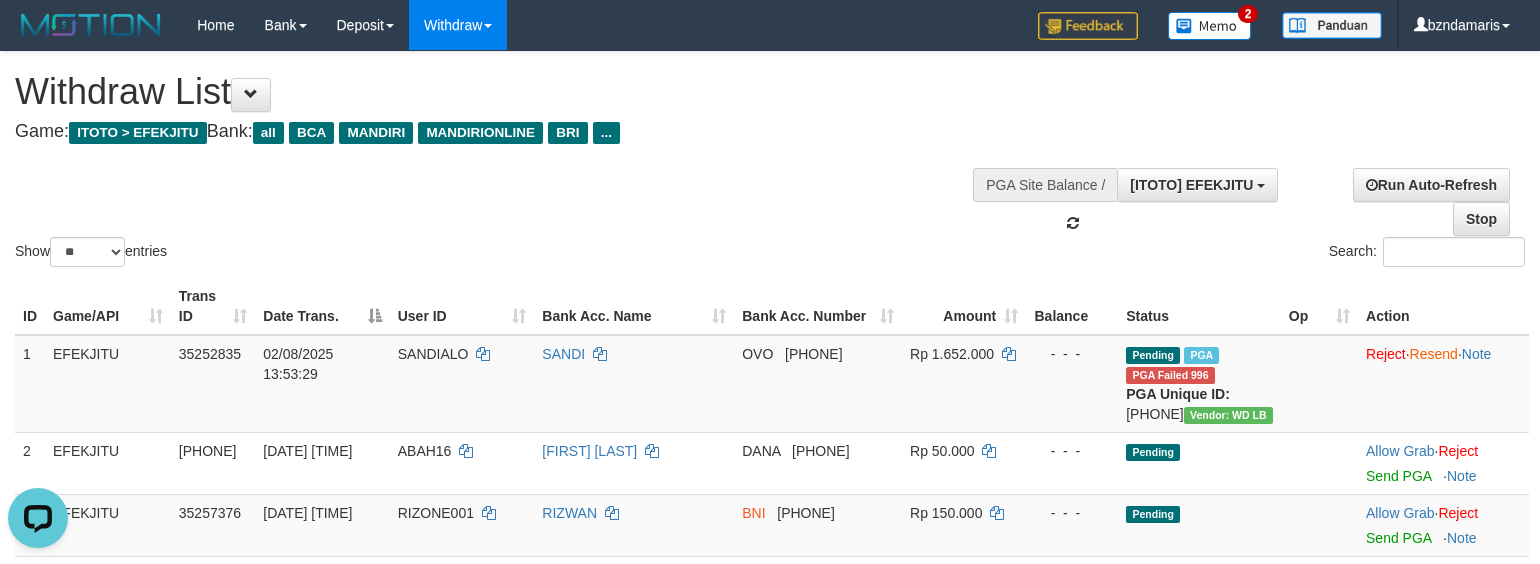 scroll, scrollTop: 17, scrollLeft: 0, axis: vertical 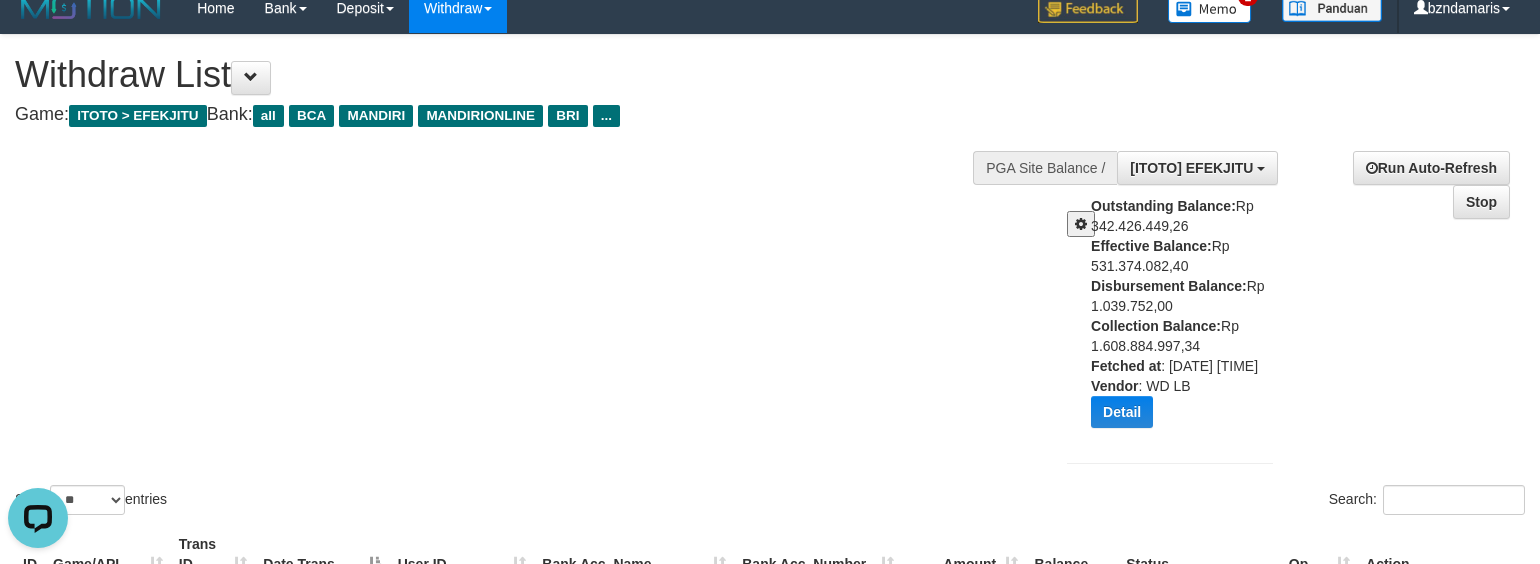 click at bounding box center [1081, 224] 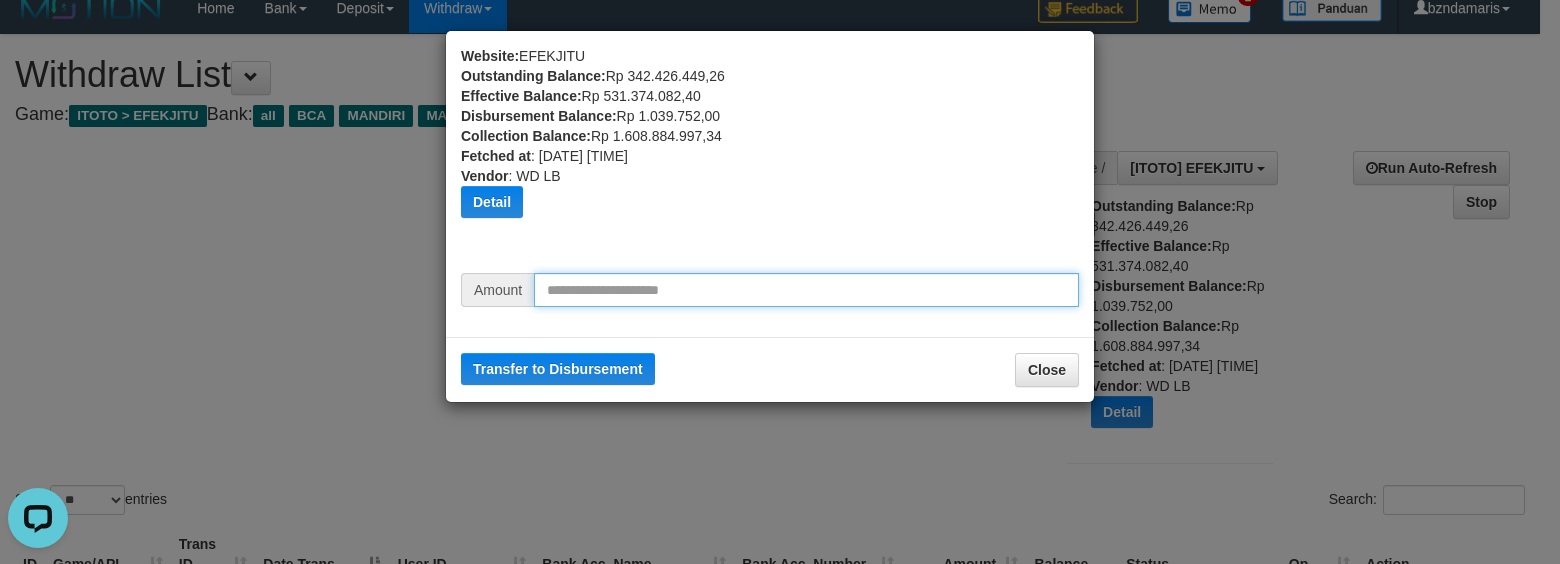 click at bounding box center (806, 290) 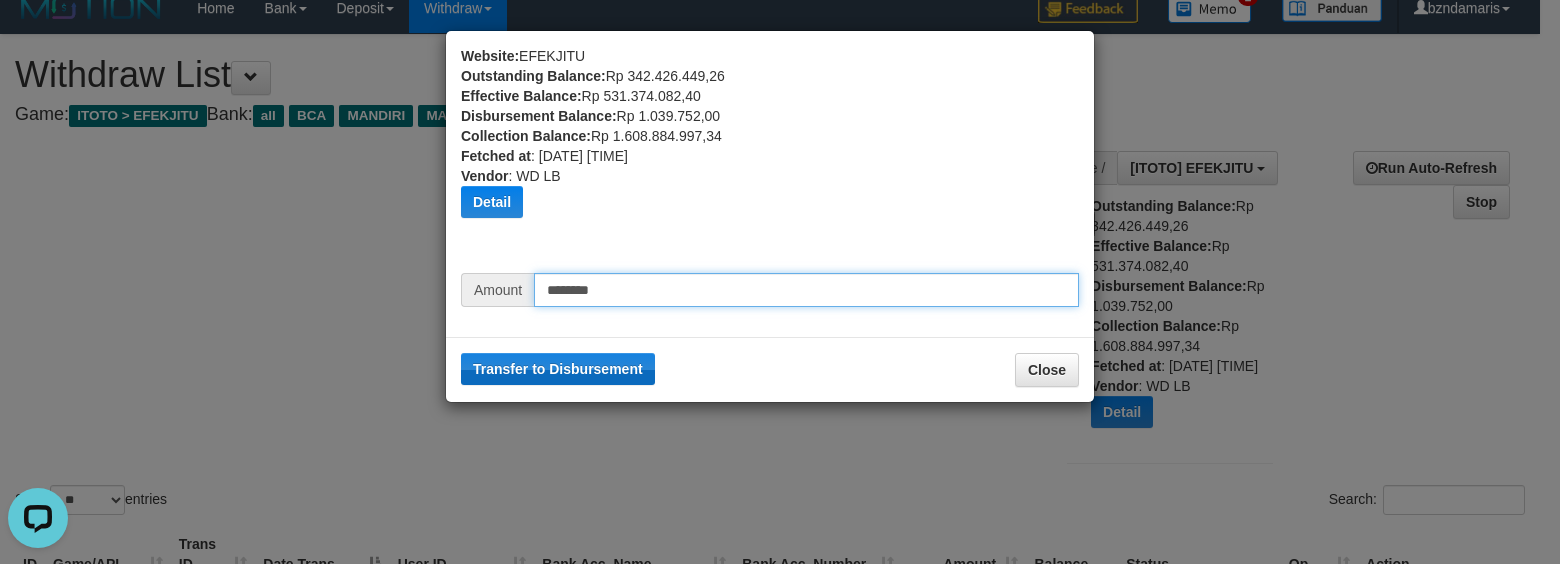 type on "********" 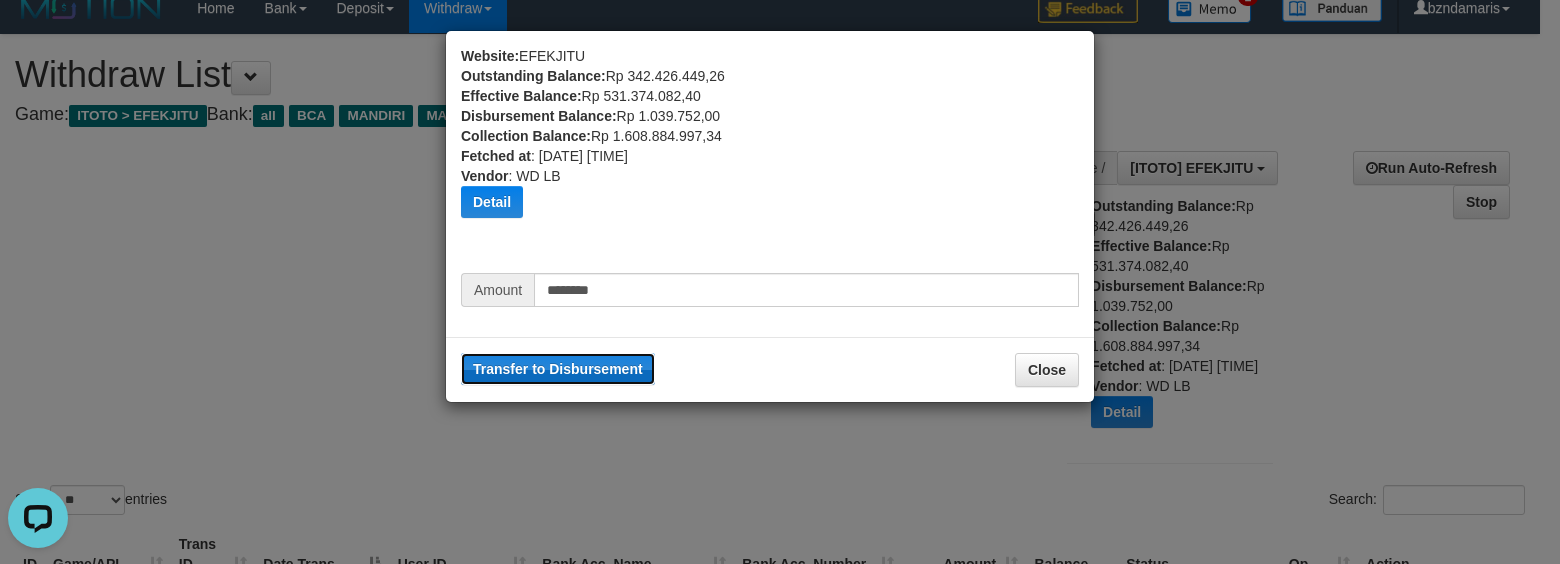 click on "Transfer to Disbursement" at bounding box center [558, 369] 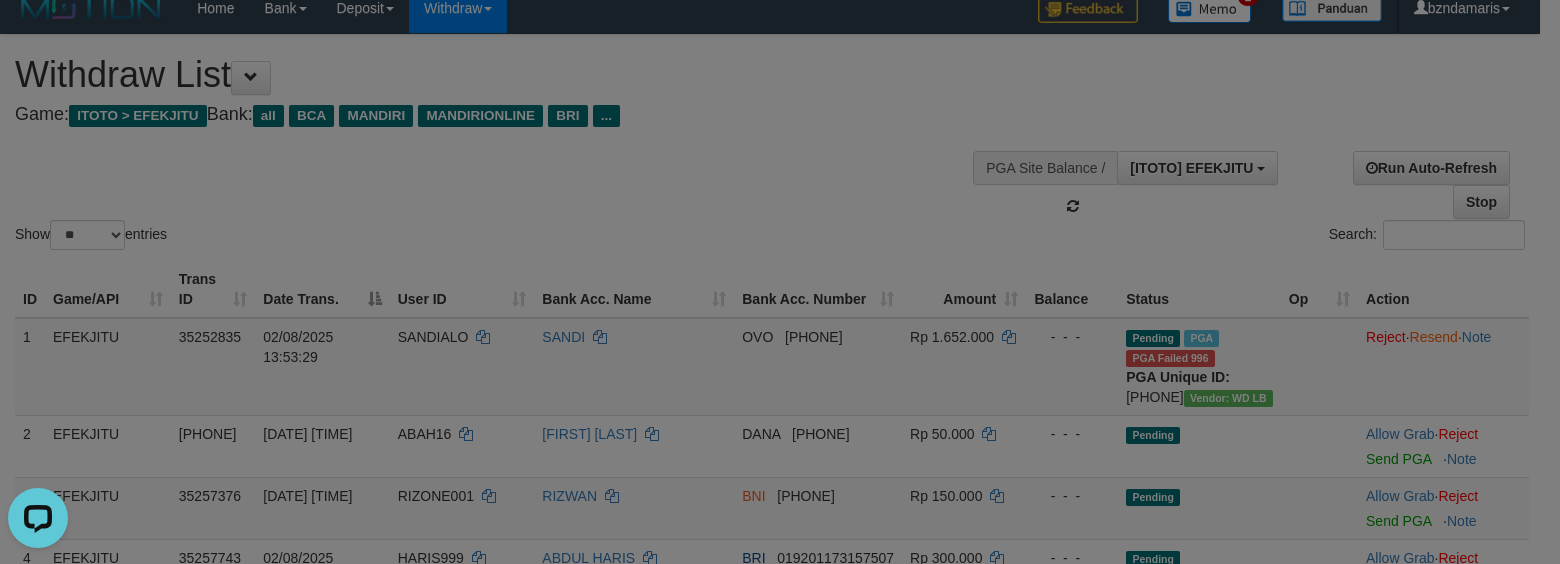 type 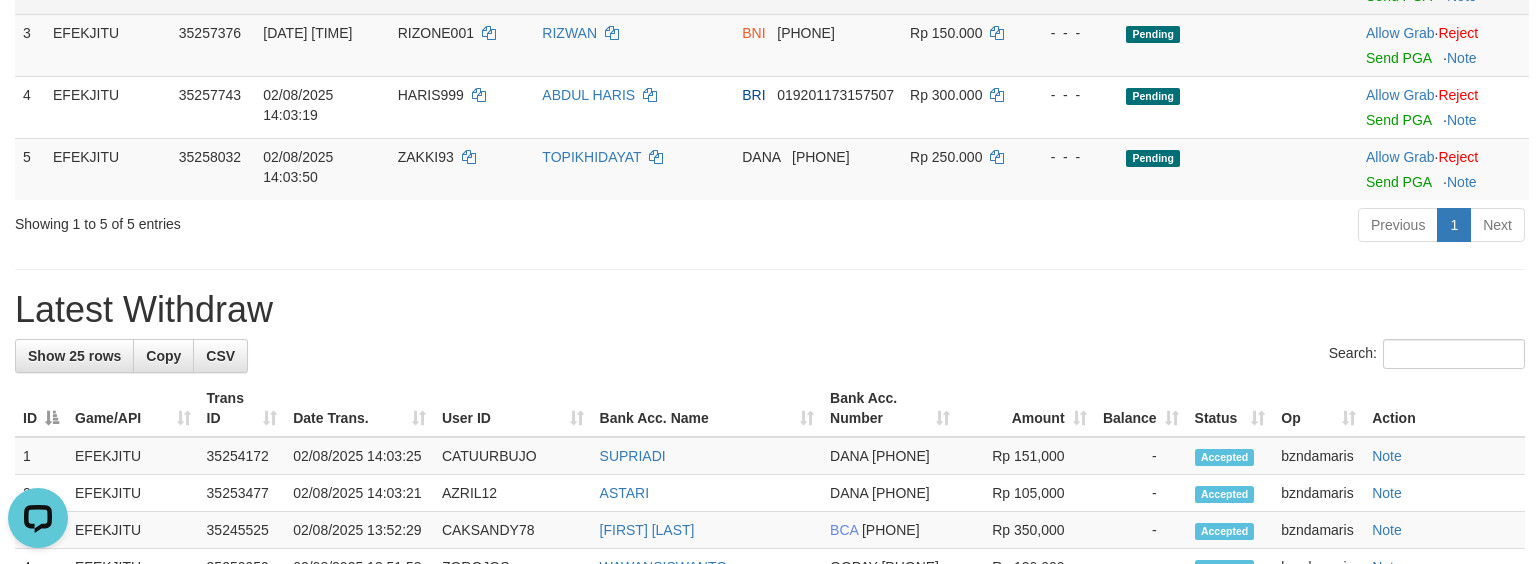 scroll, scrollTop: 550, scrollLeft: 0, axis: vertical 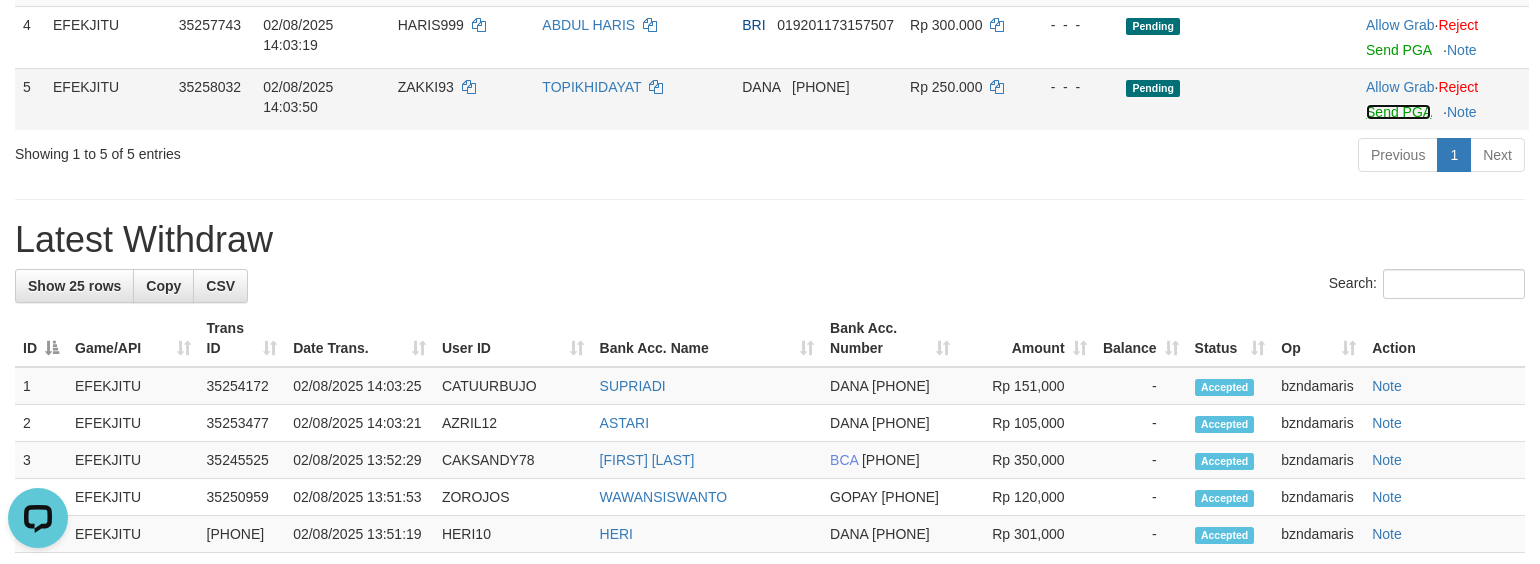 click on "Send PGA" at bounding box center [1398, 112] 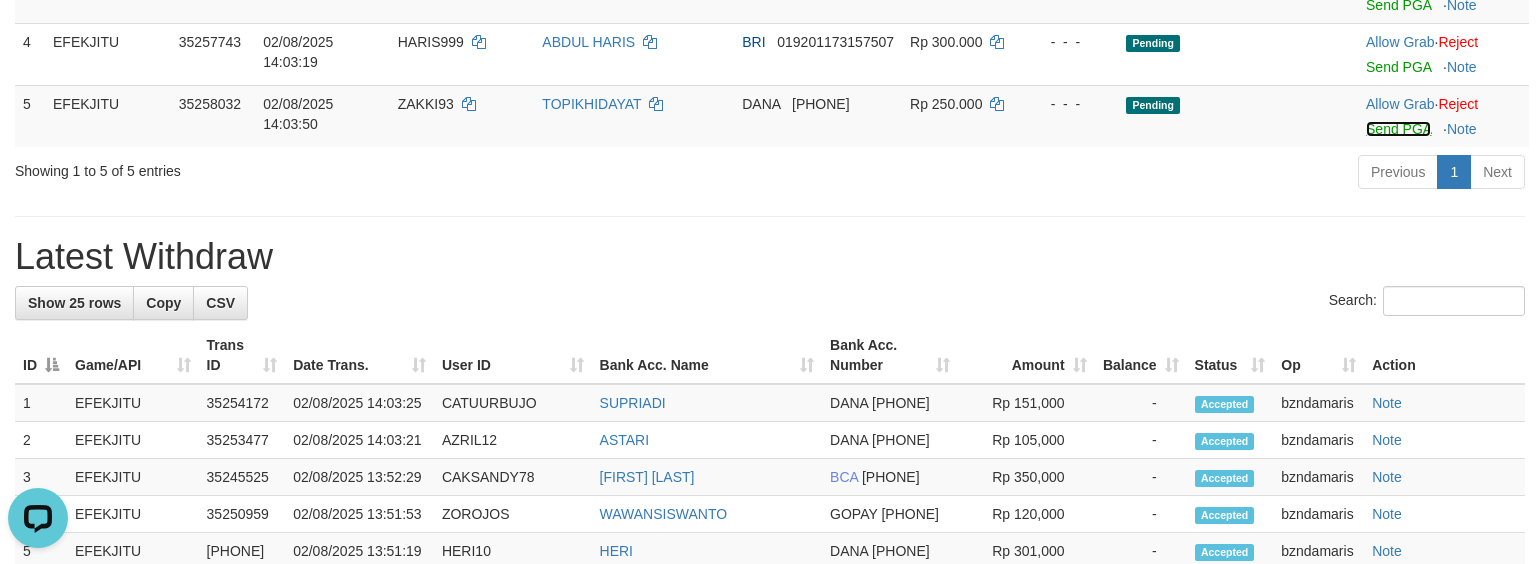 scroll, scrollTop: 417, scrollLeft: 0, axis: vertical 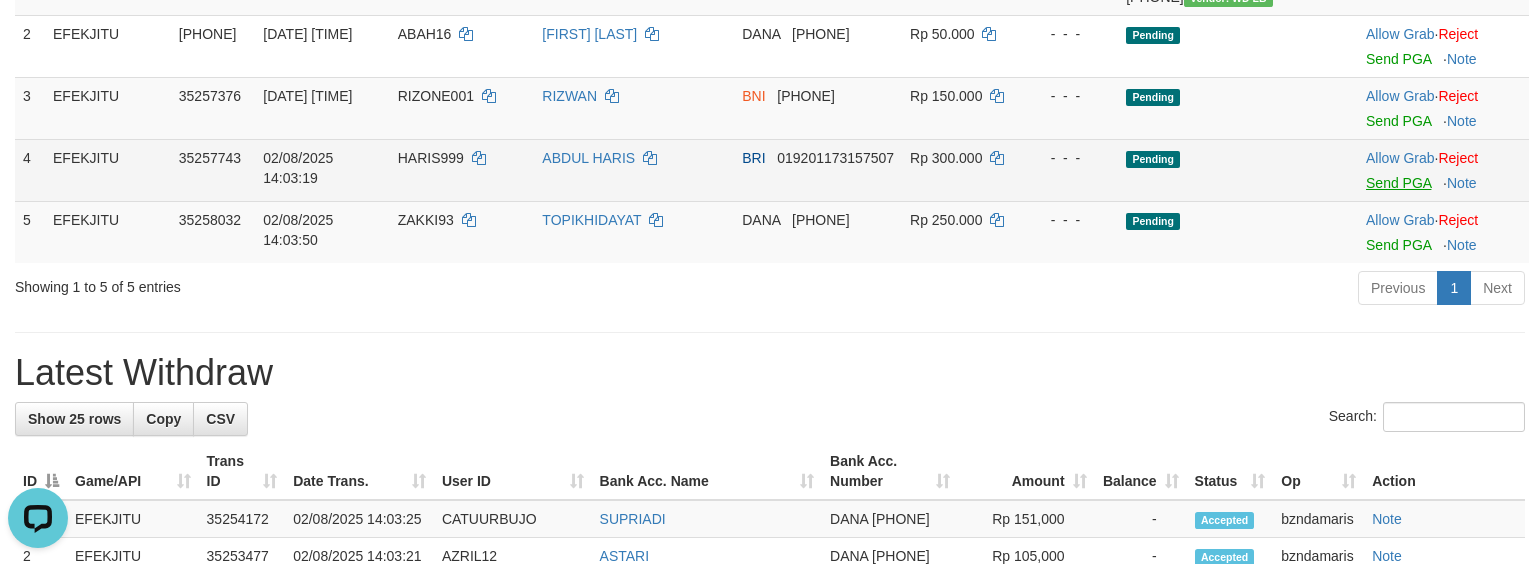 click on "Toggle navigation
Home
Bank
Account List
Load
By Website
Group
[ITOTO]													EFEKJITU
Mutasi Bank
Search
Sync
Note Mutasi
Deposit
DPS Fetch
DPS List
History
PGA History
Note DPS" at bounding box center [770, 686] 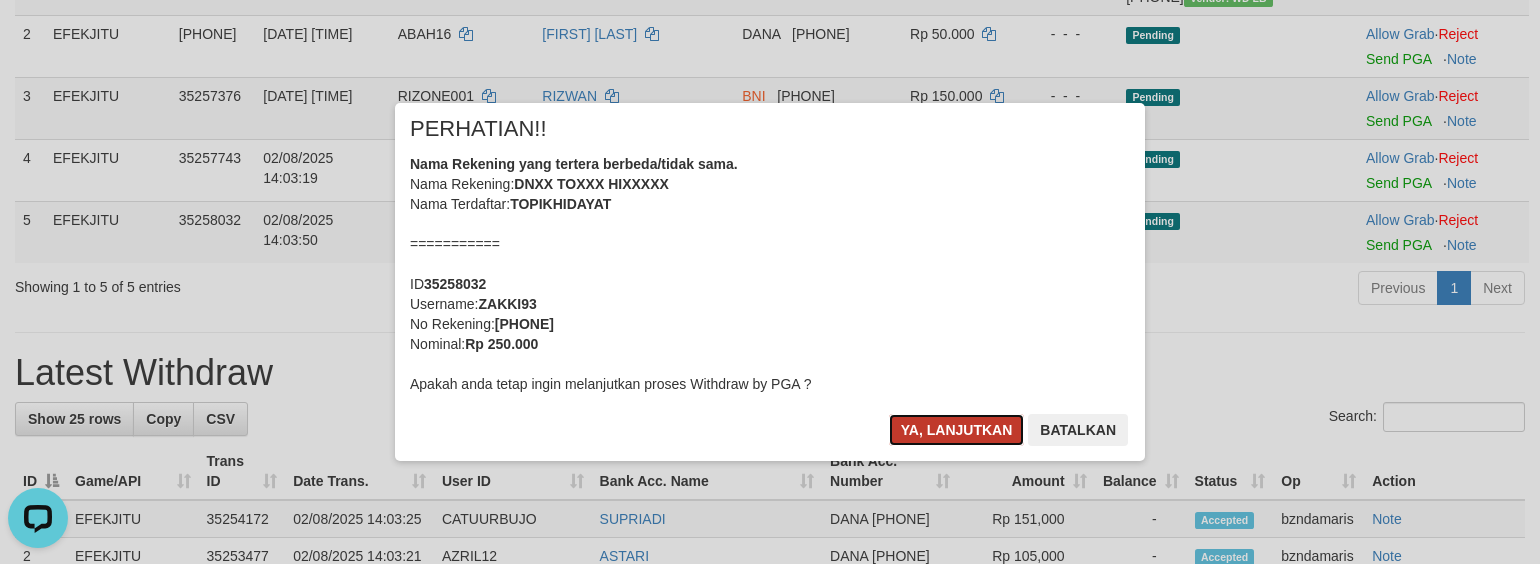 click on "Ya, lanjutkan" at bounding box center (957, 430) 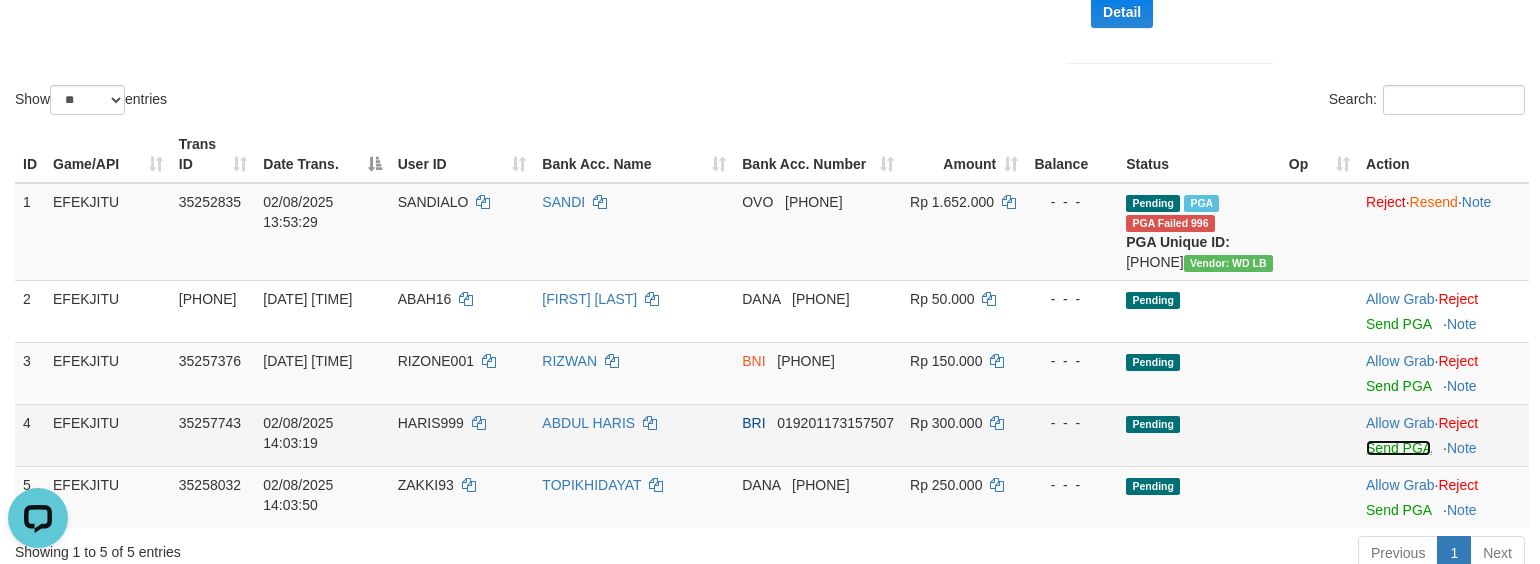 scroll, scrollTop: 701, scrollLeft: 0, axis: vertical 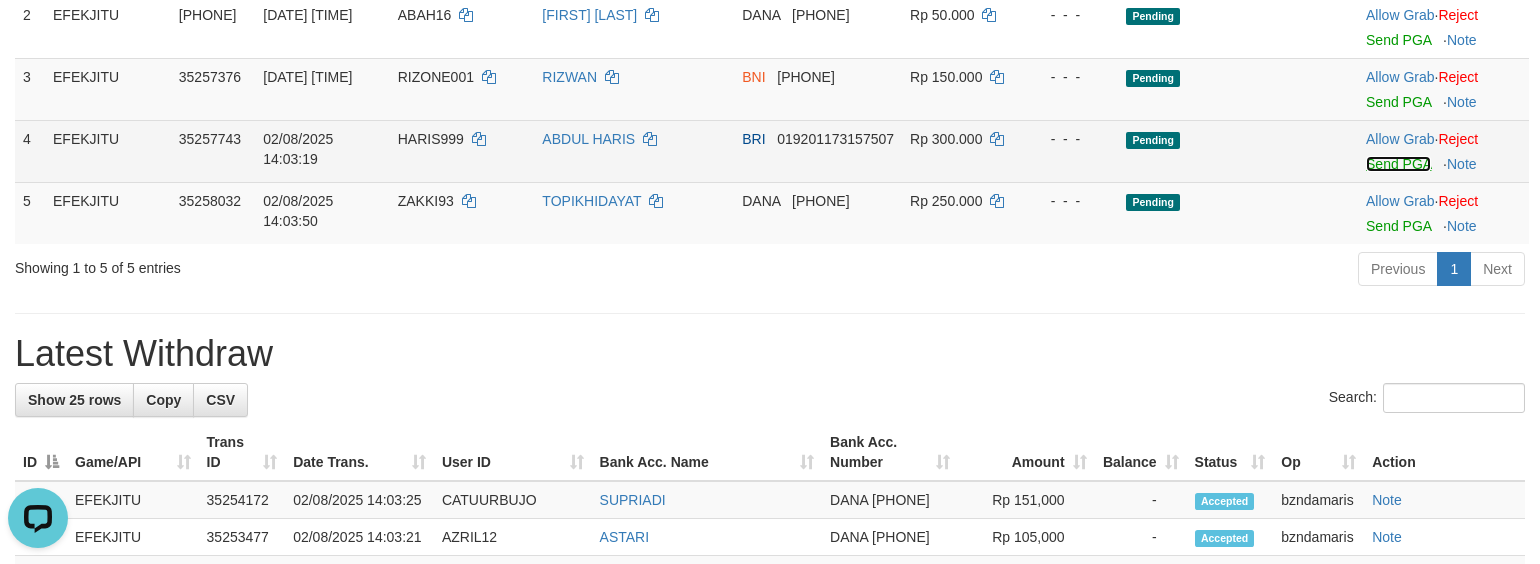 click on "Send PGA" at bounding box center [1398, 164] 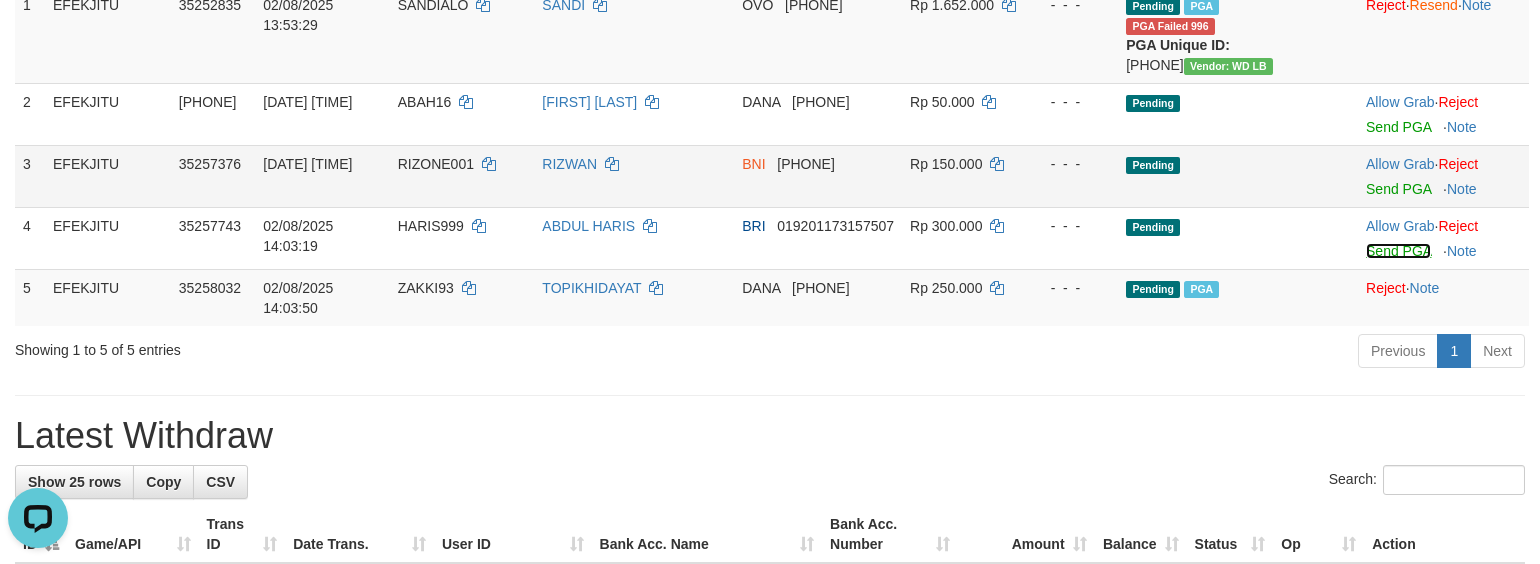 scroll, scrollTop: 568, scrollLeft: 0, axis: vertical 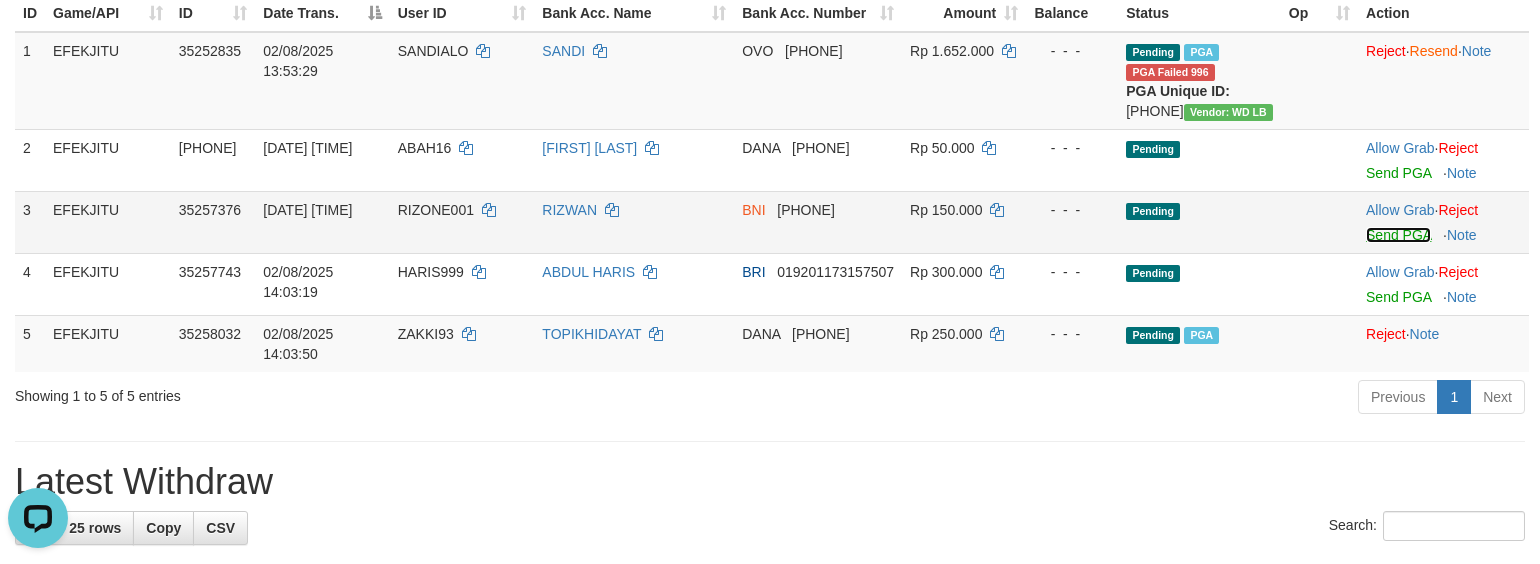 click on "Send PGA" at bounding box center [1398, 235] 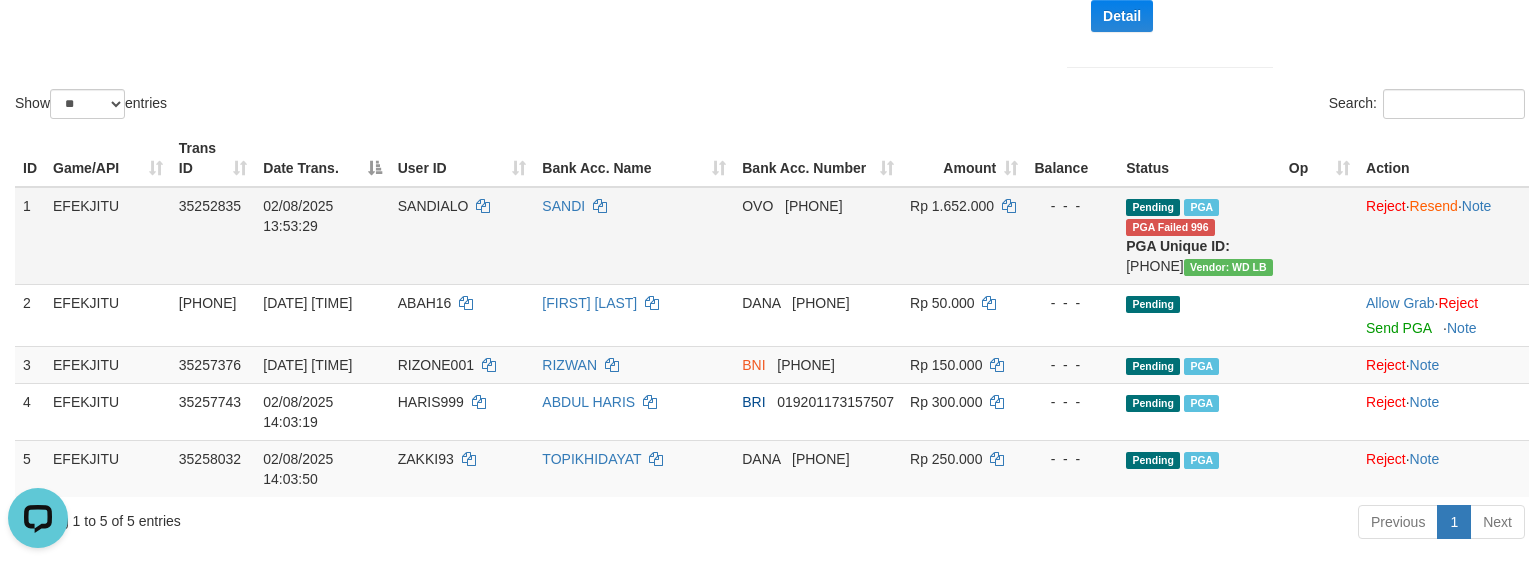 scroll, scrollTop: 434, scrollLeft: 0, axis: vertical 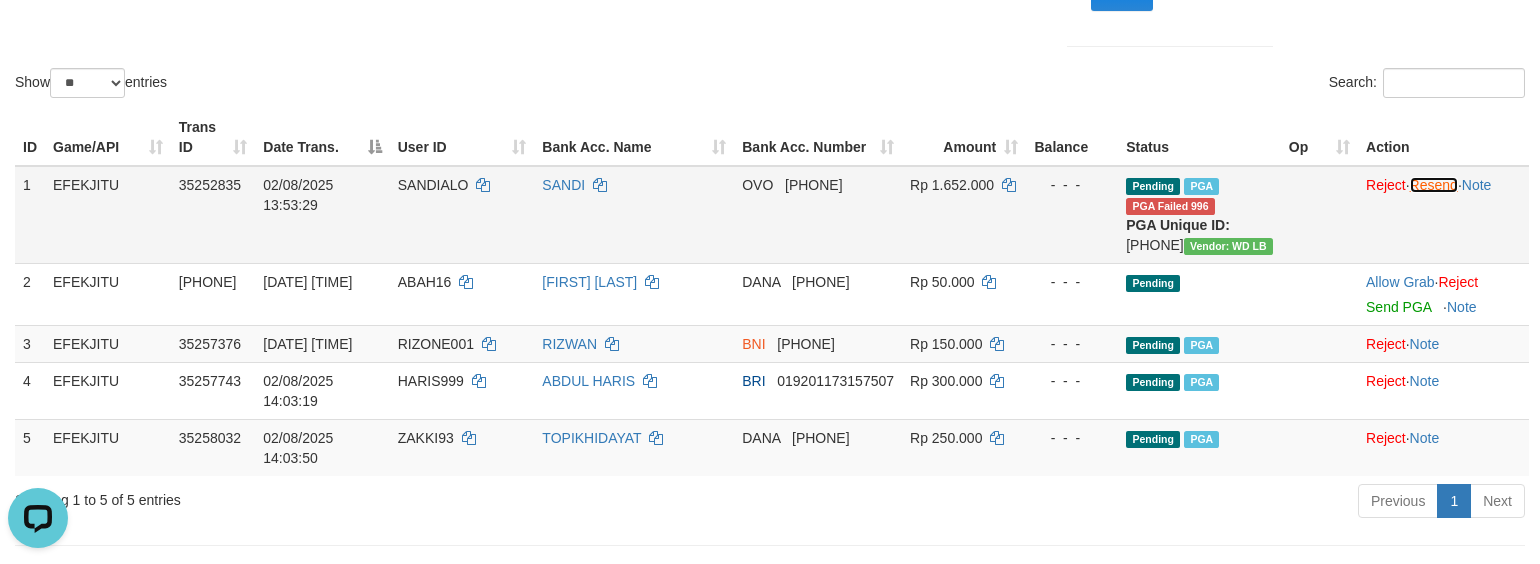 click on "Resend" at bounding box center (1434, 185) 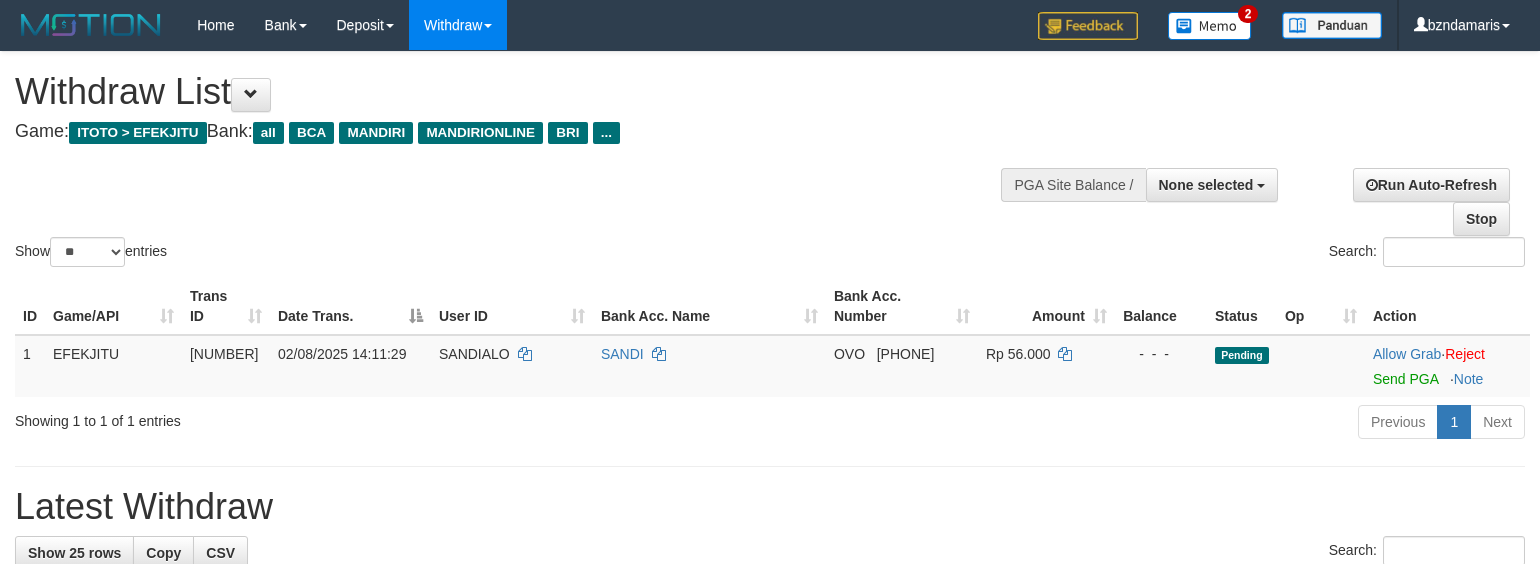 select 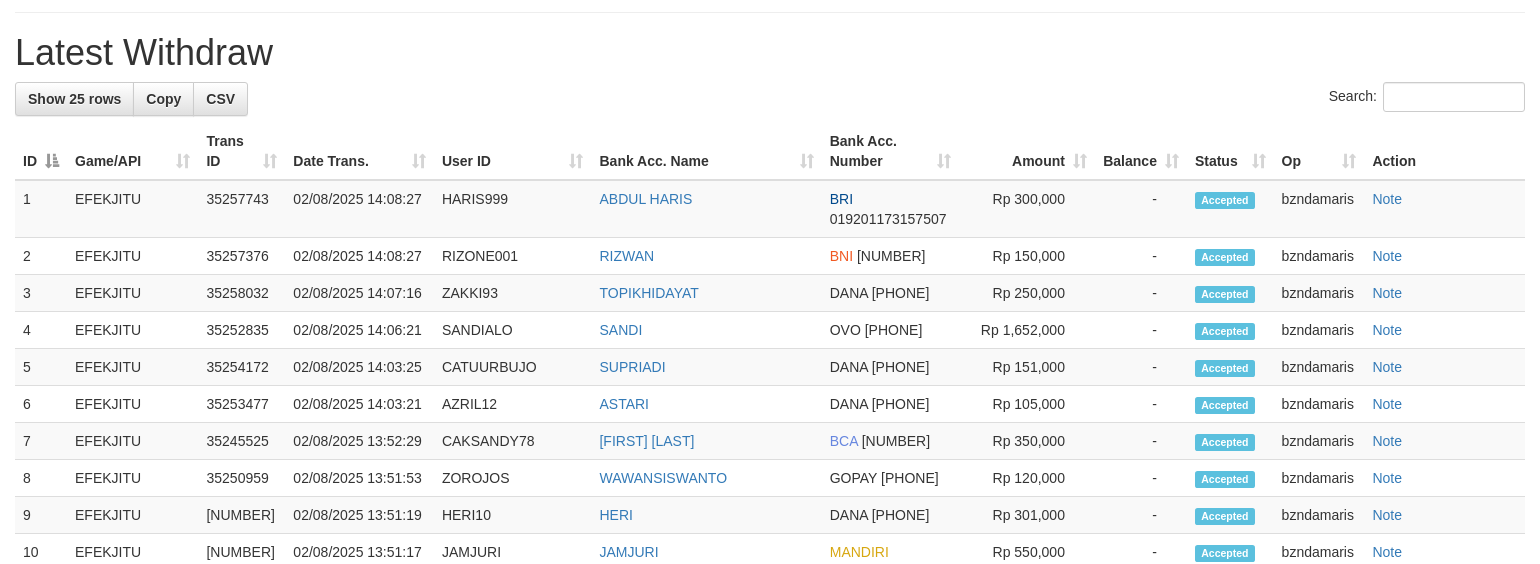 scroll, scrollTop: 222, scrollLeft: 0, axis: vertical 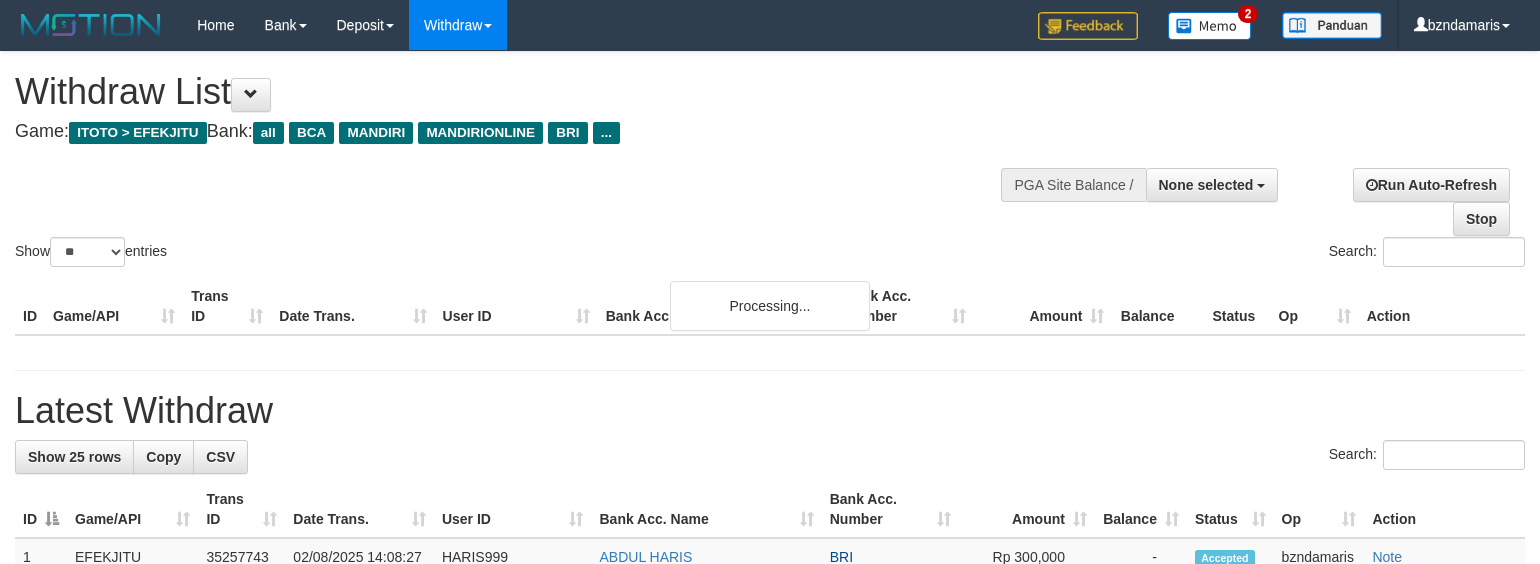 select 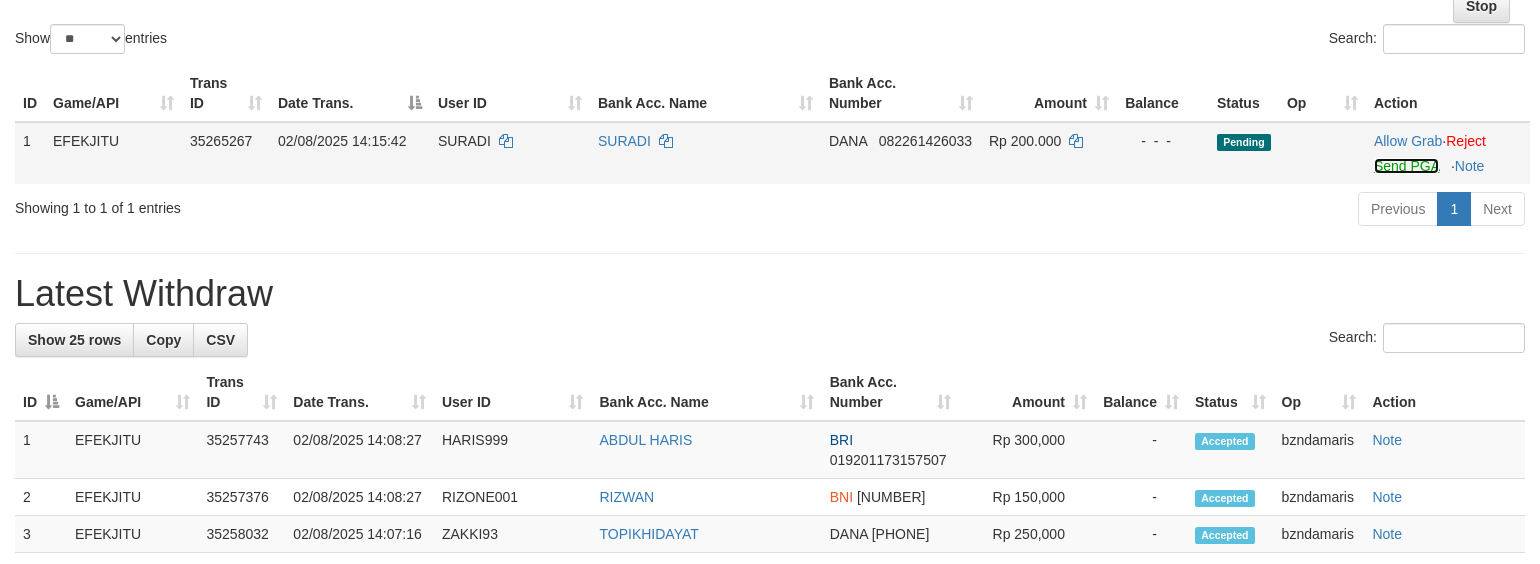 click on "Send PGA" at bounding box center (1406, 166) 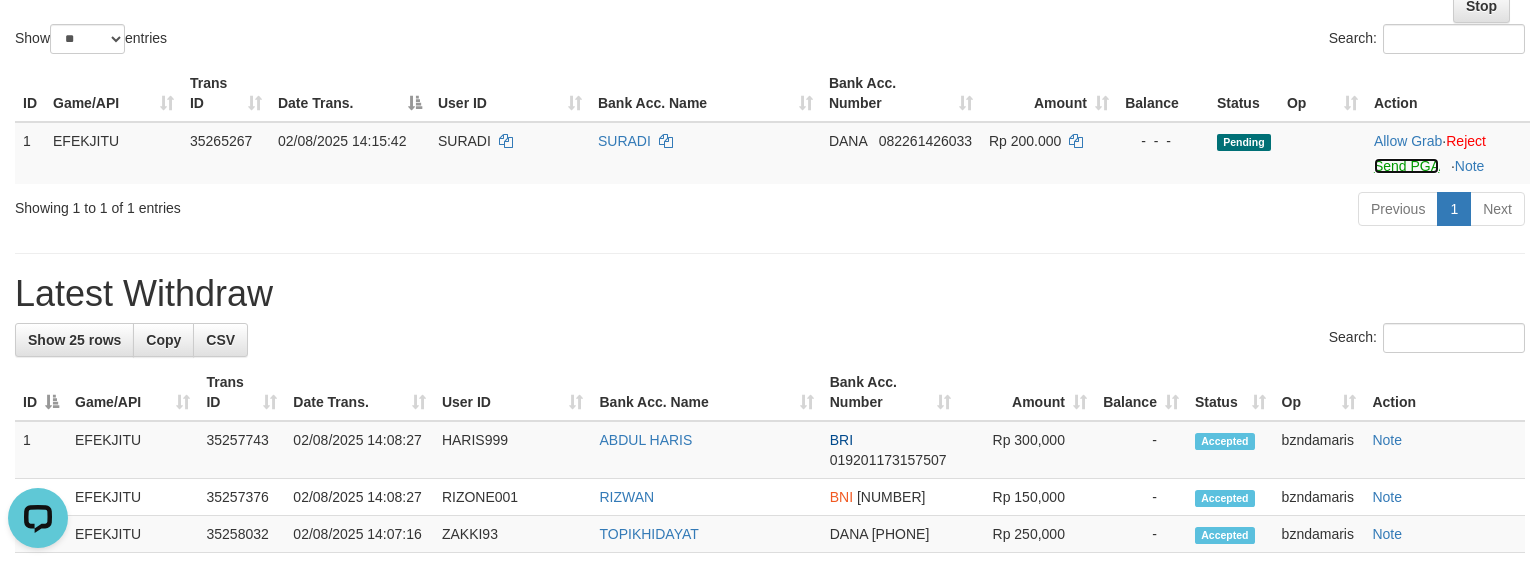 scroll, scrollTop: 0, scrollLeft: 0, axis: both 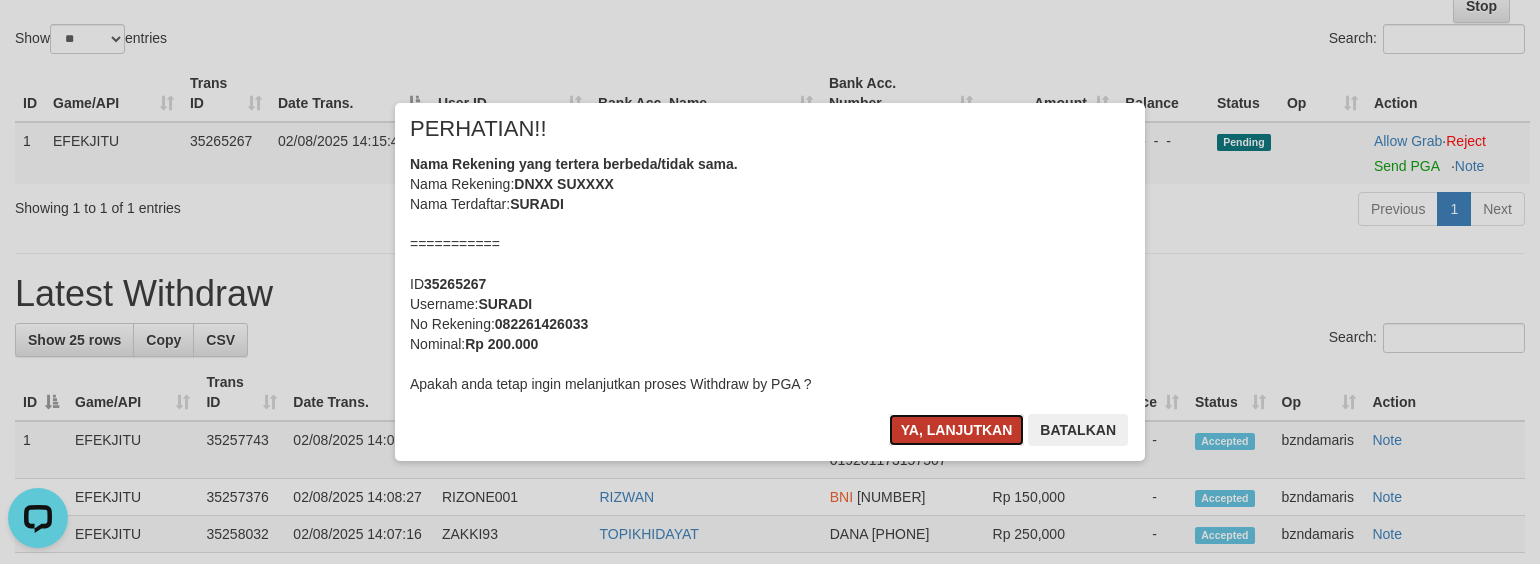 drag, startPoint x: 916, startPoint y: 417, endPoint x: 929, endPoint y: 417, distance: 13 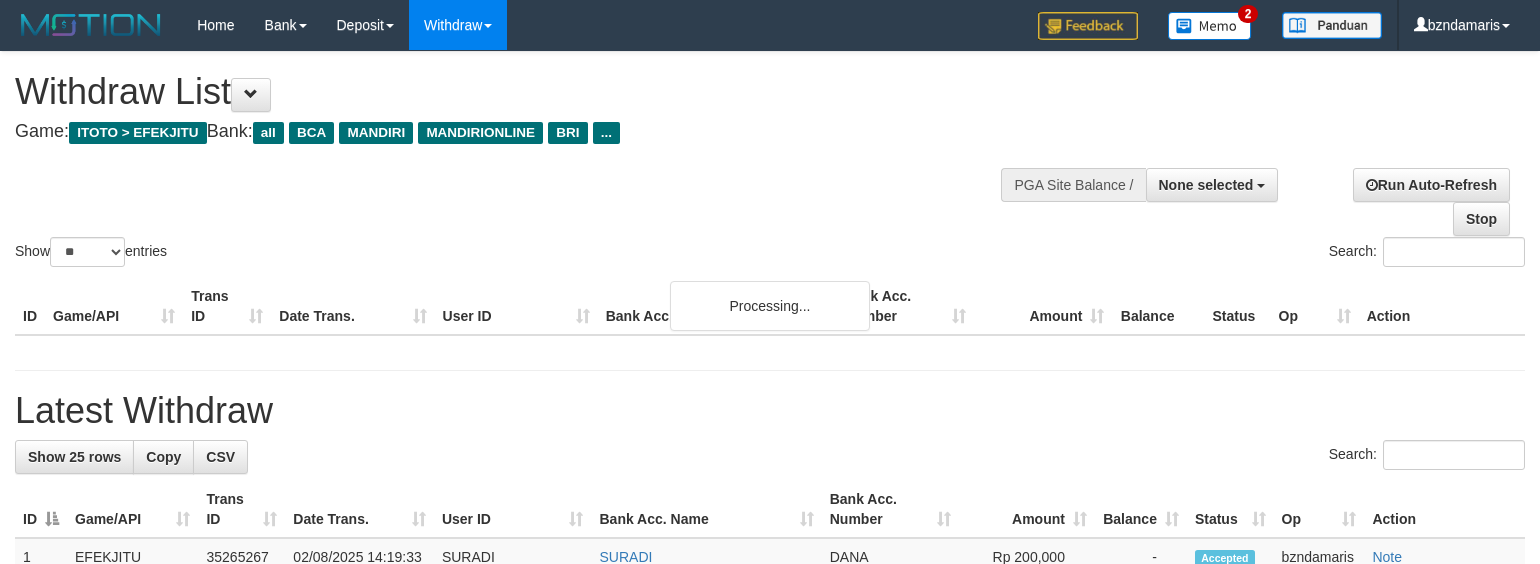select 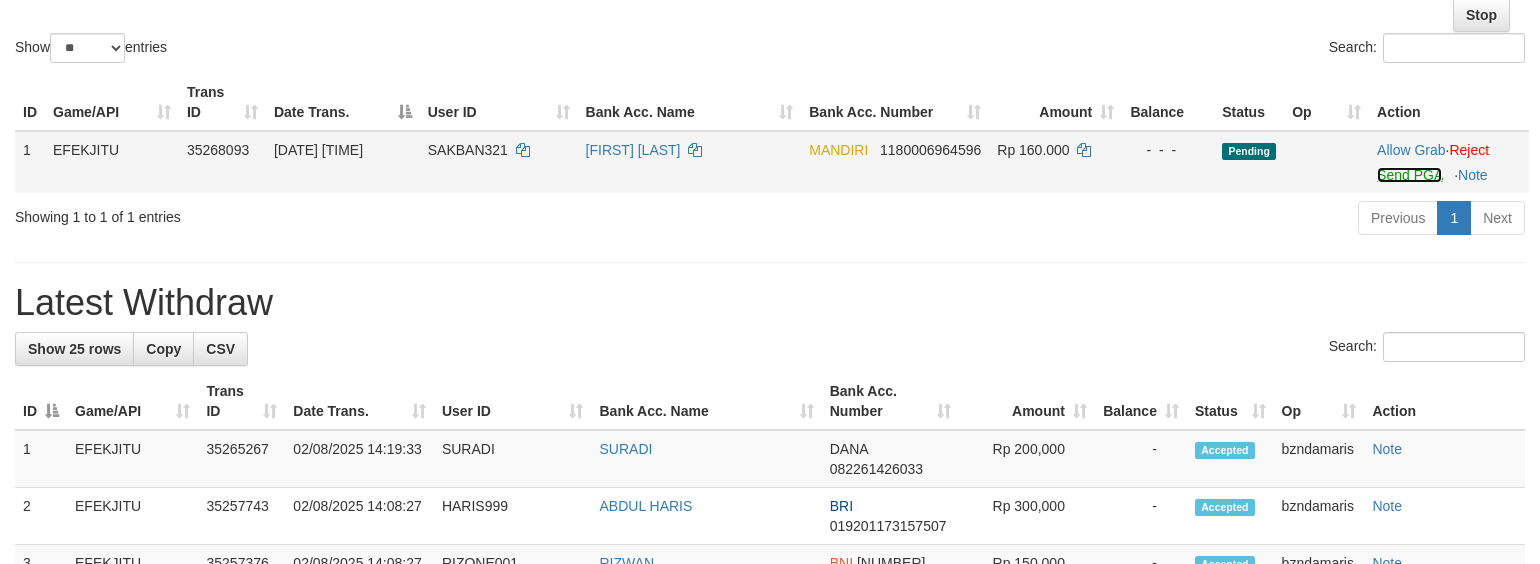 click on "Send PGA" at bounding box center [1409, 175] 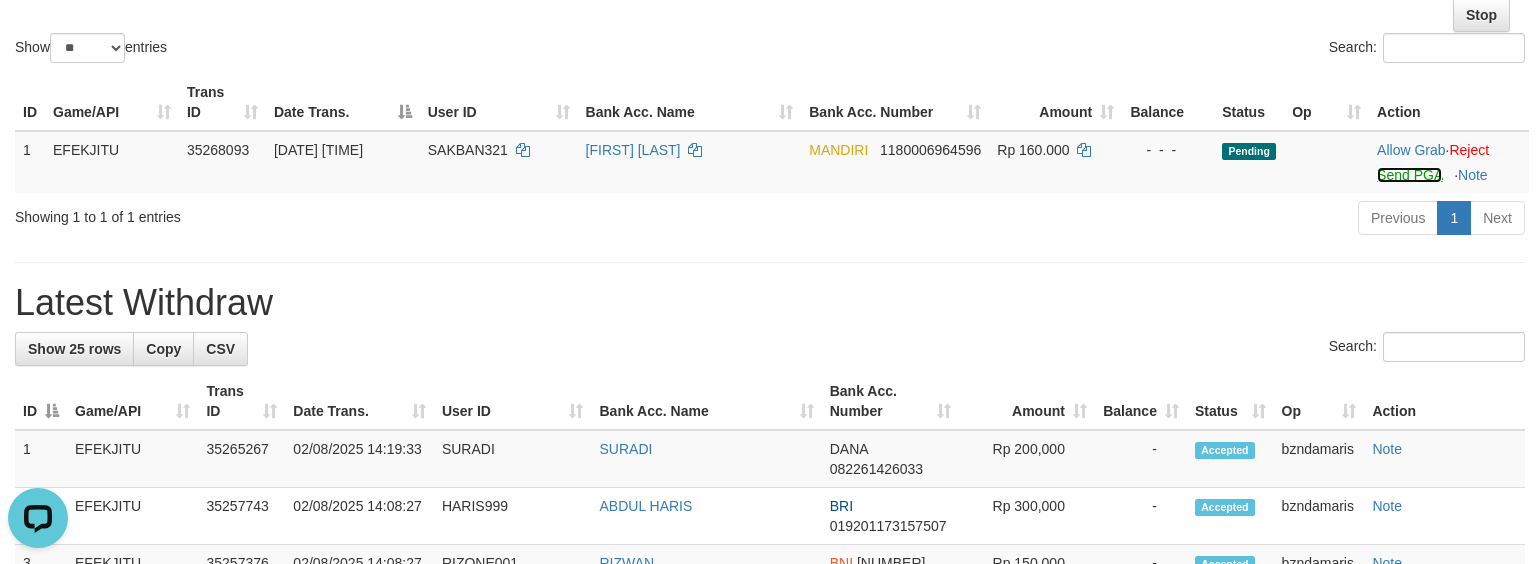 scroll, scrollTop: 0, scrollLeft: 0, axis: both 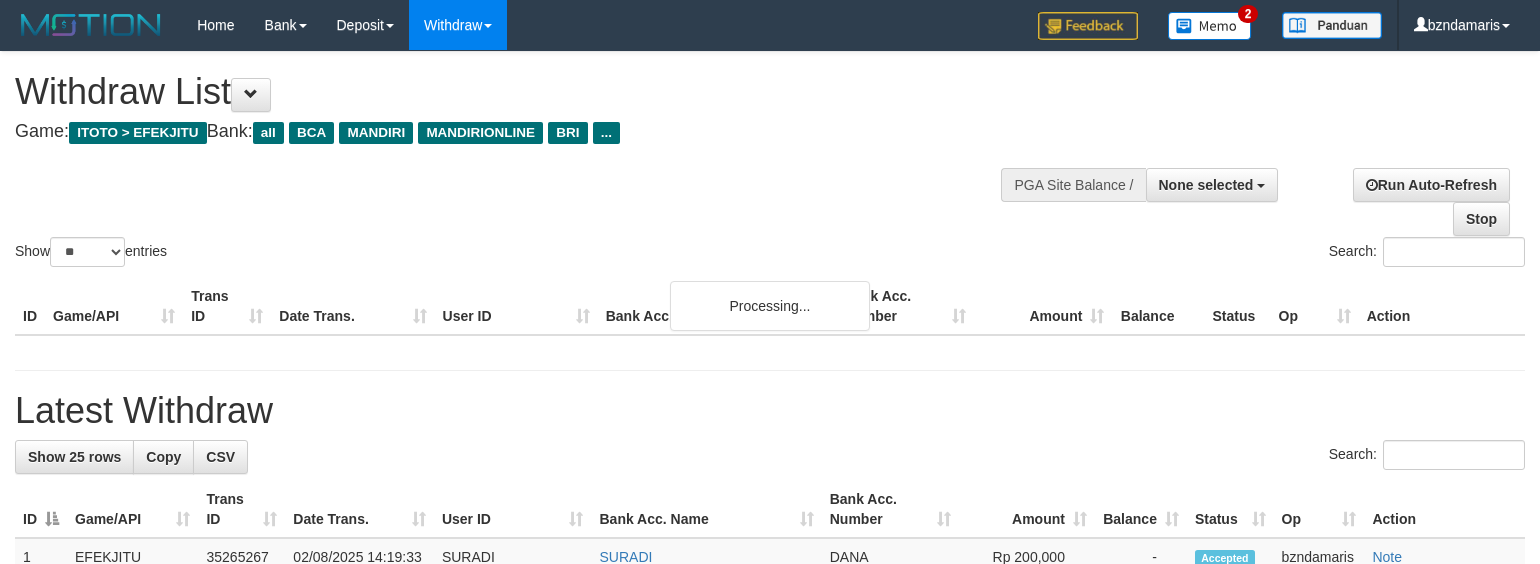 select 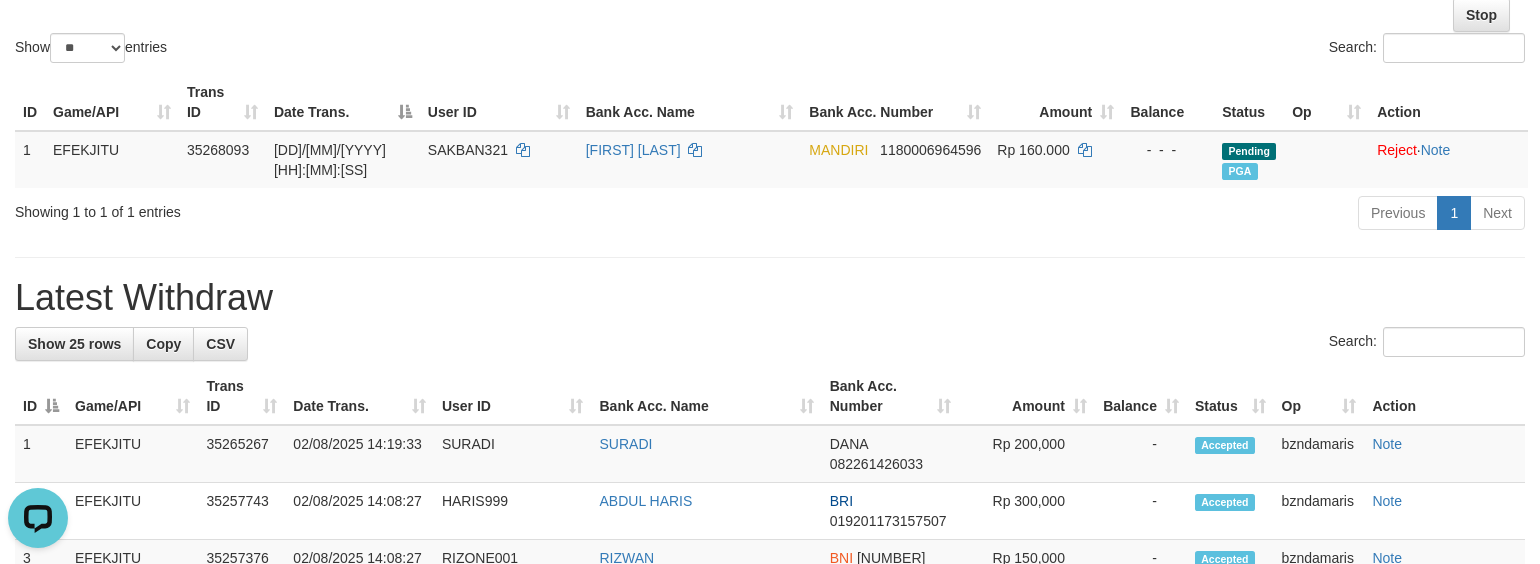 scroll, scrollTop: 0, scrollLeft: 0, axis: both 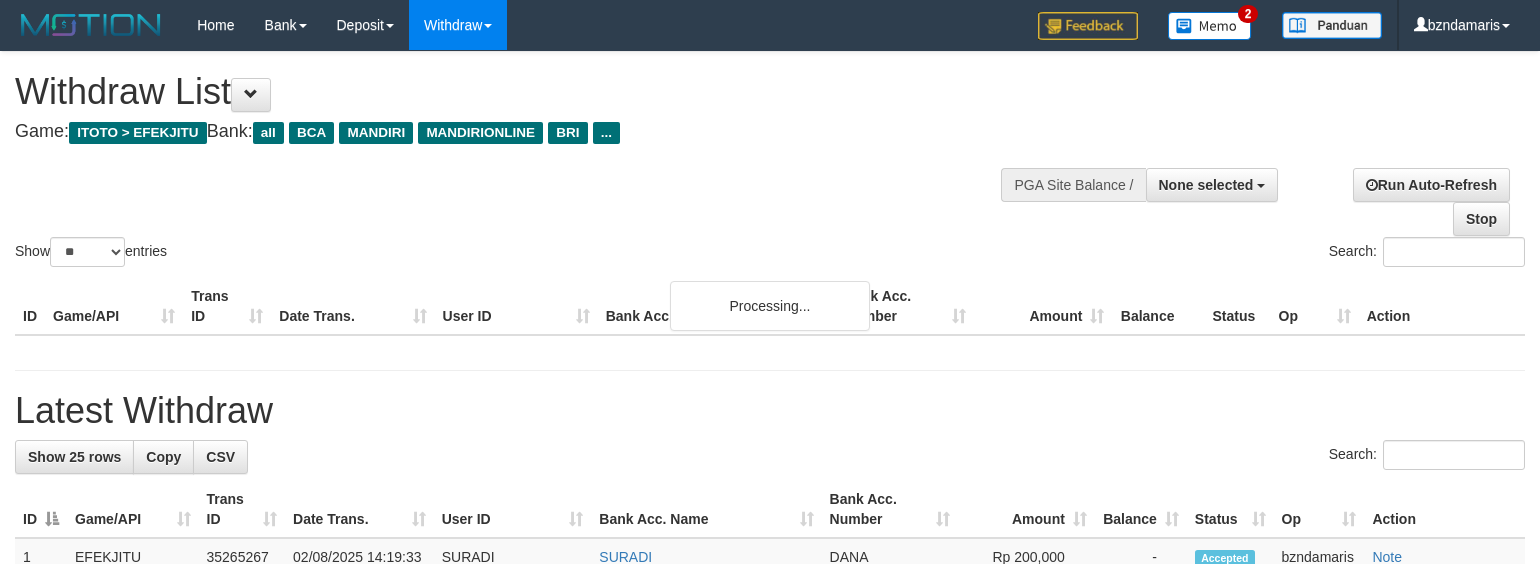 select 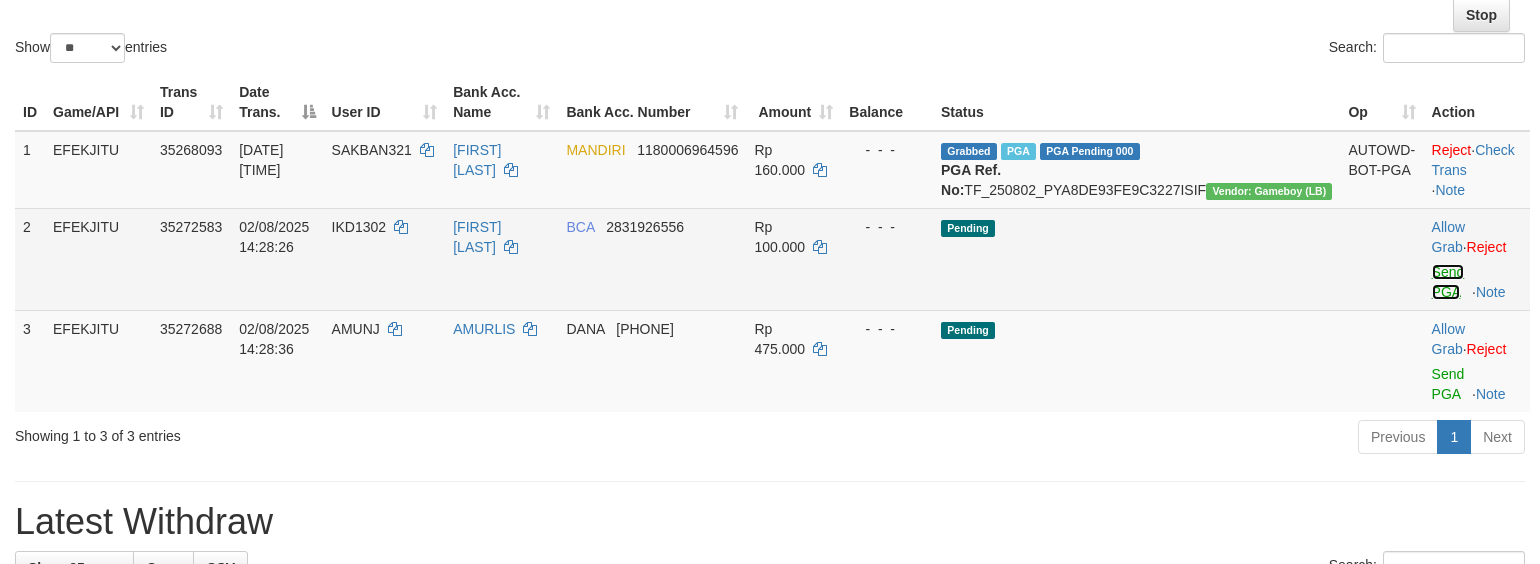 click on "Send PGA" at bounding box center (1448, 282) 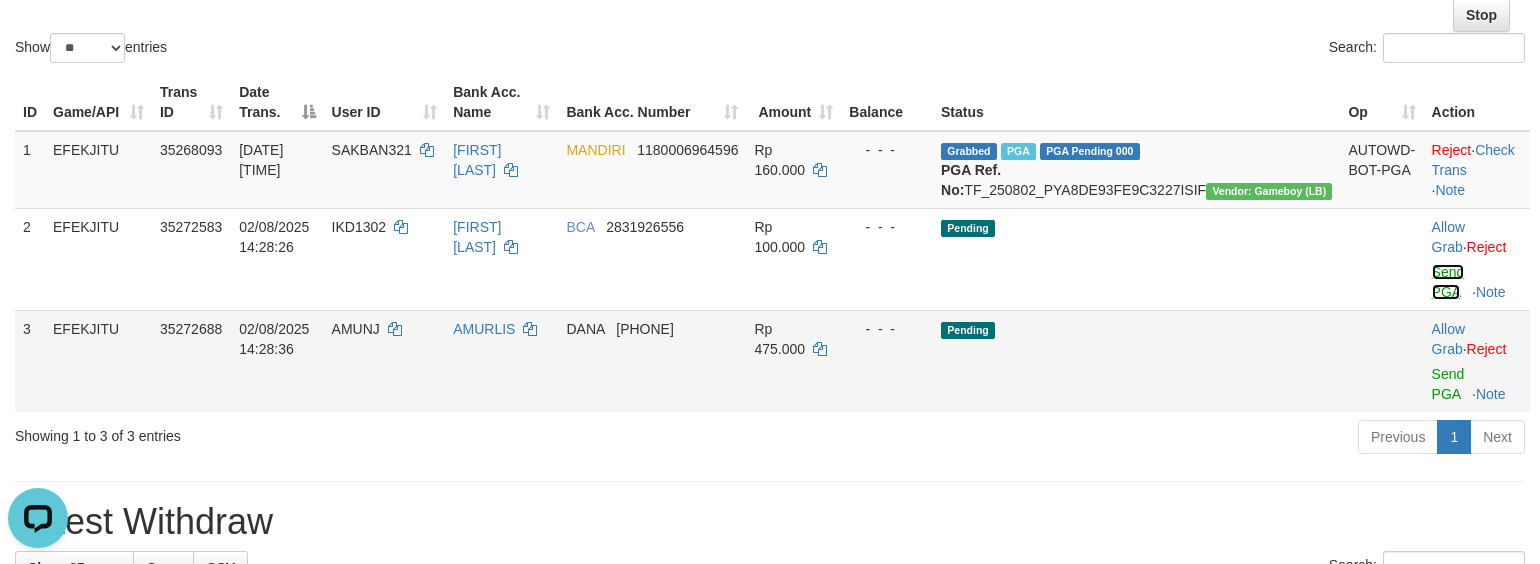 scroll, scrollTop: 0, scrollLeft: 0, axis: both 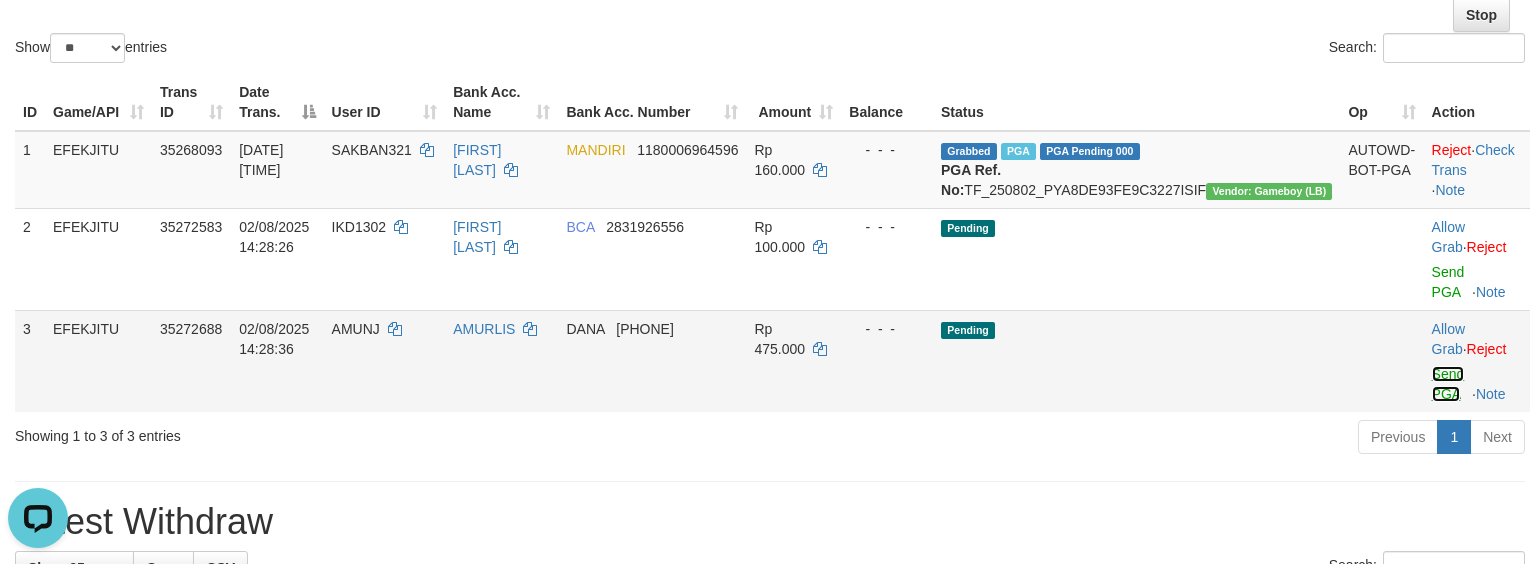 click on "Send PGA" at bounding box center [1448, 384] 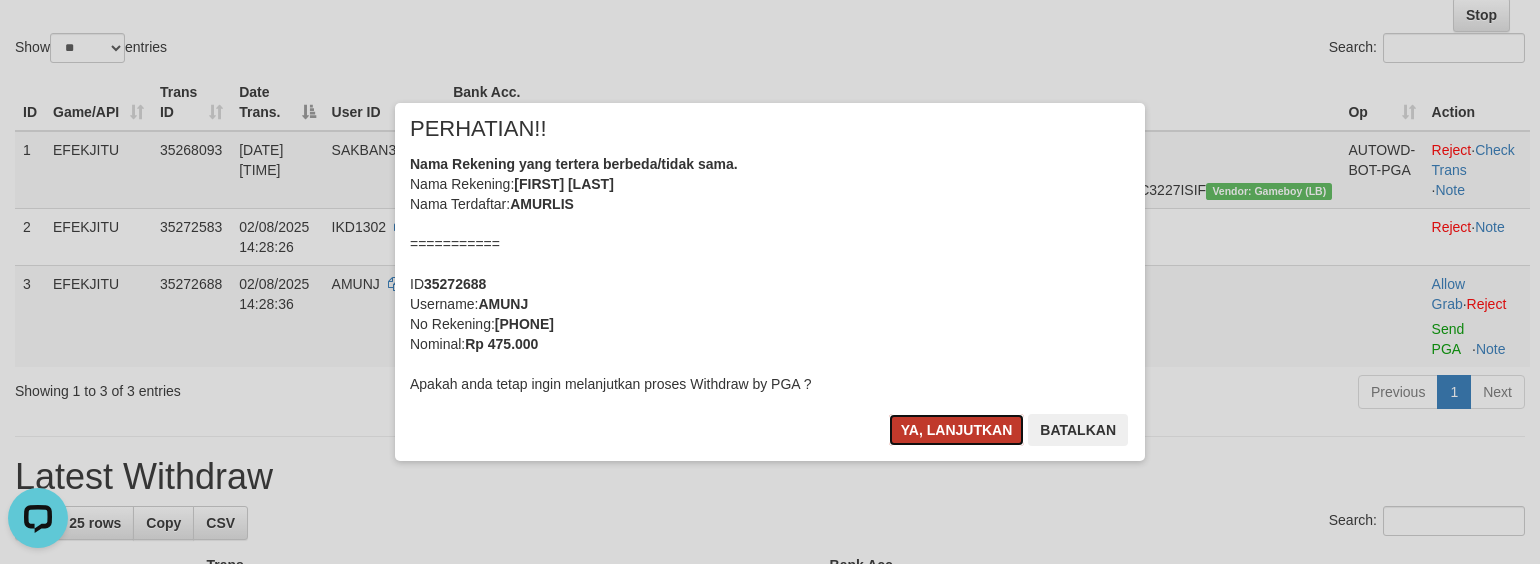 click on "Ya, lanjutkan" at bounding box center [957, 430] 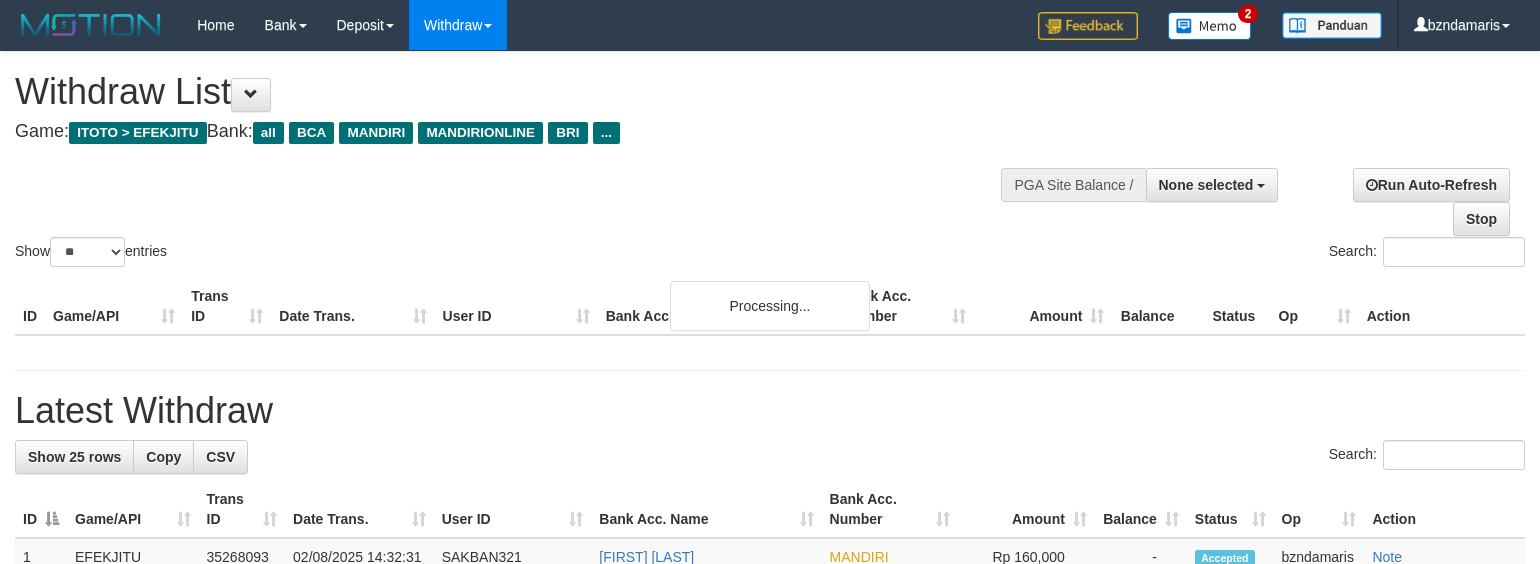 select 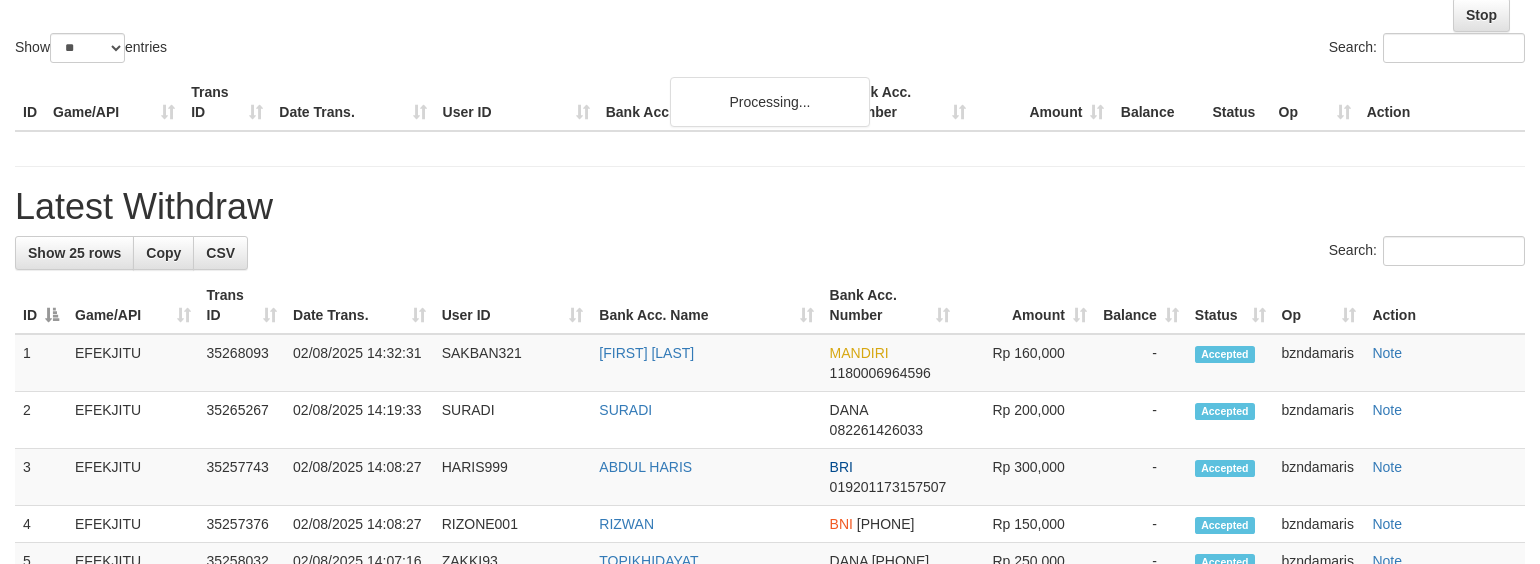 scroll, scrollTop: 204, scrollLeft: 0, axis: vertical 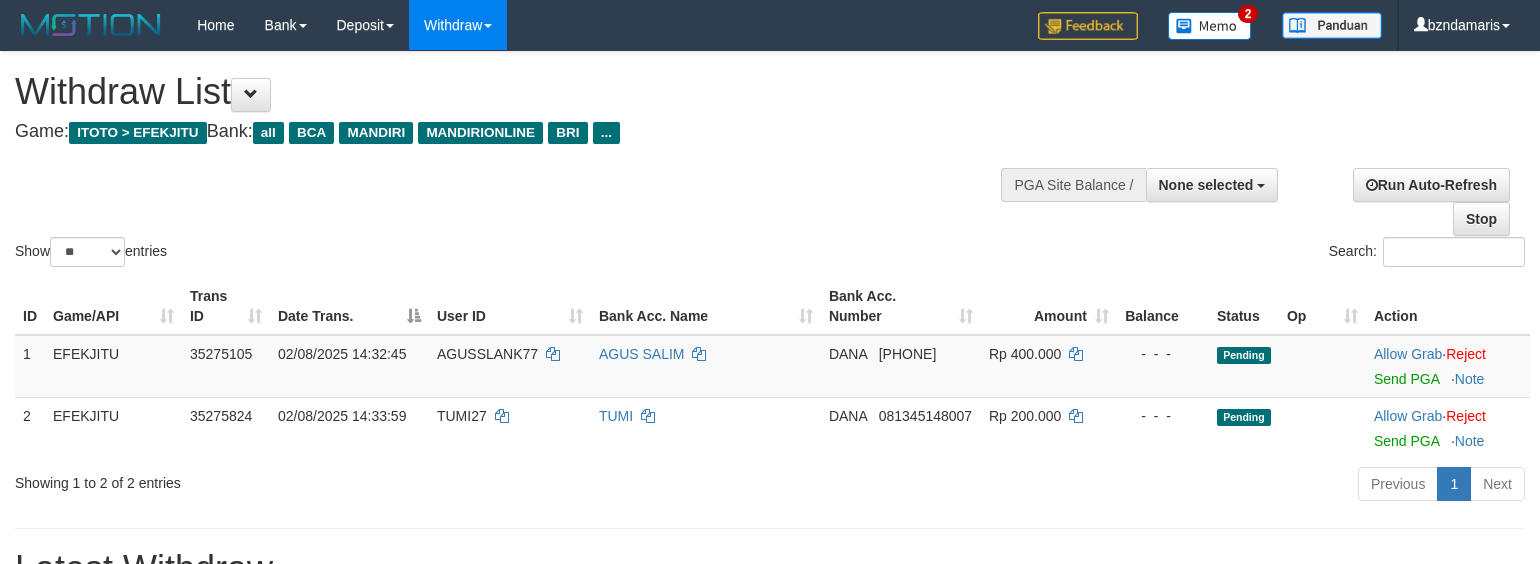 select 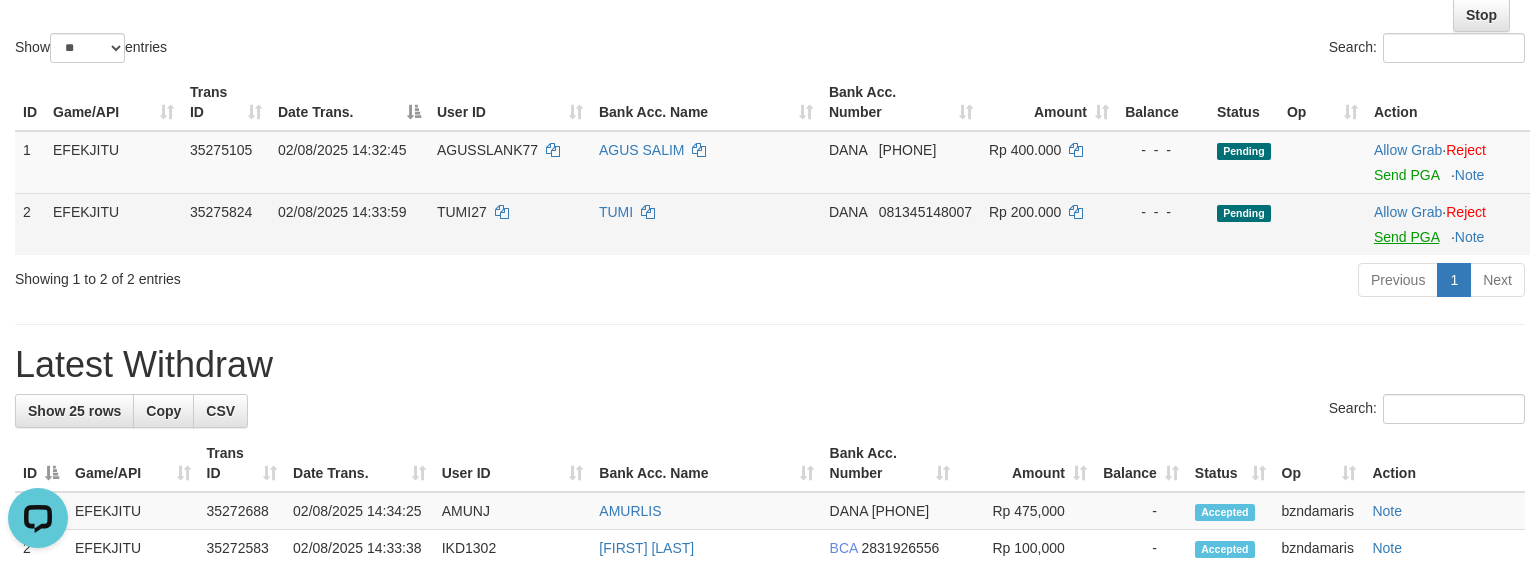 scroll, scrollTop: 0, scrollLeft: 0, axis: both 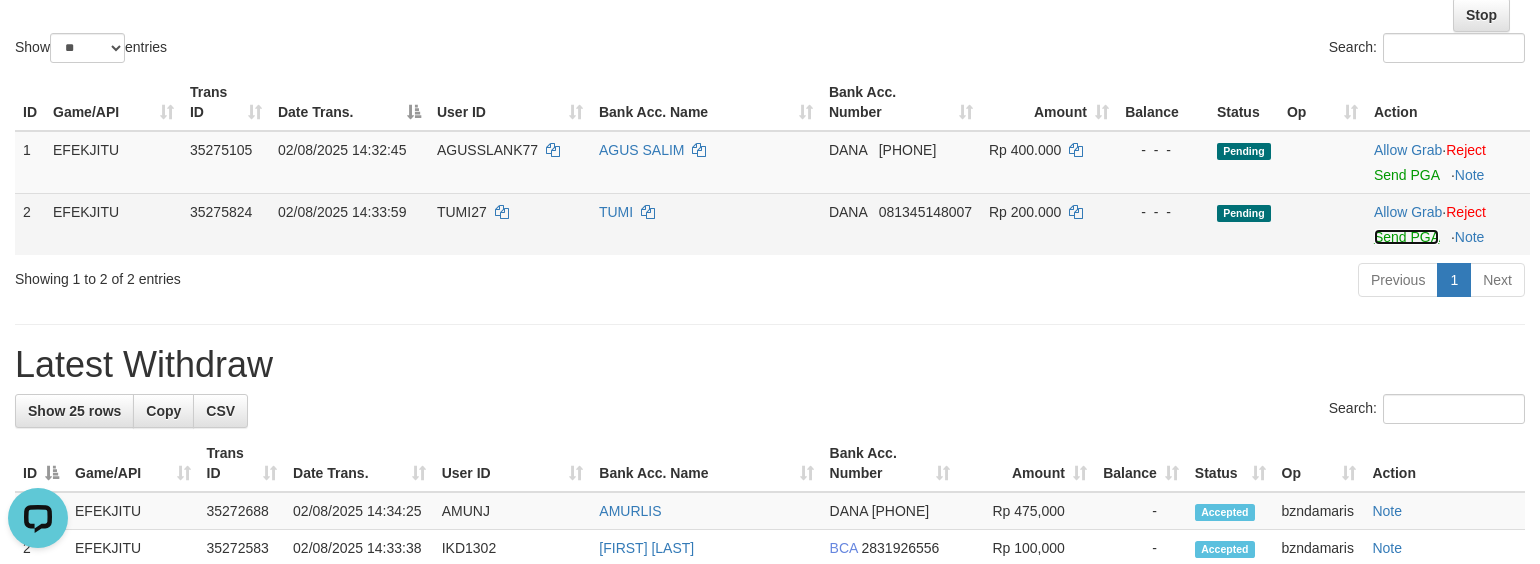 click on "Send PGA" at bounding box center (1406, 237) 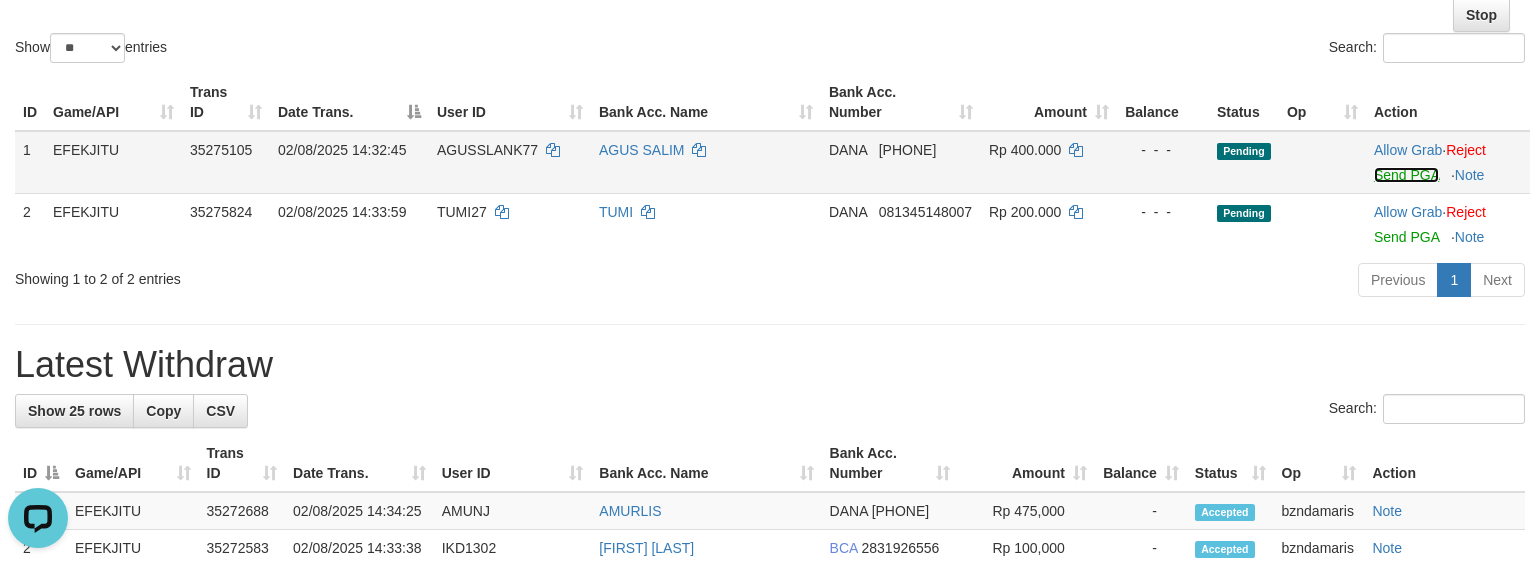 click on "Send PGA" at bounding box center [1406, 175] 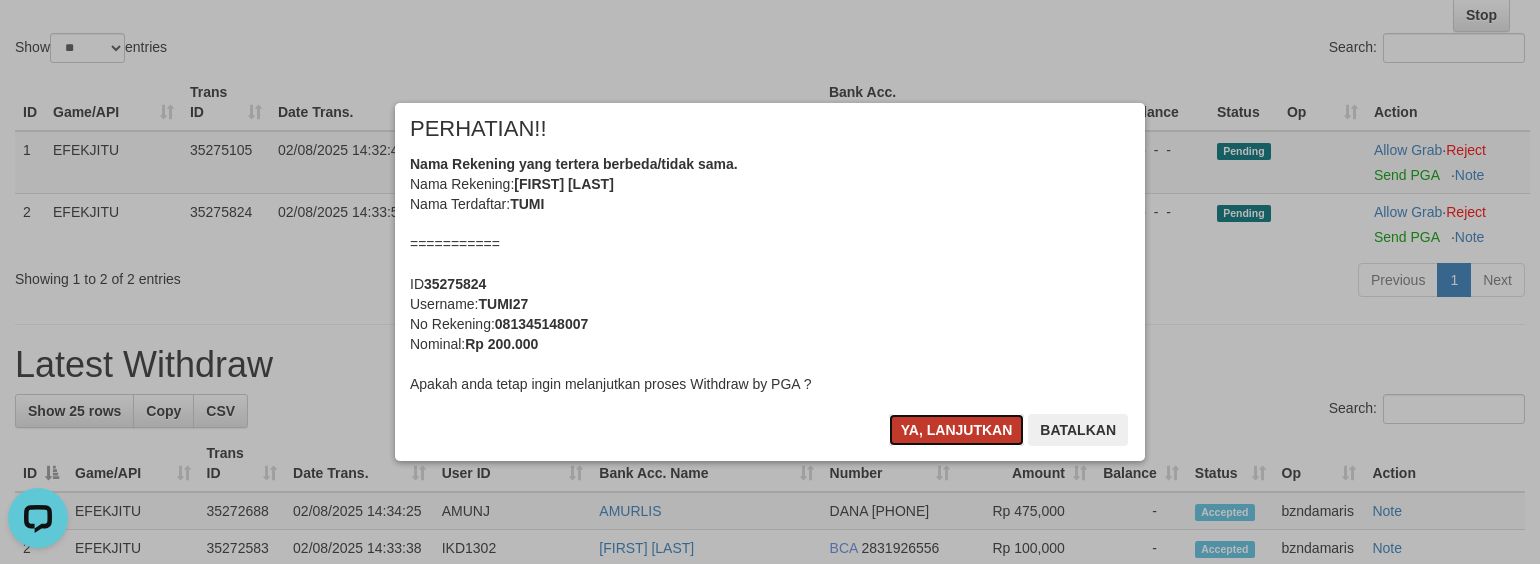 click on "Ya, lanjutkan" at bounding box center (957, 430) 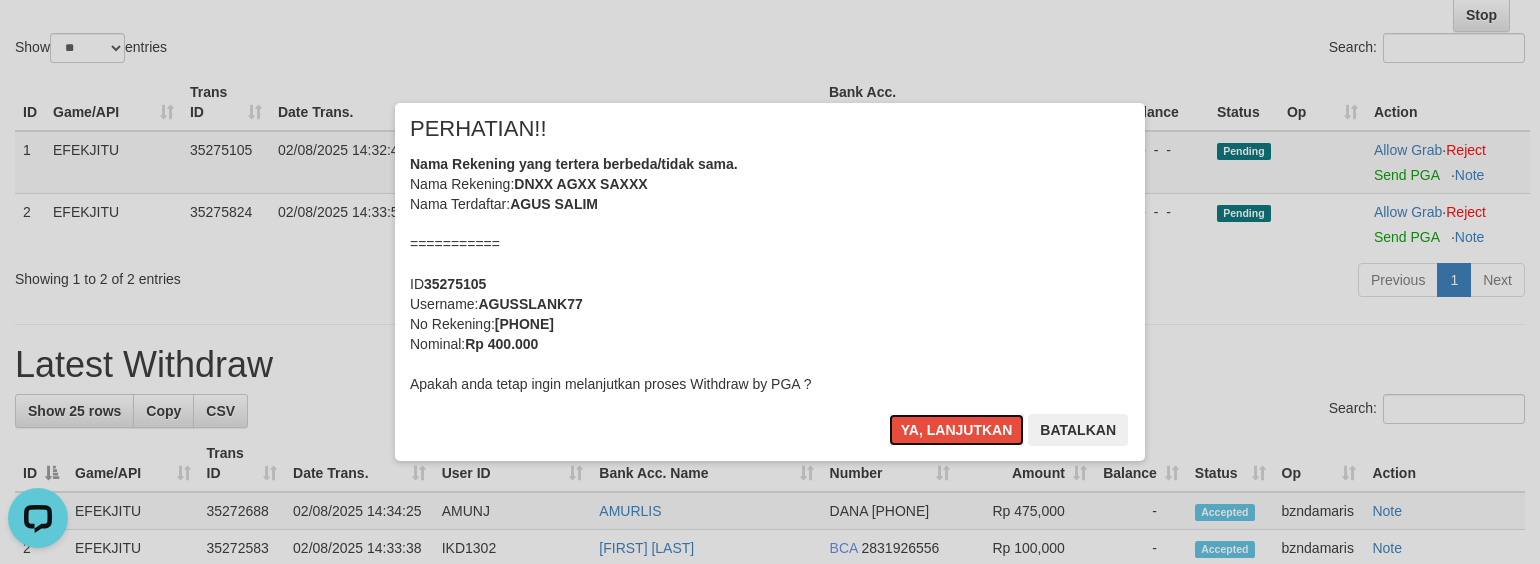 click on "Ya, lanjutkan" at bounding box center [957, 430] 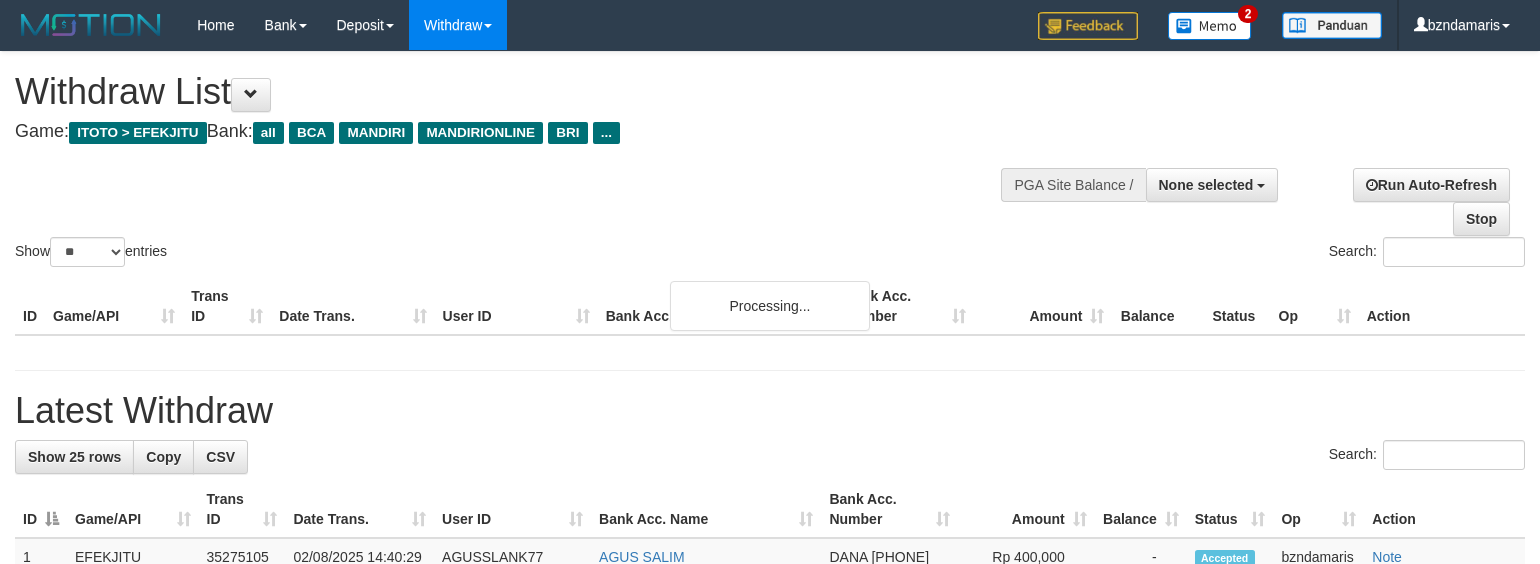 select 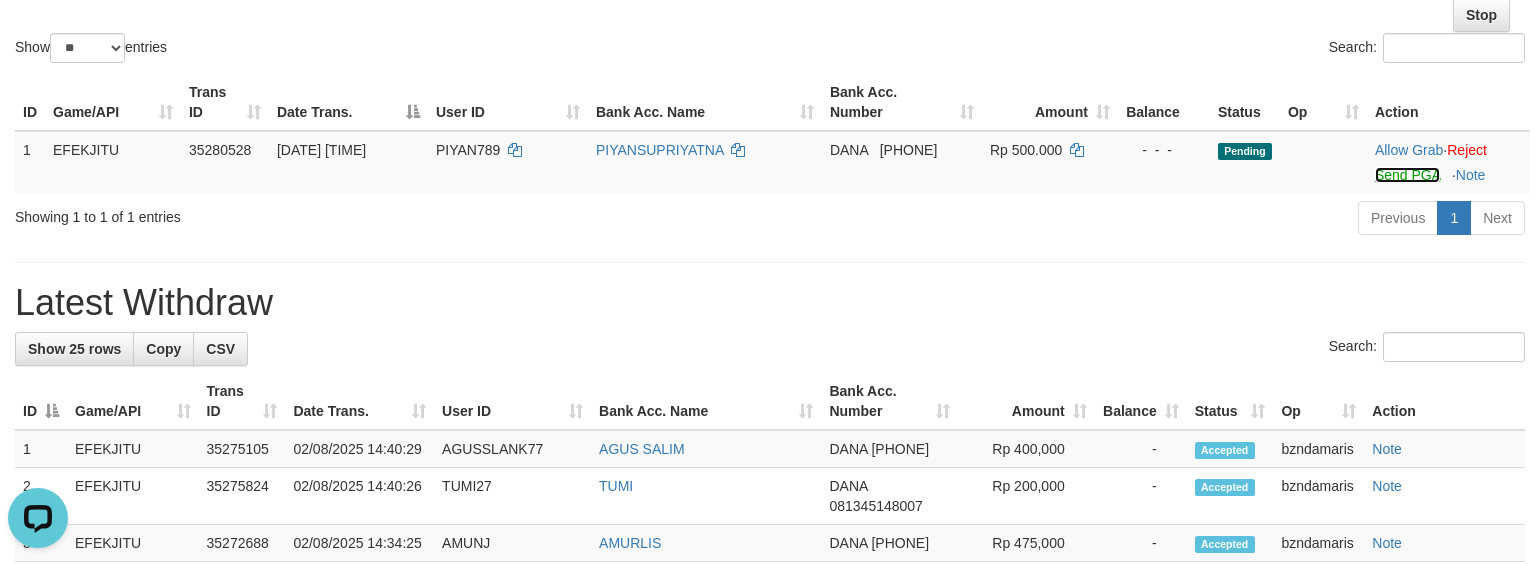 scroll, scrollTop: 0, scrollLeft: 0, axis: both 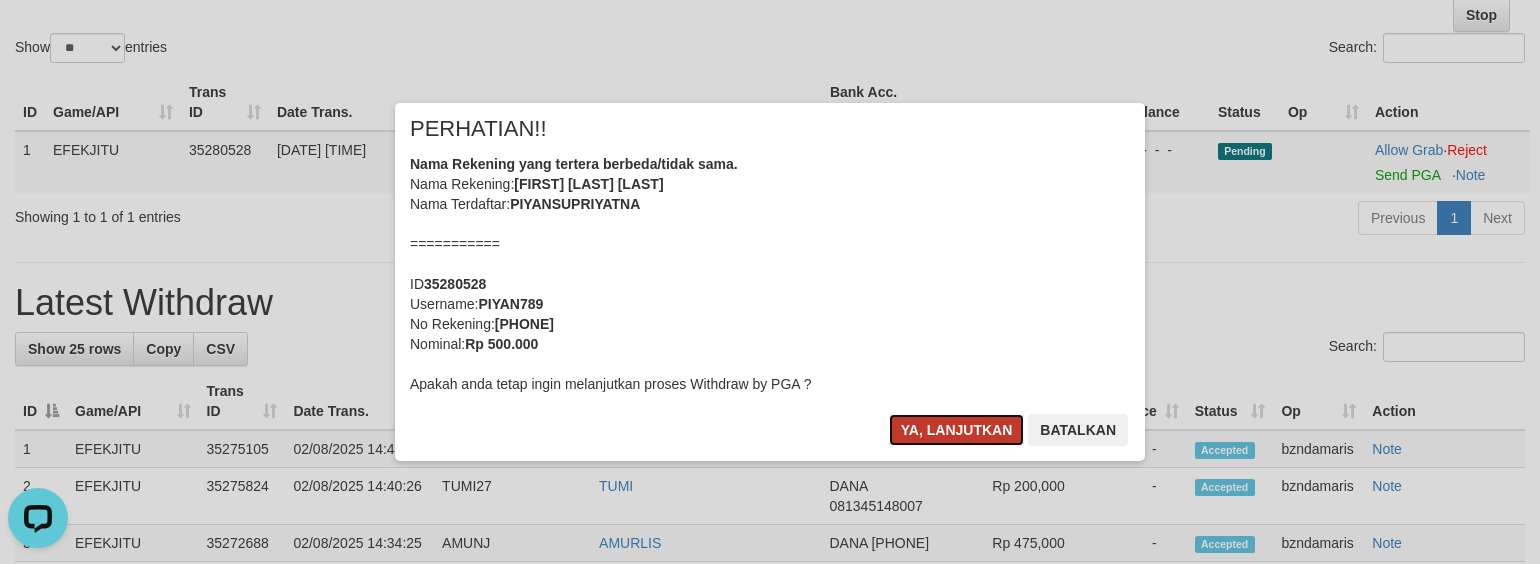 click on "Ya, lanjutkan" at bounding box center (957, 430) 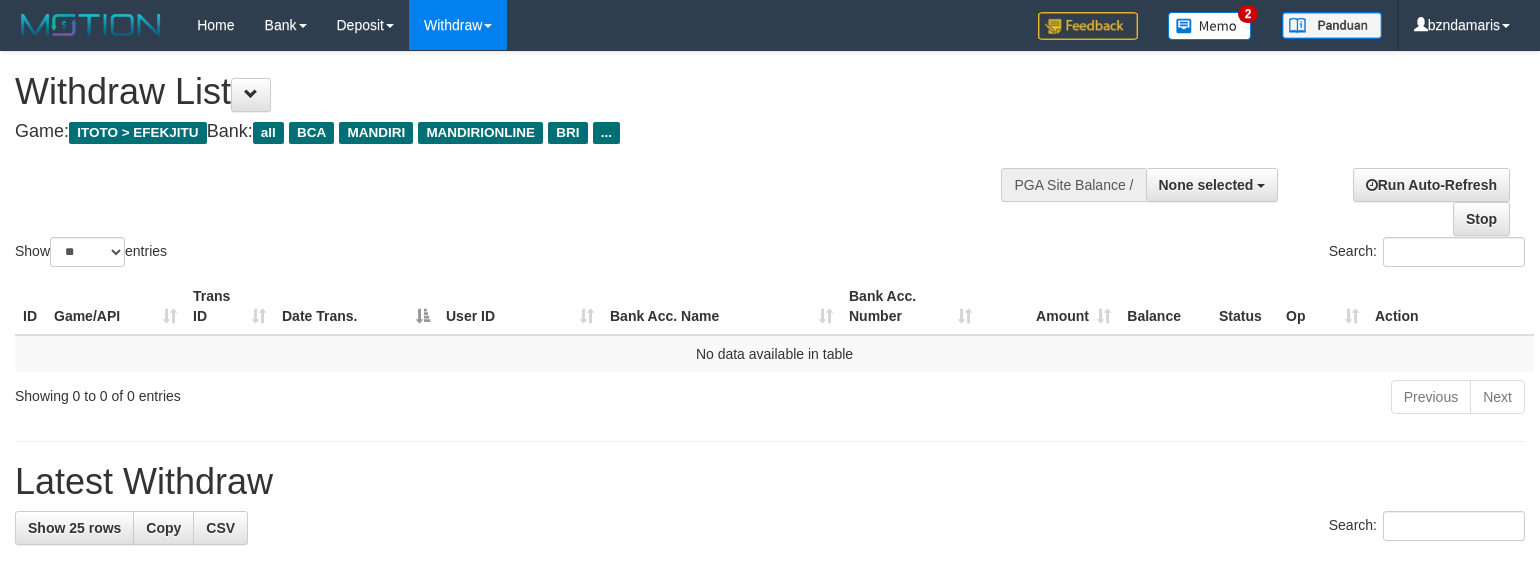 select 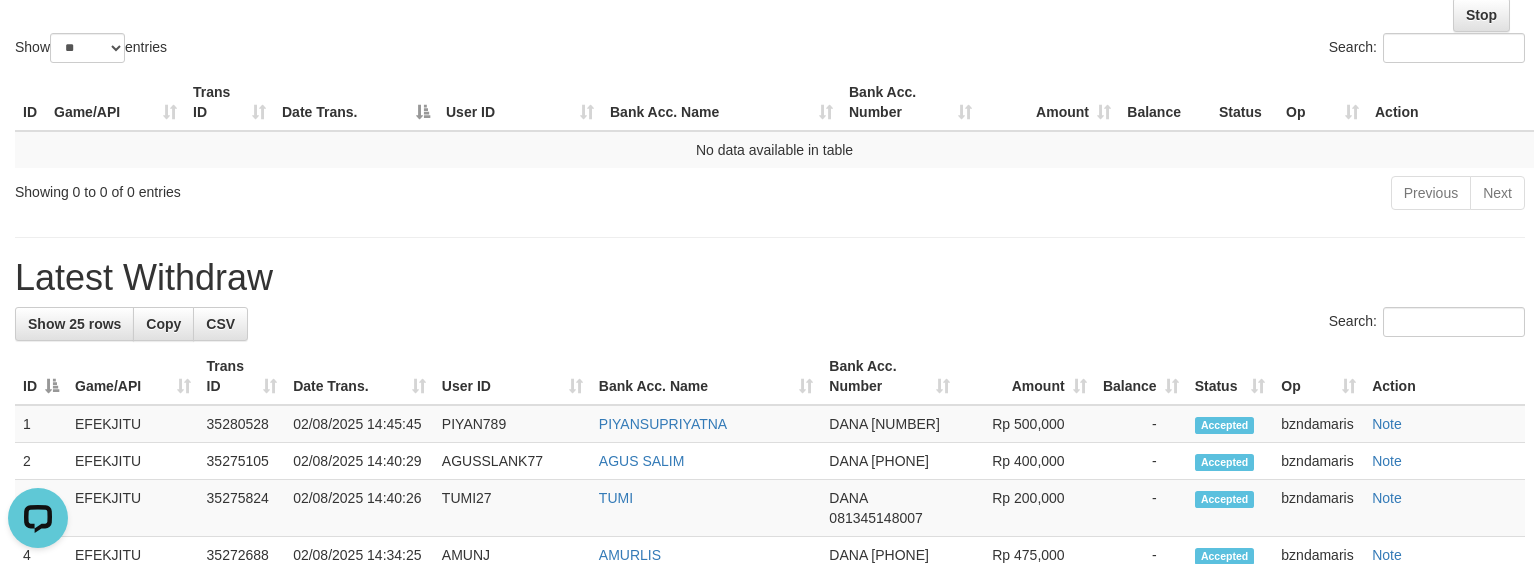 scroll, scrollTop: 0, scrollLeft: 0, axis: both 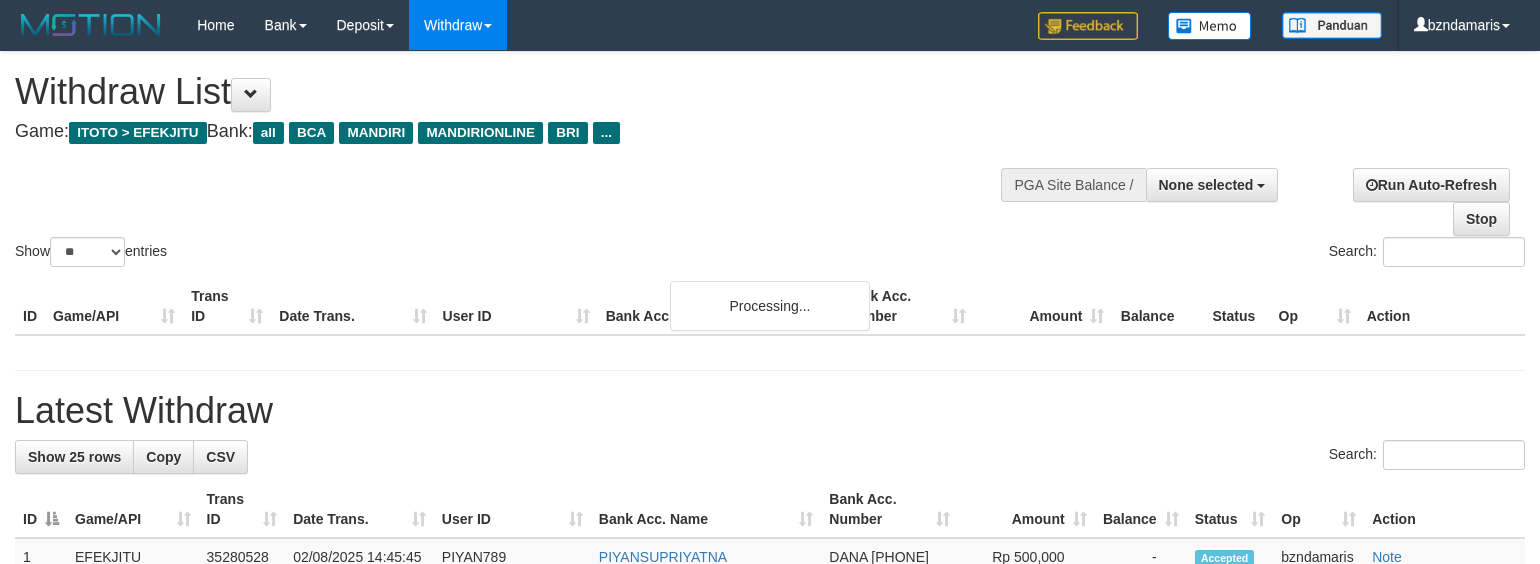 select 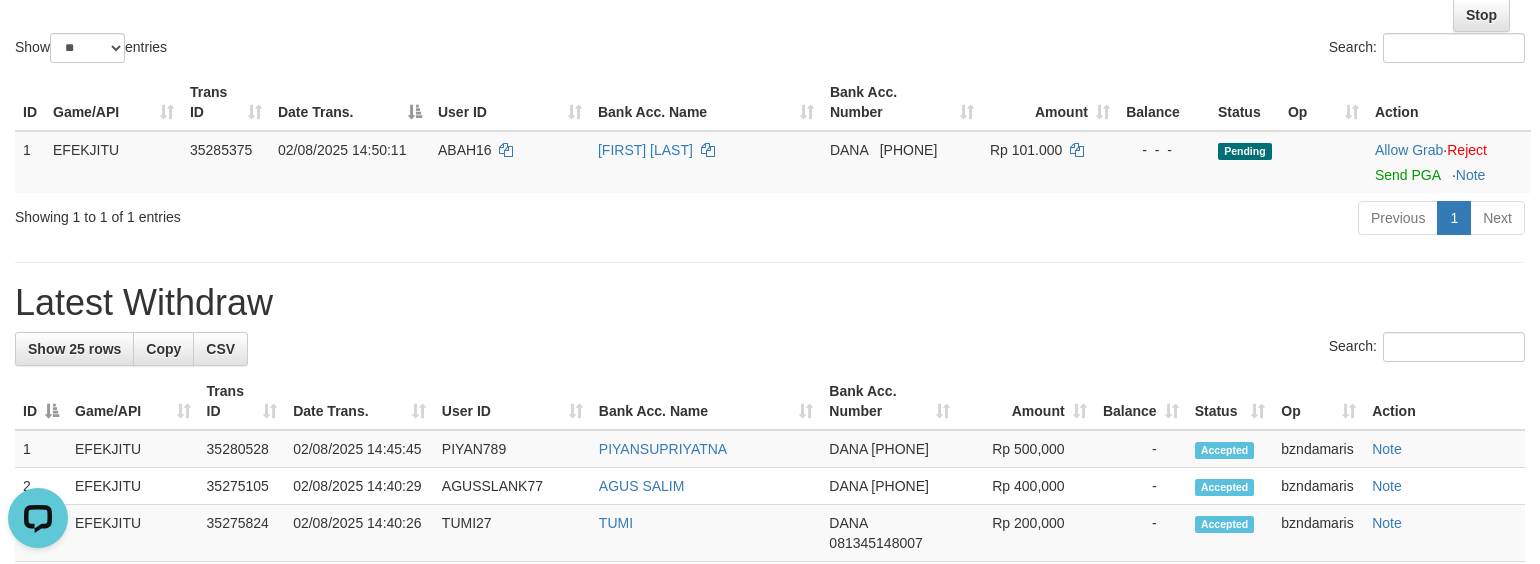 scroll, scrollTop: 0, scrollLeft: 0, axis: both 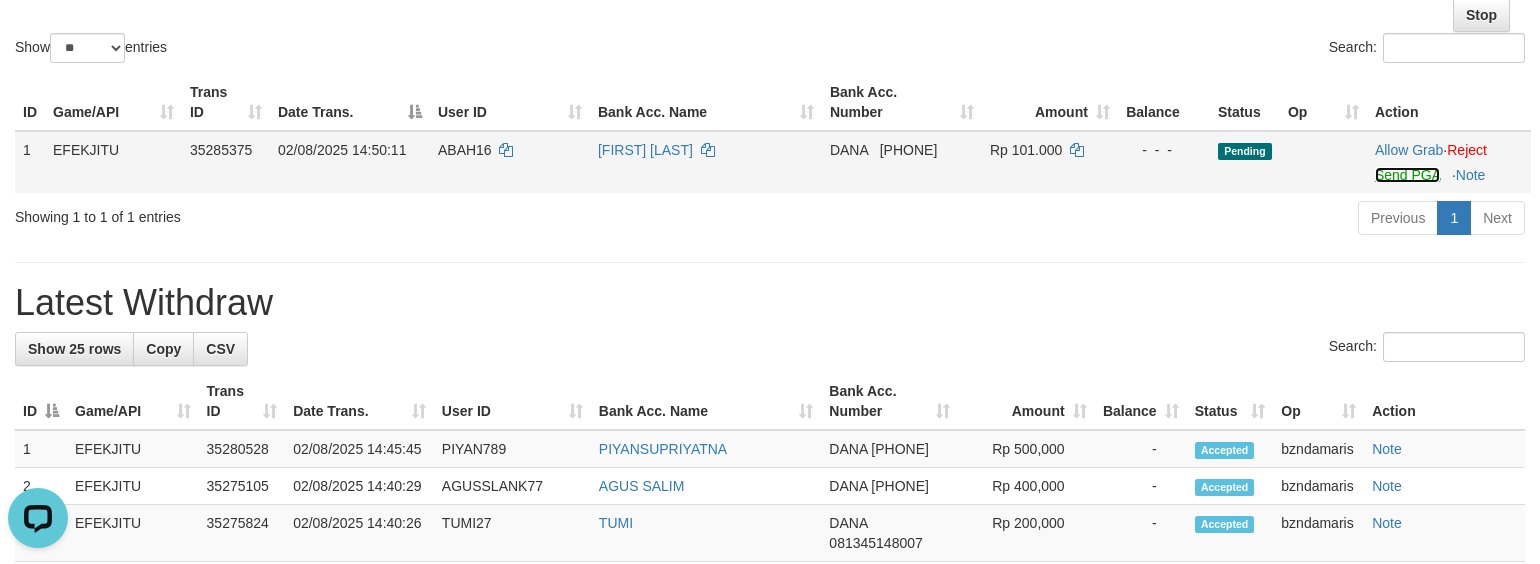 click on "Send PGA" at bounding box center (1407, 175) 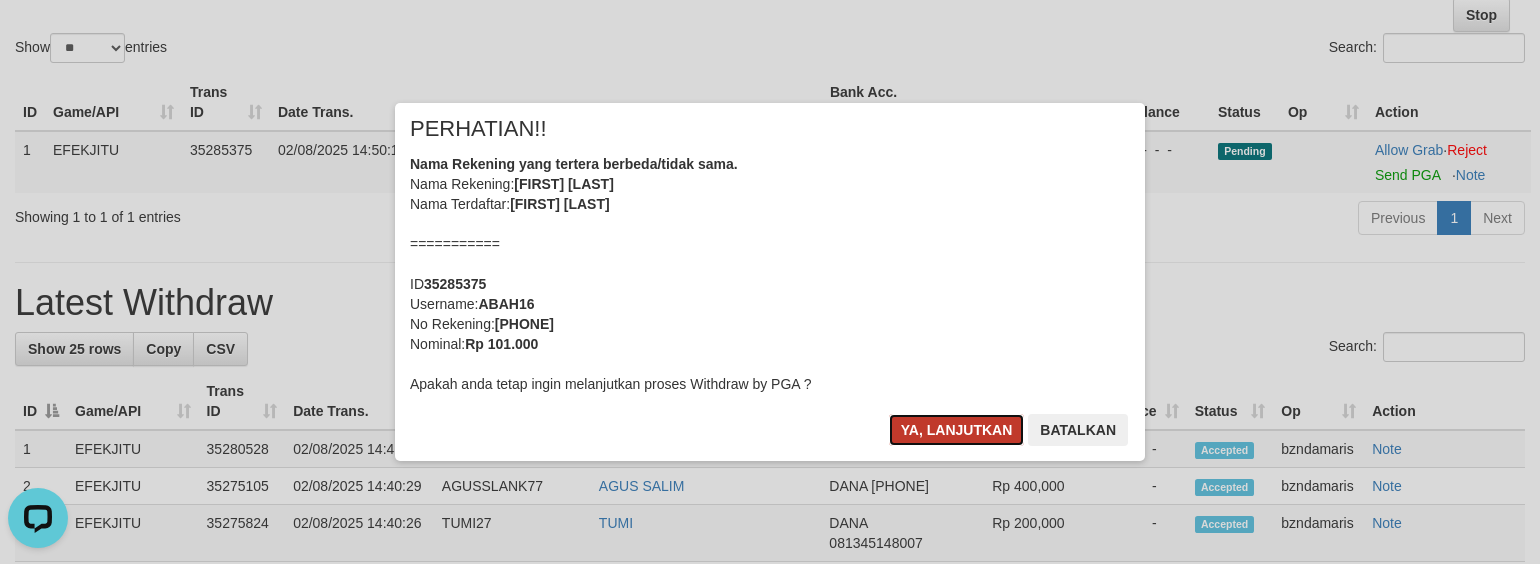 click on "Ya, lanjutkan" at bounding box center (957, 430) 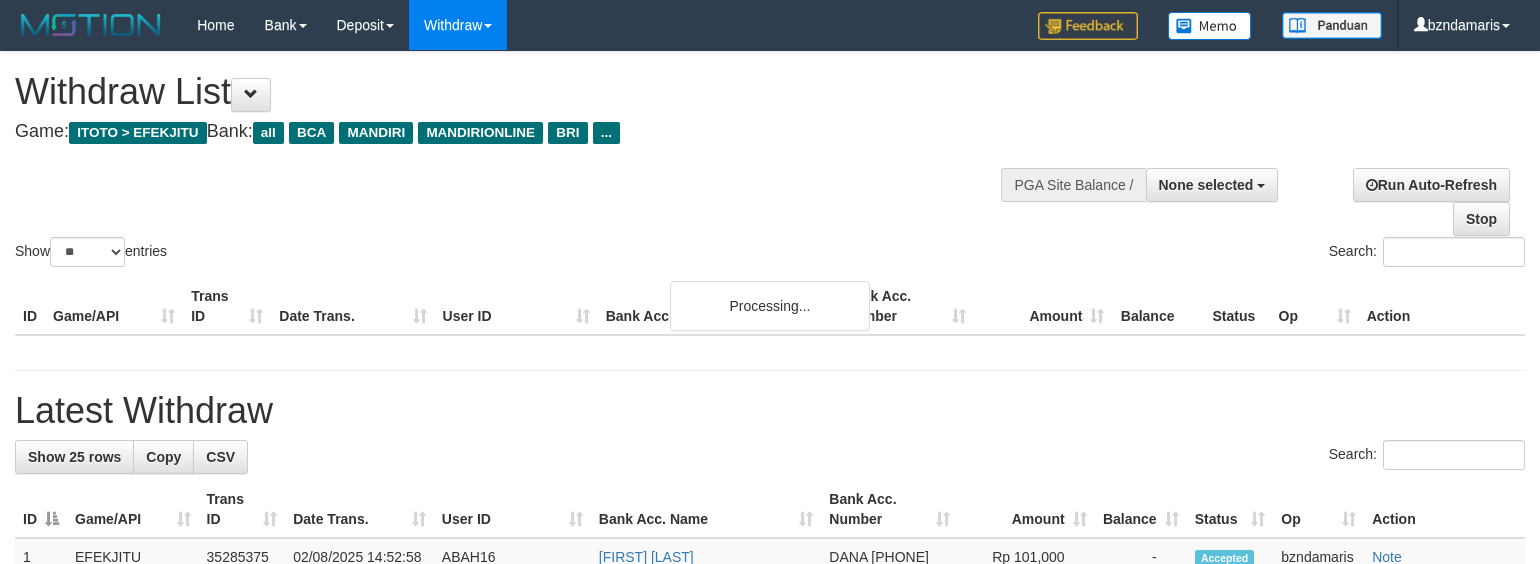 select 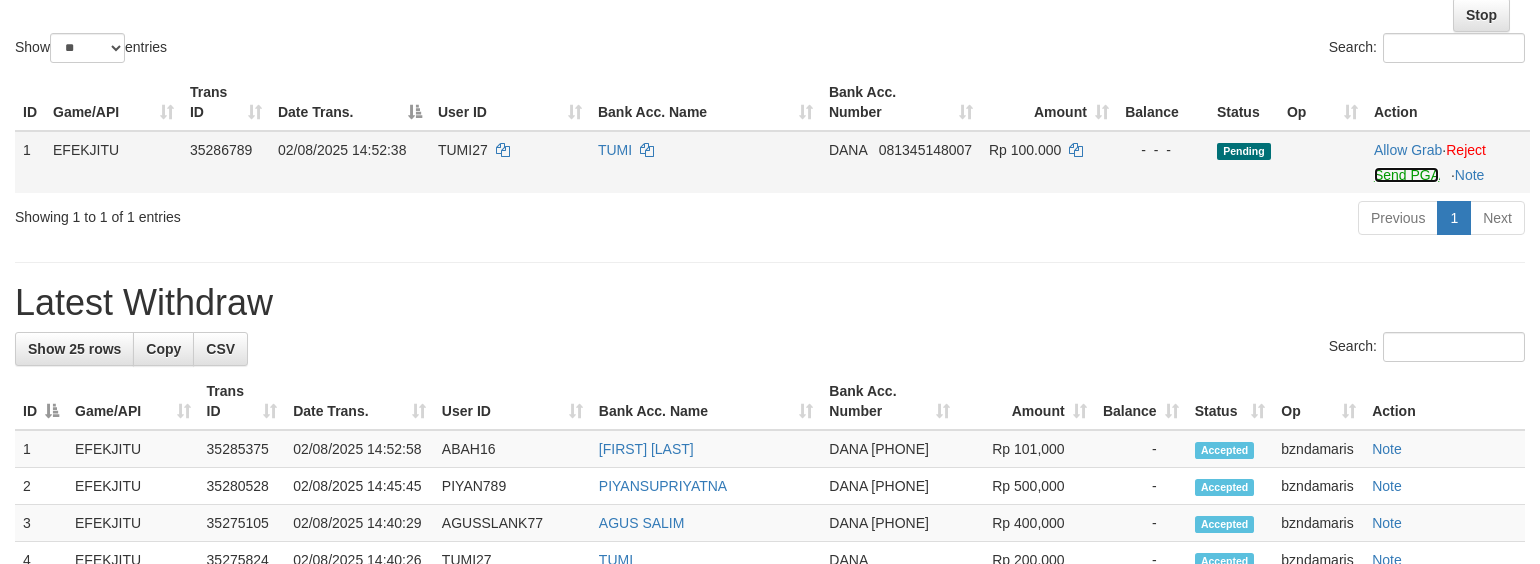 click on "Send PGA" at bounding box center [1406, 175] 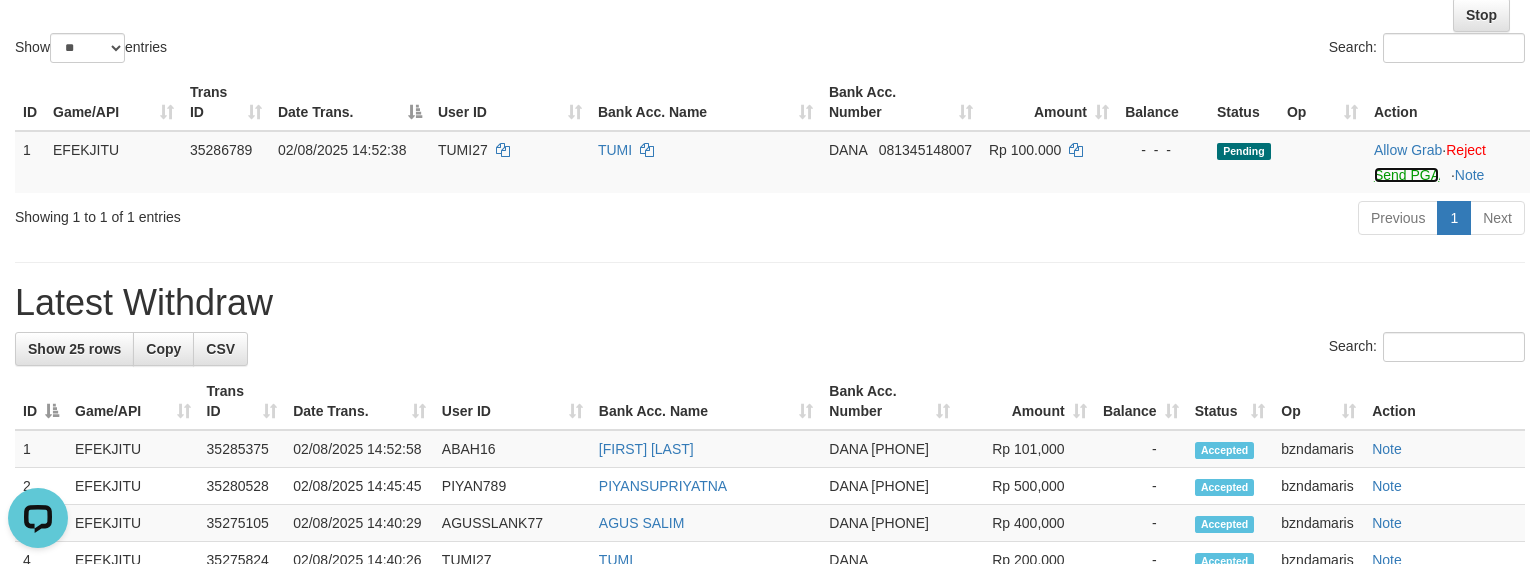 scroll, scrollTop: 0, scrollLeft: 0, axis: both 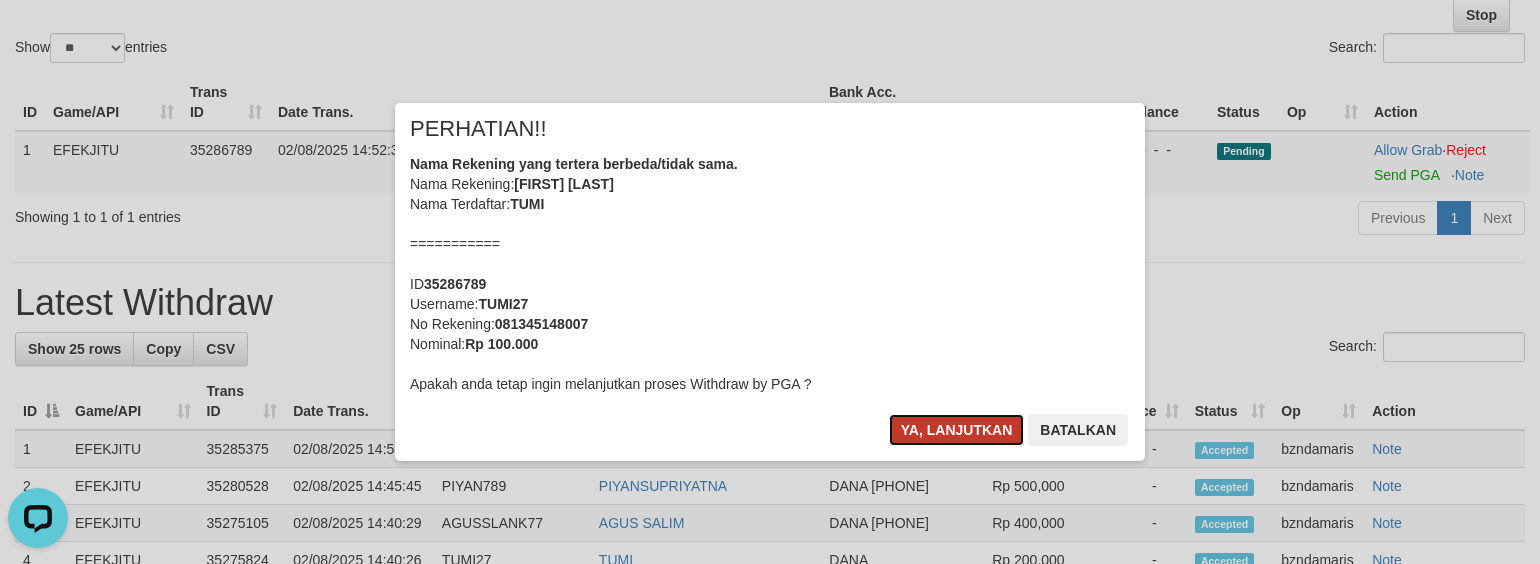 click on "Ya, lanjutkan" at bounding box center (957, 430) 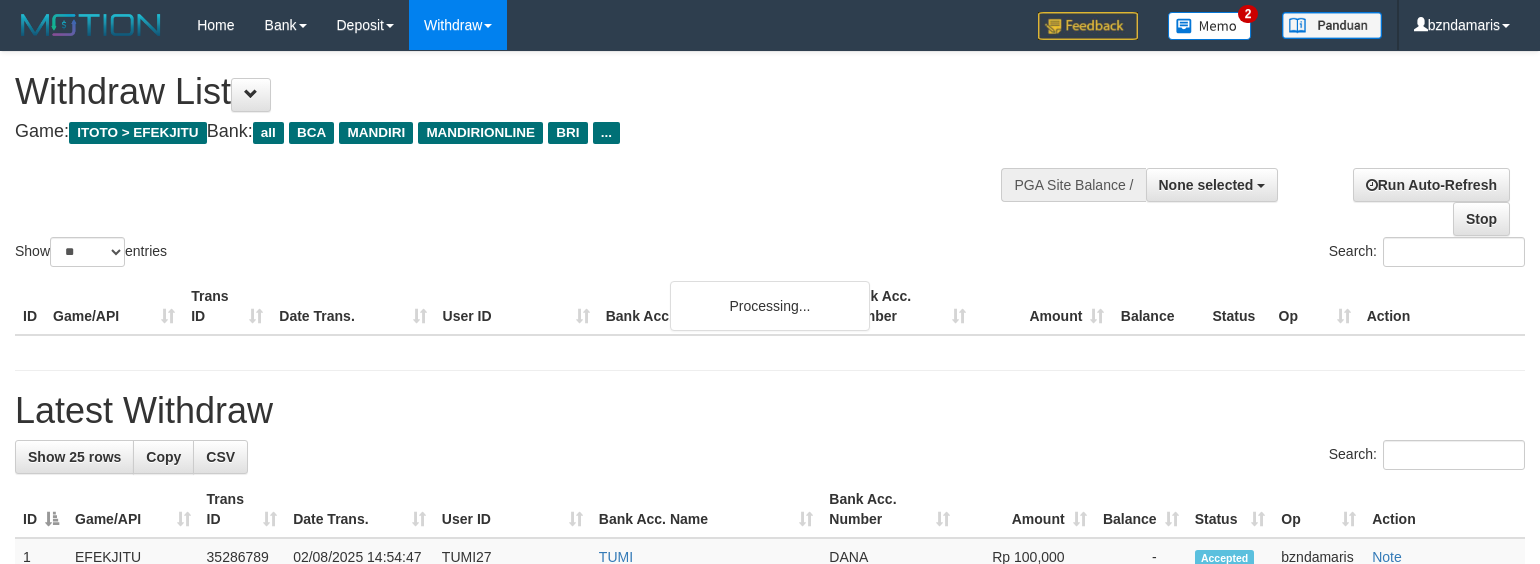 select 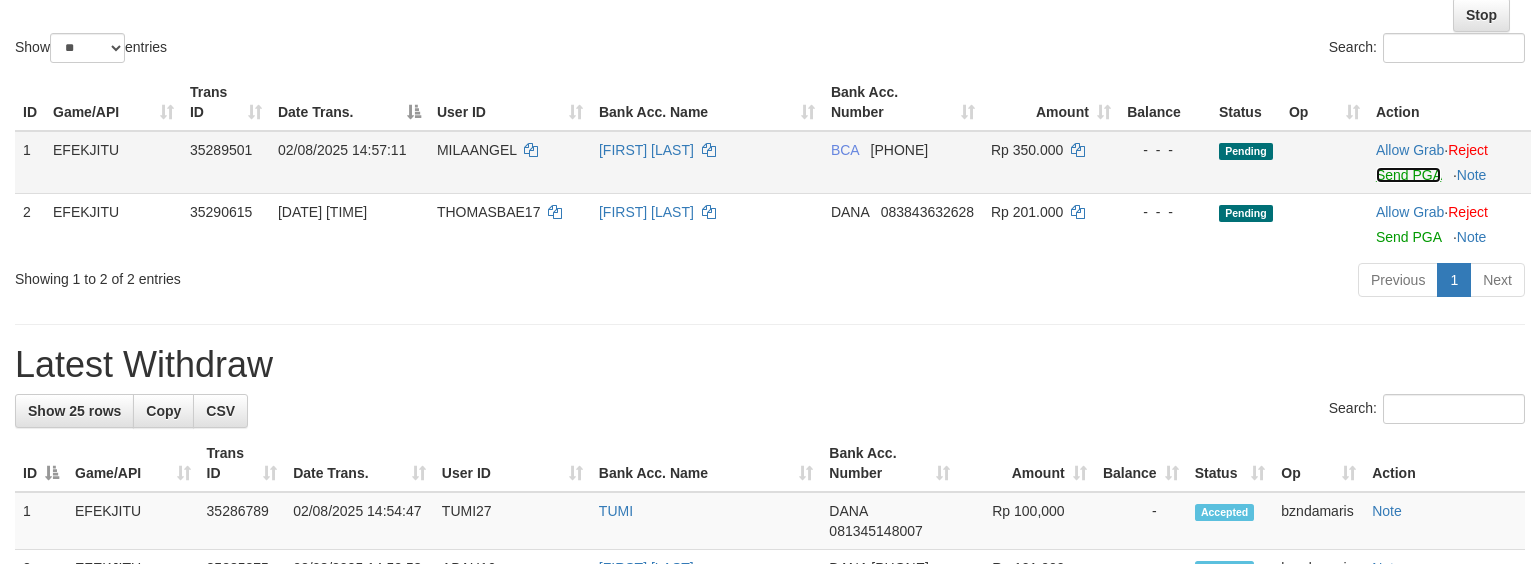 click on "Send PGA" at bounding box center [1408, 175] 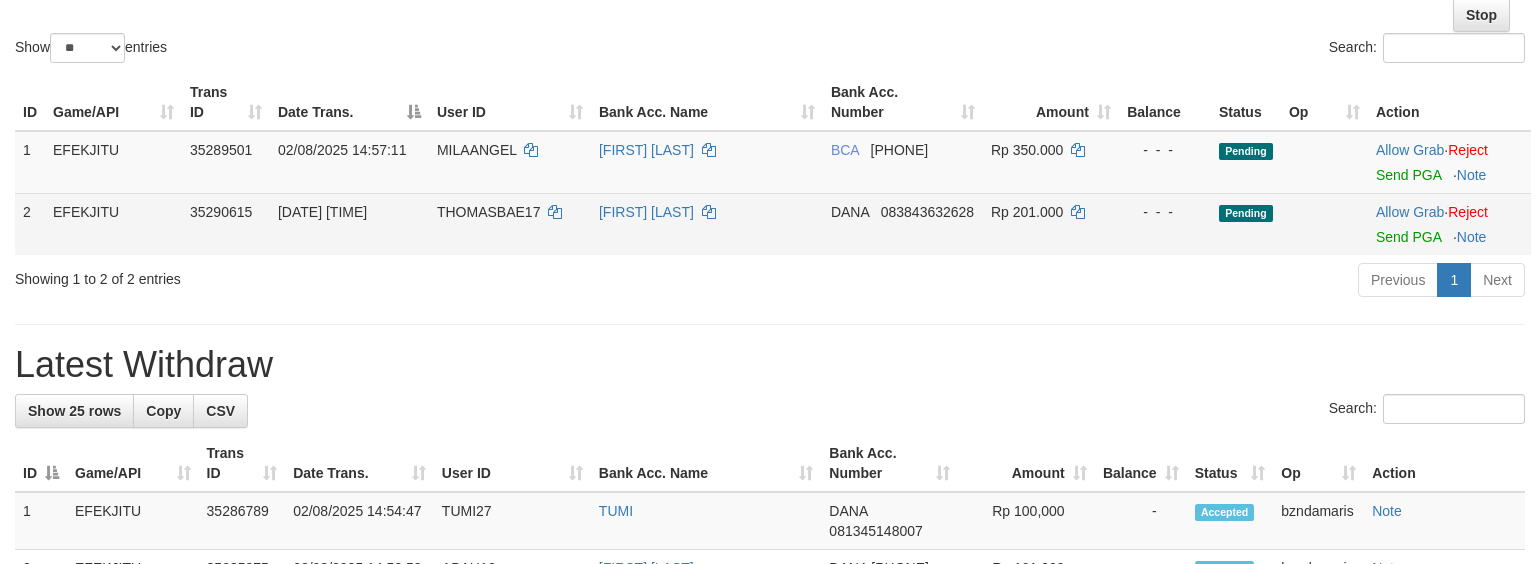 click on "Allow Grab   ·    Reject Send PGA     ·    Note" at bounding box center (1449, 224) 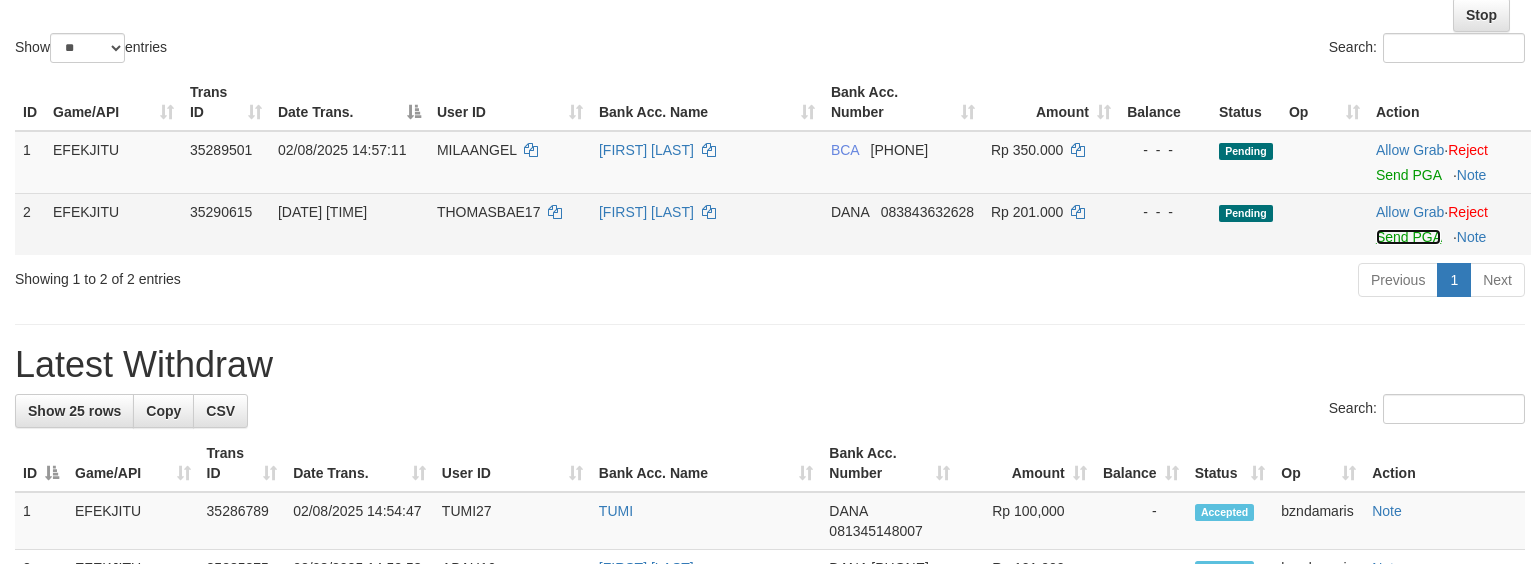 click on "Send PGA" at bounding box center (1408, 237) 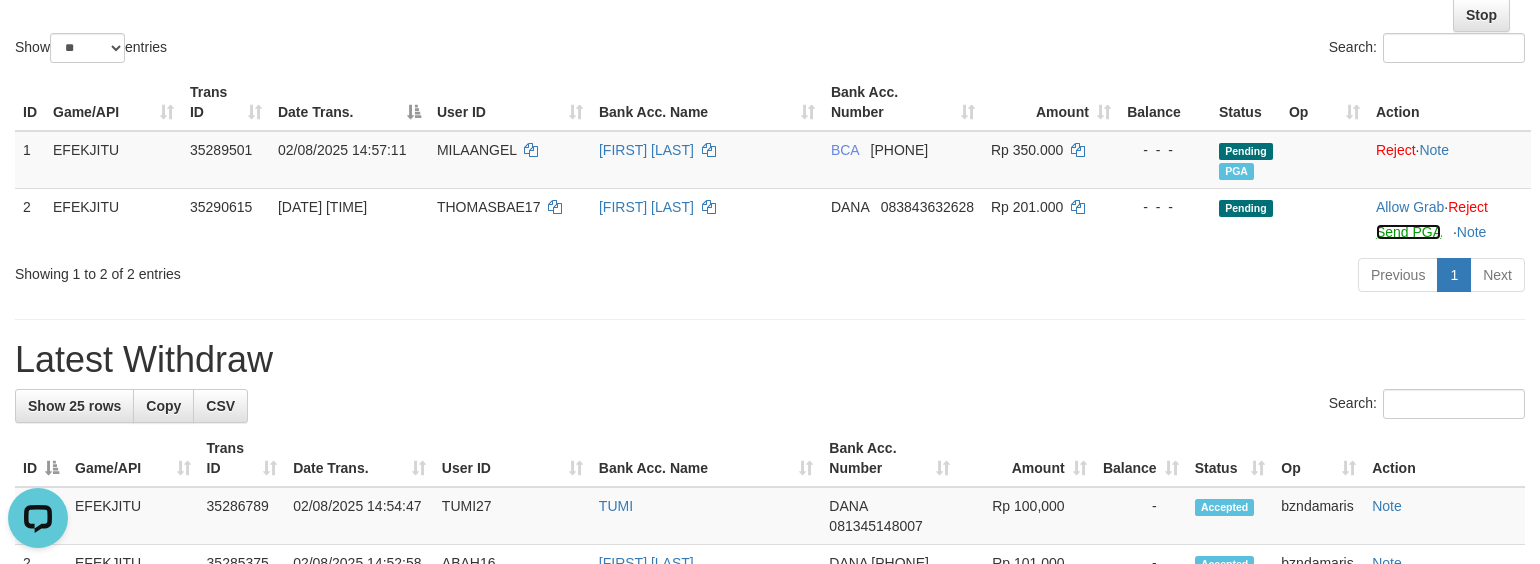 scroll, scrollTop: 0, scrollLeft: 0, axis: both 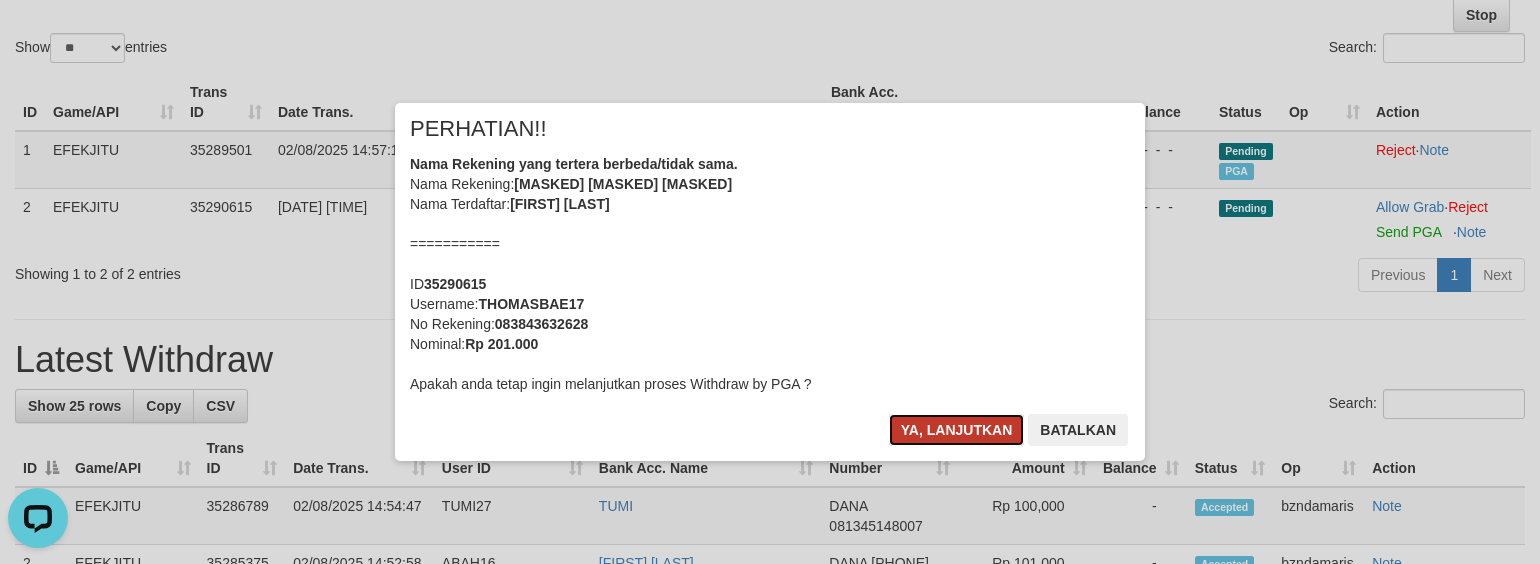 click on "Ya, lanjutkan" at bounding box center (957, 430) 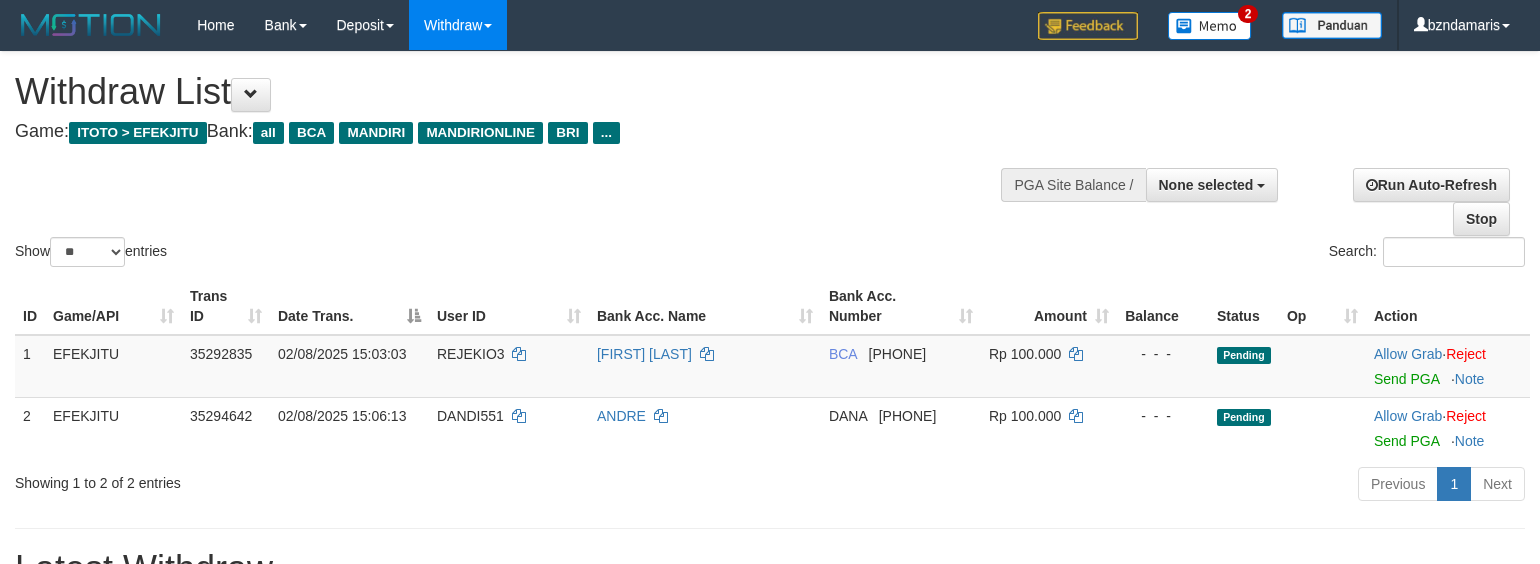 select 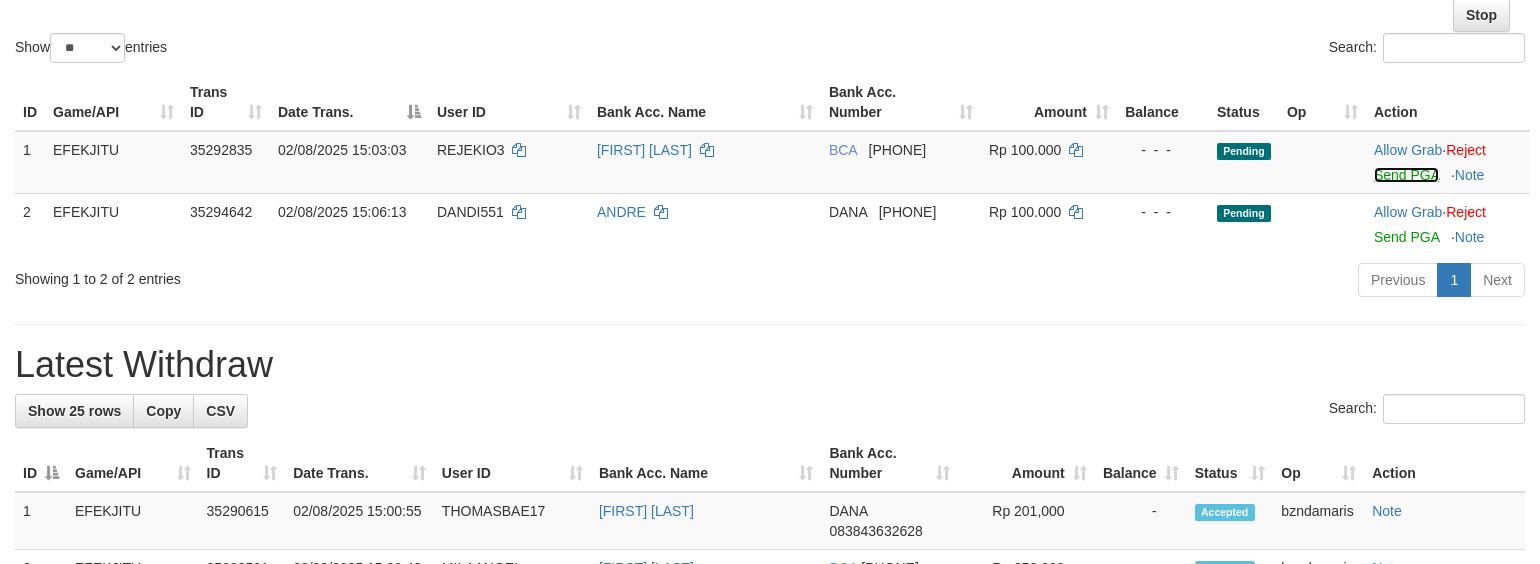 click on "Send PGA" at bounding box center (1406, 175) 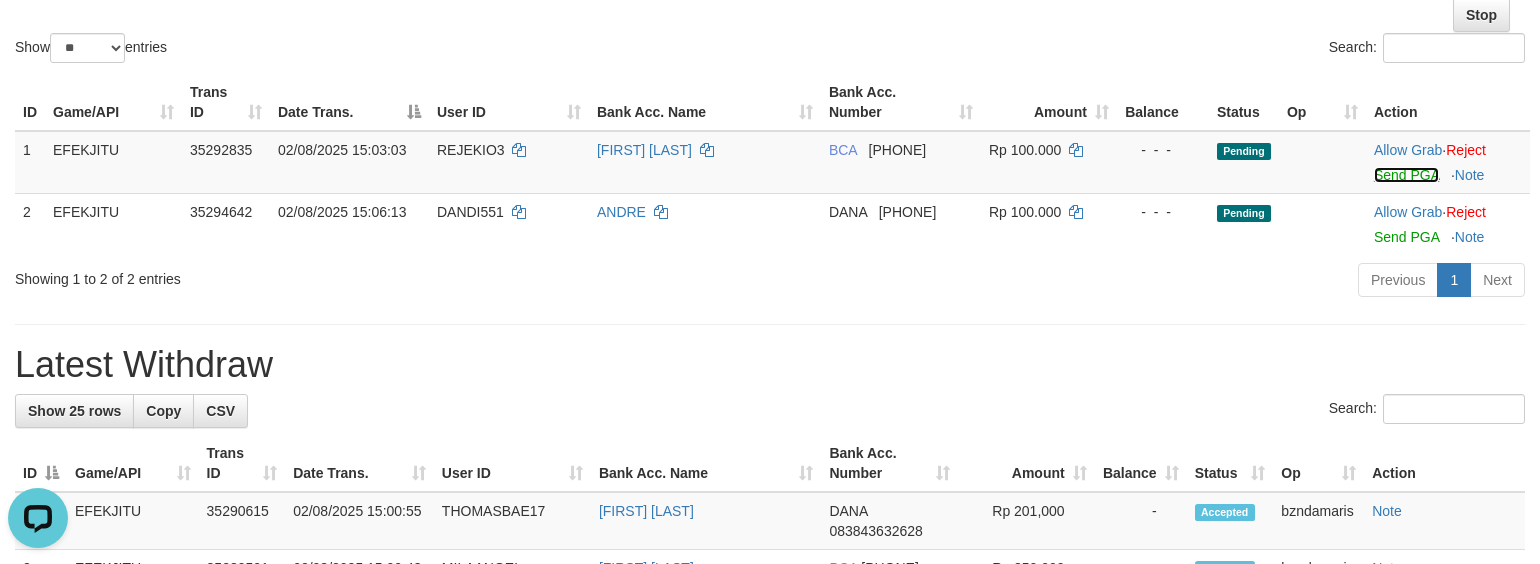 scroll, scrollTop: 0, scrollLeft: 0, axis: both 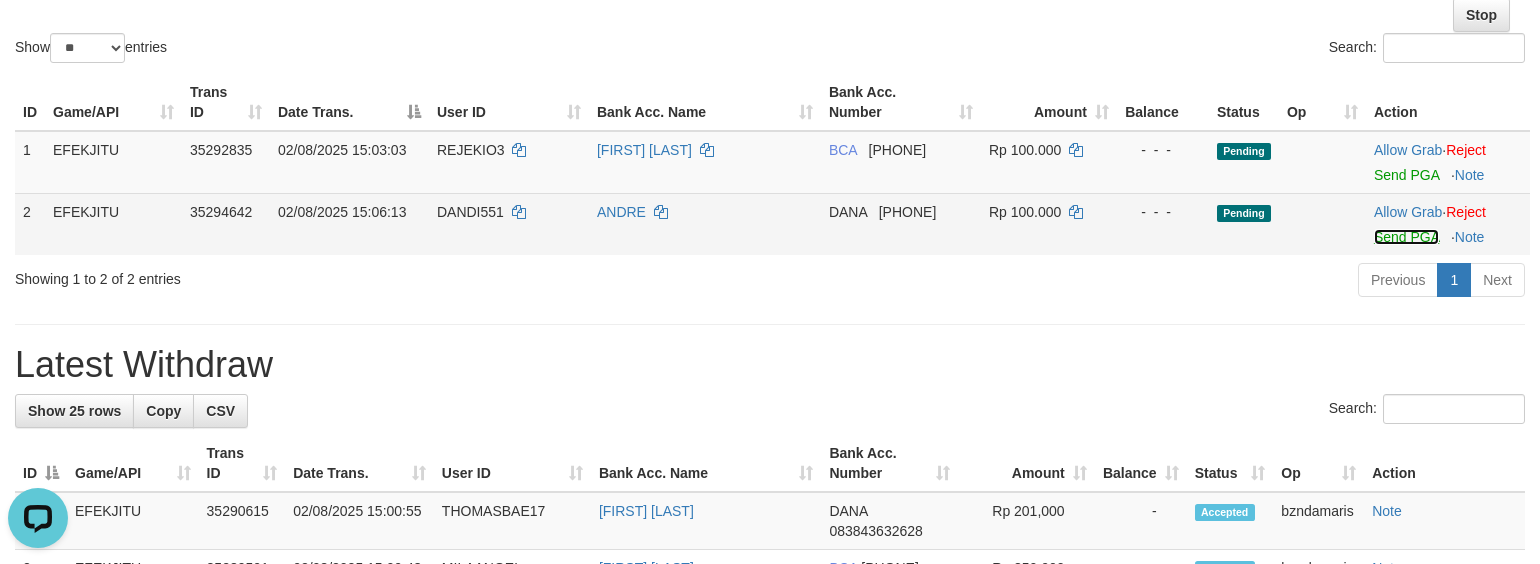 click on "Send PGA" at bounding box center (1406, 237) 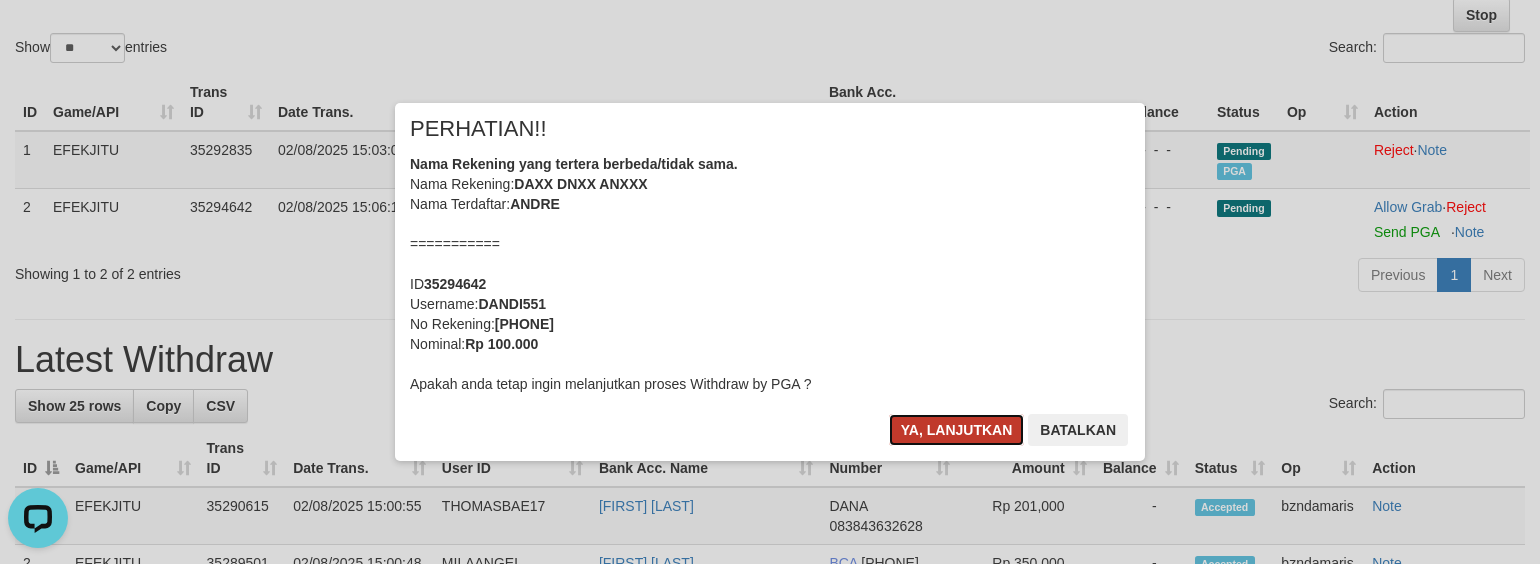 click on "Ya, lanjutkan" at bounding box center (957, 430) 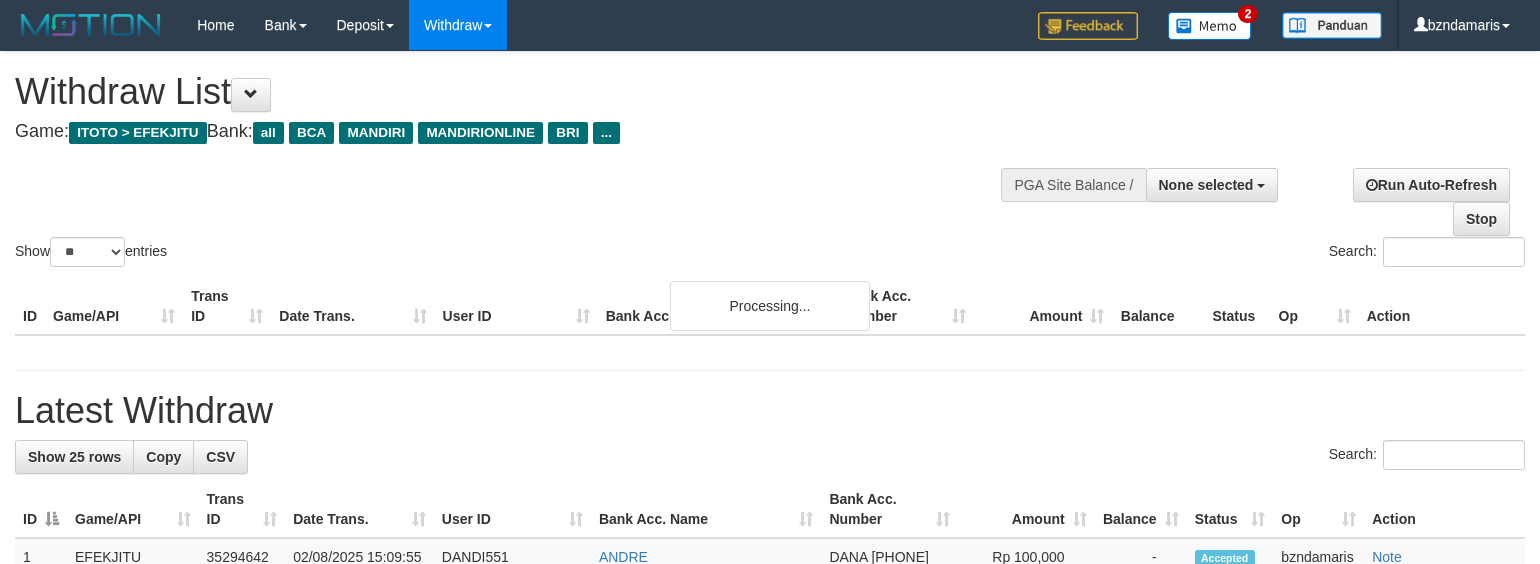 select 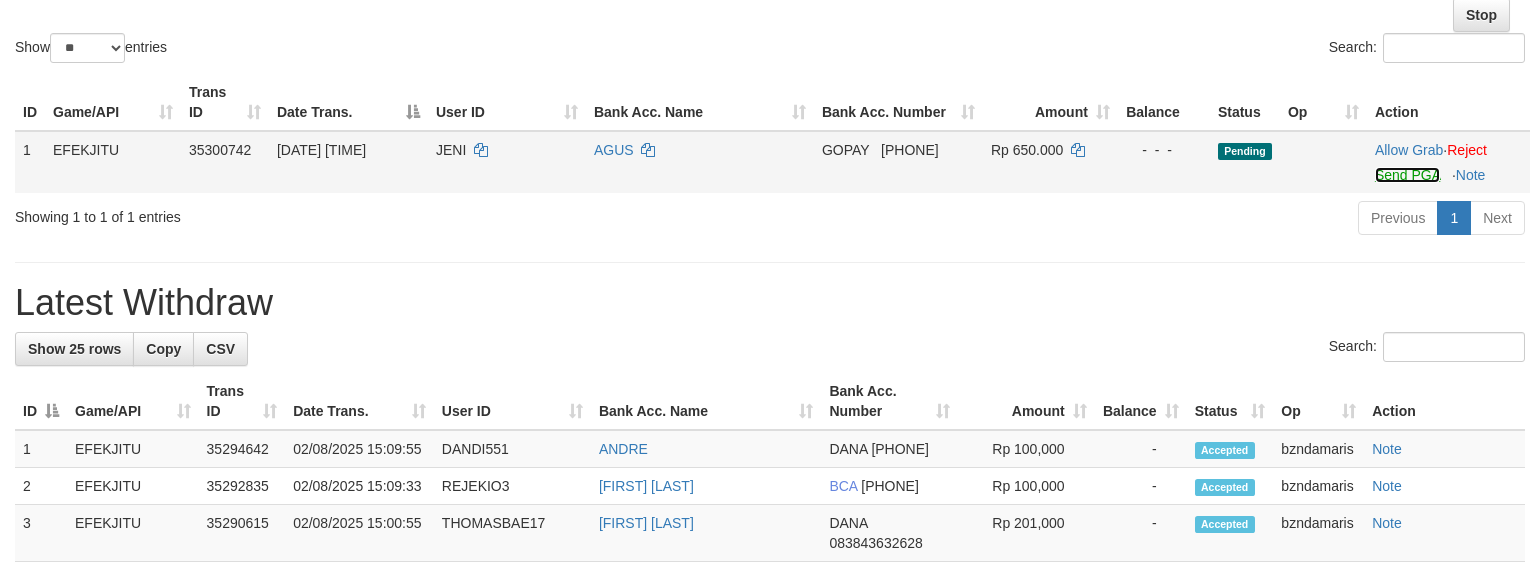 click on "Send PGA" at bounding box center (1407, 175) 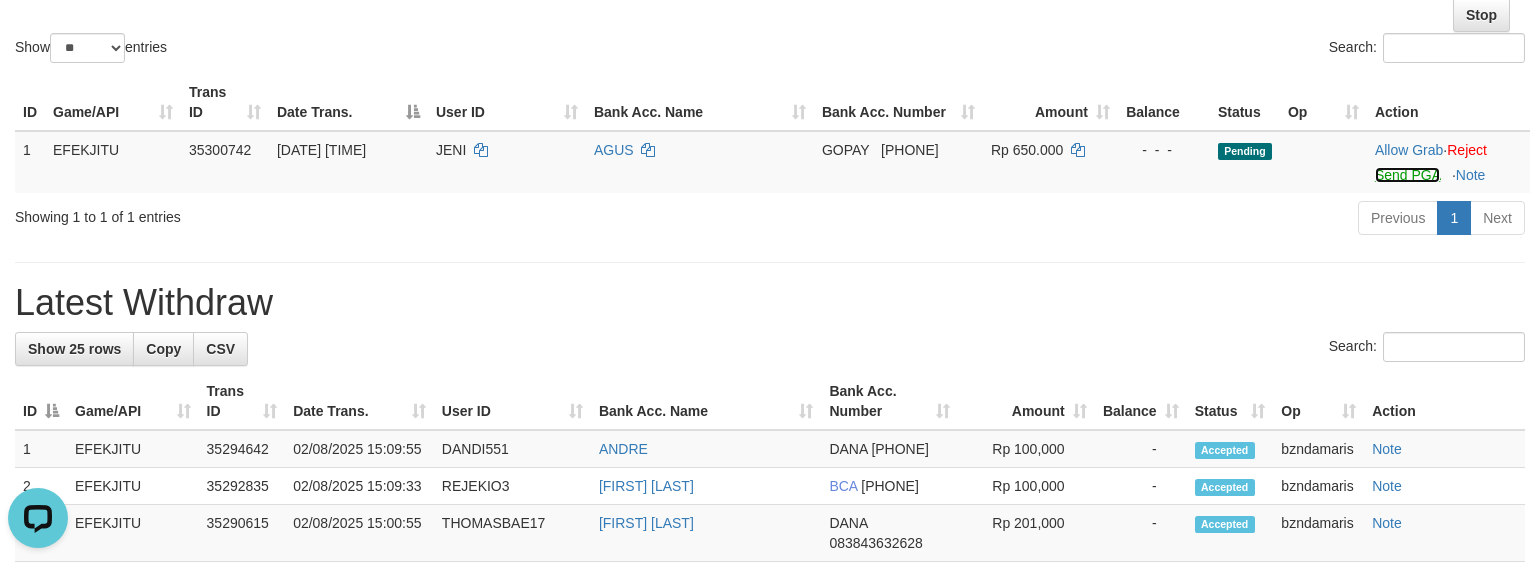 scroll, scrollTop: 0, scrollLeft: 0, axis: both 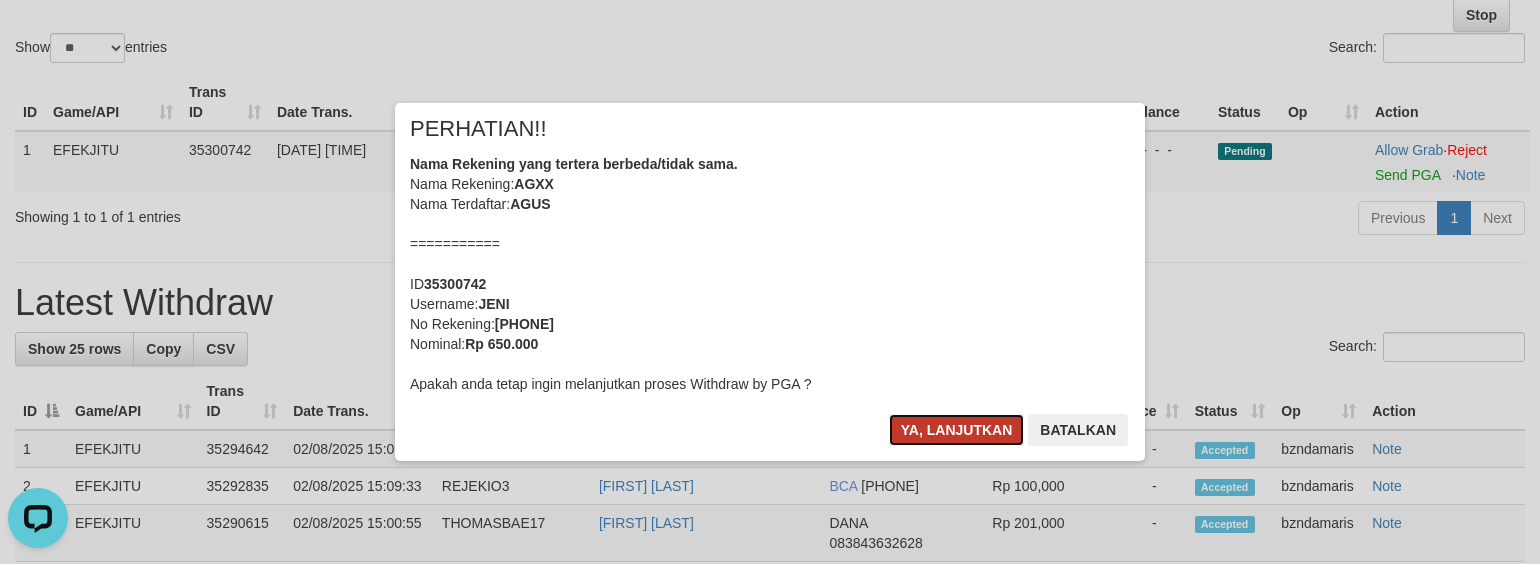 click on "Ya, lanjutkan" at bounding box center (957, 430) 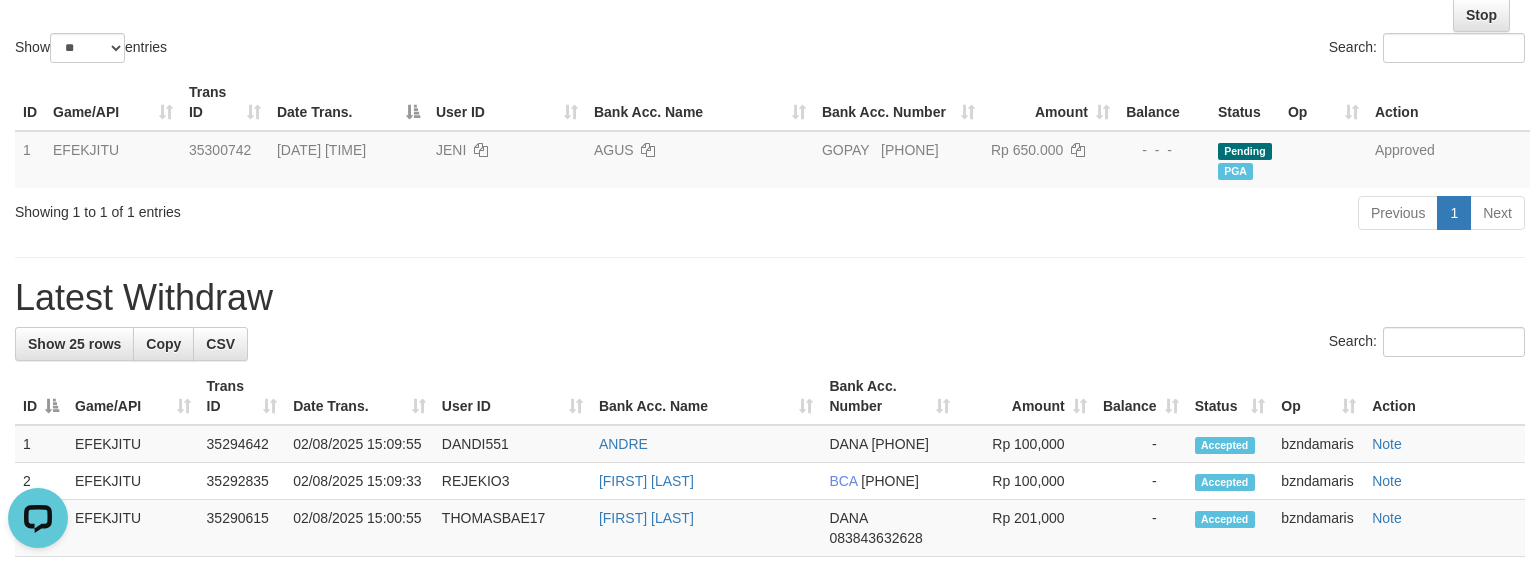 click on "**********" at bounding box center [770, 746] 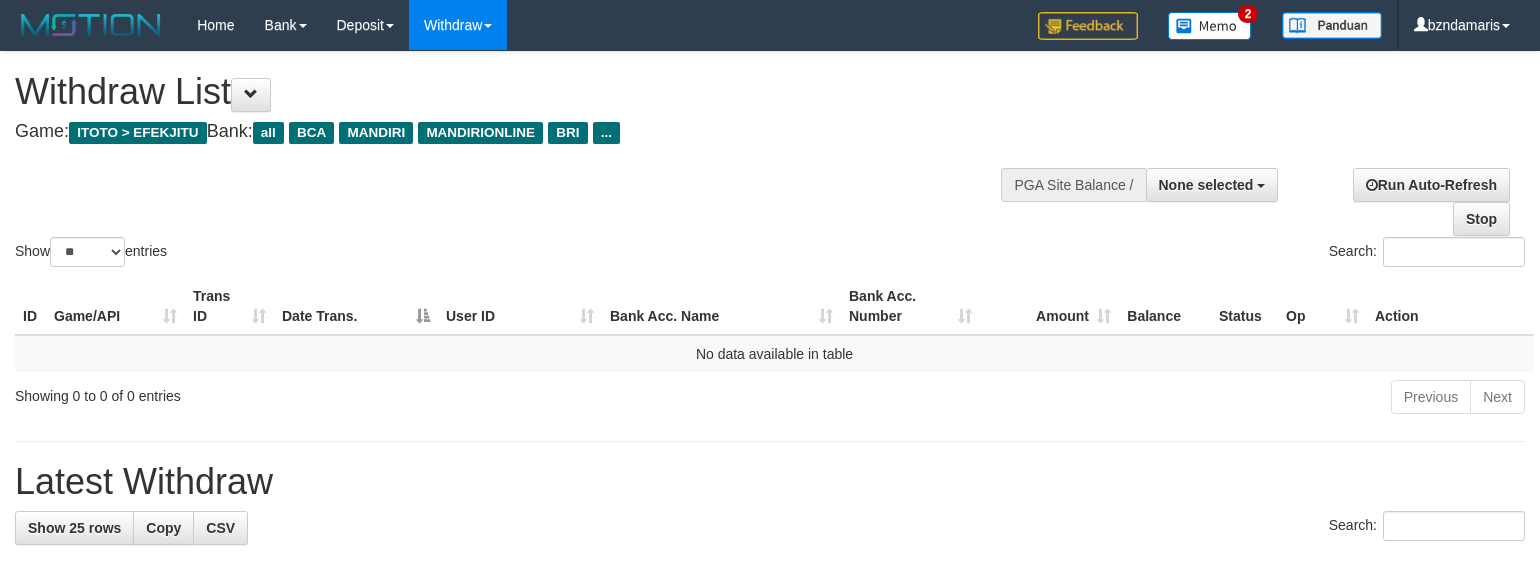 select 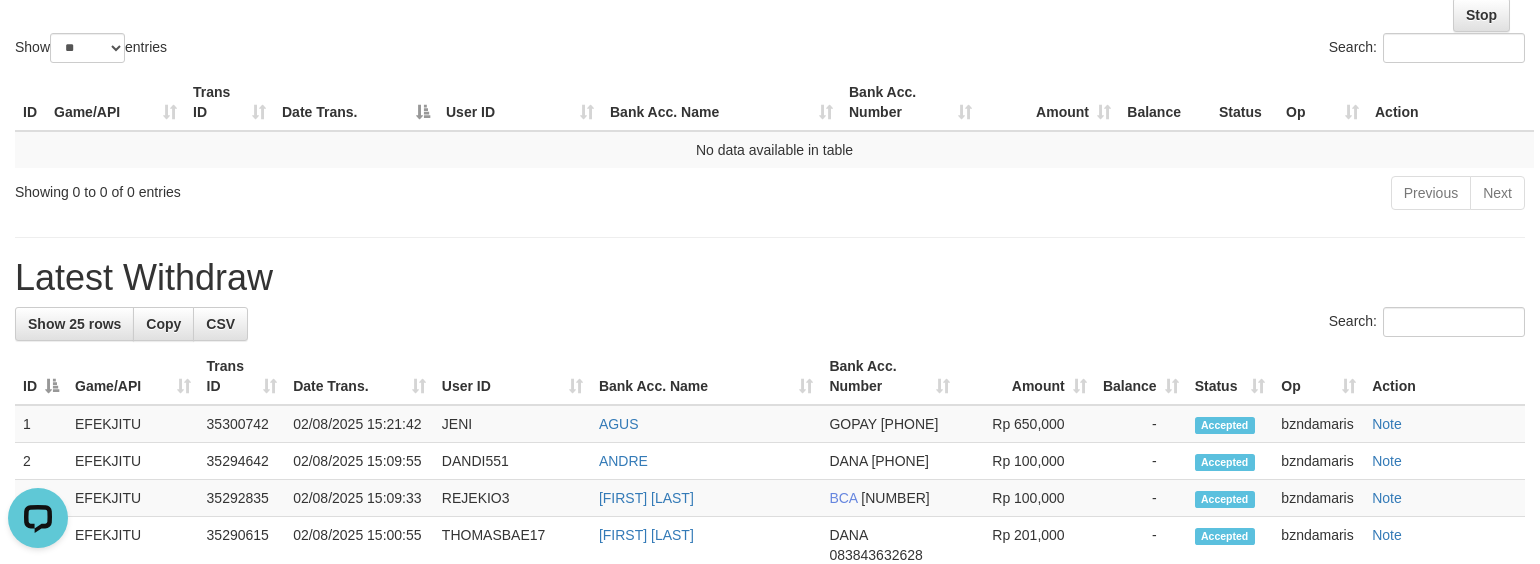 scroll, scrollTop: 0, scrollLeft: 0, axis: both 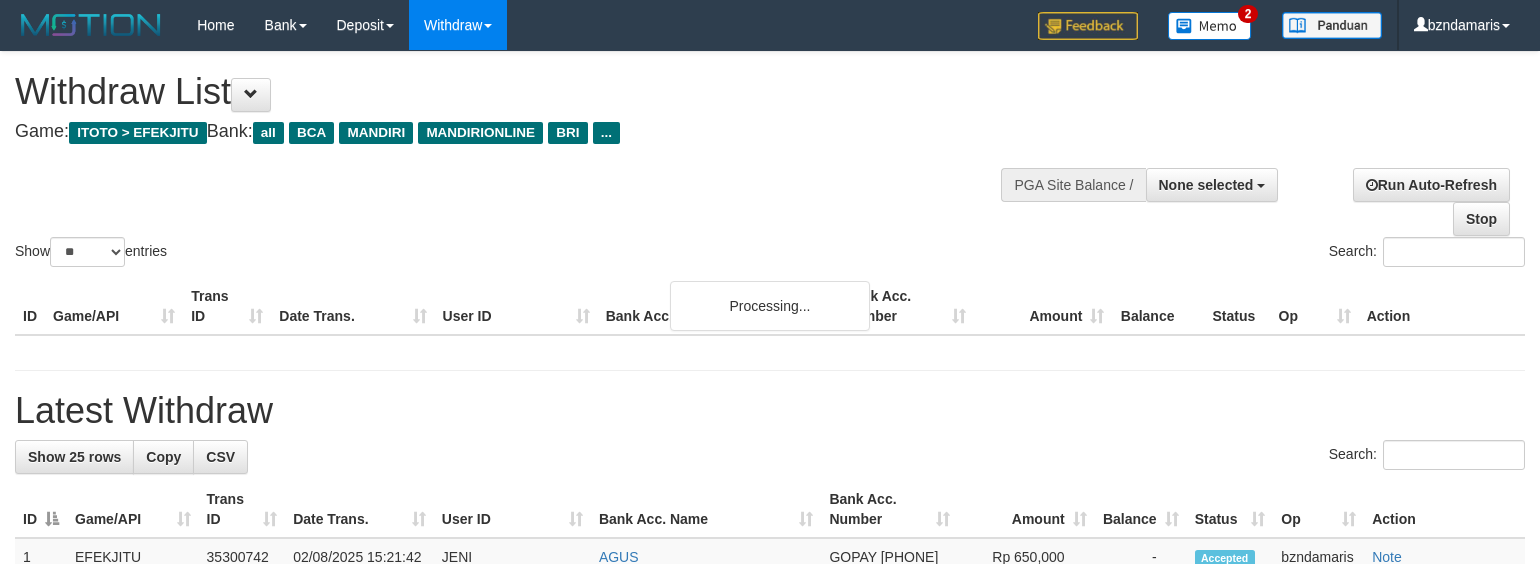select 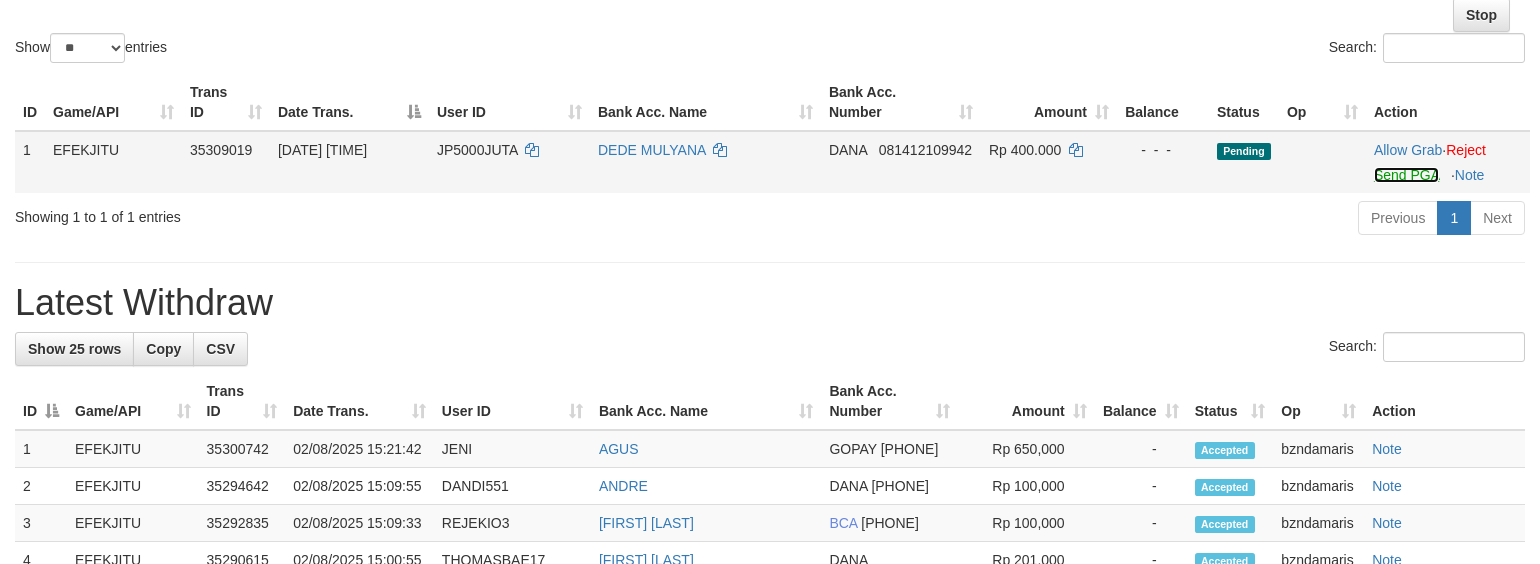 click on "Send PGA" at bounding box center [1406, 175] 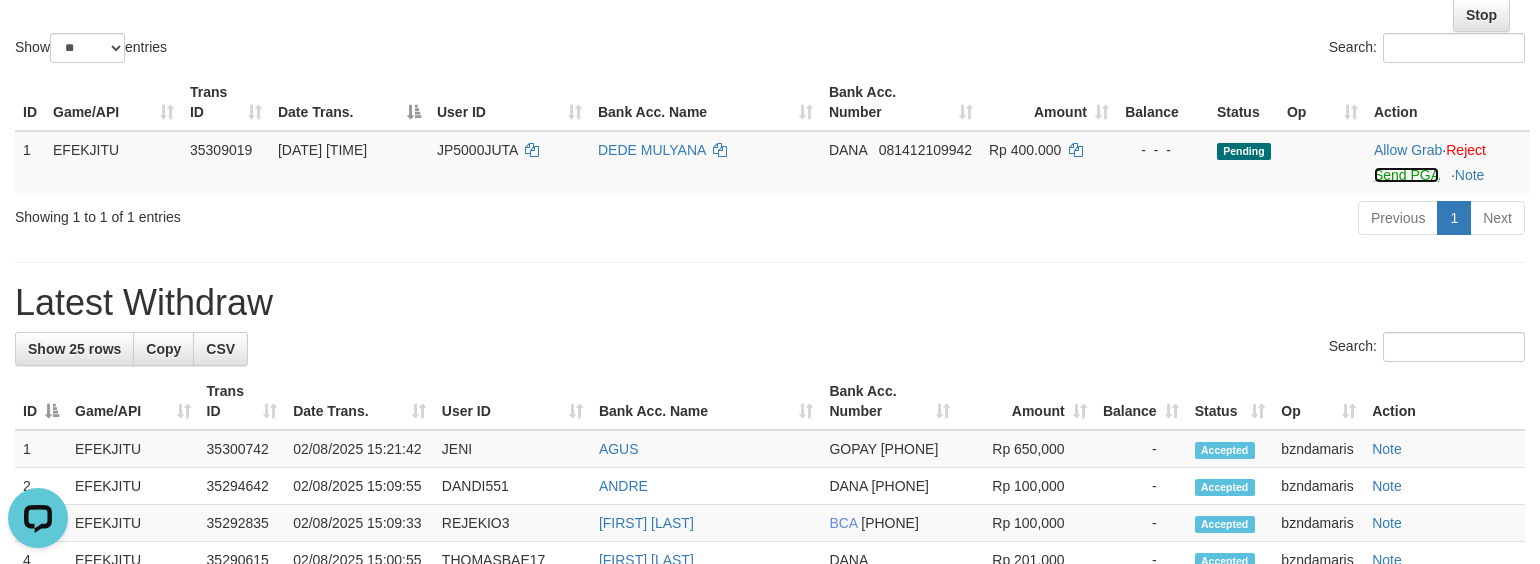 scroll, scrollTop: 0, scrollLeft: 0, axis: both 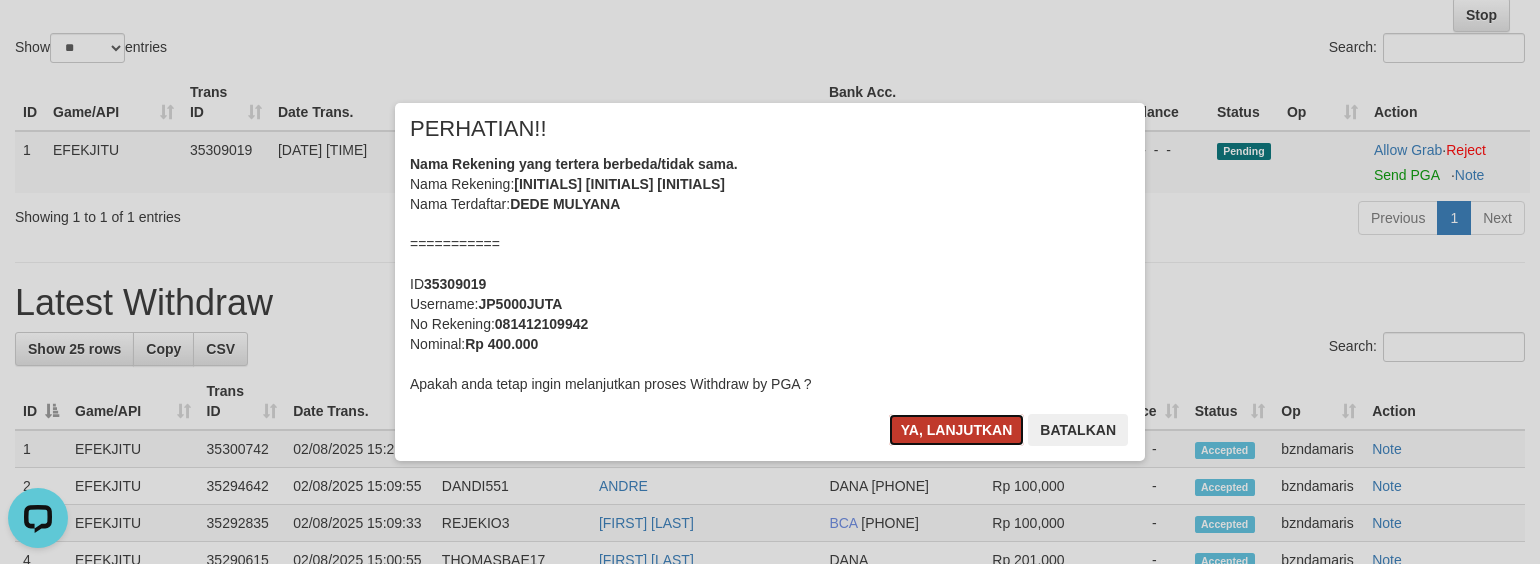 click on "Ya, lanjutkan" at bounding box center [957, 430] 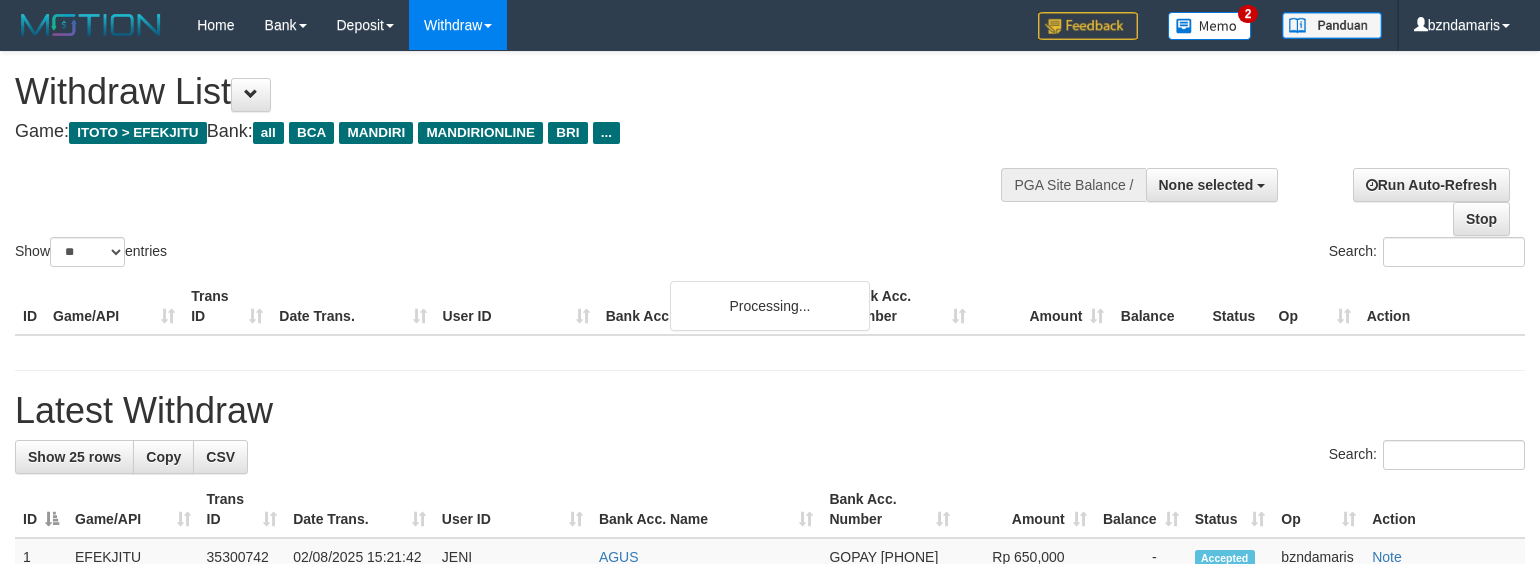 select 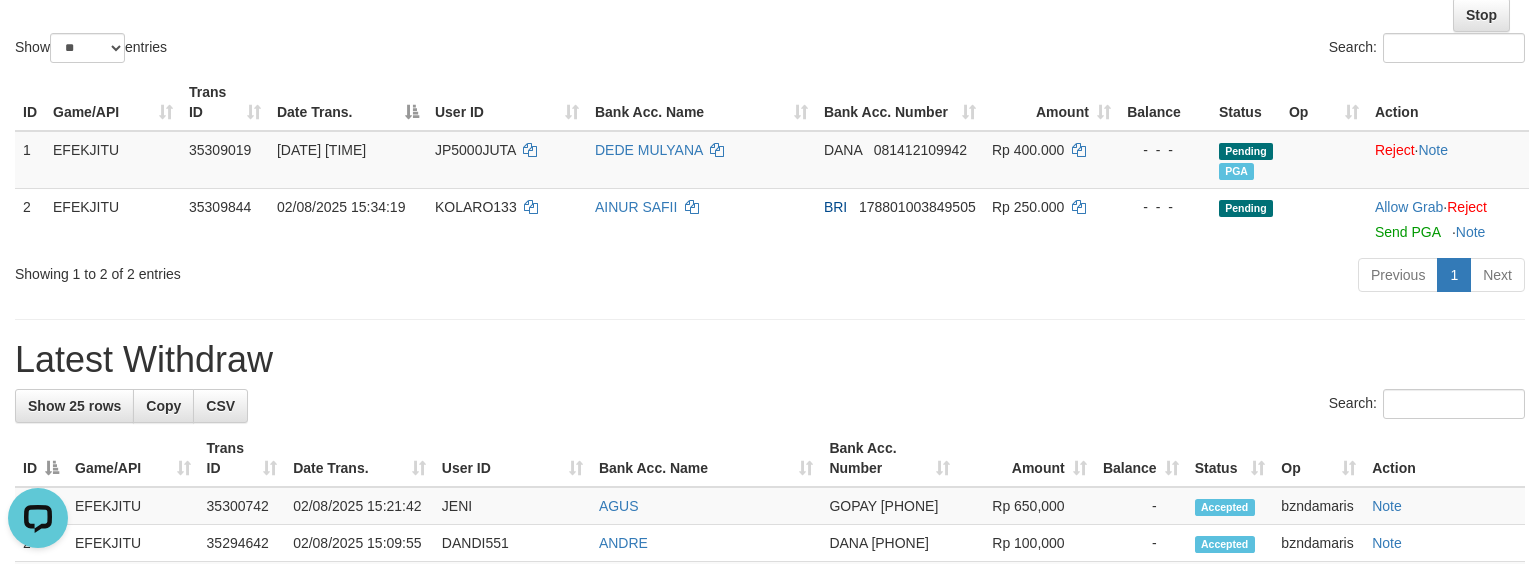 scroll, scrollTop: 0, scrollLeft: 0, axis: both 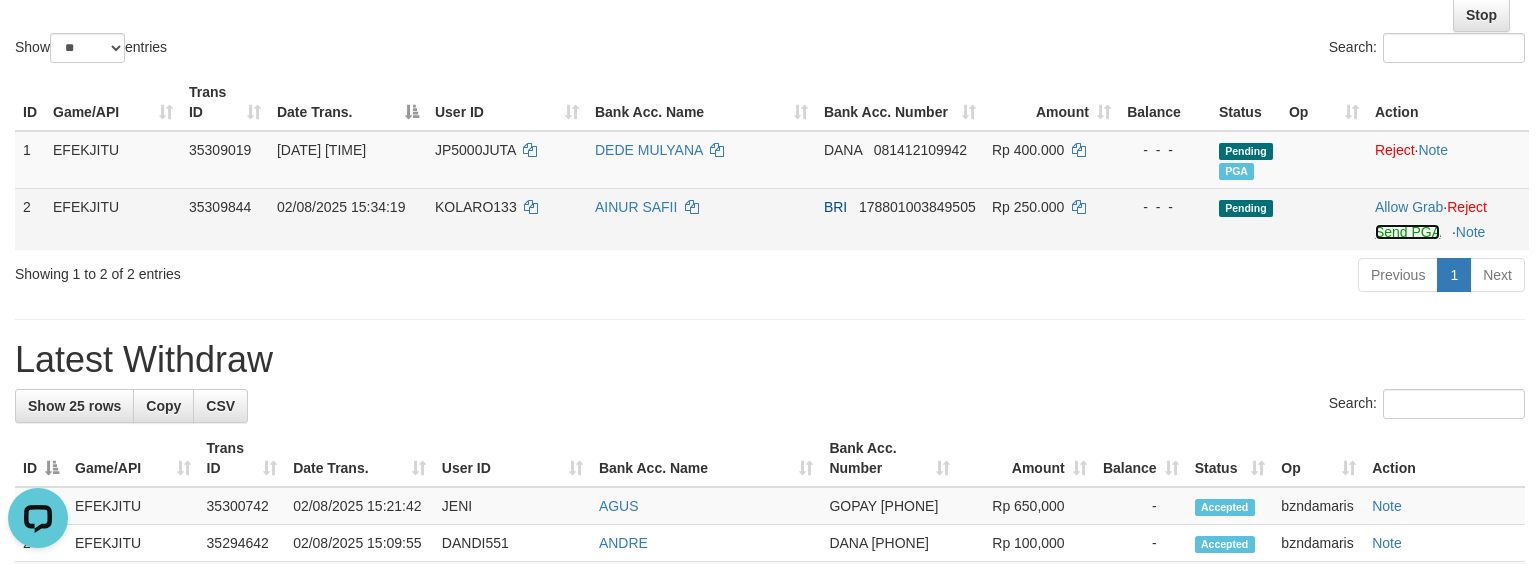 click on "Send PGA" at bounding box center [1407, 232] 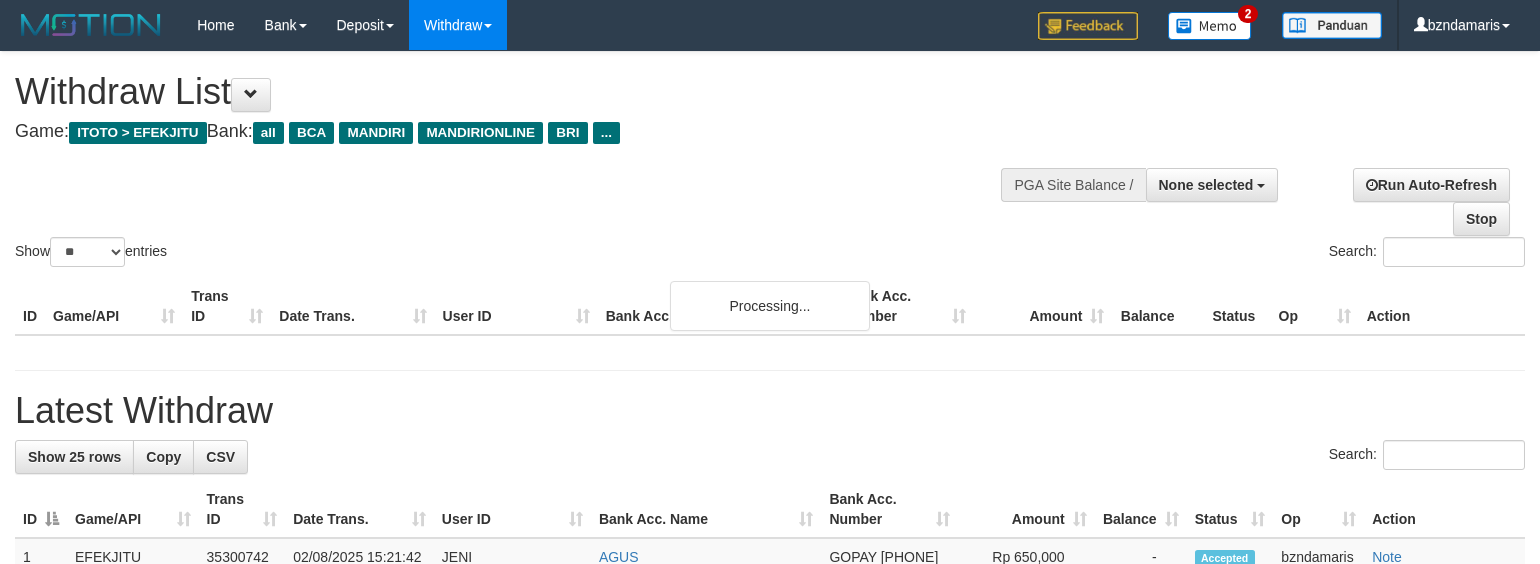 select 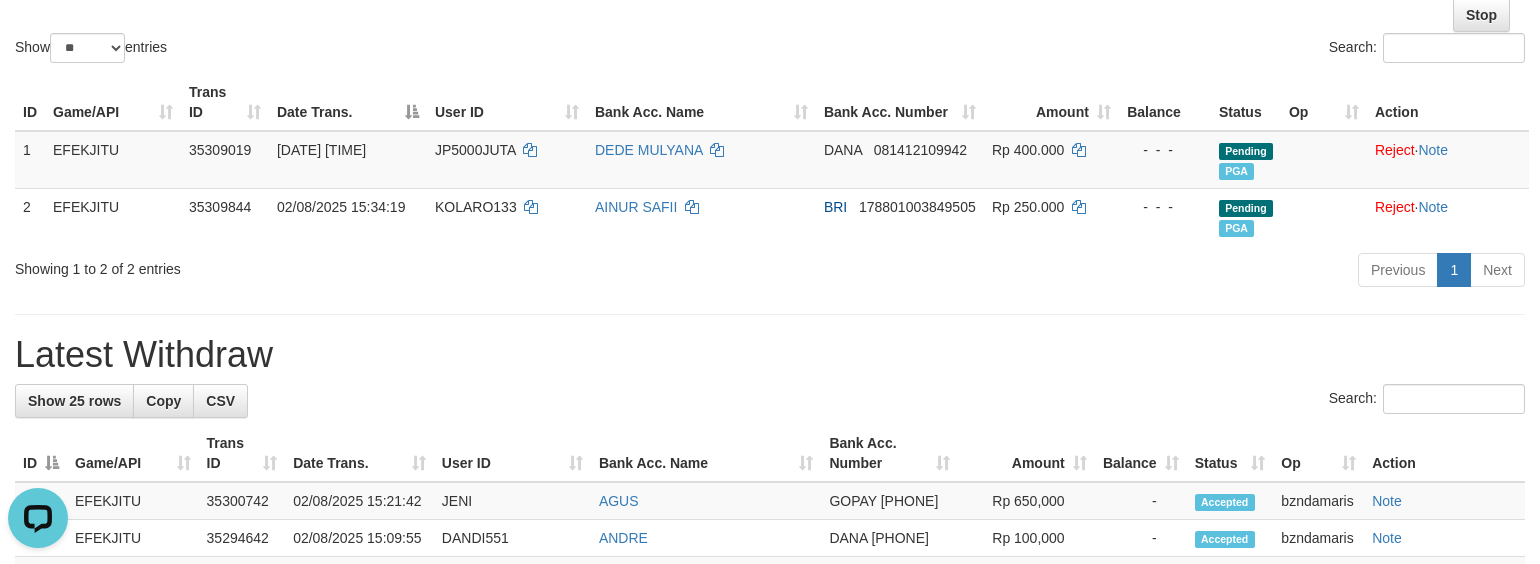 scroll, scrollTop: 0, scrollLeft: 0, axis: both 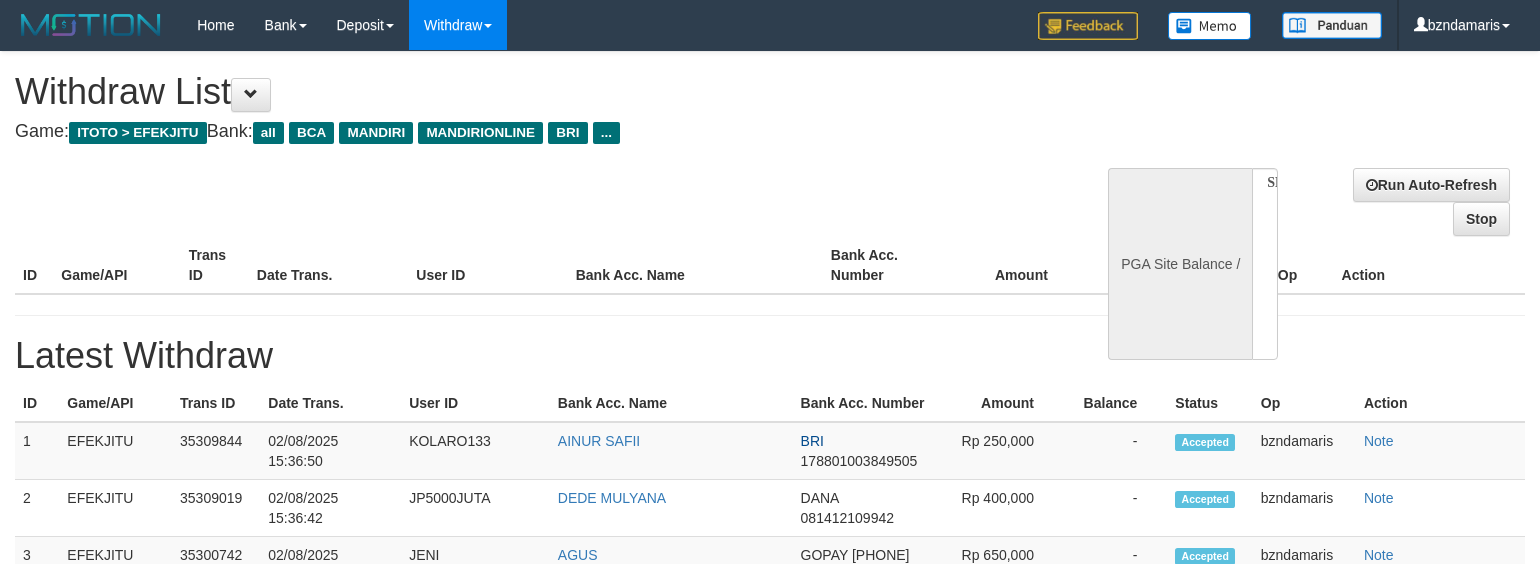 select 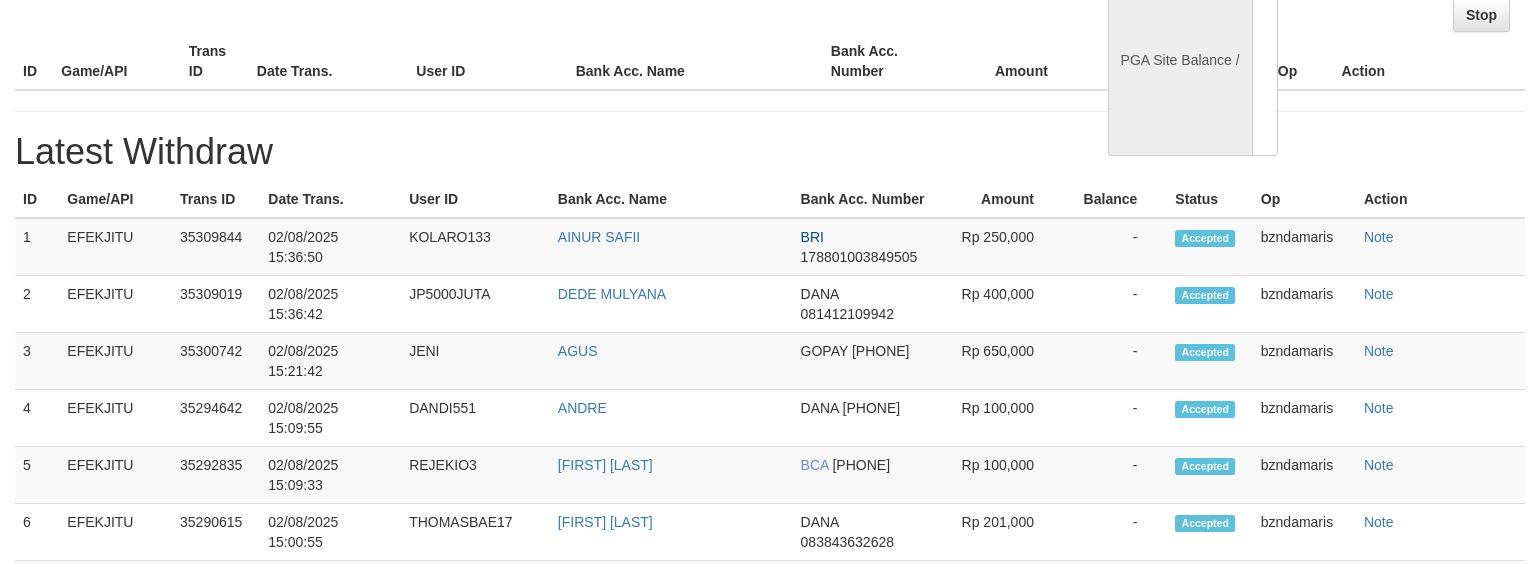 select on "**" 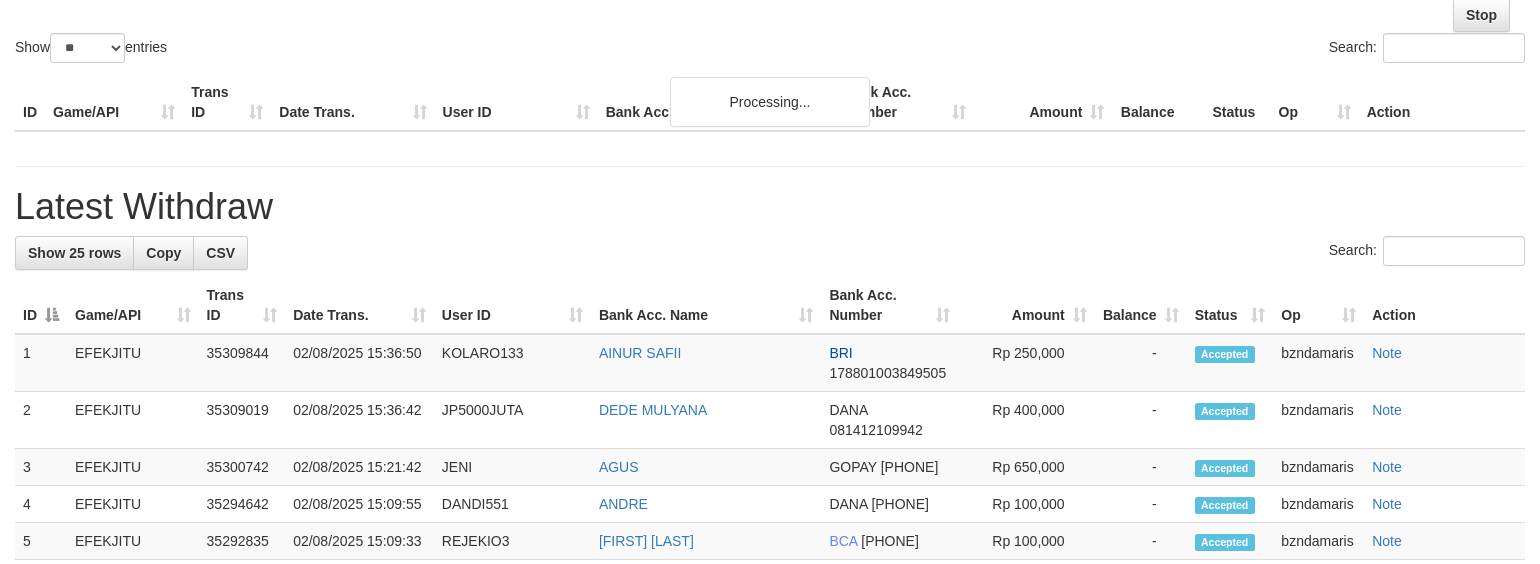 scroll, scrollTop: 204, scrollLeft: 0, axis: vertical 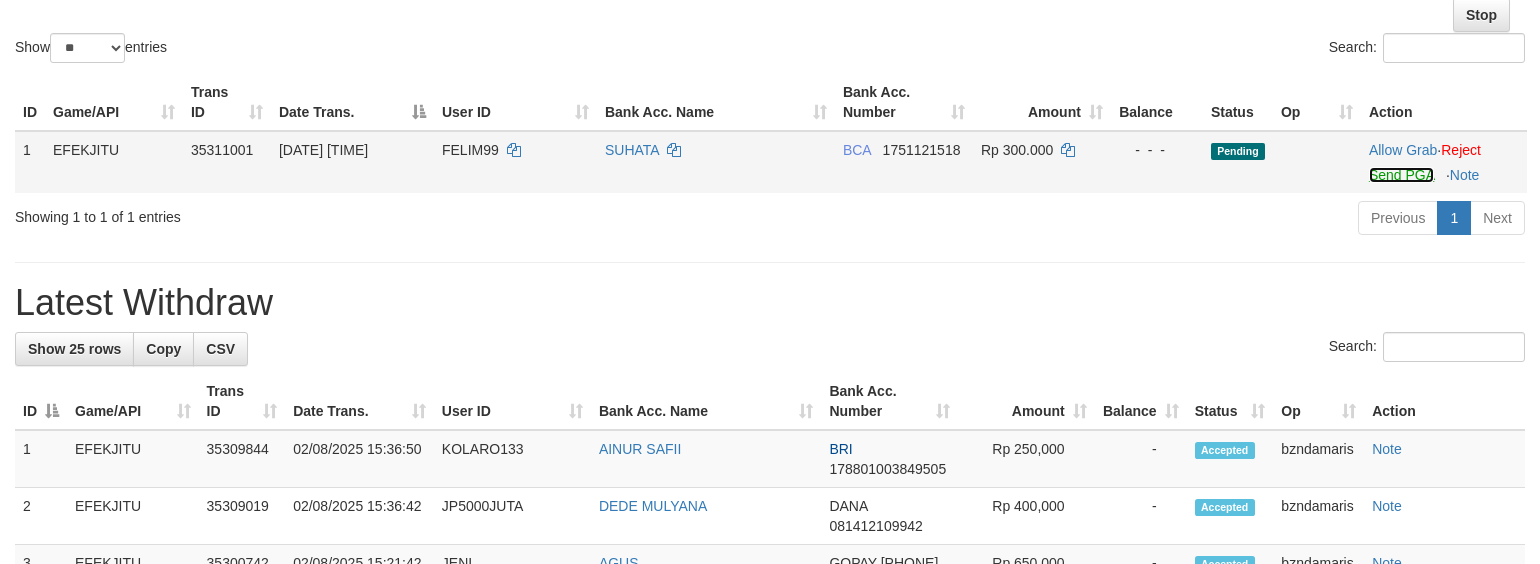 click on "Send PGA" at bounding box center [1401, 175] 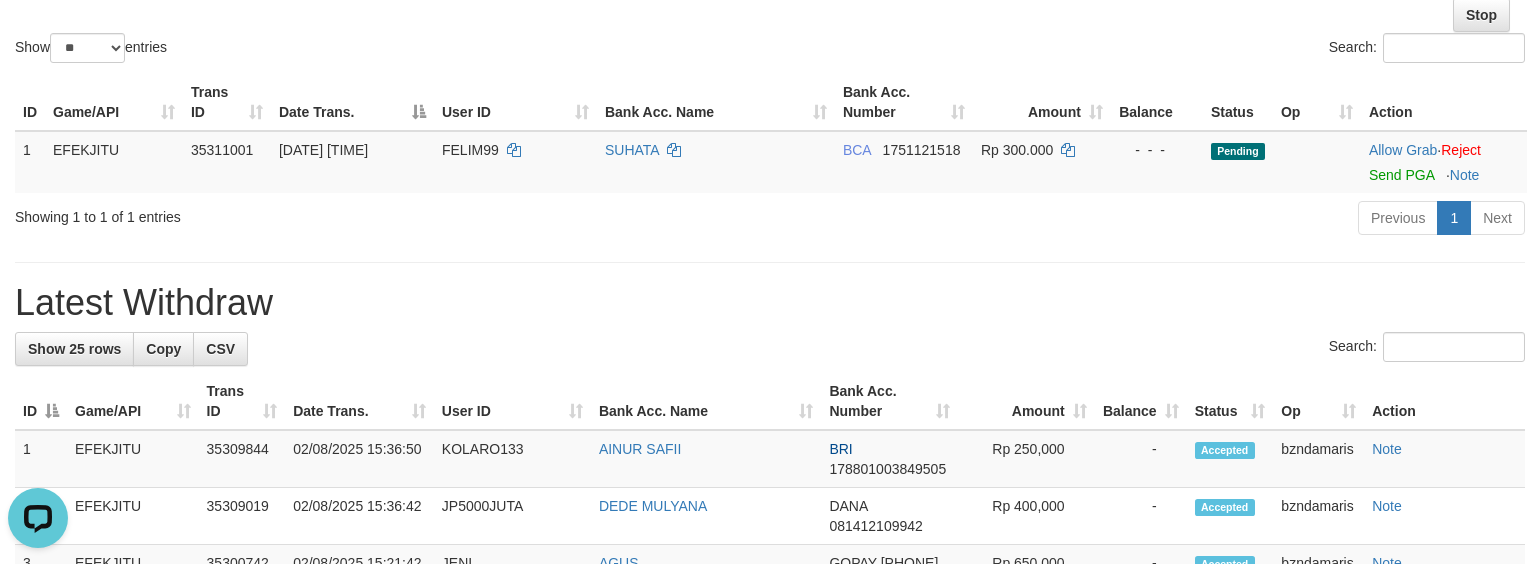 scroll, scrollTop: 0, scrollLeft: 0, axis: both 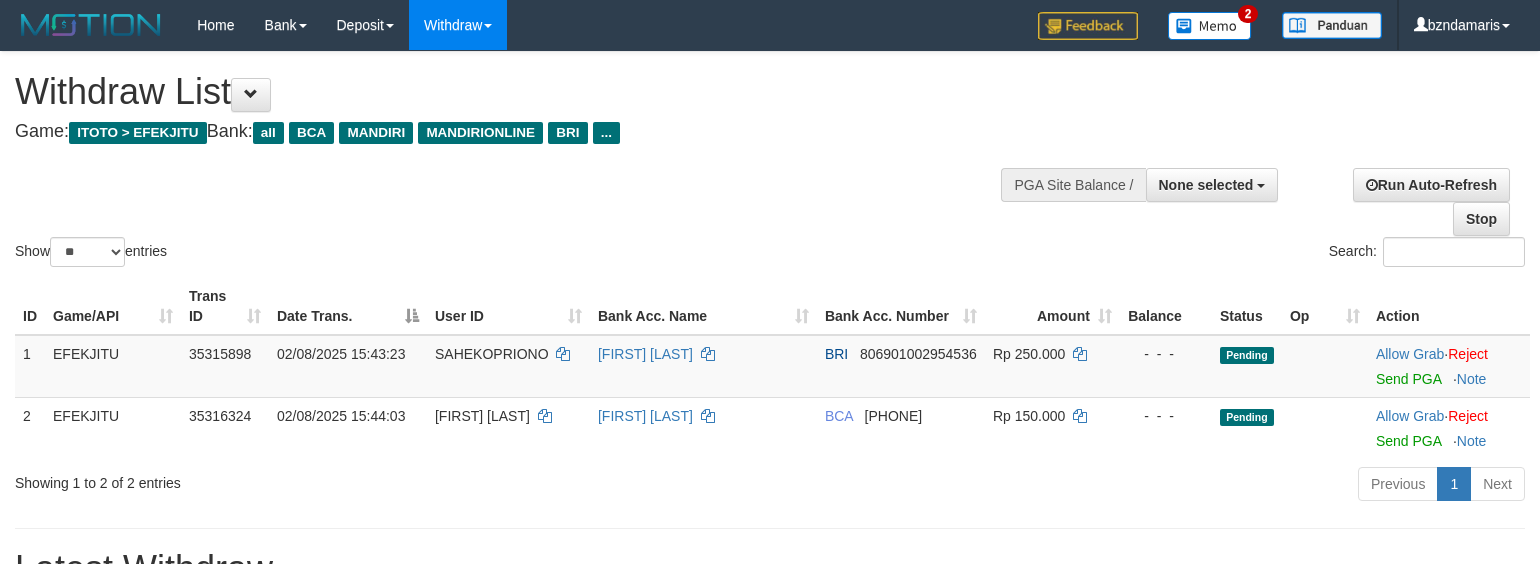 select 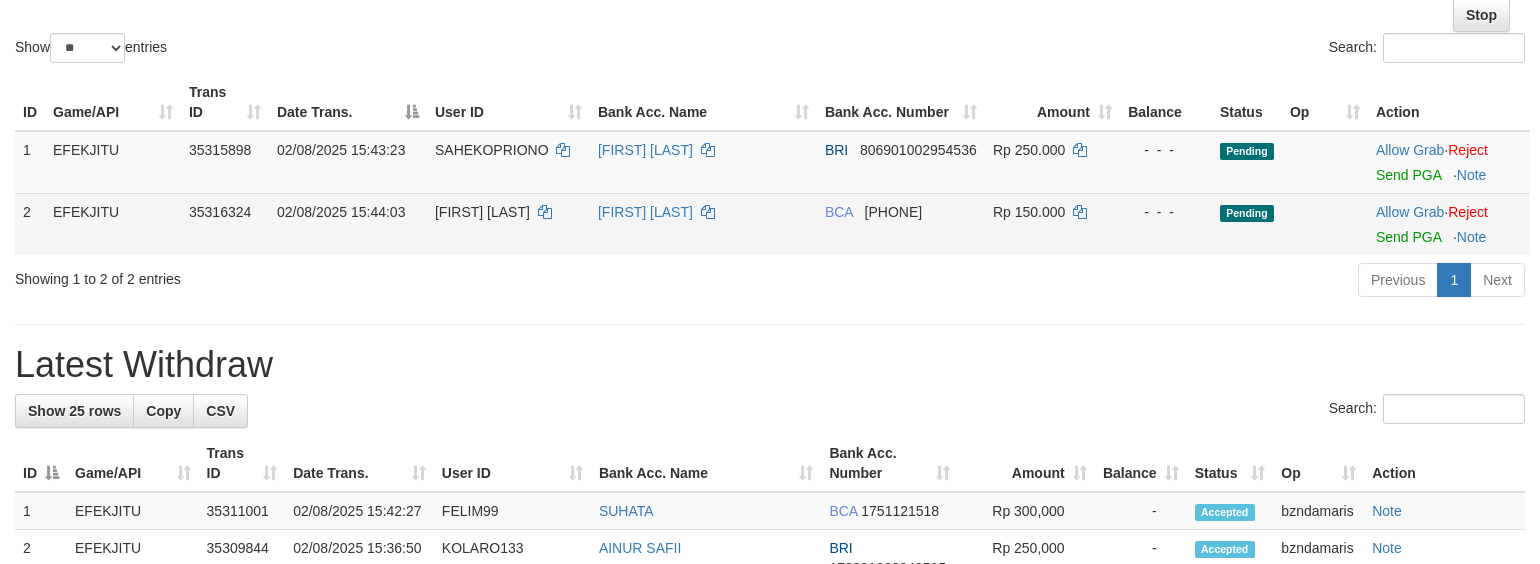 scroll, scrollTop: 204, scrollLeft: 0, axis: vertical 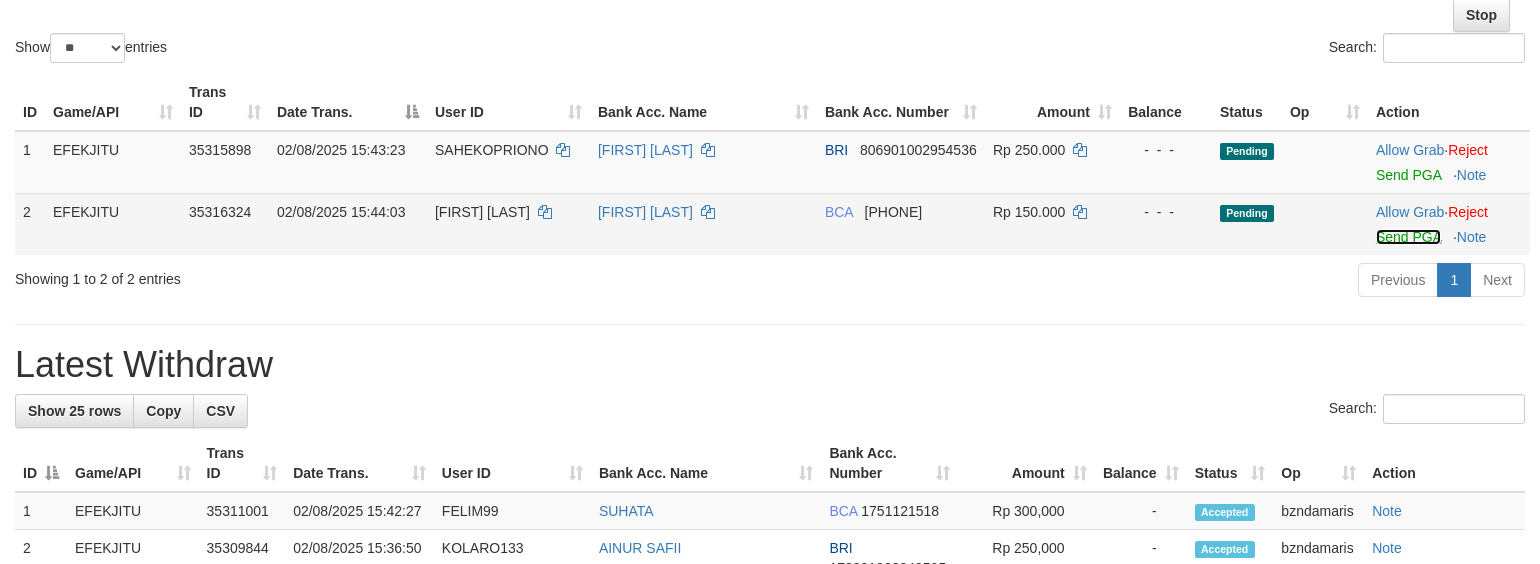 click on "Send PGA" at bounding box center [1408, 237] 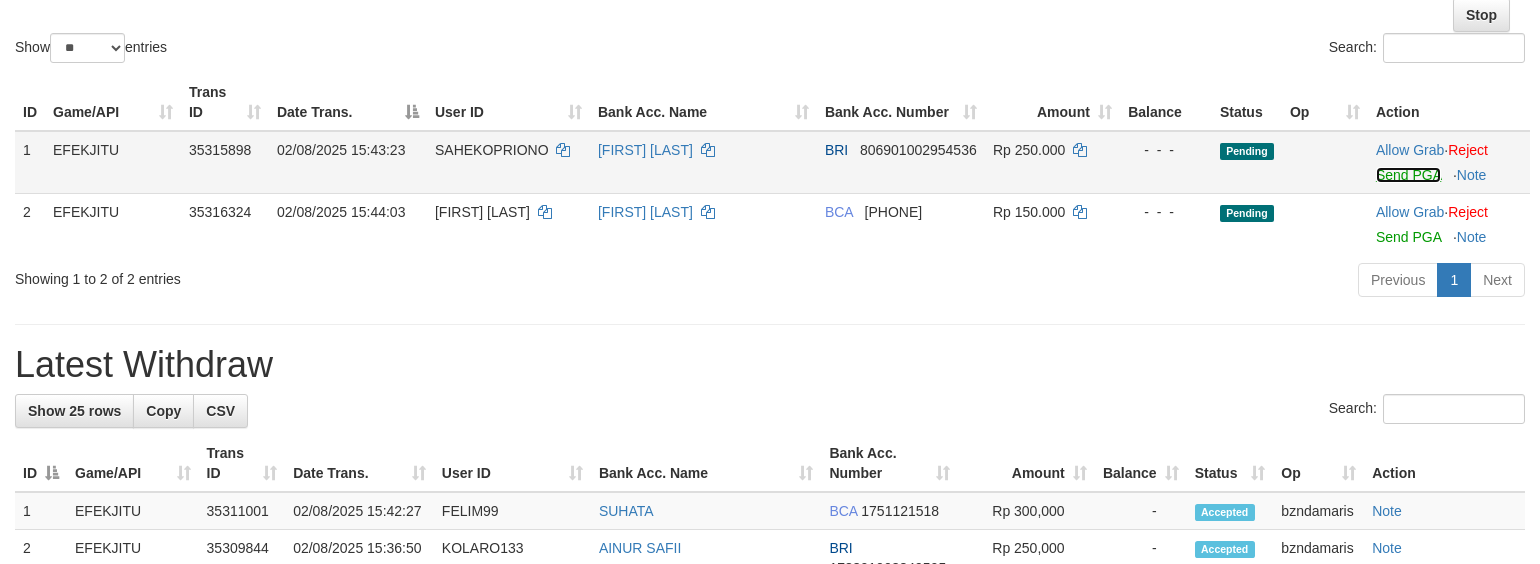 click on "Send PGA" at bounding box center (1408, 175) 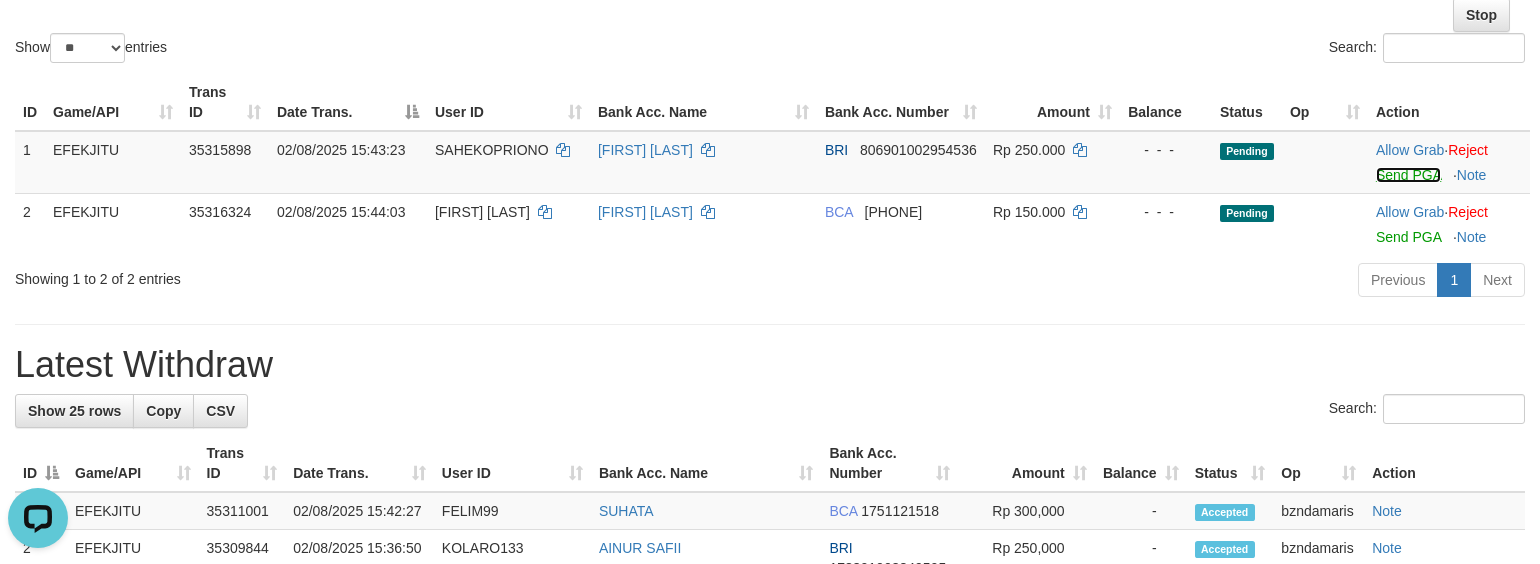 scroll, scrollTop: 0, scrollLeft: 0, axis: both 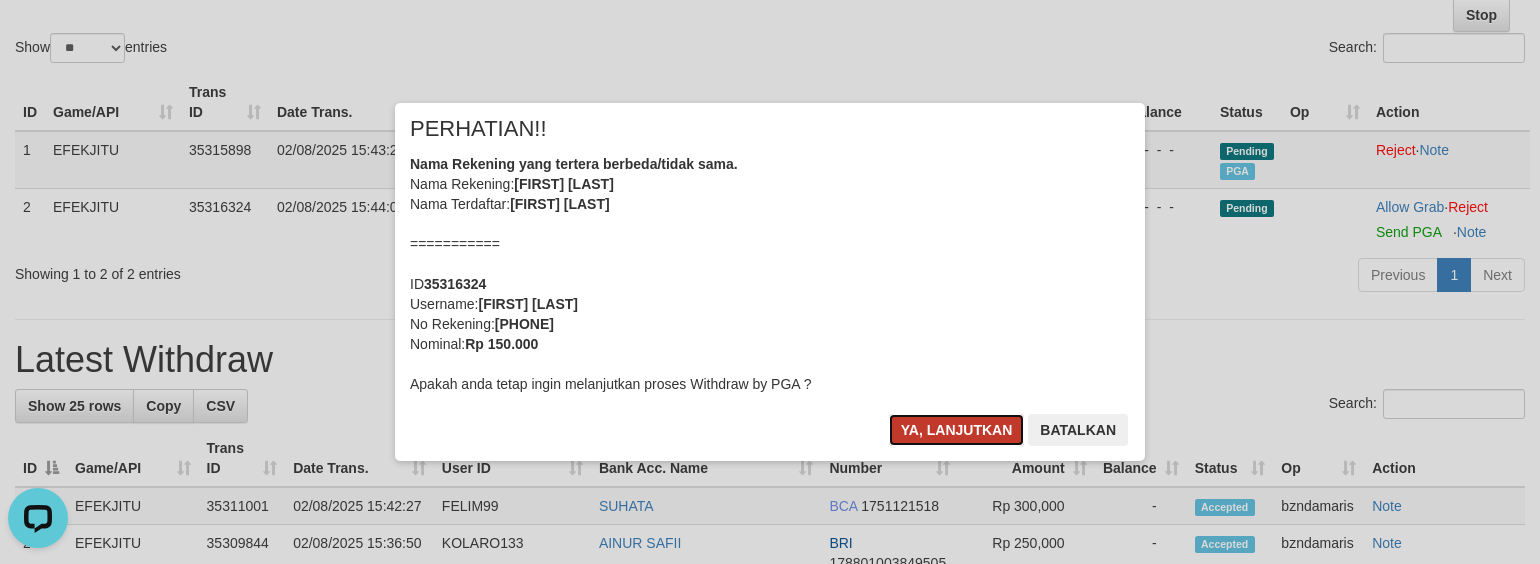 click on "Ya, lanjutkan" at bounding box center (957, 430) 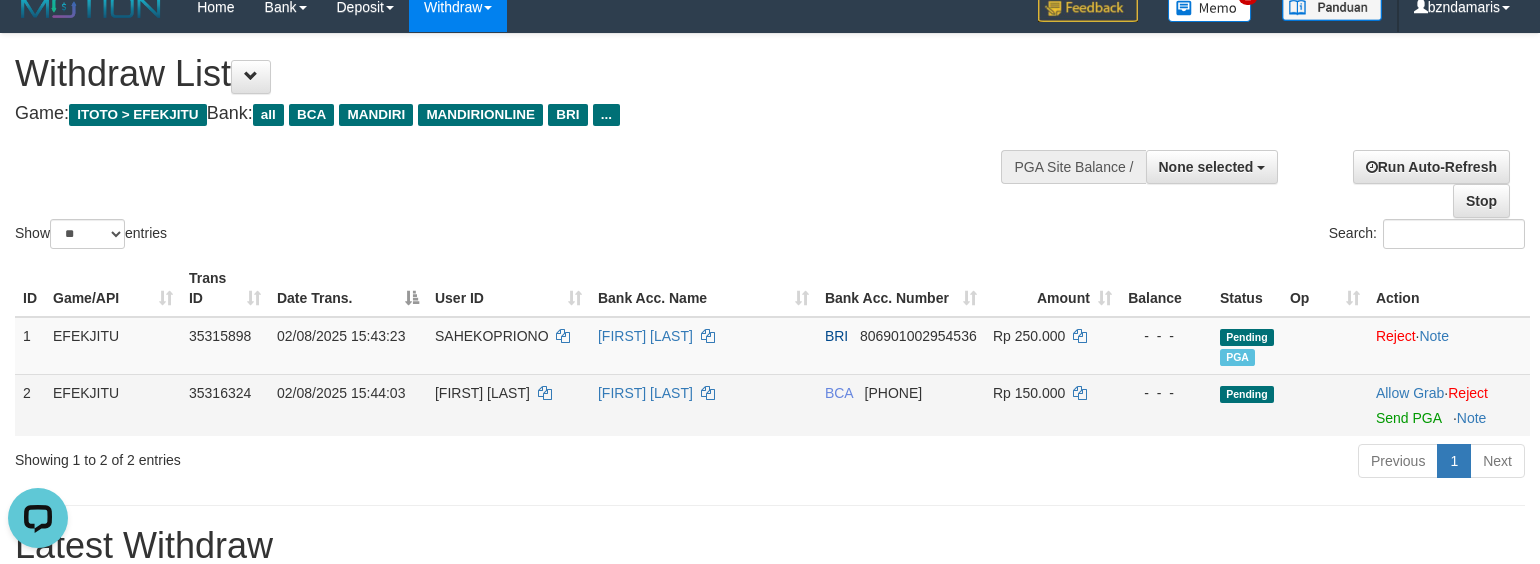 scroll, scrollTop: 16, scrollLeft: 0, axis: vertical 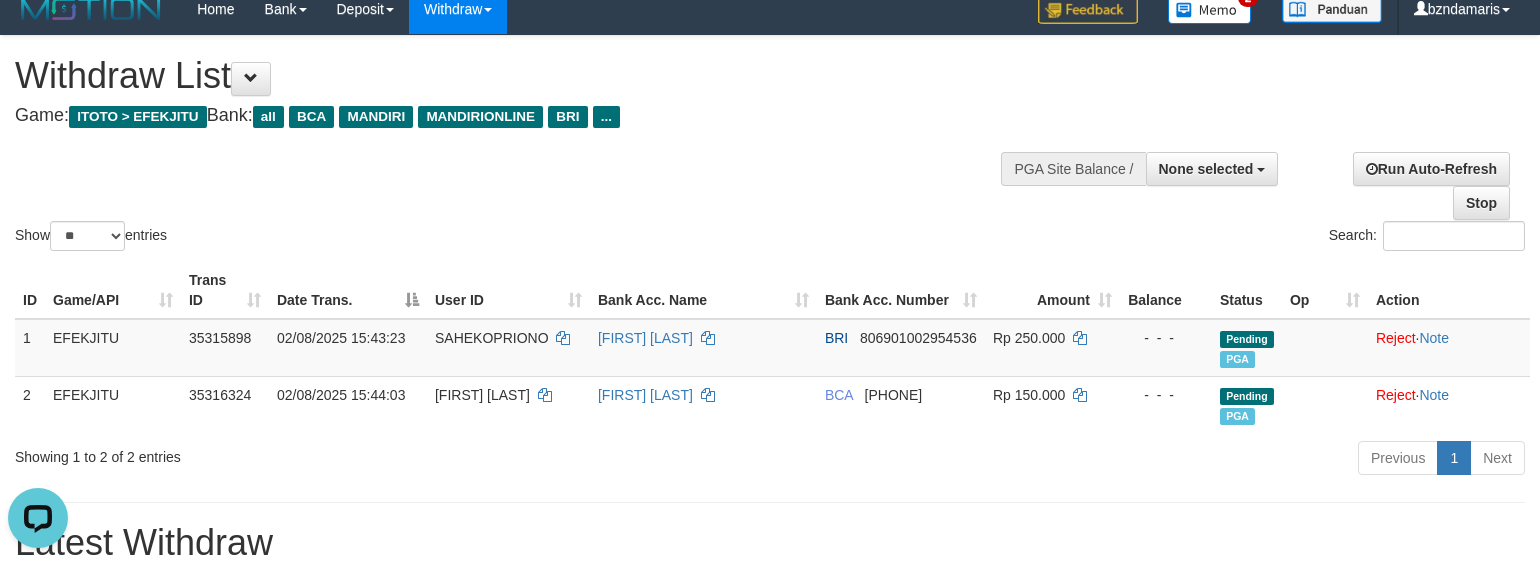 drag, startPoint x: 462, startPoint y: 240, endPoint x: 862, endPoint y: 0, distance: 466.47617 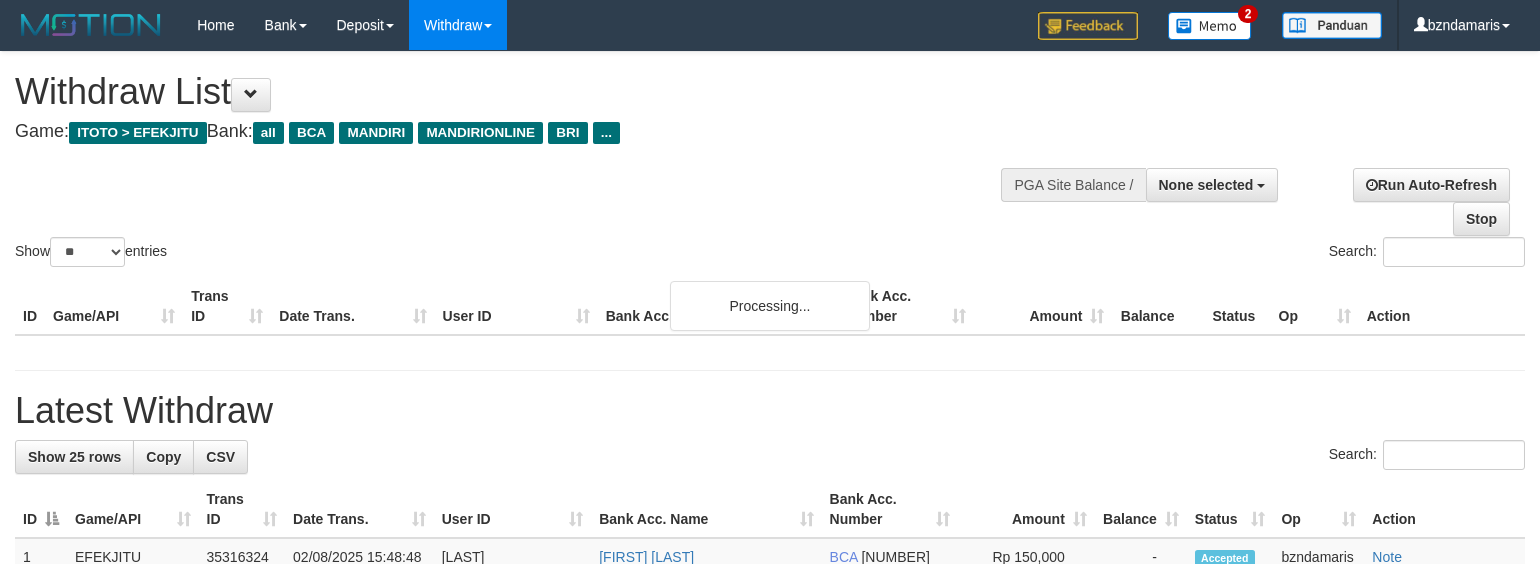 select 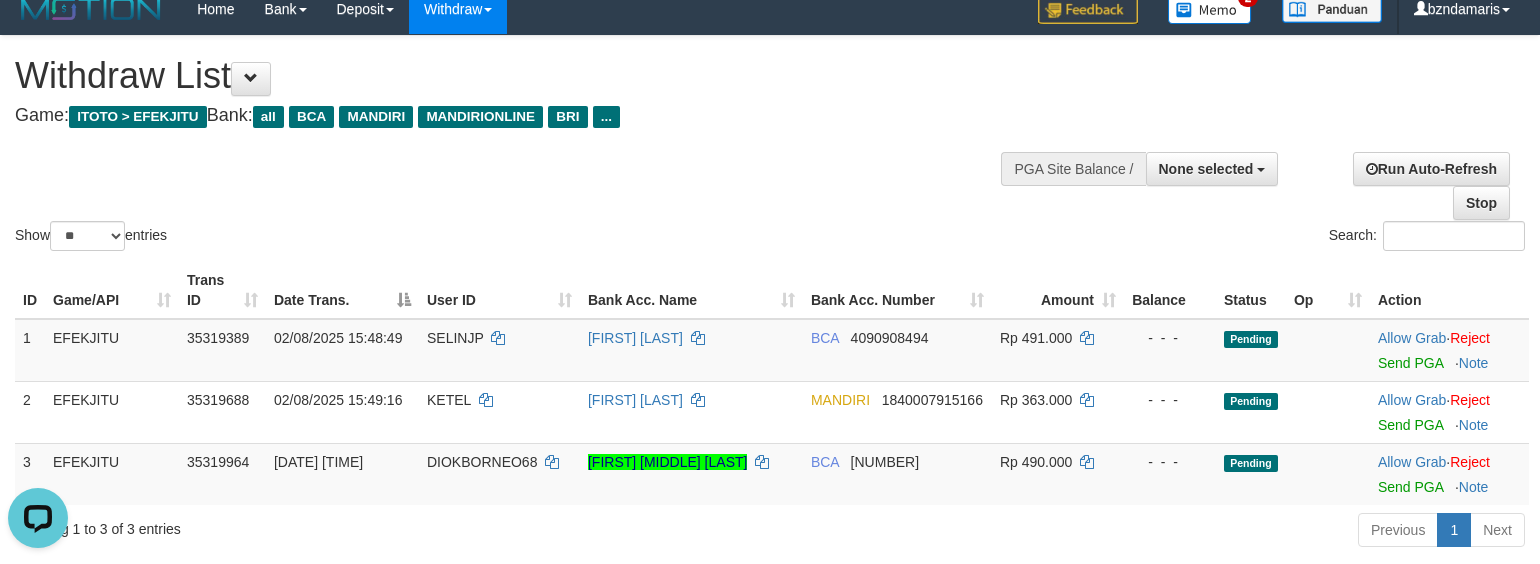scroll, scrollTop: 0, scrollLeft: 0, axis: both 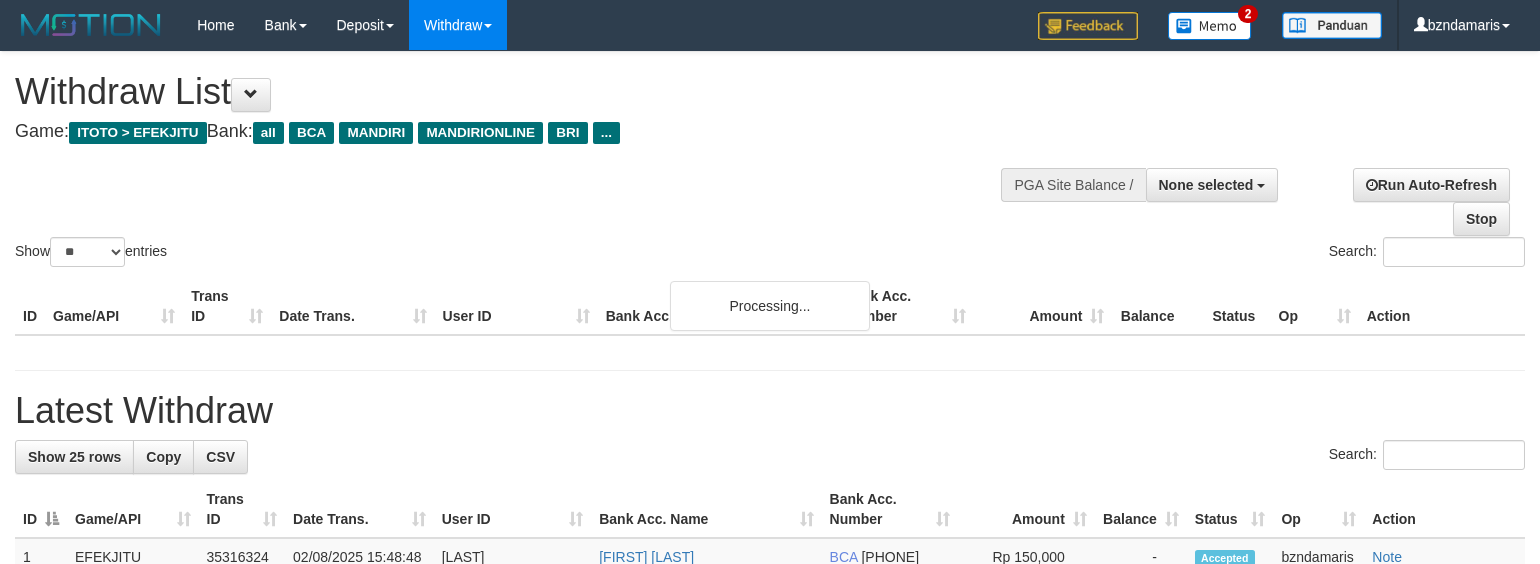 select 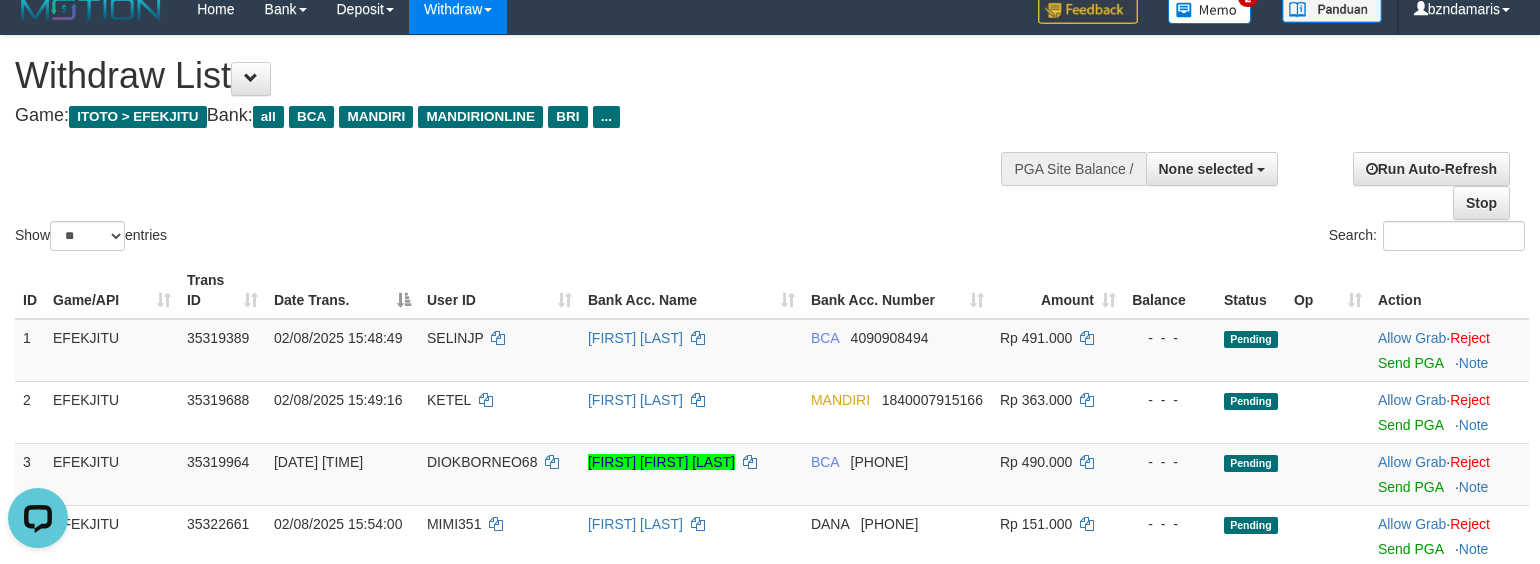 scroll, scrollTop: 0, scrollLeft: 0, axis: both 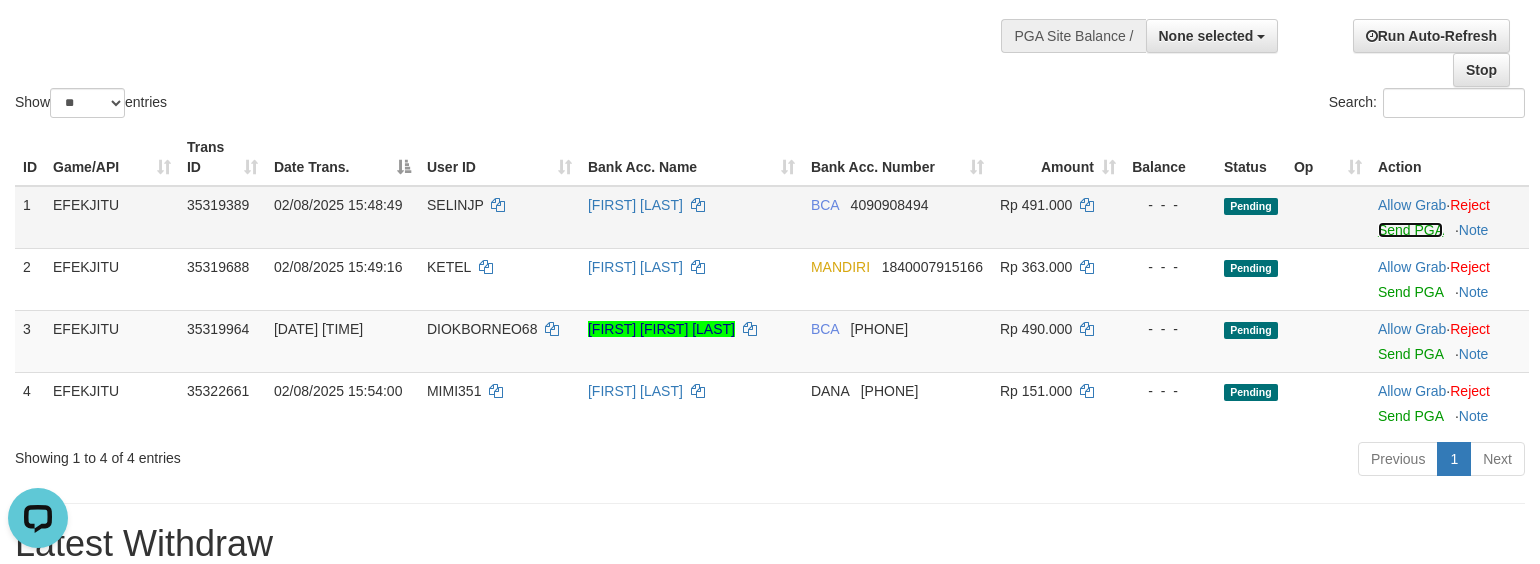click on "Send PGA" at bounding box center (1410, 230) 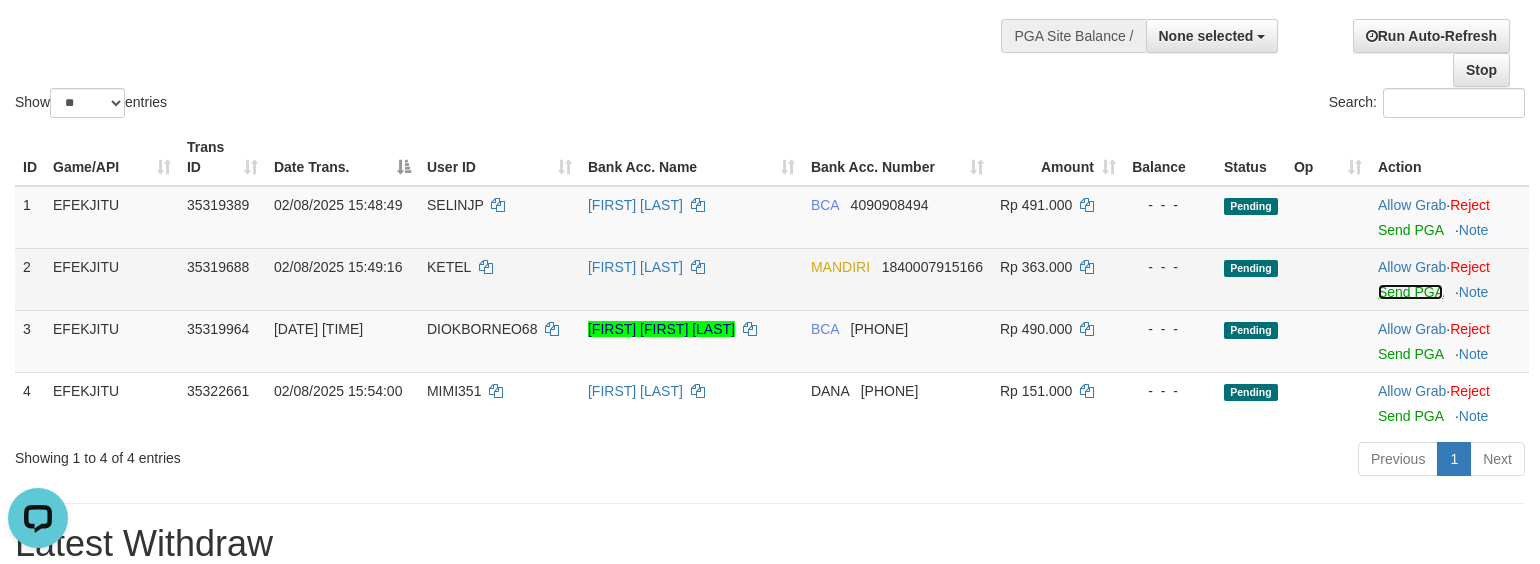 click on "Send PGA" at bounding box center [1410, 292] 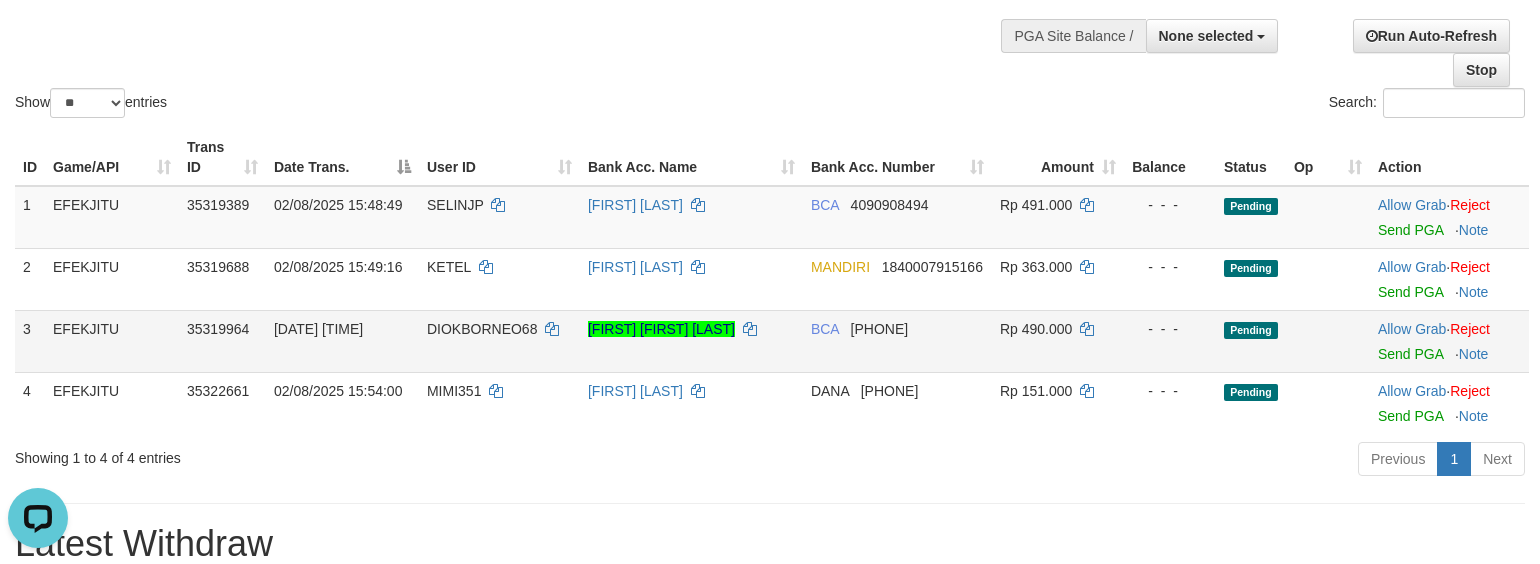 click on "Allow Grab   ·    Reject Send PGA     ·    Note" at bounding box center (1449, 341) 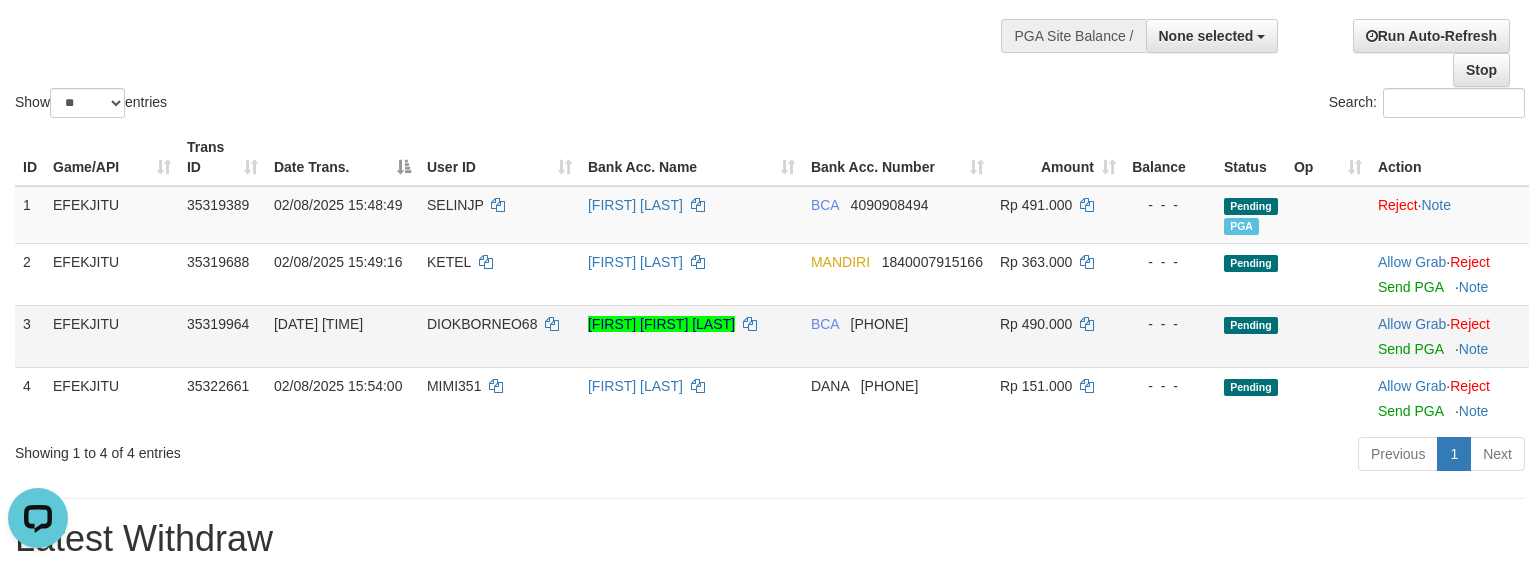 click on "Allow Grab   ·    Reject Send PGA     ·    Note" at bounding box center [1449, 336] 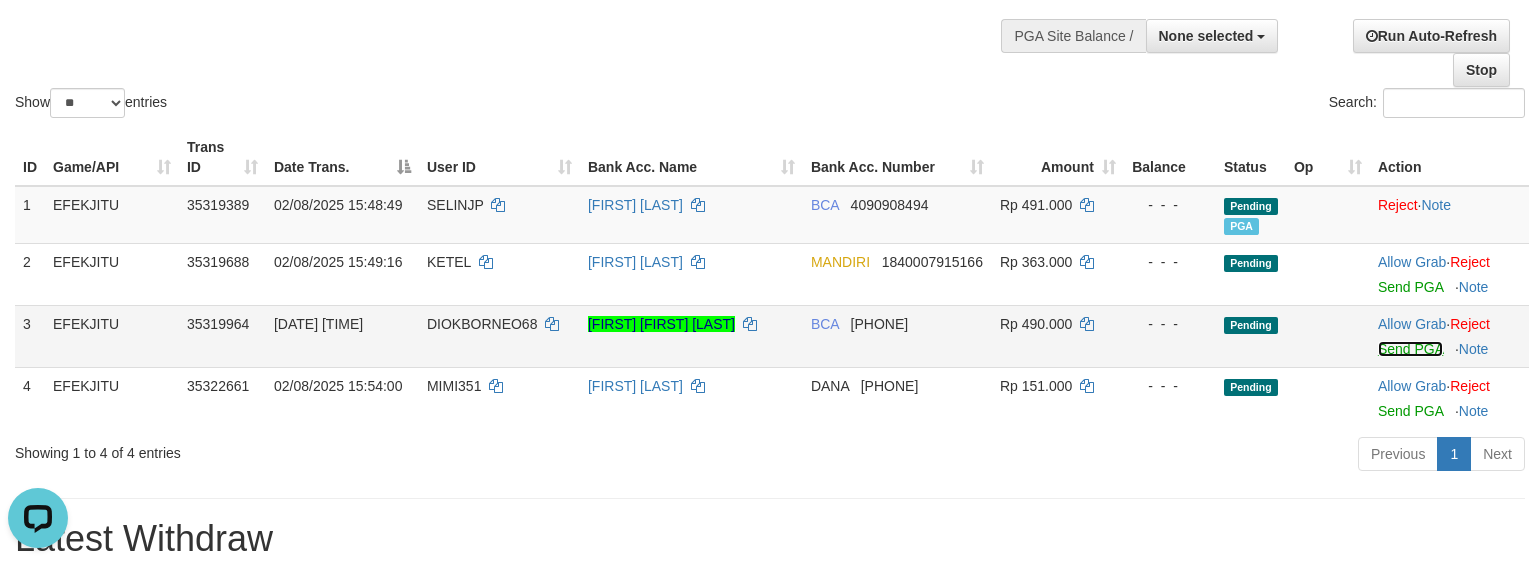 click on "Allow Grab   ·    Reject Send PGA     ·    Note" at bounding box center [1449, 336] 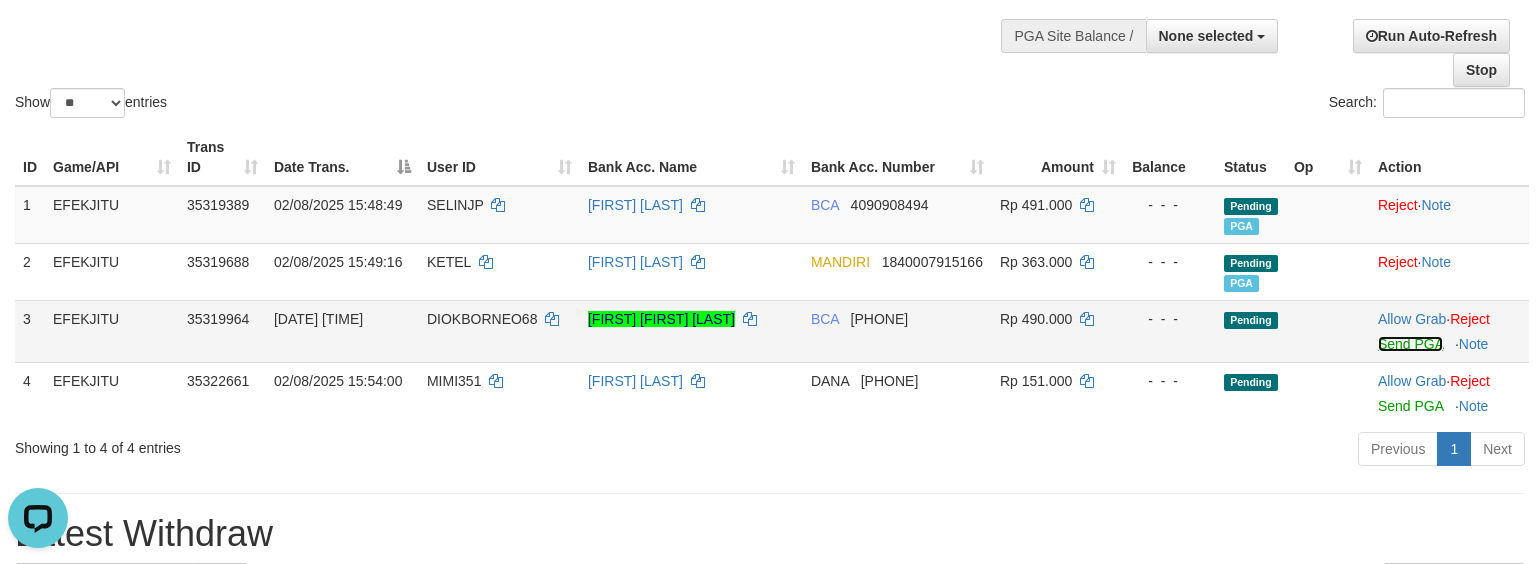 click on "Send PGA" at bounding box center (1410, 344) 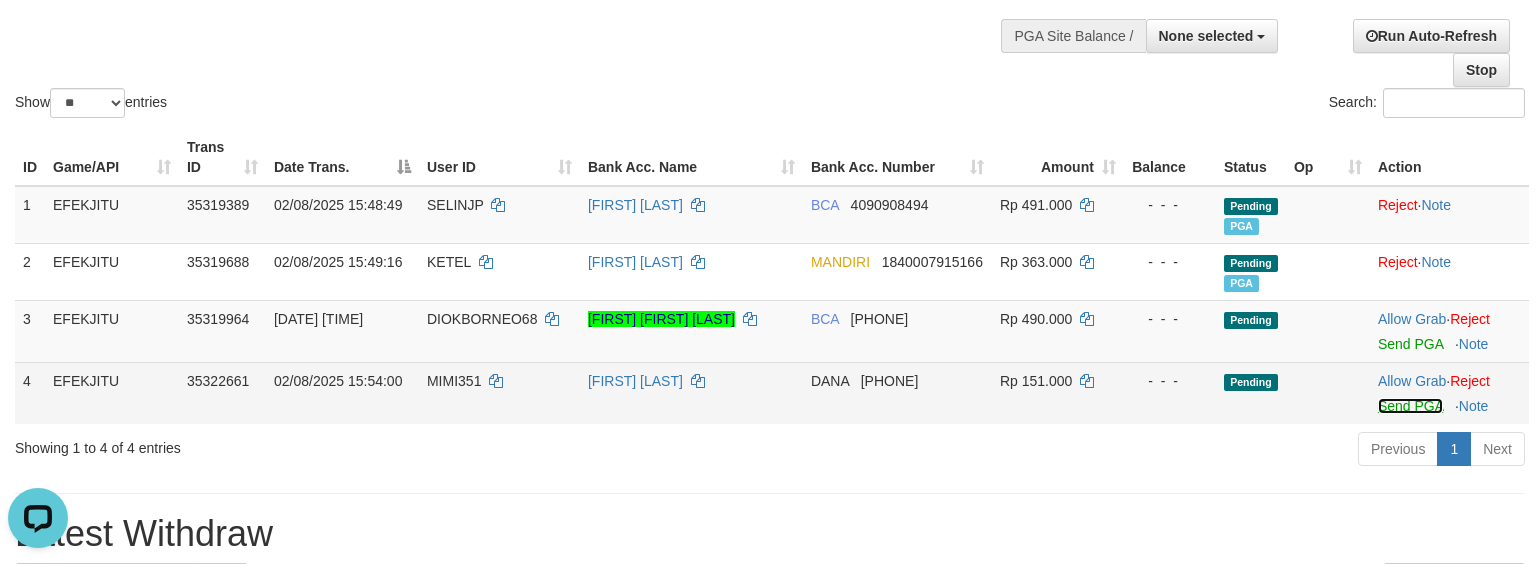 drag, startPoint x: 1392, startPoint y: 408, endPoint x: 933, endPoint y: 374, distance: 460.25754 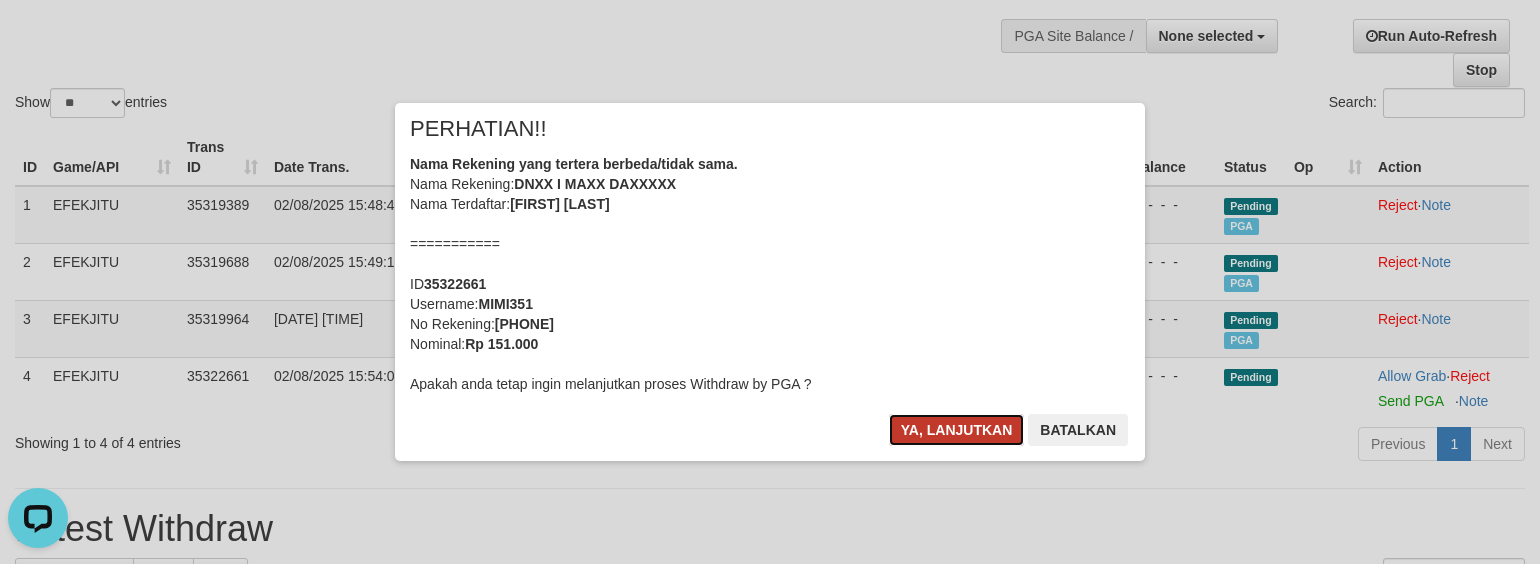 click on "Ya, lanjutkan" at bounding box center [957, 430] 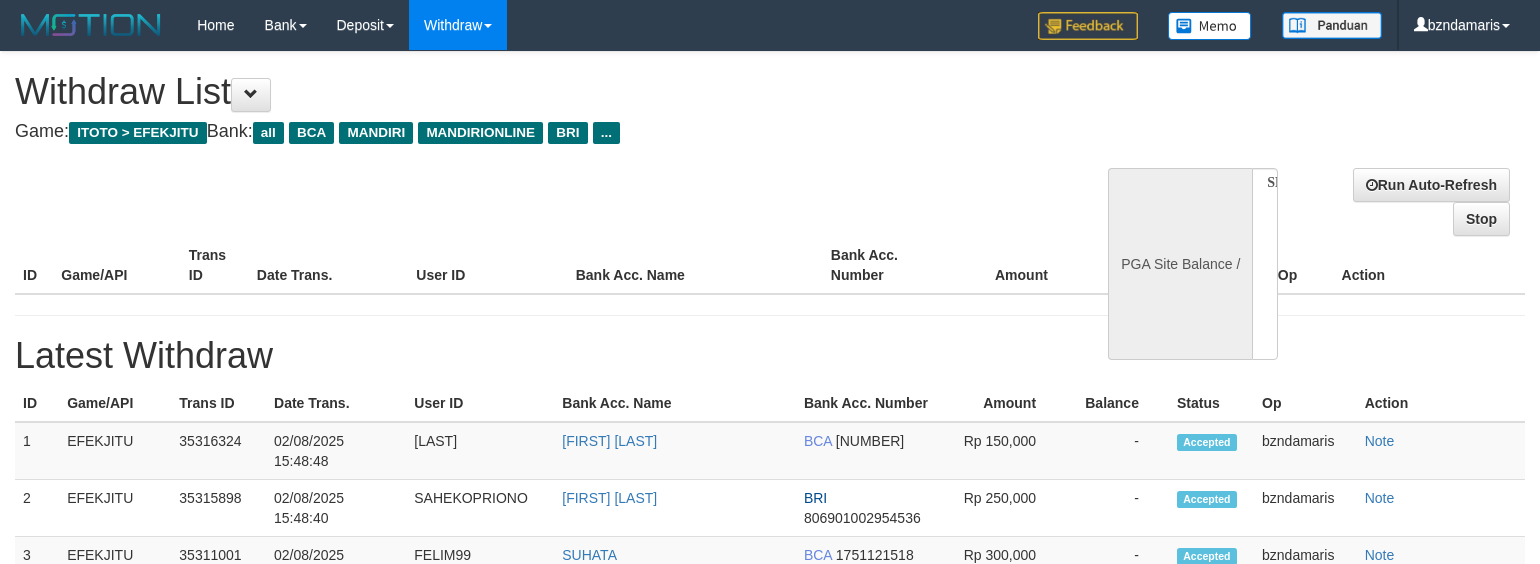 select 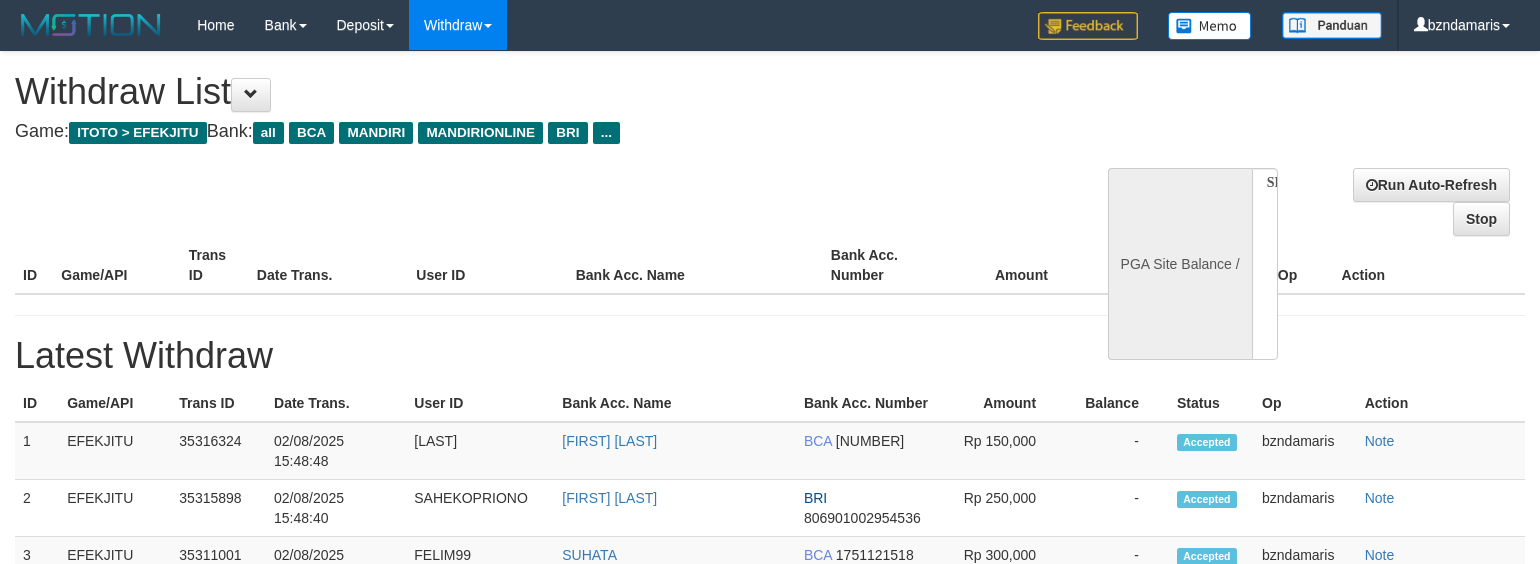scroll, scrollTop: 149, scrollLeft: 0, axis: vertical 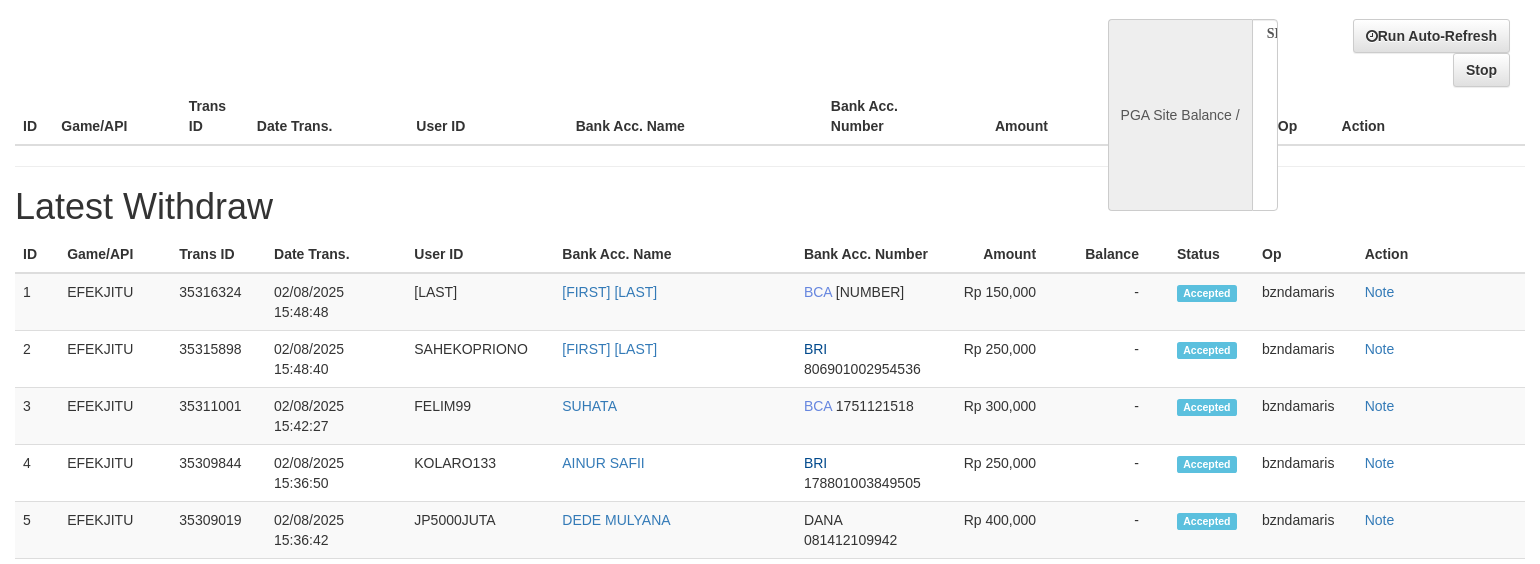 select on "**" 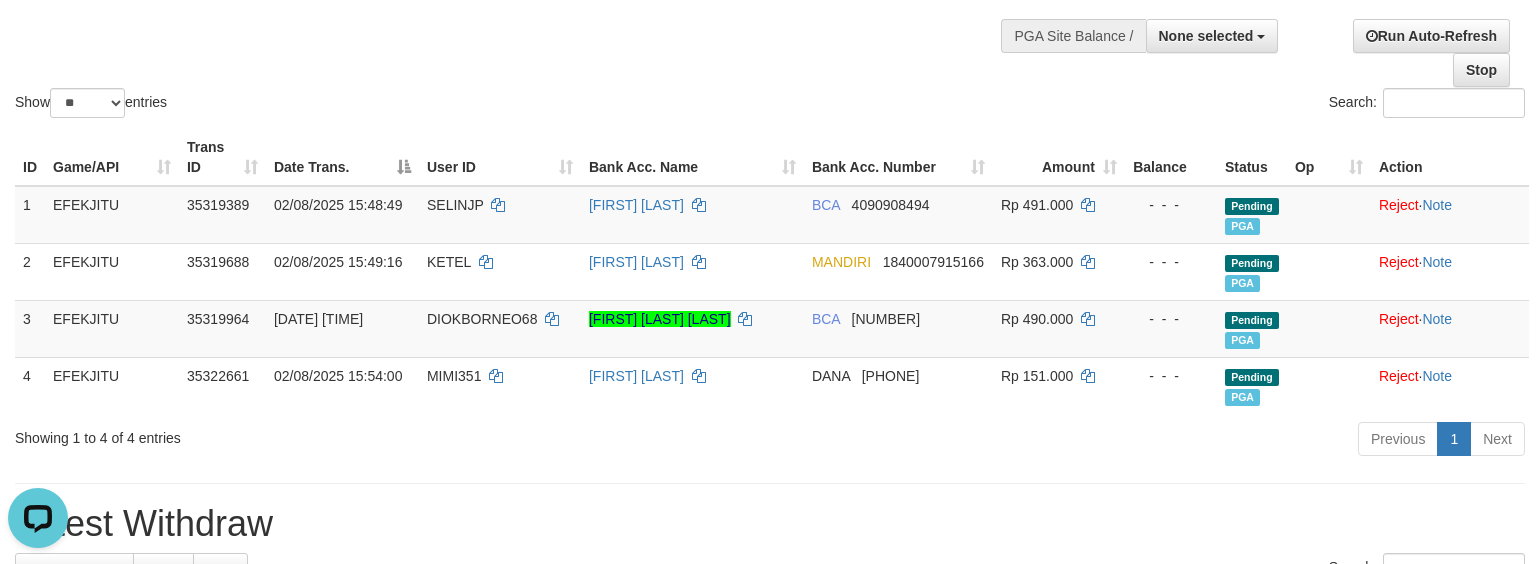 scroll, scrollTop: 0, scrollLeft: 0, axis: both 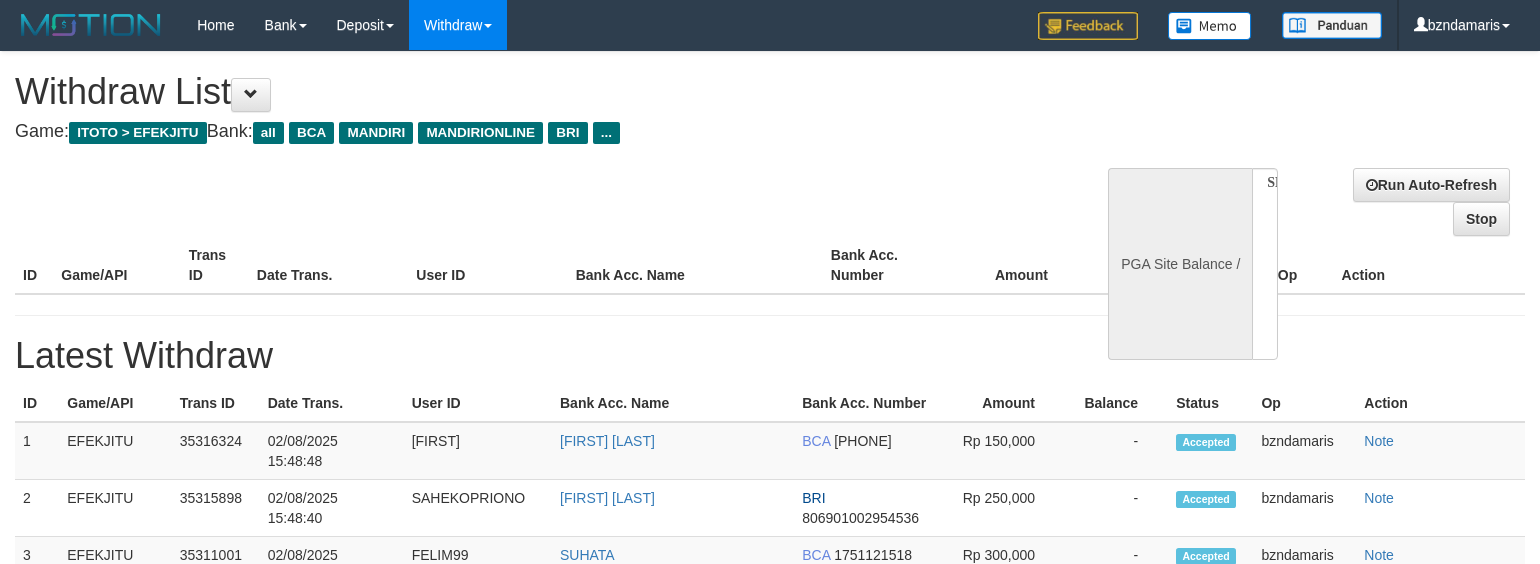 select 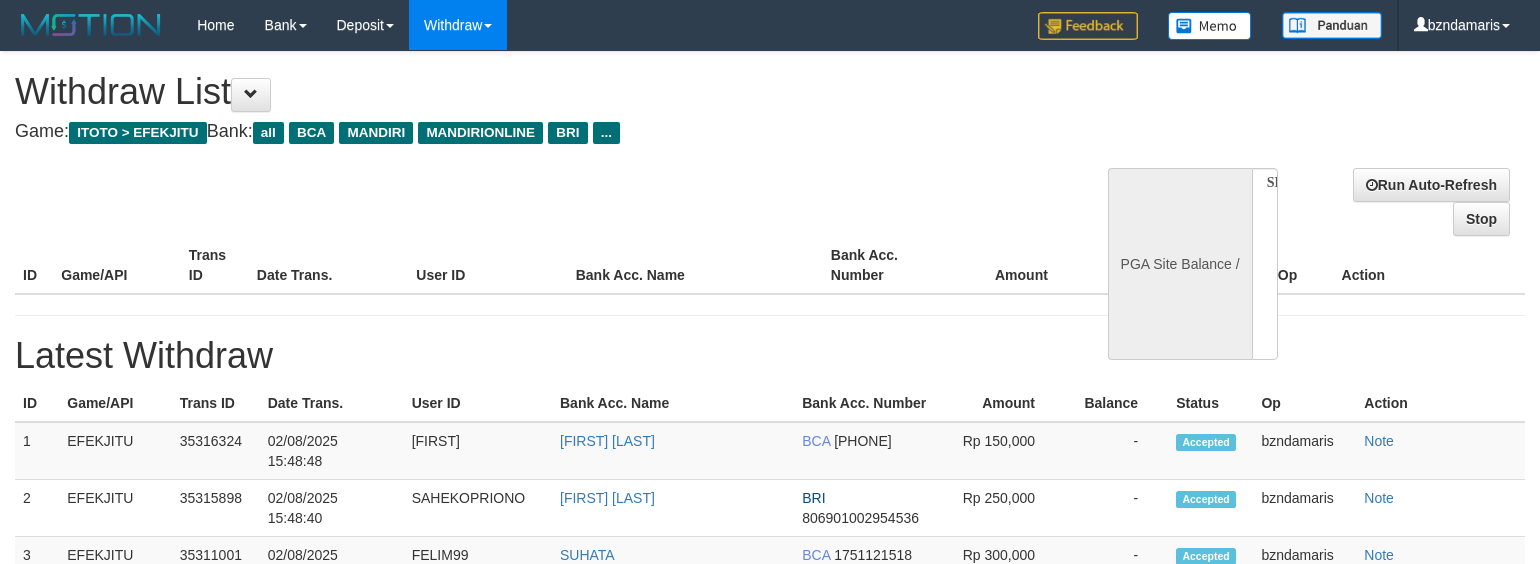 scroll, scrollTop: 0, scrollLeft: 0, axis: both 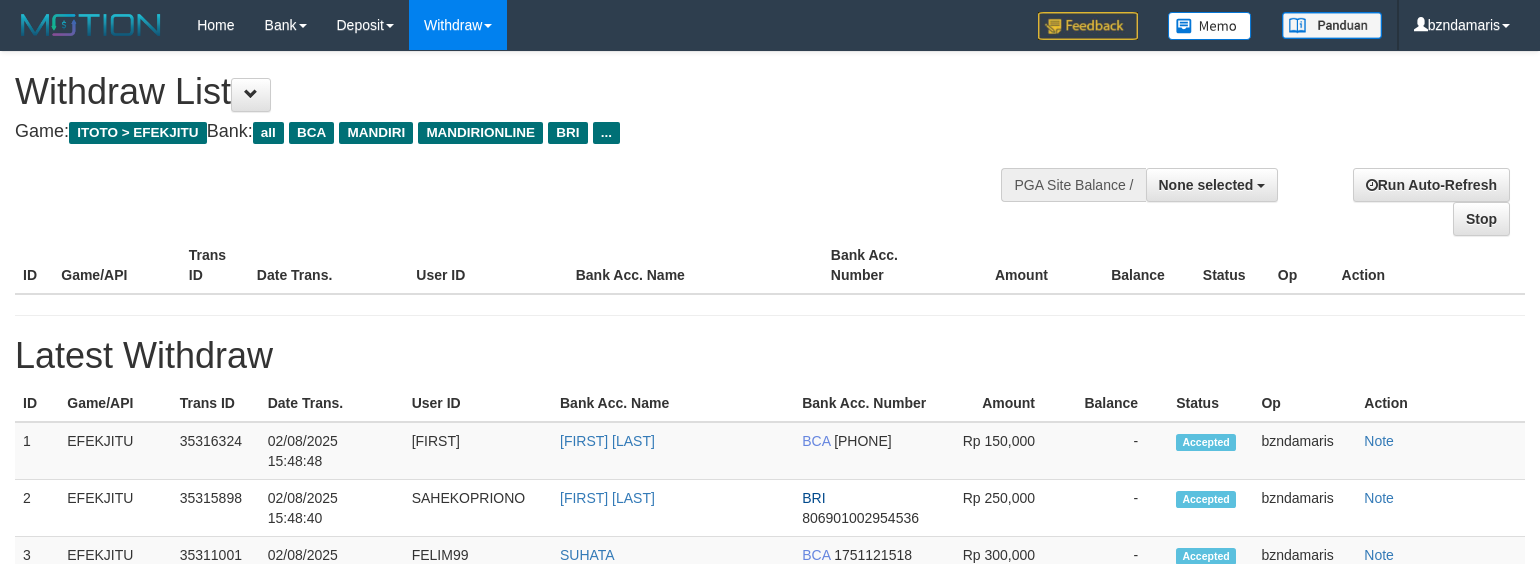 select on "**" 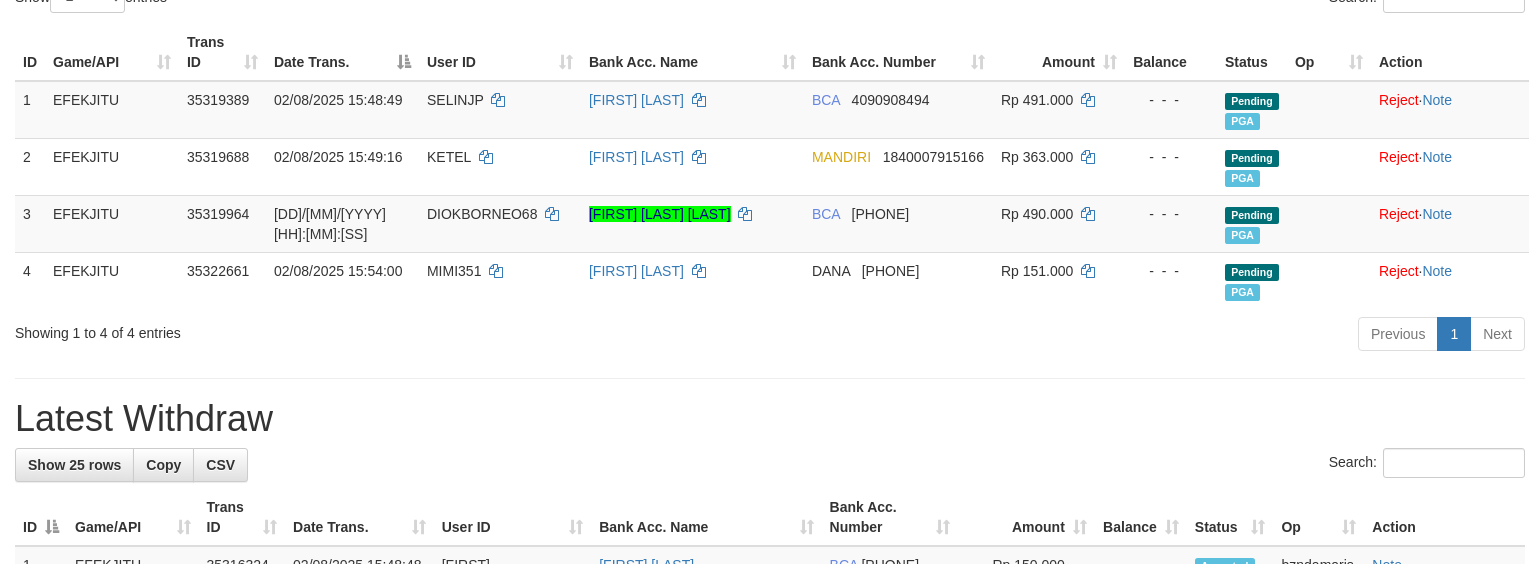 scroll, scrollTop: 266, scrollLeft: 0, axis: vertical 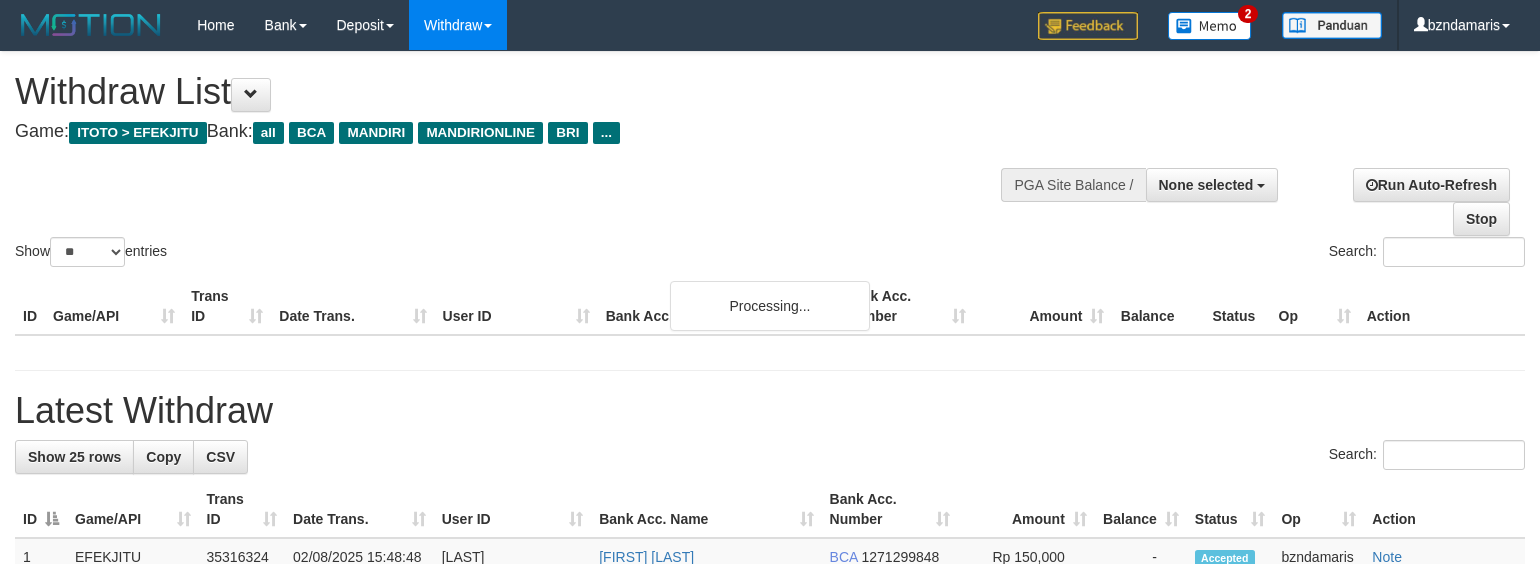 select 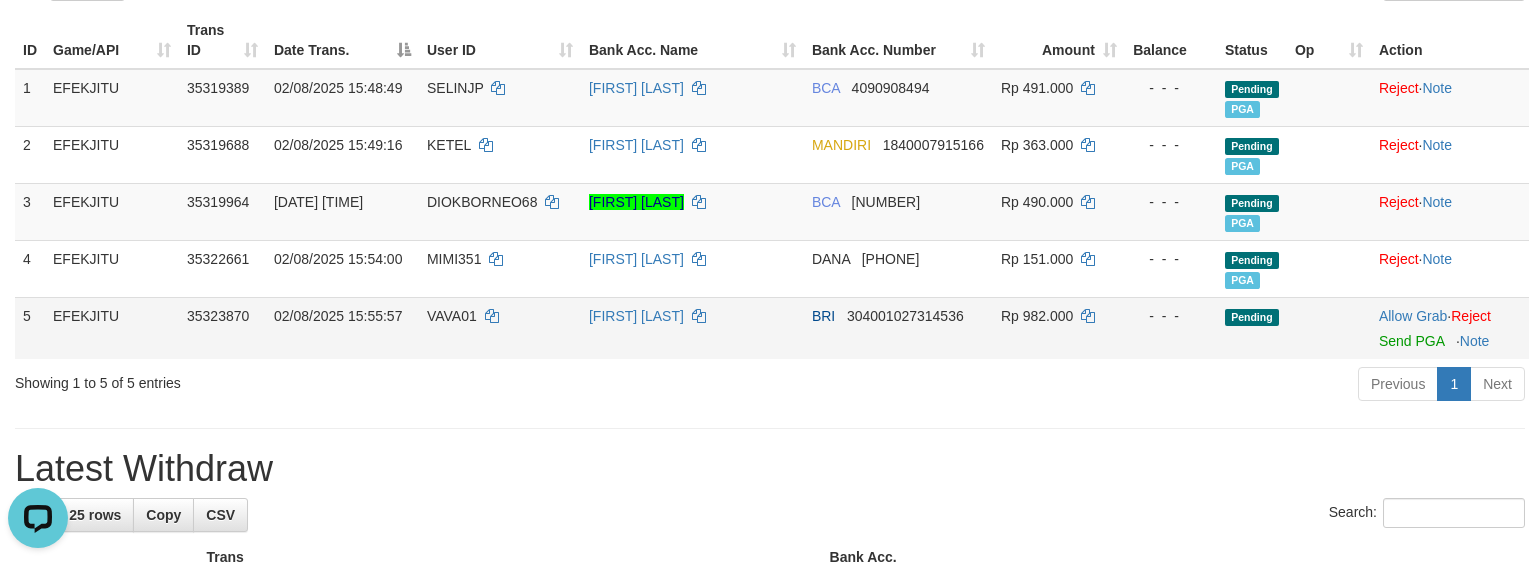 scroll, scrollTop: 0, scrollLeft: 0, axis: both 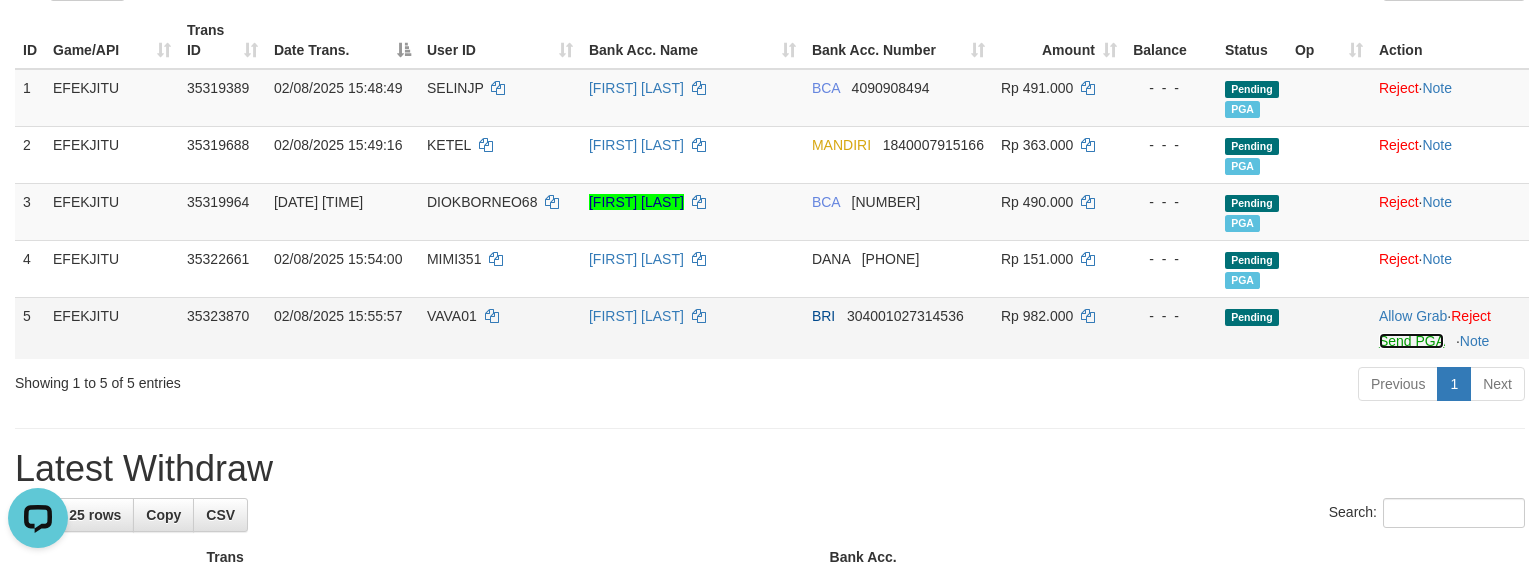 click on "Send PGA" at bounding box center [1411, 341] 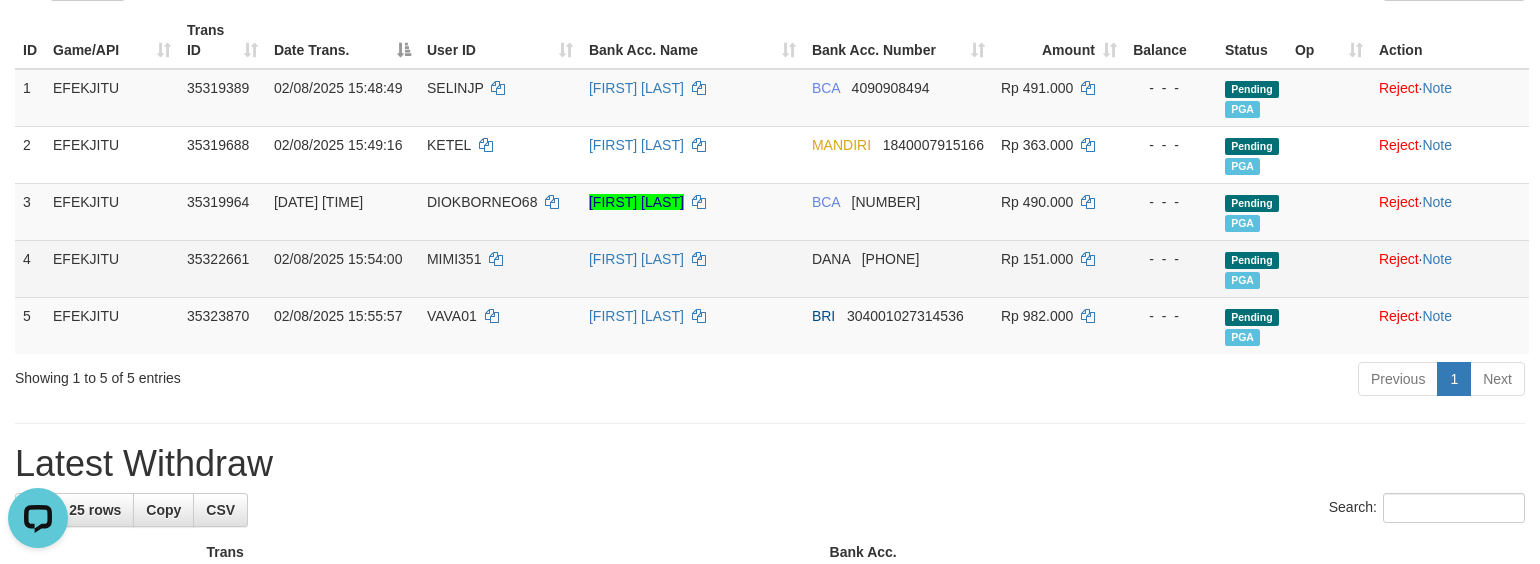 click on "02/08/2025 15:54:00" at bounding box center [342, 268] 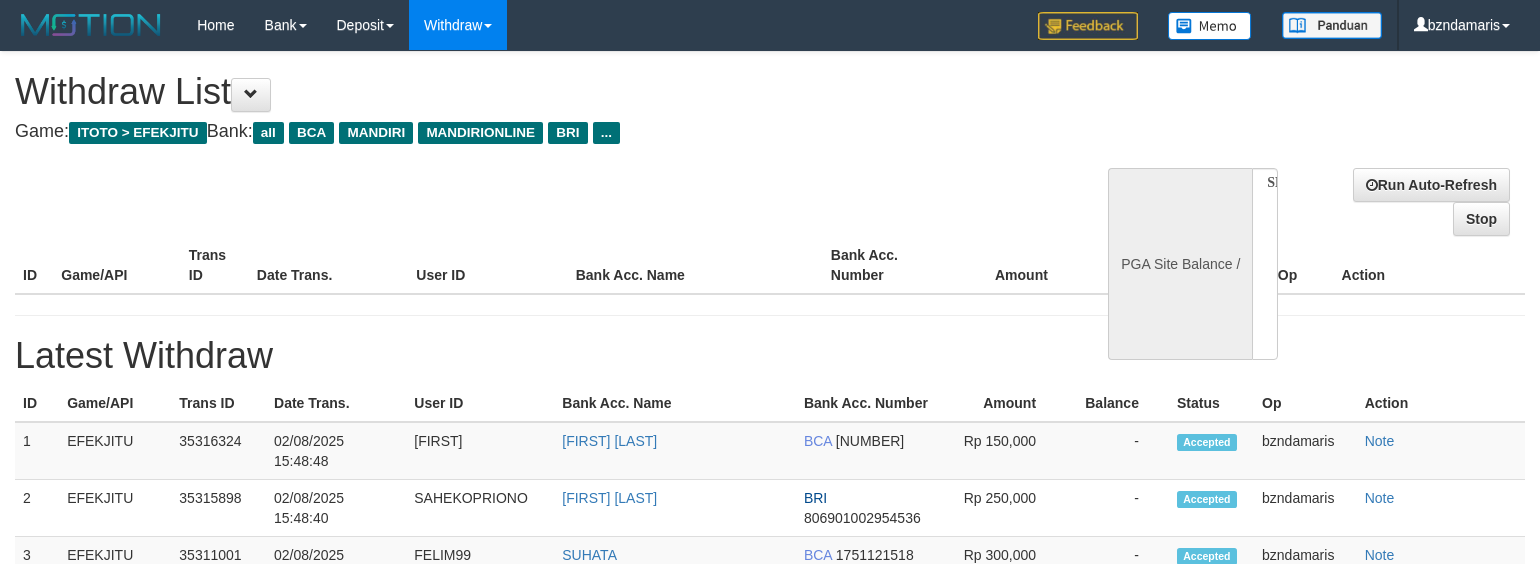 select 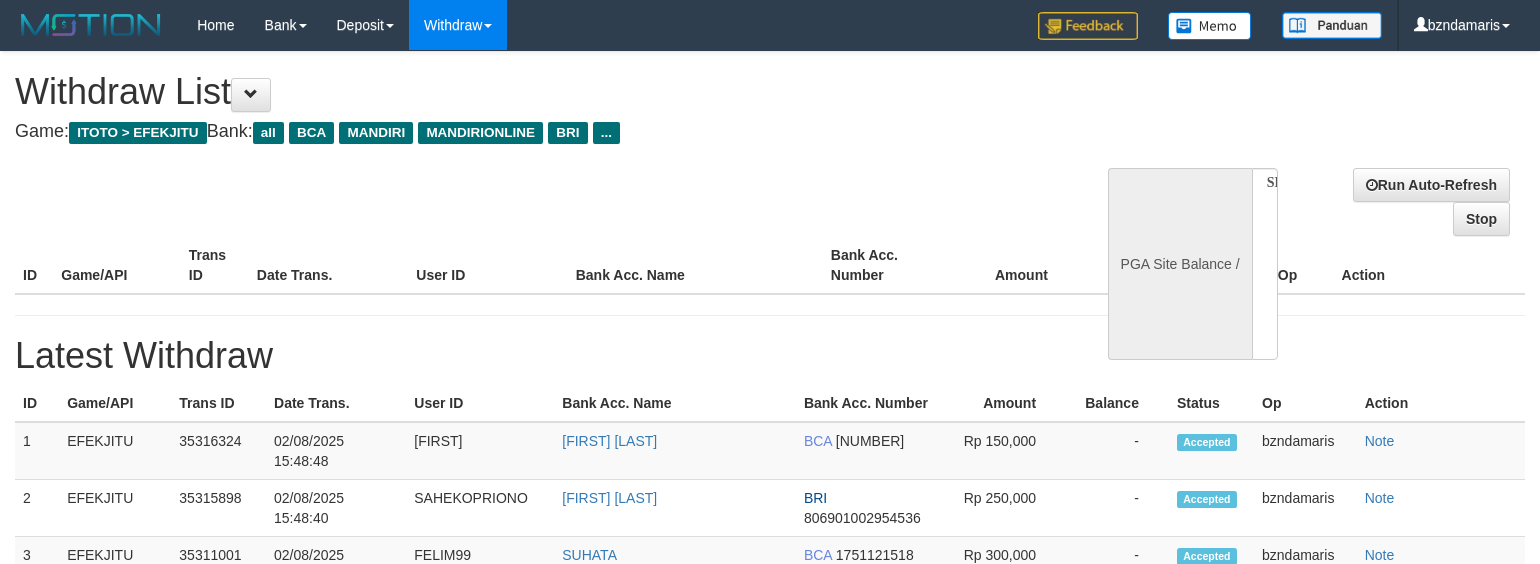 scroll, scrollTop: 266, scrollLeft: 0, axis: vertical 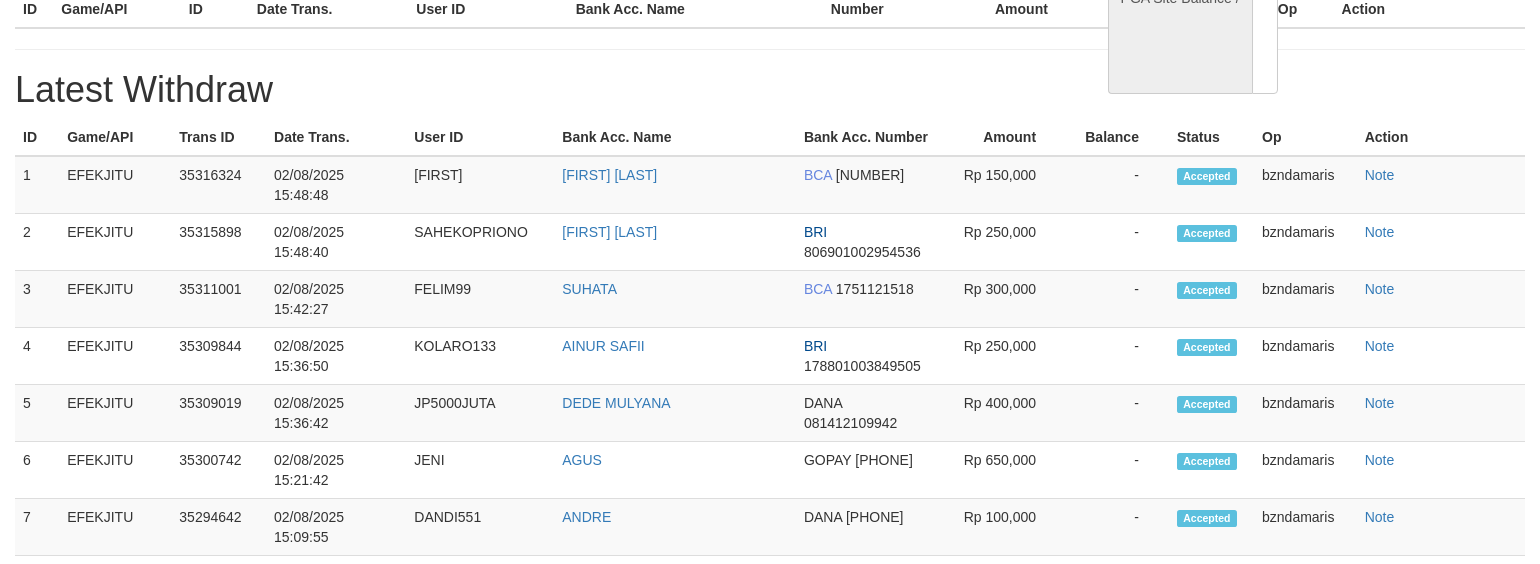 select on "**" 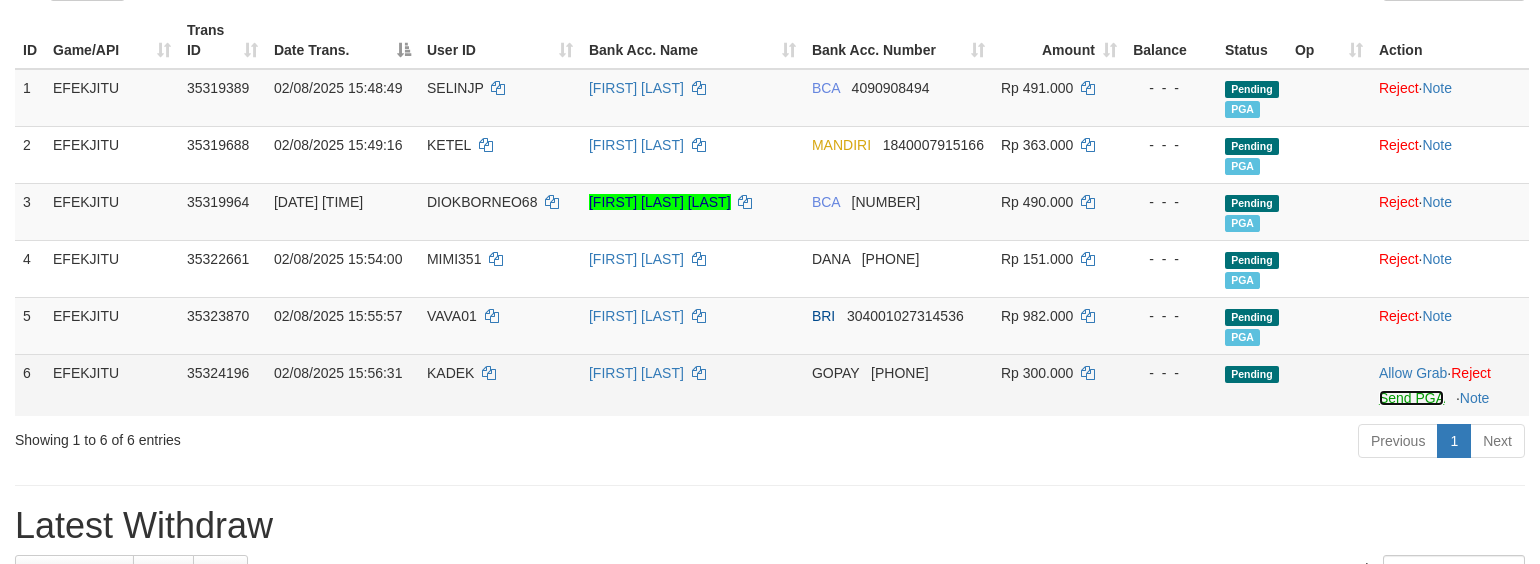 click on "Send PGA" at bounding box center [1411, 398] 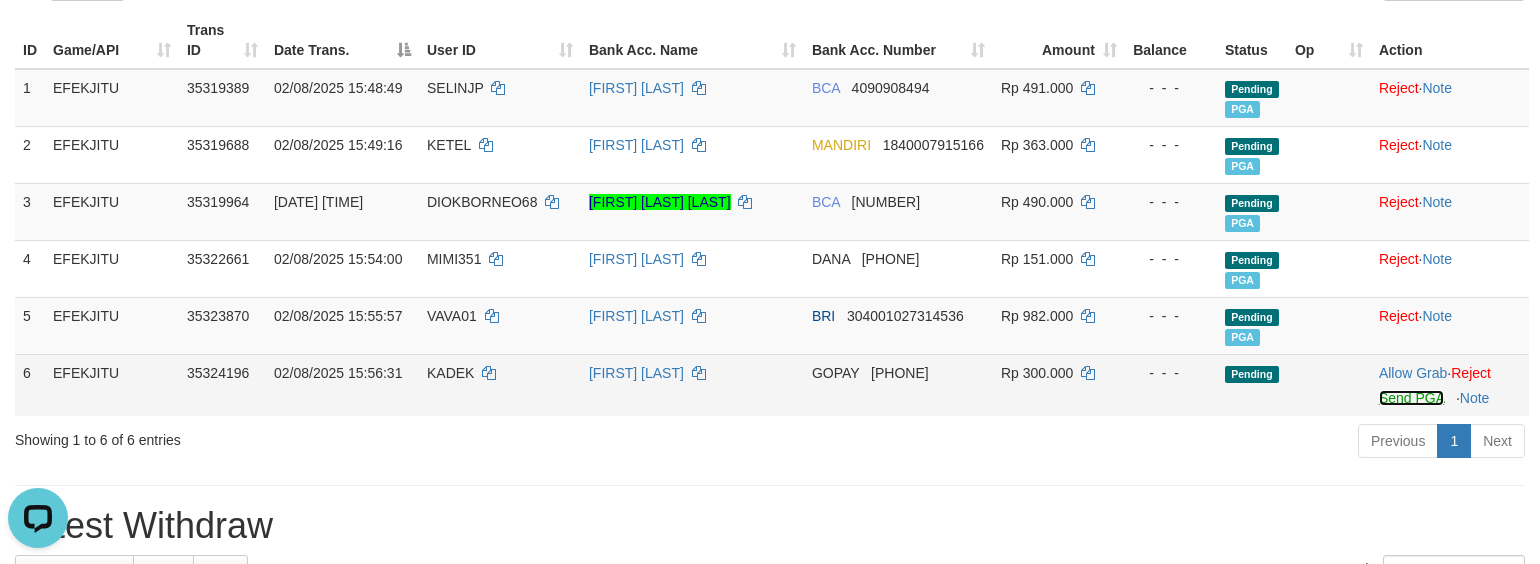 scroll, scrollTop: 0, scrollLeft: 0, axis: both 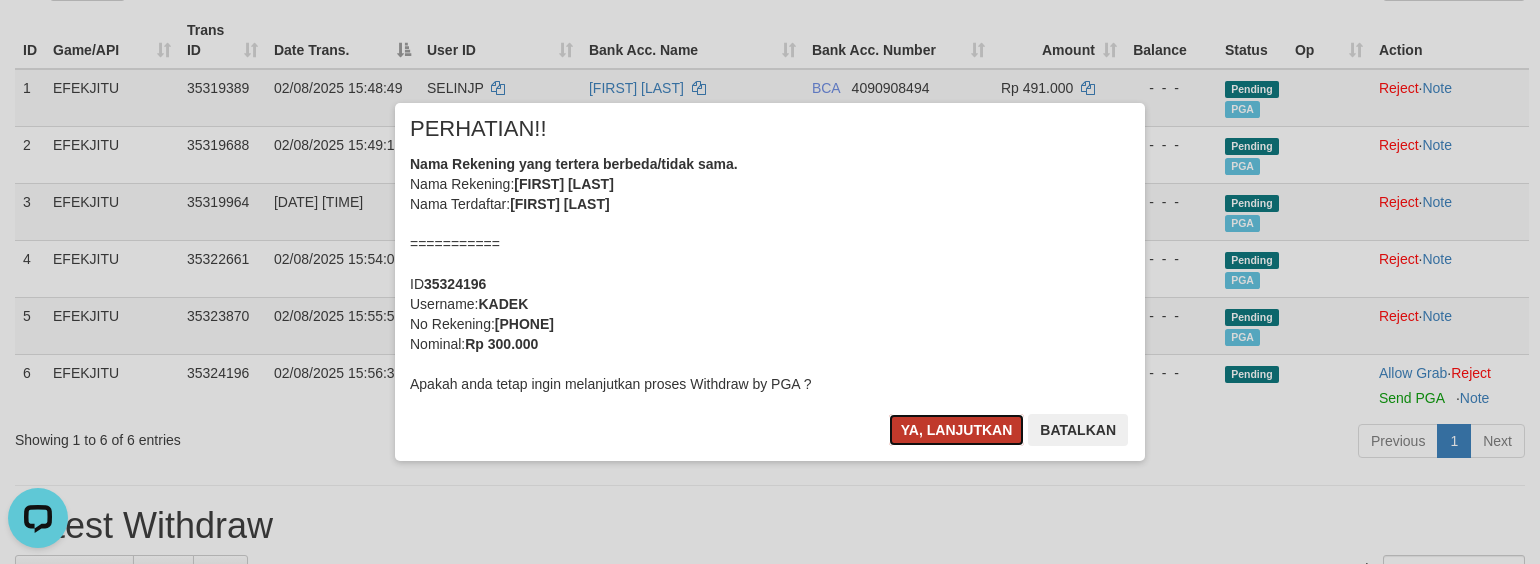 click on "Ya, lanjutkan" at bounding box center [957, 430] 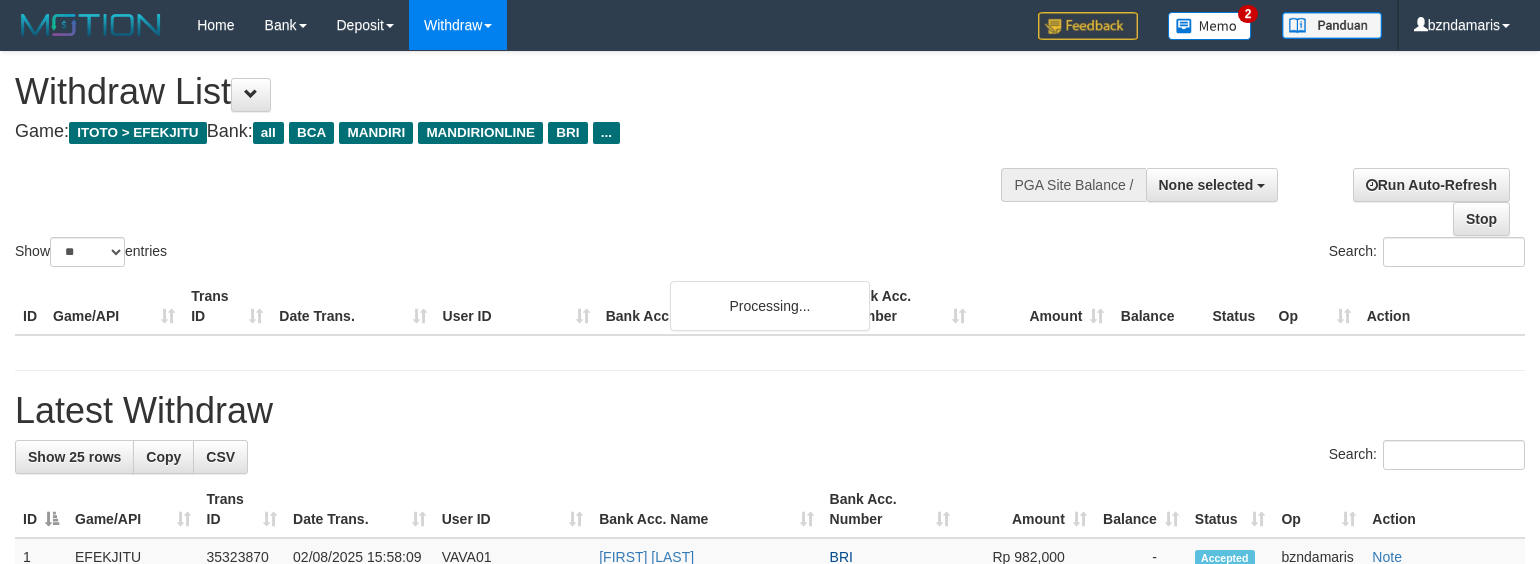 select 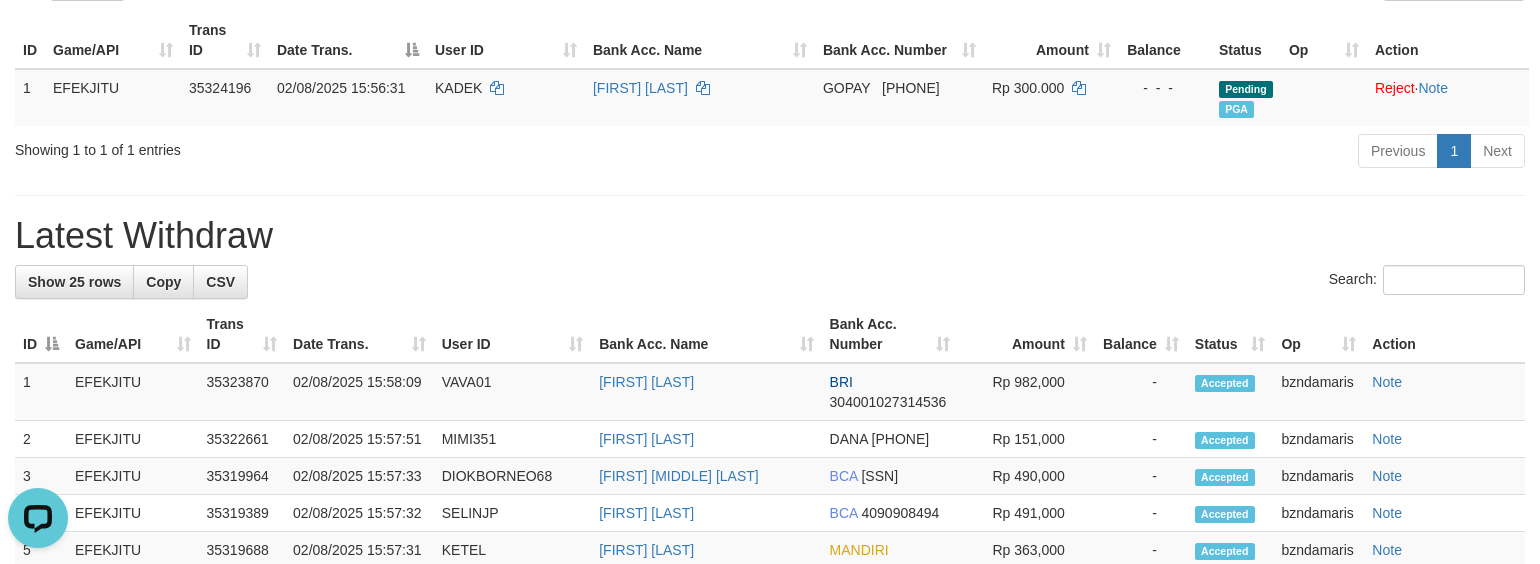 scroll, scrollTop: 0, scrollLeft: 0, axis: both 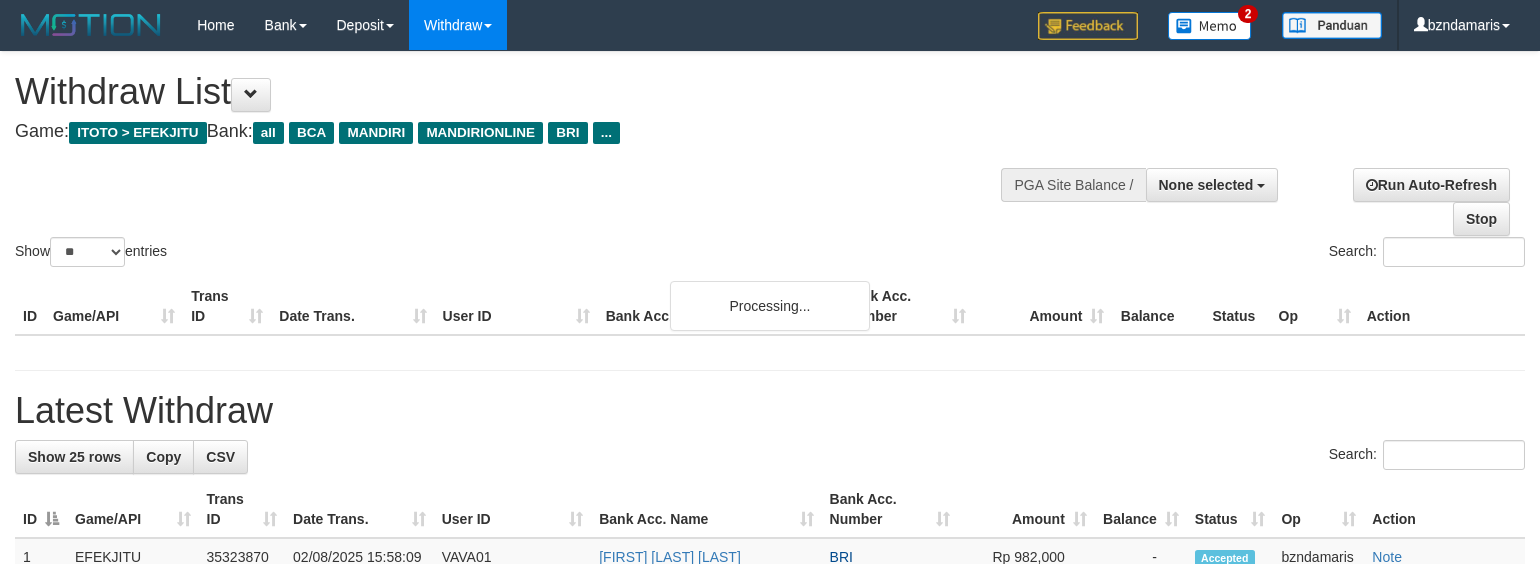 select 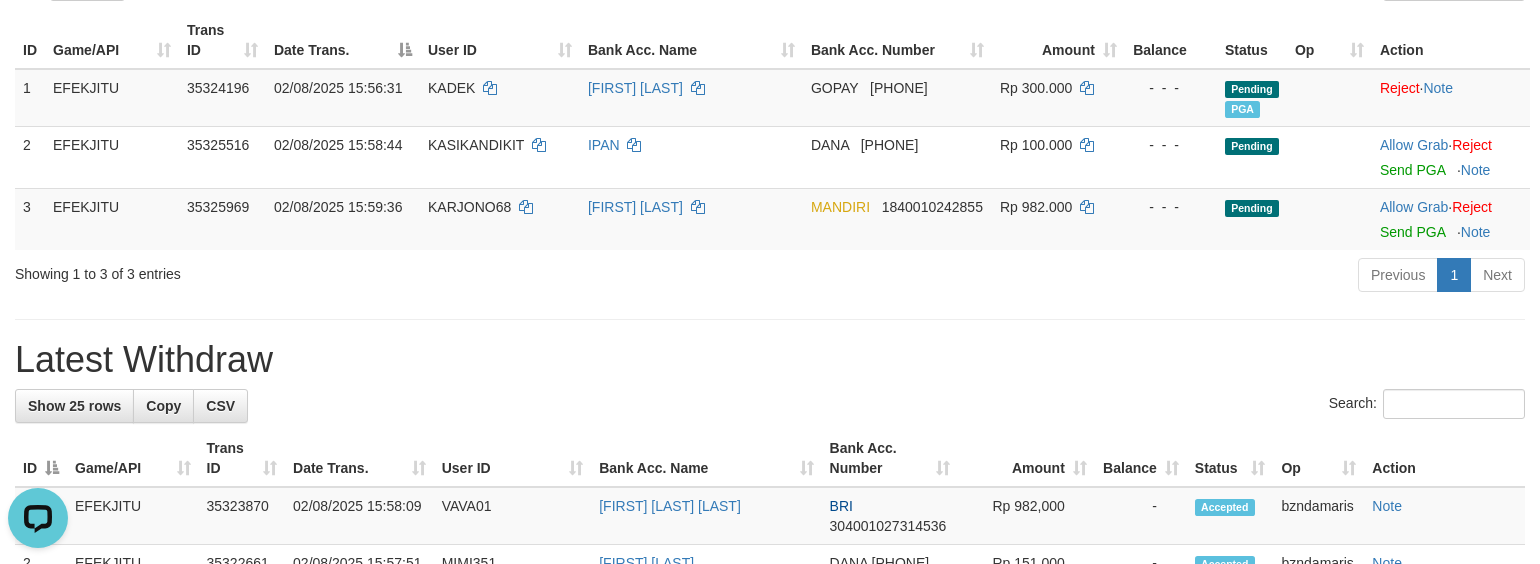 scroll, scrollTop: 0, scrollLeft: 0, axis: both 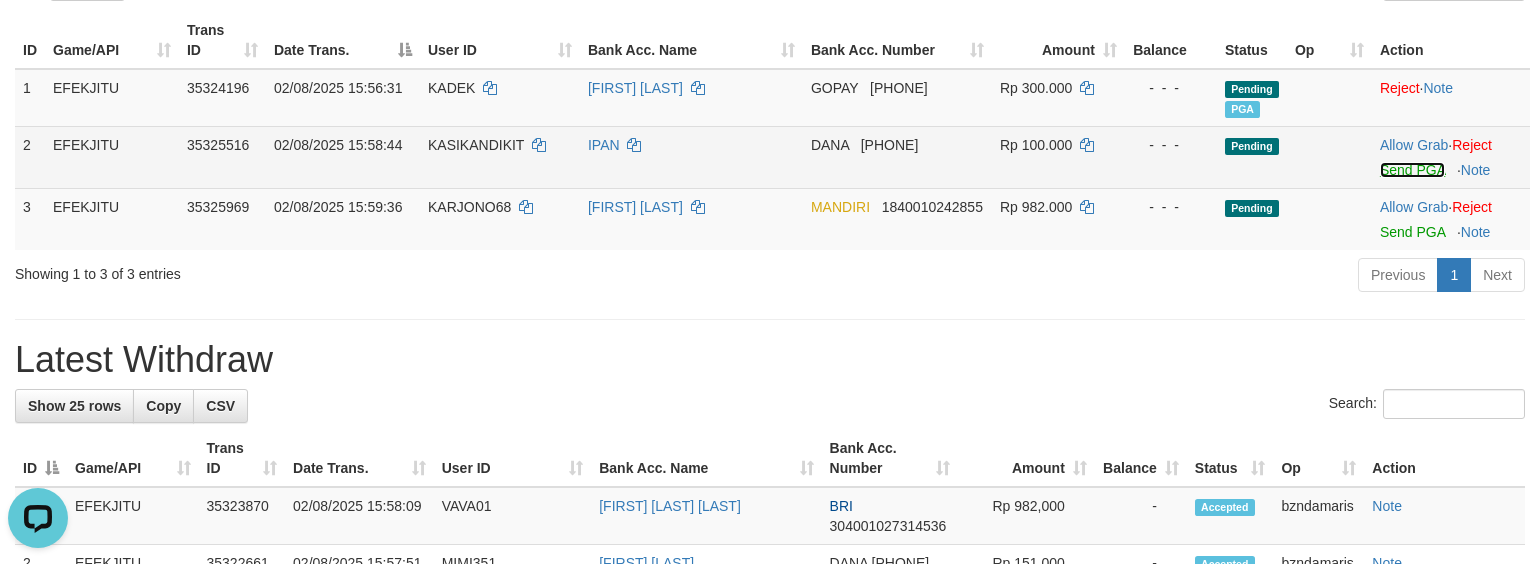 click on "Send PGA" at bounding box center (1412, 170) 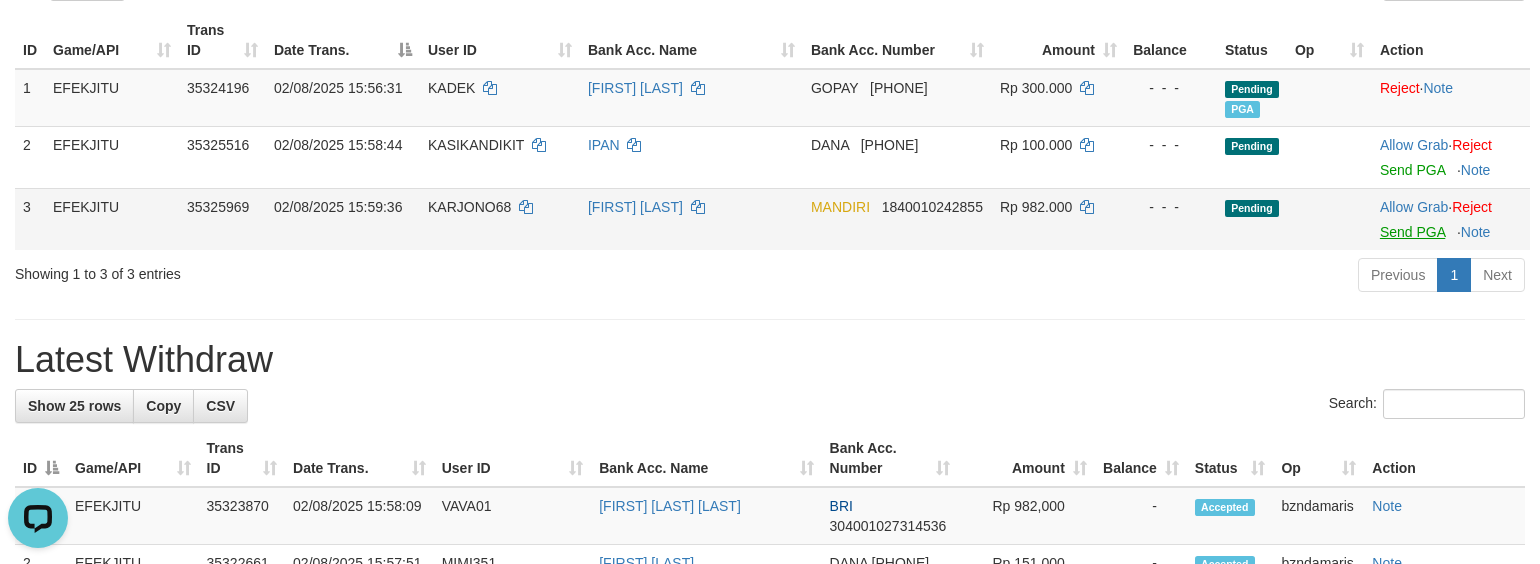 click on "Toggle navigation
Home
Bank
Account List
Load
By Website
Group
[ITOTO]													EFEKJITU
Mutasi Bank
Search
Sync
Note Mutasi
Deposit
DPS Fetch
DPS List
History
PGA History
Note DPS" at bounding box center [770, 805] 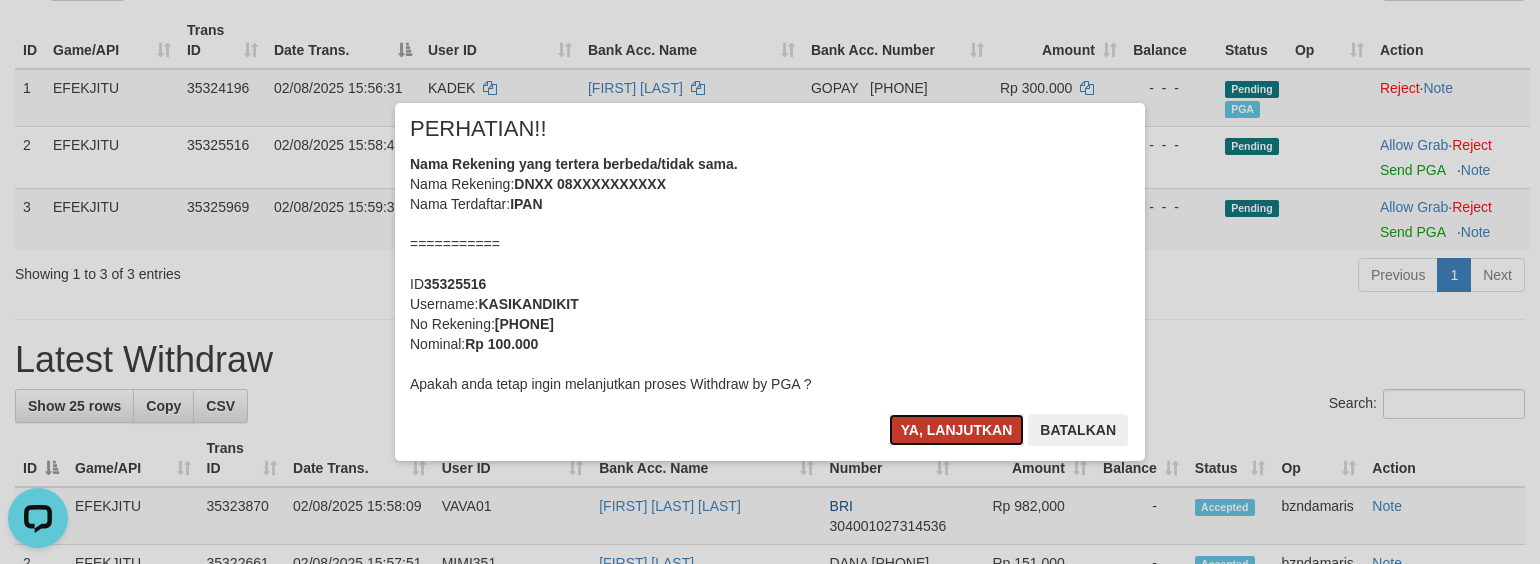 click on "Ya, lanjutkan" at bounding box center (957, 430) 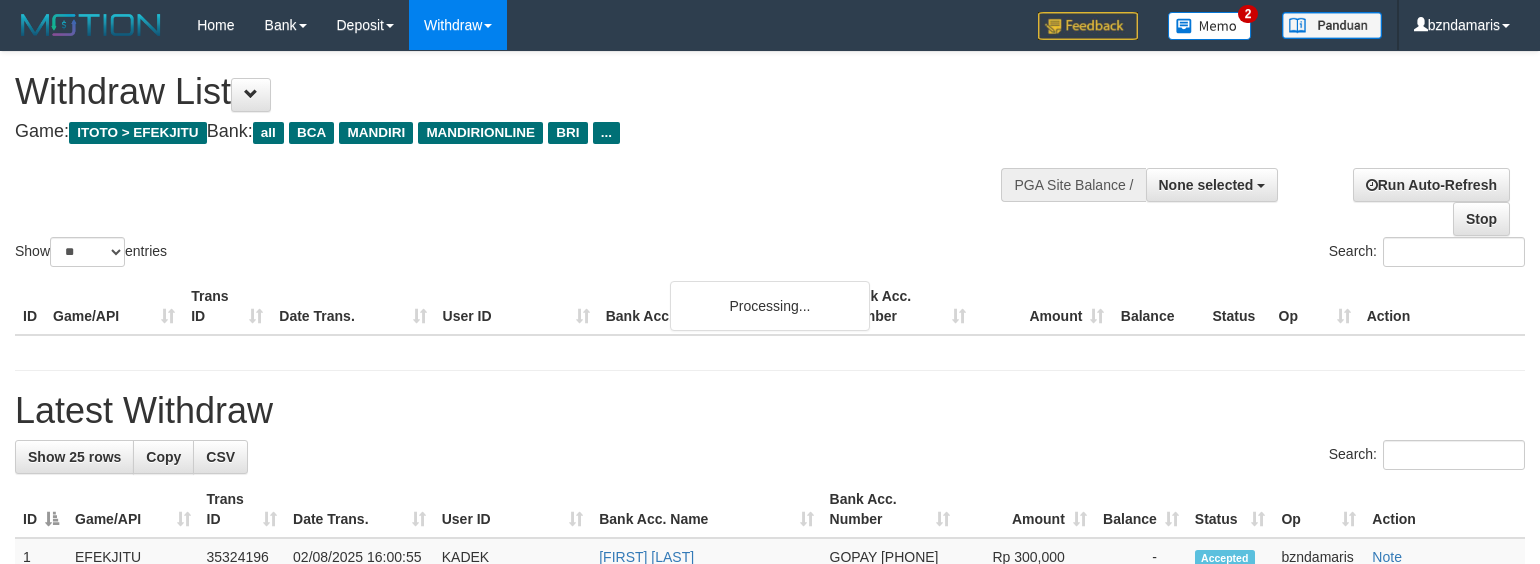 select 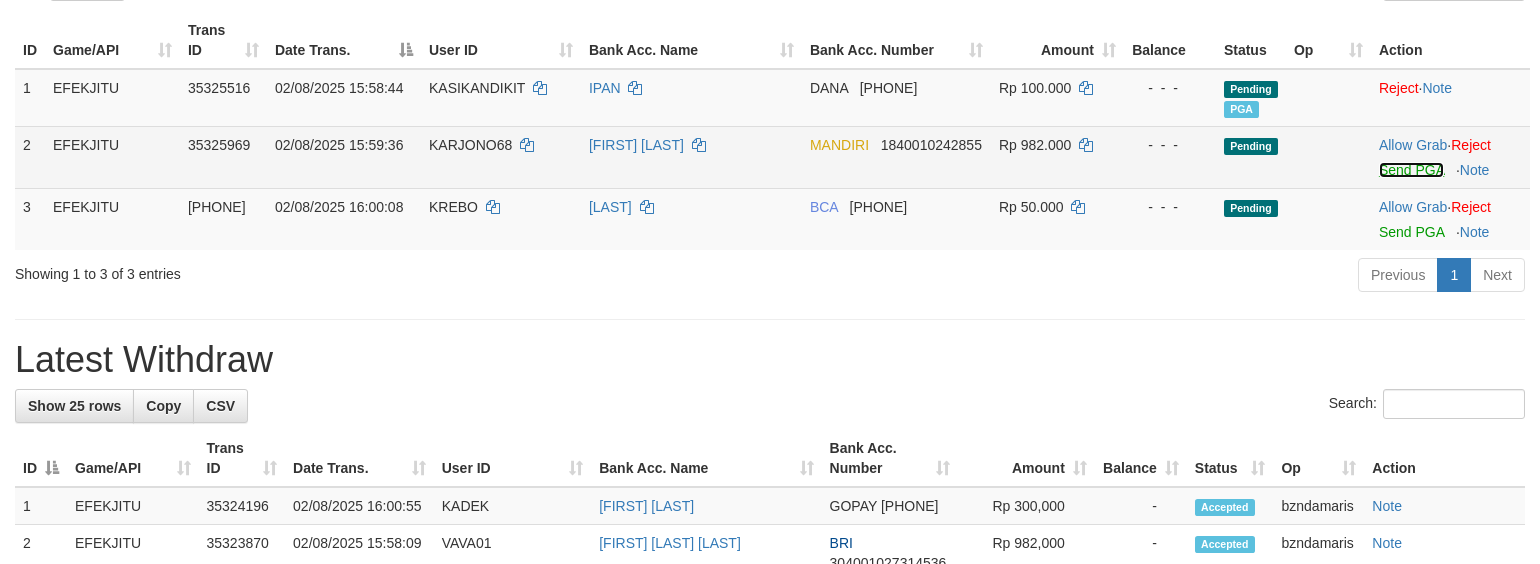 click on "Send PGA" at bounding box center (1411, 170) 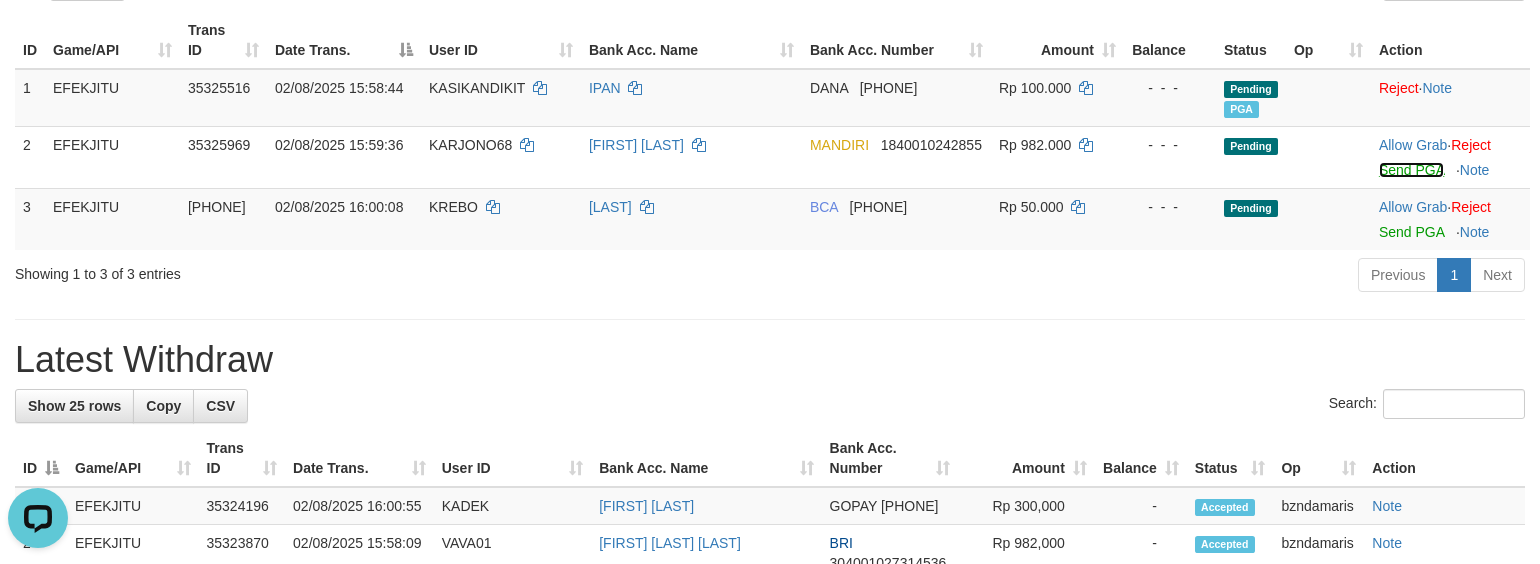 scroll, scrollTop: 0, scrollLeft: 0, axis: both 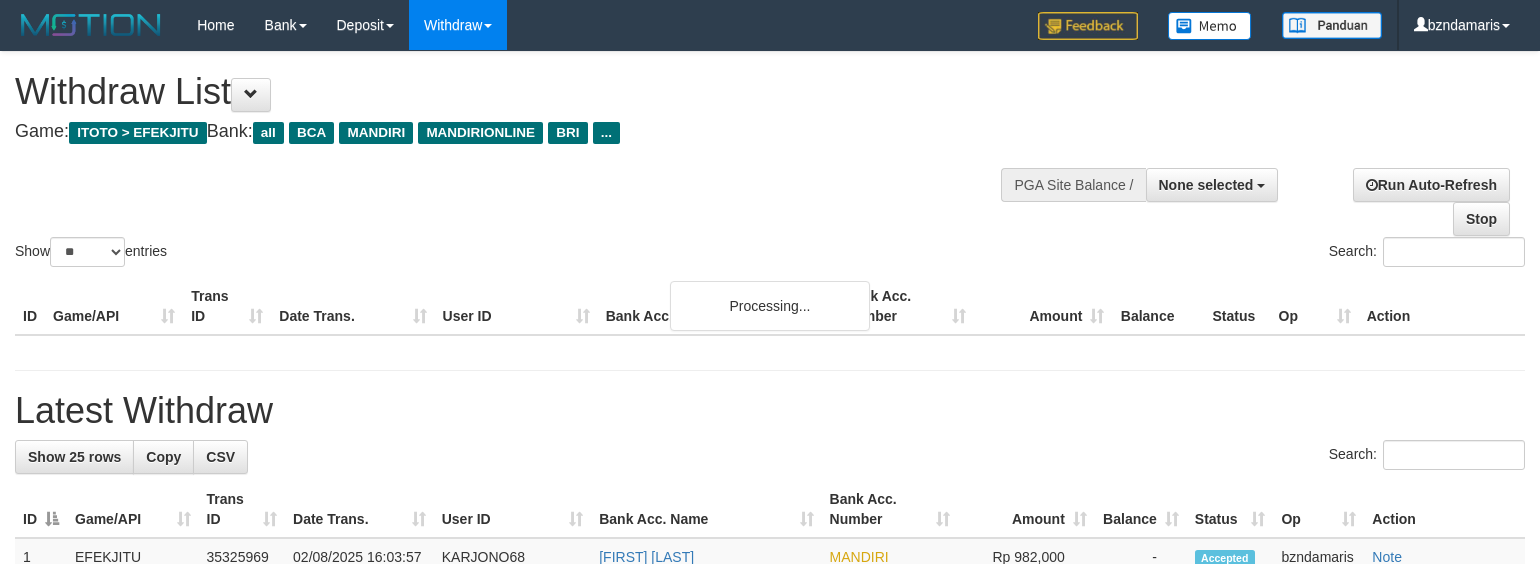 select 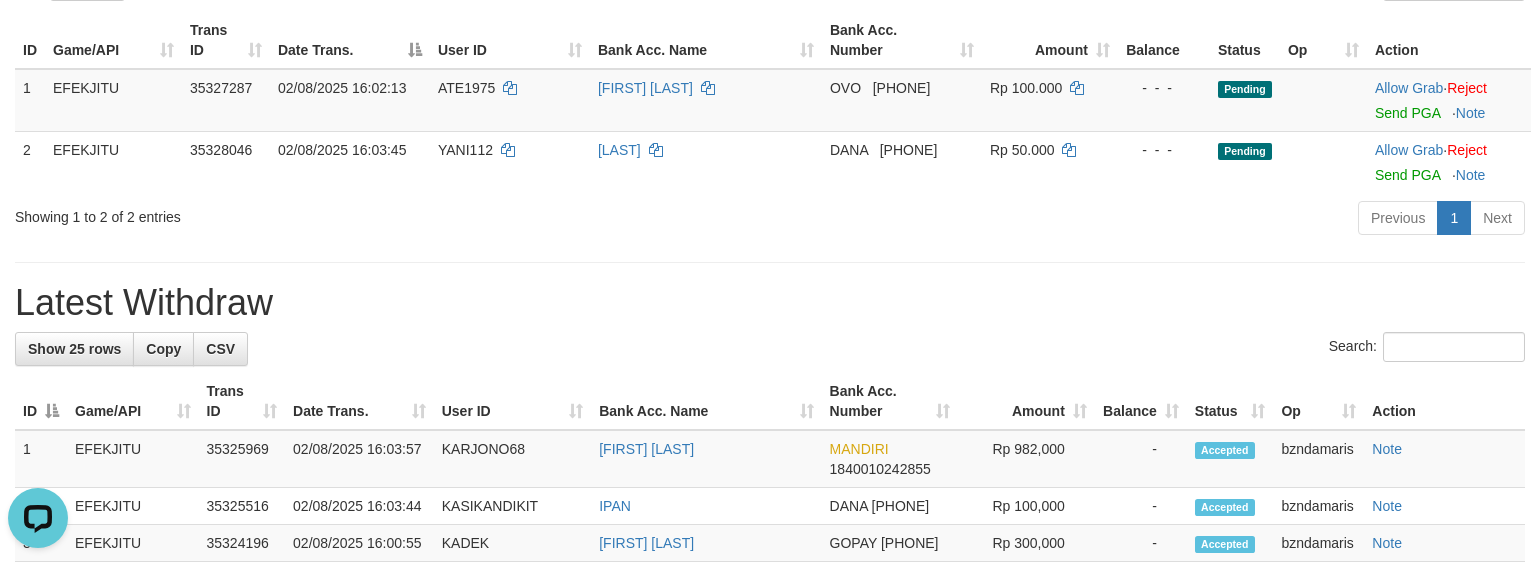 scroll, scrollTop: 0, scrollLeft: 0, axis: both 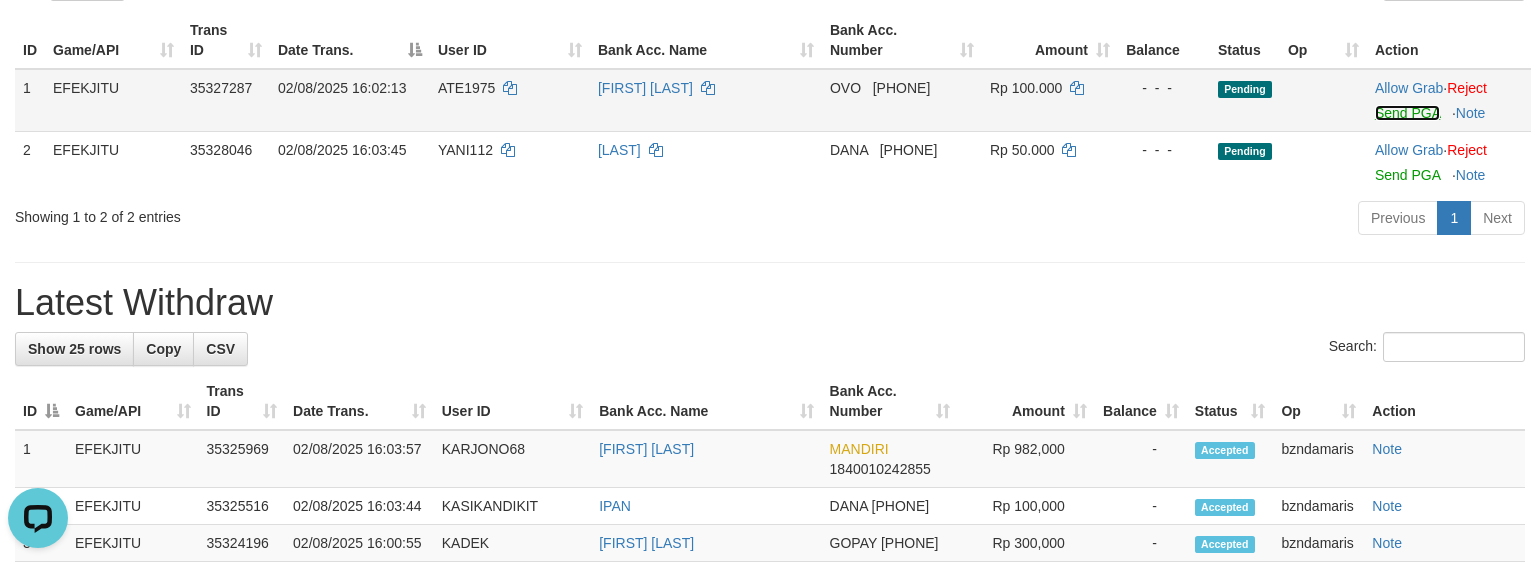 click on "Send PGA" at bounding box center [1407, 113] 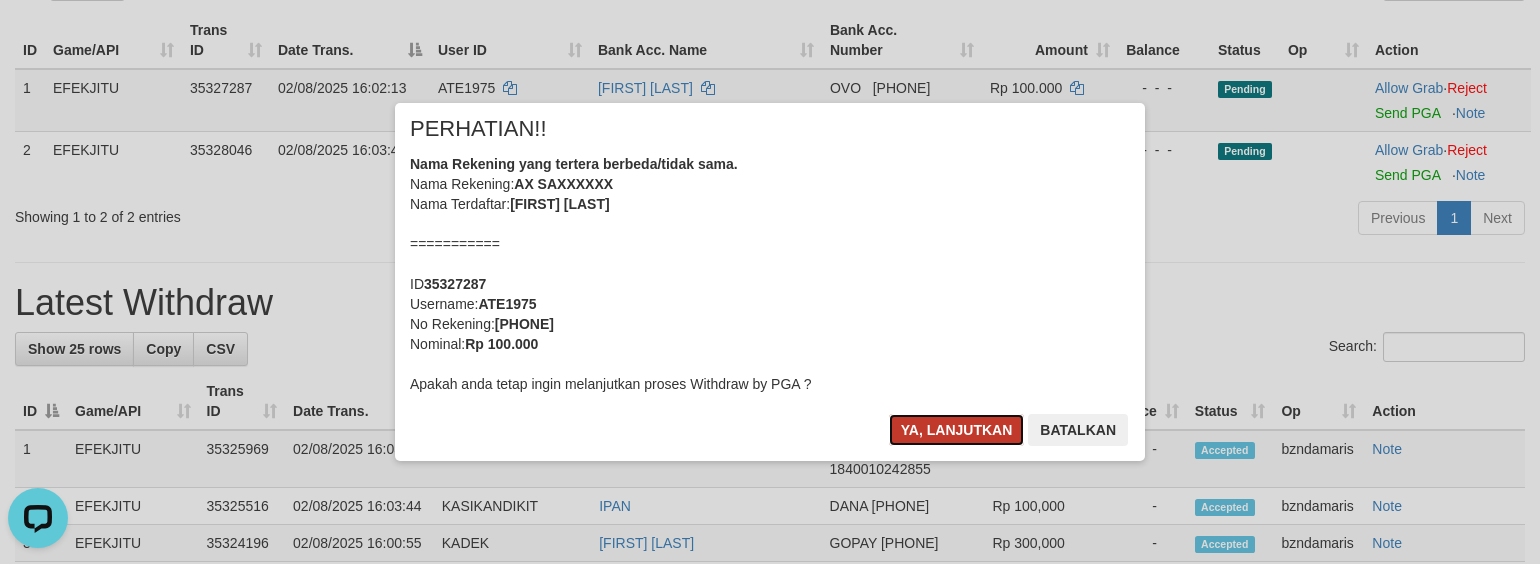 click on "Ya, lanjutkan" at bounding box center [957, 430] 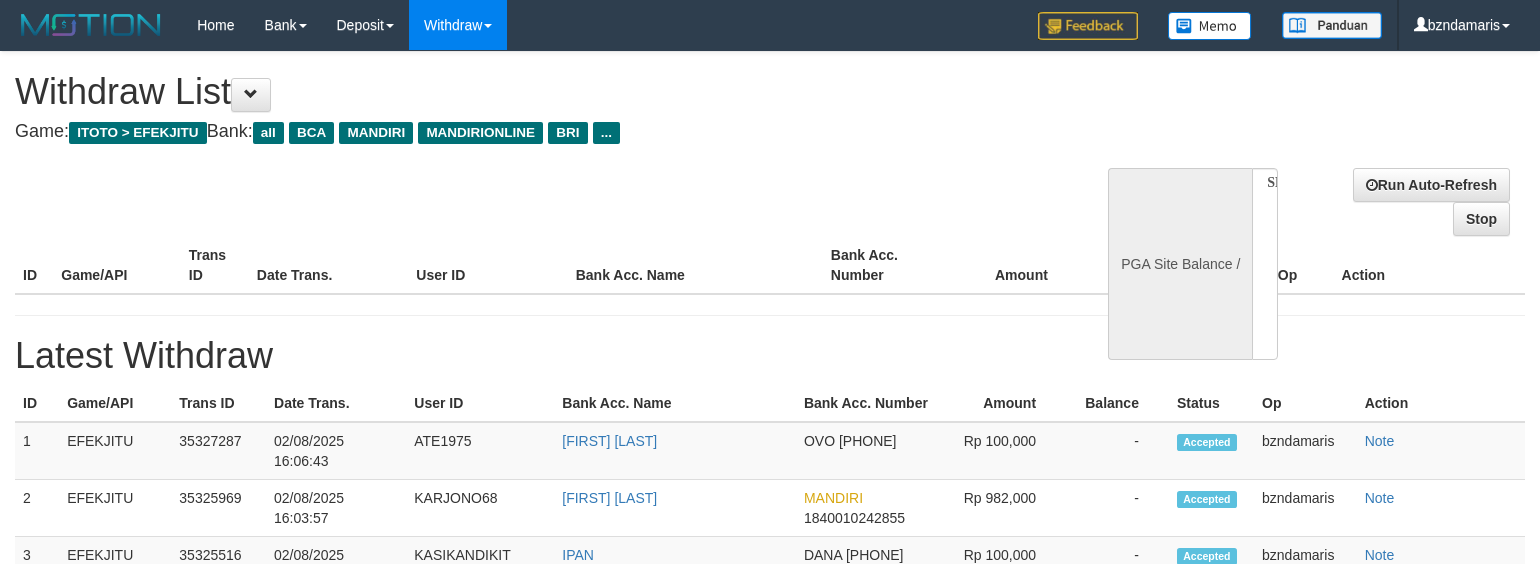 select 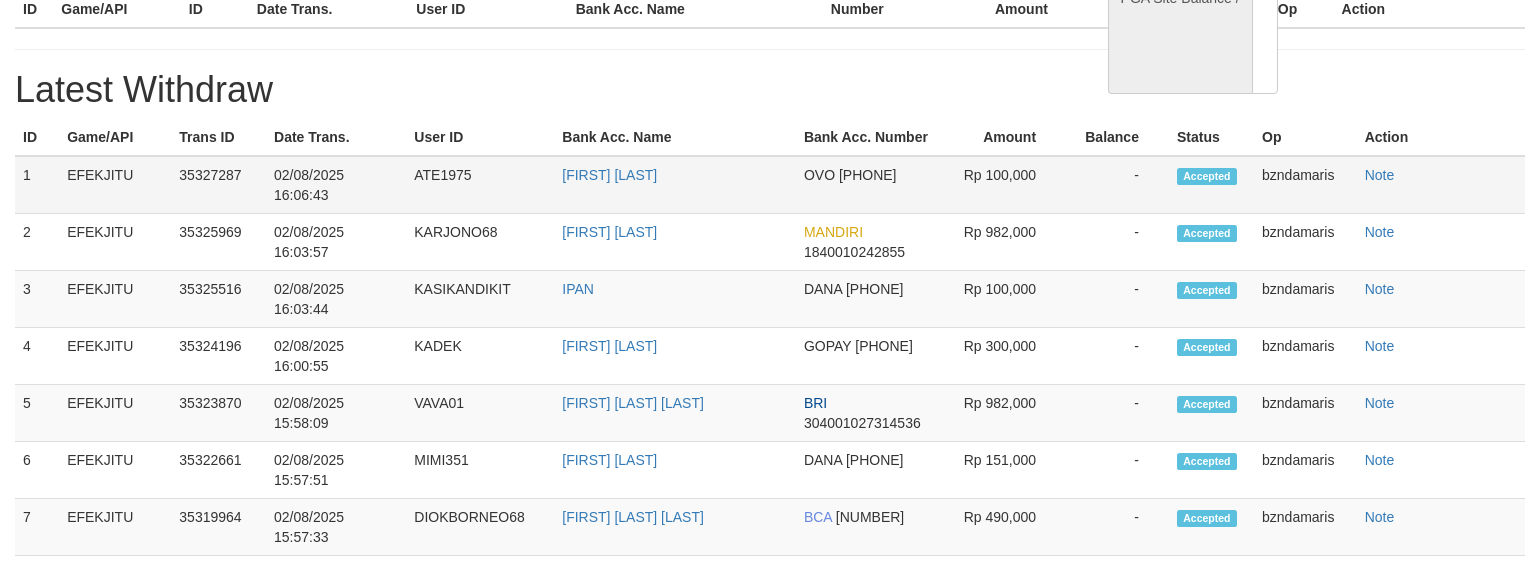 select on "**" 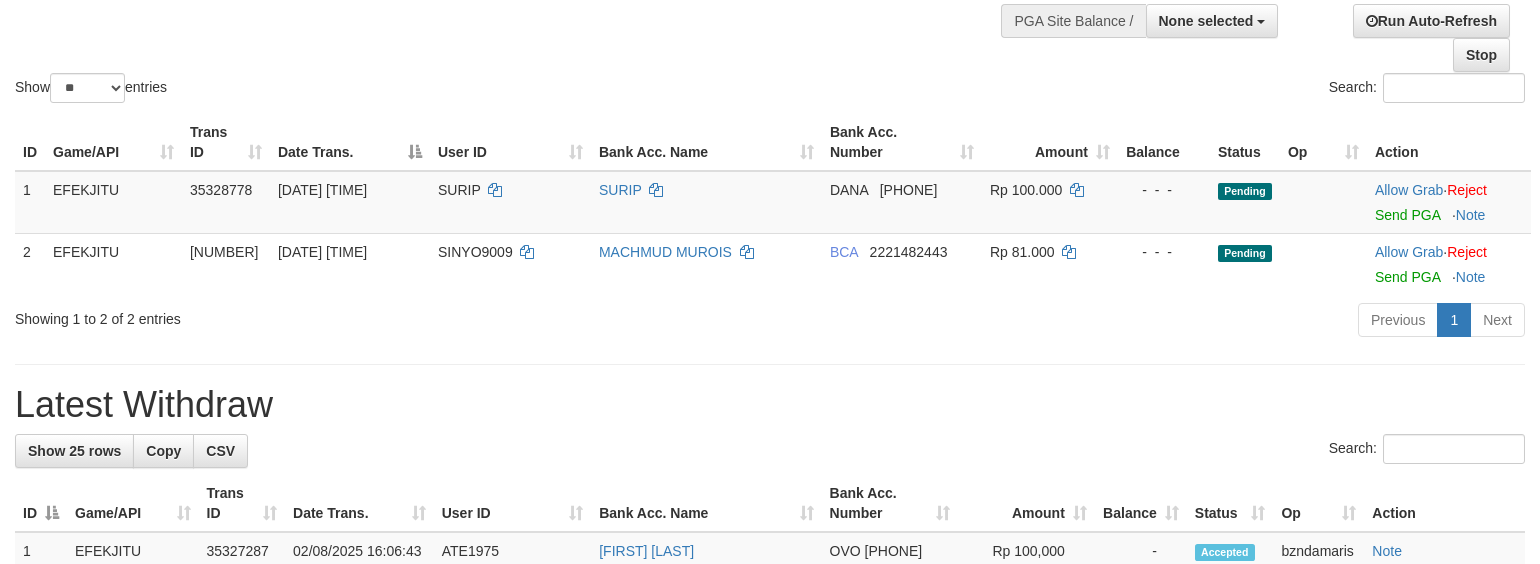 scroll, scrollTop: 133, scrollLeft: 0, axis: vertical 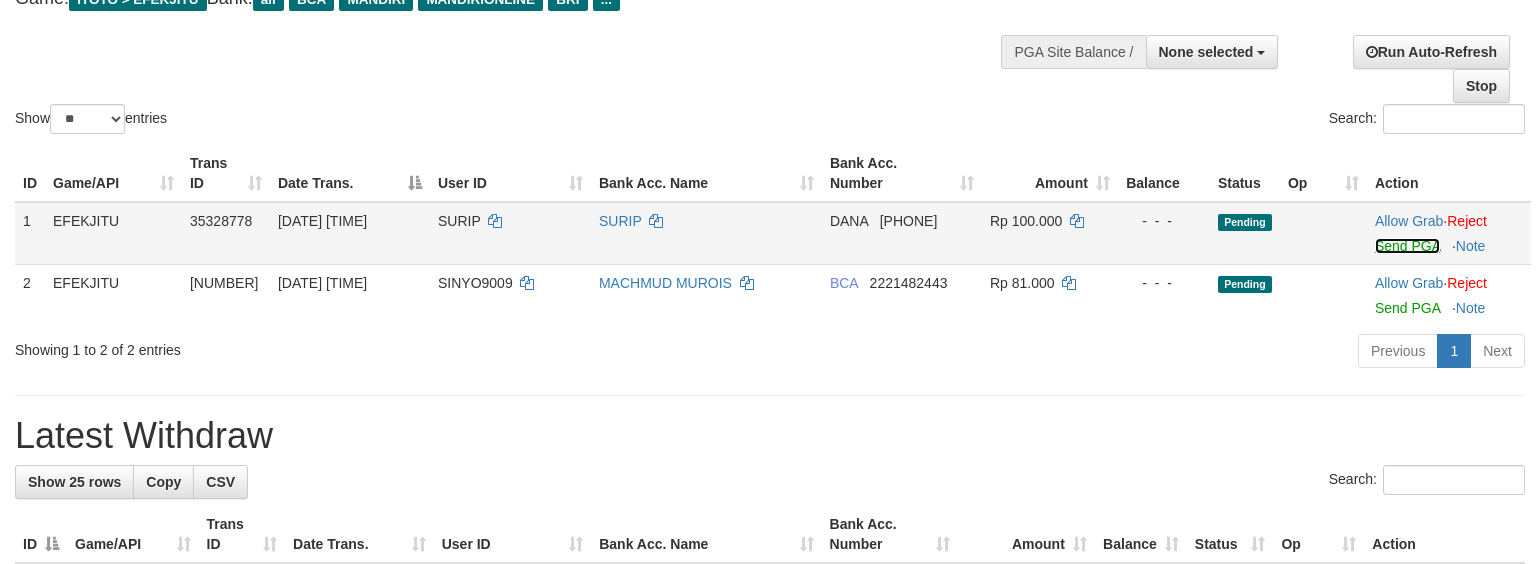click on "Send PGA" at bounding box center (1407, 246) 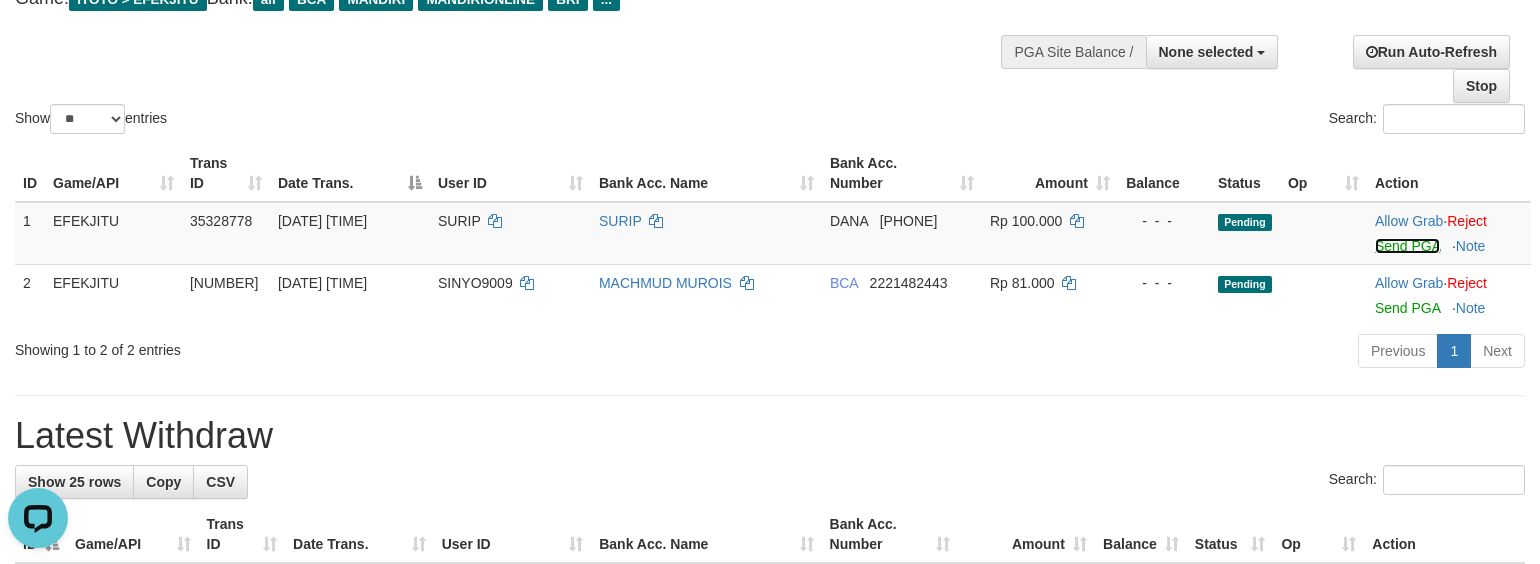 scroll, scrollTop: 0, scrollLeft: 0, axis: both 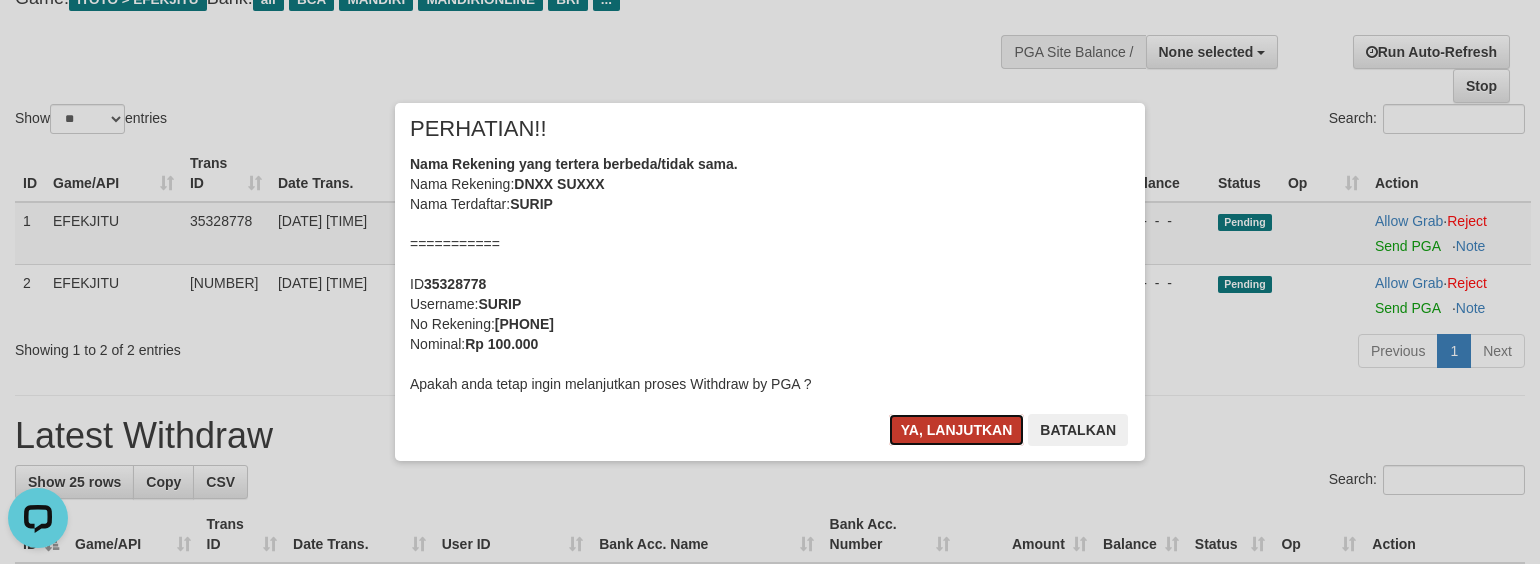 click on "Ya, lanjutkan" at bounding box center (957, 430) 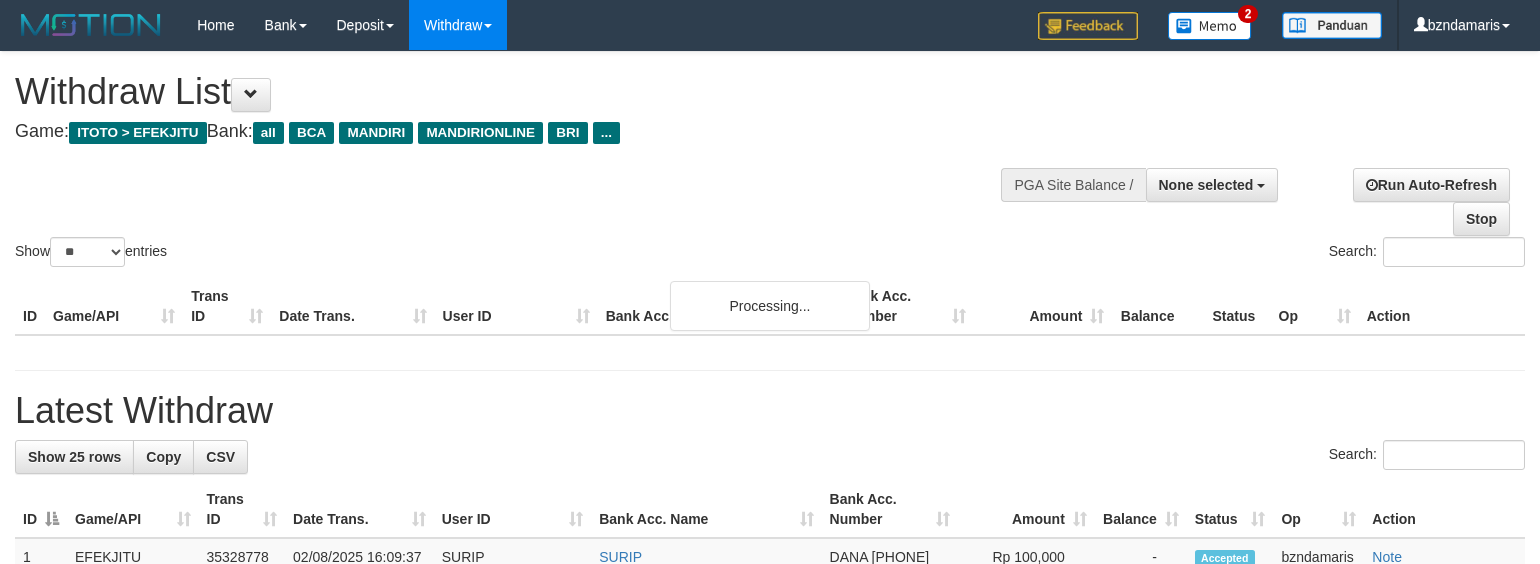 select 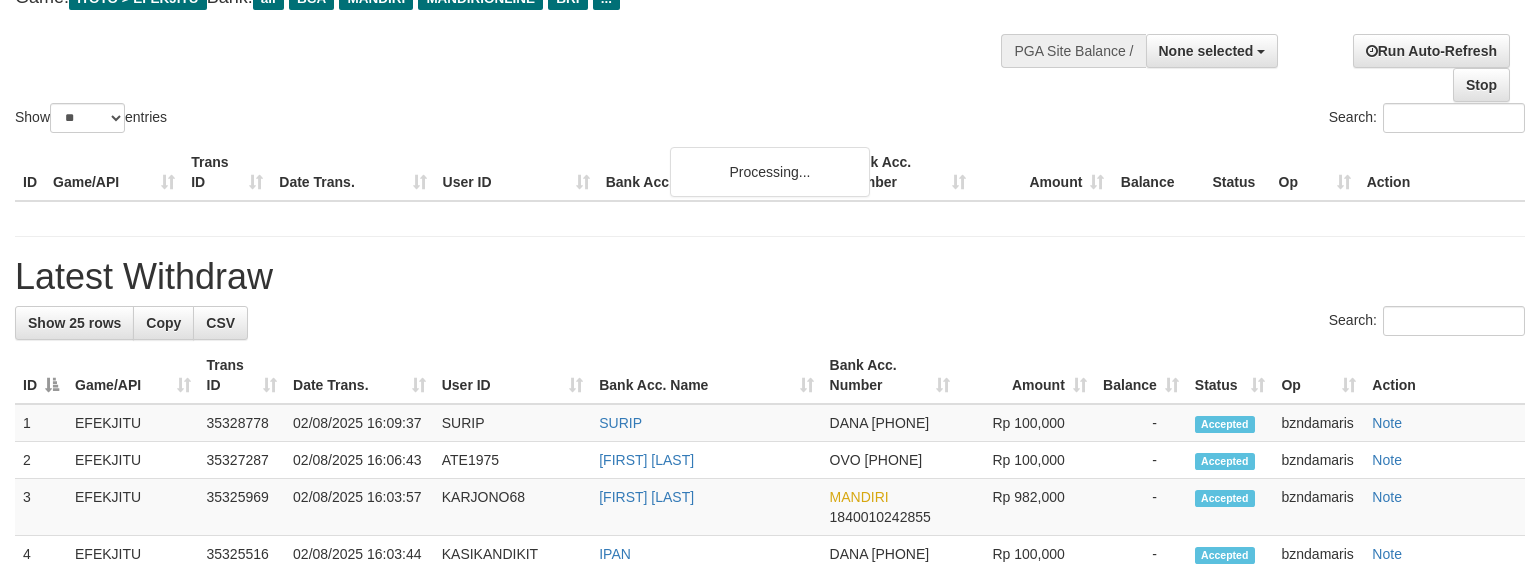 scroll, scrollTop: 134, scrollLeft: 0, axis: vertical 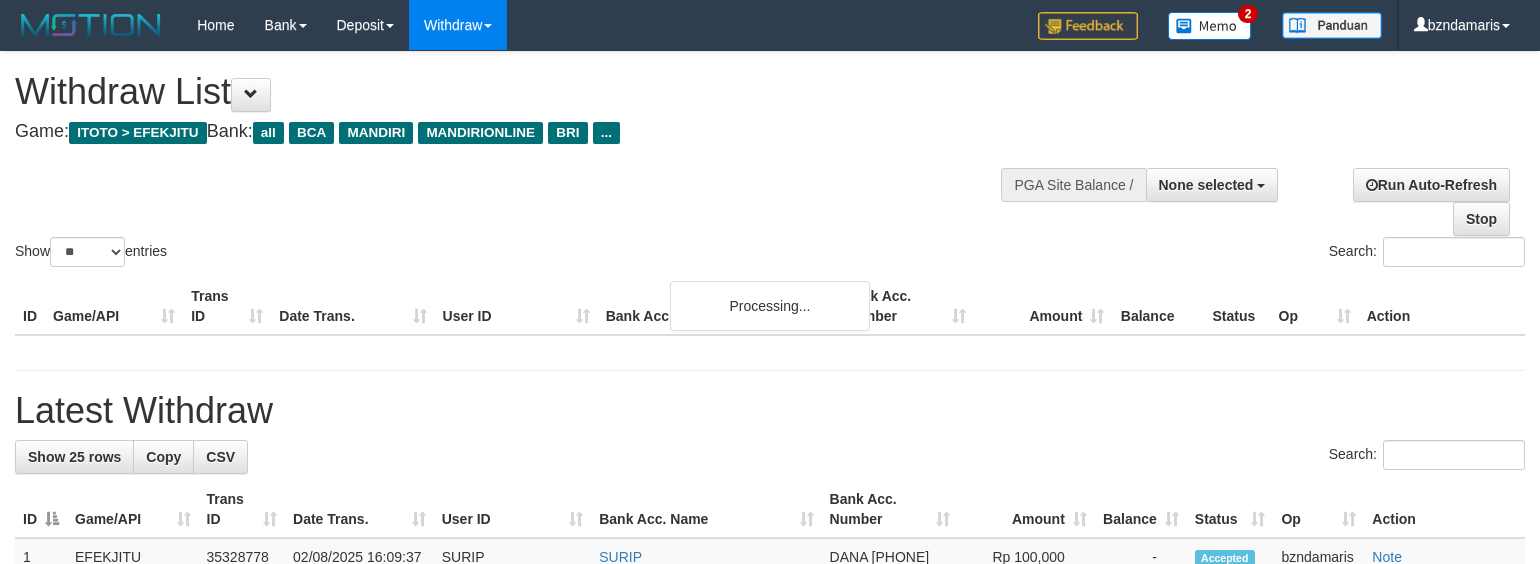 select 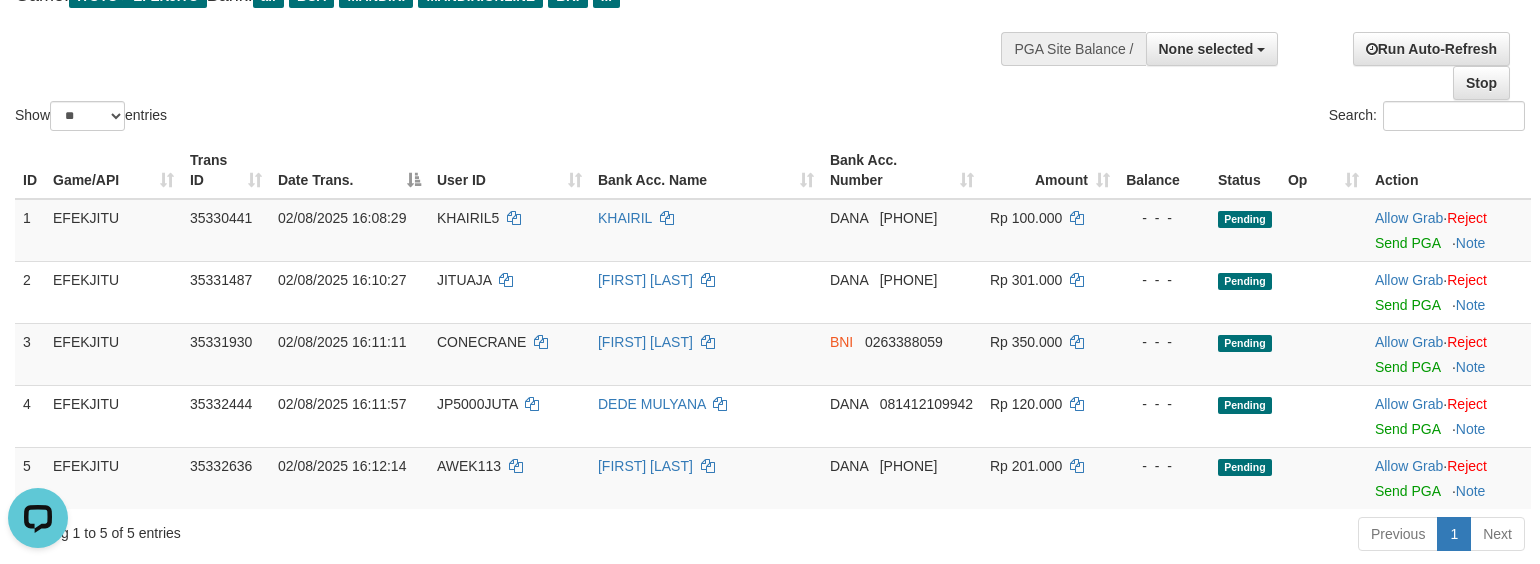 scroll, scrollTop: 0, scrollLeft: 0, axis: both 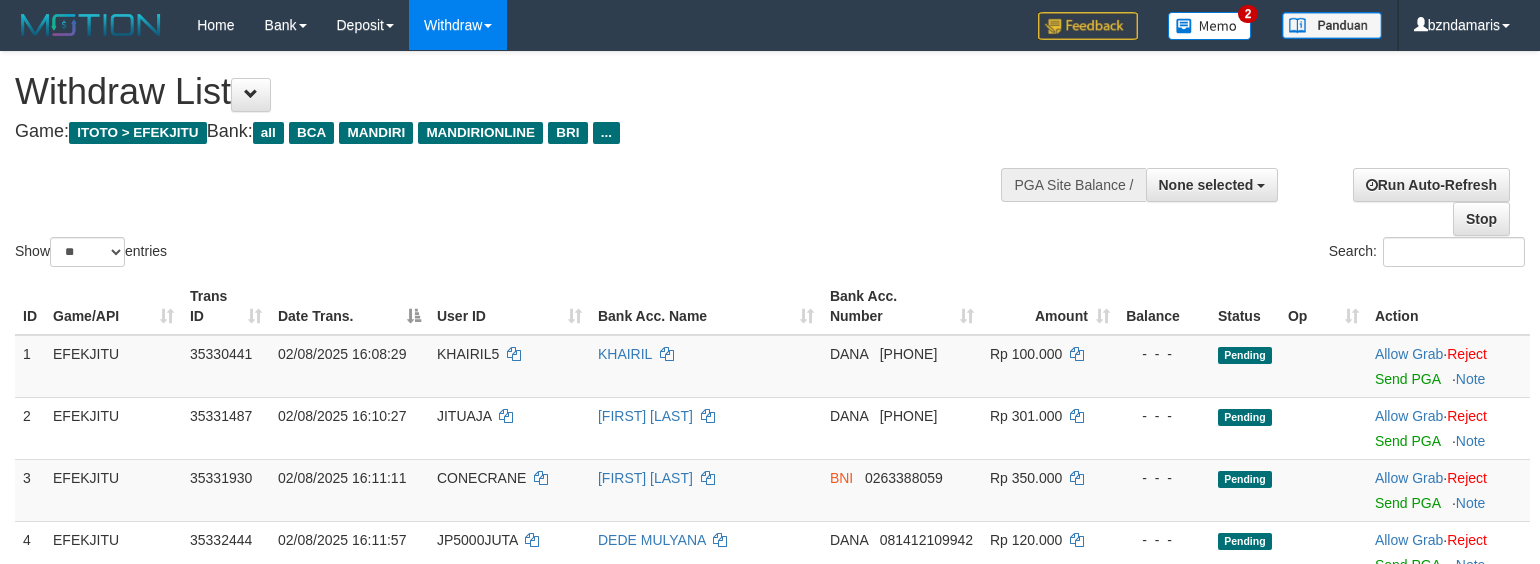 select 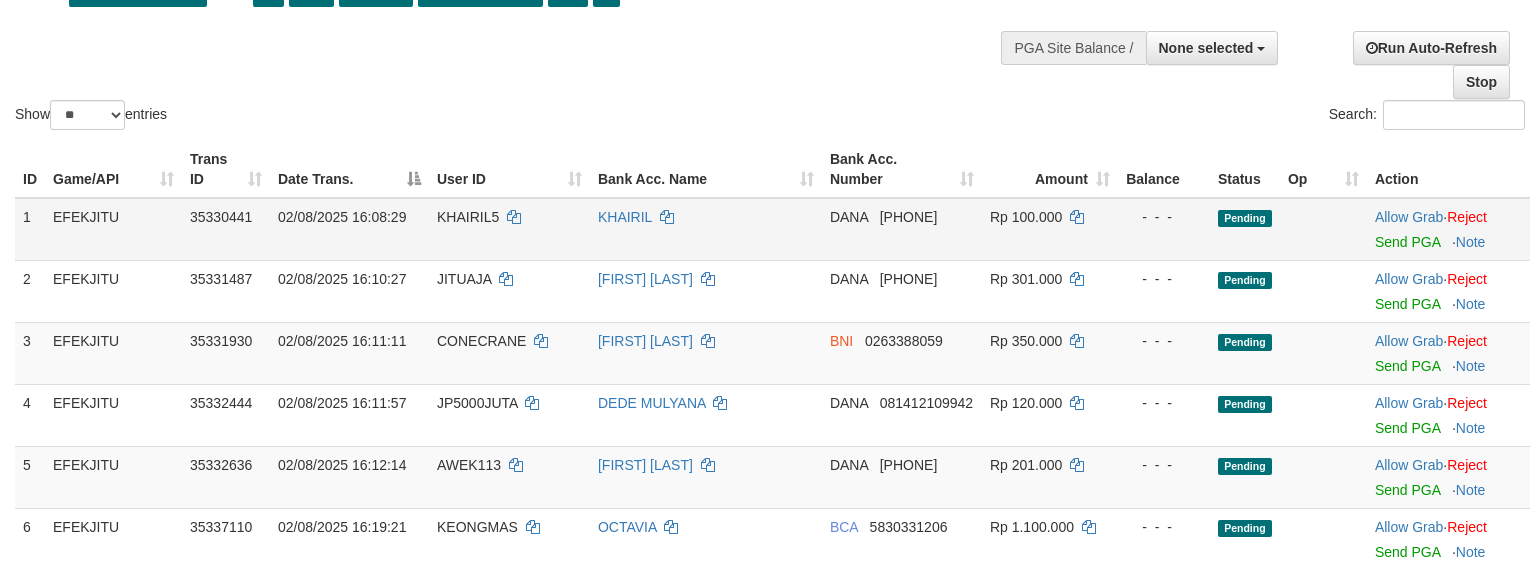 scroll, scrollTop: 137, scrollLeft: 0, axis: vertical 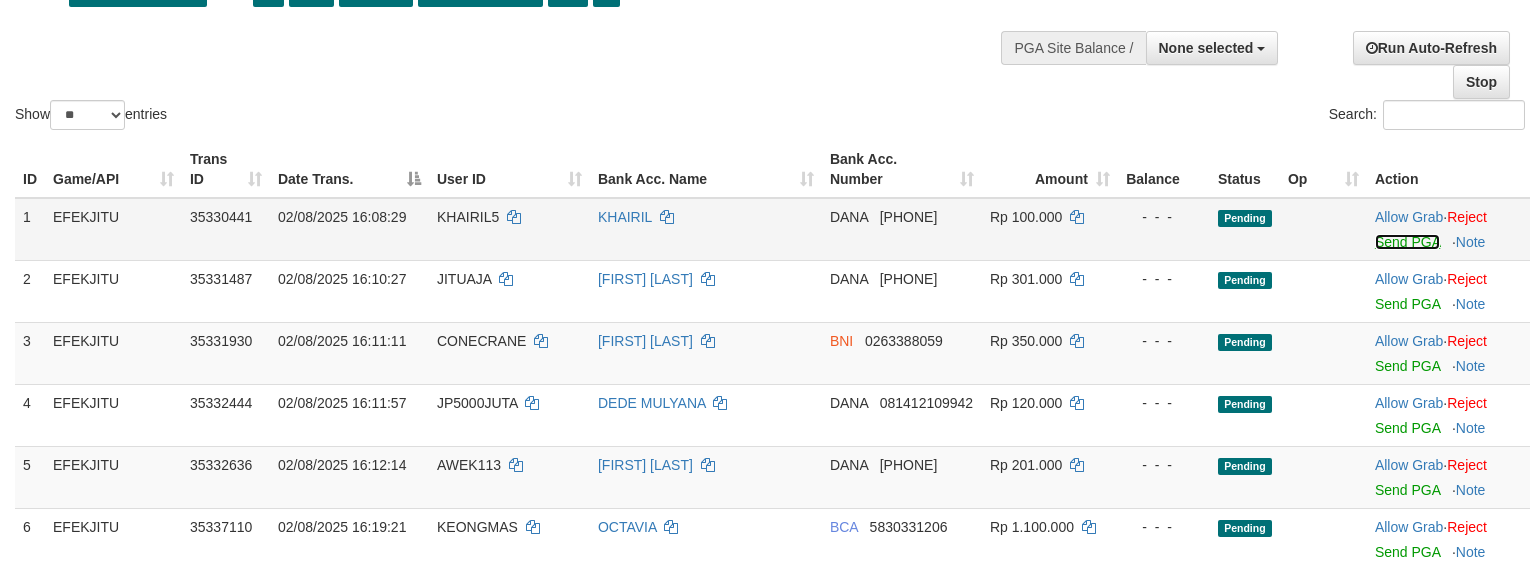 click on "Send PGA" at bounding box center [1407, 242] 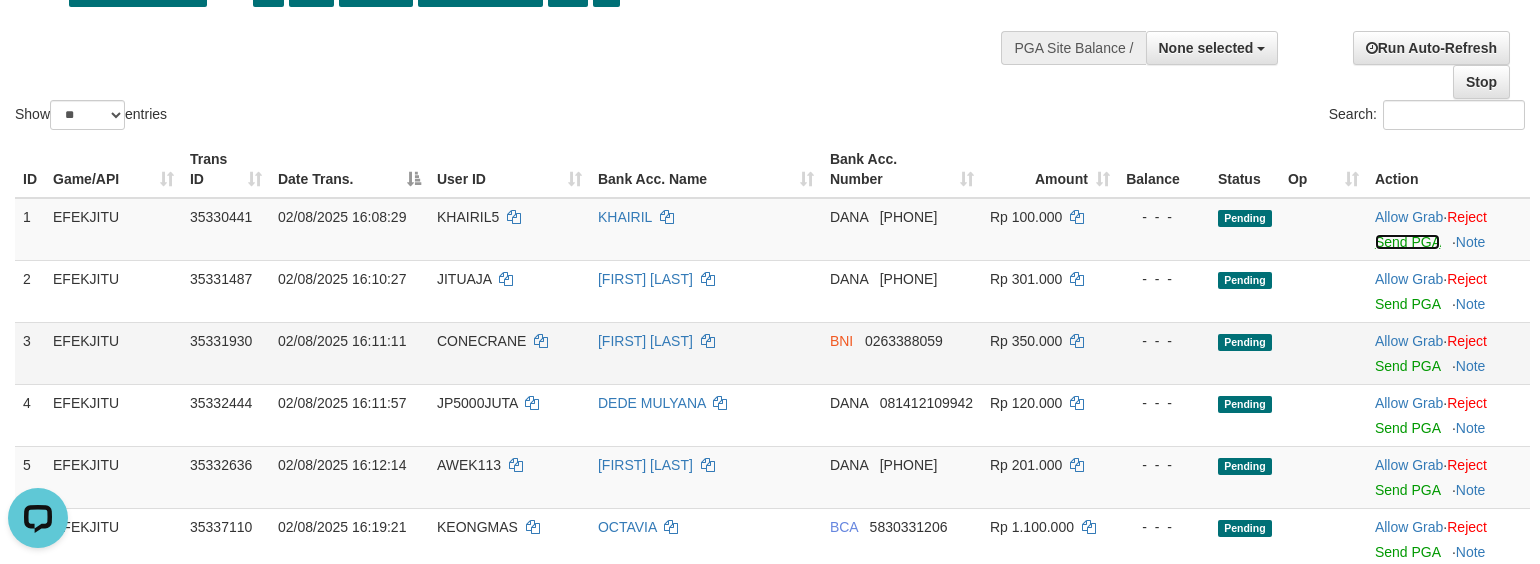 scroll, scrollTop: 0, scrollLeft: 0, axis: both 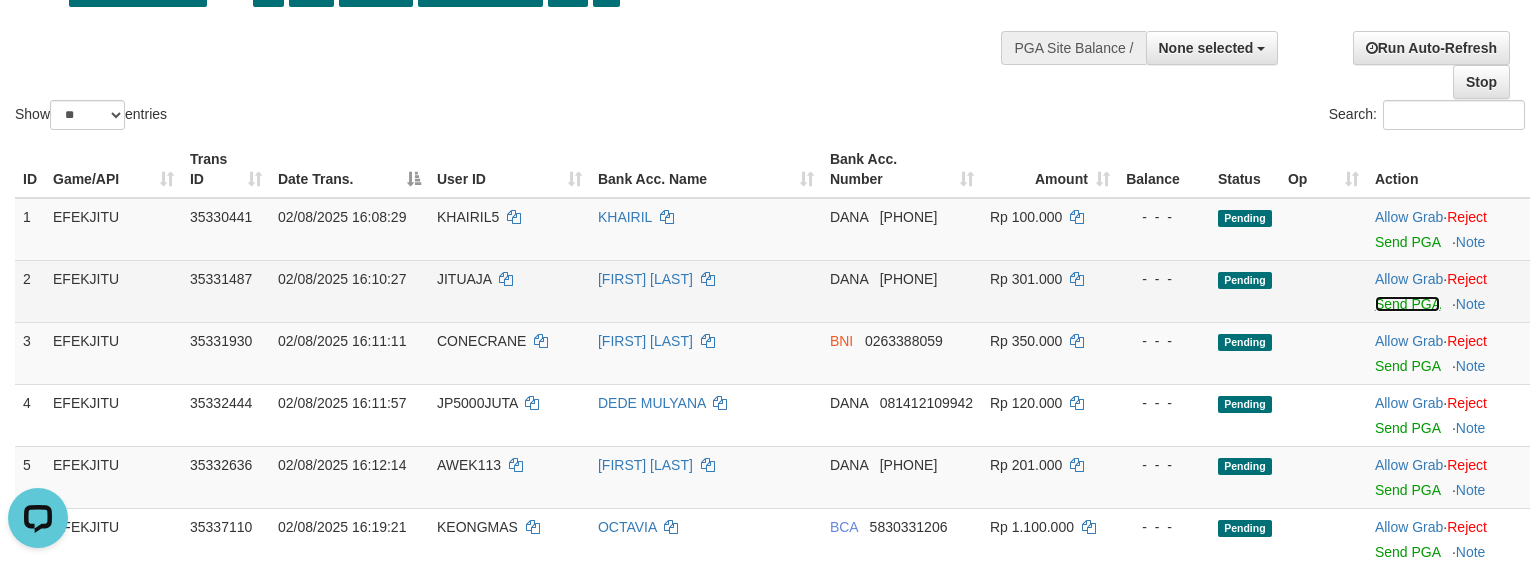 click on "Send PGA" at bounding box center (1407, 304) 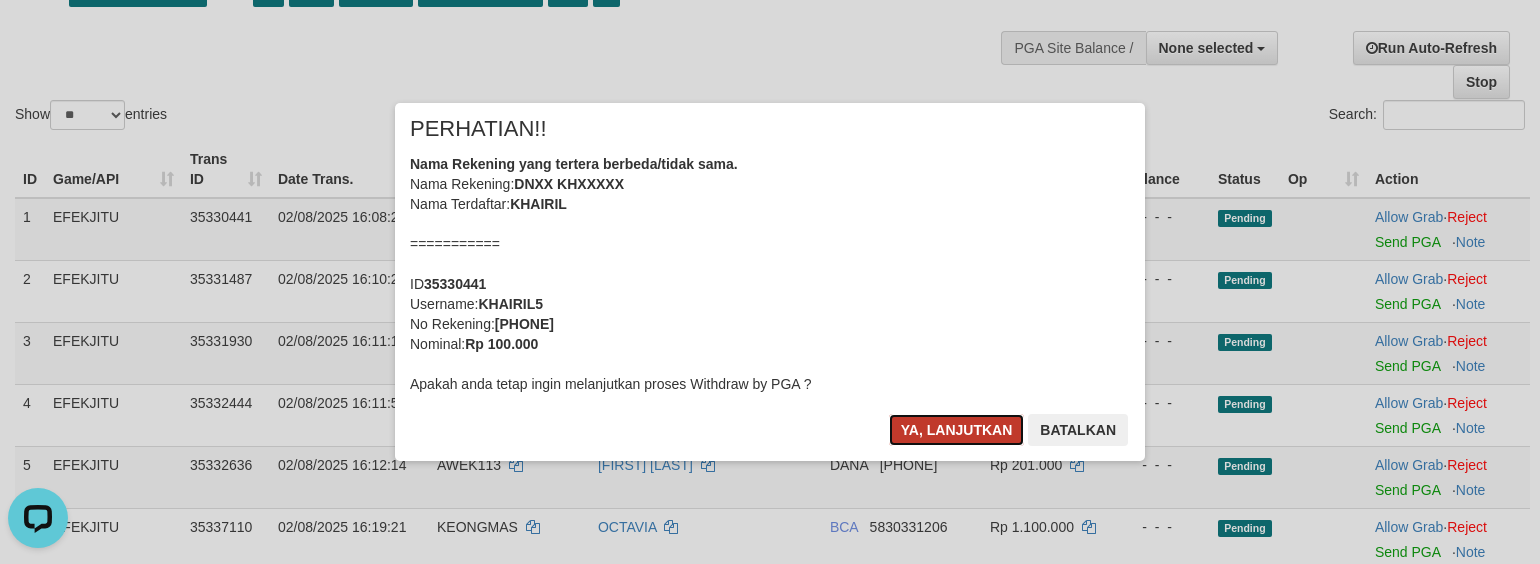 click on "Ya, lanjutkan" at bounding box center (957, 430) 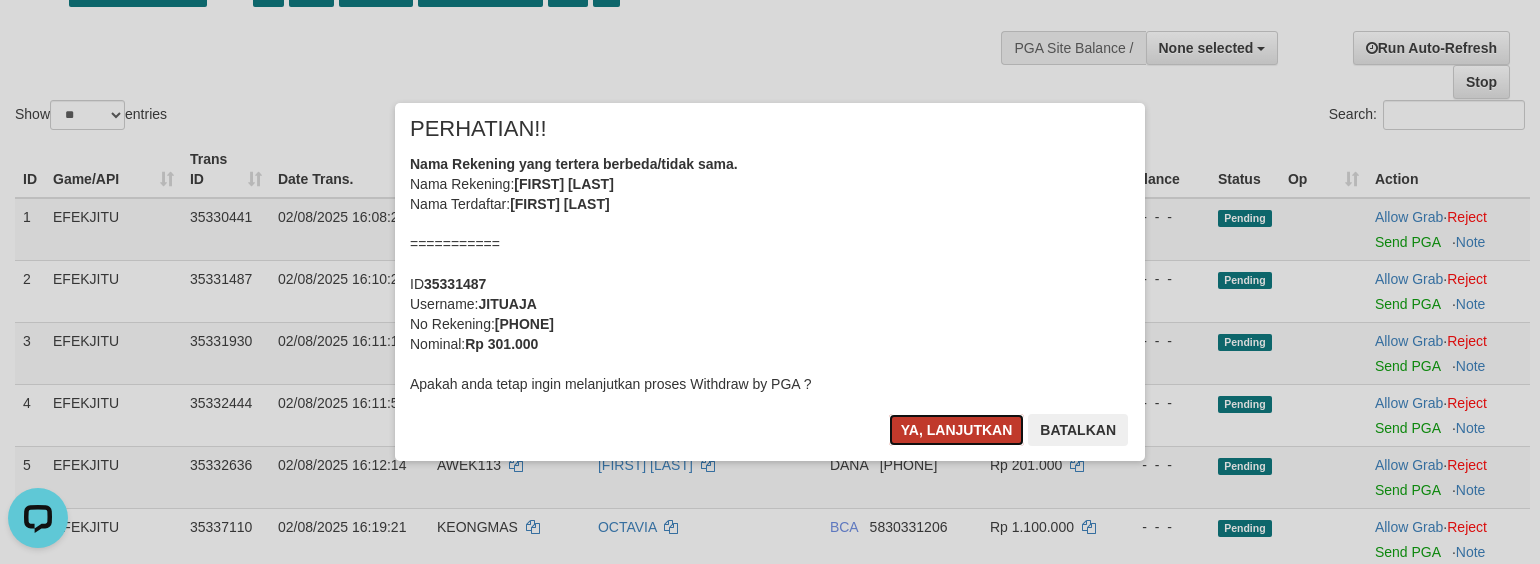 click on "Ya, lanjutkan" at bounding box center (957, 430) 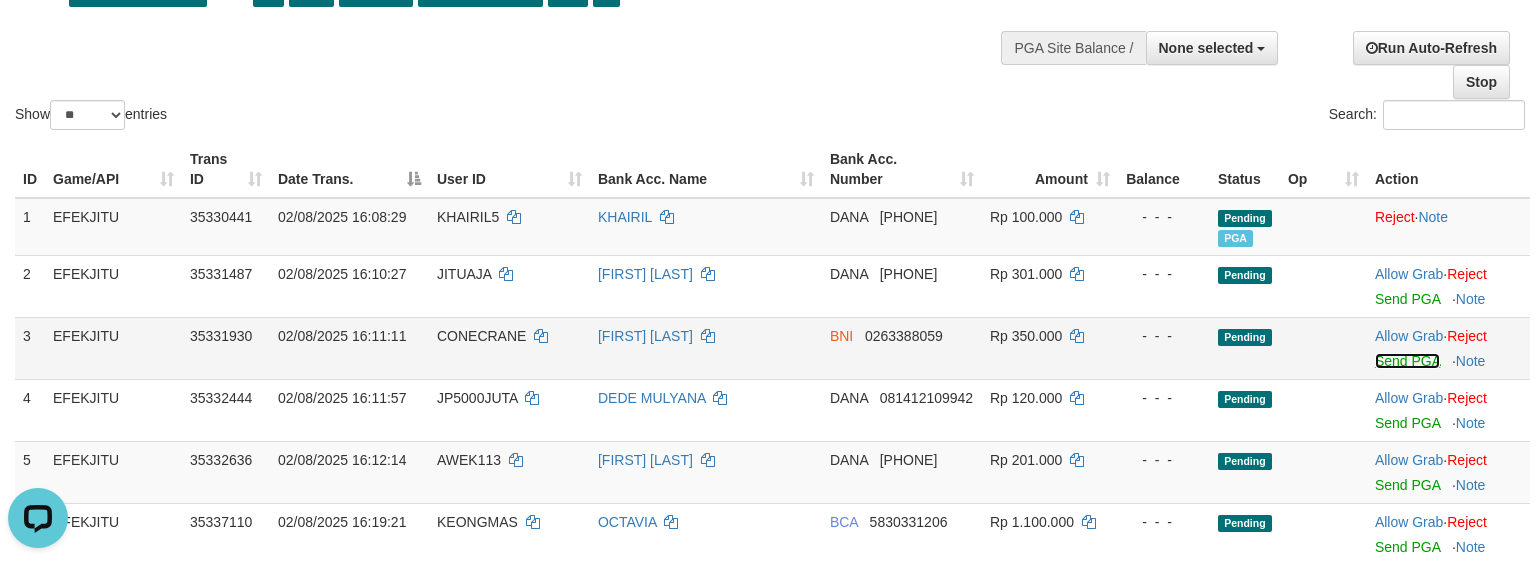 drag, startPoint x: 1390, startPoint y: 362, endPoint x: 914, endPoint y: 377, distance: 476.2363 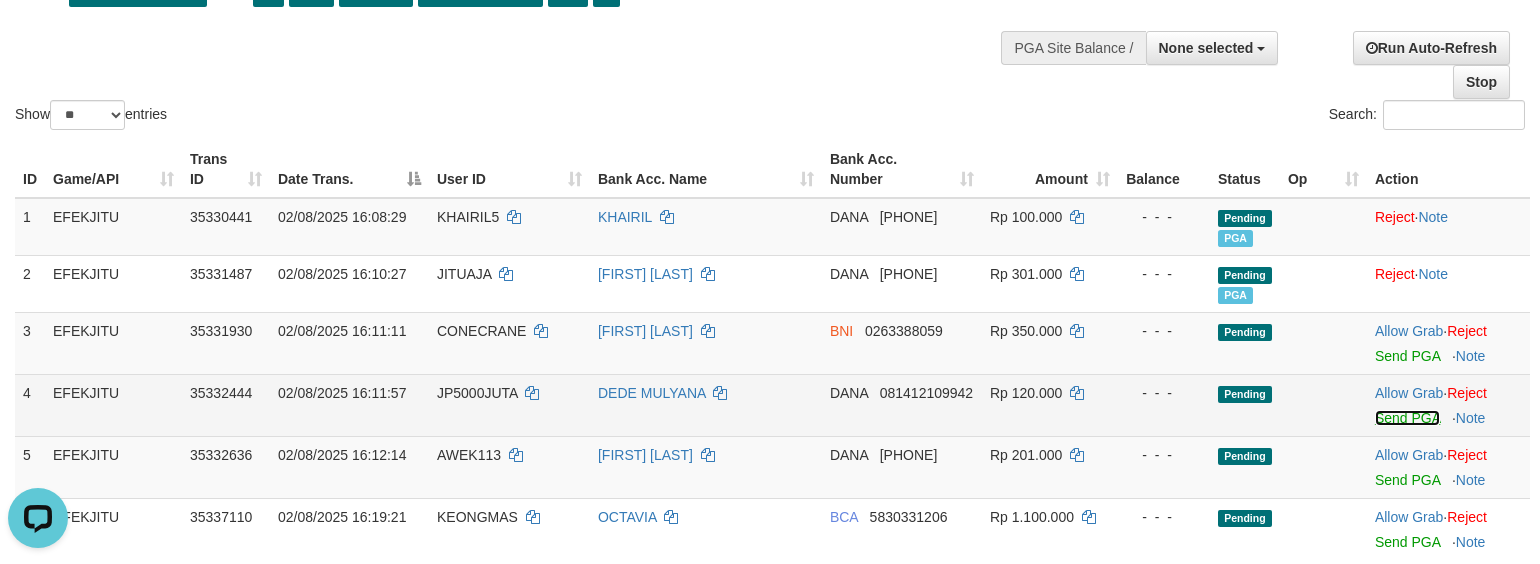 click on "Send PGA" at bounding box center (1407, 418) 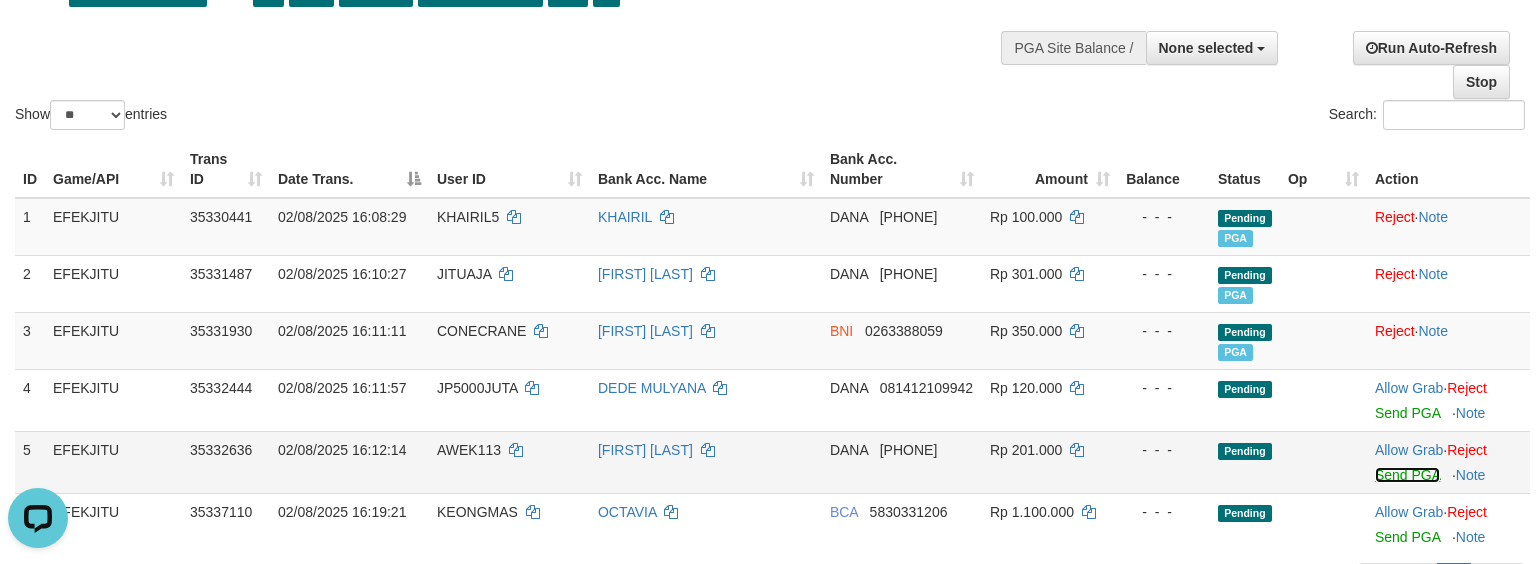 click on "Send PGA" at bounding box center [1407, 475] 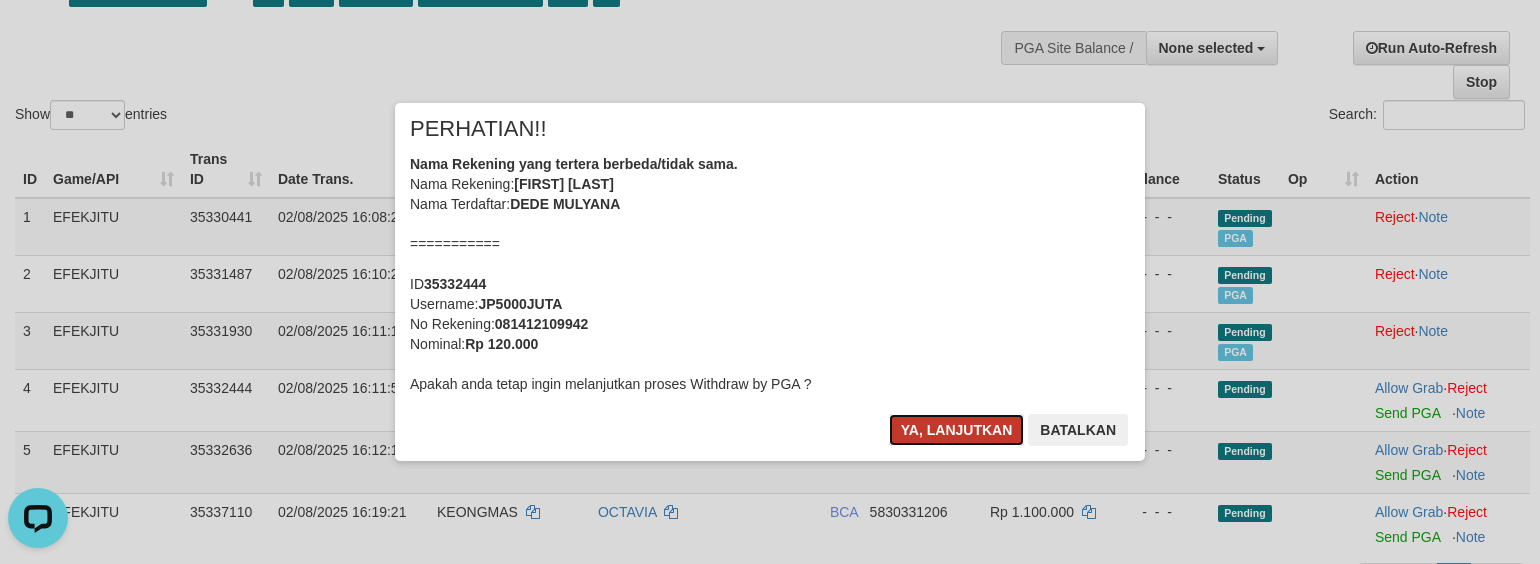 click on "Ya, lanjutkan" at bounding box center (957, 430) 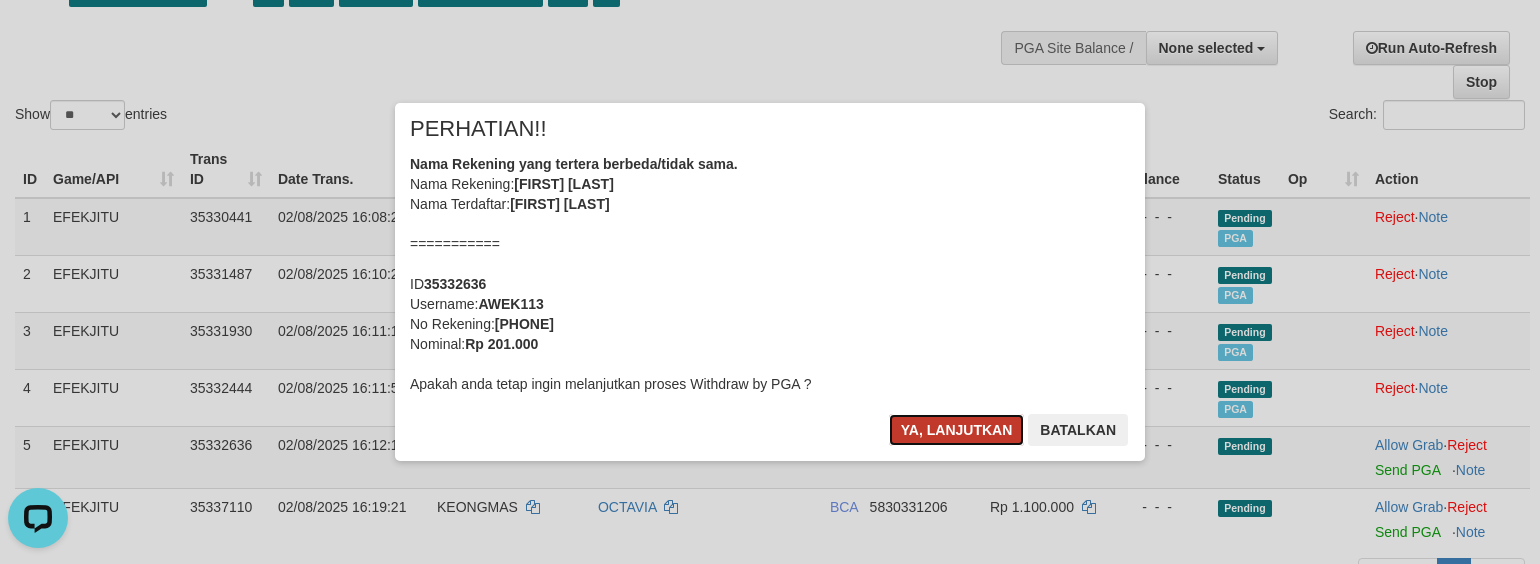 click on "Ya, lanjutkan" at bounding box center [957, 430] 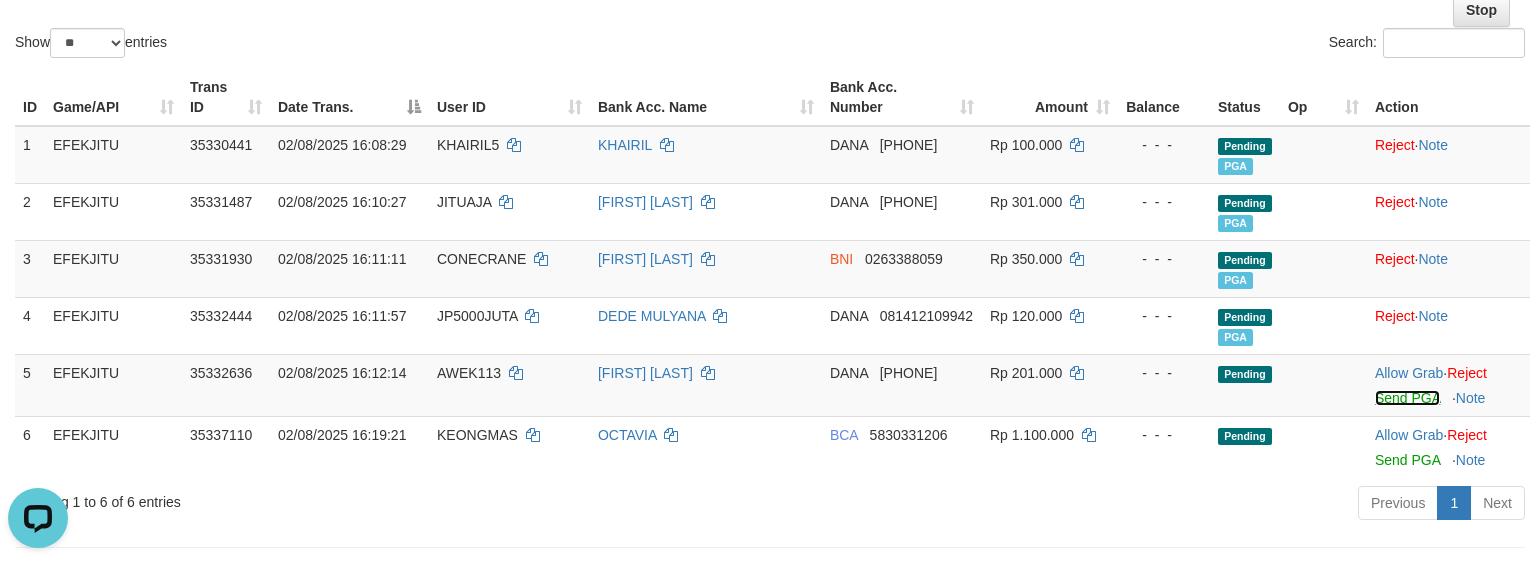 scroll, scrollTop: 270, scrollLeft: 0, axis: vertical 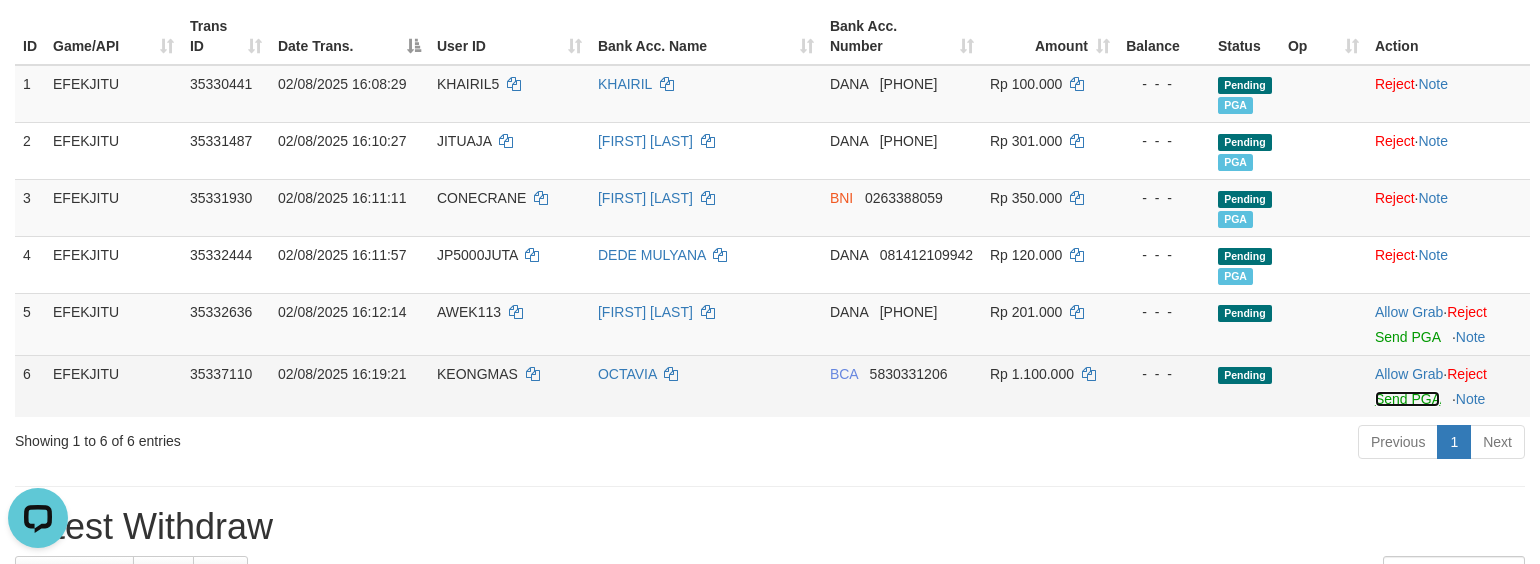 click on "Send PGA" at bounding box center (1407, 399) 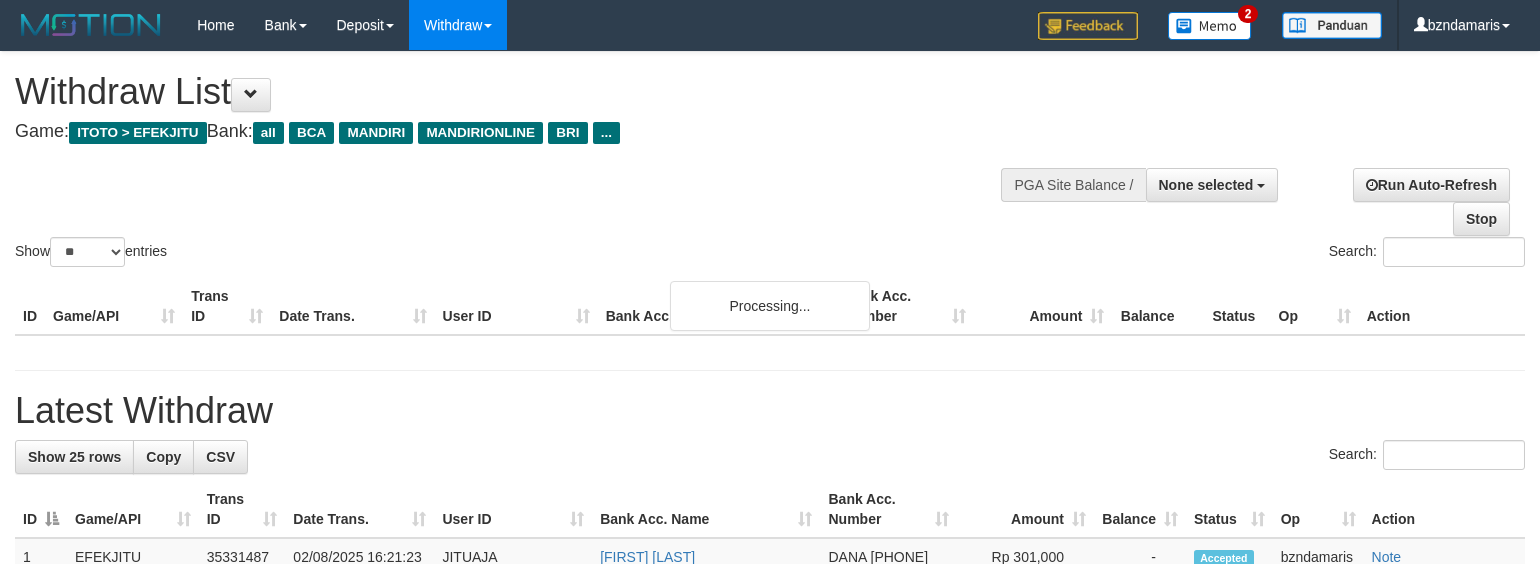 select 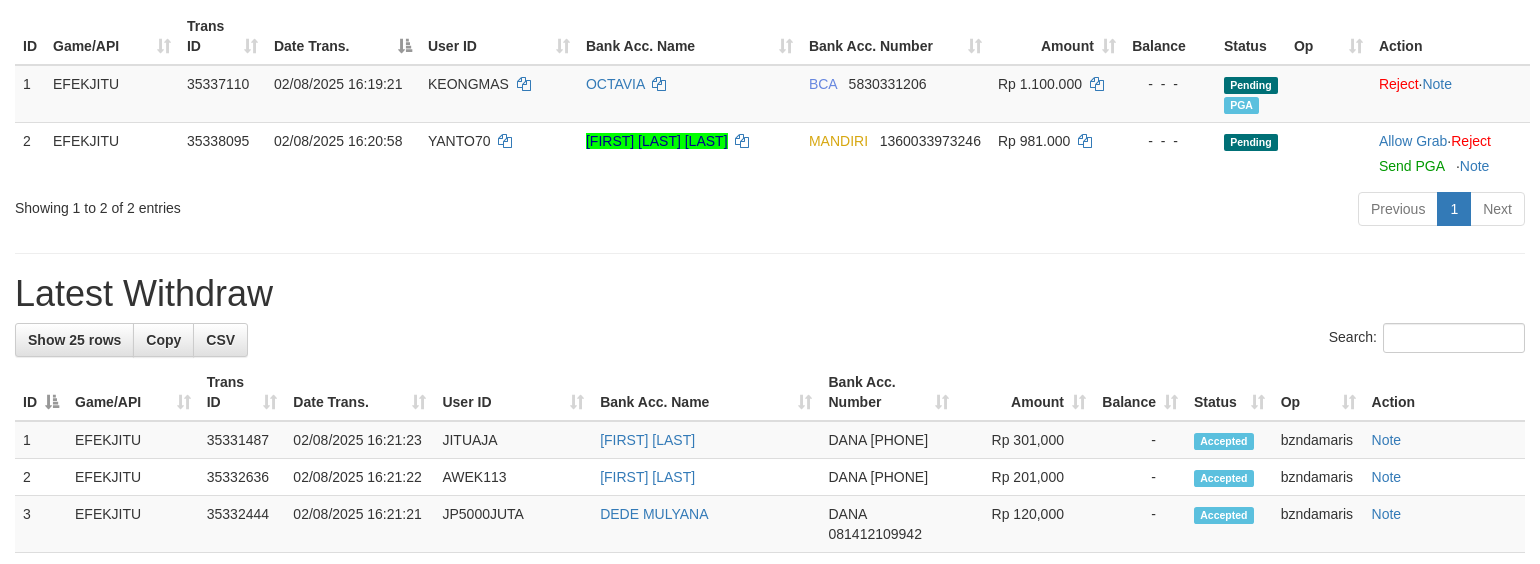 scroll, scrollTop: 137, scrollLeft: 0, axis: vertical 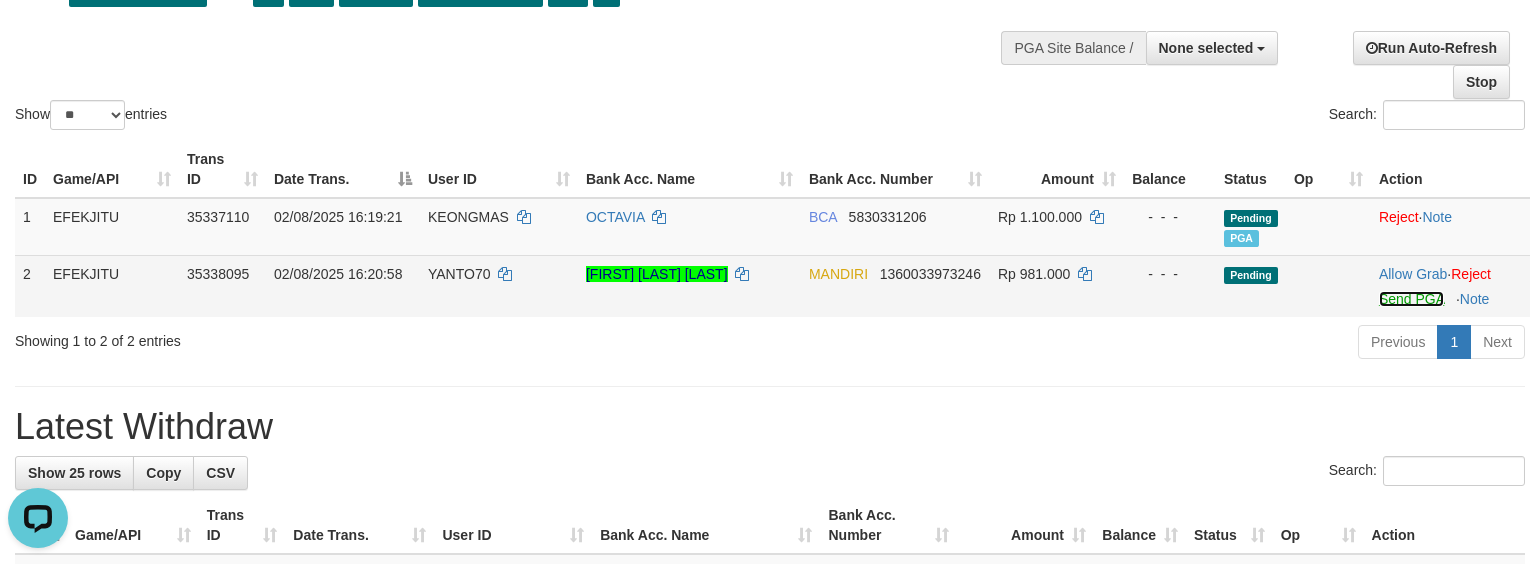 click on "Send PGA" at bounding box center [1411, 299] 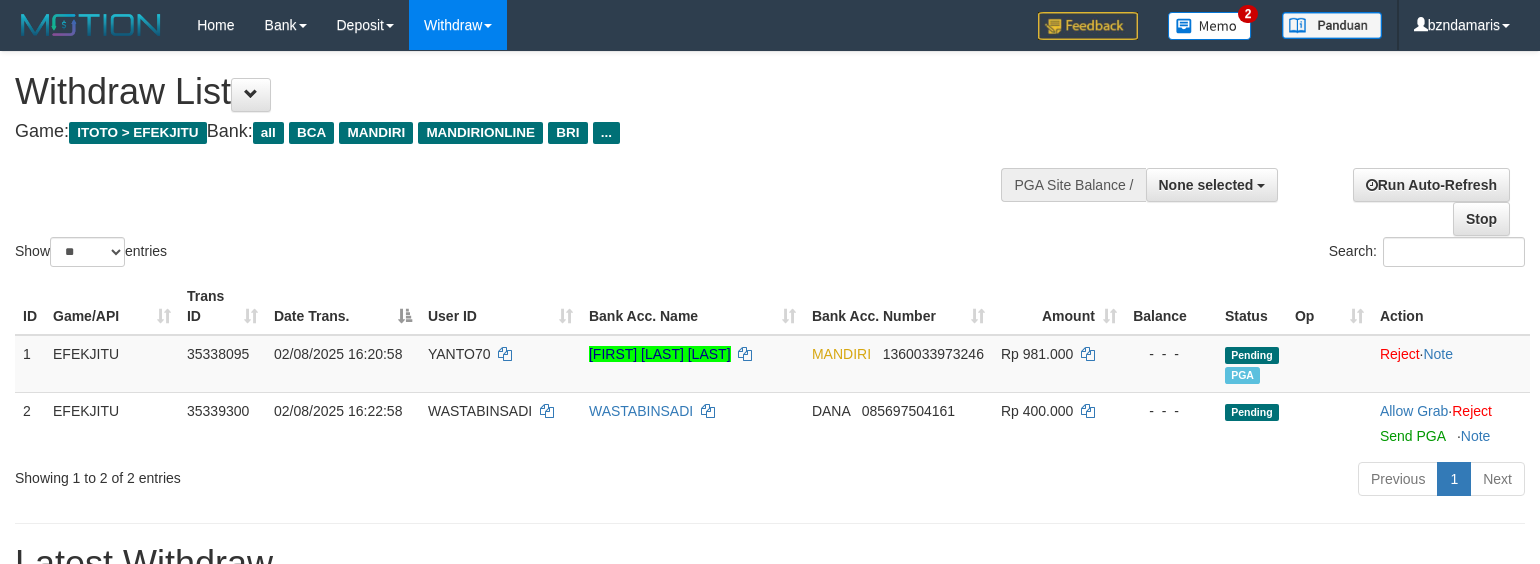 select 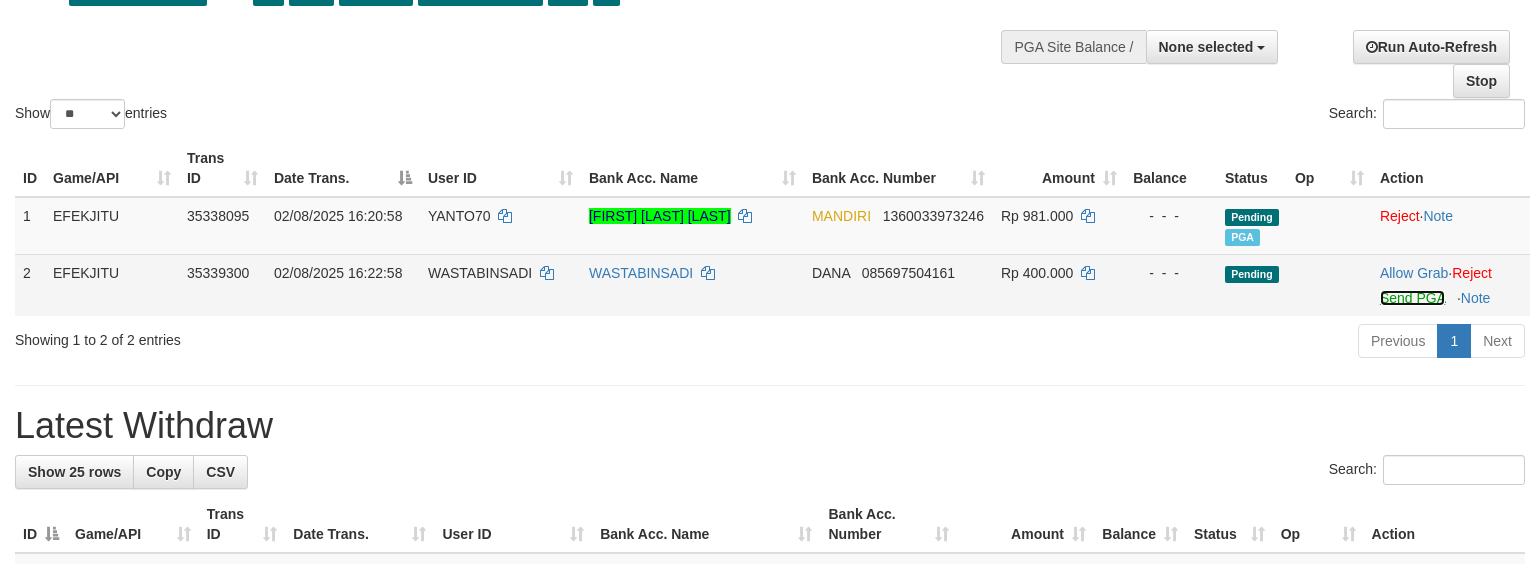 click on "Send PGA" at bounding box center [1412, 298] 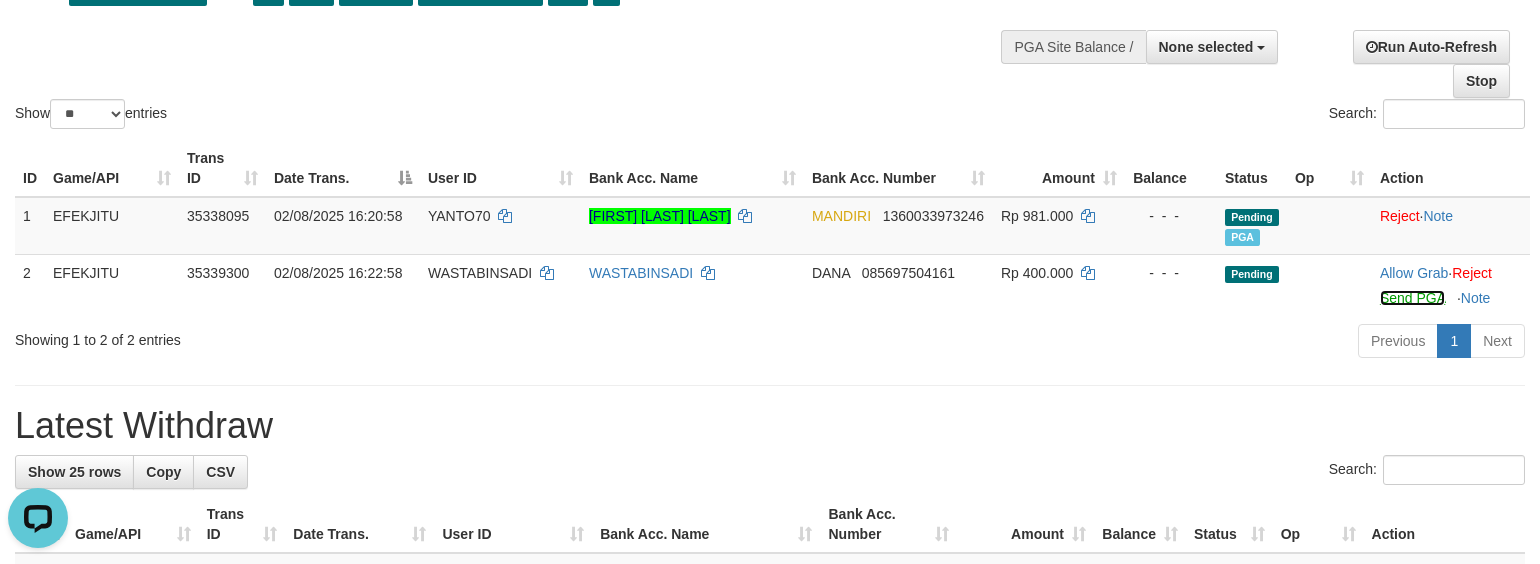 scroll, scrollTop: 0, scrollLeft: 0, axis: both 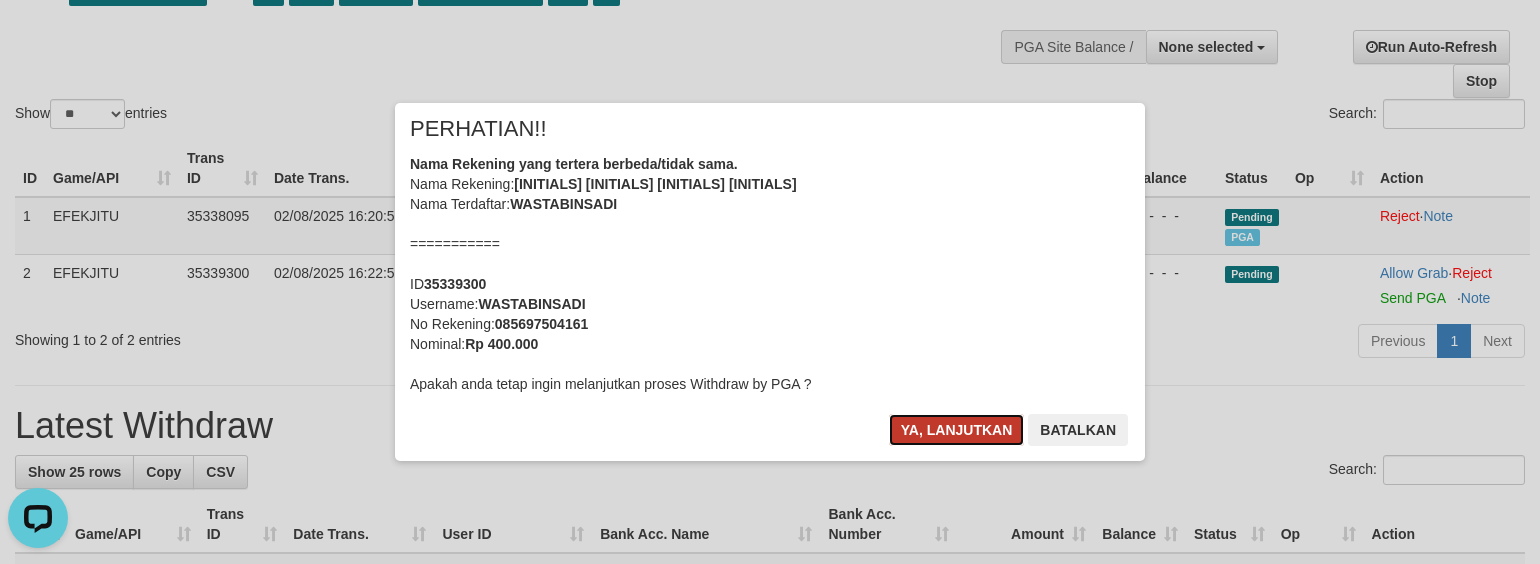 click on "Ya, lanjutkan" at bounding box center (957, 430) 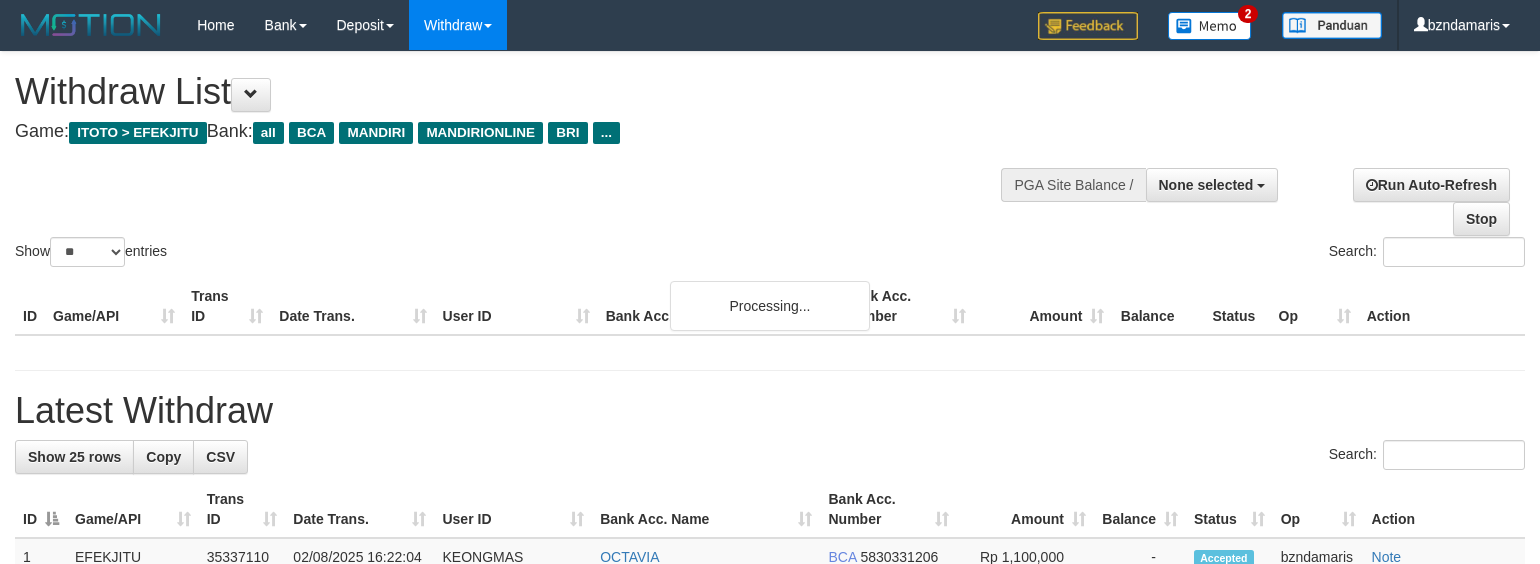 select 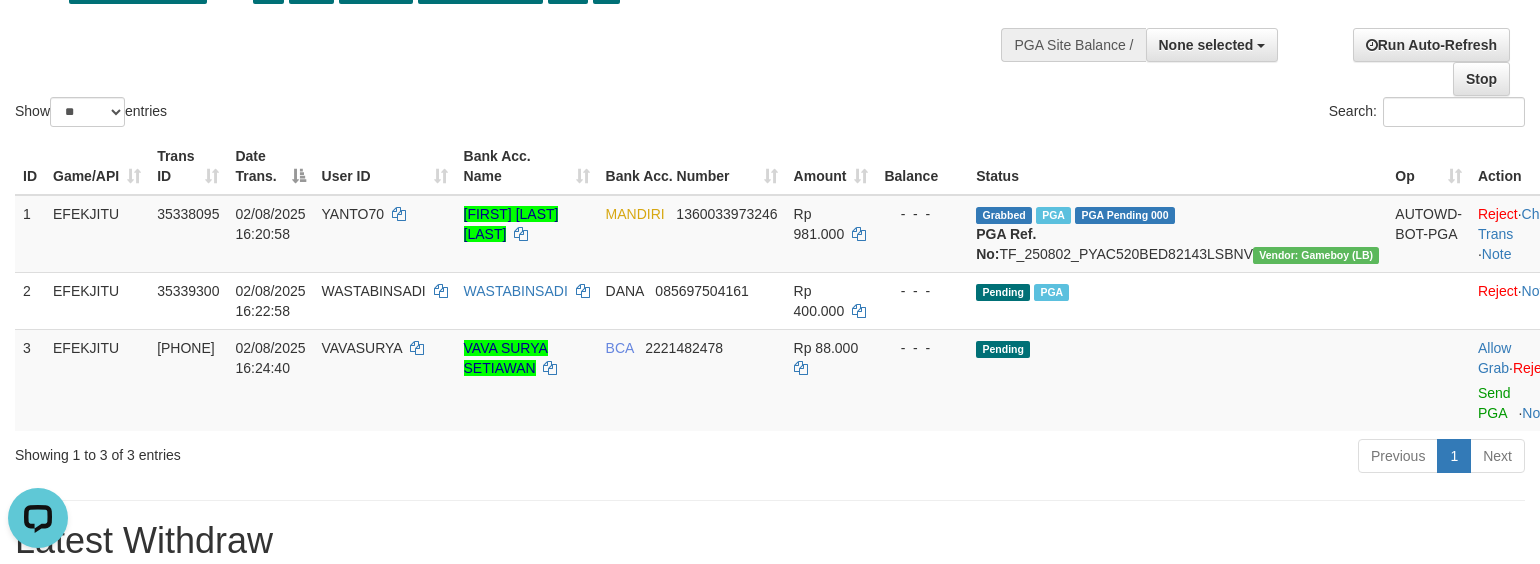 scroll, scrollTop: 0, scrollLeft: 0, axis: both 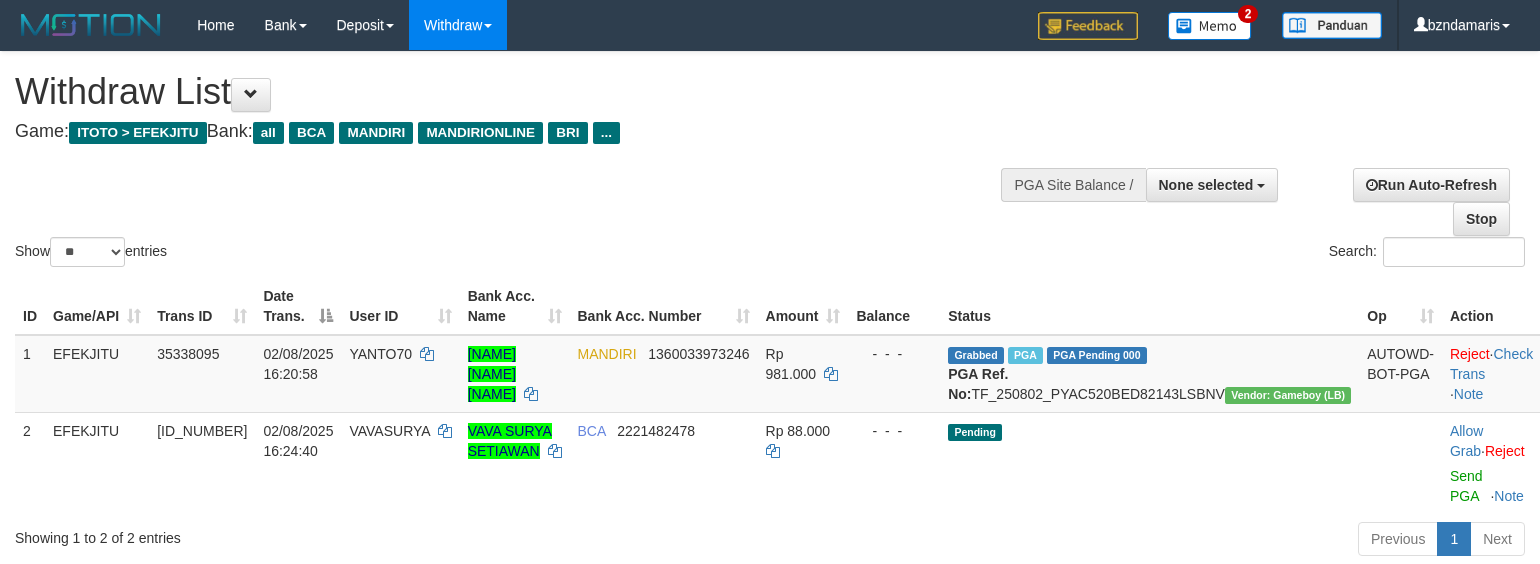 select 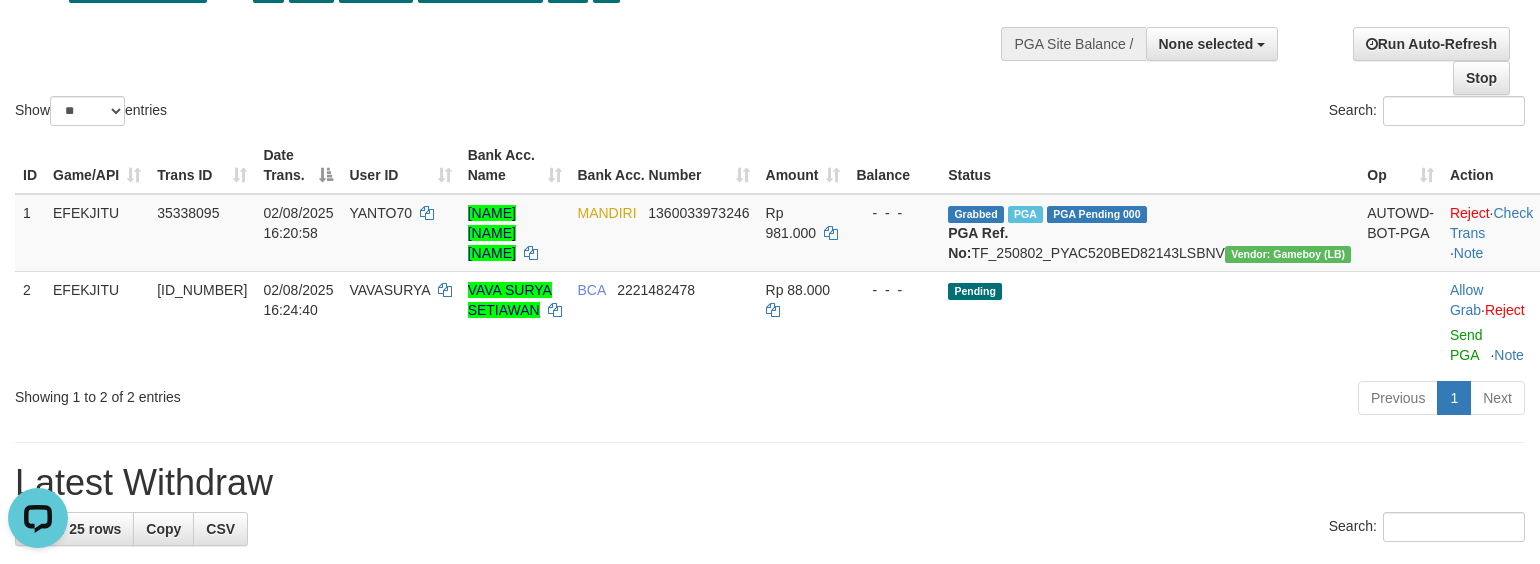 scroll, scrollTop: 0, scrollLeft: 0, axis: both 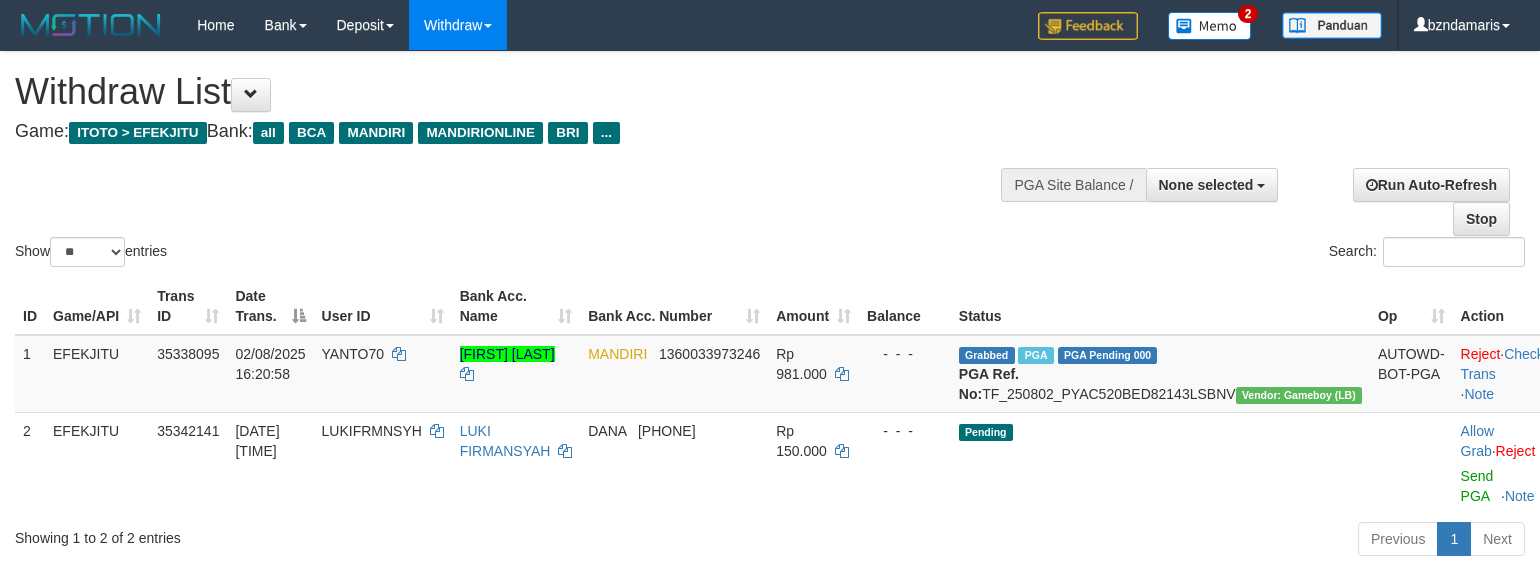select 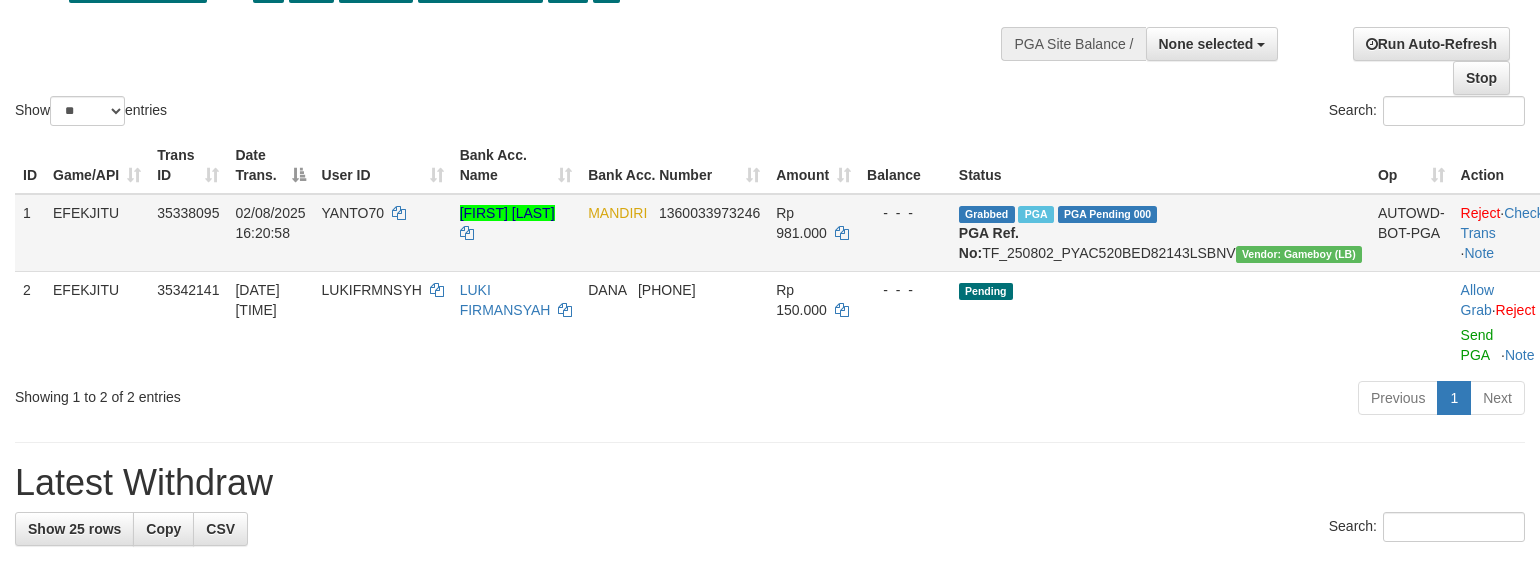 scroll, scrollTop: 141, scrollLeft: 0, axis: vertical 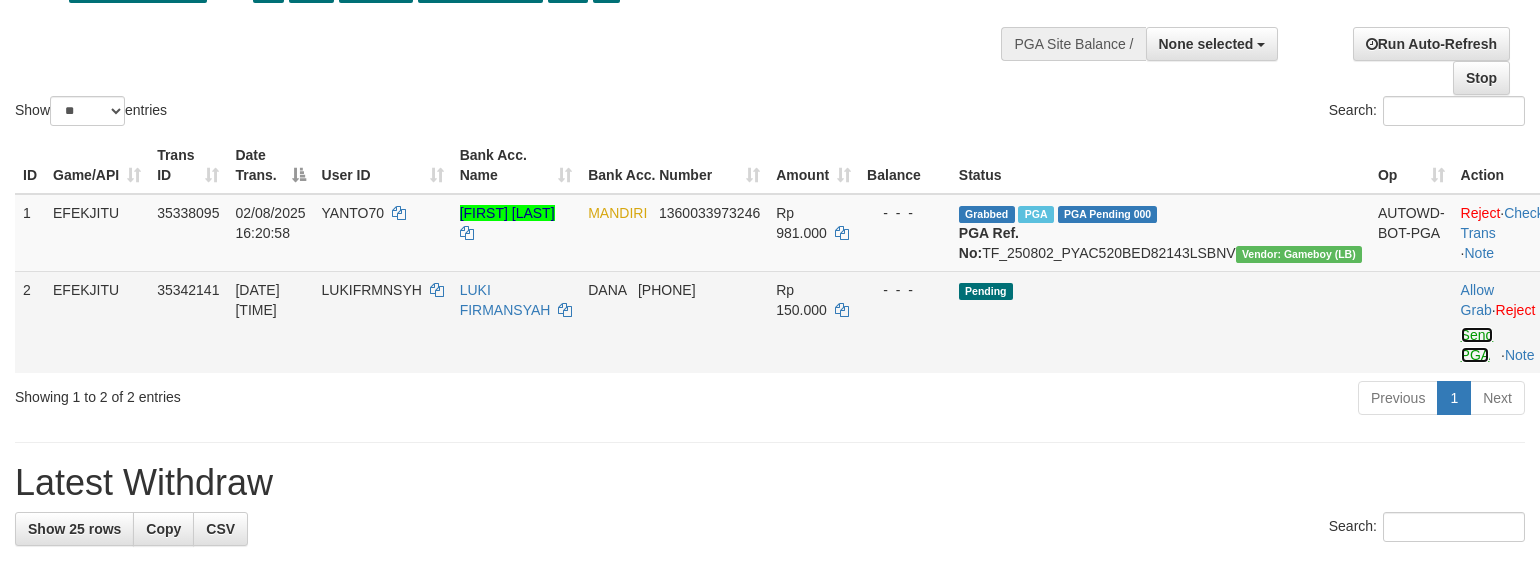 click on "Send PGA" at bounding box center [1477, 345] 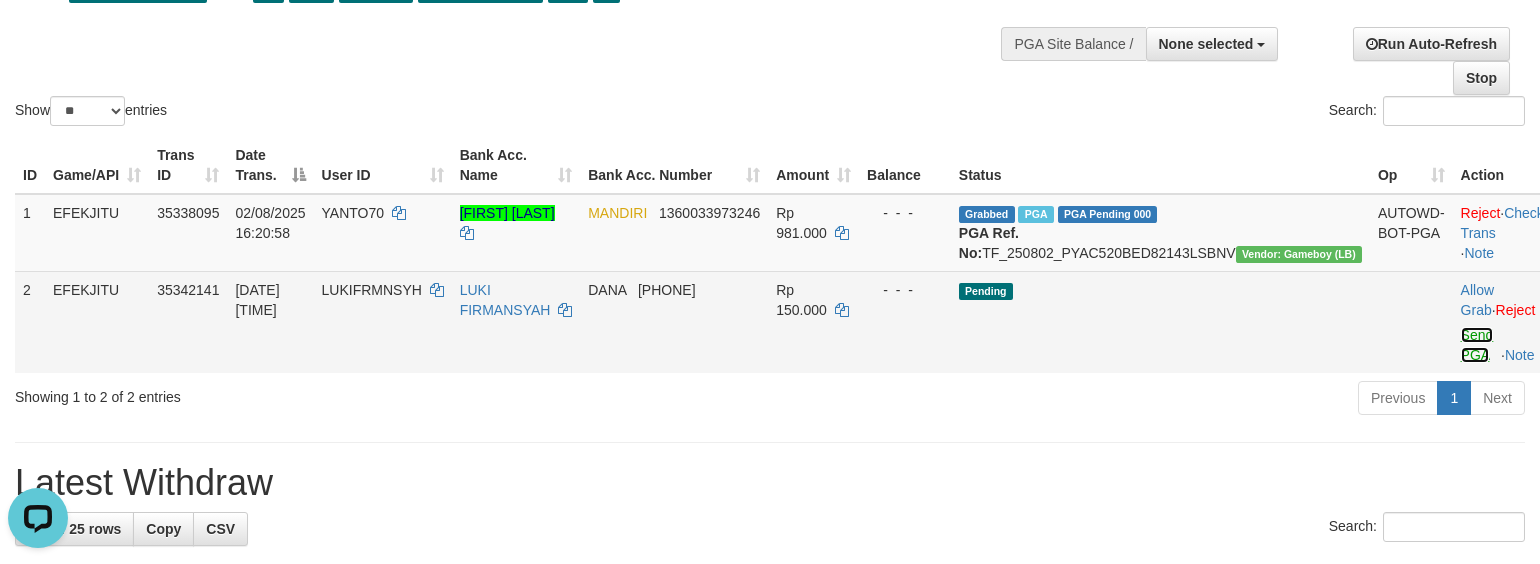 scroll, scrollTop: 0, scrollLeft: 0, axis: both 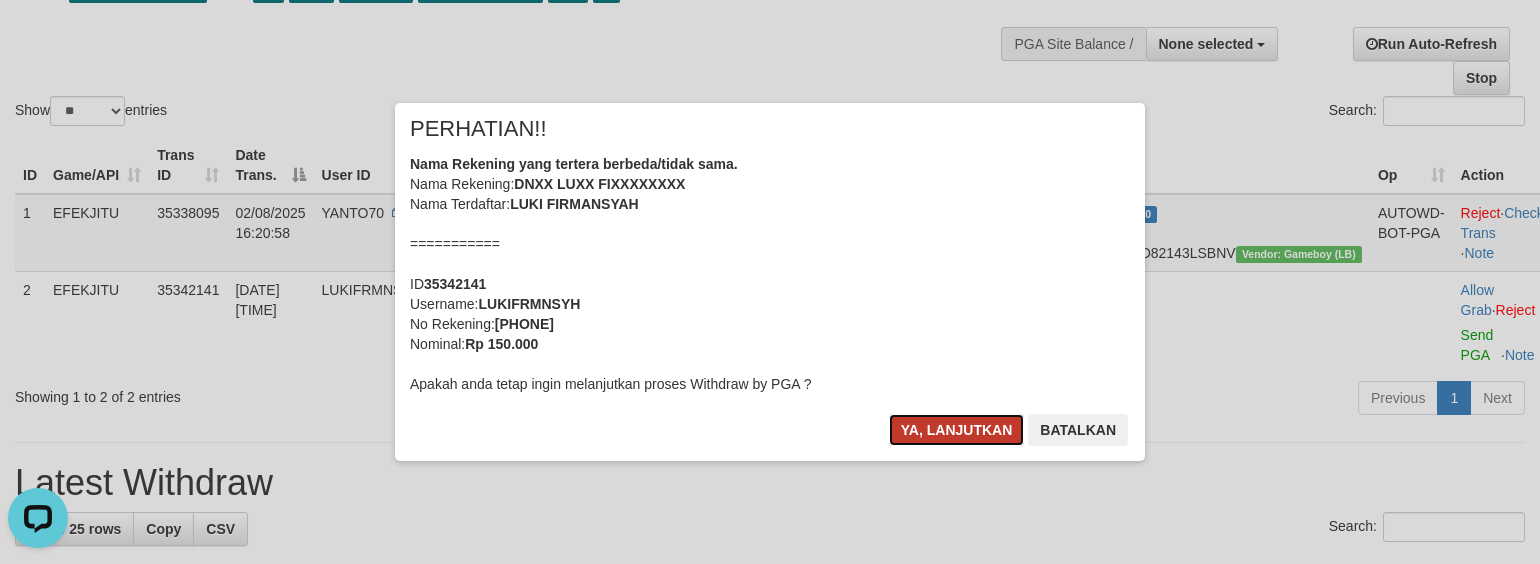 click on "Ya, lanjutkan" at bounding box center (957, 430) 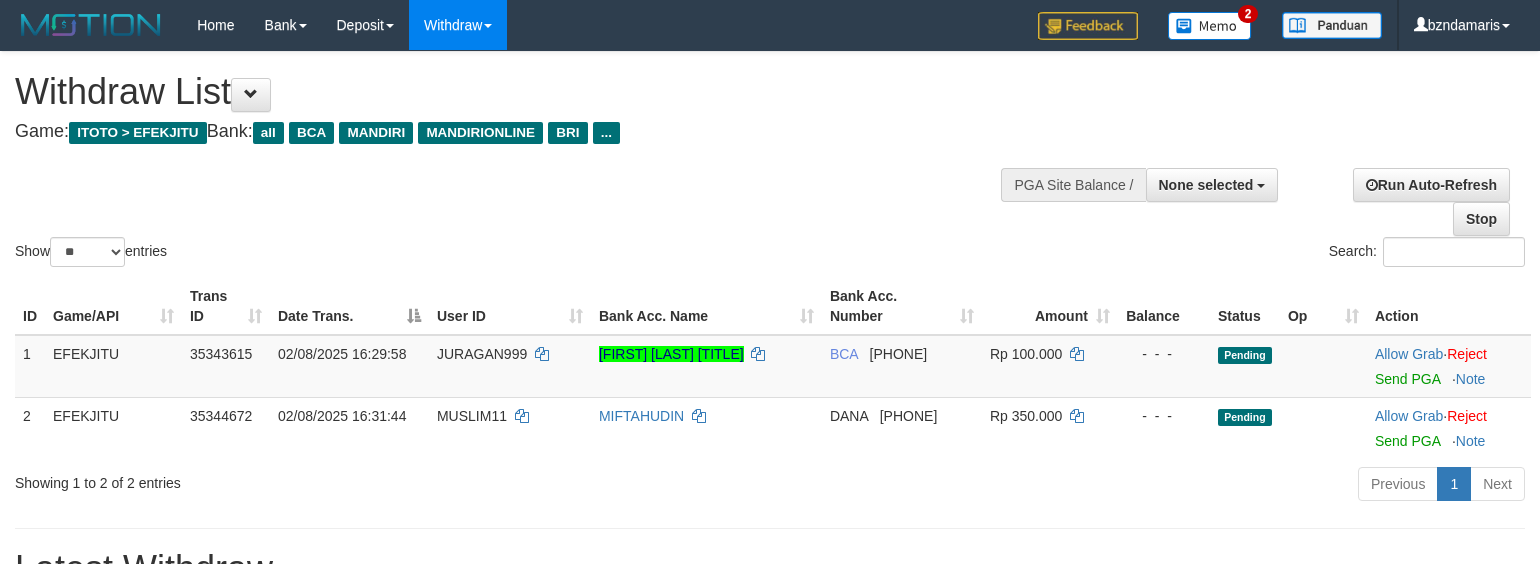 select 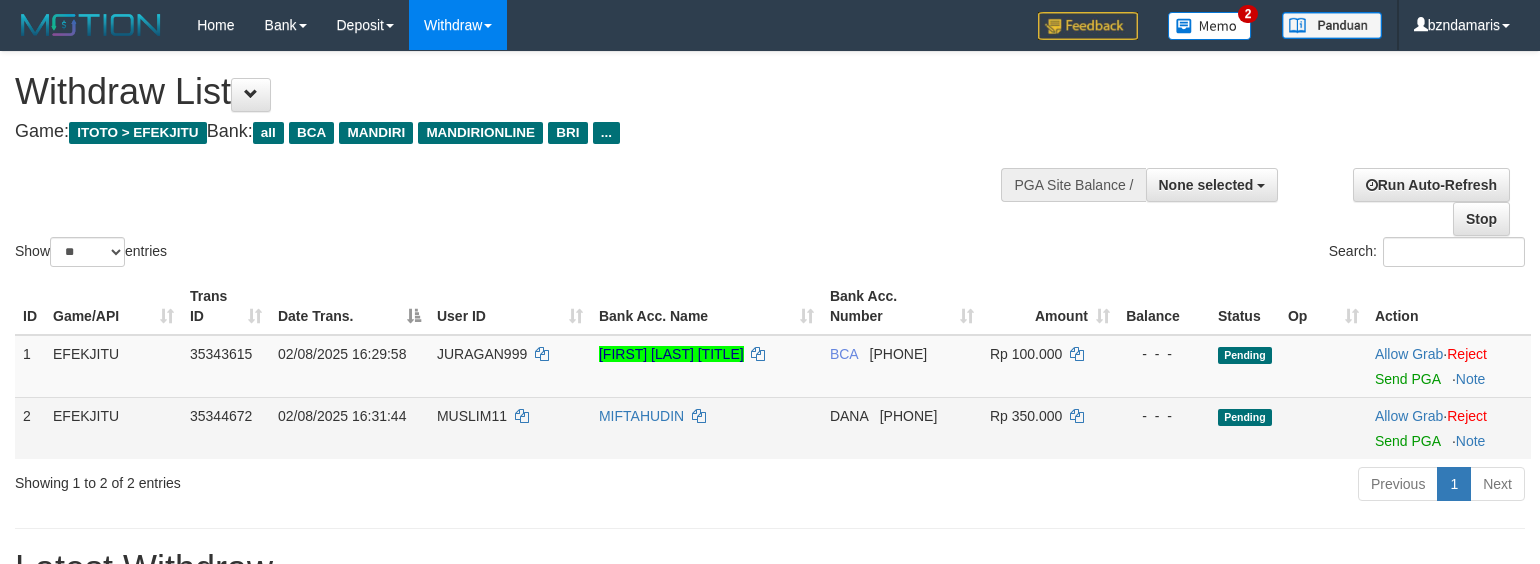 scroll, scrollTop: 141, scrollLeft: 0, axis: vertical 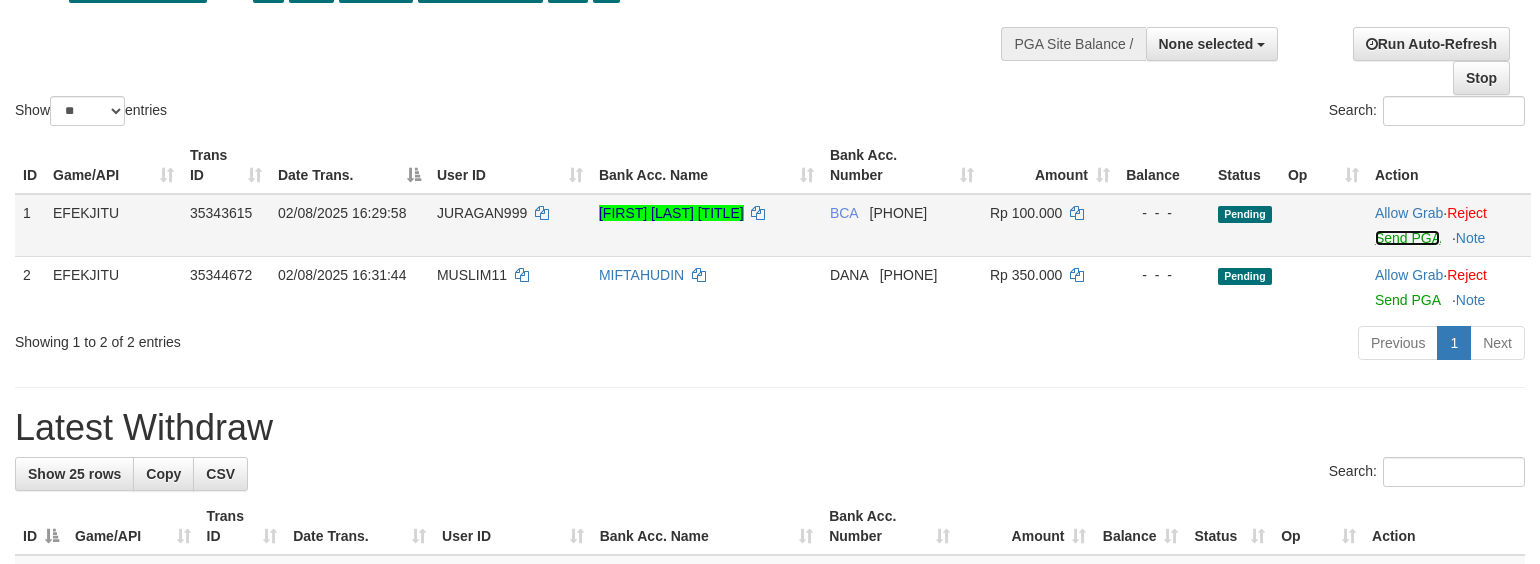 click on "Send PGA" at bounding box center [1407, 238] 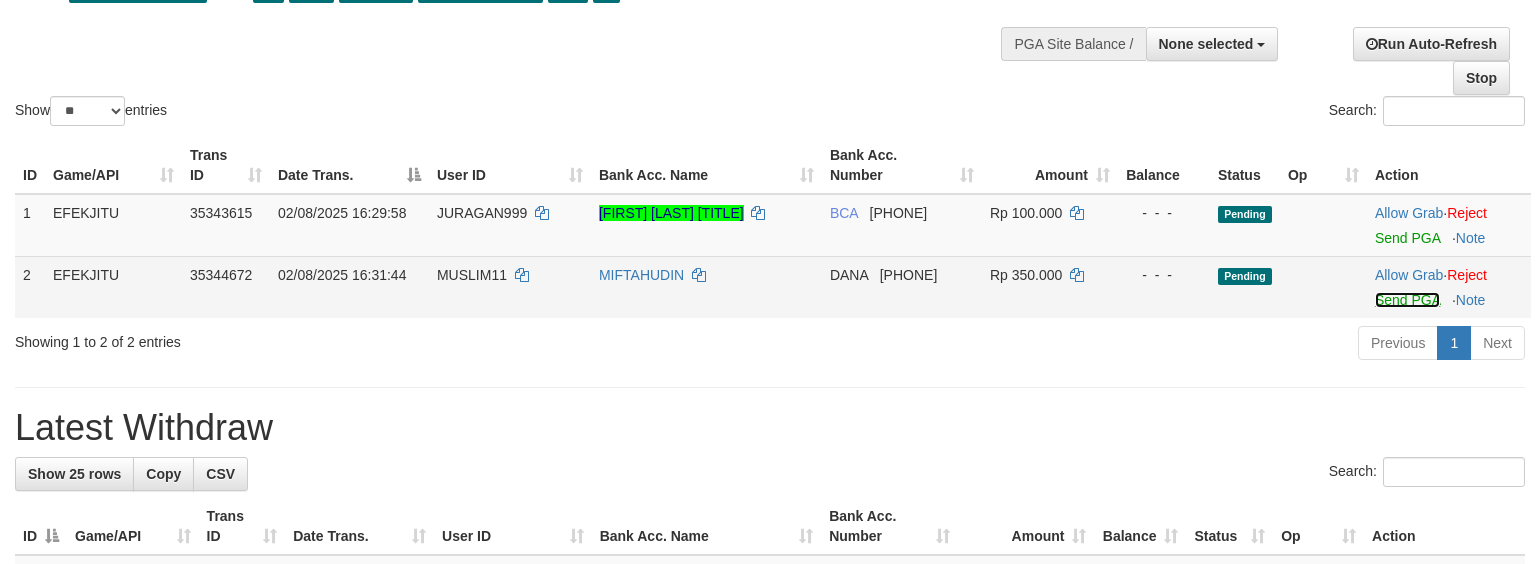 click on "Send PGA" at bounding box center (1407, 300) 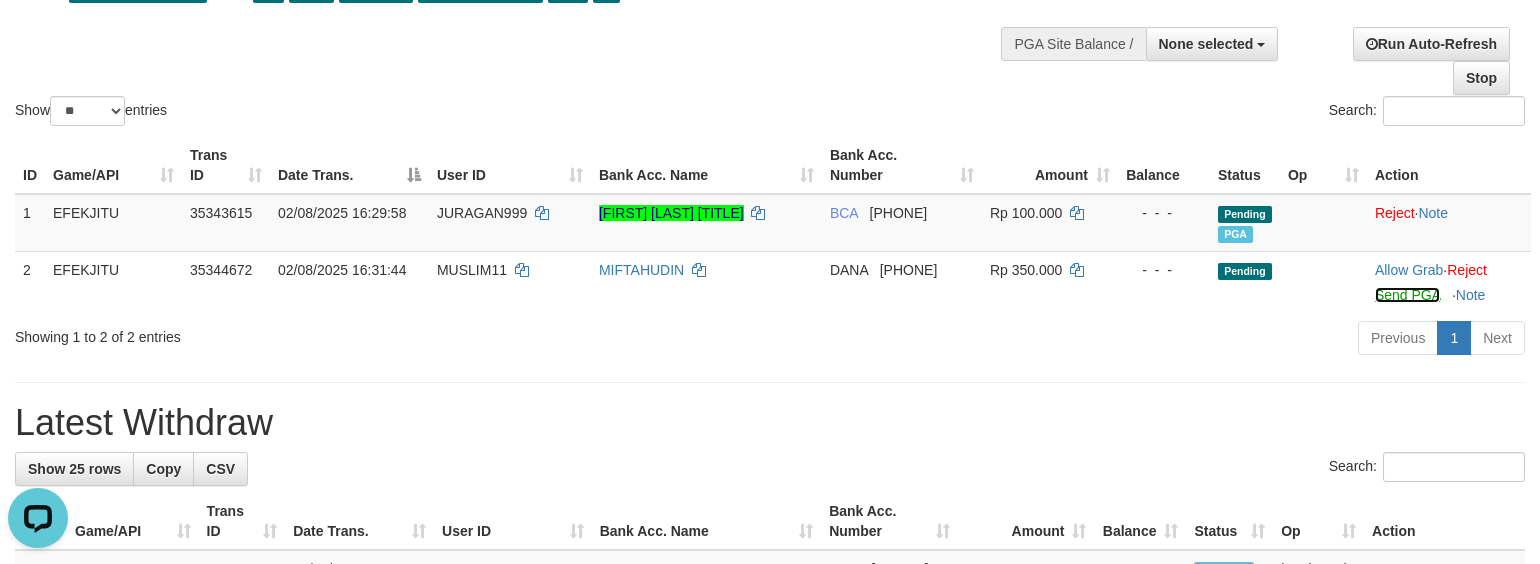 scroll, scrollTop: 0, scrollLeft: 0, axis: both 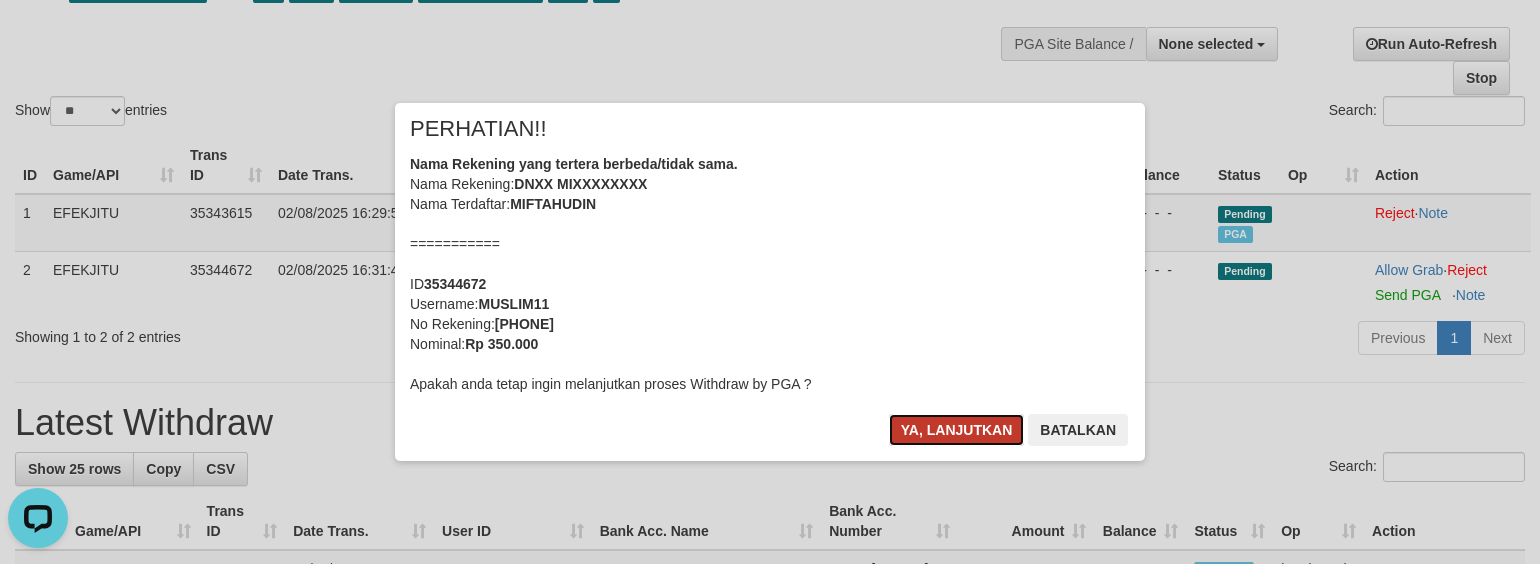 click on "Ya, lanjutkan" at bounding box center [957, 430] 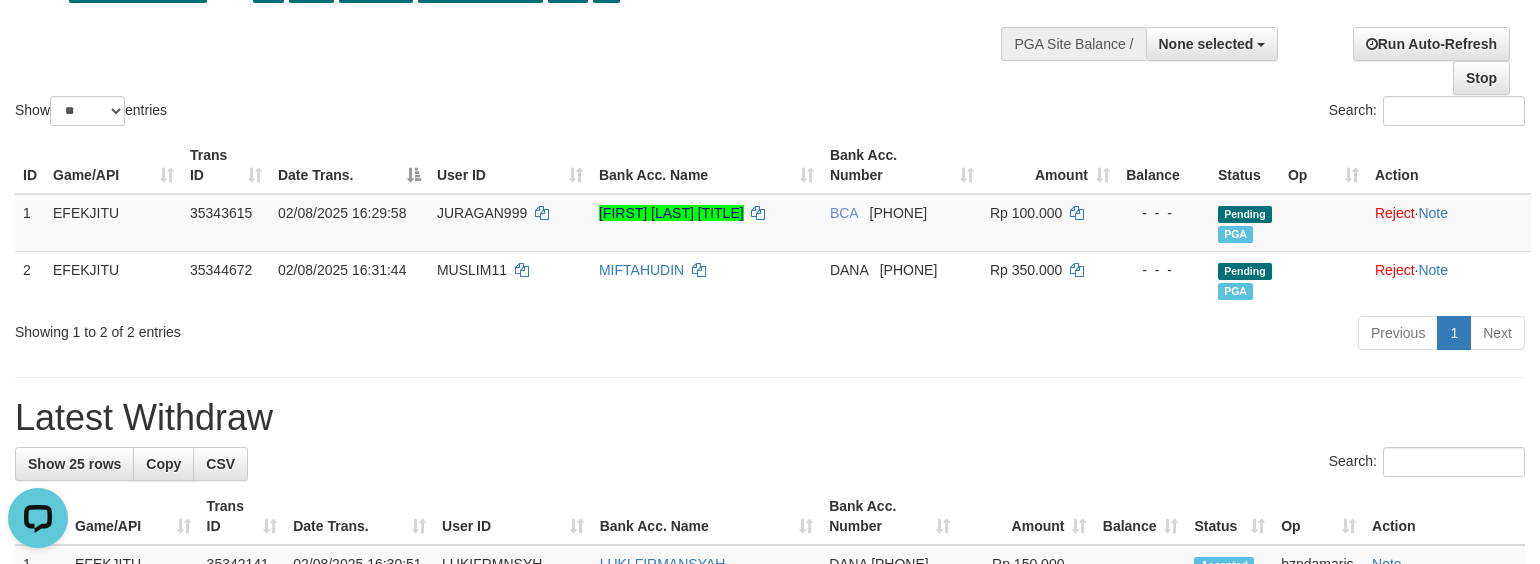 click on "**********" at bounding box center [770, 847] 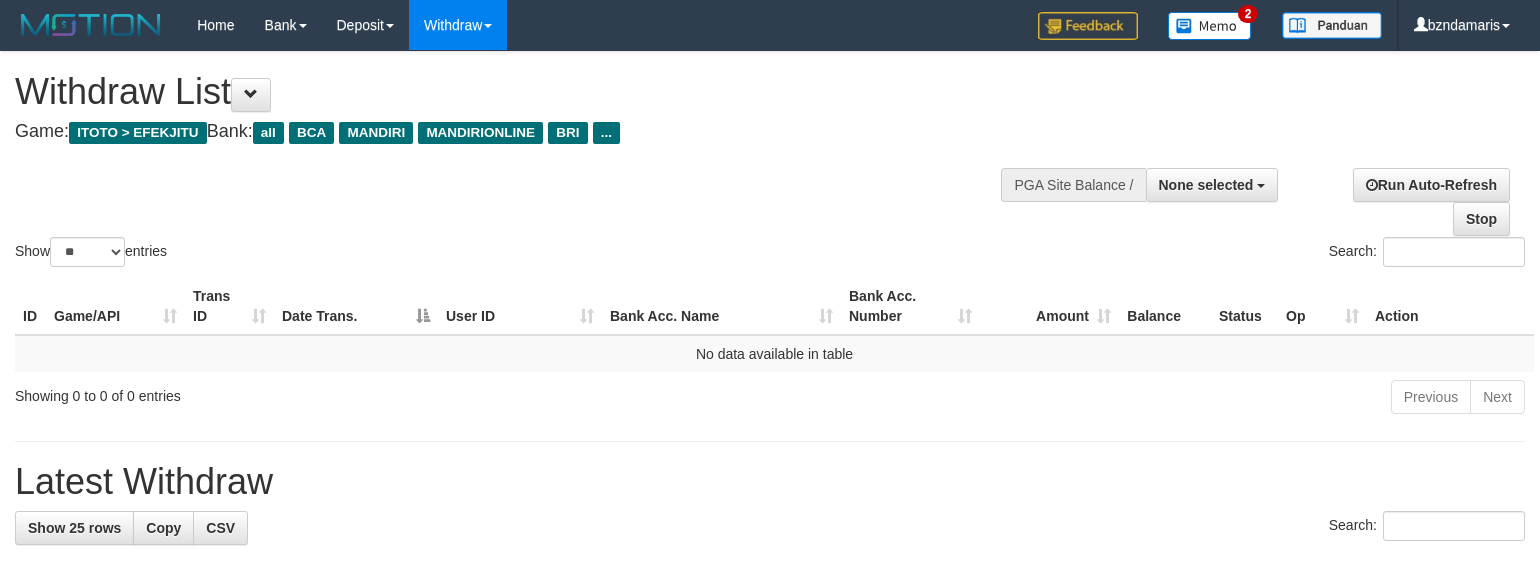 select 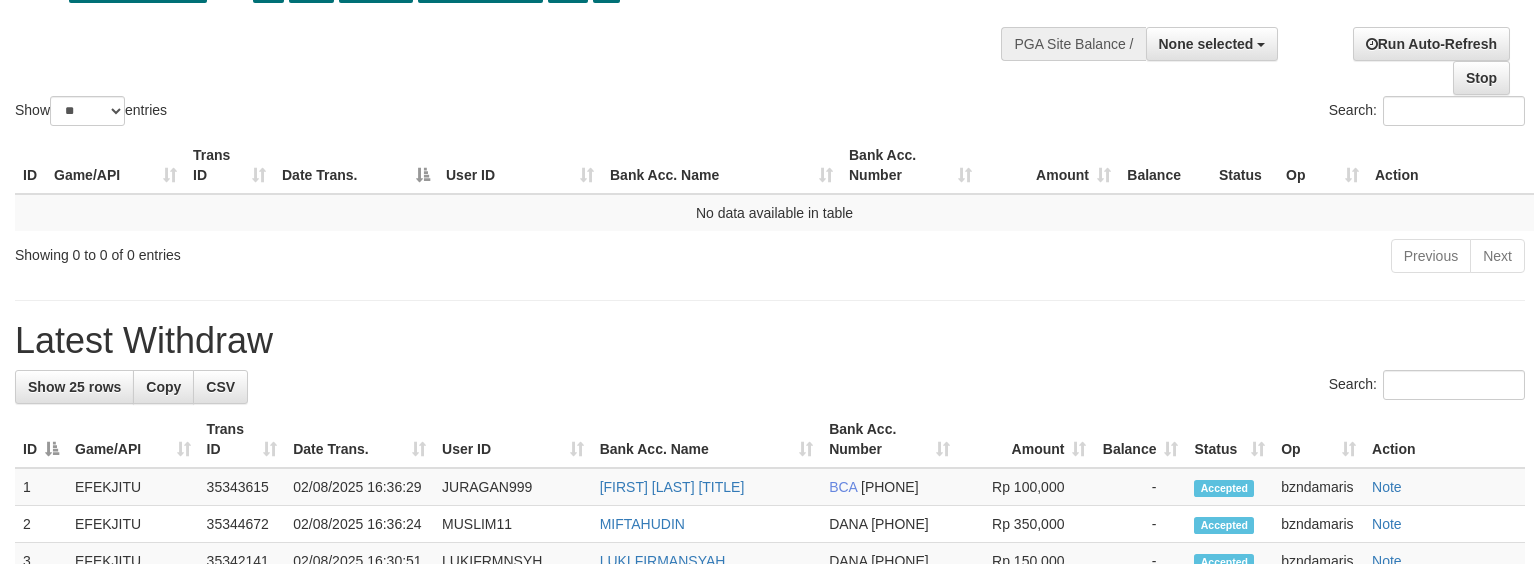 click on "Latest Withdraw" at bounding box center (770, 341) 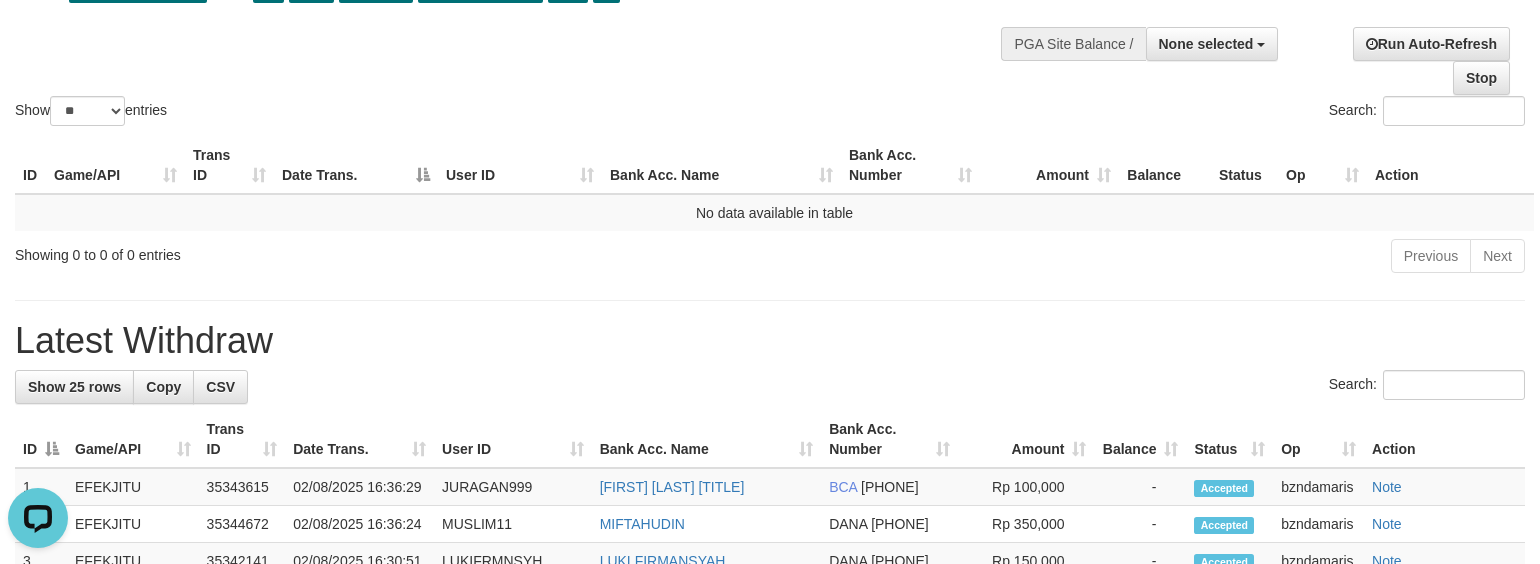 scroll, scrollTop: 0, scrollLeft: 0, axis: both 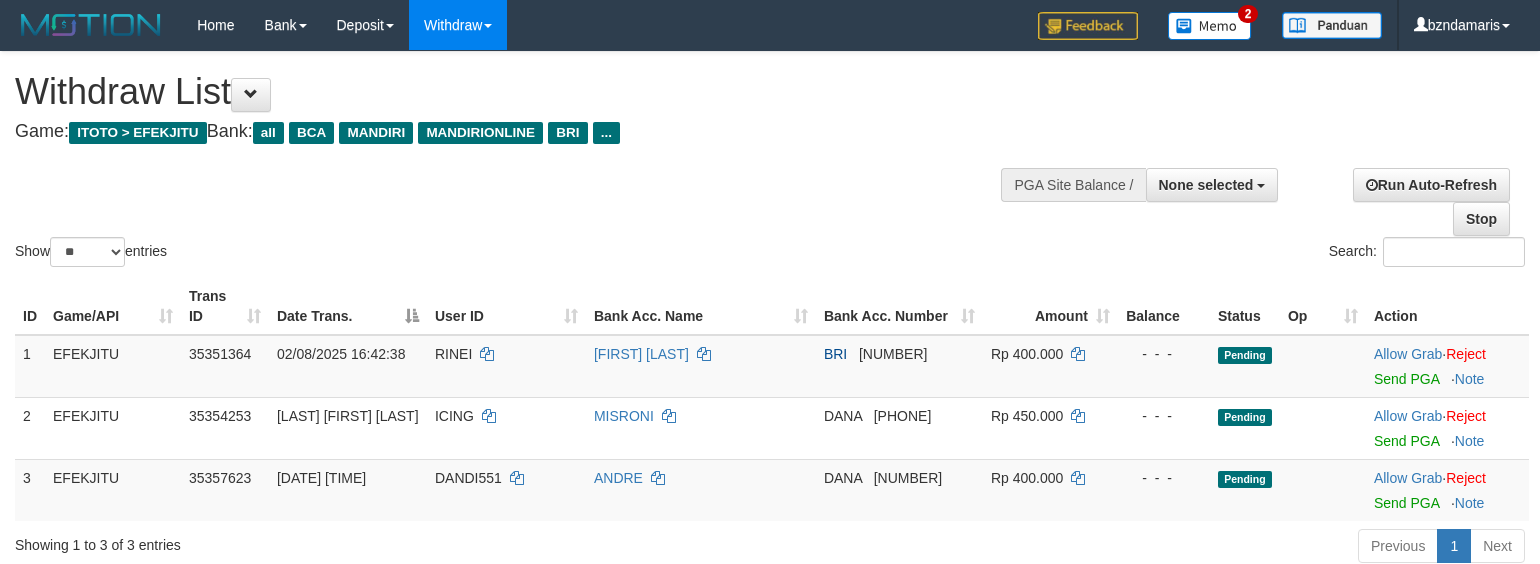 select 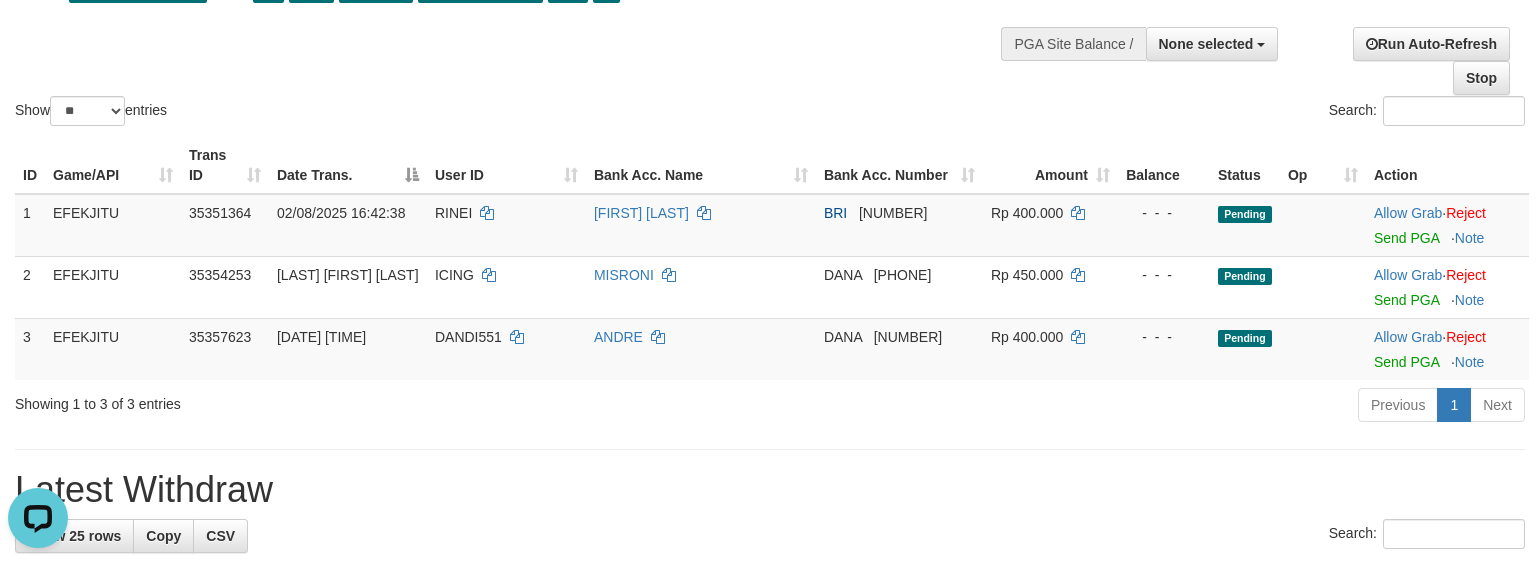scroll, scrollTop: 0, scrollLeft: 0, axis: both 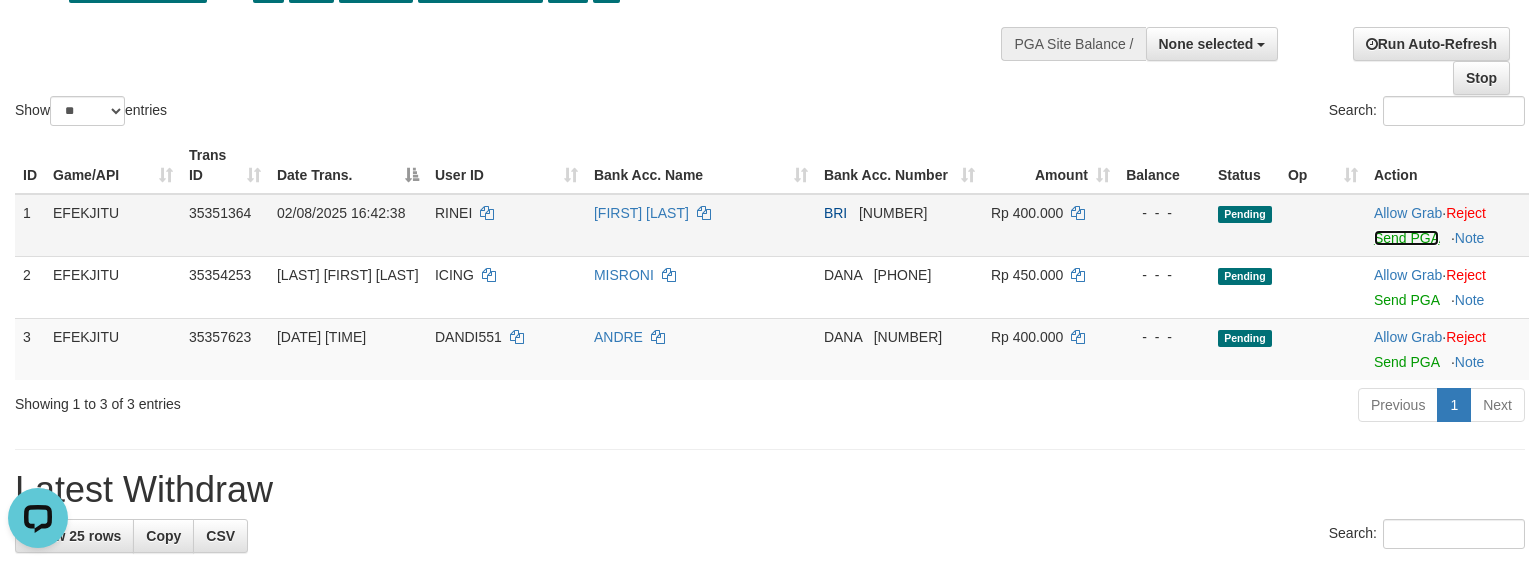 click on "Send PGA" at bounding box center (1406, 238) 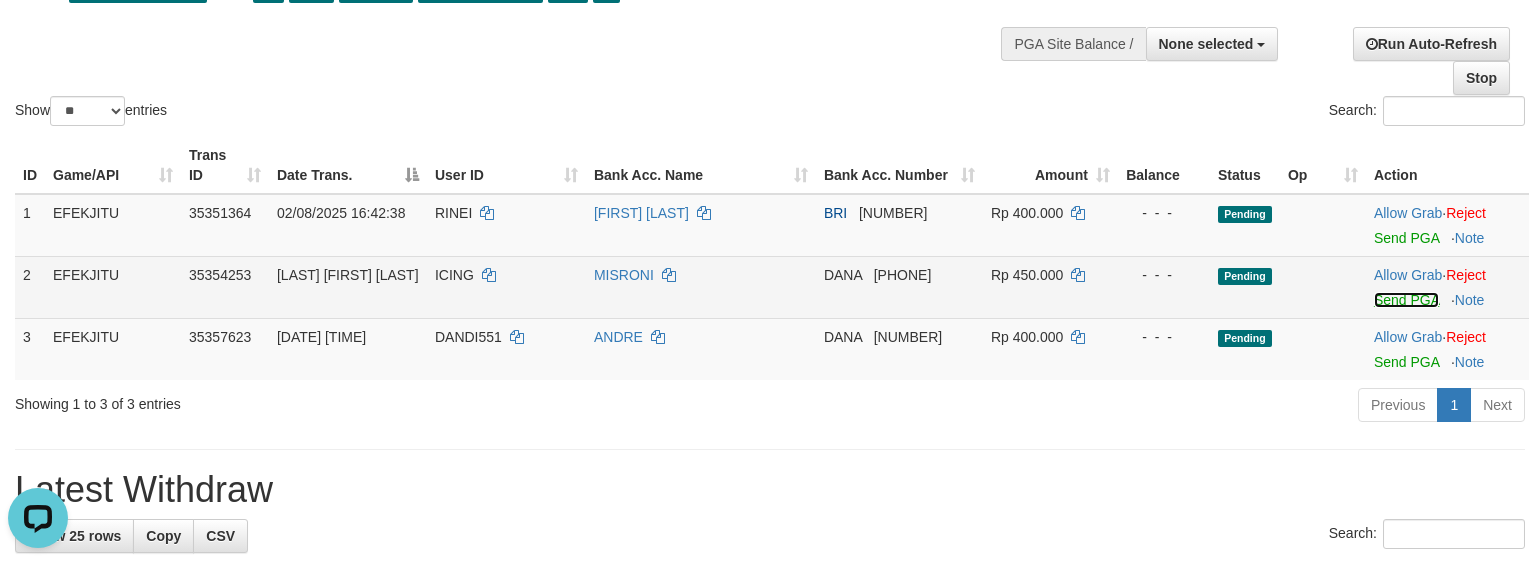 click on "Send PGA" at bounding box center (1406, 300) 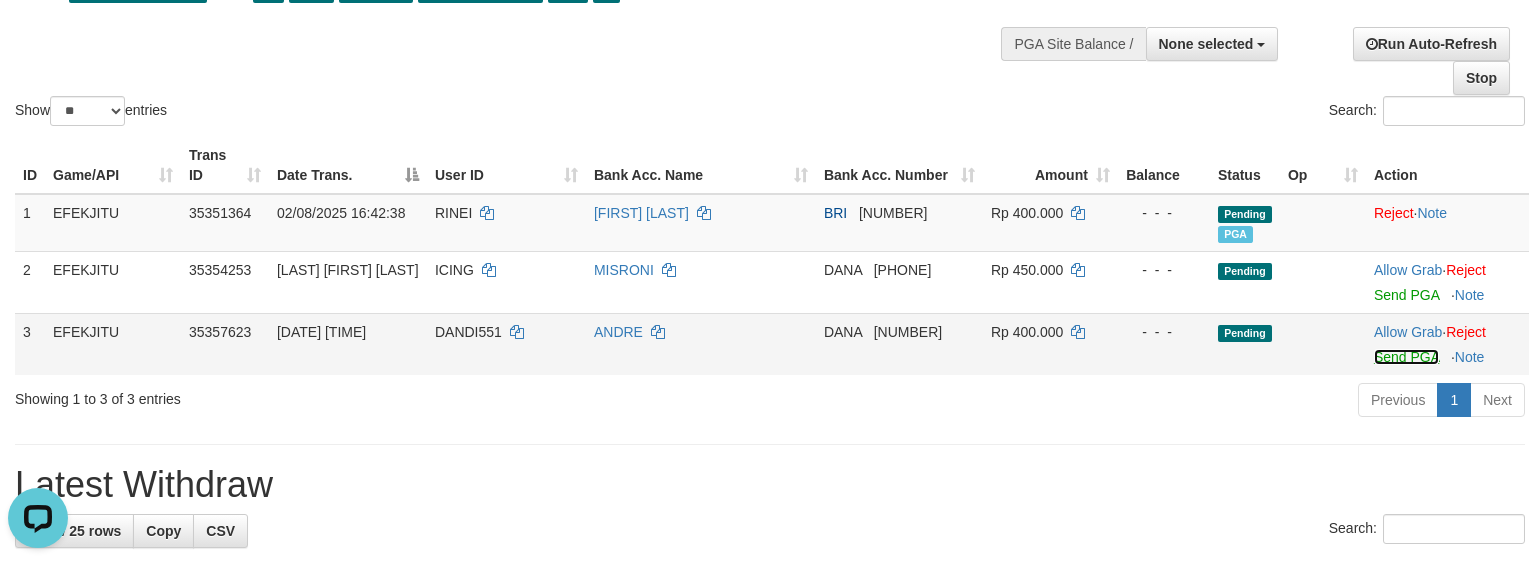 click on "Send PGA" at bounding box center [1406, 357] 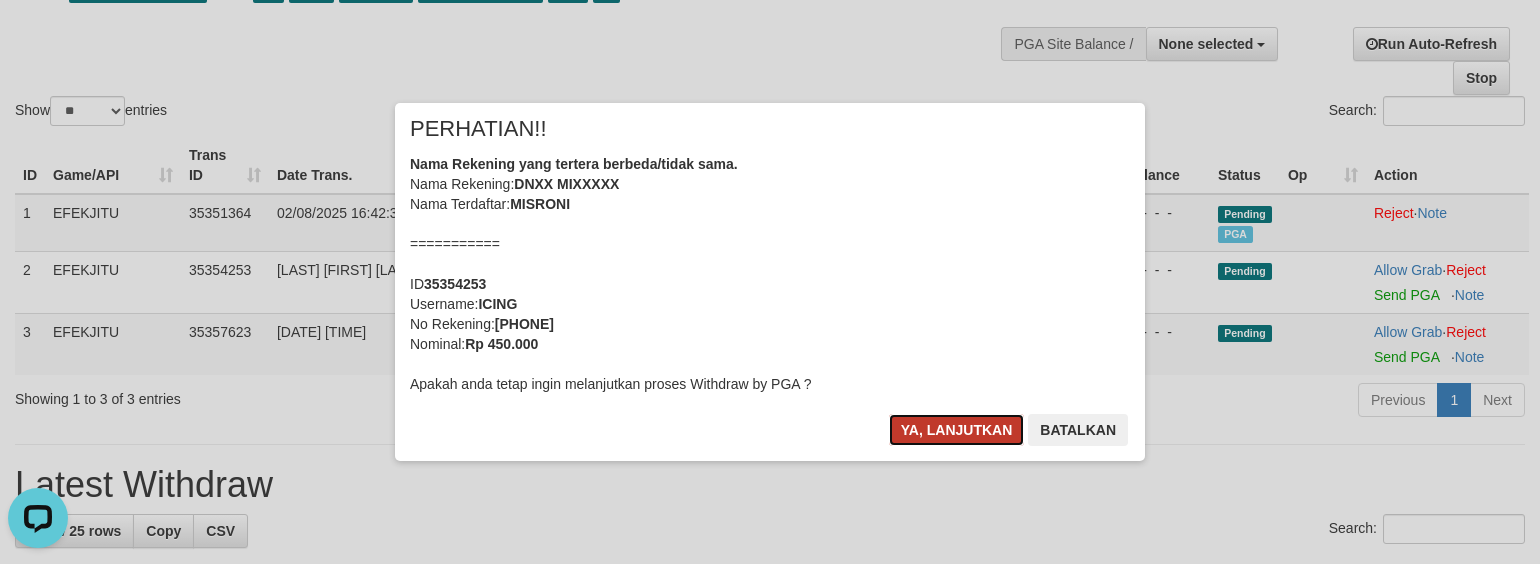 click on "Ya, lanjutkan" at bounding box center [957, 430] 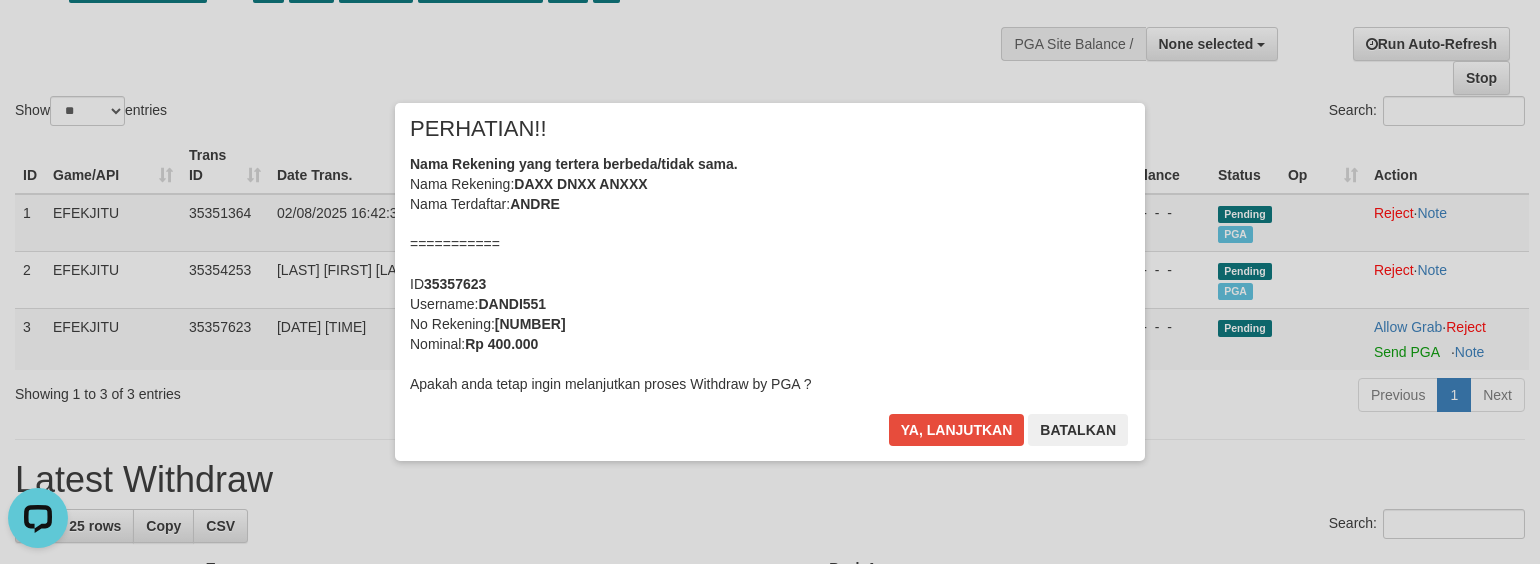 click on "Rp 400.000" at bounding box center [501, 344] 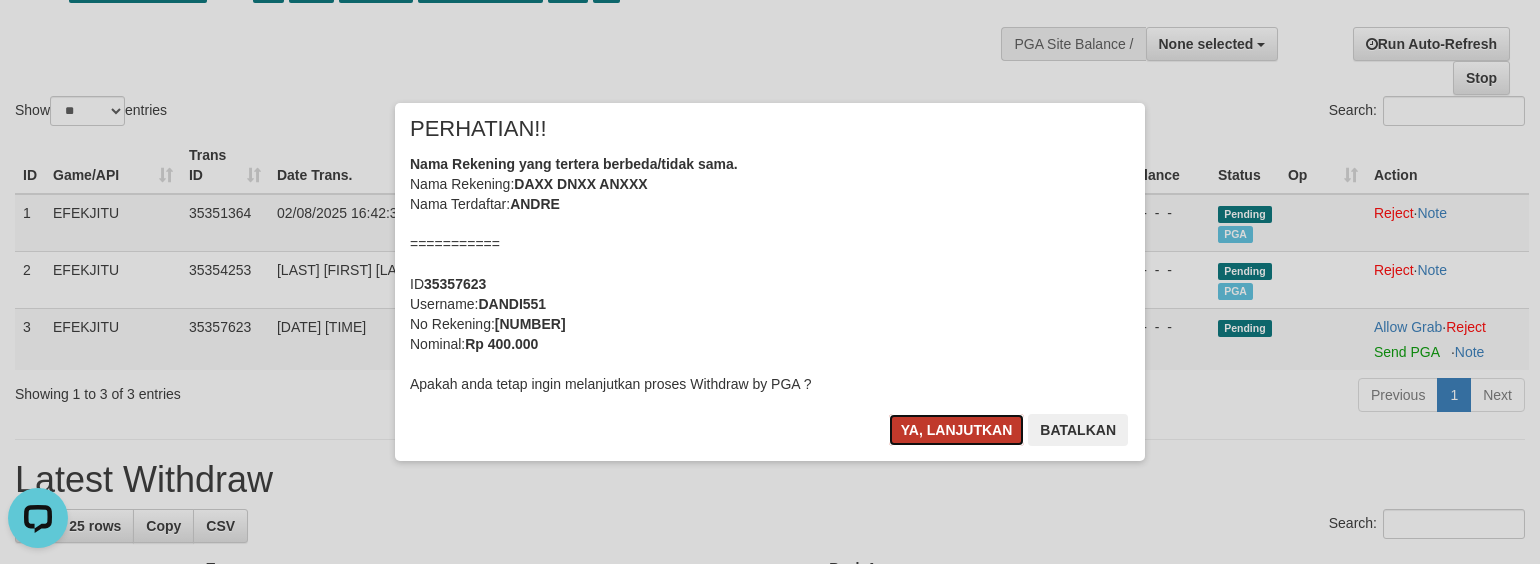 click on "Ya, lanjutkan" at bounding box center [957, 430] 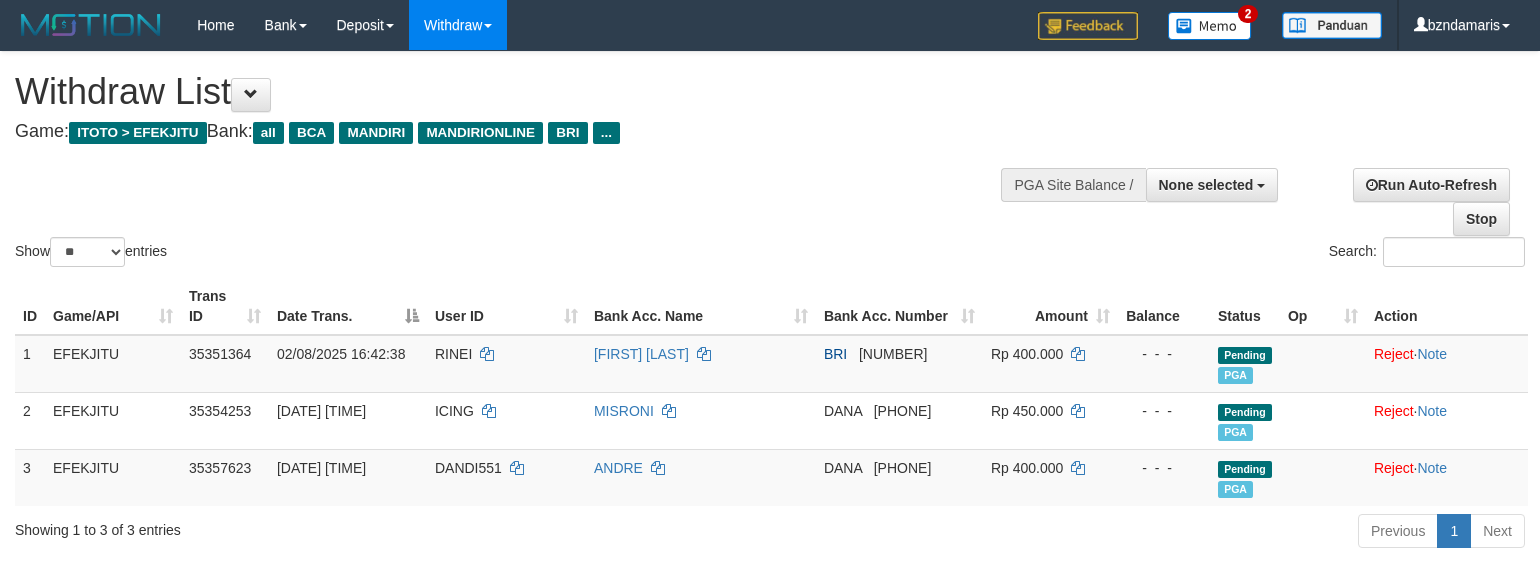 select 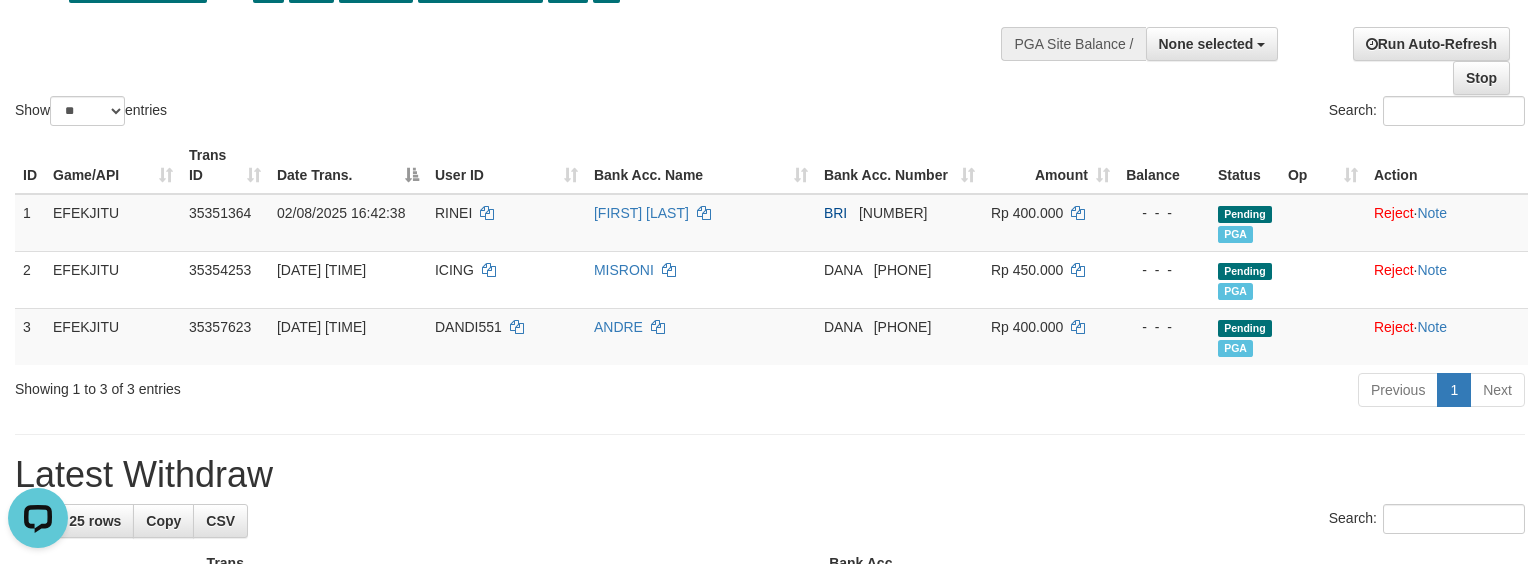scroll, scrollTop: 0, scrollLeft: 0, axis: both 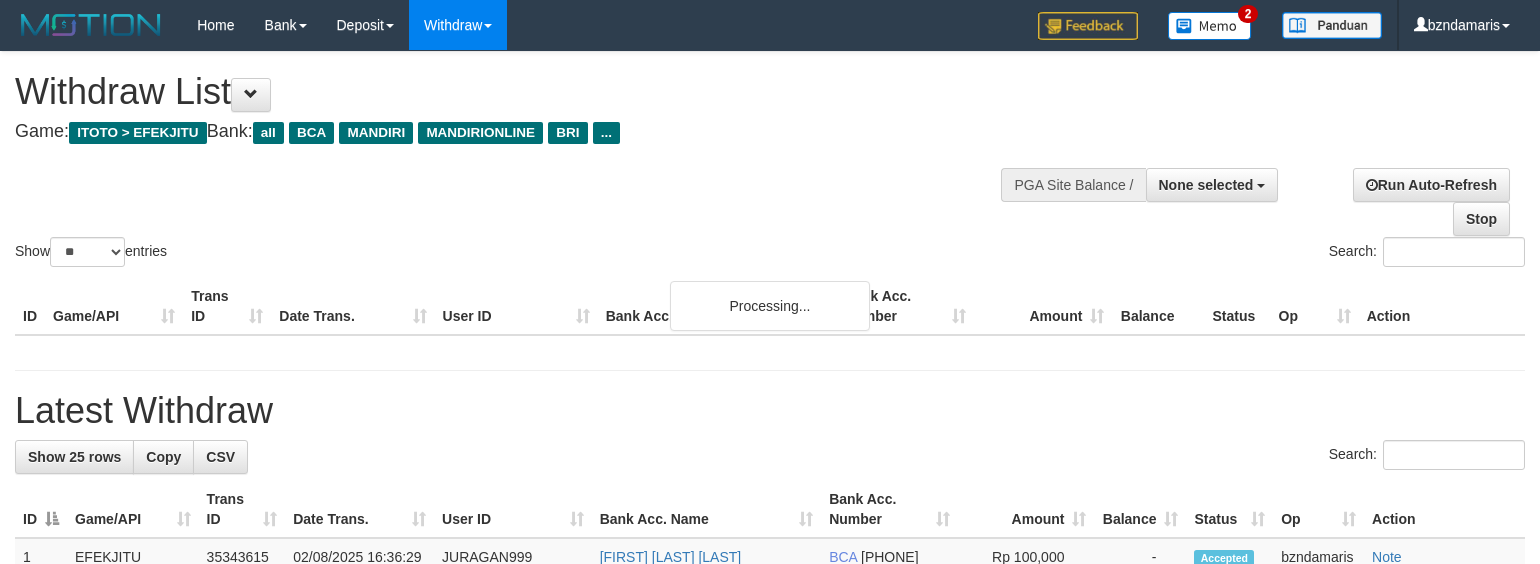 select 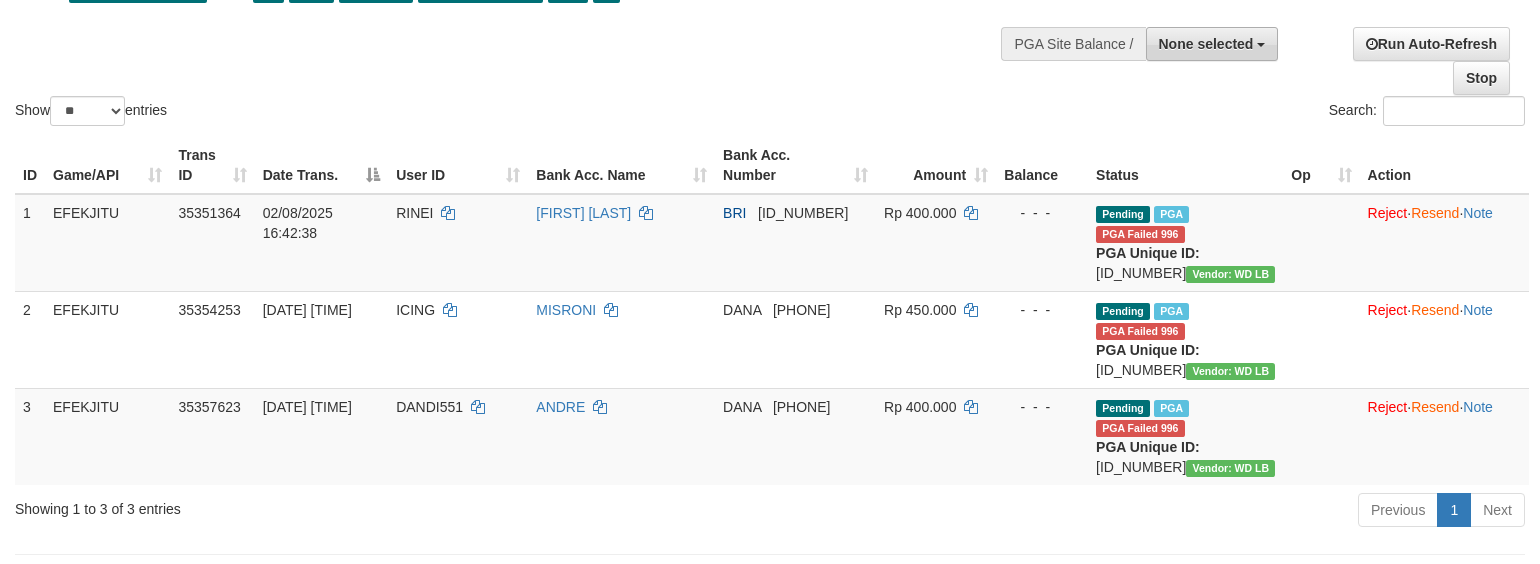 click on "None selected" at bounding box center (1212, 44) 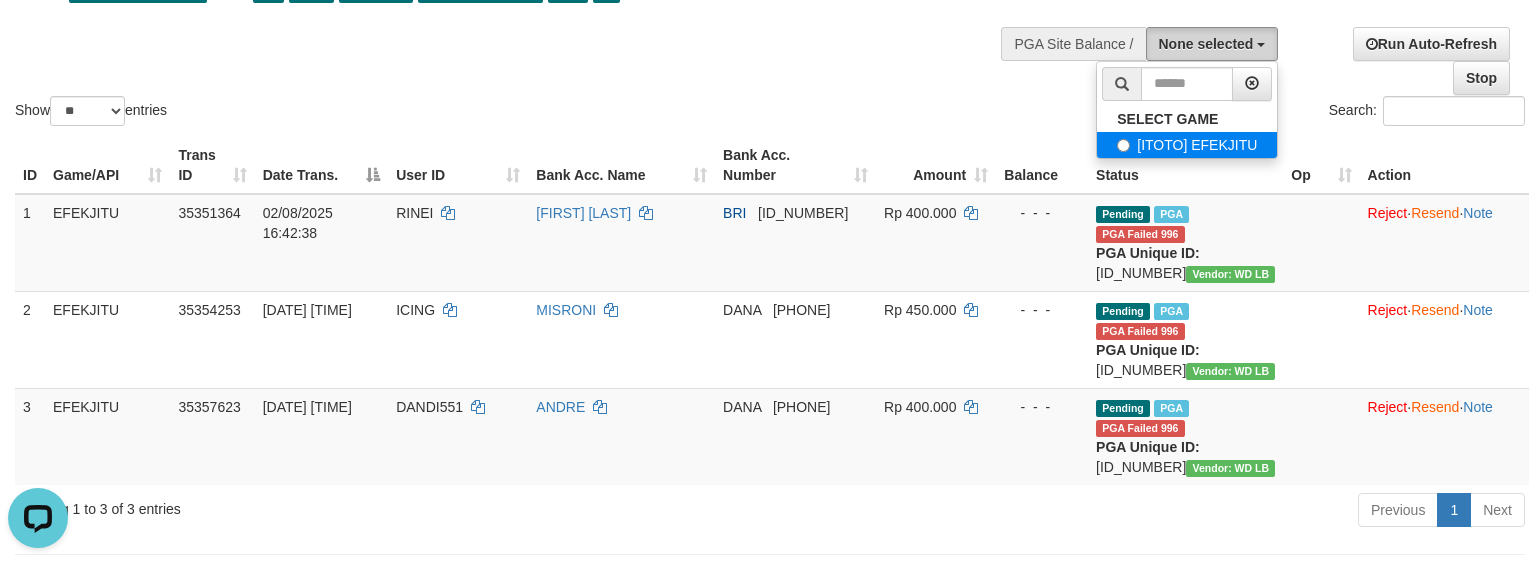 scroll, scrollTop: 0, scrollLeft: 0, axis: both 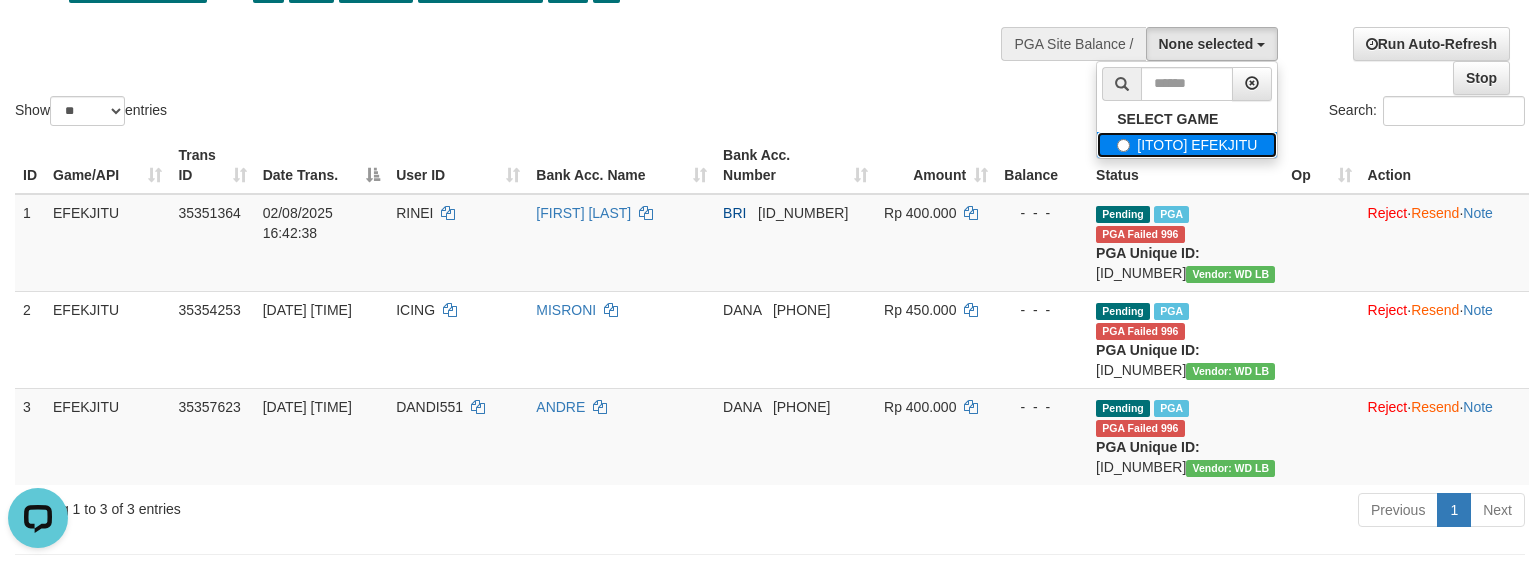 click on "[ITOTO] EFEKJITU" at bounding box center [1187, 145] 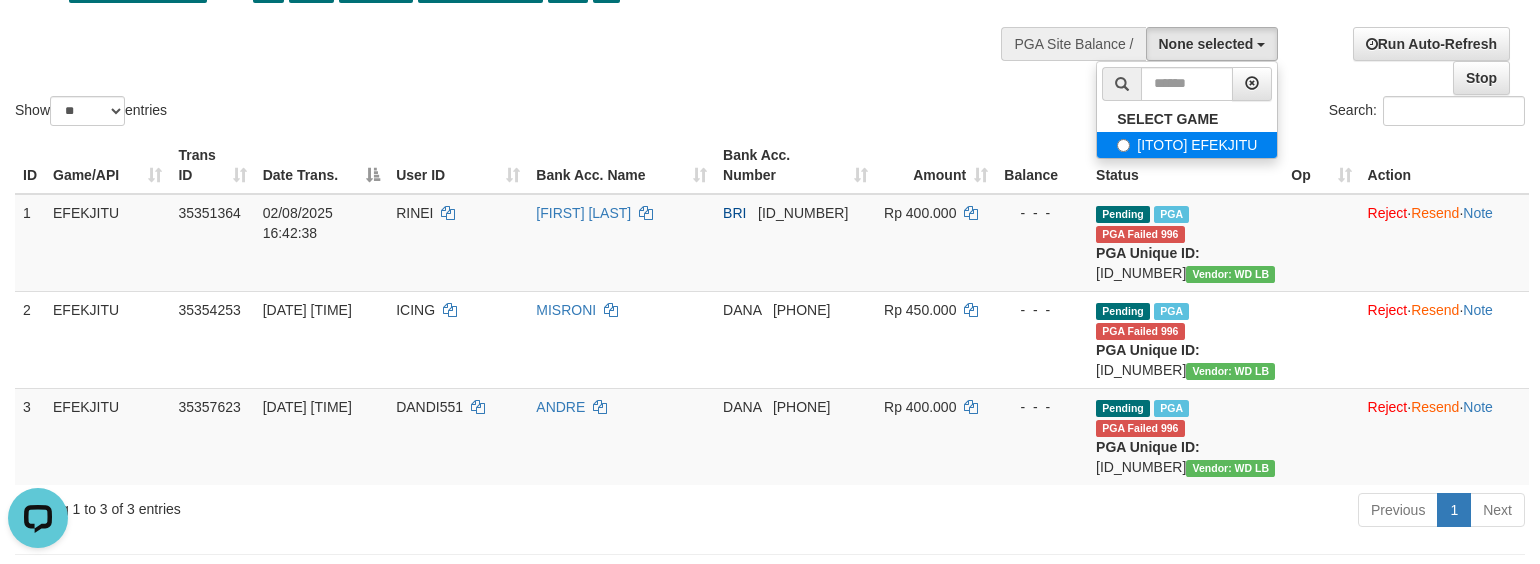 select on "****" 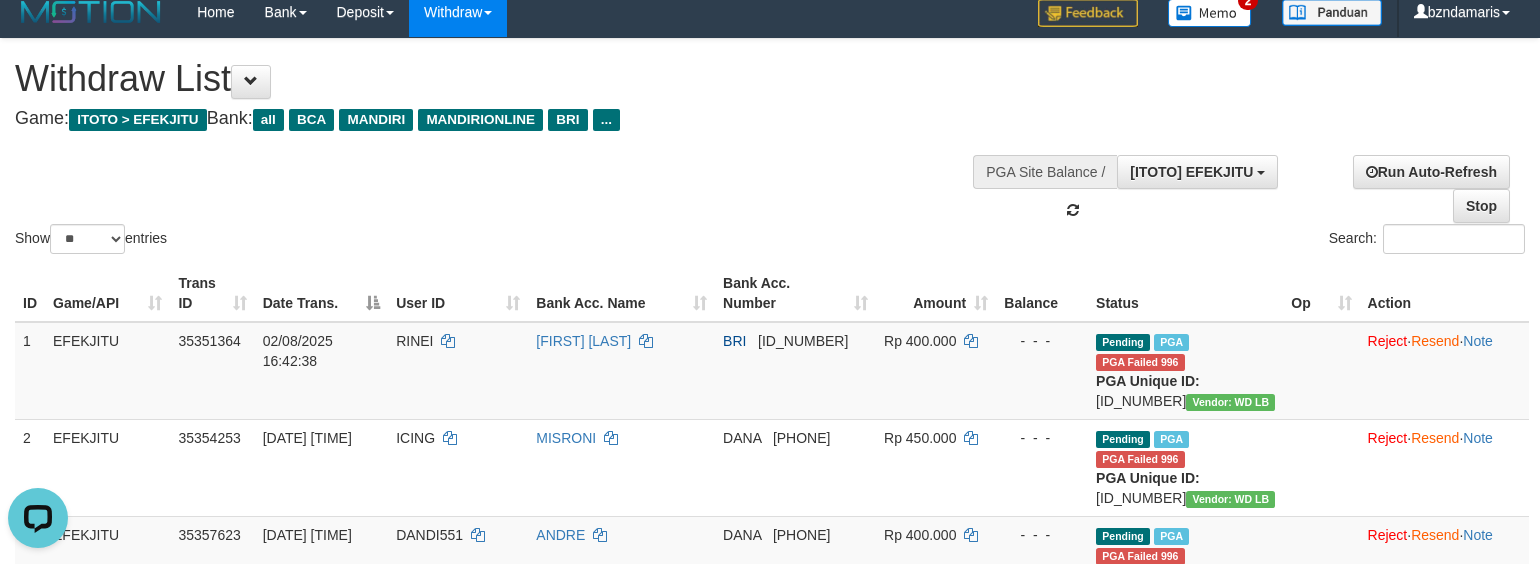 scroll, scrollTop: 8, scrollLeft: 0, axis: vertical 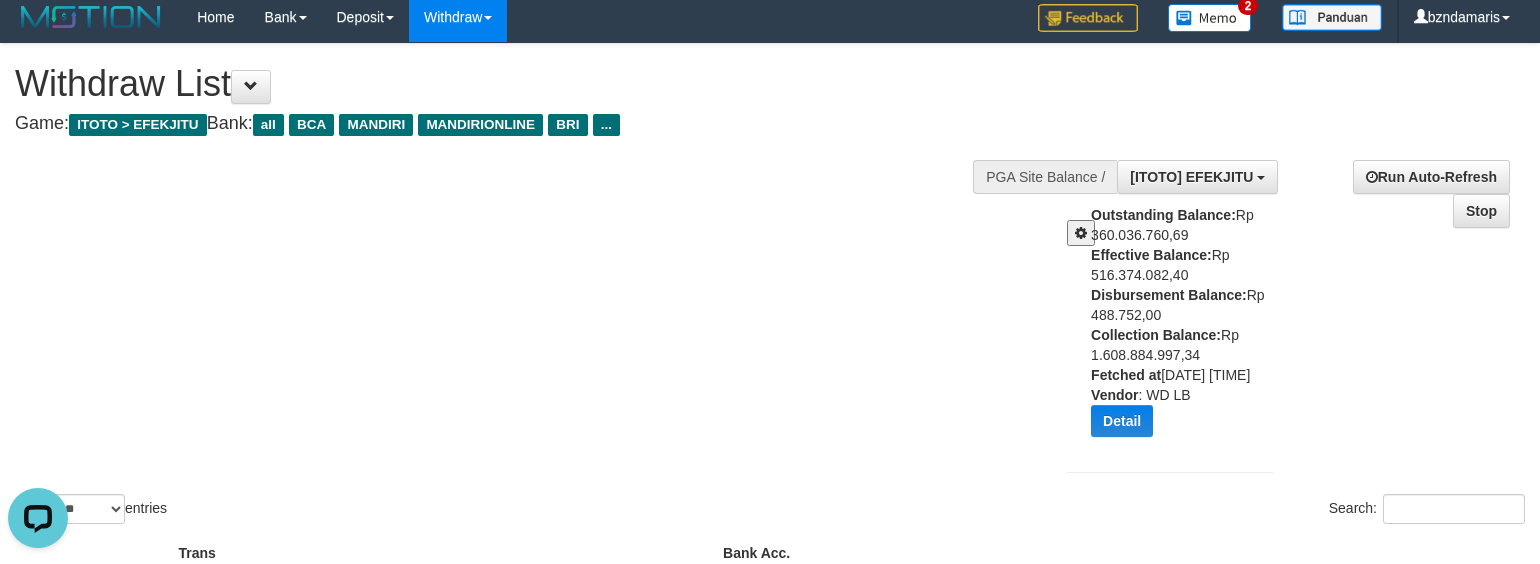 click at bounding box center [1081, 233] 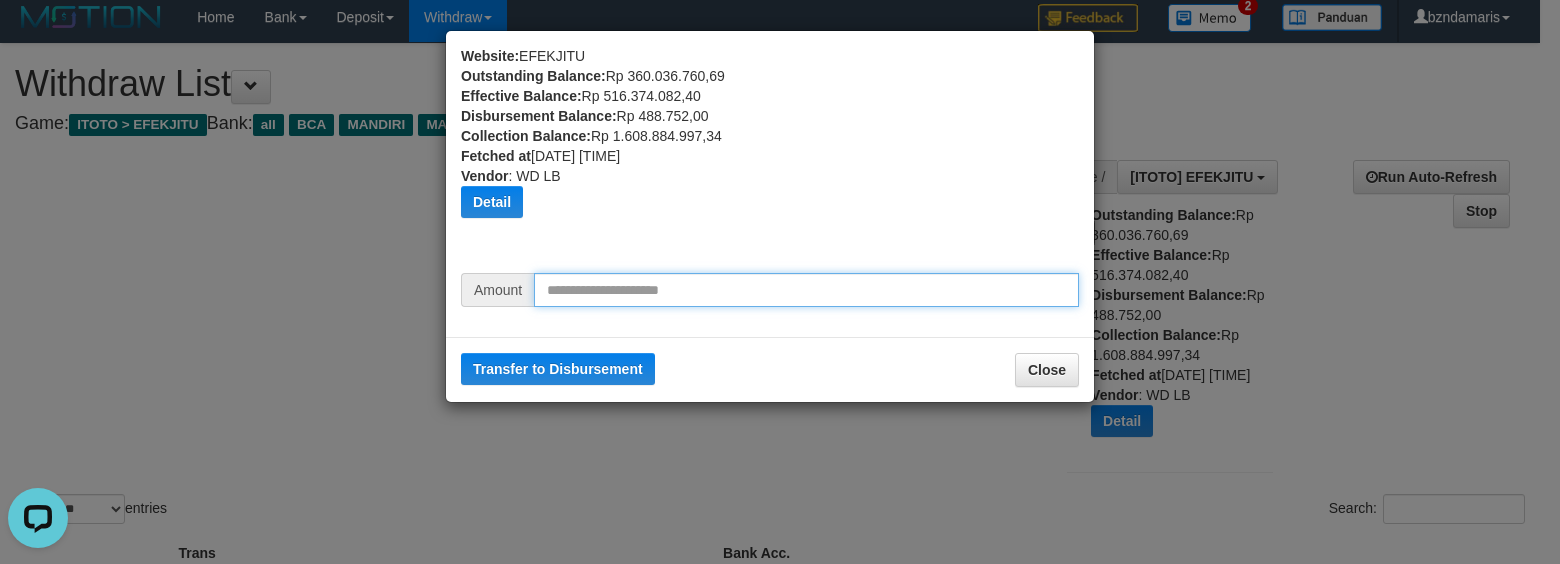 click at bounding box center (806, 290) 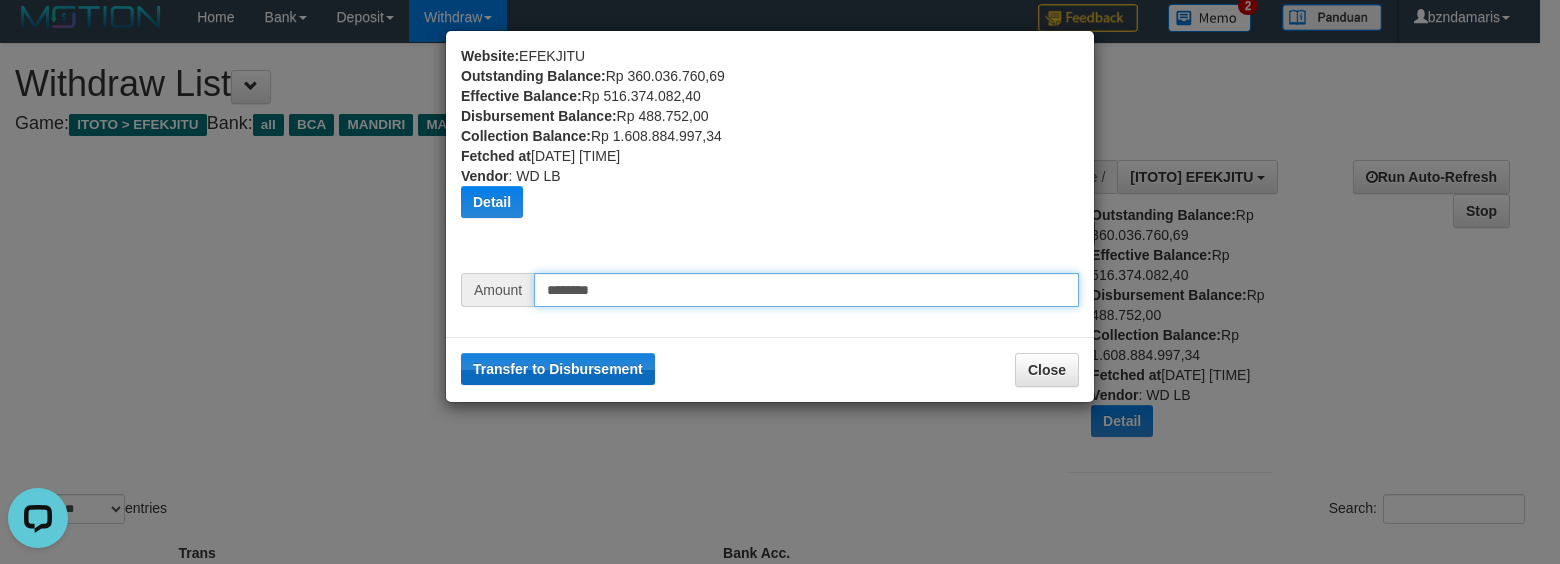 type on "********" 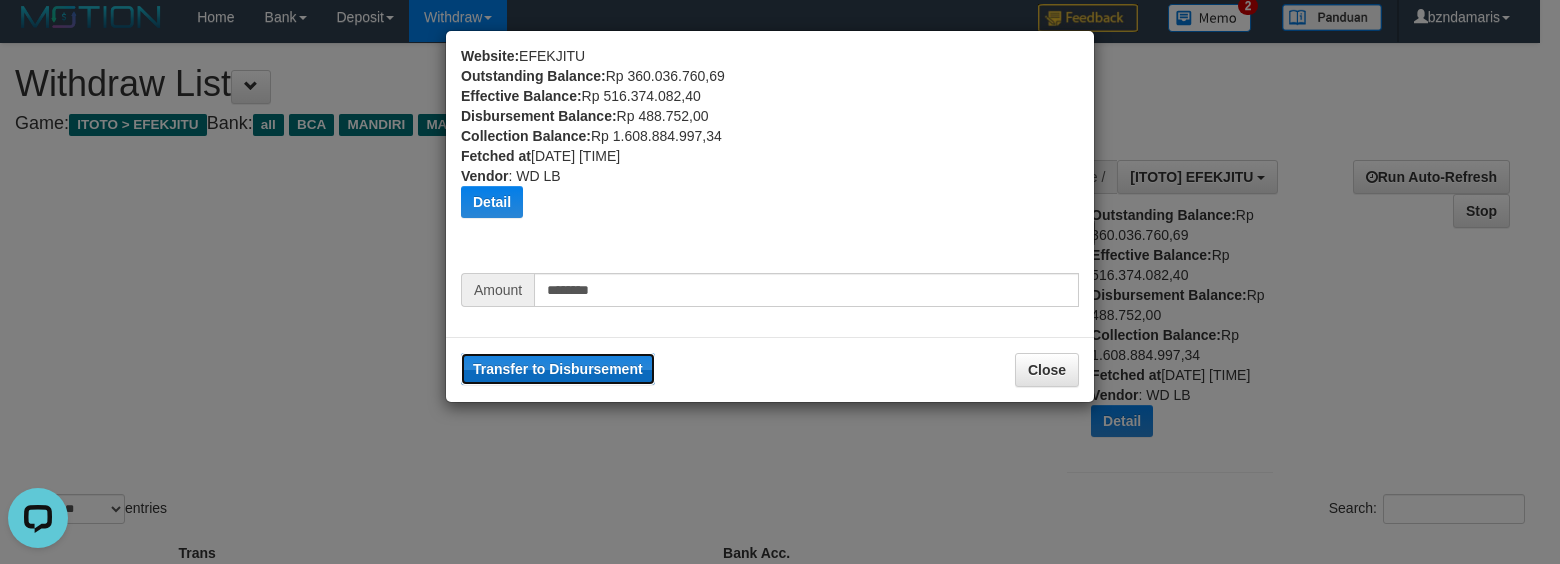 click on "Transfer to Disbursement" at bounding box center [558, 369] 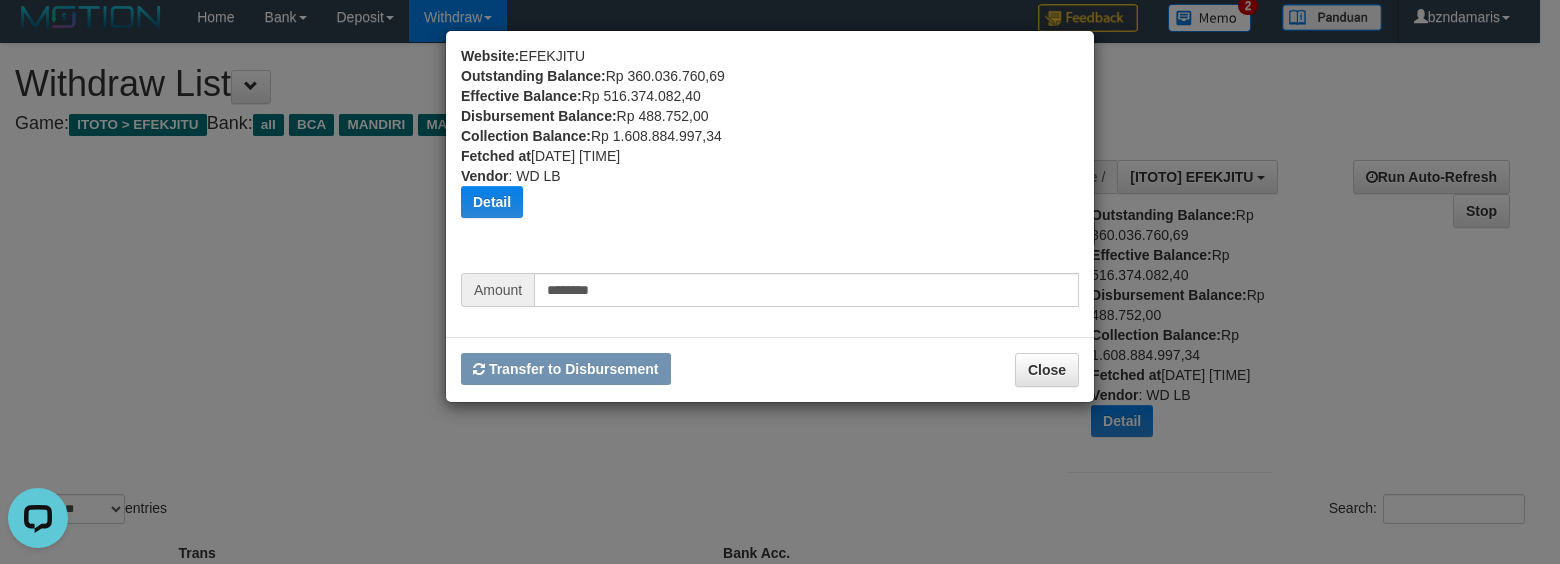type 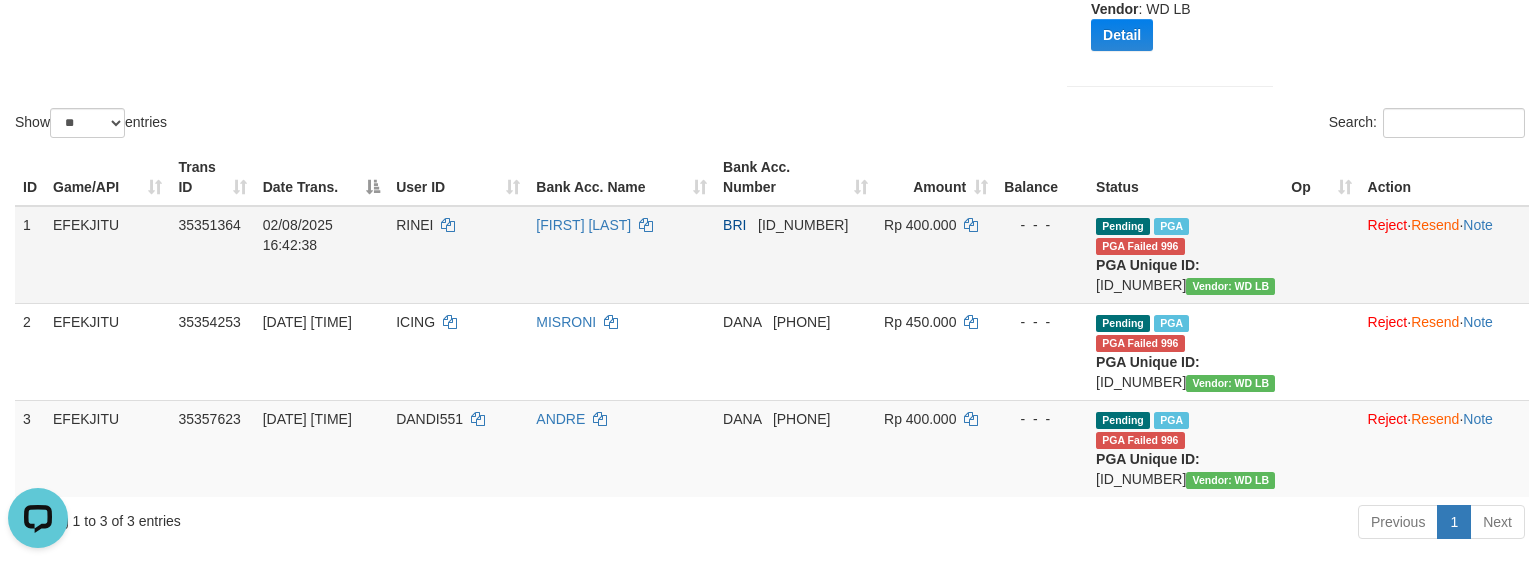 scroll, scrollTop: 400, scrollLeft: 0, axis: vertical 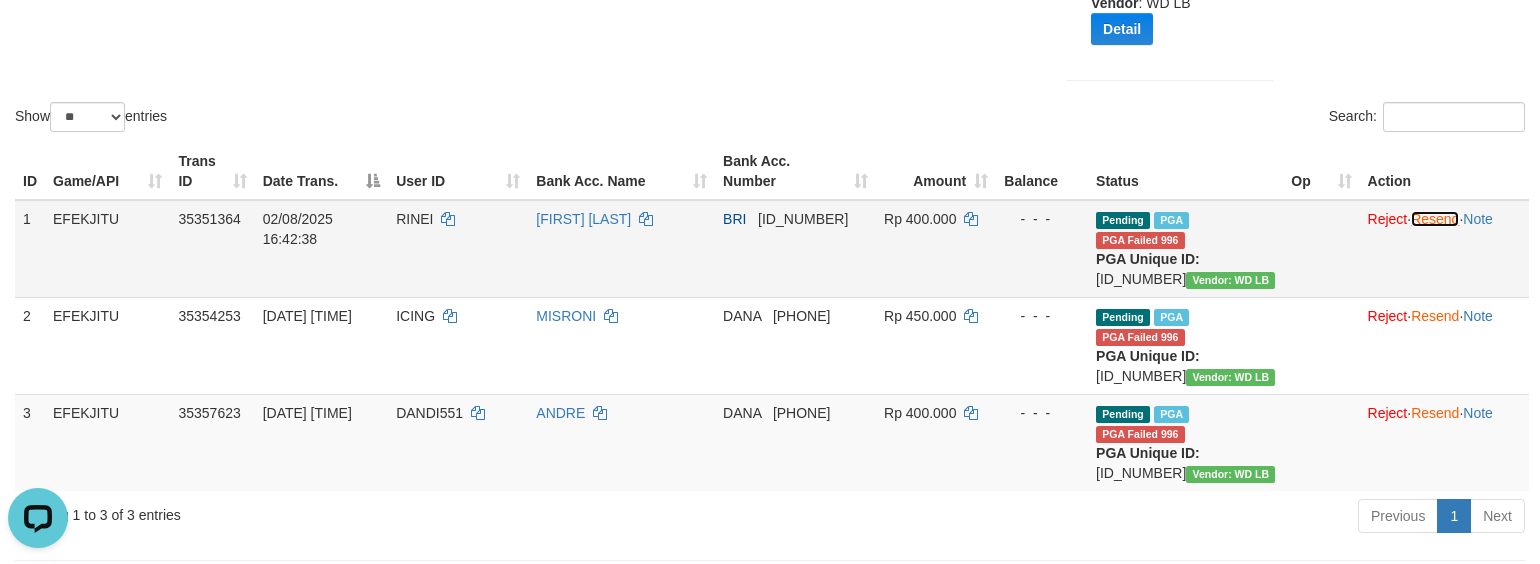 click on "Resend" at bounding box center (1435, 219) 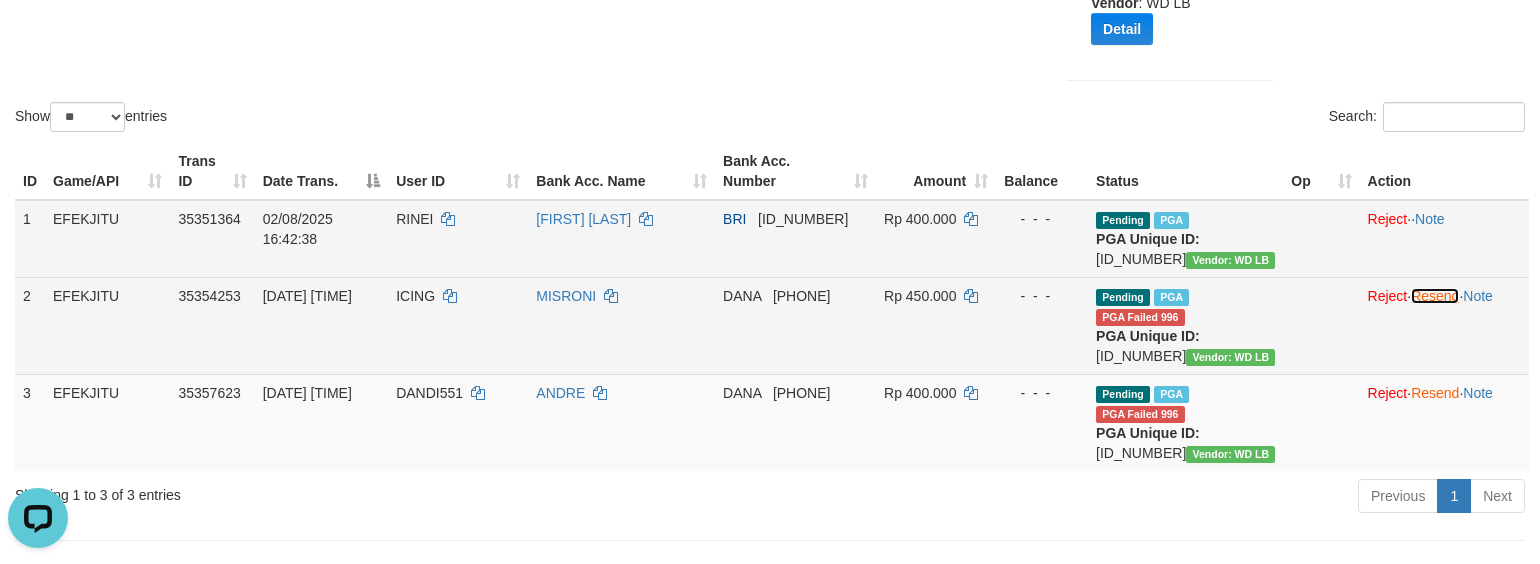 click on "Resend" at bounding box center (1435, 296) 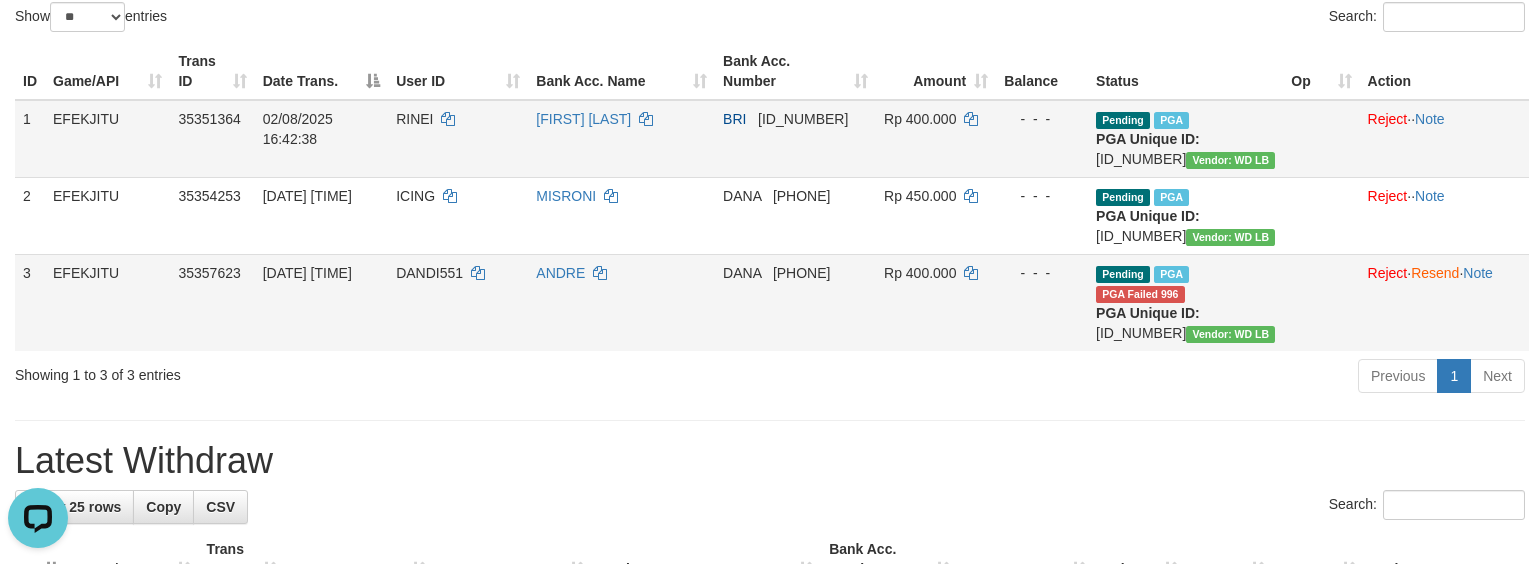 scroll, scrollTop: 666, scrollLeft: 0, axis: vertical 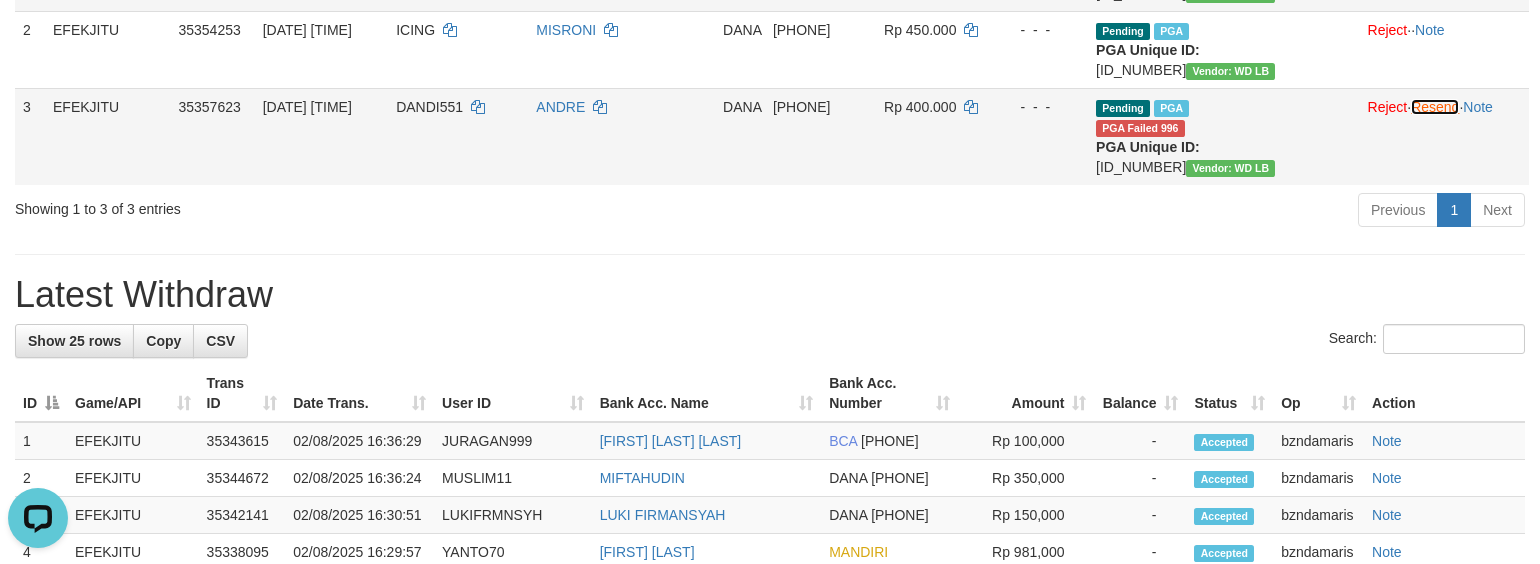 click on "Resend" at bounding box center (1435, 107) 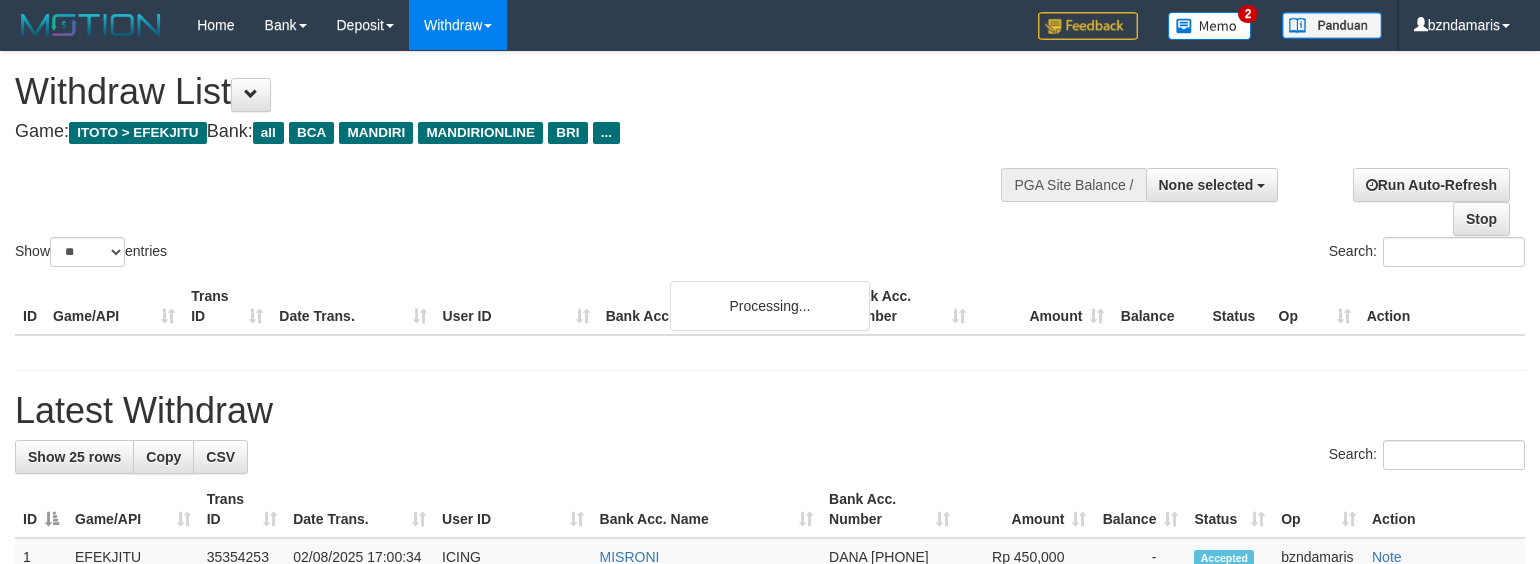 select 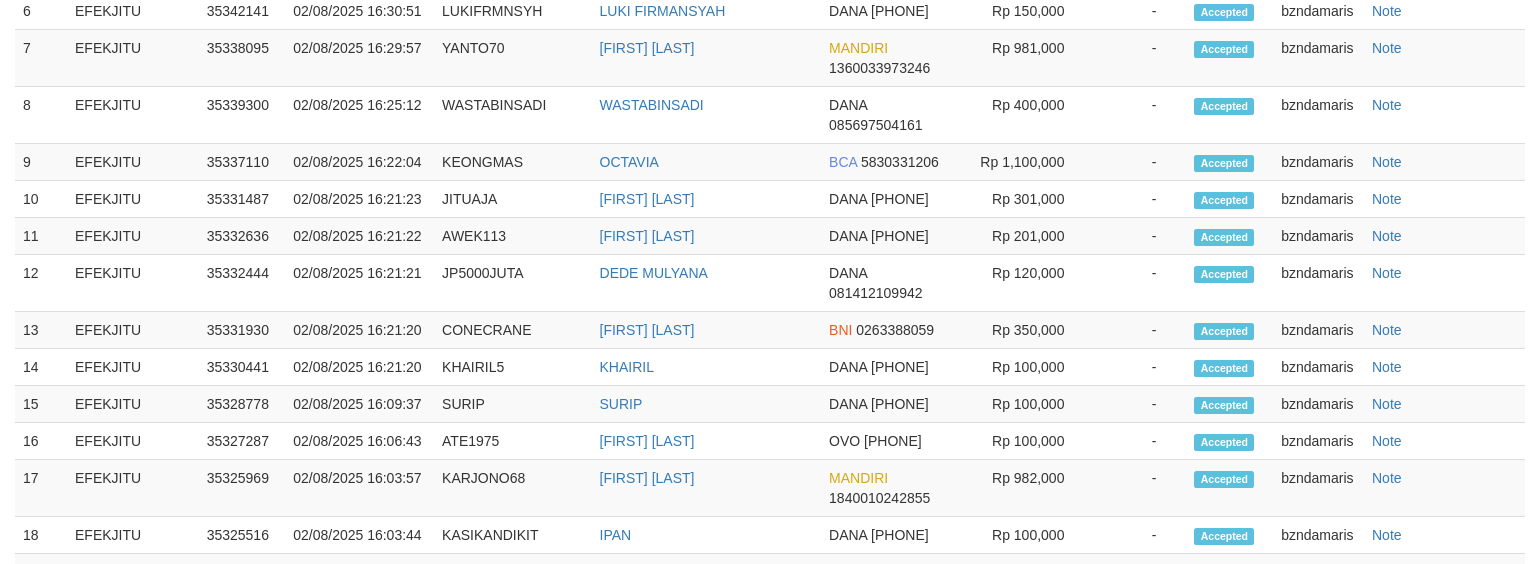 scroll, scrollTop: 666, scrollLeft: 0, axis: vertical 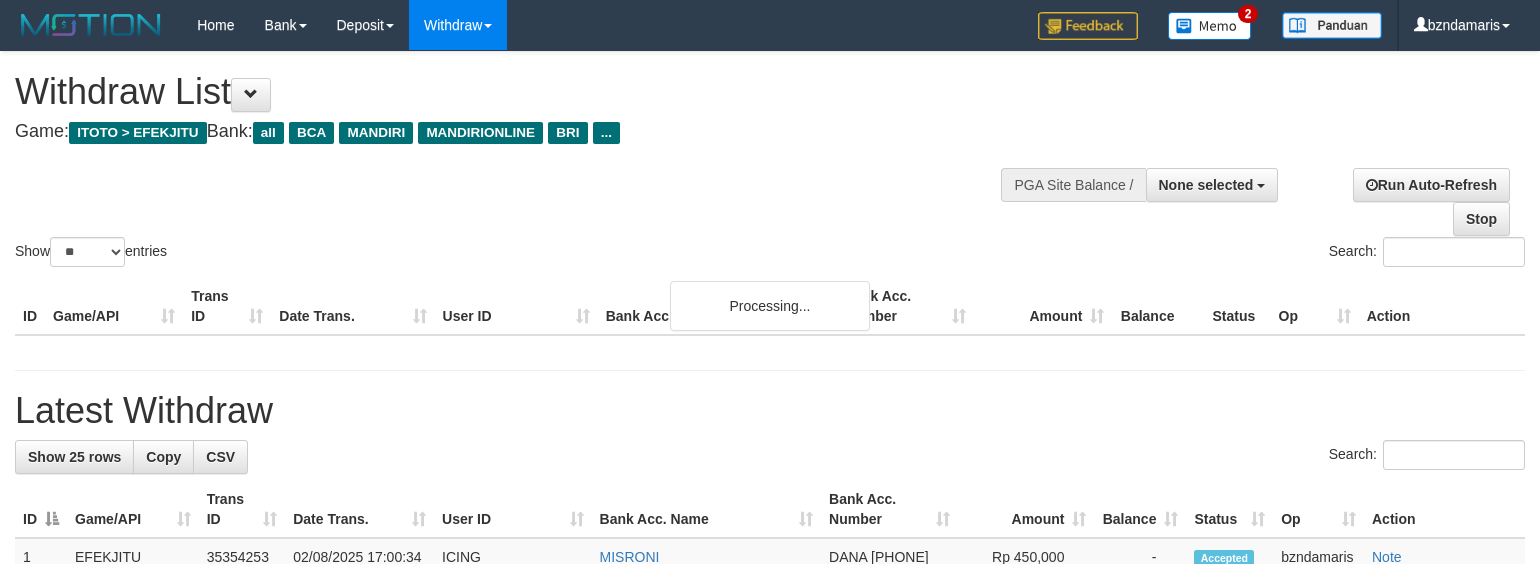 select 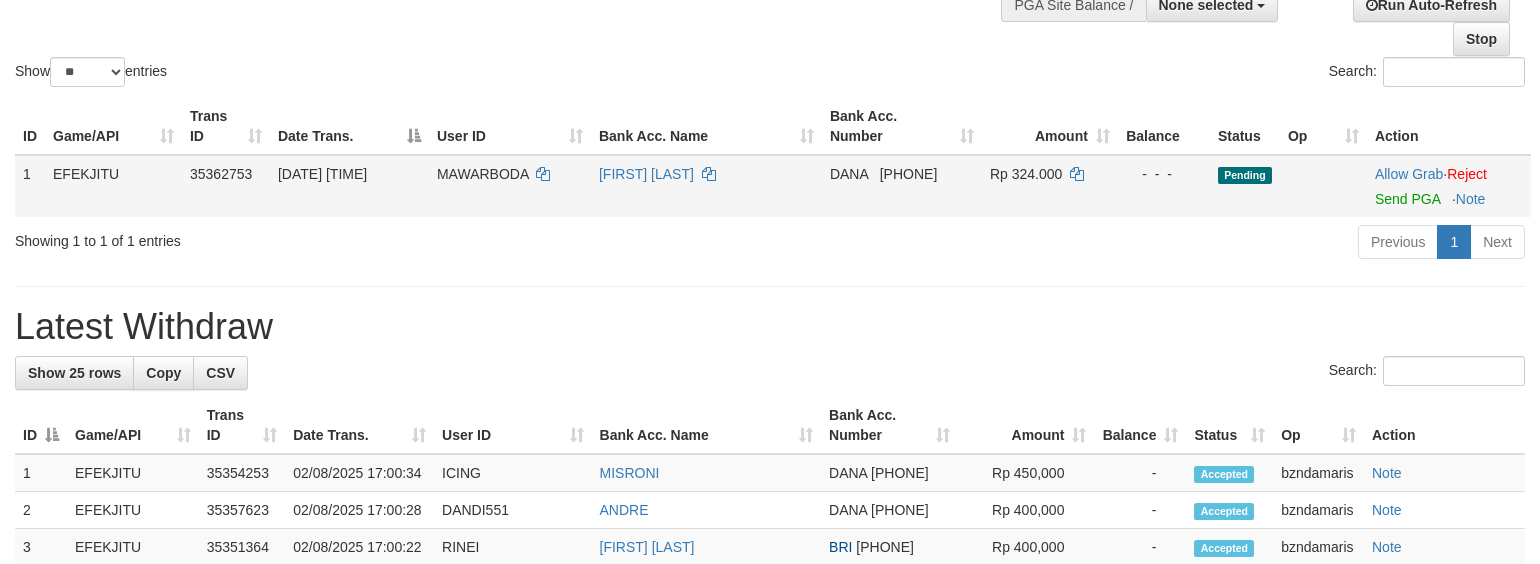 scroll, scrollTop: 133, scrollLeft: 0, axis: vertical 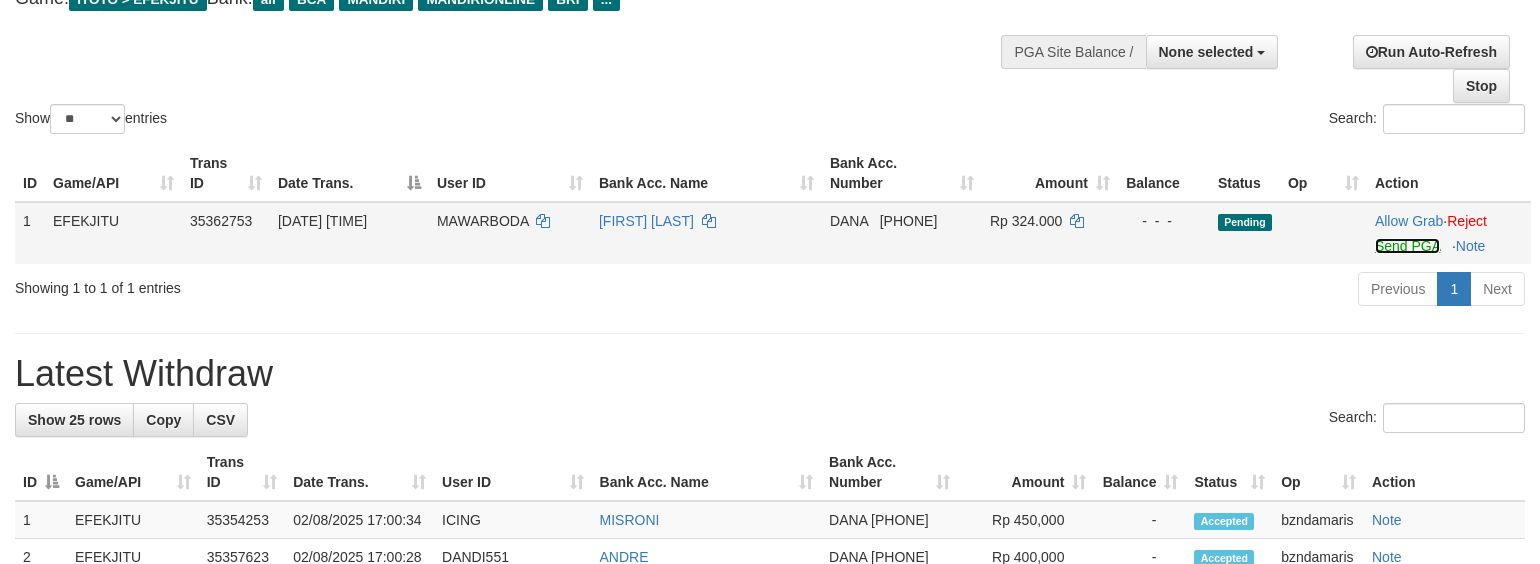 click on "Send PGA" at bounding box center [1407, 246] 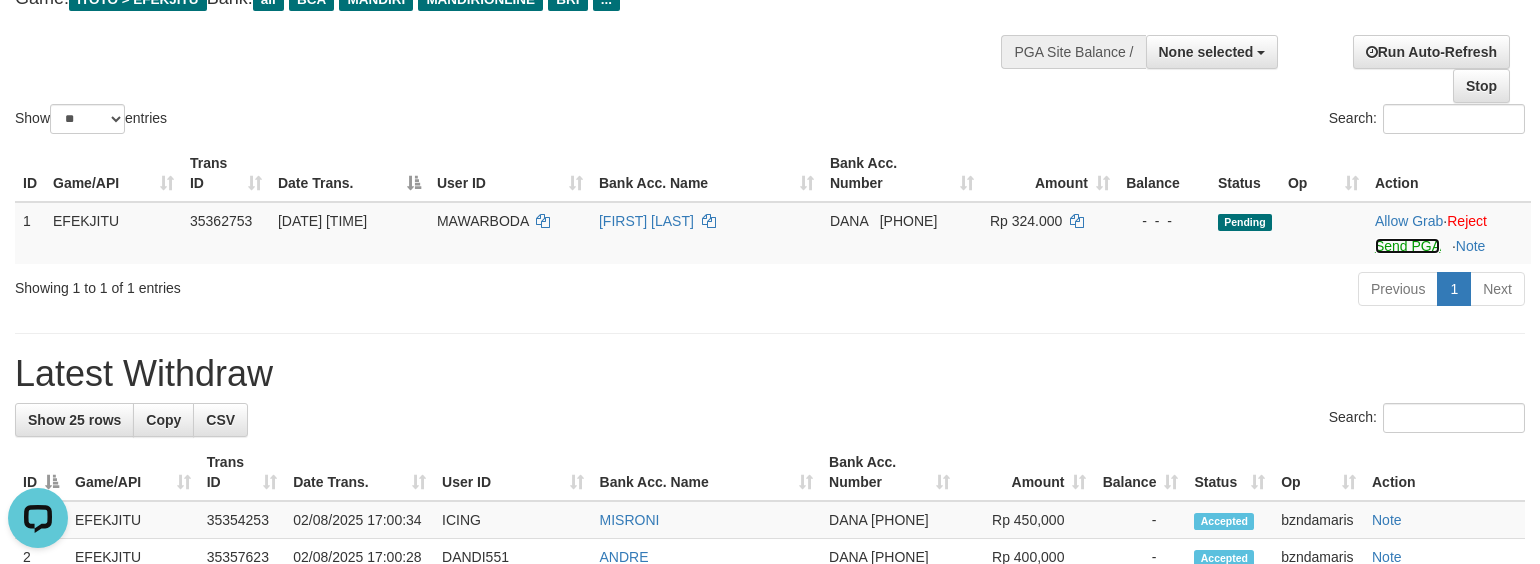 scroll, scrollTop: 0, scrollLeft: 0, axis: both 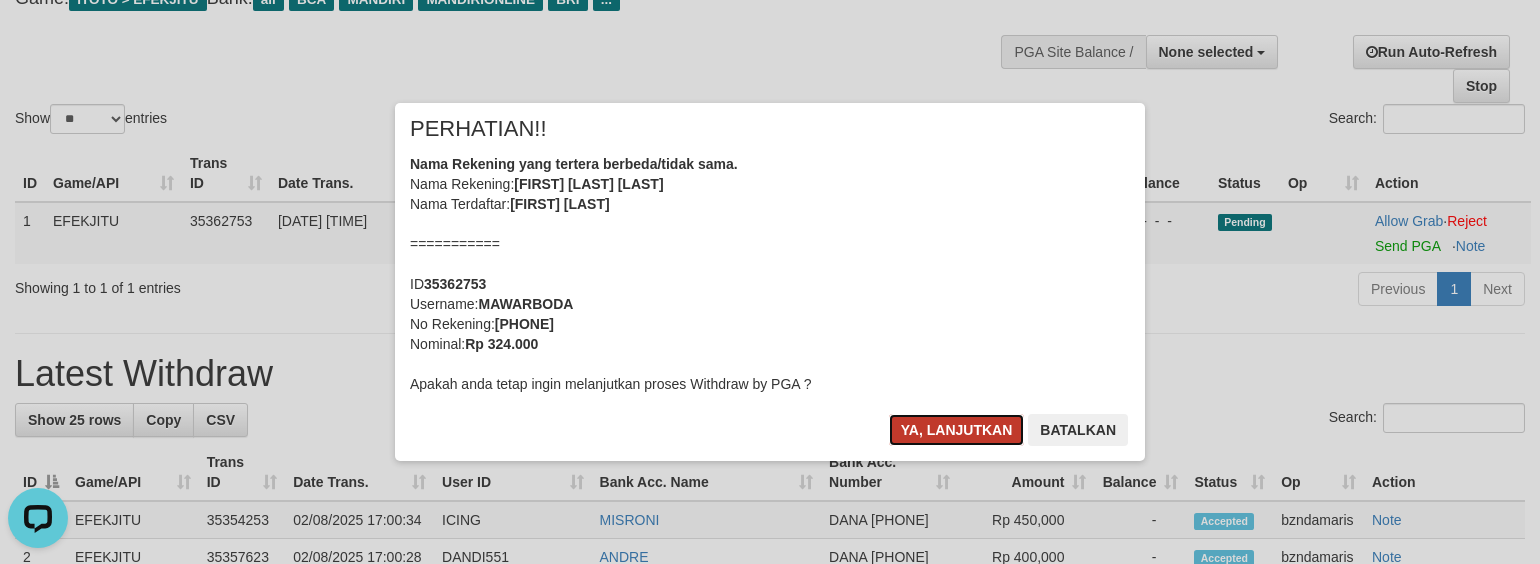 click on "Ya, lanjutkan" at bounding box center [957, 430] 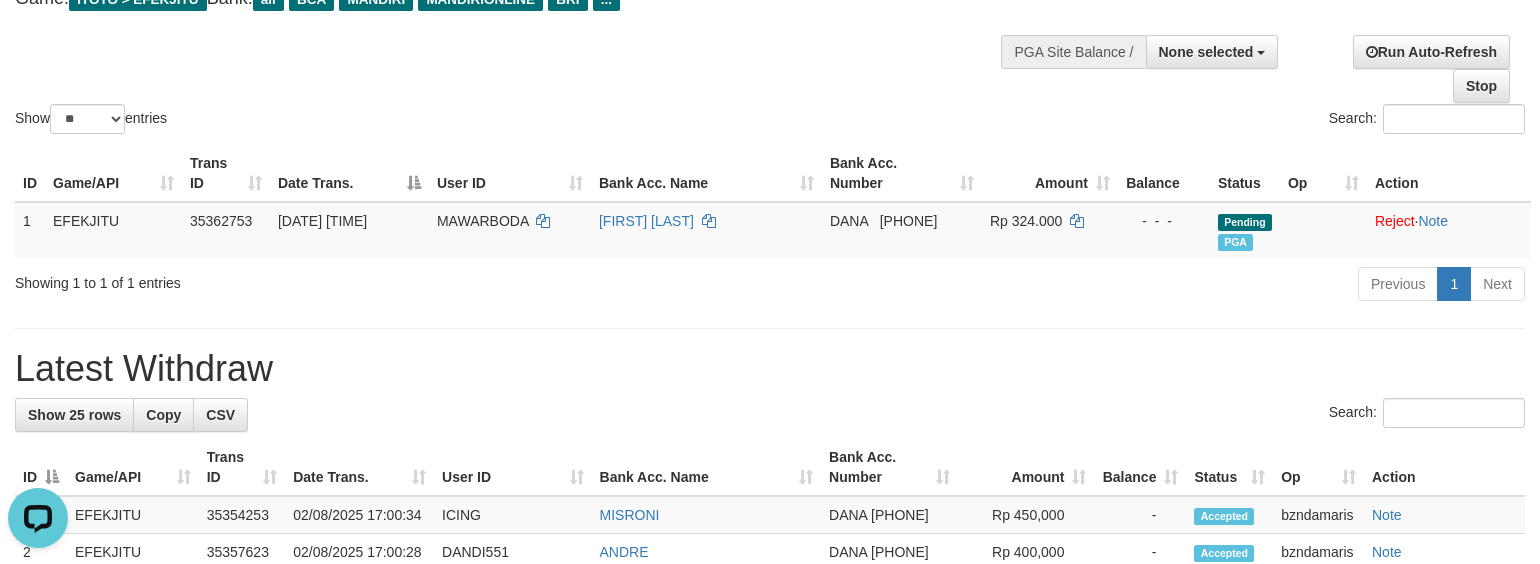 click on "Search:" at bounding box center (770, 415) 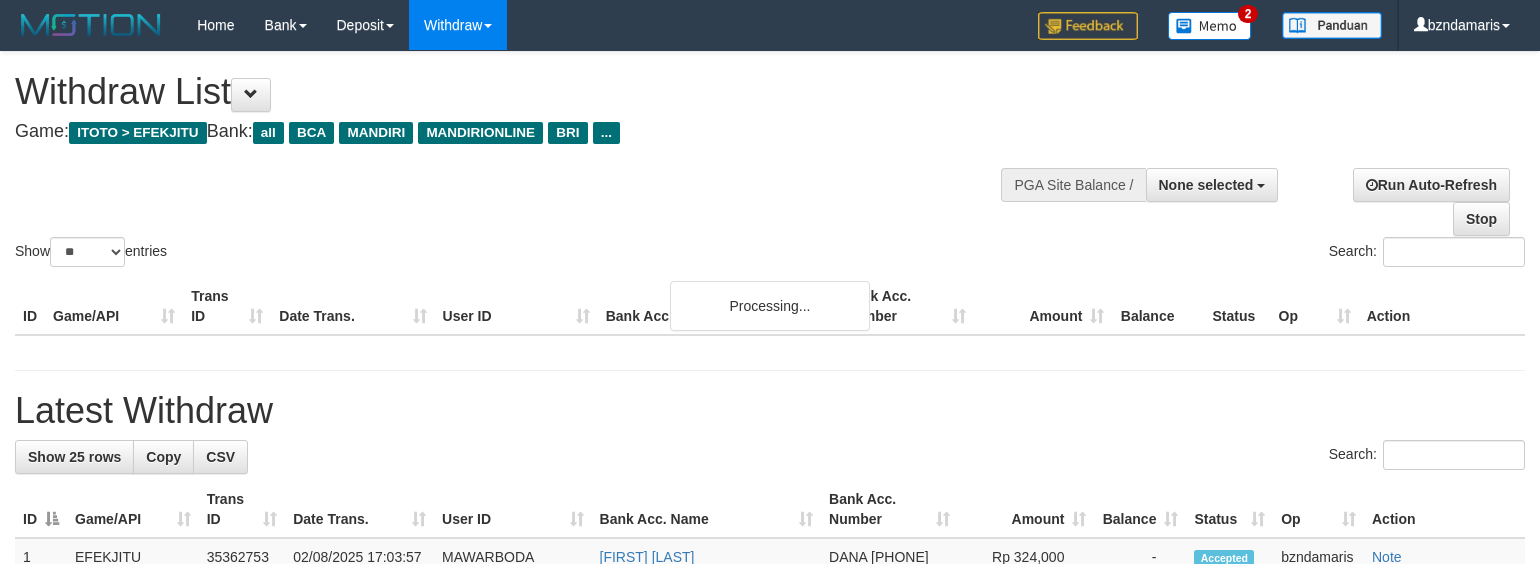 select 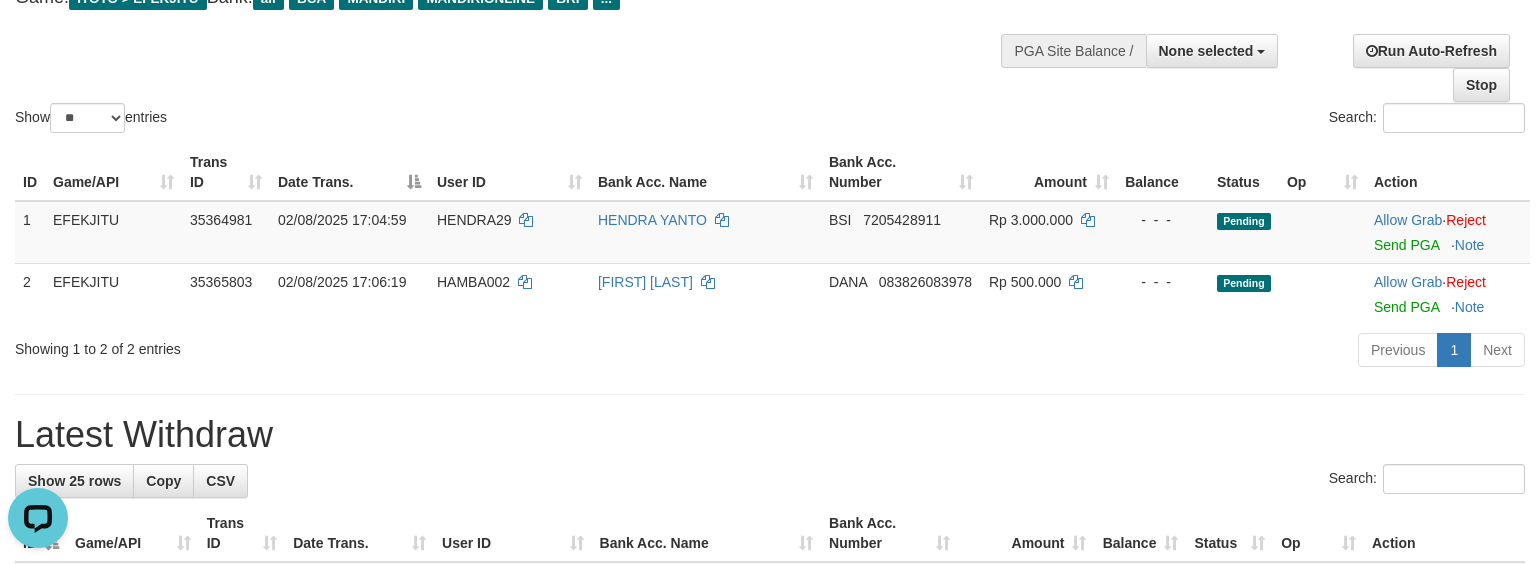 scroll, scrollTop: 0, scrollLeft: 0, axis: both 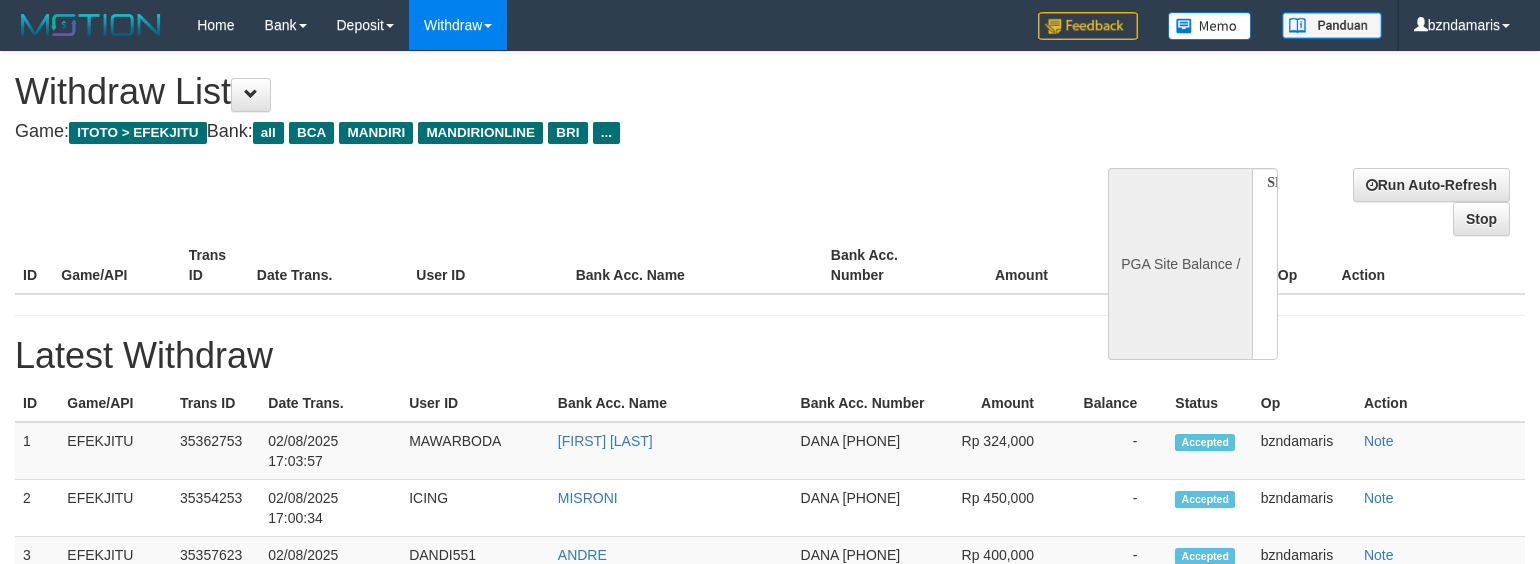 select 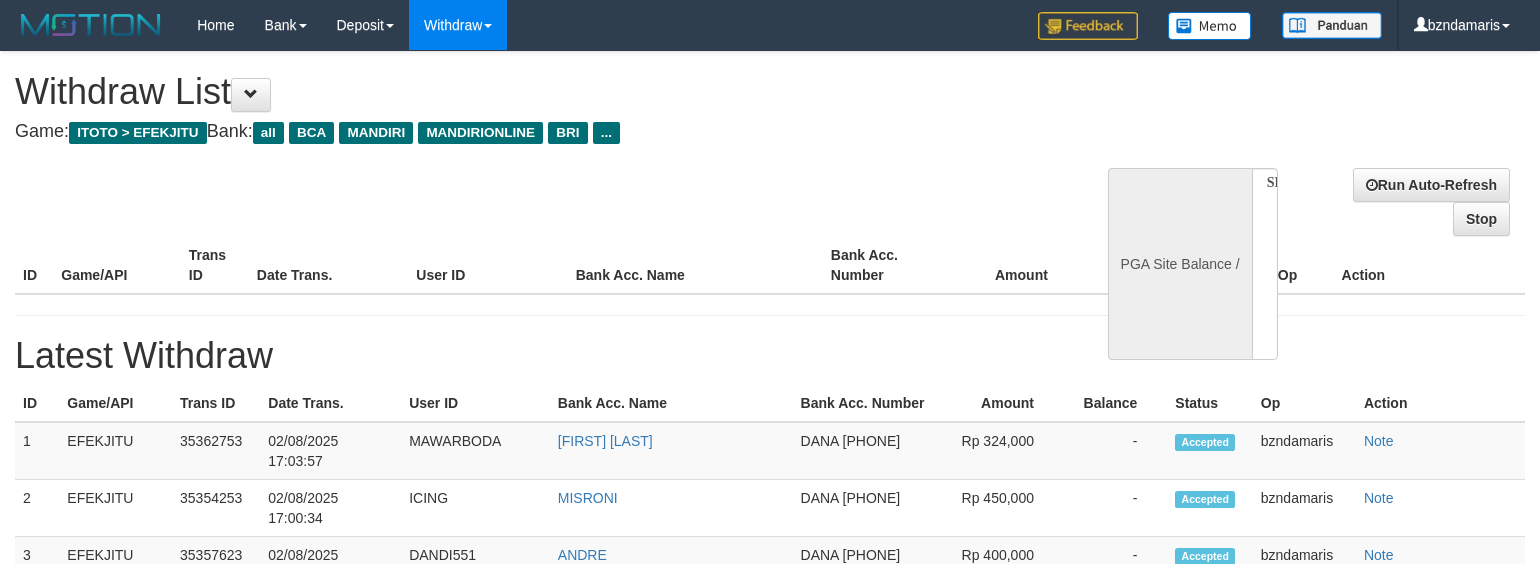 scroll, scrollTop: 136, scrollLeft: 0, axis: vertical 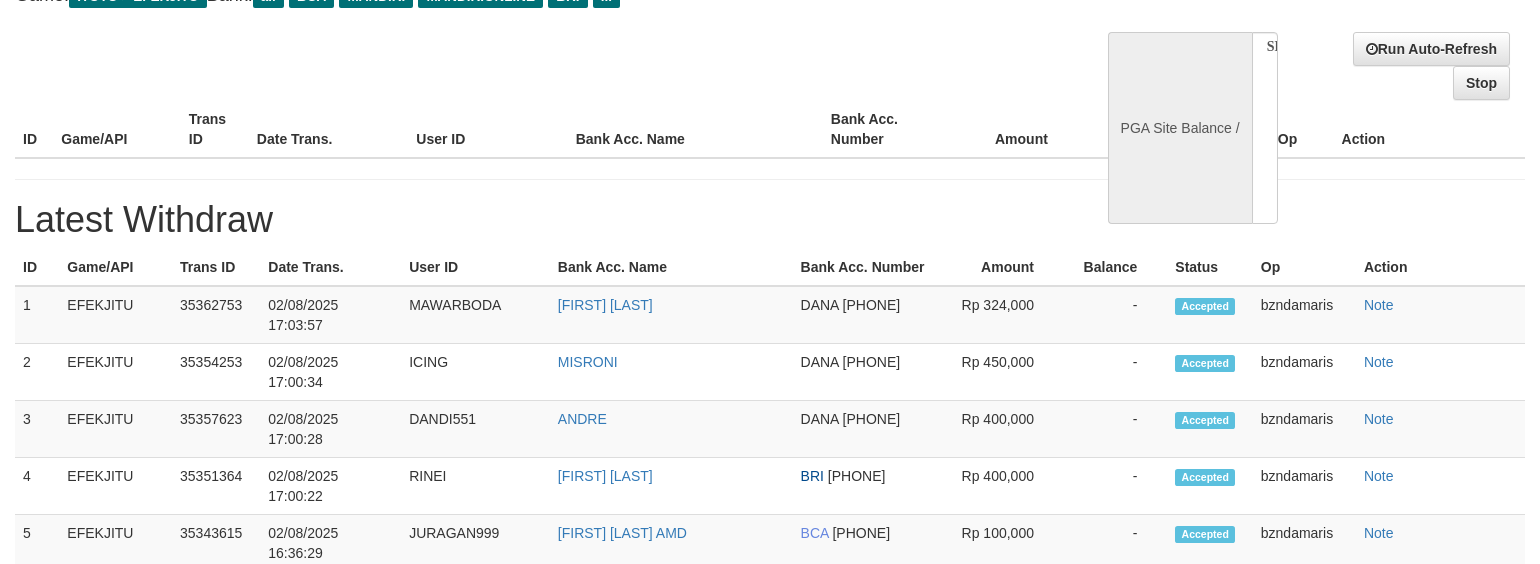 select on "**" 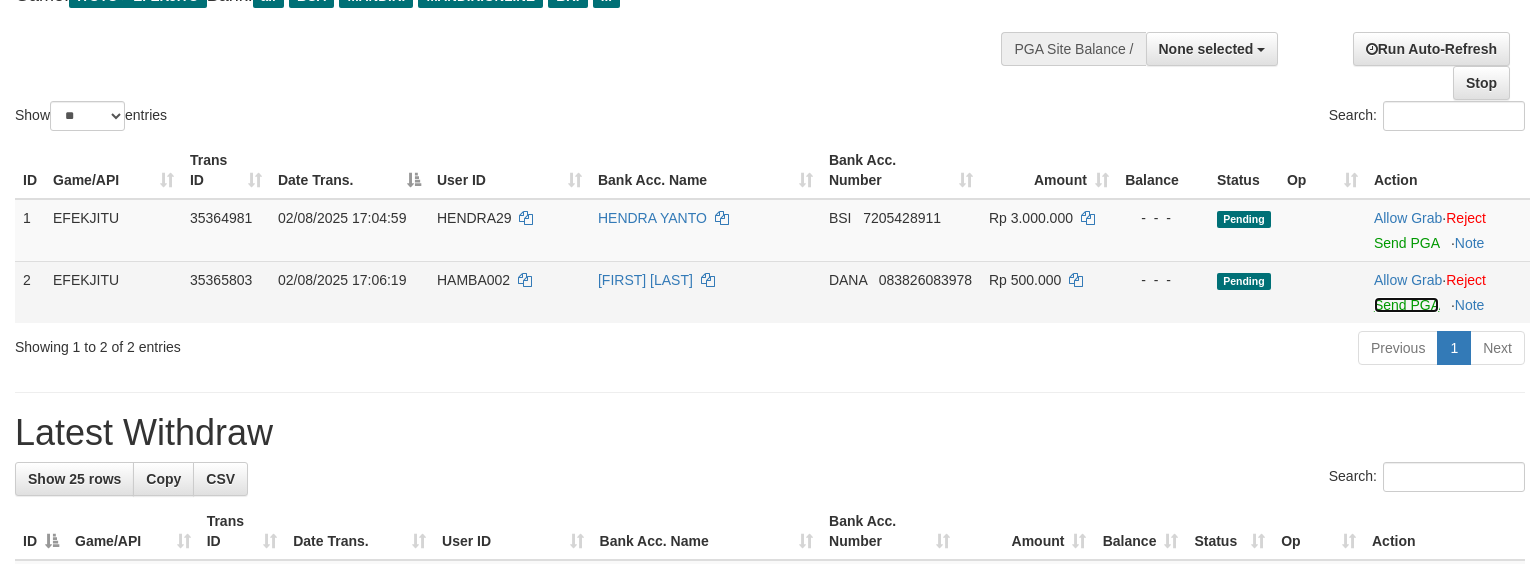 click on "Send PGA" at bounding box center [1406, 305] 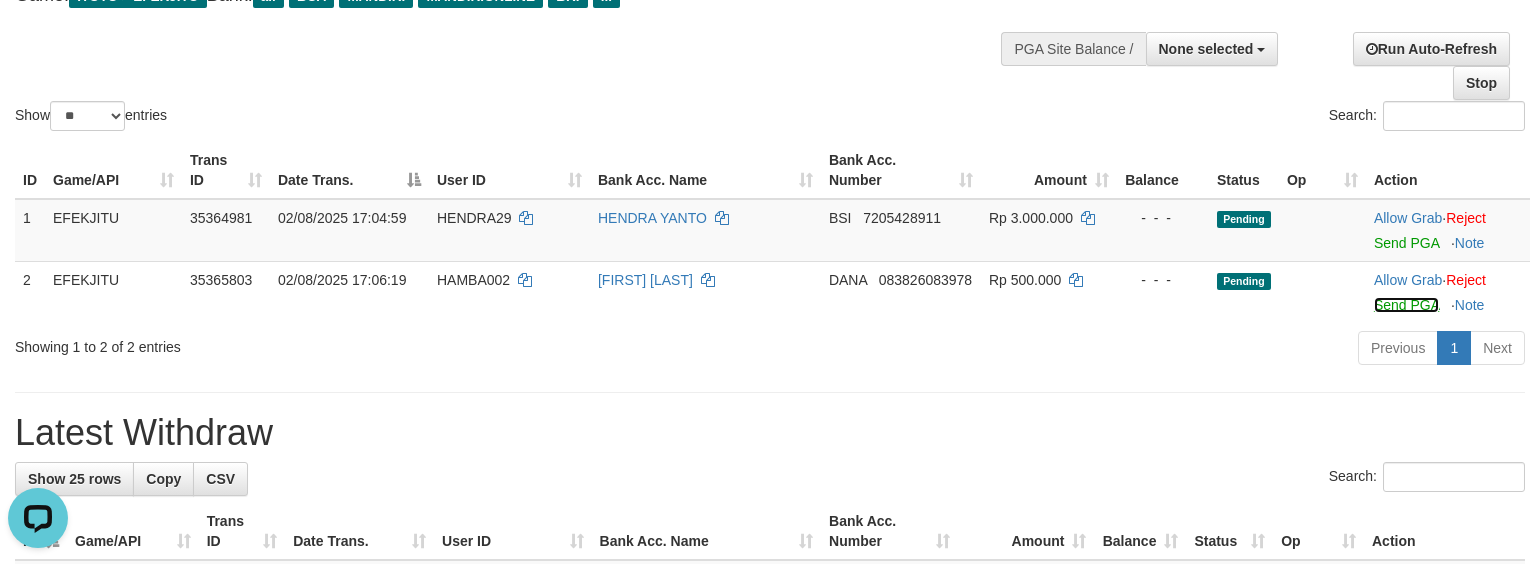 scroll, scrollTop: 0, scrollLeft: 0, axis: both 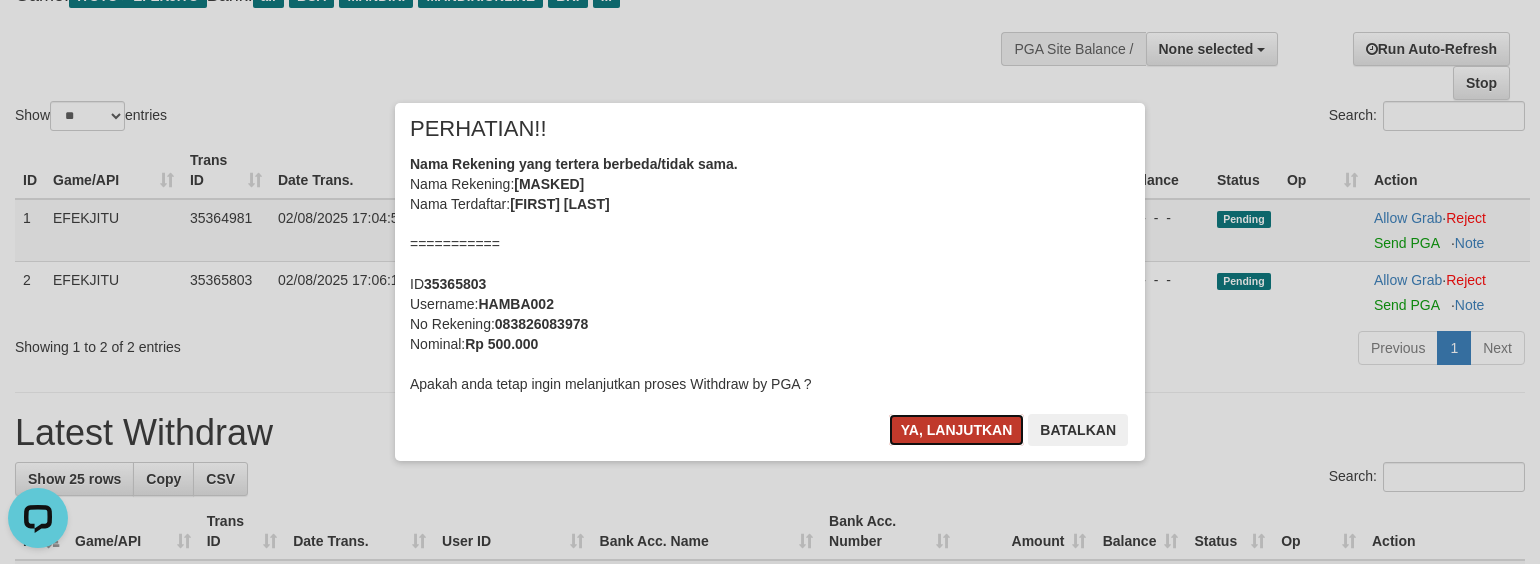 click on "Ya, lanjutkan" at bounding box center (957, 430) 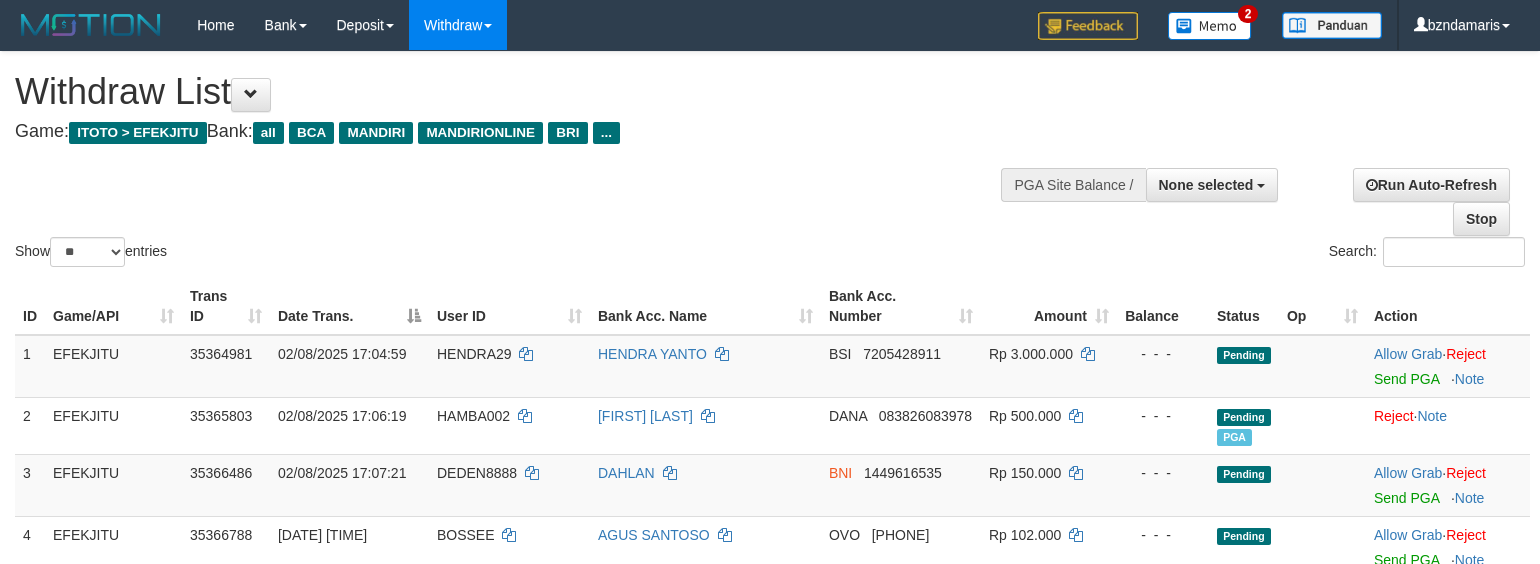 select 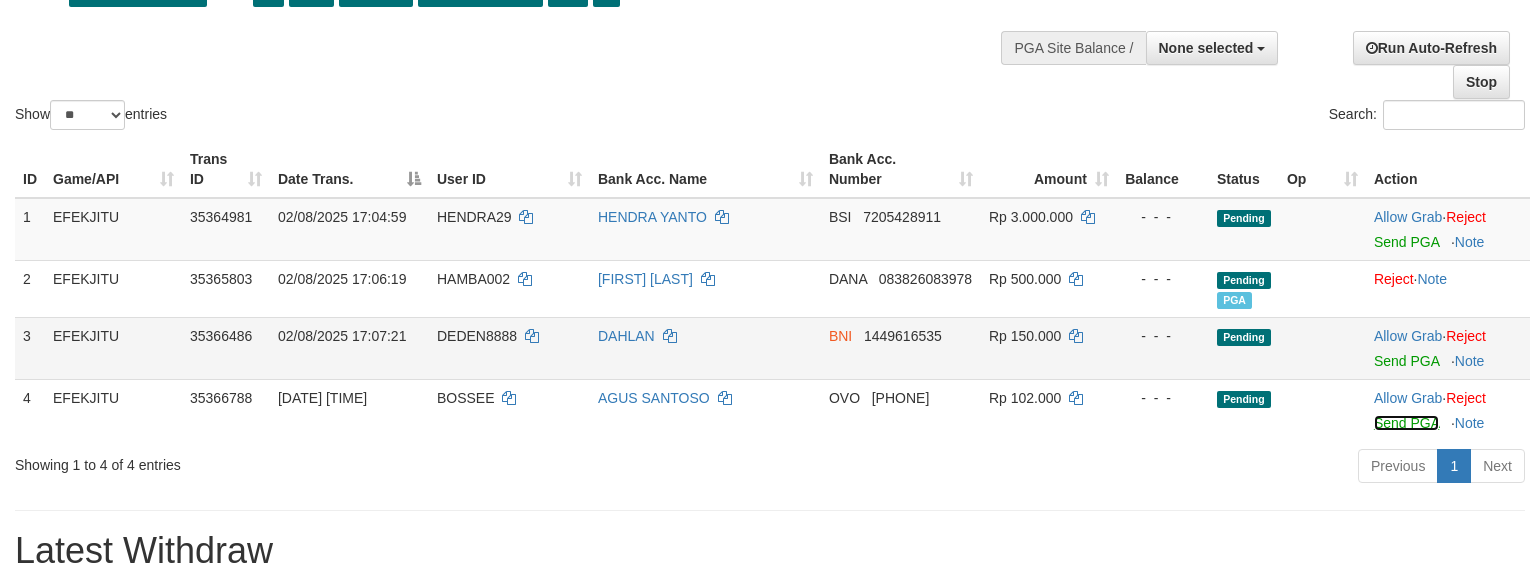 drag, startPoint x: 1401, startPoint y: 426, endPoint x: 890, endPoint y: 369, distance: 514.16925 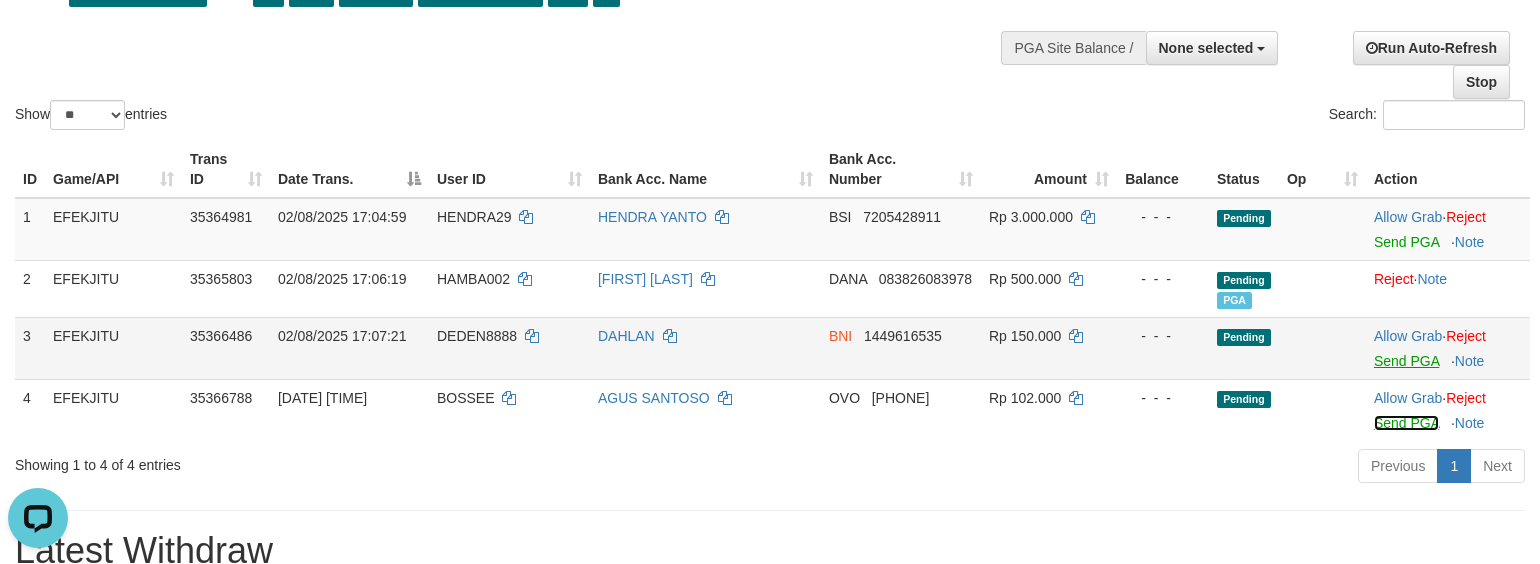 scroll, scrollTop: 0, scrollLeft: 0, axis: both 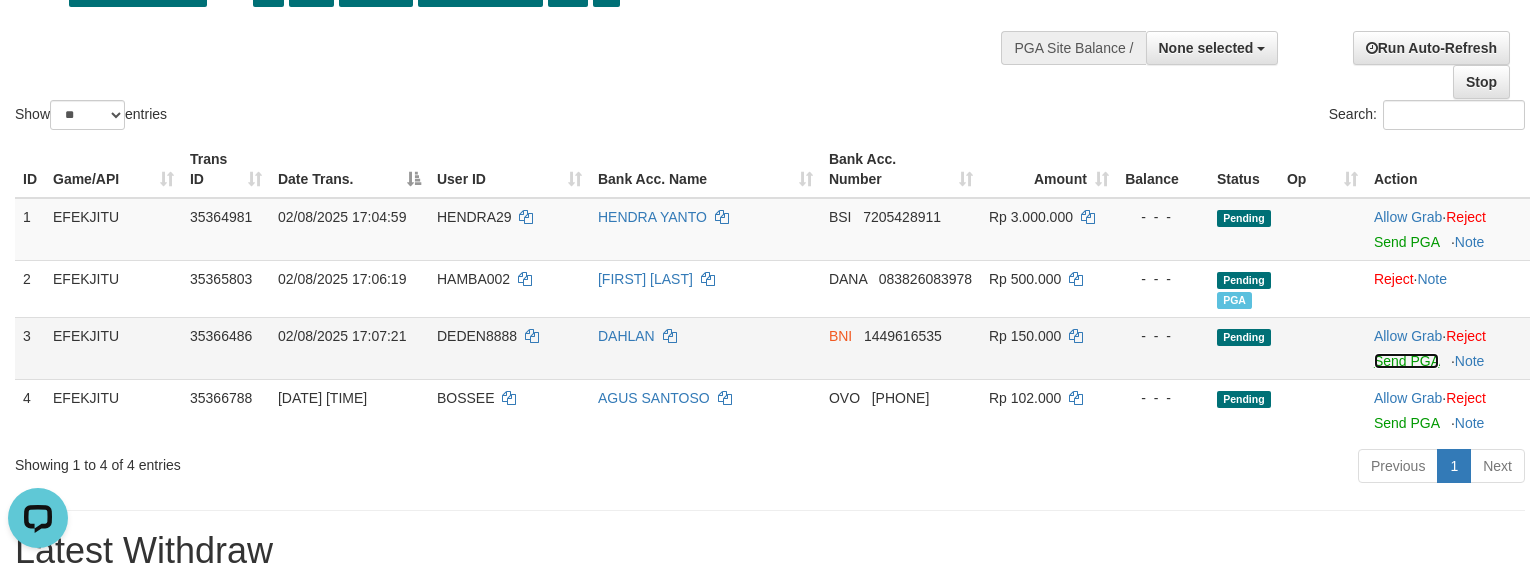 click on "Send PGA" at bounding box center [1406, 361] 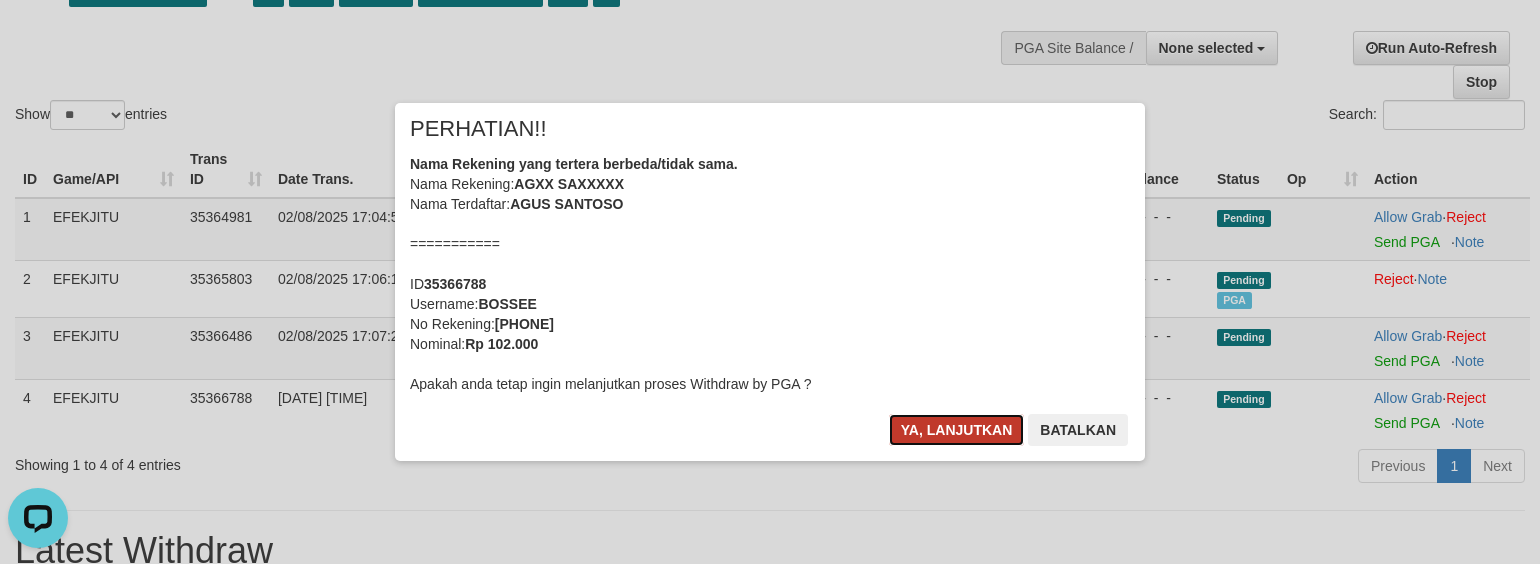 click on "Ya, lanjutkan" at bounding box center [957, 430] 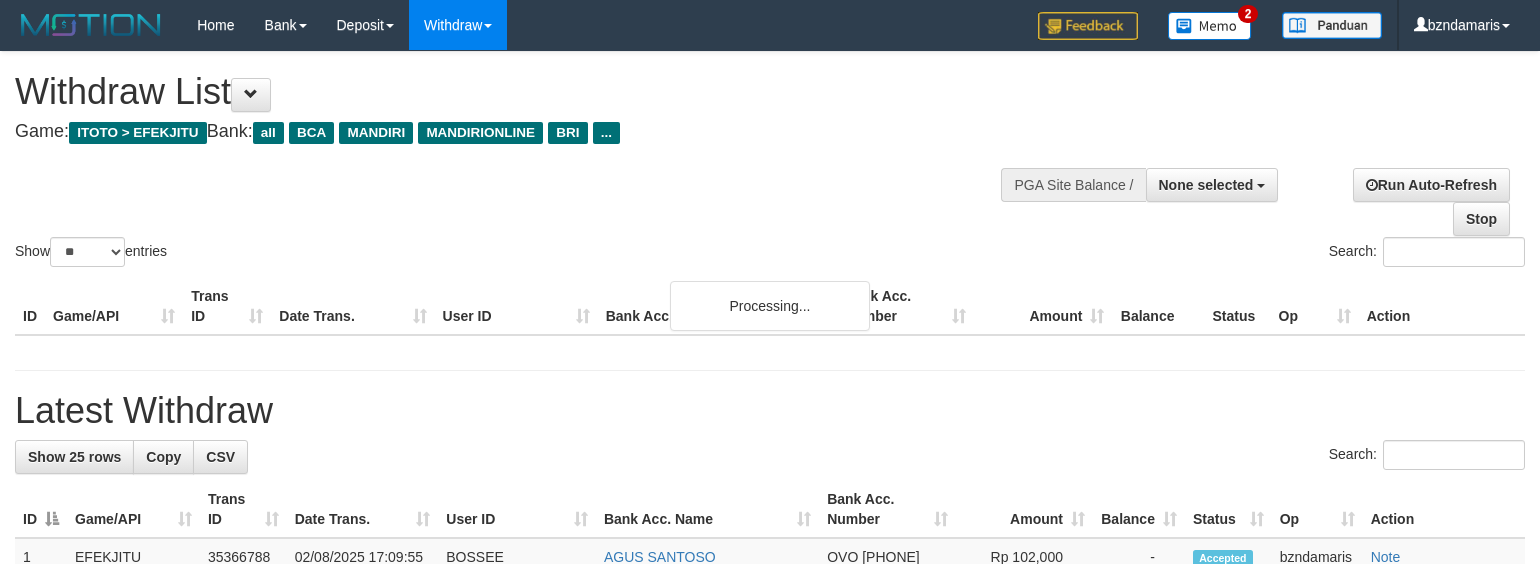 select 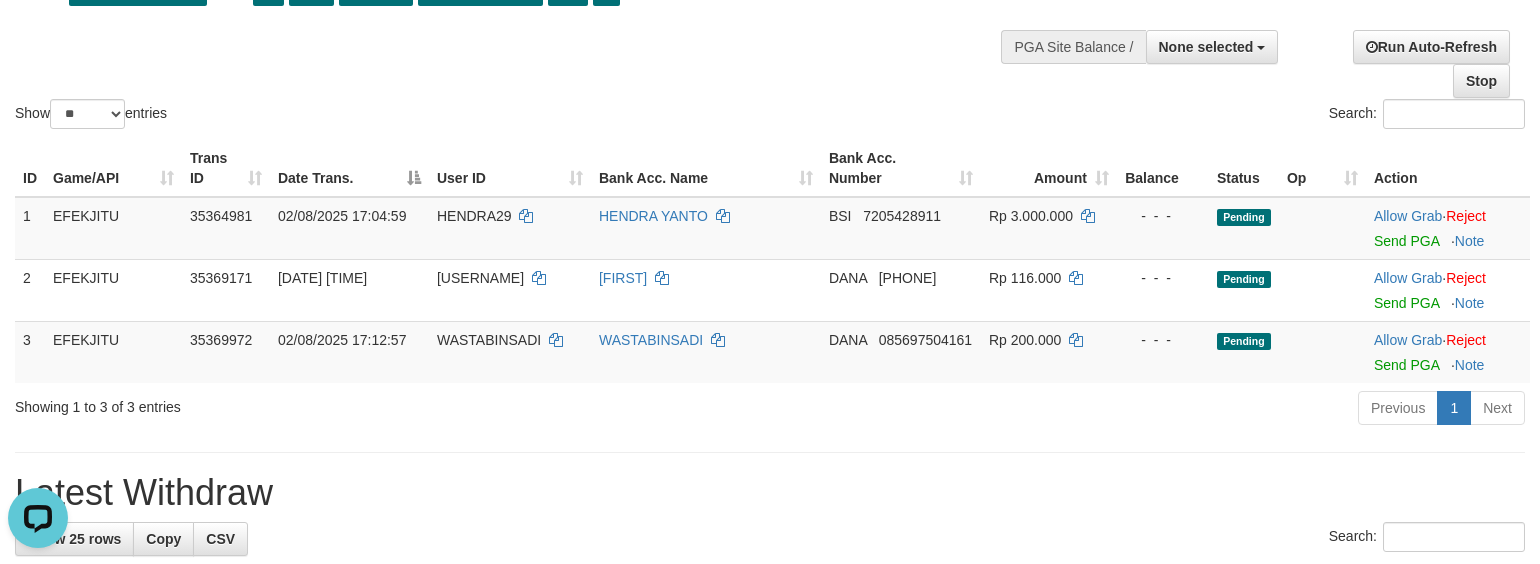 scroll, scrollTop: 0, scrollLeft: 0, axis: both 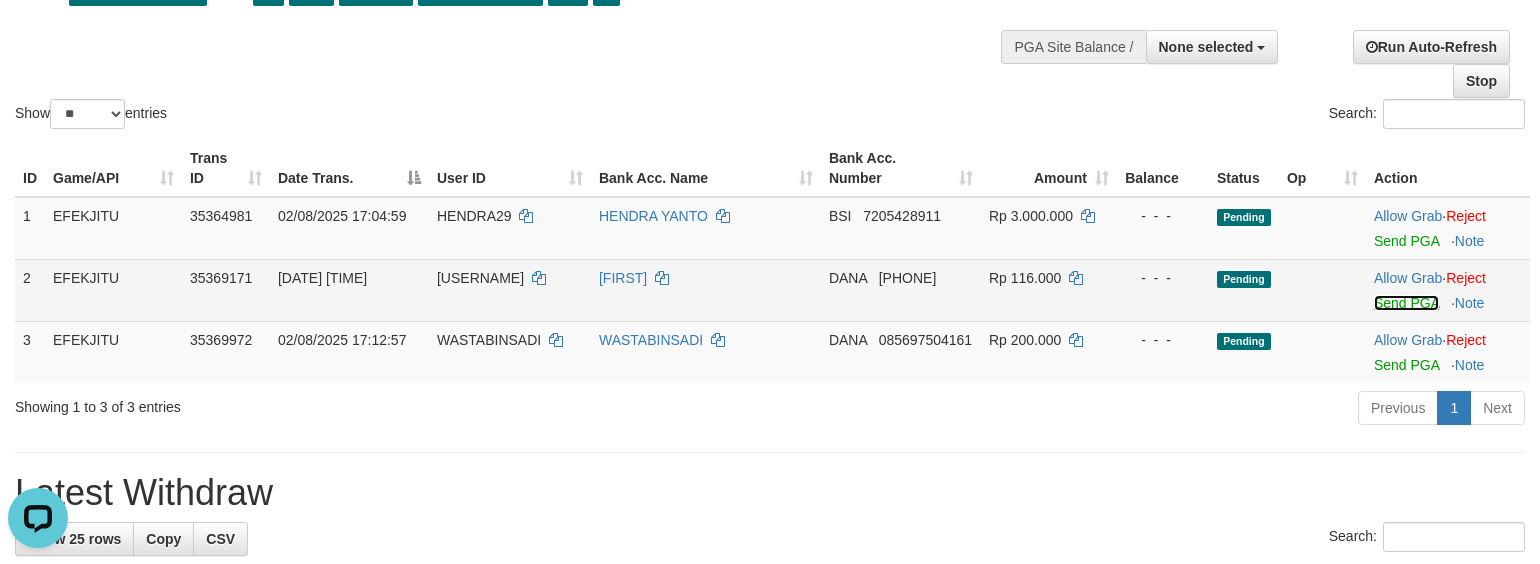 click on "Send PGA" at bounding box center [1406, 303] 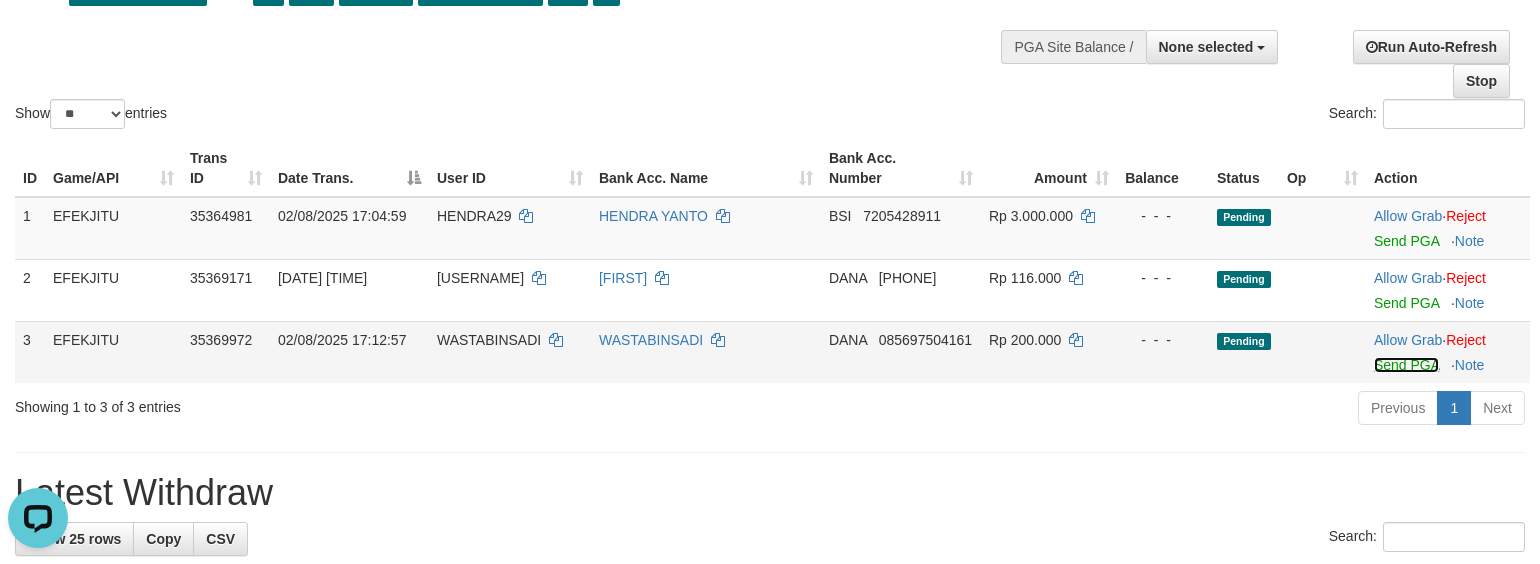 click on "Send PGA" at bounding box center (1406, 365) 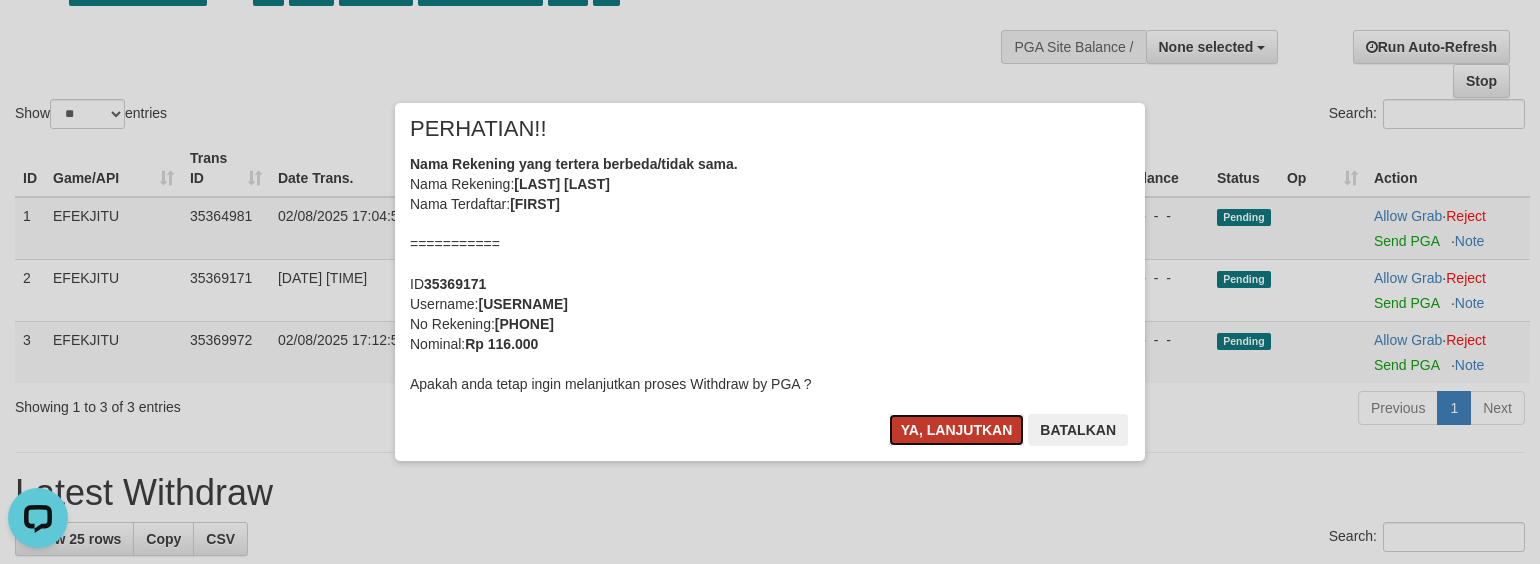 click on "Ya, lanjutkan" at bounding box center [957, 430] 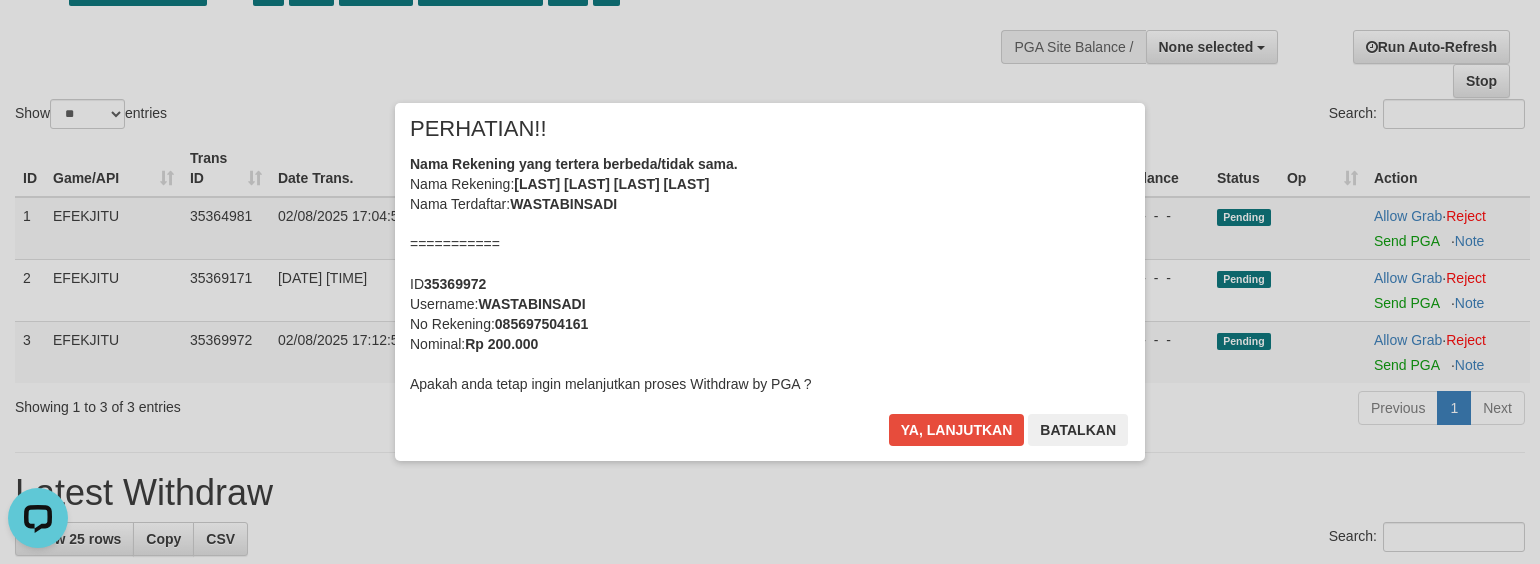 click on "Nama Rekening yang tertera berbeda/tidak sama. Nama Rekening:  DNXX WAXXX BXX SAXX Nama Terdaftar:  WASTABINSADI =========== ID  35369972 Username:  WASTABINSADI No Rekening:  085697504161 Nominal:  Rp 200.000 Apakah anda tetap ingin melanjutkan proses Withdraw by PGA ?" at bounding box center [770, 274] 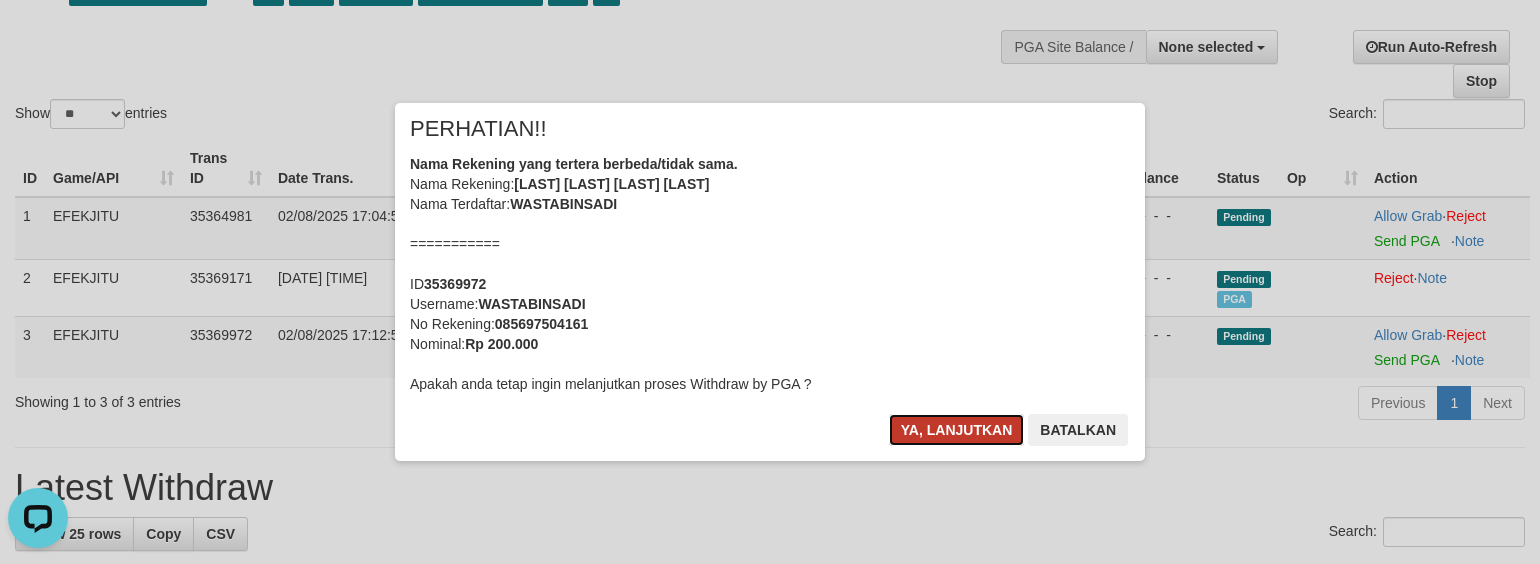 click on "Ya, lanjutkan" at bounding box center [957, 430] 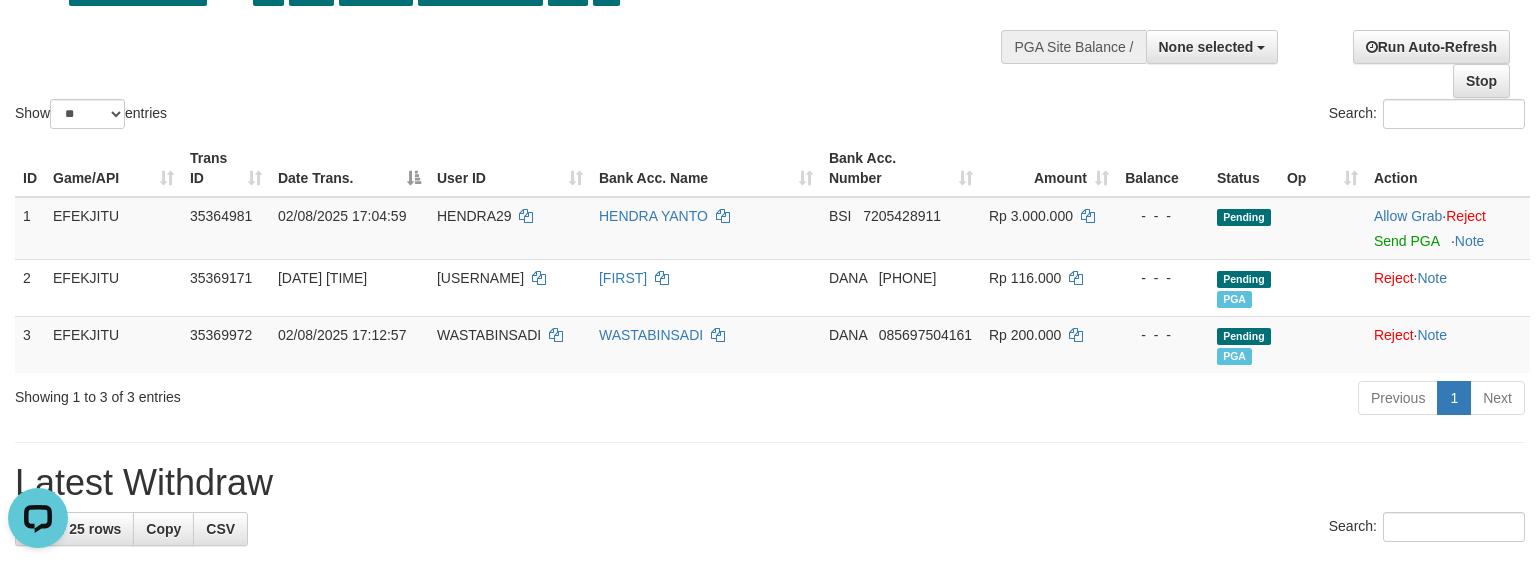 click on "**********" at bounding box center [770, 851] 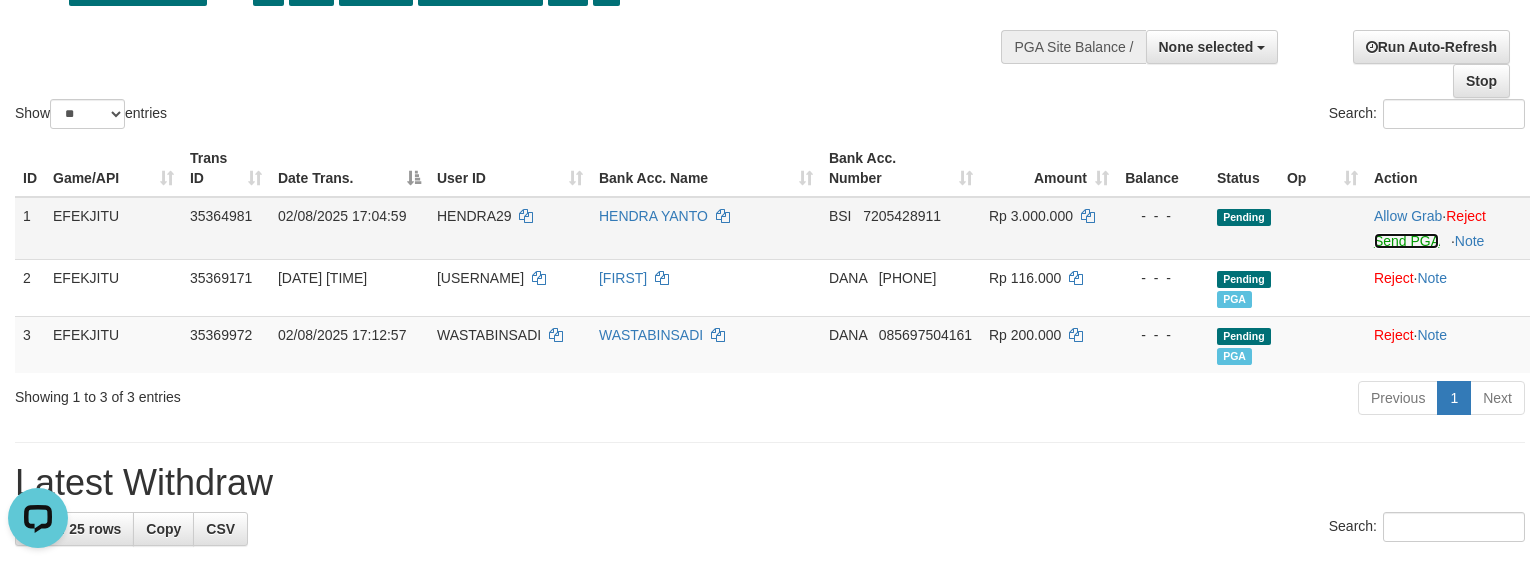 click on "Send PGA" at bounding box center (1406, 241) 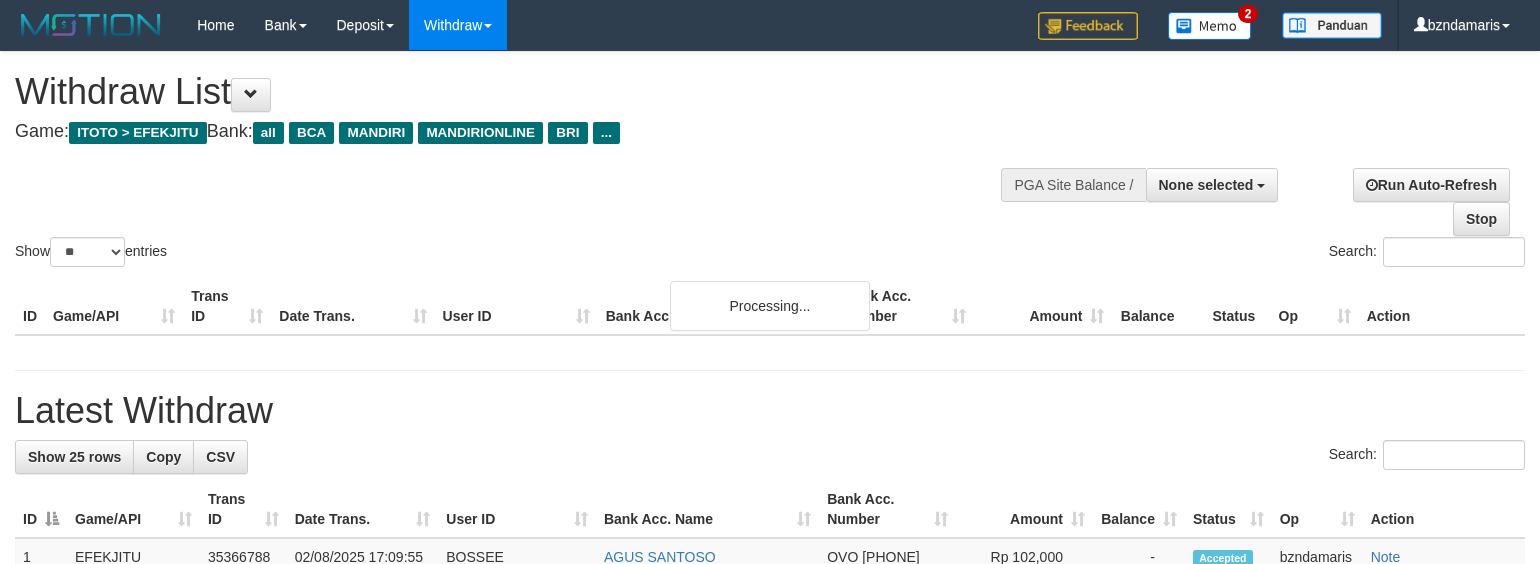select 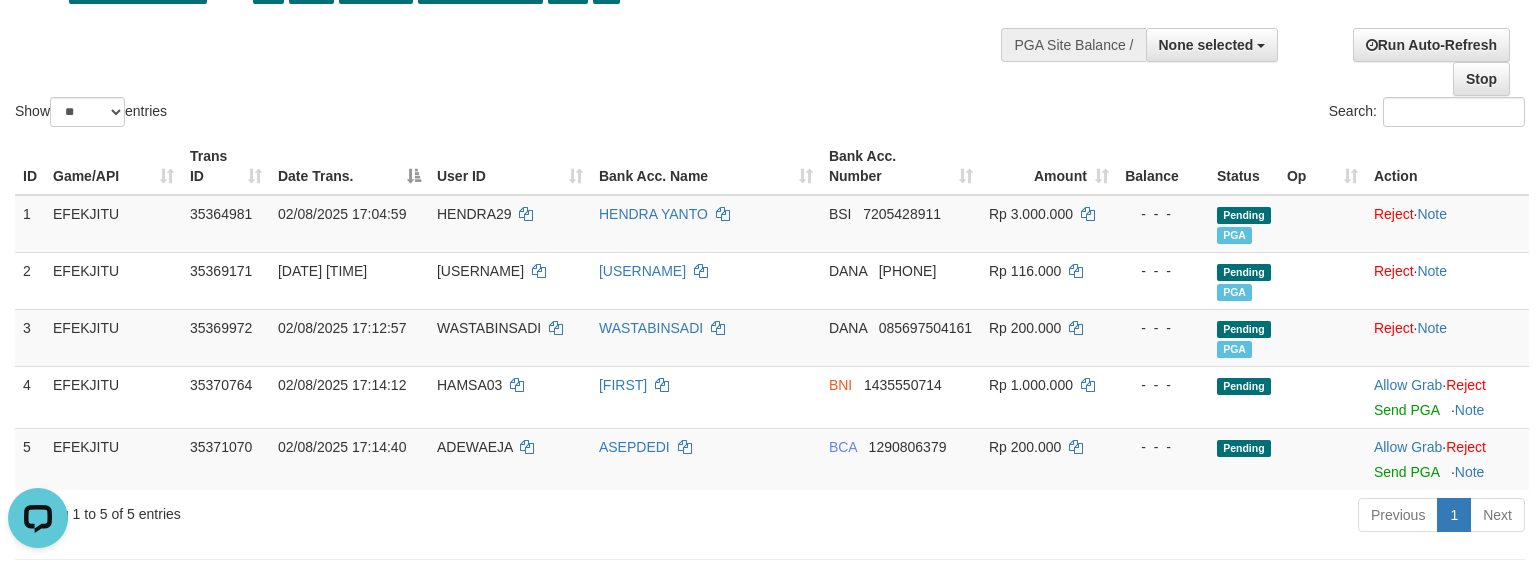 scroll, scrollTop: 0, scrollLeft: 0, axis: both 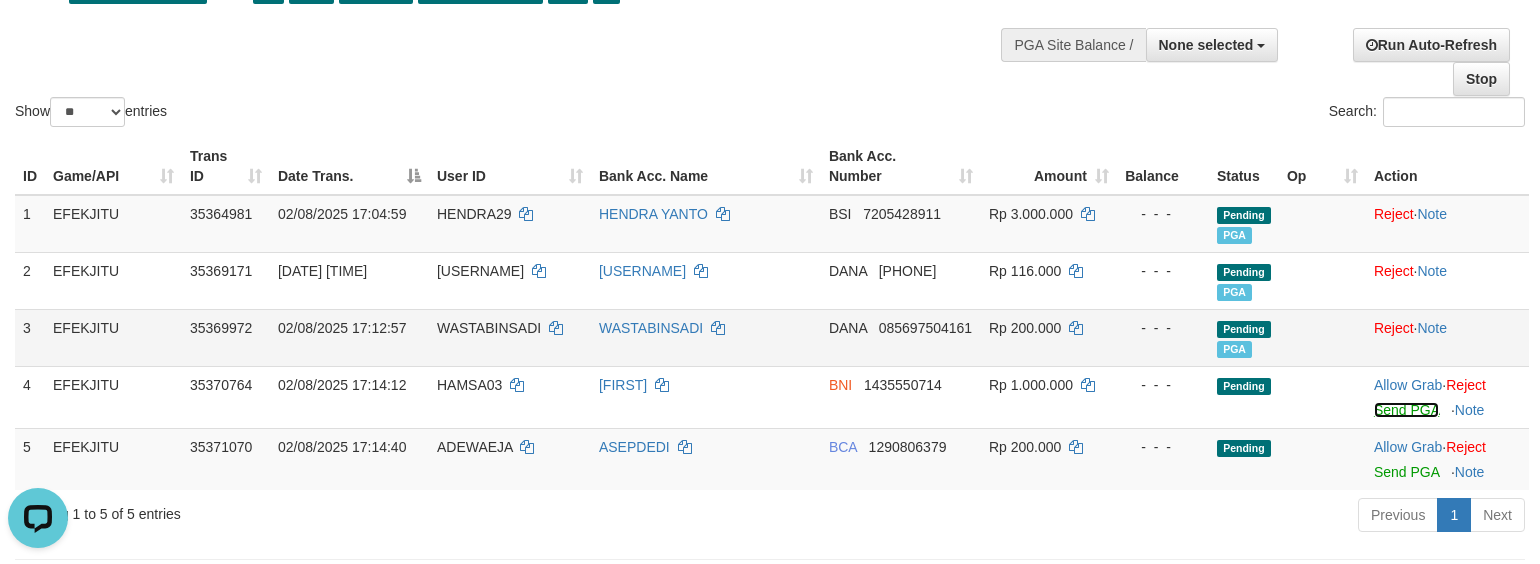 drag, startPoint x: 1425, startPoint y: 417, endPoint x: 898, endPoint y: 361, distance: 529.967 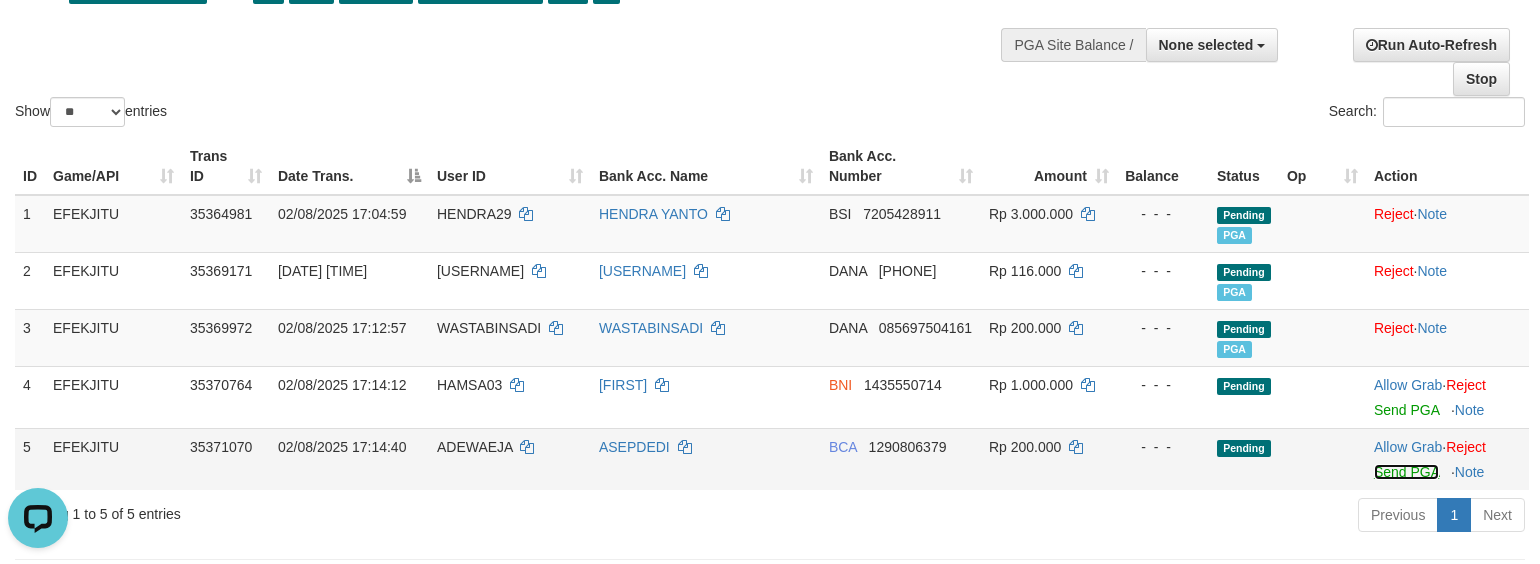 click on "Send PGA" at bounding box center [1406, 472] 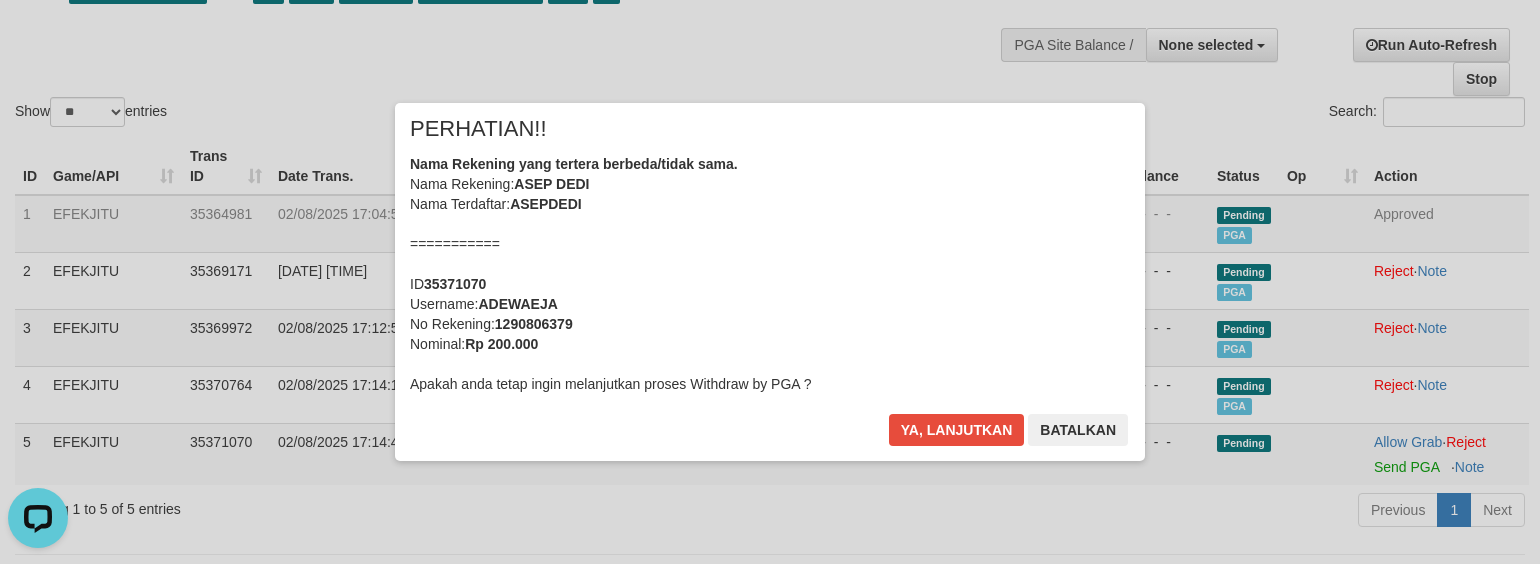 click on "Nama Rekening yang tertera berbeda/tidak sama. Nama Rekening:  ASEP DEDI Nama Terdaftar:  ASEPDEDI =========== ID  35371070 Username:  ADEWAEJA No Rekening:  1290806379 Nominal:  Rp 200.000 Apakah anda tetap ingin melanjutkan proses Withdraw by PGA ?" at bounding box center [770, 274] 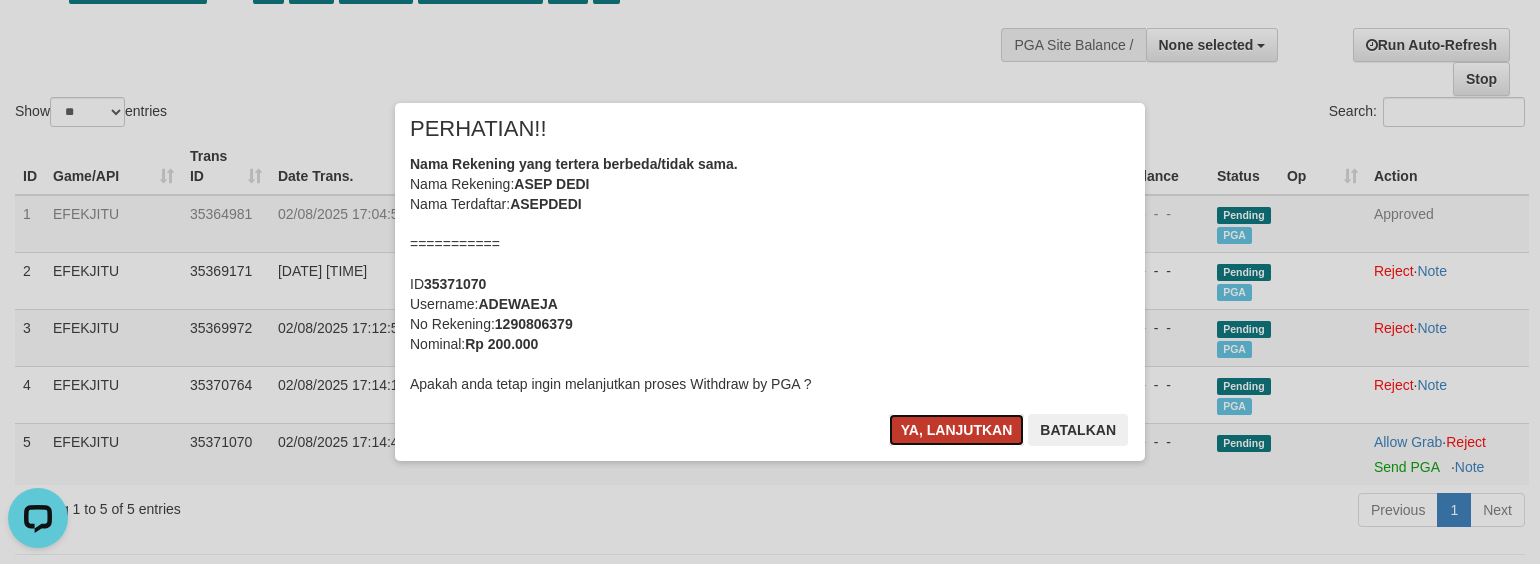 click on "Ya, lanjutkan" at bounding box center (957, 430) 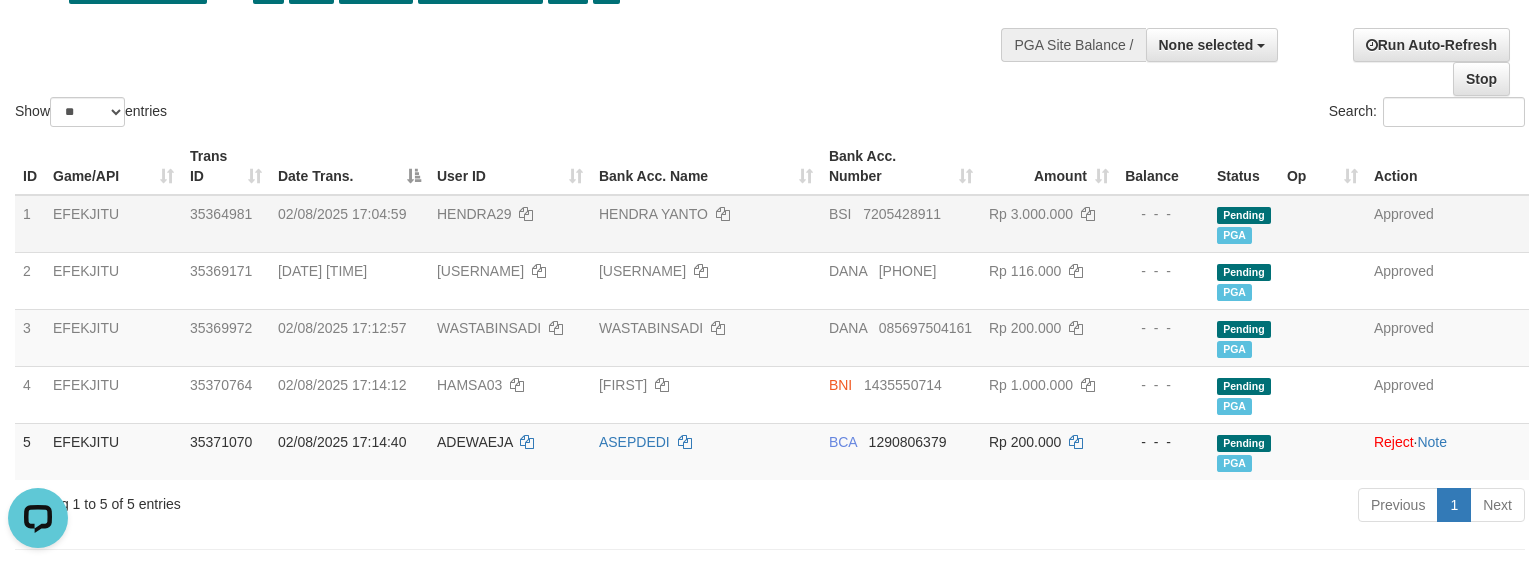 click on "HENDRA29" at bounding box center [510, 224] 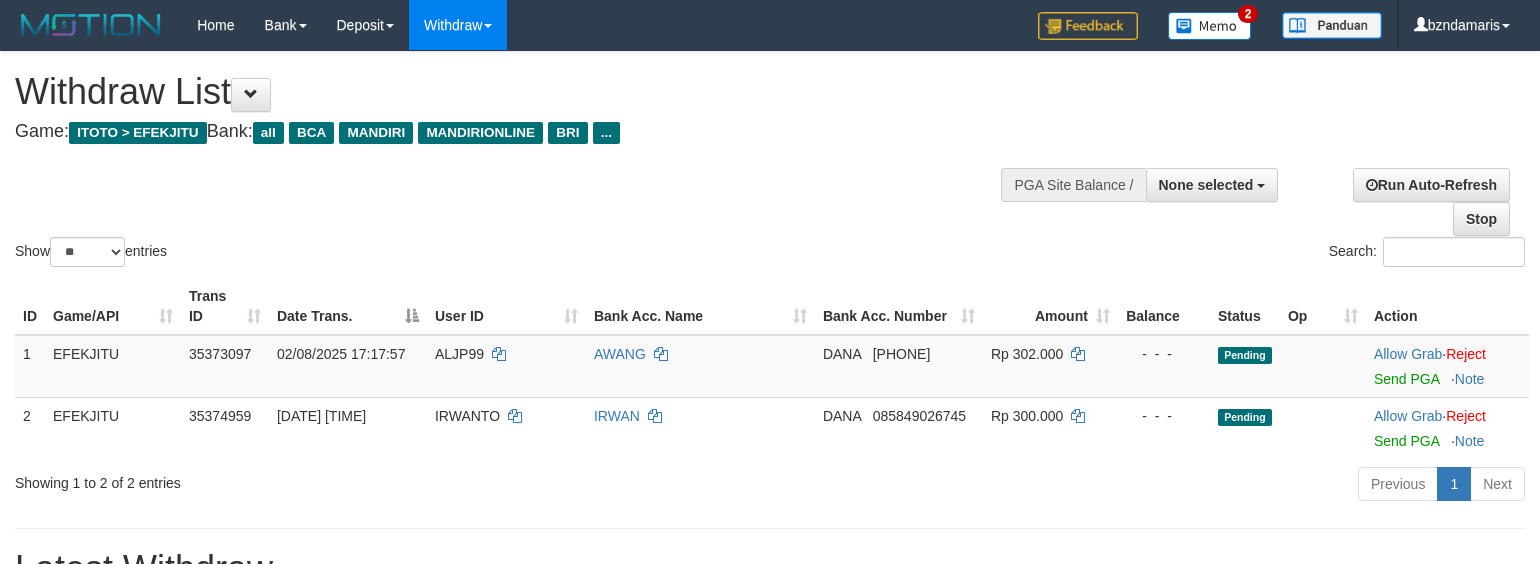 select 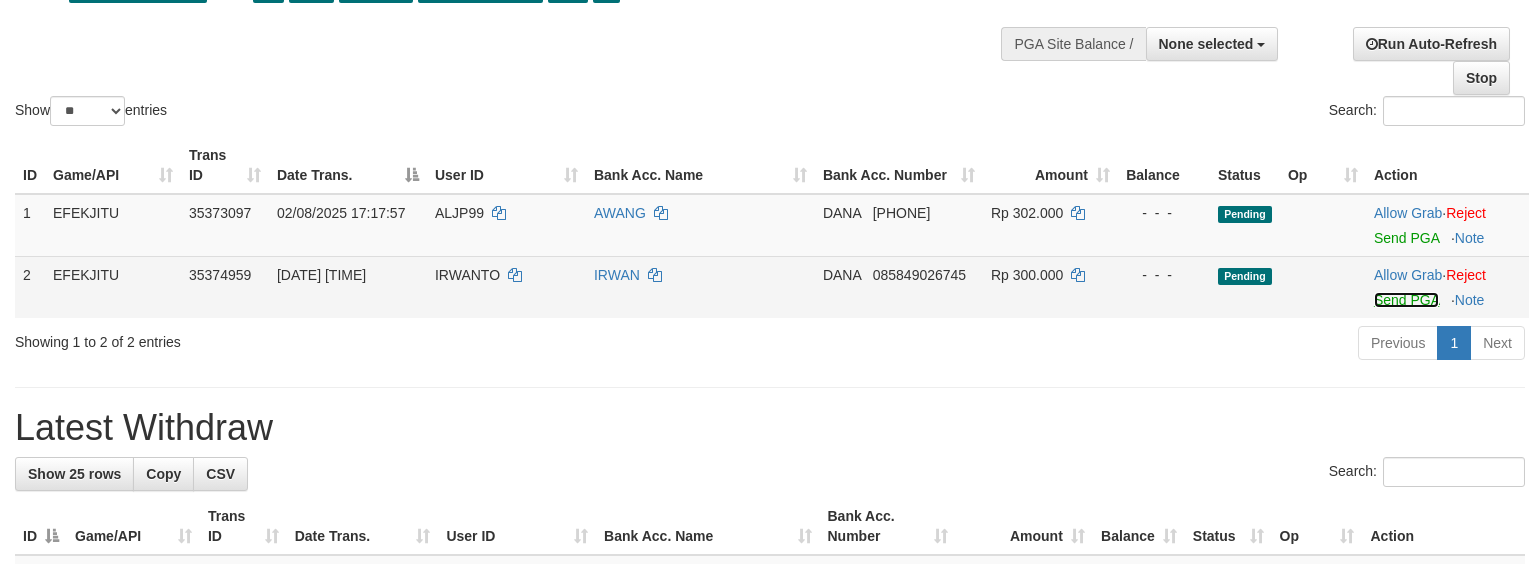 click on "Send PGA" at bounding box center [1406, 300] 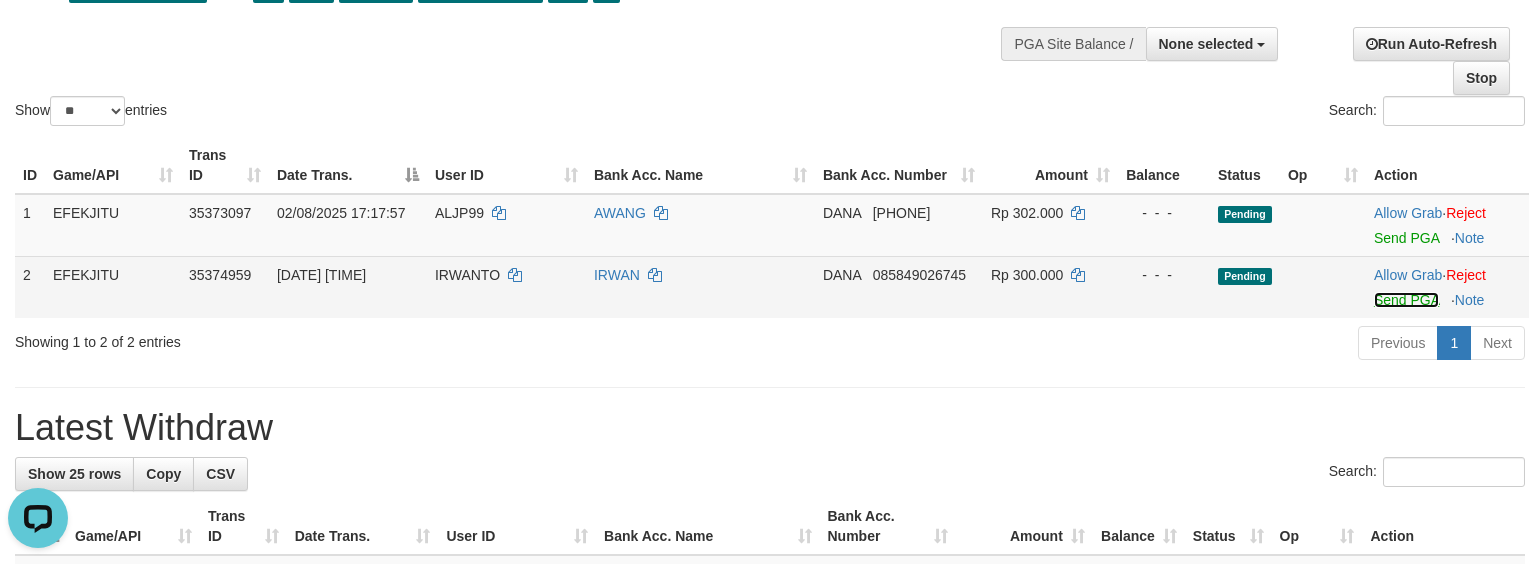 scroll, scrollTop: 0, scrollLeft: 0, axis: both 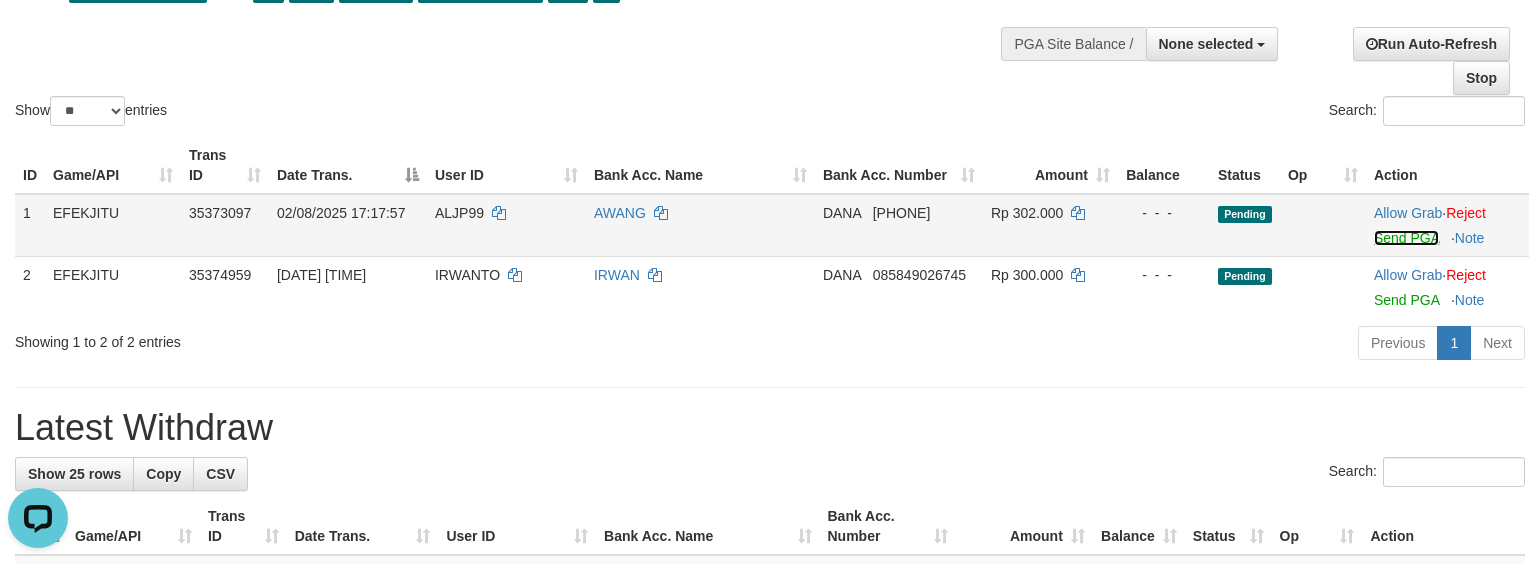 click on "Send PGA" at bounding box center (1406, 238) 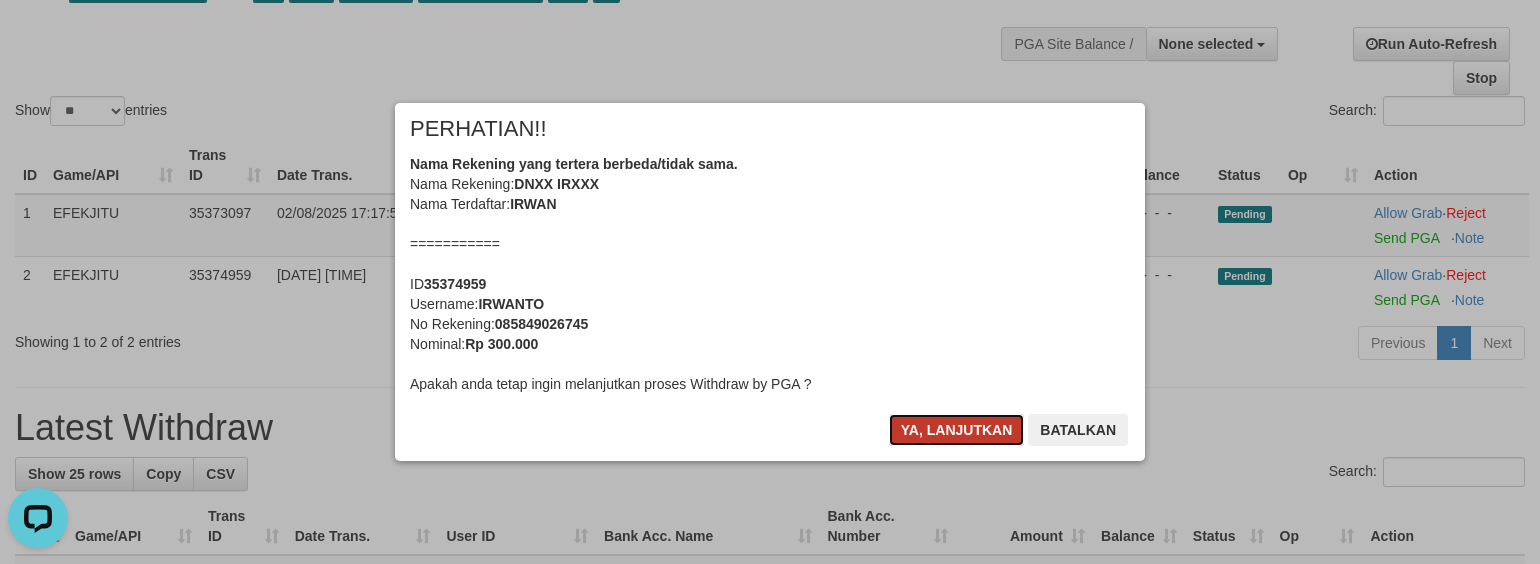 click on "Ya, lanjutkan" at bounding box center (957, 430) 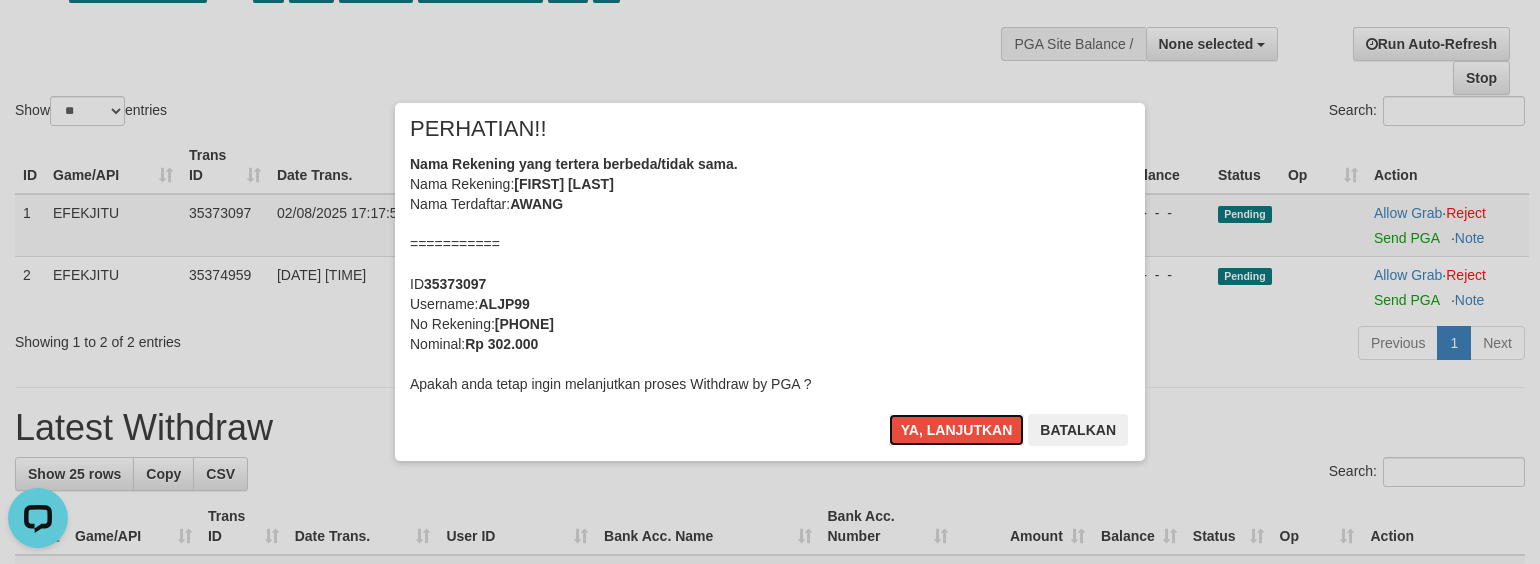 click on "Ya, lanjutkan" at bounding box center [957, 430] 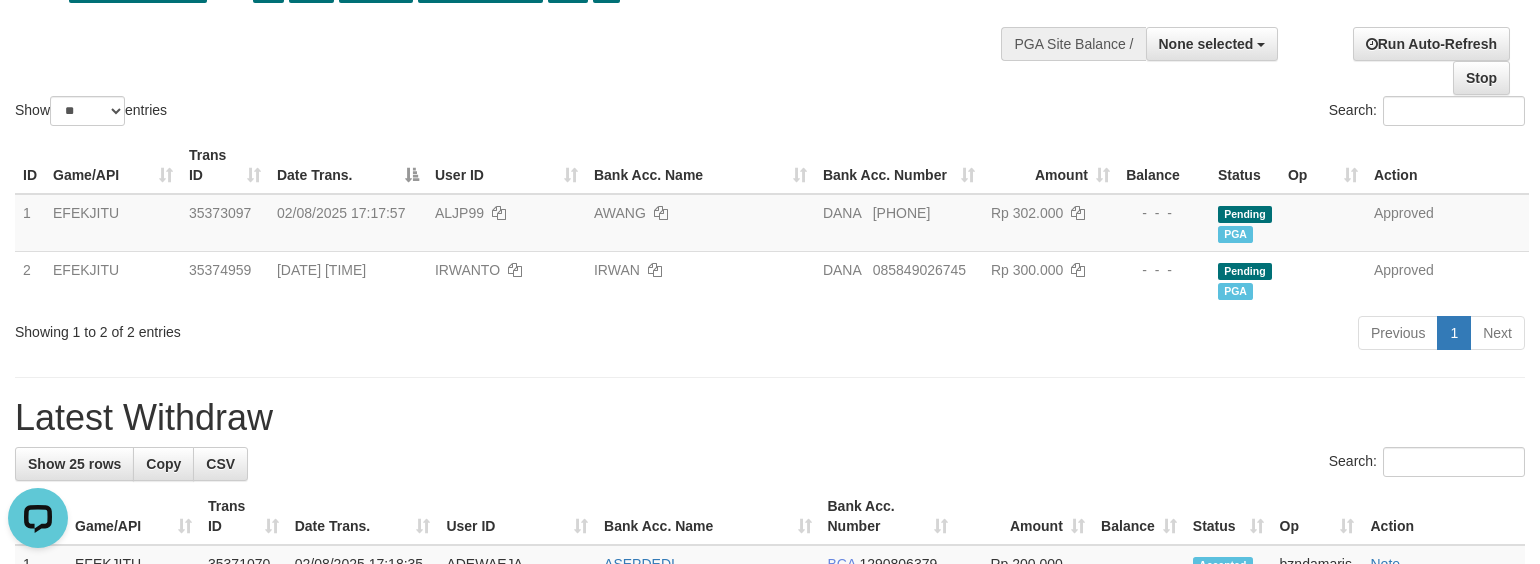 click on "**********" at bounding box center [770, 807] 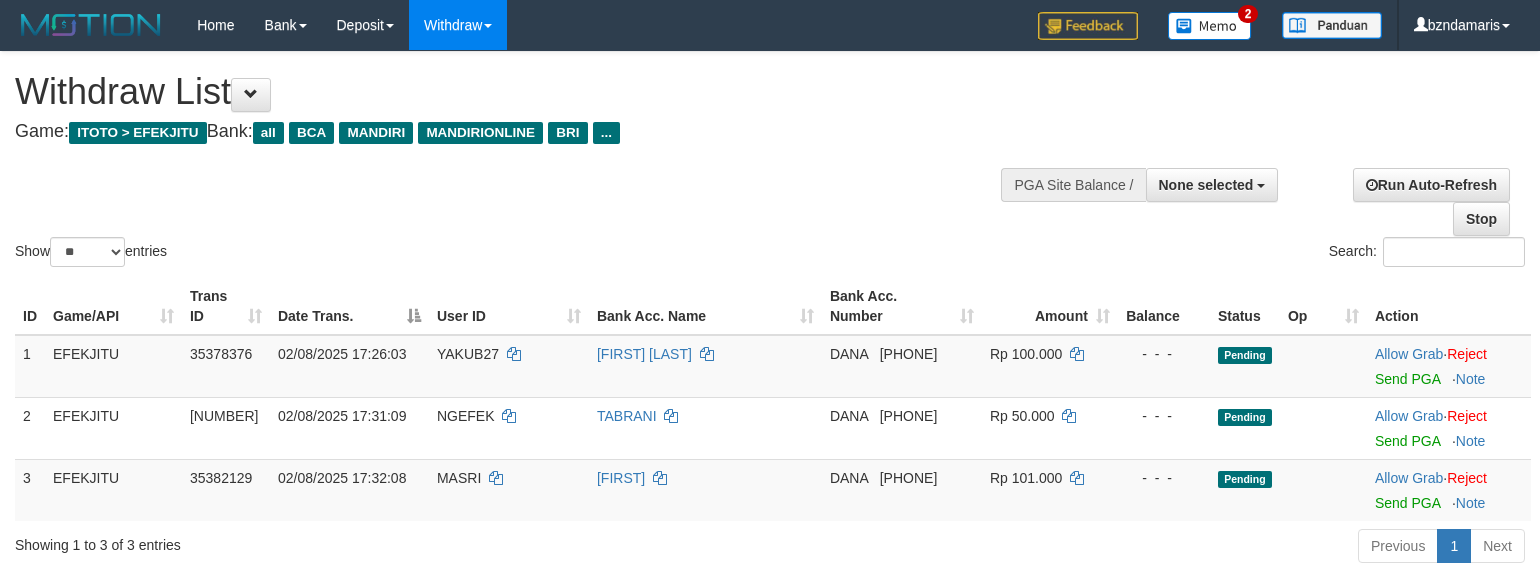 select 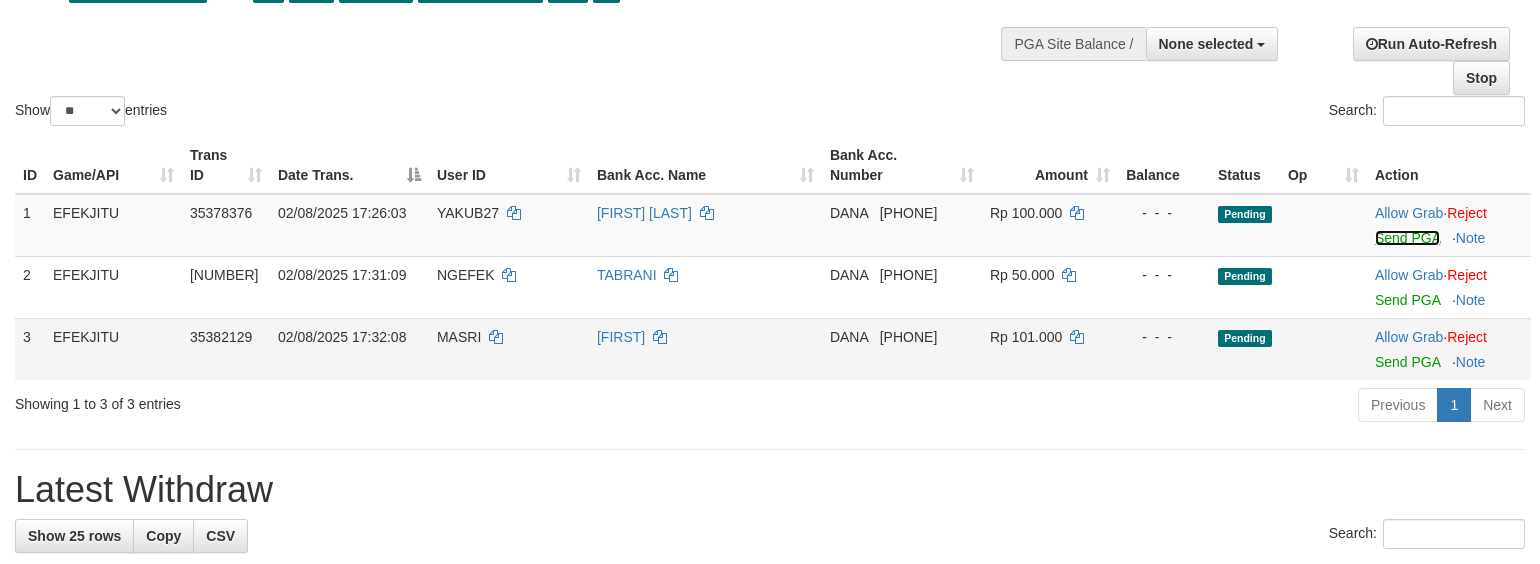 click on "Send PGA" at bounding box center [1407, 238] 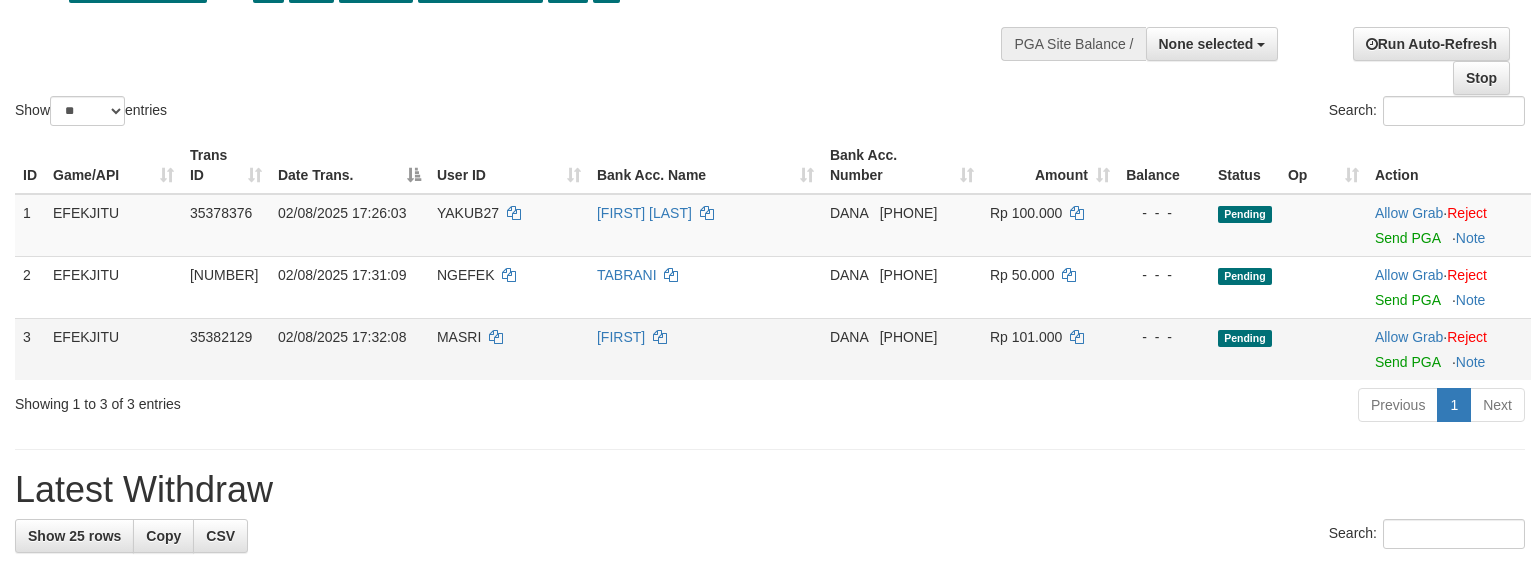 click on "Allow Grab   ·    Reject Send PGA     ·    Note" at bounding box center (1449, 349) 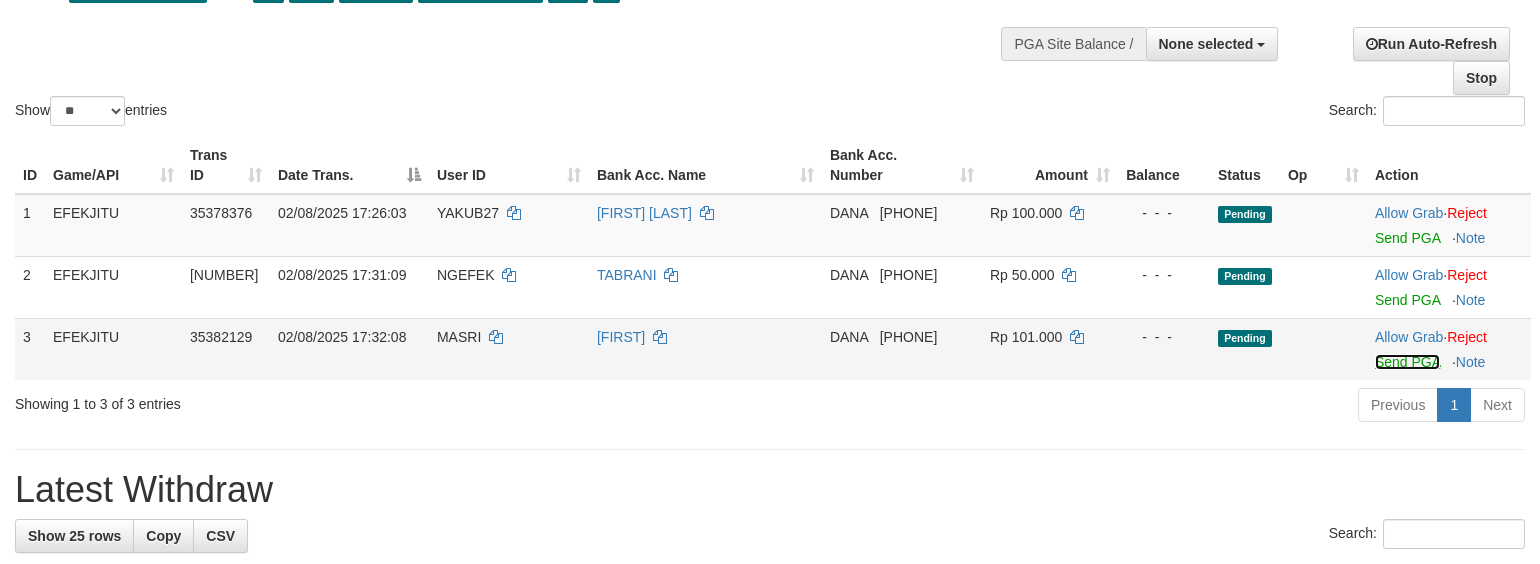 click on "Send PGA" at bounding box center [1407, 362] 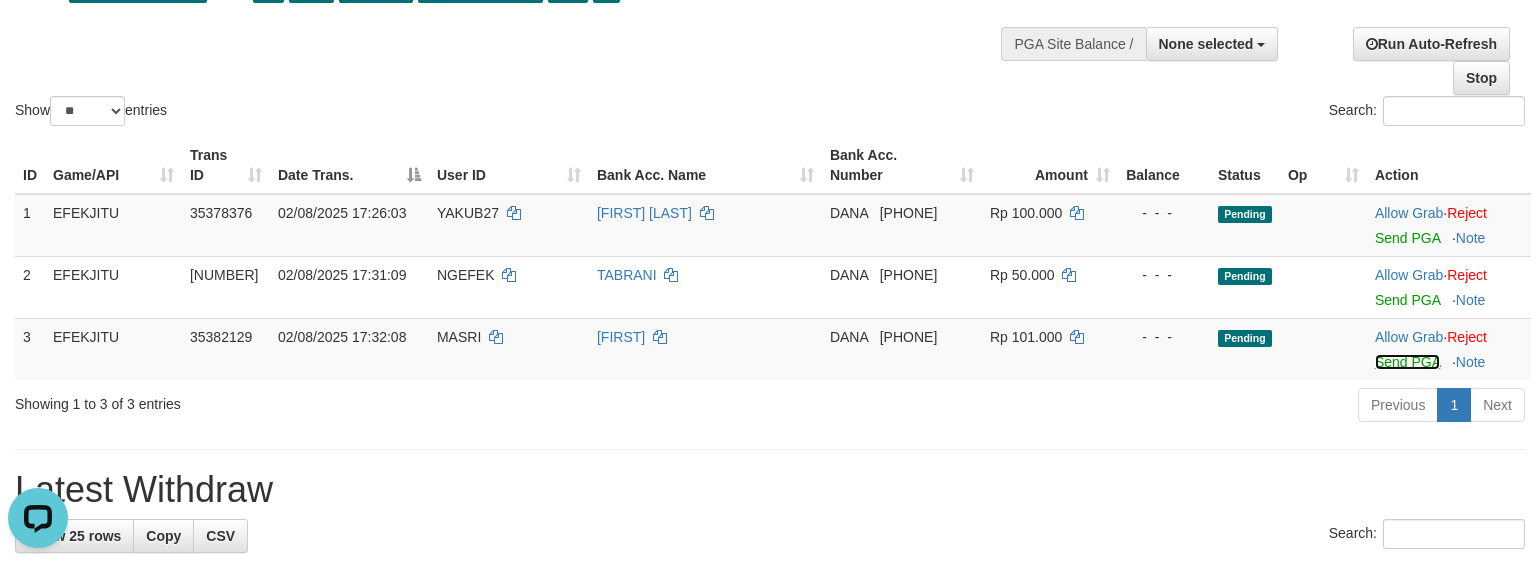 scroll, scrollTop: 0, scrollLeft: 0, axis: both 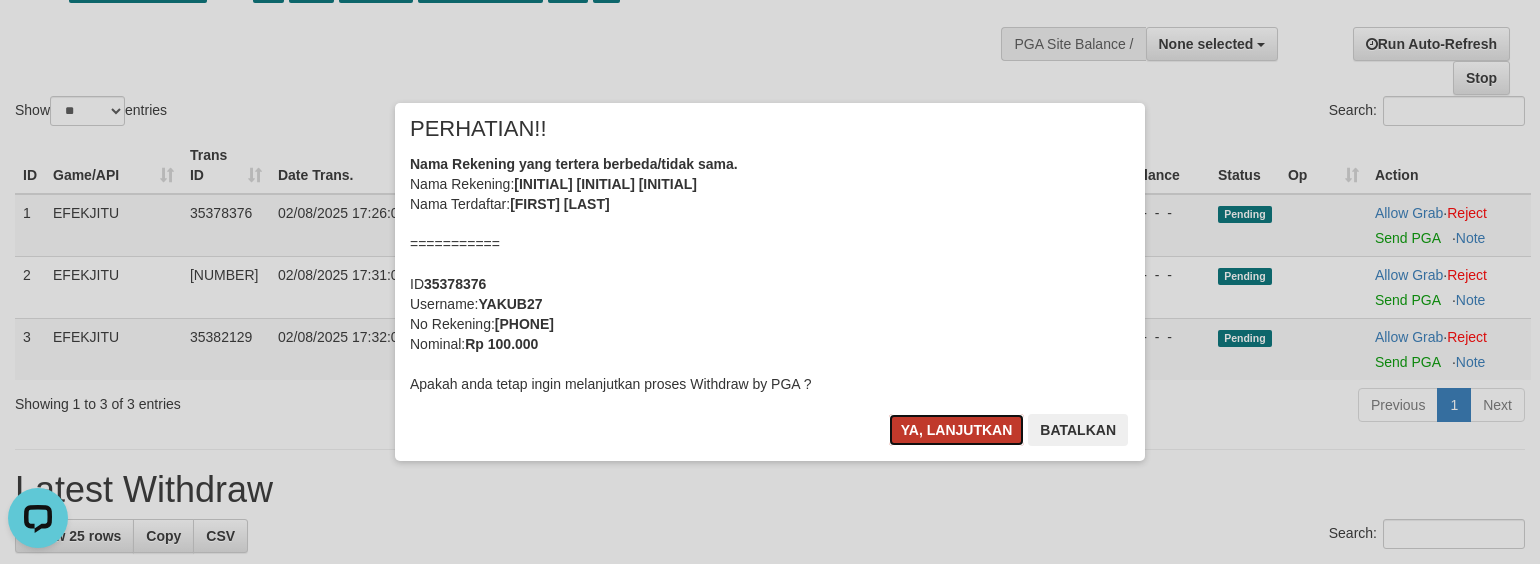 click on "Ya, lanjutkan" at bounding box center [957, 430] 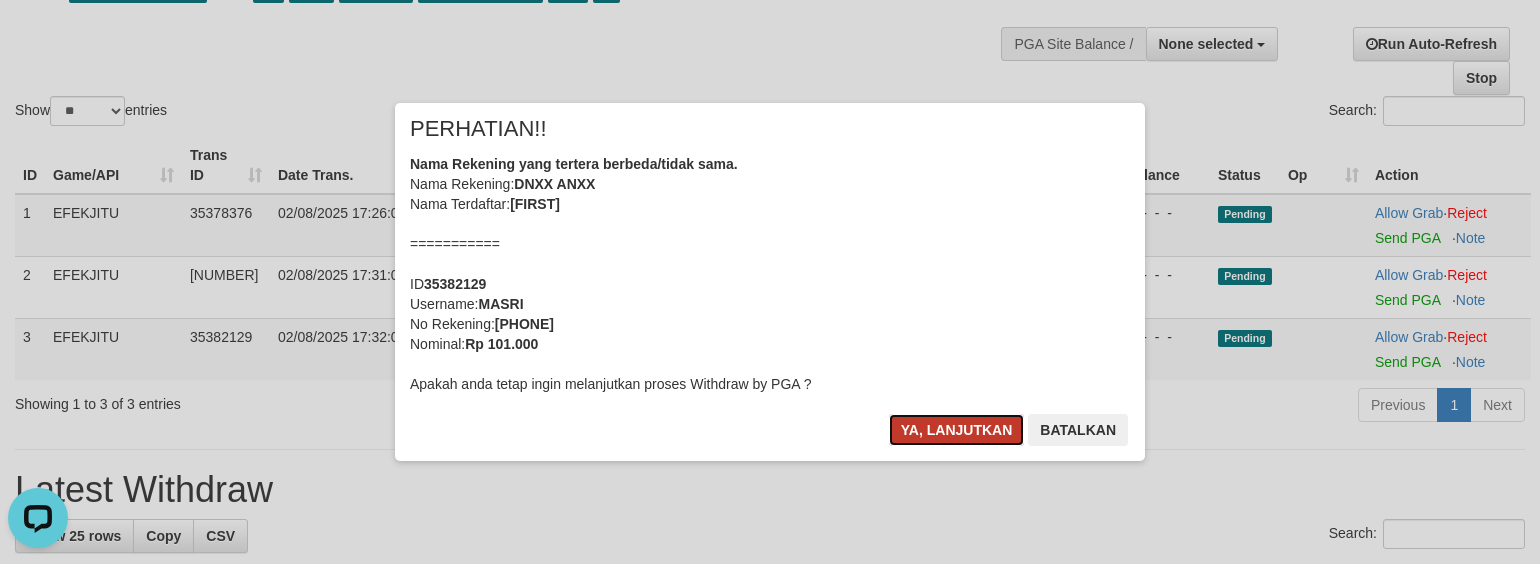 click on "Ya, lanjutkan" at bounding box center (957, 430) 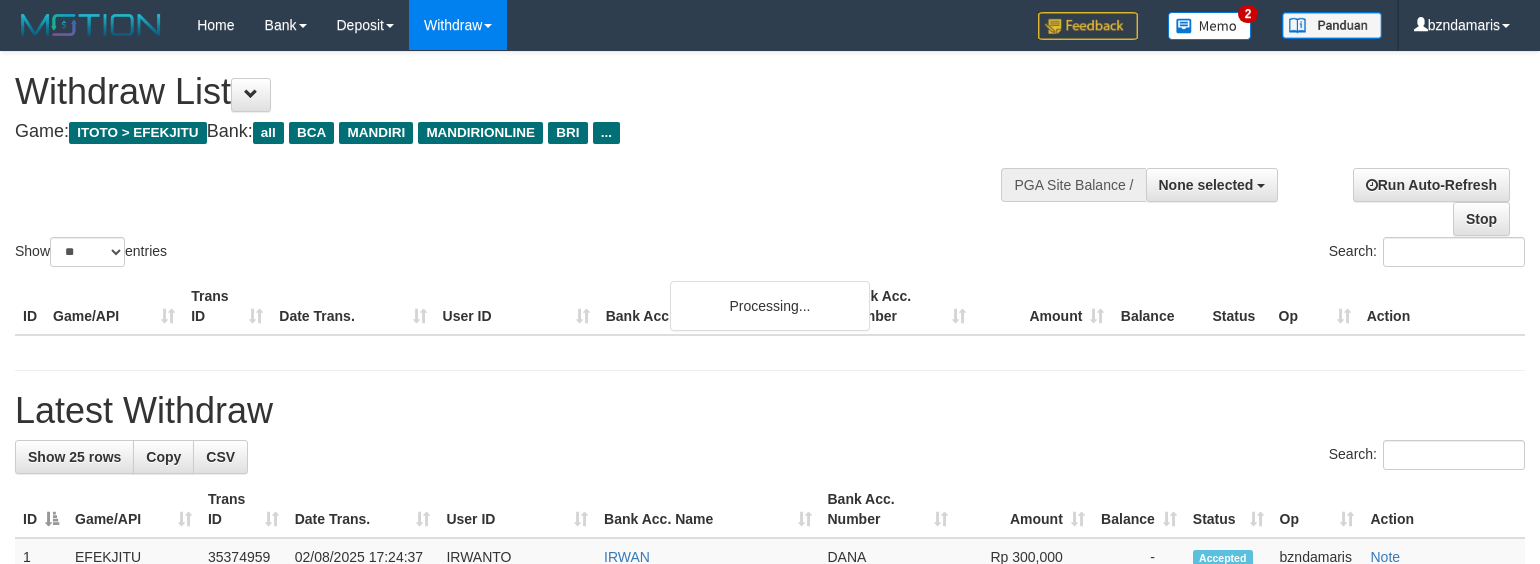 select 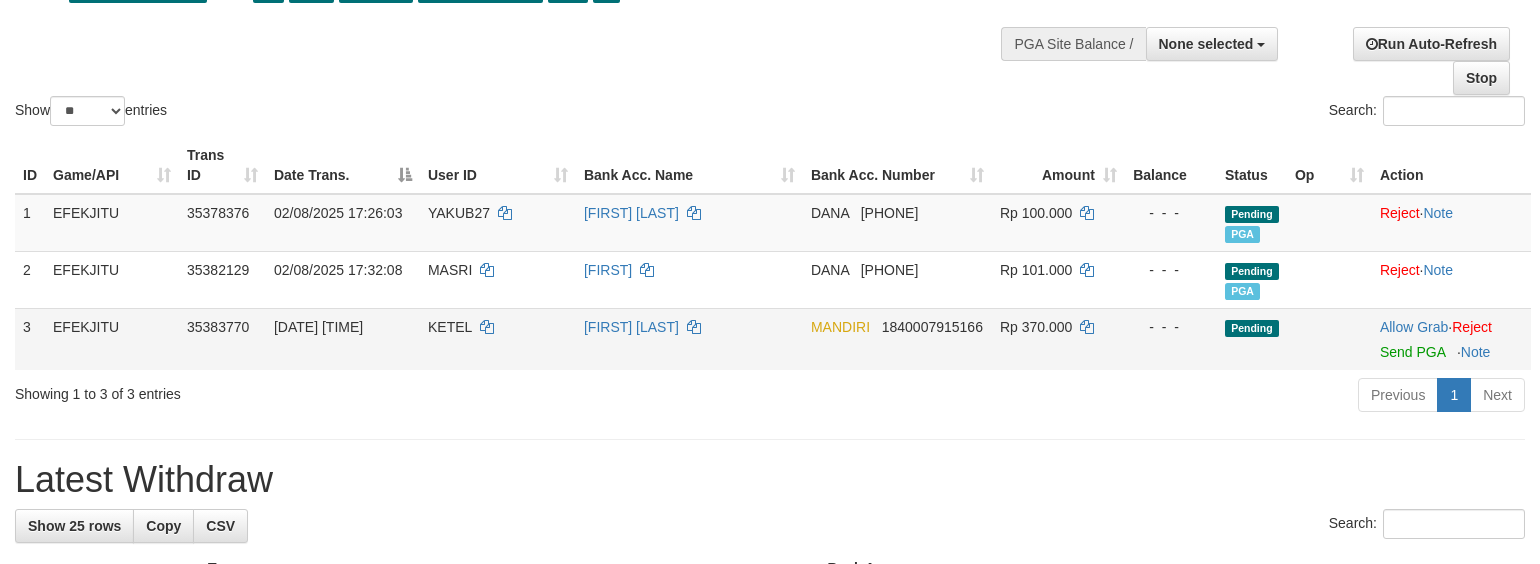 click on "Allow Grab   ·    Reject Send PGA     ·    Note" at bounding box center (1451, 339) 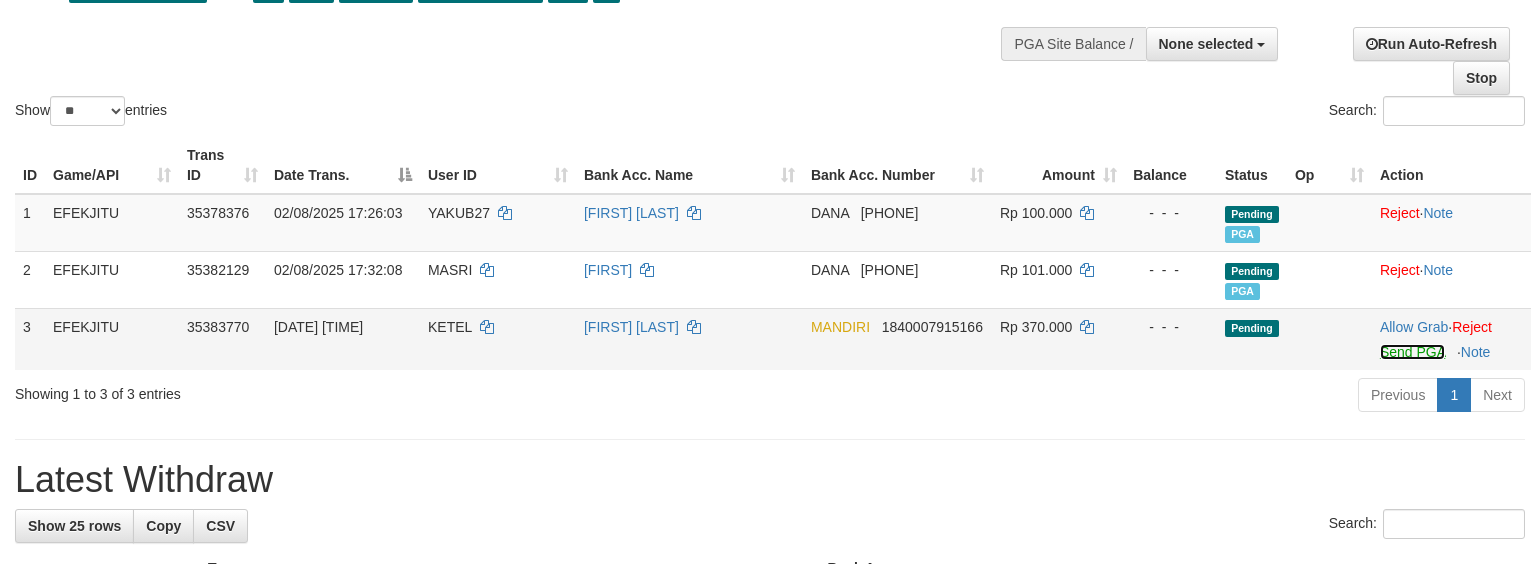 click on "Send PGA" at bounding box center [1412, 352] 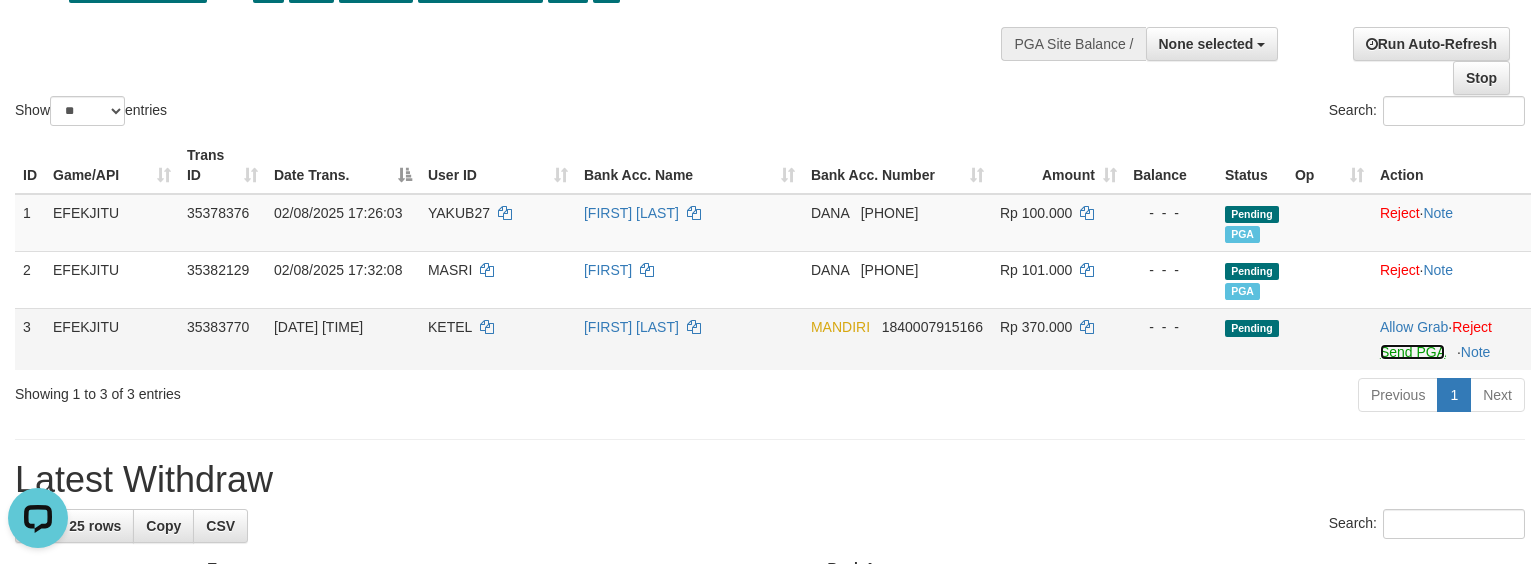 scroll, scrollTop: 0, scrollLeft: 0, axis: both 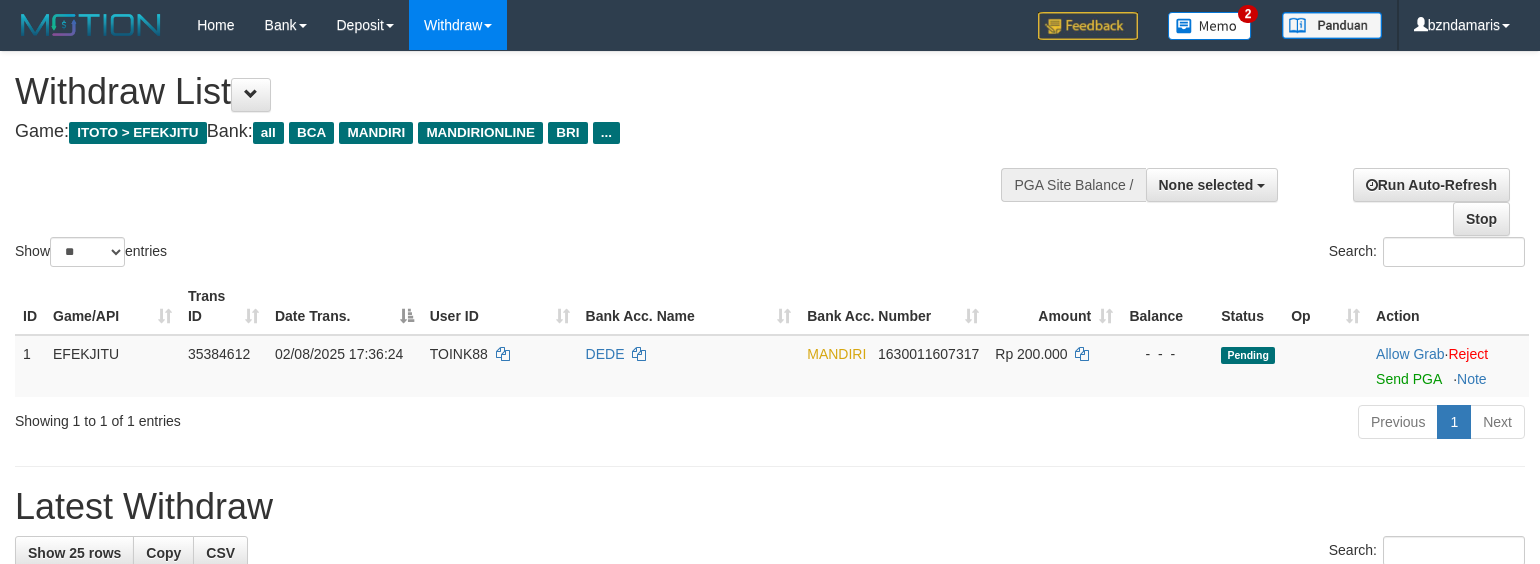 select 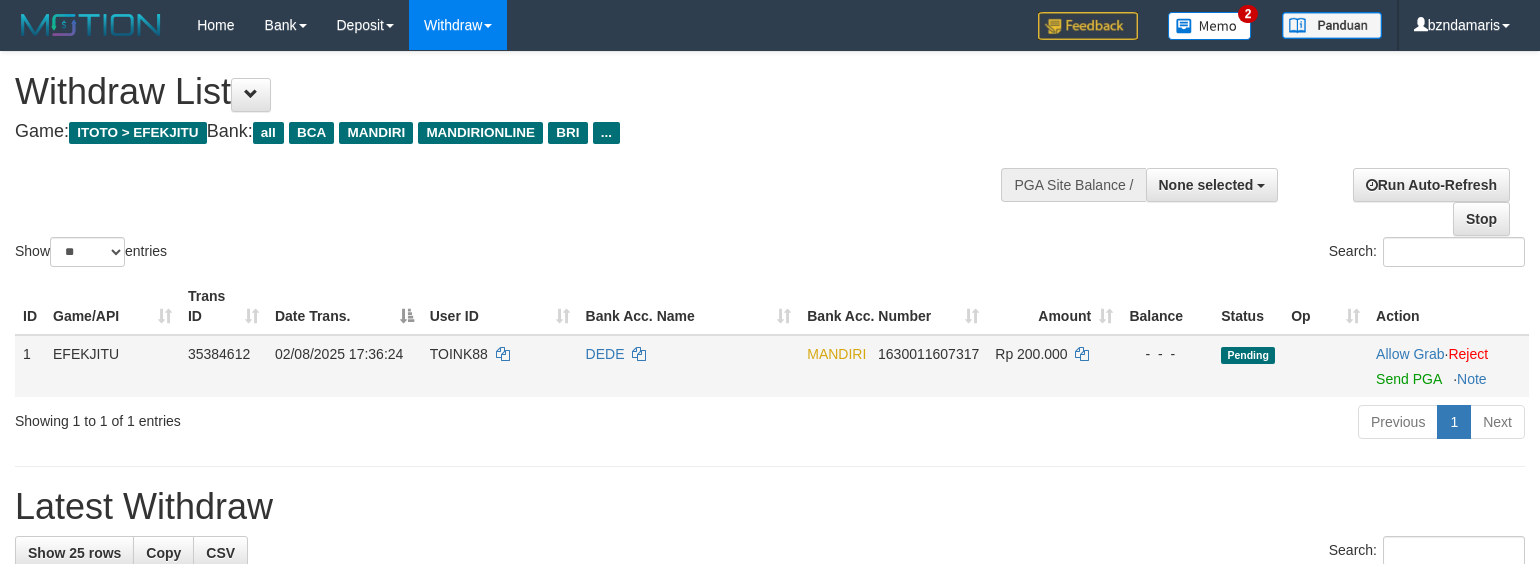 scroll, scrollTop: 141, scrollLeft: 0, axis: vertical 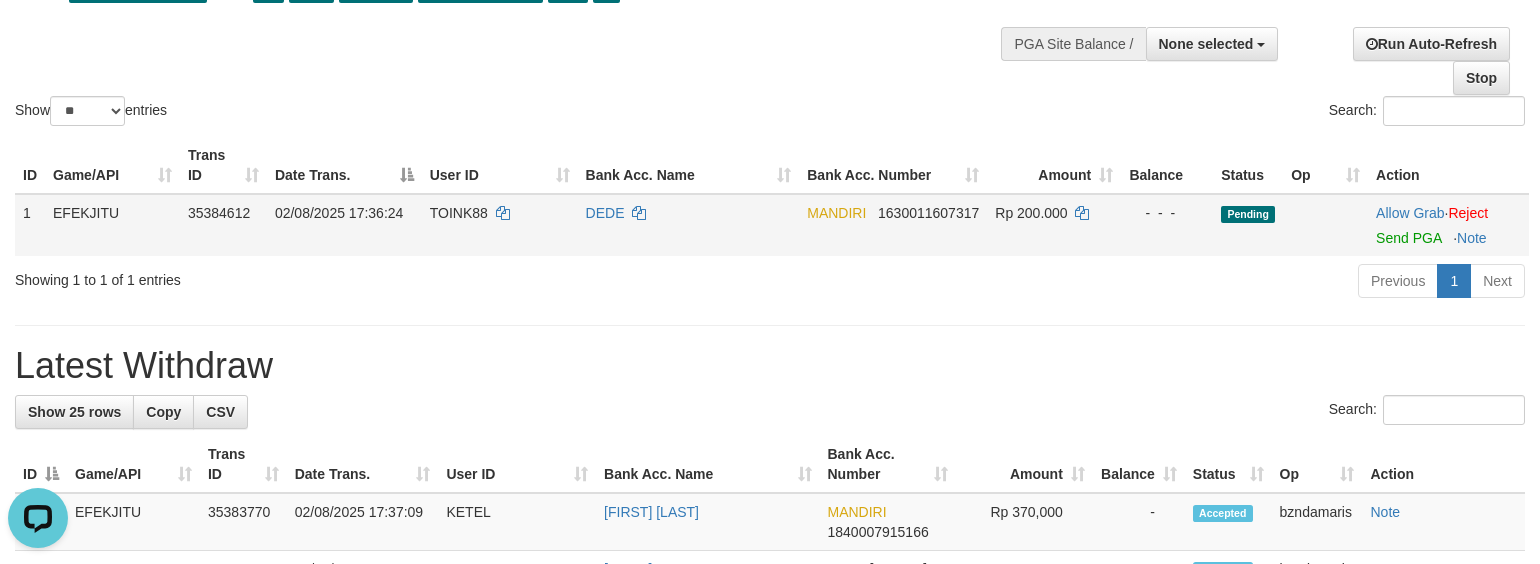 click on "Allow Grab   ·    Reject Send PGA     ·    Note" at bounding box center (1448, 225) 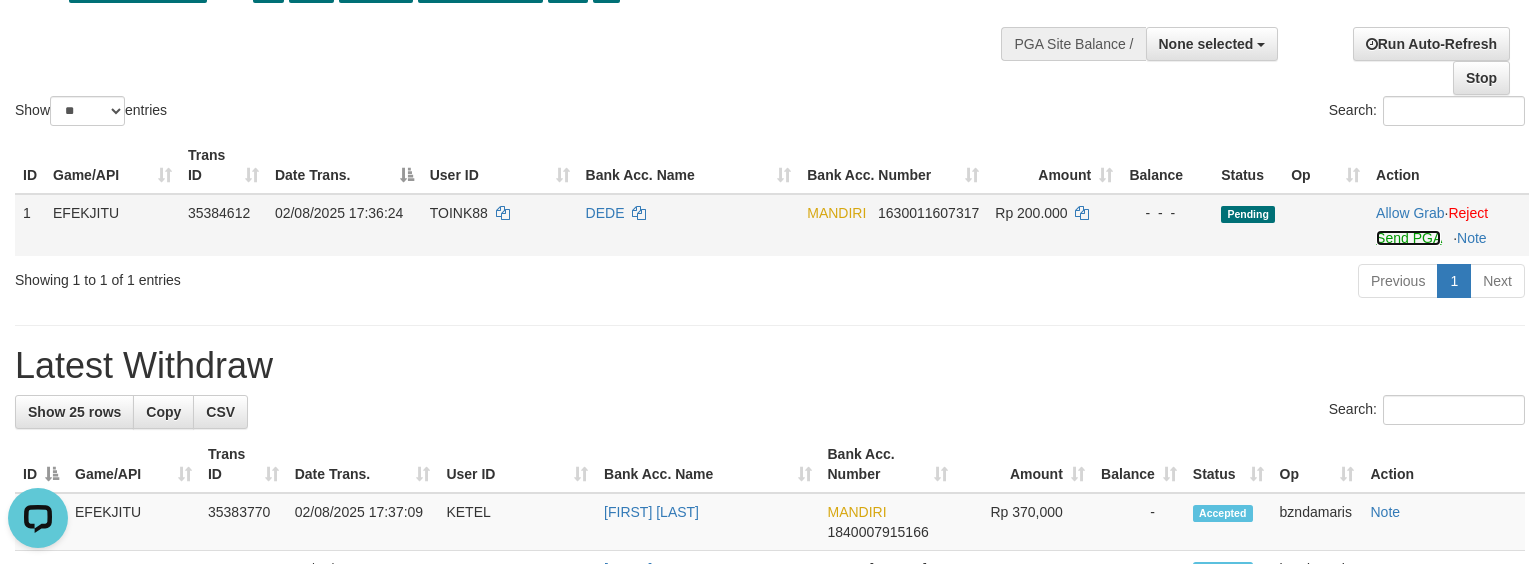 click on "Send PGA" at bounding box center (1408, 238) 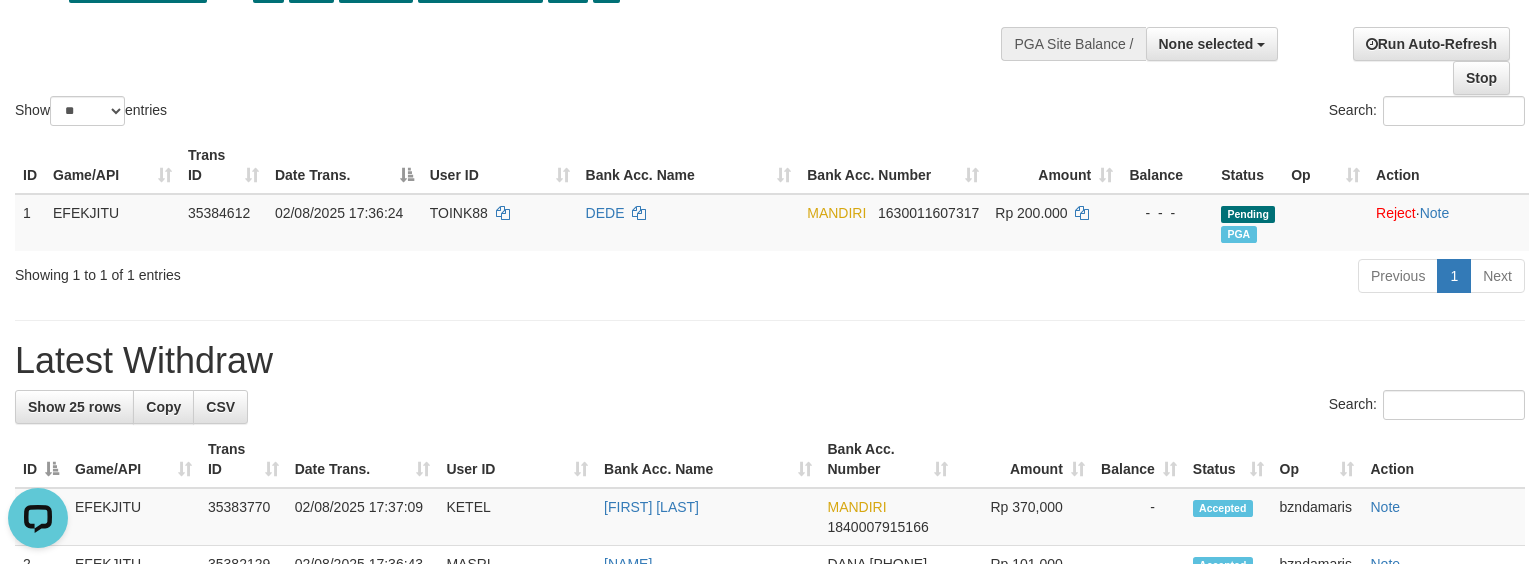 click on "User ID" at bounding box center [500, 165] 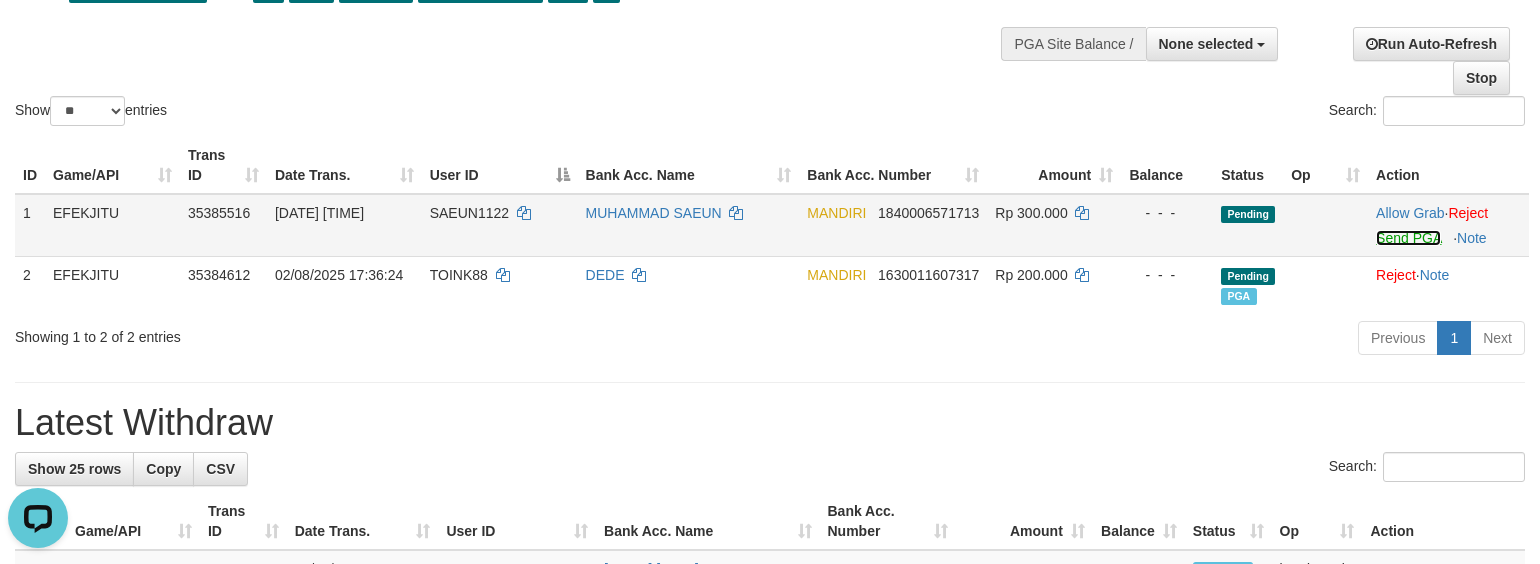 click on "Send PGA" at bounding box center (1408, 238) 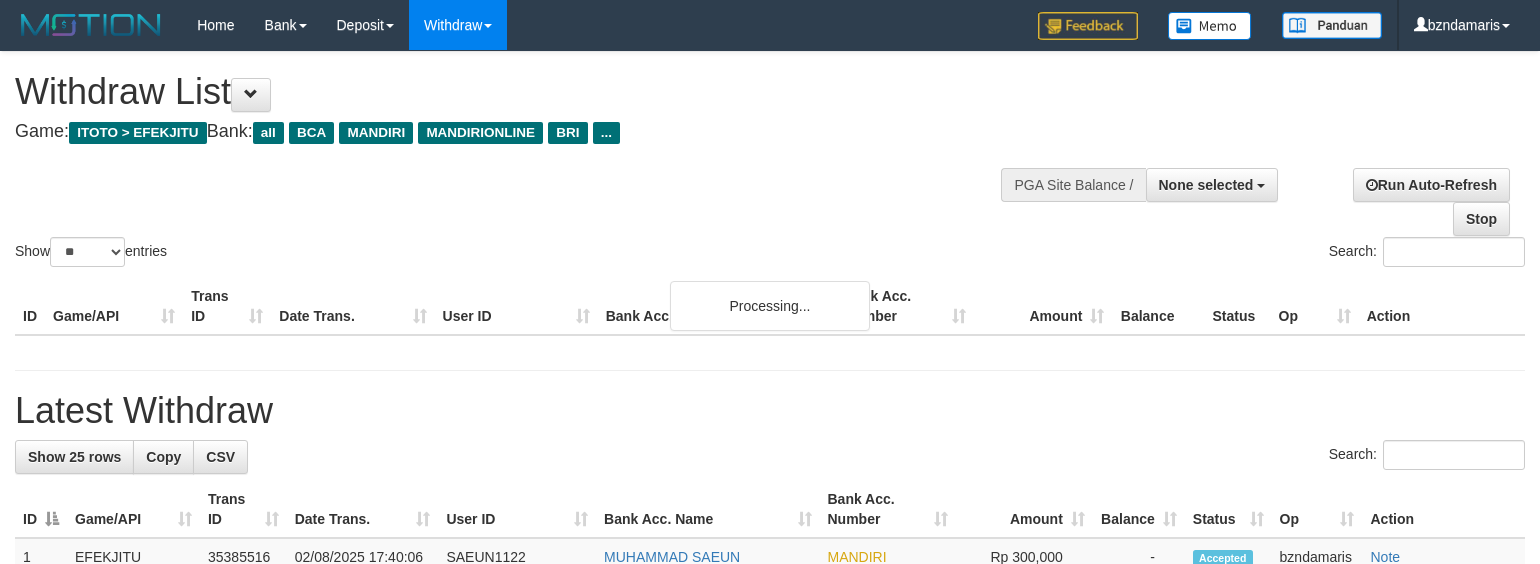 select 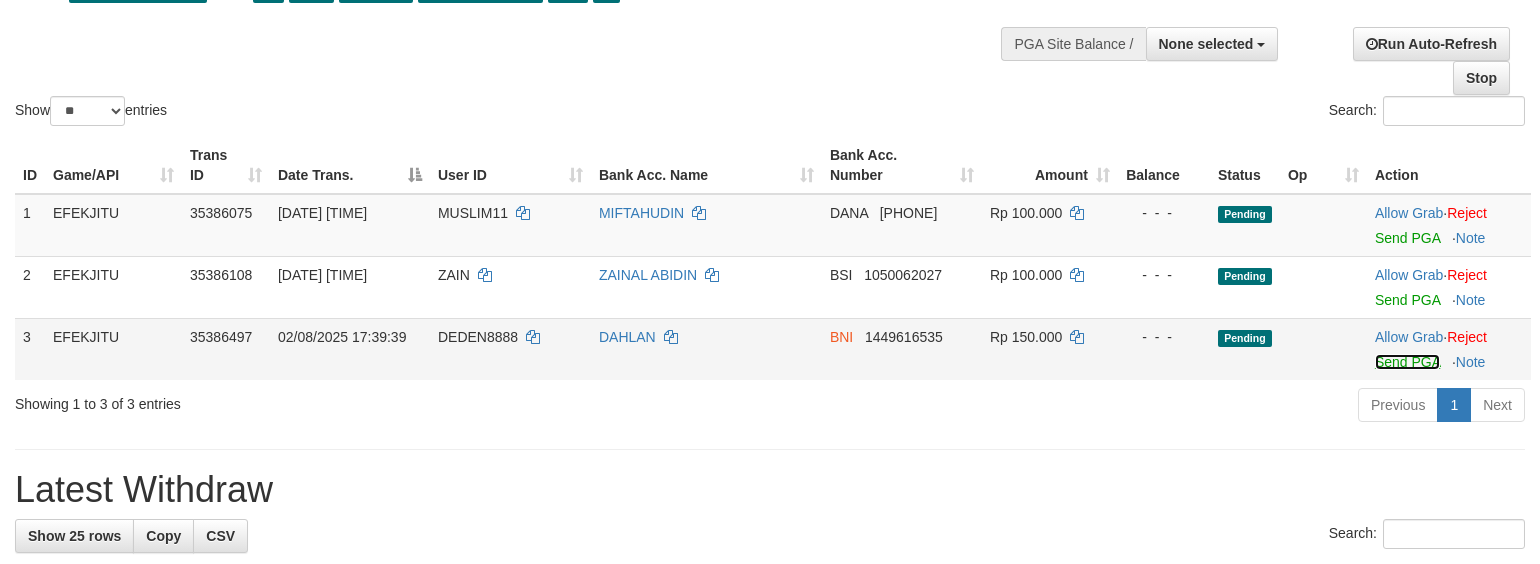 click on "Send PGA" at bounding box center [1407, 362] 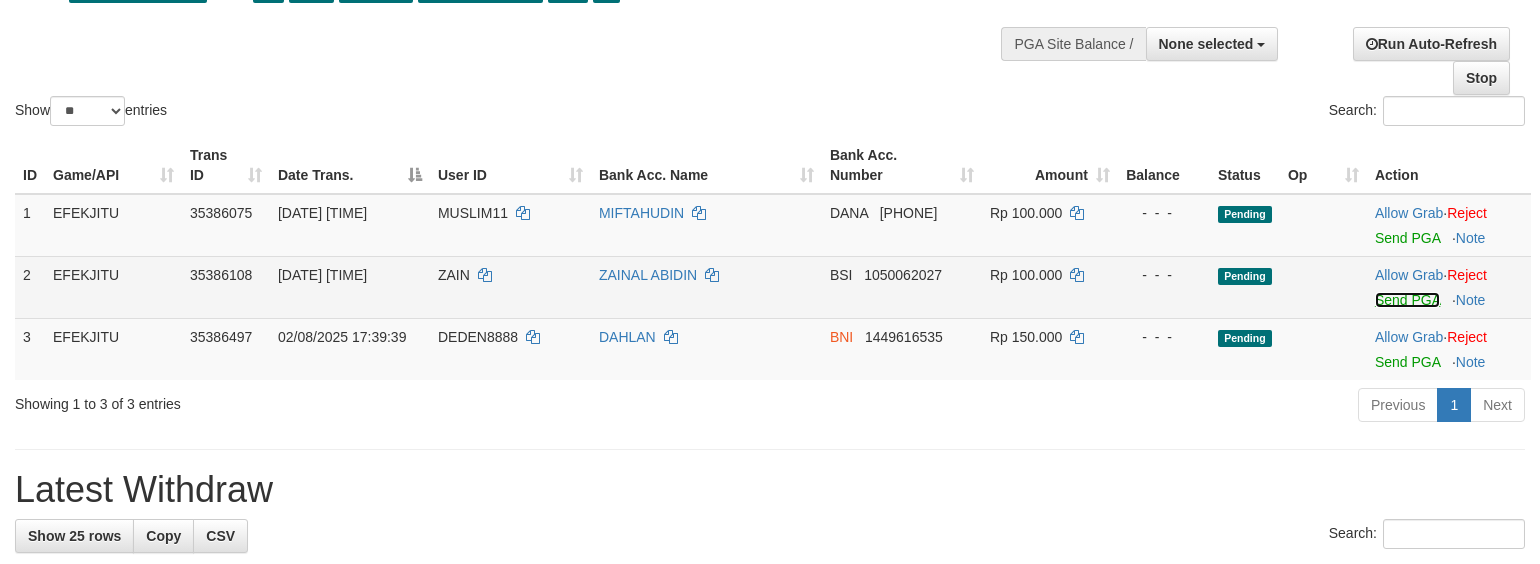 click on "Send PGA" at bounding box center (1407, 300) 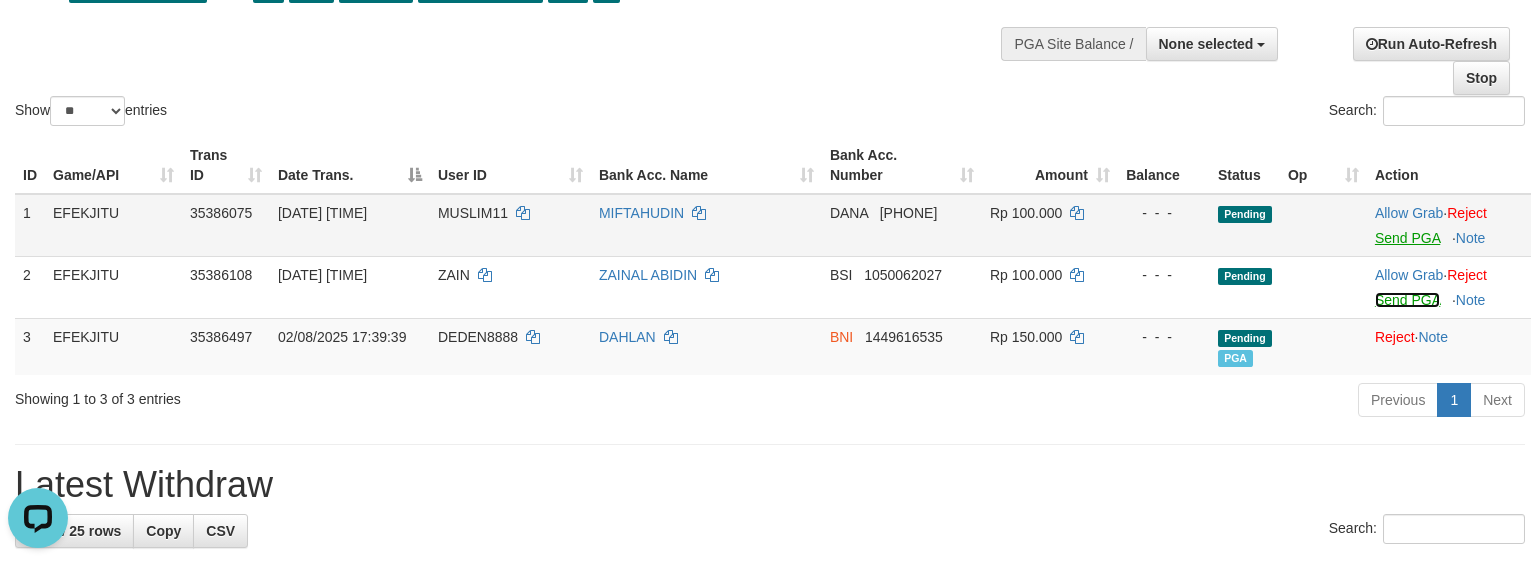 scroll, scrollTop: 0, scrollLeft: 0, axis: both 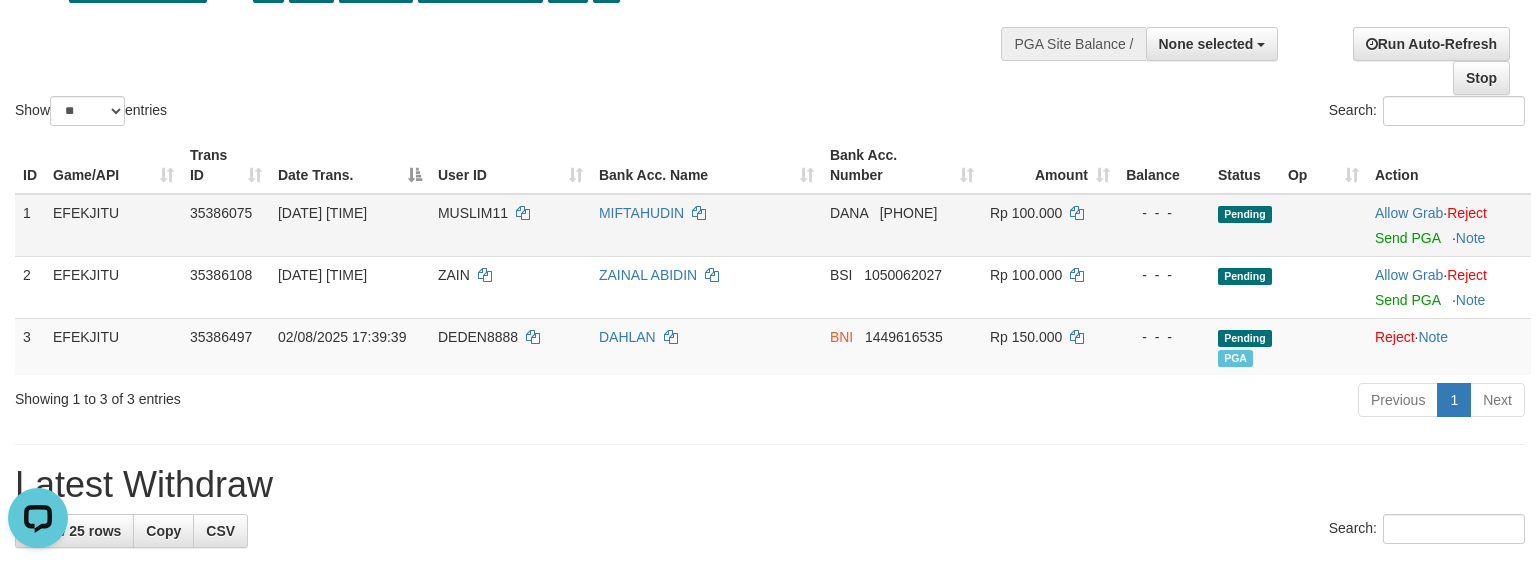click on "Allow Grab   ·    Reject Send PGA     ·    Note" at bounding box center (1449, 225) 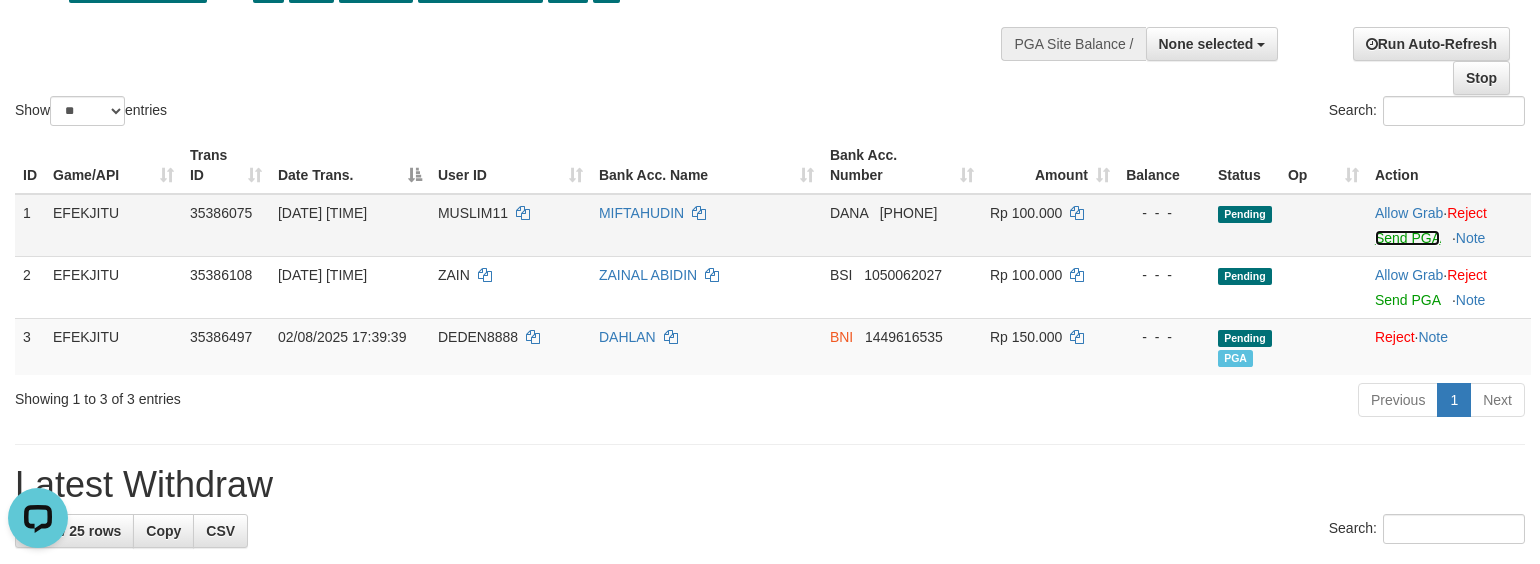 click on "Send PGA" at bounding box center (1407, 238) 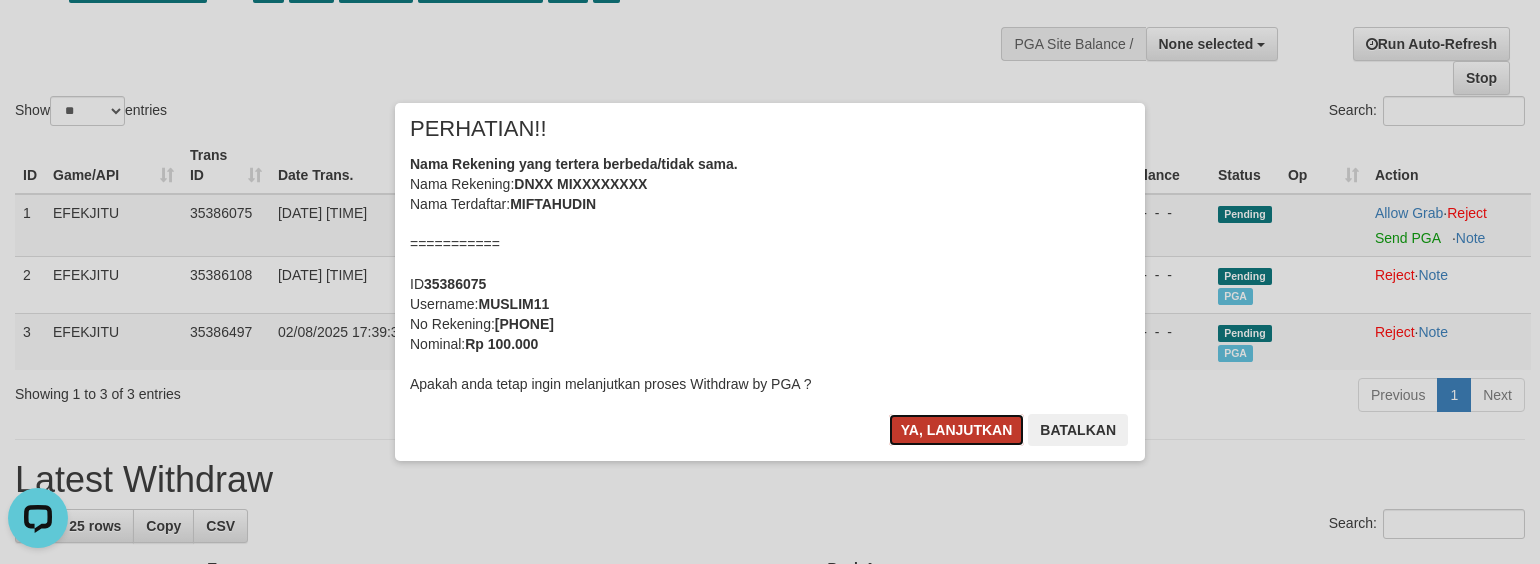 click on "Ya, lanjutkan" at bounding box center [957, 430] 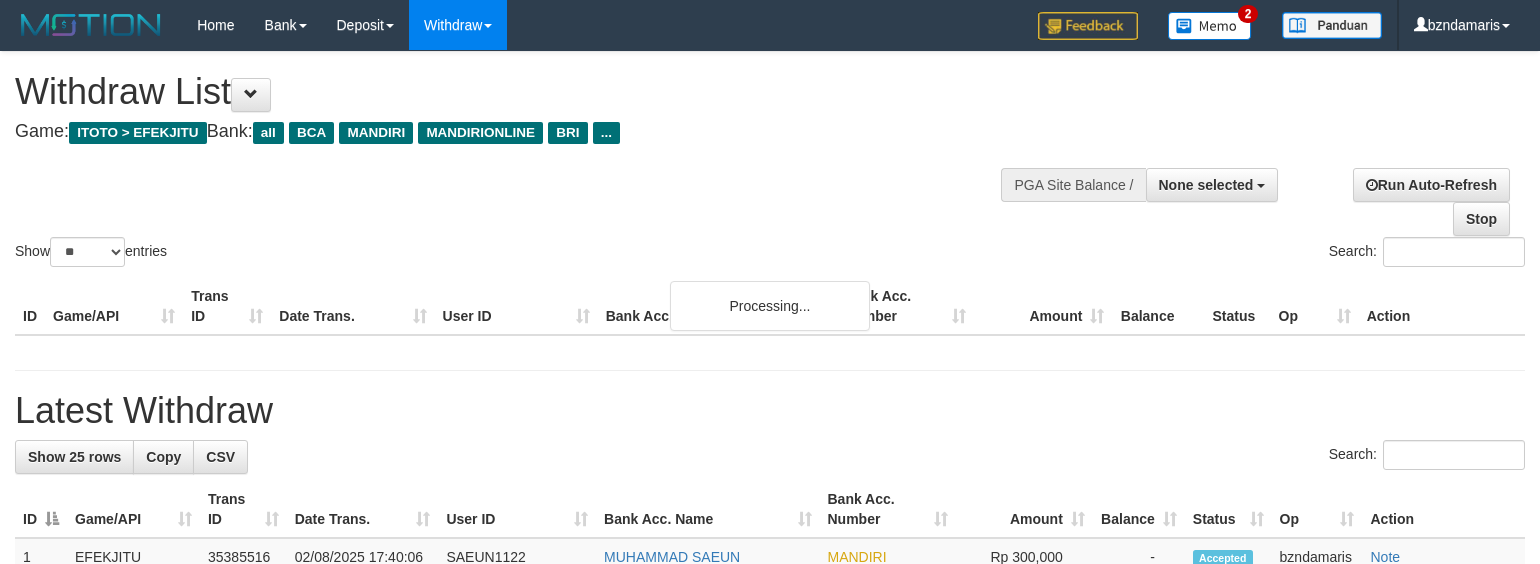 select 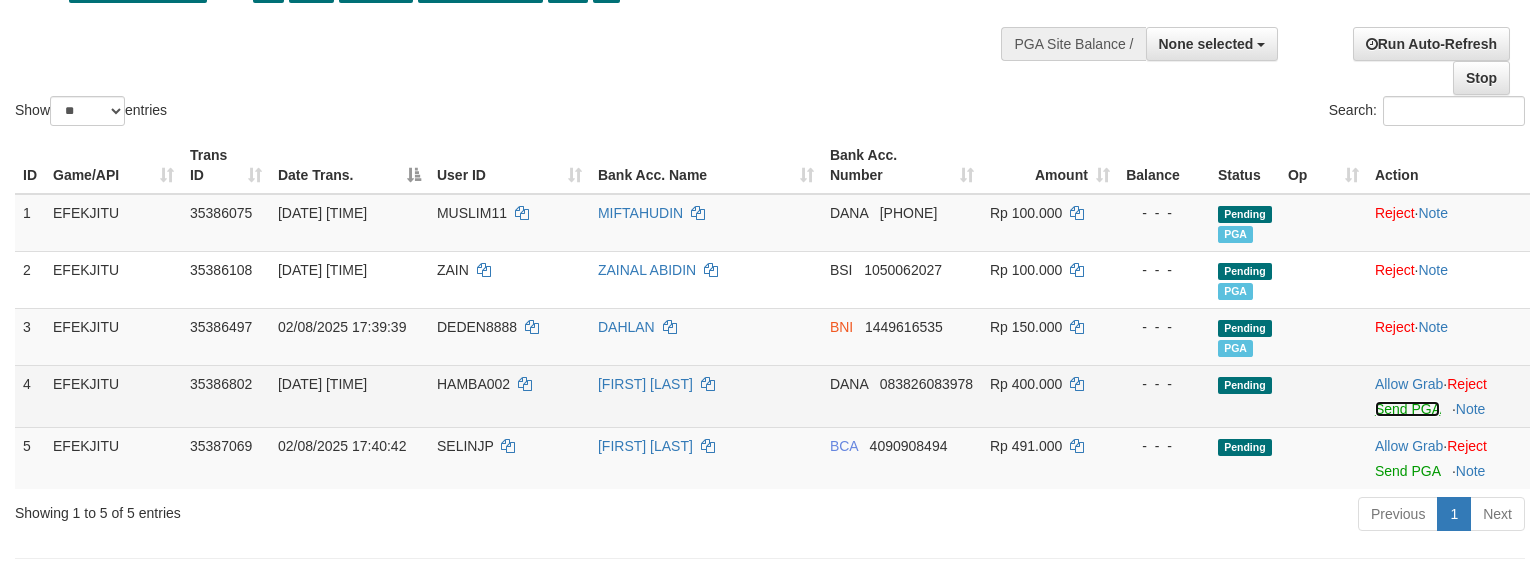 click on "Send PGA" at bounding box center (1407, 409) 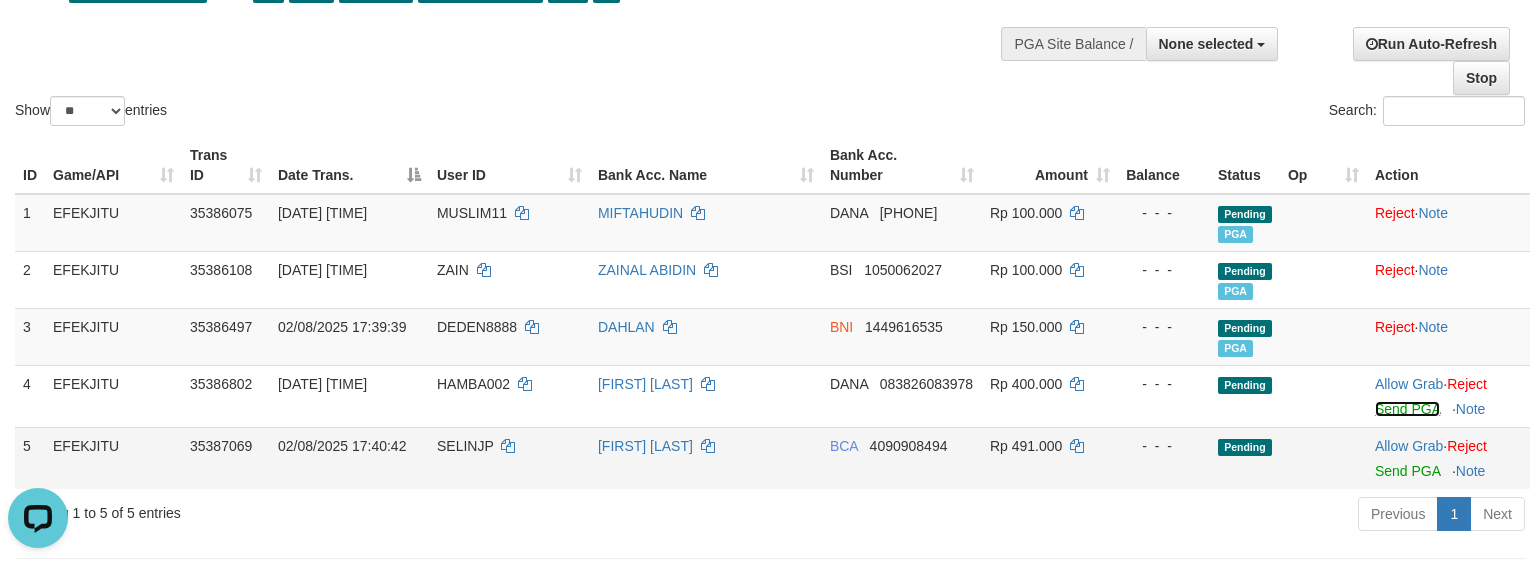 scroll, scrollTop: 0, scrollLeft: 0, axis: both 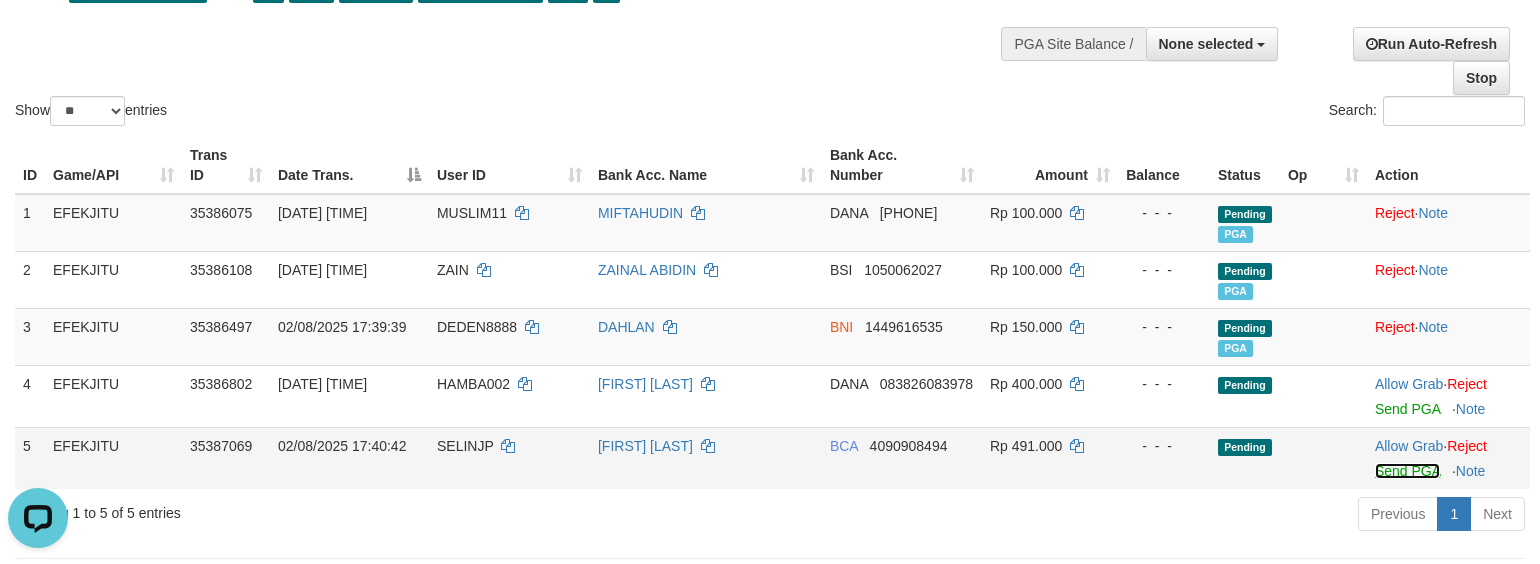 click on "Send PGA" at bounding box center (1407, 471) 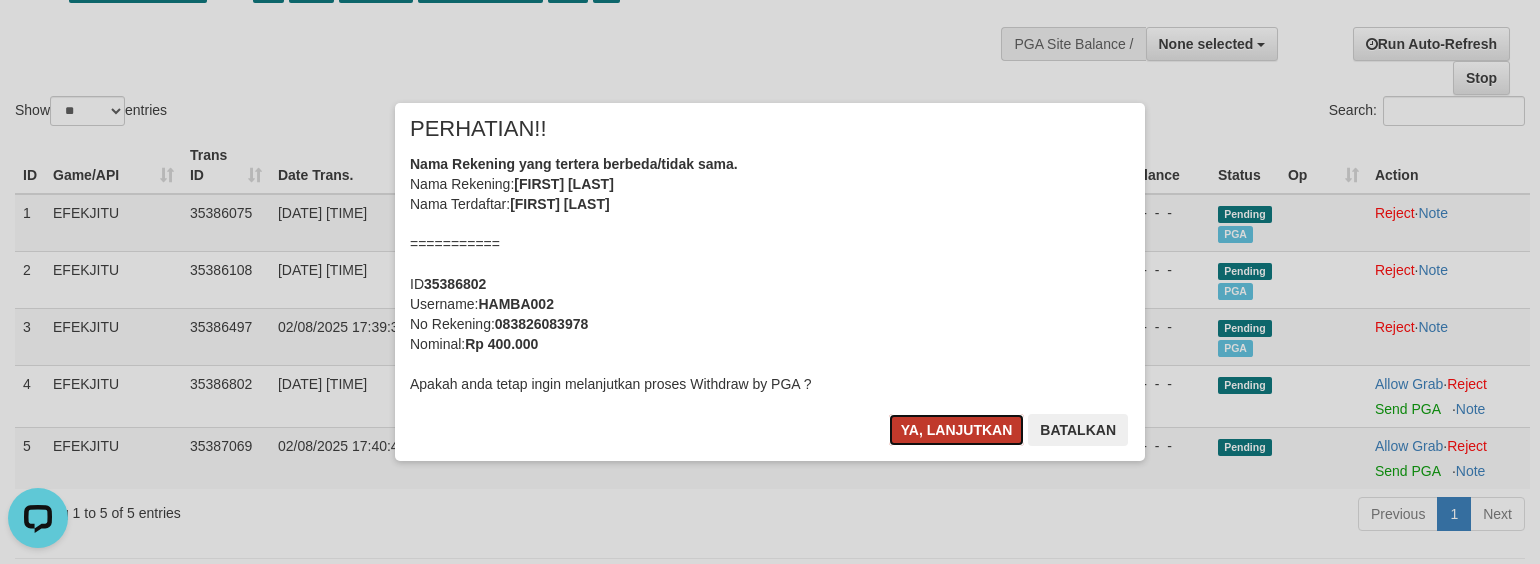 click on "Ya, lanjutkan" at bounding box center (957, 430) 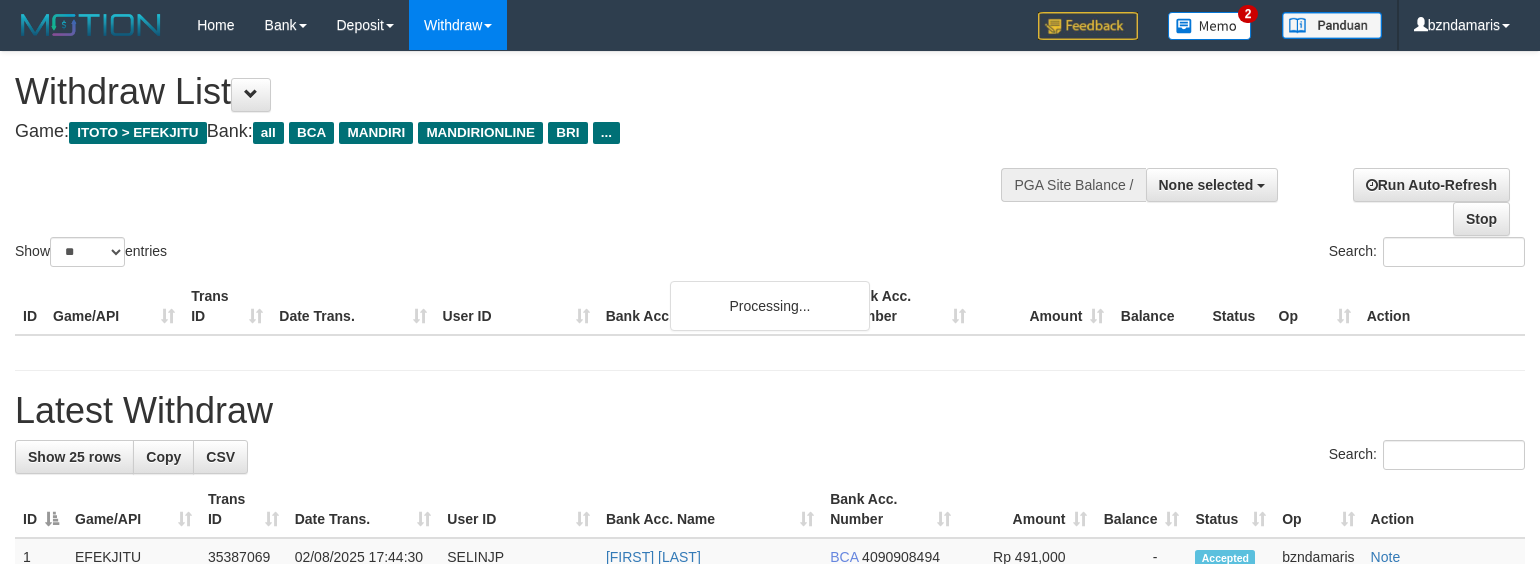 select 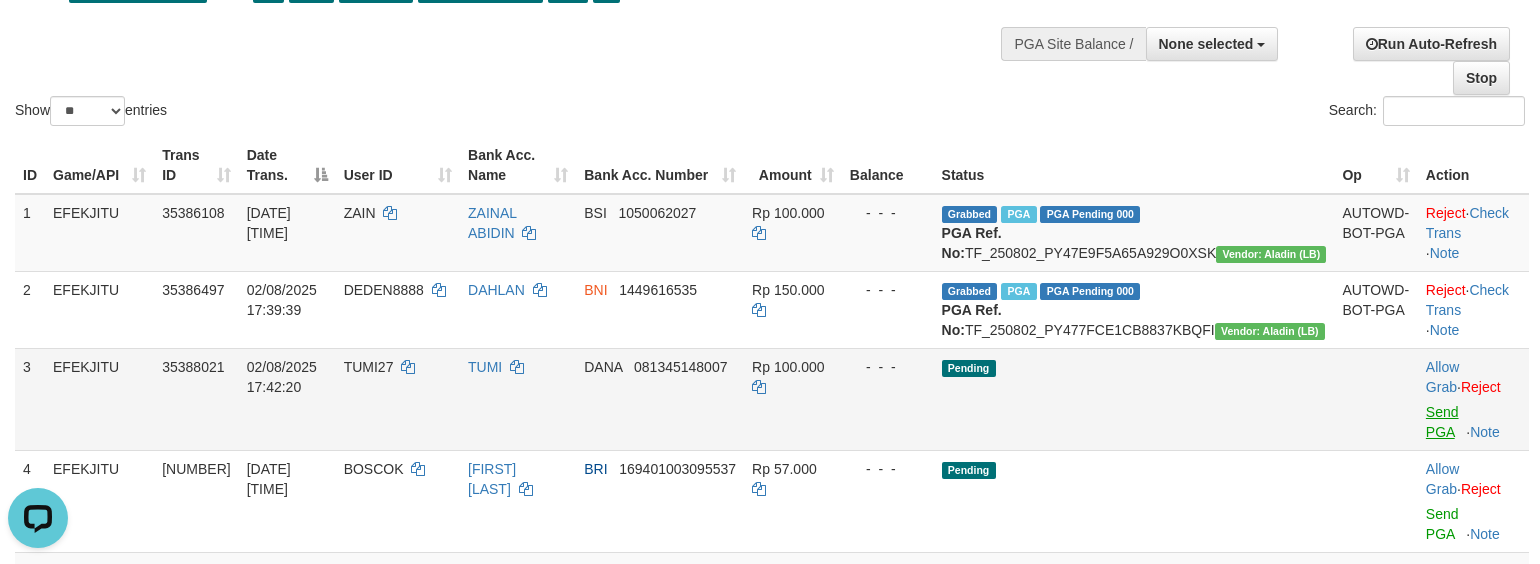 scroll, scrollTop: 0, scrollLeft: 0, axis: both 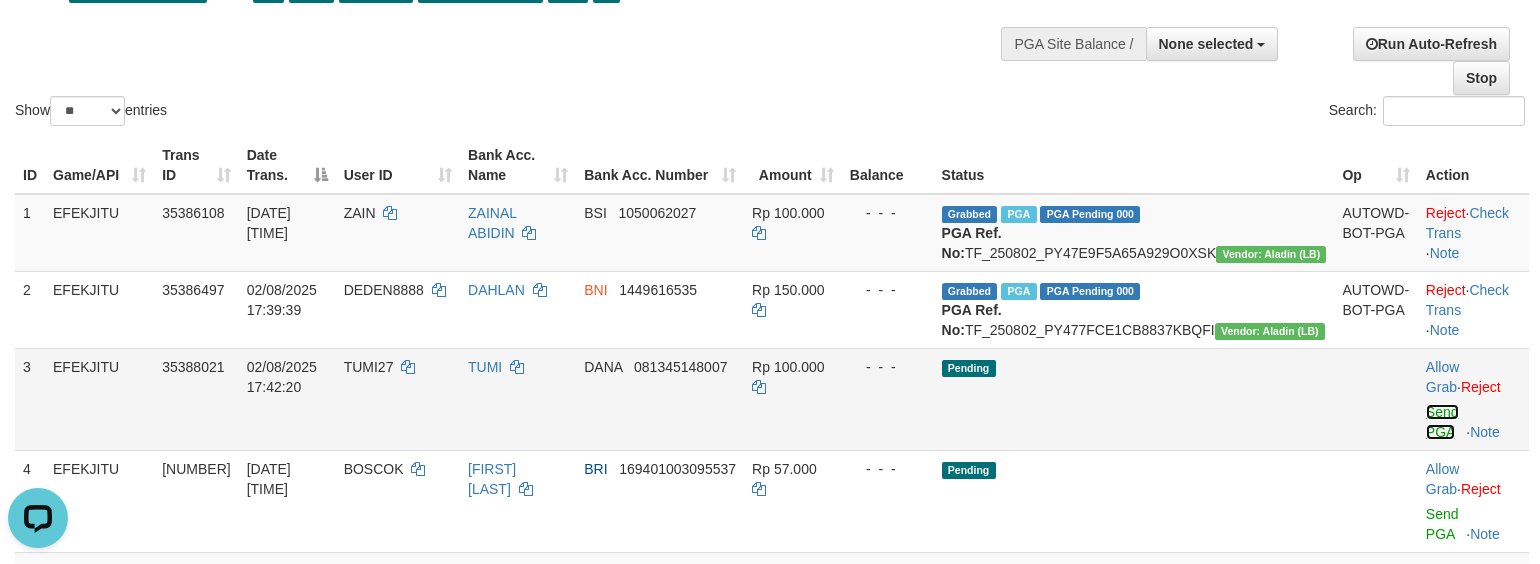 click on "Send PGA" at bounding box center (1442, 422) 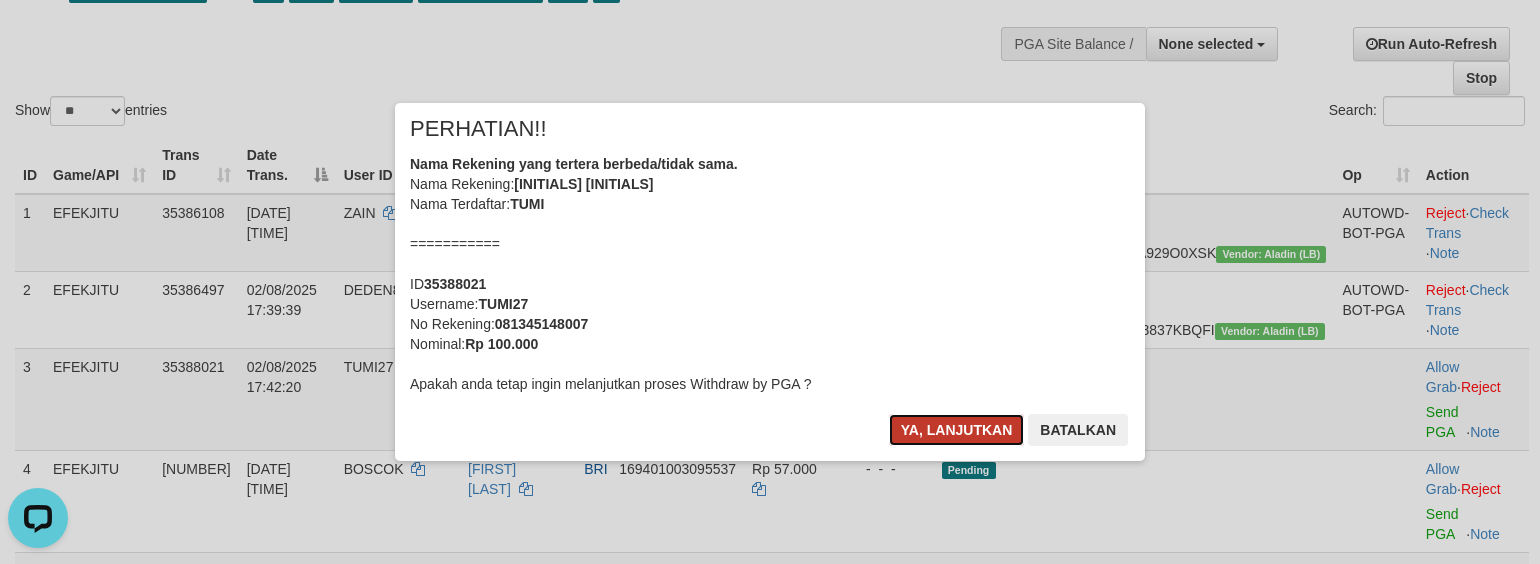click on "Ya, lanjutkan" at bounding box center (957, 430) 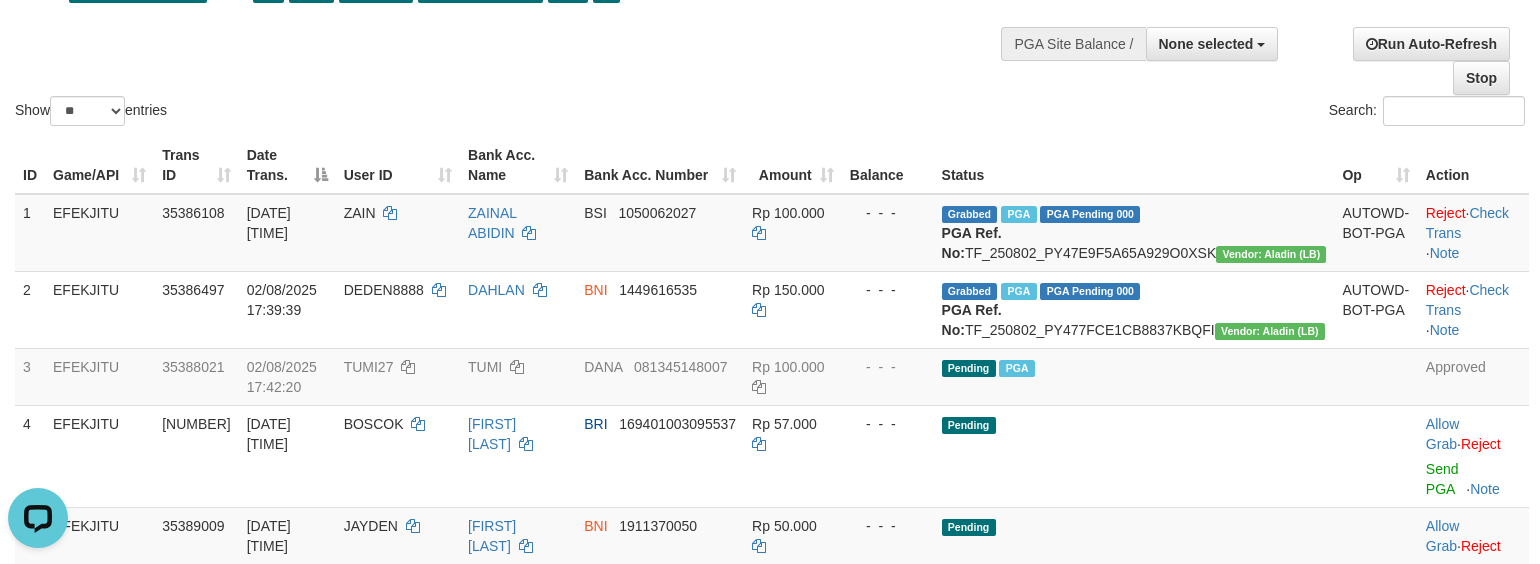 click on "Show  ** ** ** ***  entries Search:" at bounding box center (770, 20) 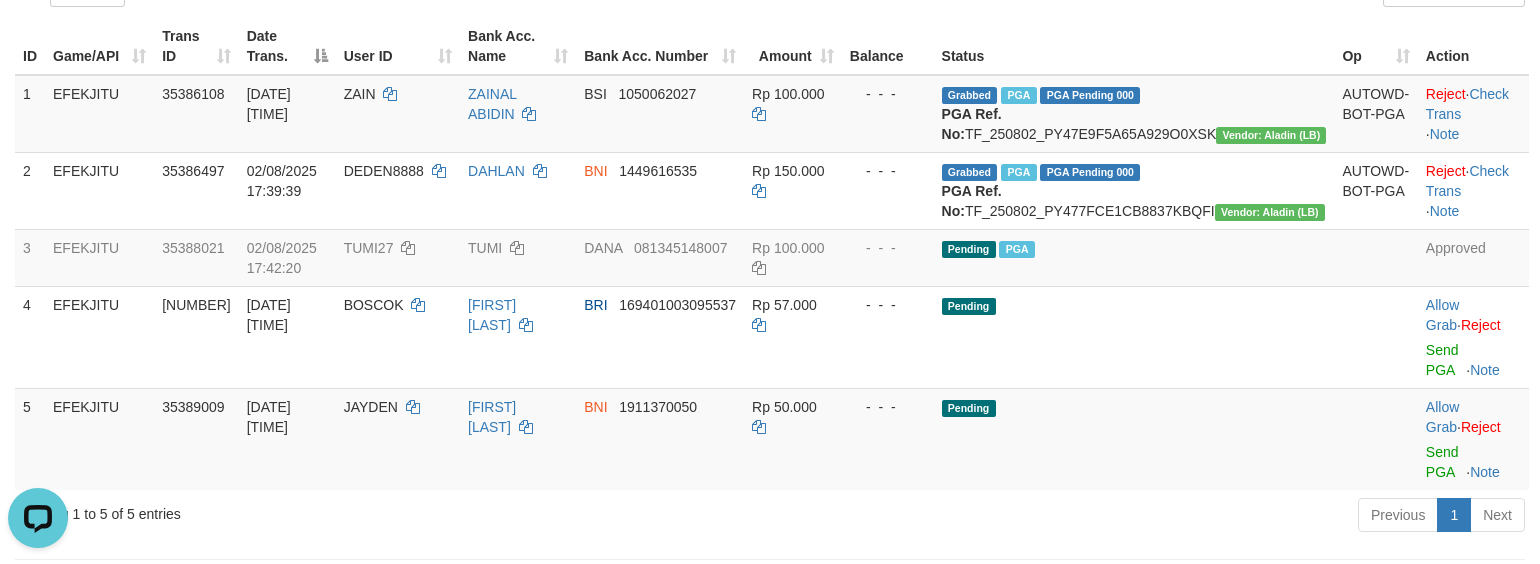 scroll, scrollTop: 8, scrollLeft: 0, axis: vertical 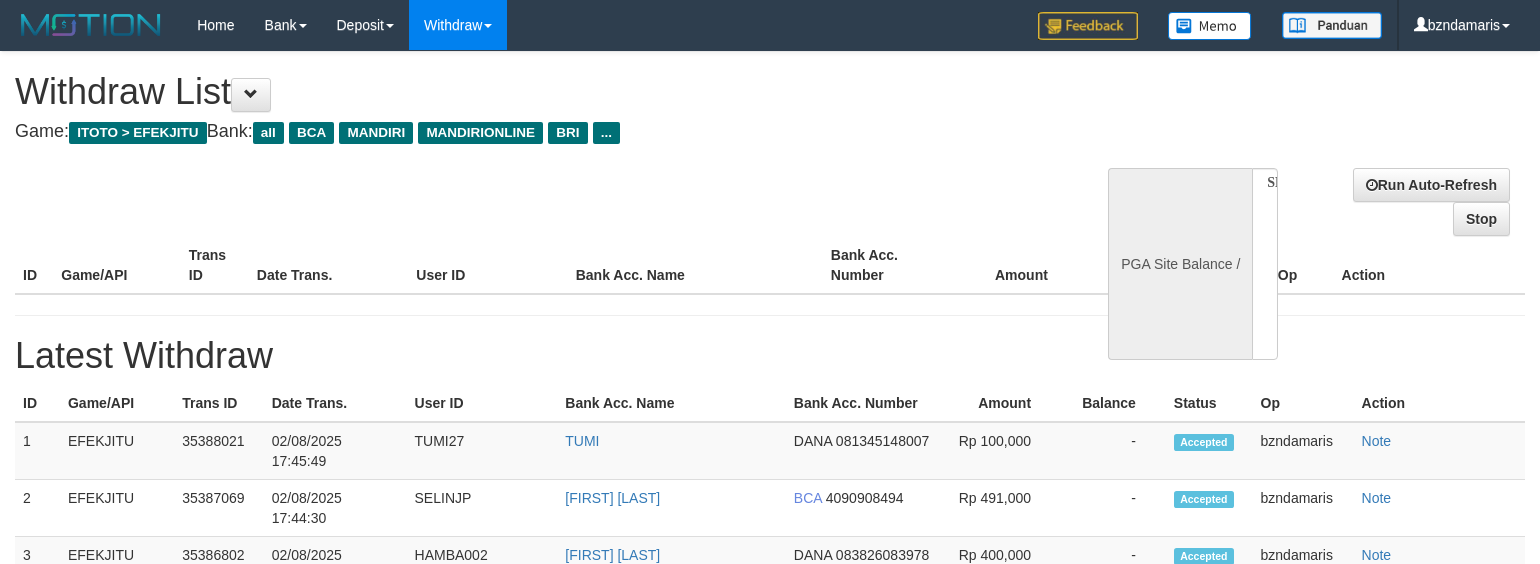 select 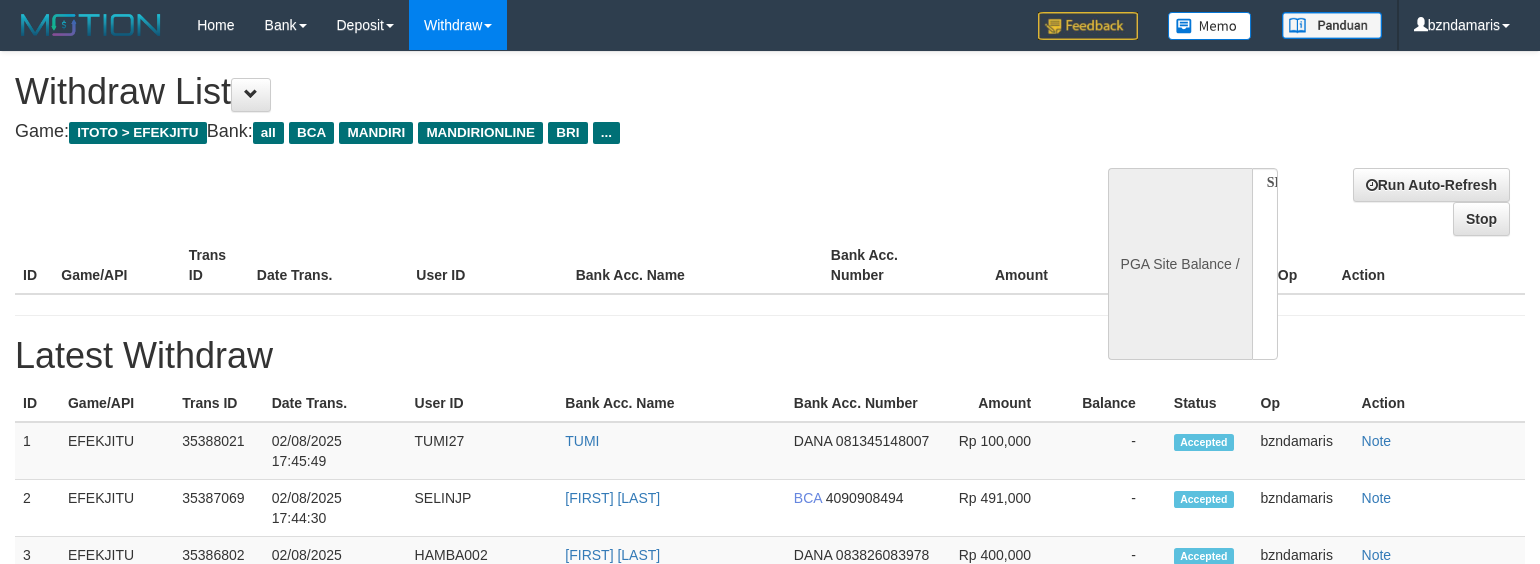 scroll, scrollTop: 8, scrollLeft: 0, axis: vertical 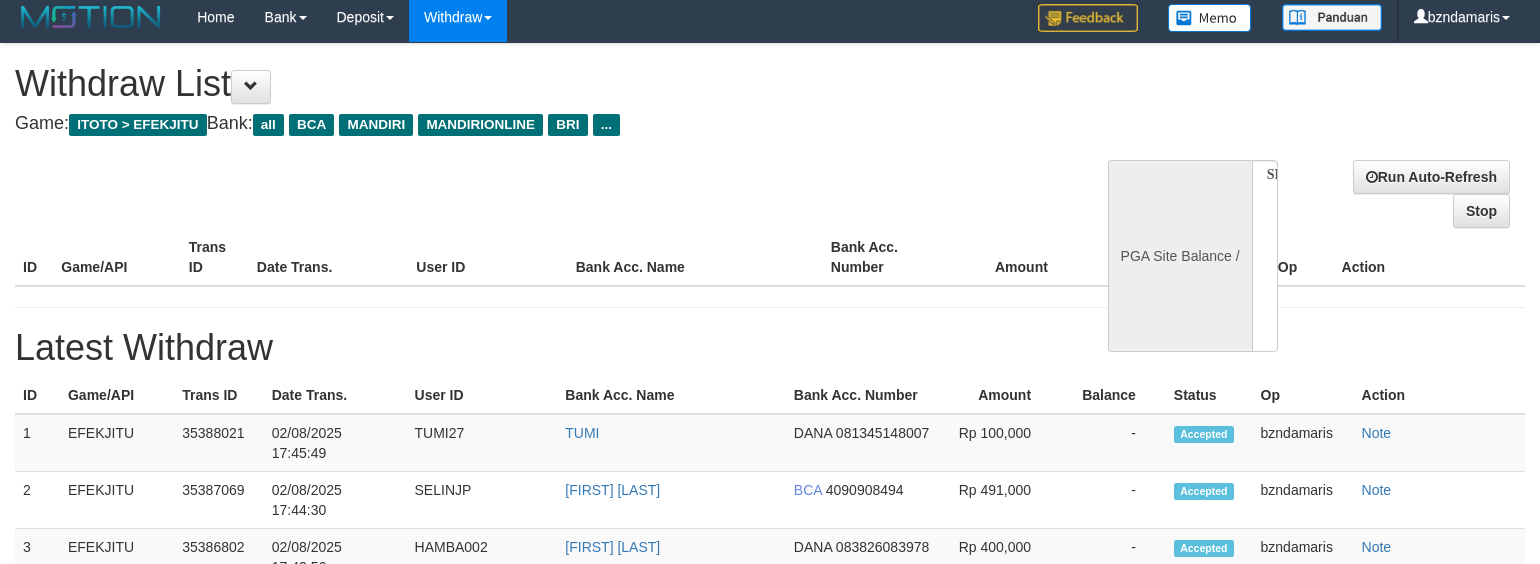 select on "**" 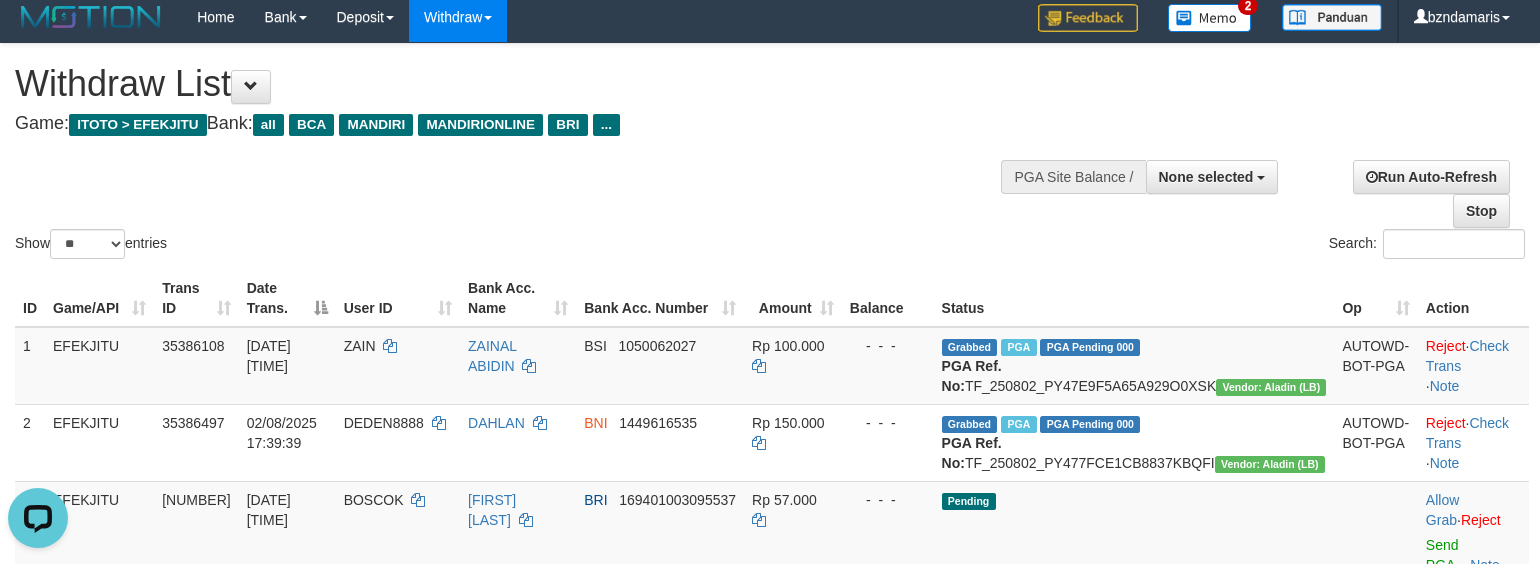 scroll, scrollTop: 0, scrollLeft: 0, axis: both 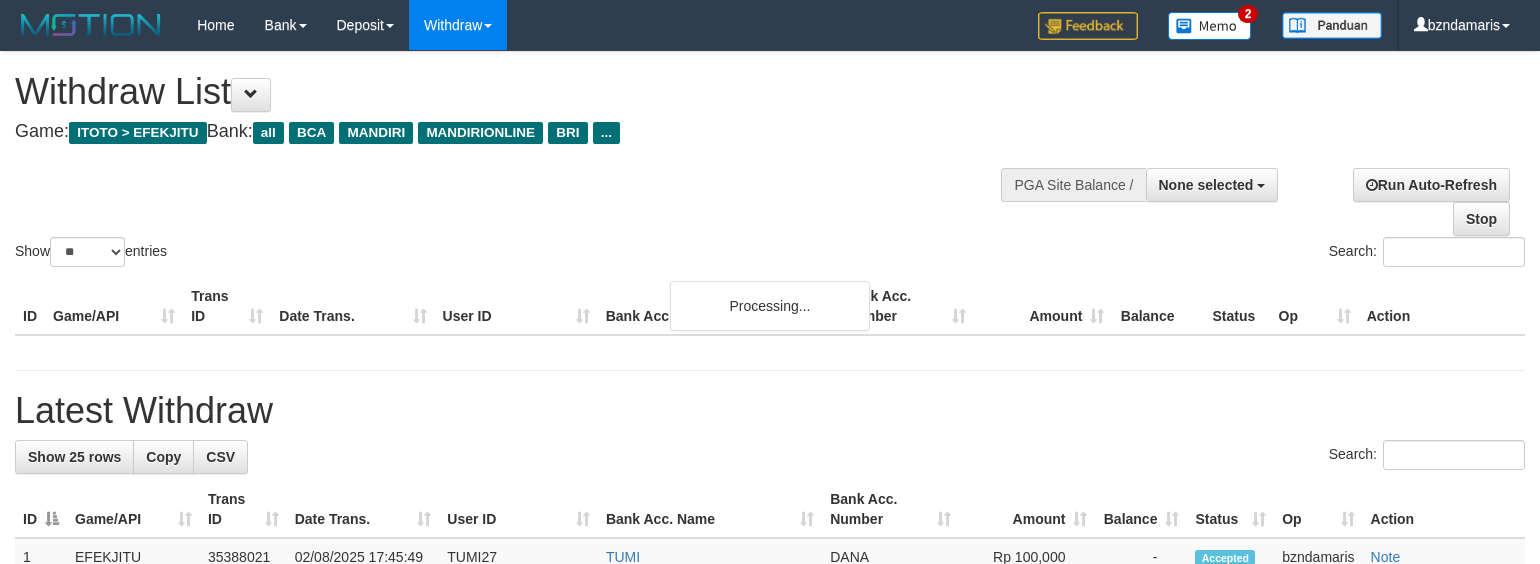 select 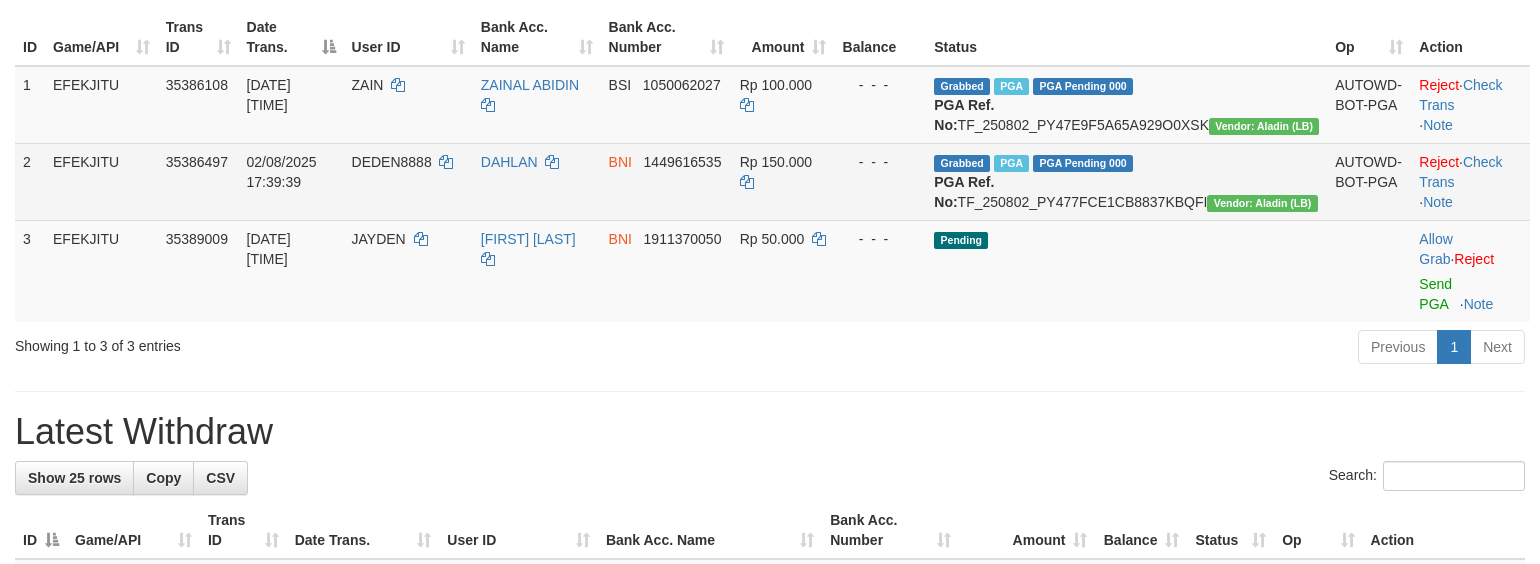 scroll, scrollTop: 274, scrollLeft: 0, axis: vertical 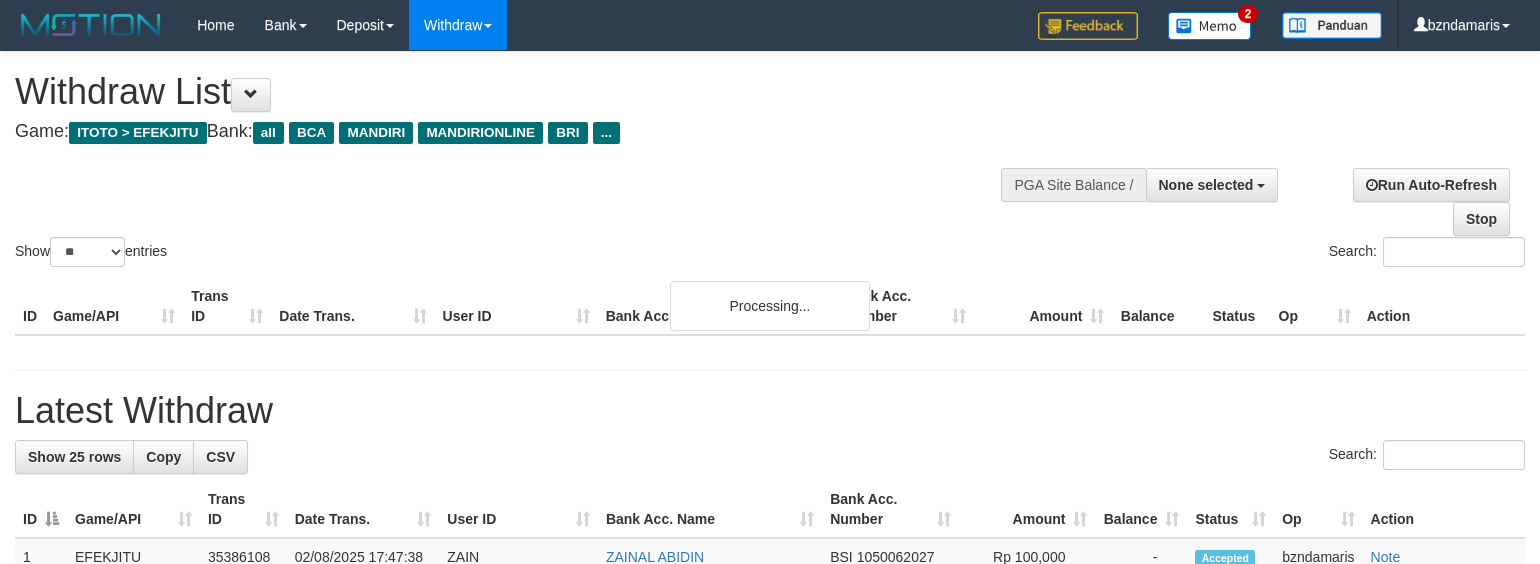 select 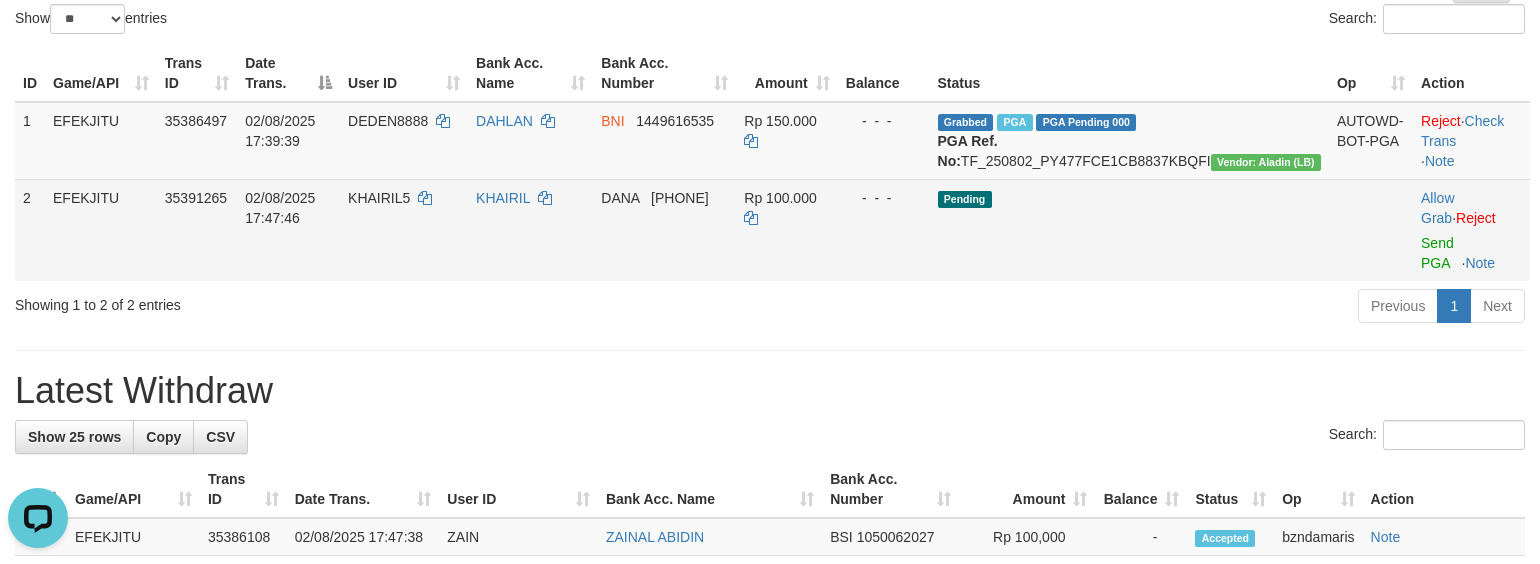 scroll, scrollTop: 0, scrollLeft: 0, axis: both 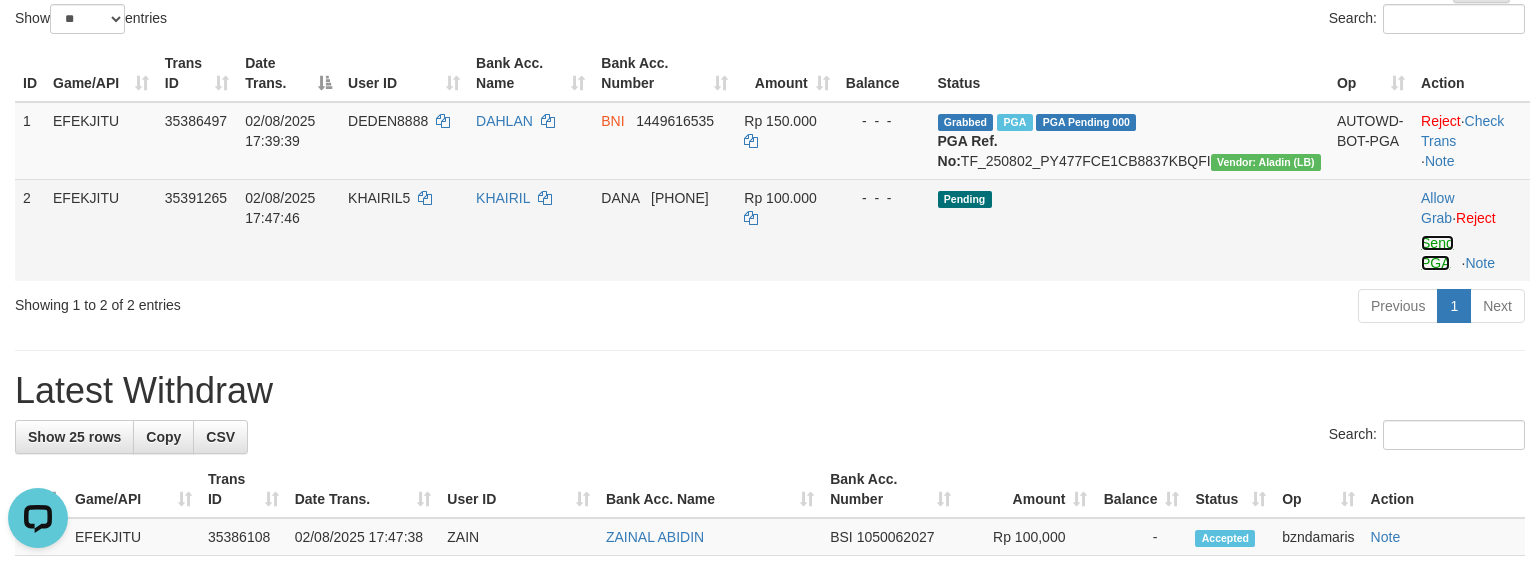 click on "Send PGA" at bounding box center (1437, 253) 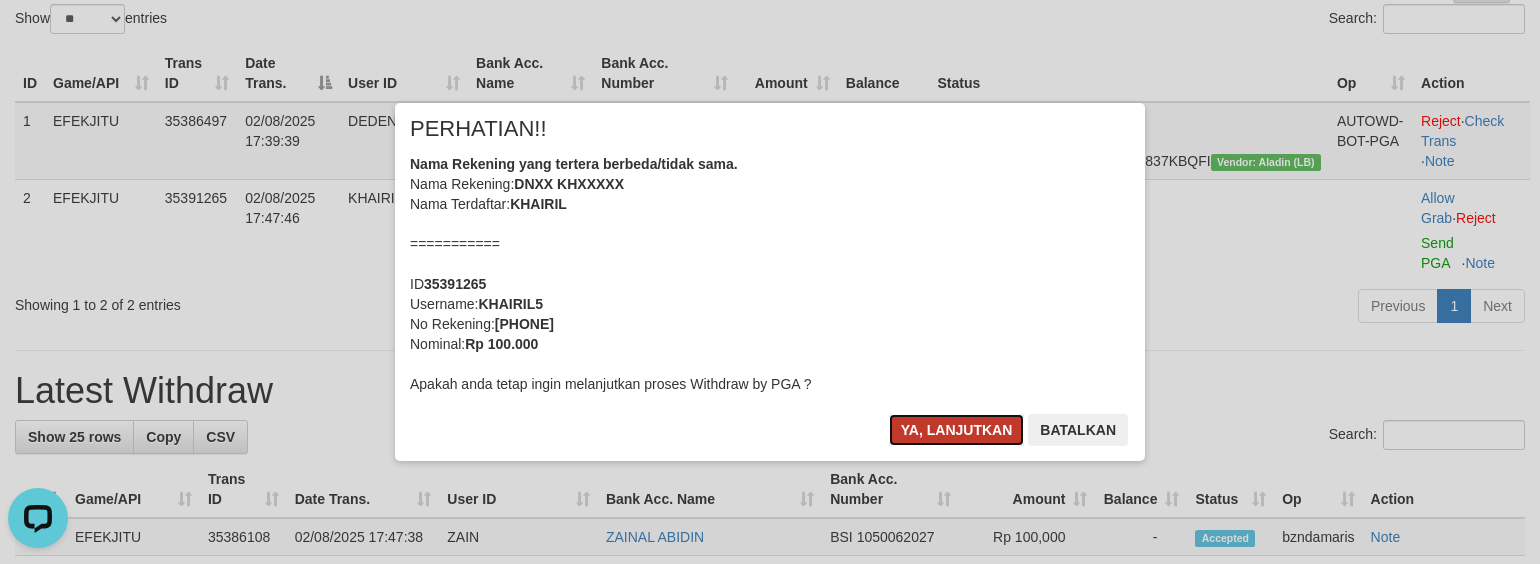 click on "Ya, lanjutkan" at bounding box center [957, 430] 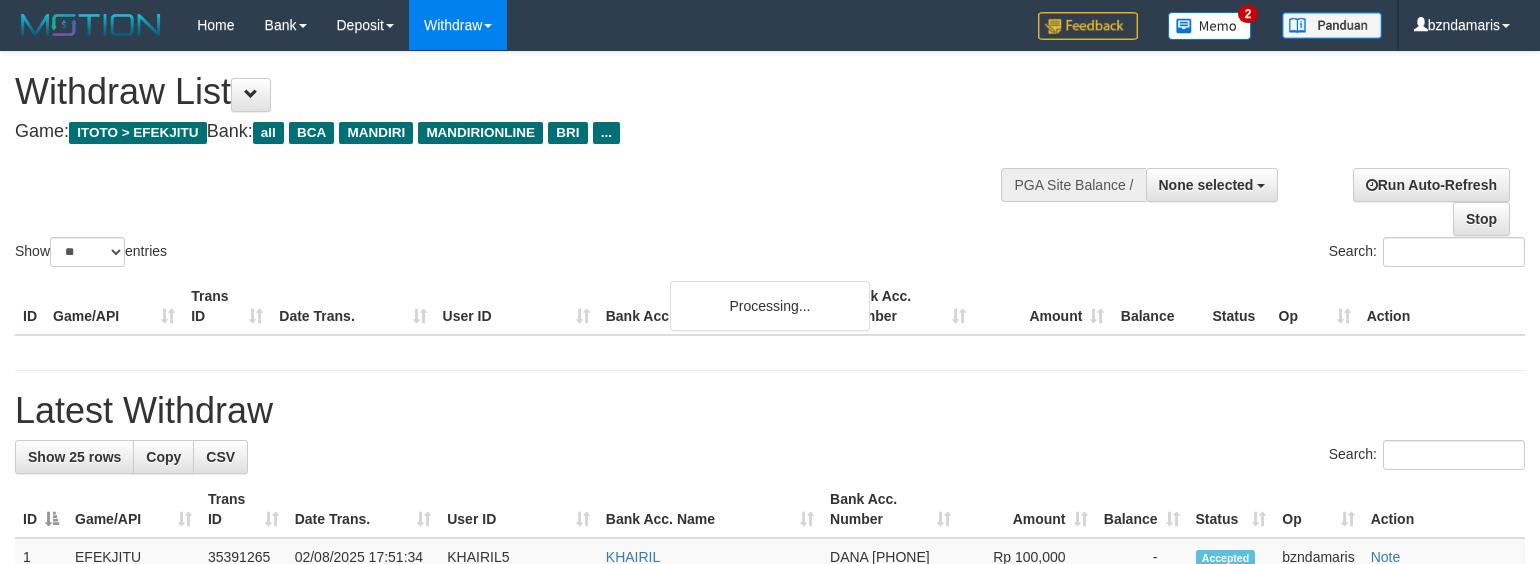 select 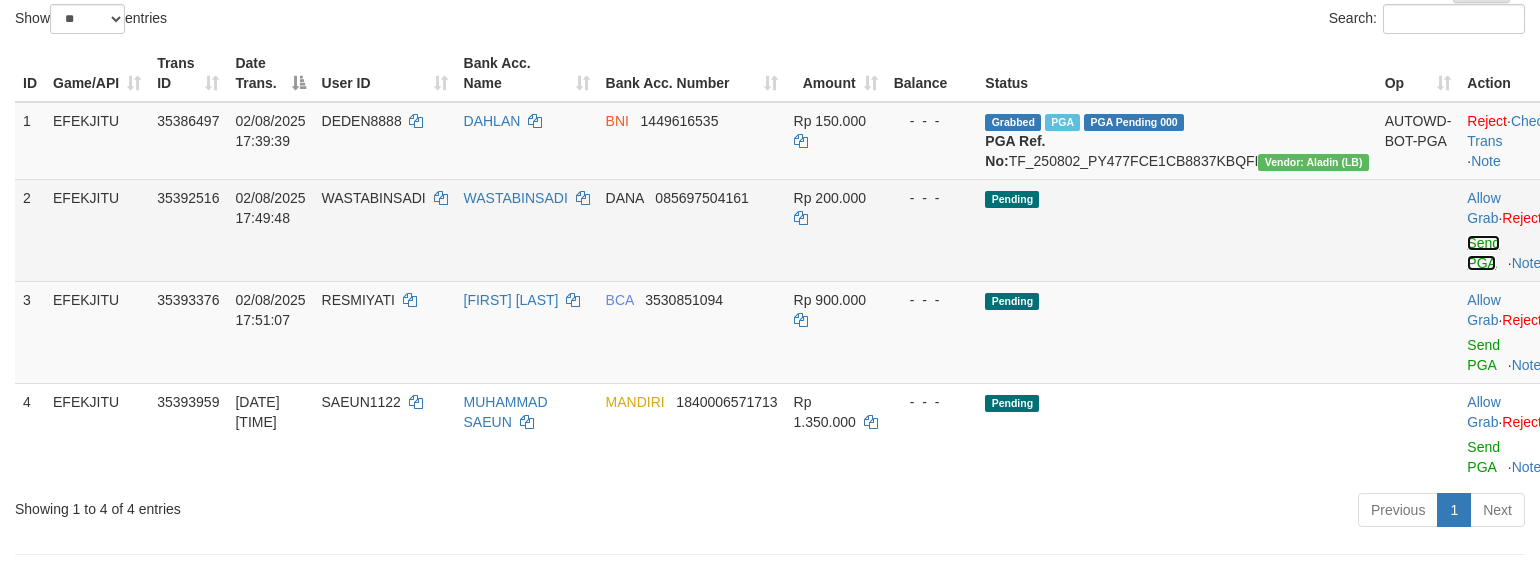 click on "Send PGA" at bounding box center (1483, 253) 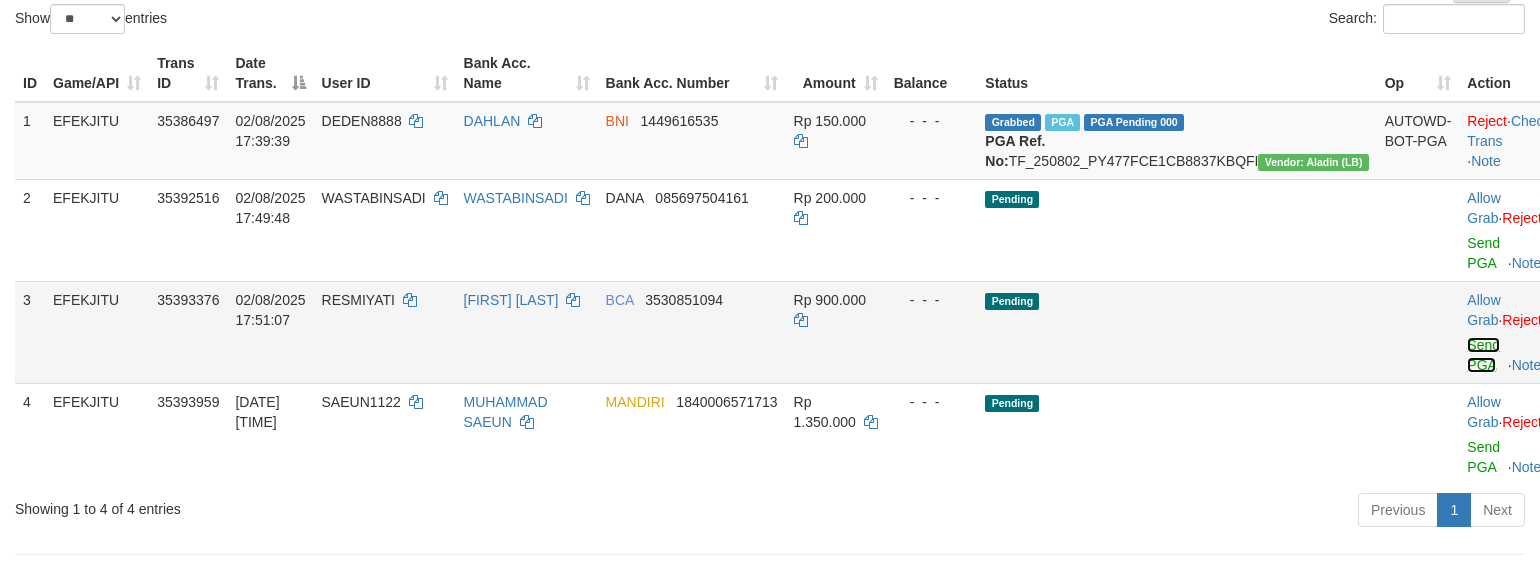 click on "Send PGA" at bounding box center [1483, 355] 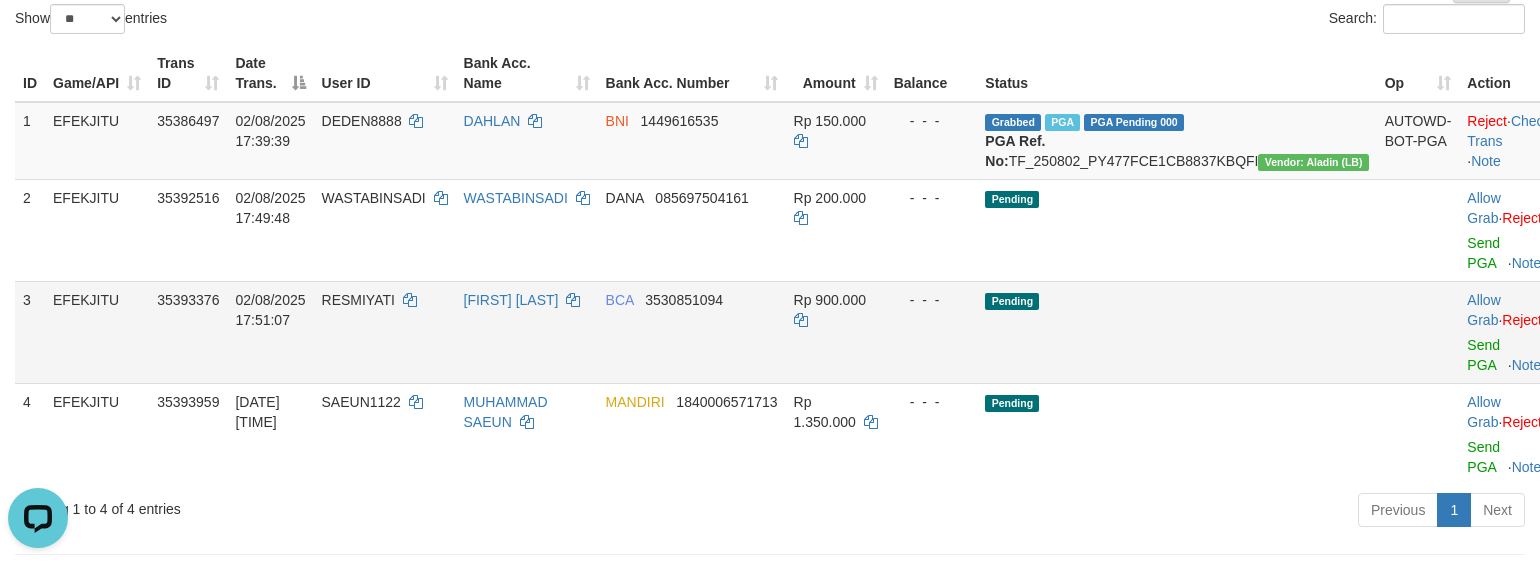 scroll, scrollTop: 0, scrollLeft: 0, axis: both 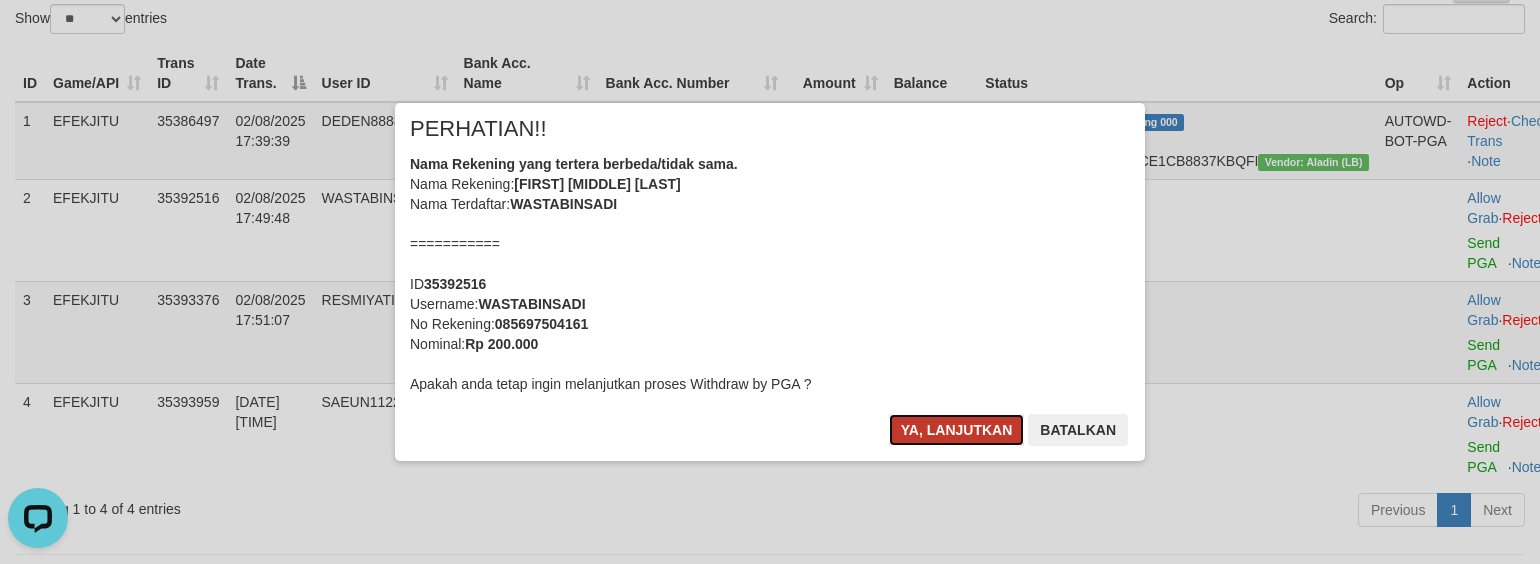 click on "Ya, lanjutkan" at bounding box center (957, 430) 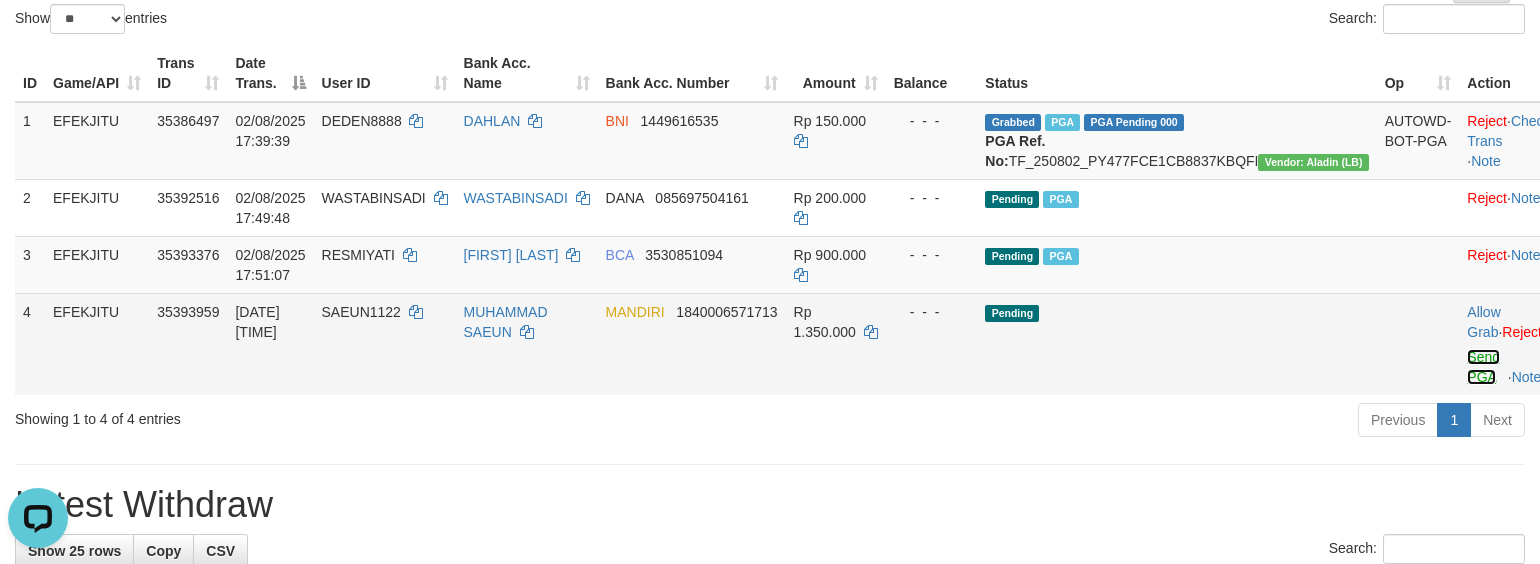 click on "Send PGA" at bounding box center [1483, 367] 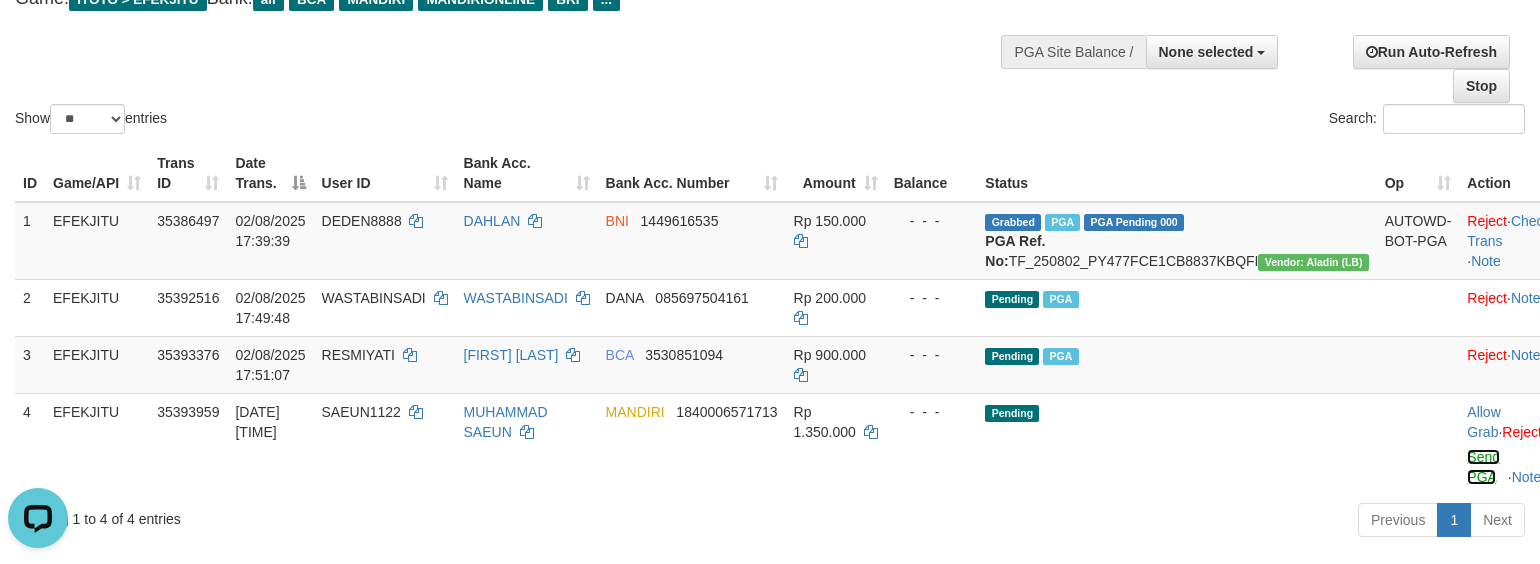 scroll, scrollTop: 0, scrollLeft: 0, axis: both 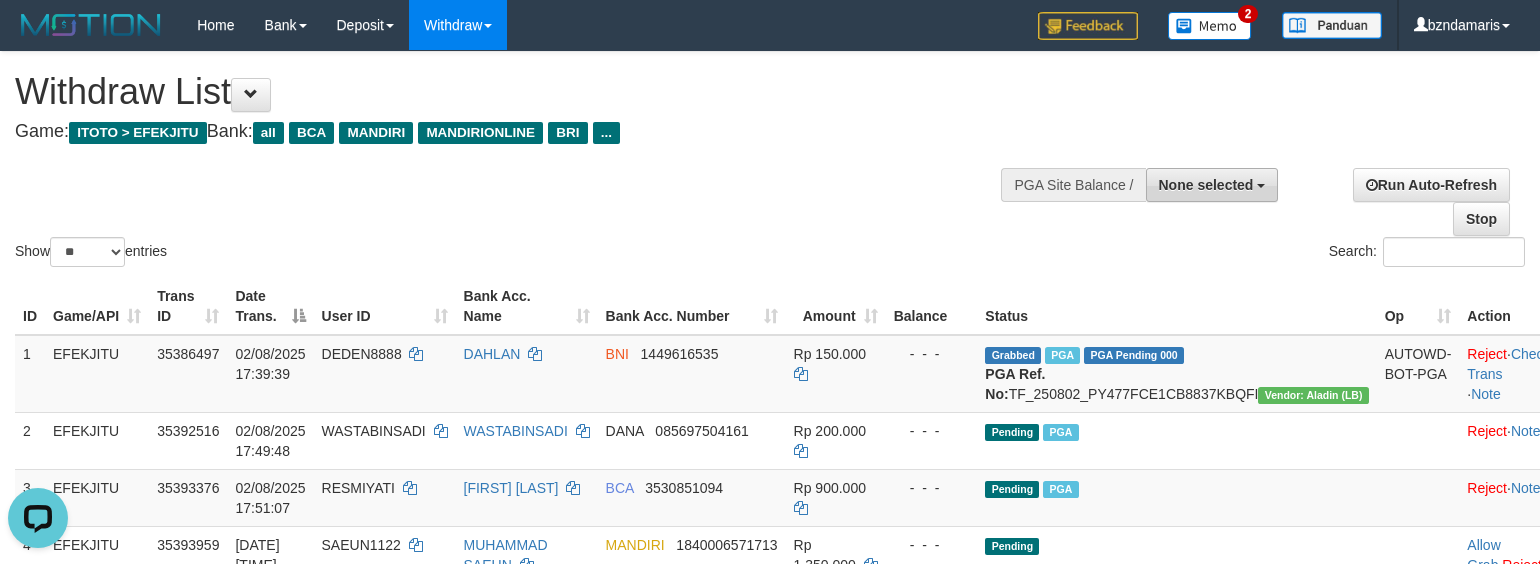 click on "None selected" at bounding box center (1212, 185) 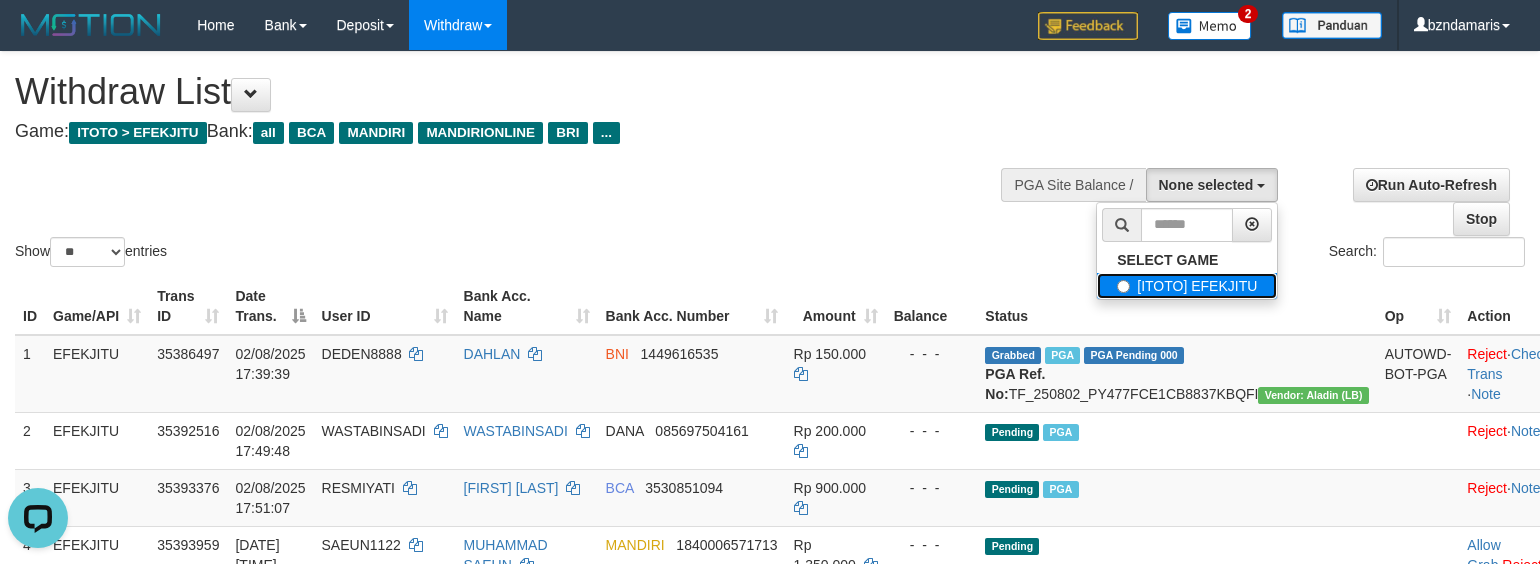 click on "[ITOTO] EFEKJITU" at bounding box center (1187, 286) 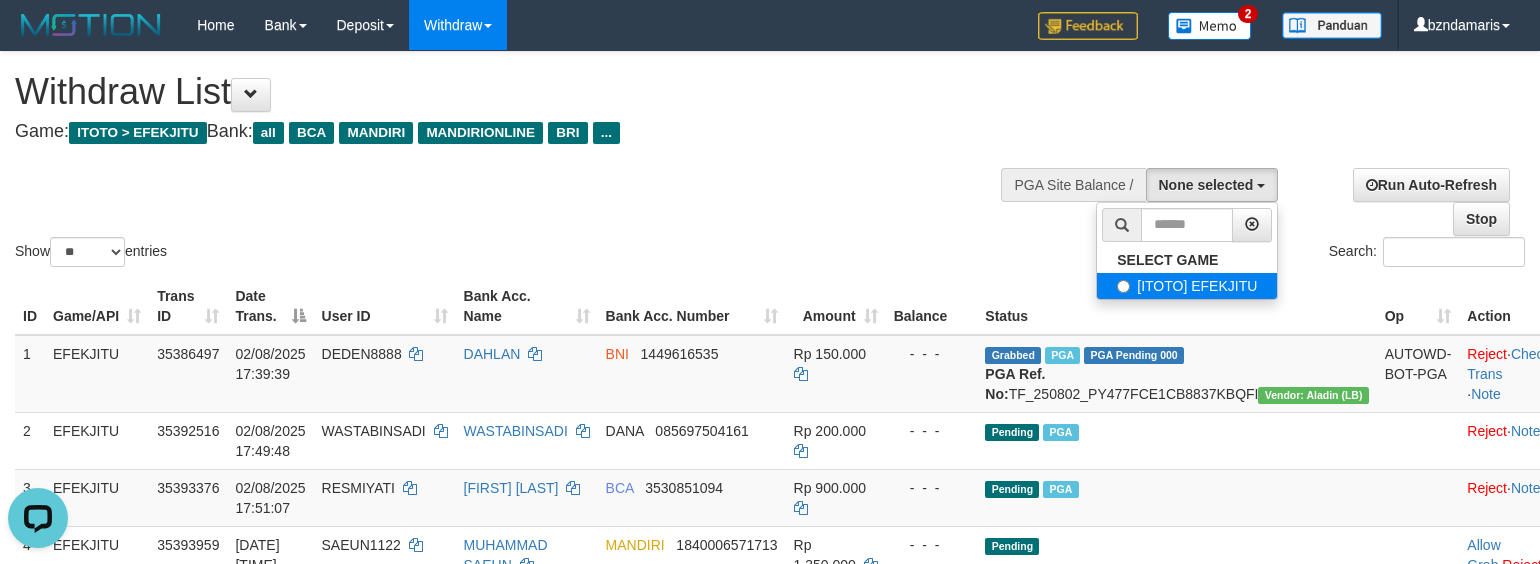 select on "****" 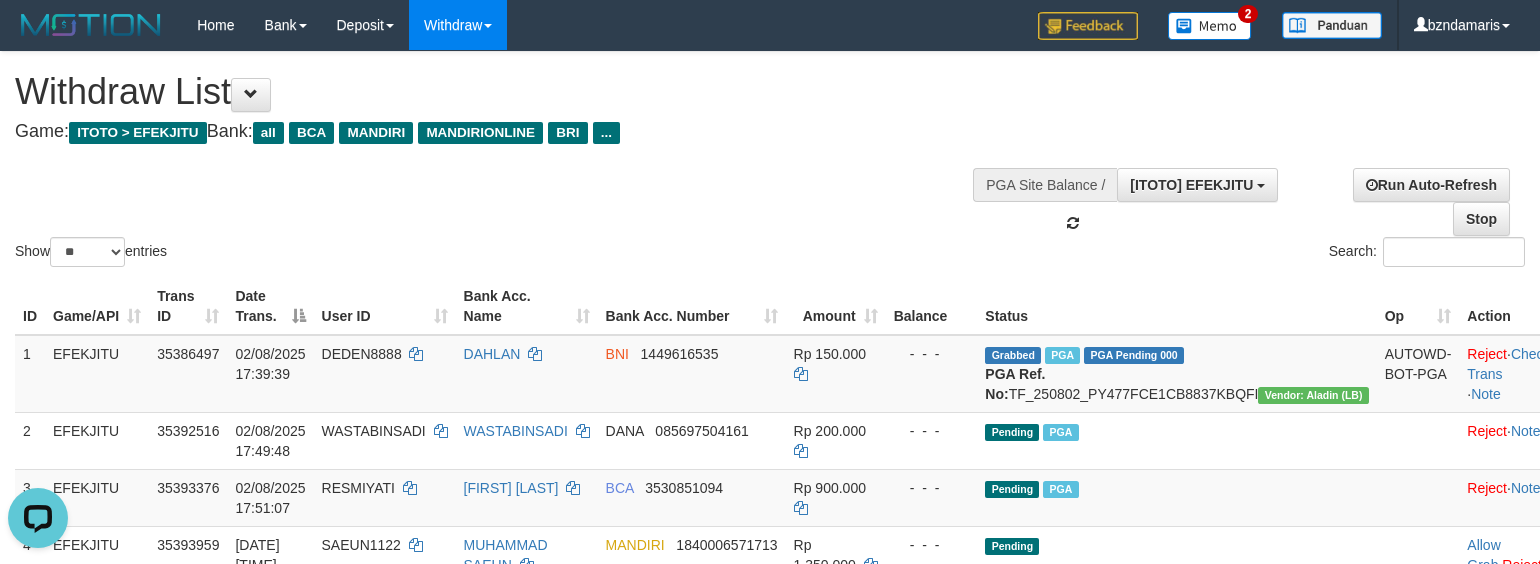 scroll, scrollTop: 17, scrollLeft: 0, axis: vertical 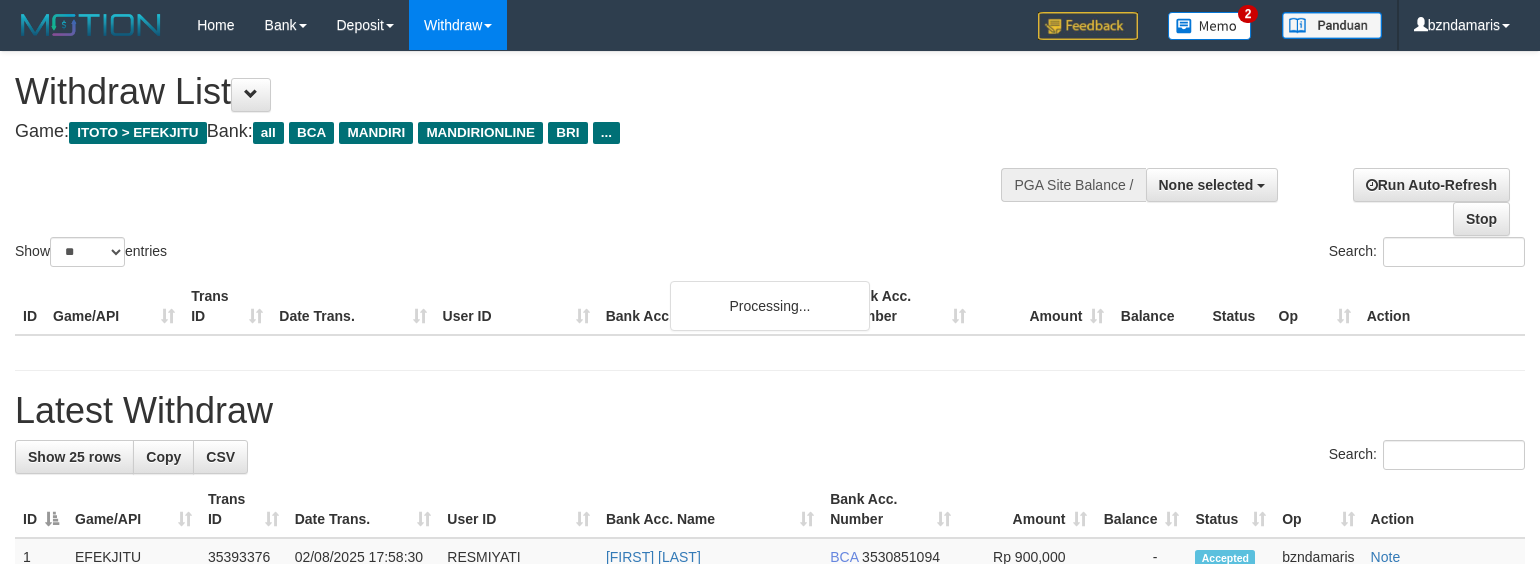 select 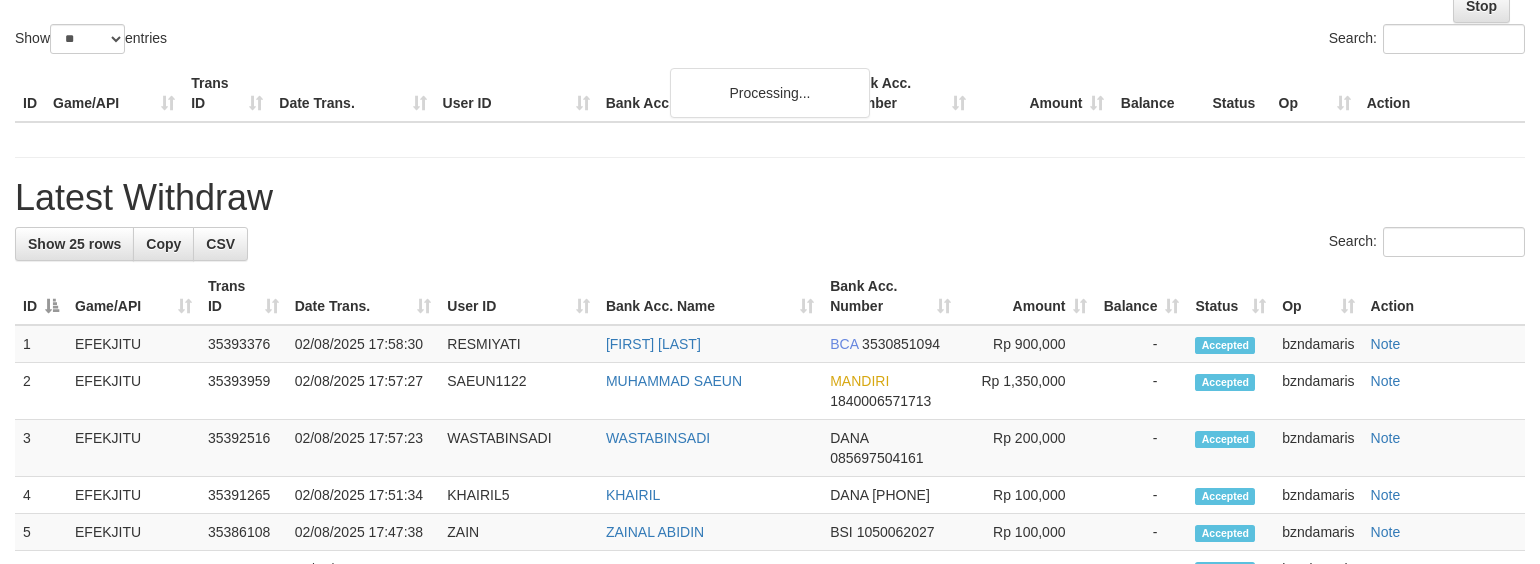 scroll, scrollTop: 266, scrollLeft: 0, axis: vertical 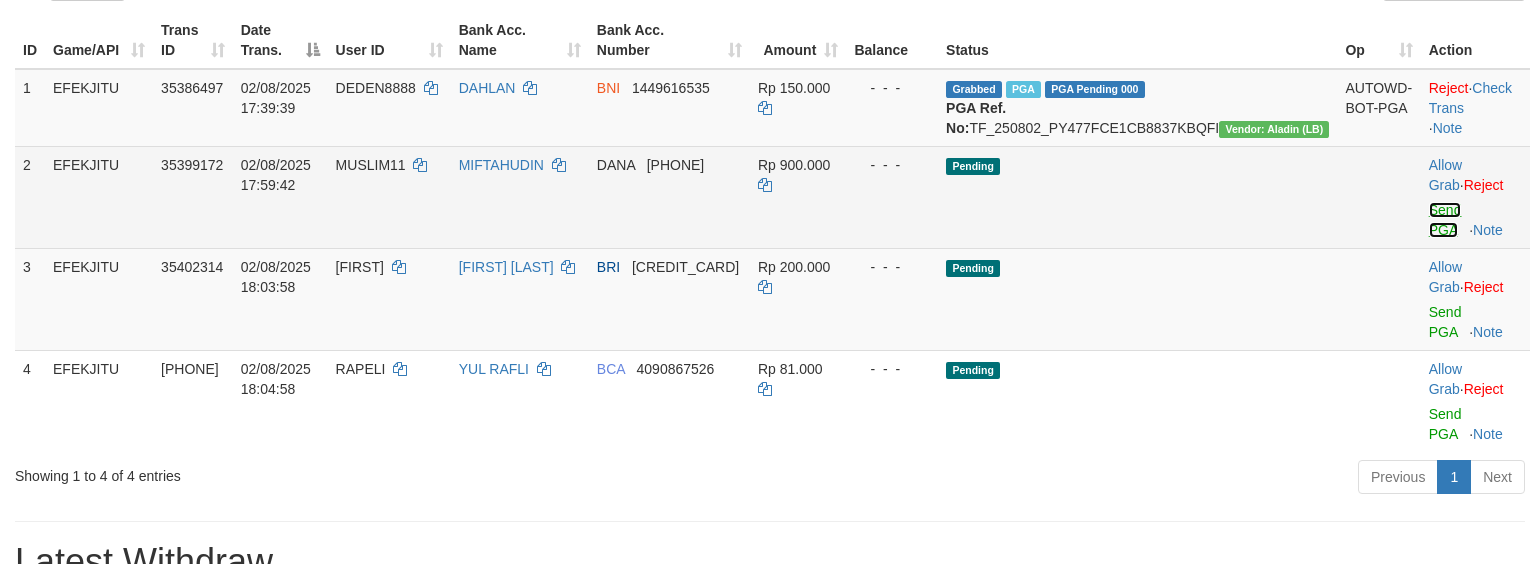 click on "Send PGA" at bounding box center (1445, 220) 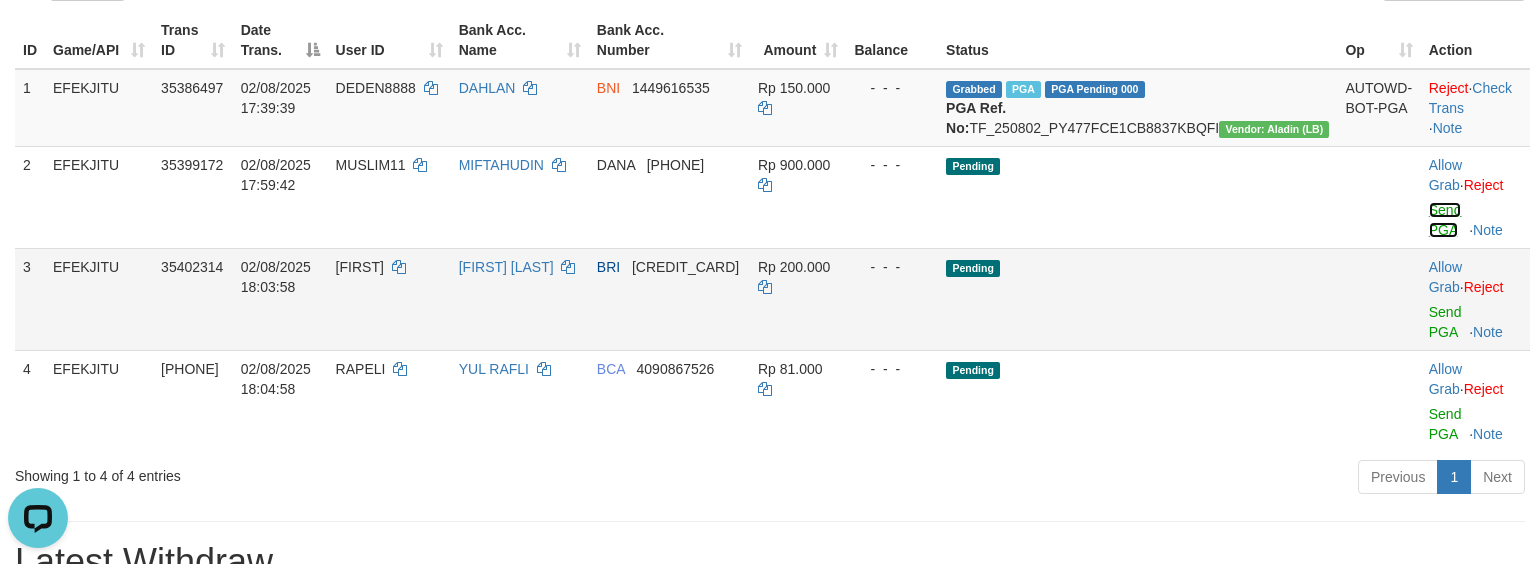scroll, scrollTop: 0, scrollLeft: 0, axis: both 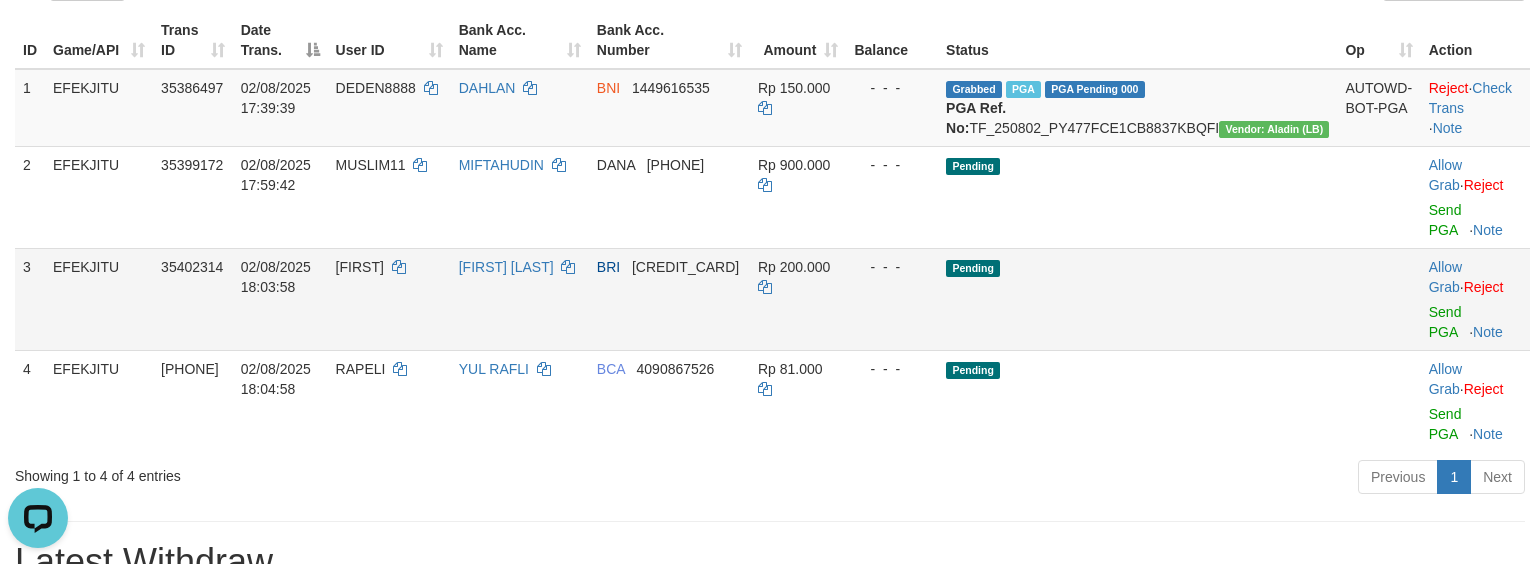 click on "Allow Grab   ·    Reject Send PGA     ·    Note" at bounding box center [1475, 299] 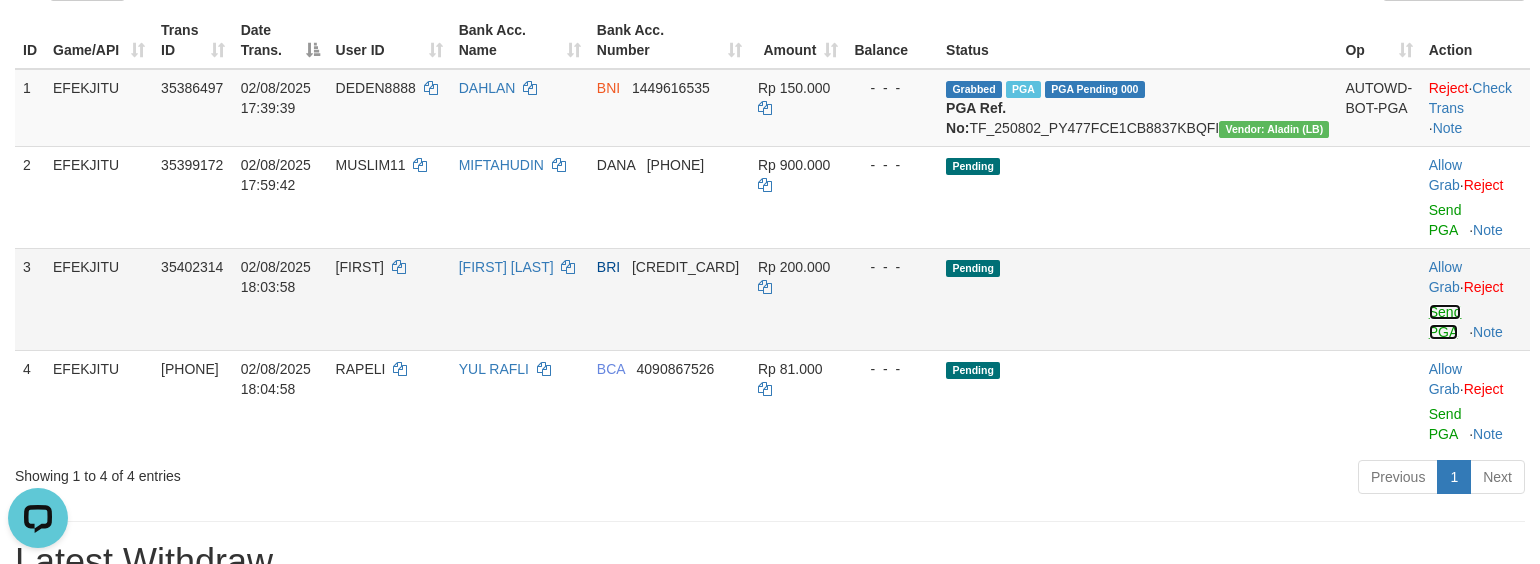 click on "Send PGA" at bounding box center [1445, 322] 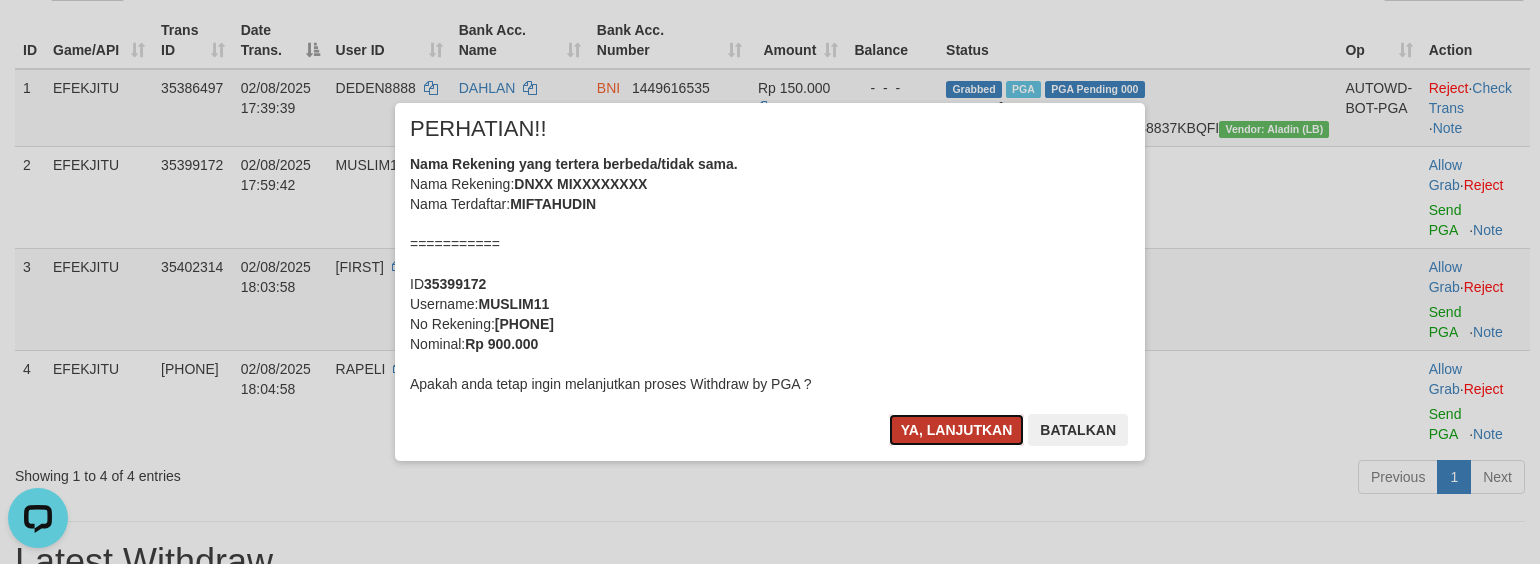 click on "Ya, lanjutkan" at bounding box center [957, 430] 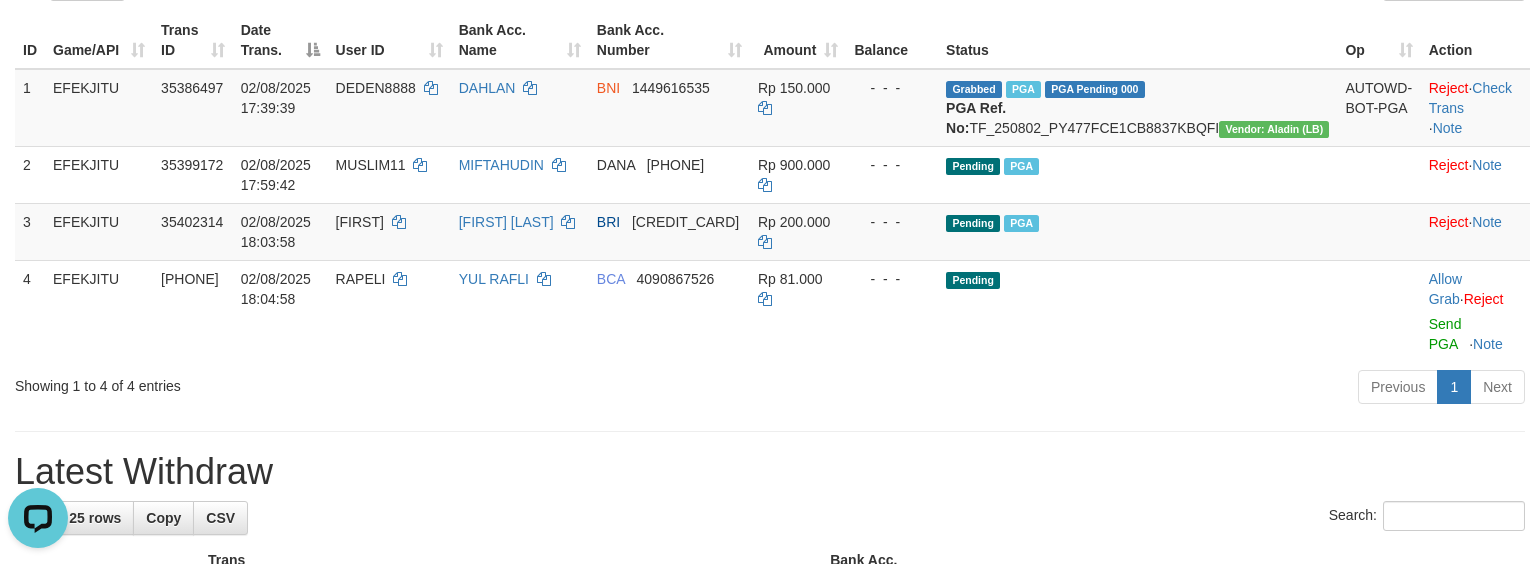 click on "**********" at bounding box center (770, 822) 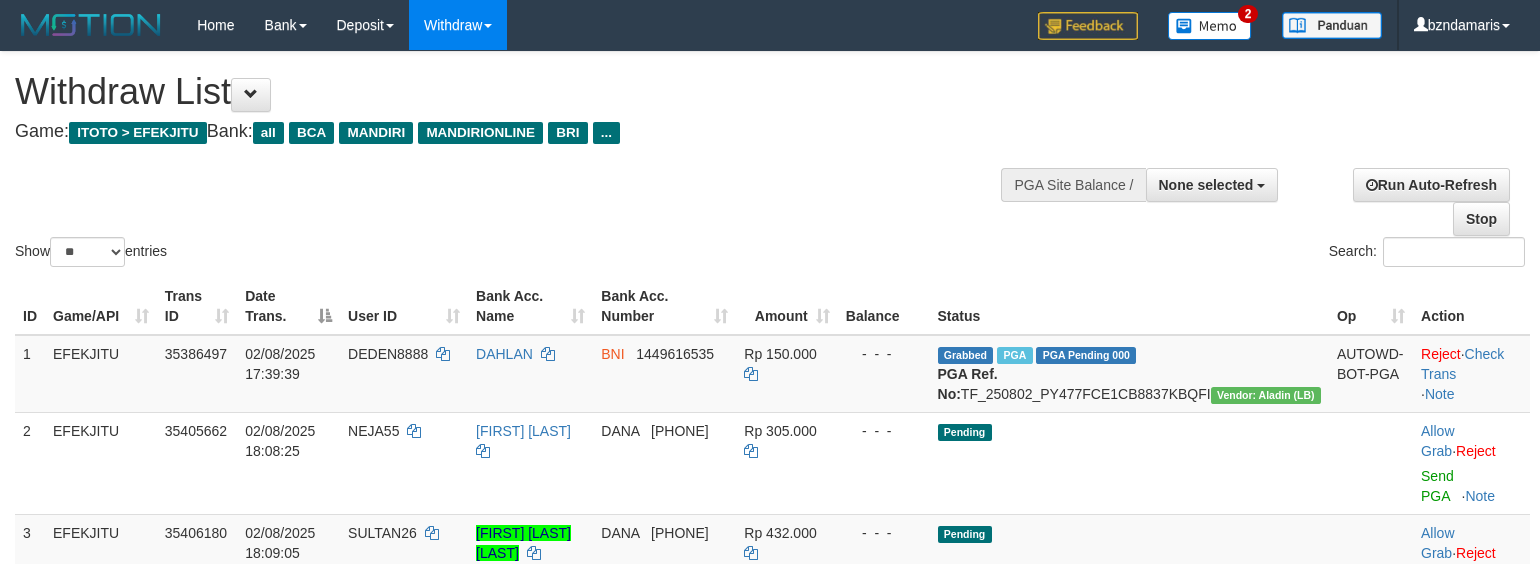 select 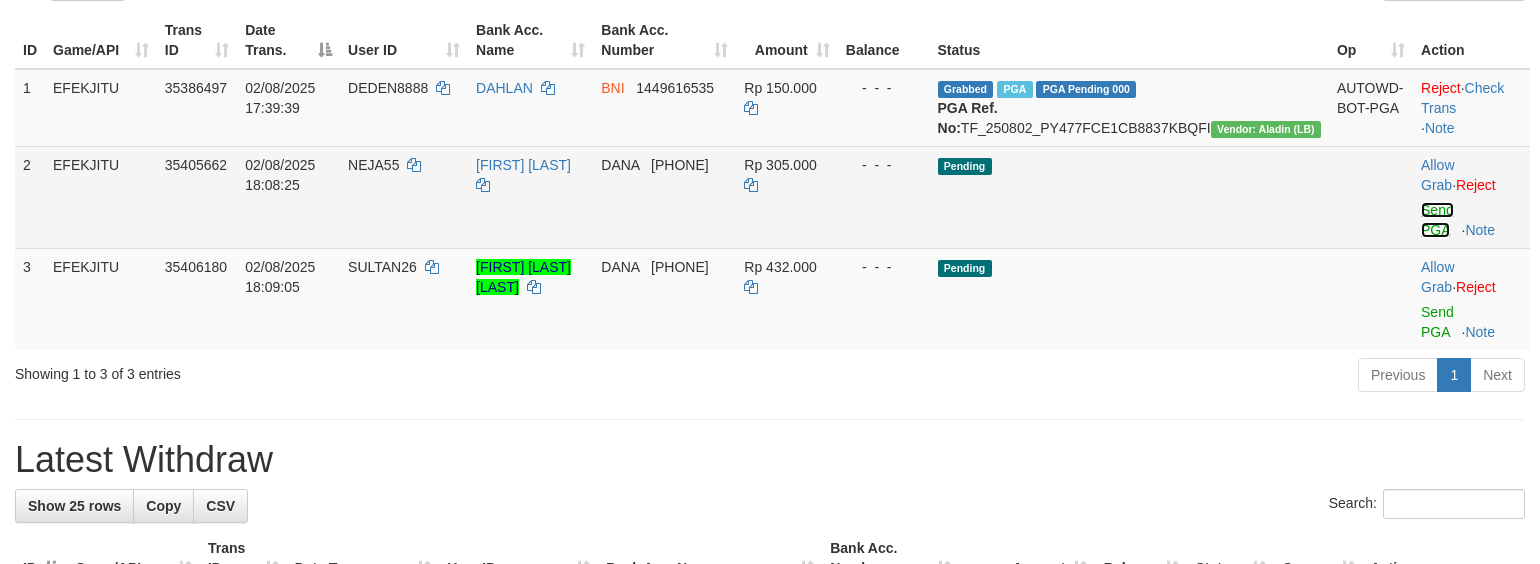 click on "Send PGA" at bounding box center [1437, 220] 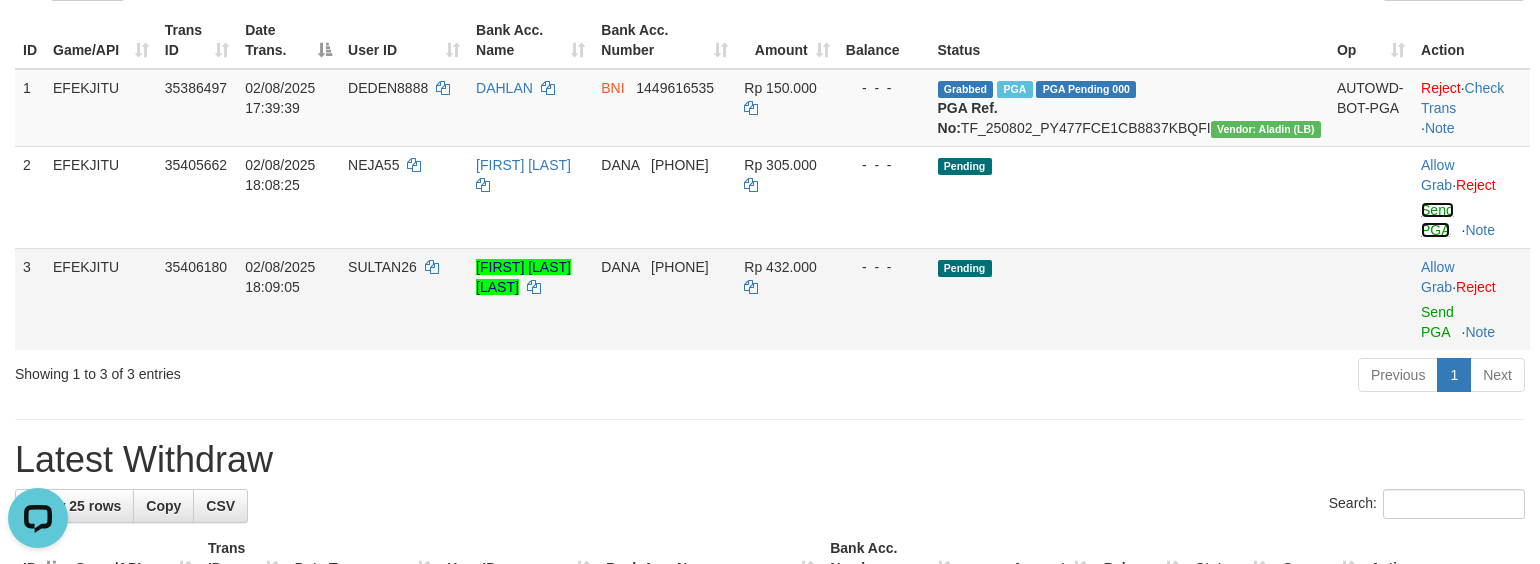 scroll, scrollTop: 0, scrollLeft: 0, axis: both 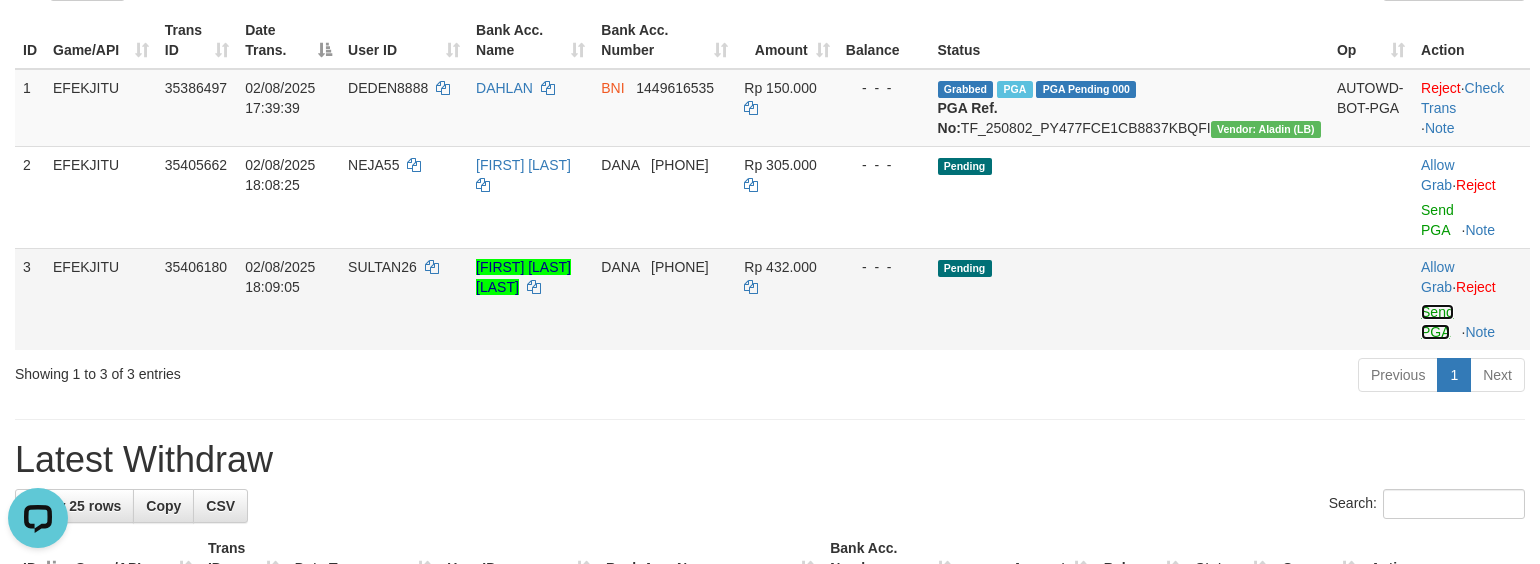 click on "Send PGA" at bounding box center (1437, 322) 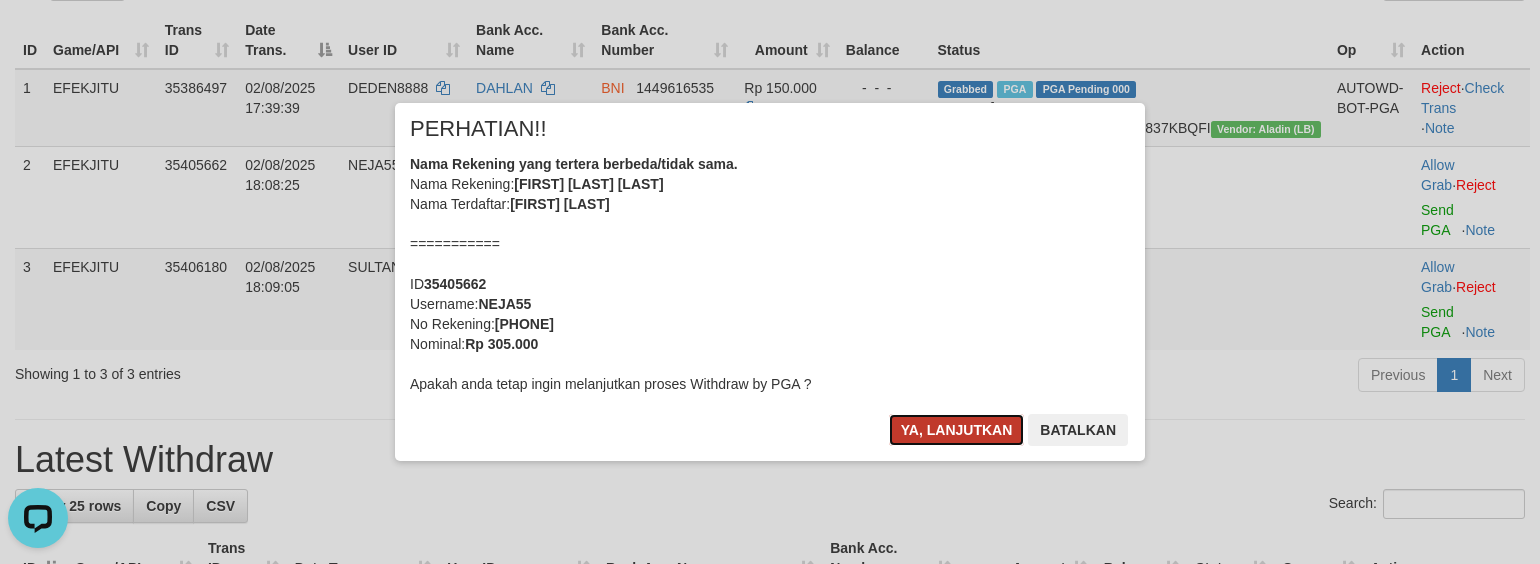 click on "Ya, lanjutkan" at bounding box center [957, 430] 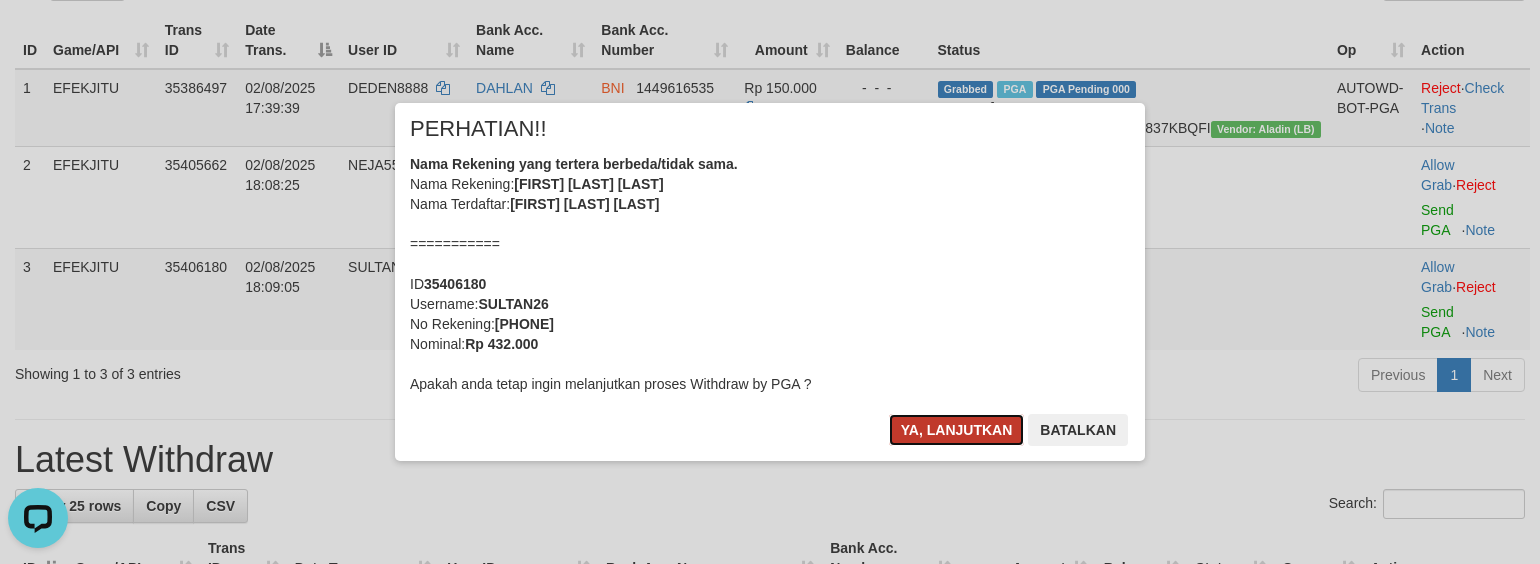 click on "Ya, lanjutkan" at bounding box center [957, 430] 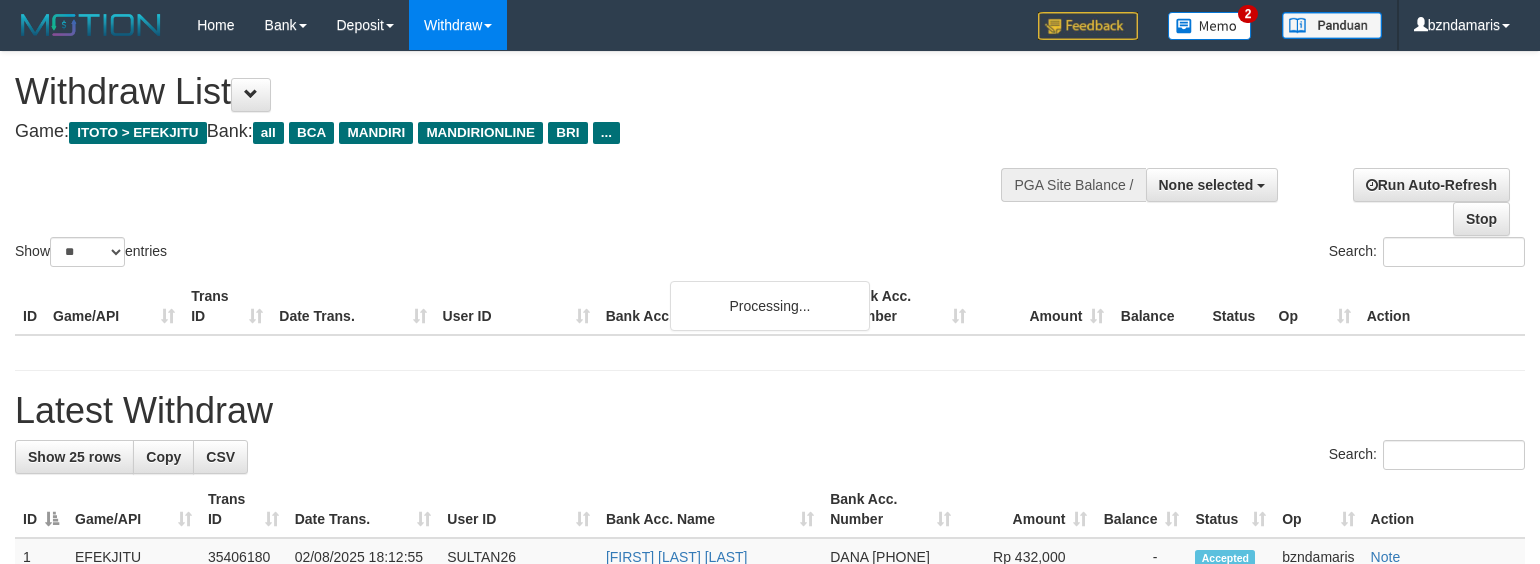 select 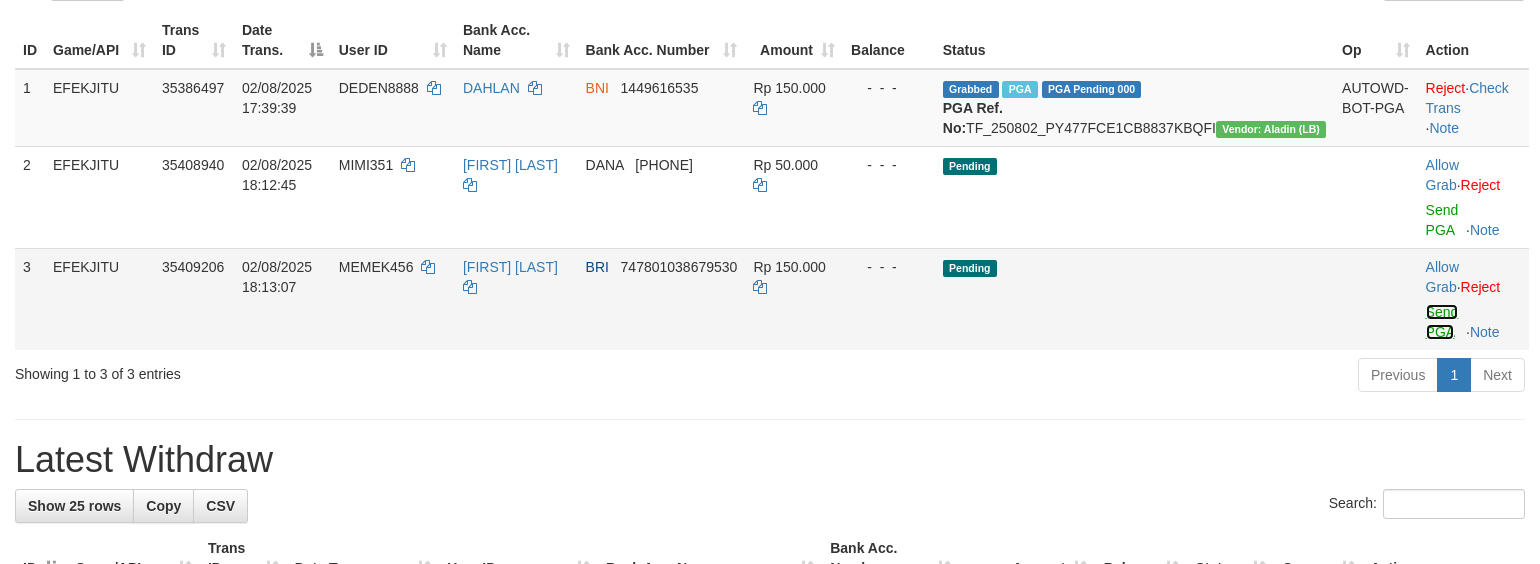 click on "Send PGA" at bounding box center [1442, 322] 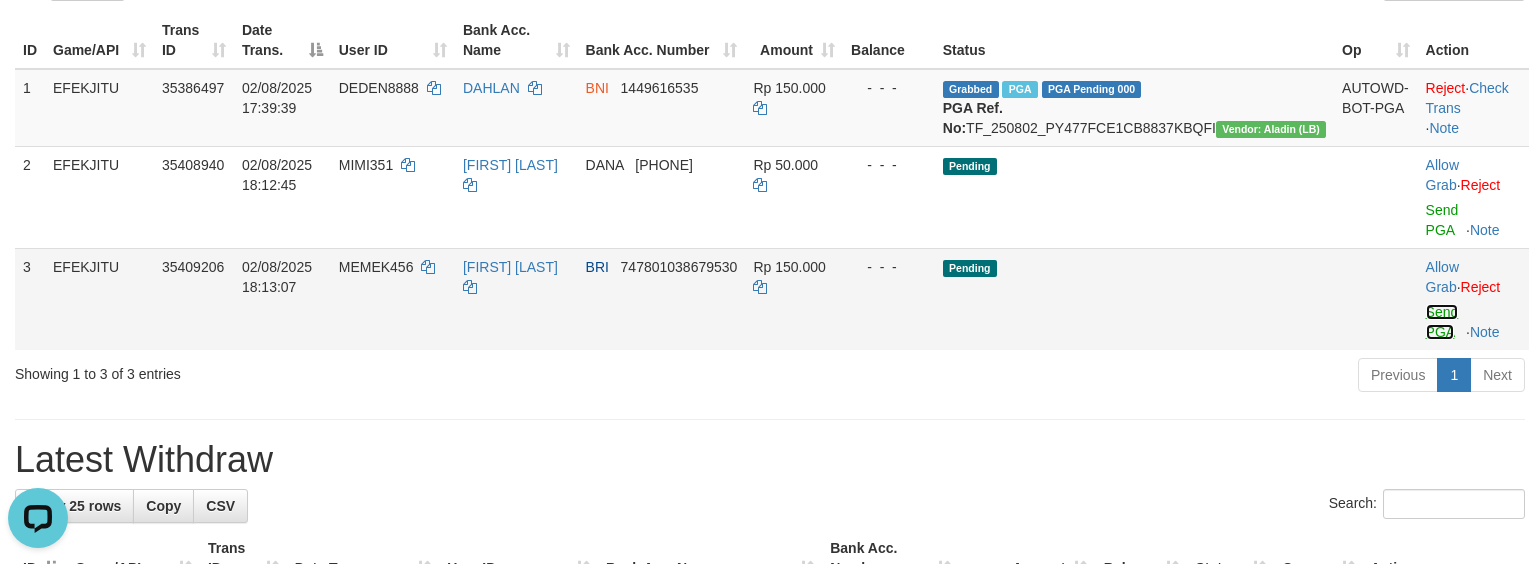 scroll, scrollTop: 0, scrollLeft: 0, axis: both 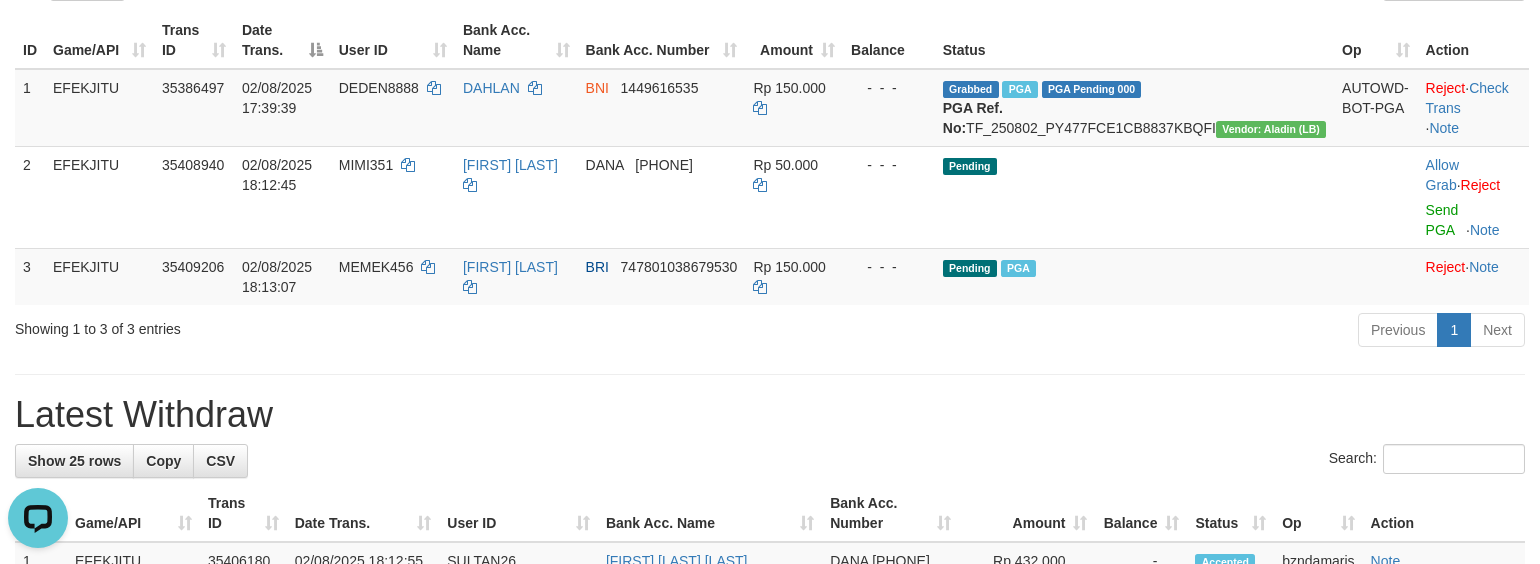 click on "**********" at bounding box center [770, 783] 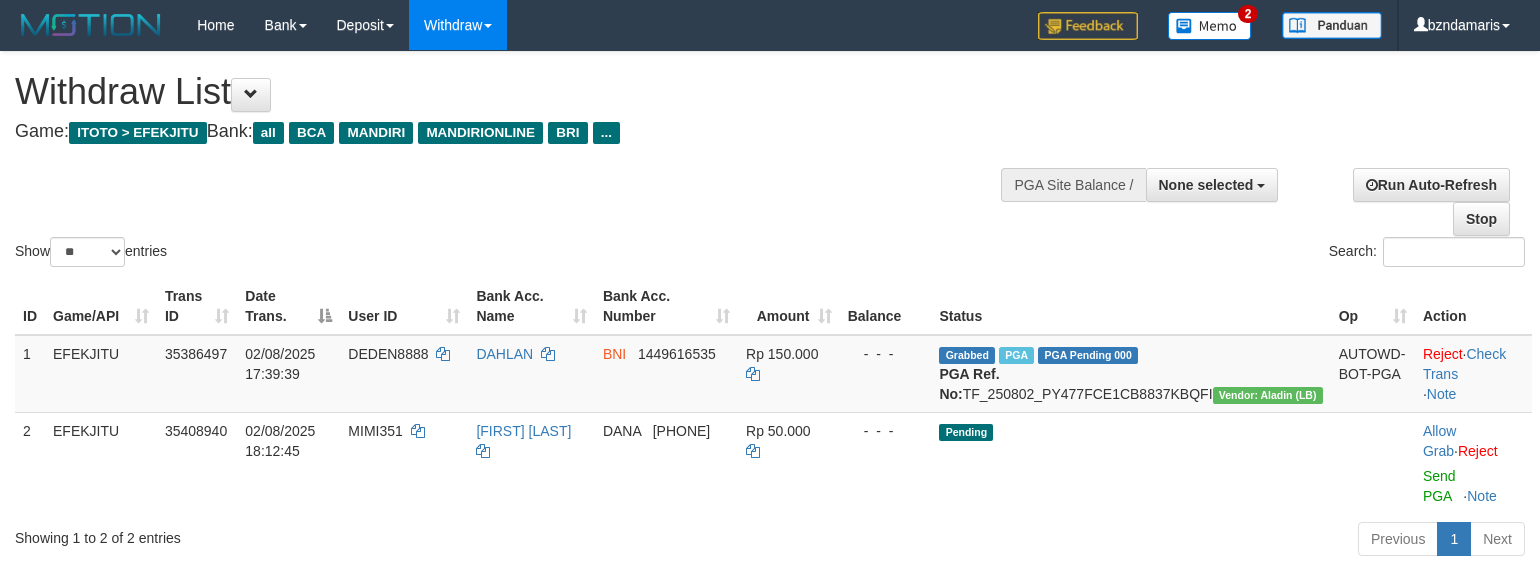 select 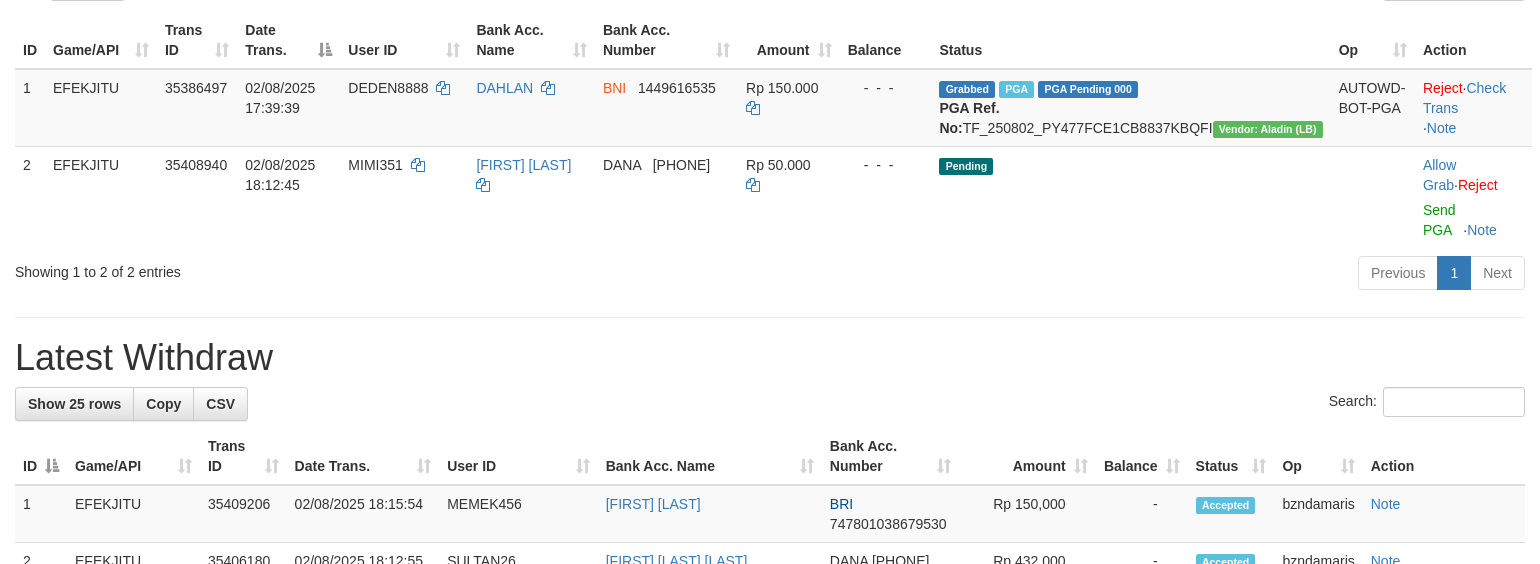 scroll, scrollTop: 266, scrollLeft: 0, axis: vertical 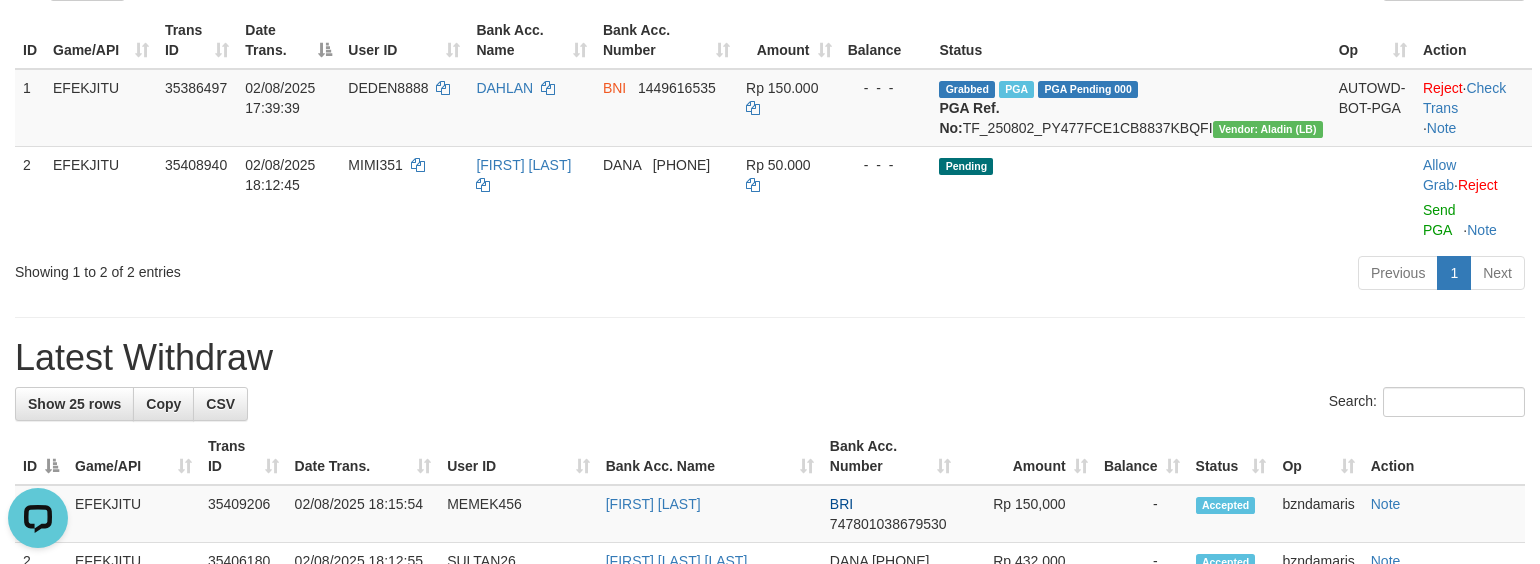 drag, startPoint x: 298, startPoint y: 324, endPoint x: 334, endPoint y: 273, distance: 62.425957 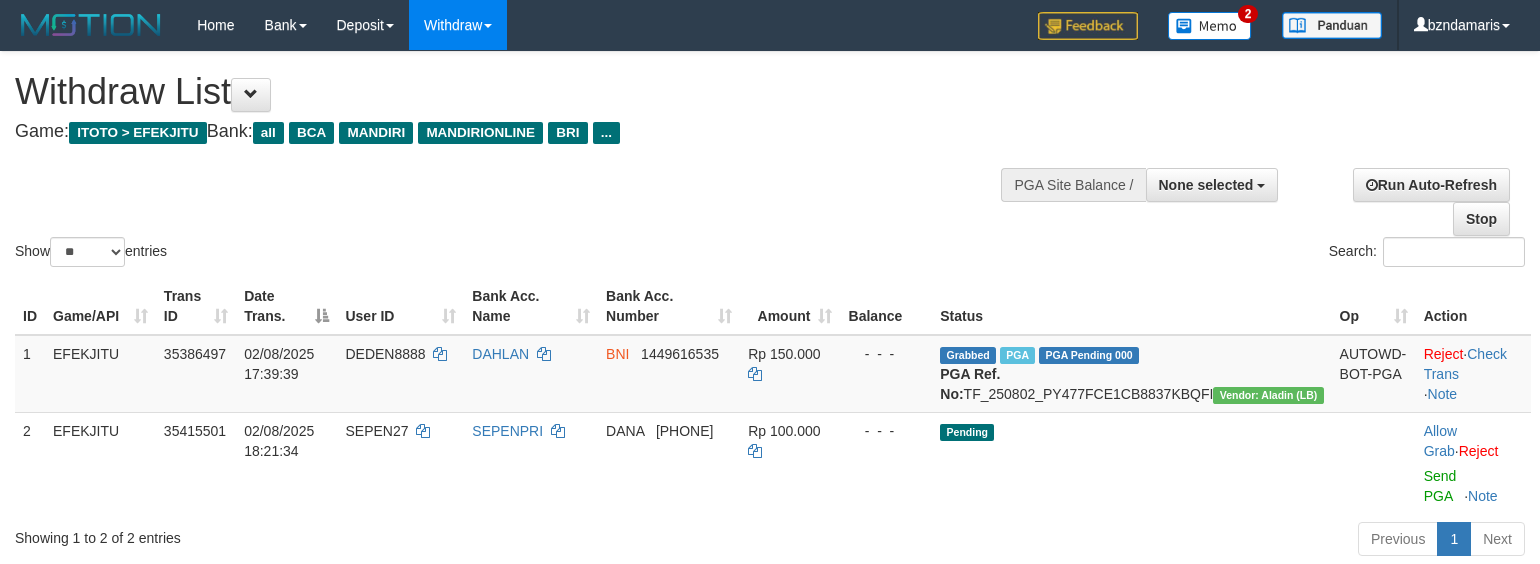 select 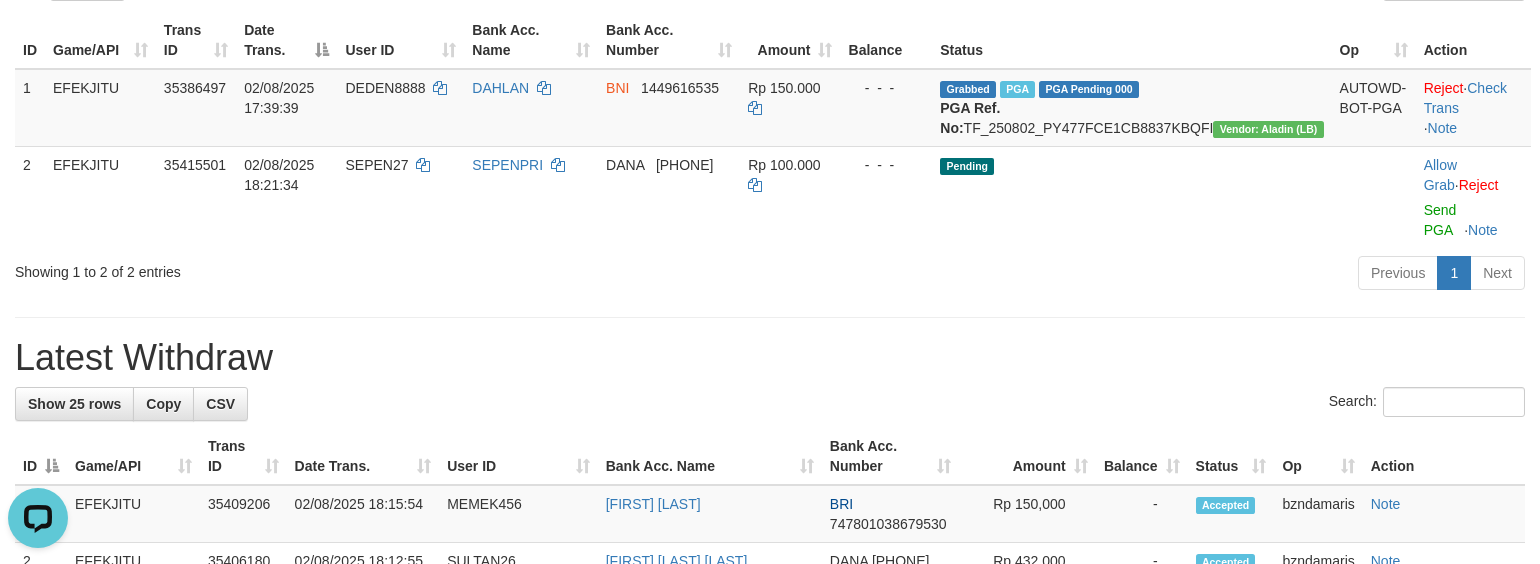 scroll, scrollTop: 0, scrollLeft: 0, axis: both 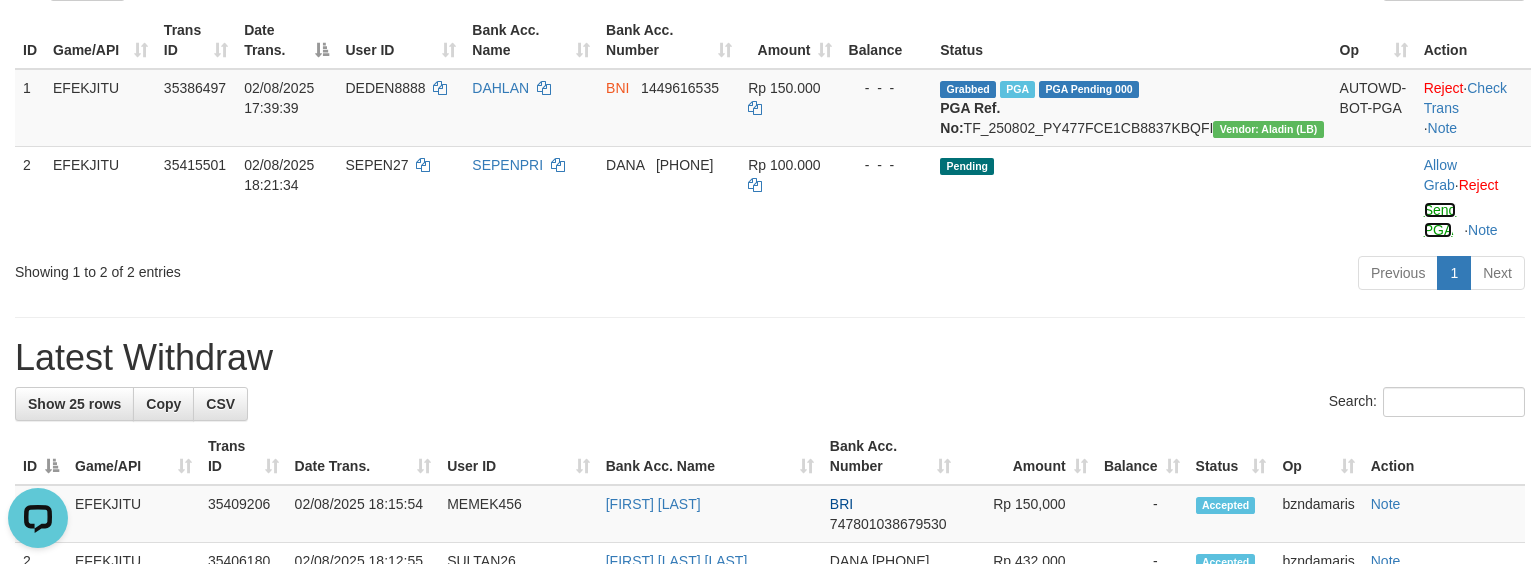 drag, startPoint x: 1408, startPoint y: 242, endPoint x: 926, endPoint y: 370, distance: 498.70633 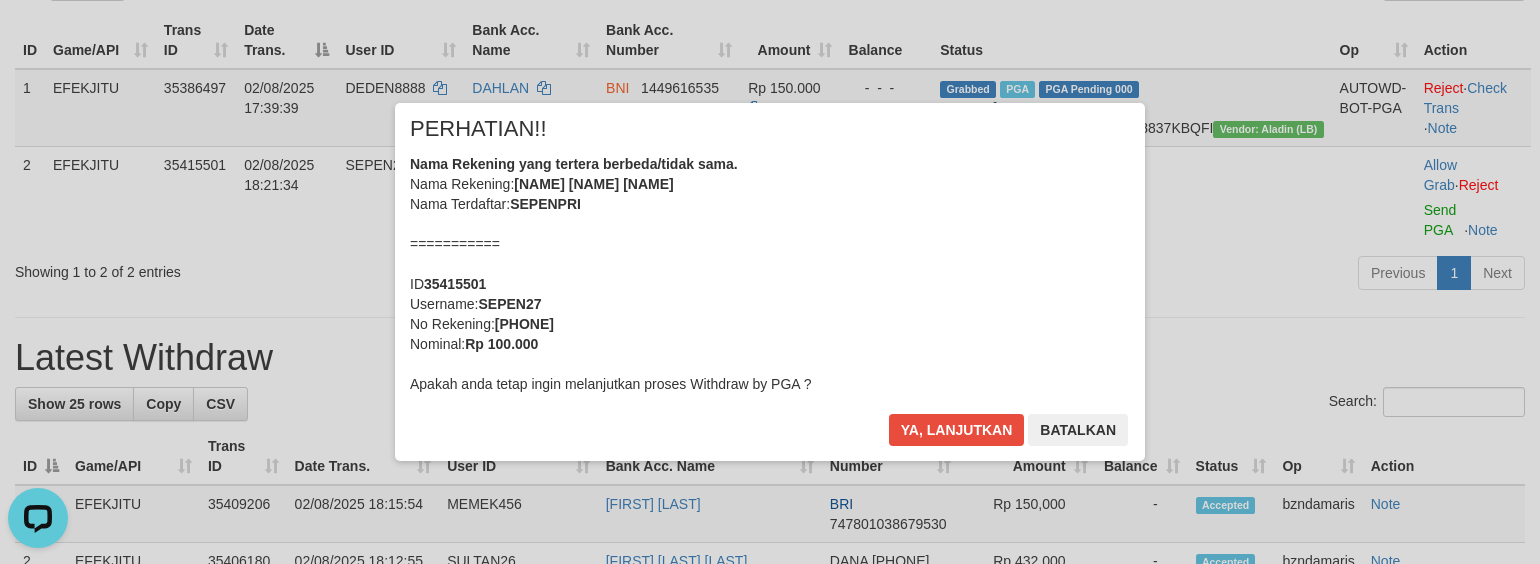 click on "× PERHATIAN!! Nama Rekening yang tertera berbeda/tidak sama. Nama Rekening:  [NAME] [NAME] [NAME] Nama Terdaftar:  [FIRST] =========== ID  [NUMBER] Username:  [USERNAME] No Rekening:  [PHONE] Nominal:  Rp 100.000 Apakah anda tetap ingin melanjutkan proses Withdraw by PGA ? Ya, lanjutkan Batalkan" at bounding box center [770, 282] 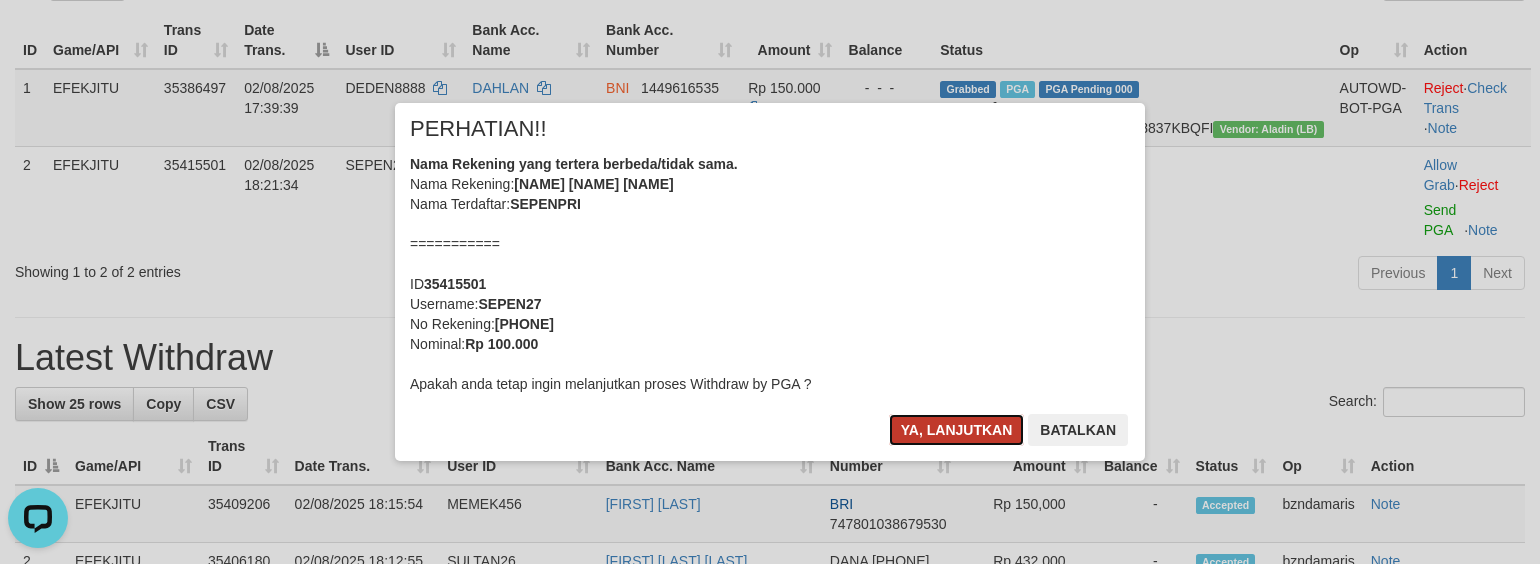 click on "Ya, lanjutkan" at bounding box center [957, 430] 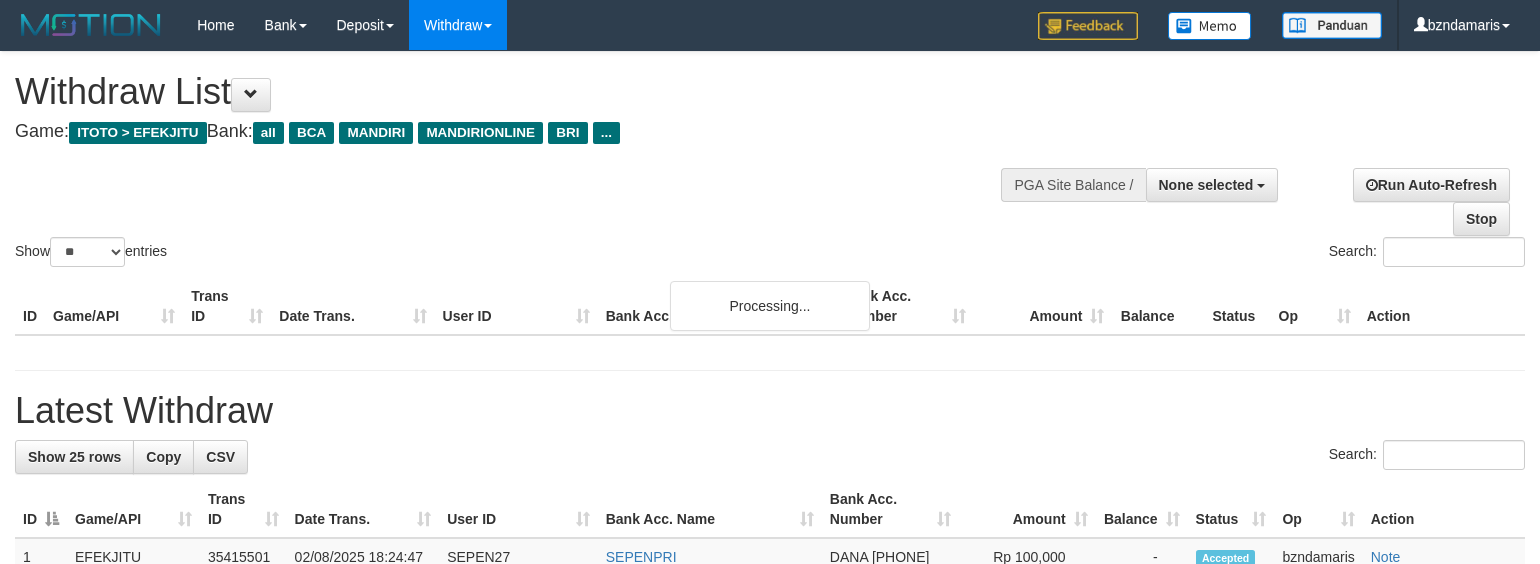 select 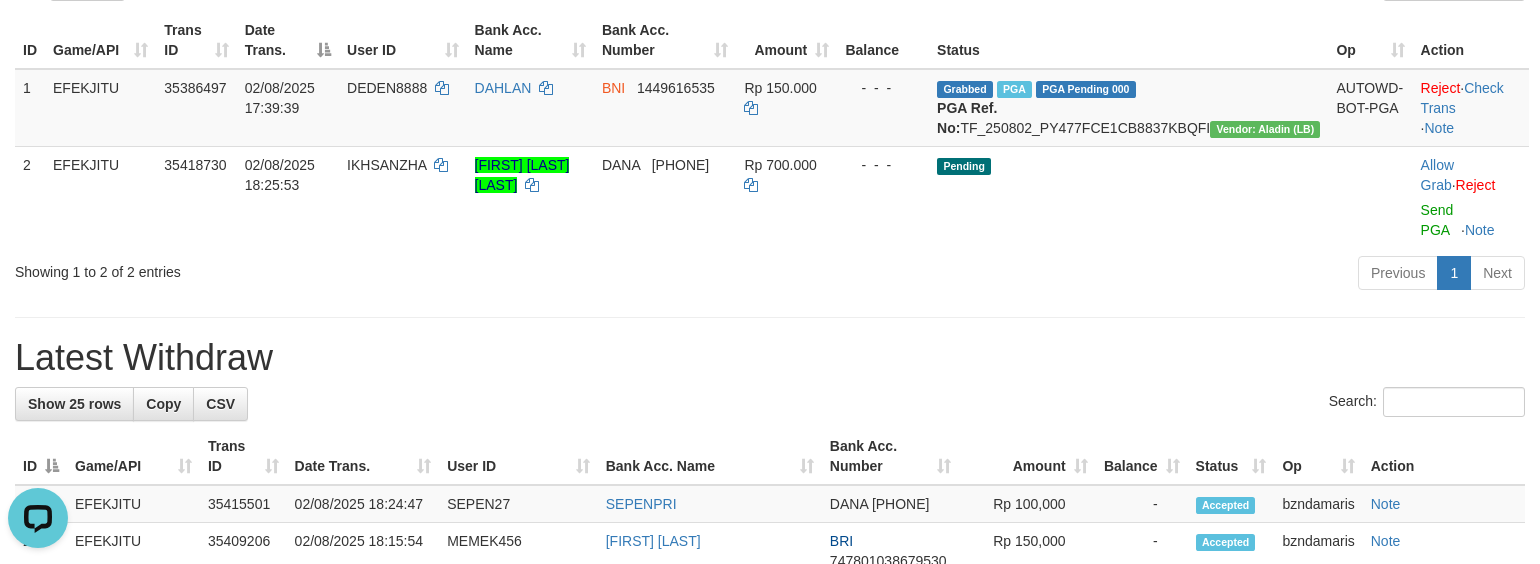 scroll, scrollTop: 0, scrollLeft: 0, axis: both 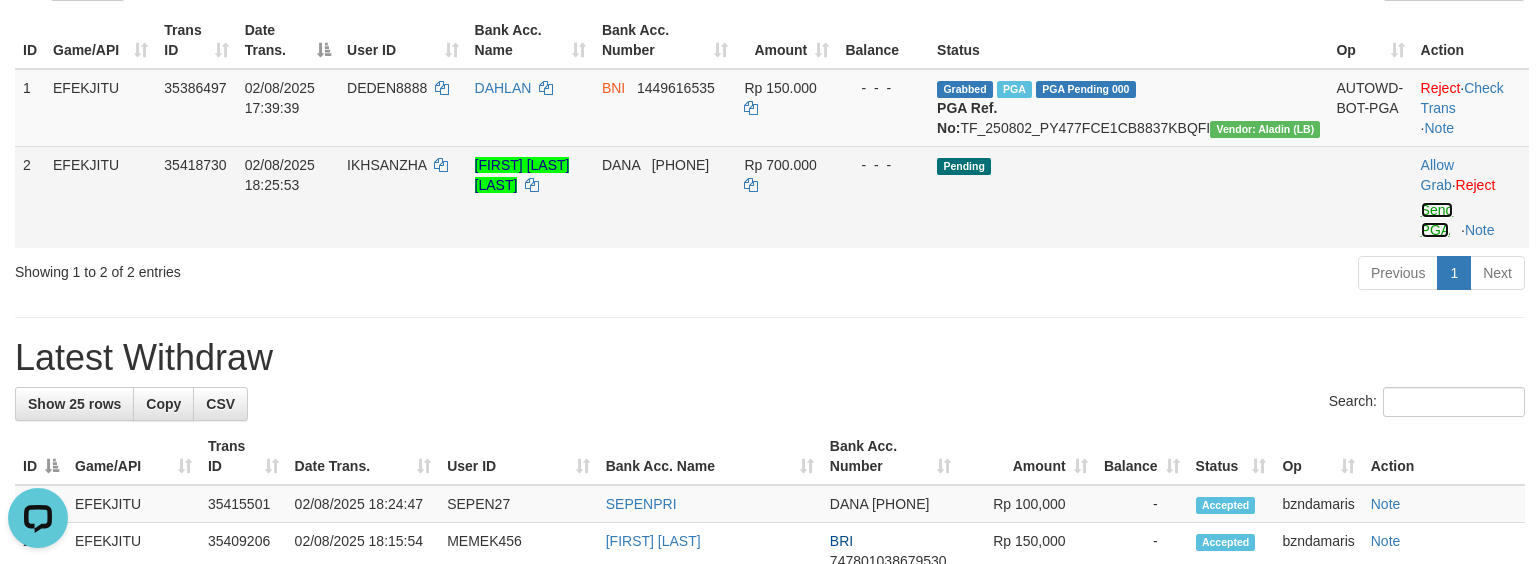 click on "Send PGA" at bounding box center [1437, 220] 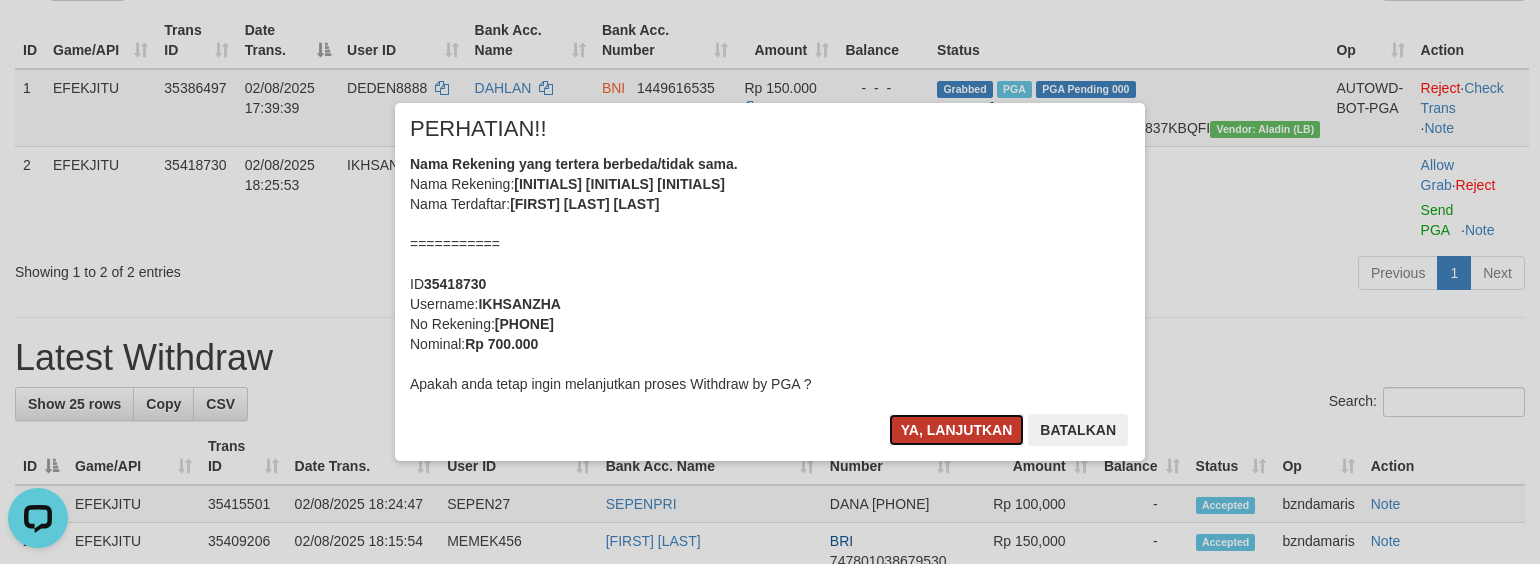click on "Ya, lanjutkan" at bounding box center [957, 430] 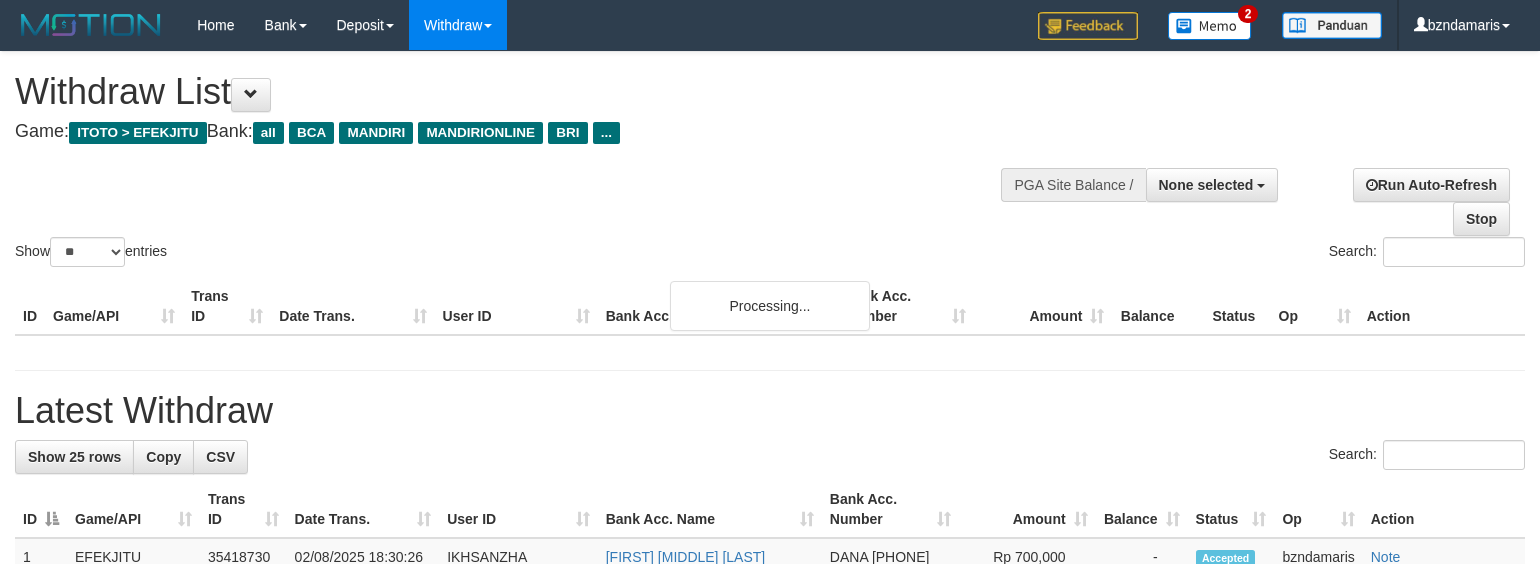 select 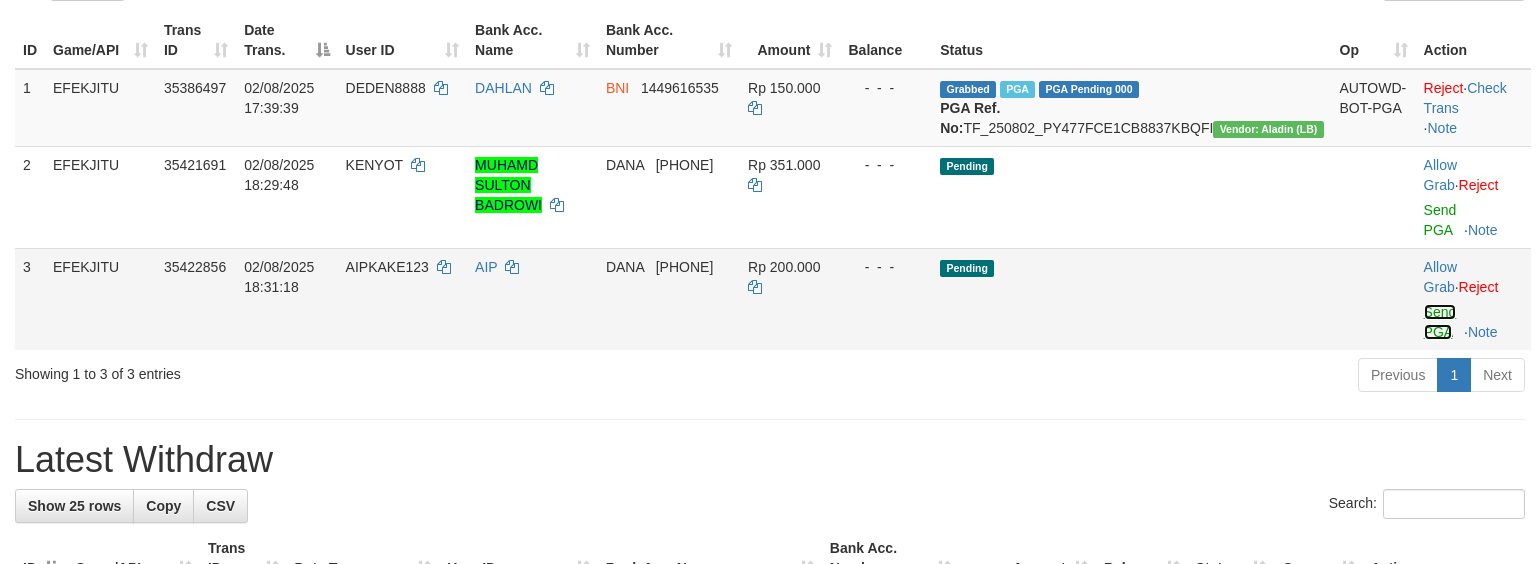 click on "Send PGA" at bounding box center [1440, 322] 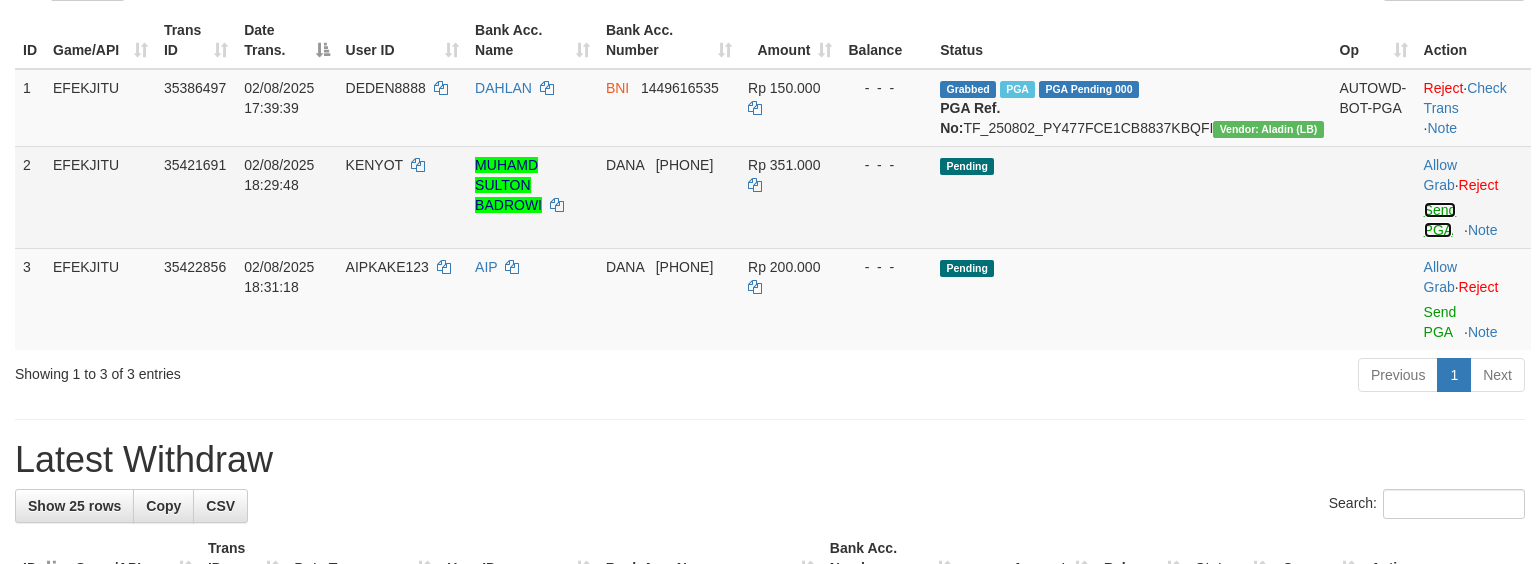 click on "Send PGA" at bounding box center [1440, 220] 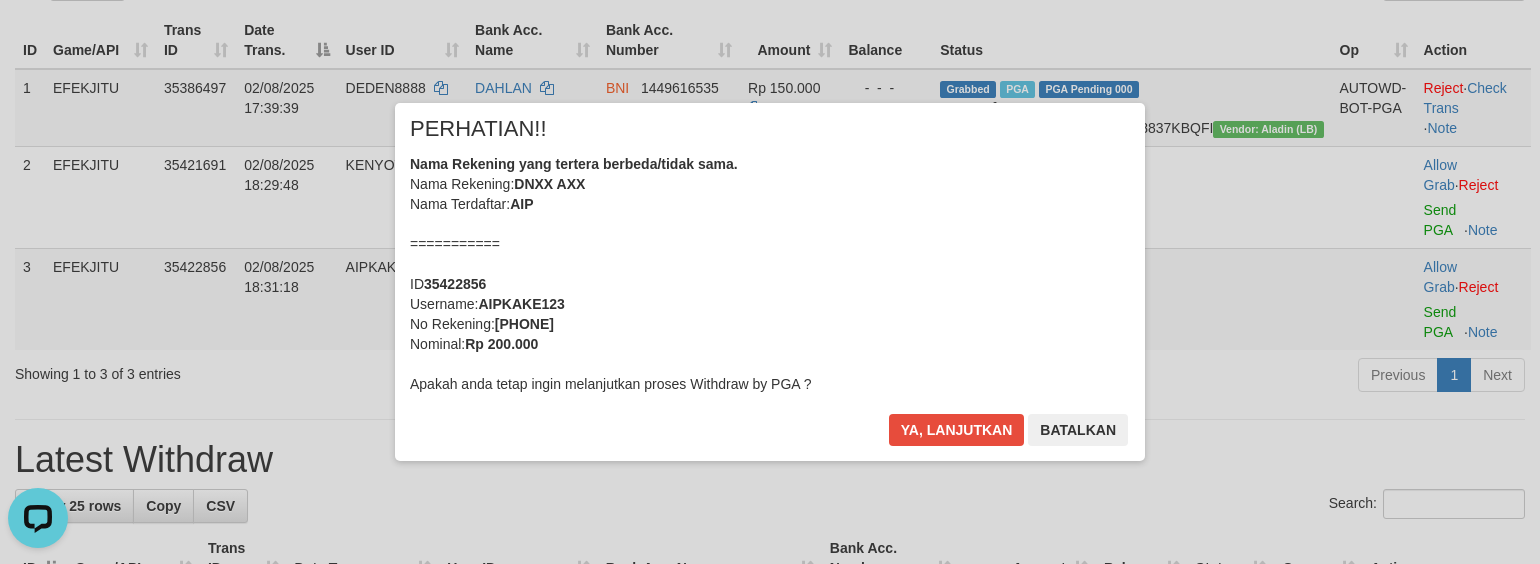 scroll, scrollTop: 0, scrollLeft: 0, axis: both 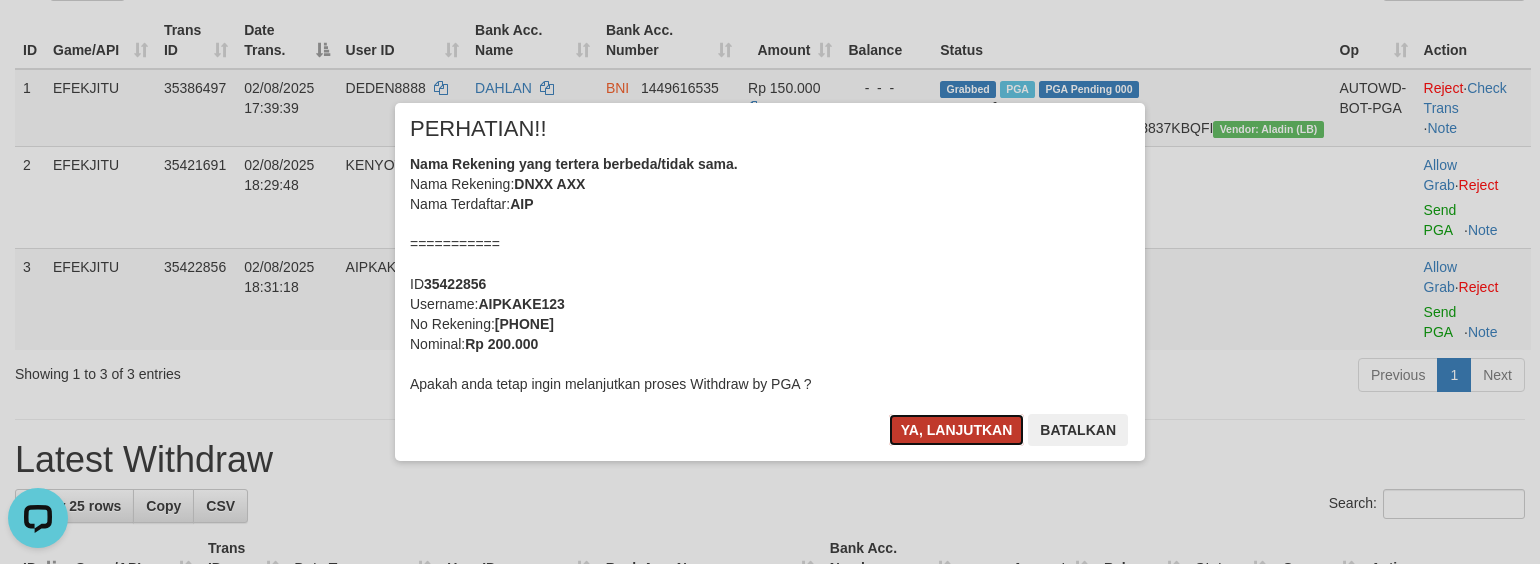 click on "Ya, lanjutkan" at bounding box center [957, 430] 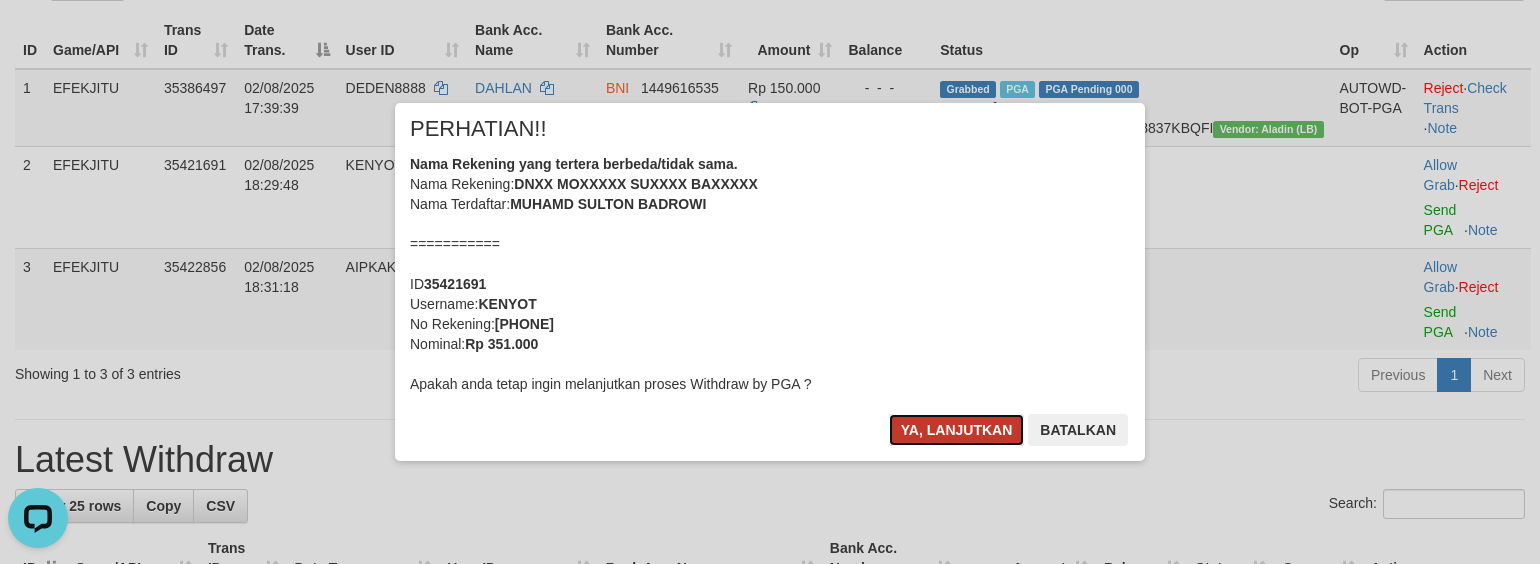 click on "Ya, lanjutkan" at bounding box center [957, 430] 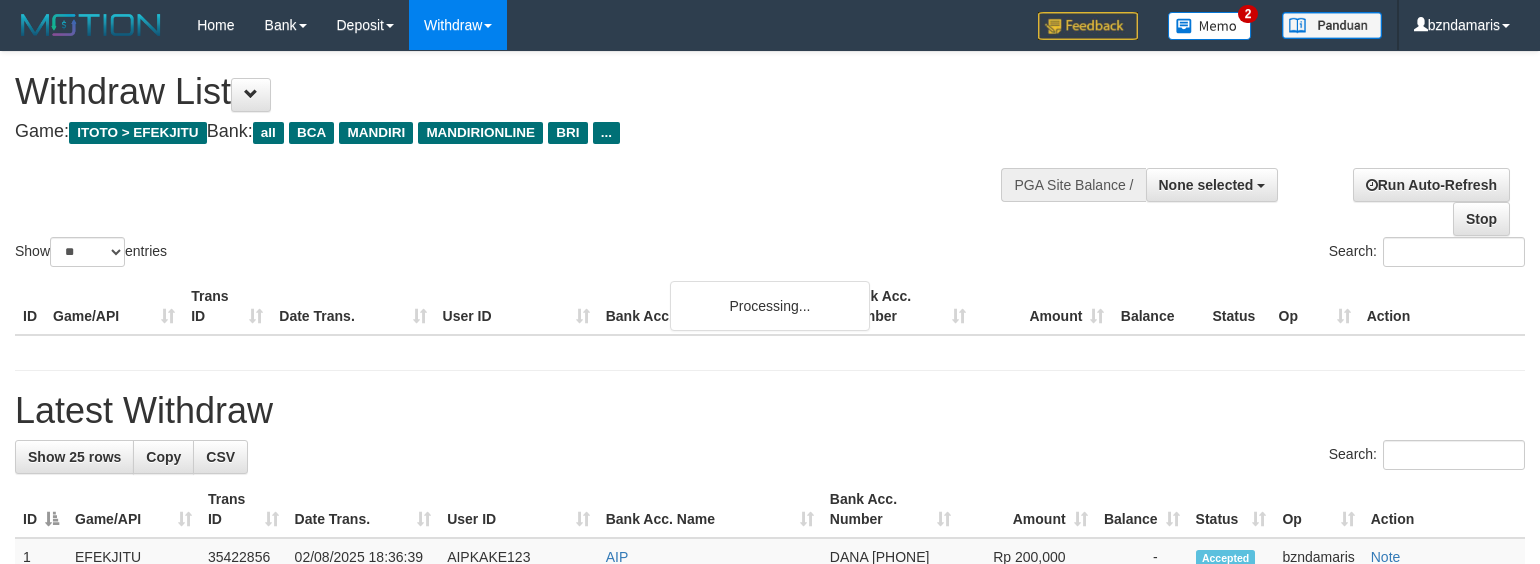 select 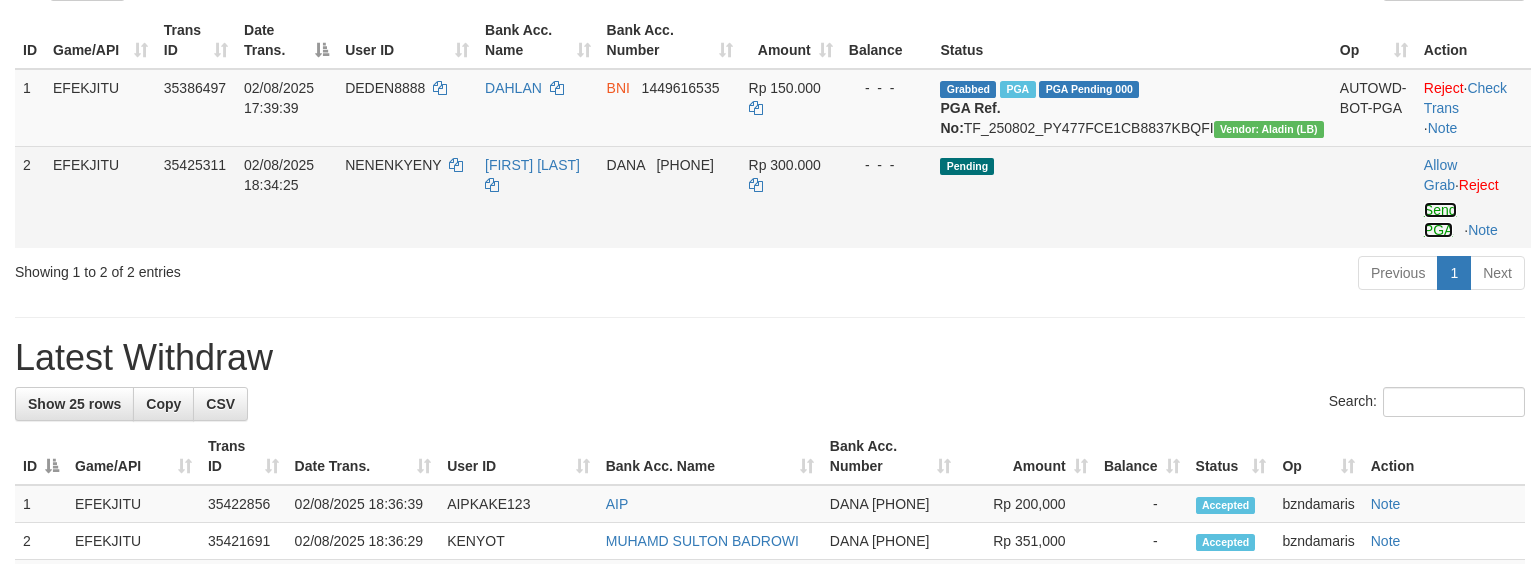 click on "Send PGA" at bounding box center [1440, 220] 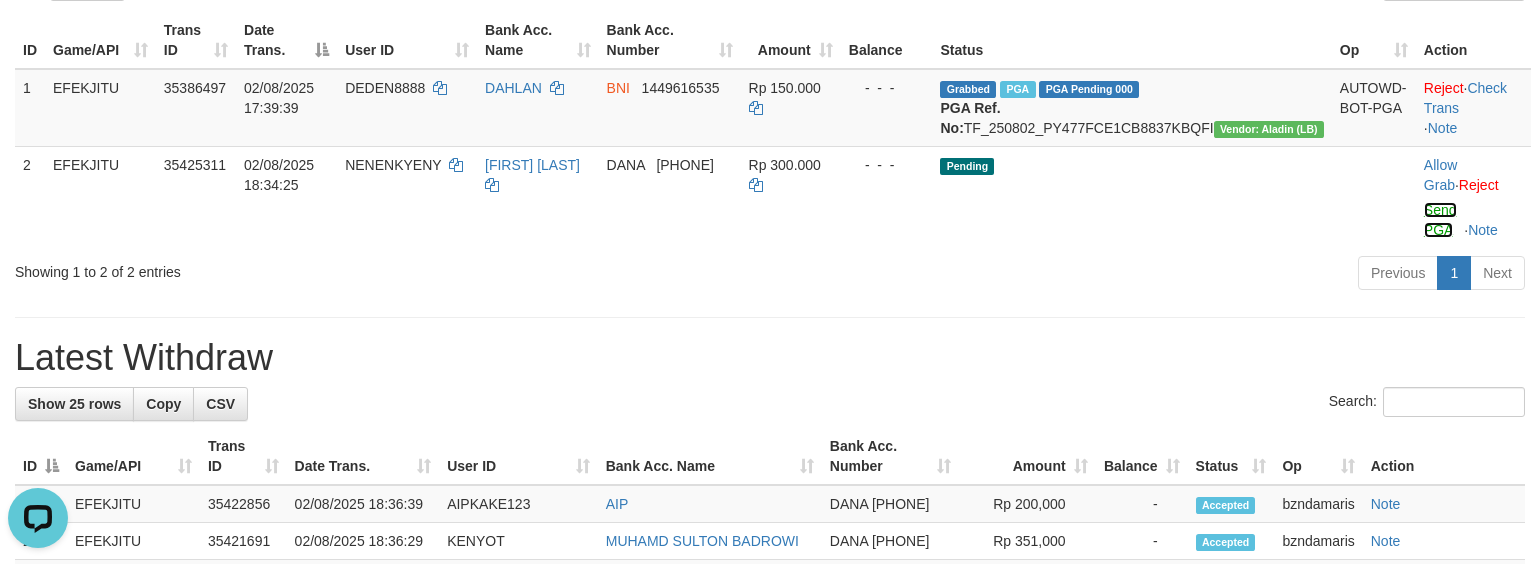scroll, scrollTop: 0, scrollLeft: 0, axis: both 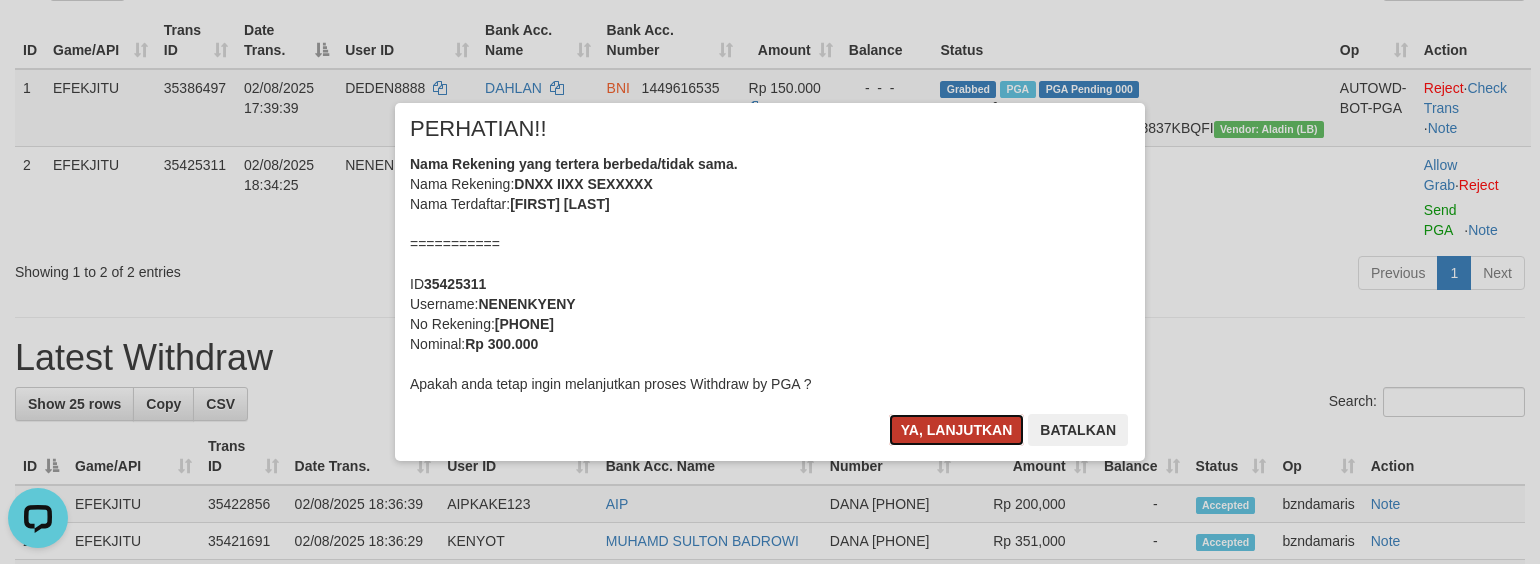 click on "Ya, lanjutkan" at bounding box center (957, 430) 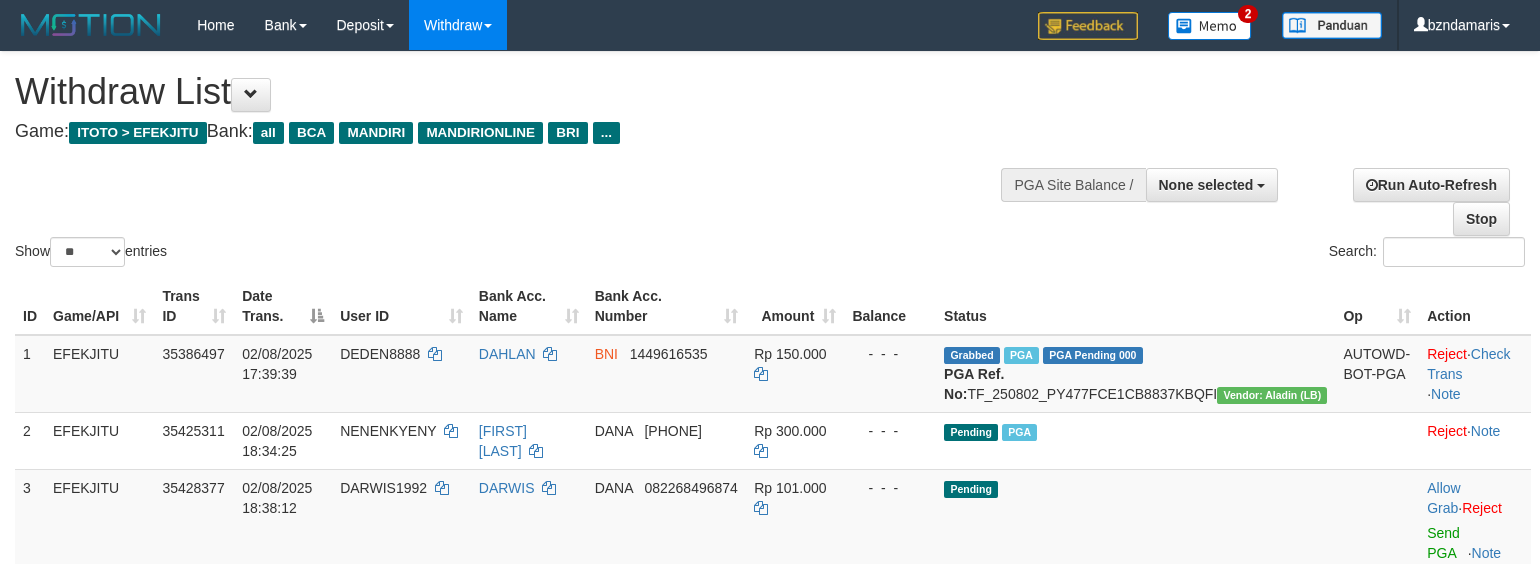 select 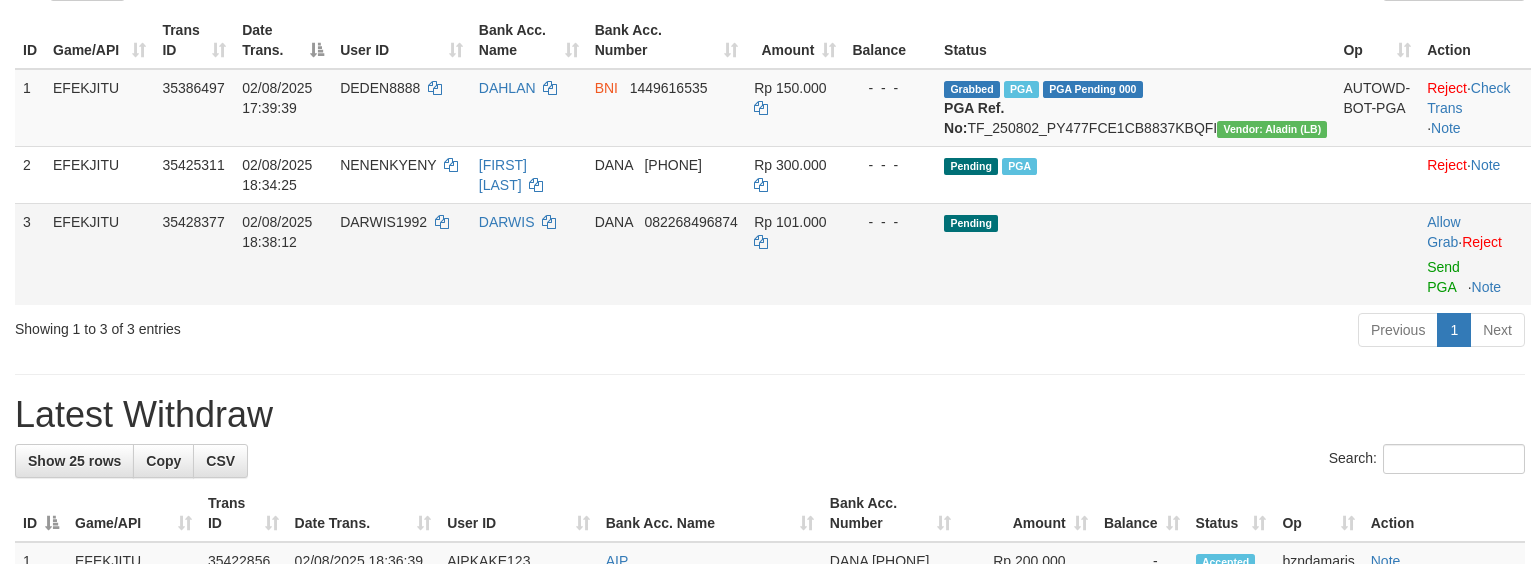 scroll, scrollTop: 266, scrollLeft: 0, axis: vertical 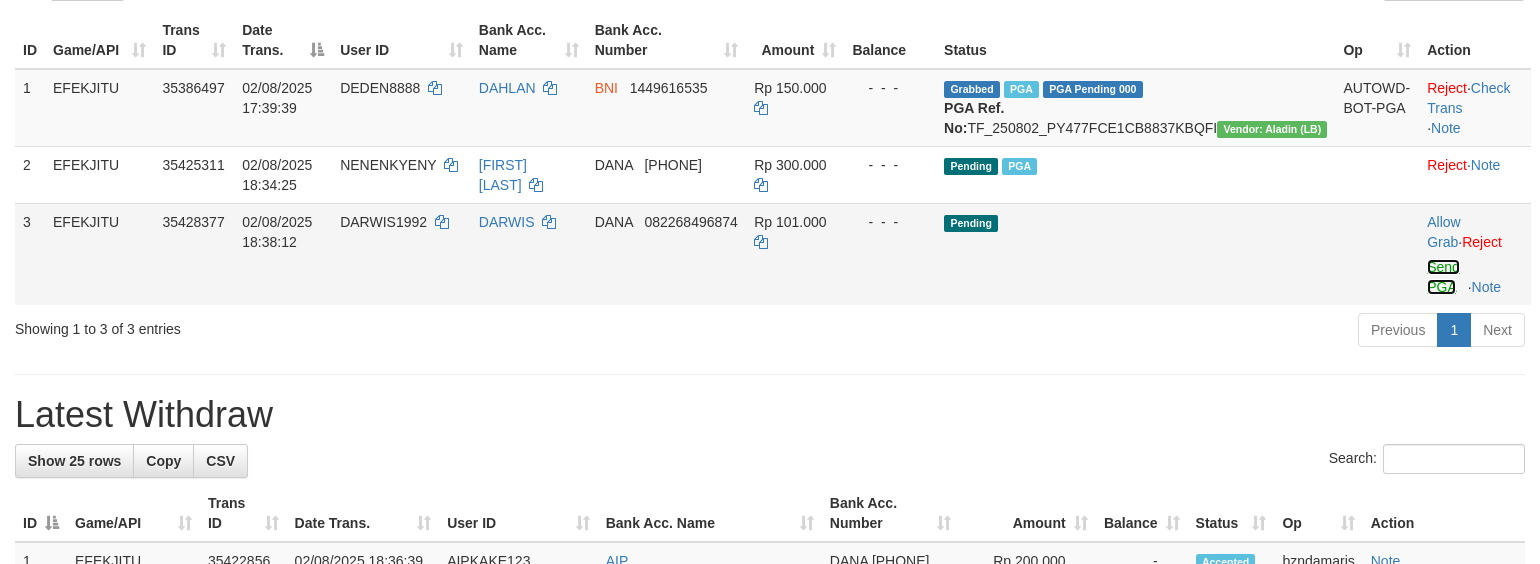 click on "Send PGA" at bounding box center [1443, 277] 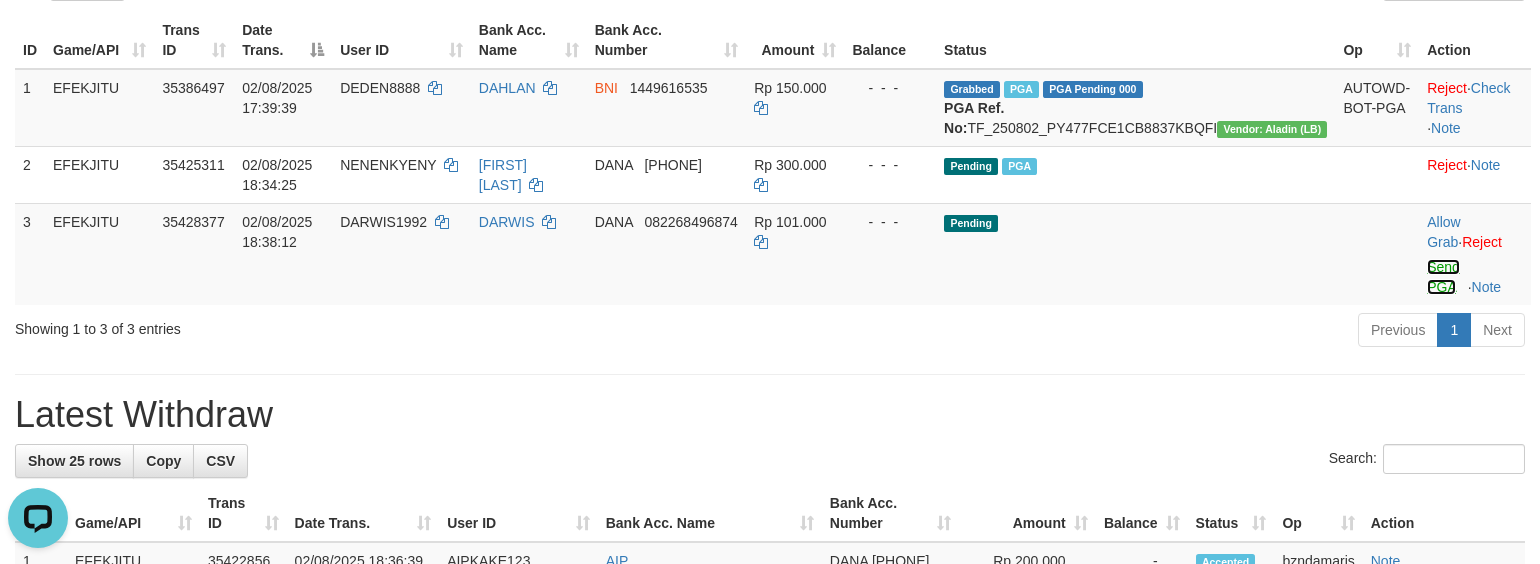 scroll, scrollTop: 0, scrollLeft: 0, axis: both 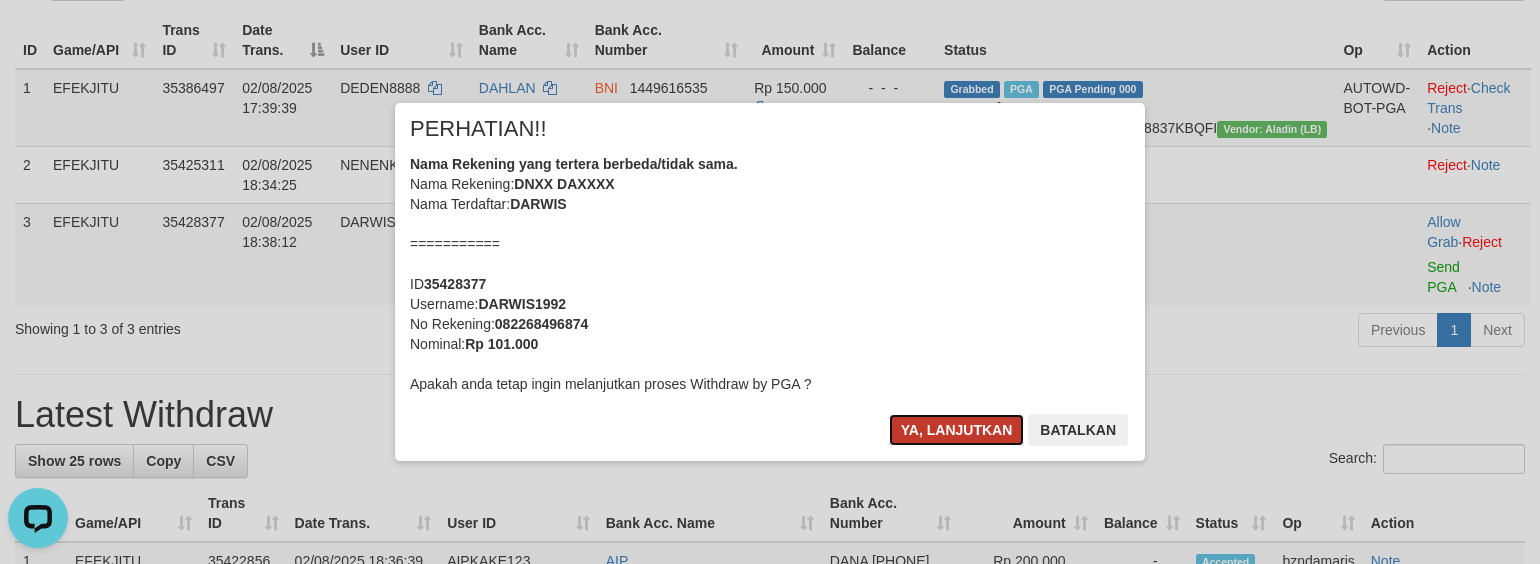 click on "Ya, lanjutkan" at bounding box center [957, 430] 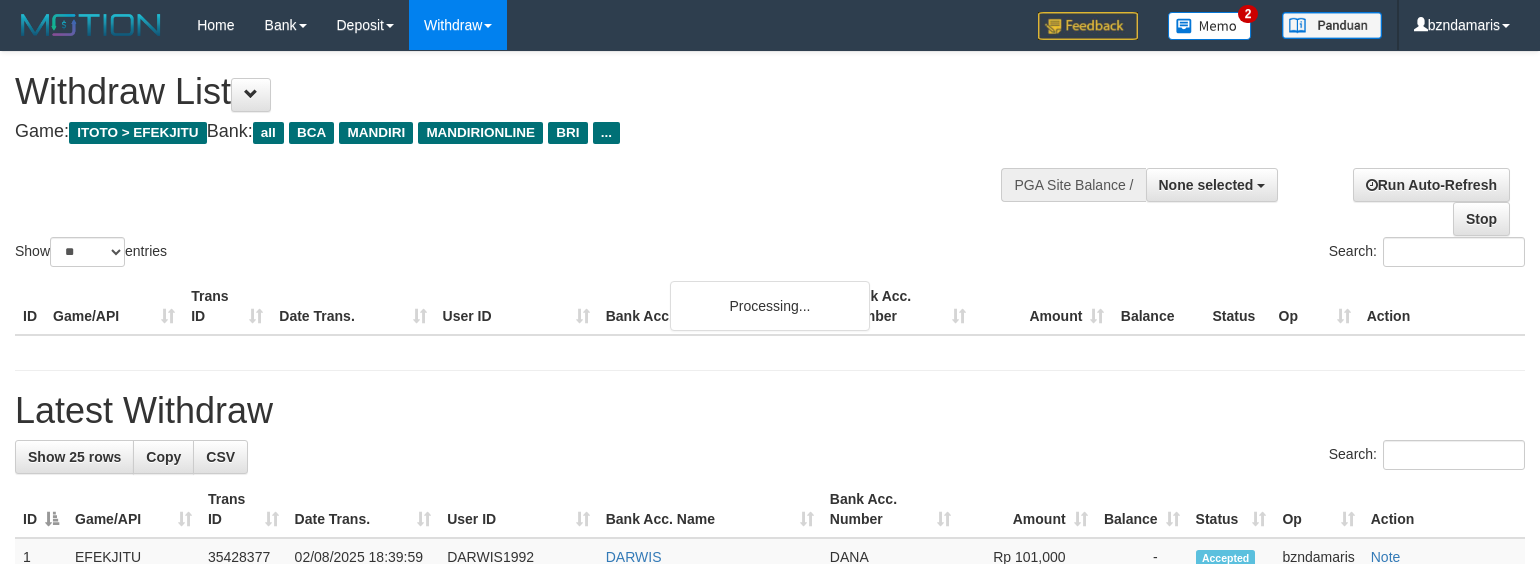 select 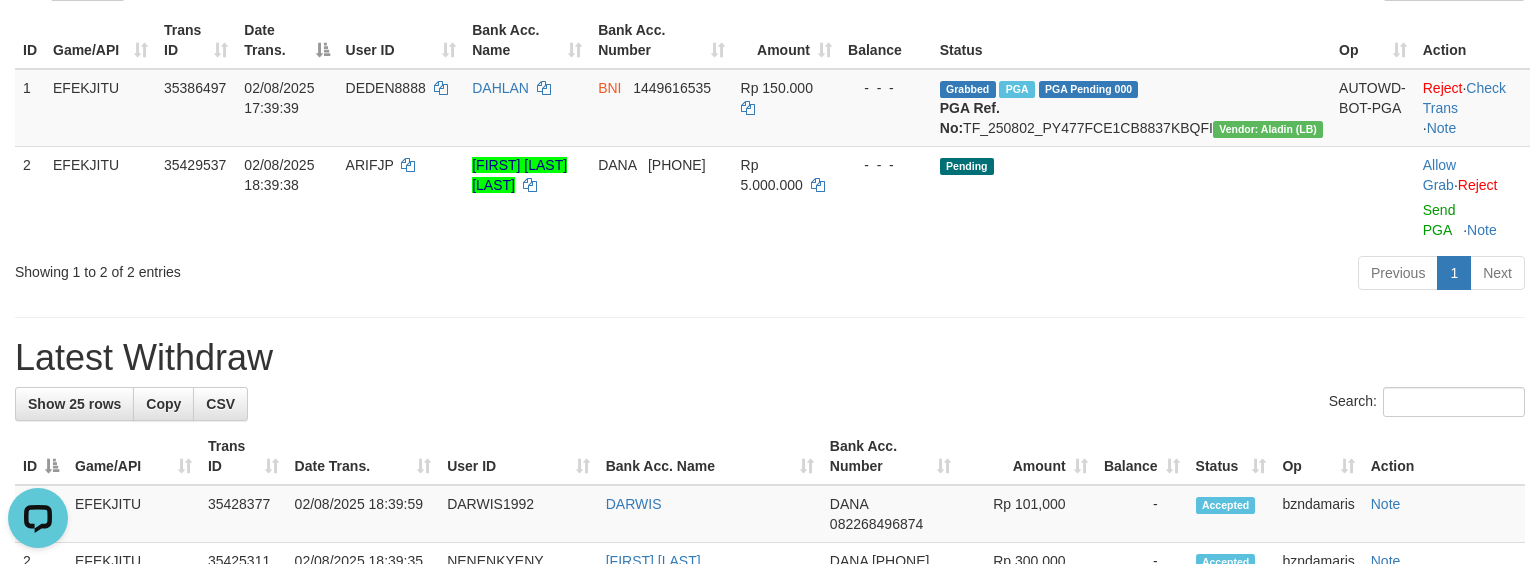 scroll, scrollTop: 0, scrollLeft: 0, axis: both 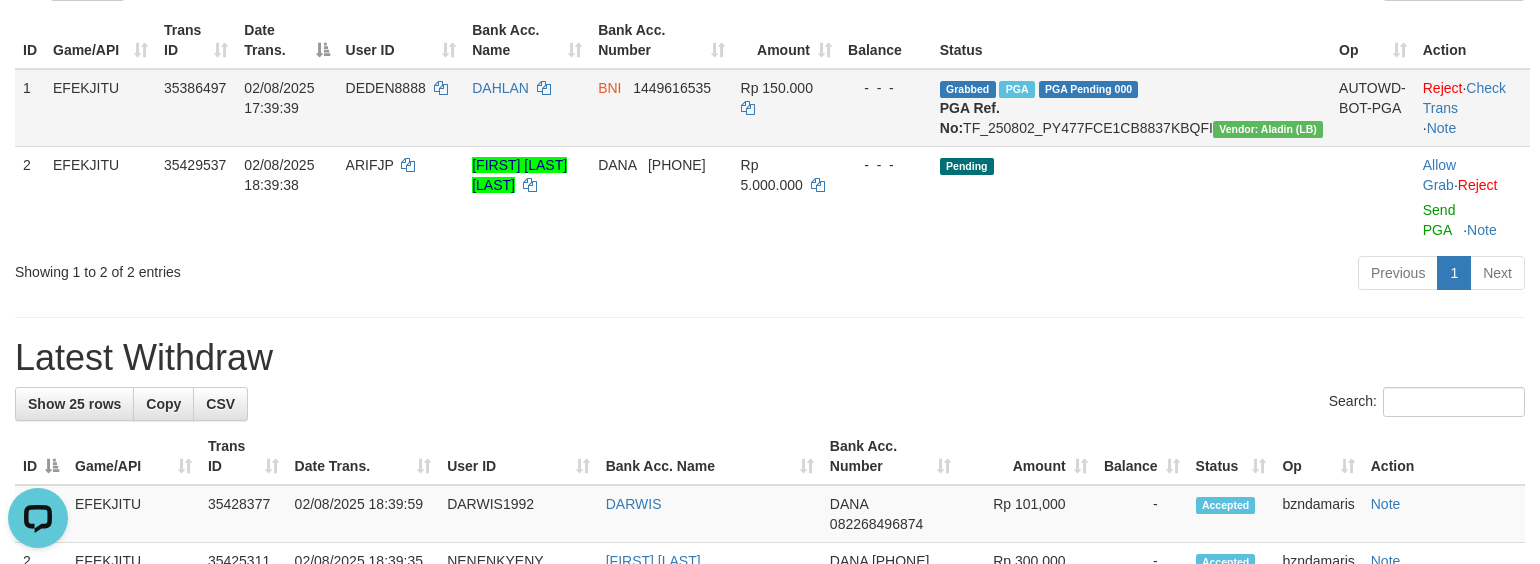 click on "Latest Withdraw" at bounding box center (770, 358) 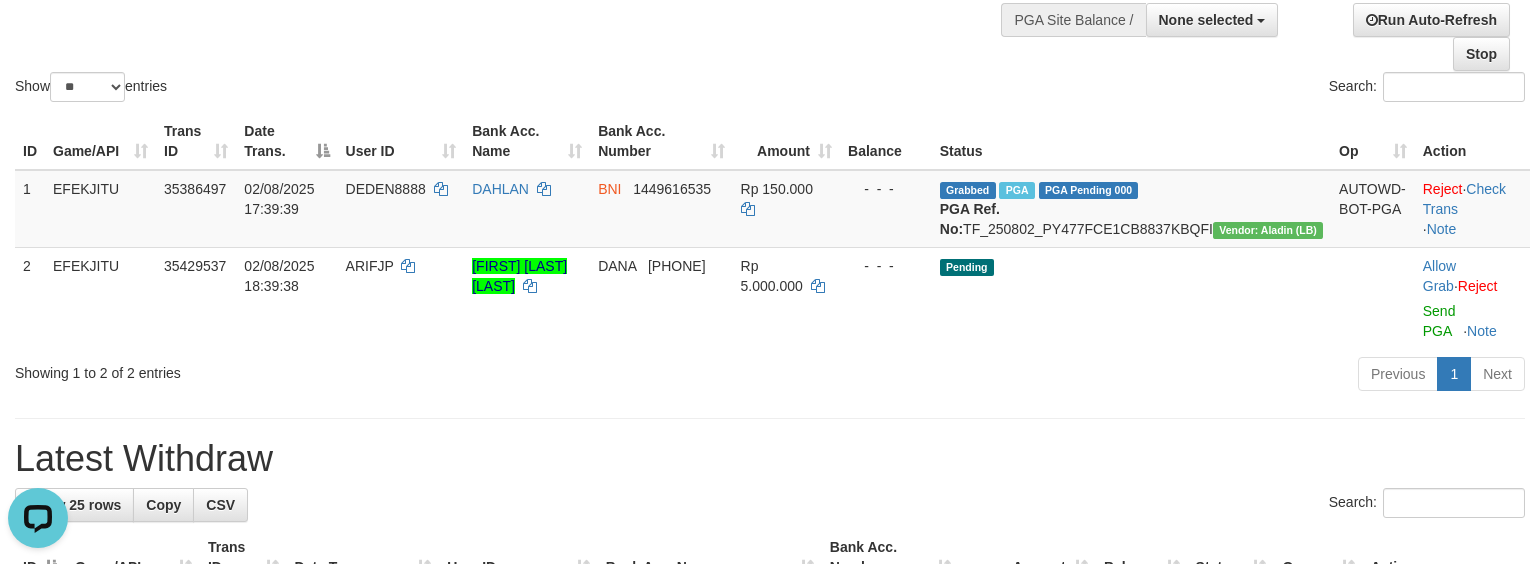 scroll, scrollTop: 0, scrollLeft: 0, axis: both 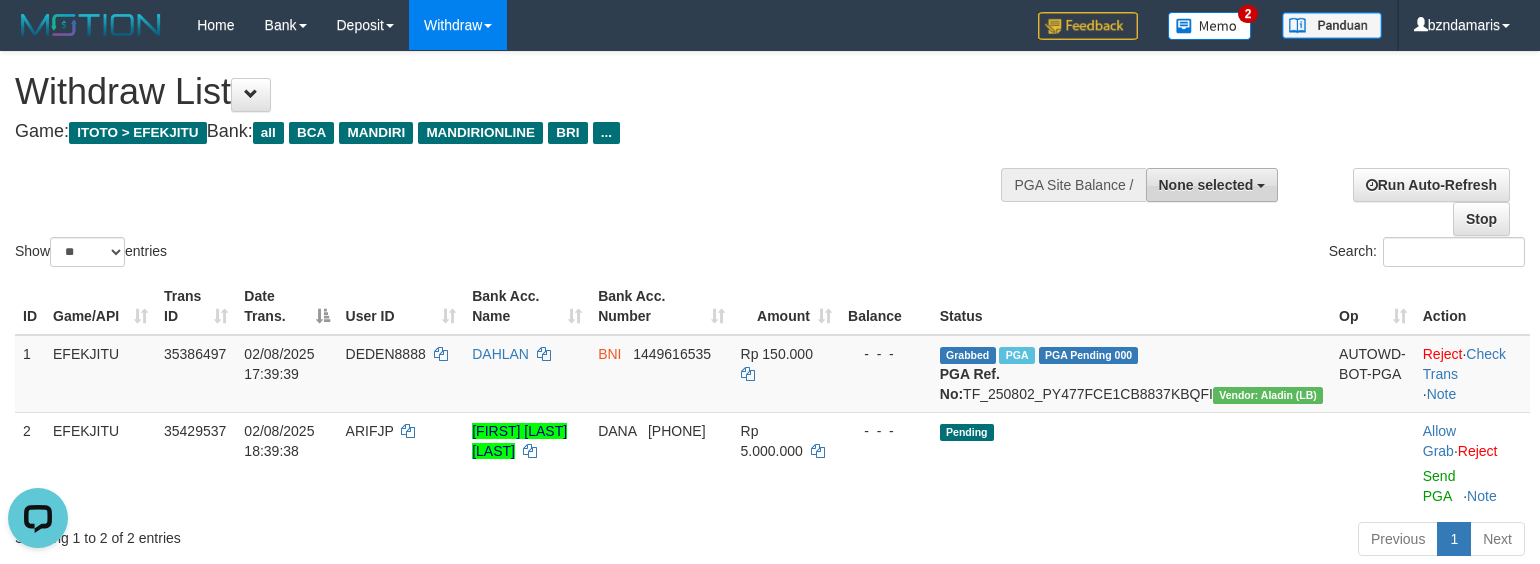 click on "None selected" at bounding box center [1206, 185] 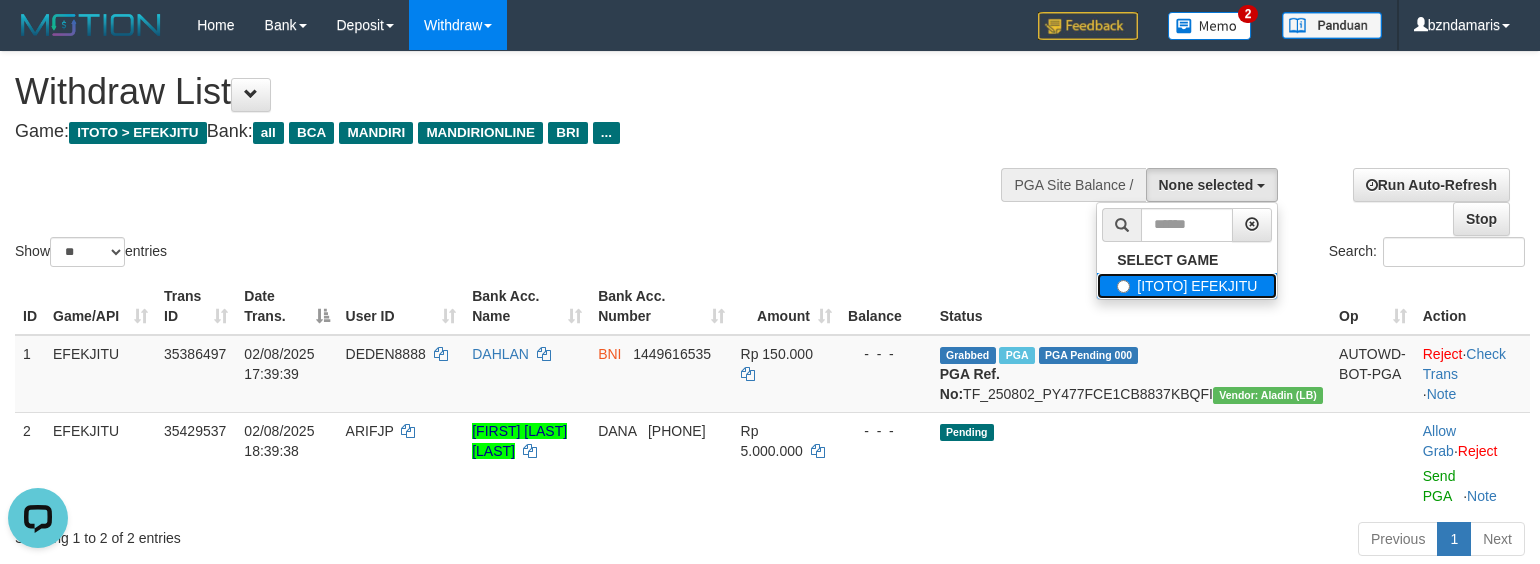 click on "[ITOTO] EFEKJITU" at bounding box center (1187, 286) 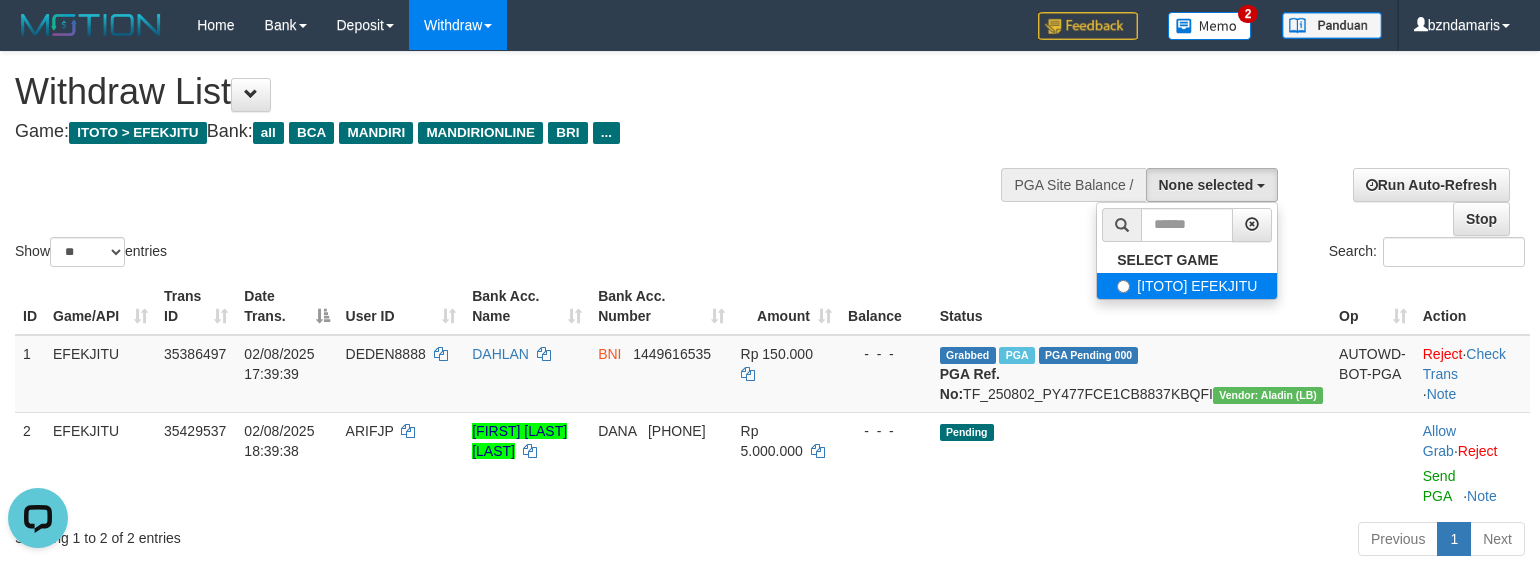 select on "****" 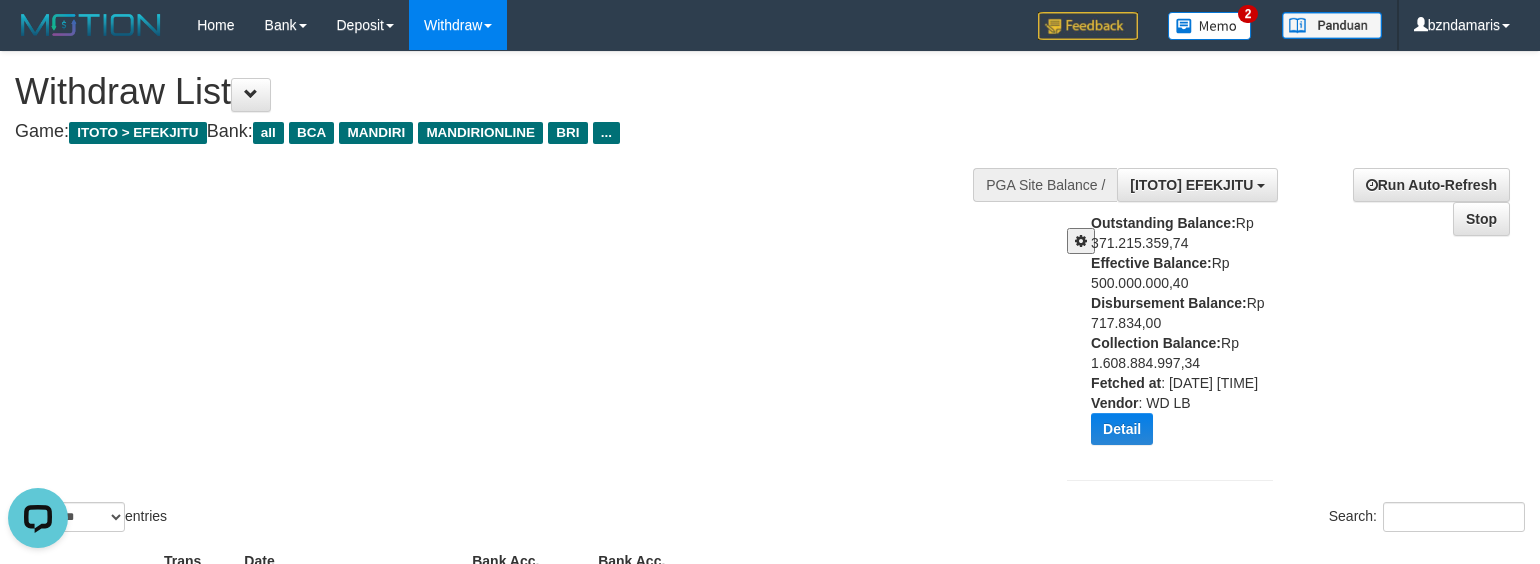 click at bounding box center (1071, 233) 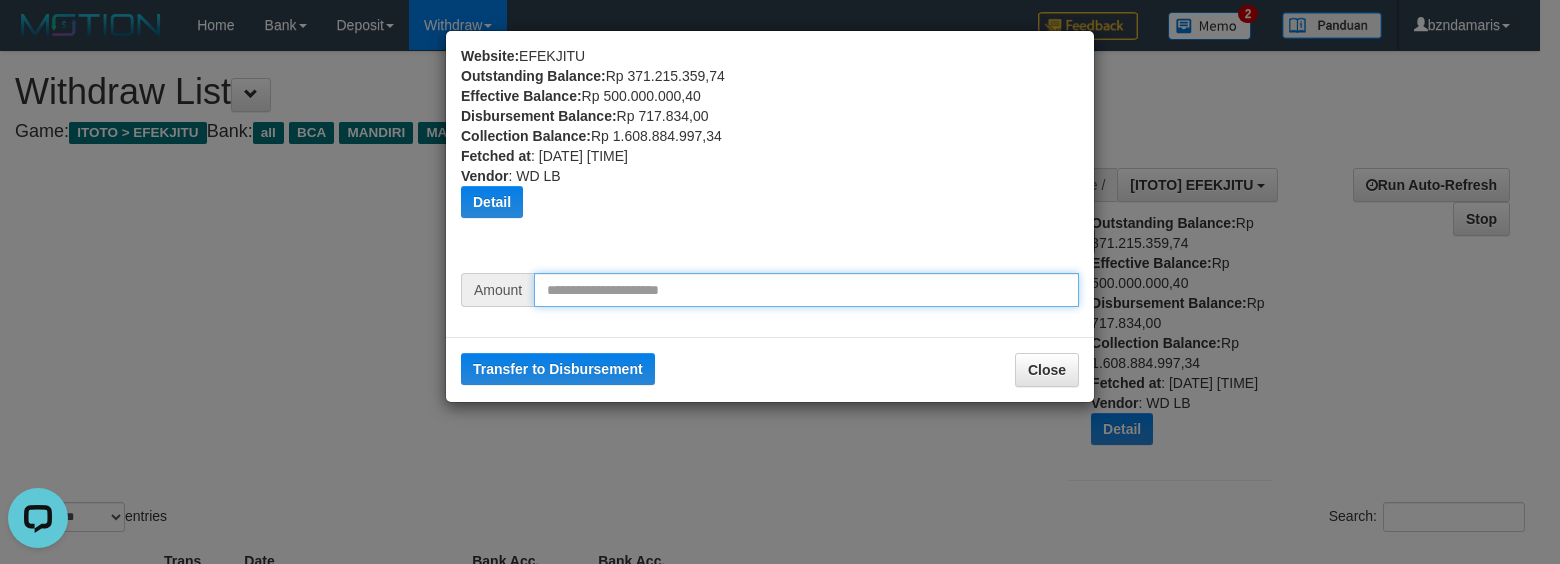 click at bounding box center [806, 290] 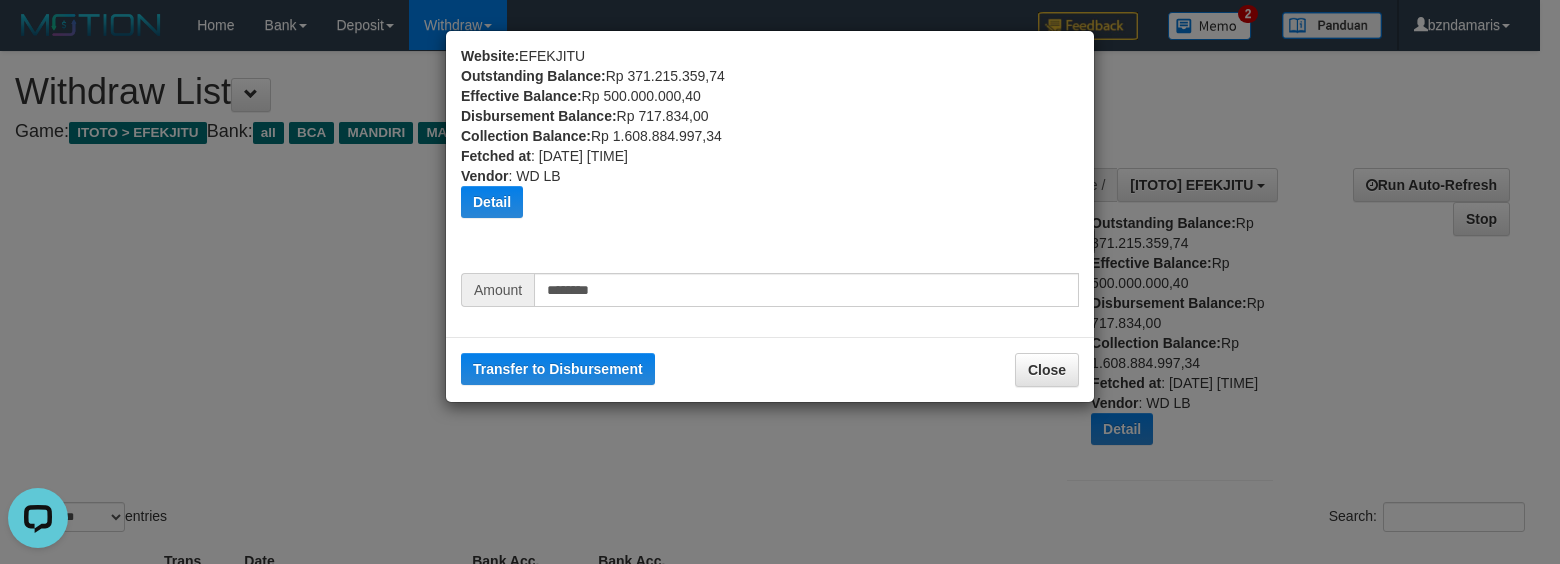 click on "Transfer to Disbursement
Close" at bounding box center (770, 369) 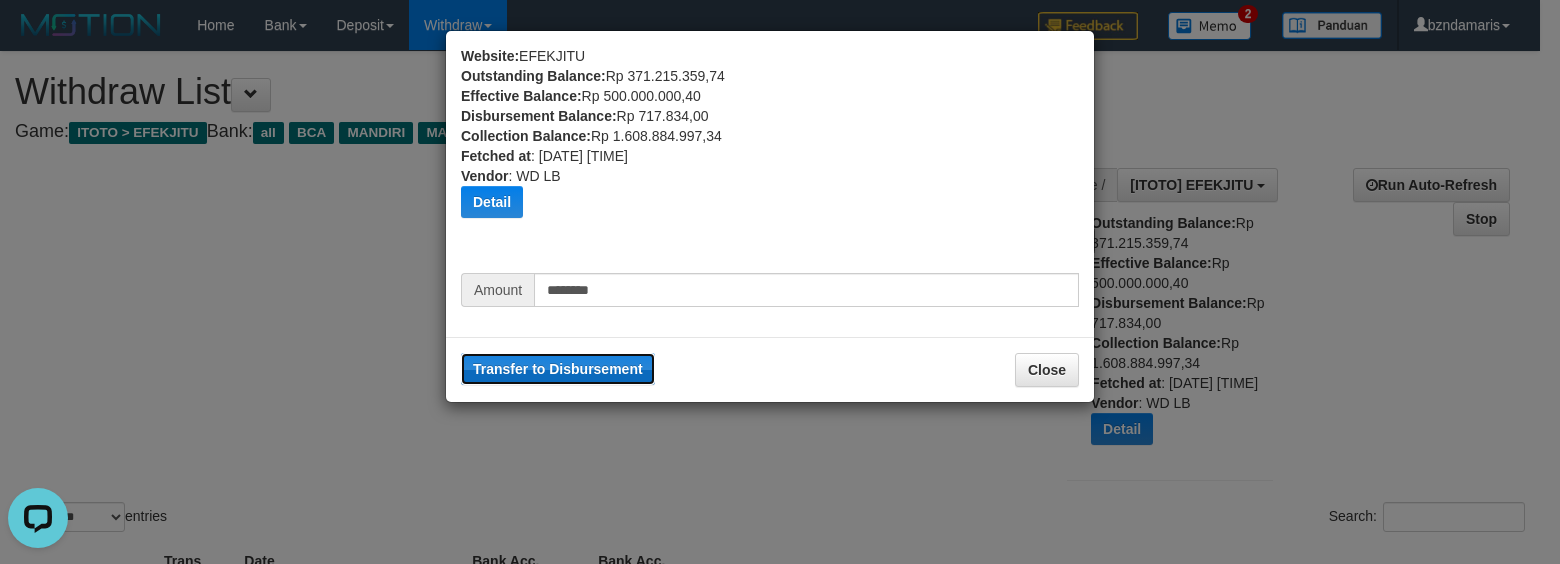 click on "Transfer to Disbursement" at bounding box center [558, 369] 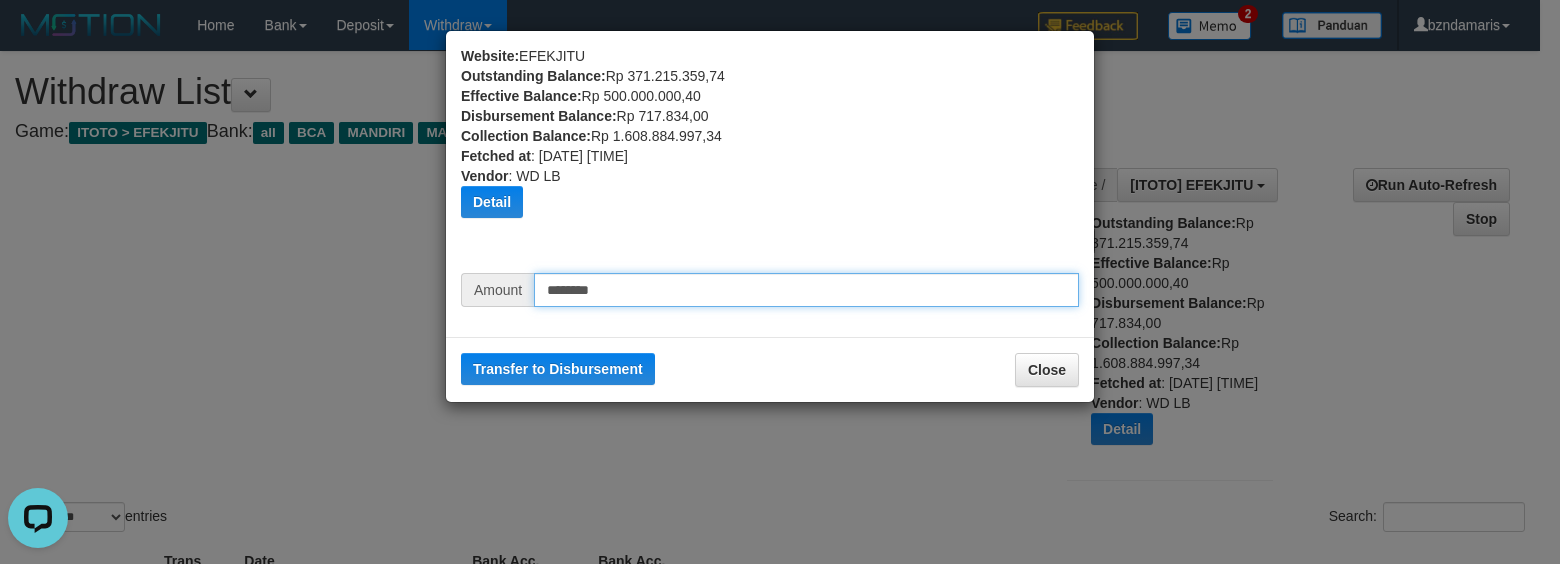 drag, startPoint x: 690, startPoint y: 293, endPoint x: 420, endPoint y: 326, distance: 272.0092 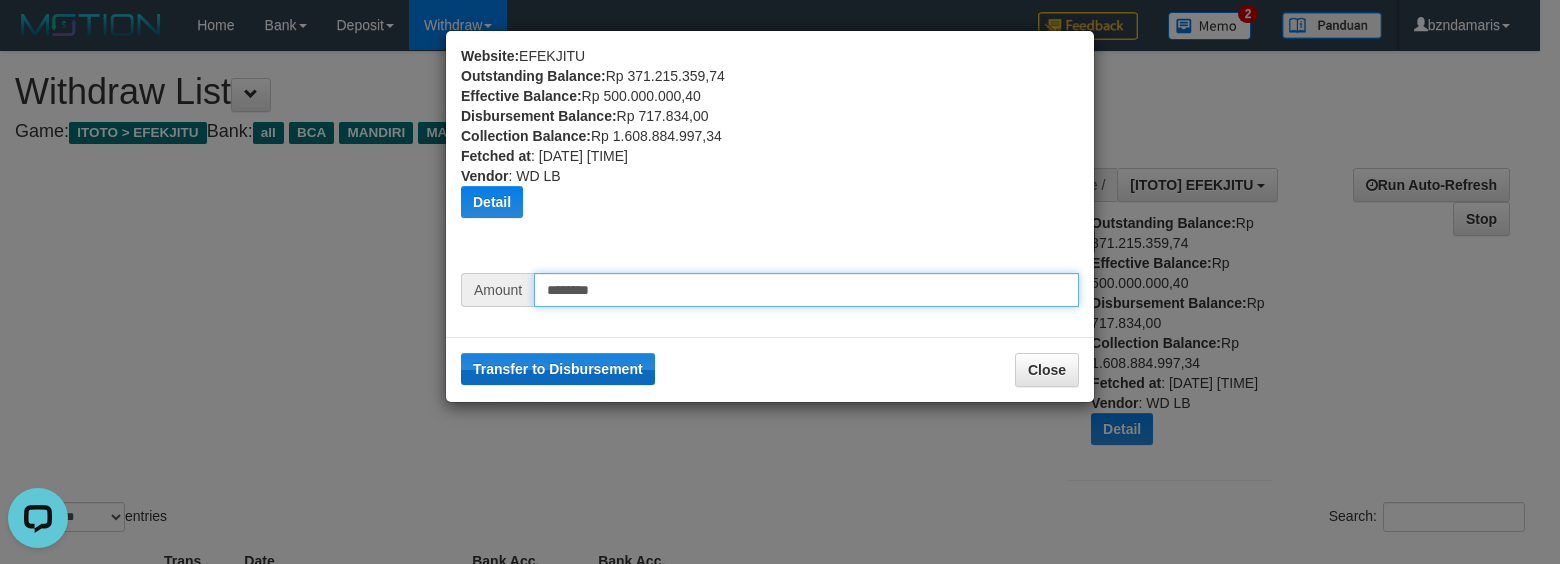 type on "********" 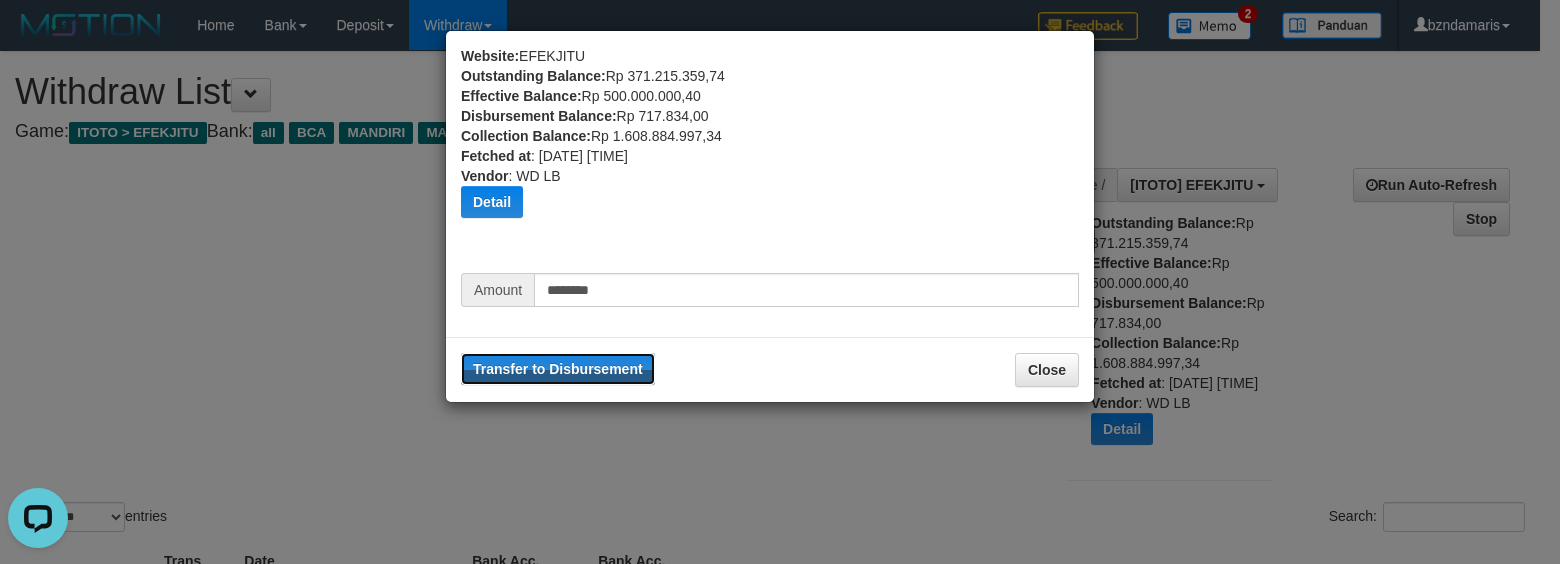 drag, startPoint x: 542, startPoint y: 376, endPoint x: 914, endPoint y: 177, distance: 421.8827 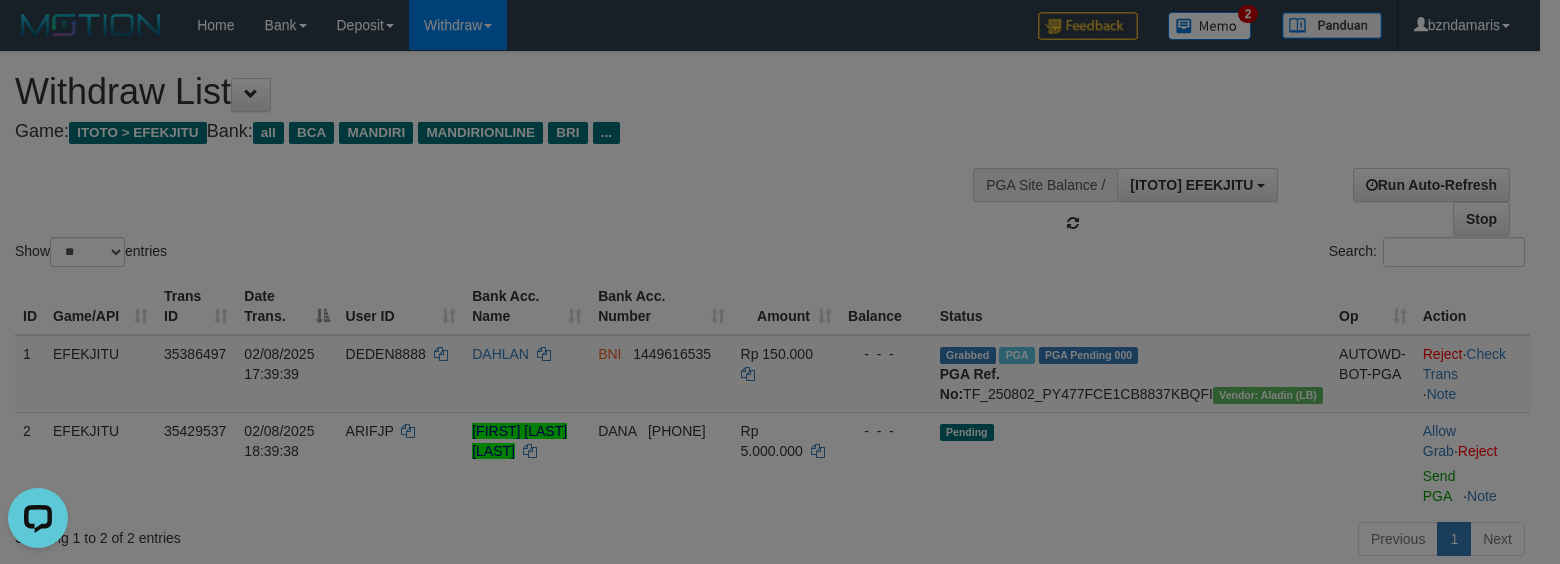 type 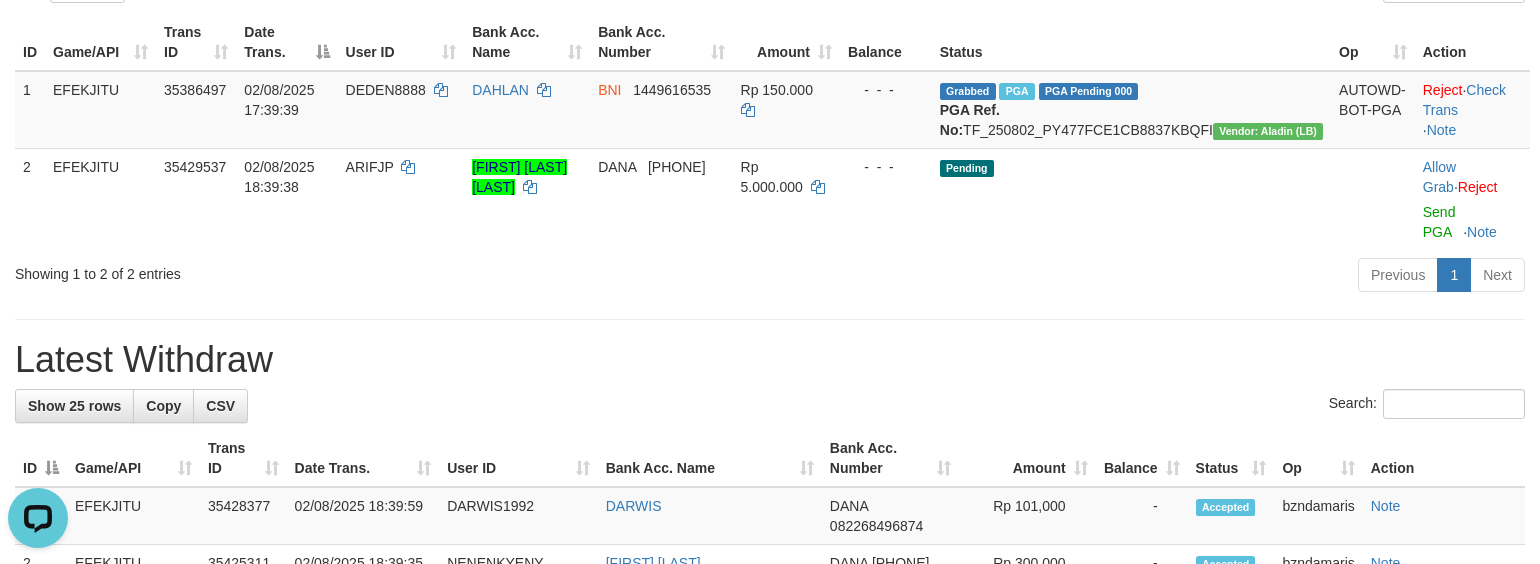 scroll, scrollTop: 266, scrollLeft: 0, axis: vertical 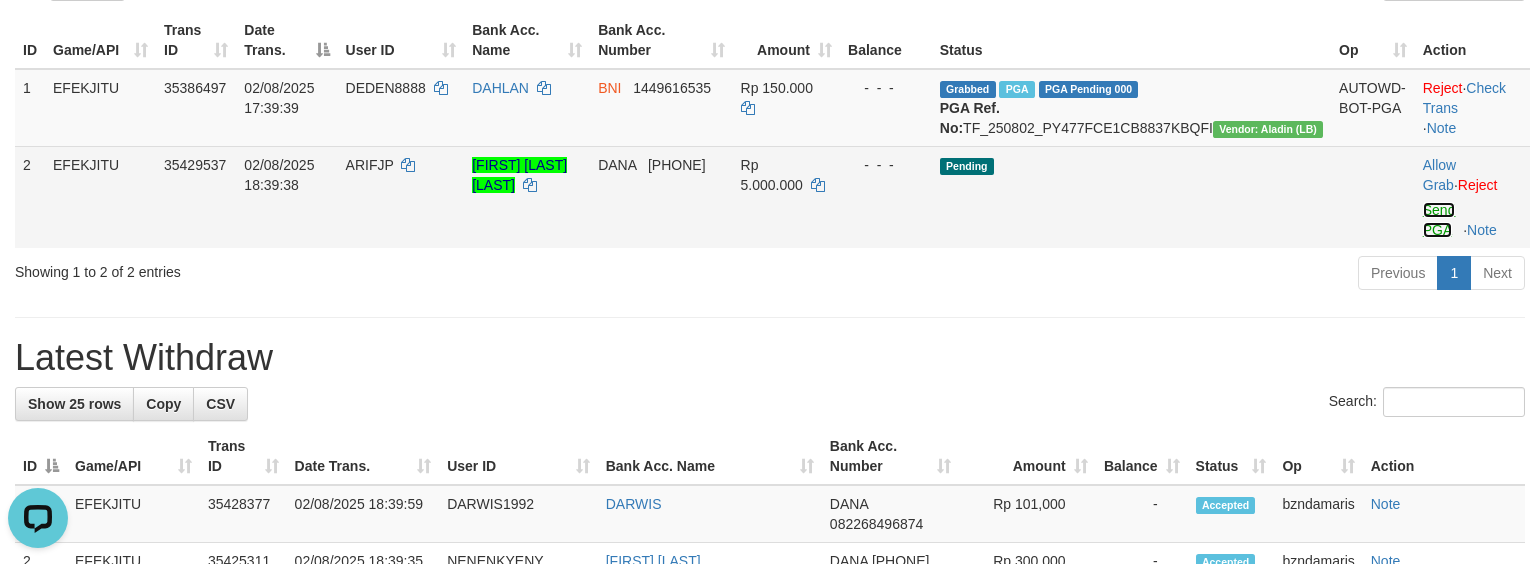 click on "Send PGA" at bounding box center (1439, 220) 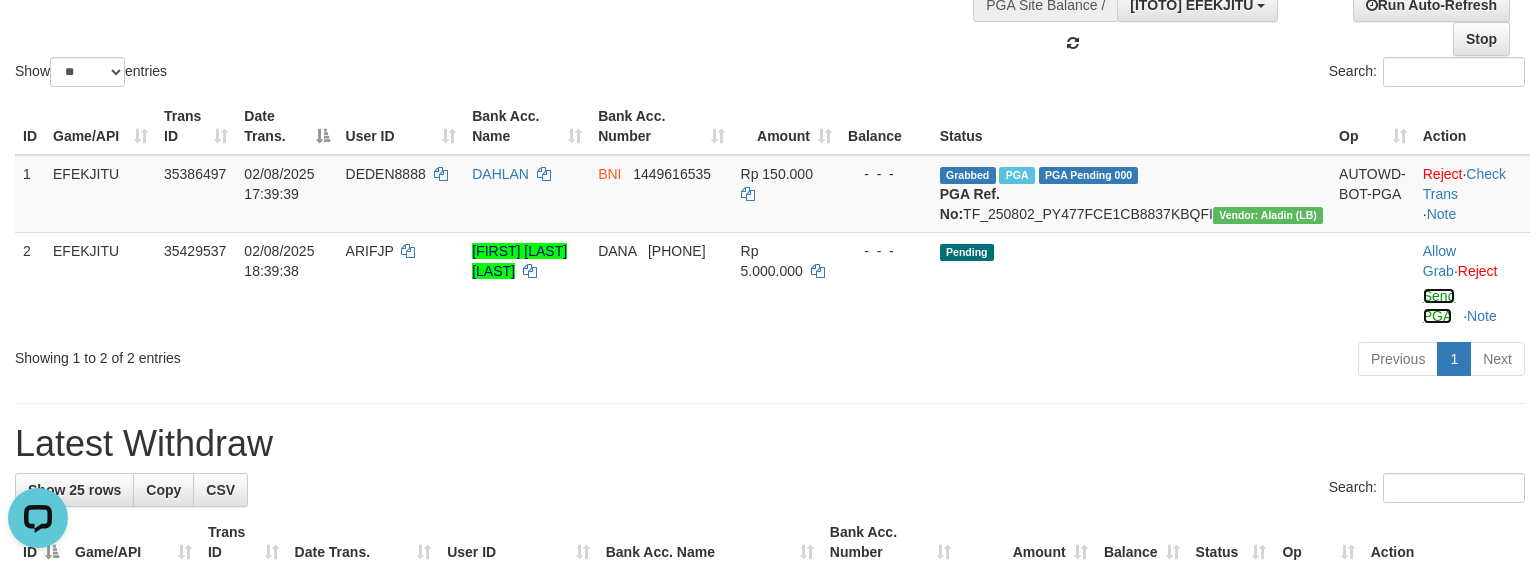 scroll, scrollTop: 133, scrollLeft: 0, axis: vertical 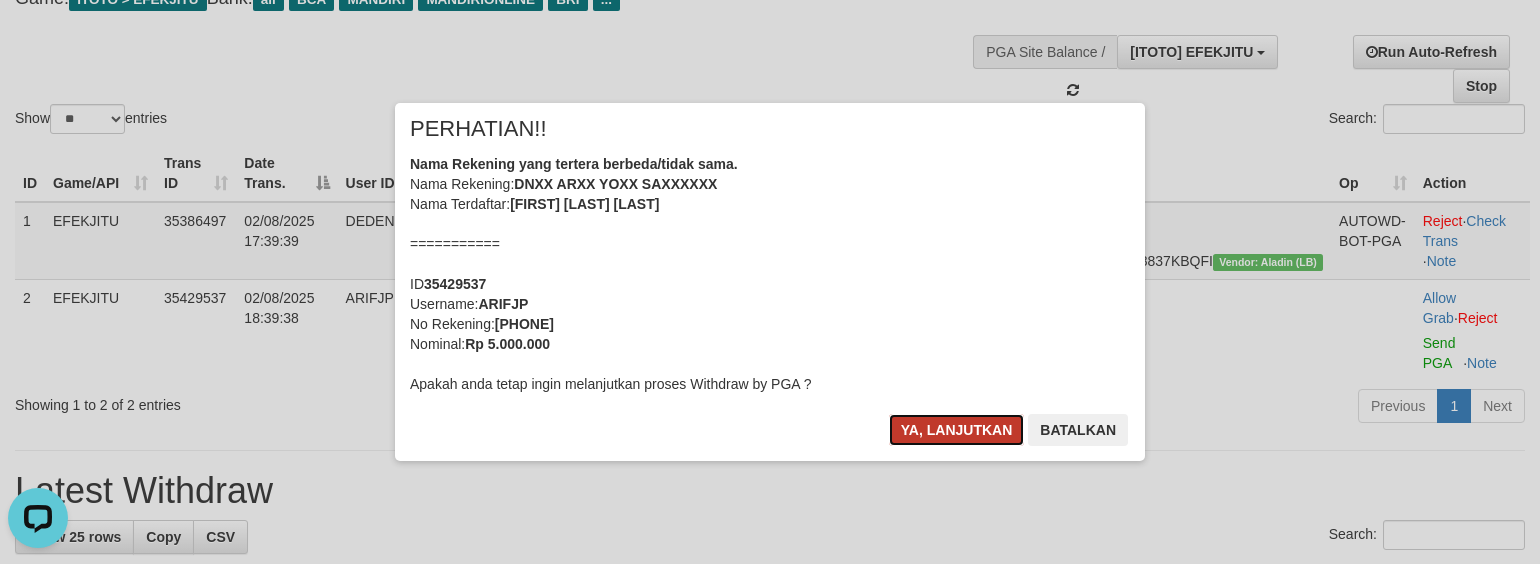 click on "Ya, lanjutkan" at bounding box center [957, 430] 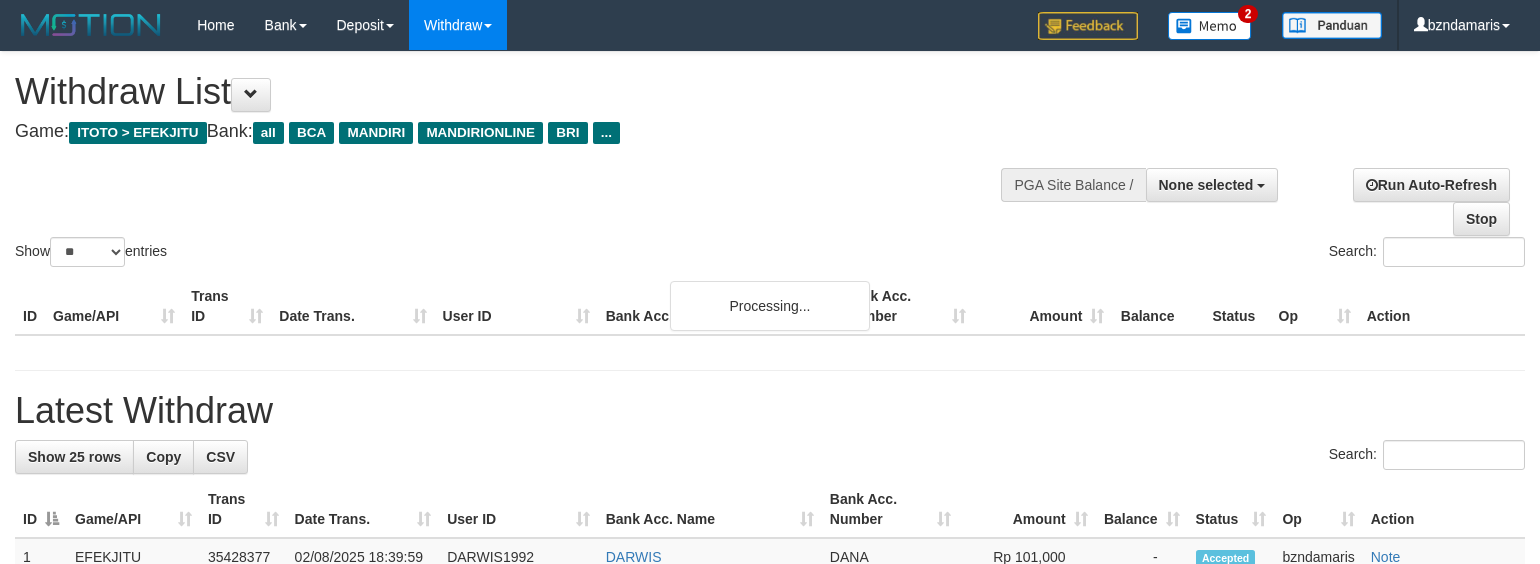 select 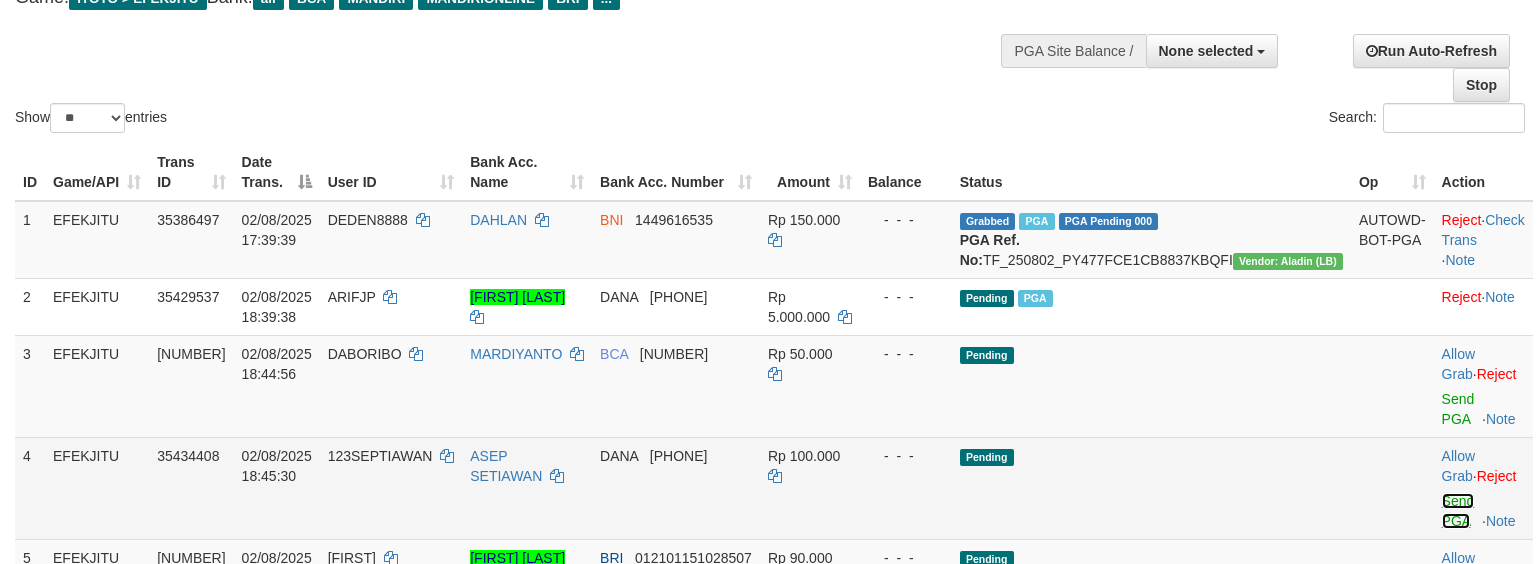 click on "Send PGA" at bounding box center (1458, 511) 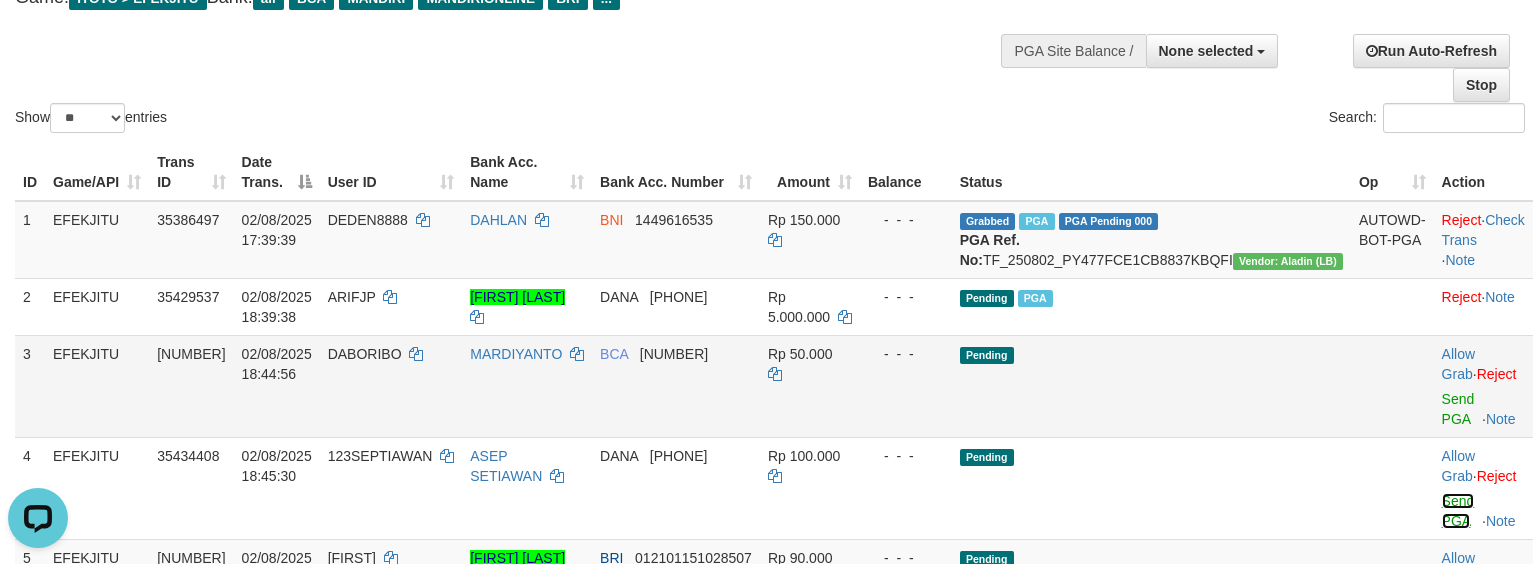 scroll, scrollTop: 0, scrollLeft: 0, axis: both 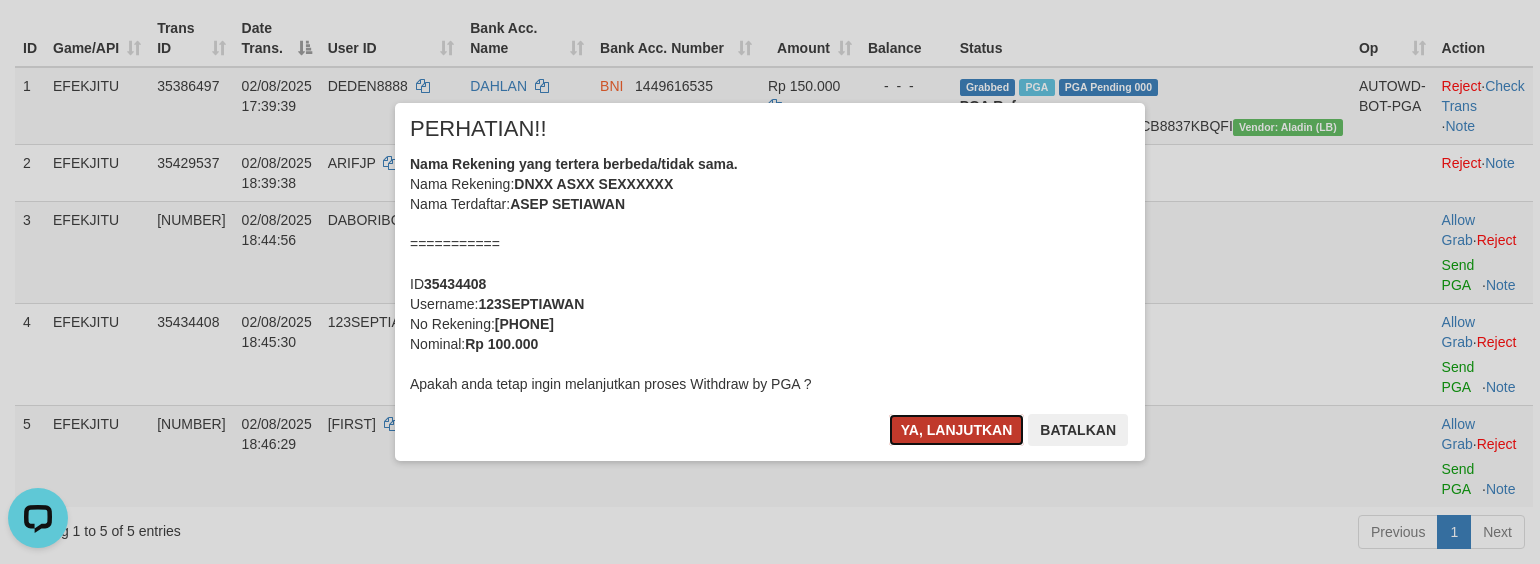 click on "Ya, lanjutkan" at bounding box center (957, 430) 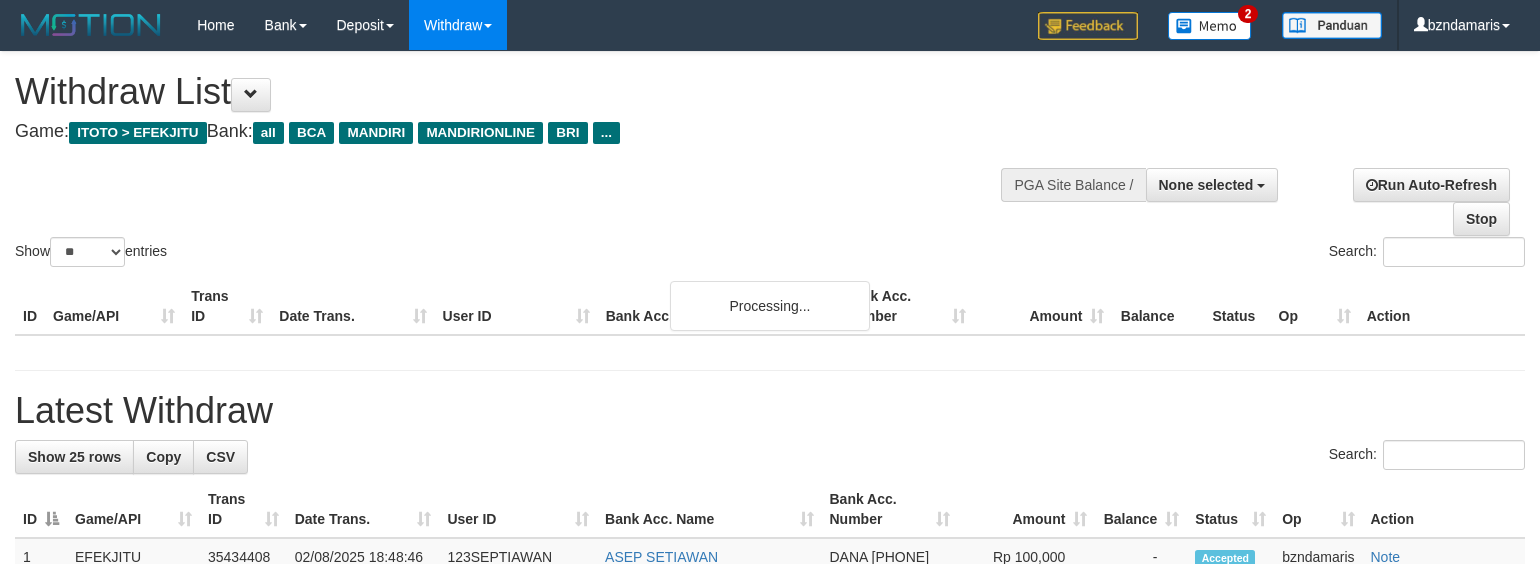 select 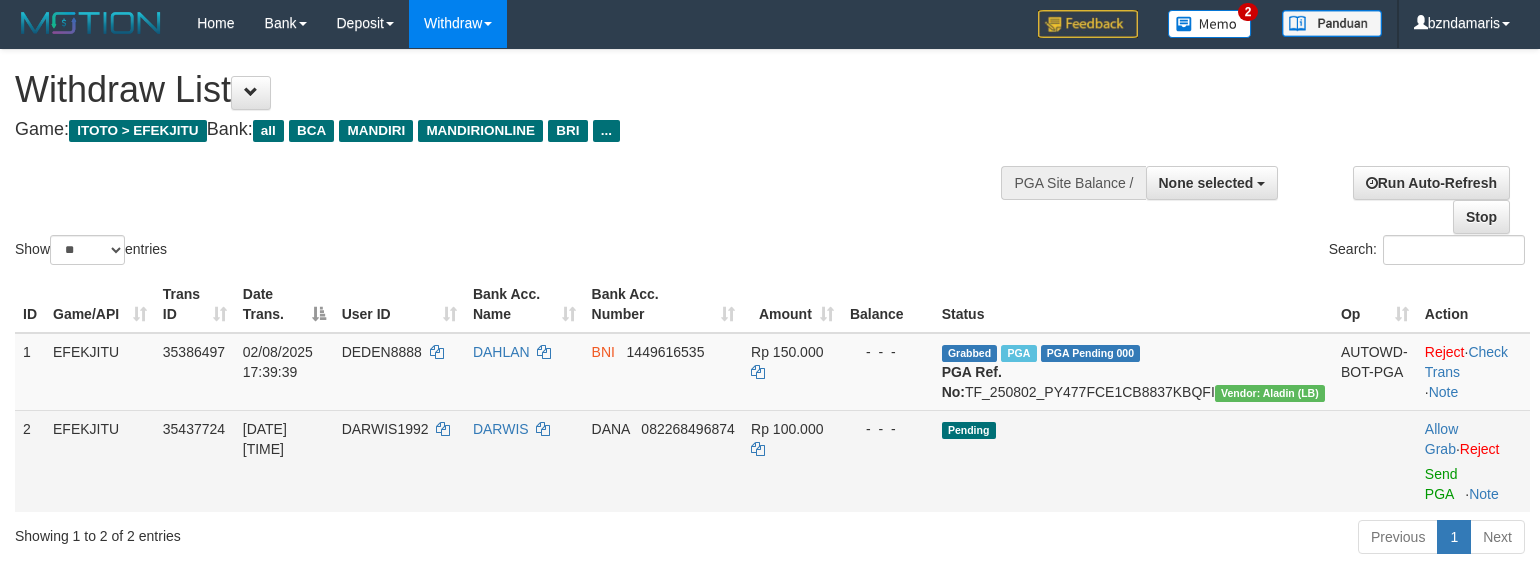 scroll, scrollTop: 1, scrollLeft: 0, axis: vertical 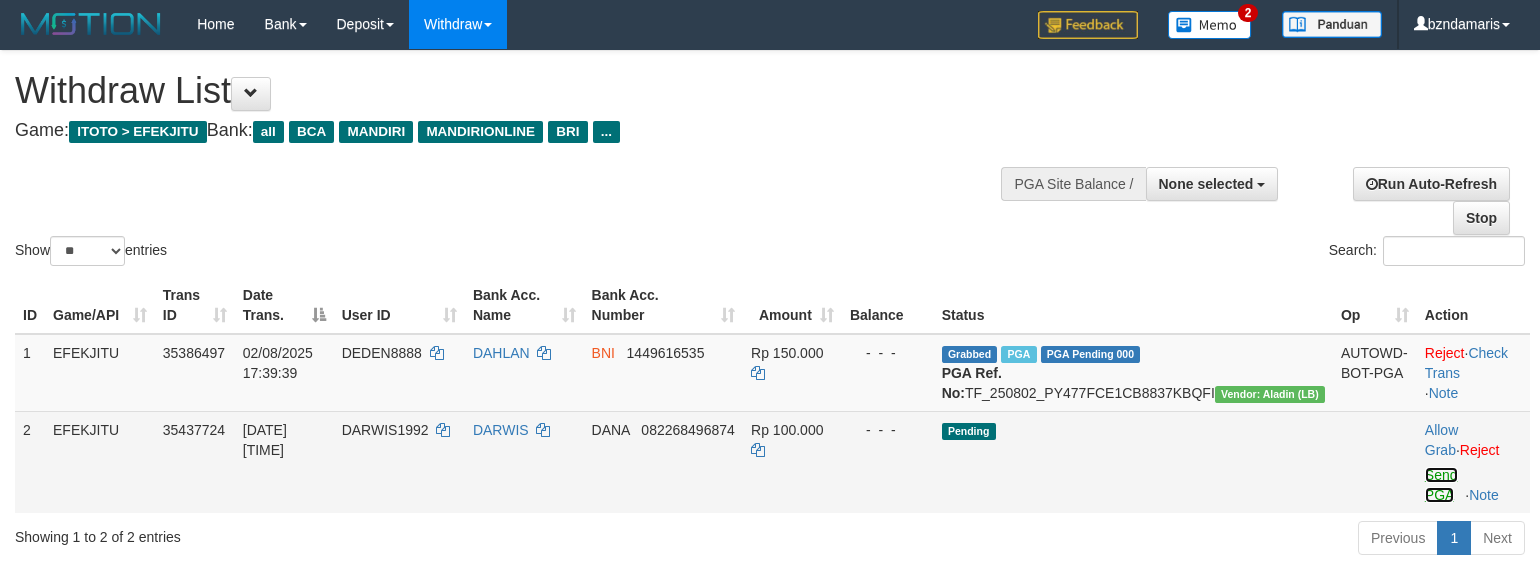 click on "Send PGA" at bounding box center (1441, 485) 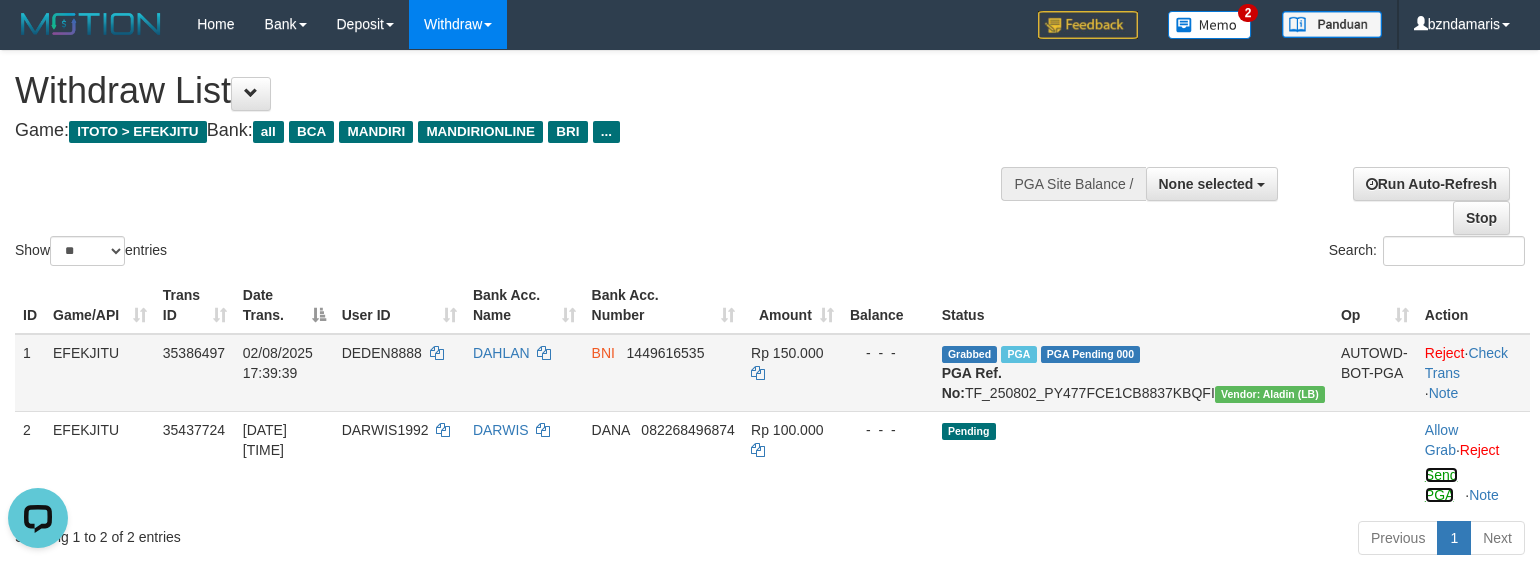 scroll, scrollTop: 0, scrollLeft: 0, axis: both 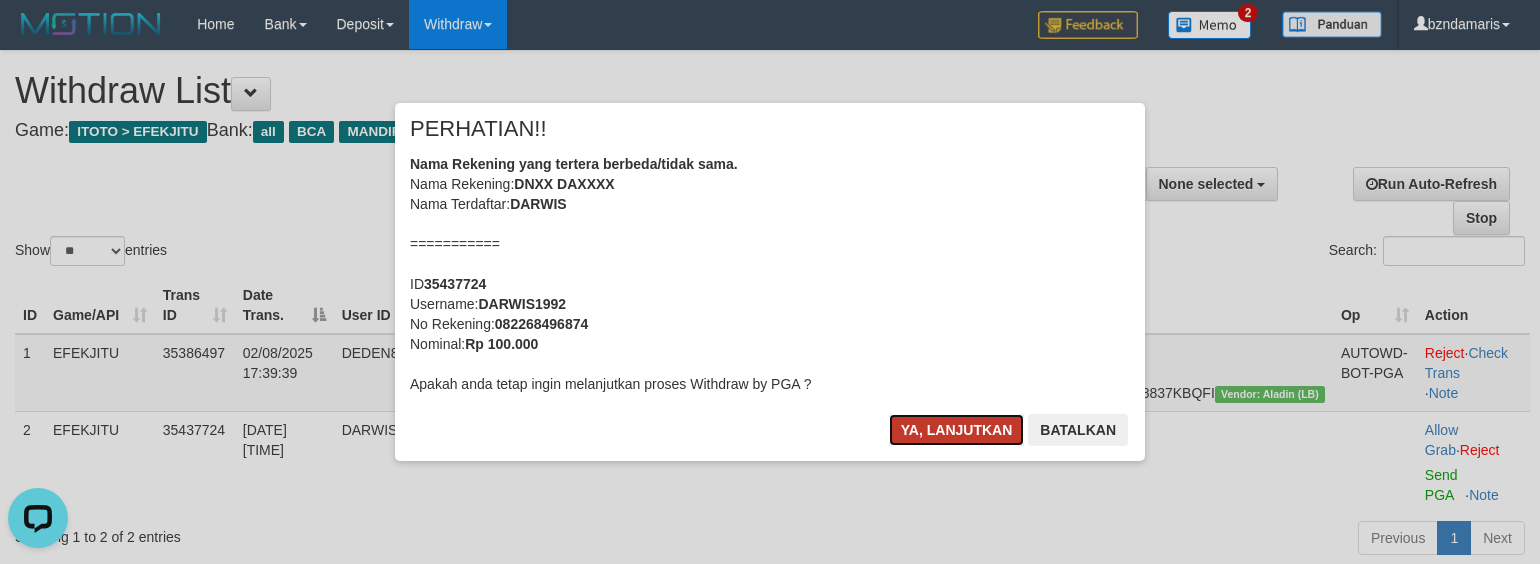 click on "Ya, lanjutkan" at bounding box center [957, 430] 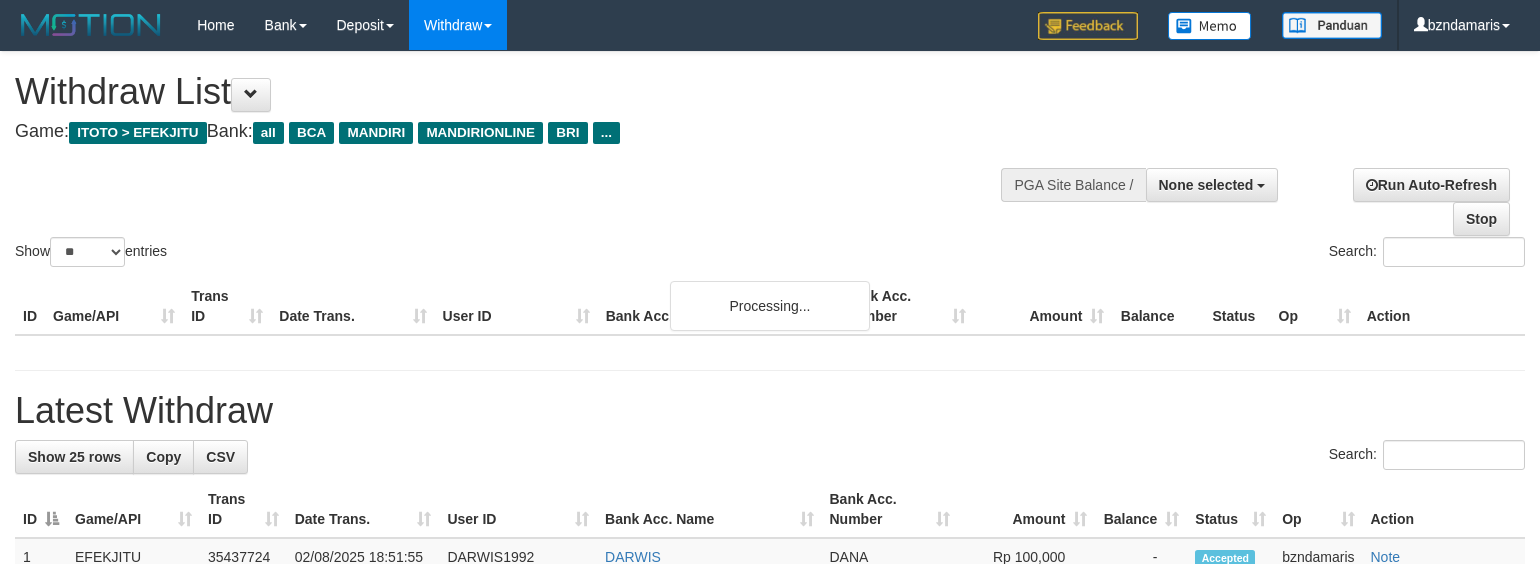 select 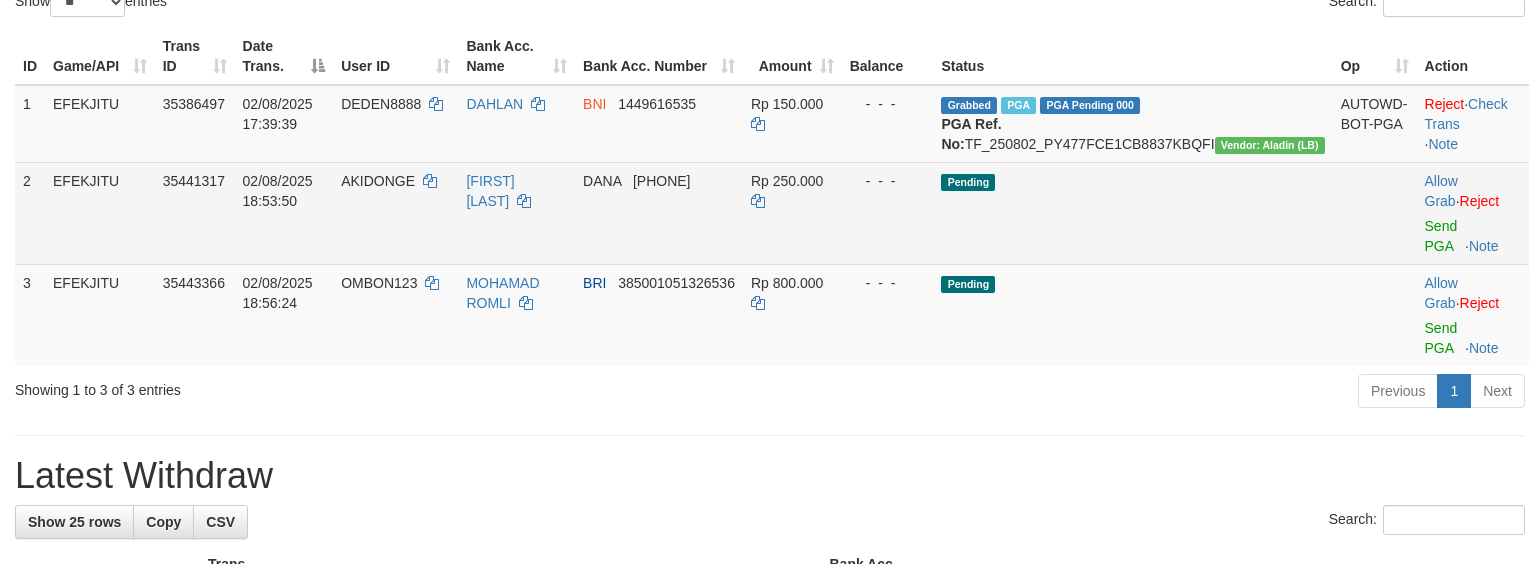 scroll, scrollTop: 268, scrollLeft: 0, axis: vertical 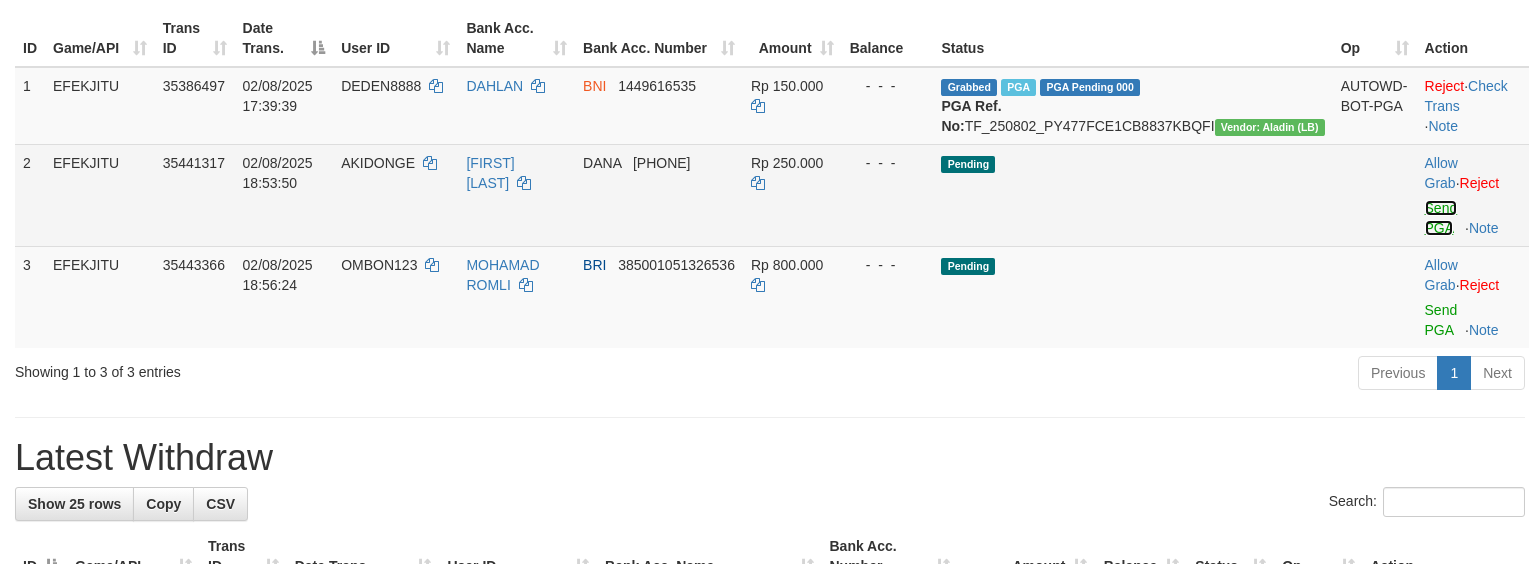click on "Send PGA" at bounding box center [1441, 218] 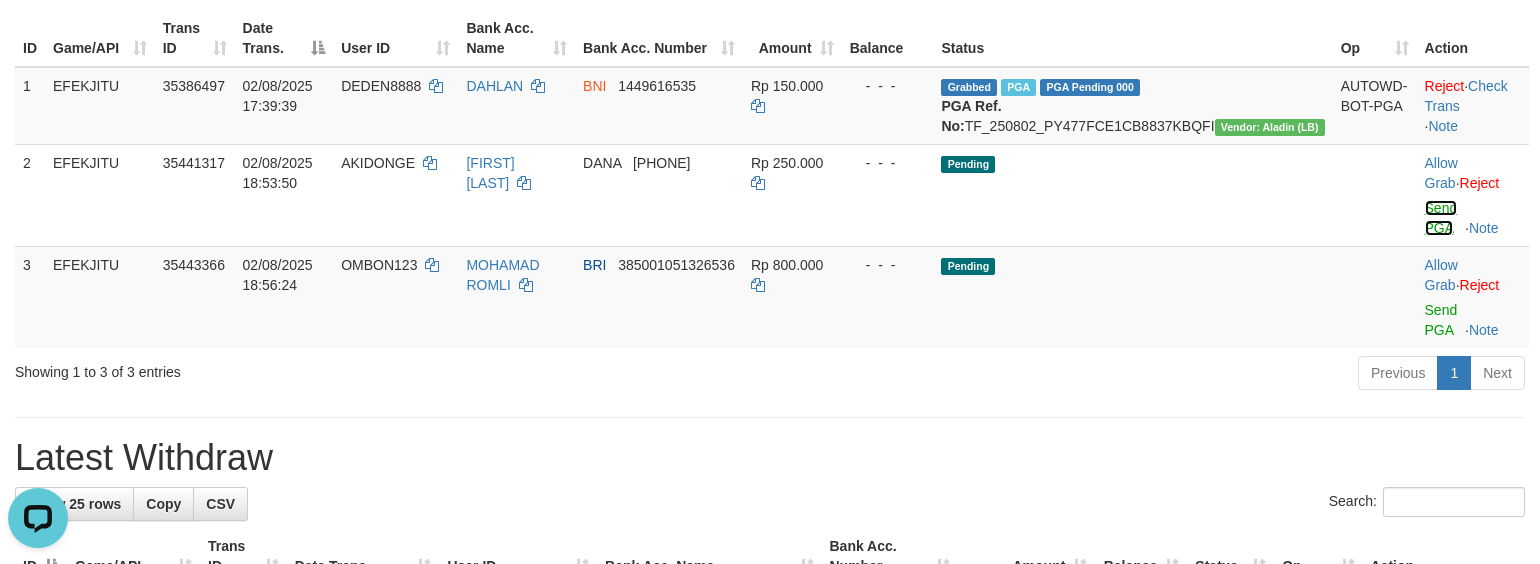 scroll, scrollTop: 0, scrollLeft: 0, axis: both 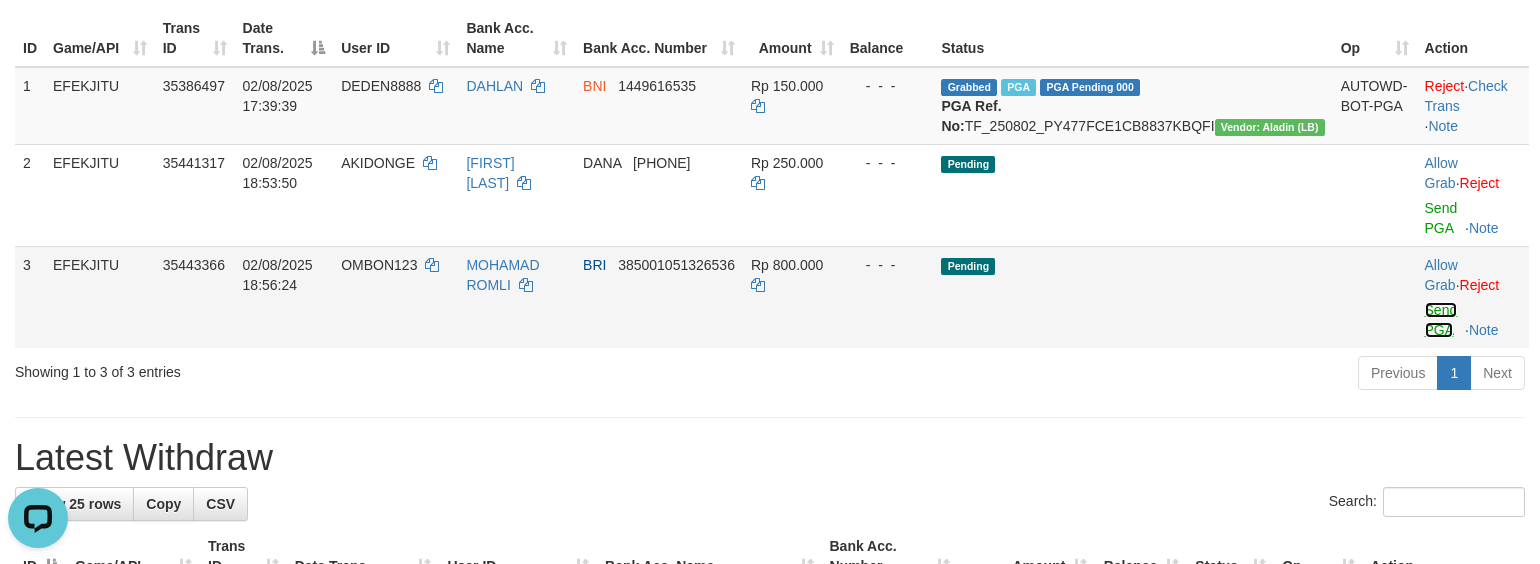 click on "Send PGA" at bounding box center [1441, 320] 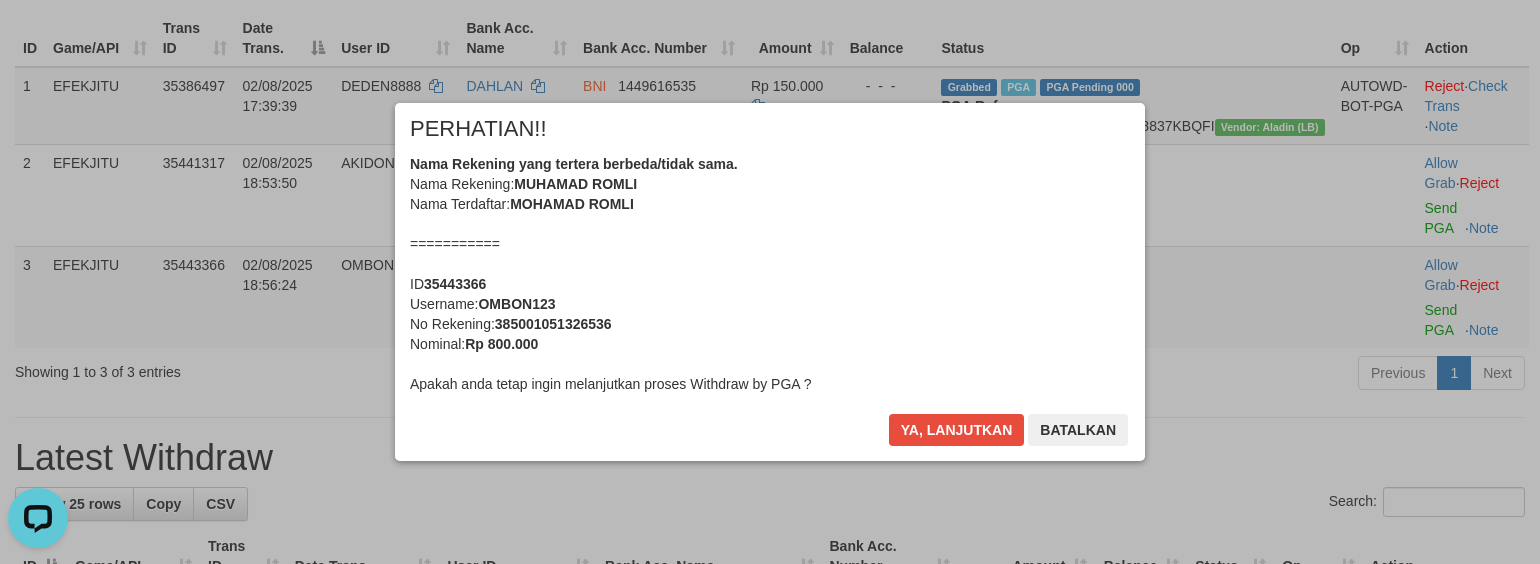 click on "Ya, lanjutkan Batalkan" at bounding box center (1008, 437) 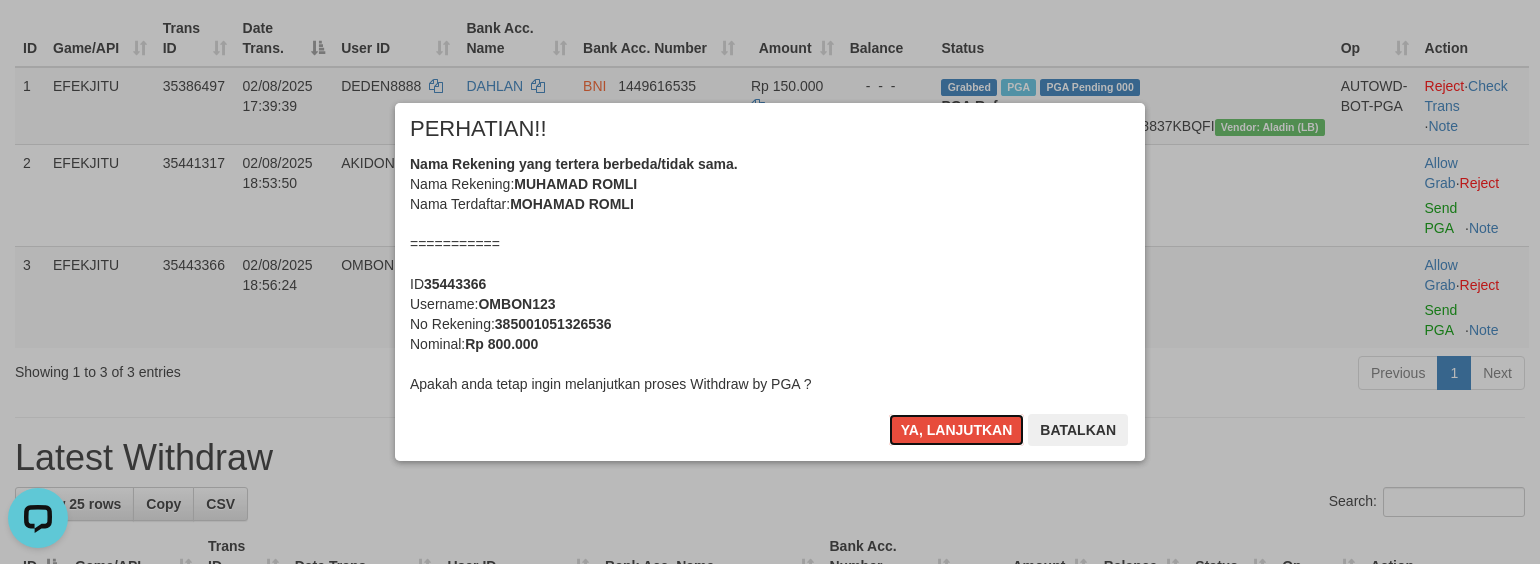 click on "Ya, lanjutkan" at bounding box center [957, 430] 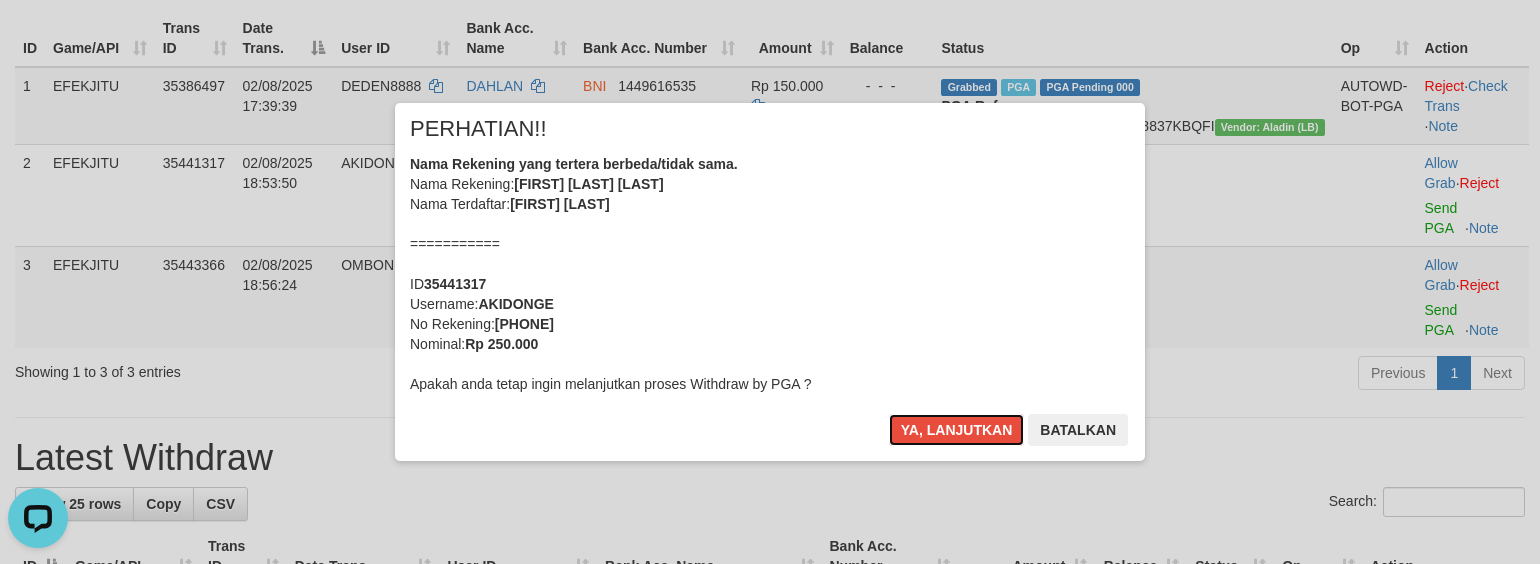 click on "Ya, lanjutkan" at bounding box center (957, 430) 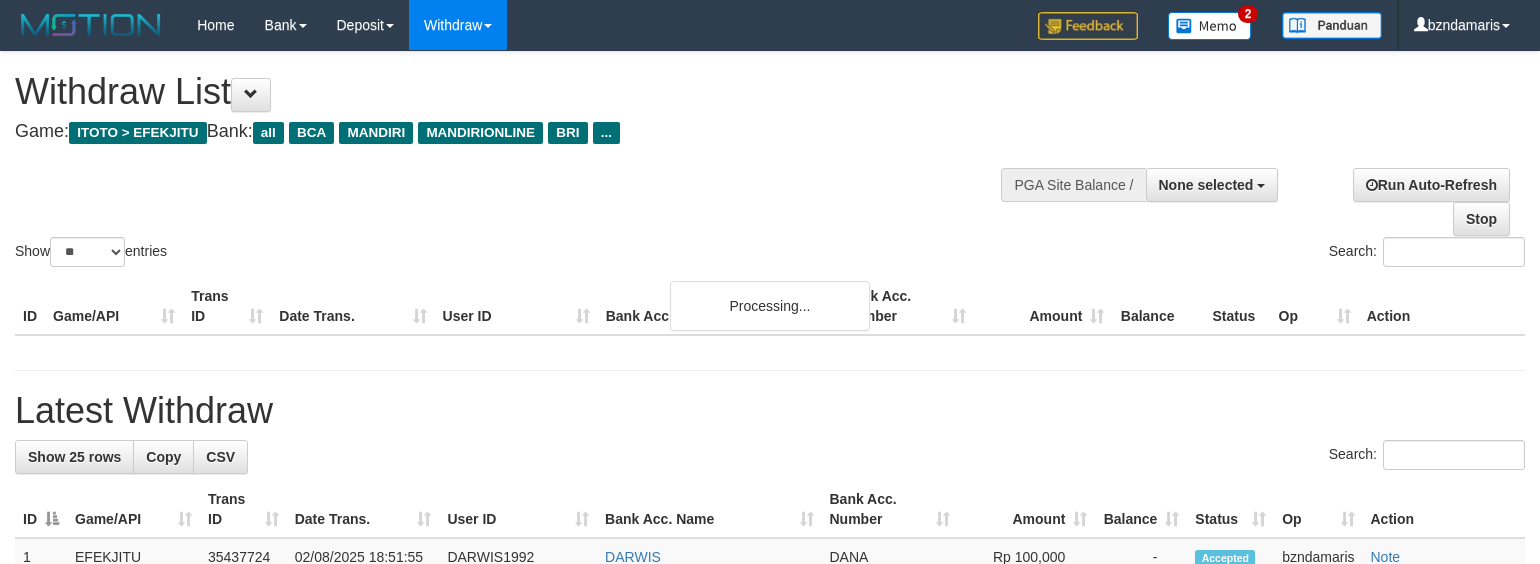 select 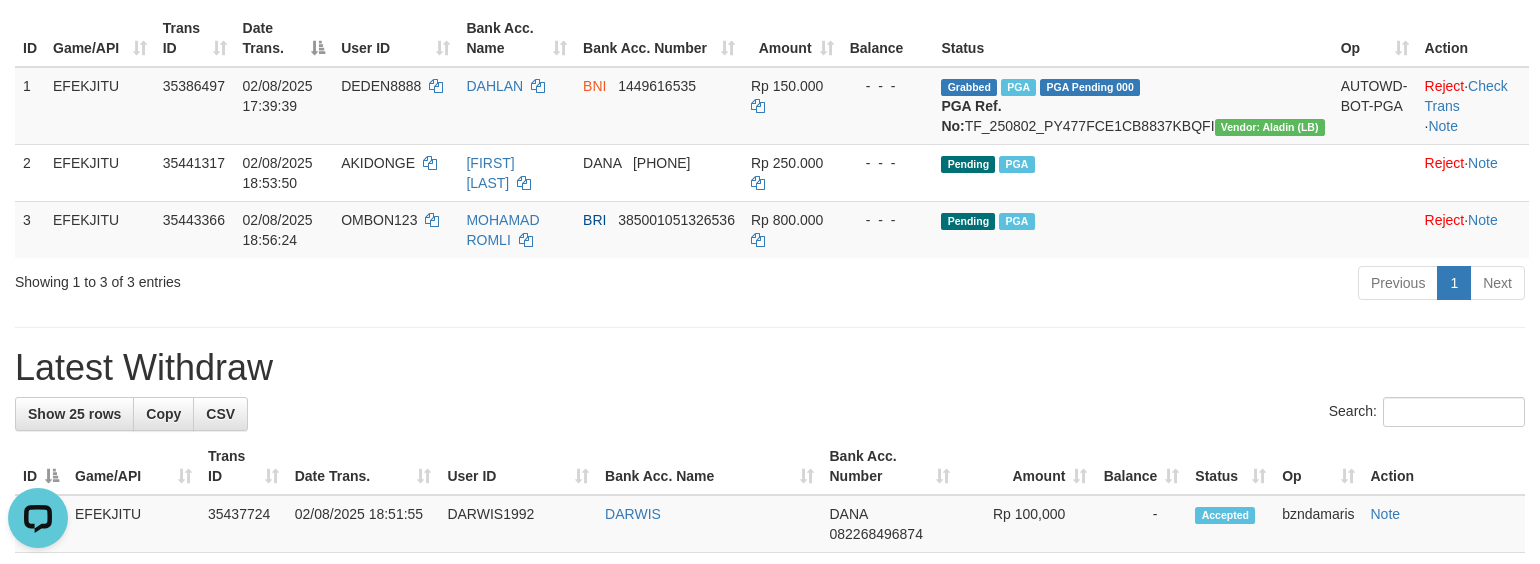 scroll, scrollTop: 0, scrollLeft: 0, axis: both 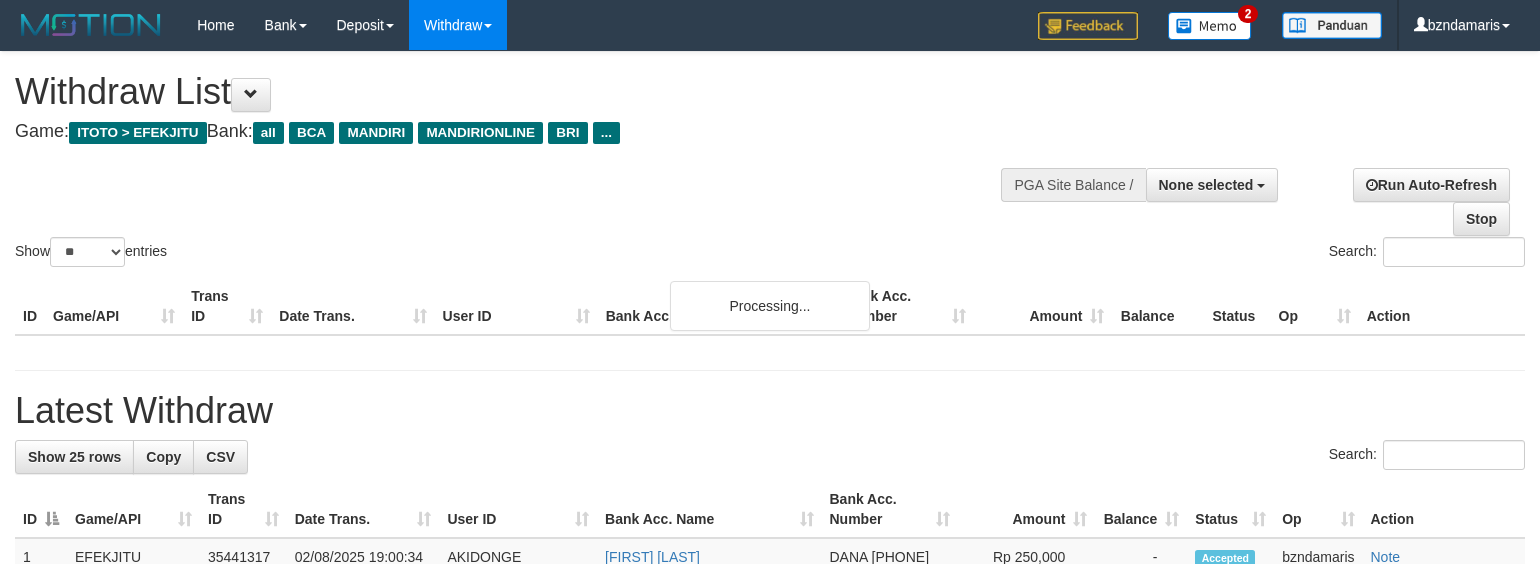 select 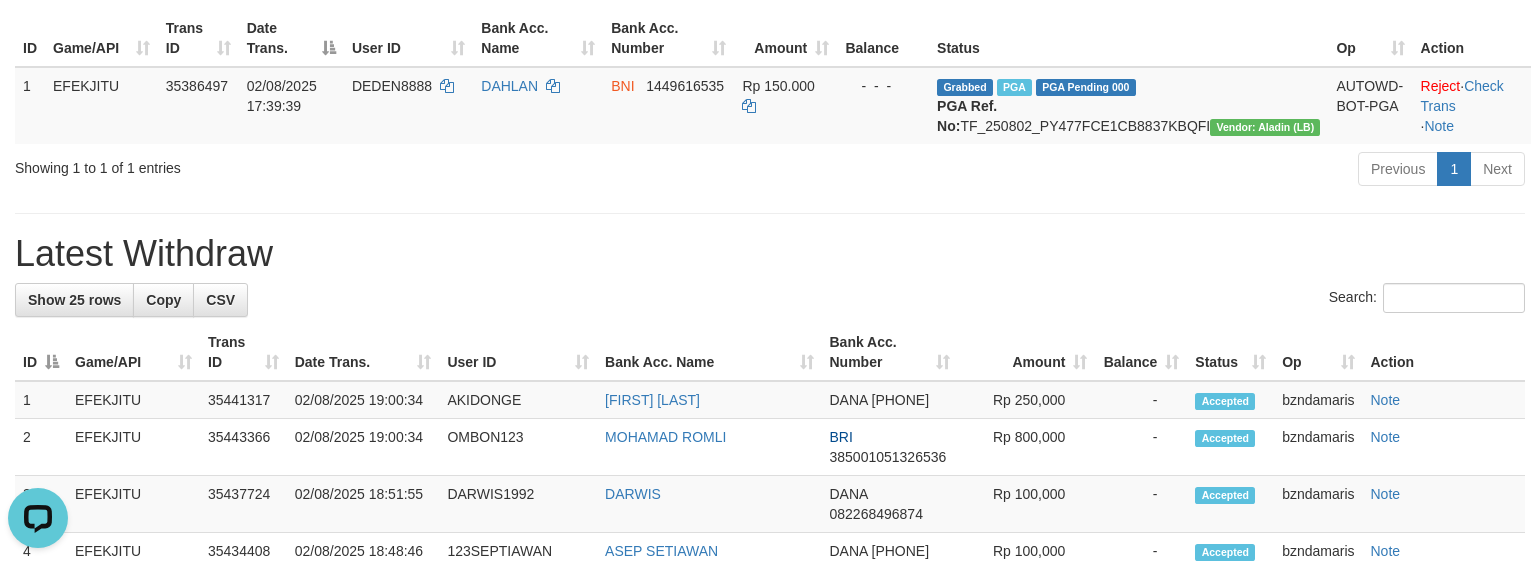 scroll, scrollTop: 0, scrollLeft: 0, axis: both 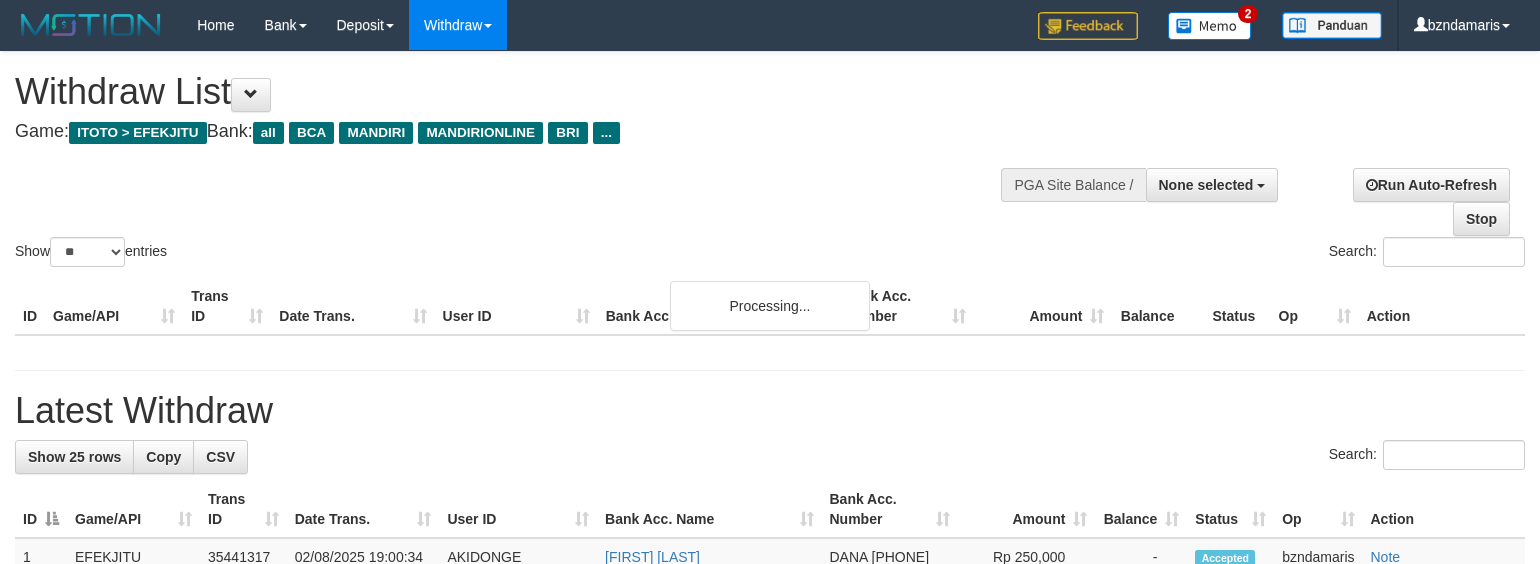 select 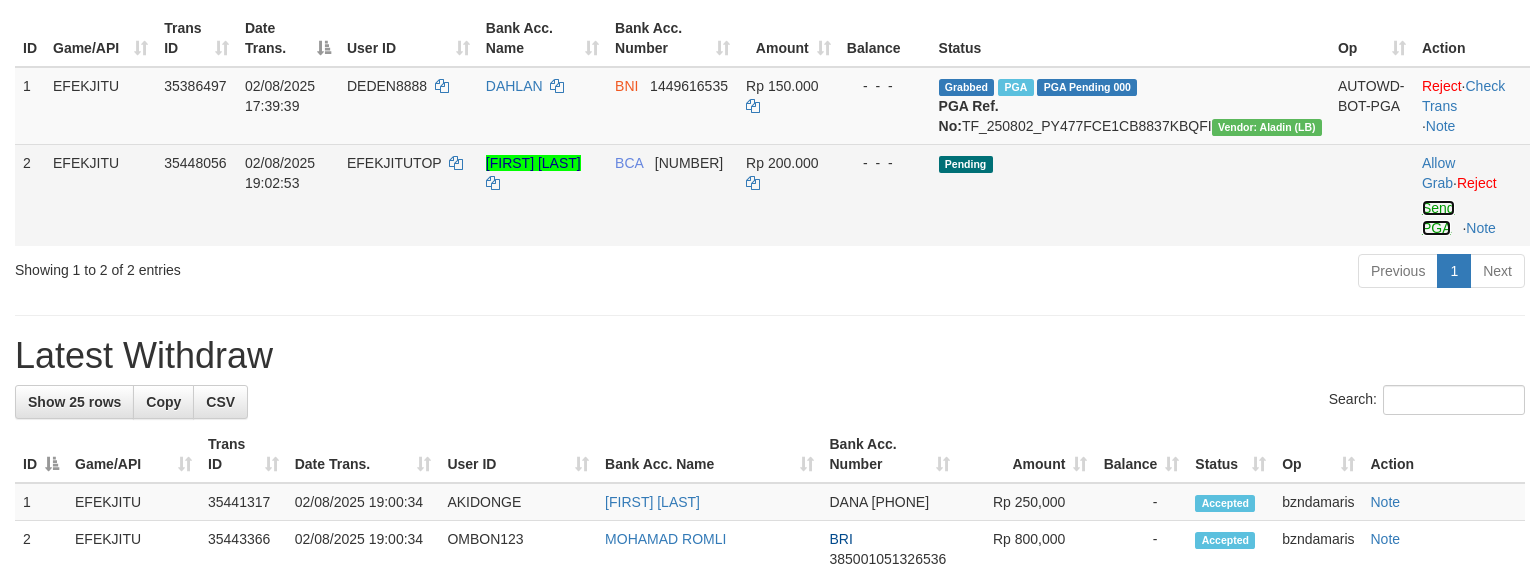 click on "Send PGA" at bounding box center [1438, 218] 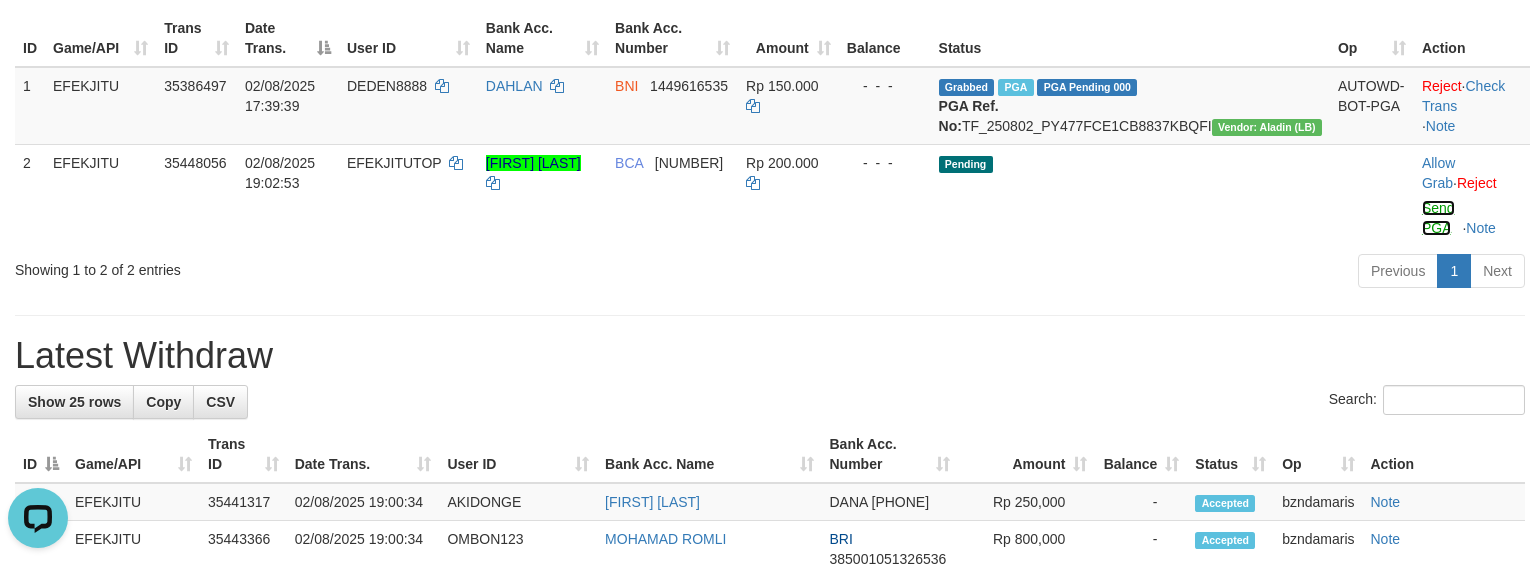 scroll, scrollTop: 0, scrollLeft: 0, axis: both 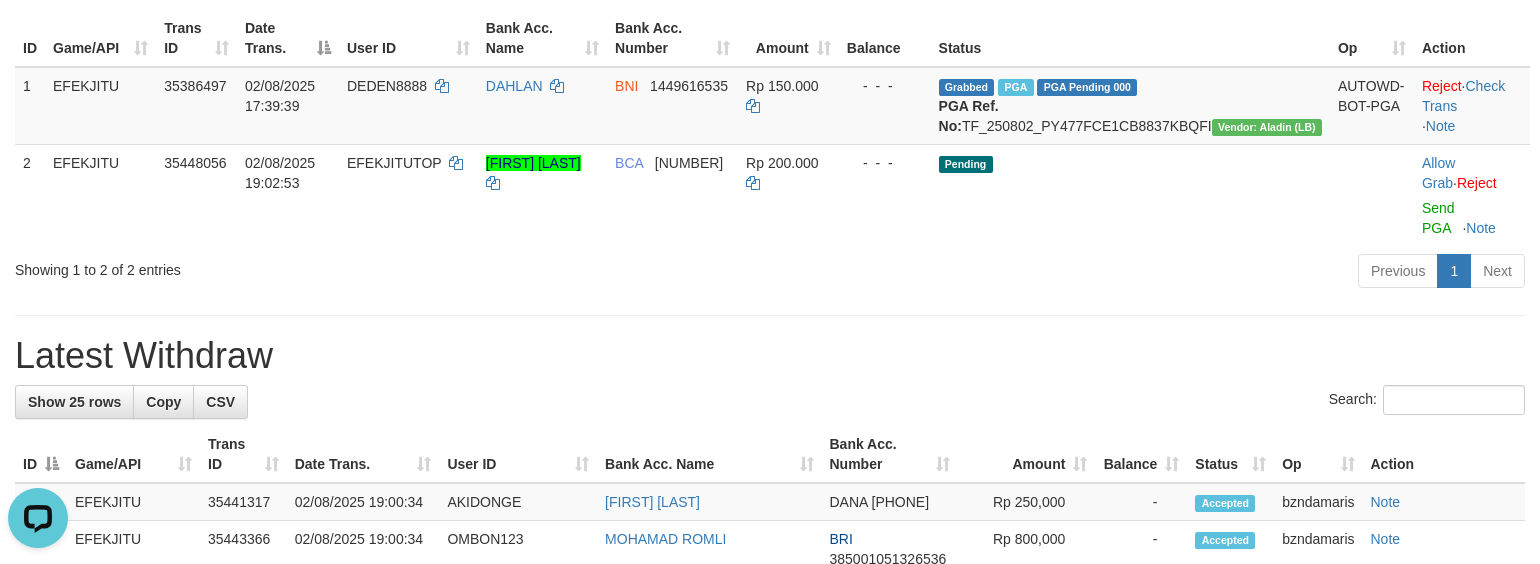 click on "Latest Withdraw" at bounding box center (770, 356) 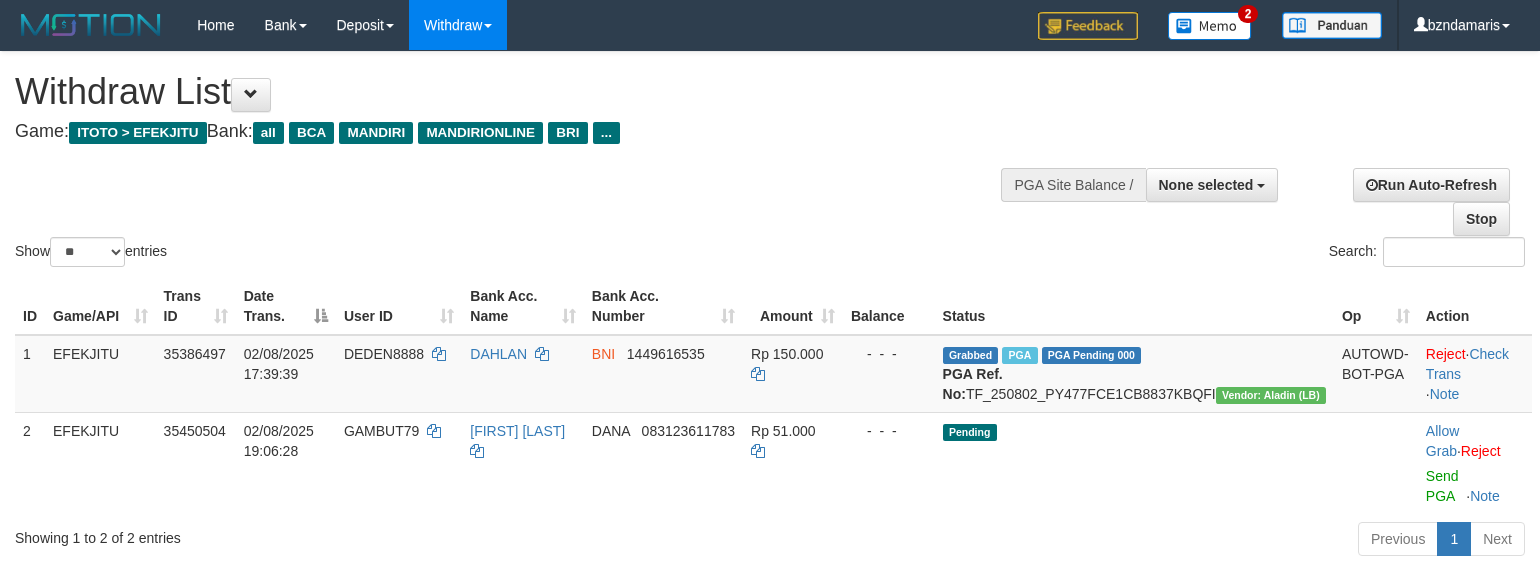 select 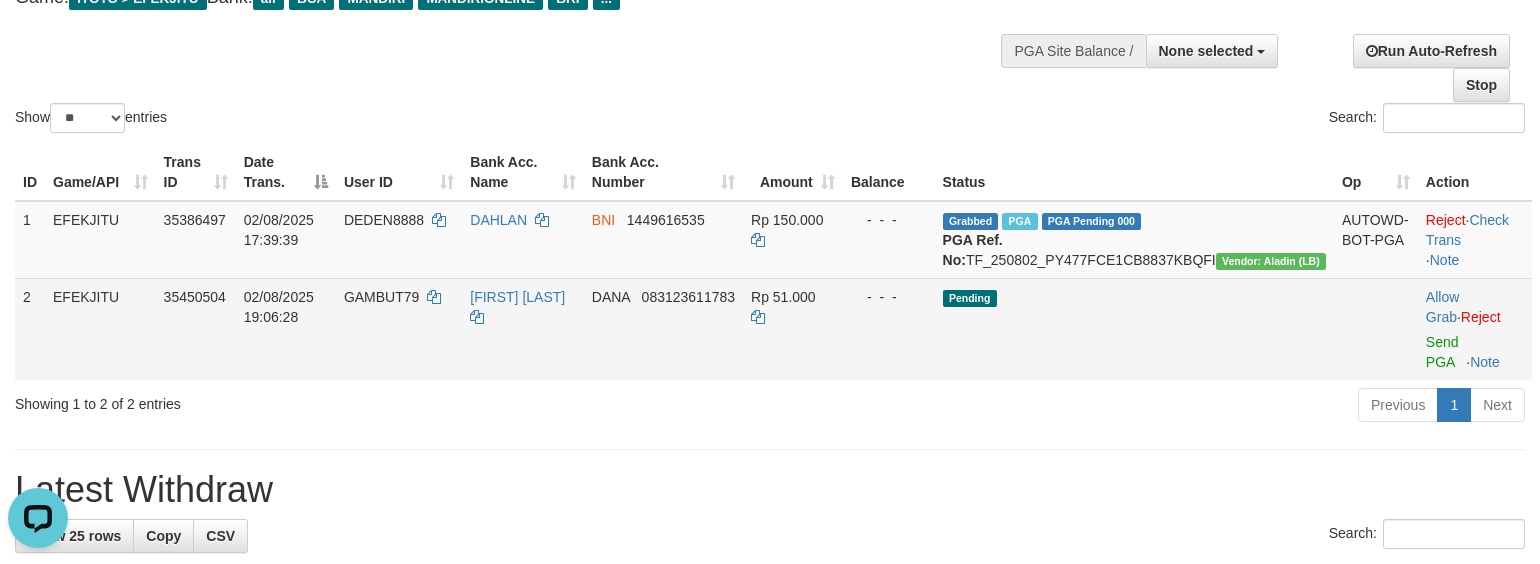 scroll, scrollTop: 0, scrollLeft: 0, axis: both 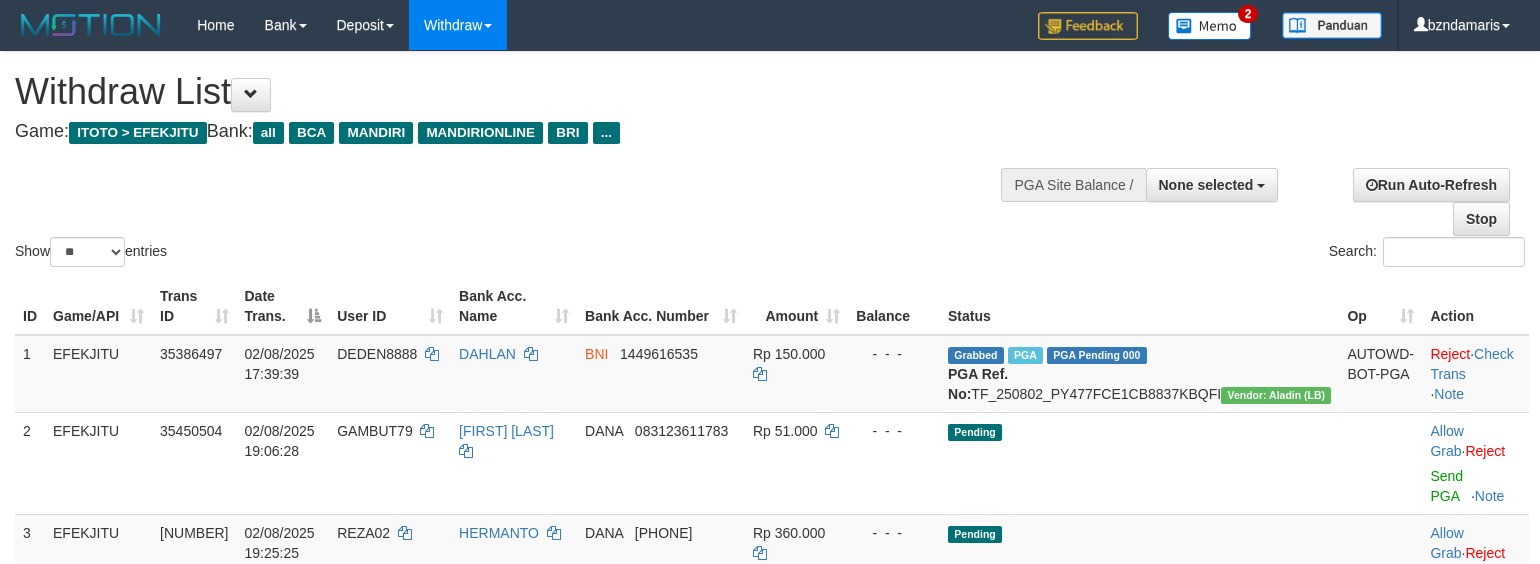 select 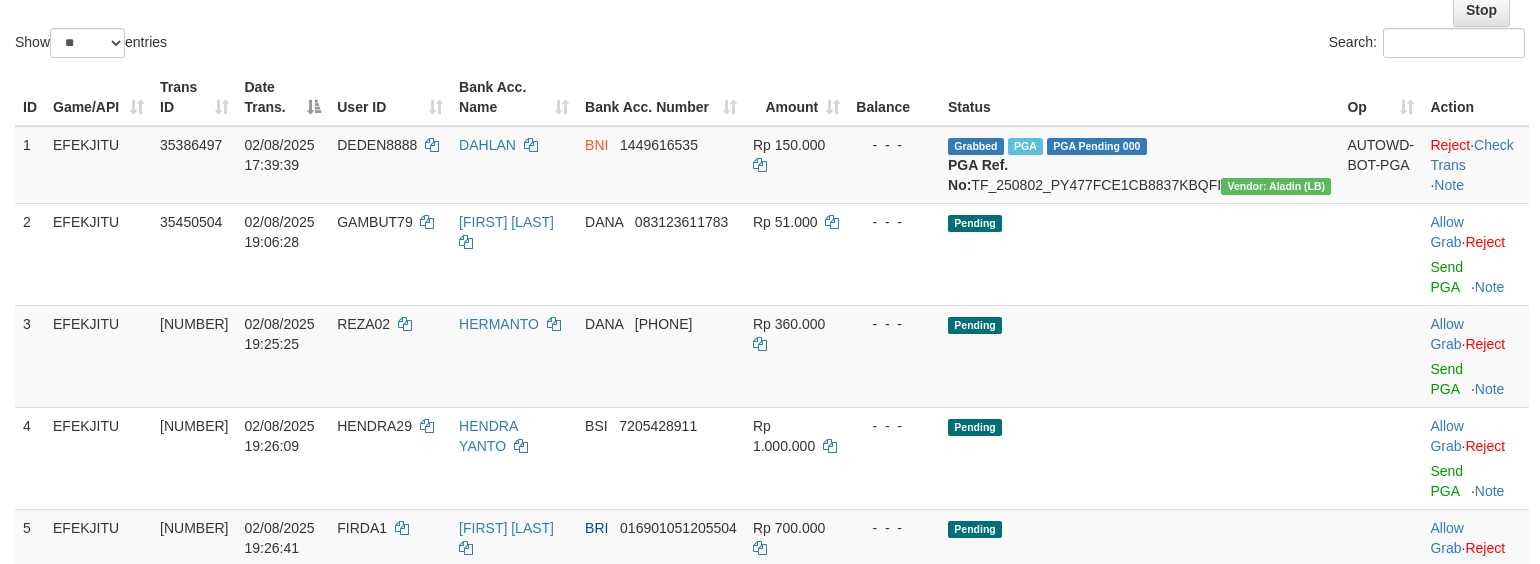 scroll, scrollTop: 269, scrollLeft: 0, axis: vertical 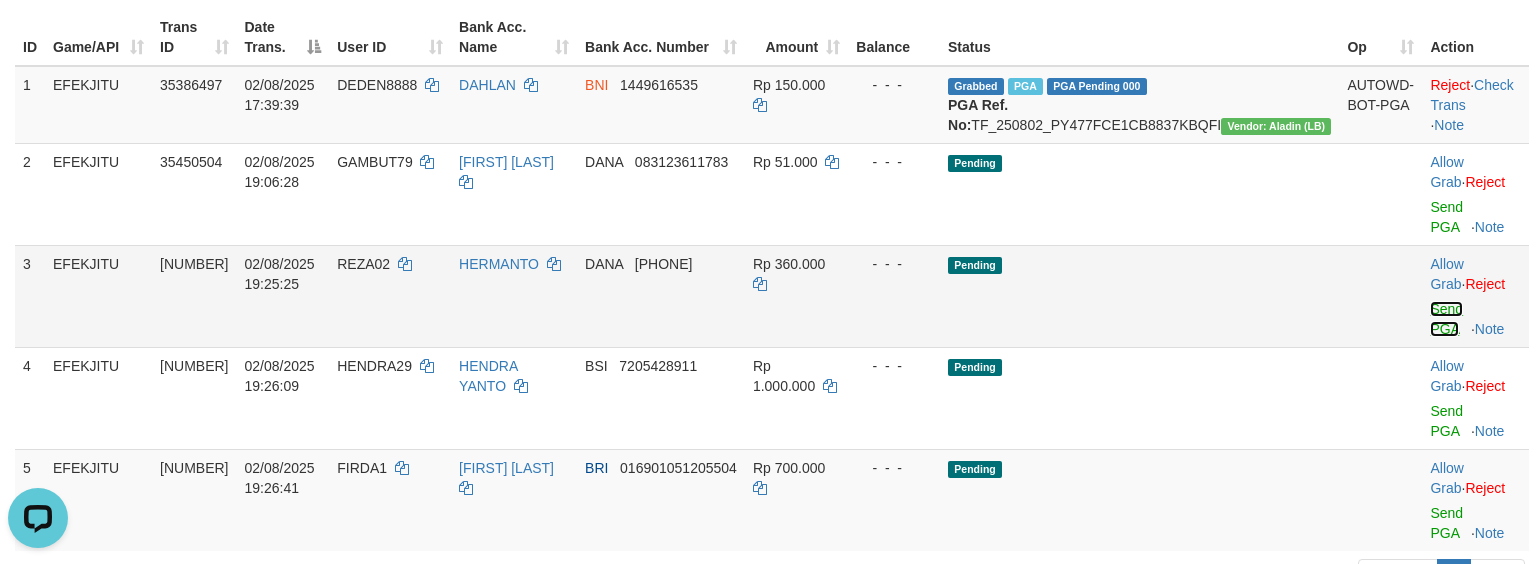 click on "Send PGA" at bounding box center (1446, 319) 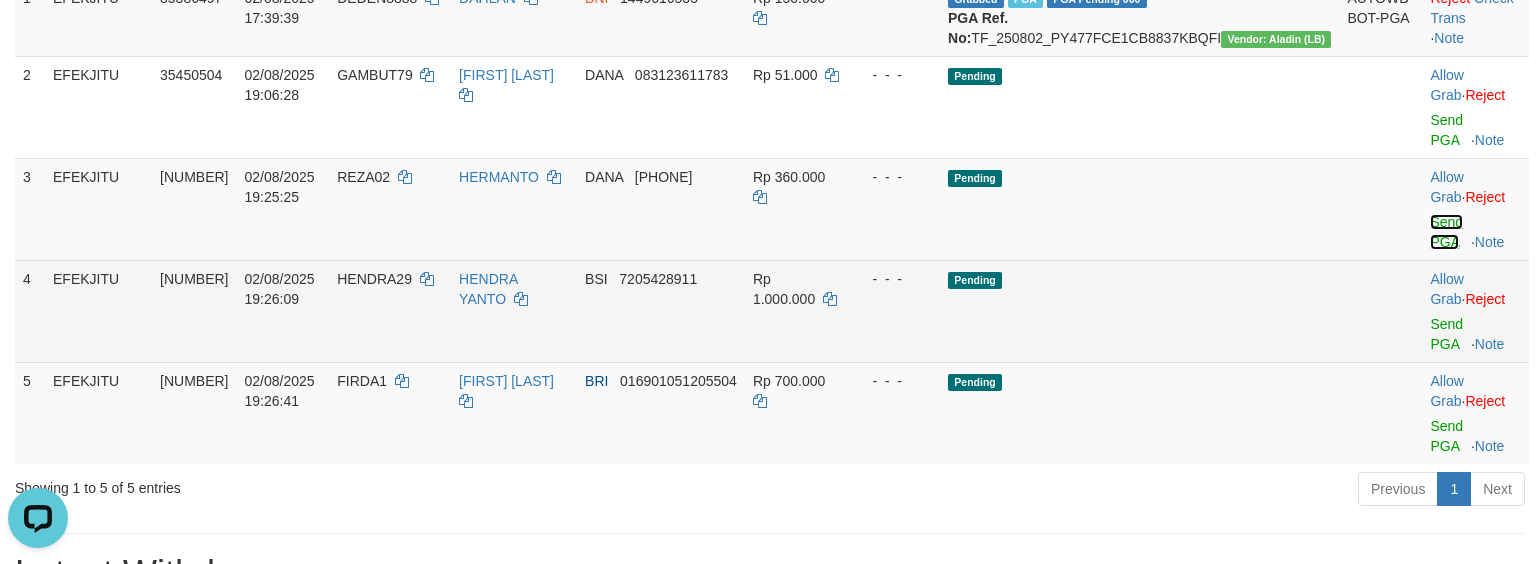 scroll, scrollTop: 402, scrollLeft: 0, axis: vertical 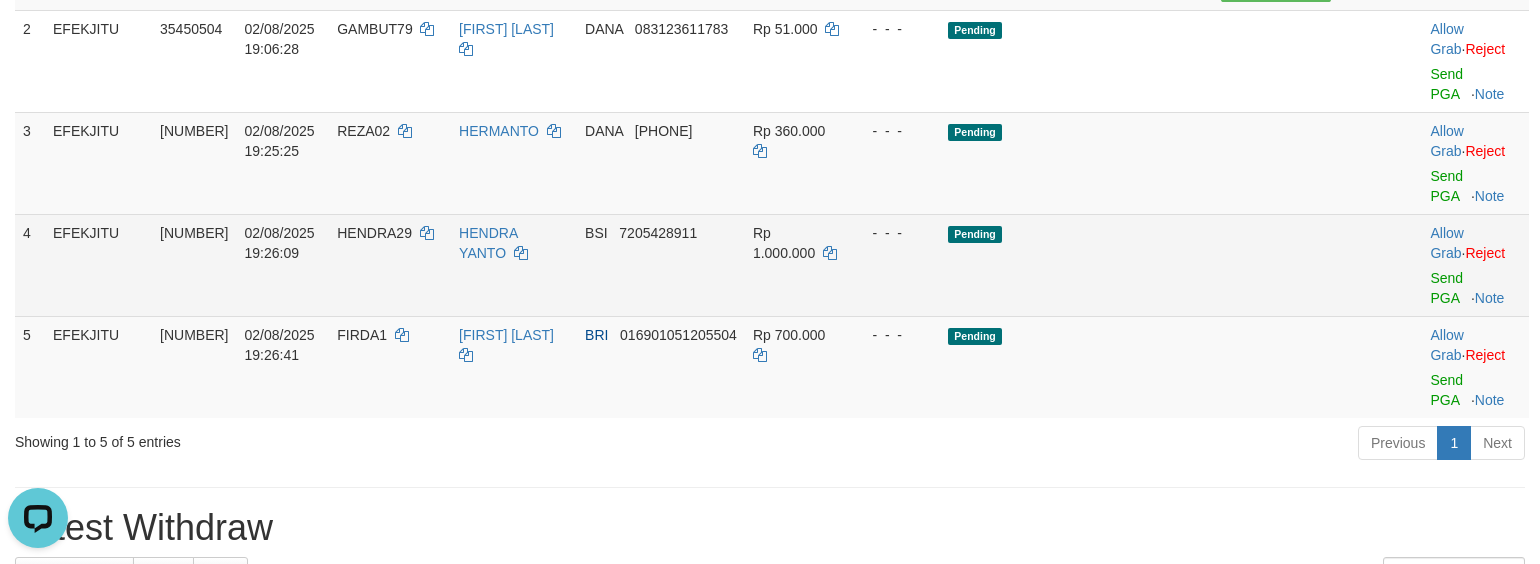 click on "Allow Grab   ·    Reject Send PGA     ·    Note" at bounding box center [1475, 265] 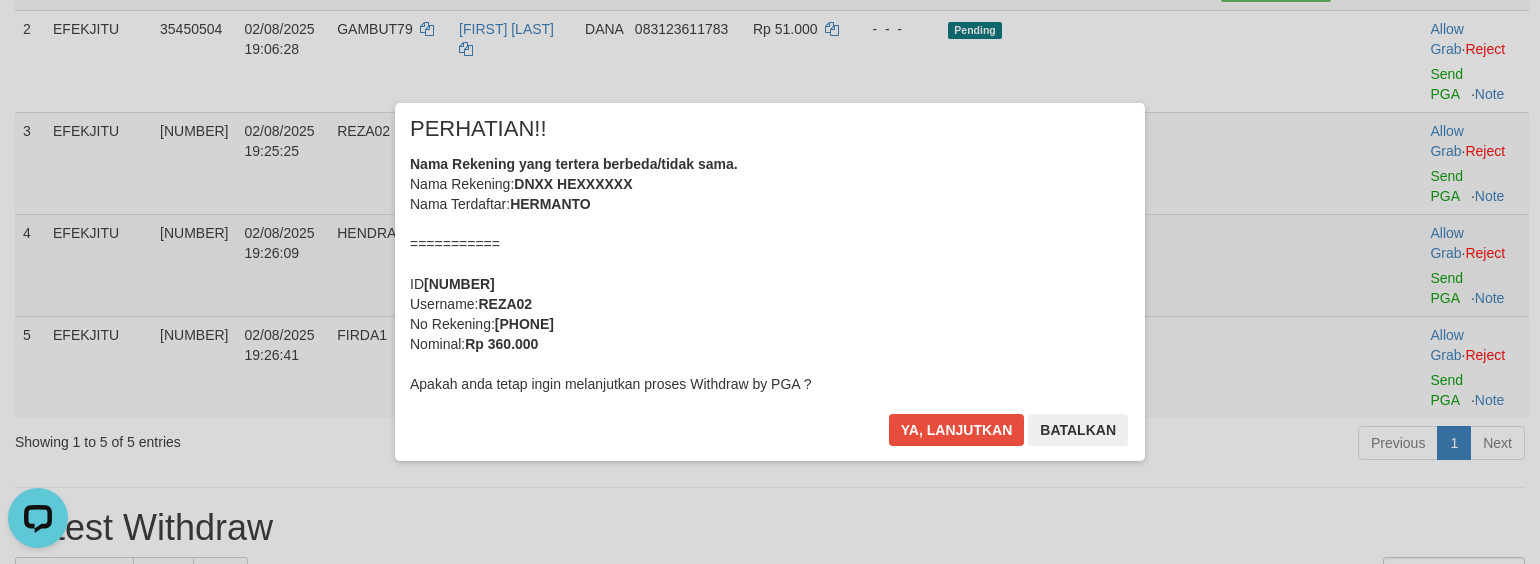click on "× PERHATIAN!! Nama Rekening yang tertera berbeda/tidak sama. Nama Rekening: [MASKED_NAME] Nama Terdaftar: [FIRST] =========== ID [NUMBER] Username: [USERNAME] No Rekening: [PHONE] Nominal: Rp 360.000 Apakah anda tetap ingin melanjutkan proses Withdraw by PGA ? Ya, lanjutkan Batalkan" at bounding box center [770, 282] 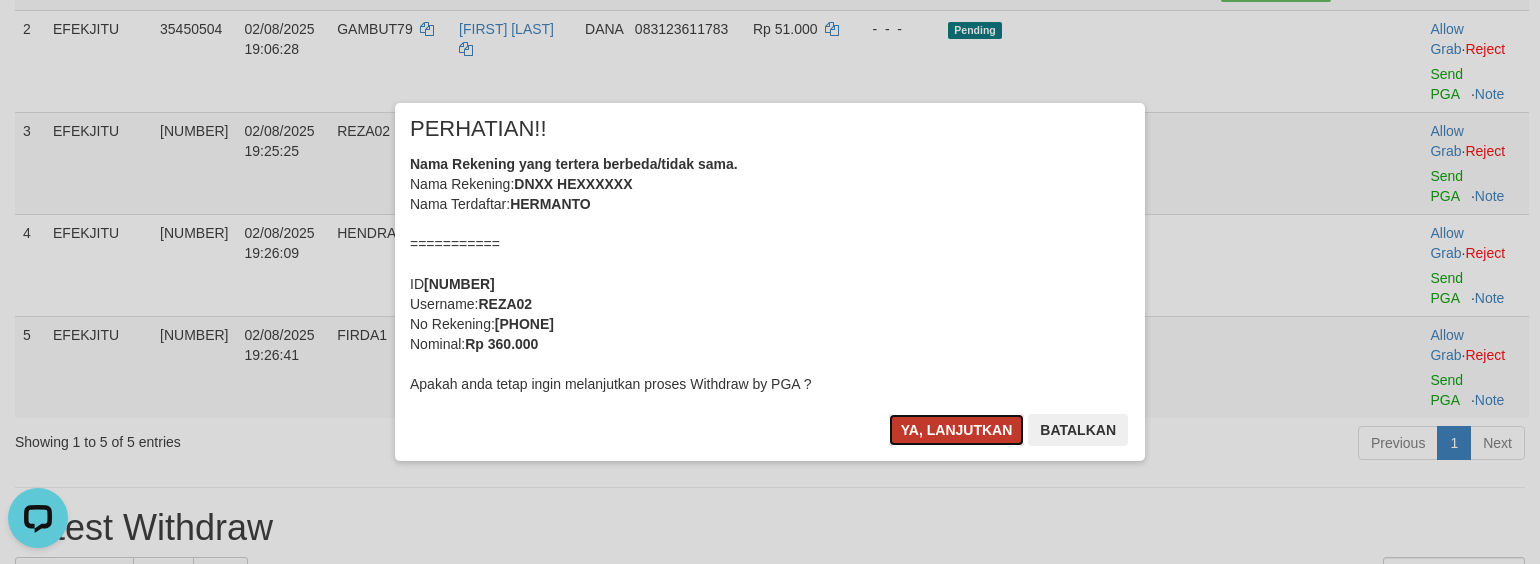 click on "Ya, lanjutkan" at bounding box center (957, 430) 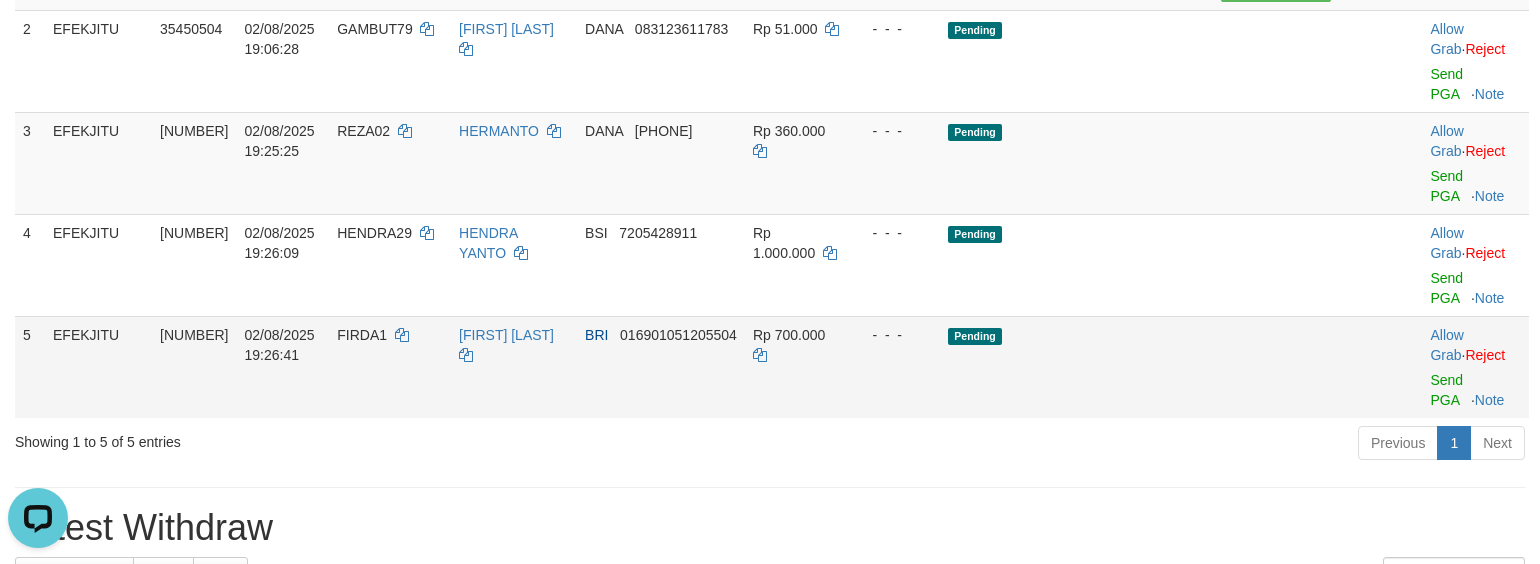 click on "Allow Grab   ·    Reject Send PGA     ·    Note" at bounding box center (1475, 367) 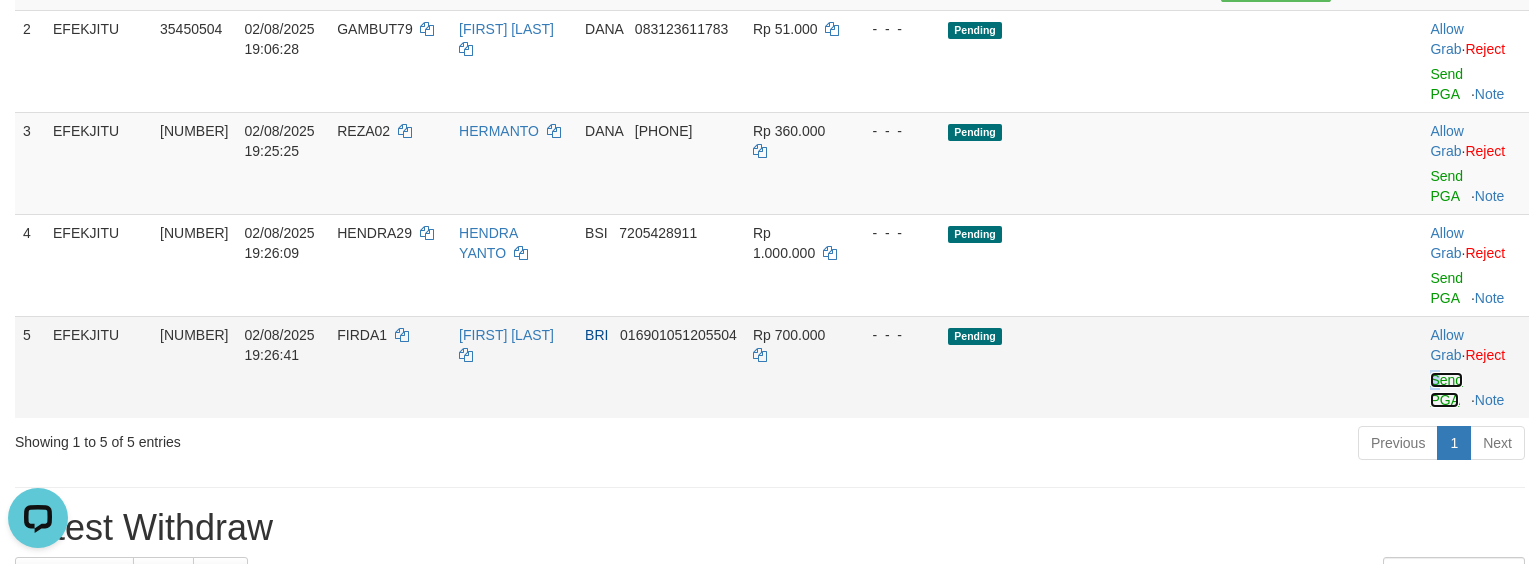 click on "Send PGA" at bounding box center (1446, 390) 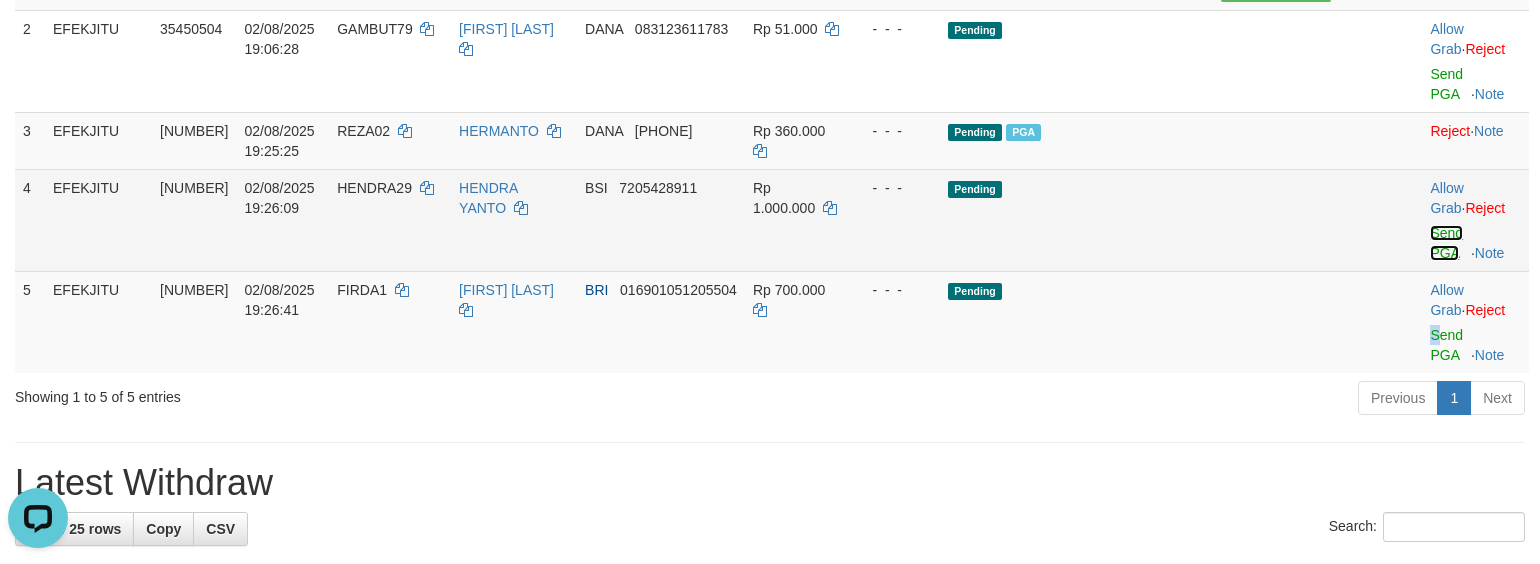 click on "Send PGA" at bounding box center (1446, 243) 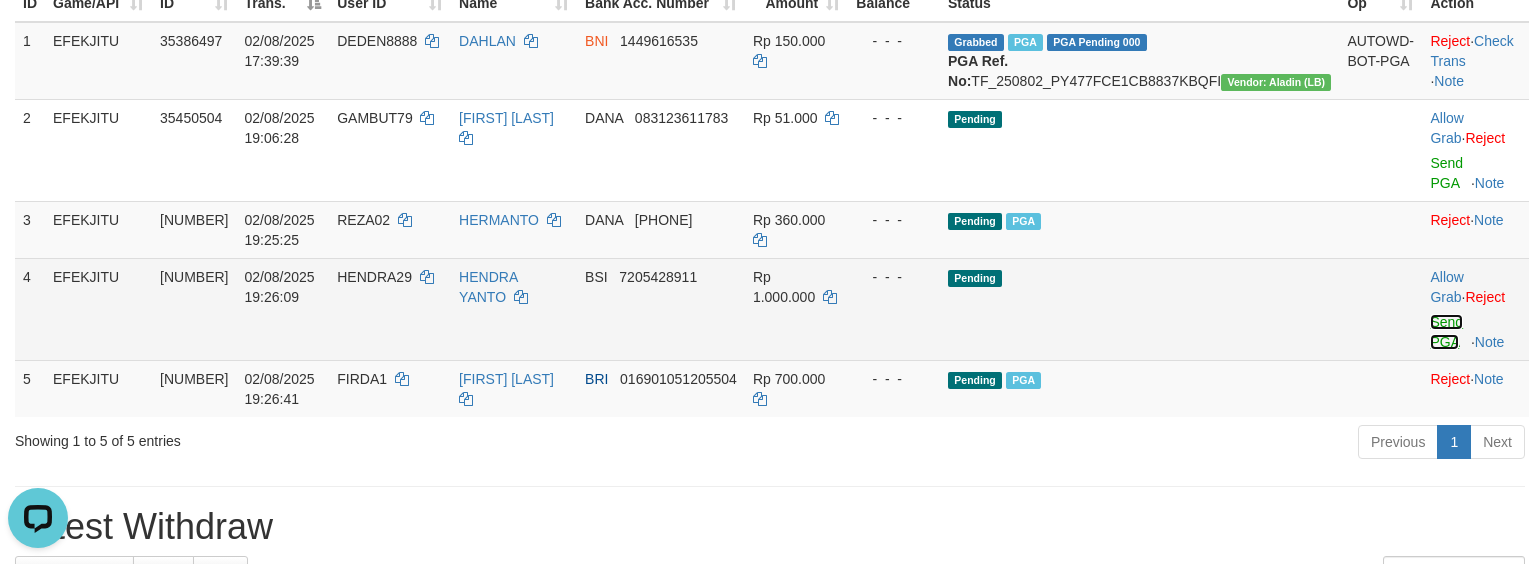 scroll, scrollTop: 269, scrollLeft: 0, axis: vertical 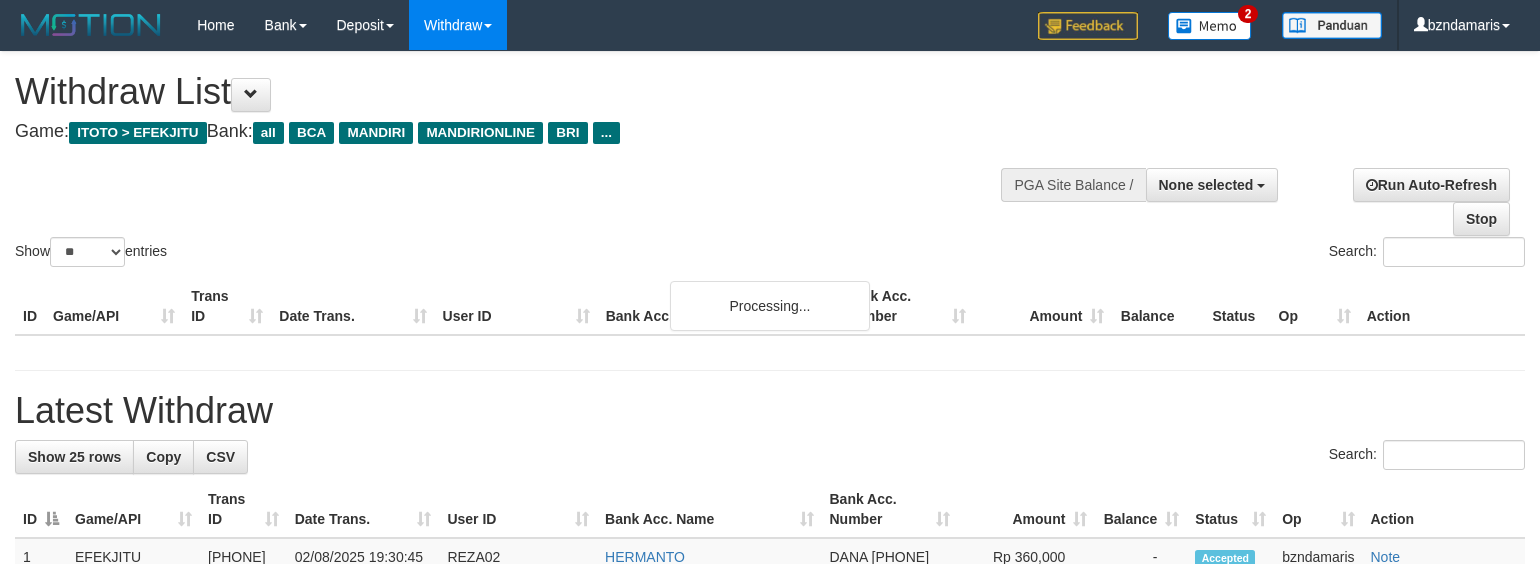 select 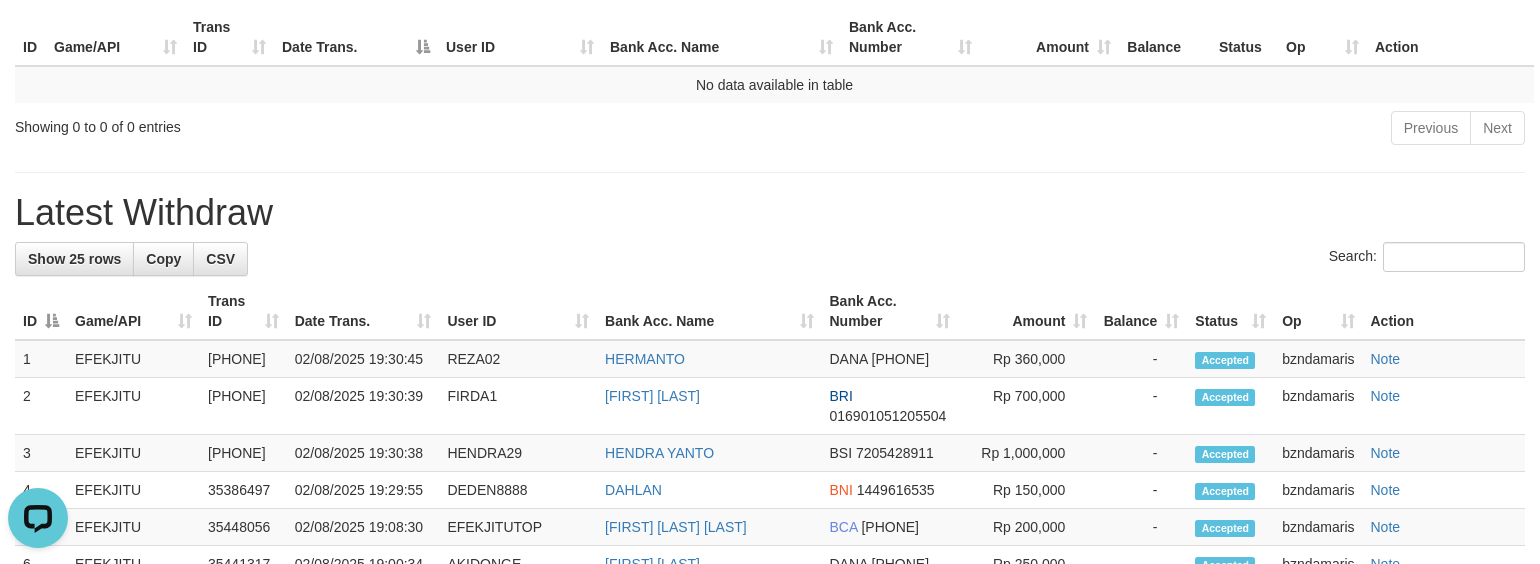 scroll, scrollTop: 0, scrollLeft: 0, axis: both 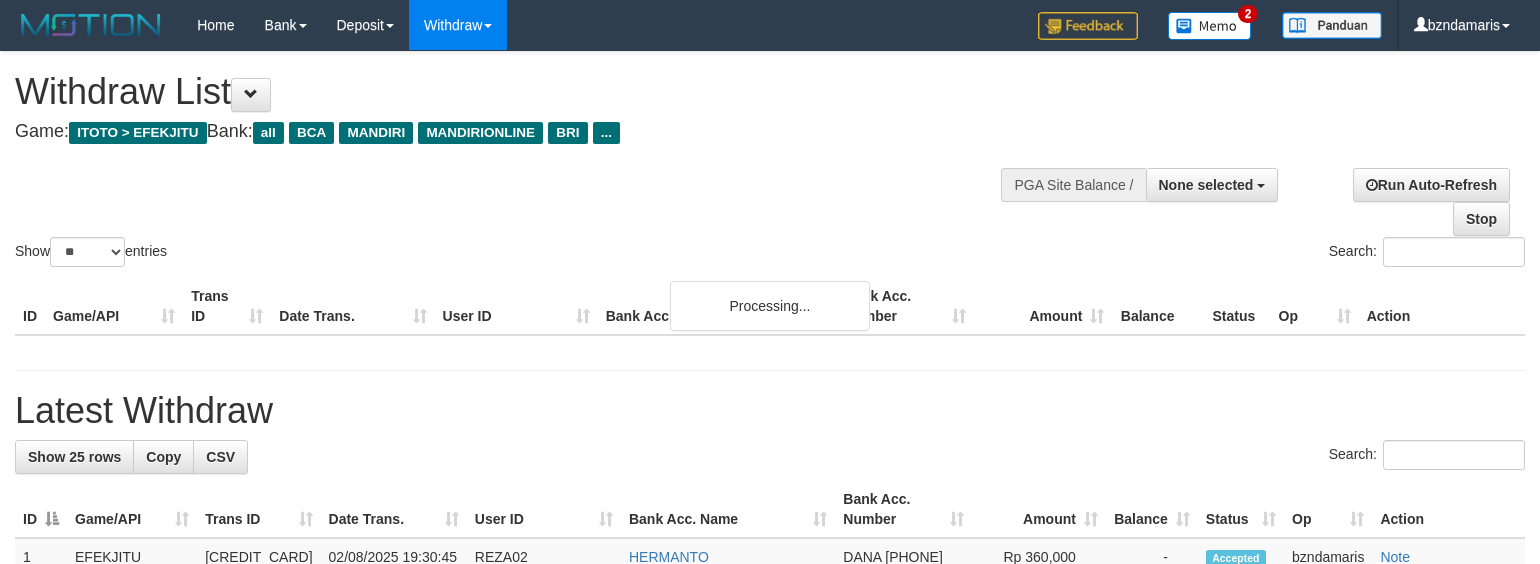 select 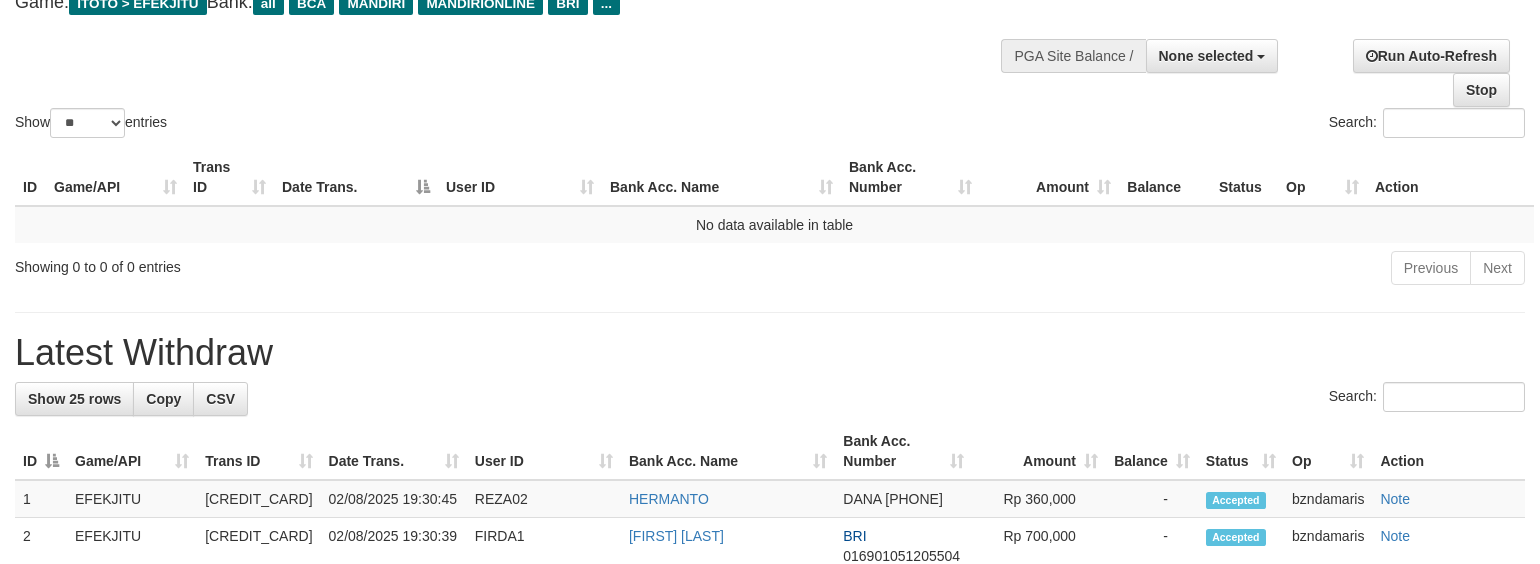 scroll, scrollTop: 0, scrollLeft: 0, axis: both 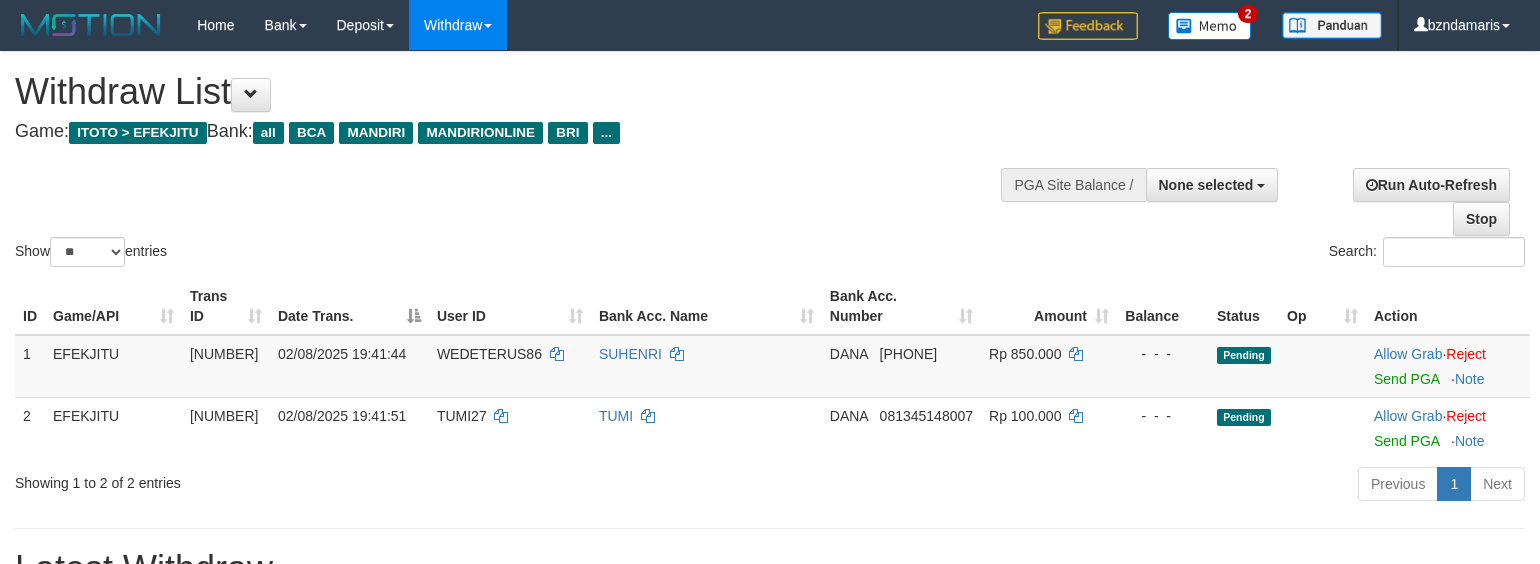 select 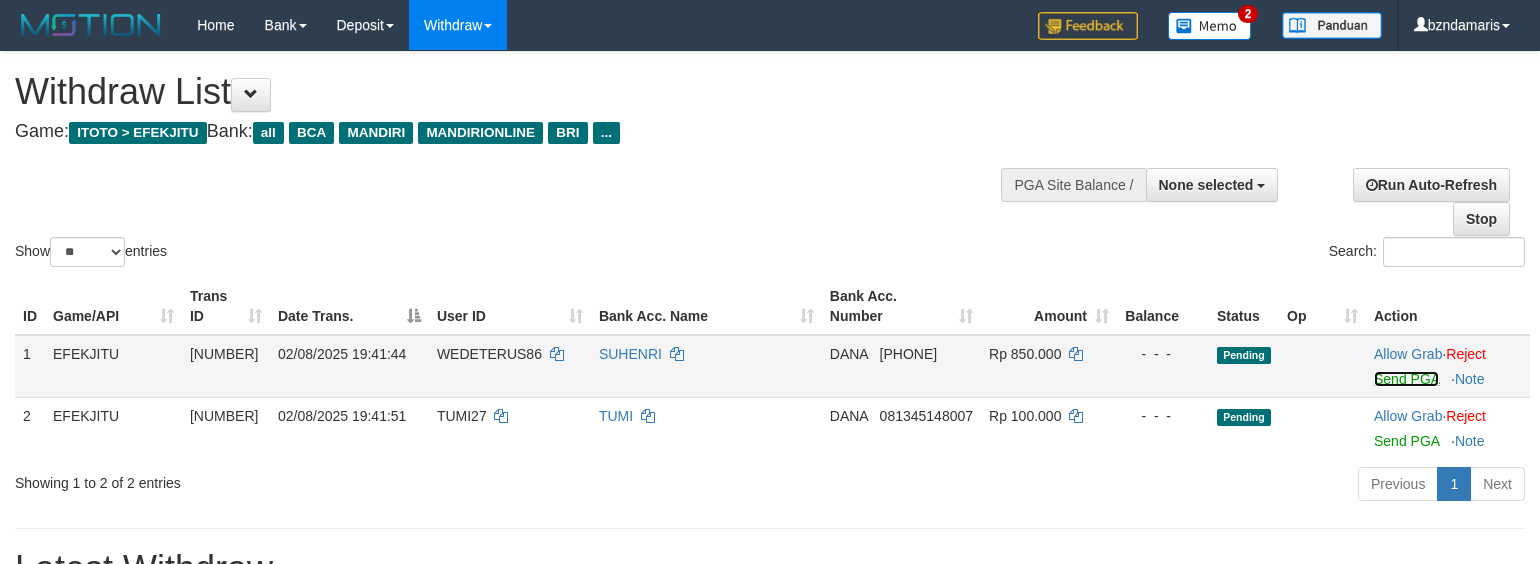 drag, startPoint x: 1424, startPoint y: 377, endPoint x: 928, endPoint y: 366, distance: 496.12195 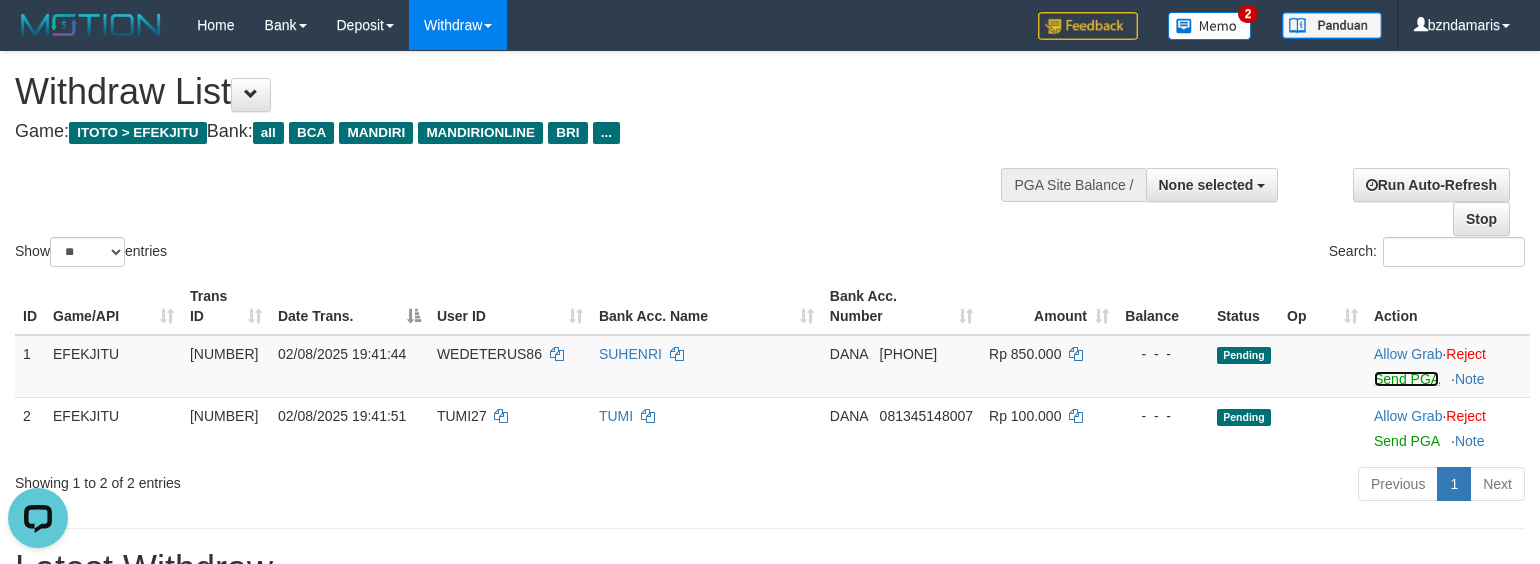 scroll, scrollTop: 0, scrollLeft: 0, axis: both 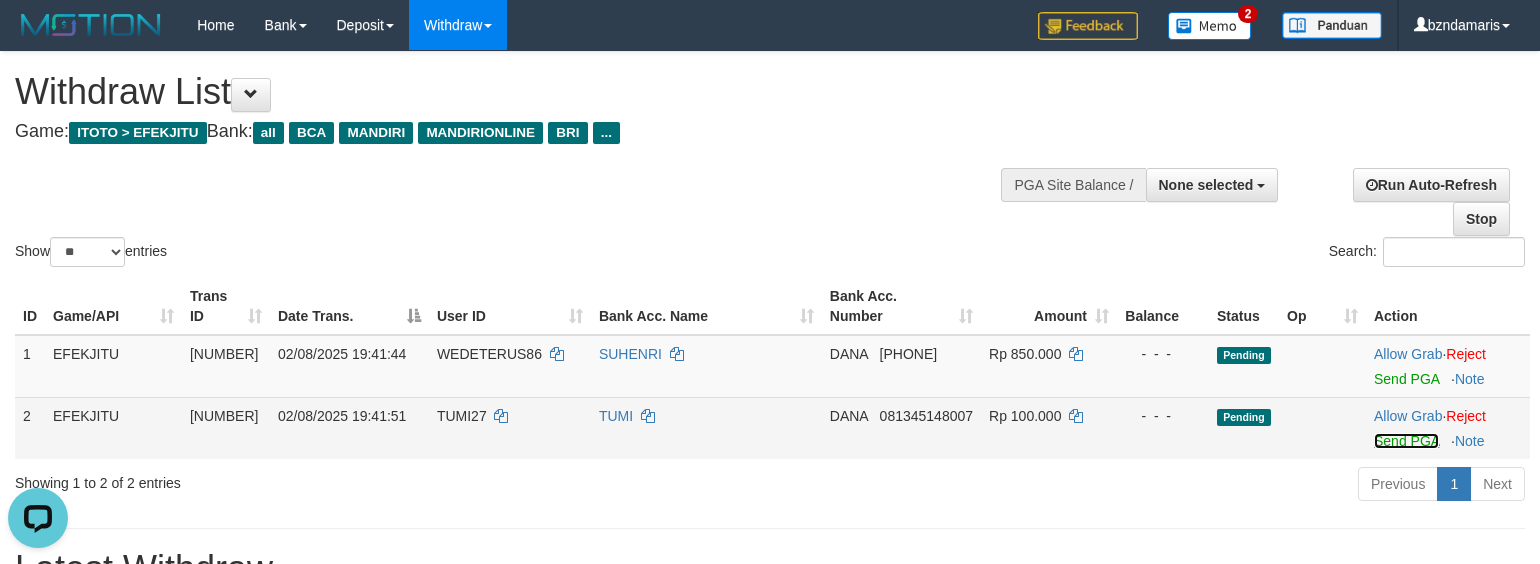 click on "Send PGA" at bounding box center [1406, 441] 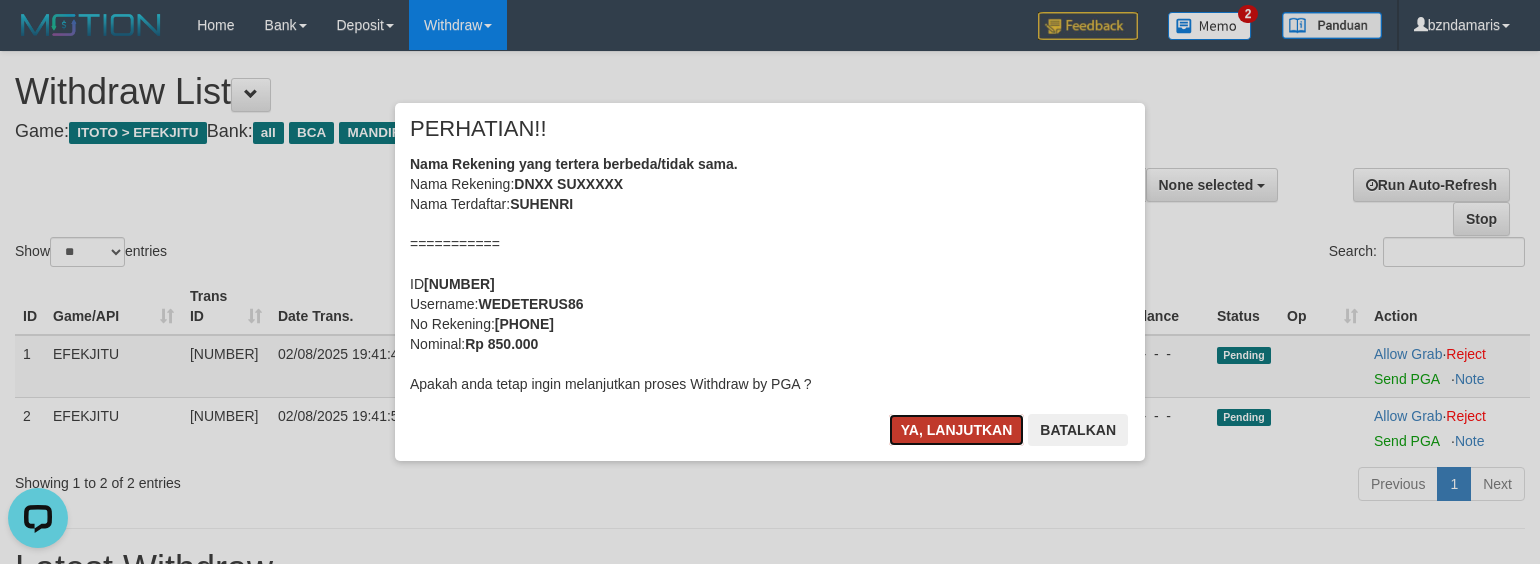 click on "Ya, lanjutkan" at bounding box center [957, 430] 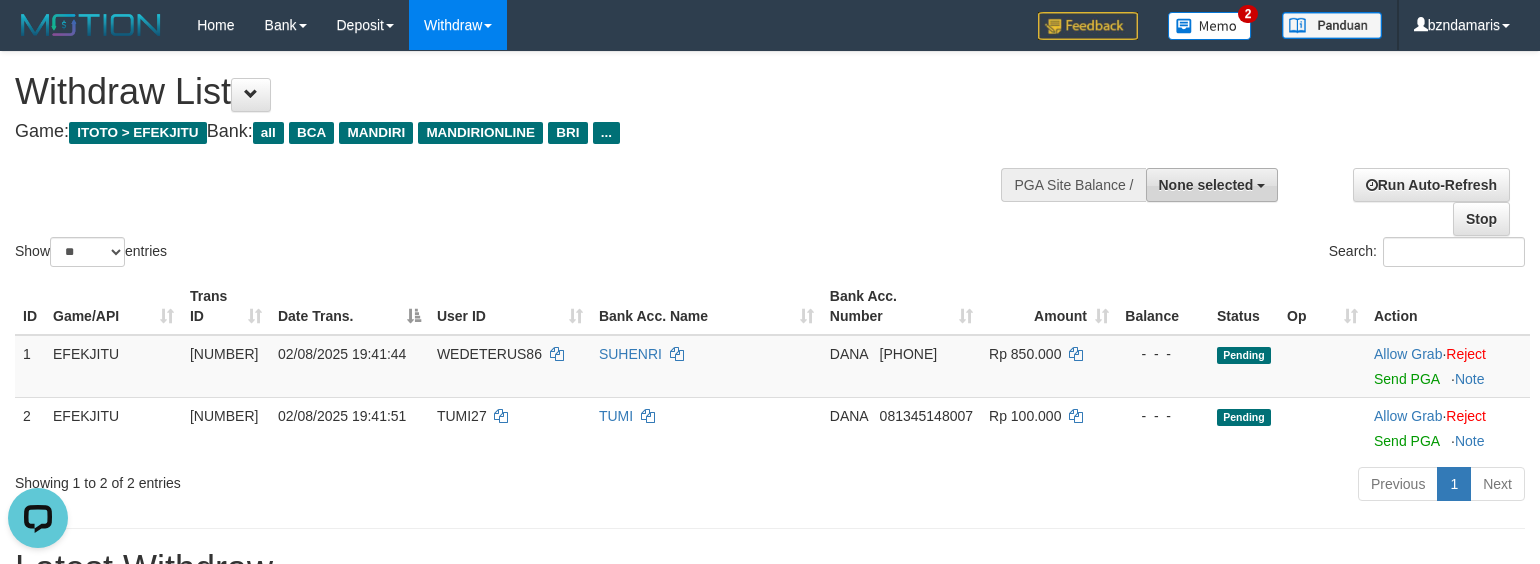 click on "Toggle navigation
Home
Bank
Account List
Load
By Website
Group
[ITOTO]													EFEKJITU
Mutasi Bank
Search
Sync
Note Mutasi
Deposit
DPS Fetch
DPS List
History
PGA History
Note DPS" at bounding box center [770, 1003] 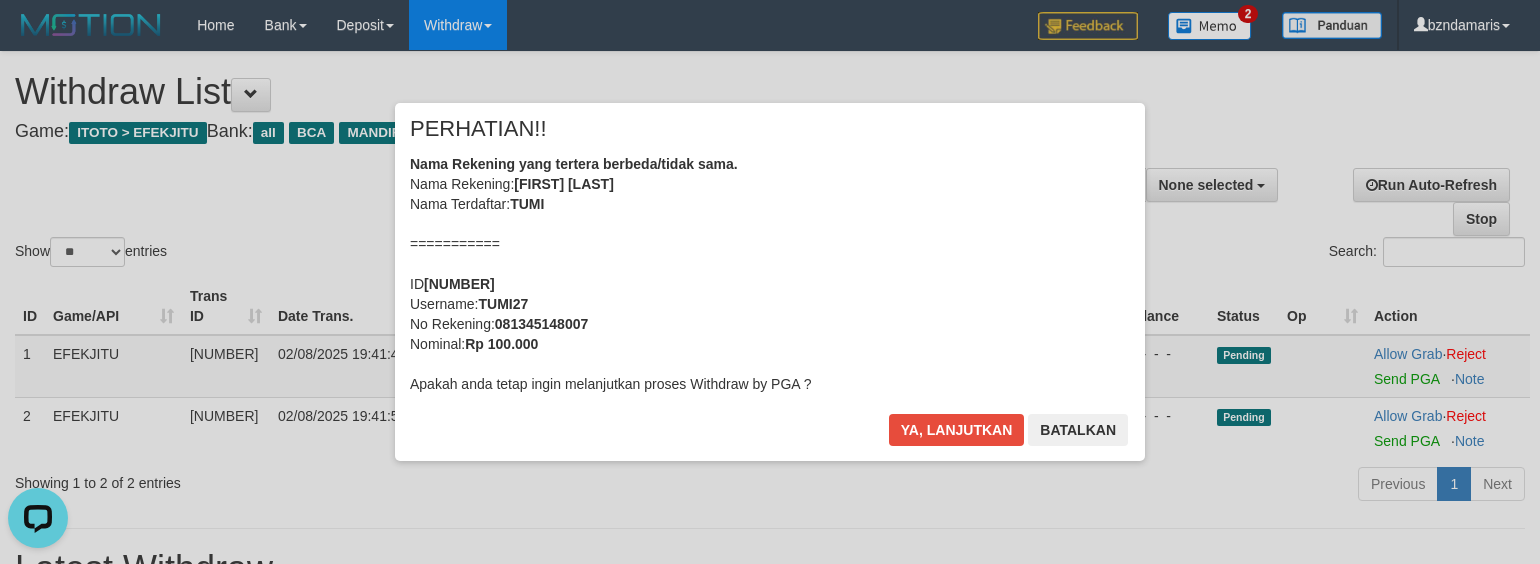 click on "Ya, lanjutkan Batalkan" at bounding box center [1008, 437] 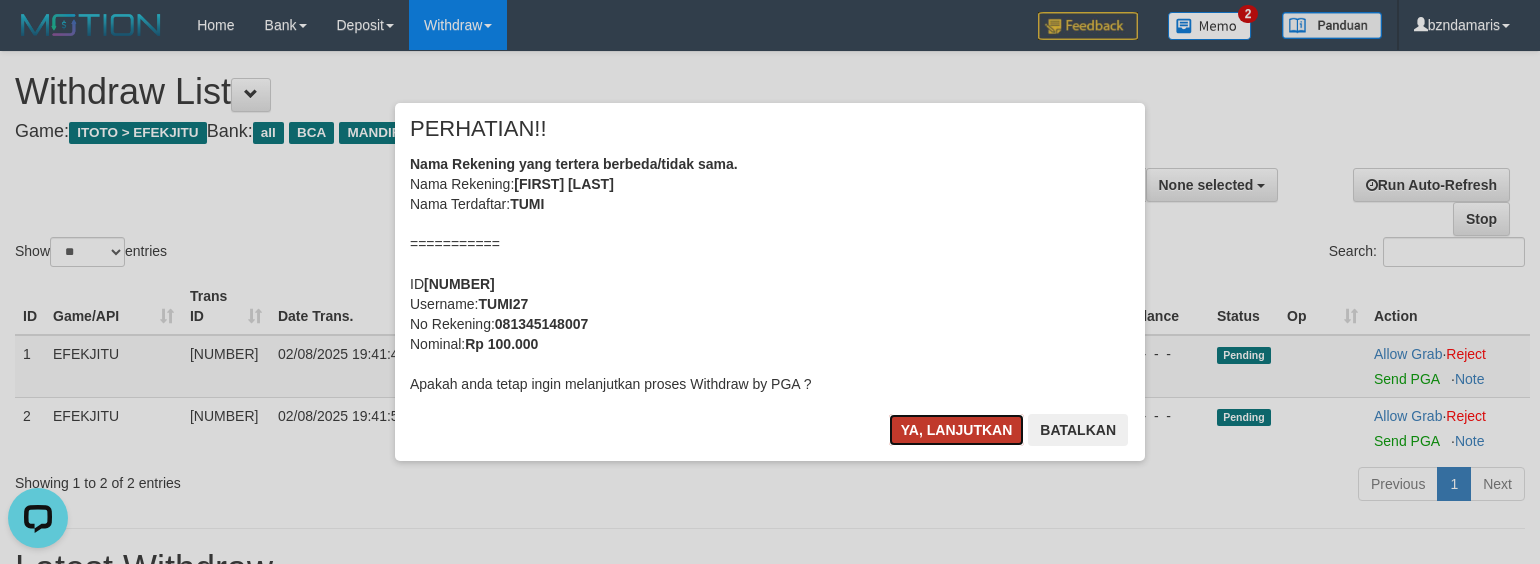 click on "Ya, lanjutkan" at bounding box center [957, 430] 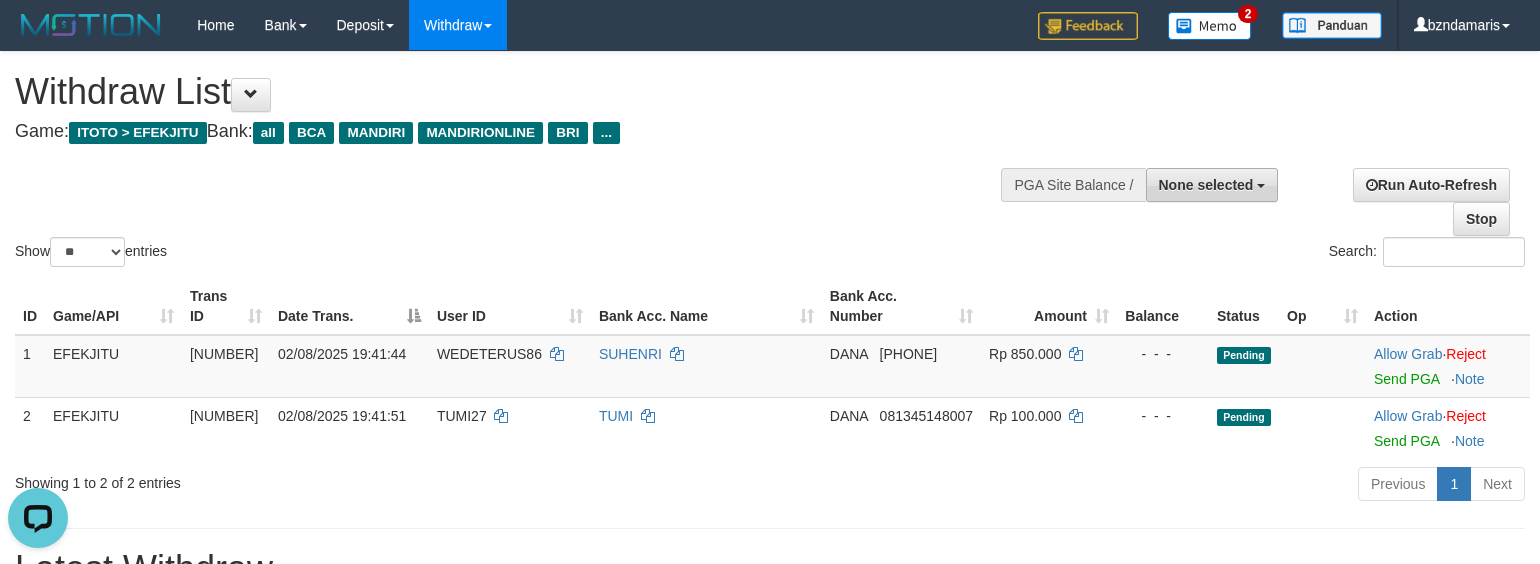 click on "None selected" at bounding box center [1206, 185] 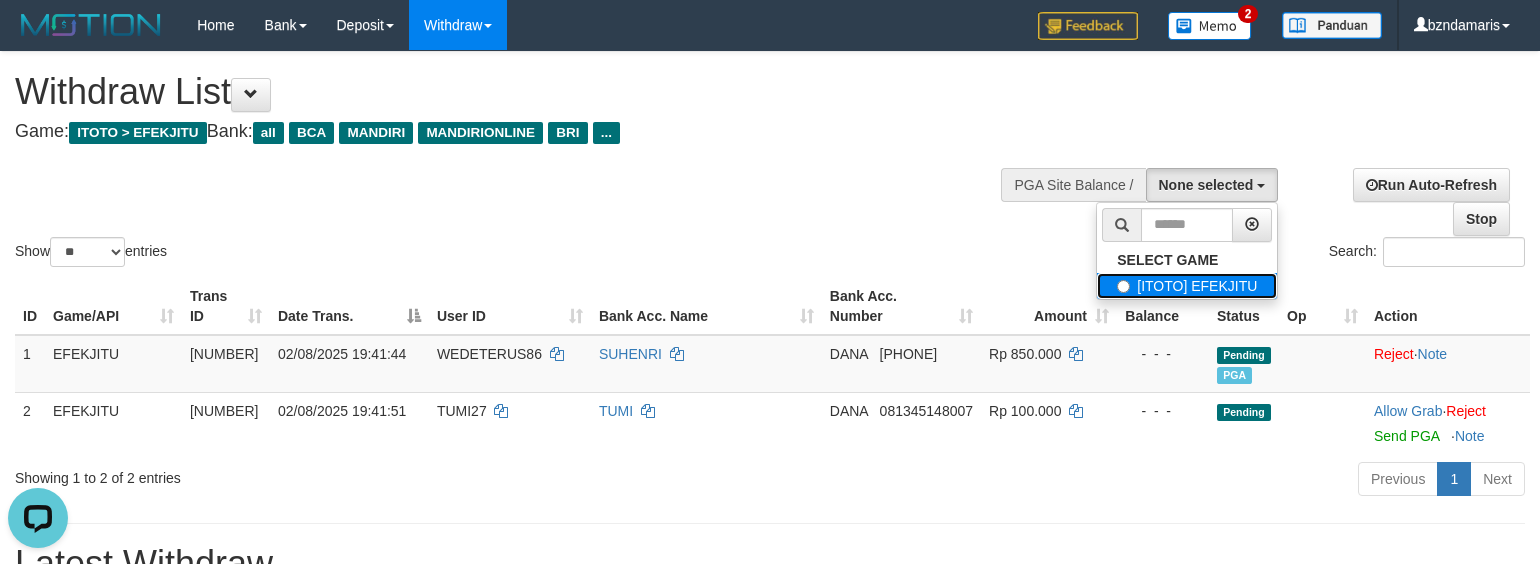 click on "[ITOTO] EFEKJITU" at bounding box center (1187, 286) 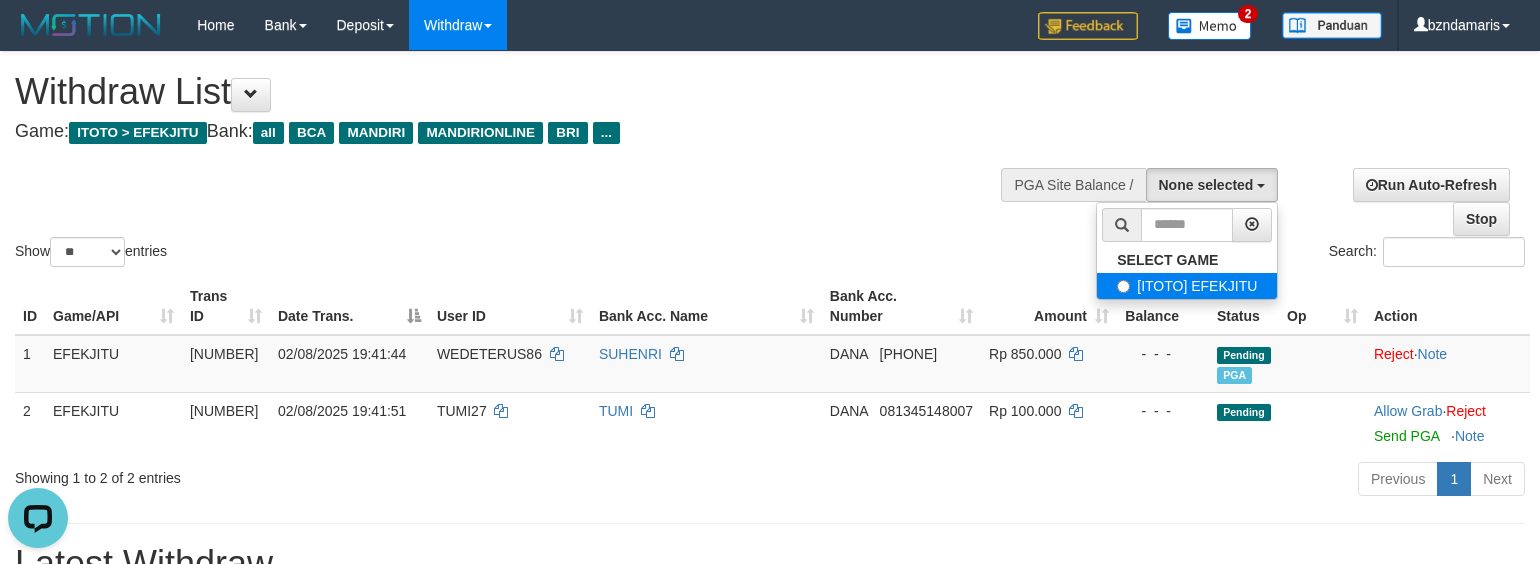 select on "****" 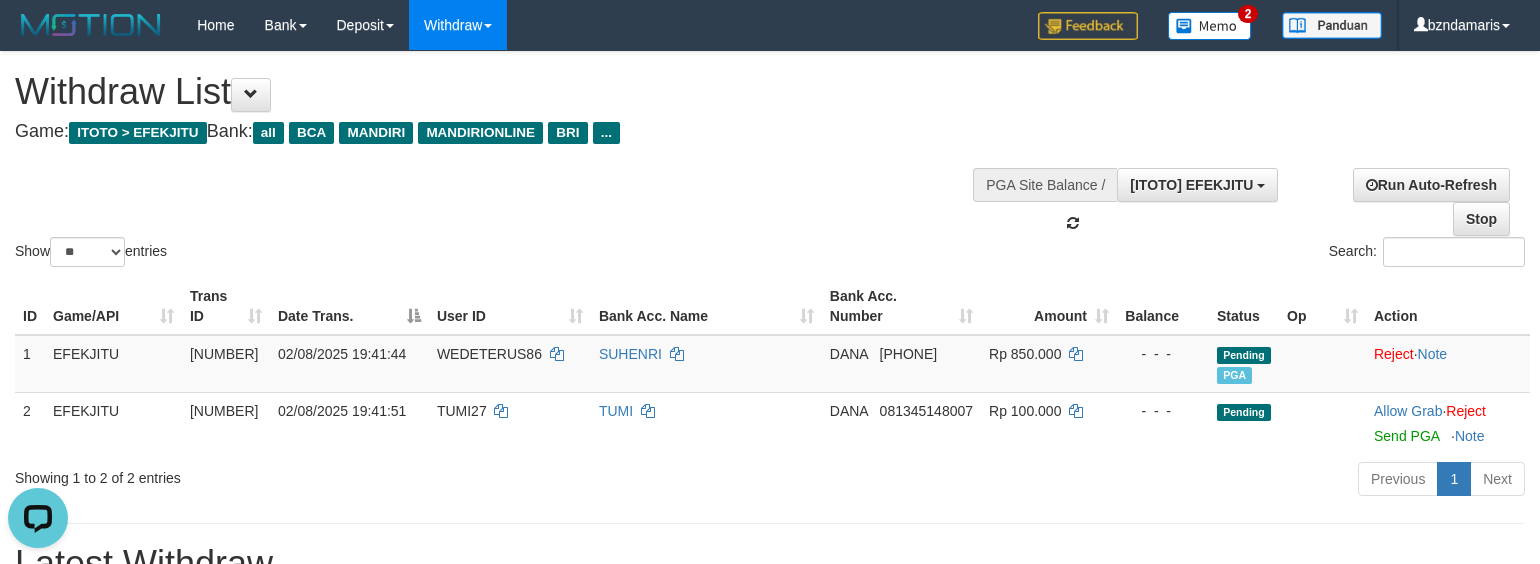 scroll, scrollTop: 17, scrollLeft: 0, axis: vertical 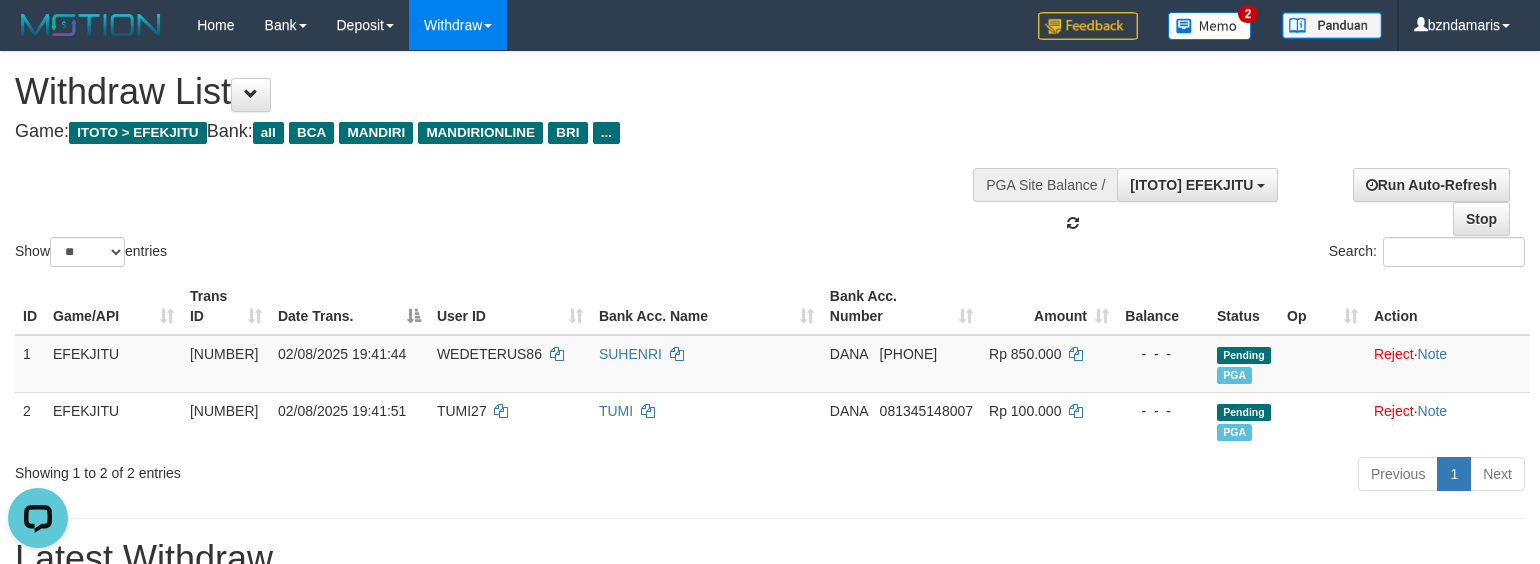 click on "Show  ** ** ** ***  entries Search:" at bounding box center (770, 161) 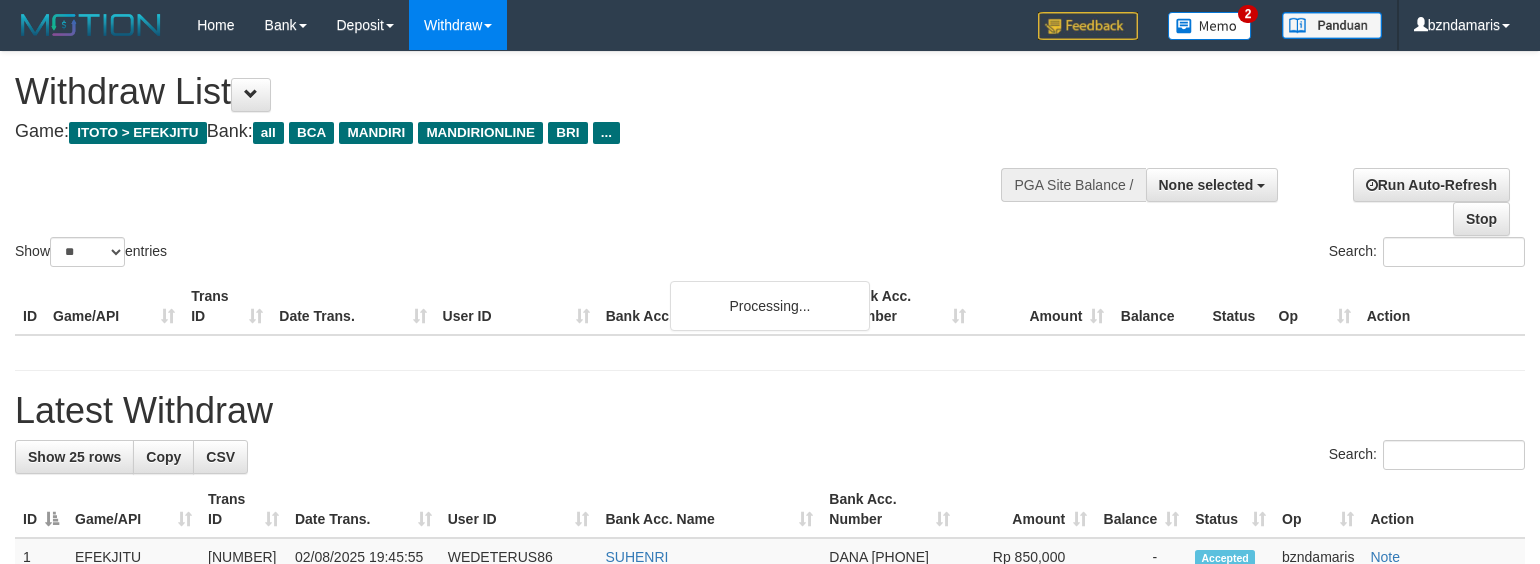 select 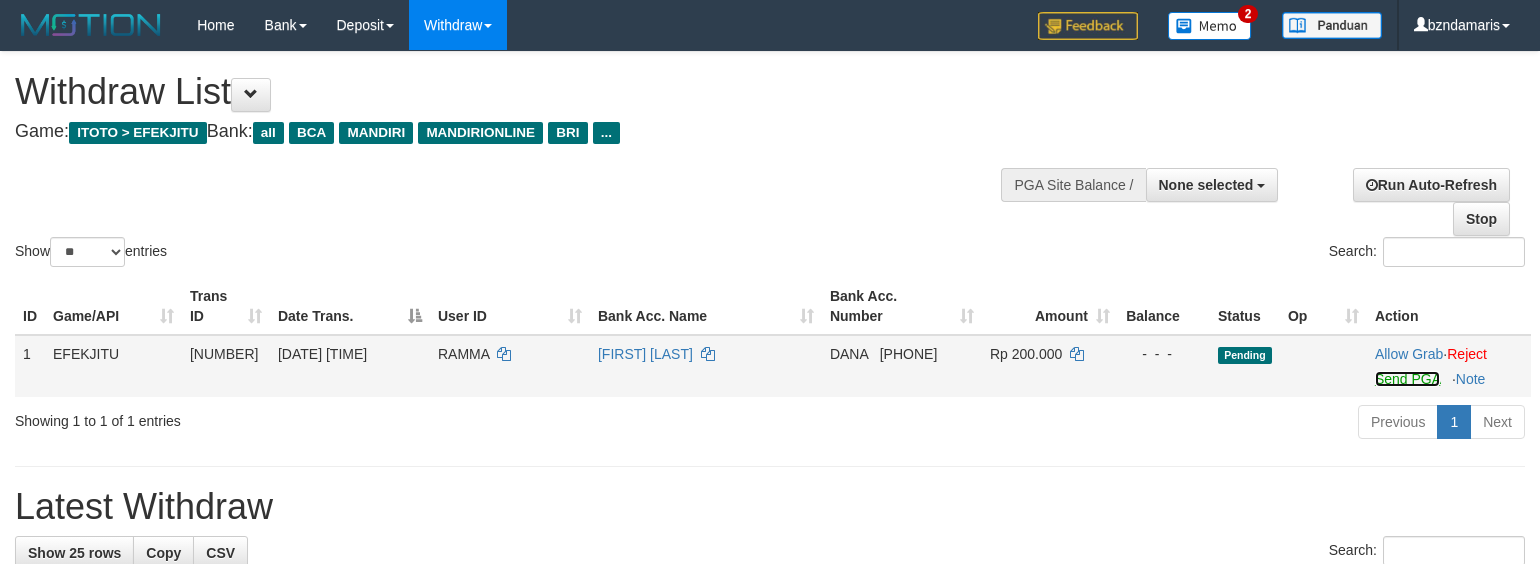 drag, startPoint x: 1394, startPoint y: 376, endPoint x: 934, endPoint y: 349, distance: 460.79172 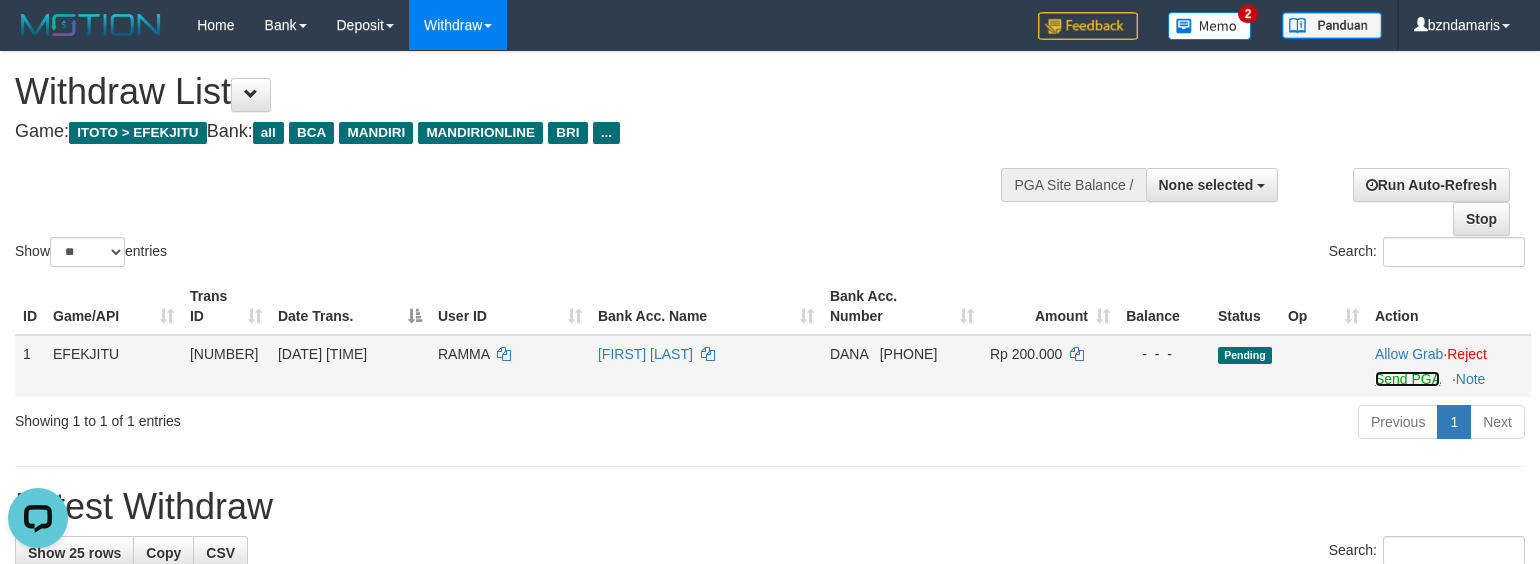 scroll, scrollTop: 0, scrollLeft: 0, axis: both 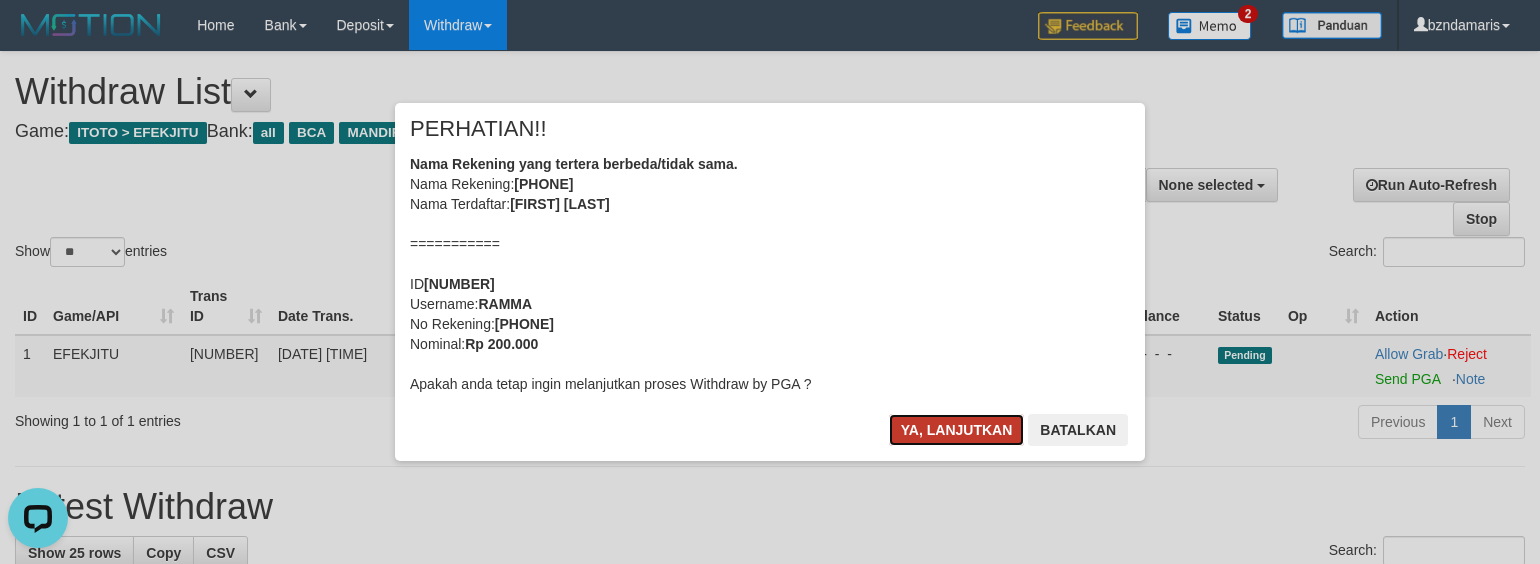 click on "Ya, lanjutkan" at bounding box center (957, 430) 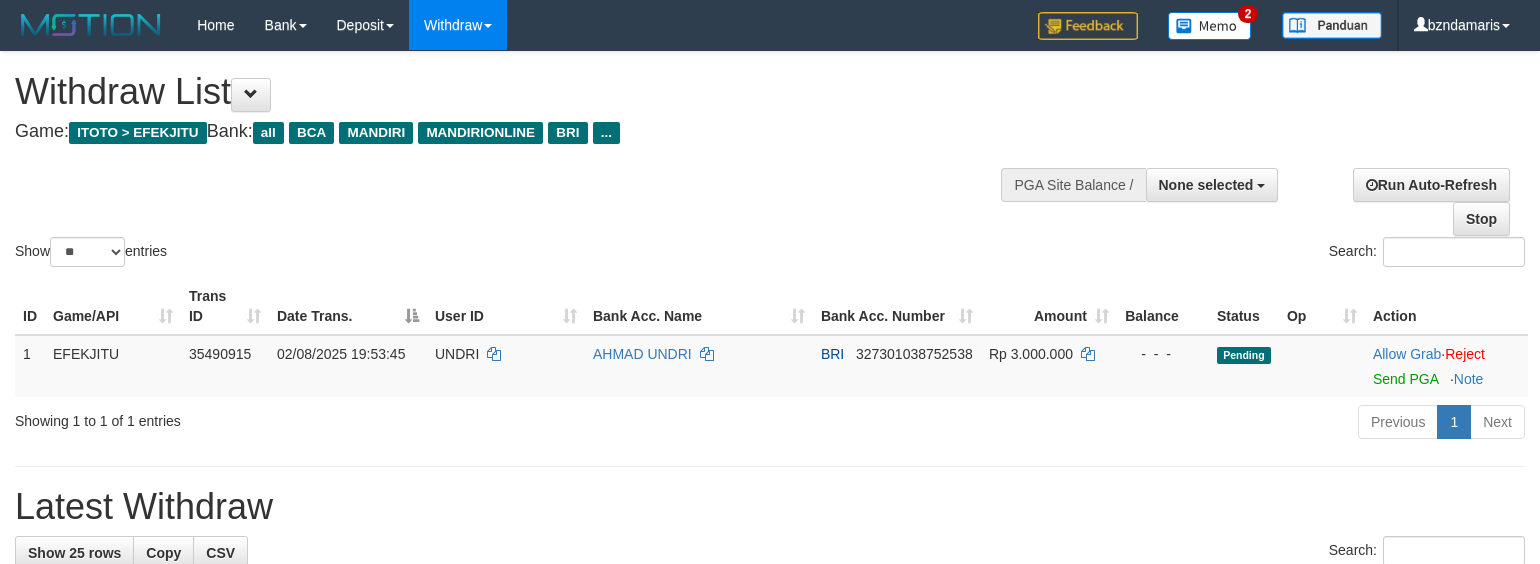 select 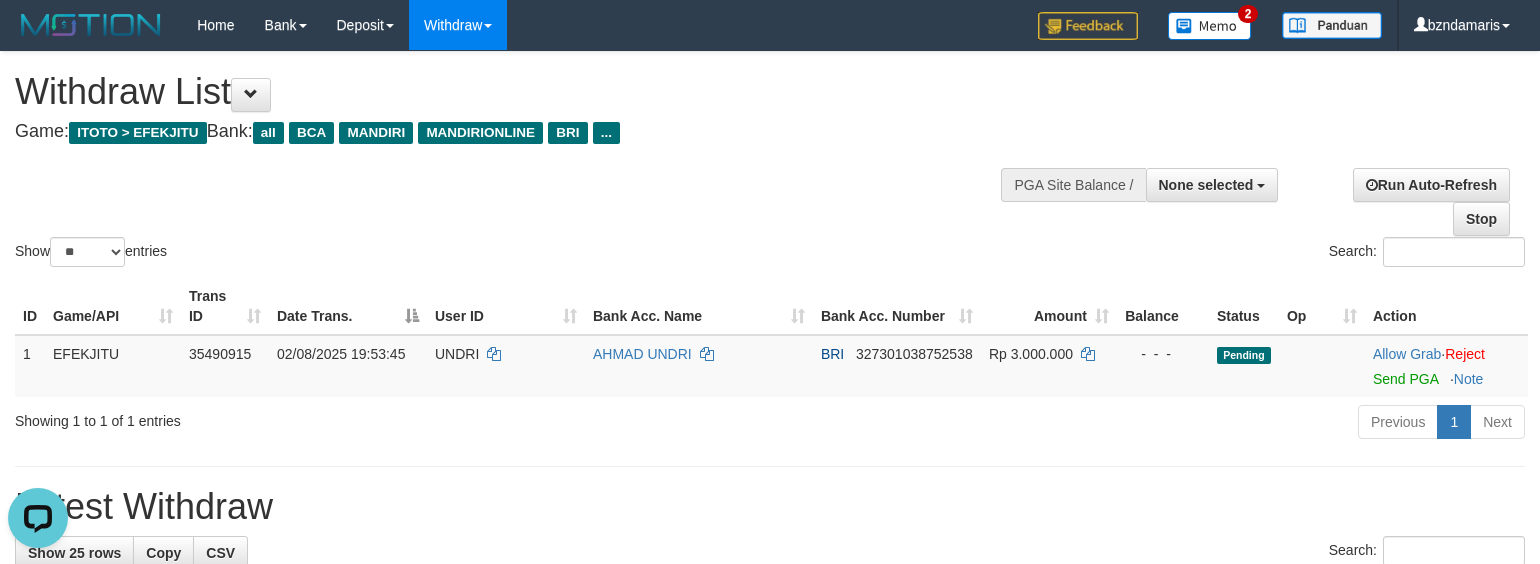 scroll, scrollTop: 0, scrollLeft: 0, axis: both 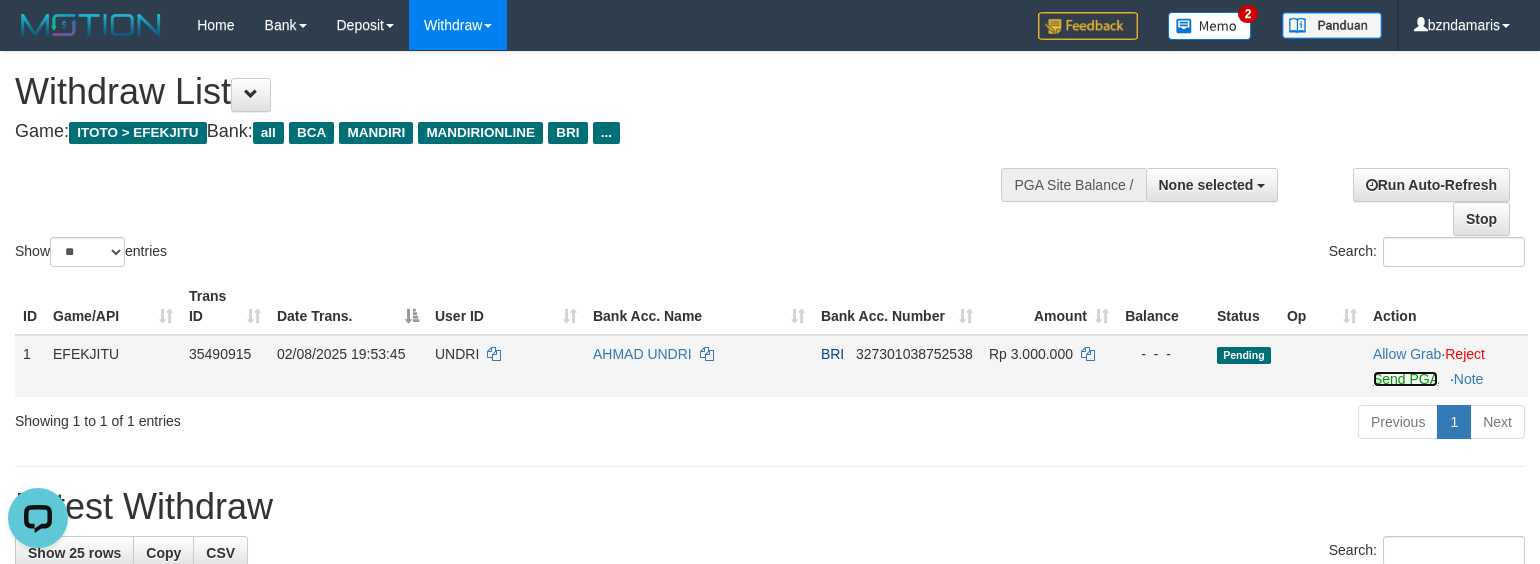 drag, startPoint x: 1404, startPoint y: 377, endPoint x: 890, endPoint y: 361, distance: 514.24896 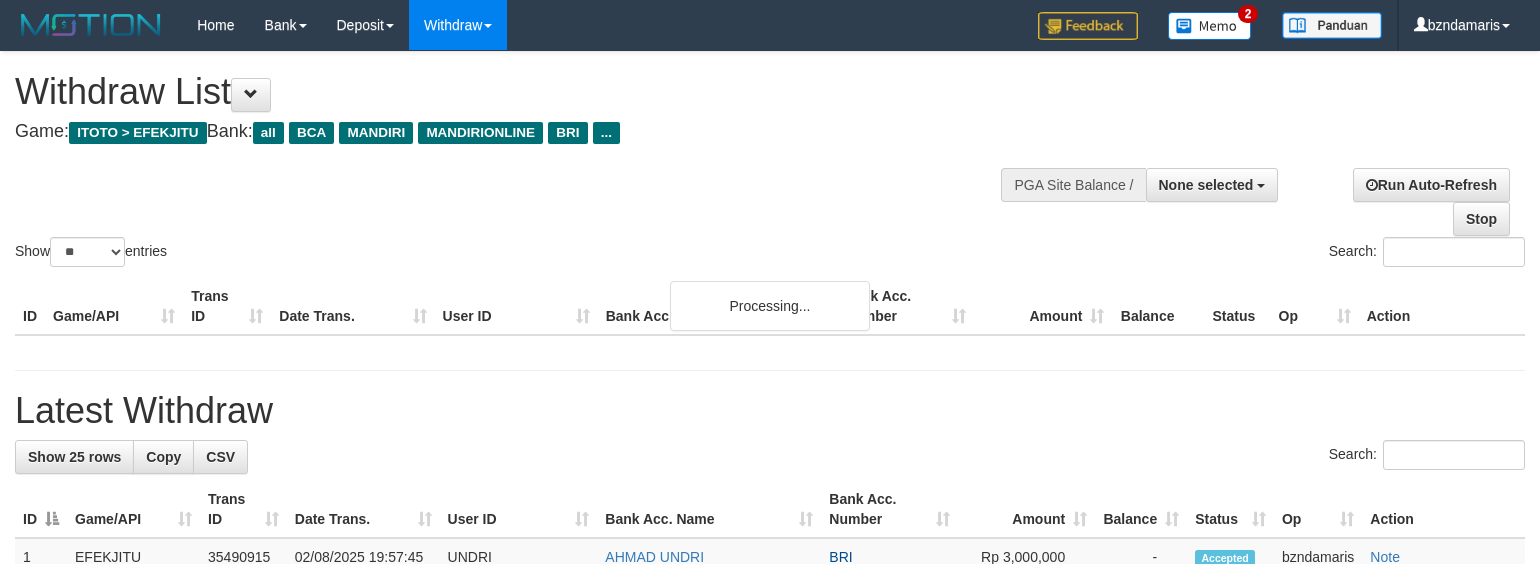 select 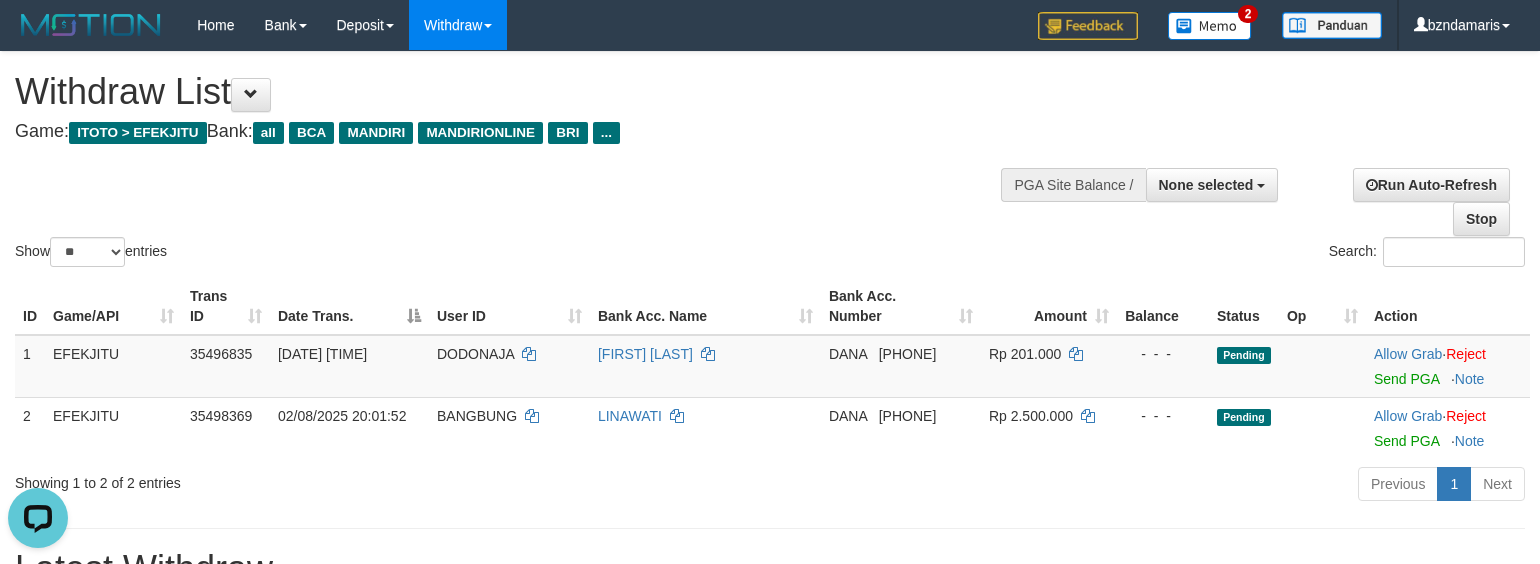 scroll, scrollTop: 0, scrollLeft: 0, axis: both 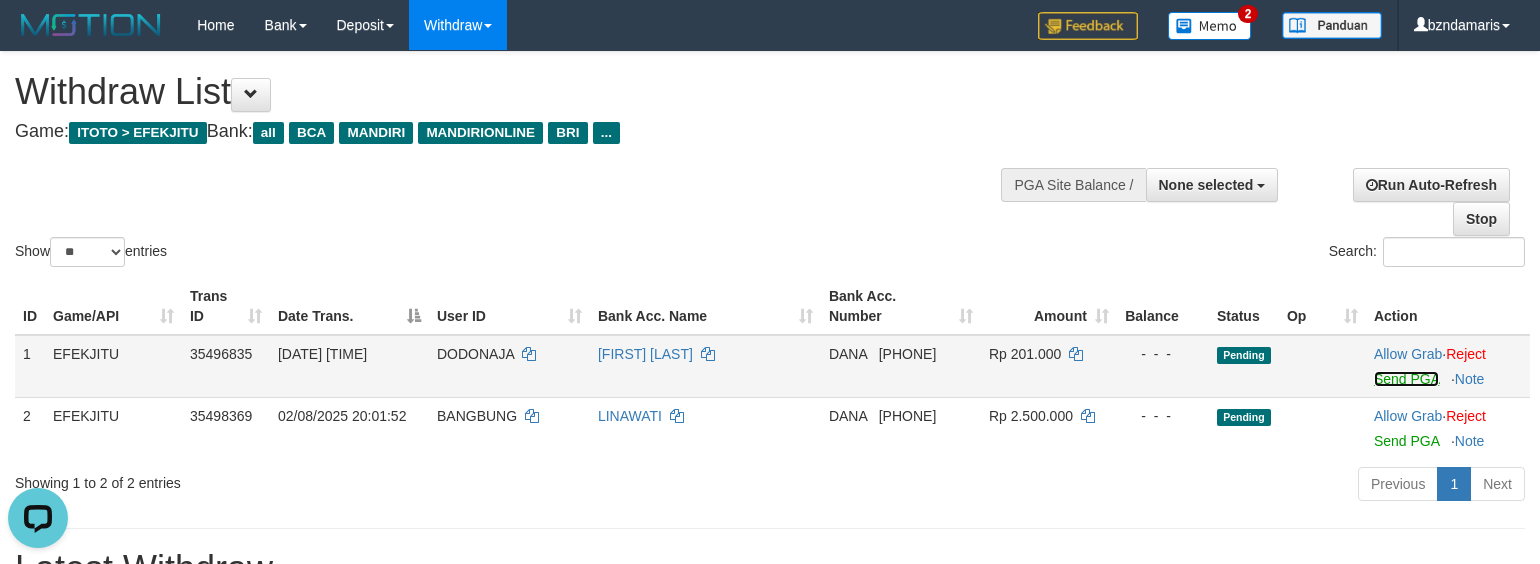 click on "Send PGA" at bounding box center [1406, 379] 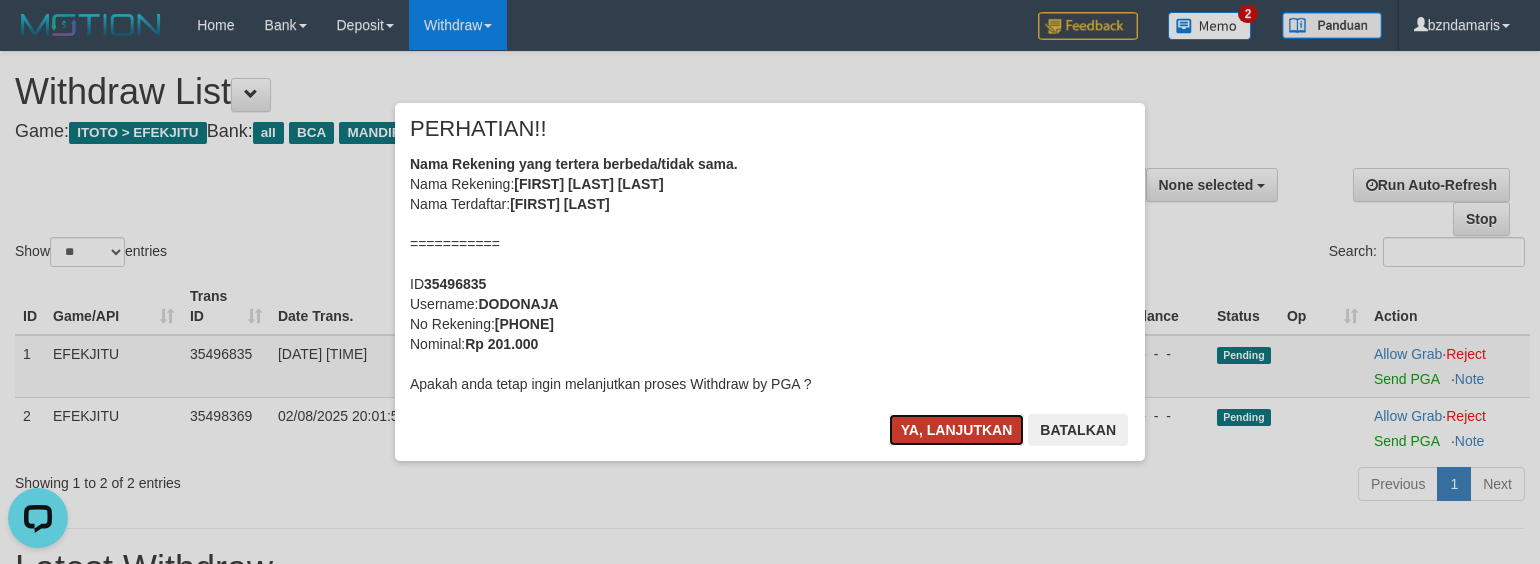 click on "Ya, lanjutkan" at bounding box center (957, 430) 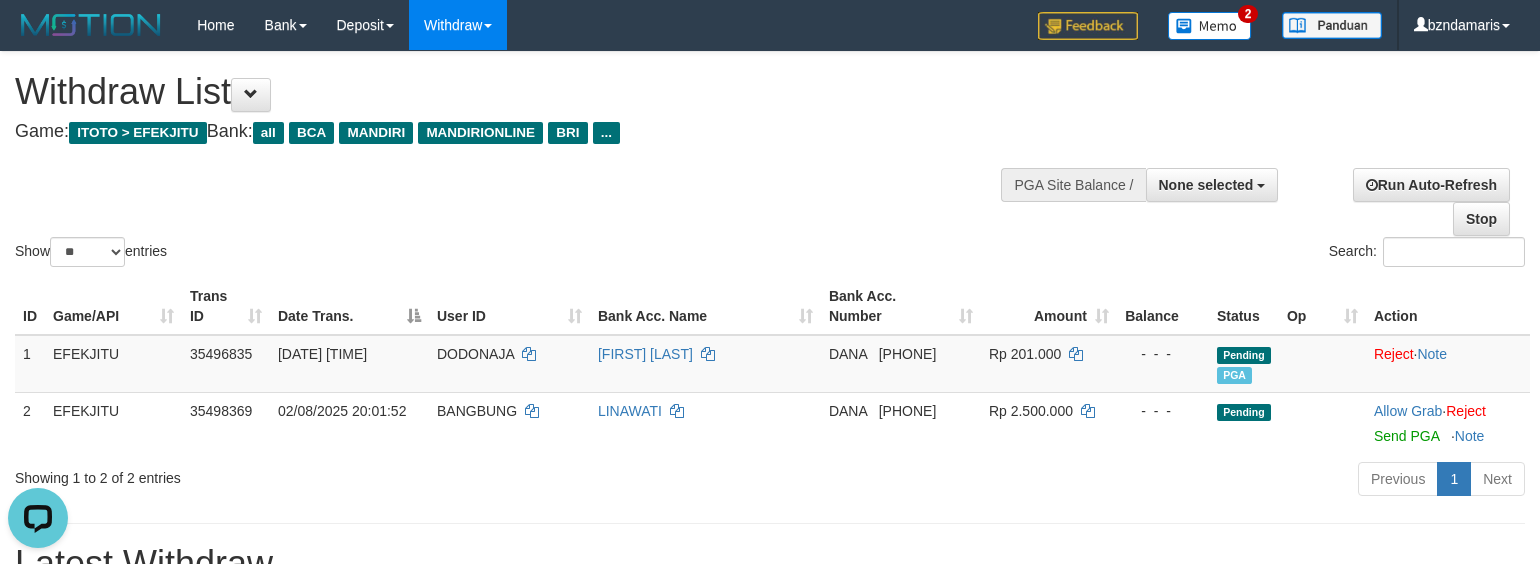 click on "Show  ** ** ** ***  entries Search:" at bounding box center [770, 161] 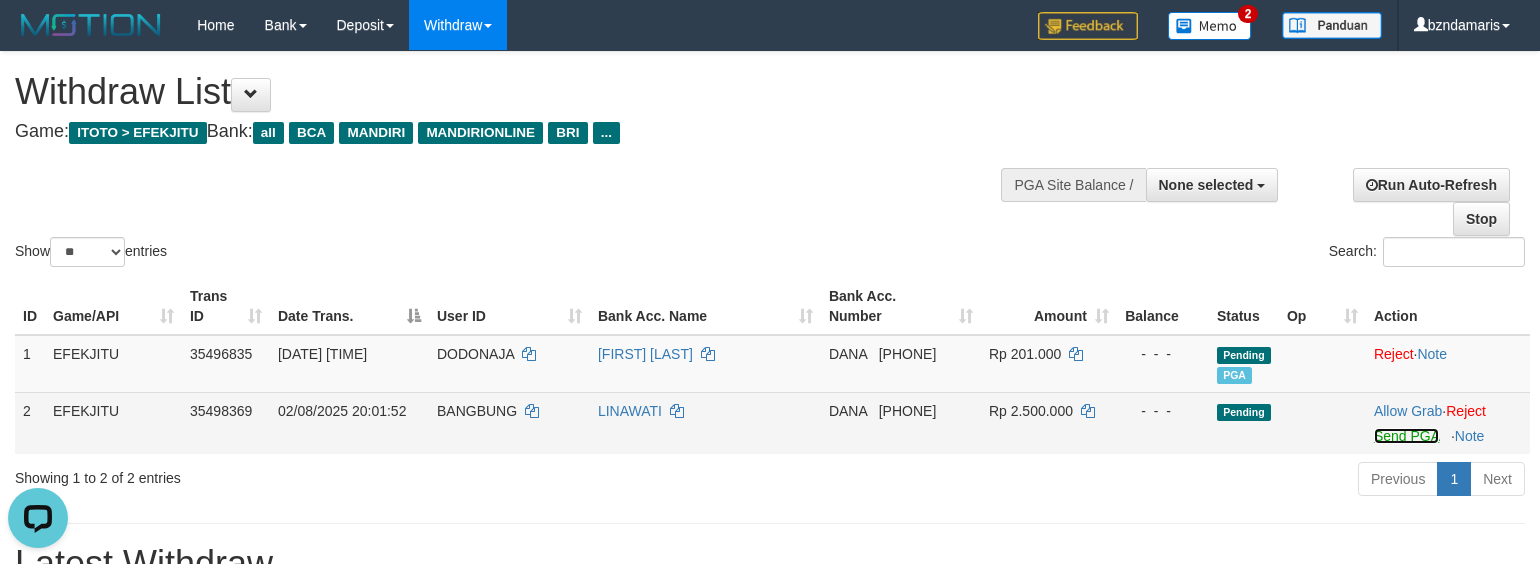 click on "Send PGA" at bounding box center (1406, 436) 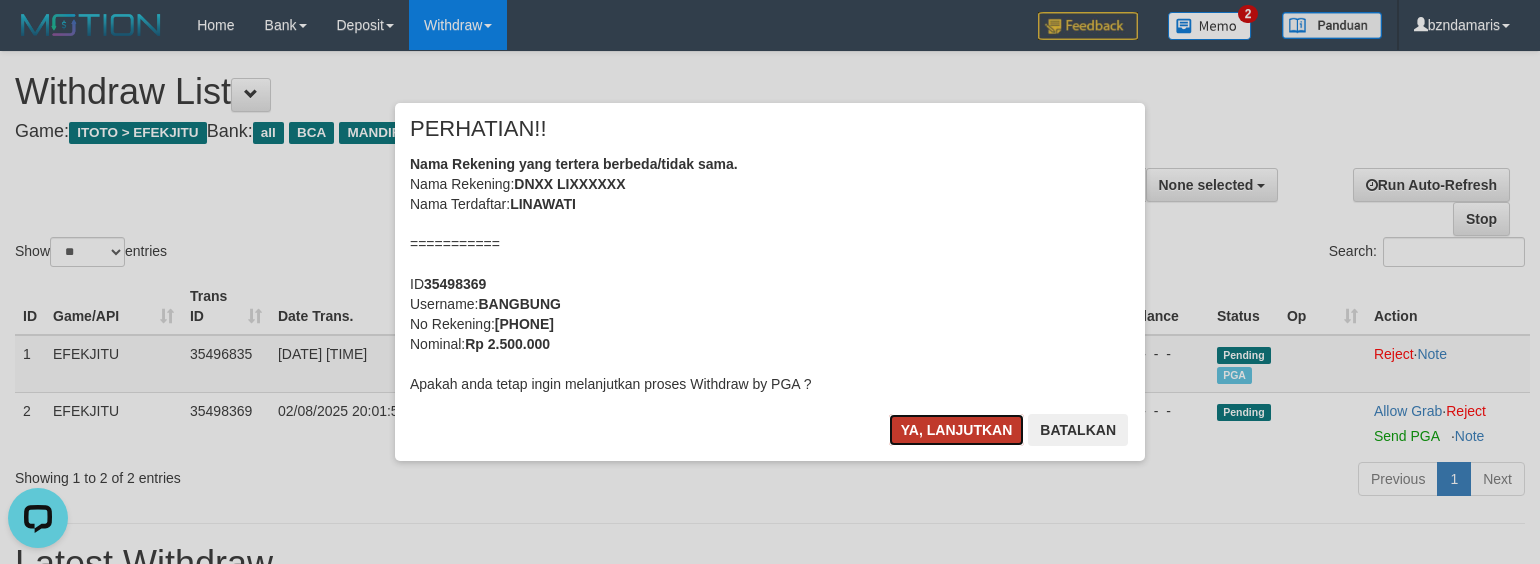 click on "Ya, lanjutkan" at bounding box center (957, 430) 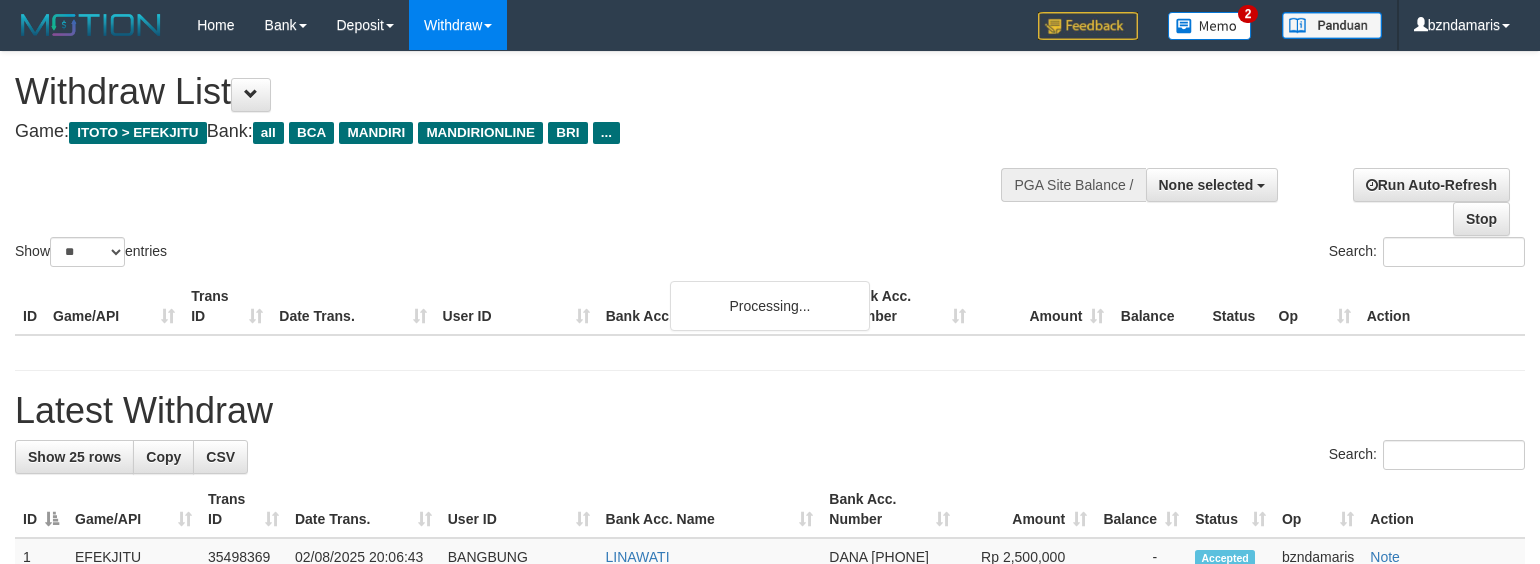 select 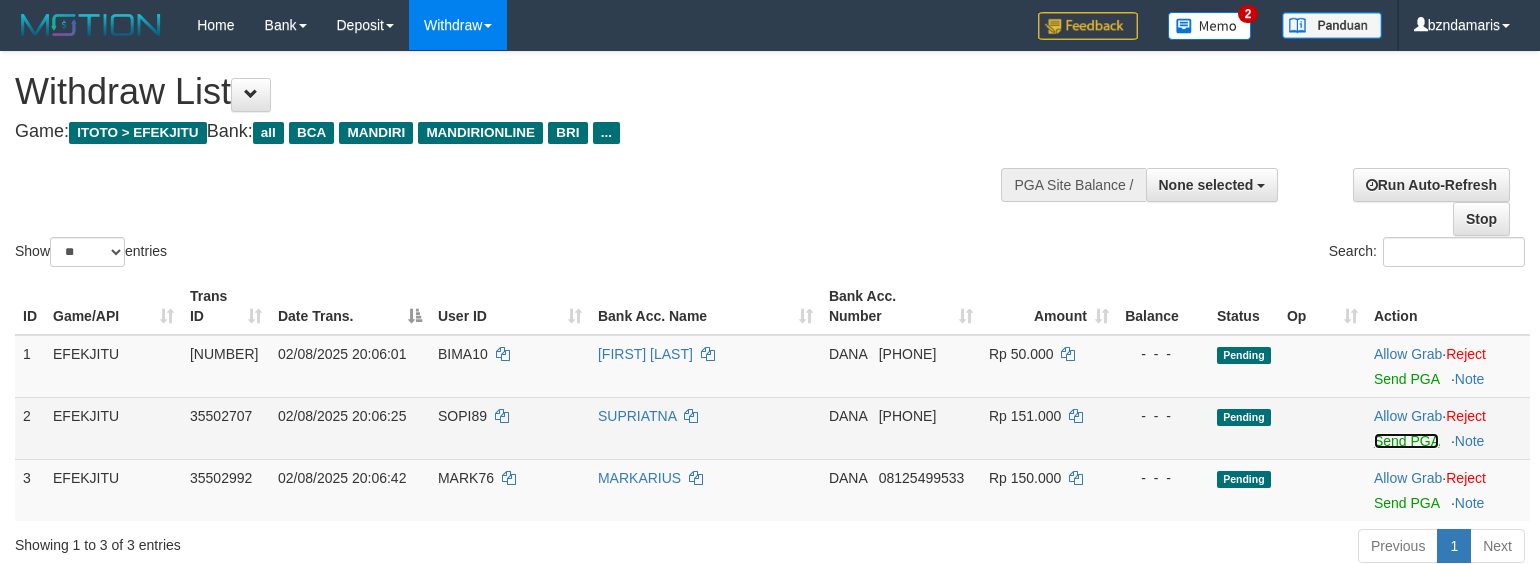 click on "Send PGA" at bounding box center [1406, 441] 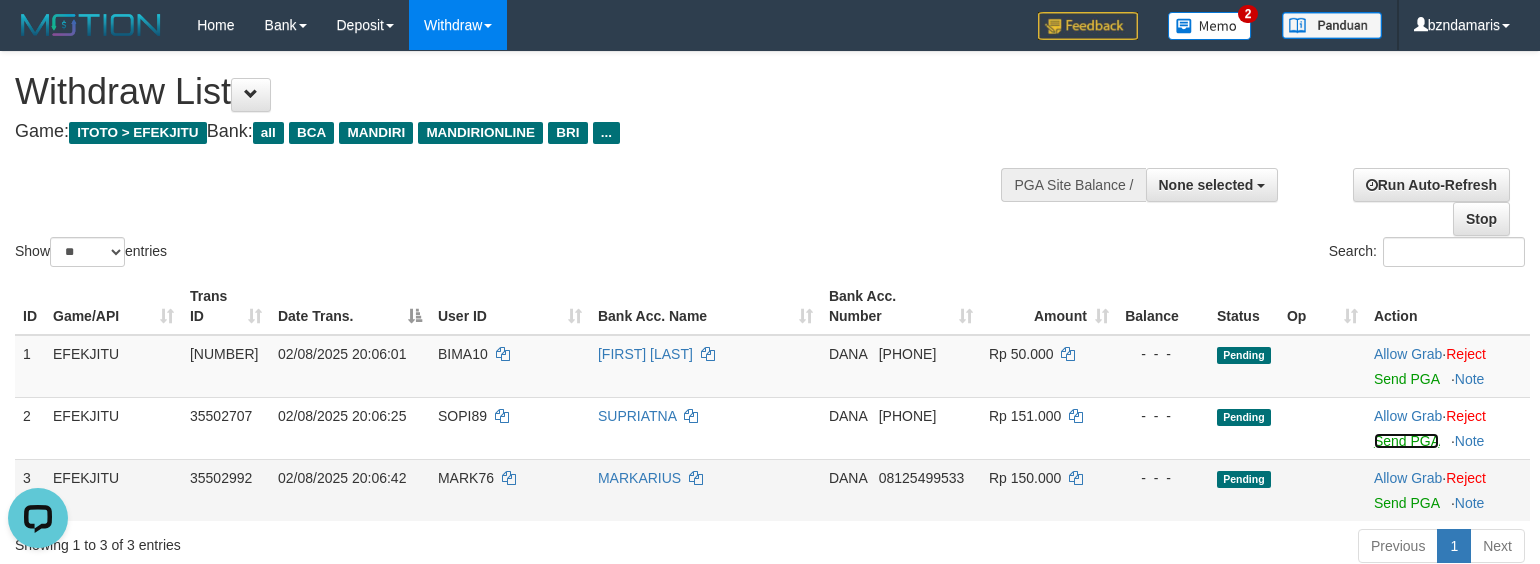 scroll, scrollTop: 0, scrollLeft: 0, axis: both 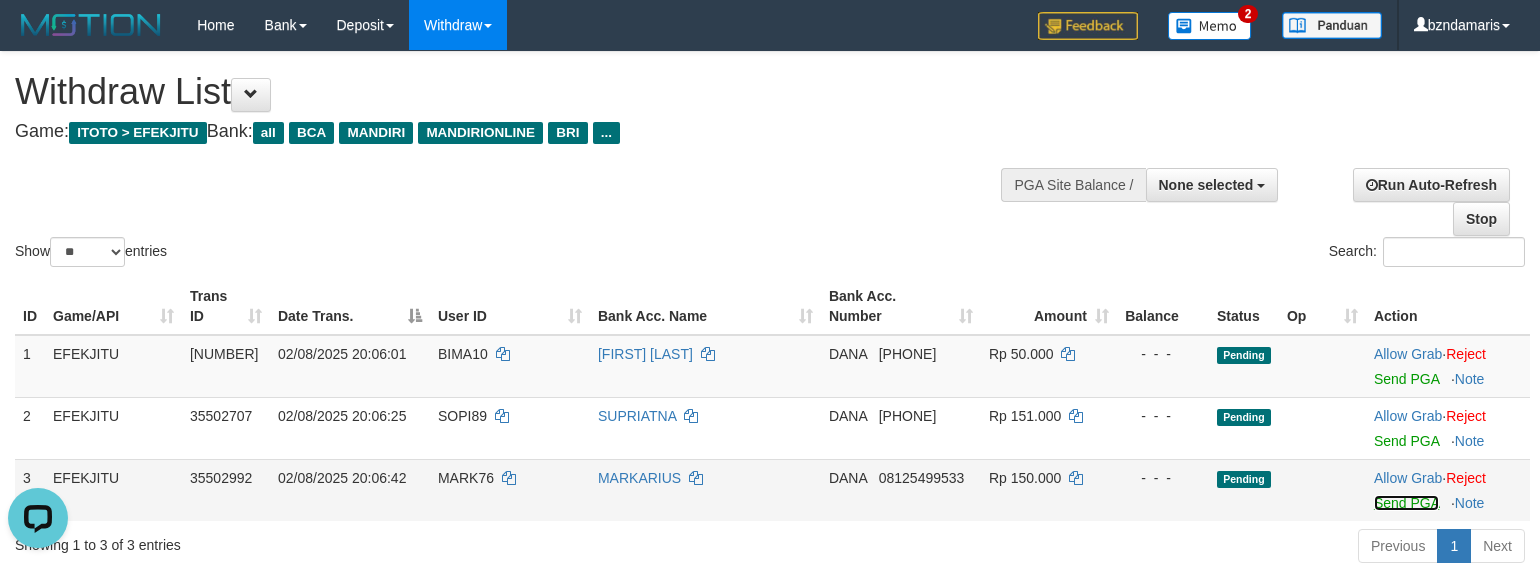 click on "Send PGA" at bounding box center [1406, 503] 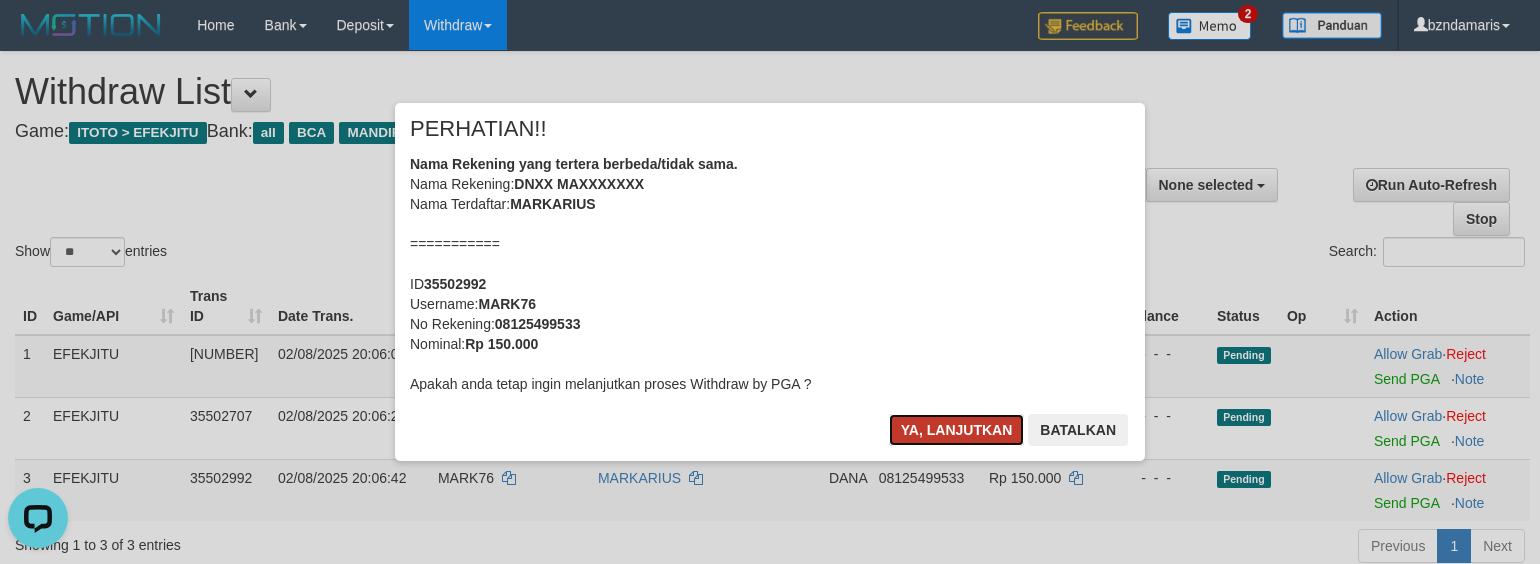 click on "Ya, lanjutkan" at bounding box center [957, 430] 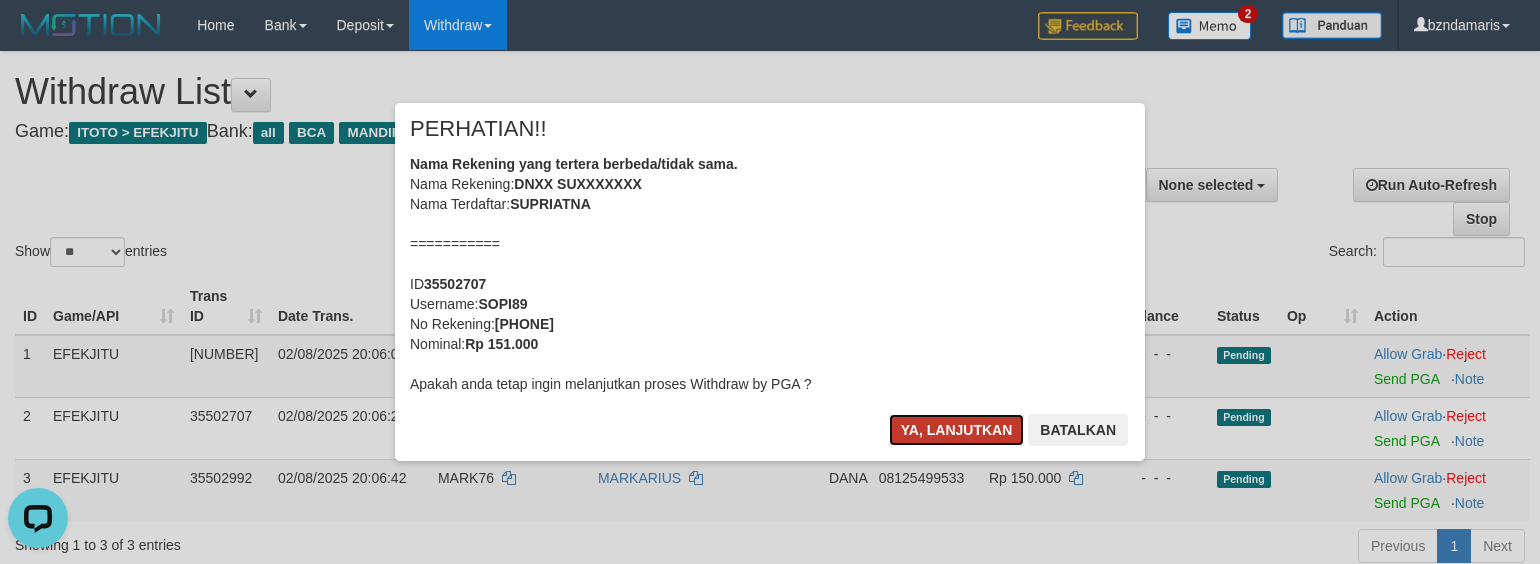 click on "Ya, lanjutkan" at bounding box center (957, 430) 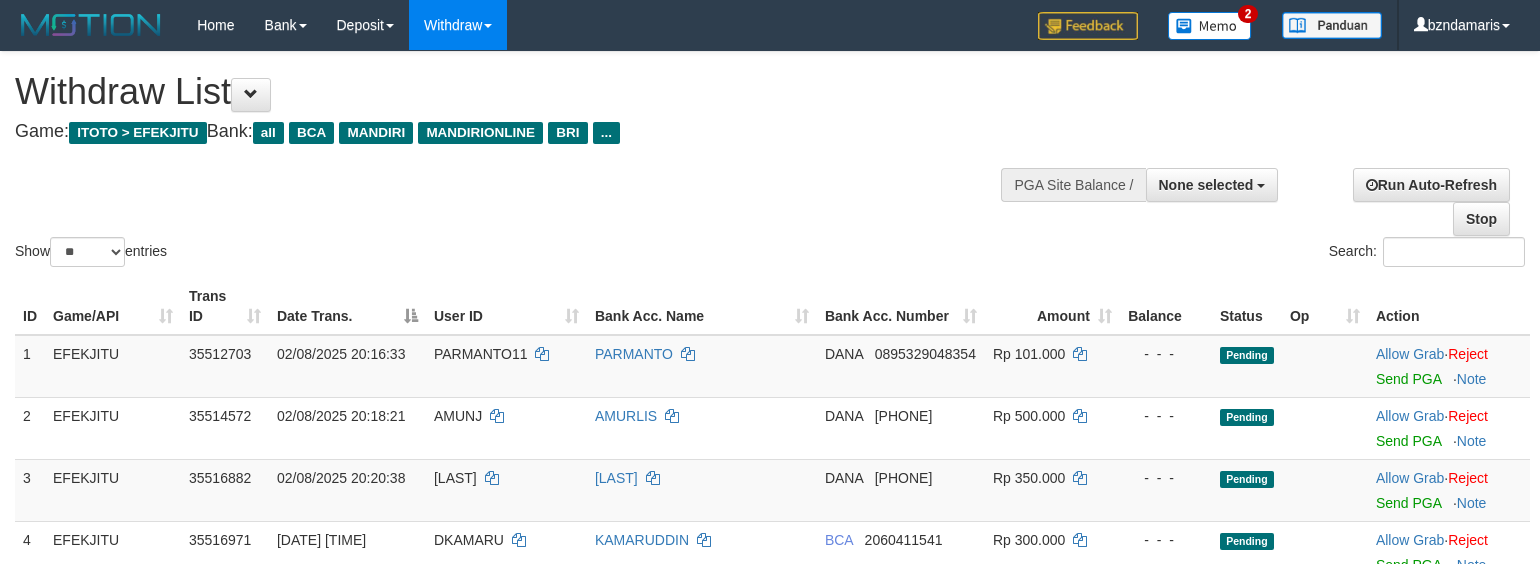 select 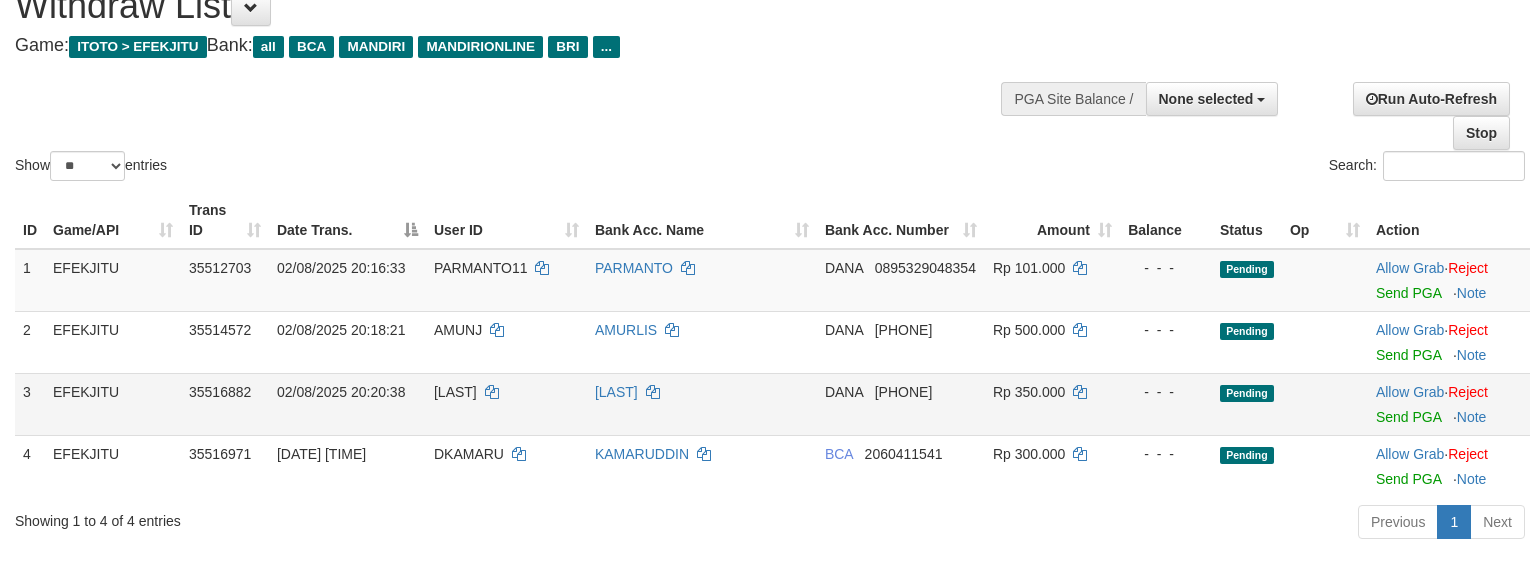 scroll, scrollTop: 133, scrollLeft: 0, axis: vertical 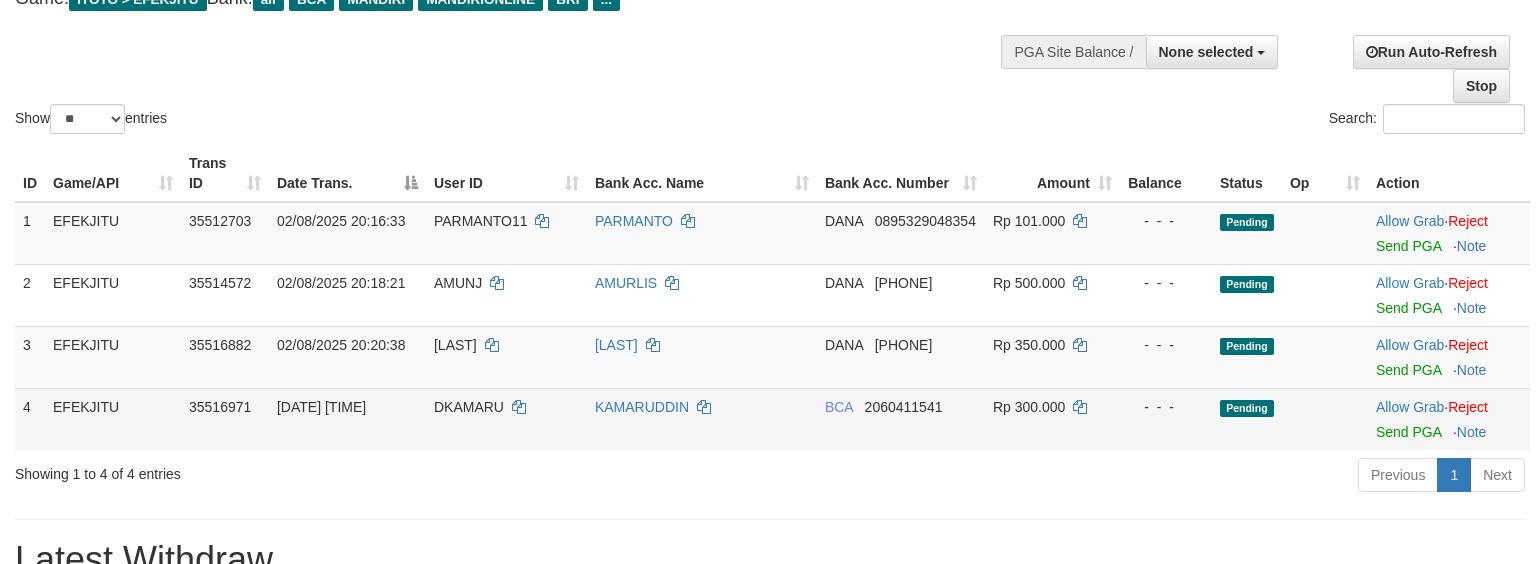 click on "Allow Grab   ·    Reject Send PGA     ·    Note" at bounding box center (1449, 419) 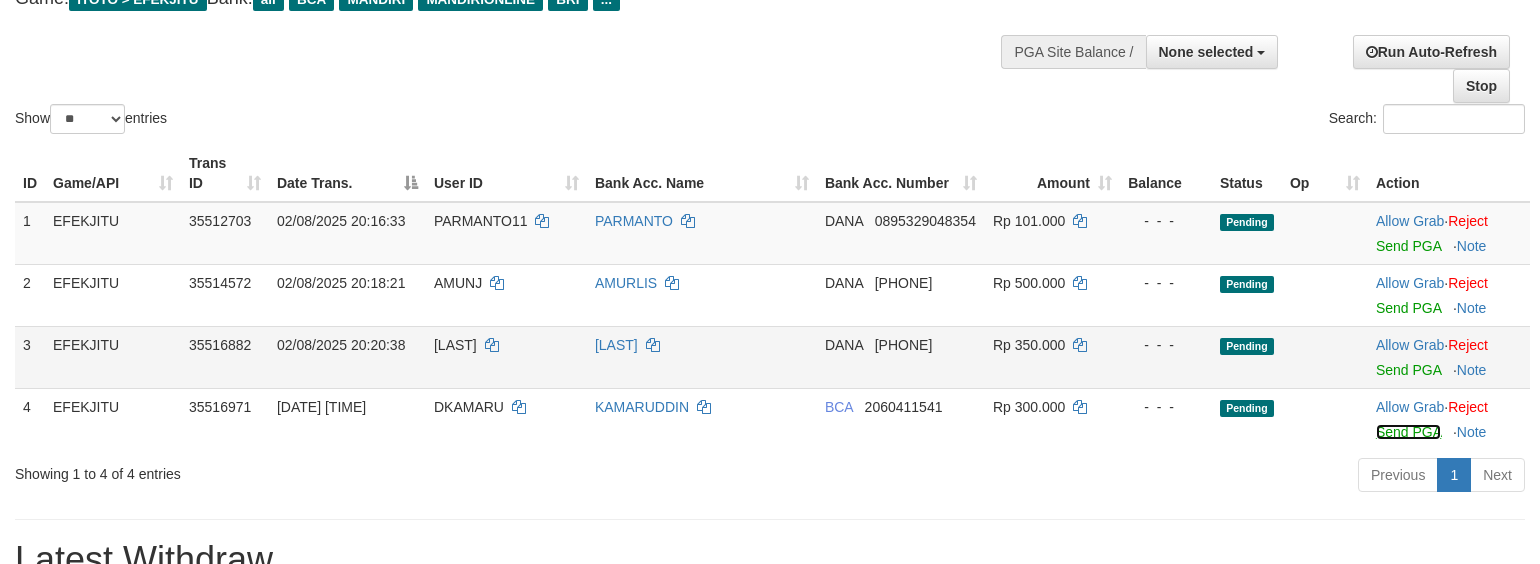 click on "Send PGA" at bounding box center [1408, 432] 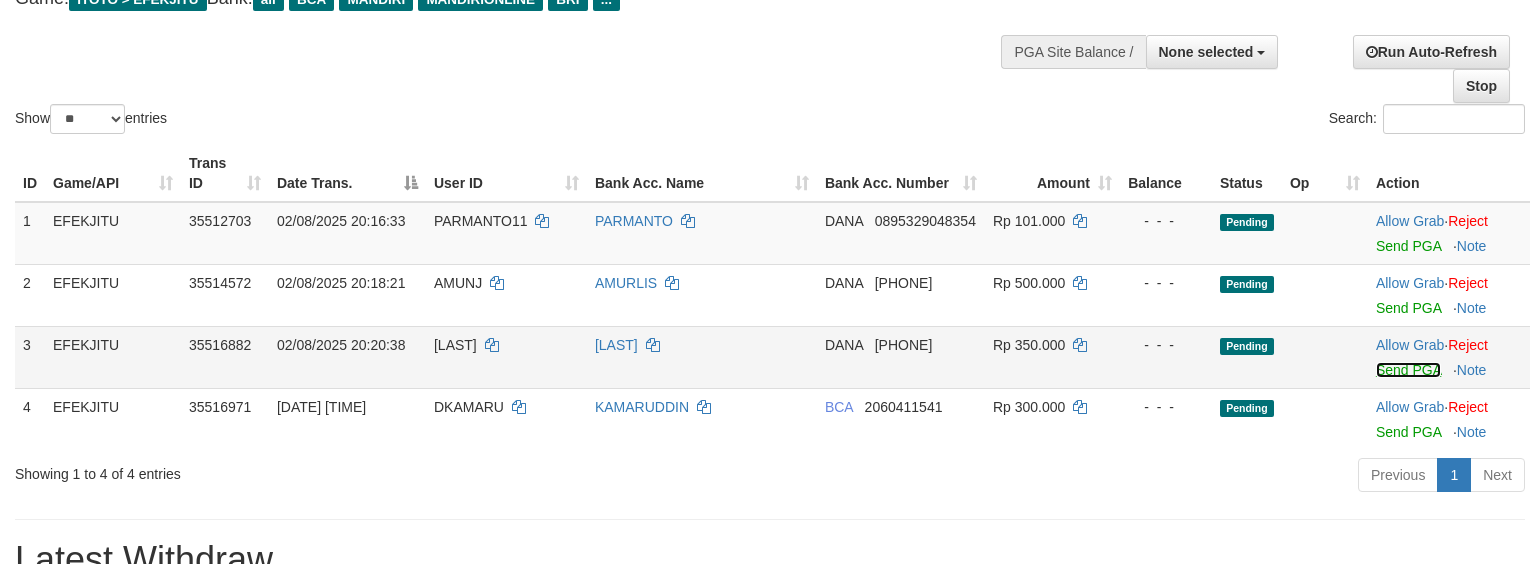 click on "Send PGA" at bounding box center (1408, 370) 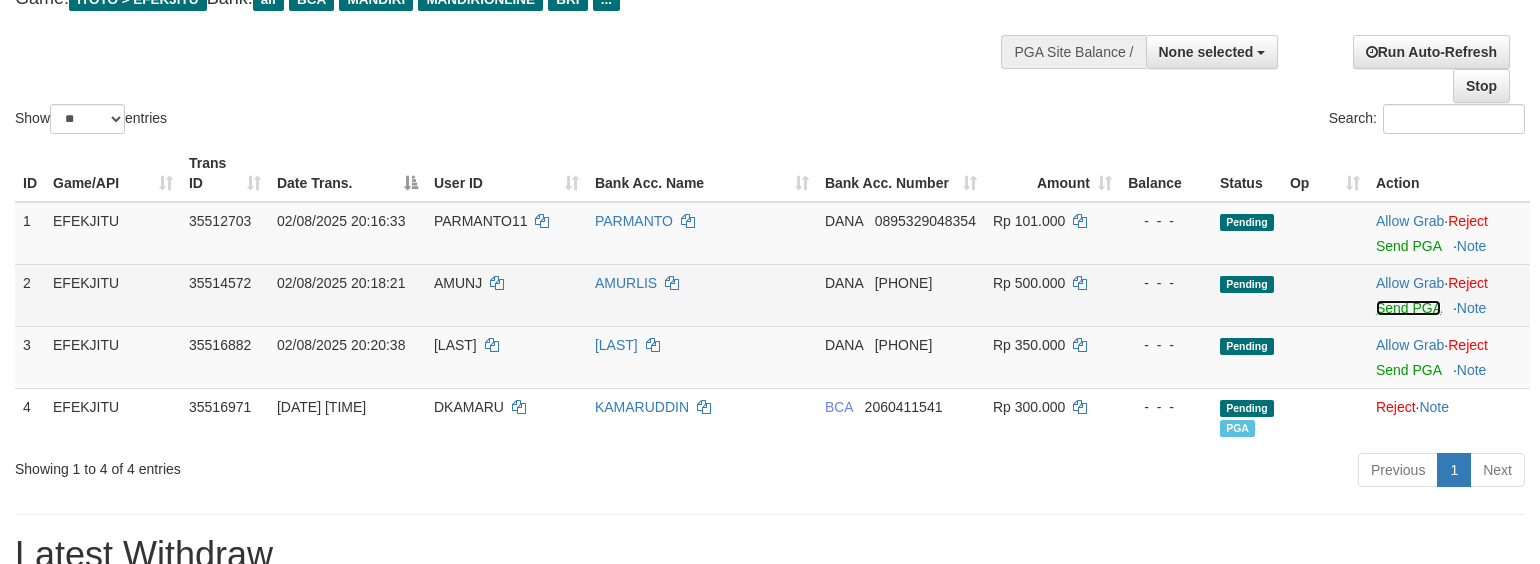 click on "Send PGA" at bounding box center (1408, 308) 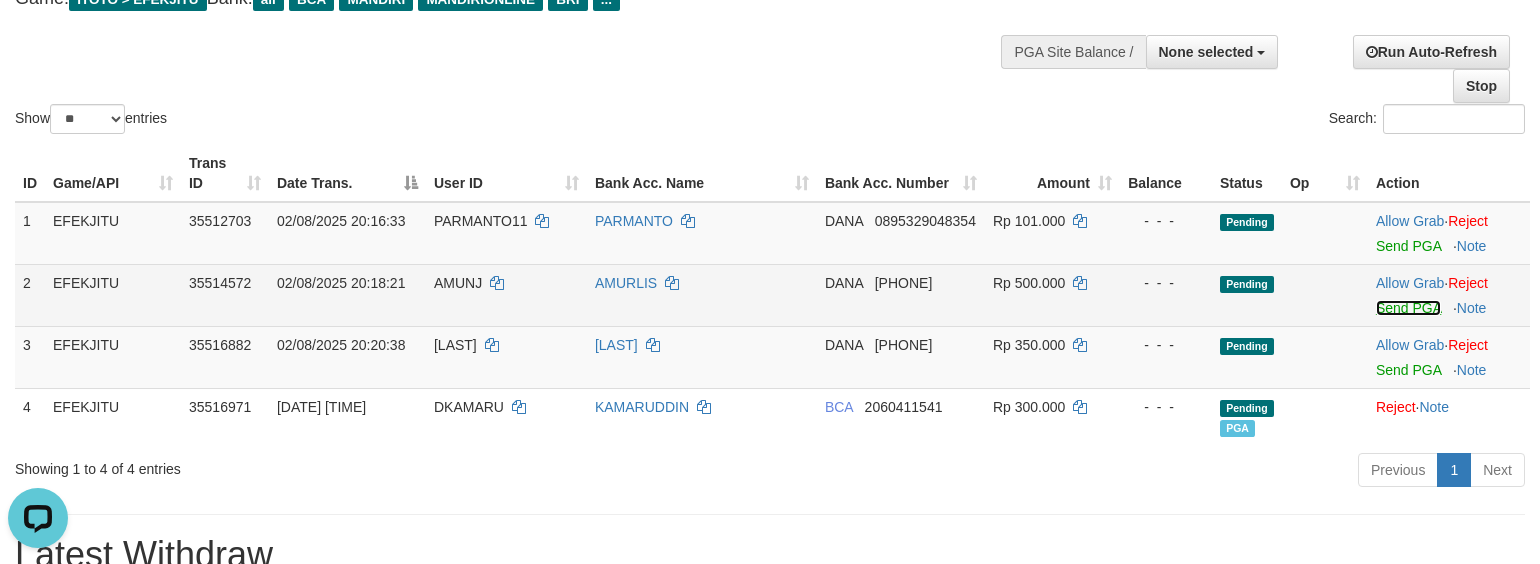 scroll, scrollTop: 0, scrollLeft: 0, axis: both 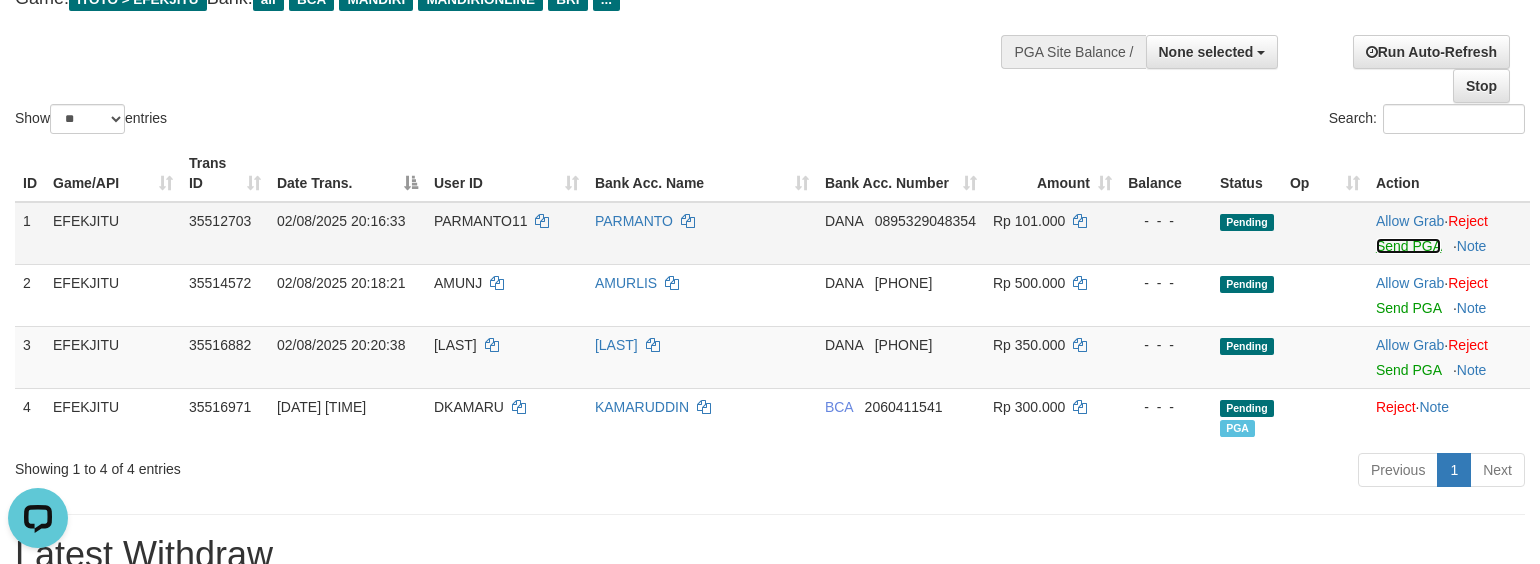 click on "Send PGA" at bounding box center [1408, 246] 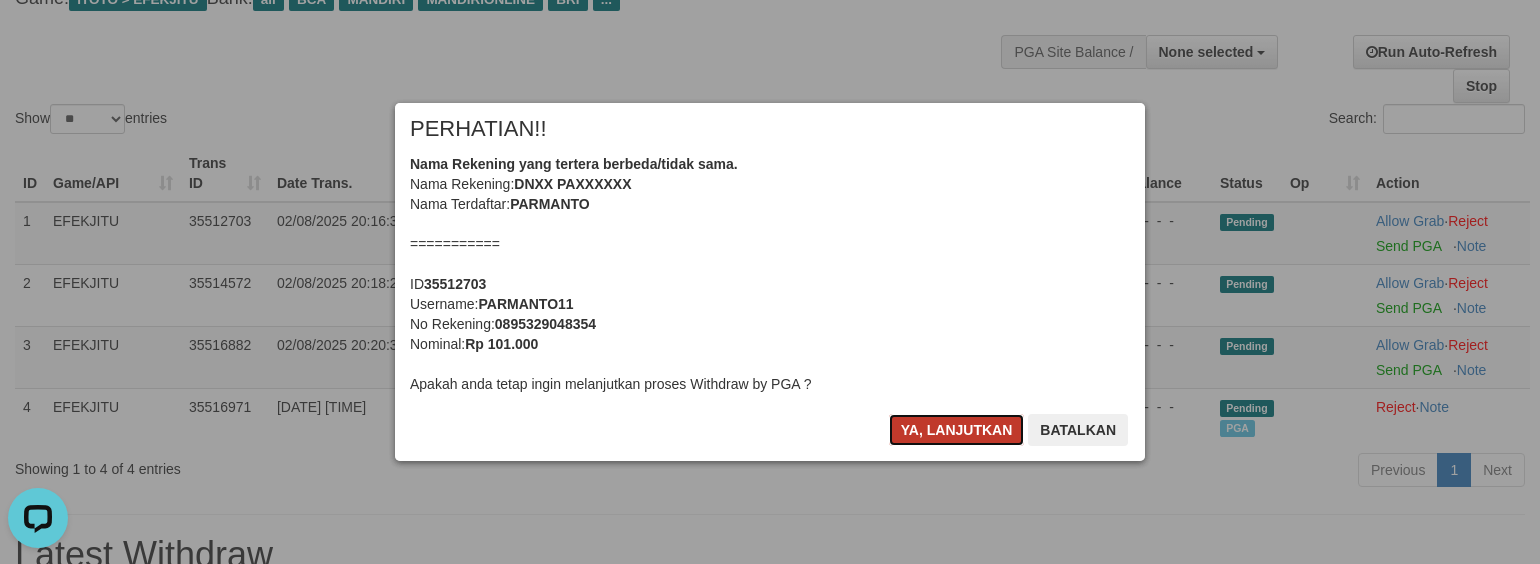 click on "Ya, lanjutkan" at bounding box center [957, 430] 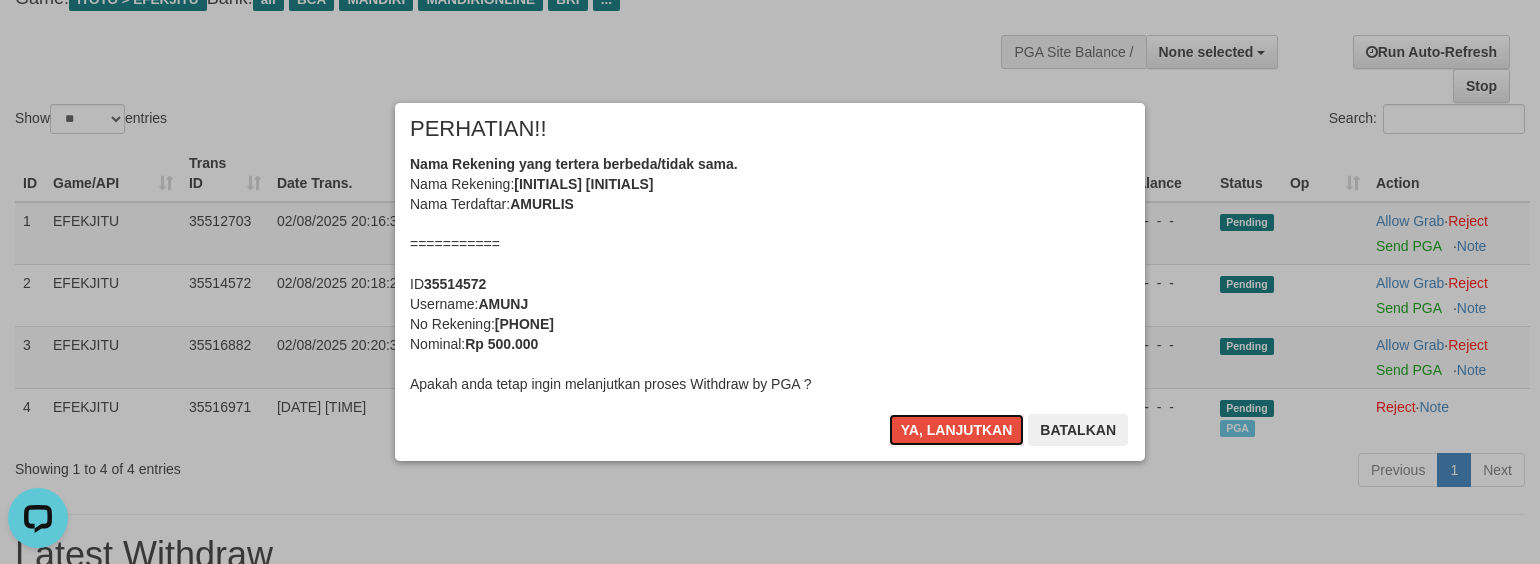 click on "Ya, lanjutkan" at bounding box center (957, 430) 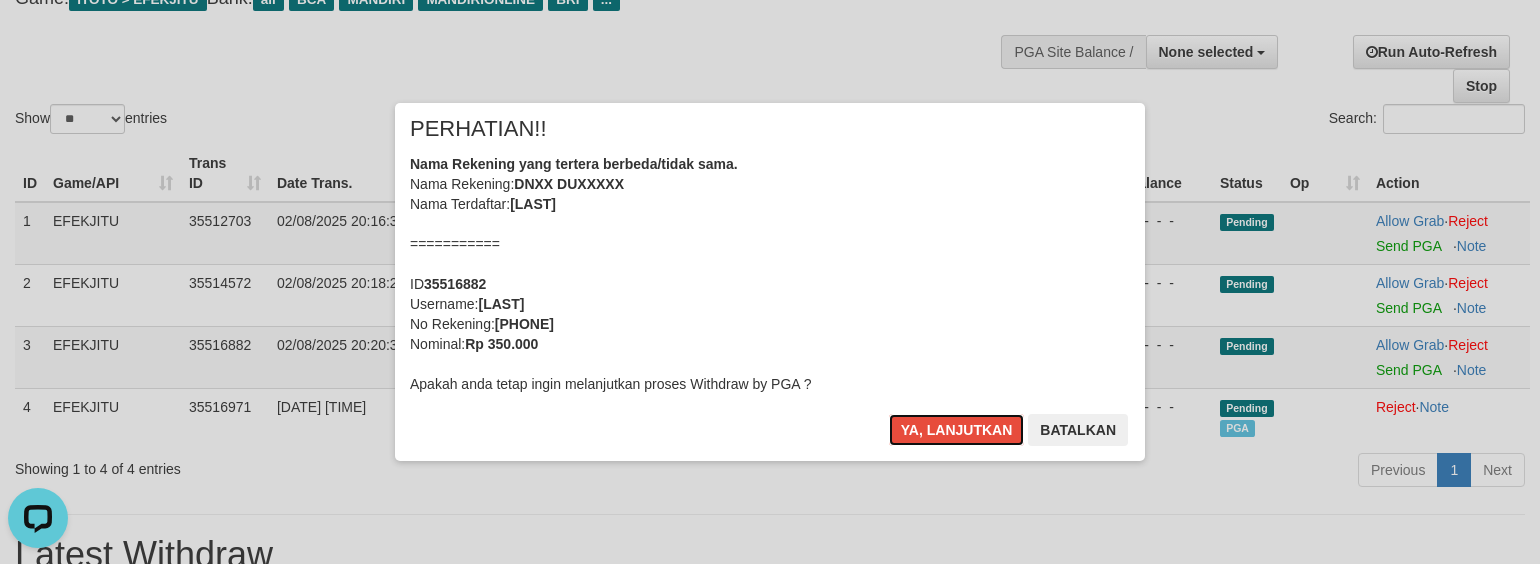 click on "Ya, lanjutkan" at bounding box center (957, 430) 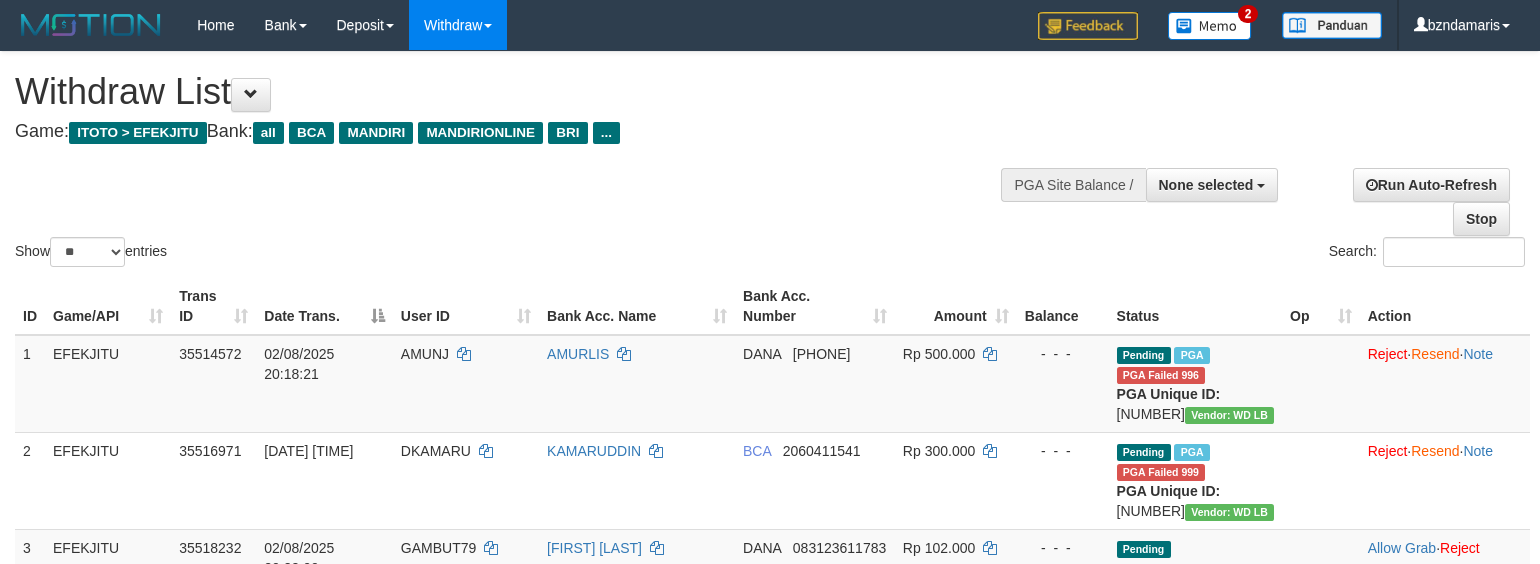 select 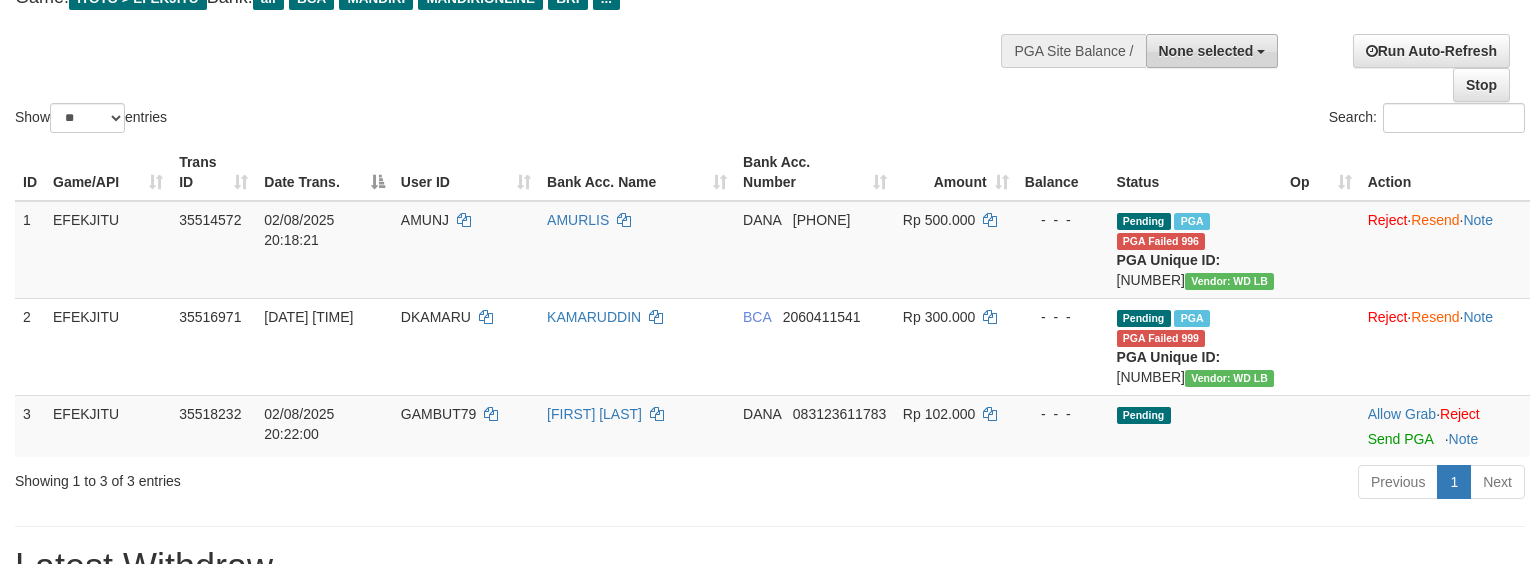 click on "None selected" at bounding box center (1212, 51) 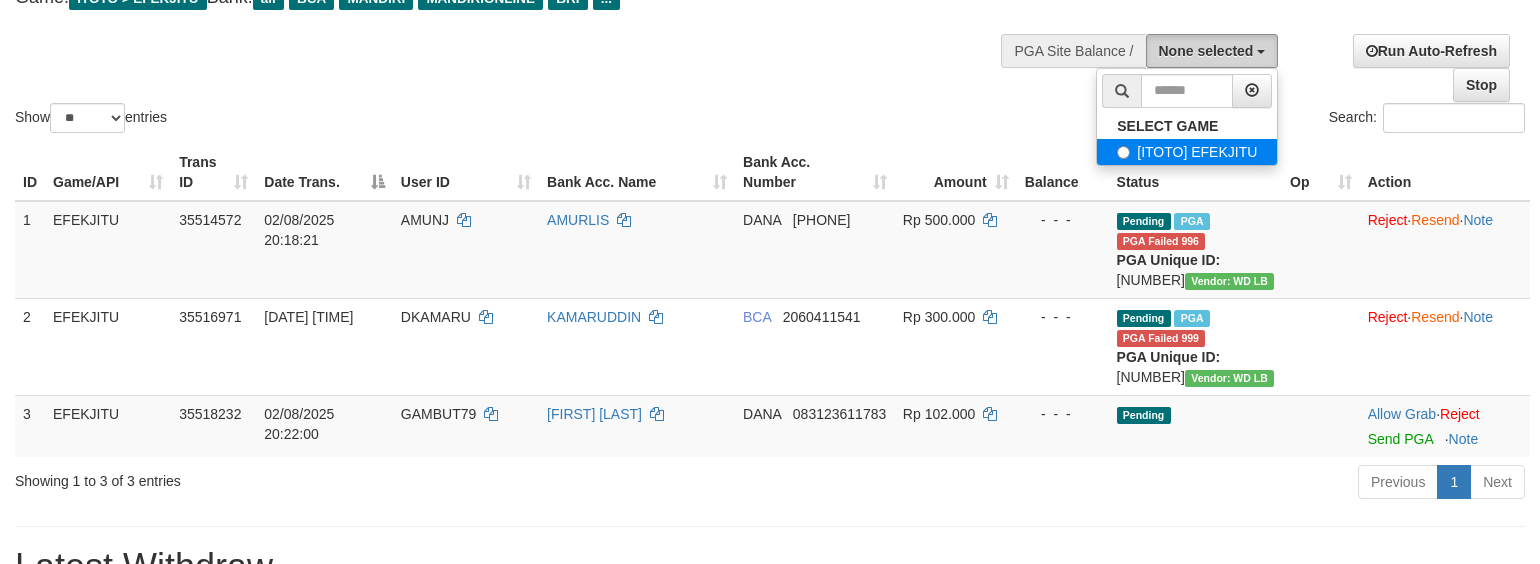 scroll, scrollTop: 133, scrollLeft: 0, axis: vertical 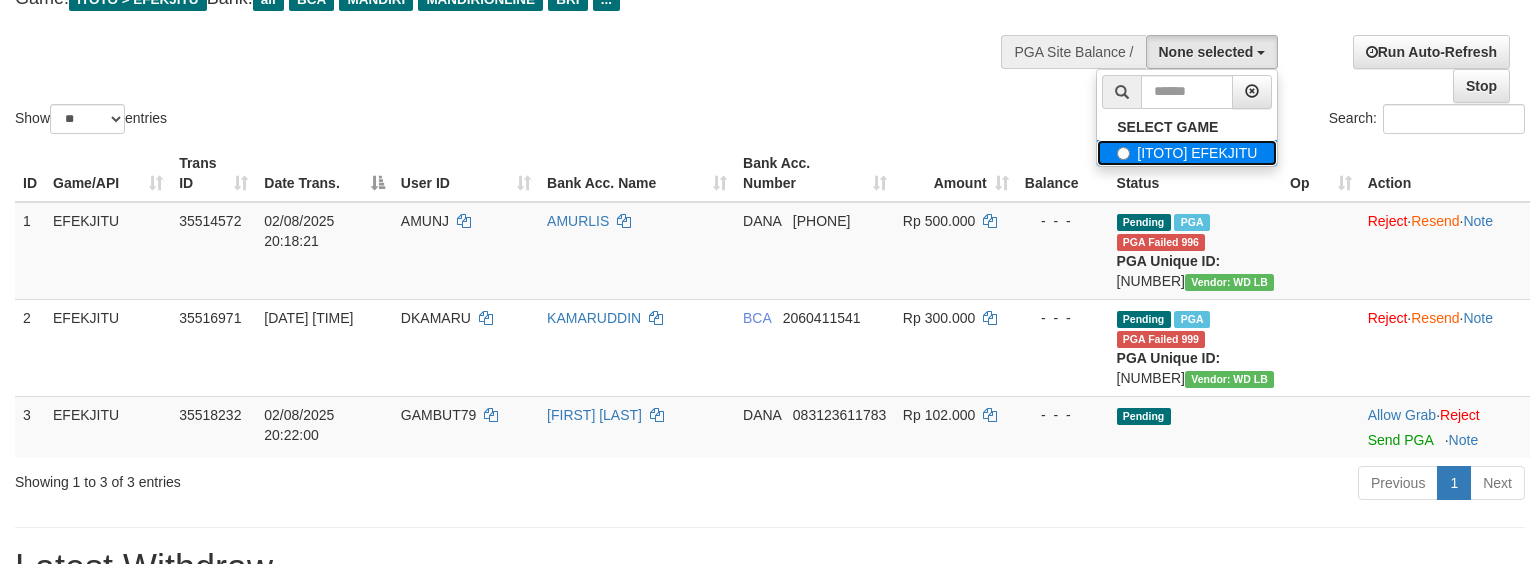 click on "[ITOTO] EFEKJITU" at bounding box center (1187, 153) 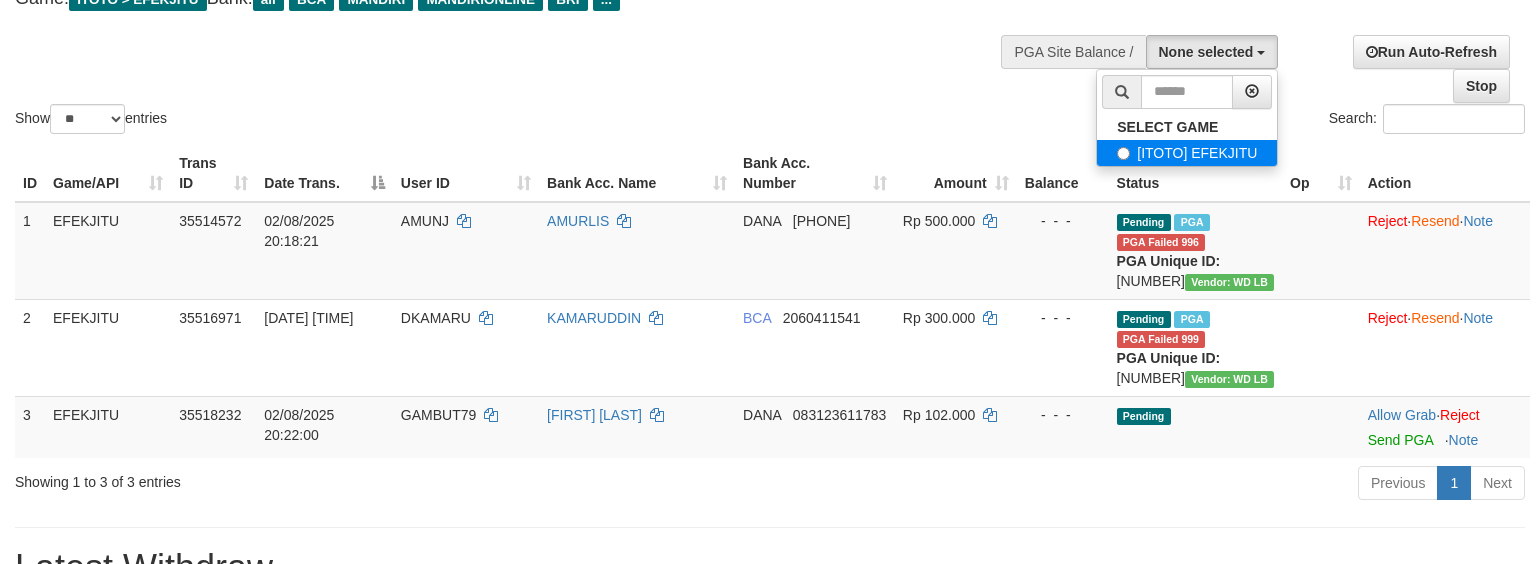select on "****" 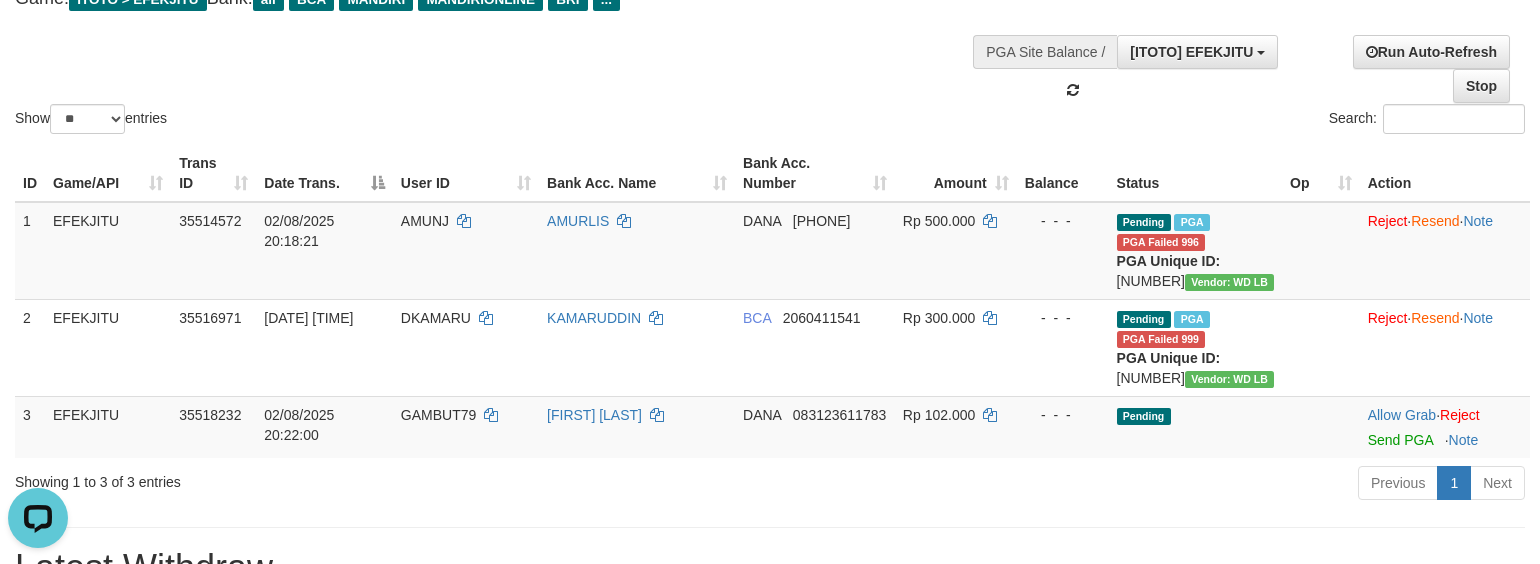 scroll, scrollTop: 0, scrollLeft: 0, axis: both 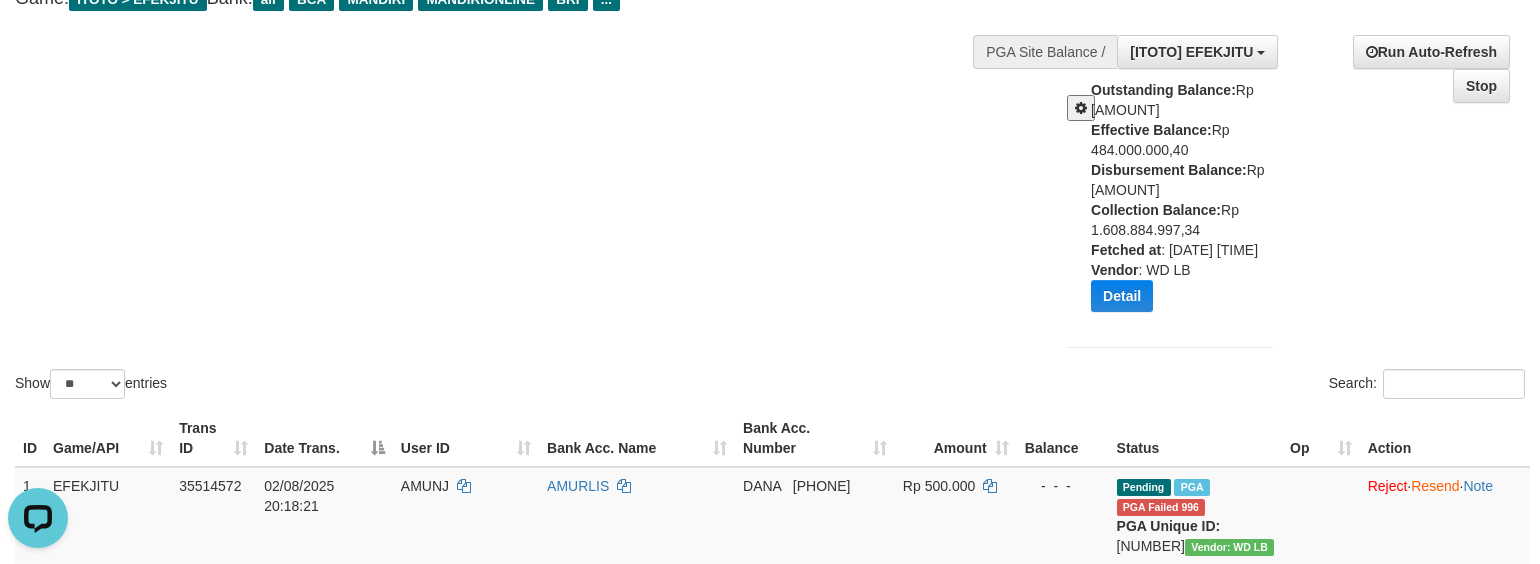 click at bounding box center (1081, 108) 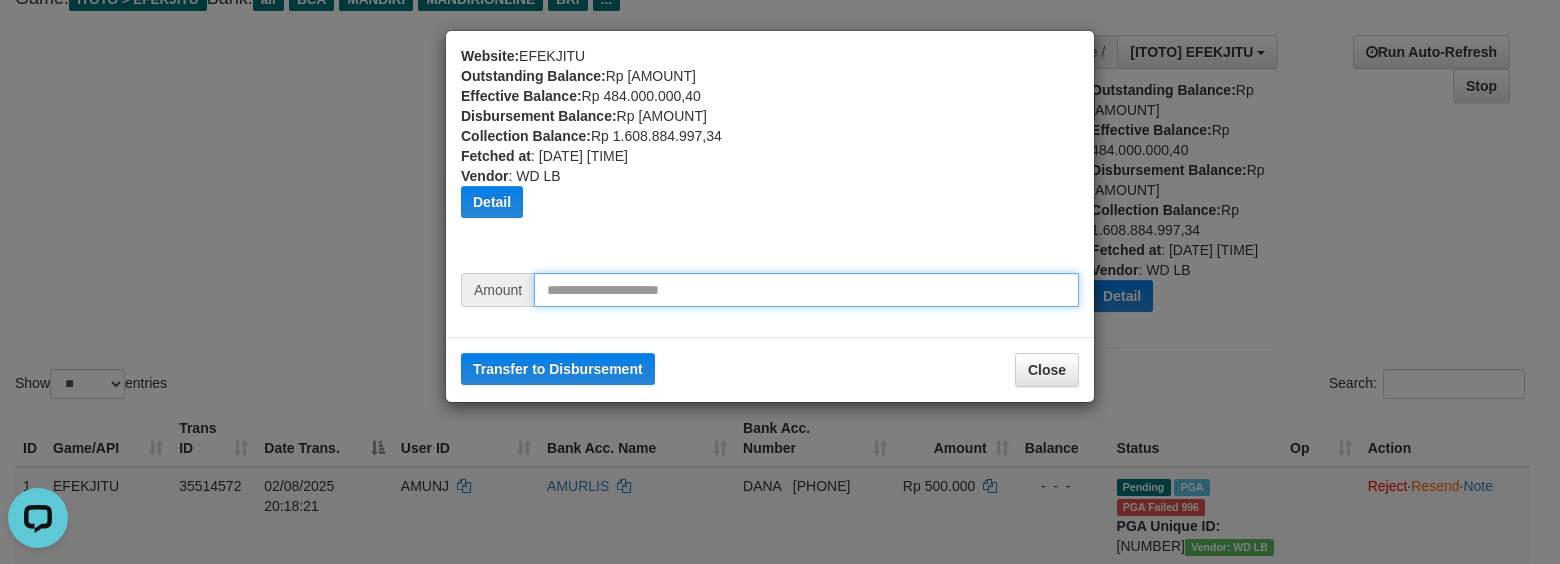 click at bounding box center [806, 290] 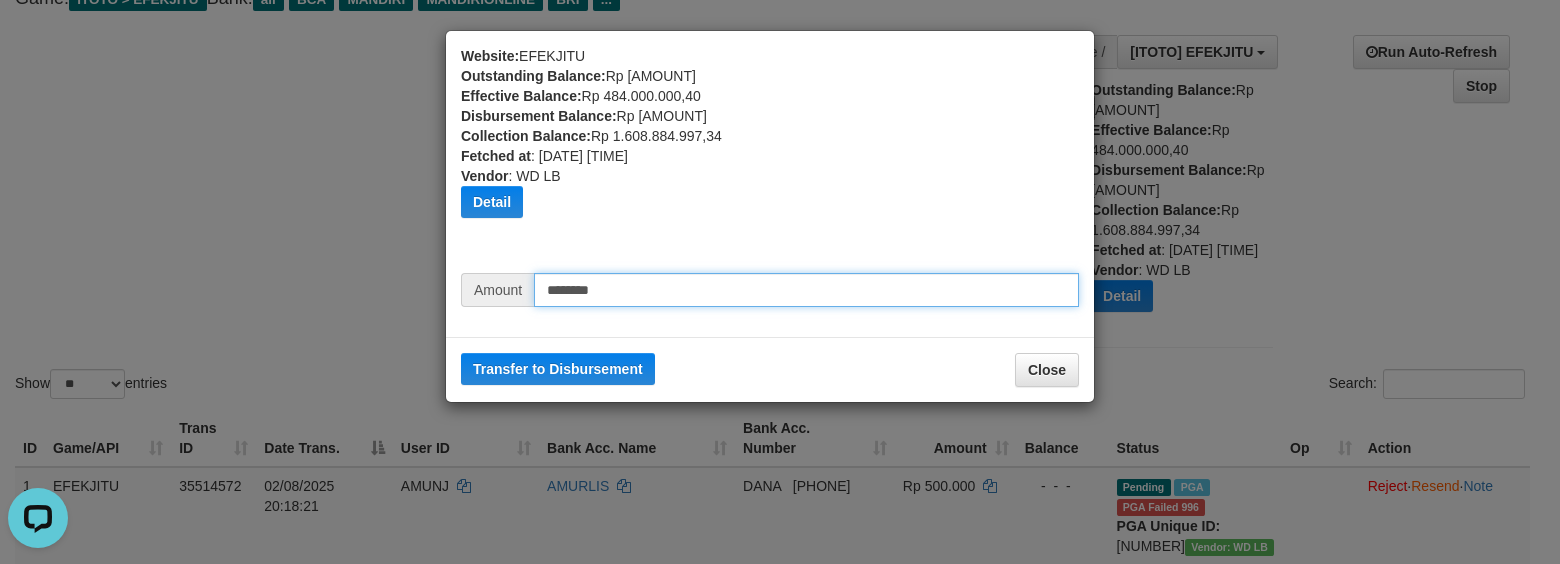 type on "********" 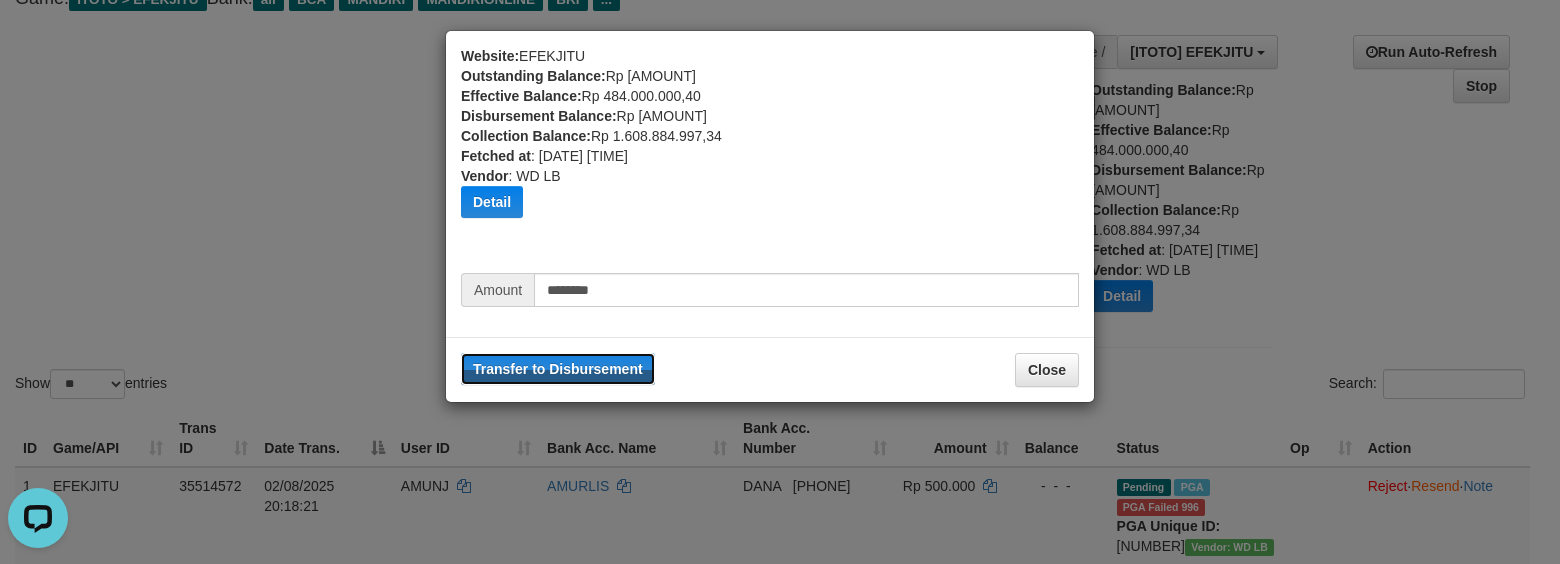 click on "Transfer to Disbursement" at bounding box center (558, 369) 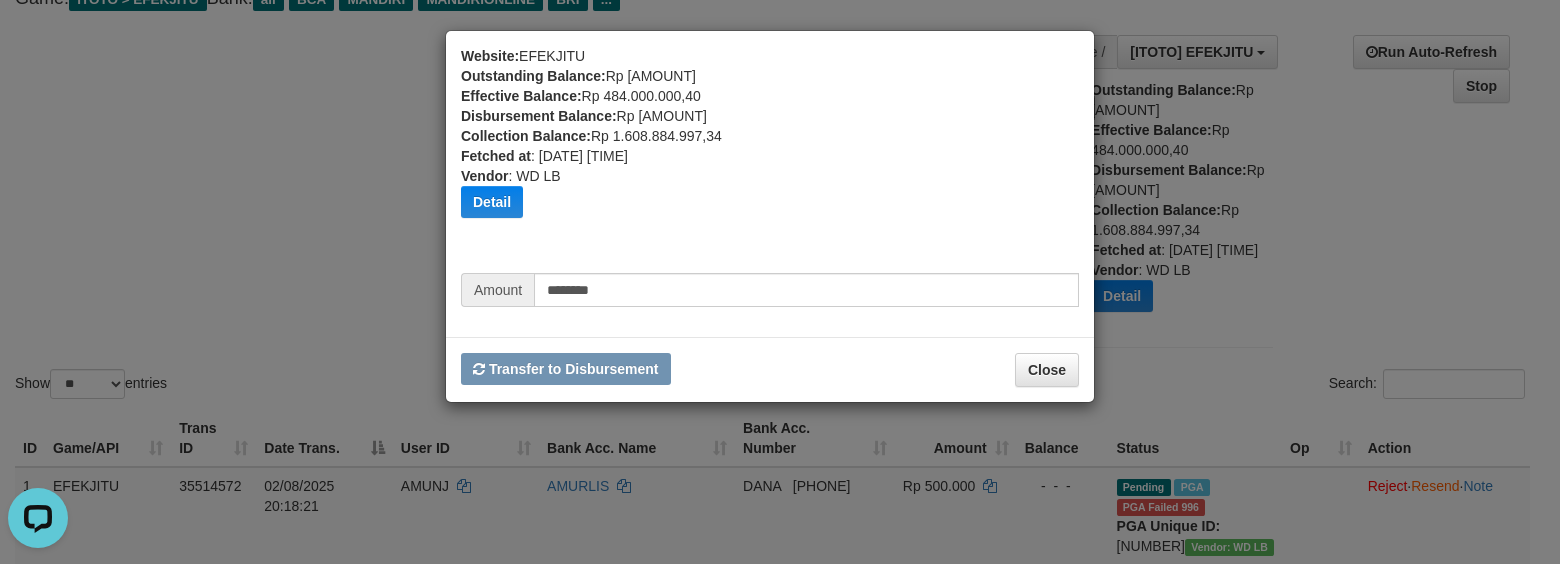 type 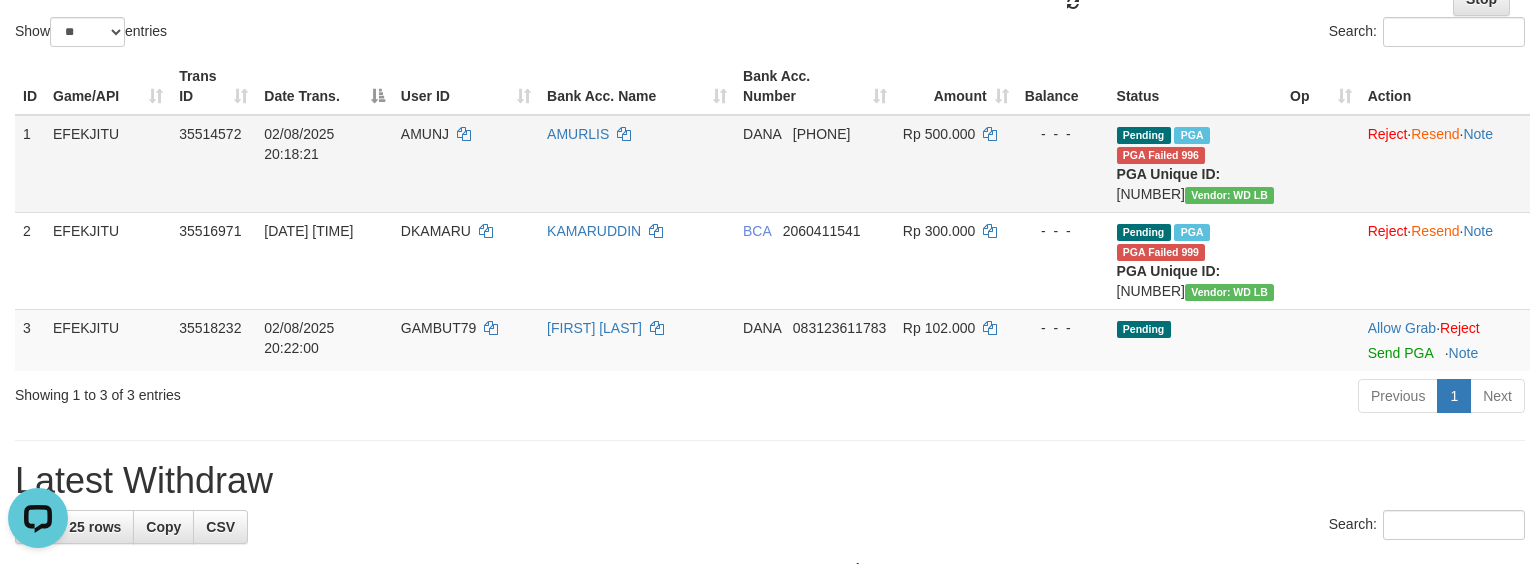 scroll, scrollTop: 400, scrollLeft: 0, axis: vertical 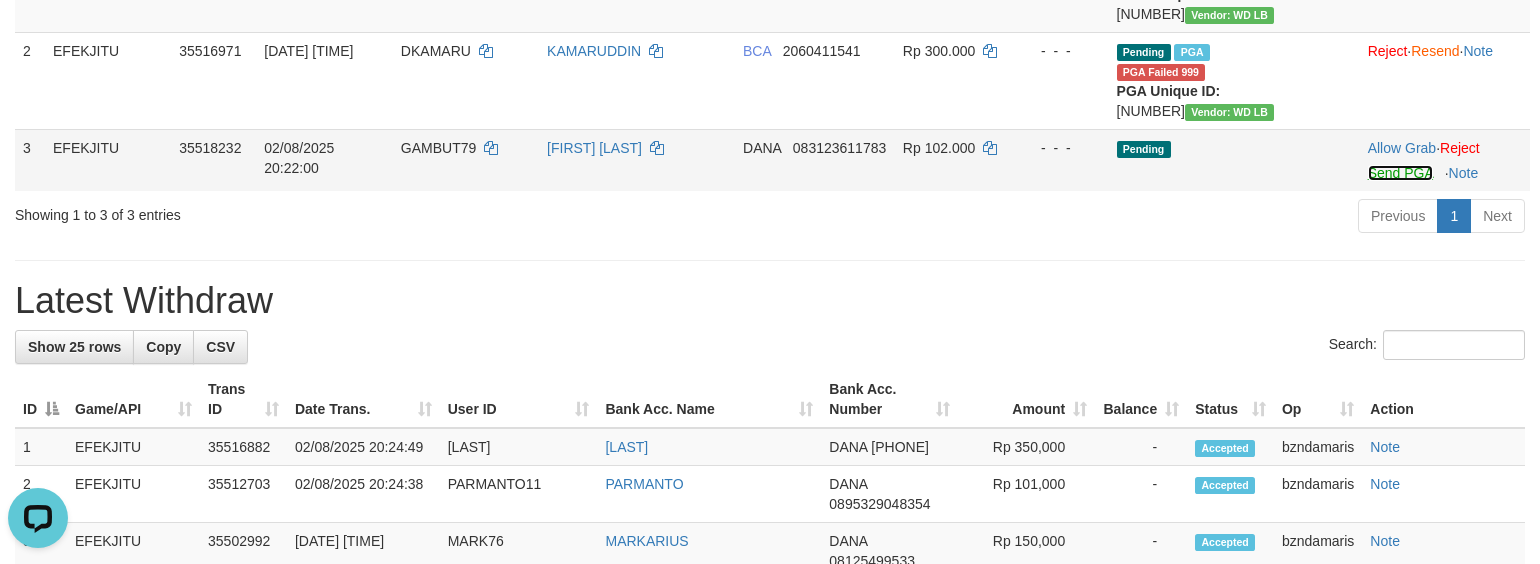 click on "Send PGA" at bounding box center (1400, 173) 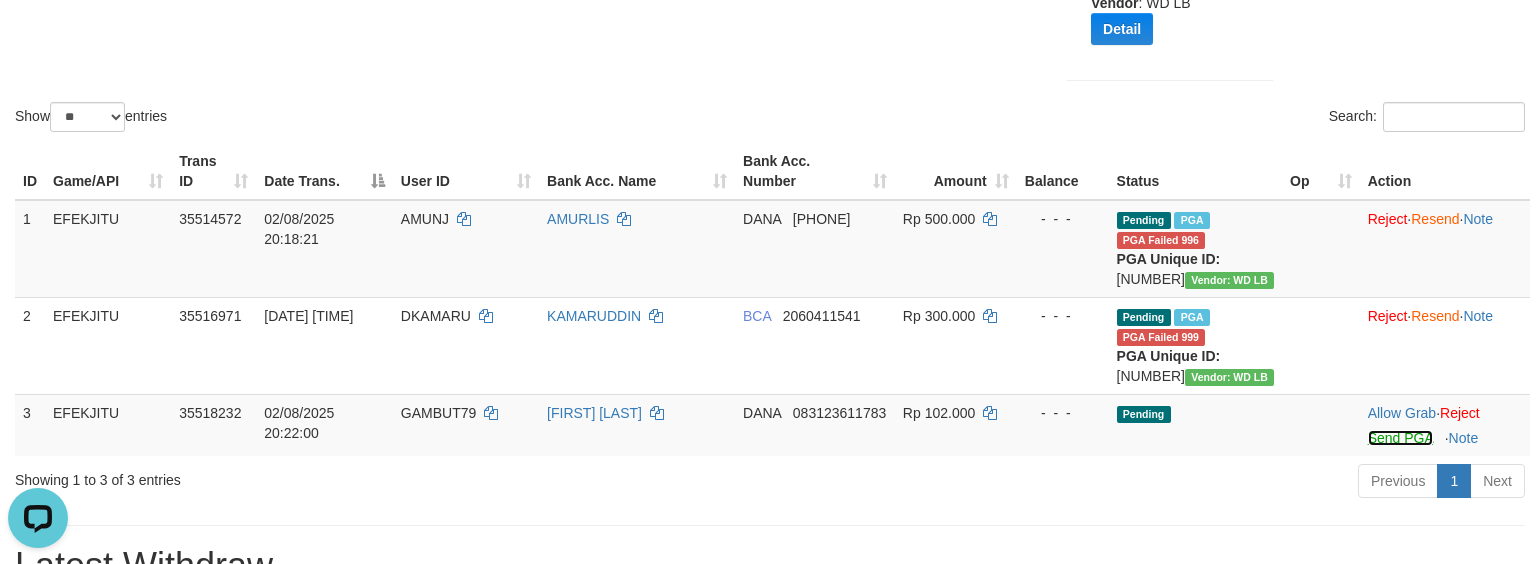 scroll, scrollTop: 684, scrollLeft: 0, axis: vertical 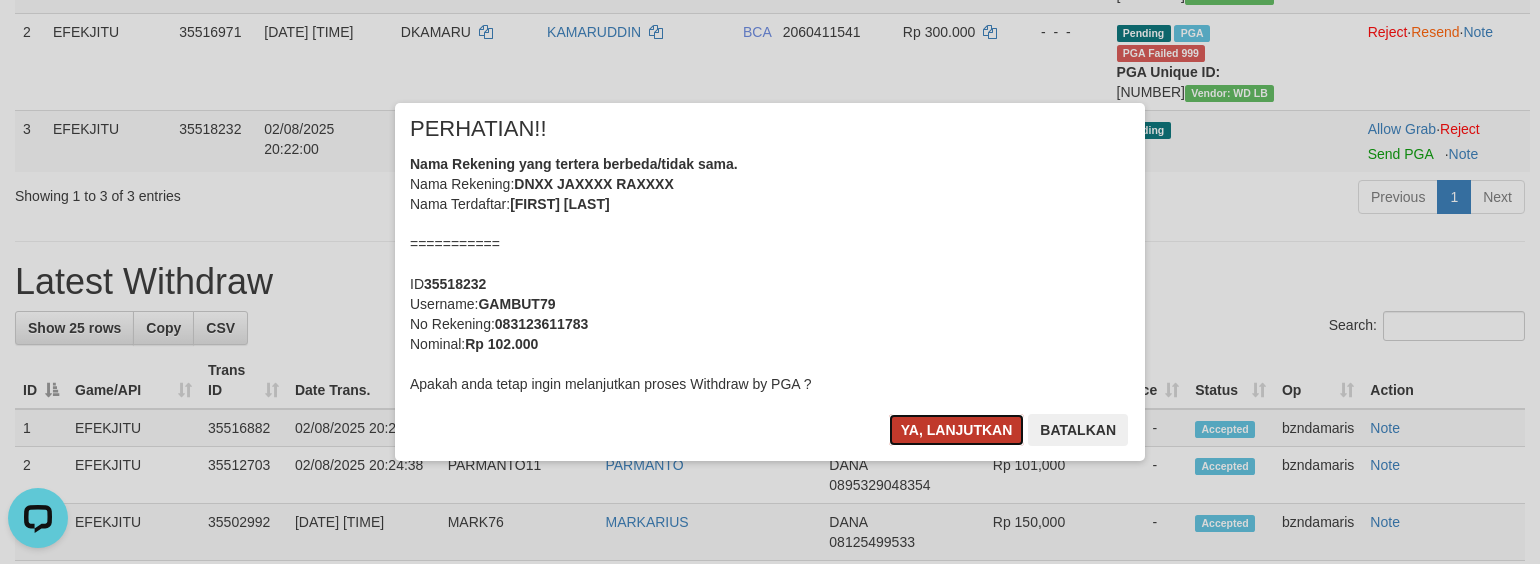 click on "Ya, lanjutkan" at bounding box center [957, 430] 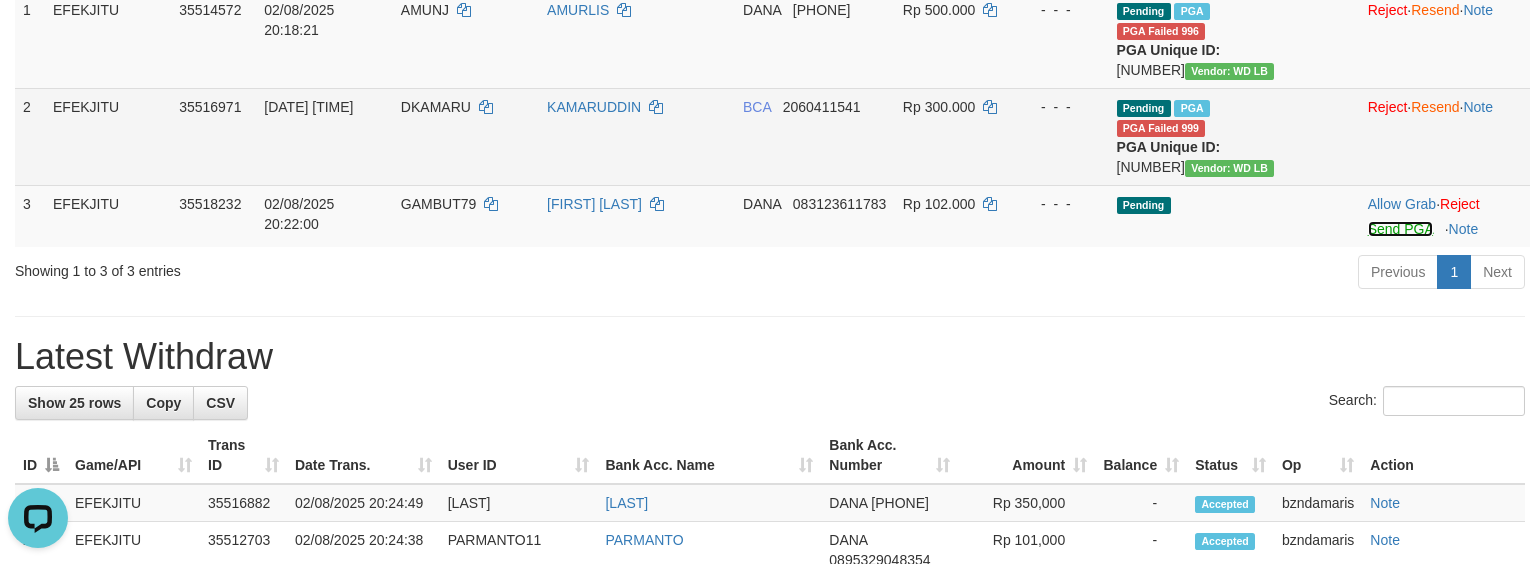 scroll, scrollTop: 550, scrollLeft: 0, axis: vertical 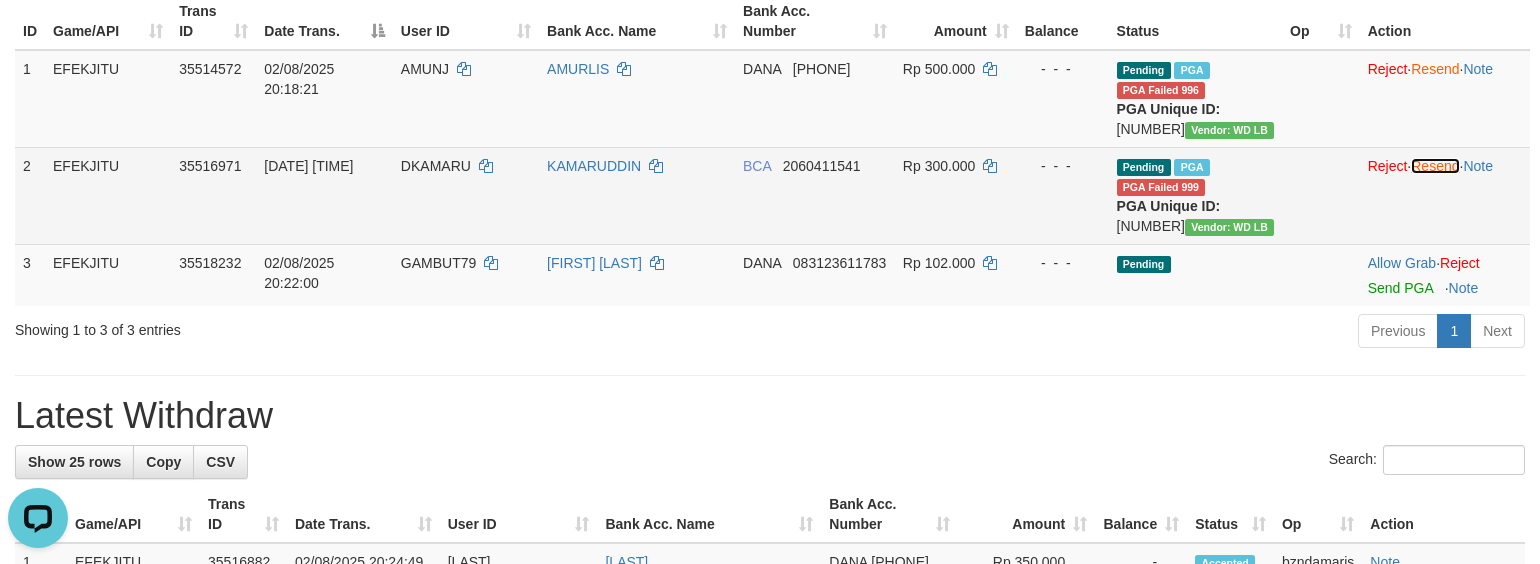 click on "Resend" at bounding box center [1435, 166] 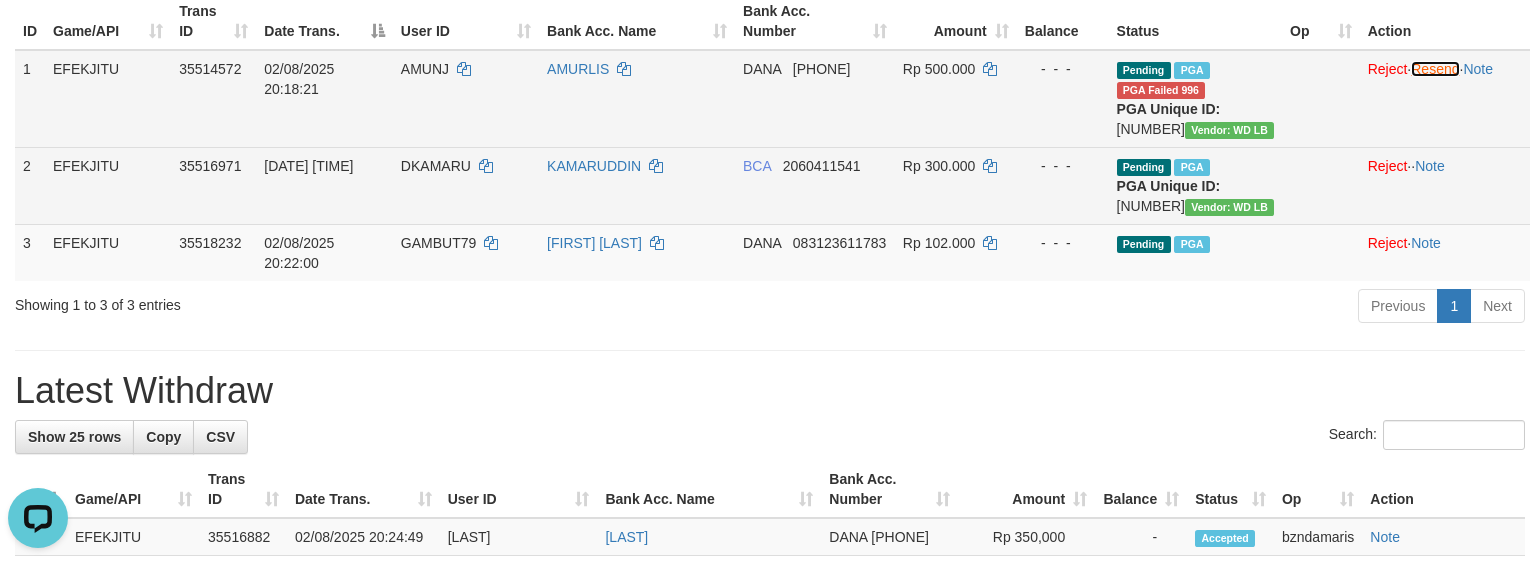 click on "Resend" at bounding box center [1435, 69] 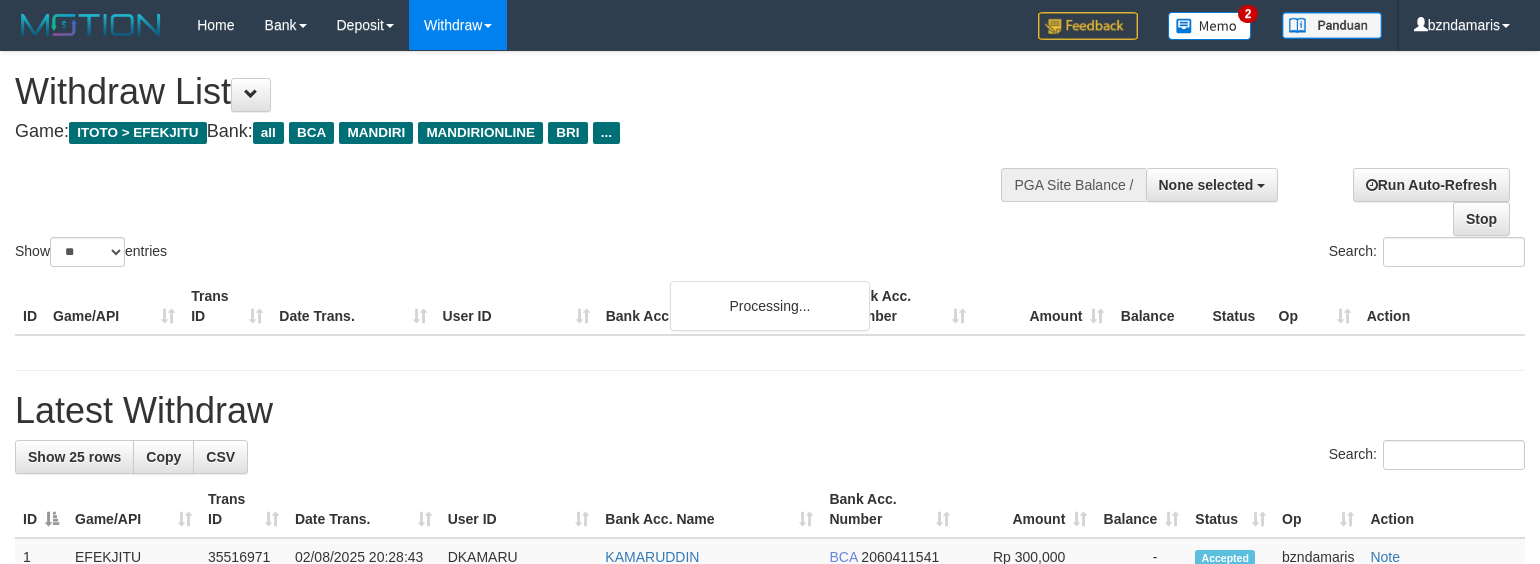 select 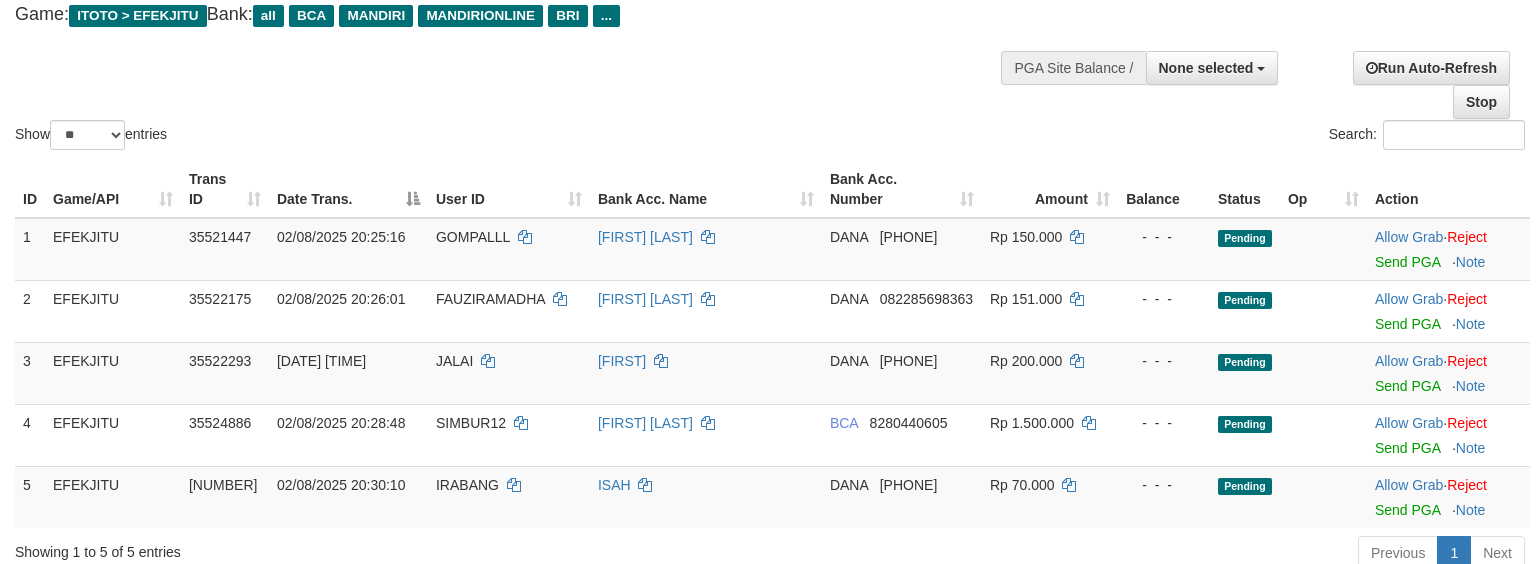 scroll, scrollTop: 266, scrollLeft: 0, axis: vertical 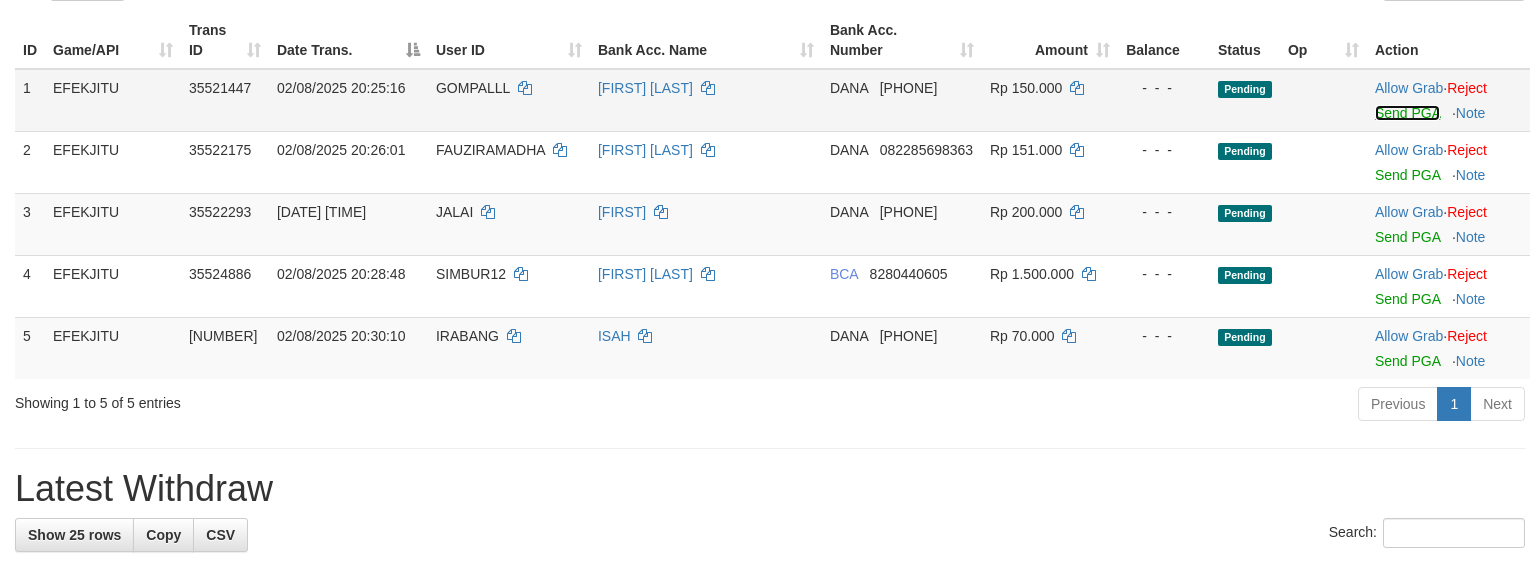 click on "Send PGA" at bounding box center [1407, 113] 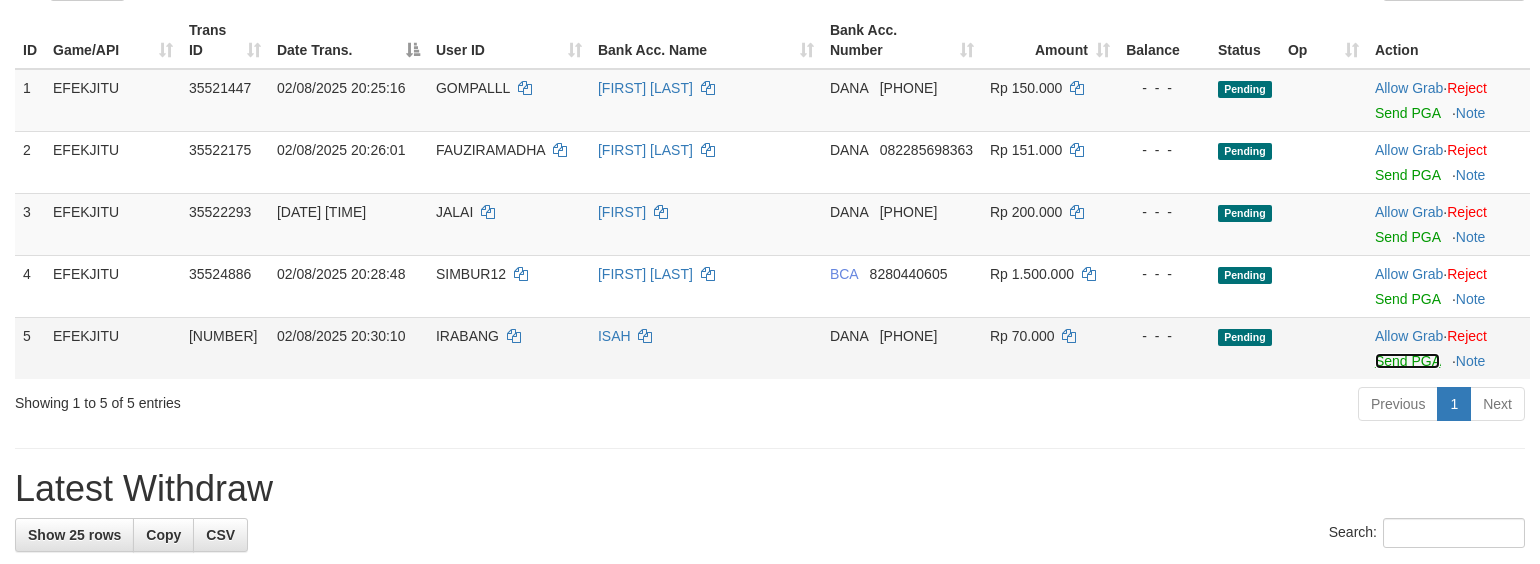 click on "Send PGA" at bounding box center (1407, 361) 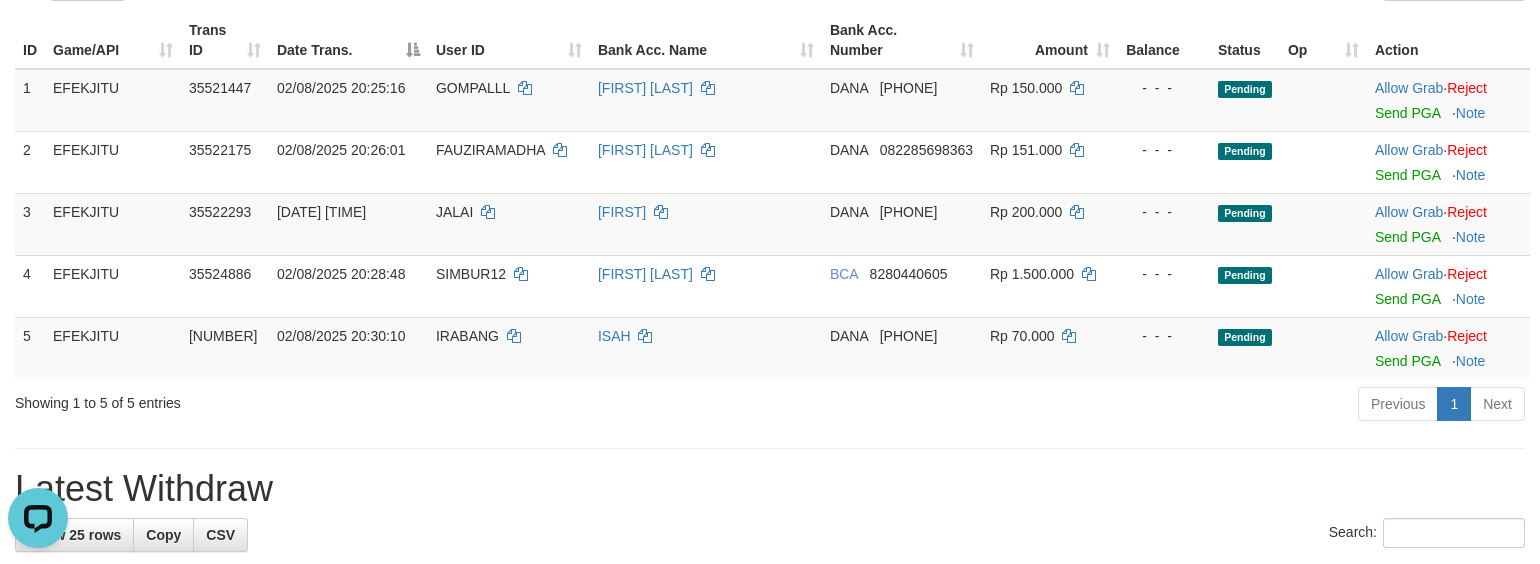 scroll, scrollTop: 0, scrollLeft: 0, axis: both 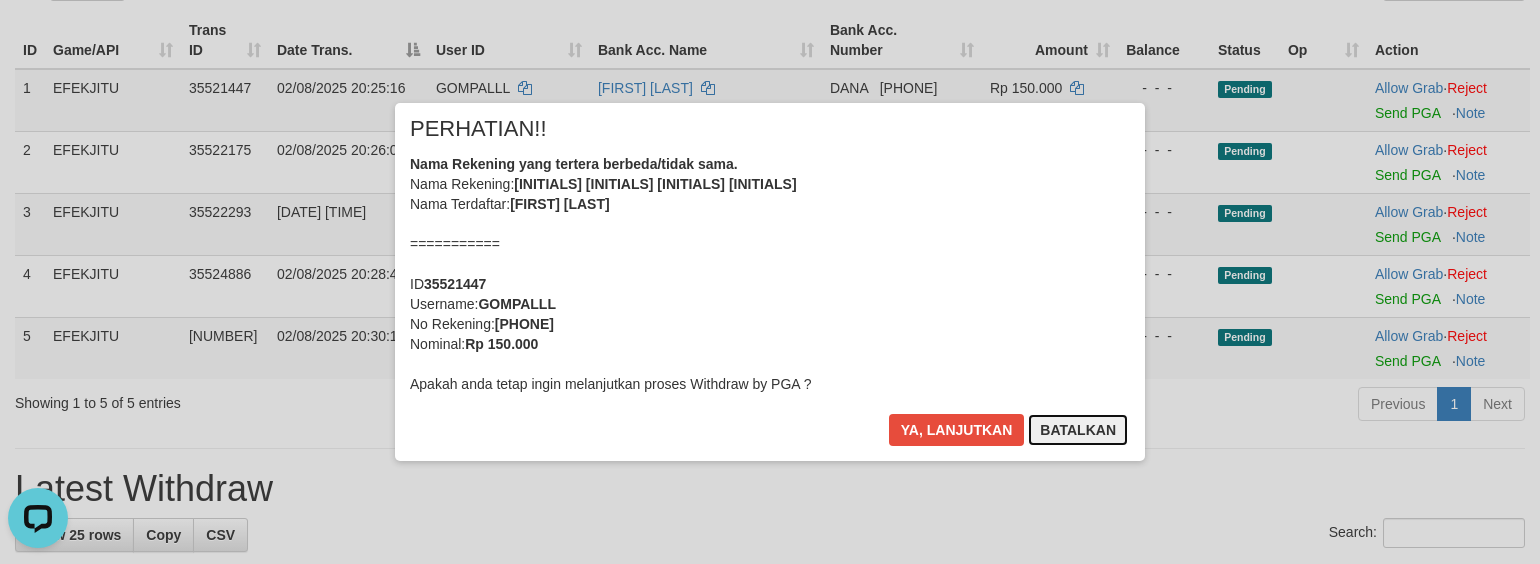 click on "Batalkan" at bounding box center (1078, 430) 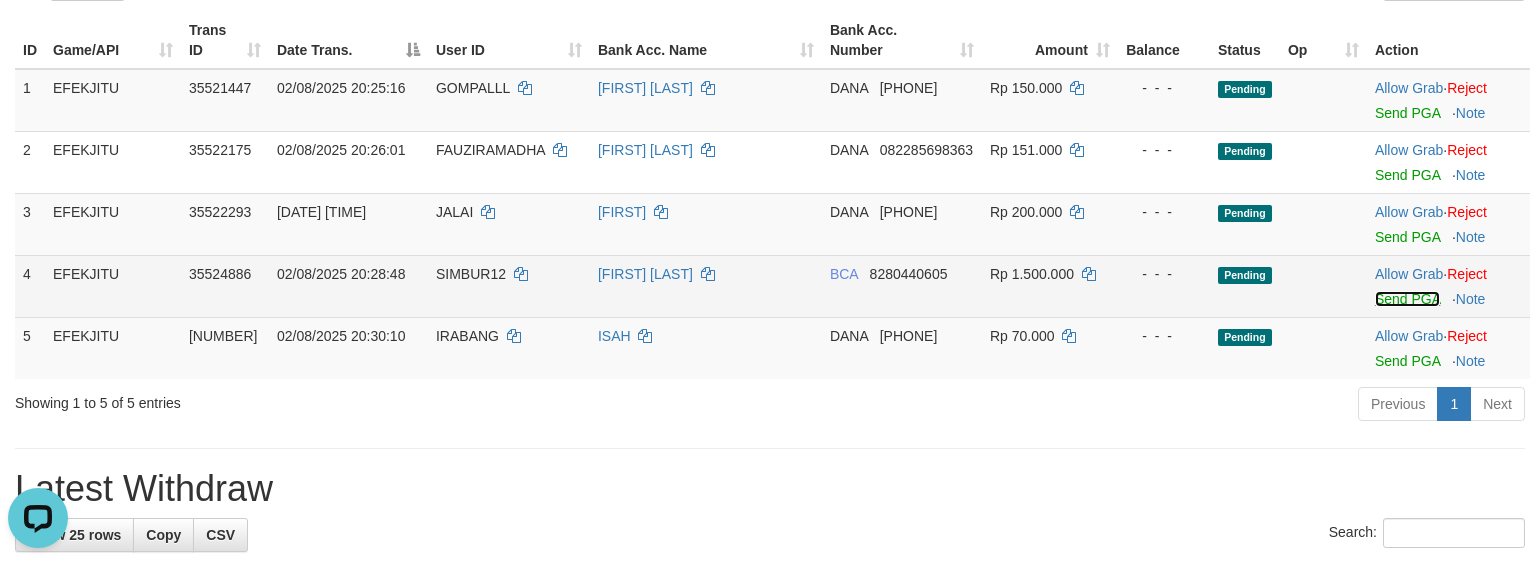 click on "Send PGA" at bounding box center (1407, 299) 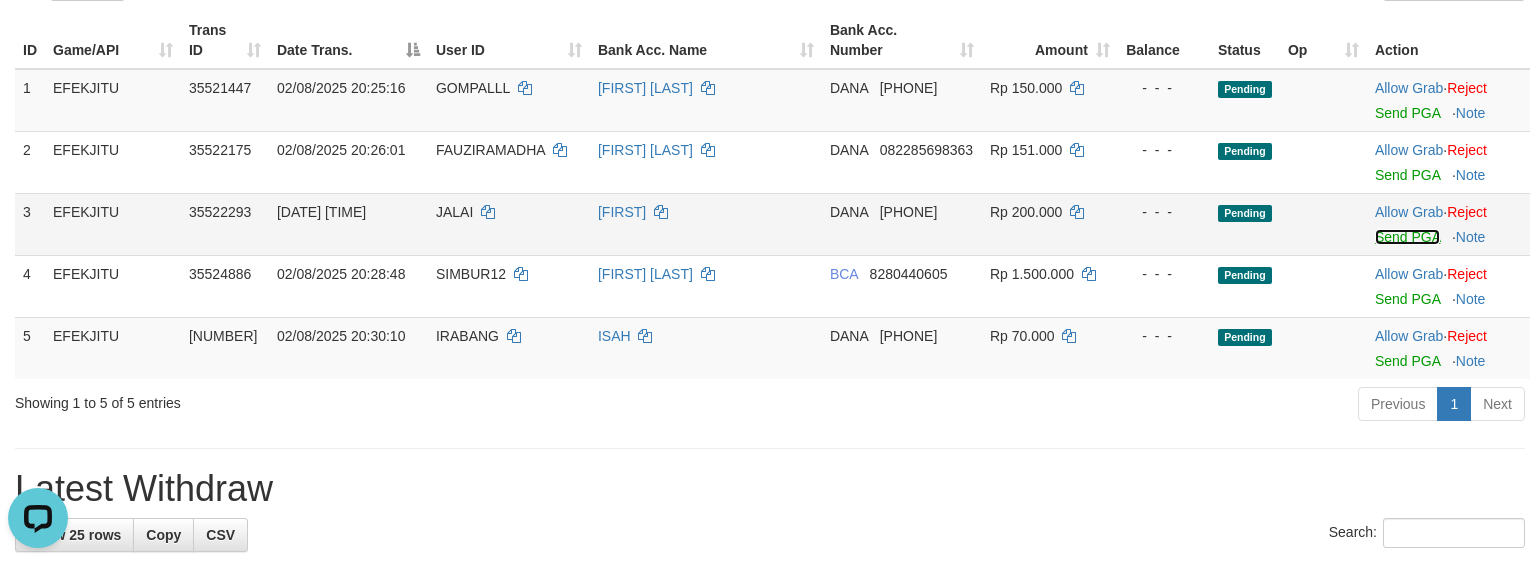 click on "Send PGA" at bounding box center (1407, 237) 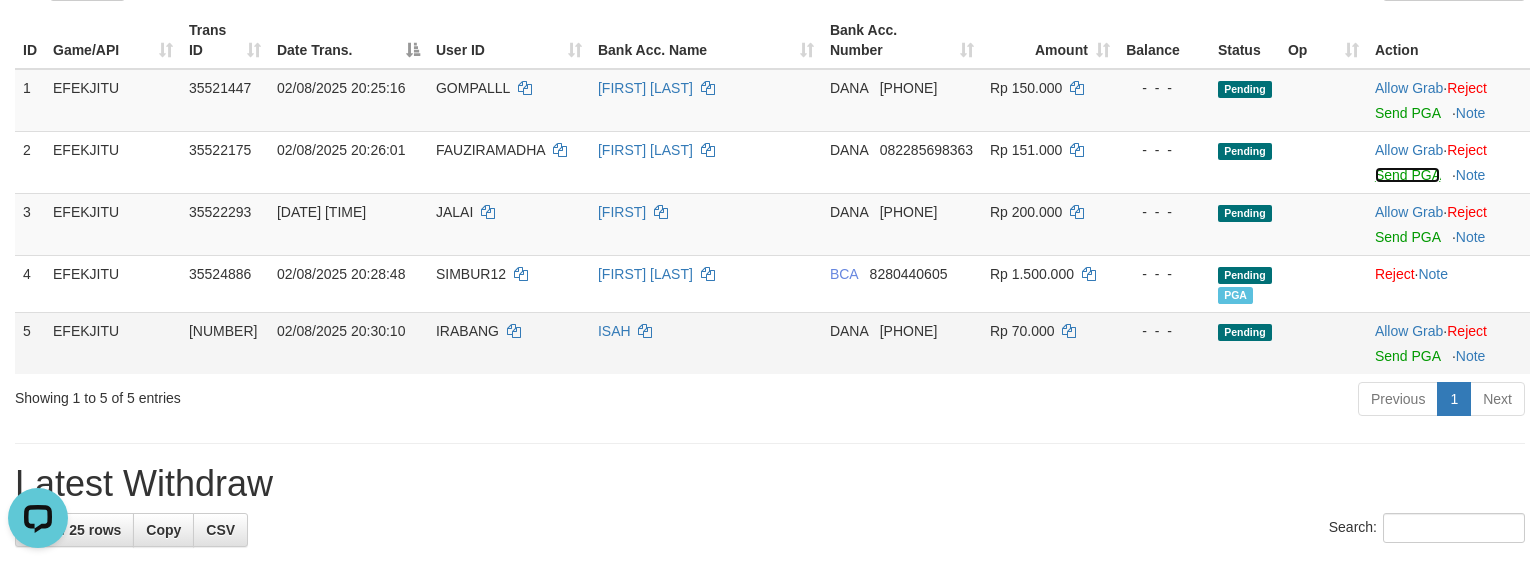 drag, startPoint x: 1406, startPoint y: 177, endPoint x: 889, endPoint y: 372, distance: 552.55225 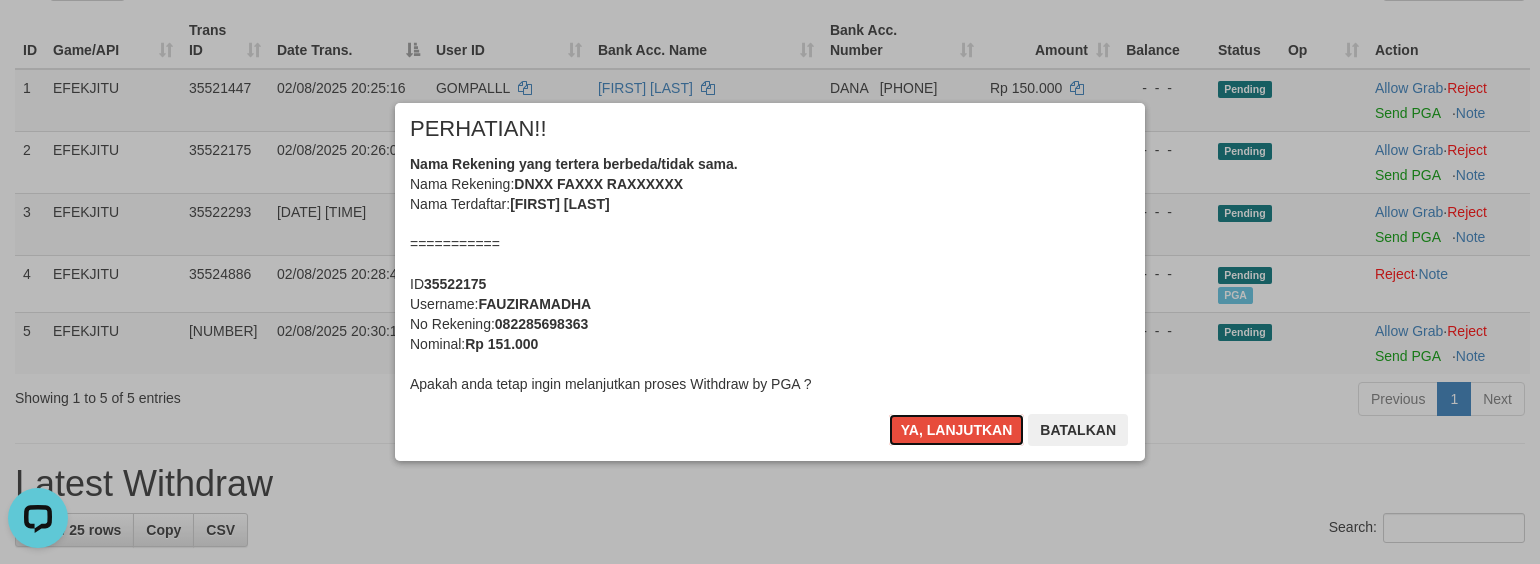 click on "Ya, lanjutkan" at bounding box center (957, 430) 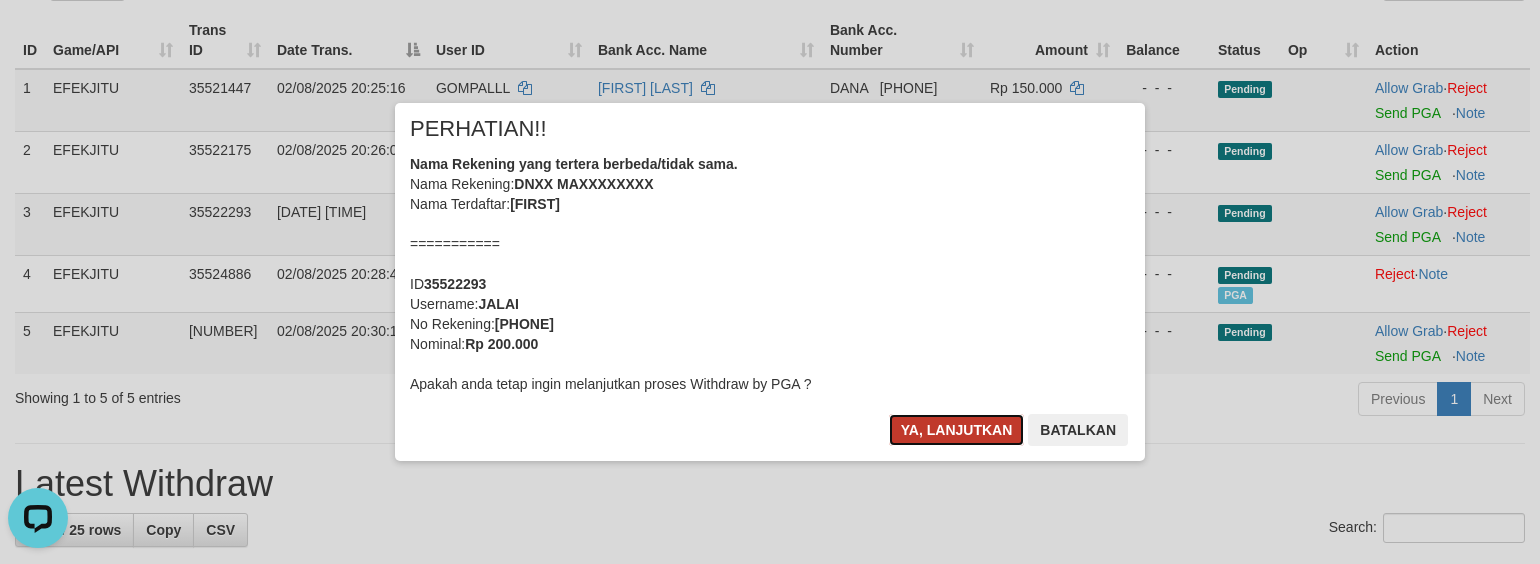 click on "Ya, lanjutkan" at bounding box center (957, 430) 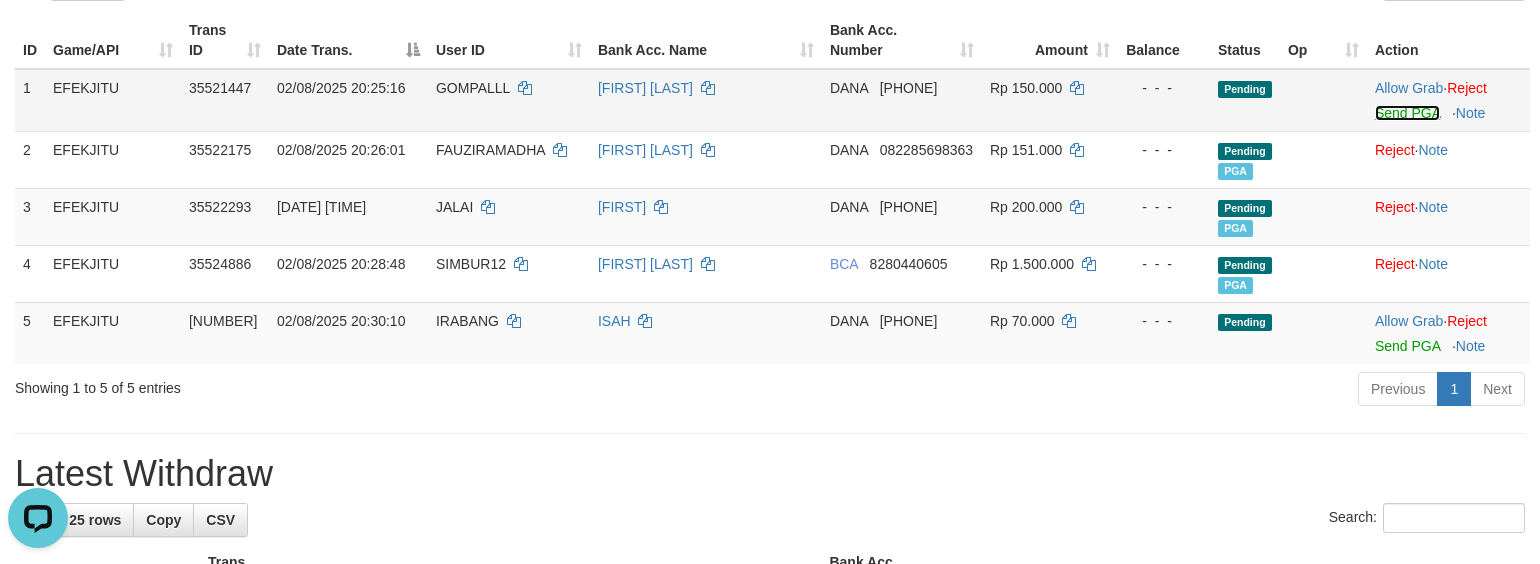 click on "Send PGA" at bounding box center [1407, 113] 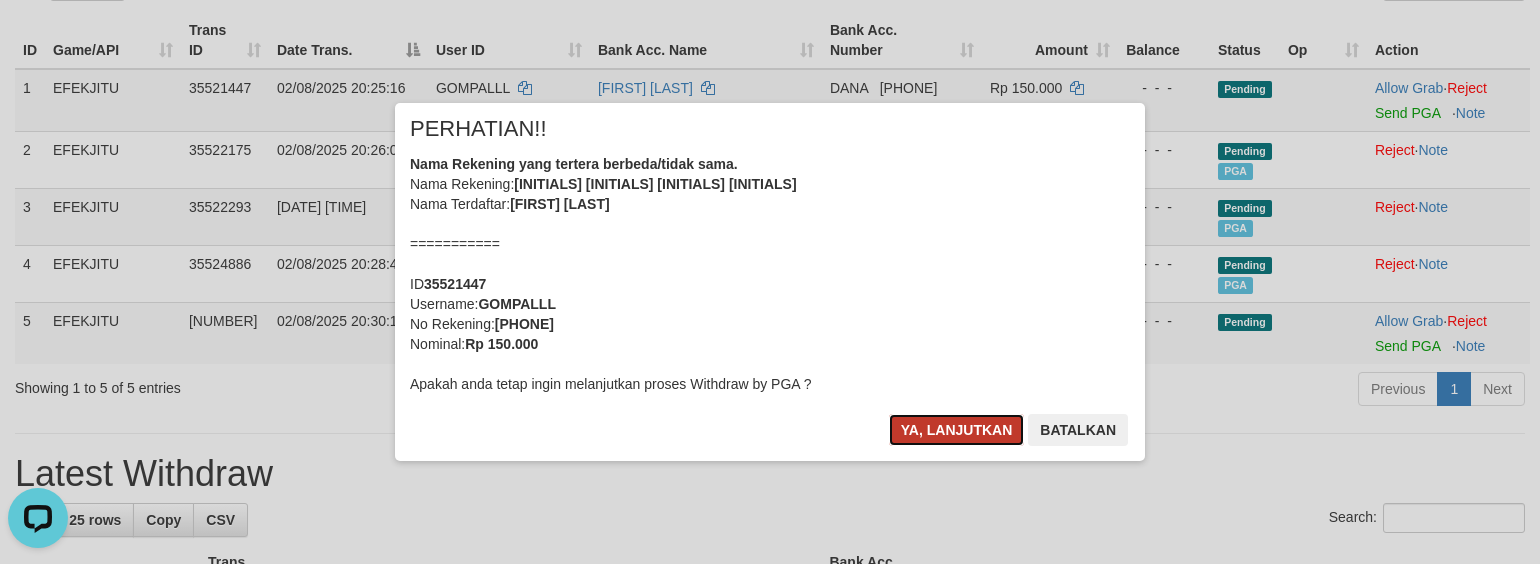 click on "Ya, lanjutkan" at bounding box center [957, 430] 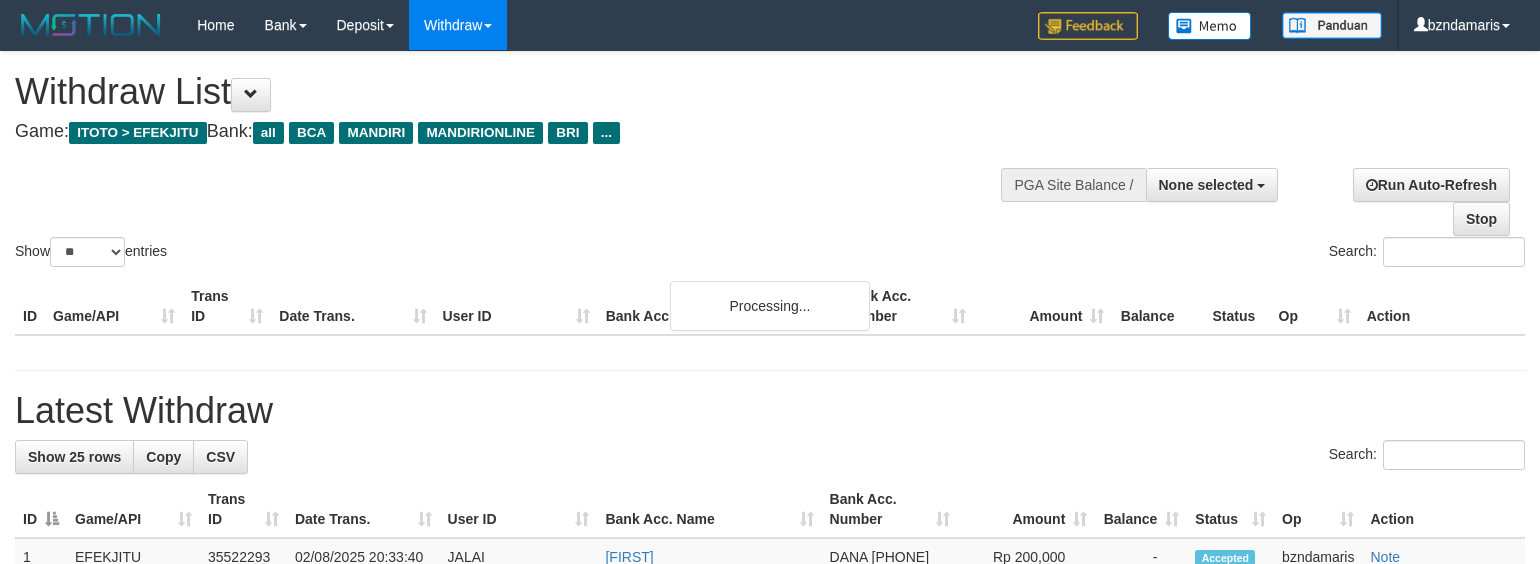 select 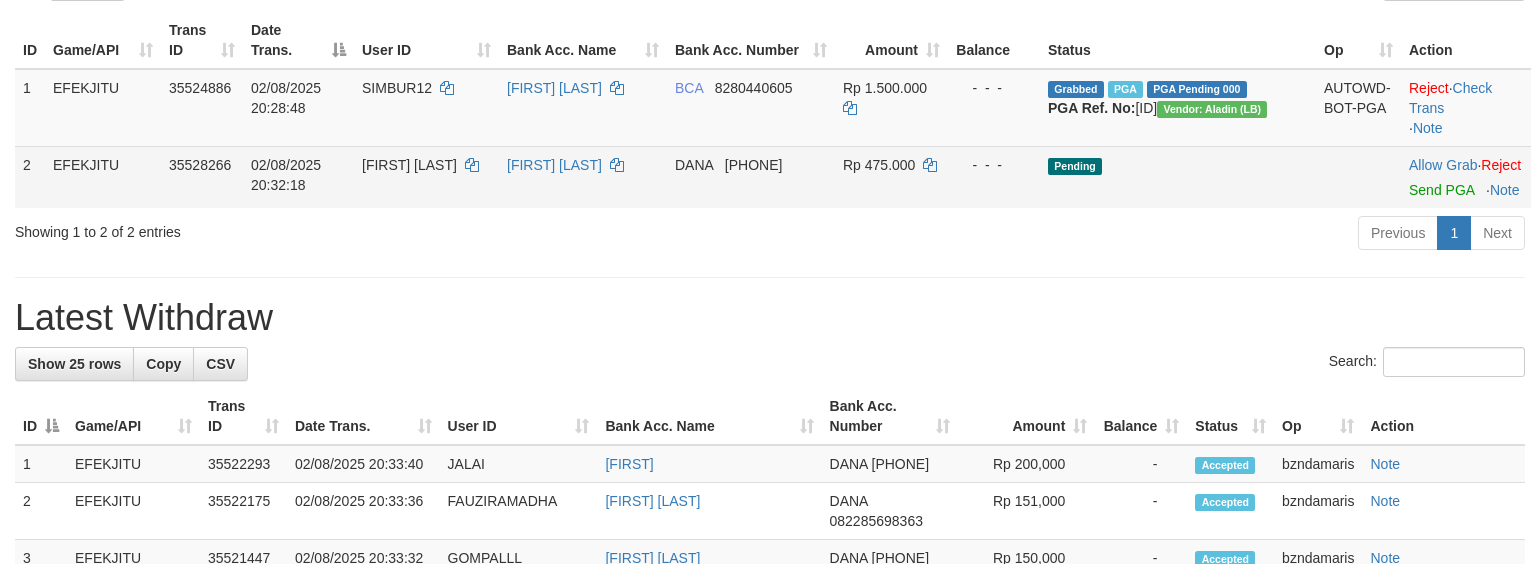 drag, startPoint x: 1425, startPoint y: 238, endPoint x: 1384, endPoint y: 242, distance: 41.19466 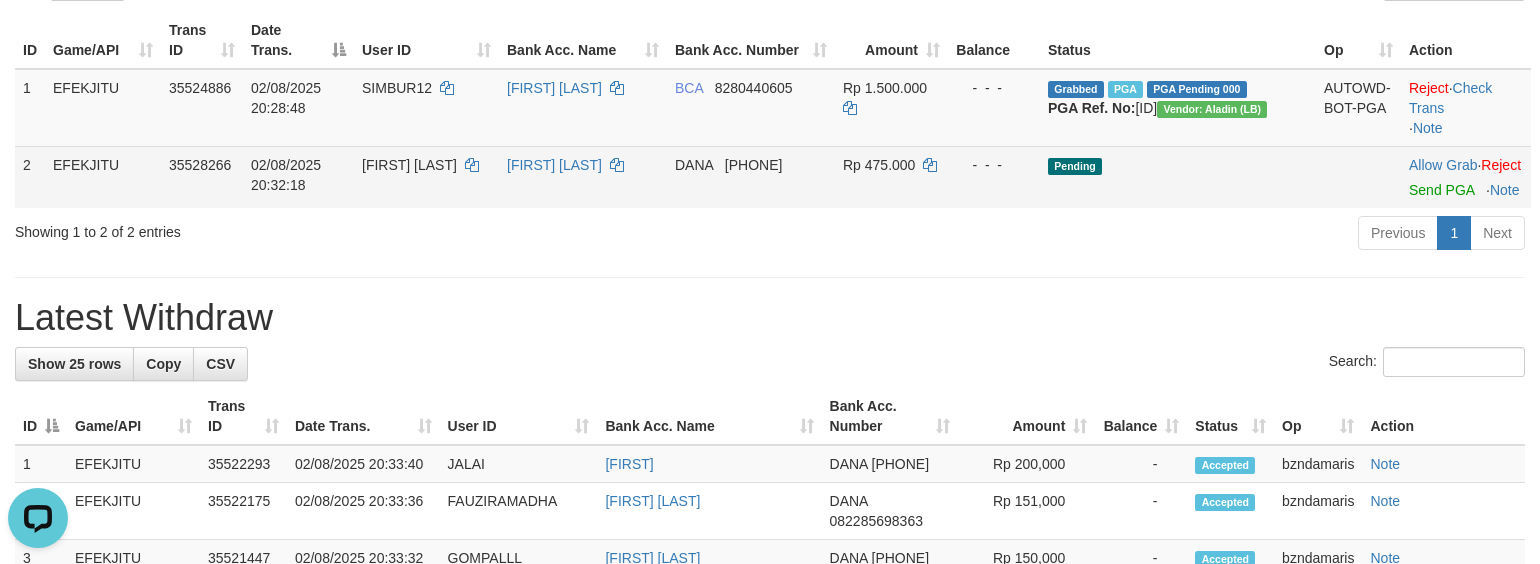 scroll, scrollTop: 0, scrollLeft: 0, axis: both 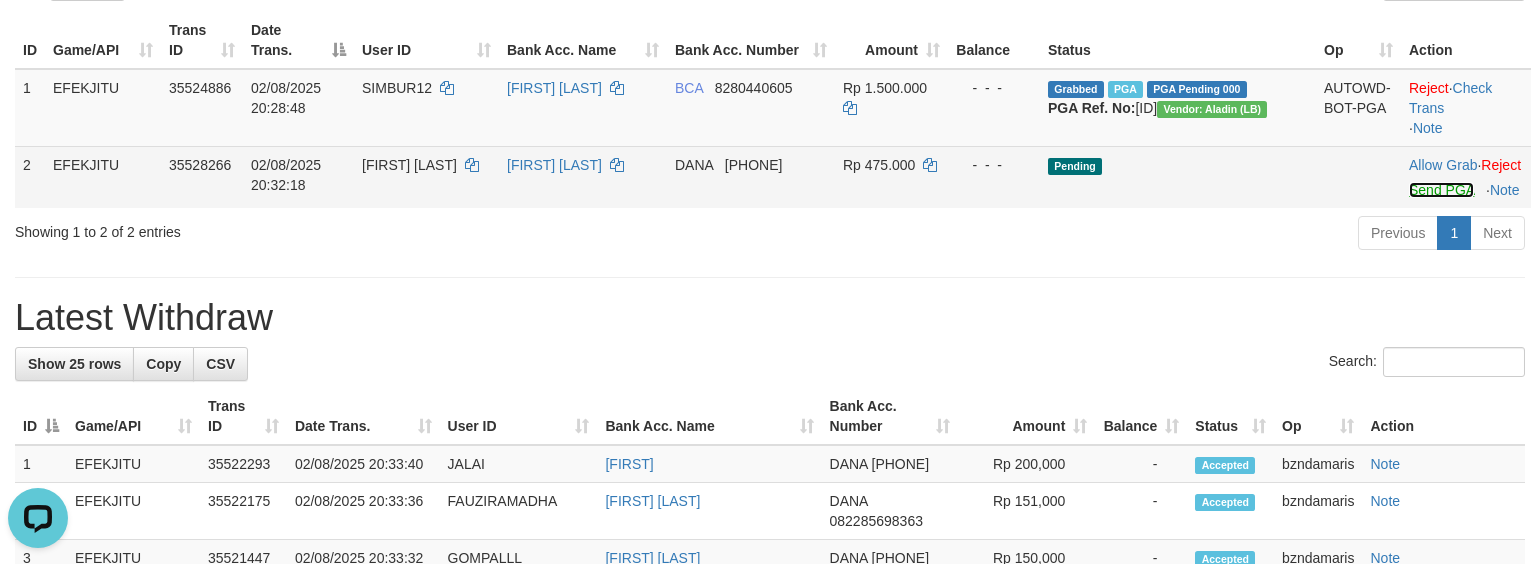 click on "Send PGA" at bounding box center [1441, 190] 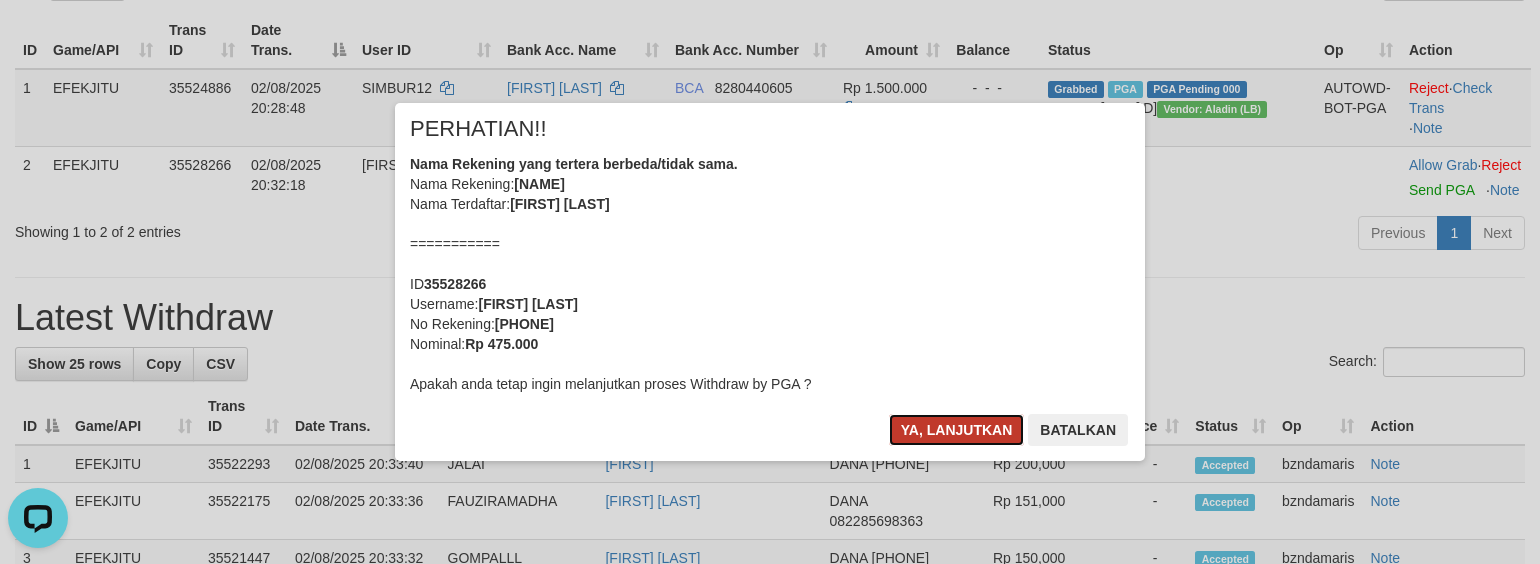 click on "Ya, lanjutkan" at bounding box center (957, 430) 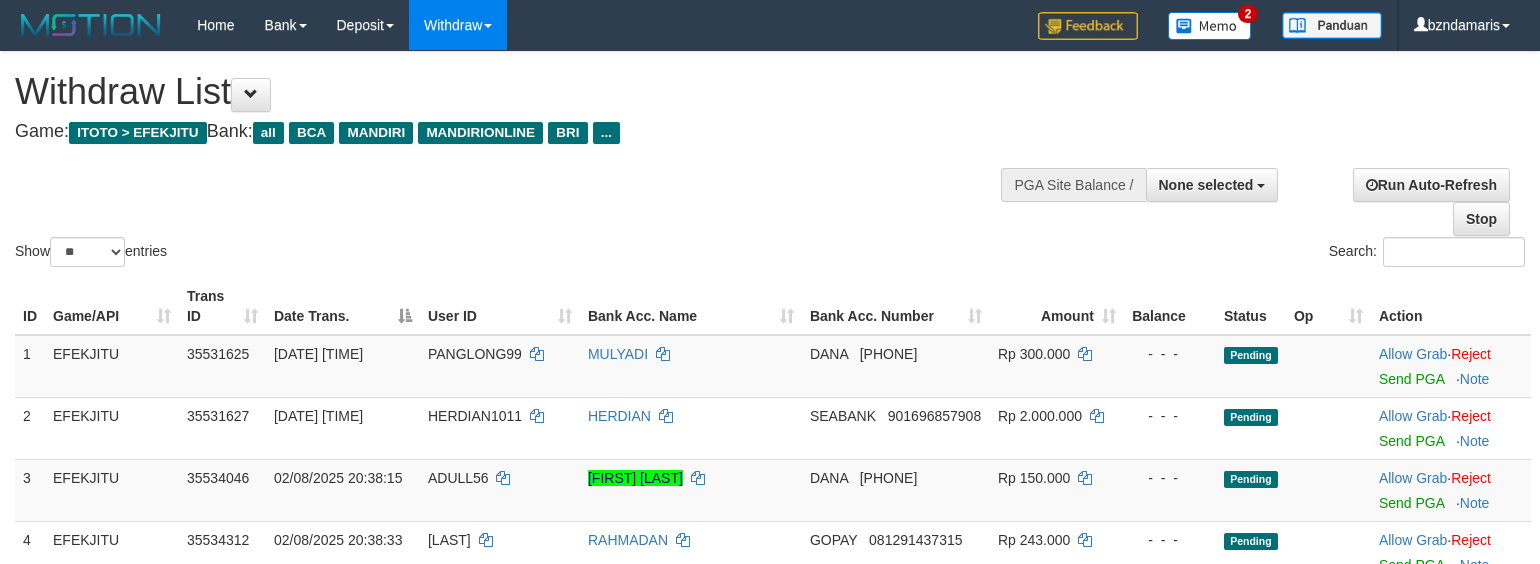 select 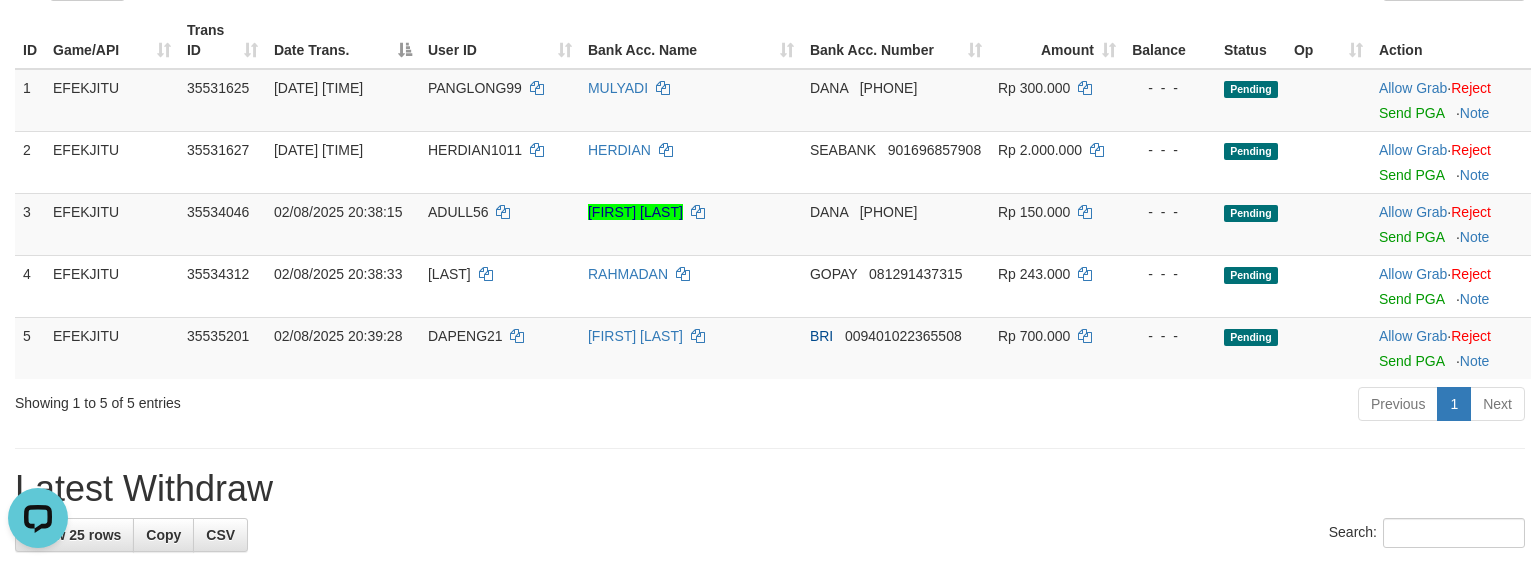 scroll, scrollTop: 0, scrollLeft: 0, axis: both 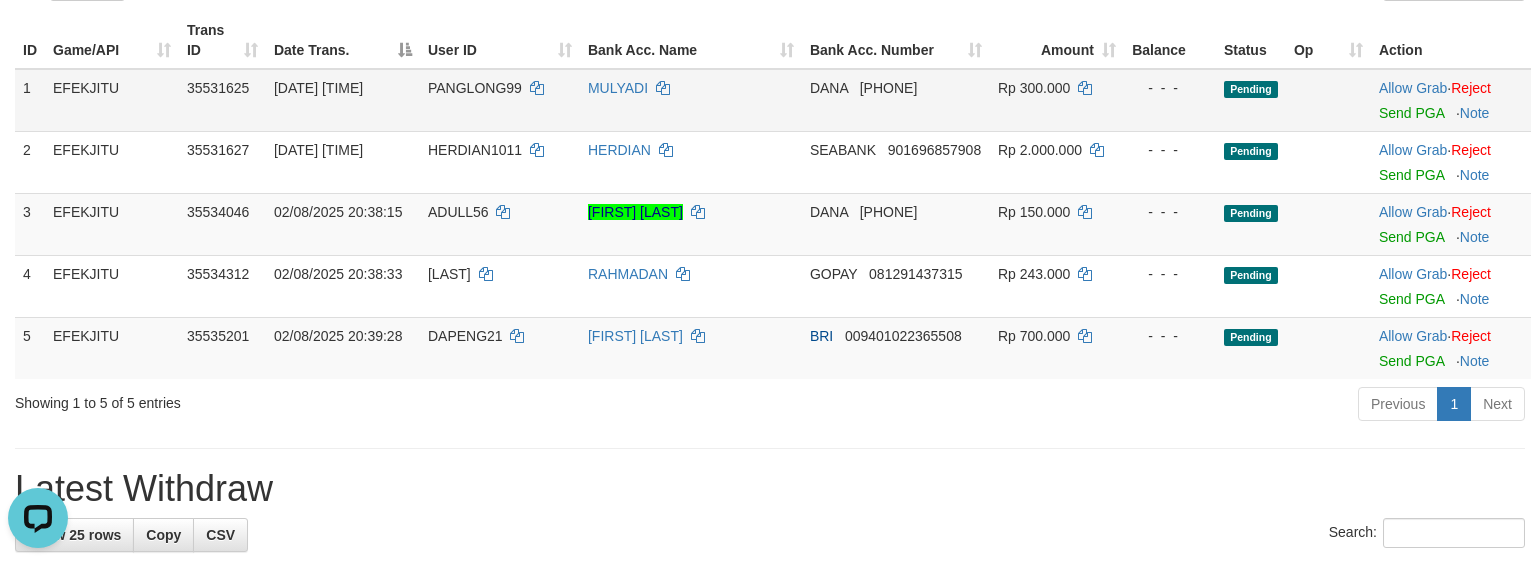 click on "Allow Grab   ·    Reject Send PGA     ·    Note" at bounding box center [1451, 100] 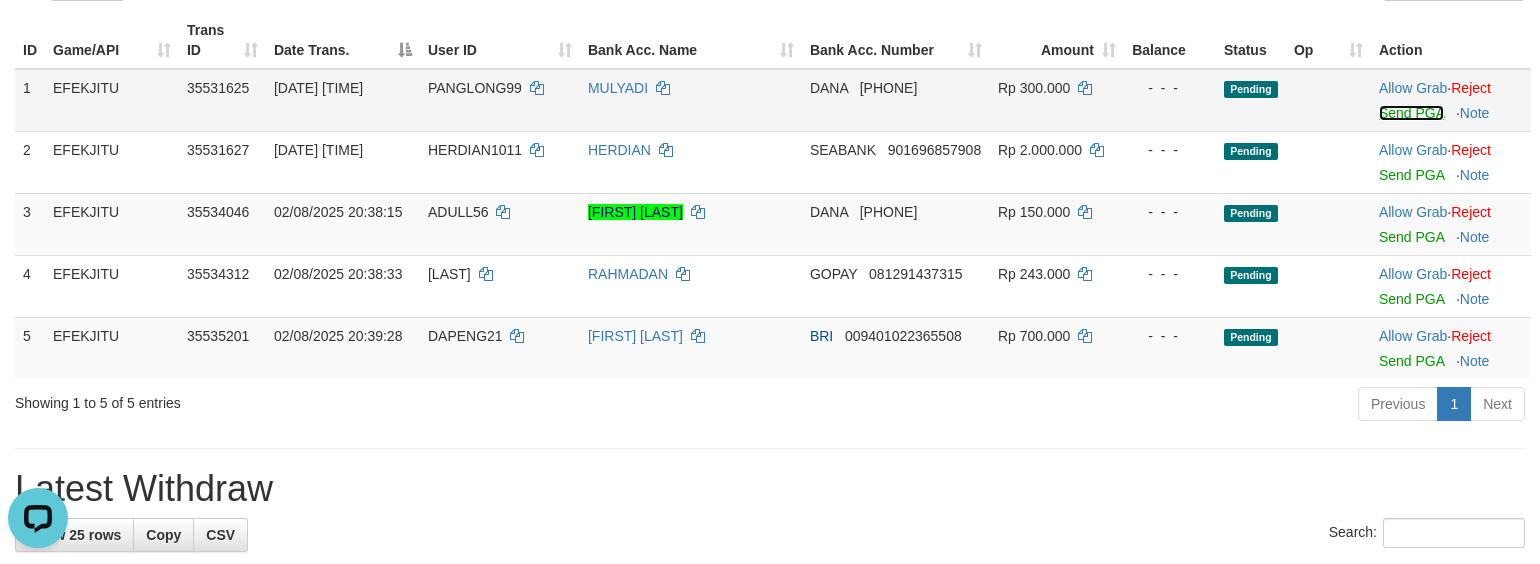 click on "Send PGA" at bounding box center [1411, 113] 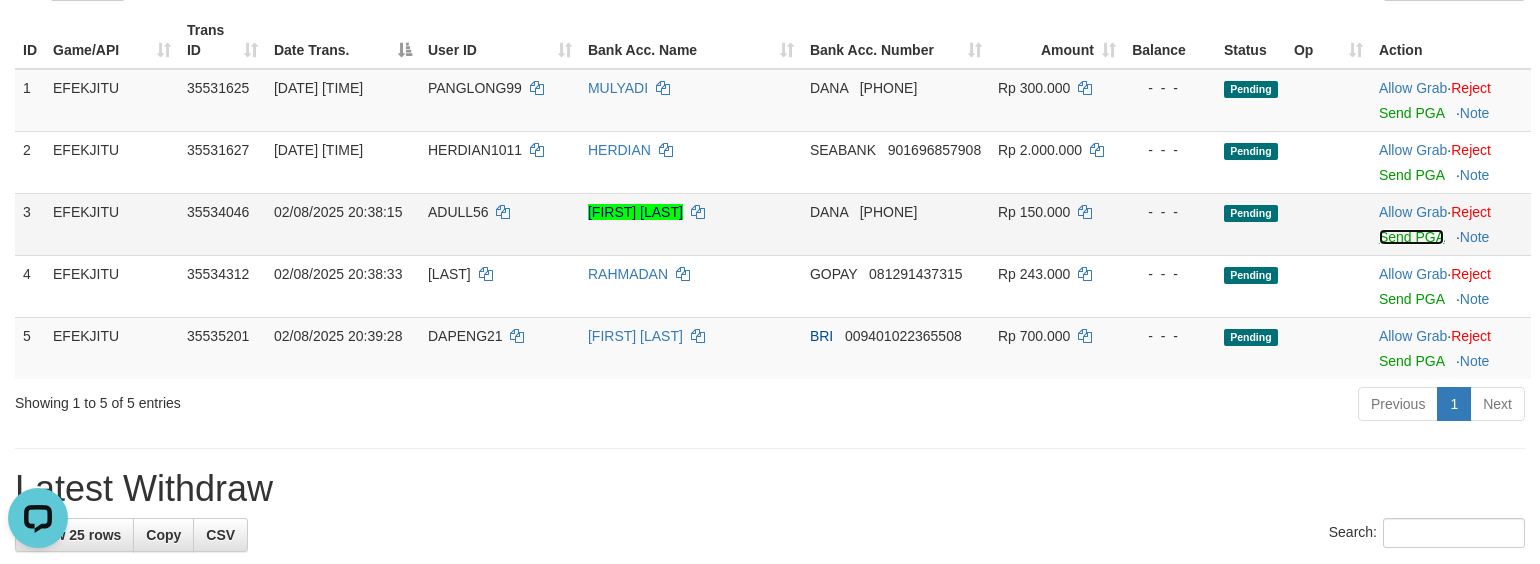click on "Send PGA" at bounding box center [1411, 237] 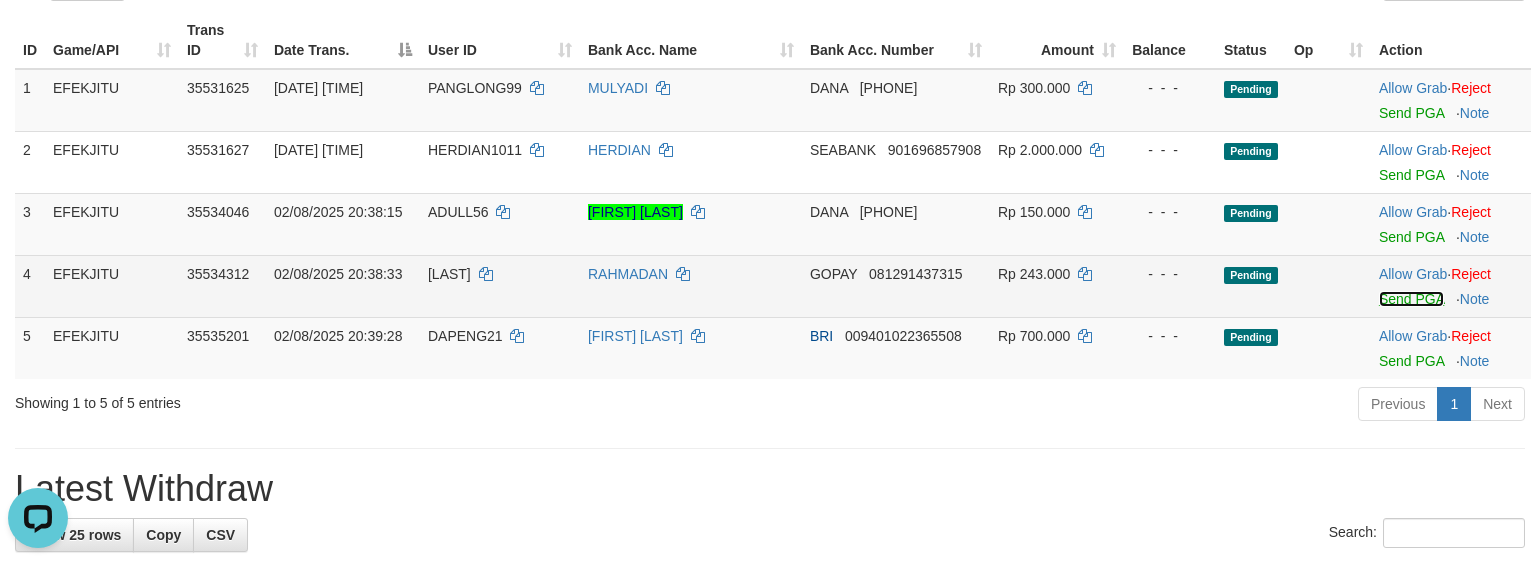 click on "Send PGA" at bounding box center (1411, 299) 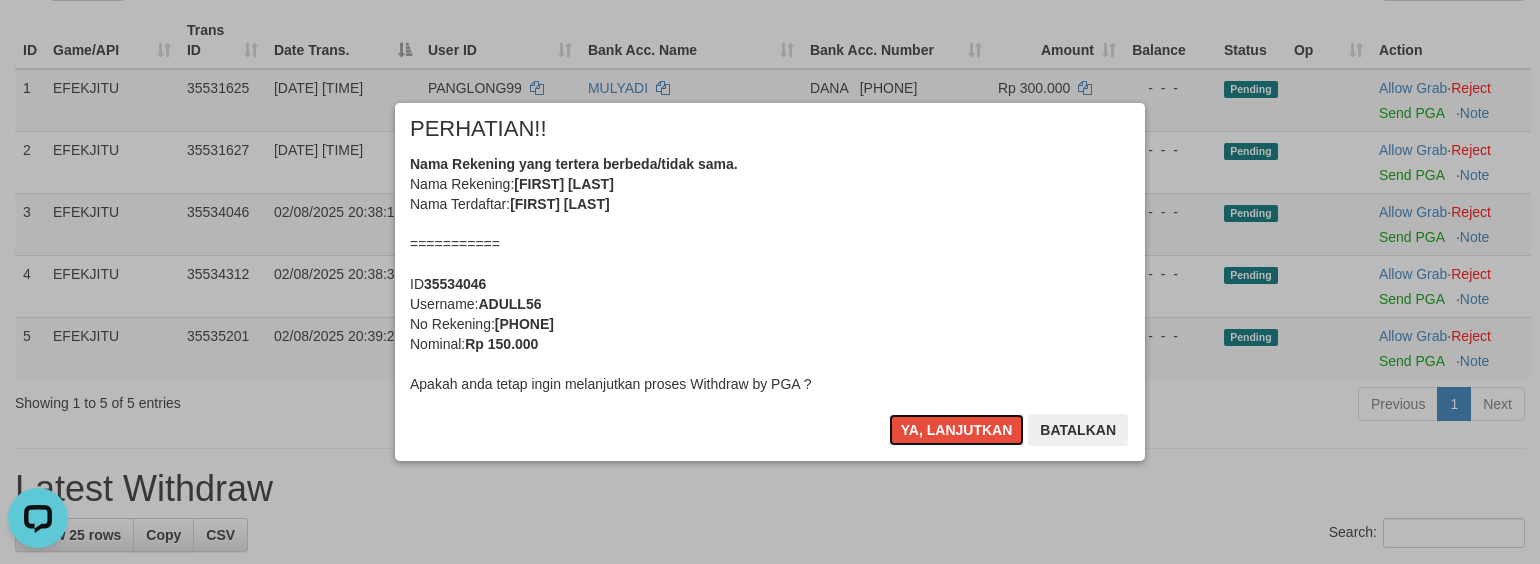 click on "Ya, lanjutkan" at bounding box center (957, 430) 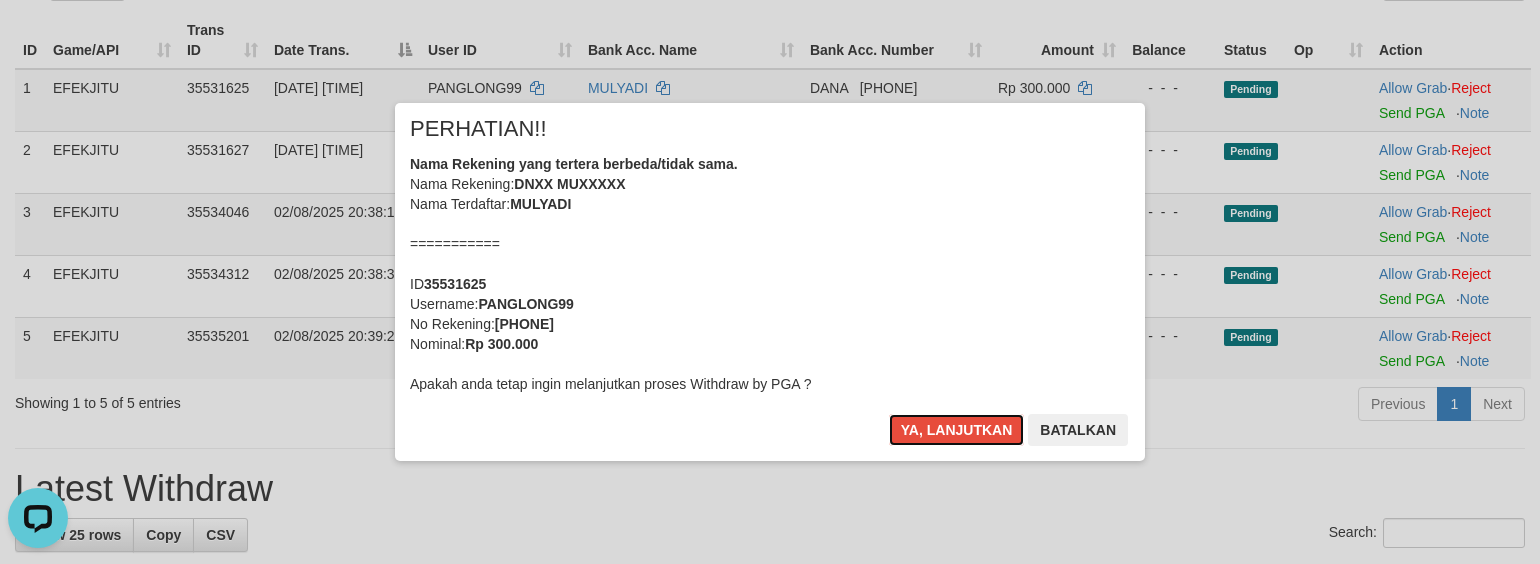 click on "Ya, lanjutkan" at bounding box center [957, 430] 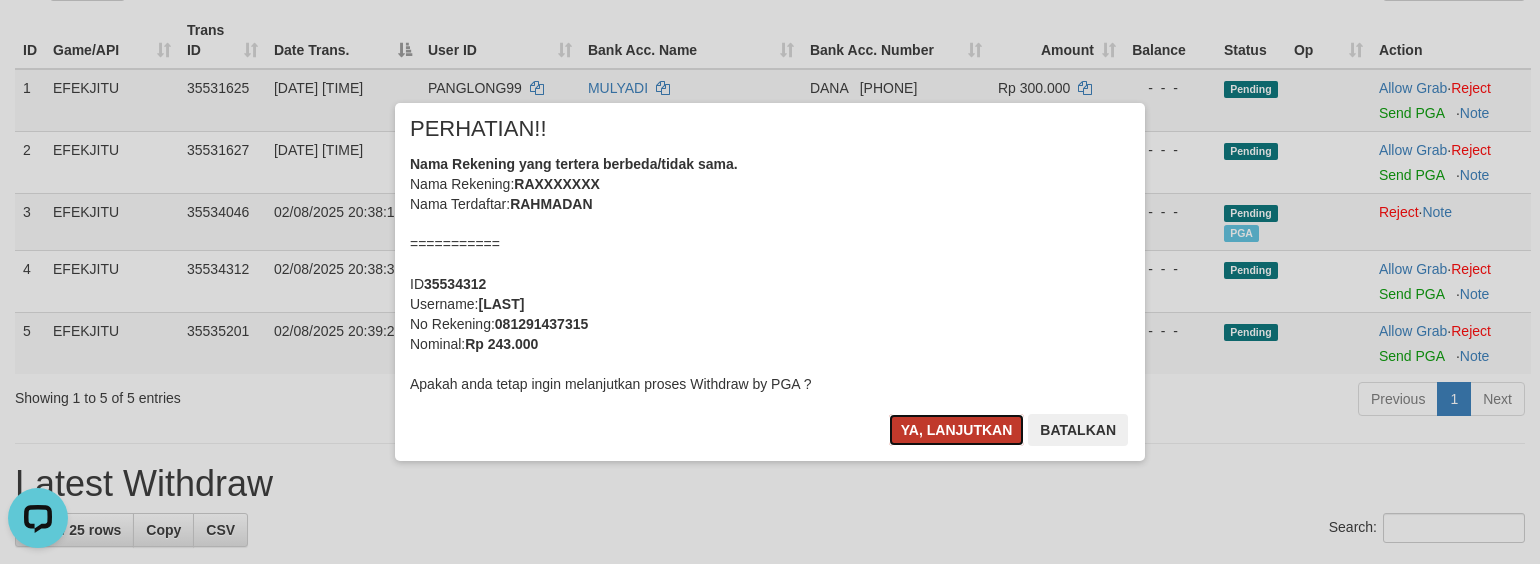 click on "Ya, lanjutkan" at bounding box center (957, 430) 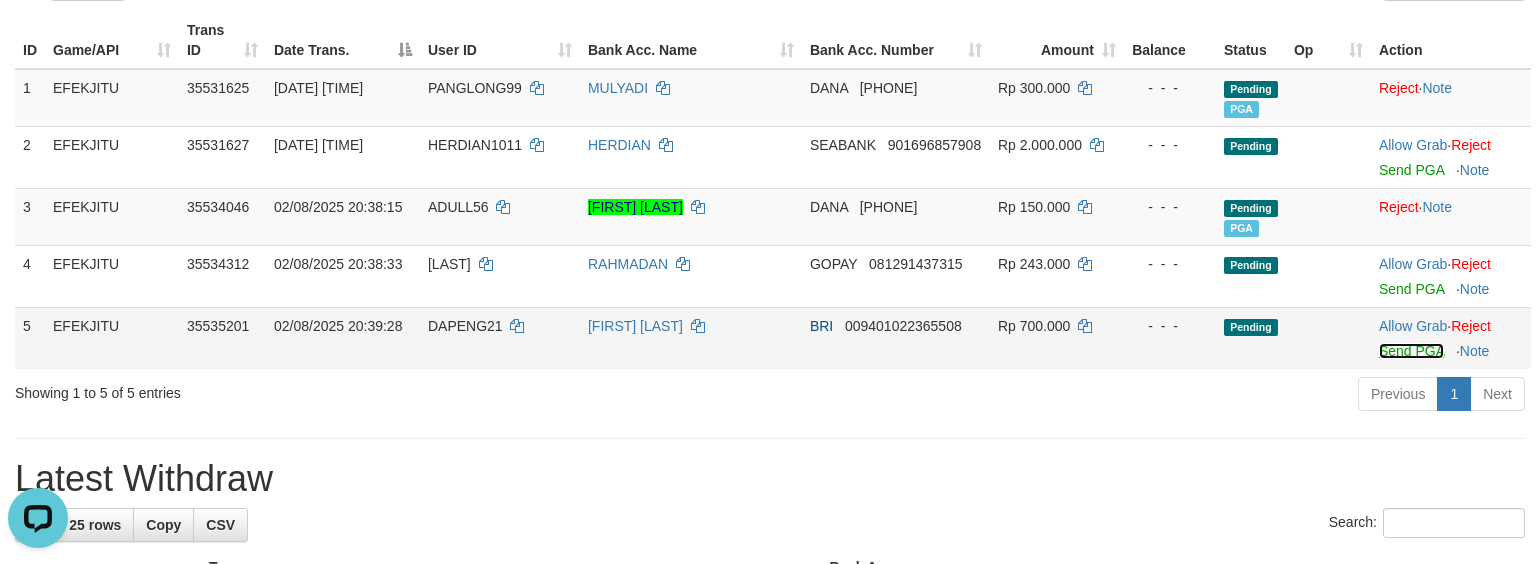 click on "Send PGA" at bounding box center (1411, 351) 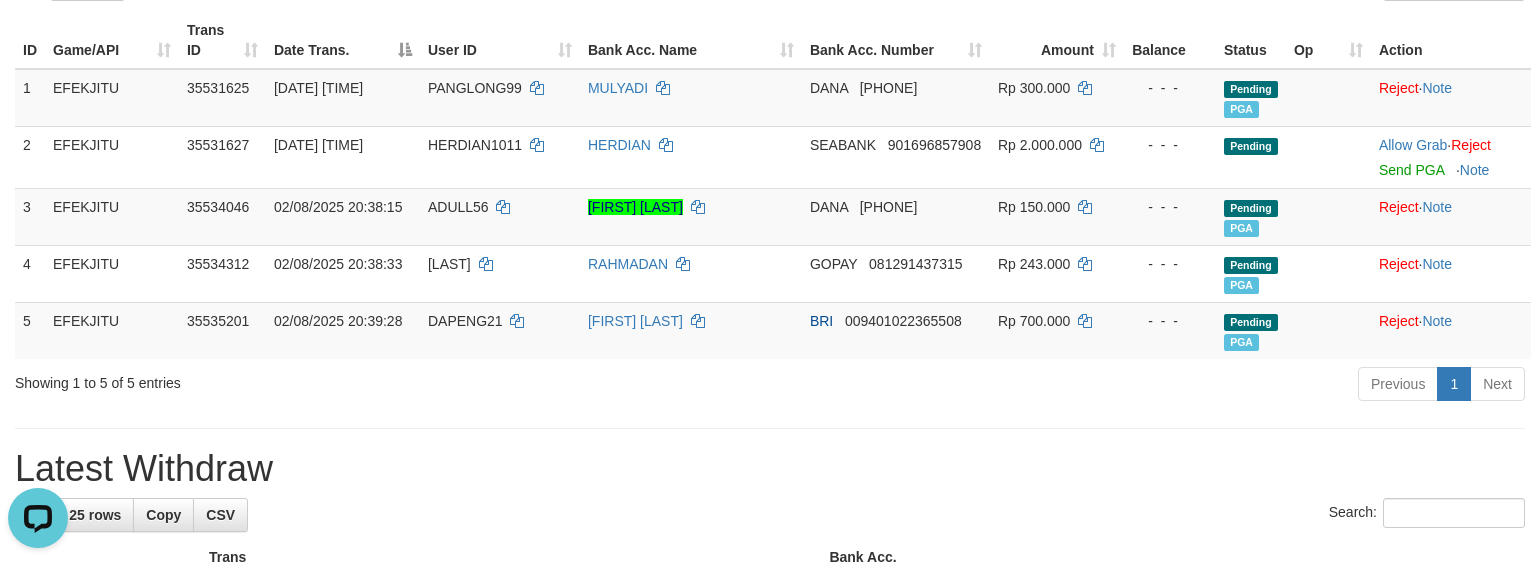 drag, startPoint x: 296, startPoint y: 450, endPoint x: 425, endPoint y: 452, distance: 129.0155 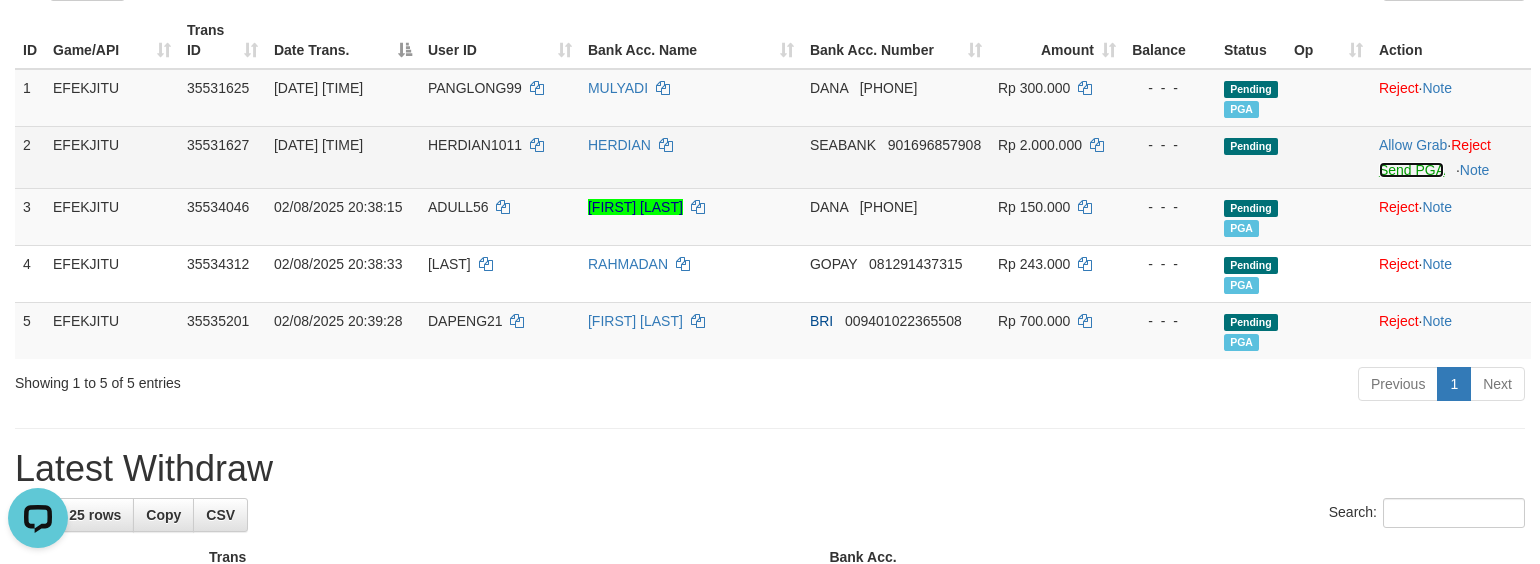 click on "Send PGA" at bounding box center [1411, 170] 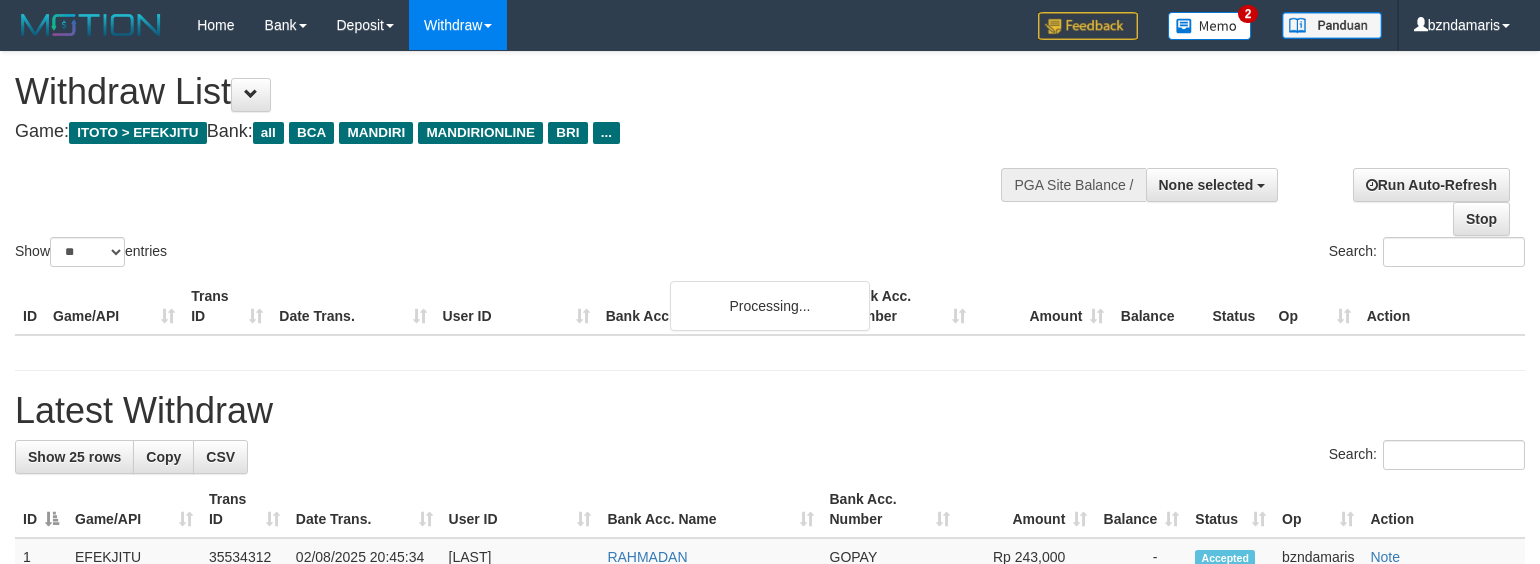 select 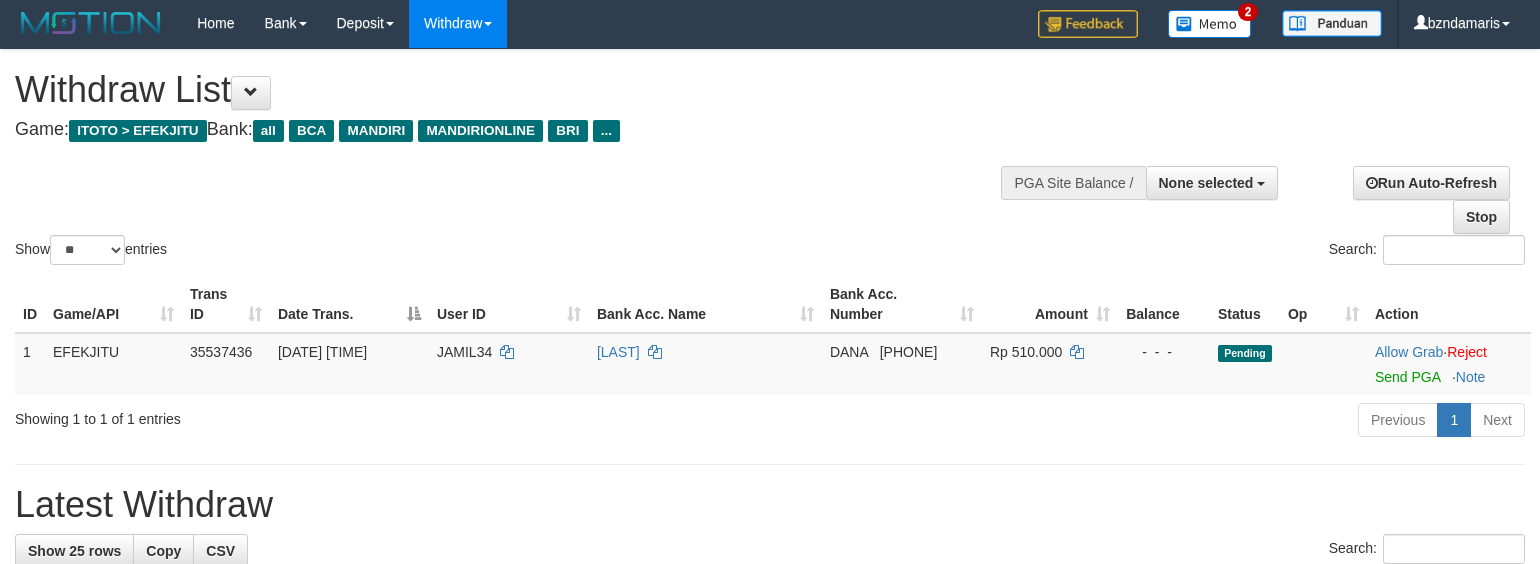scroll, scrollTop: 0, scrollLeft: 0, axis: both 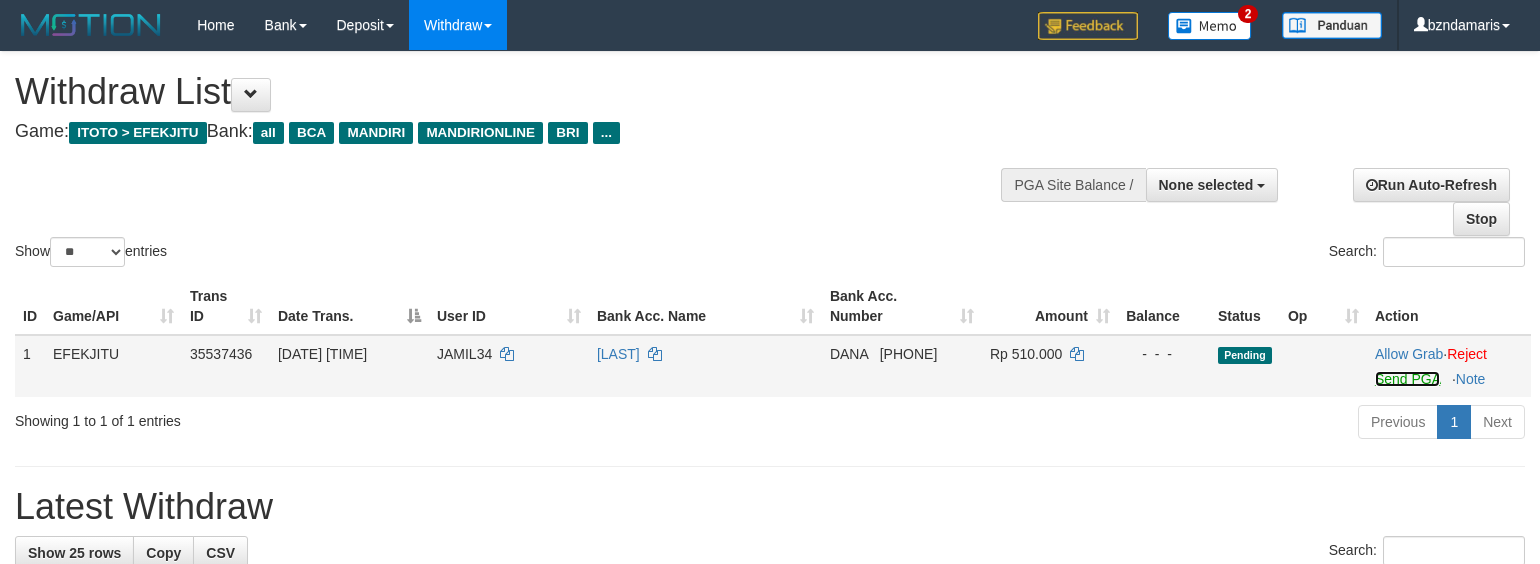 click on "Send PGA" at bounding box center [1407, 379] 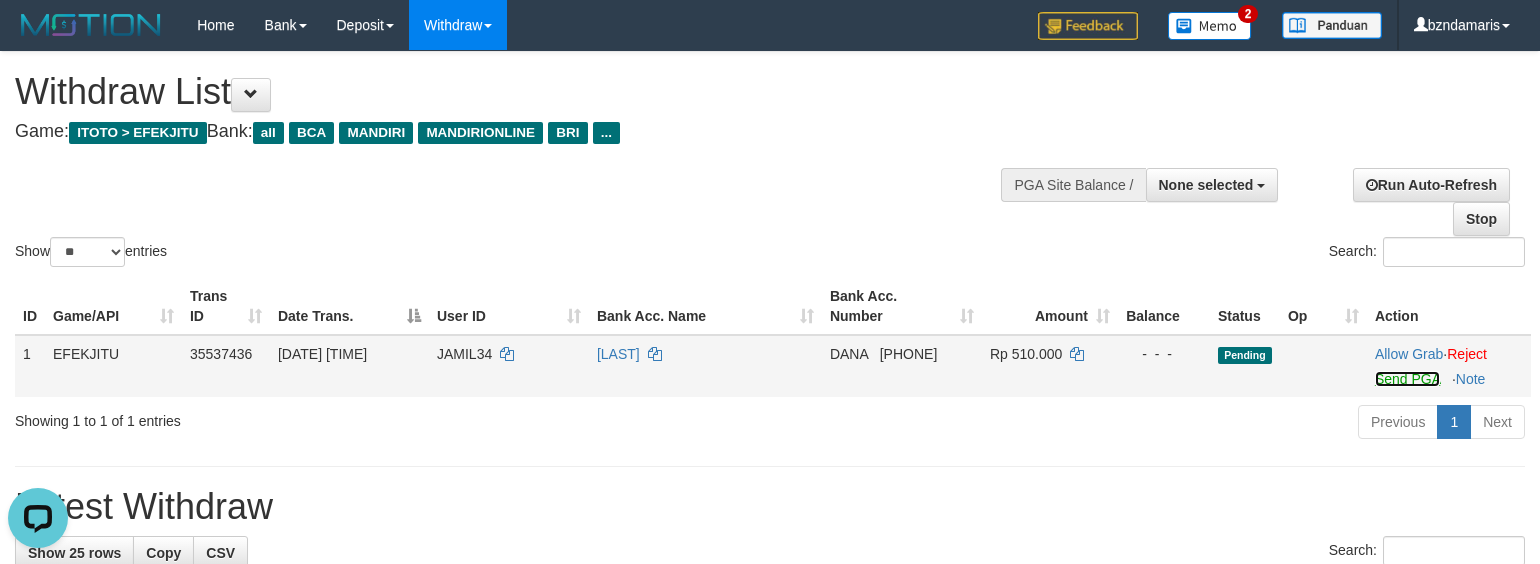 scroll, scrollTop: 0, scrollLeft: 0, axis: both 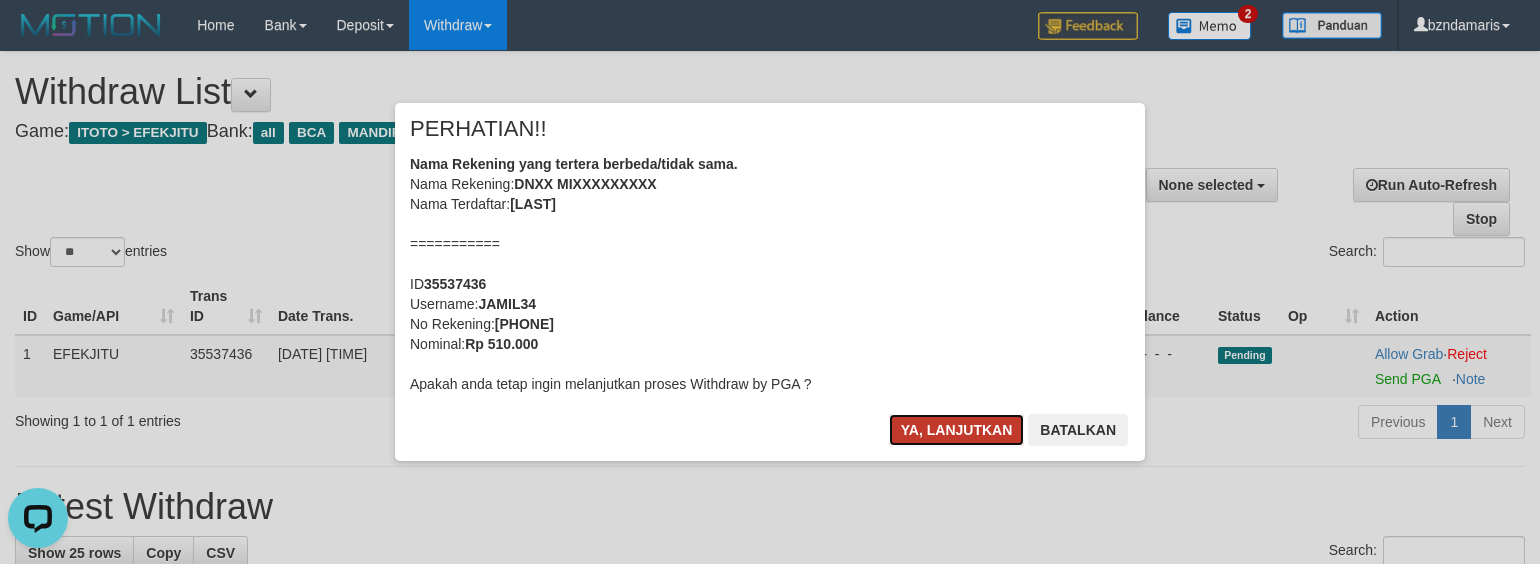 click on "Ya, lanjutkan" at bounding box center [957, 430] 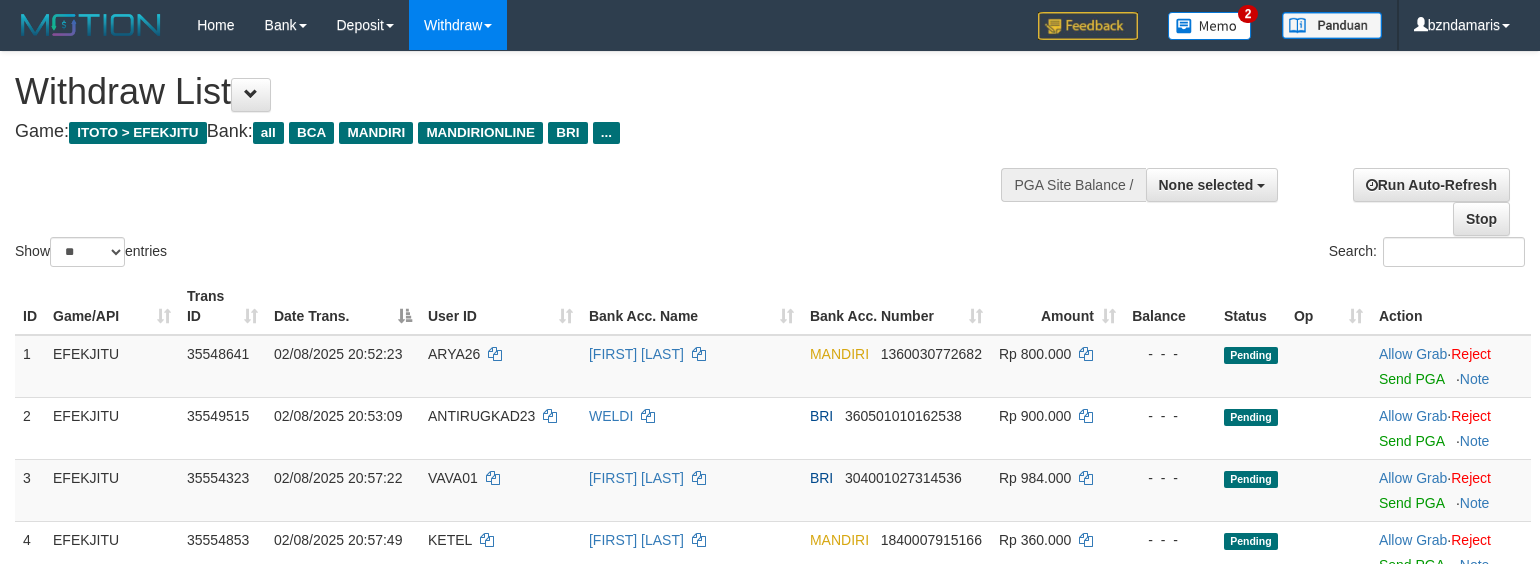 select 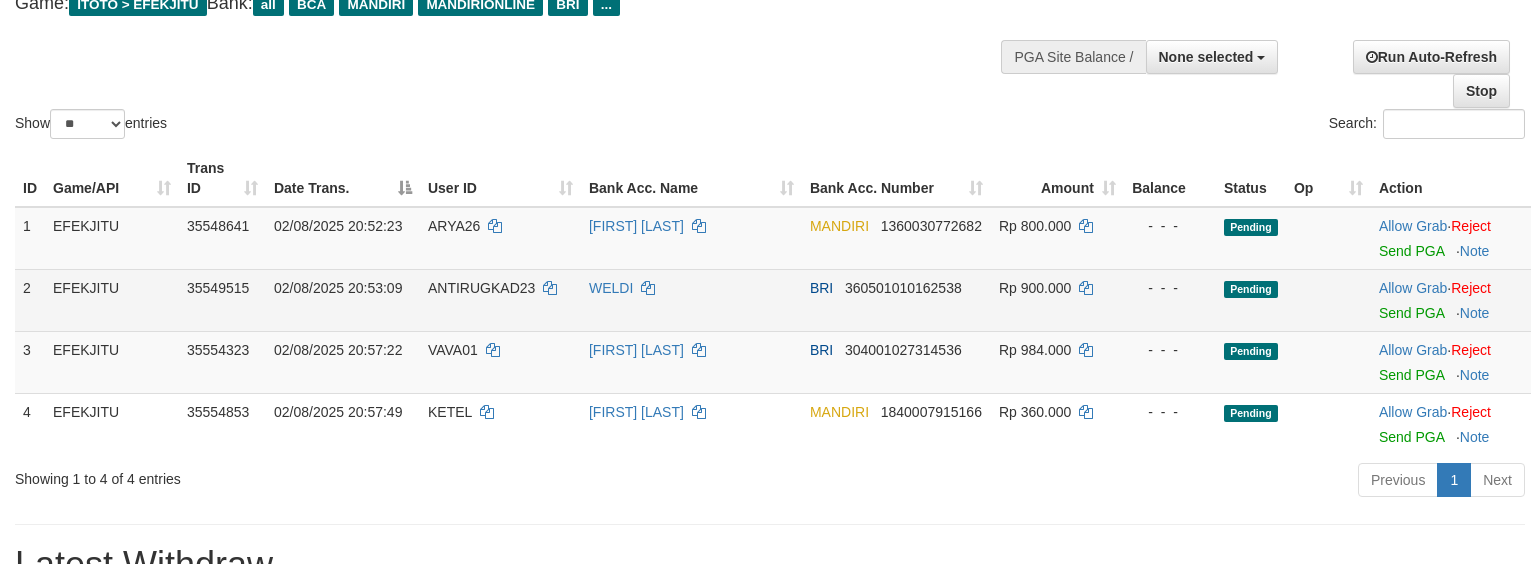 scroll, scrollTop: 133, scrollLeft: 0, axis: vertical 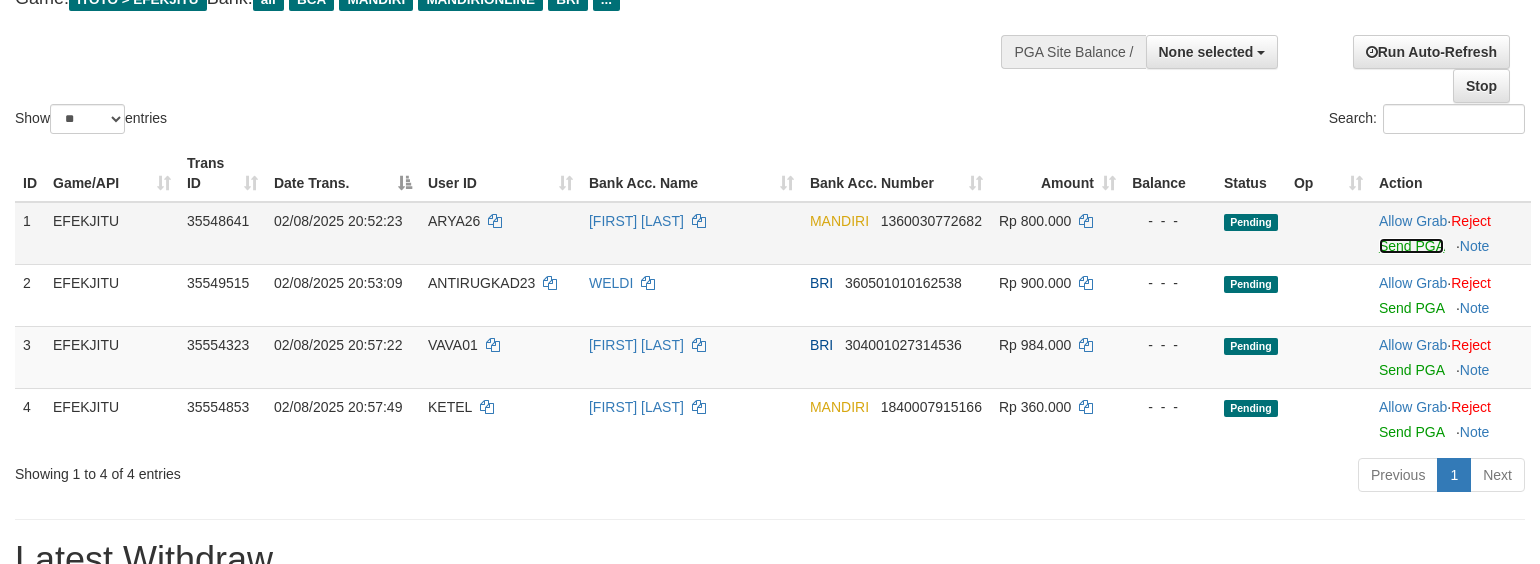 click on "Send PGA" at bounding box center (1411, 246) 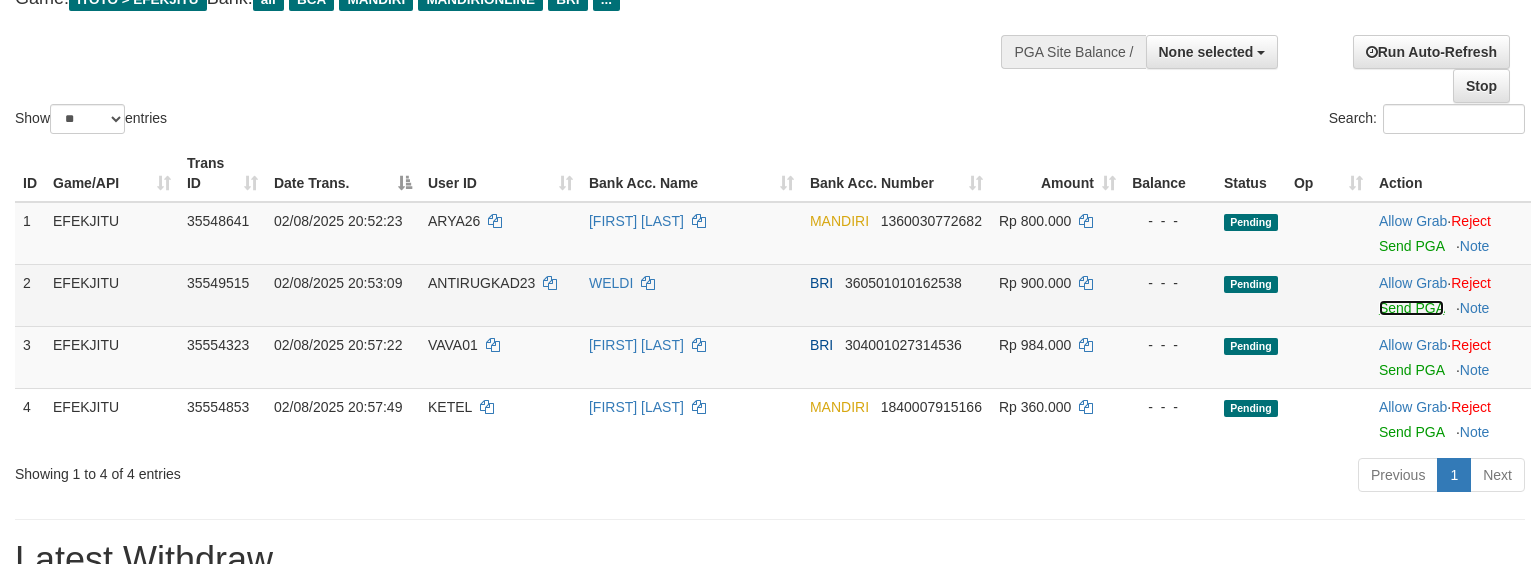 click on "Send PGA" at bounding box center [1411, 308] 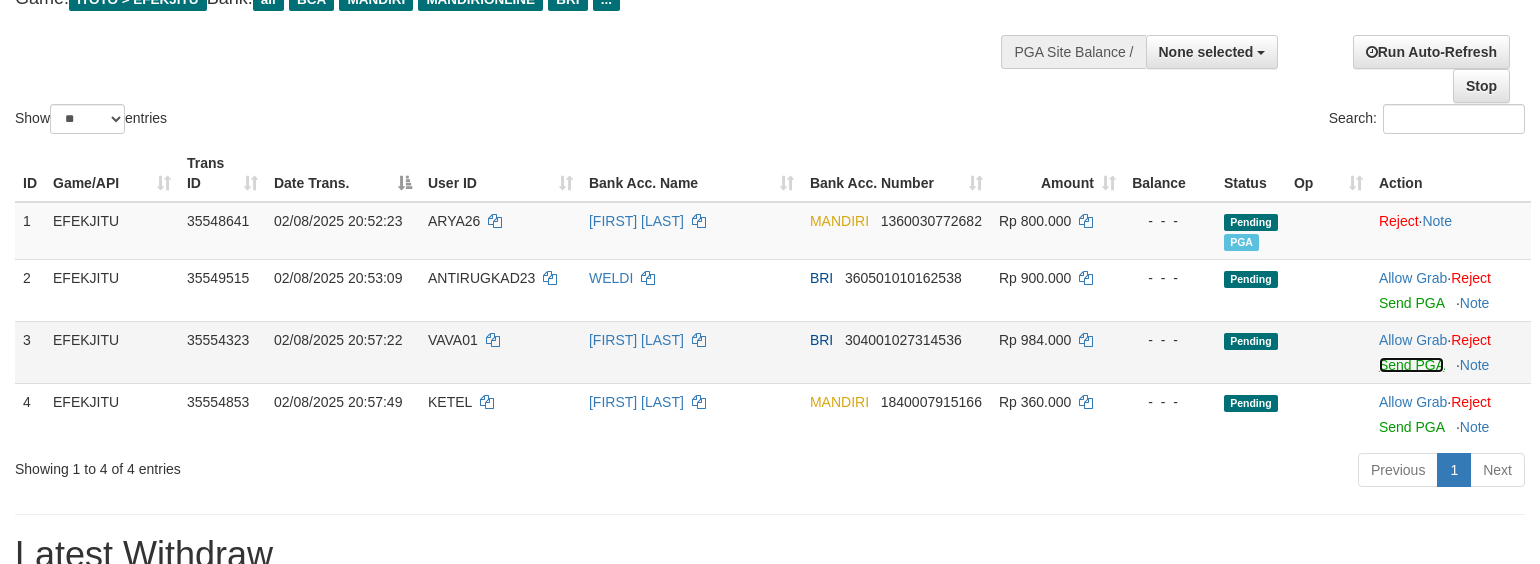 click on "Send PGA" at bounding box center [1411, 365] 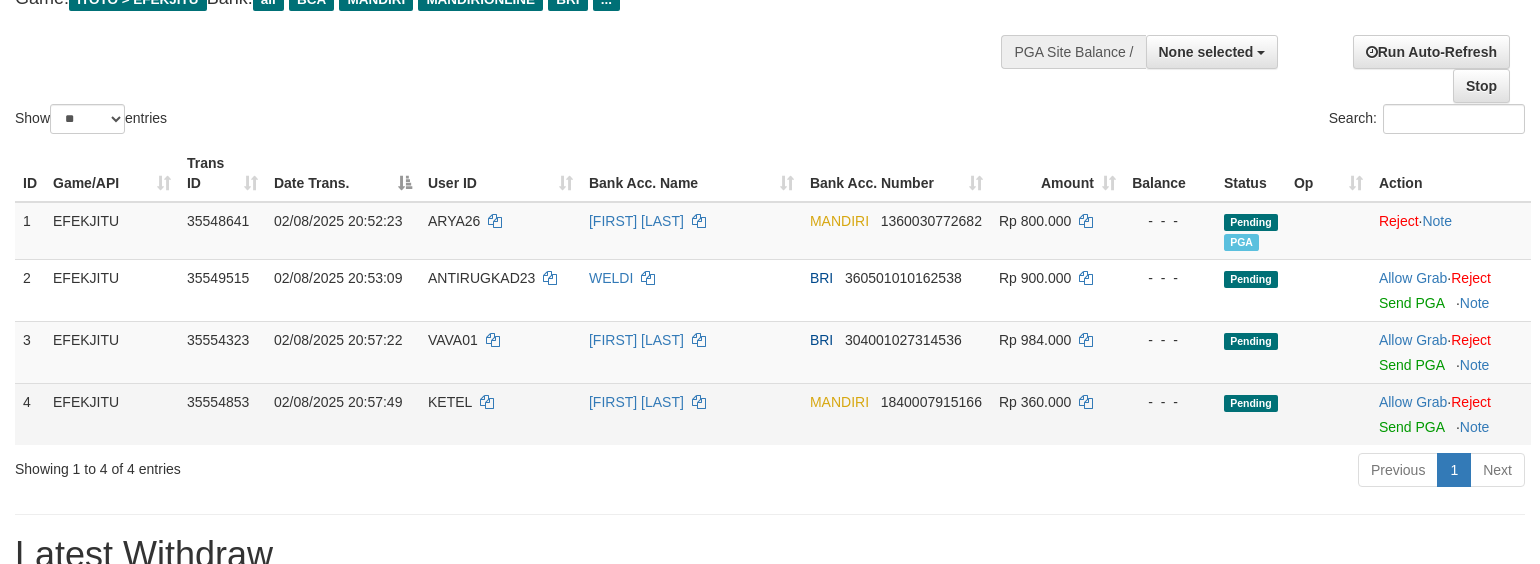 drag, startPoint x: 1398, startPoint y: 438, endPoint x: 1404, endPoint y: 417, distance: 21.84033 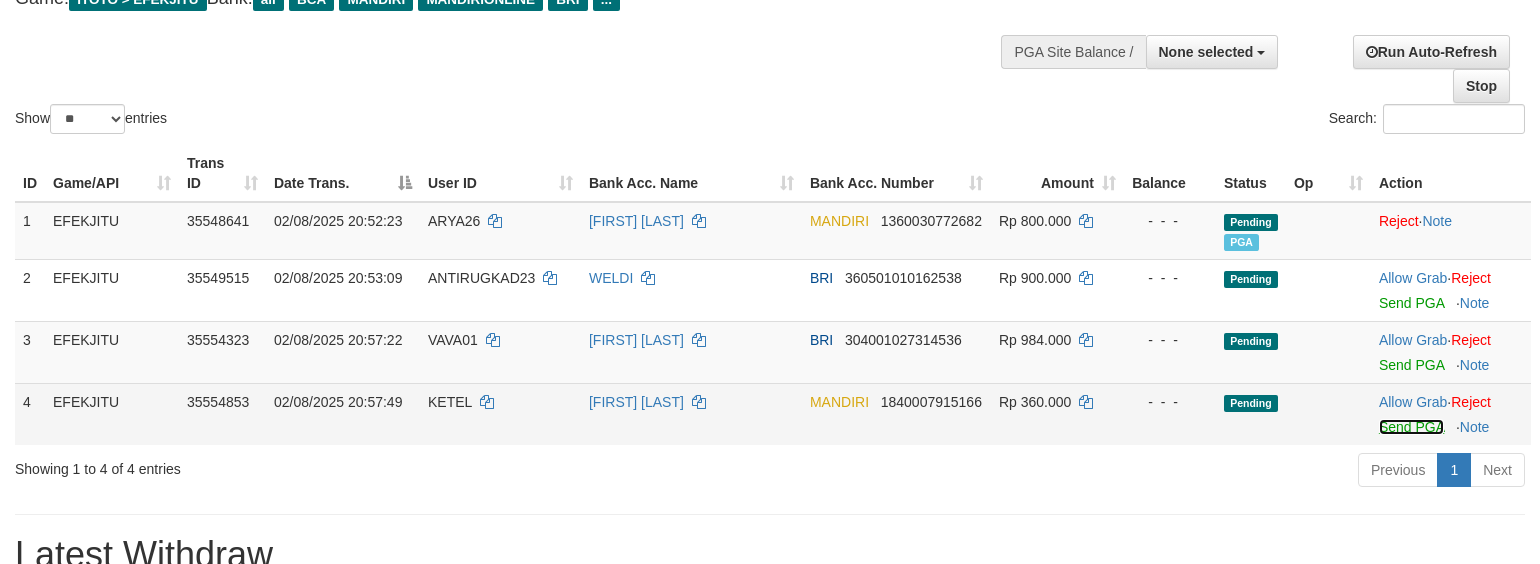 click on "Send PGA" at bounding box center [1411, 427] 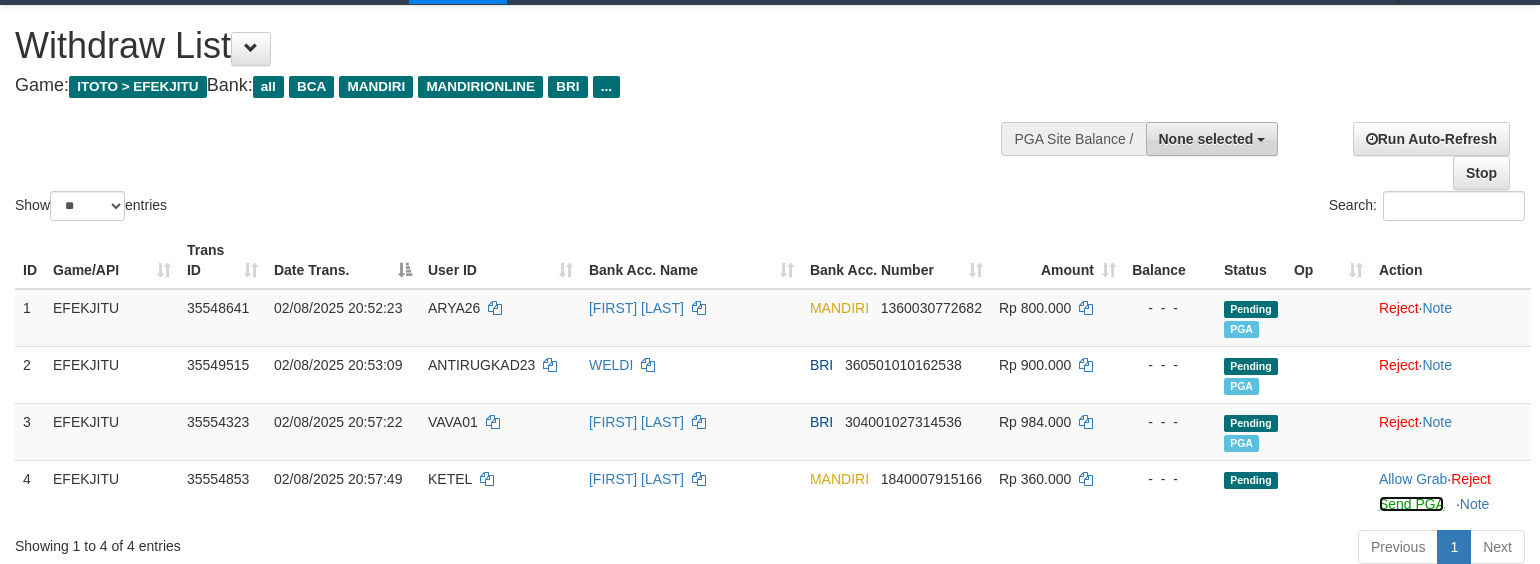 scroll, scrollTop: 0, scrollLeft: 0, axis: both 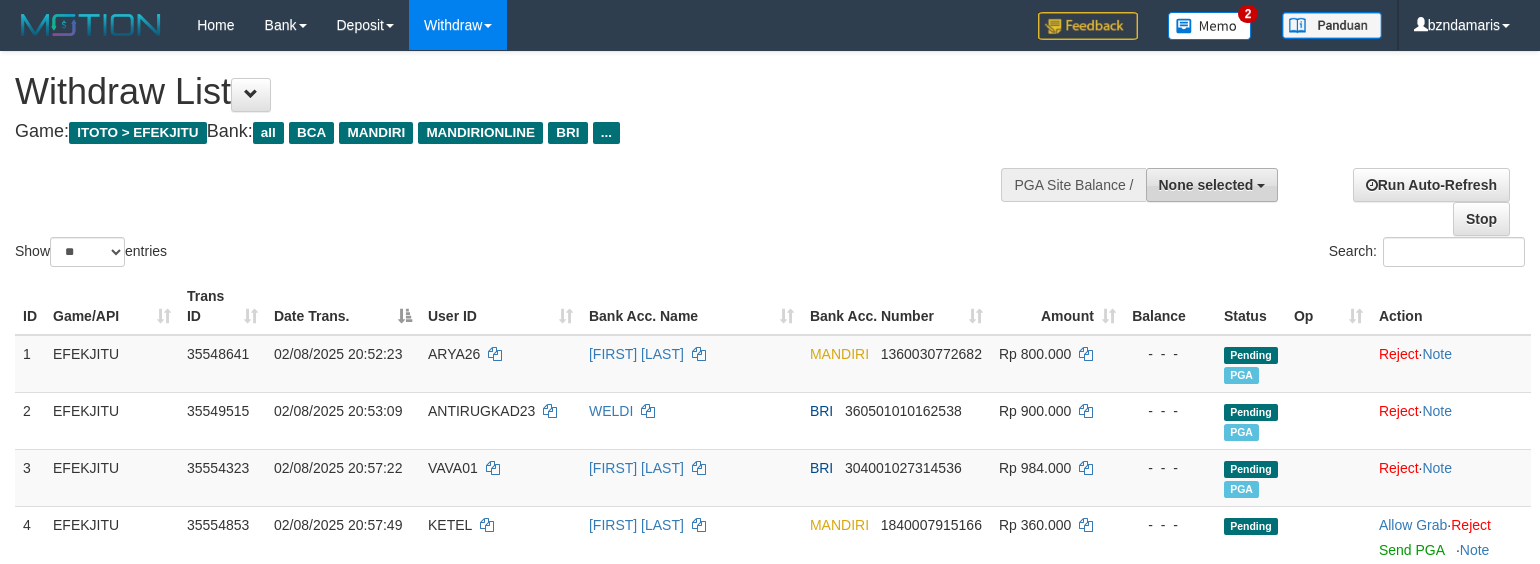 click on "None selected" at bounding box center (1212, 185) 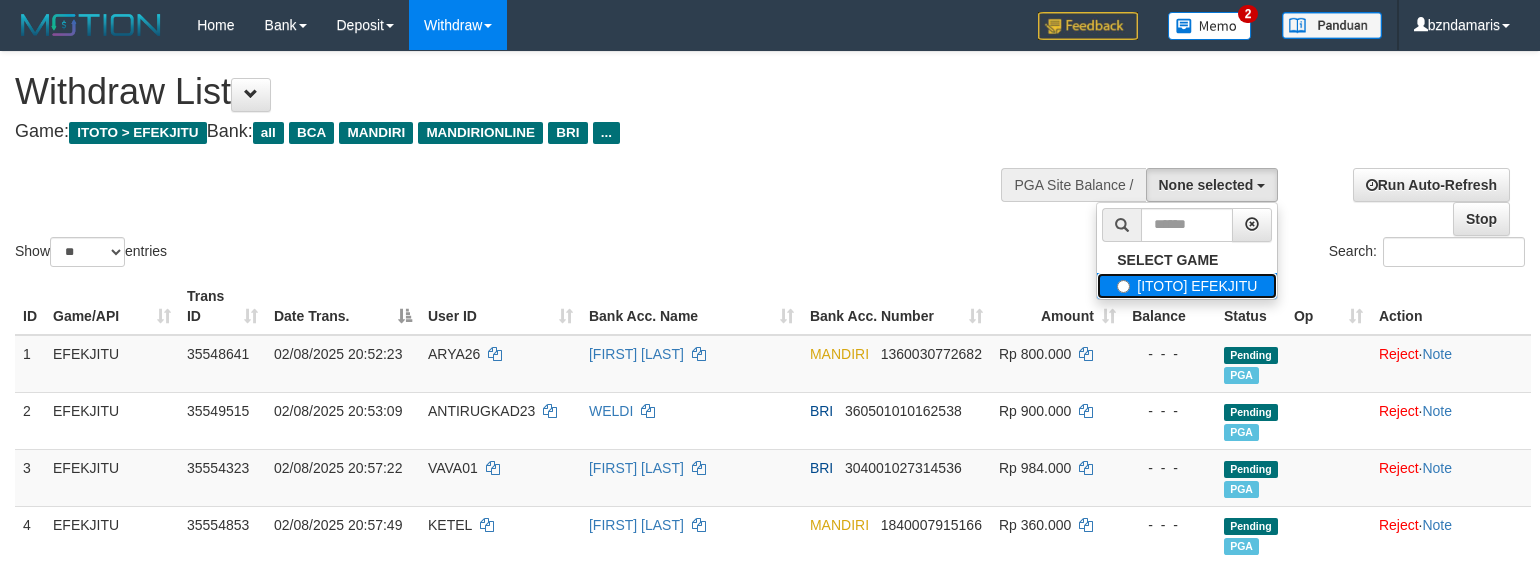 click on "[ITOTO] EFEKJITU" at bounding box center [1187, 286] 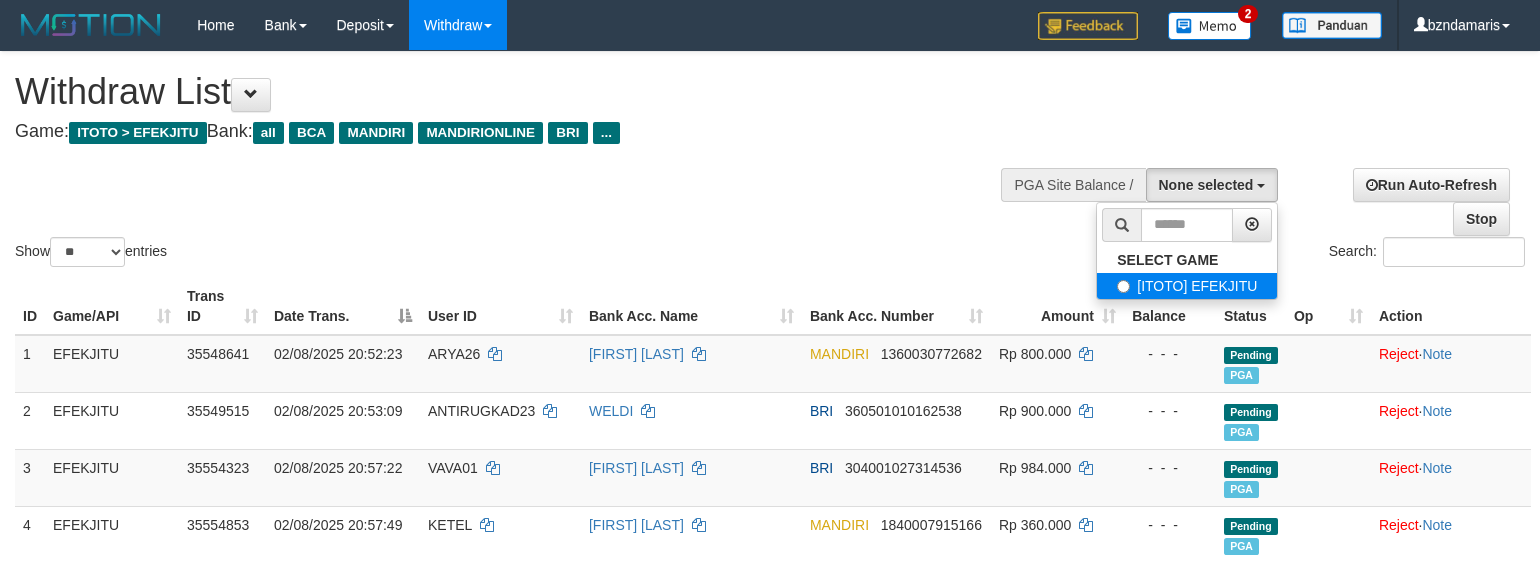 select on "****" 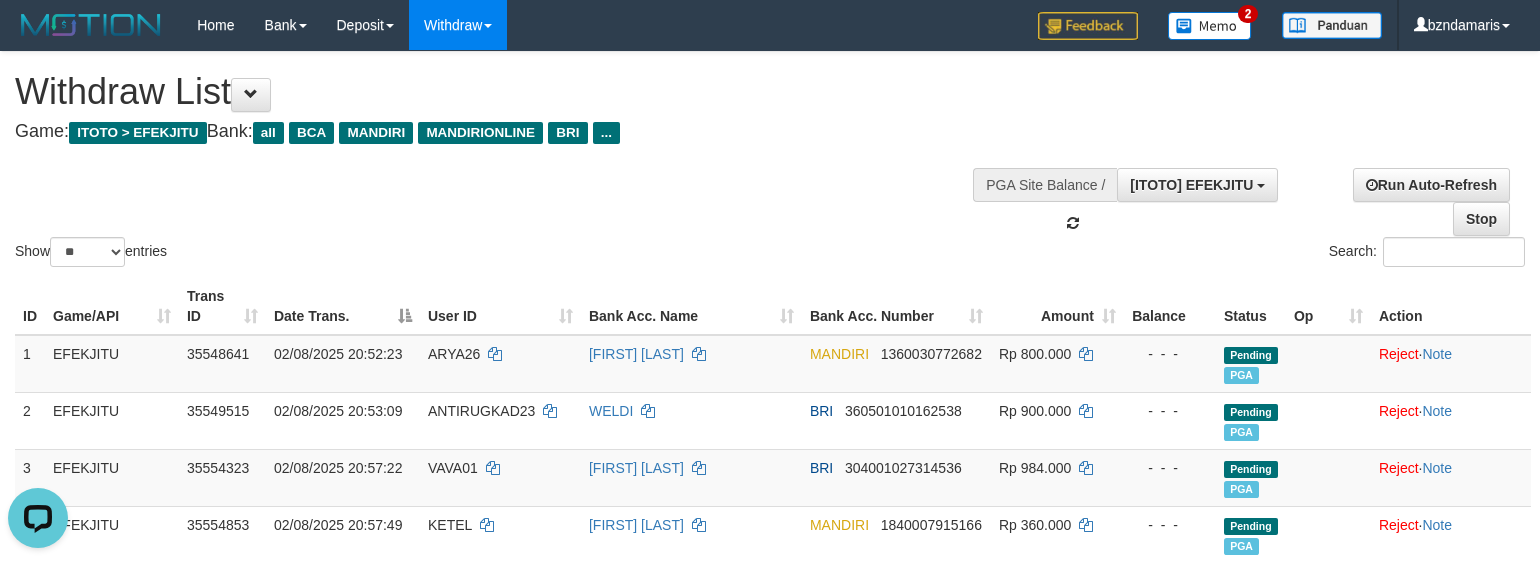 scroll, scrollTop: 0, scrollLeft: 0, axis: both 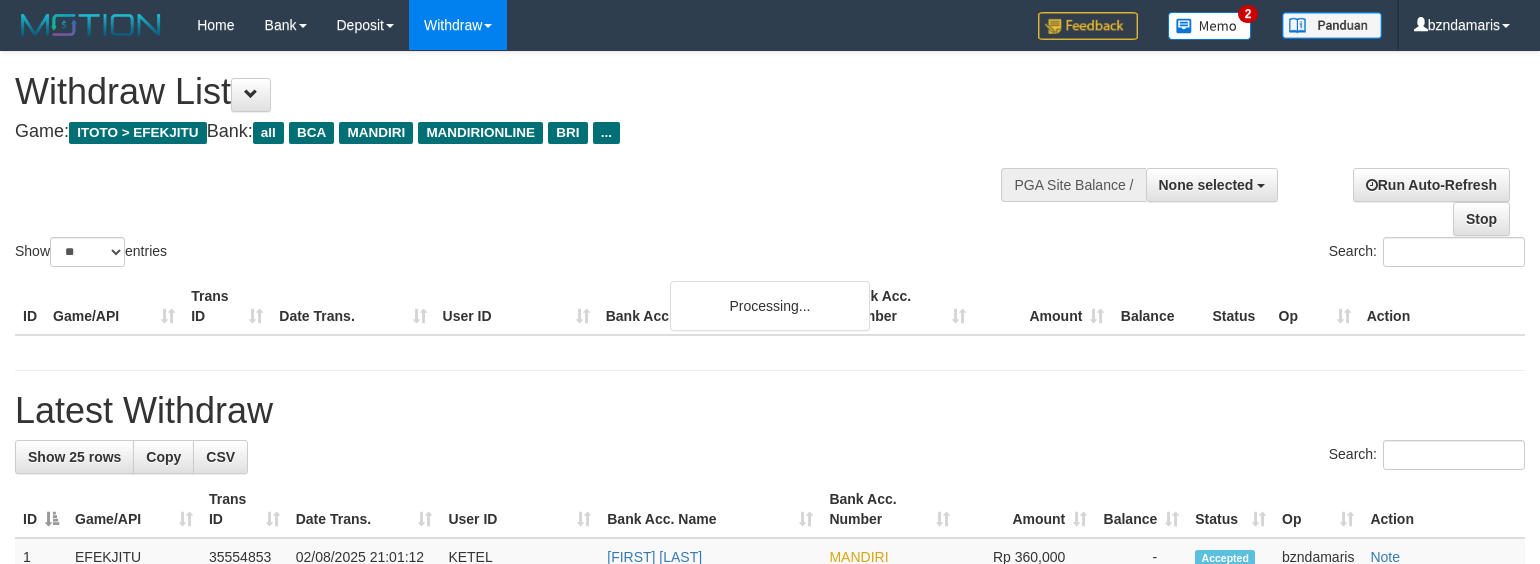 select 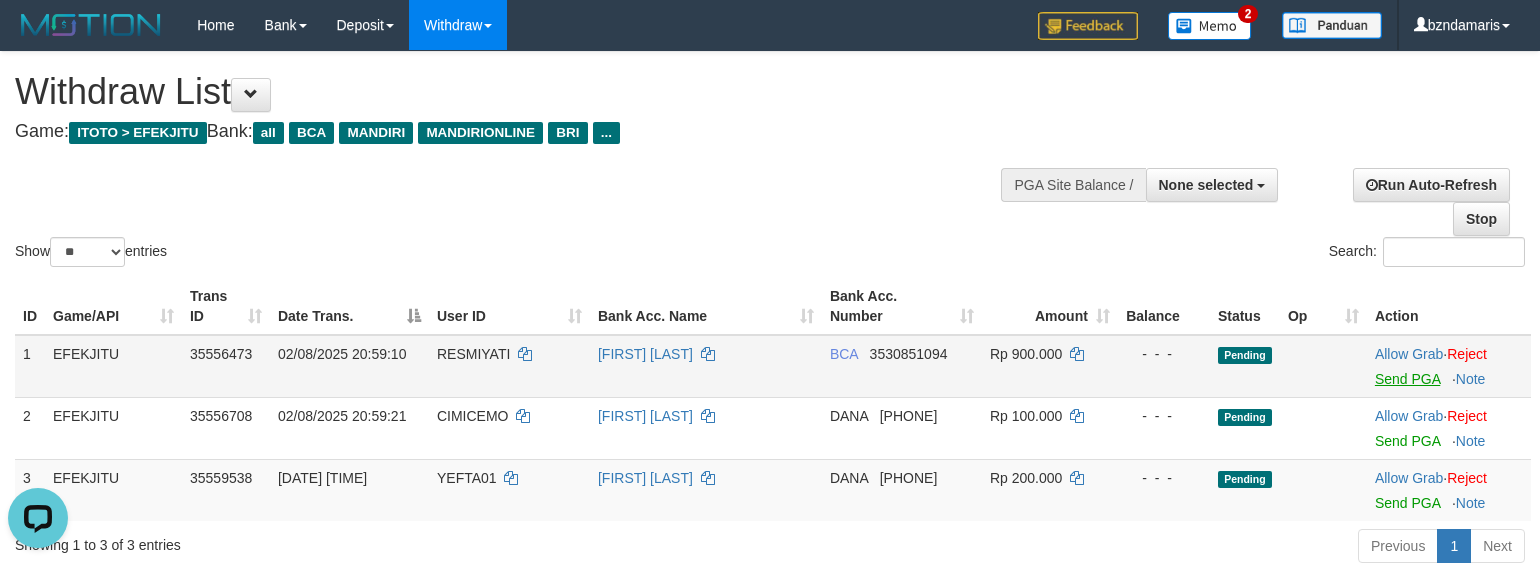 scroll, scrollTop: 0, scrollLeft: 0, axis: both 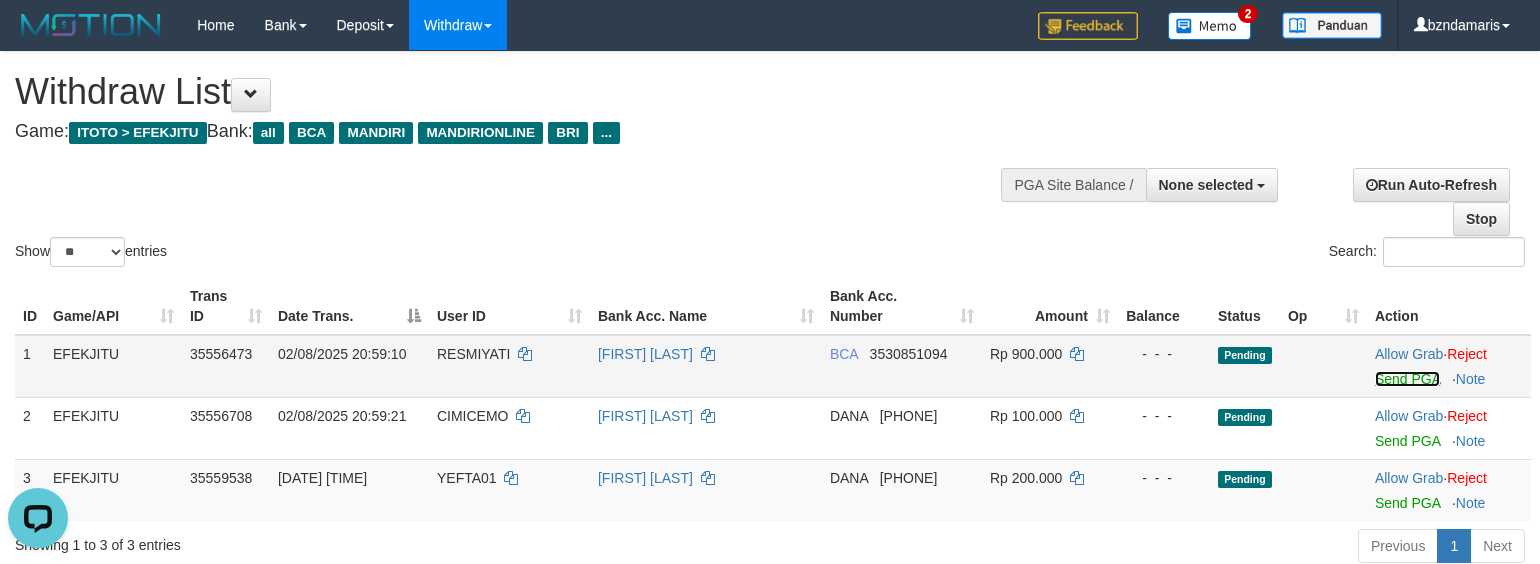 click on "Send PGA" at bounding box center (1407, 379) 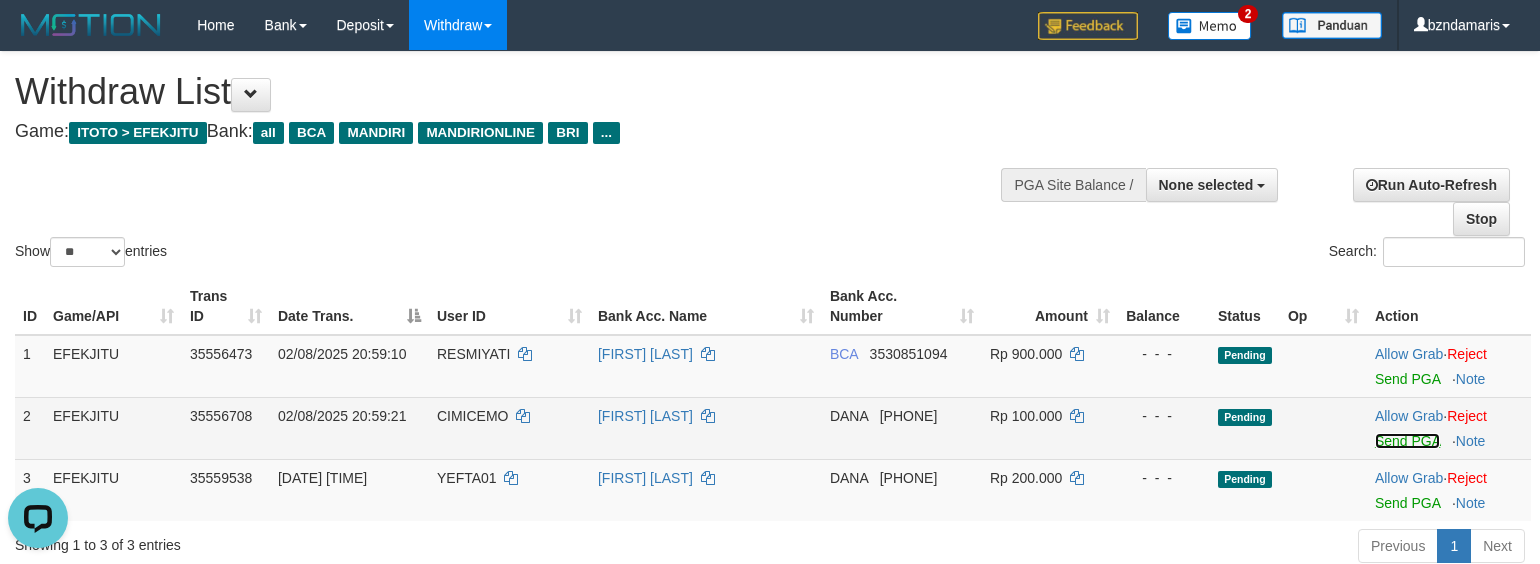 click on "Send PGA" at bounding box center (1407, 441) 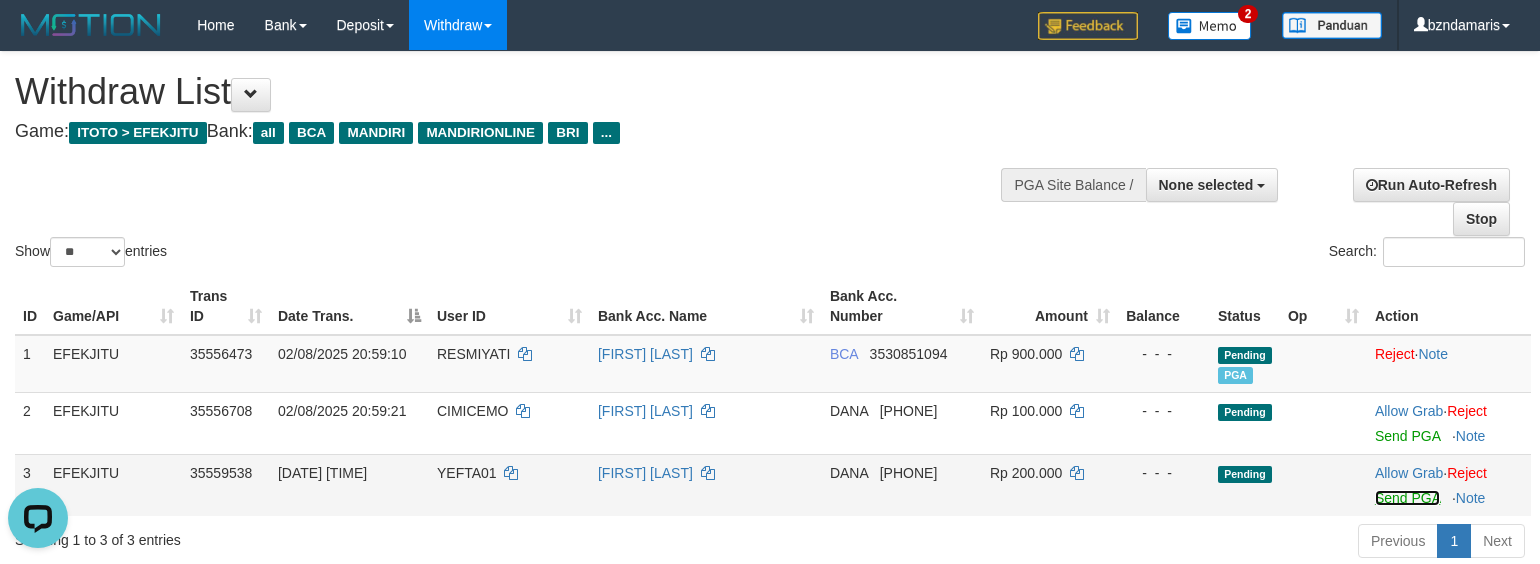 click on "Send PGA" at bounding box center (1407, 498) 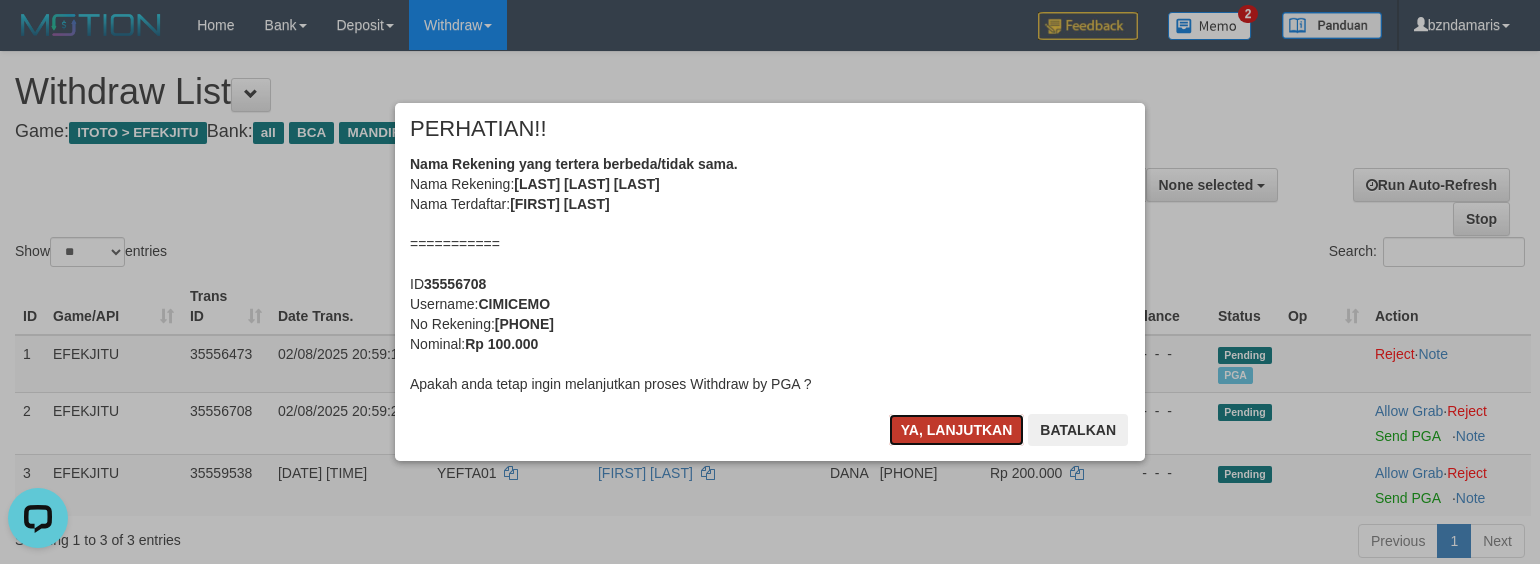 click on "Ya, lanjutkan" at bounding box center (957, 430) 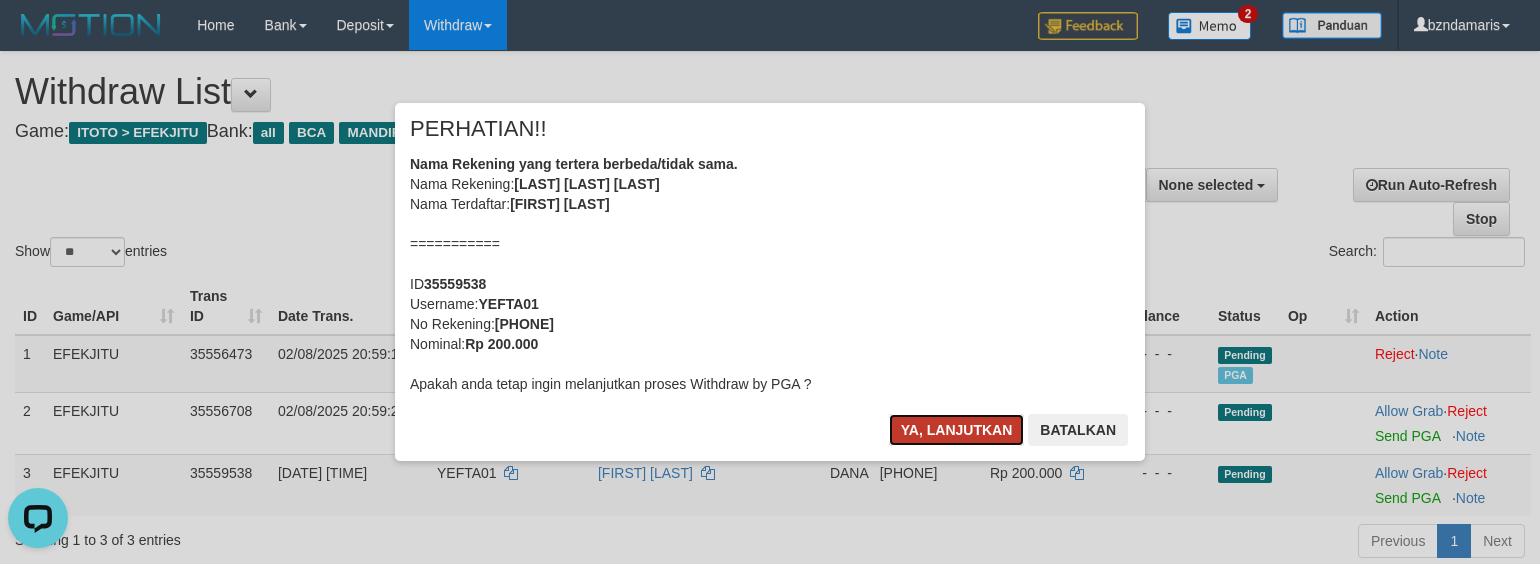 click on "Ya, lanjutkan" at bounding box center (957, 430) 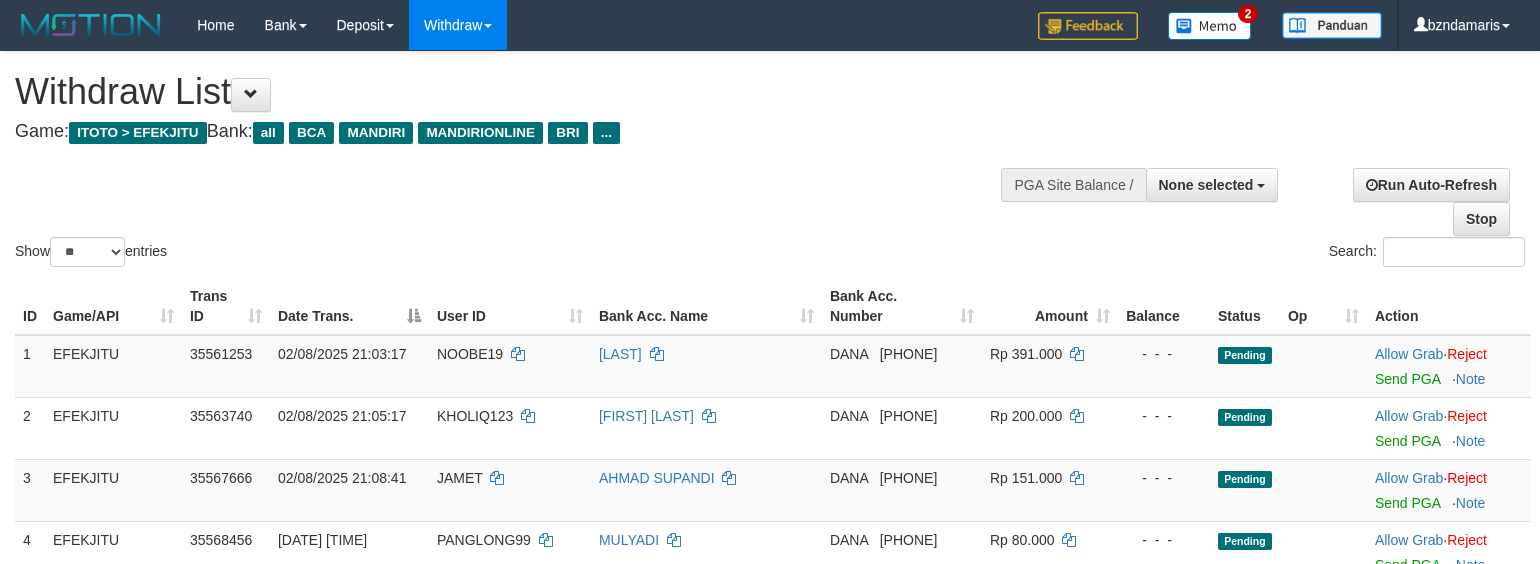 select 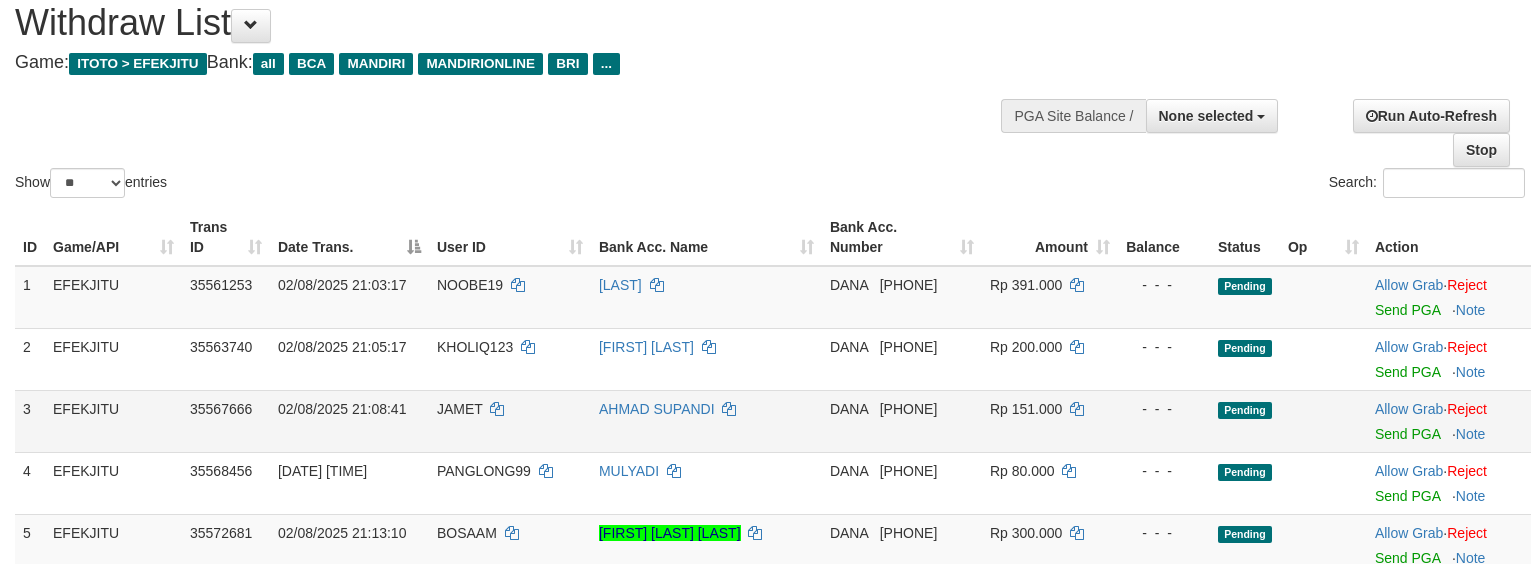scroll, scrollTop: 133, scrollLeft: 0, axis: vertical 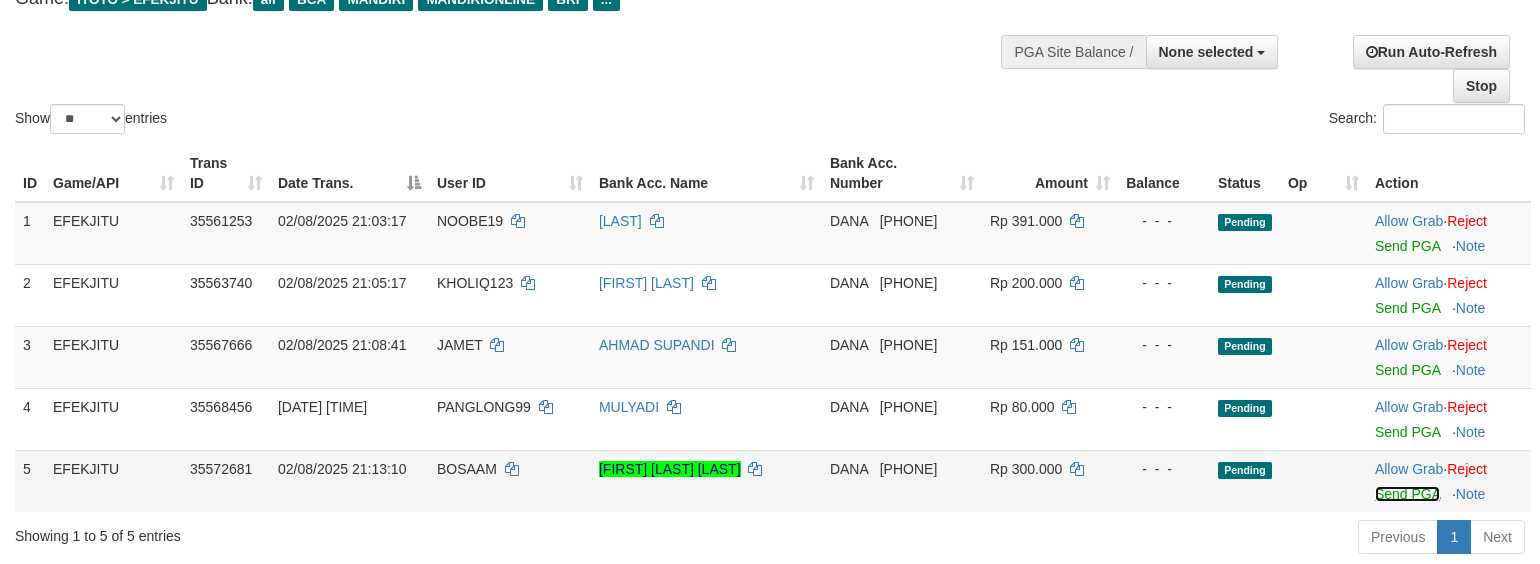 click on "Send PGA" at bounding box center [1407, 494] 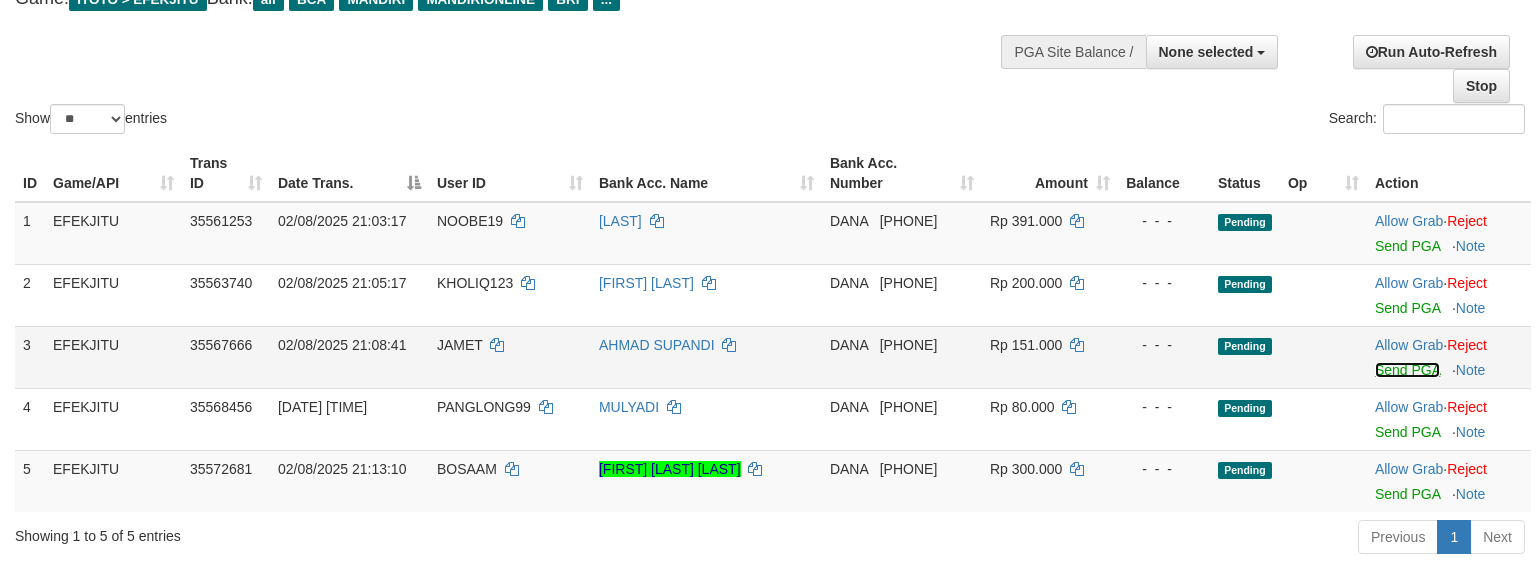 click on "Send PGA" at bounding box center [1407, 370] 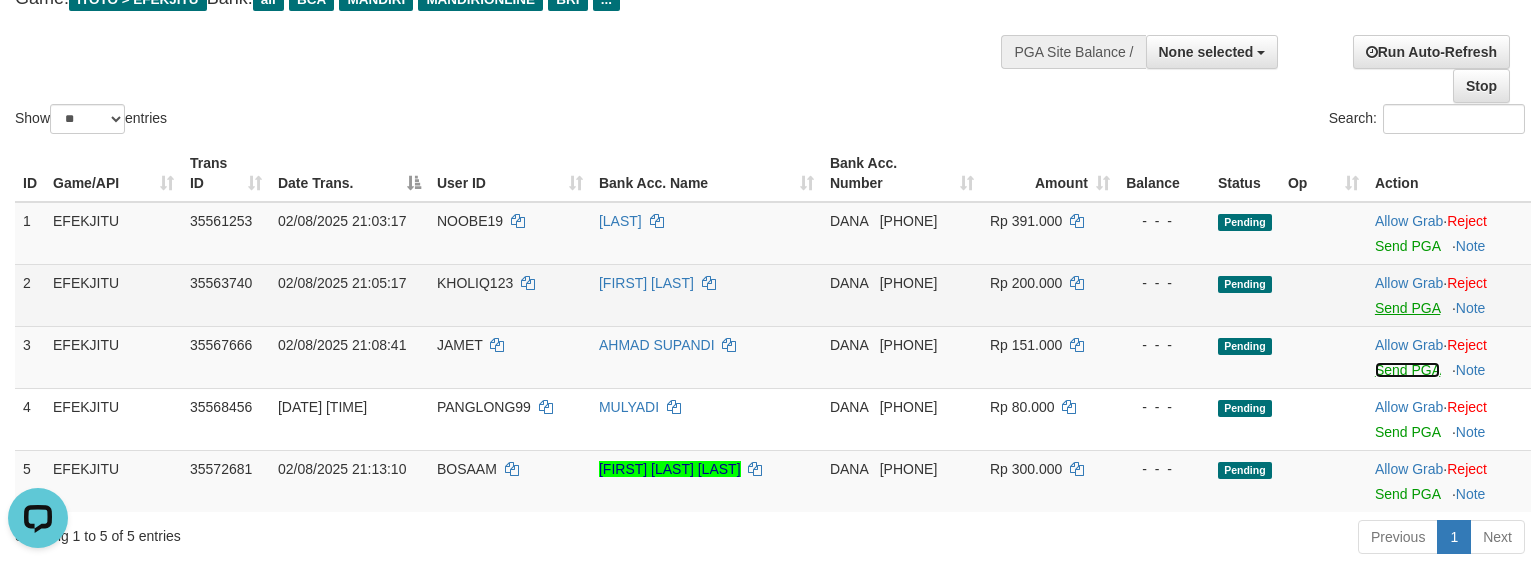 scroll, scrollTop: 0, scrollLeft: 0, axis: both 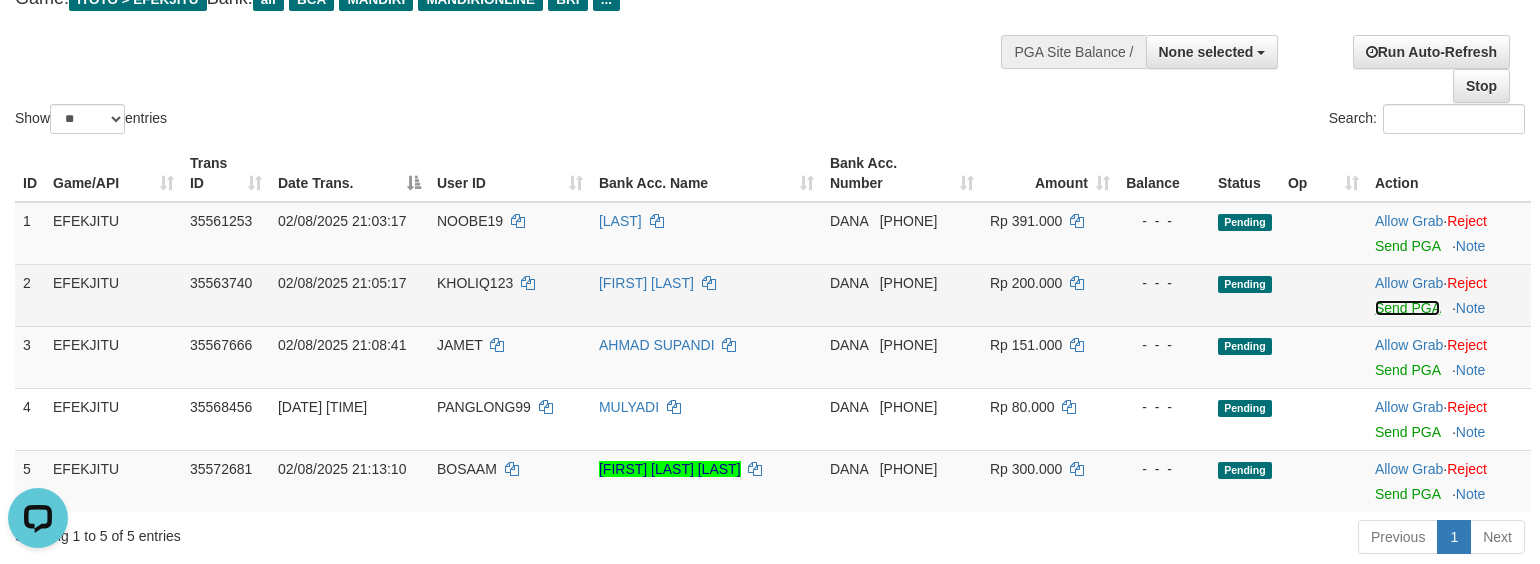 click on "Send PGA" at bounding box center (1407, 308) 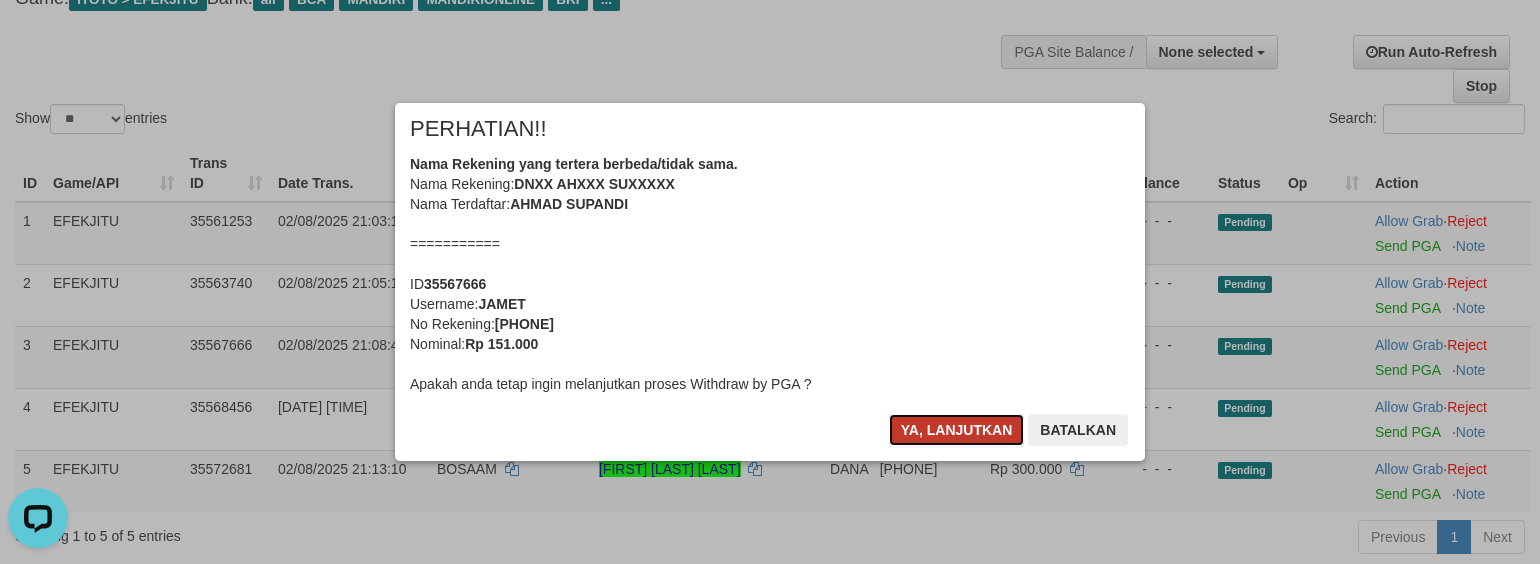 click on "Ya, lanjutkan" at bounding box center (957, 430) 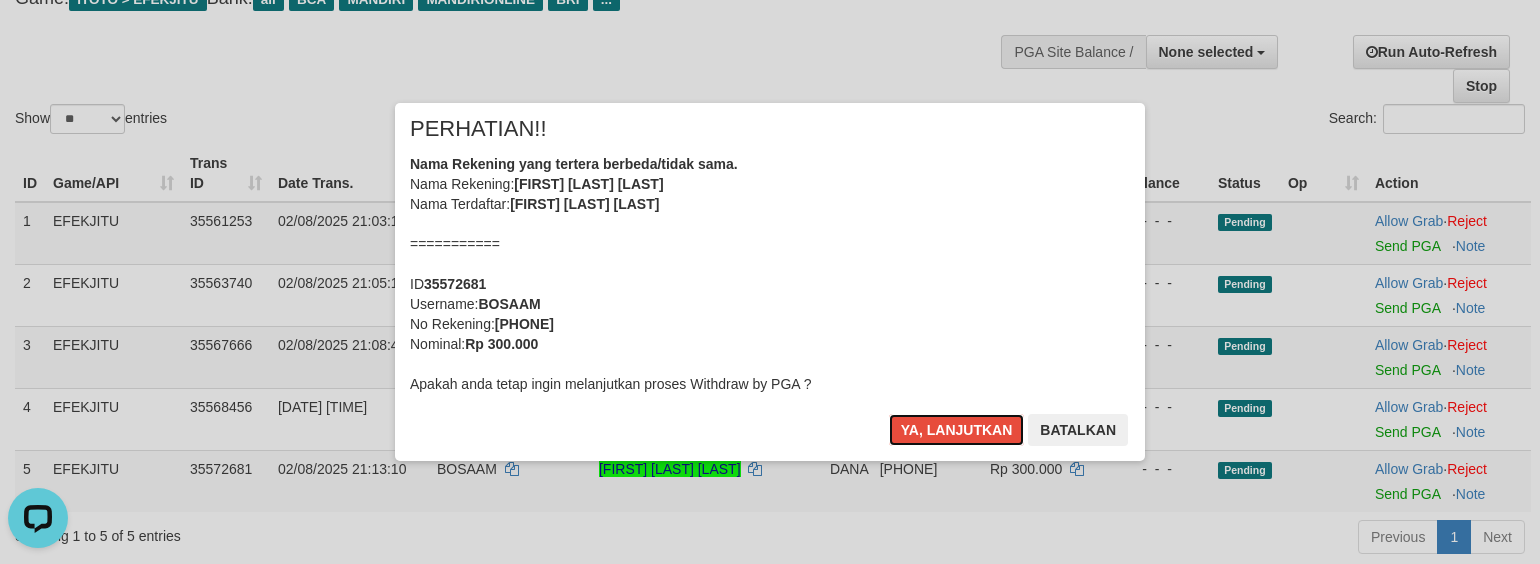click on "Ya, lanjutkan" at bounding box center [957, 430] 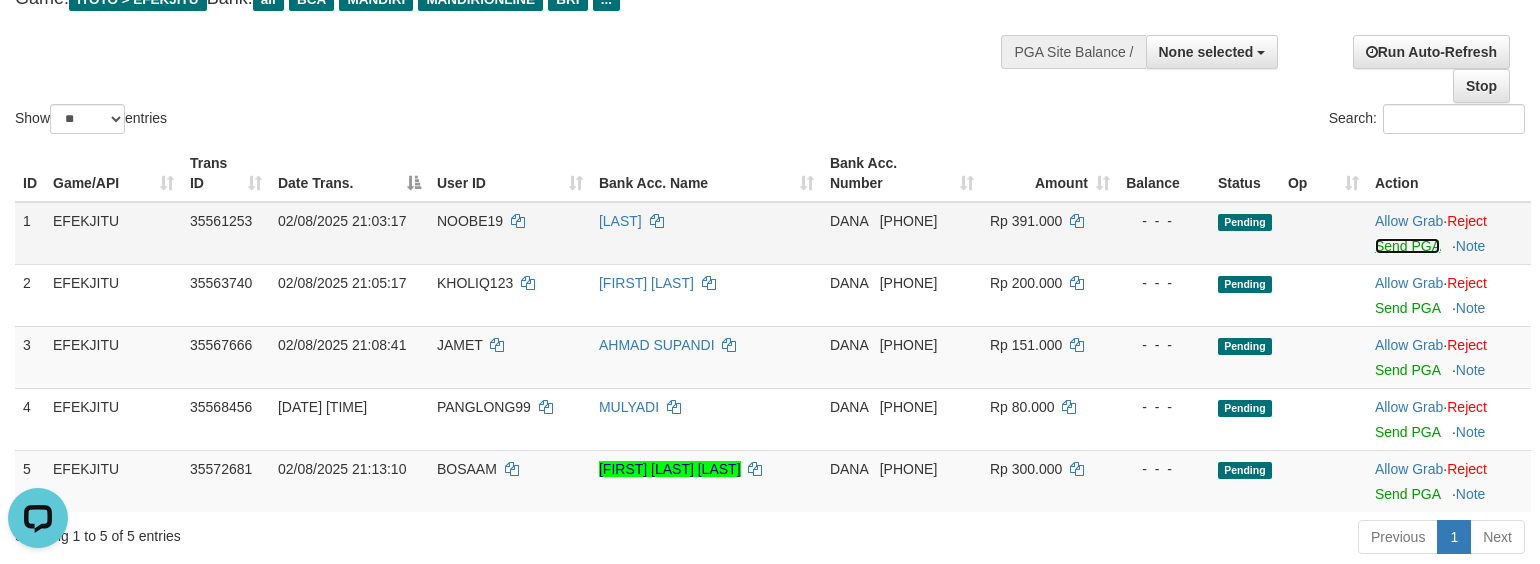 click on "Send PGA" at bounding box center [1407, 246] 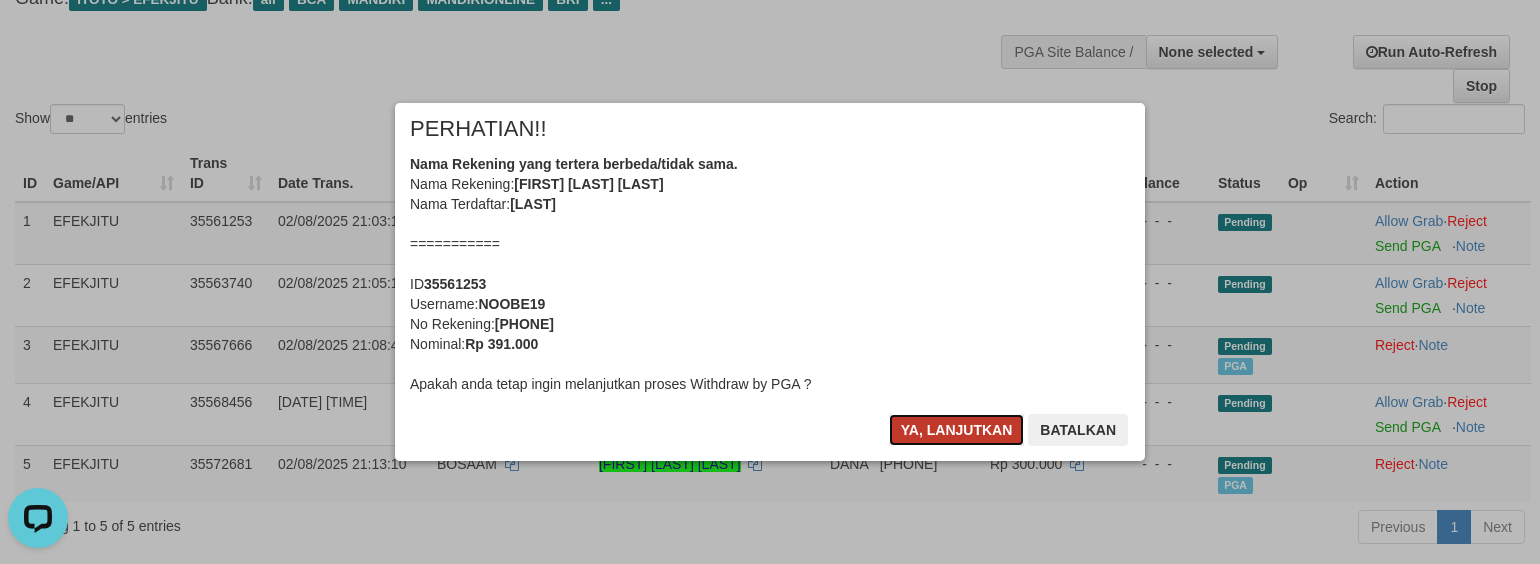 click on "Ya, lanjutkan" at bounding box center [957, 430] 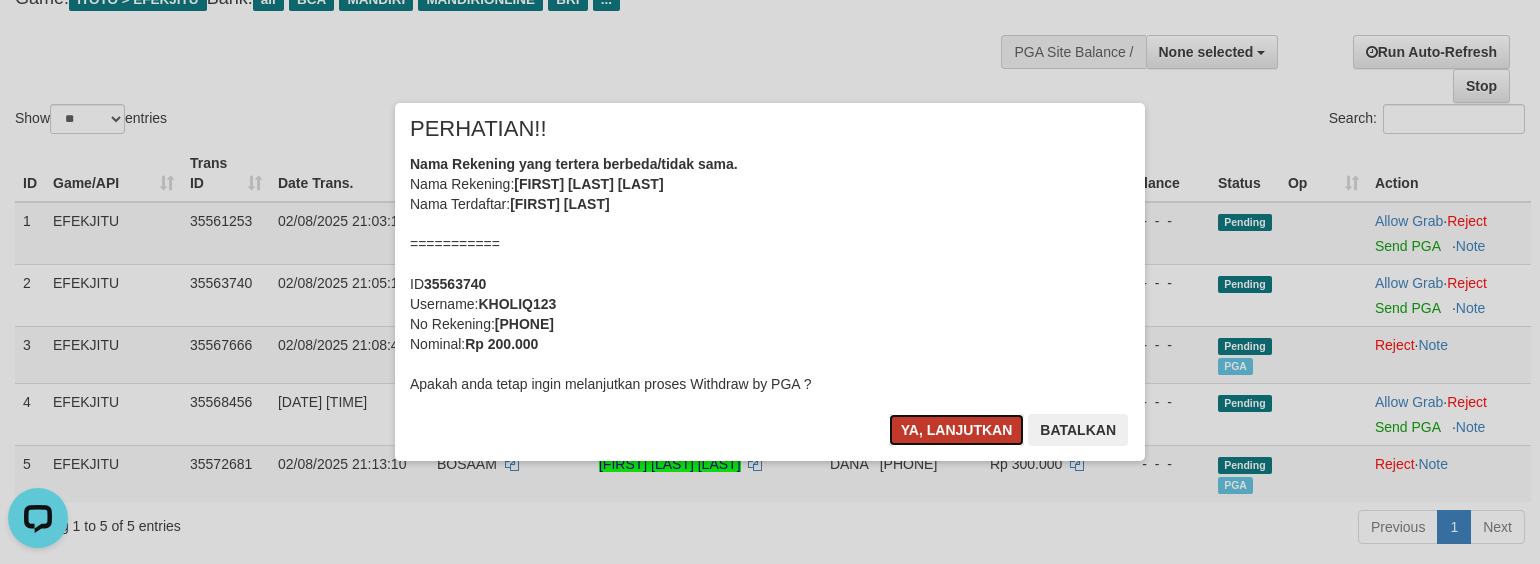 click on "Ya, lanjutkan" at bounding box center [957, 430] 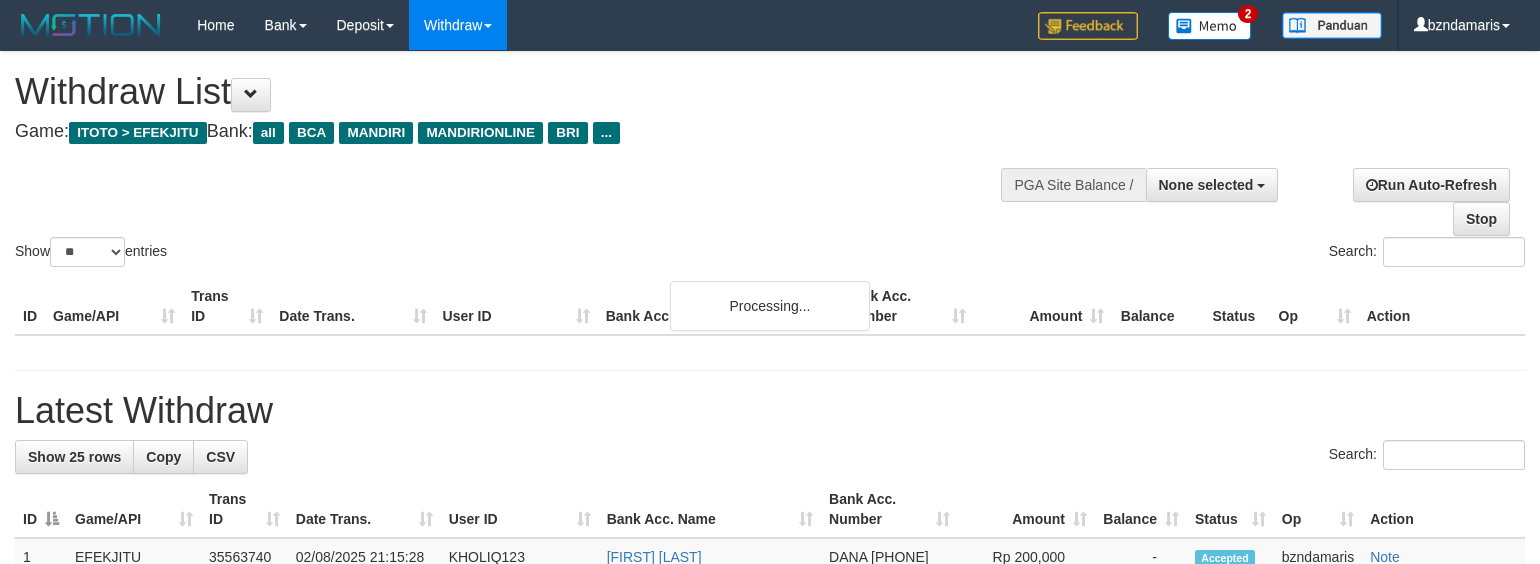 select 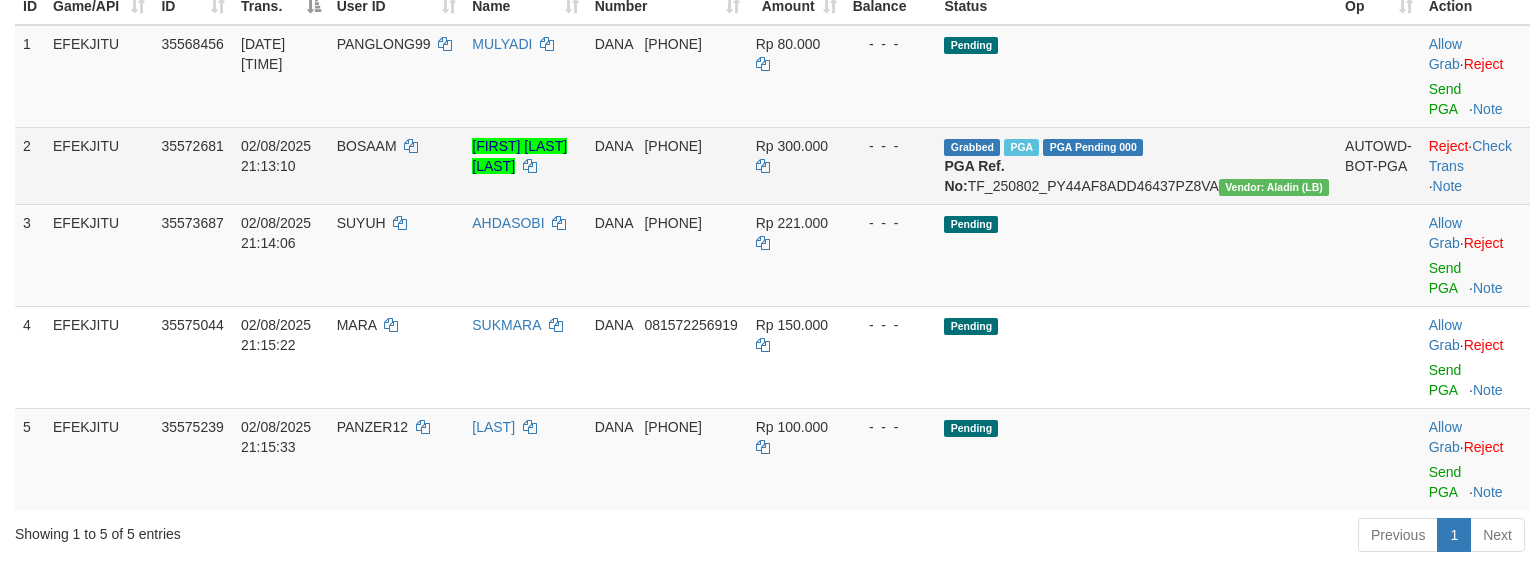 scroll, scrollTop: 401, scrollLeft: 0, axis: vertical 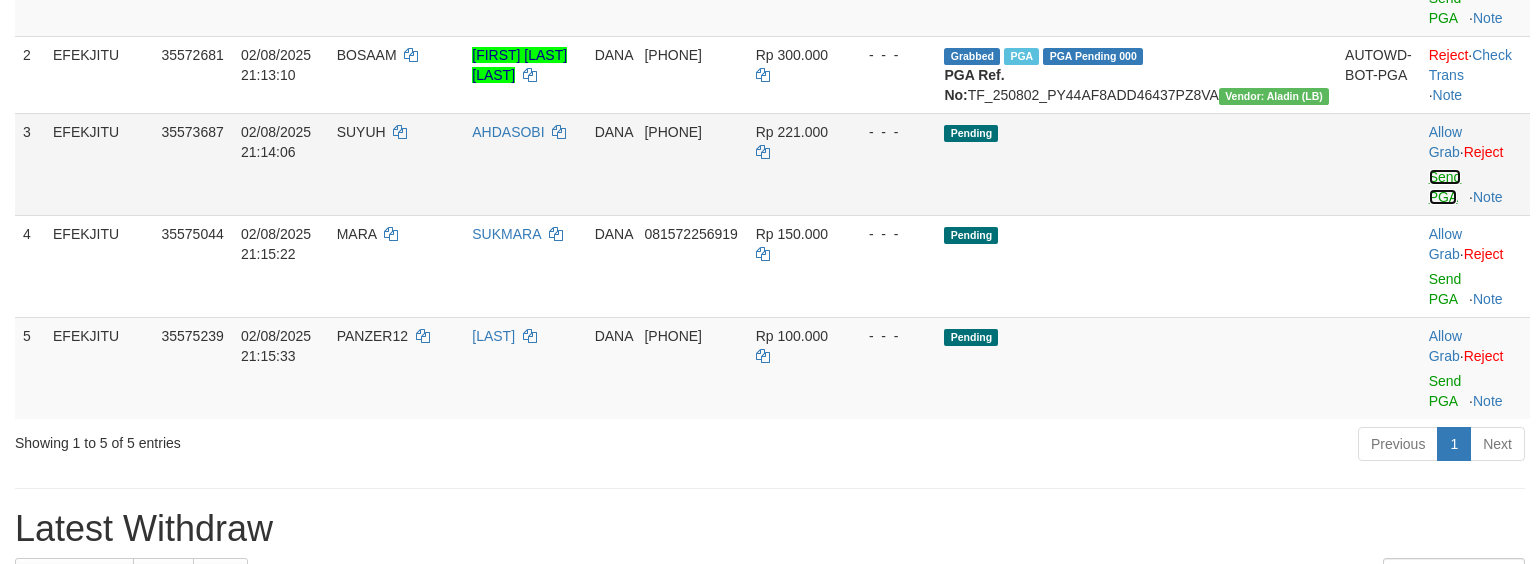 click on "Send PGA" at bounding box center [1445, 187] 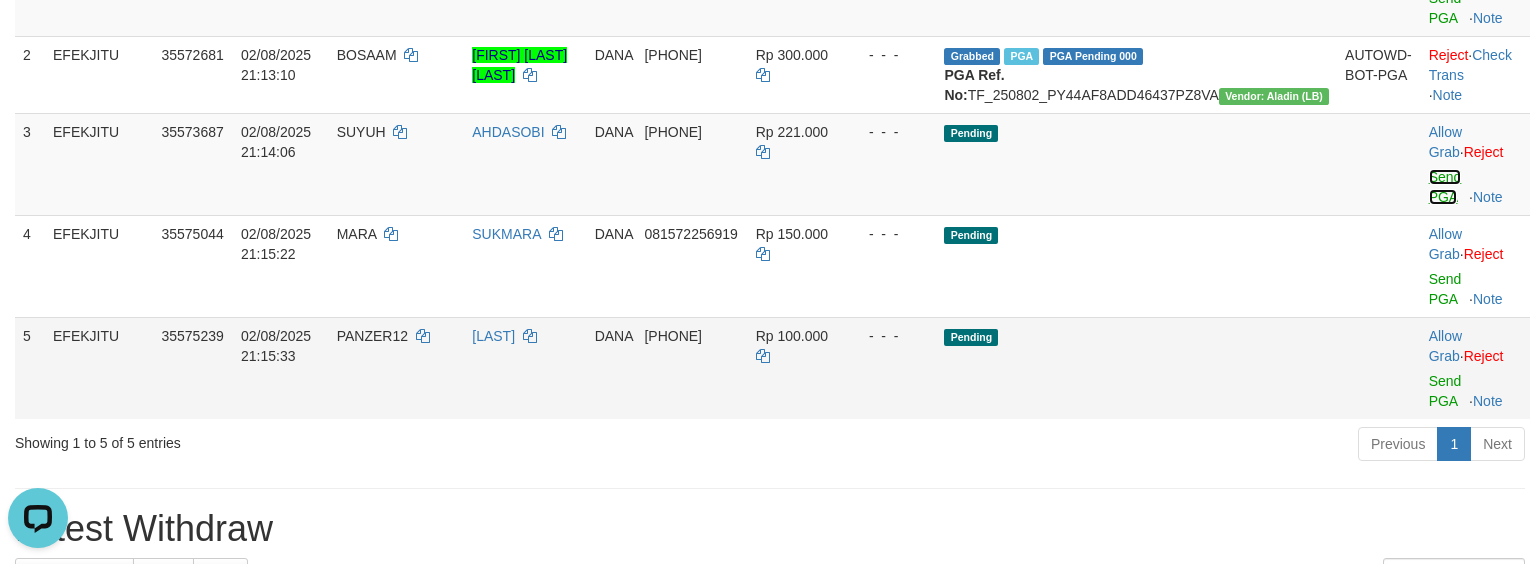 scroll, scrollTop: 0, scrollLeft: 0, axis: both 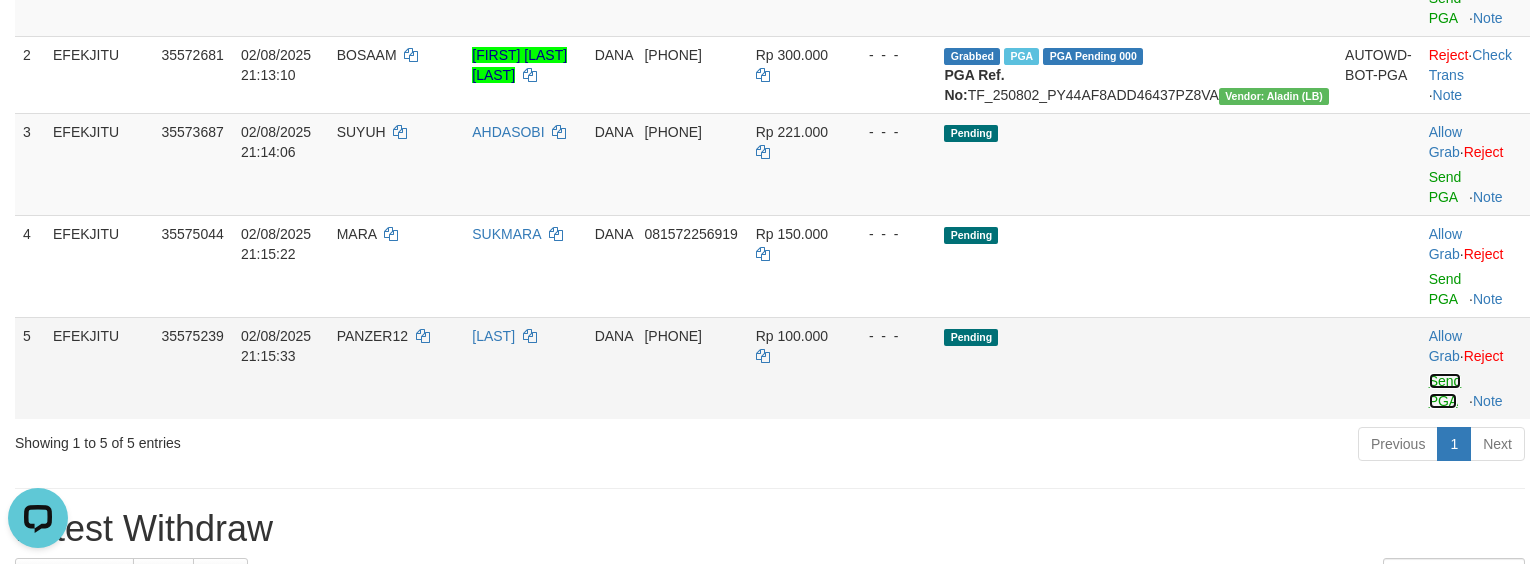 click on "Send PGA" at bounding box center (1445, 391) 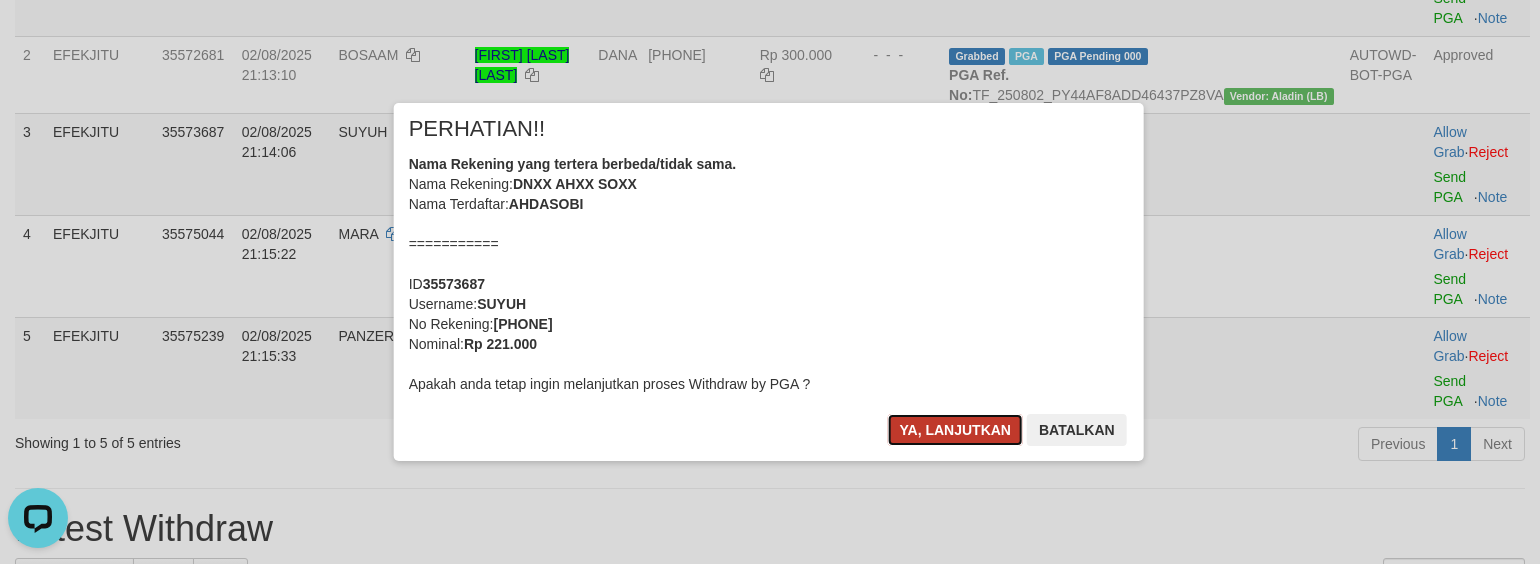 click on "Ya, lanjutkan" at bounding box center (957, 430) 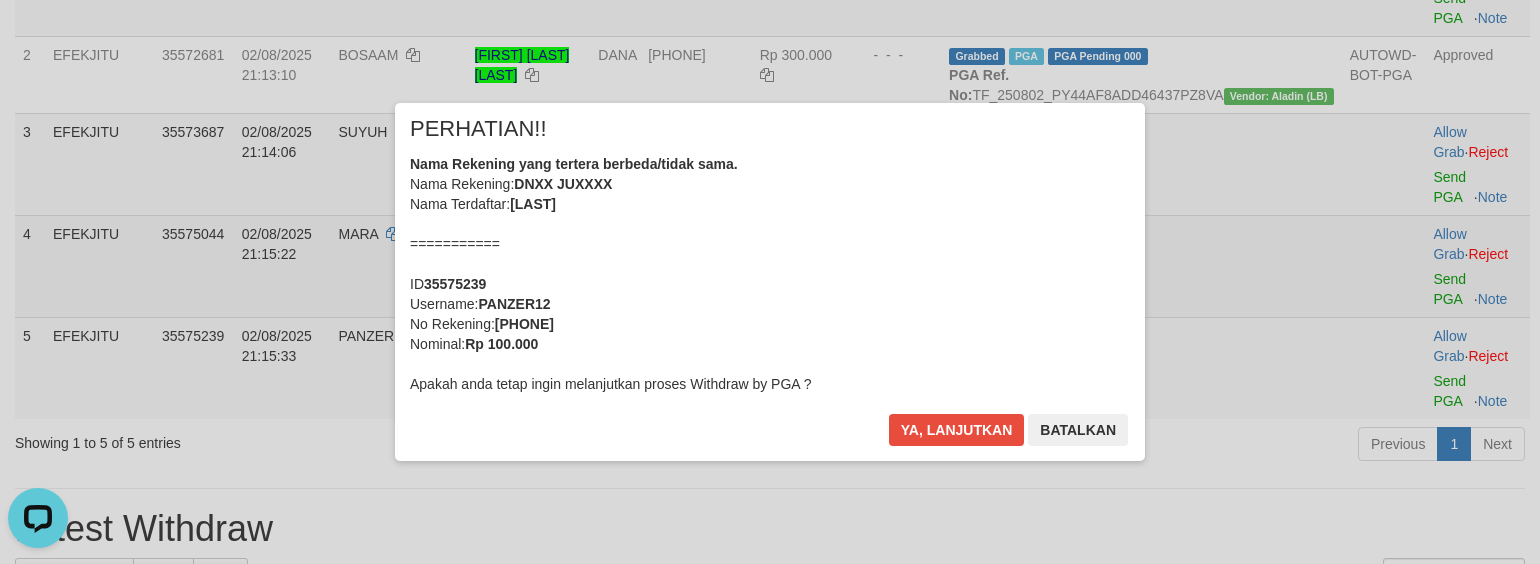 click on "× PERHATIAN!! Nama Rekening yang tertera berbeda/tidak sama. Nama Rekening:  DNXX JUXXXX Nama Terdaftar:  JUMANI =========== ID  35575239 Username:  PANZER12 No Rekening:  0895403582011 Nominal:  Rp 100.000 Apakah anda tetap ingin melanjutkan proses Withdraw by PGA ? Ya, lanjutkan Batalkan" at bounding box center (770, 282) 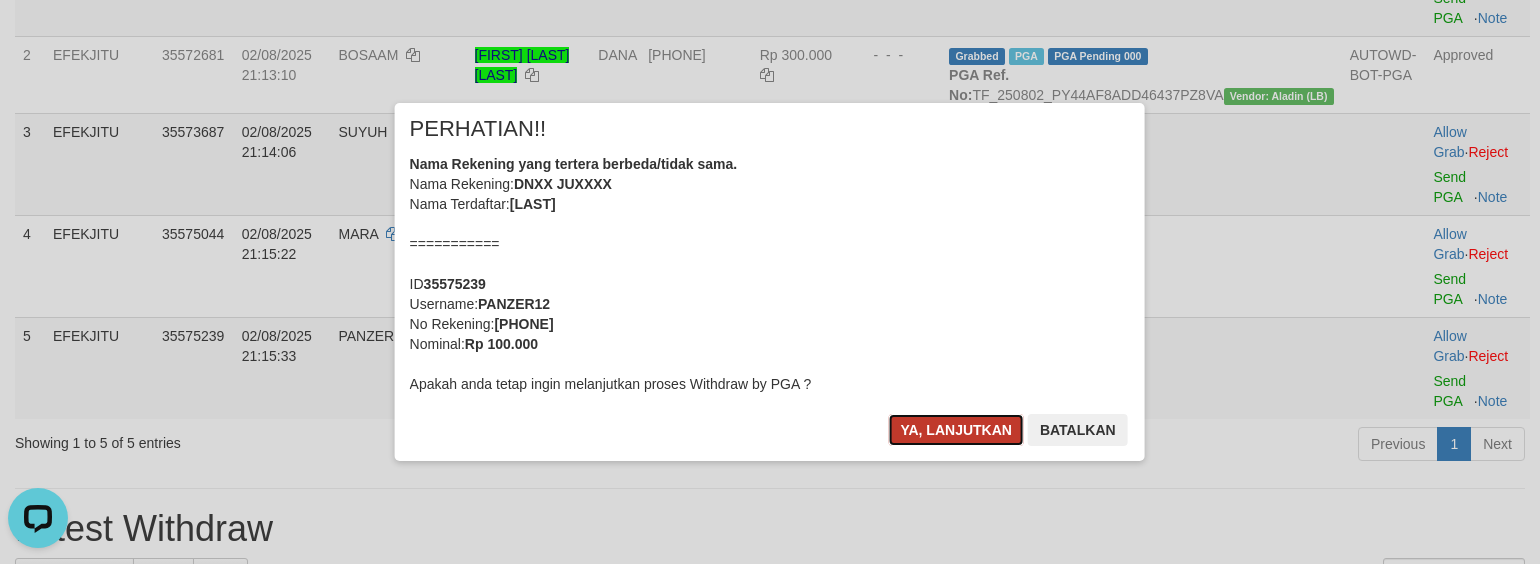 click on "Ya, lanjutkan" at bounding box center [957, 430] 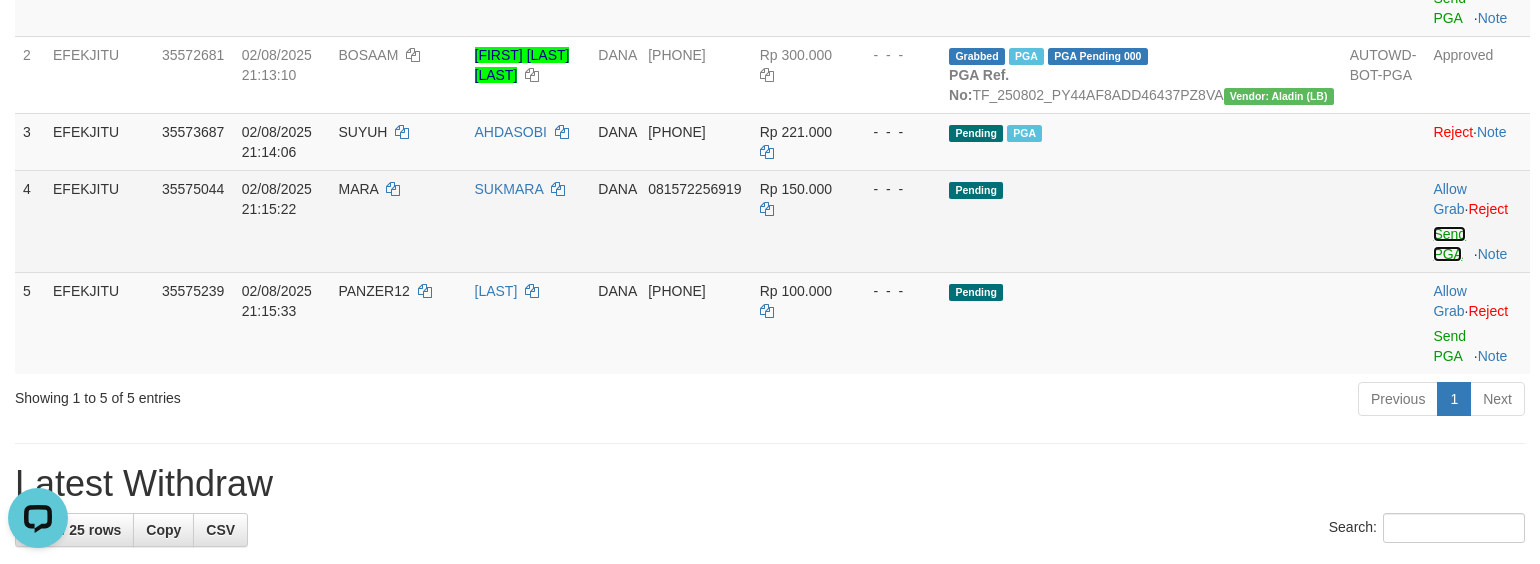 click on "Send PGA" at bounding box center [1449, 244] 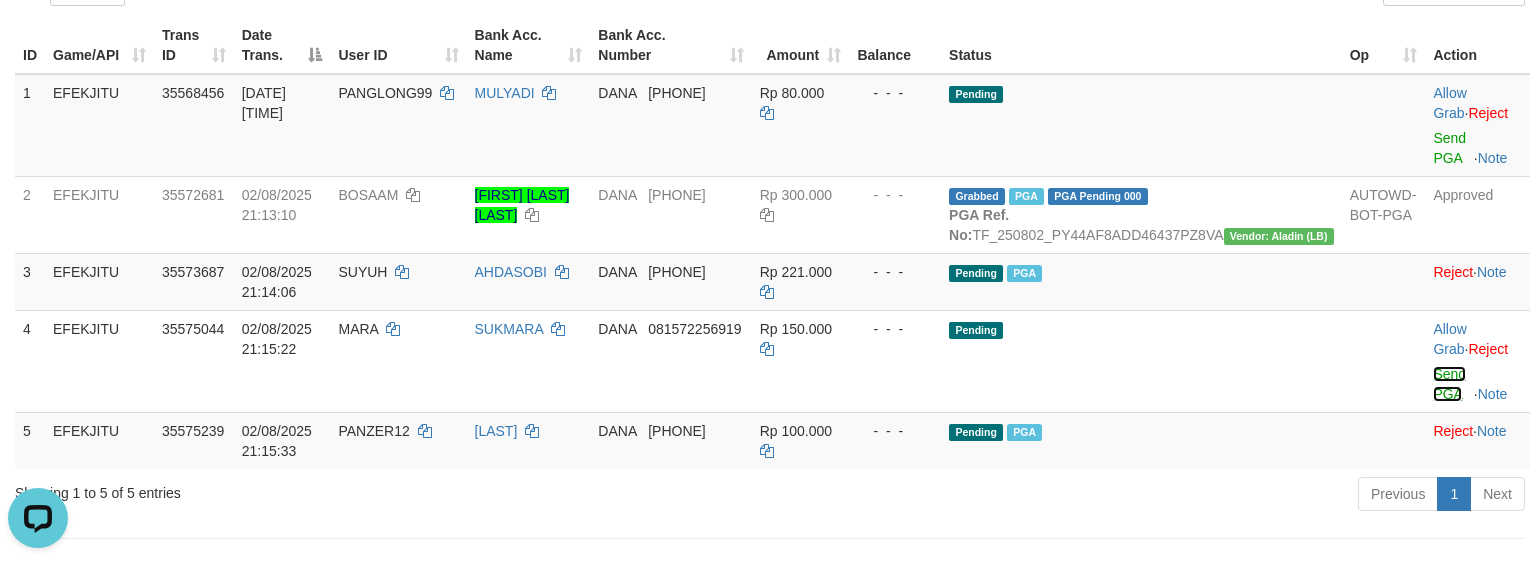 scroll, scrollTop: 134, scrollLeft: 0, axis: vertical 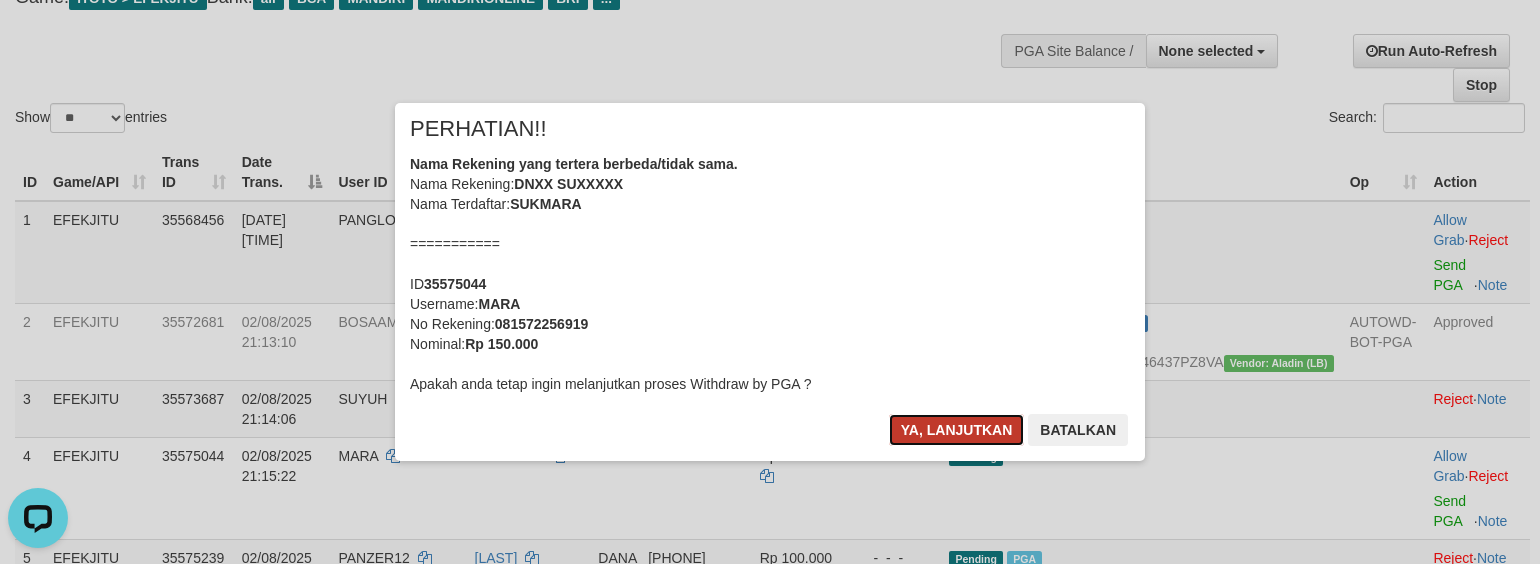 click on "Ya, lanjutkan" at bounding box center (957, 430) 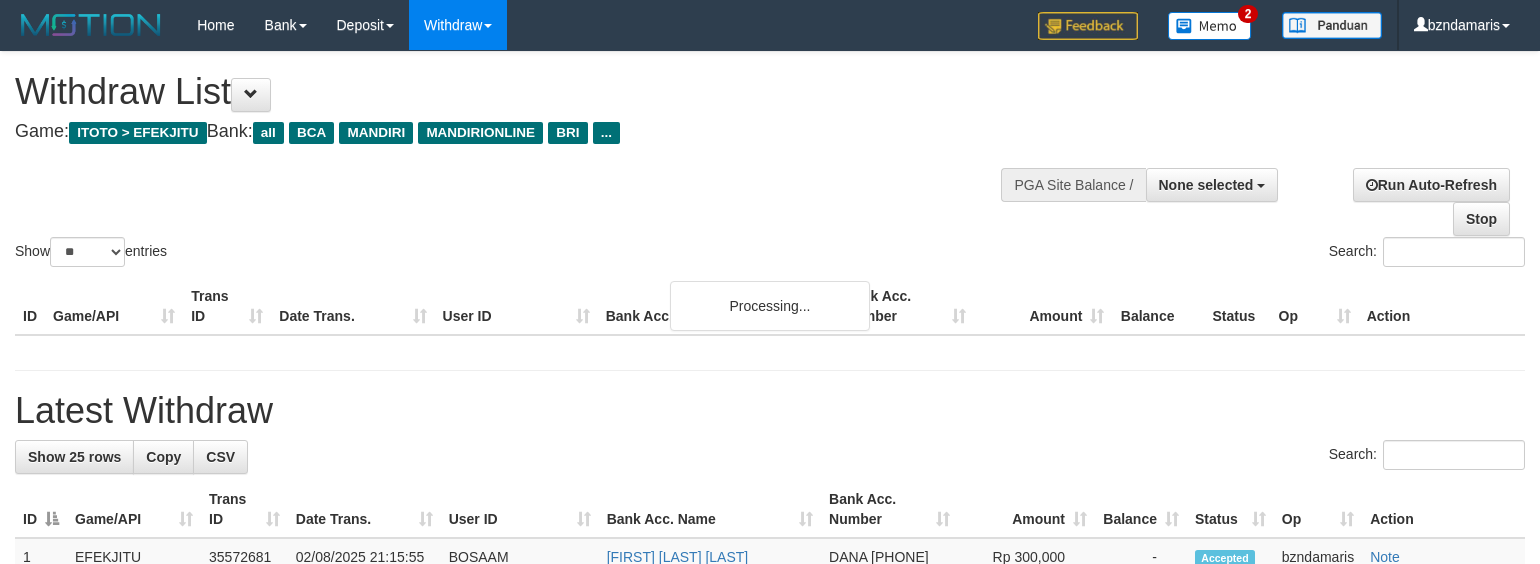 select 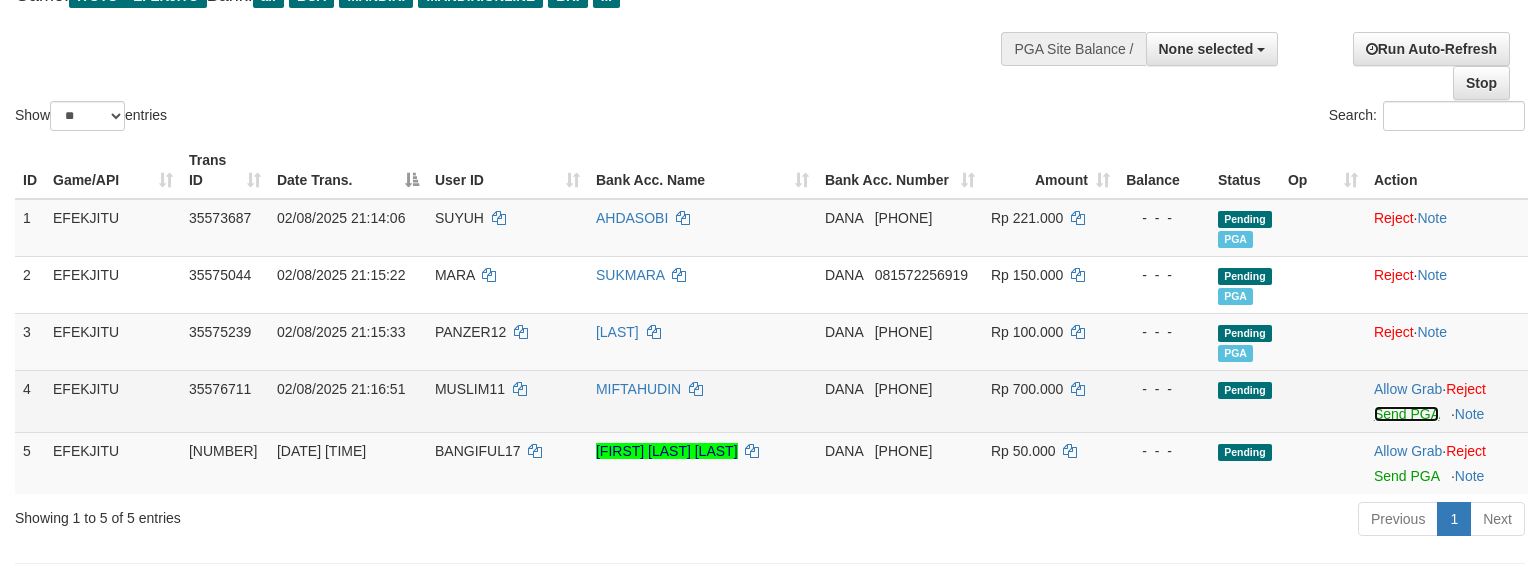 click on "Send PGA" at bounding box center (1406, 414) 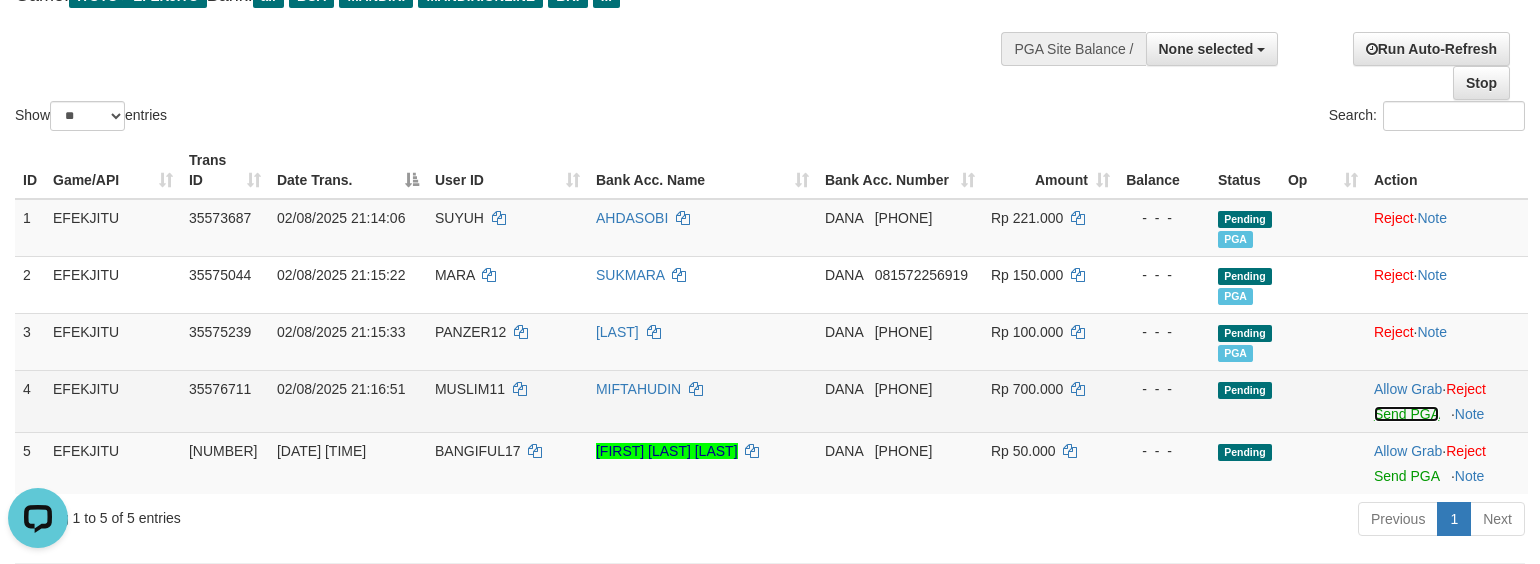 scroll, scrollTop: 0, scrollLeft: 0, axis: both 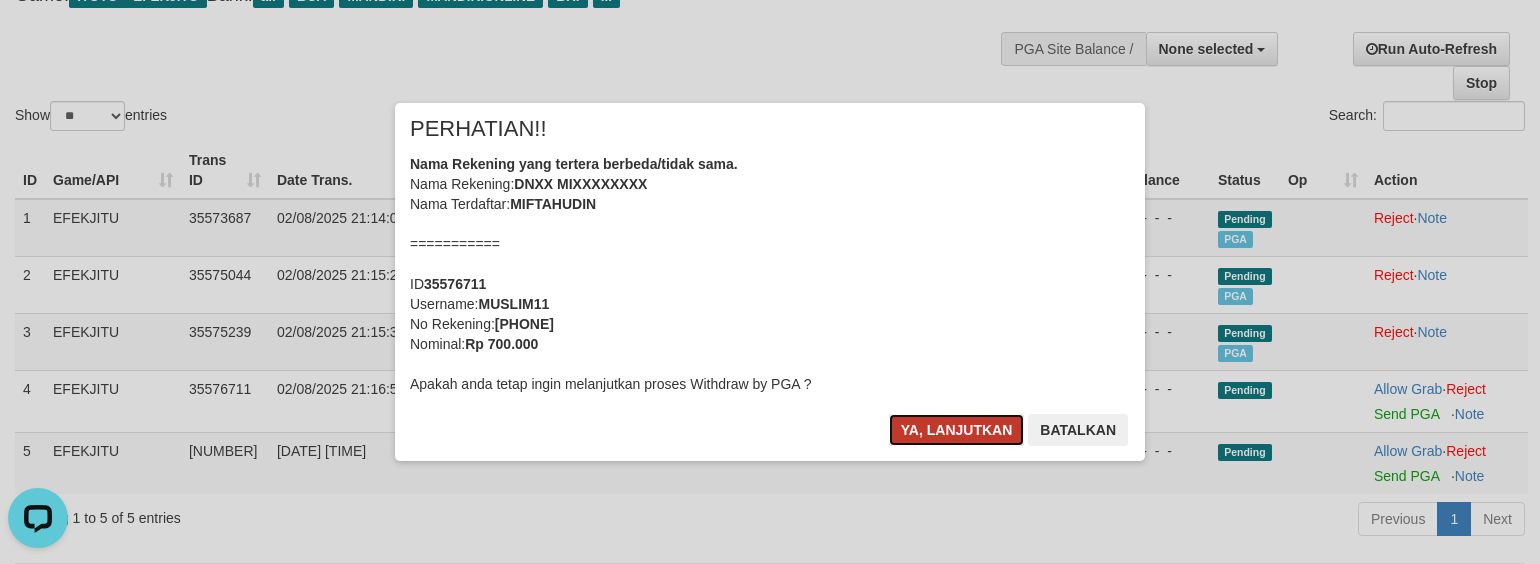 click on "Ya, lanjutkan" at bounding box center [957, 430] 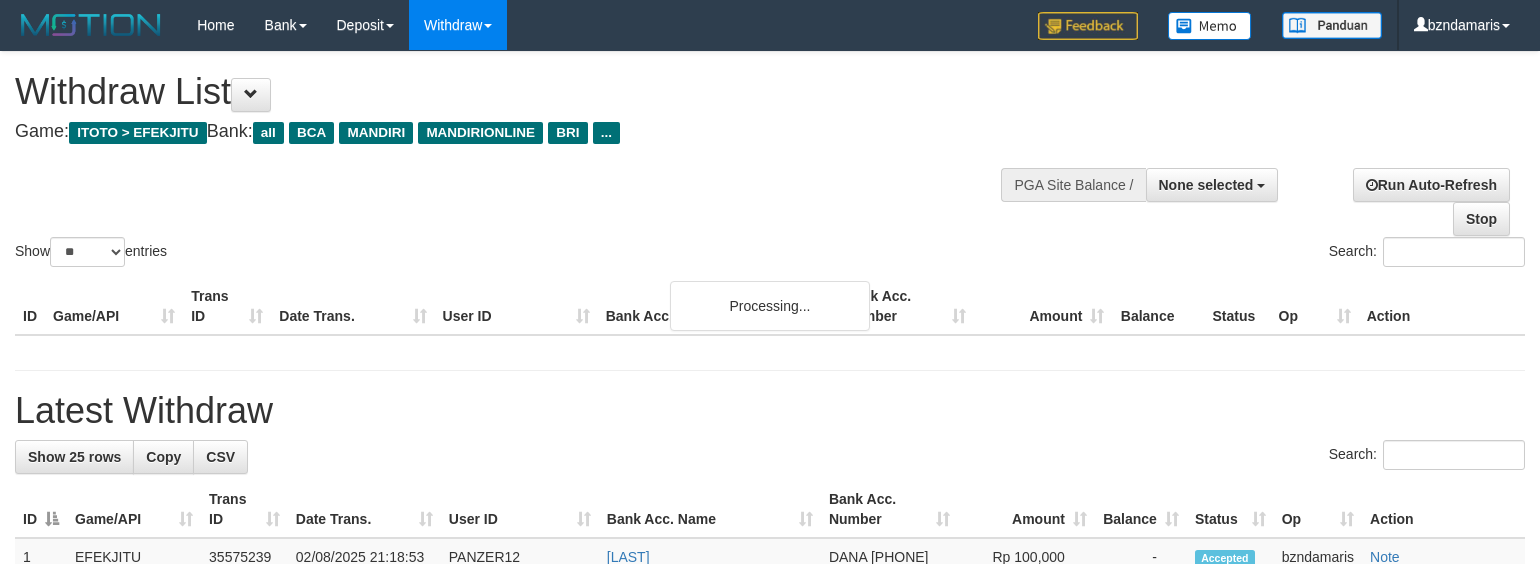 select 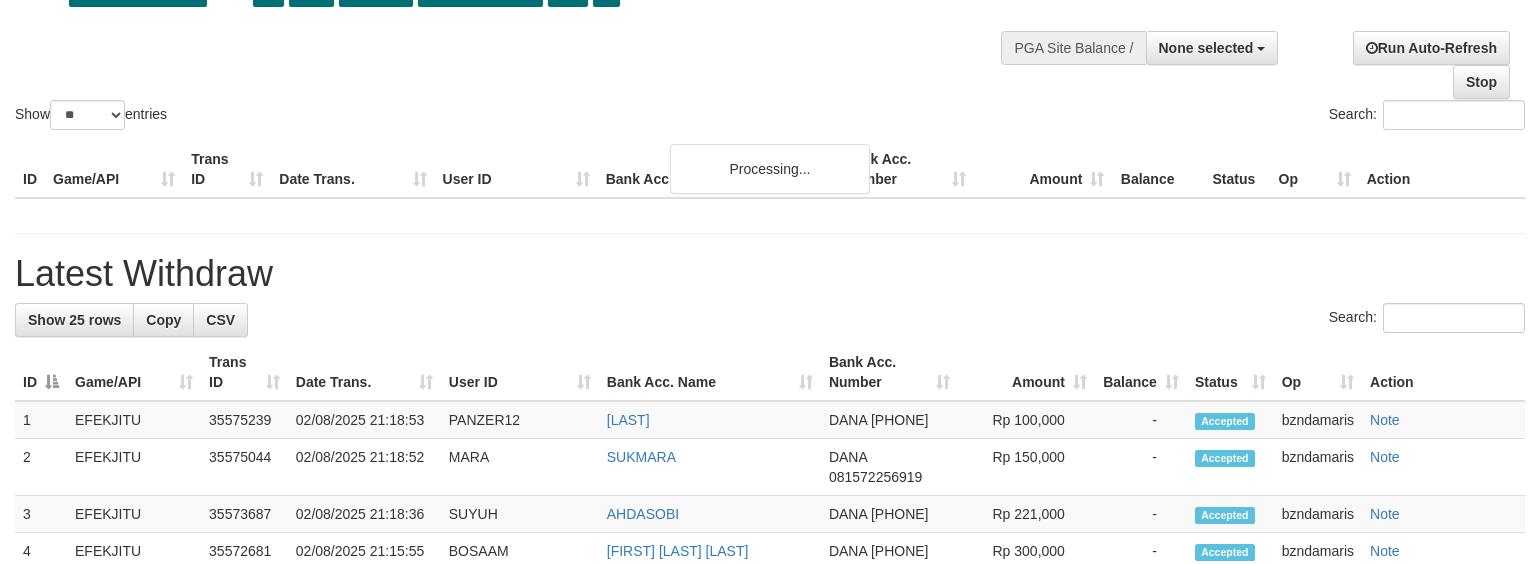 scroll, scrollTop: 137, scrollLeft: 0, axis: vertical 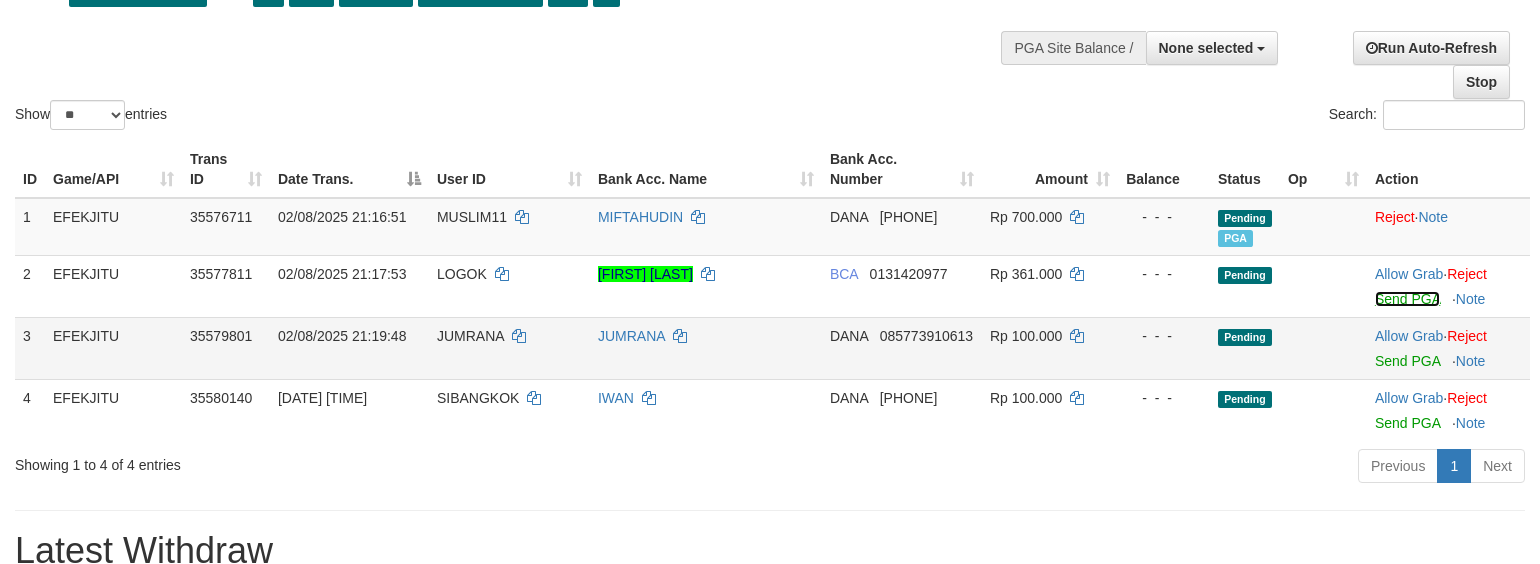 click on "Send PGA" at bounding box center [1407, 299] 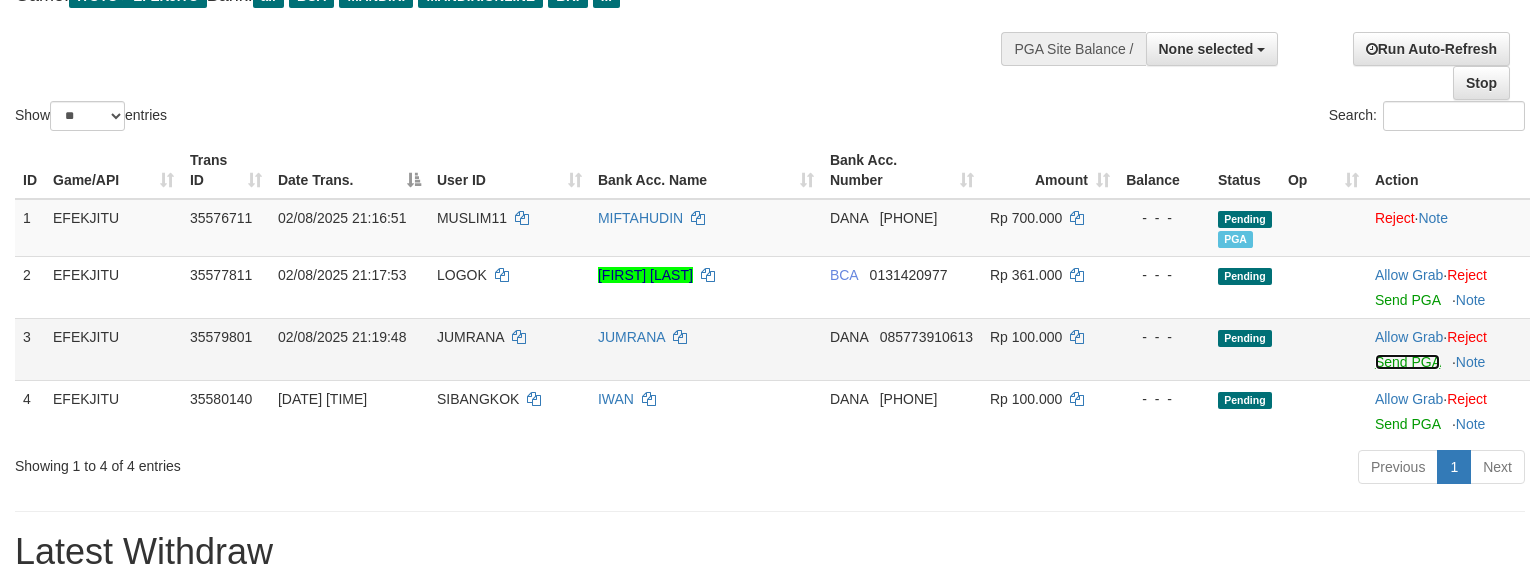 click on "Send PGA" at bounding box center (1407, 362) 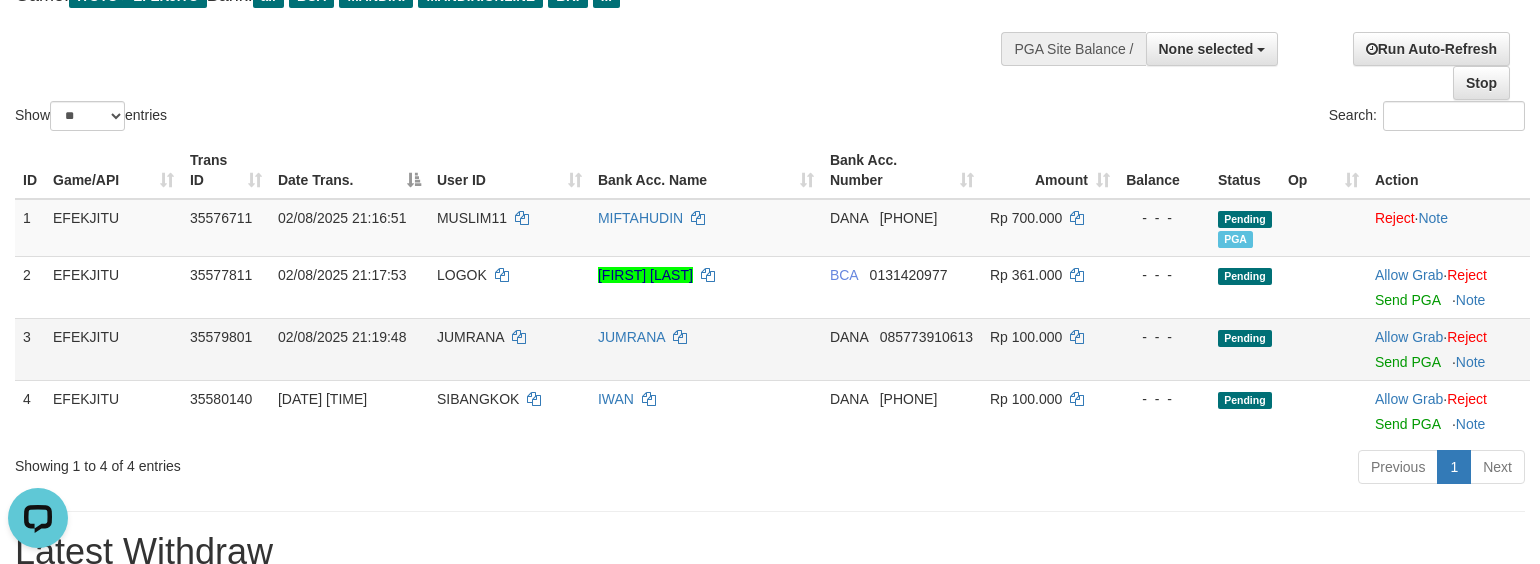scroll, scrollTop: 0, scrollLeft: 0, axis: both 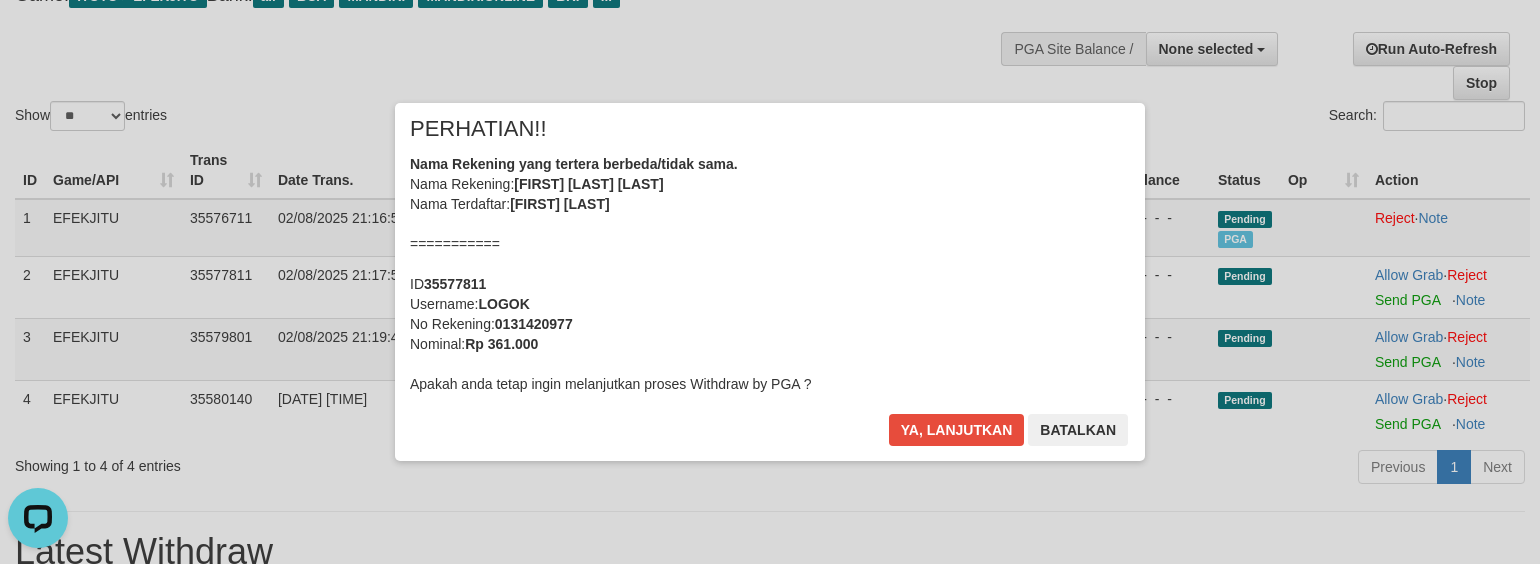 click on "× PERHATIAN!! Nama Rekening yang tertera berbeda/tidak sama. Nama Rekening:  [NAME] Nama Terdaftar:  [NAME] =========== ID  35577811 Username:  LOGOK No Rekening:  [ACCOUNT_NUMBER] Nominal:  Rp 361.000 Apakah anda tetap ingin melanjutkan proses Withdraw by PGA ? Ya, lanjutkan Batalkan" at bounding box center [770, 282] 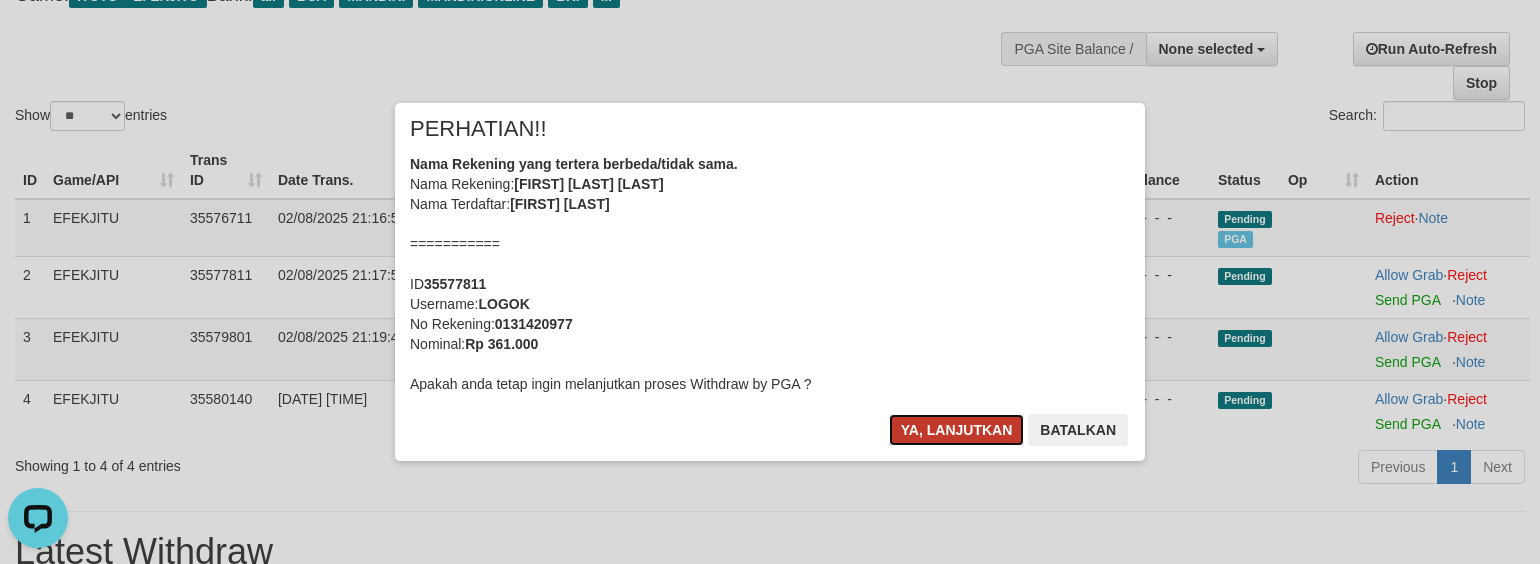 click on "Ya, lanjutkan" at bounding box center [957, 430] 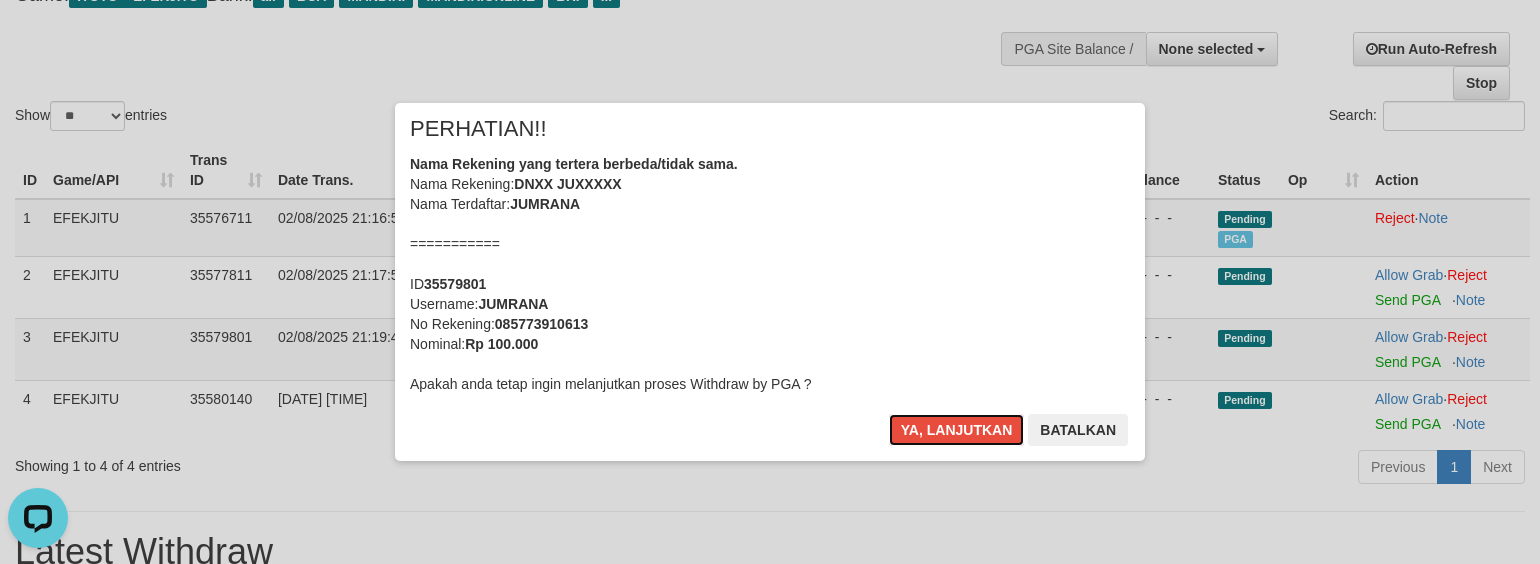 drag, startPoint x: 944, startPoint y: 436, endPoint x: 1334, endPoint y: 436, distance: 390 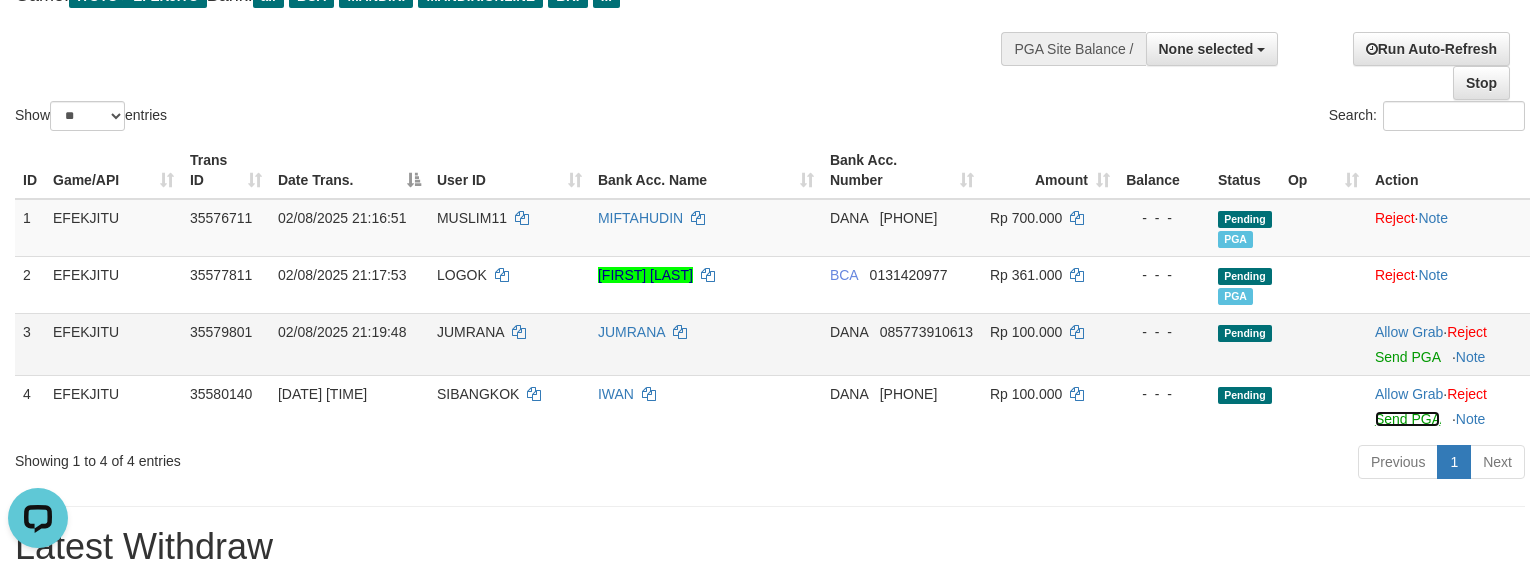 drag, startPoint x: 1405, startPoint y: 425, endPoint x: 893, endPoint y: 364, distance: 515.621 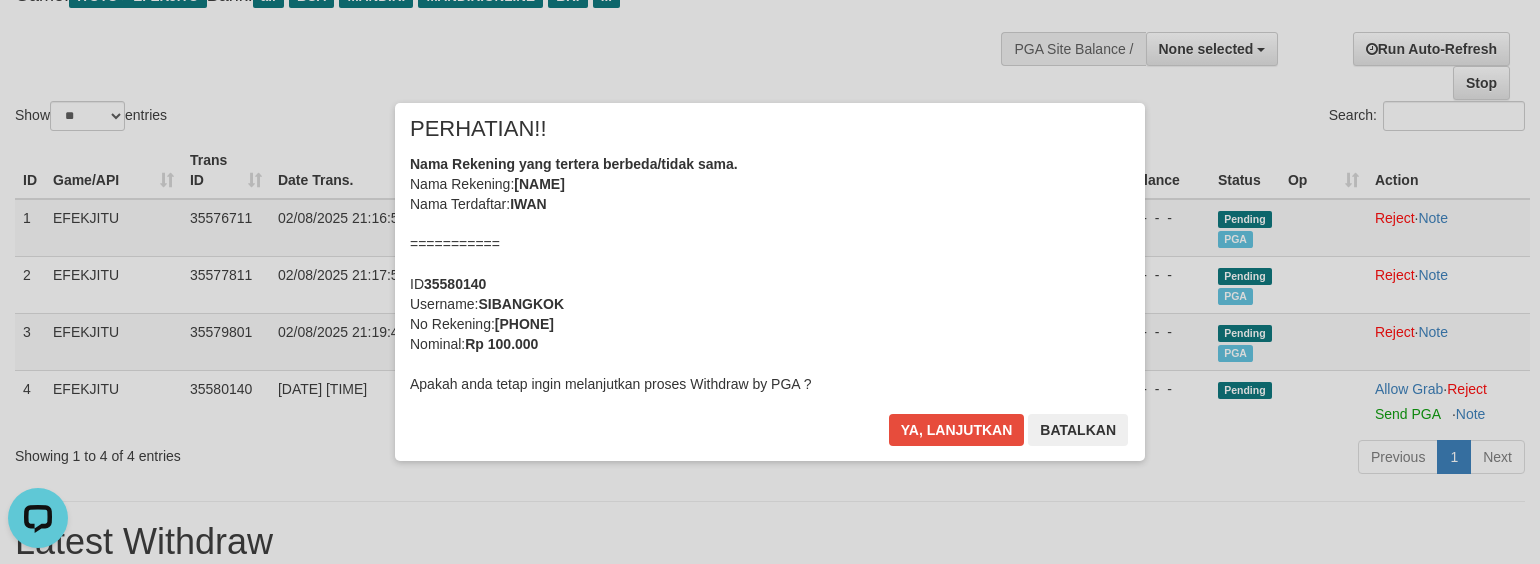 drag, startPoint x: 540, startPoint y: 254, endPoint x: 760, endPoint y: 296, distance: 223.9732 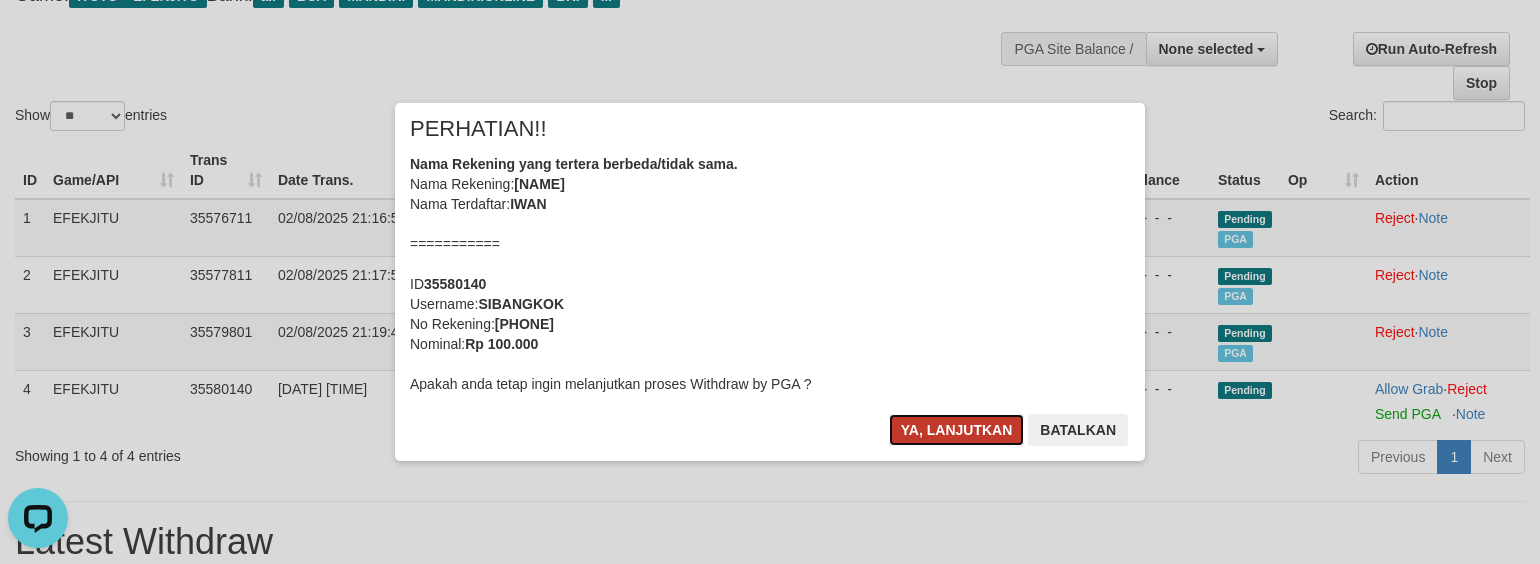 click on "Ya, lanjutkan" at bounding box center (957, 430) 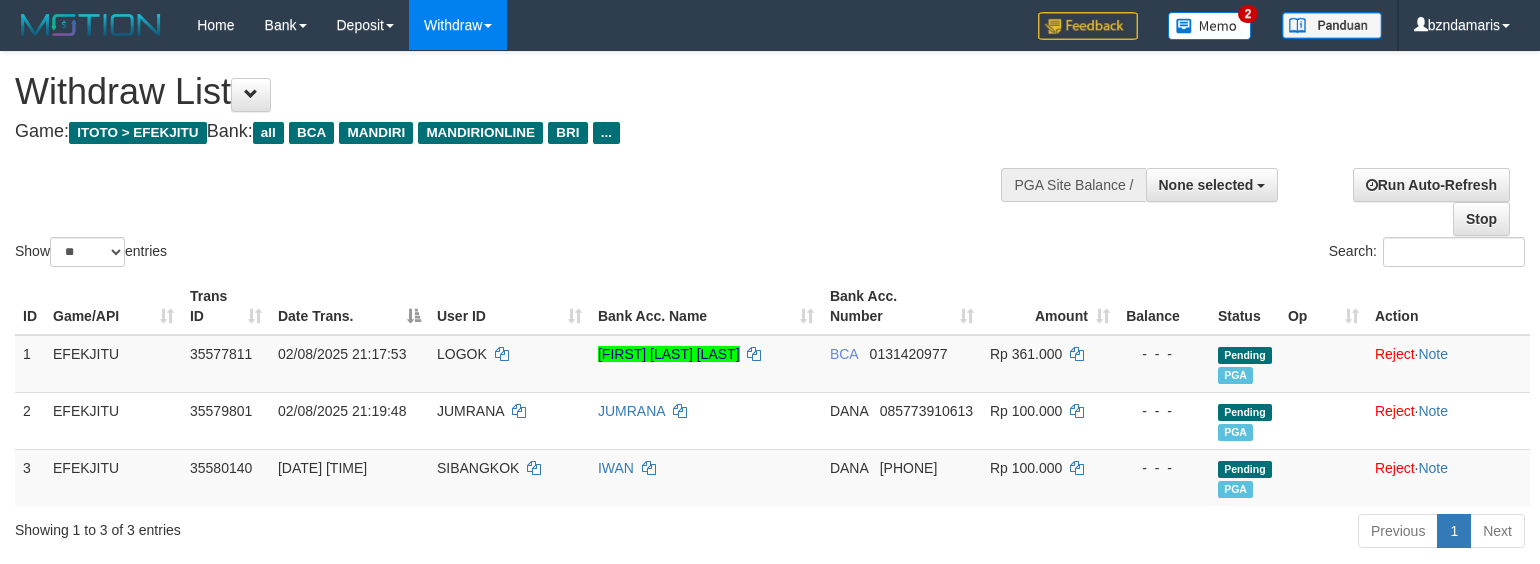 select 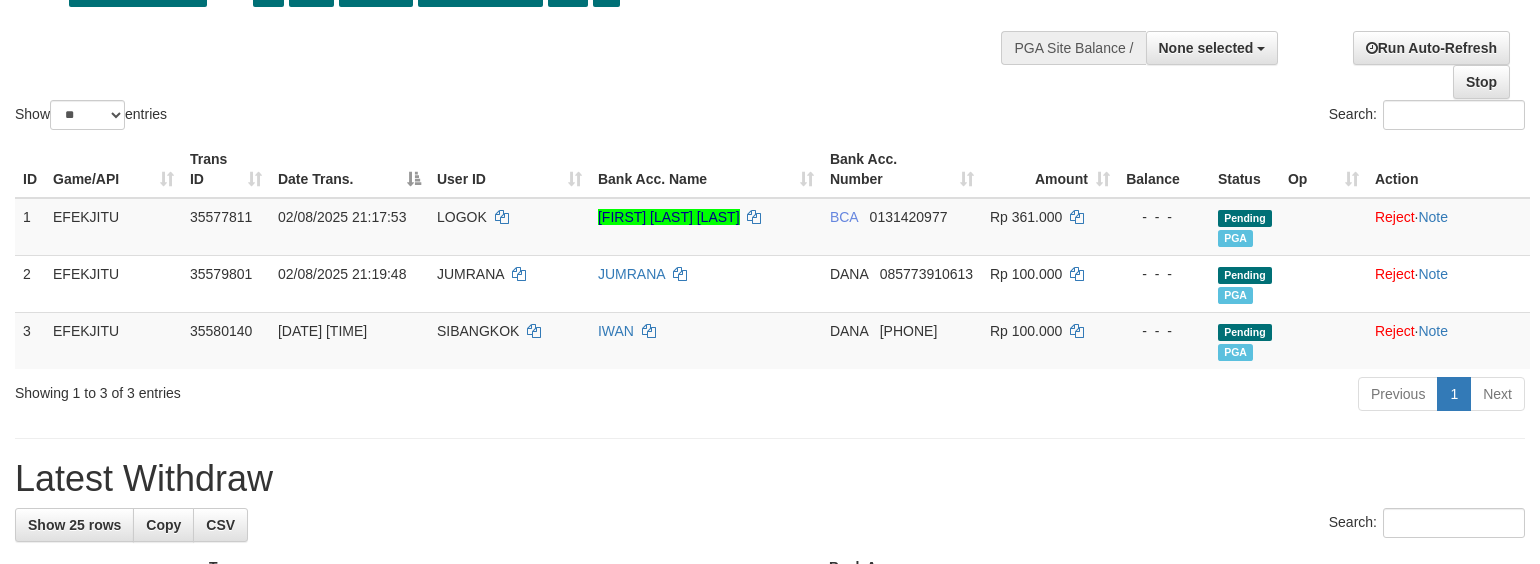 scroll, scrollTop: 0, scrollLeft: 0, axis: both 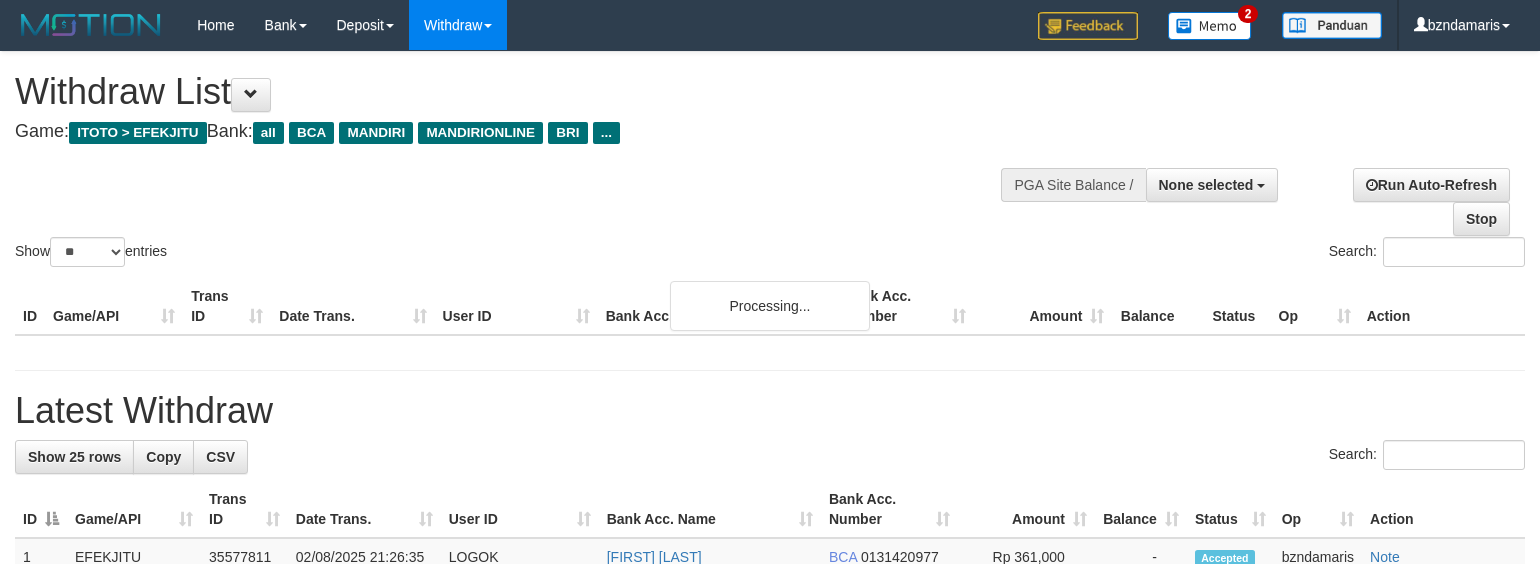 select 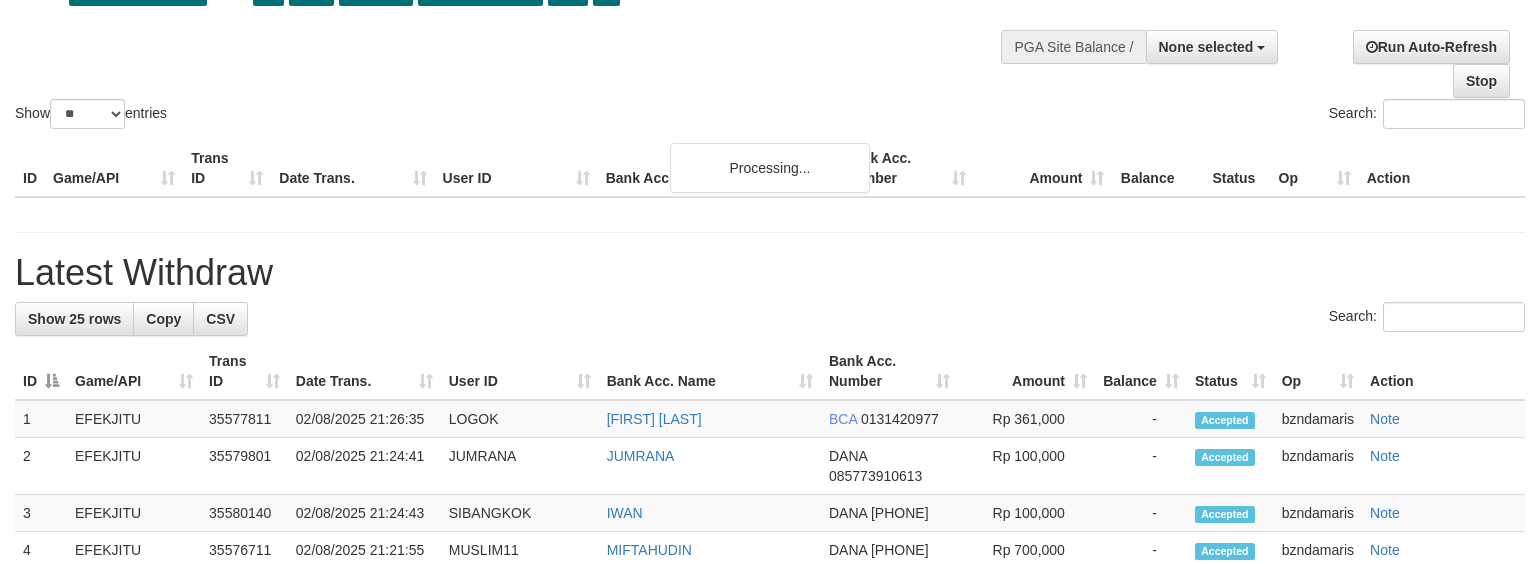 scroll, scrollTop: 138, scrollLeft: 0, axis: vertical 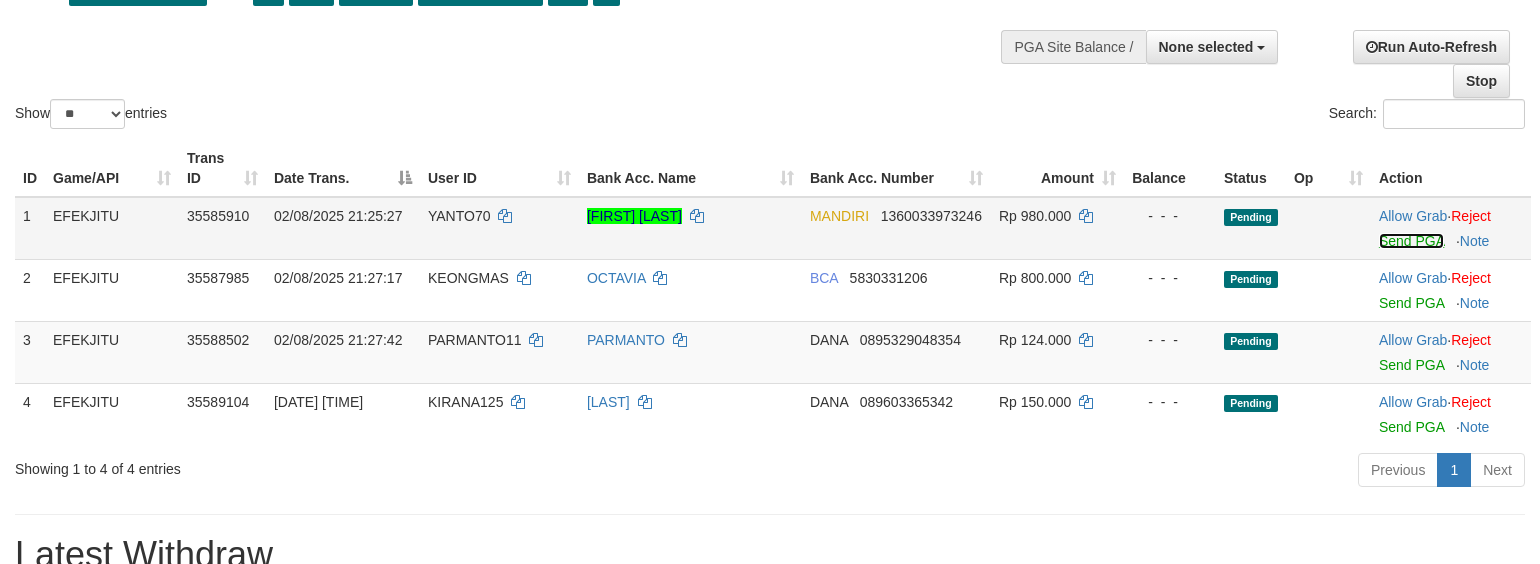 click on "Send PGA" at bounding box center (1411, 241) 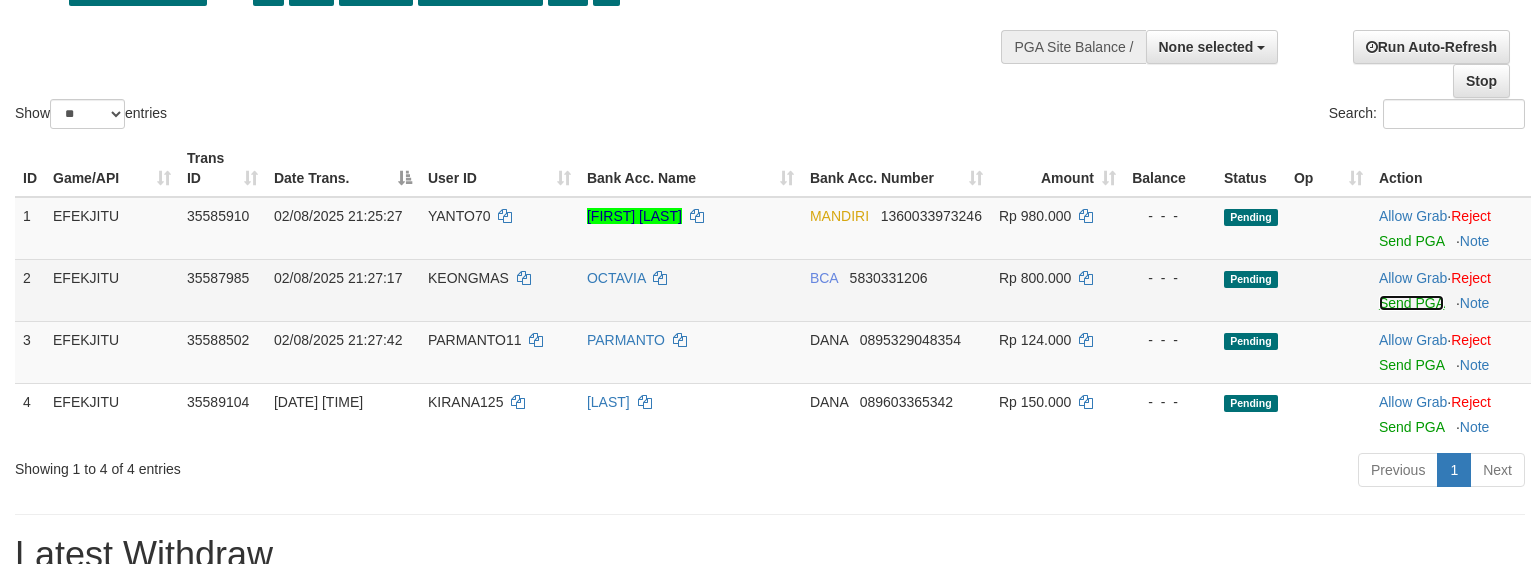 drag, startPoint x: 1408, startPoint y: 300, endPoint x: 913, endPoint y: 356, distance: 498.1576 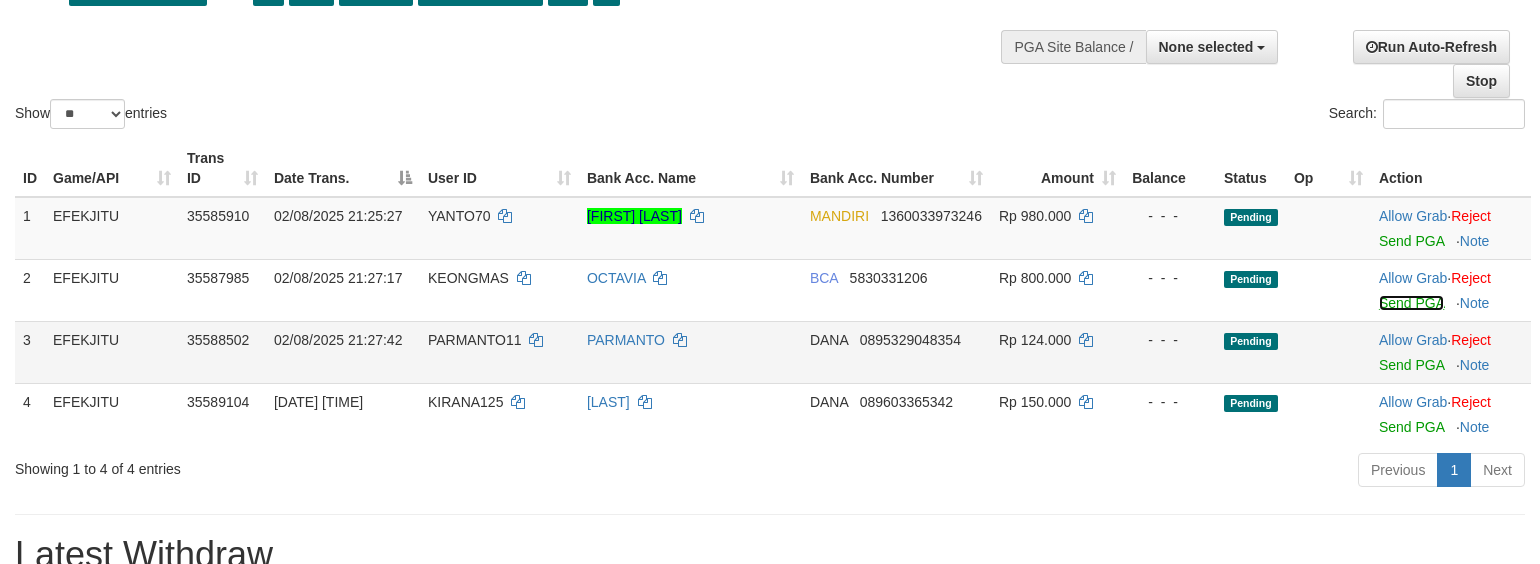 click on "Send PGA" at bounding box center (1411, 303) 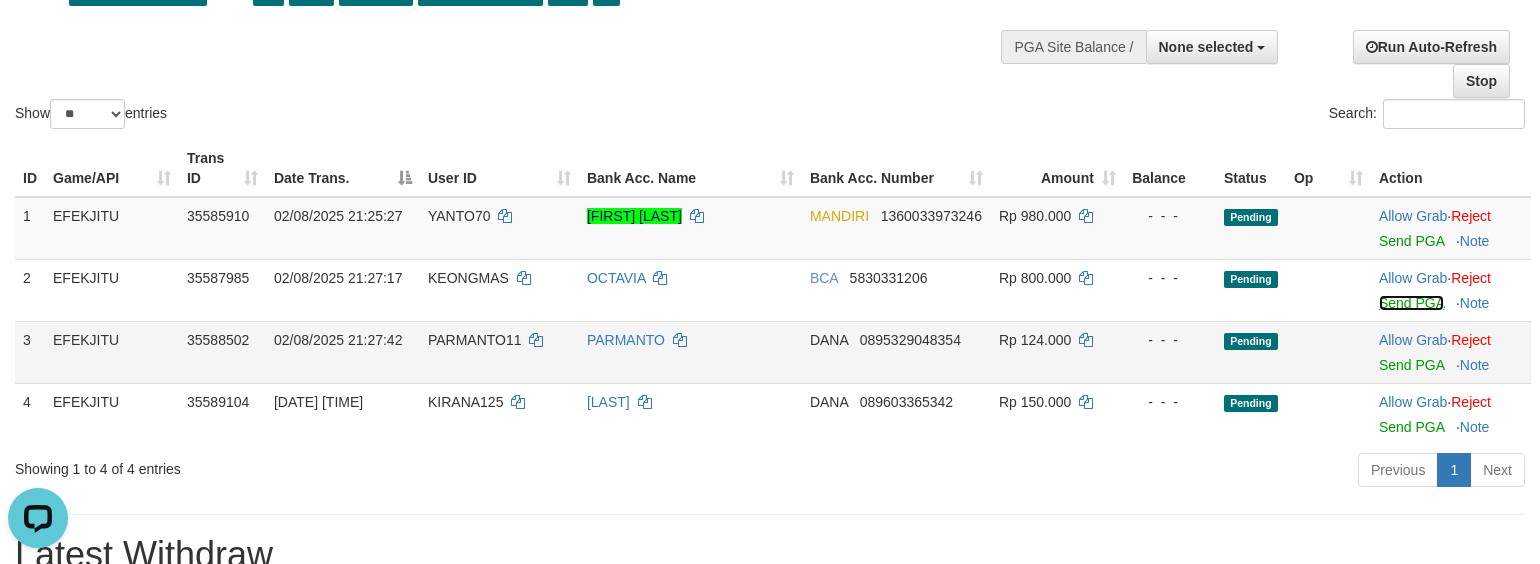 scroll, scrollTop: 0, scrollLeft: 0, axis: both 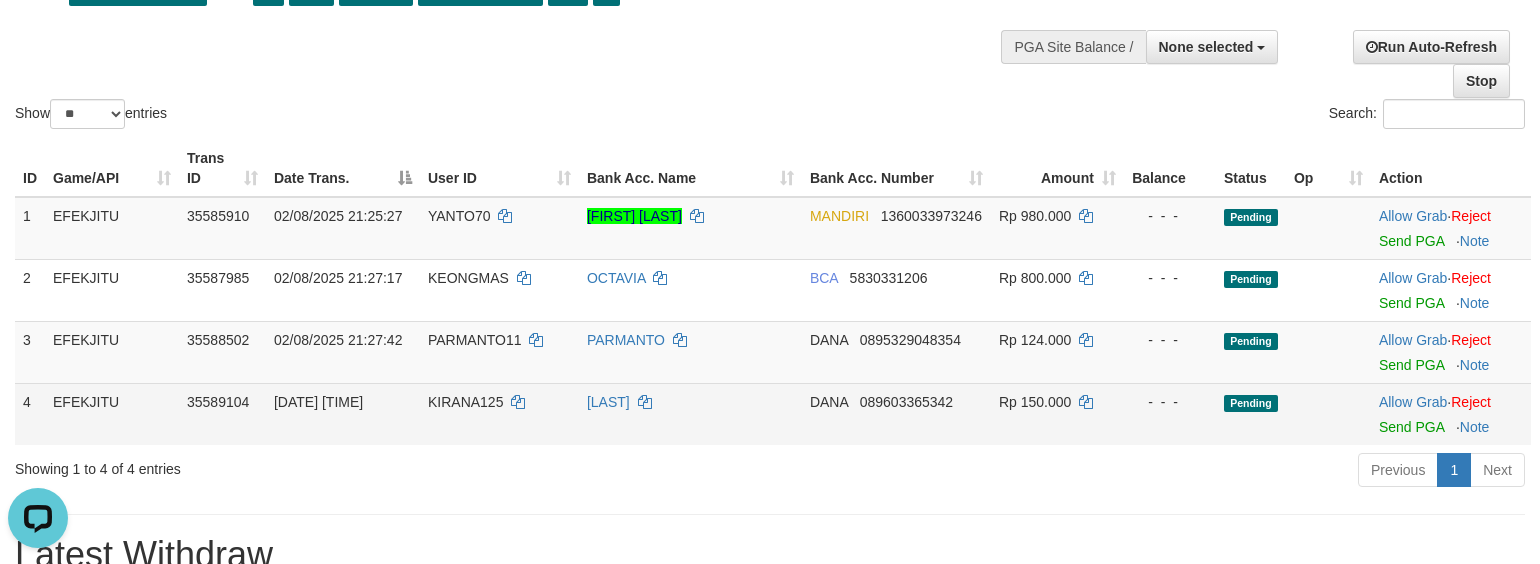 click on "Allow Grab   ·    Reject Send PGA     ·    Note" at bounding box center (1451, 414) 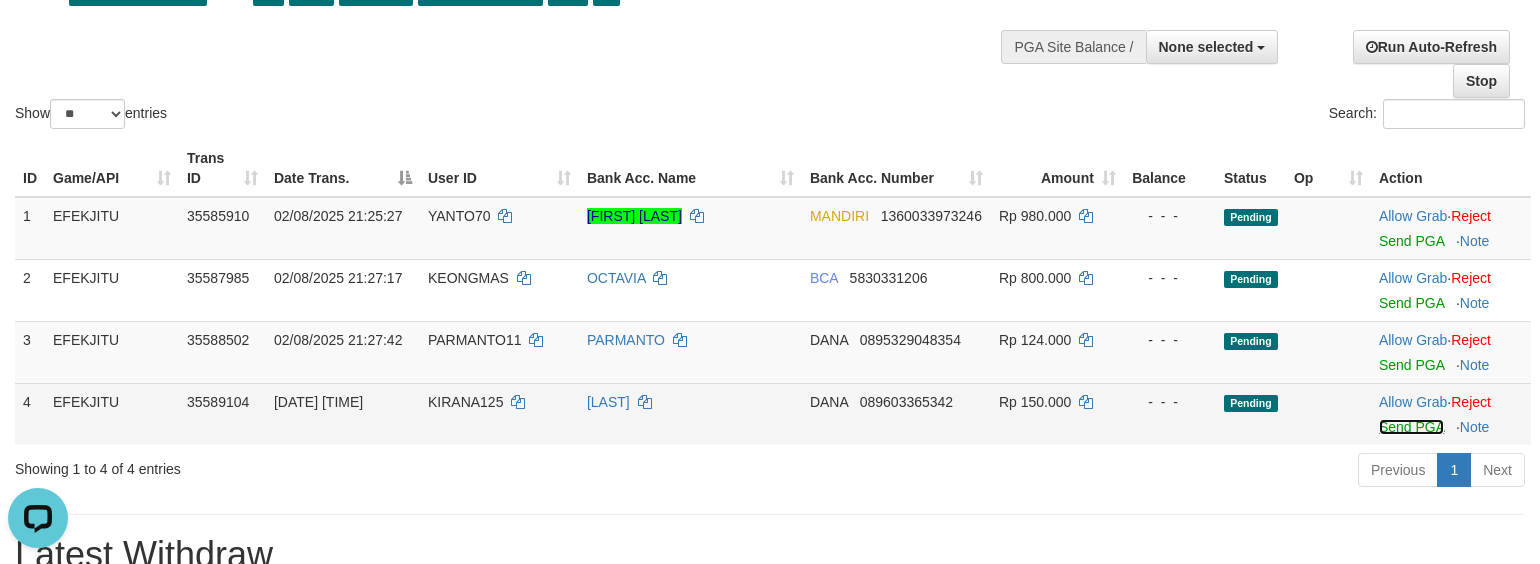 click on "Send PGA" at bounding box center (1411, 427) 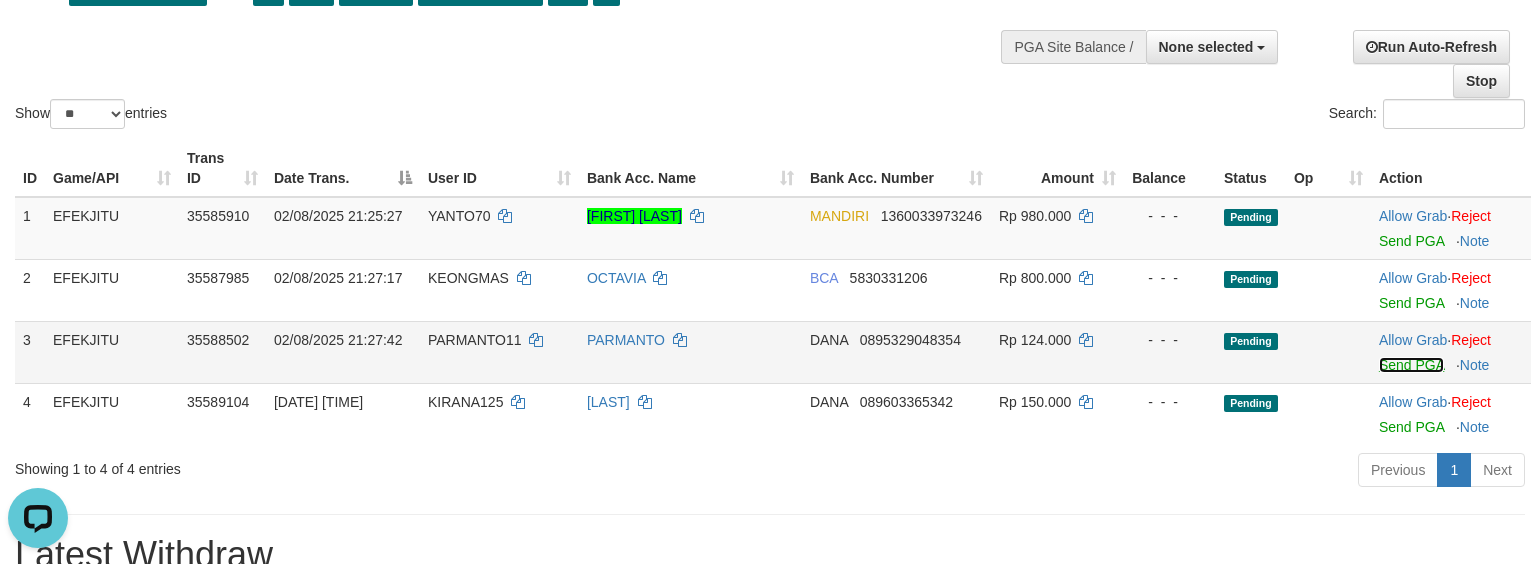 click on "Send PGA" at bounding box center (1411, 365) 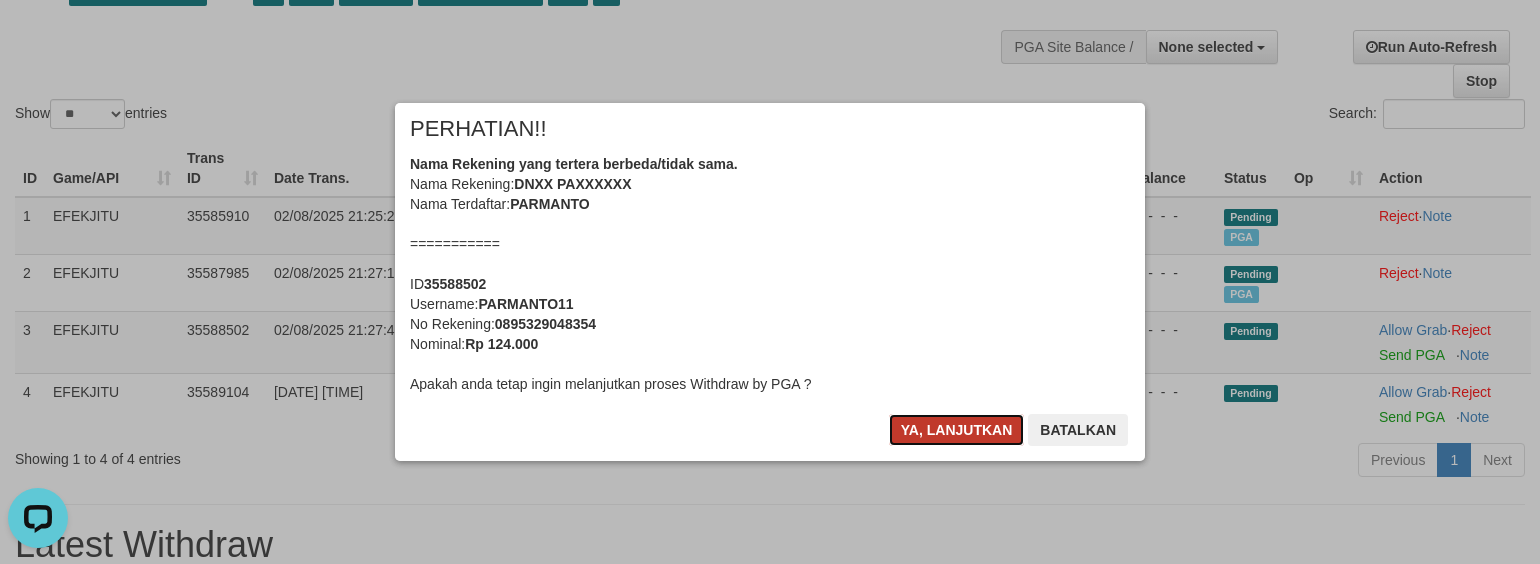 click on "Ya, lanjutkan" at bounding box center (957, 430) 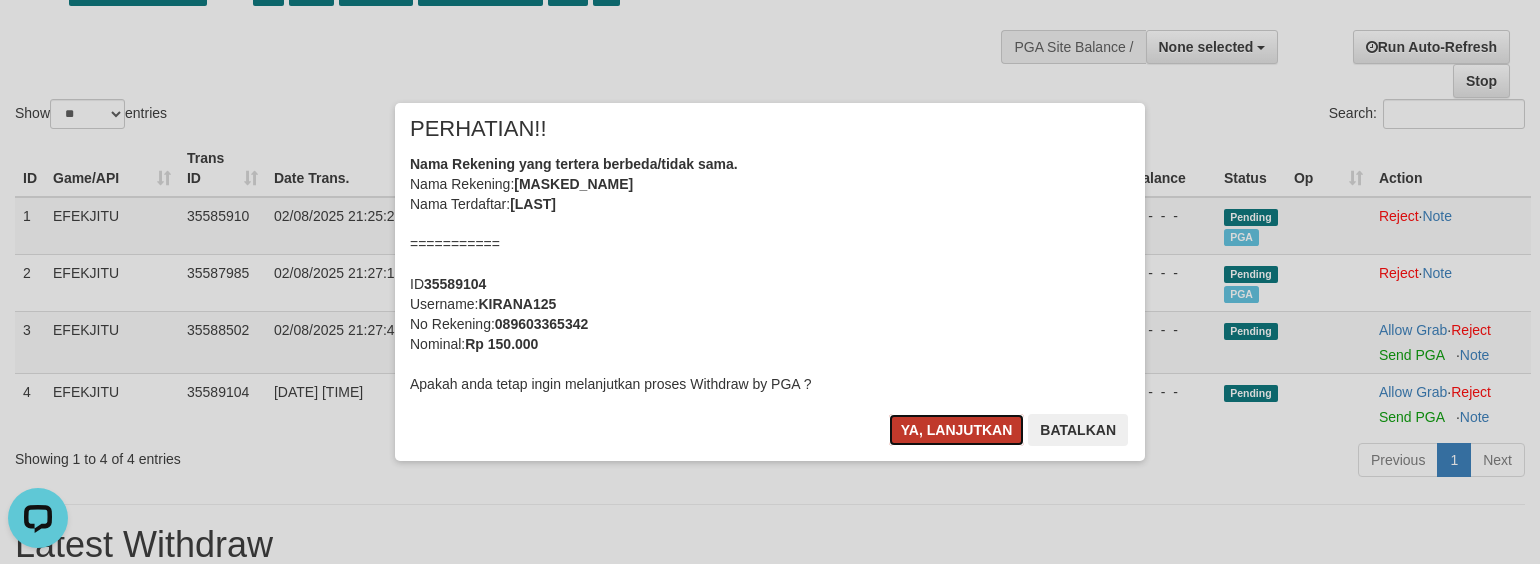 click on "Ya, lanjutkan" at bounding box center [957, 430] 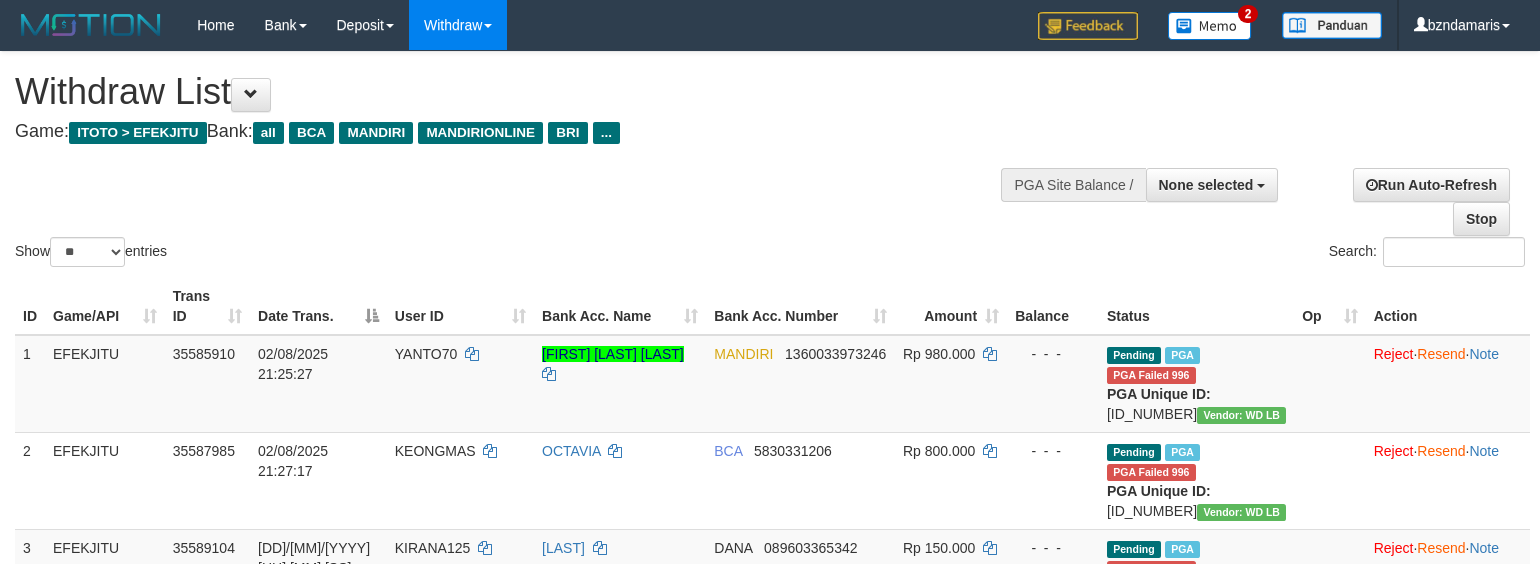 select 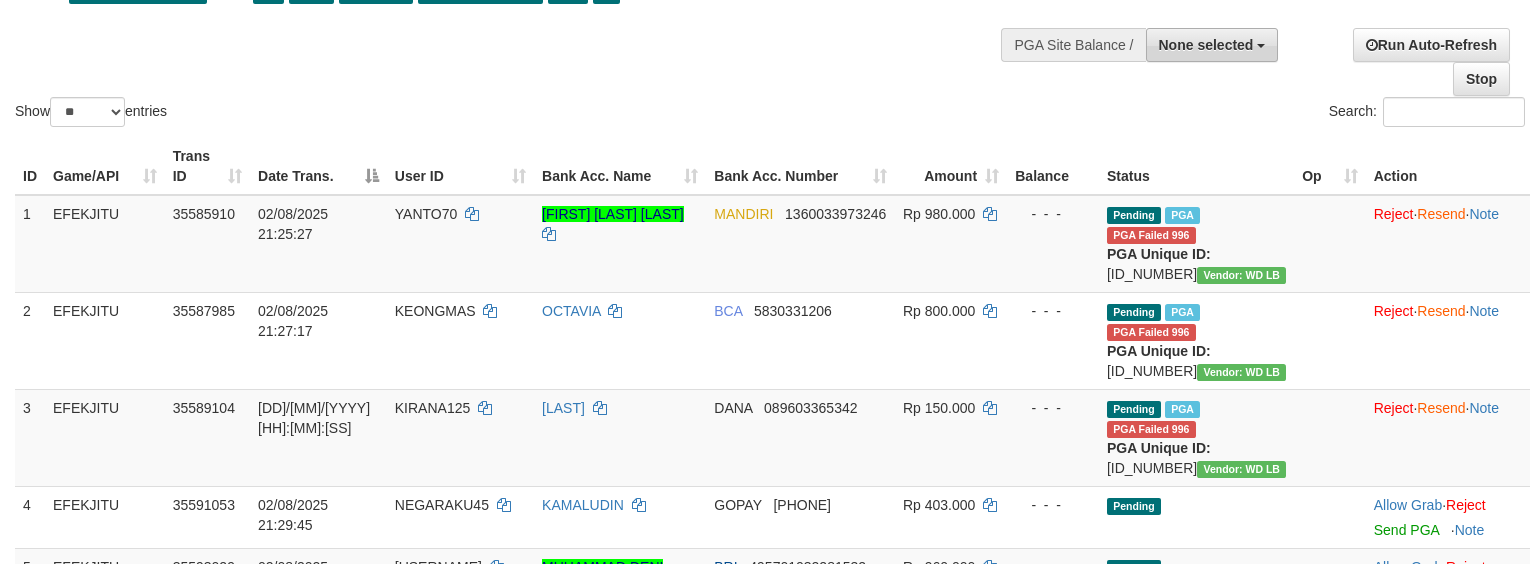 click on "None selected" at bounding box center [1212, 45] 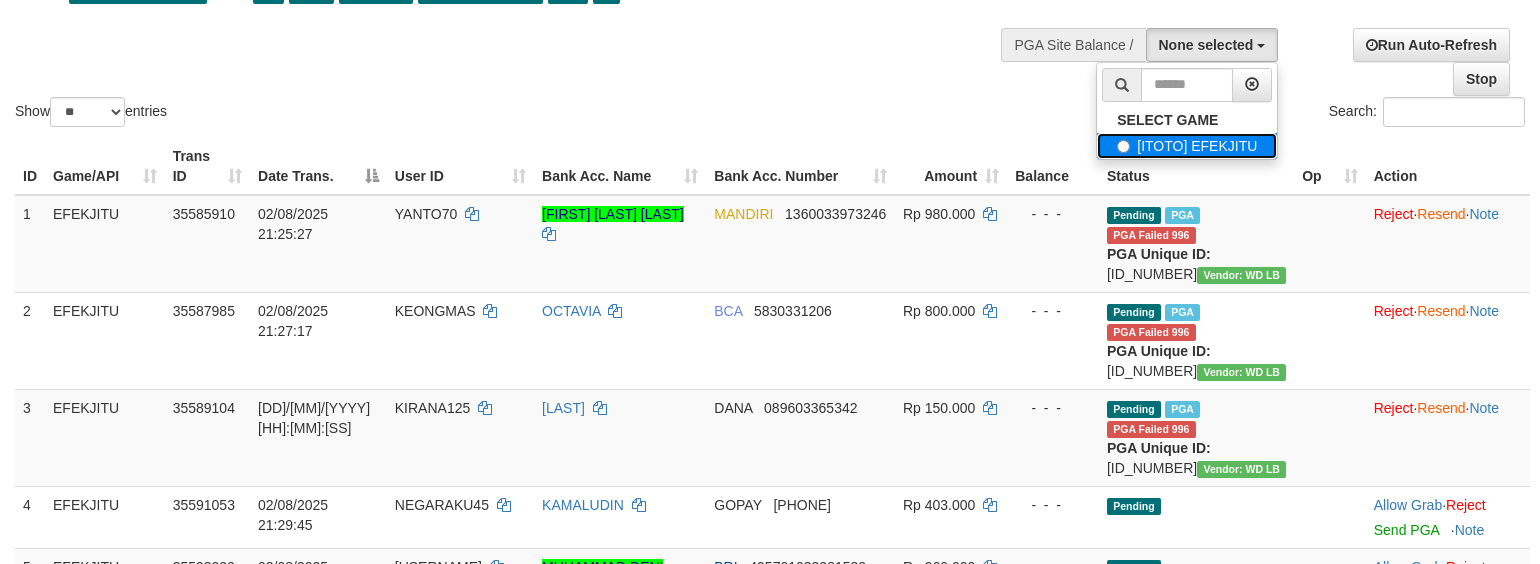 click on "[ITOTO] EFEKJITU" at bounding box center (1187, 146) 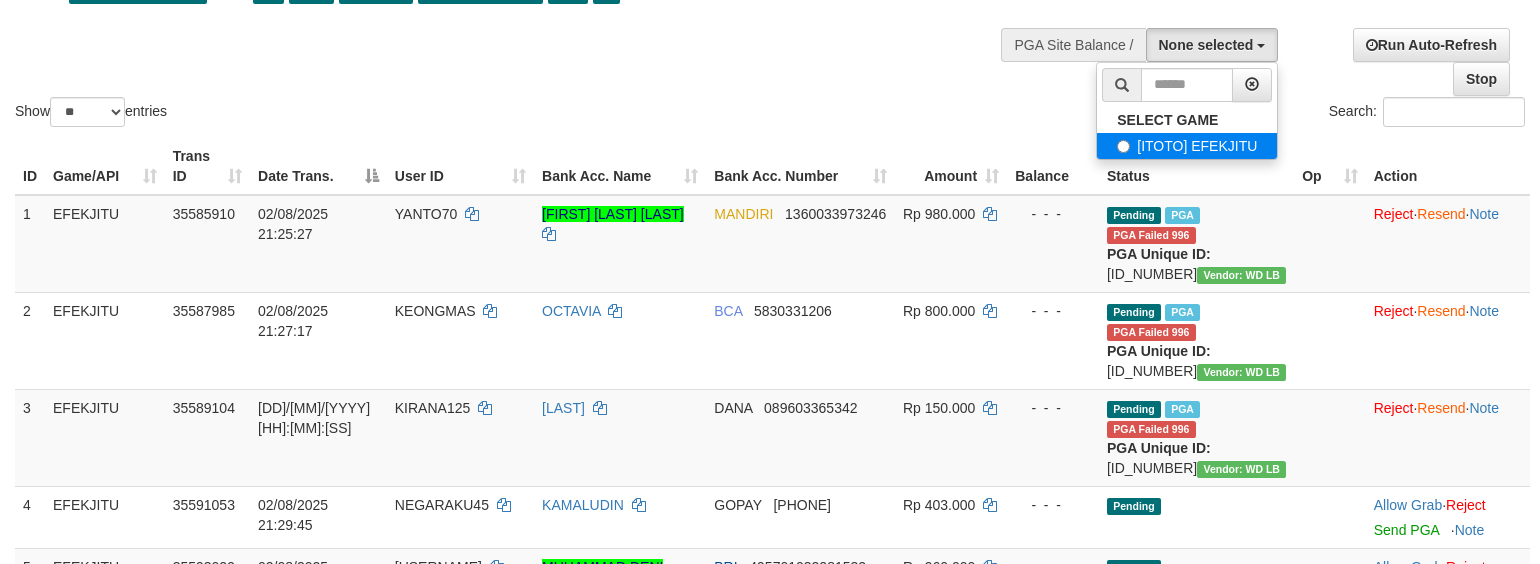 select on "****" 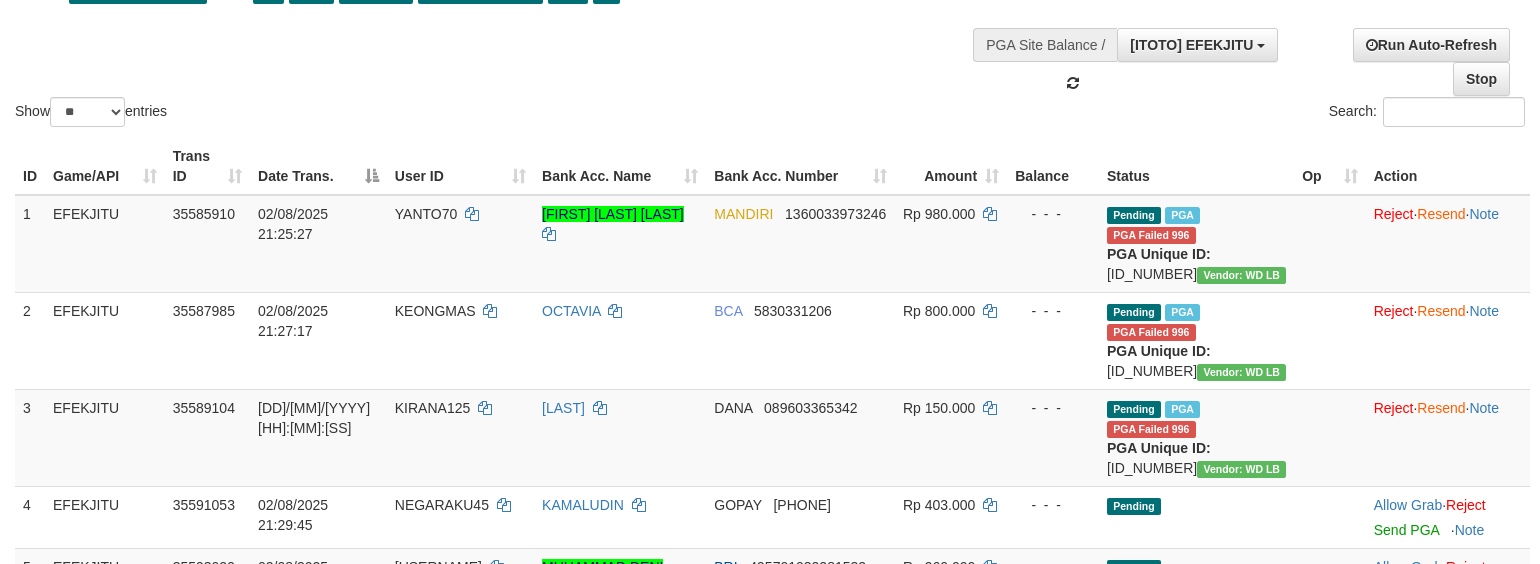 scroll, scrollTop: 17, scrollLeft: 0, axis: vertical 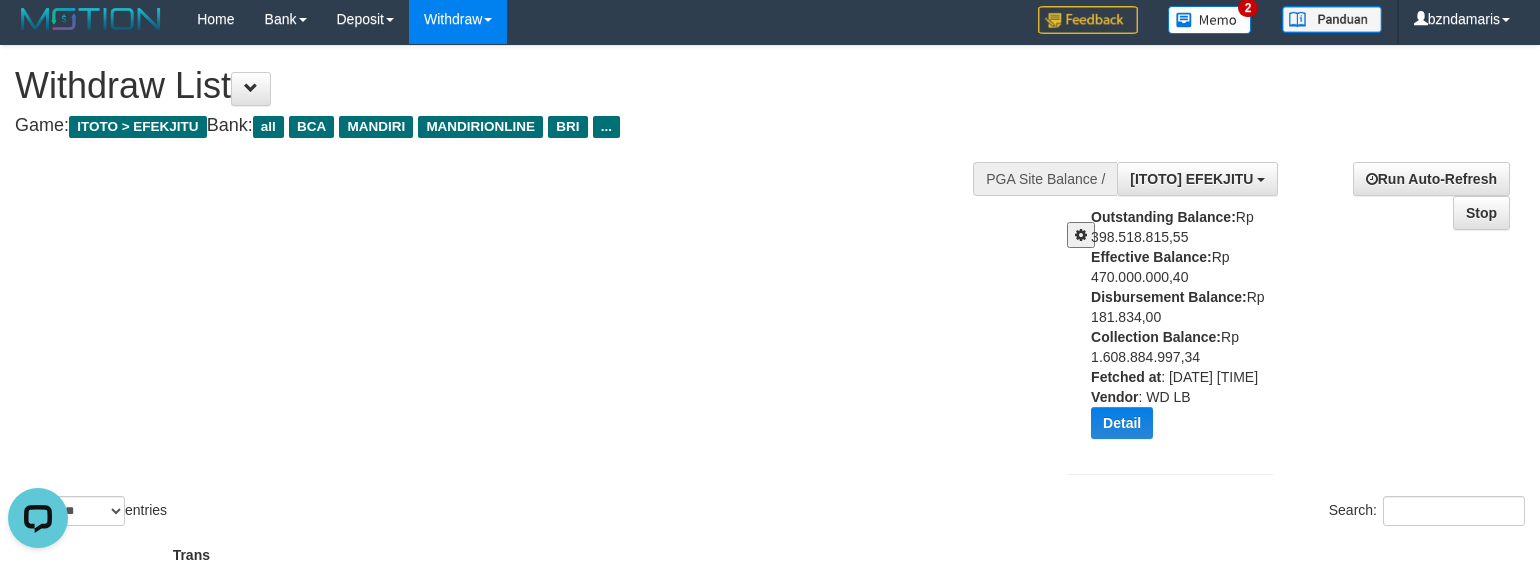 click at bounding box center (1081, 235) 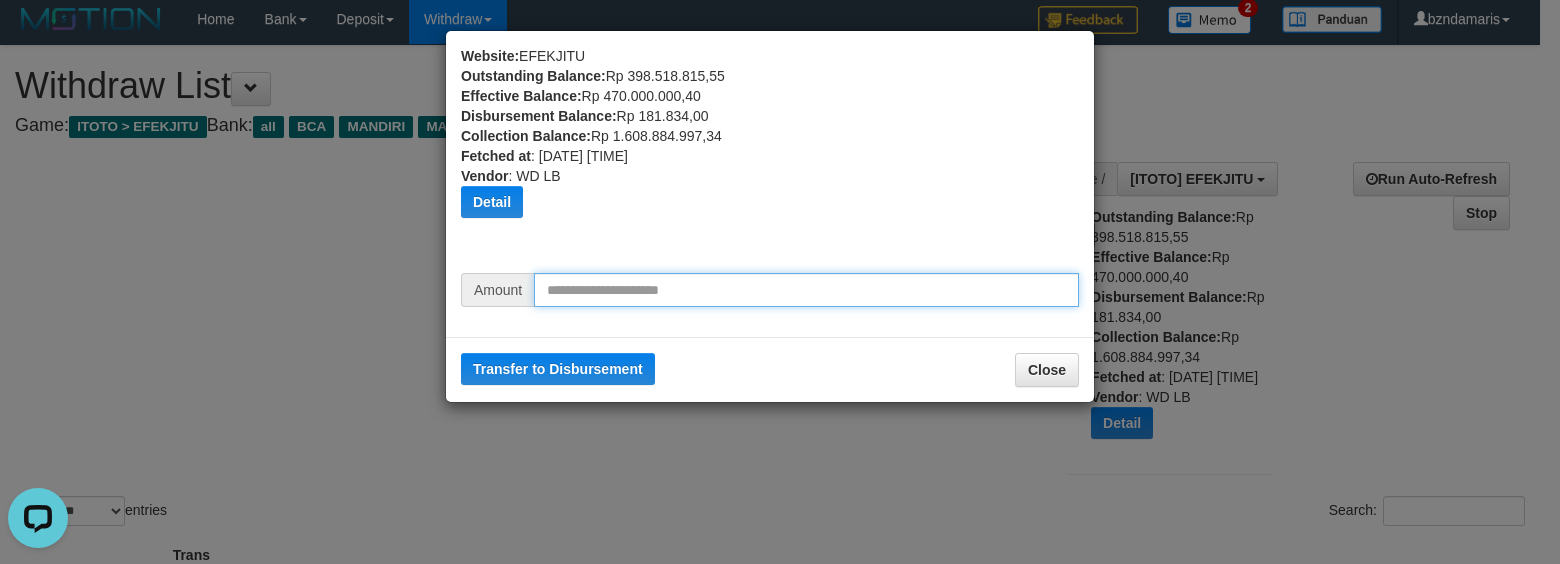 drag, startPoint x: 964, startPoint y: 301, endPoint x: 954, endPoint y: 298, distance: 10.440307 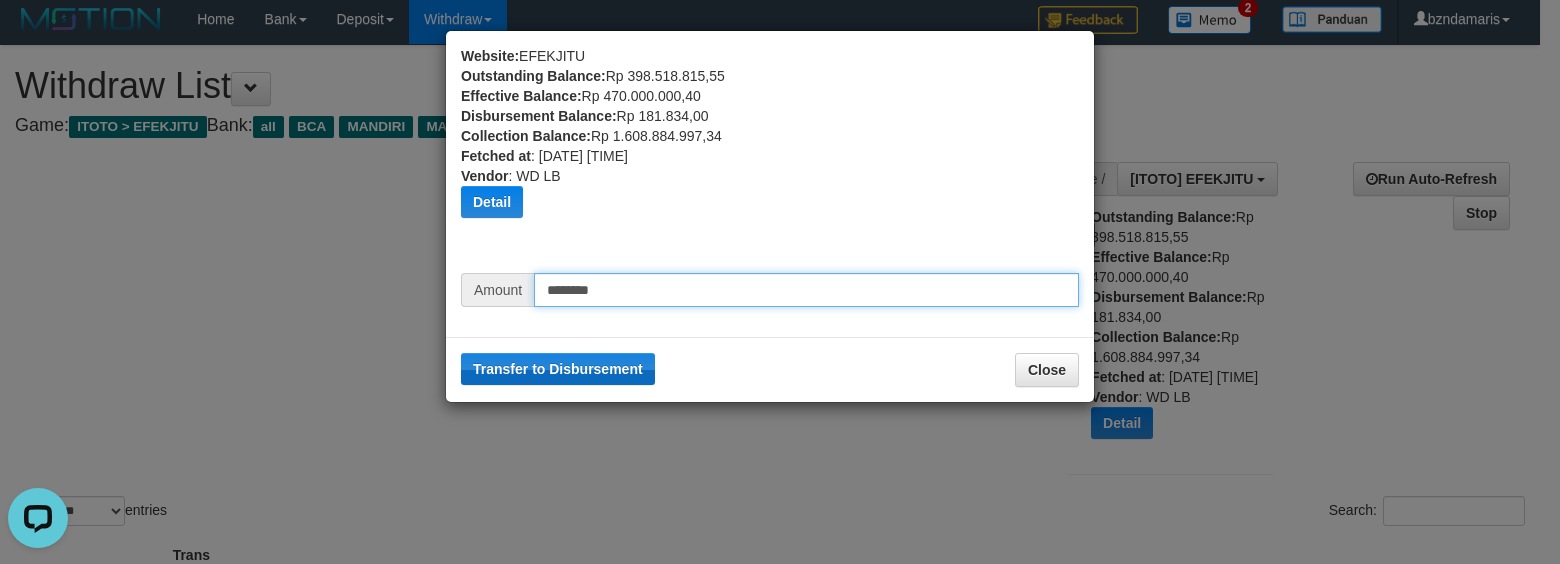 type on "********" 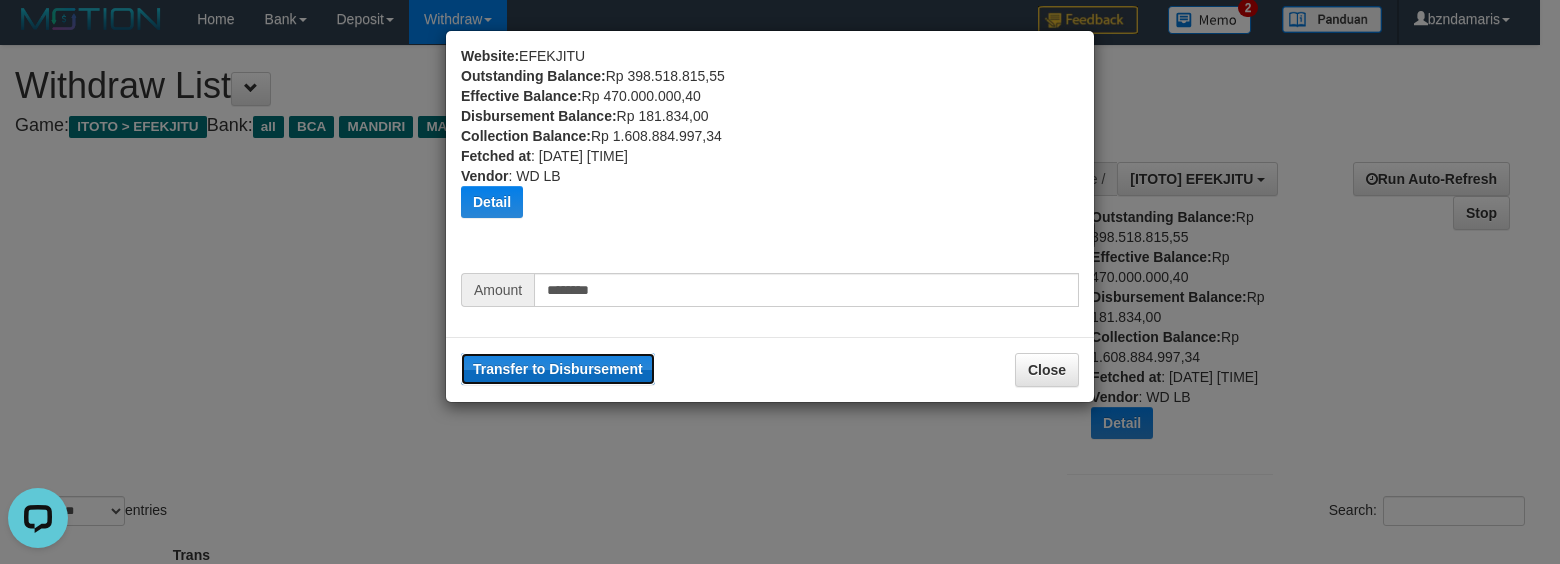click on "Transfer to Disbursement" at bounding box center [558, 369] 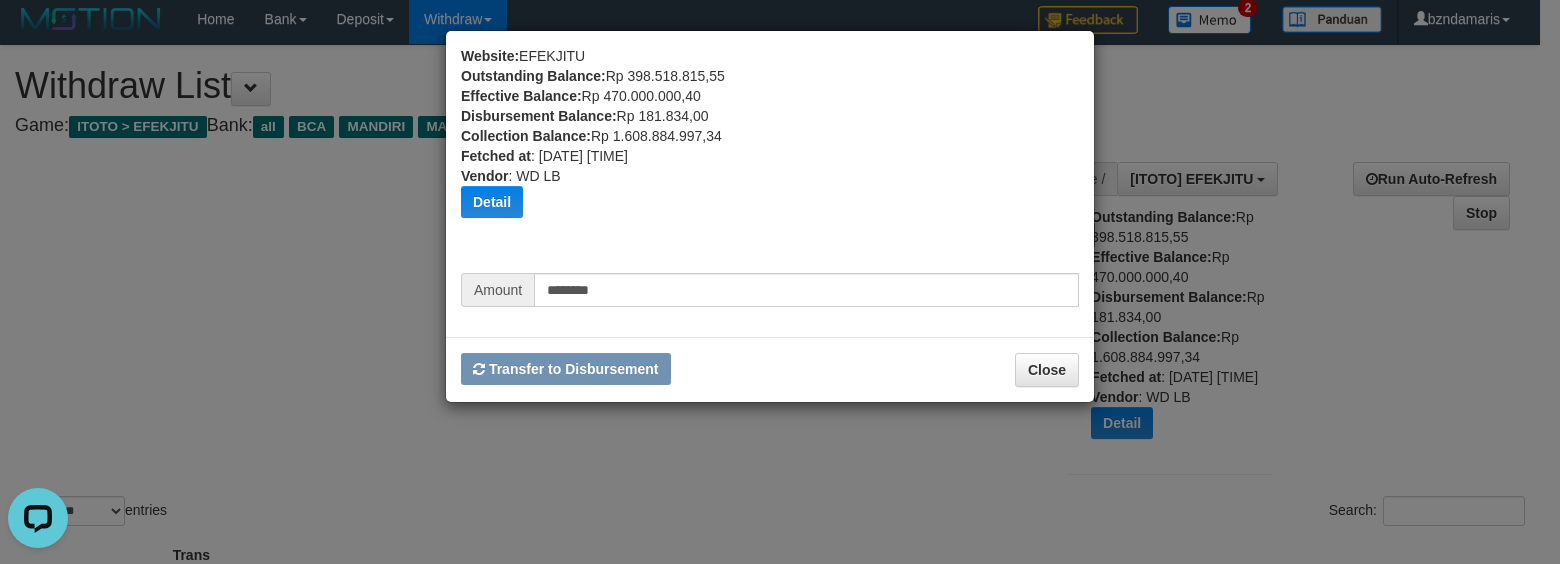 type 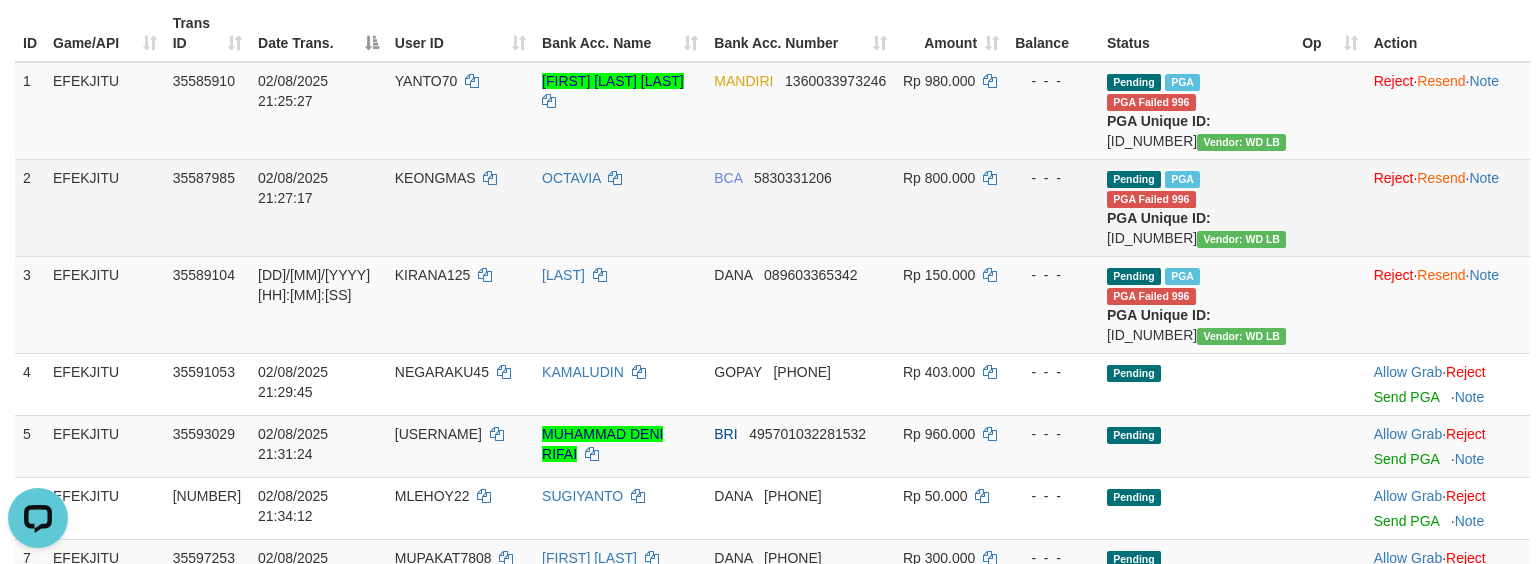 scroll, scrollTop: 673, scrollLeft: 0, axis: vertical 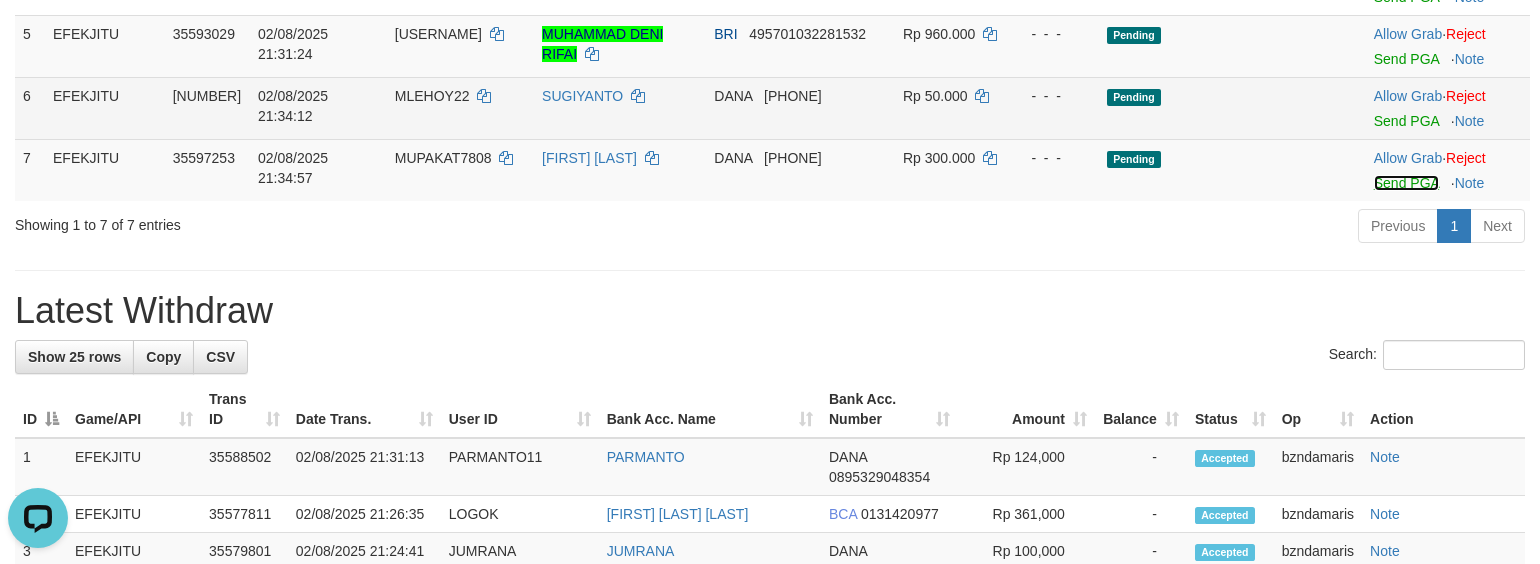drag, startPoint x: 1392, startPoint y: 421, endPoint x: 914, endPoint y: 360, distance: 481.87653 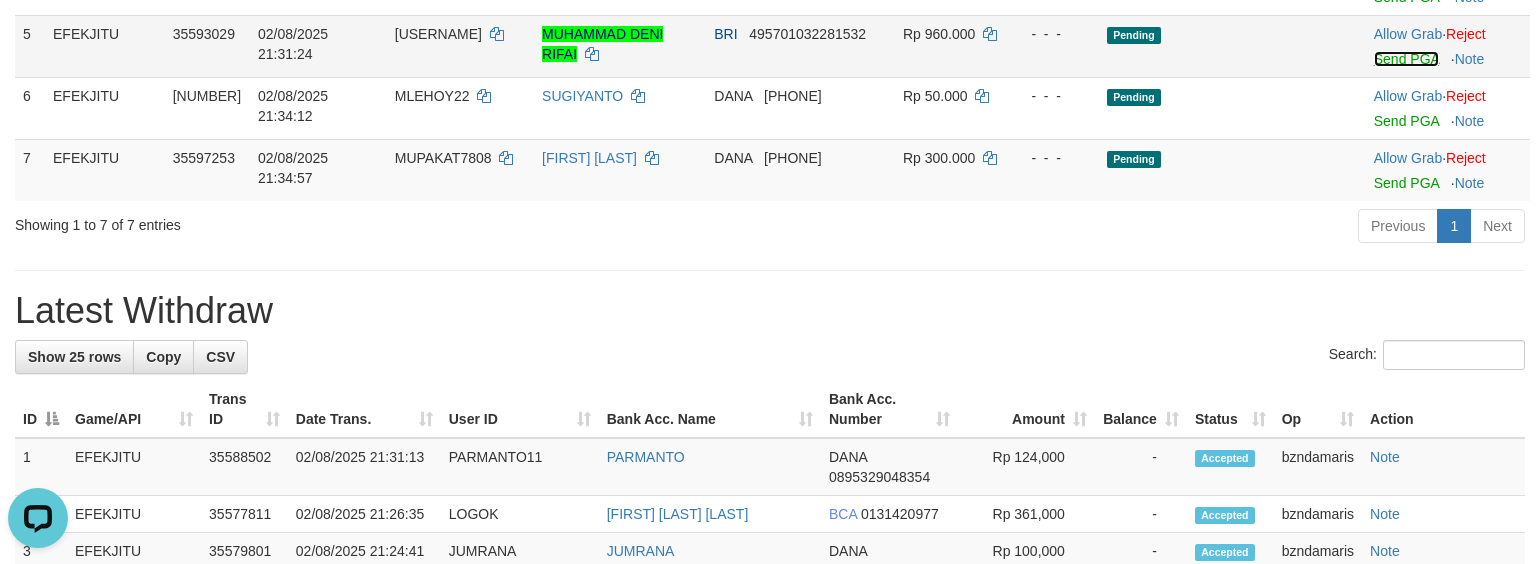click on "Send PGA" at bounding box center (1406, 59) 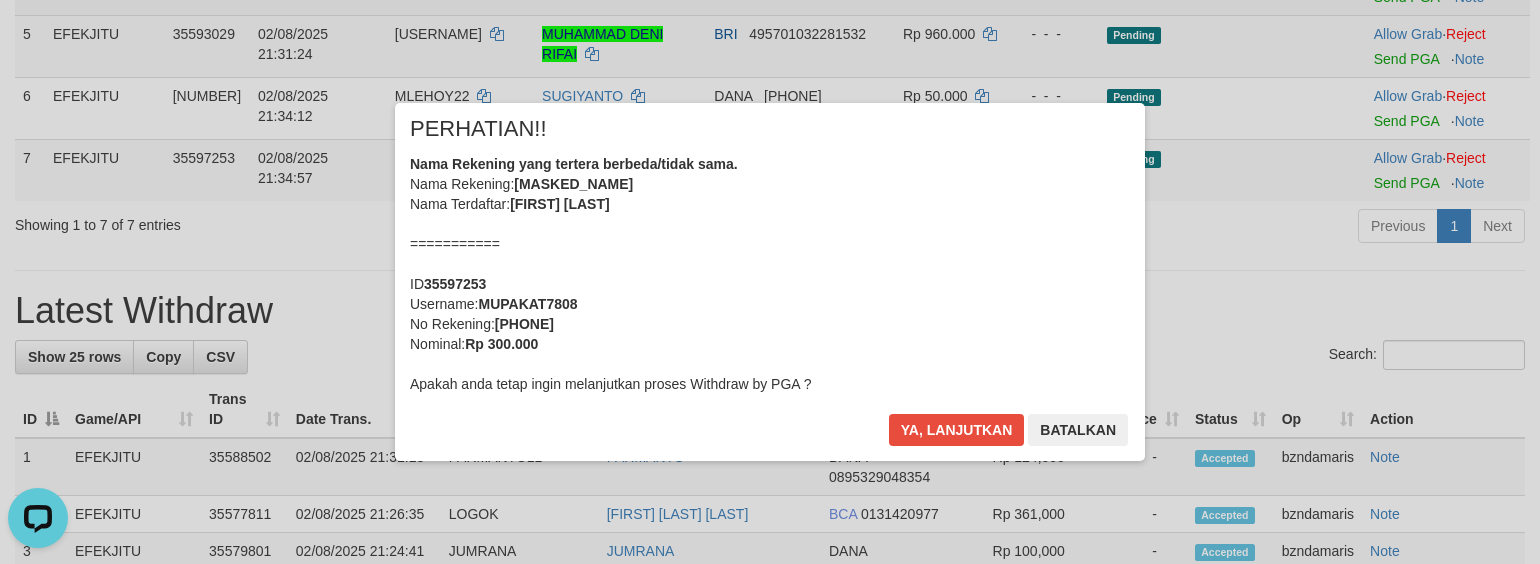 click on "× PERHATIAN!! Nama Rekening yang tertera berbeda/tidak sama. Nama Rekening:  DNXX KUXXXX DAXXX Nama Terdaftar:  KURNIA DANDI =========== ID  35597253 Username:  MUPAKAT7808 No Rekening:  081262707182 Nominal:  Rp 300.000 Apakah anda tetap ingin melanjutkan proses Withdraw by PGA ? Ya, lanjutkan Batalkan" at bounding box center (770, 282) 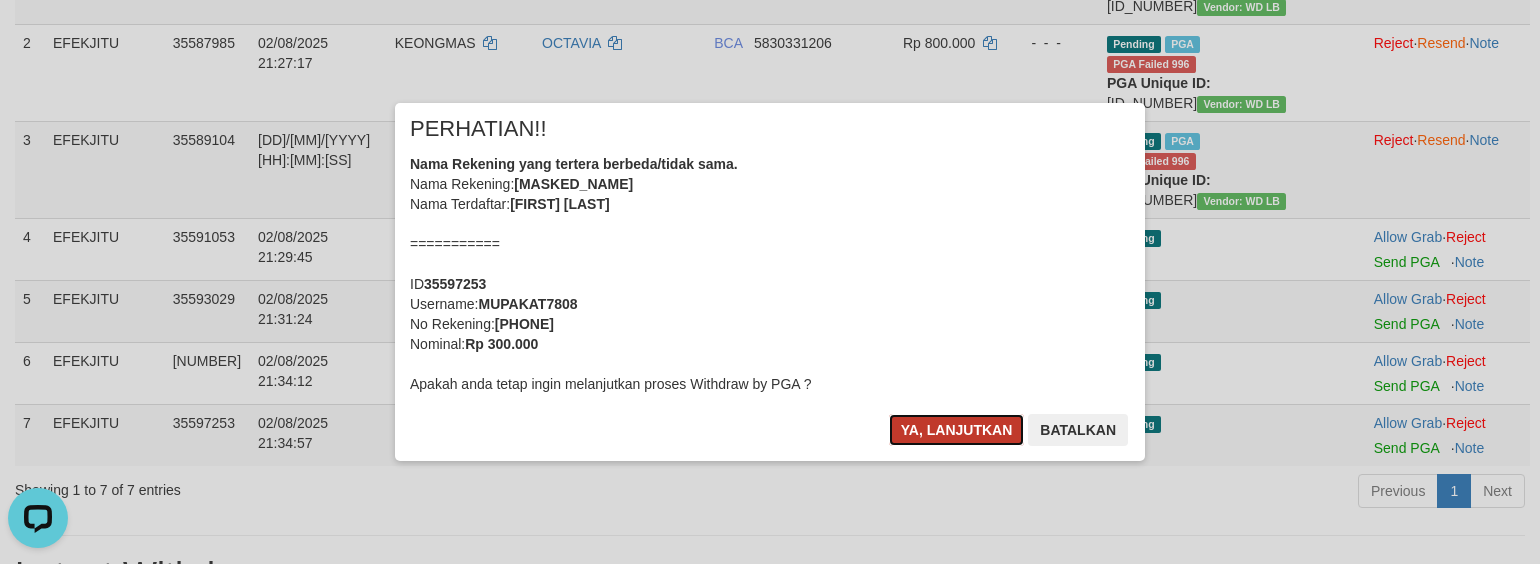 scroll, scrollTop: 957, scrollLeft: 0, axis: vertical 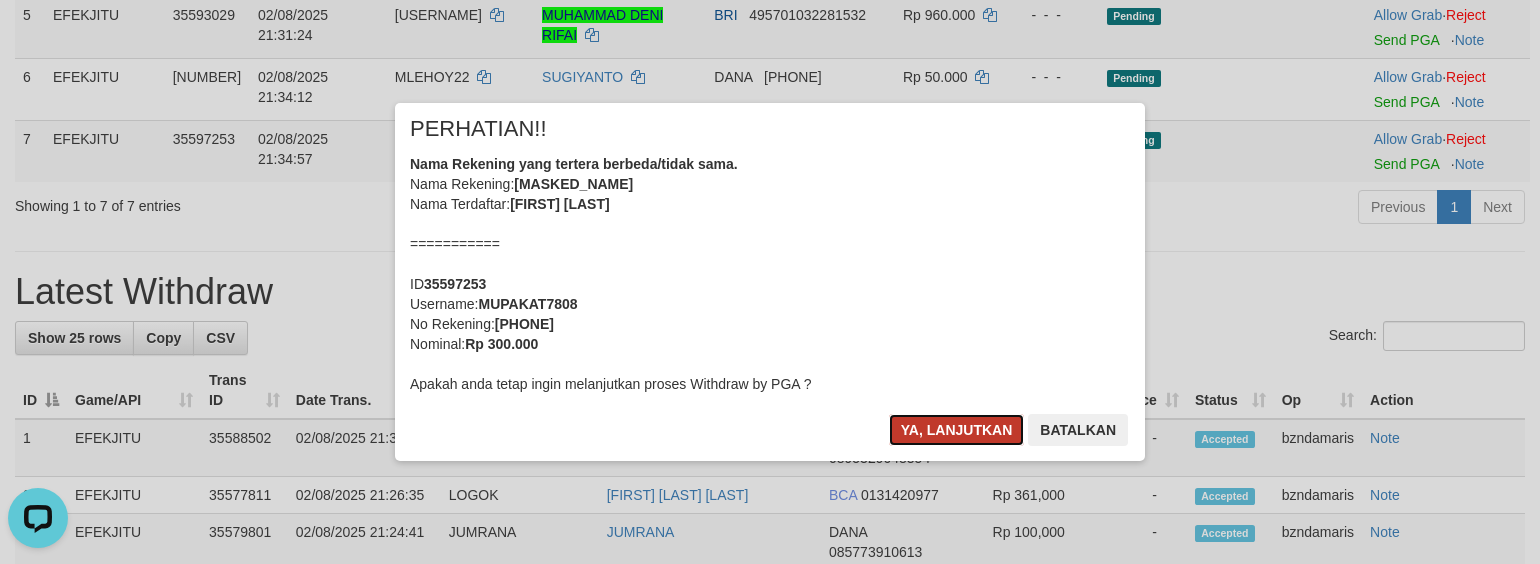 click on "Ya, lanjutkan" at bounding box center (957, 430) 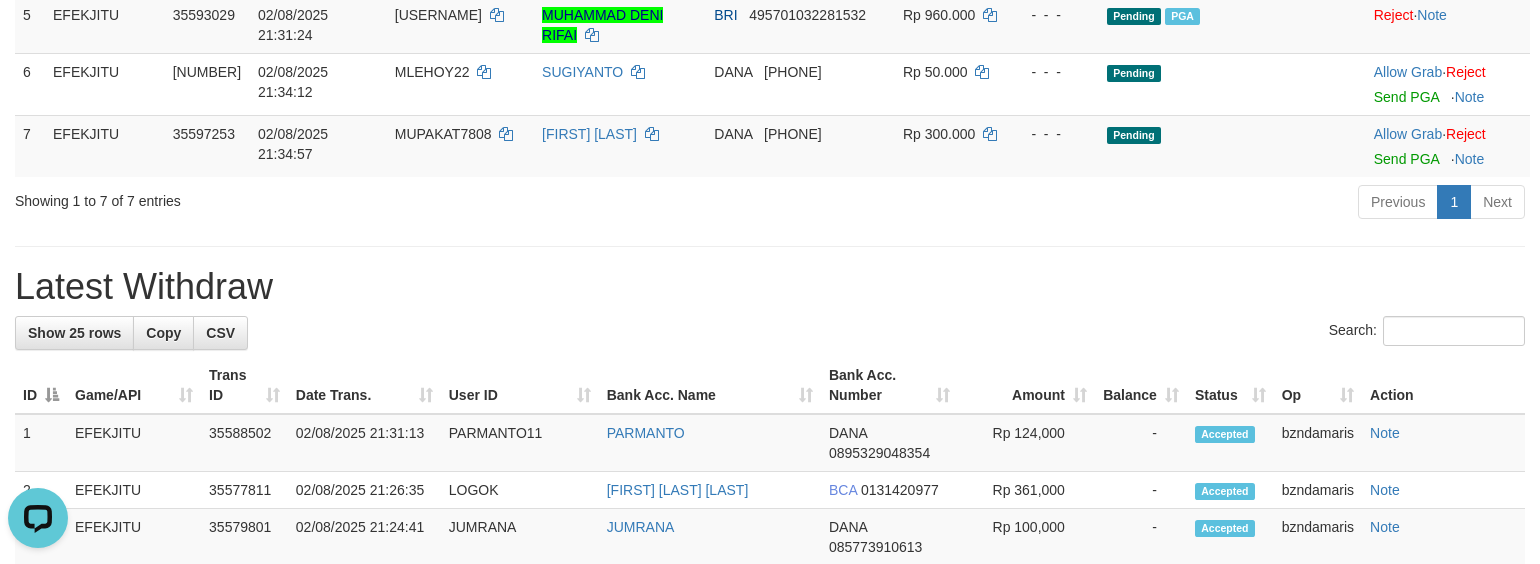 click on "Send PGA" at bounding box center [1406, -22] 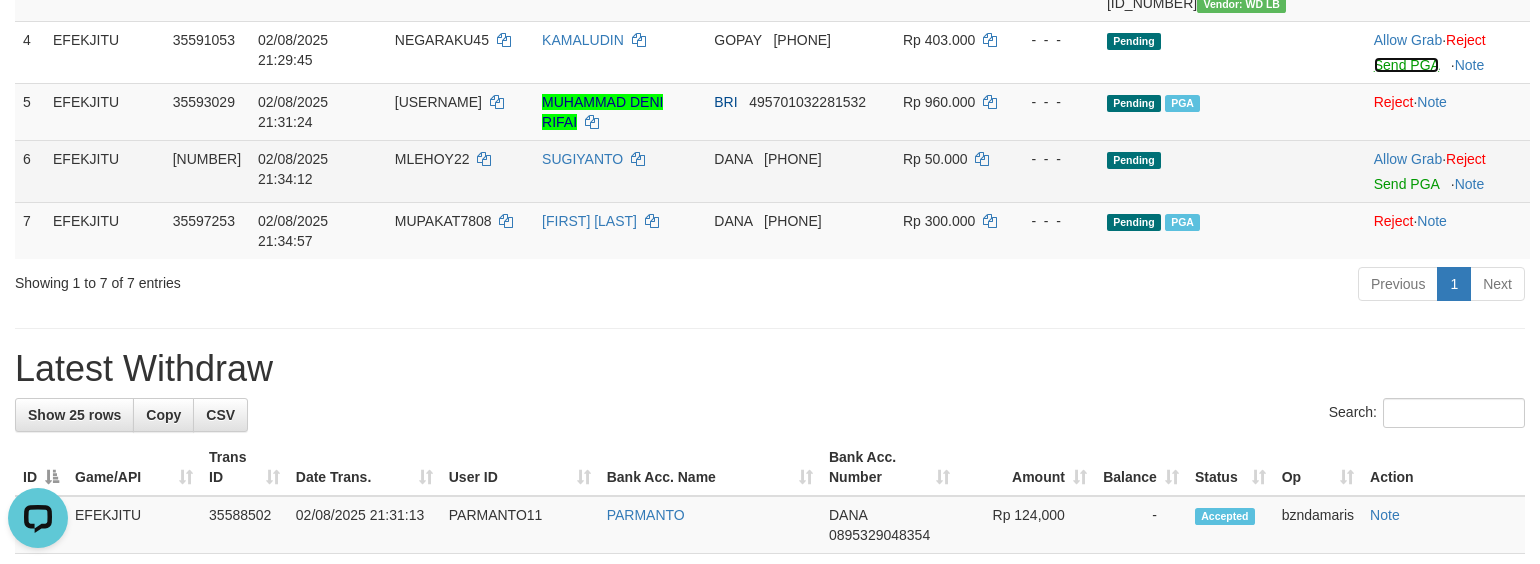scroll, scrollTop: 824, scrollLeft: 0, axis: vertical 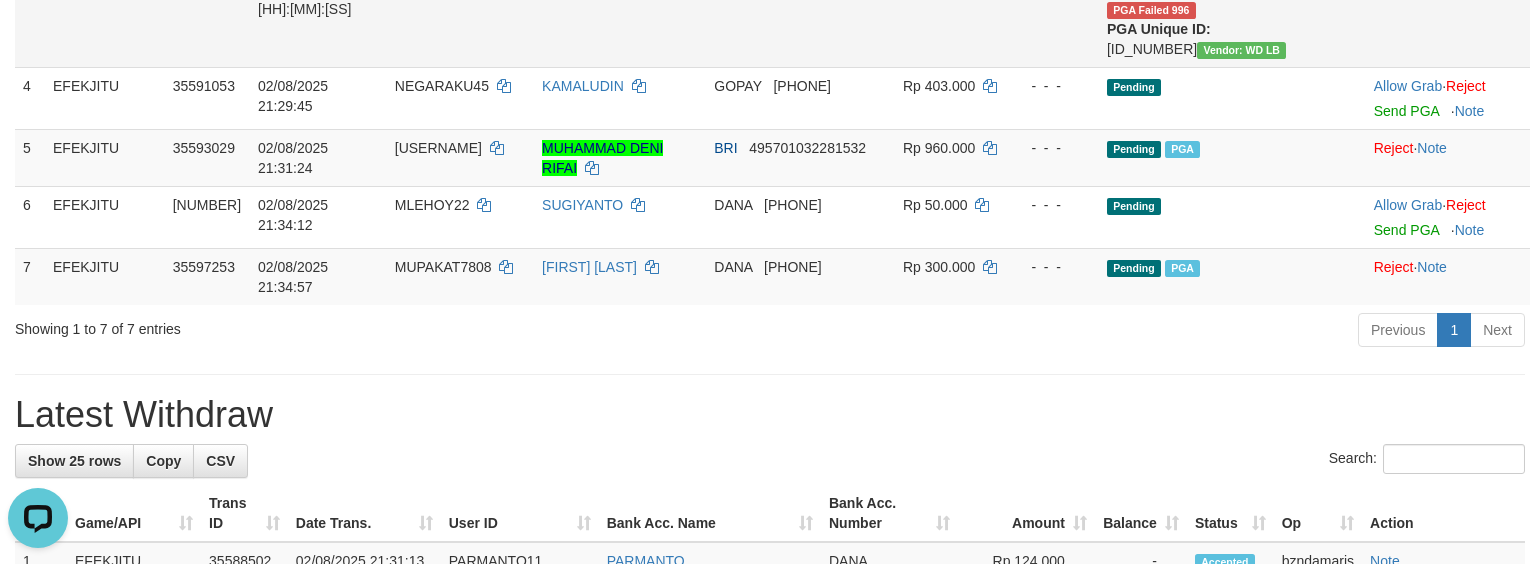 click on "Resend" at bounding box center [1441, -11] 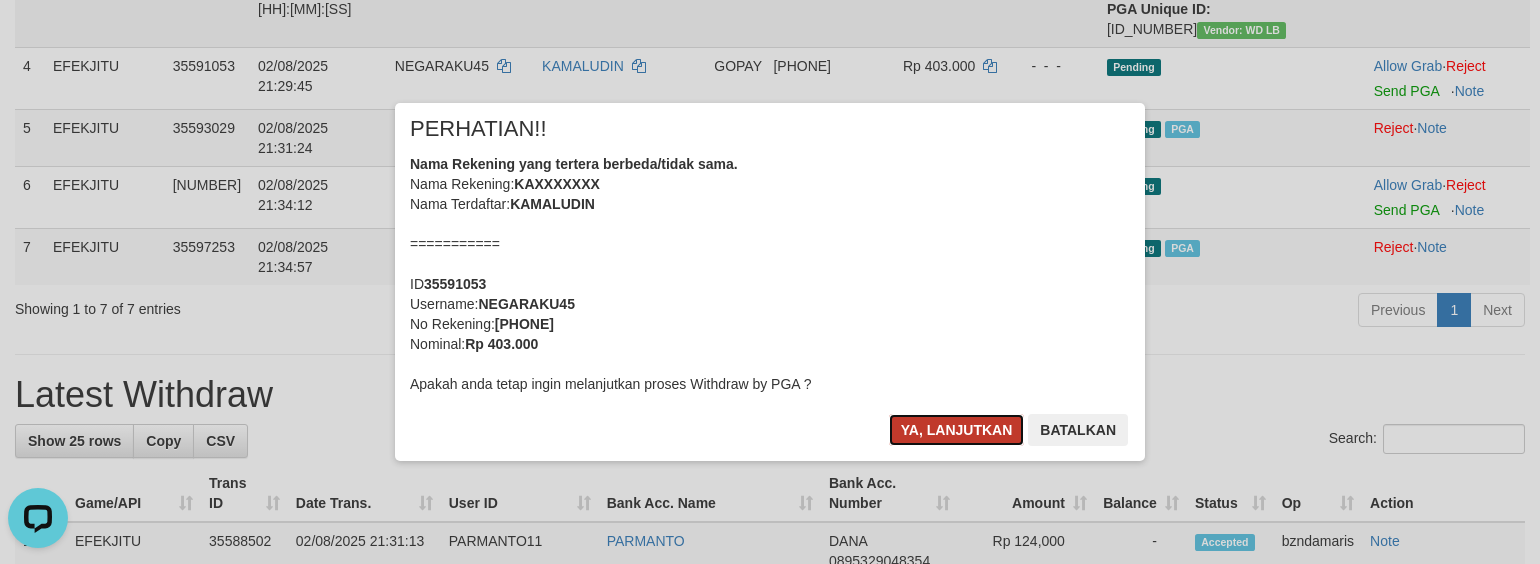 click on "Ya, lanjutkan" at bounding box center (957, 430) 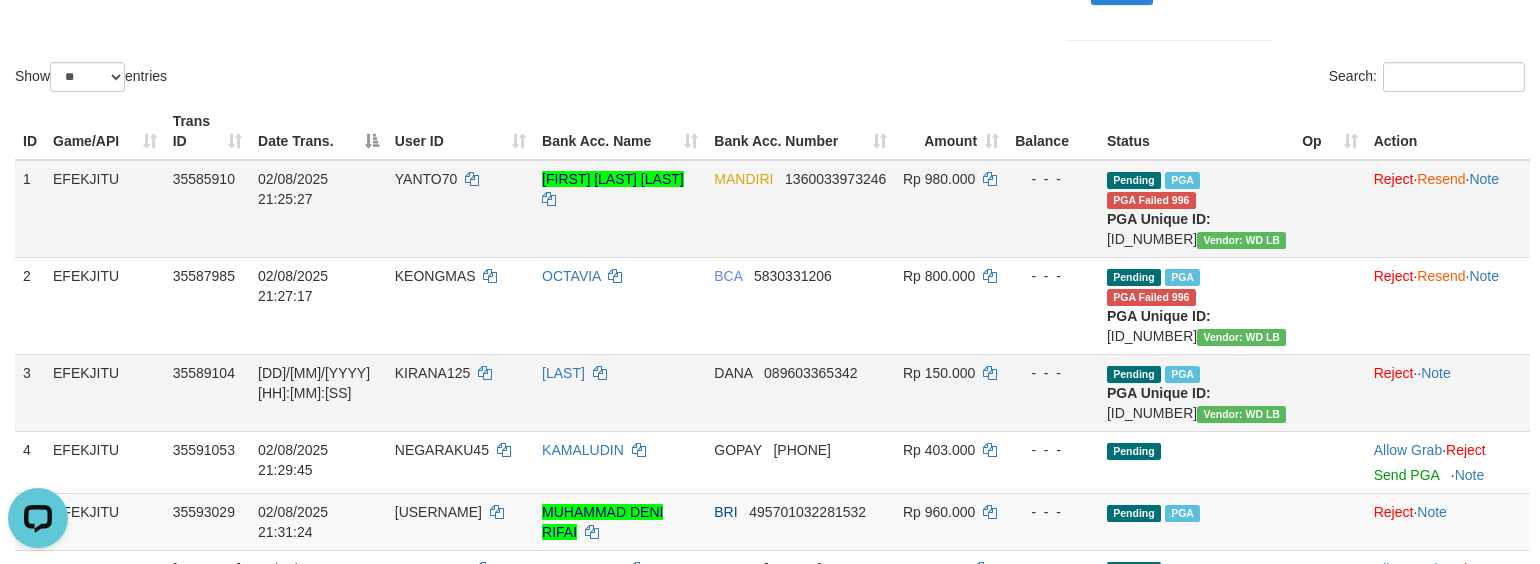 scroll, scrollTop: 424, scrollLeft: 0, axis: vertical 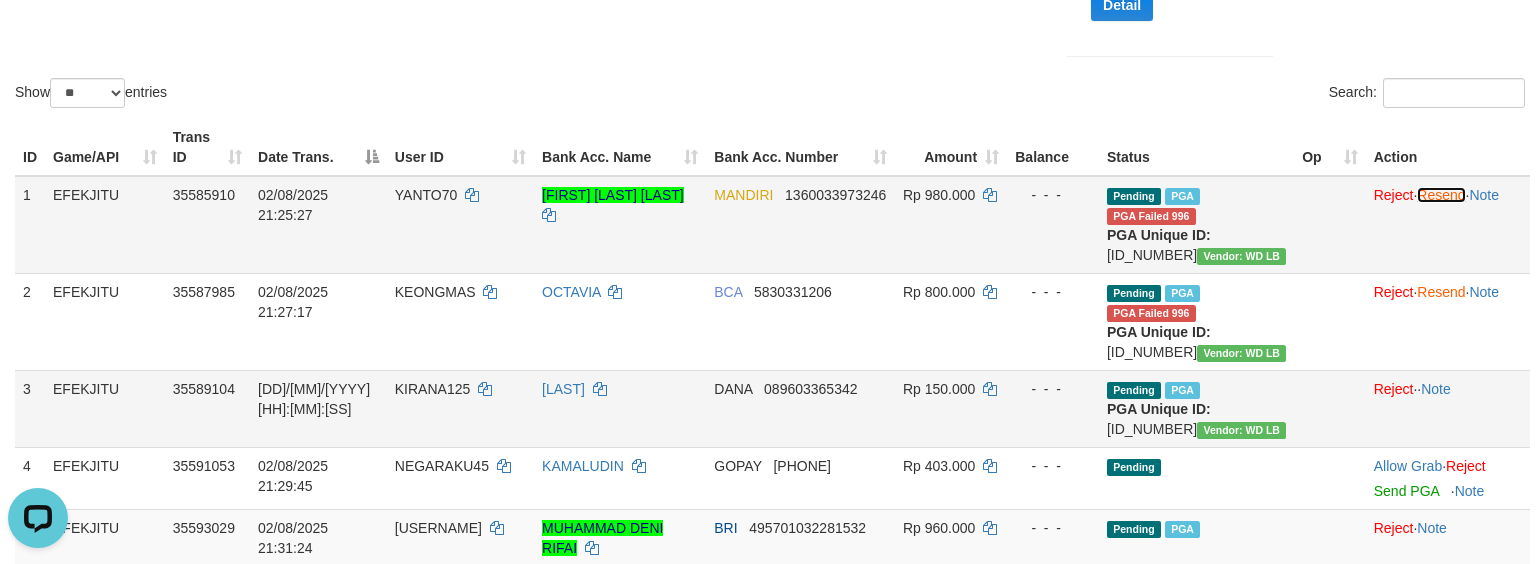 click on "Resend" at bounding box center [1441, 195] 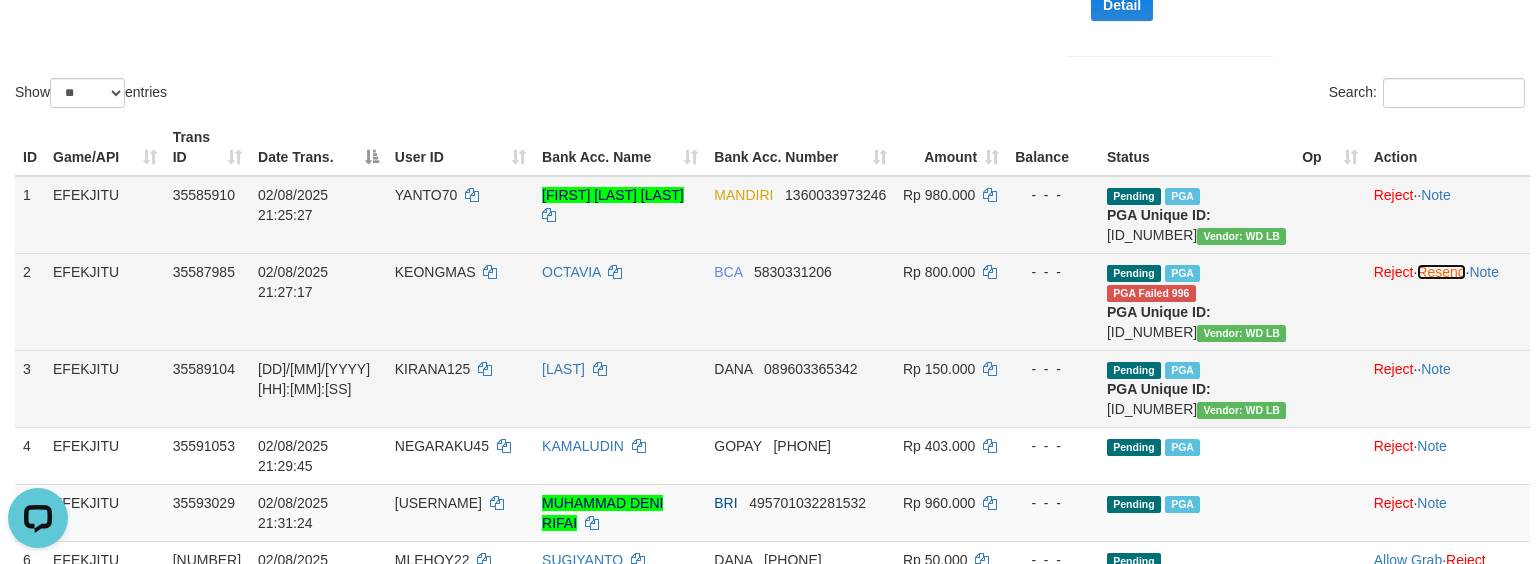 click on "Resend" at bounding box center (1441, 272) 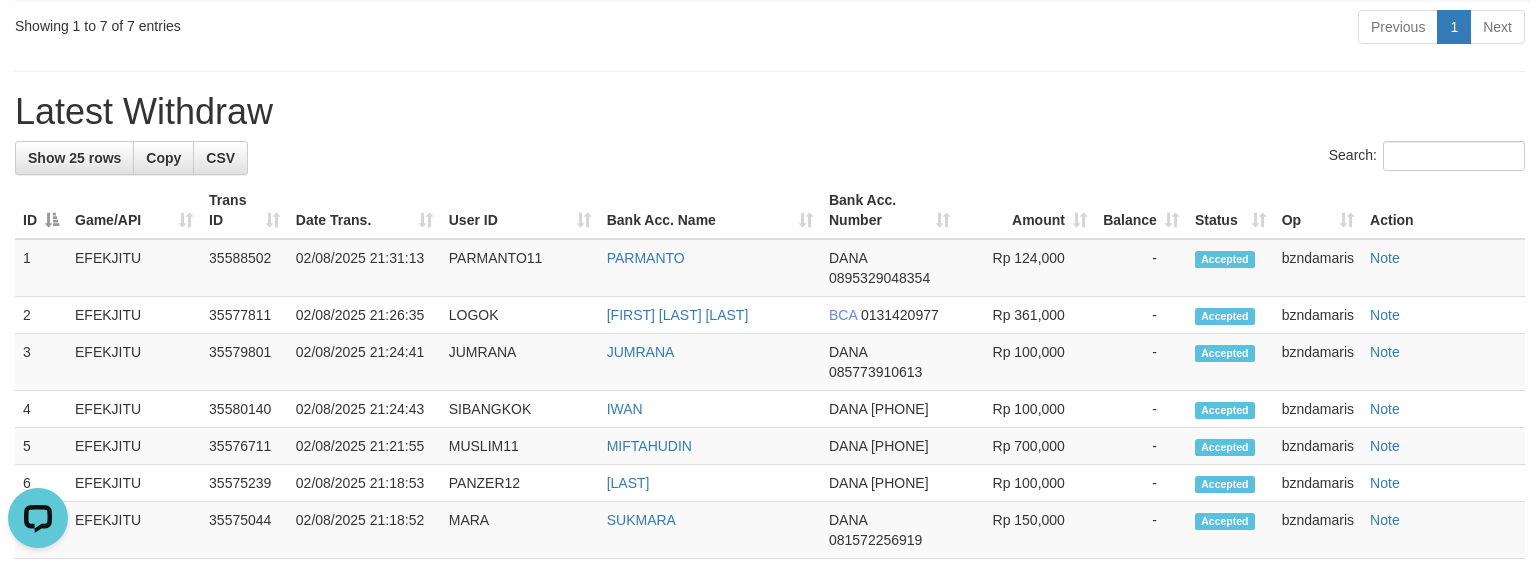 scroll, scrollTop: 1090, scrollLeft: 0, axis: vertical 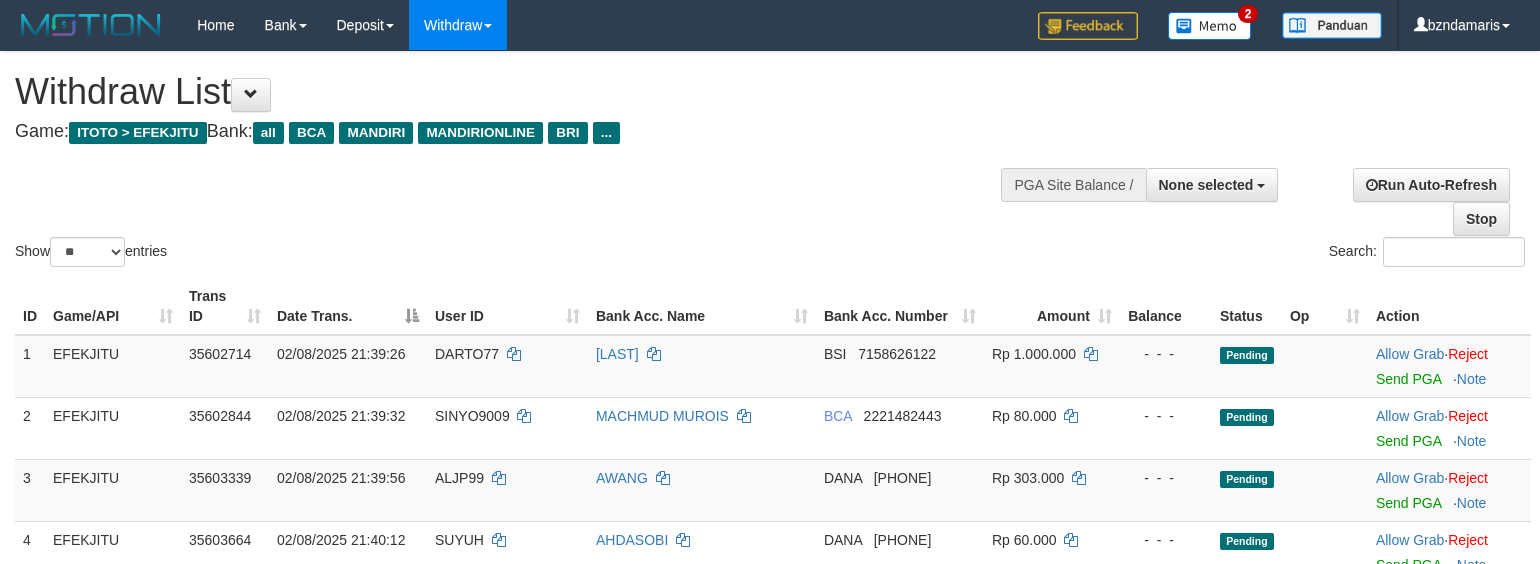 select 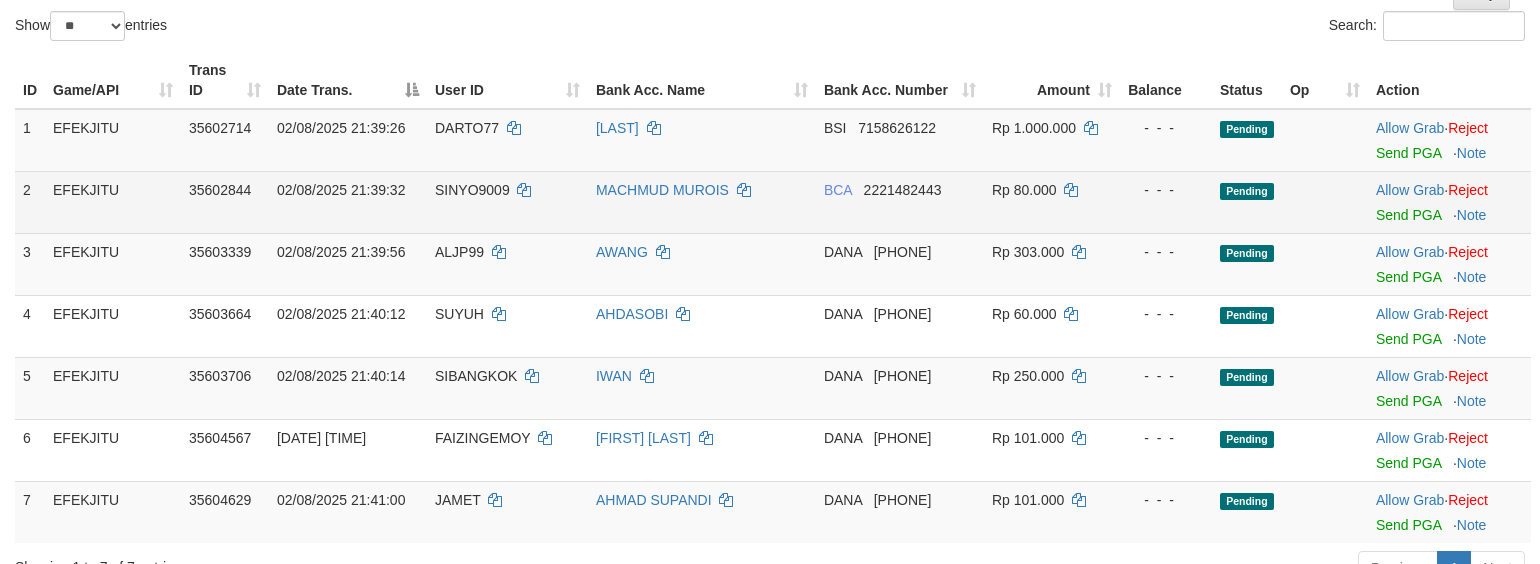 scroll, scrollTop: 213, scrollLeft: 0, axis: vertical 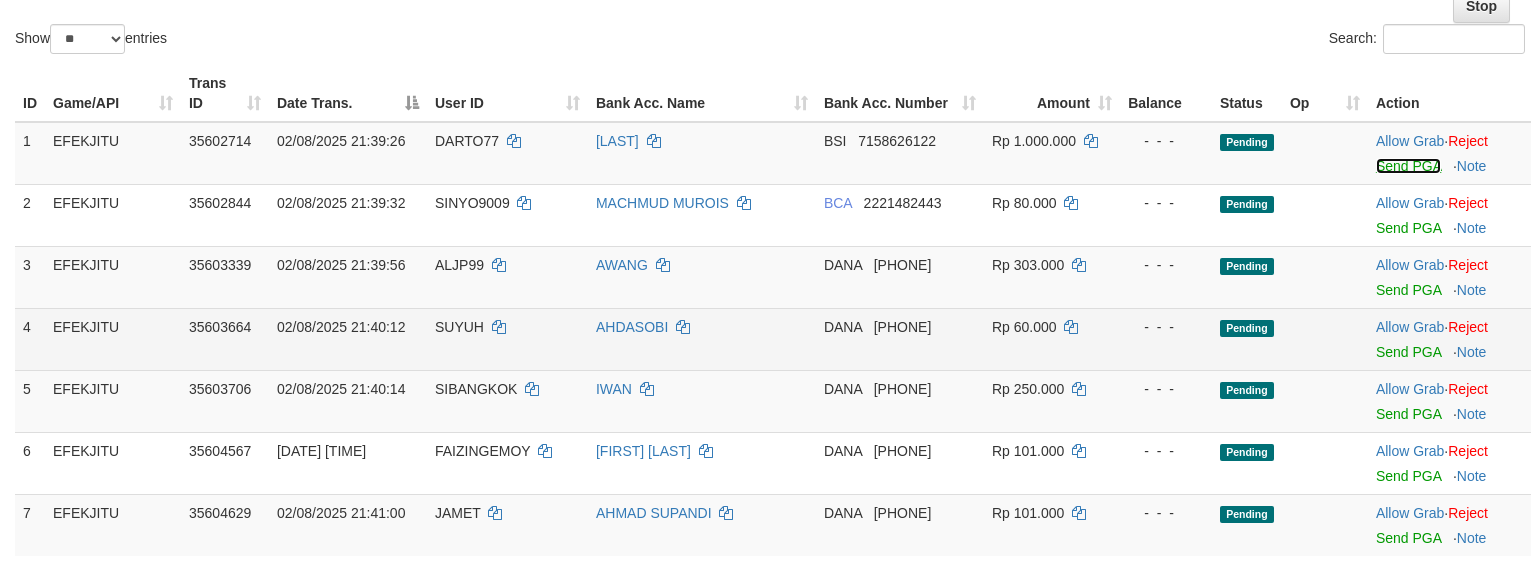 click on "Send PGA" at bounding box center (1408, 166) 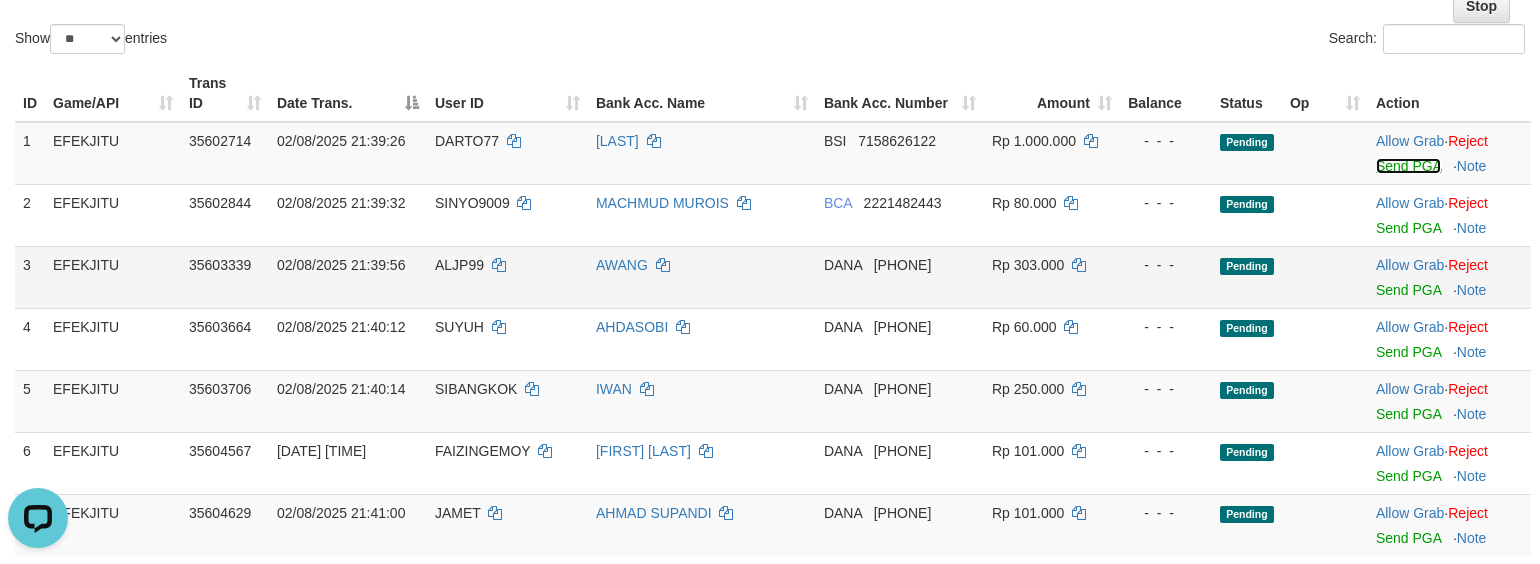 scroll, scrollTop: 0, scrollLeft: 0, axis: both 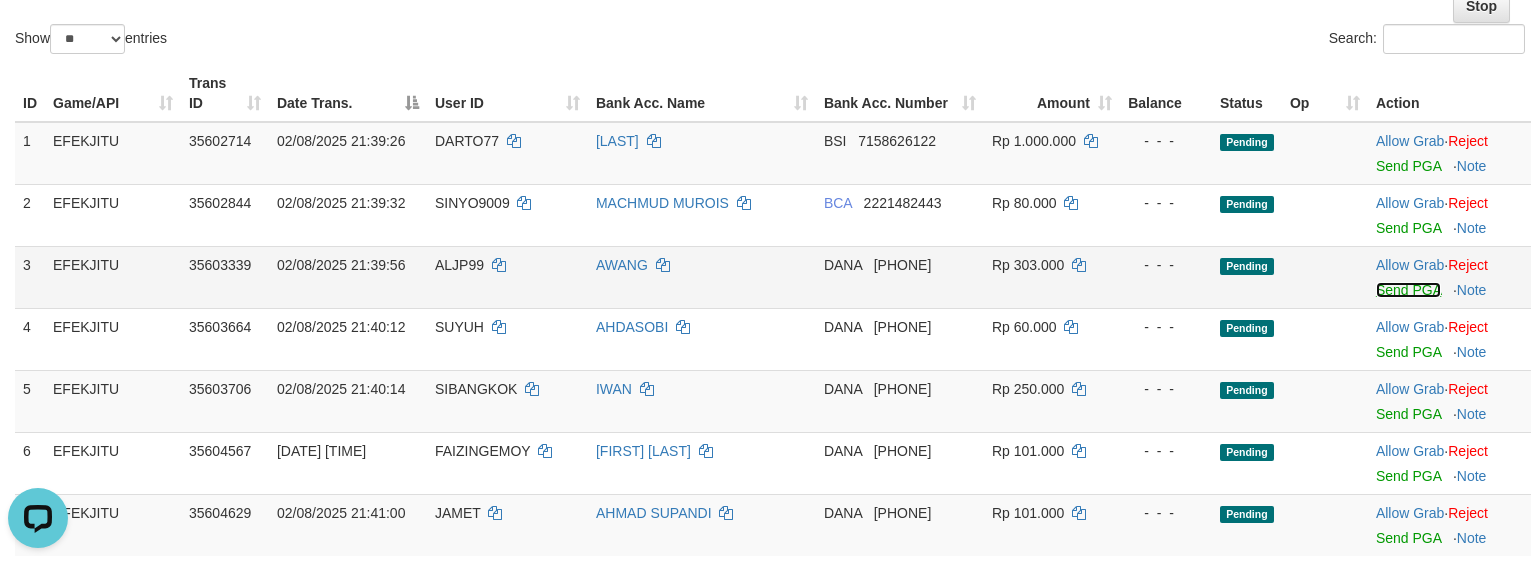 click on "Send PGA" at bounding box center (1408, 290) 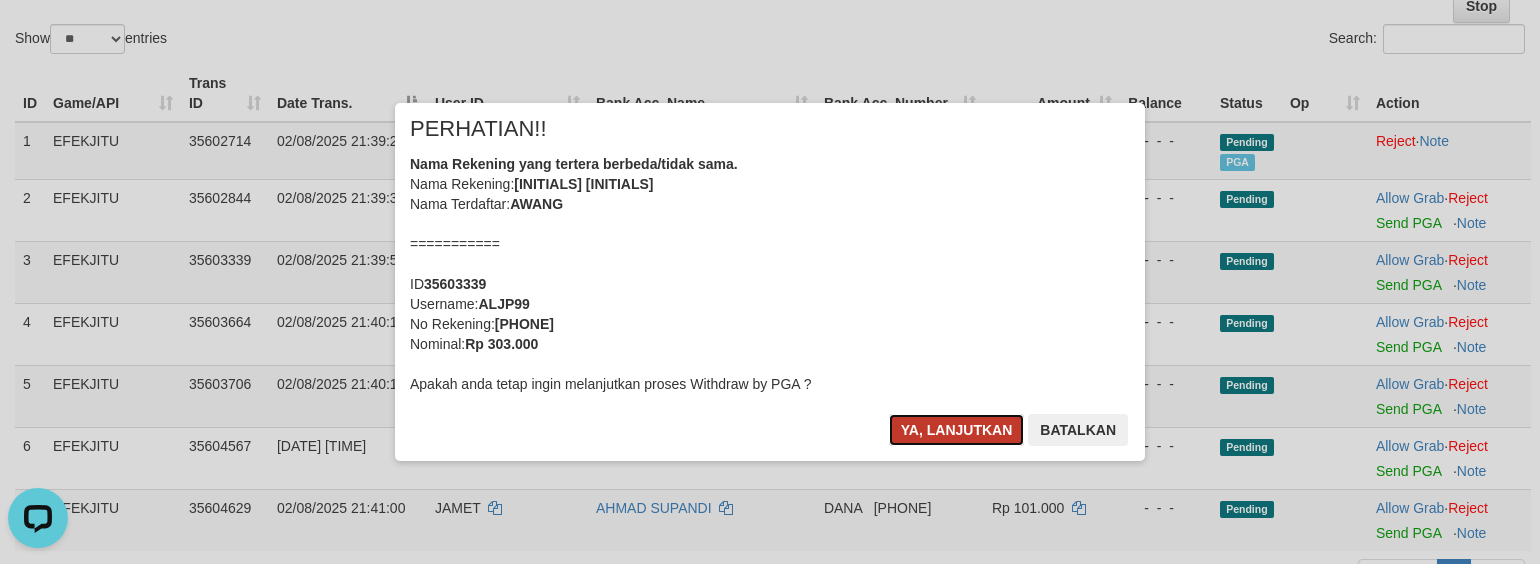 click on "Ya, lanjutkan" at bounding box center [957, 430] 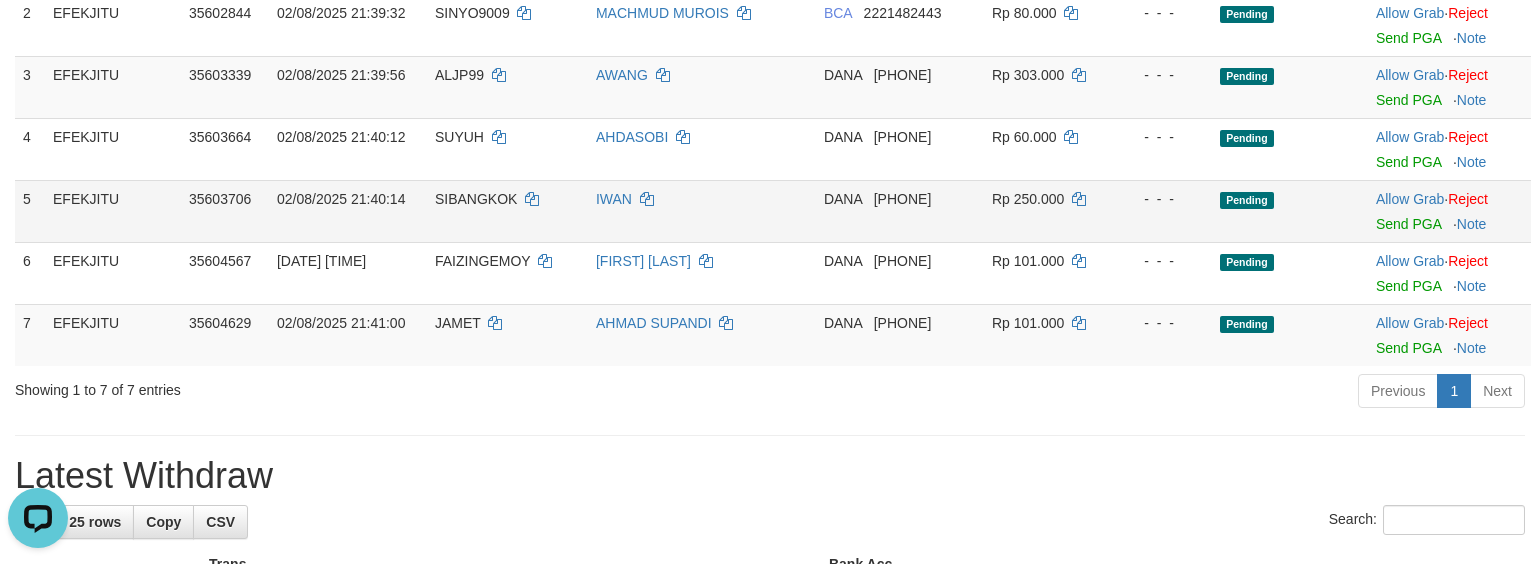 scroll, scrollTop: 480, scrollLeft: 0, axis: vertical 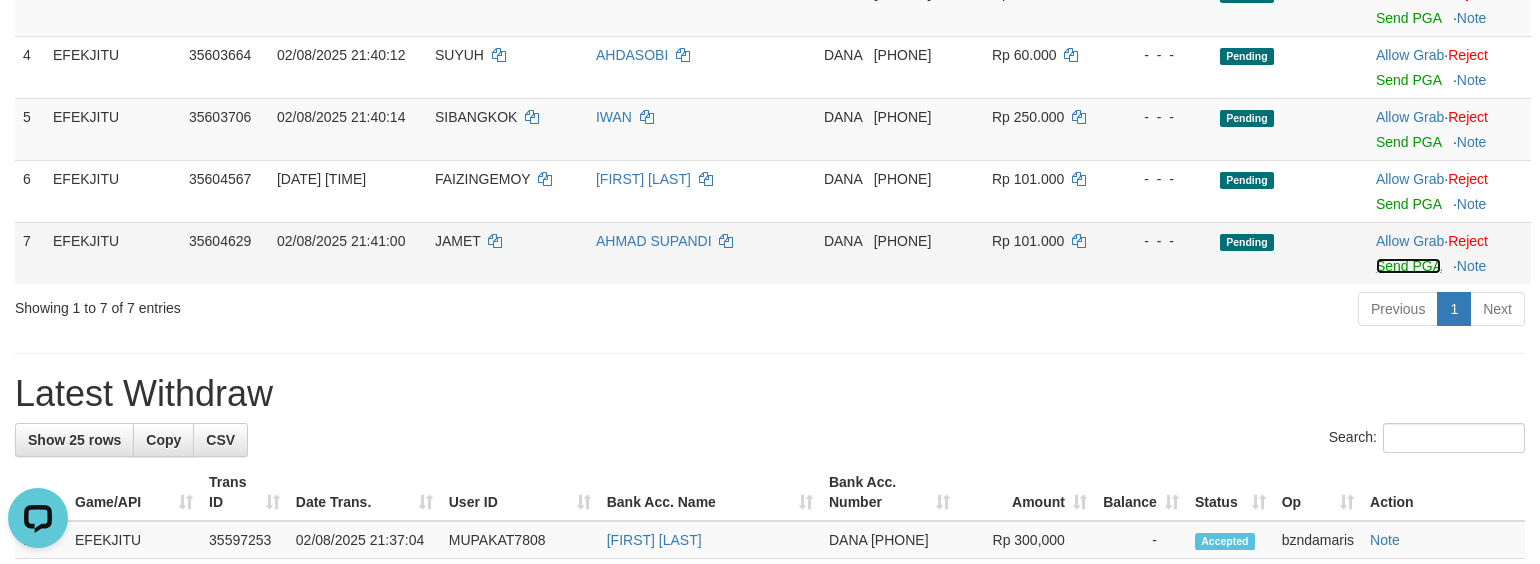 click on "Send PGA" at bounding box center (1408, 266) 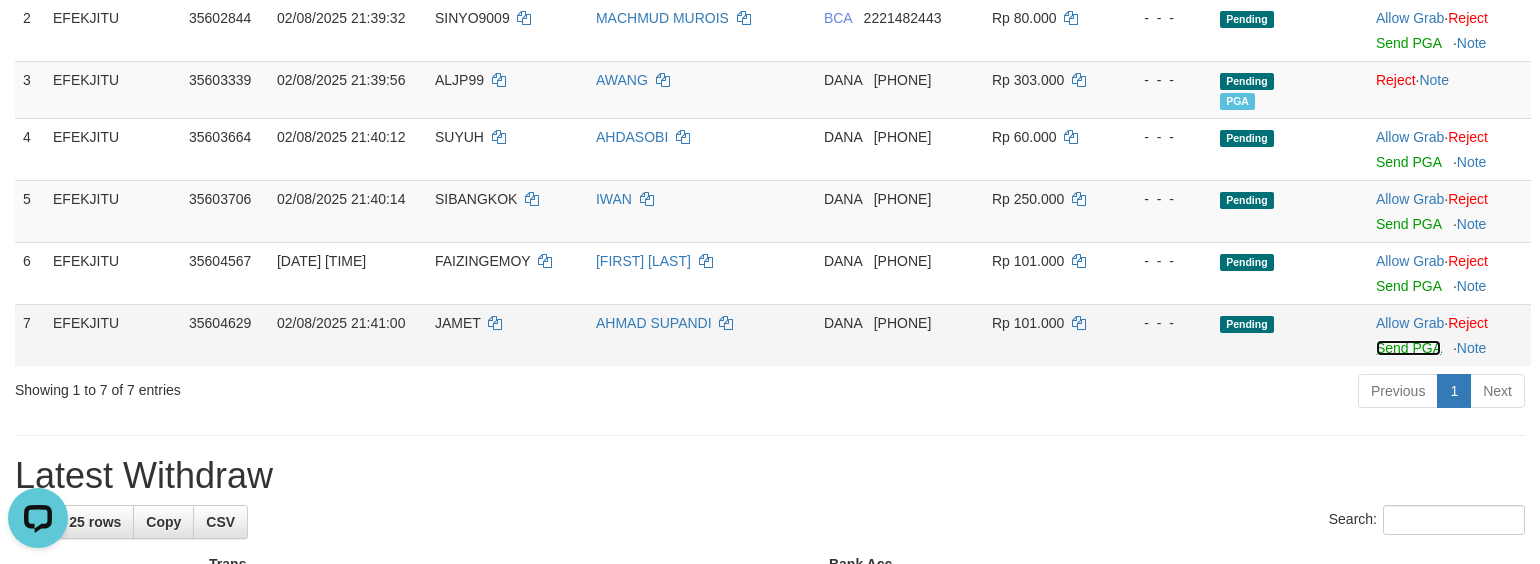 scroll, scrollTop: 346, scrollLeft: 0, axis: vertical 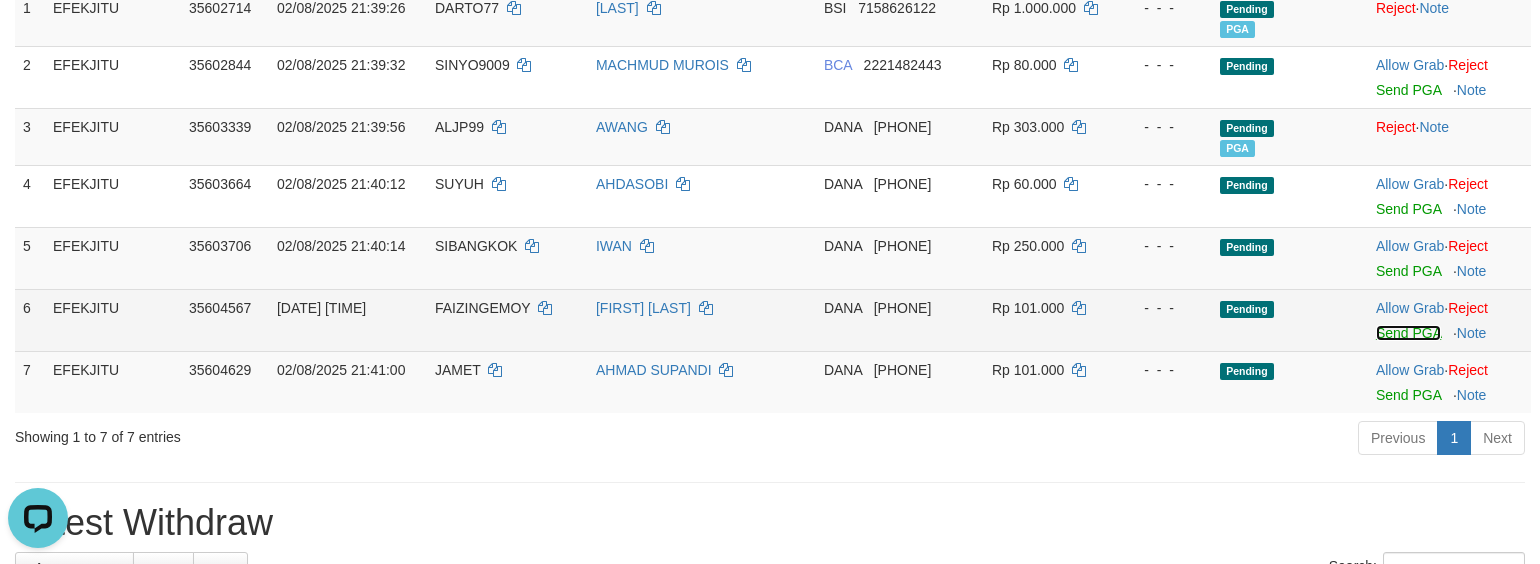 click on "Send PGA" at bounding box center [1408, 333] 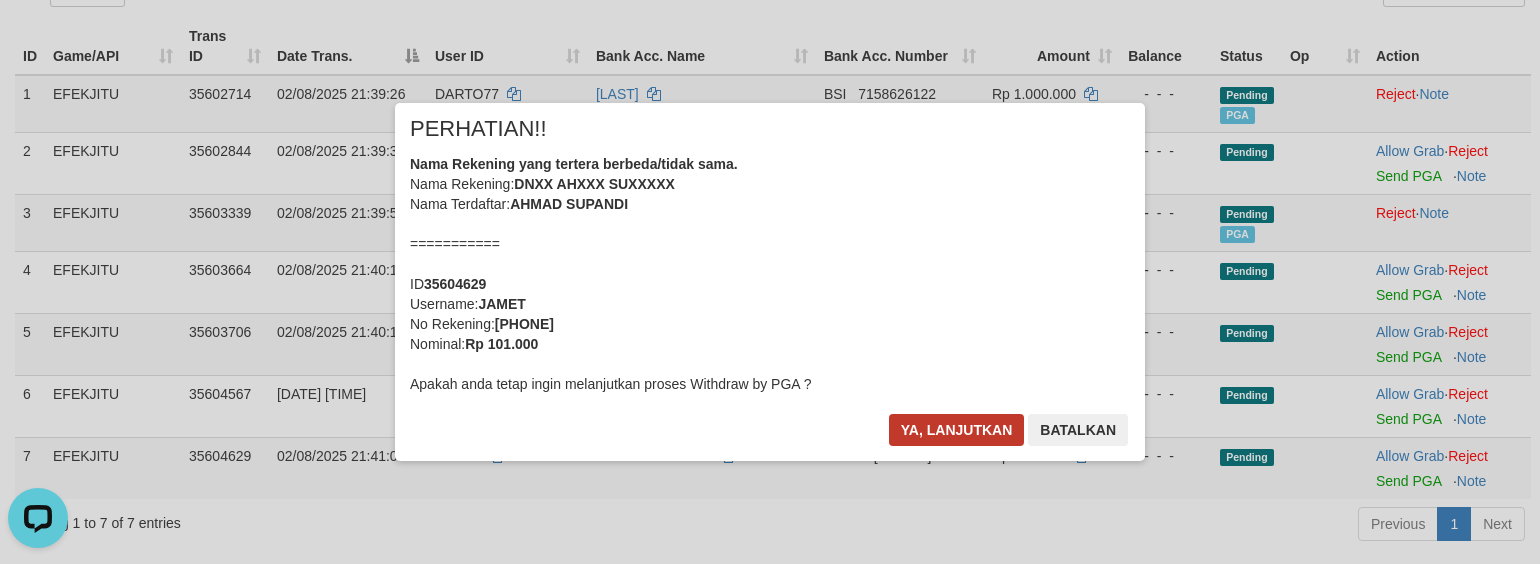 scroll, scrollTop: 213, scrollLeft: 0, axis: vertical 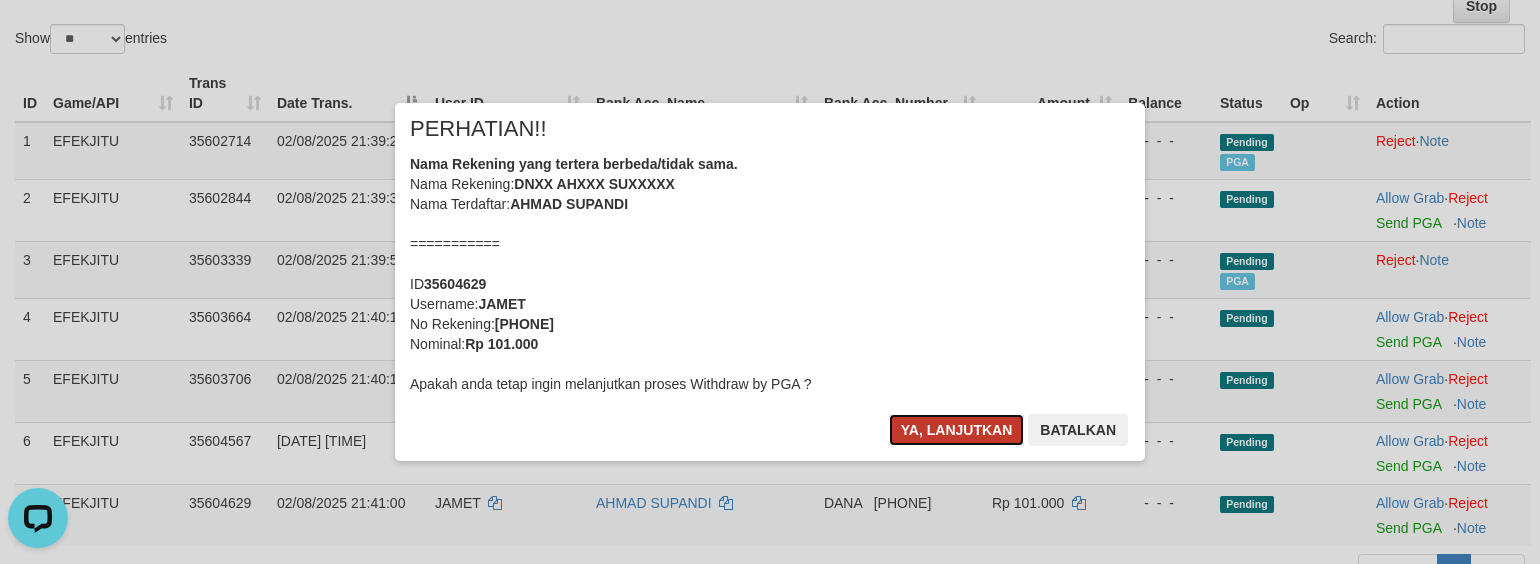 click on "Ya, lanjutkan" at bounding box center (957, 430) 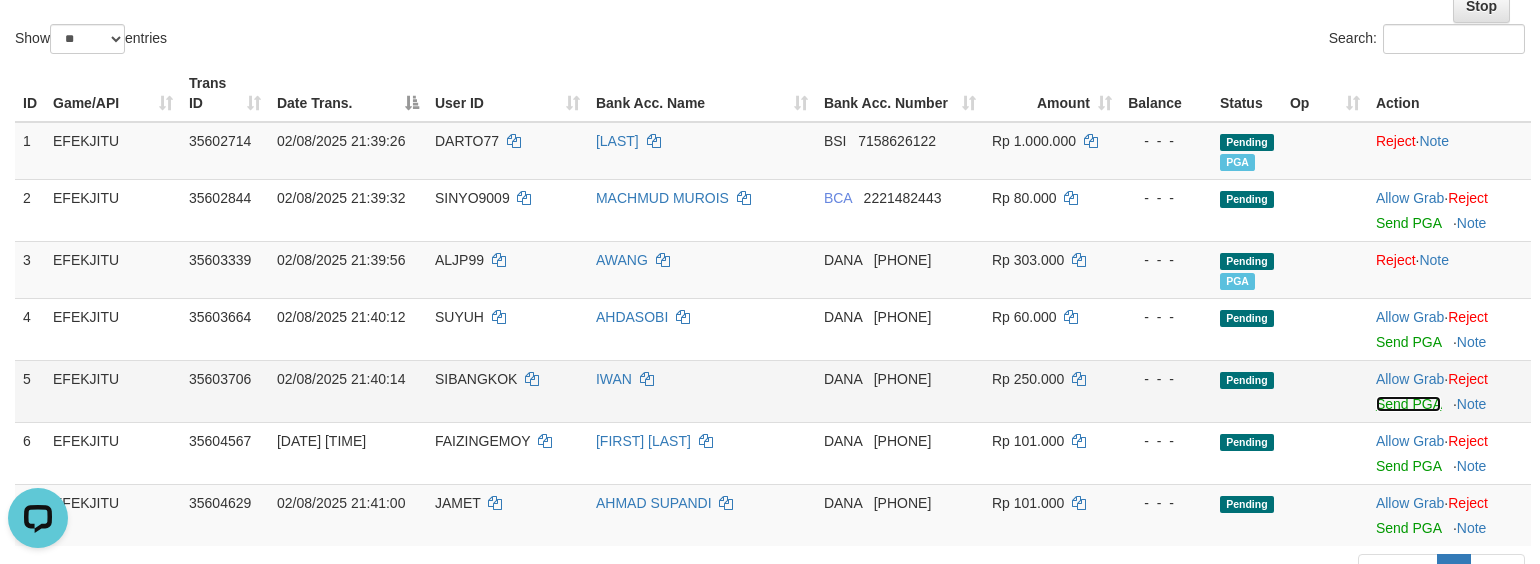 click on "Send PGA" at bounding box center [1408, 404] 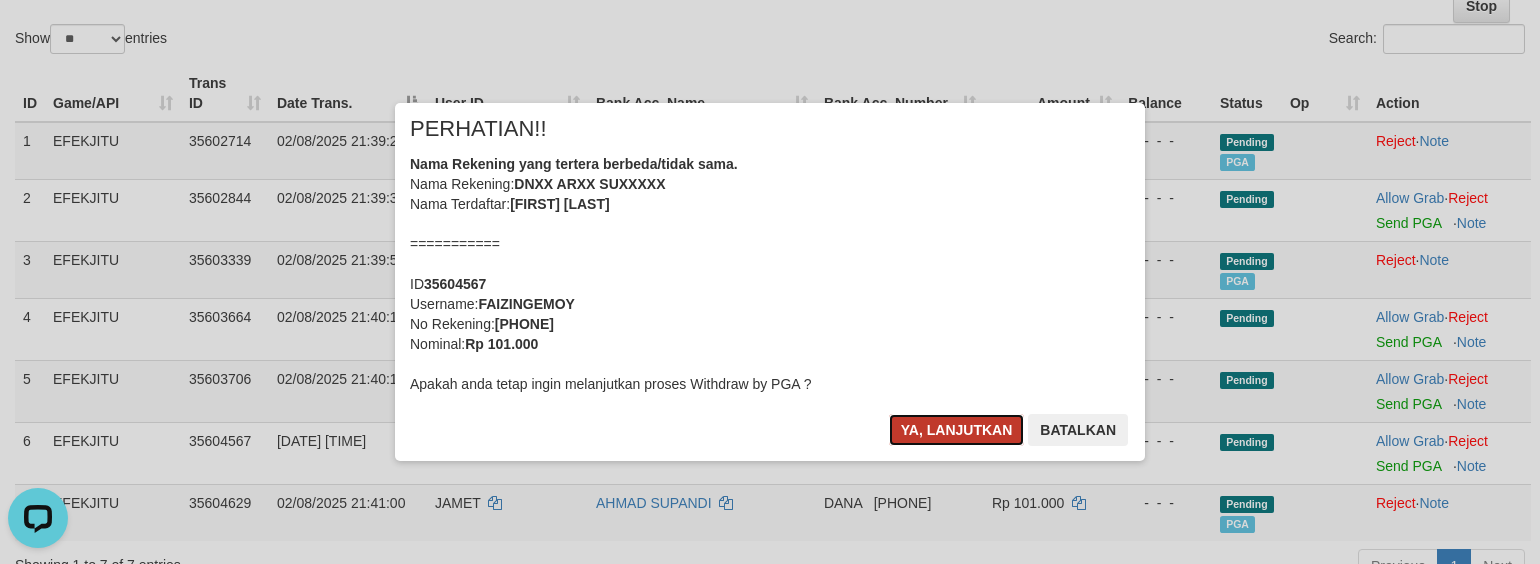 click on "Ya, lanjutkan" at bounding box center [957, 430] 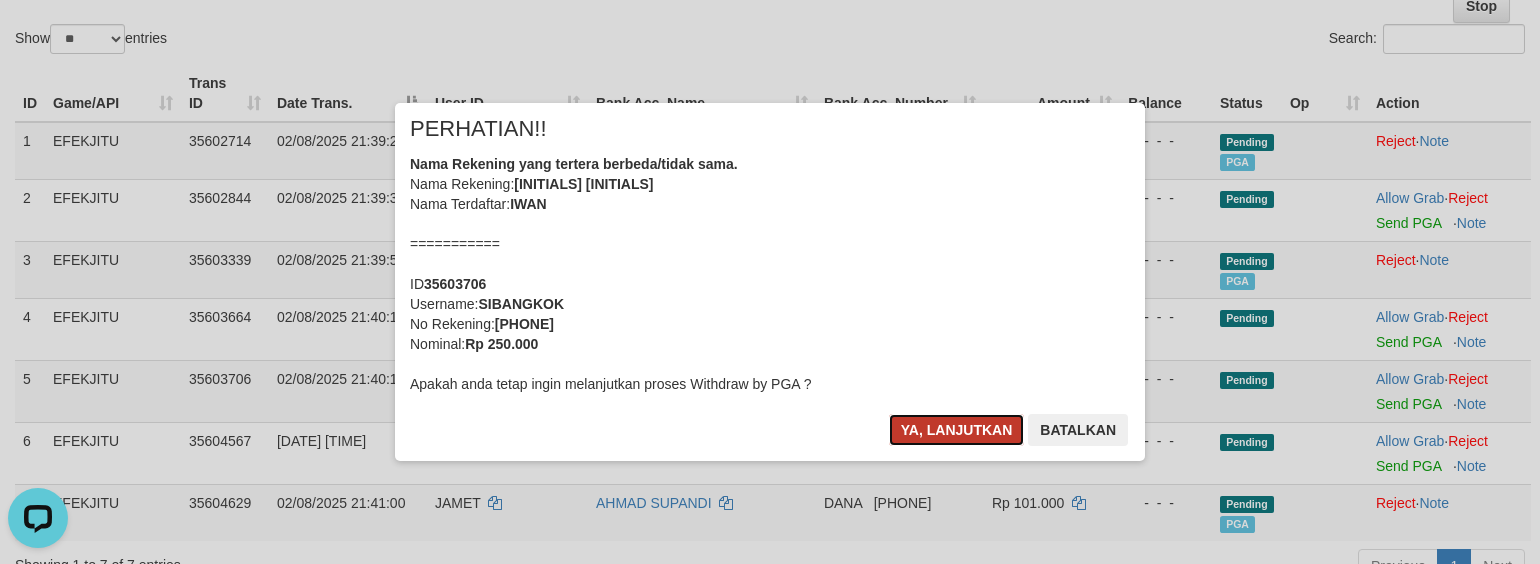 click on "Ya, lanjutkan" at bounding box center [957, 430] 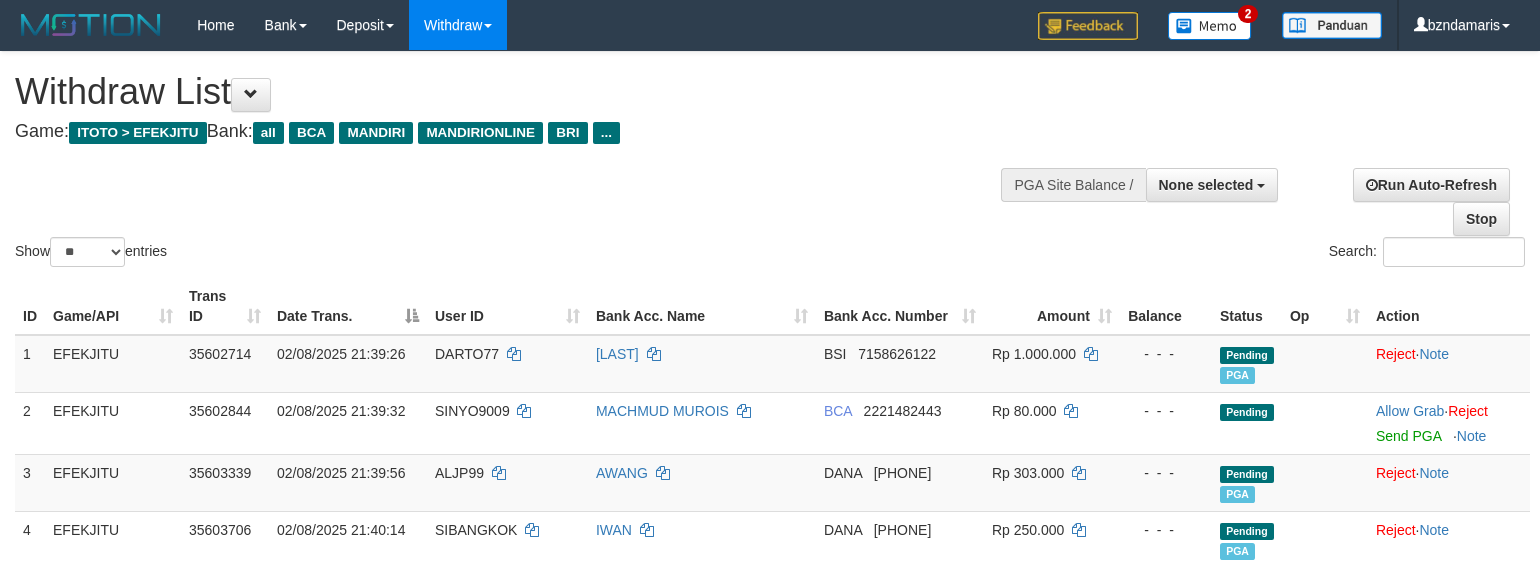 select 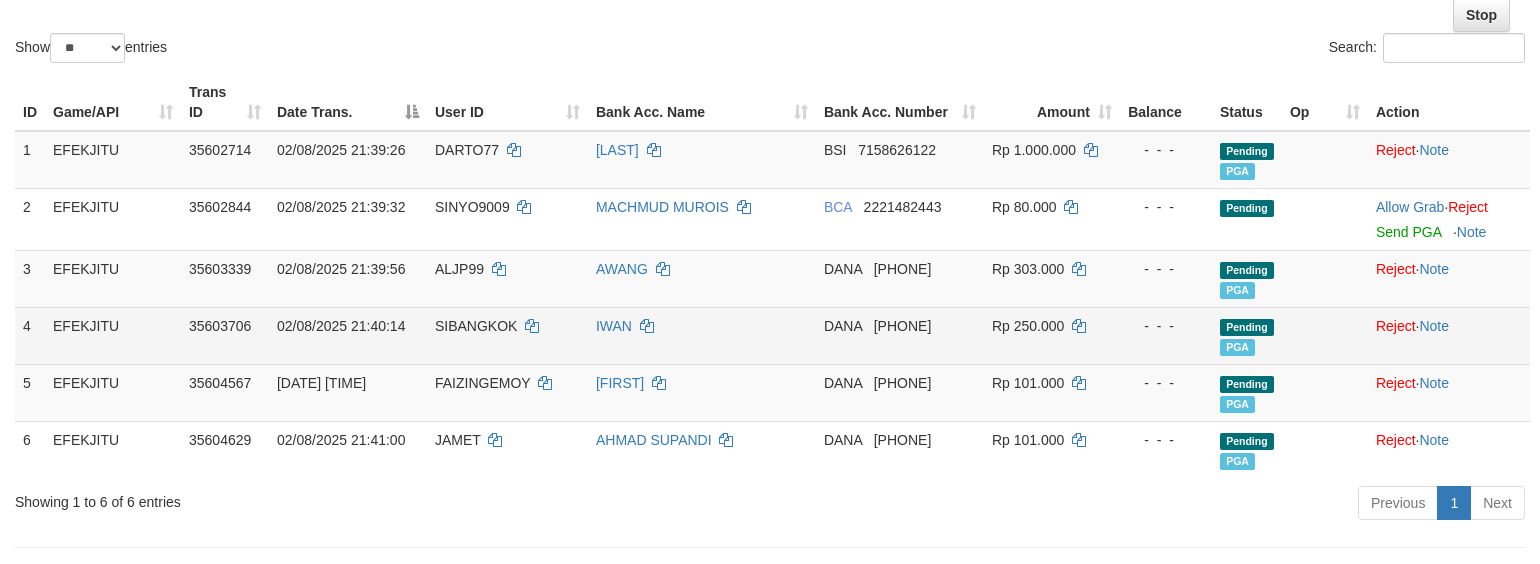 scroll, scrollTop: 204, scrollLeft: 0, axis: vertical 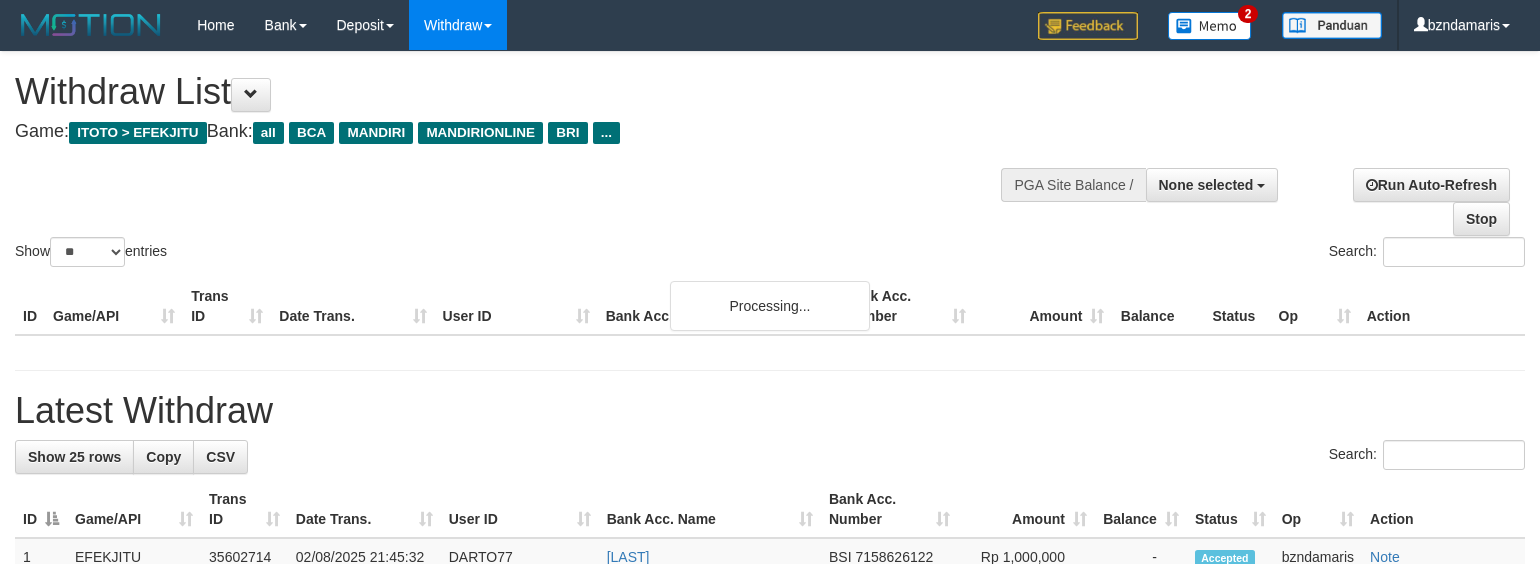 select 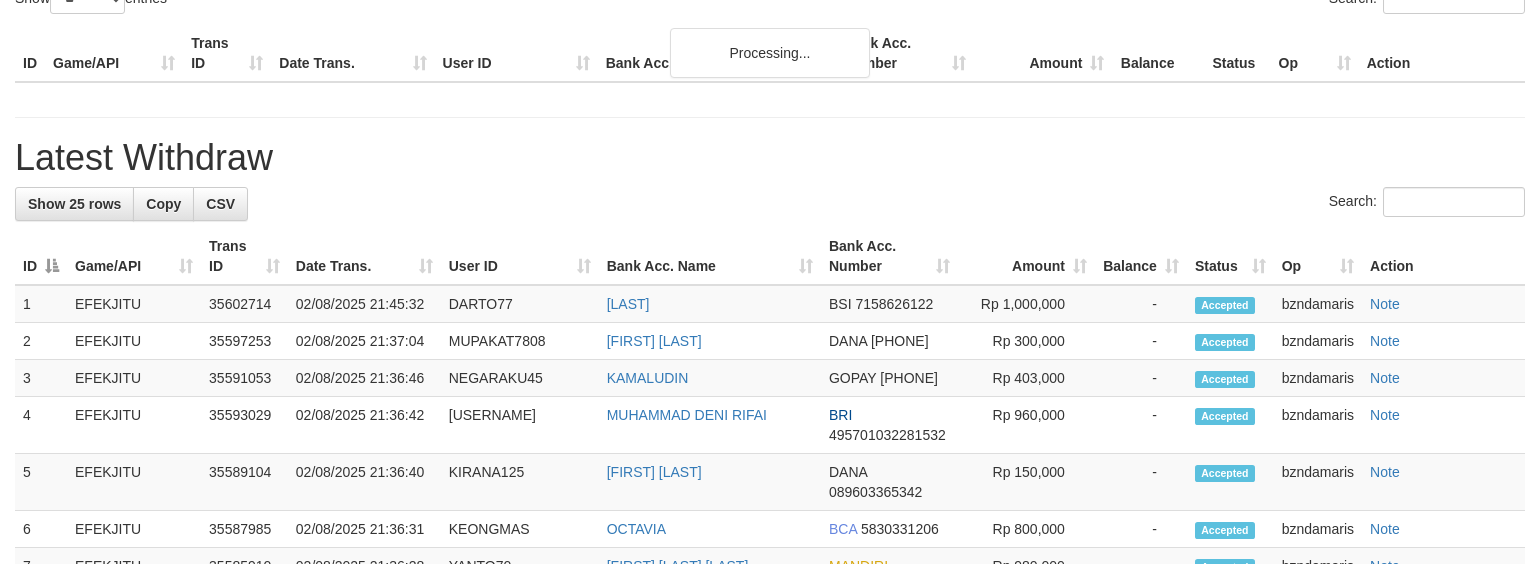 scroll, scrollTop: 253, scrollLeft: 0, axis: vertical 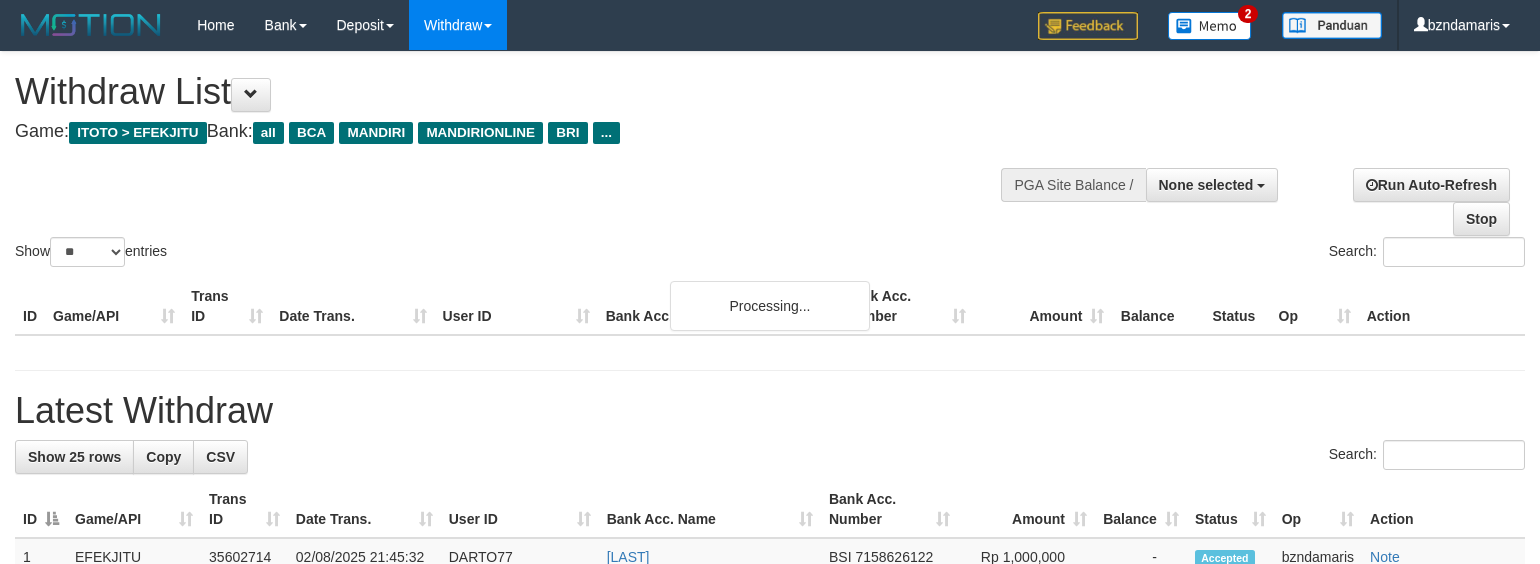 select 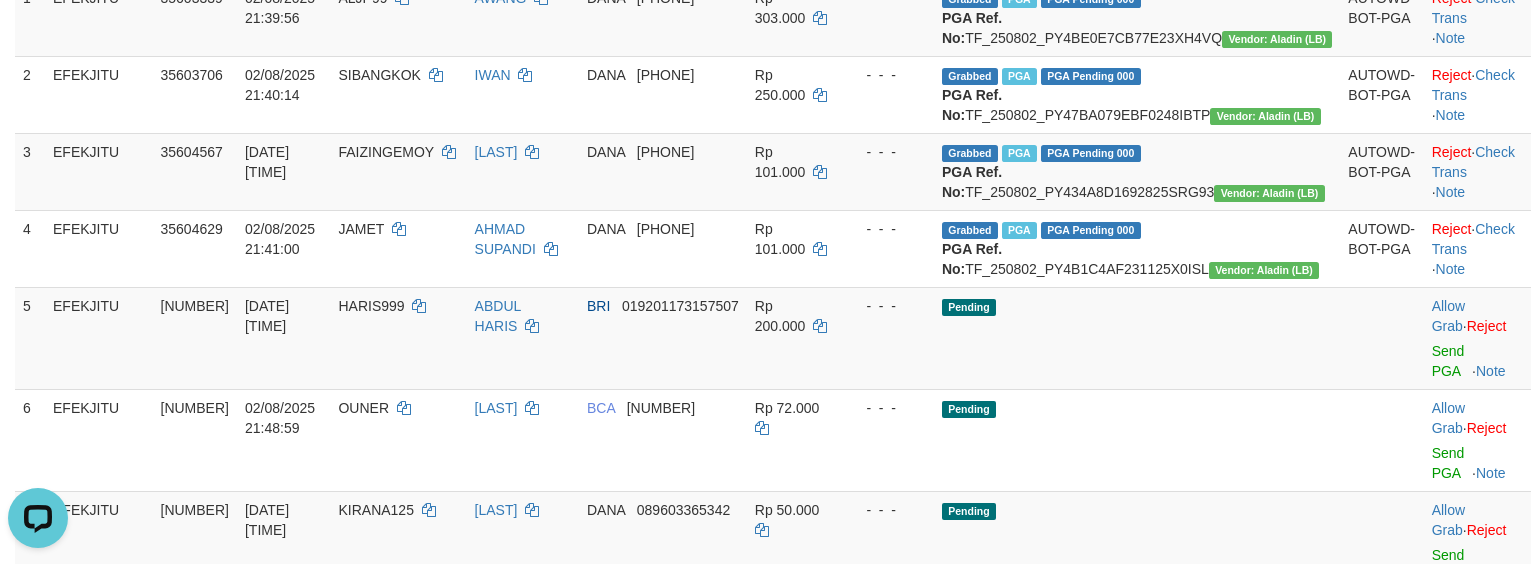 scroll, scrollTop: 0, scrollLeft: 0, axis: both 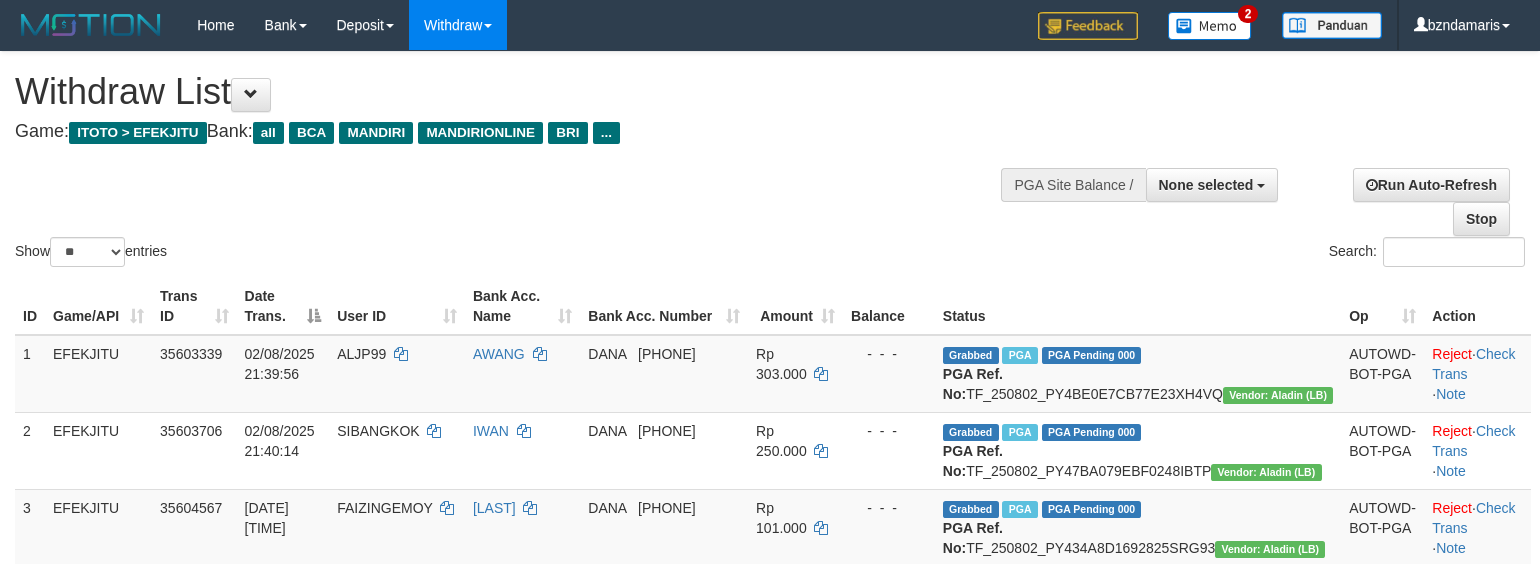 select 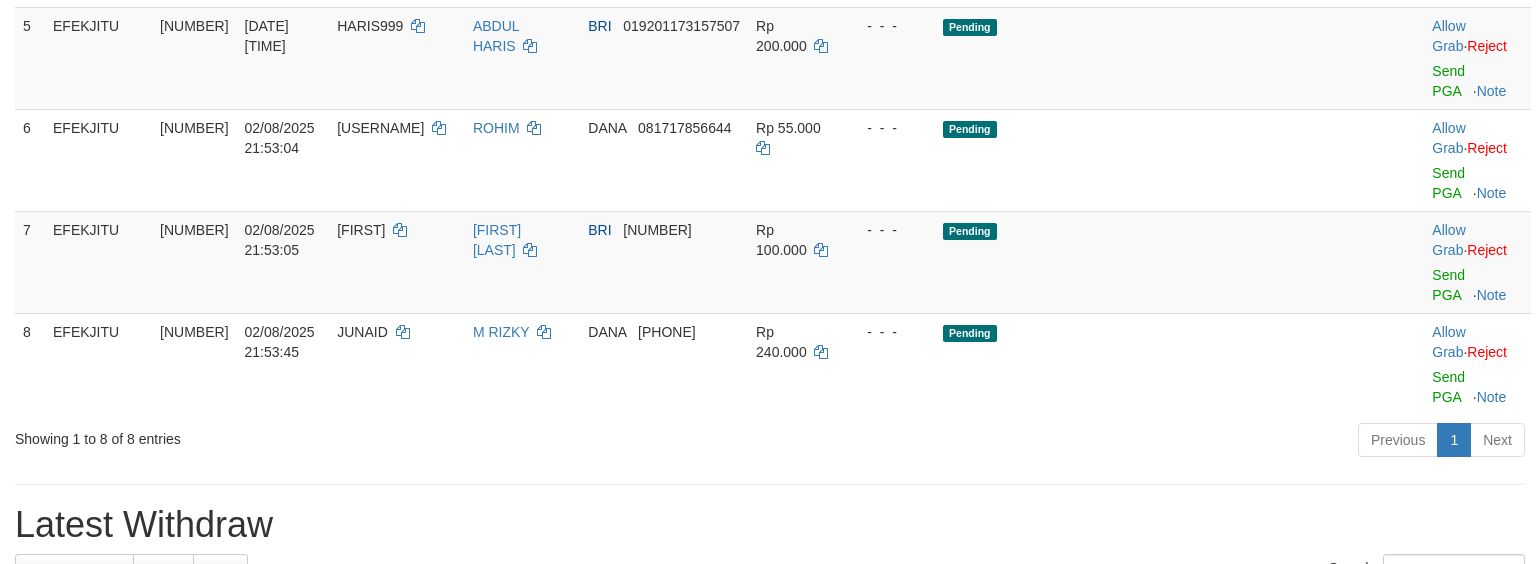 scroll, scrollTop: 666, scrollLeft: 0, axis: vertical 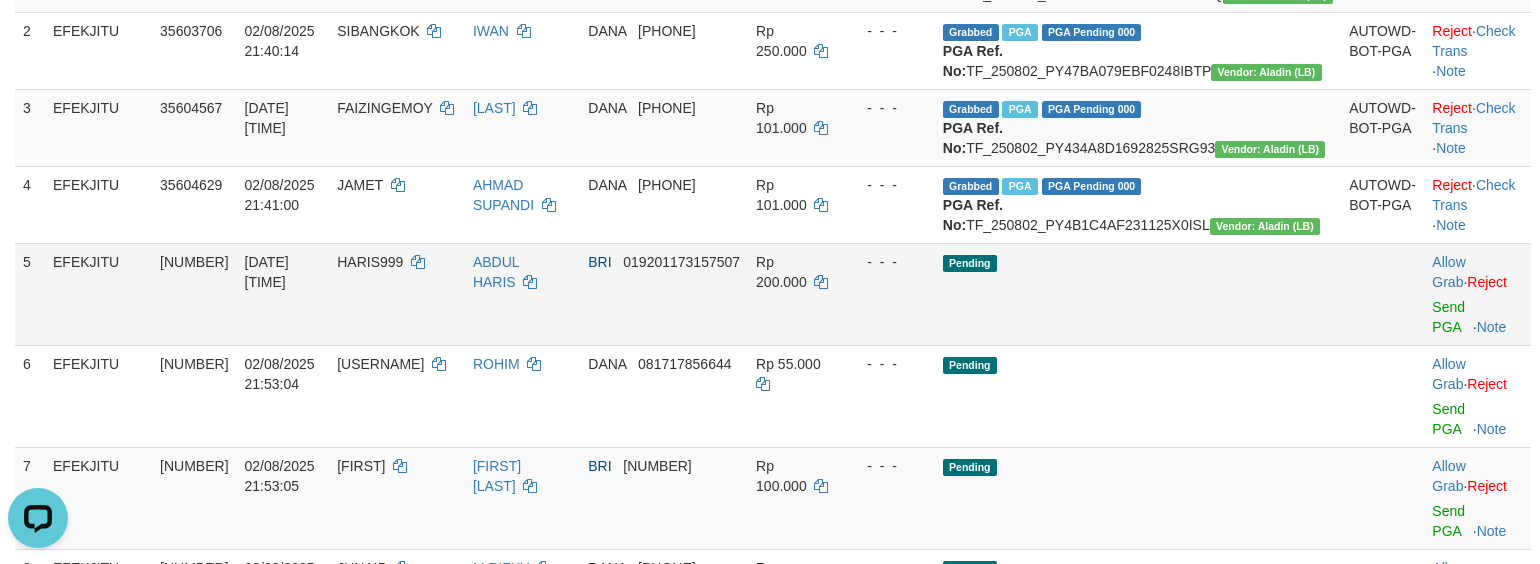 click on "02/08/2025 21:45:36" at bounding box center [283, 294] 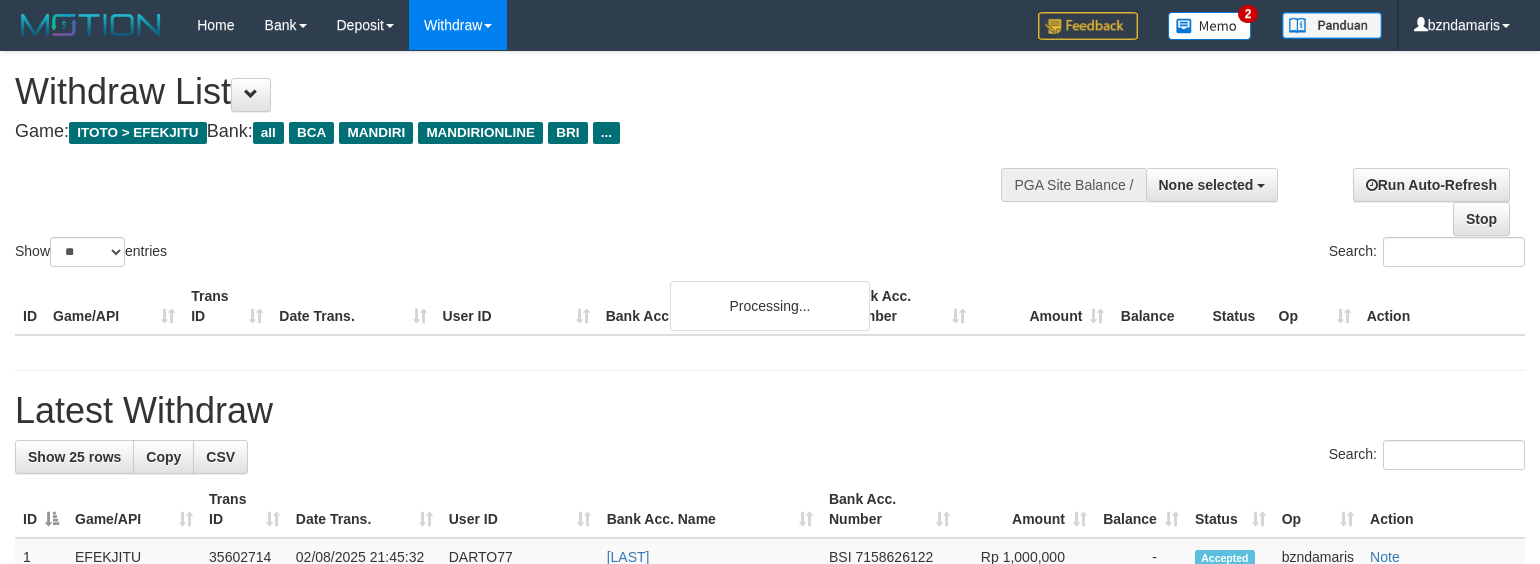 select 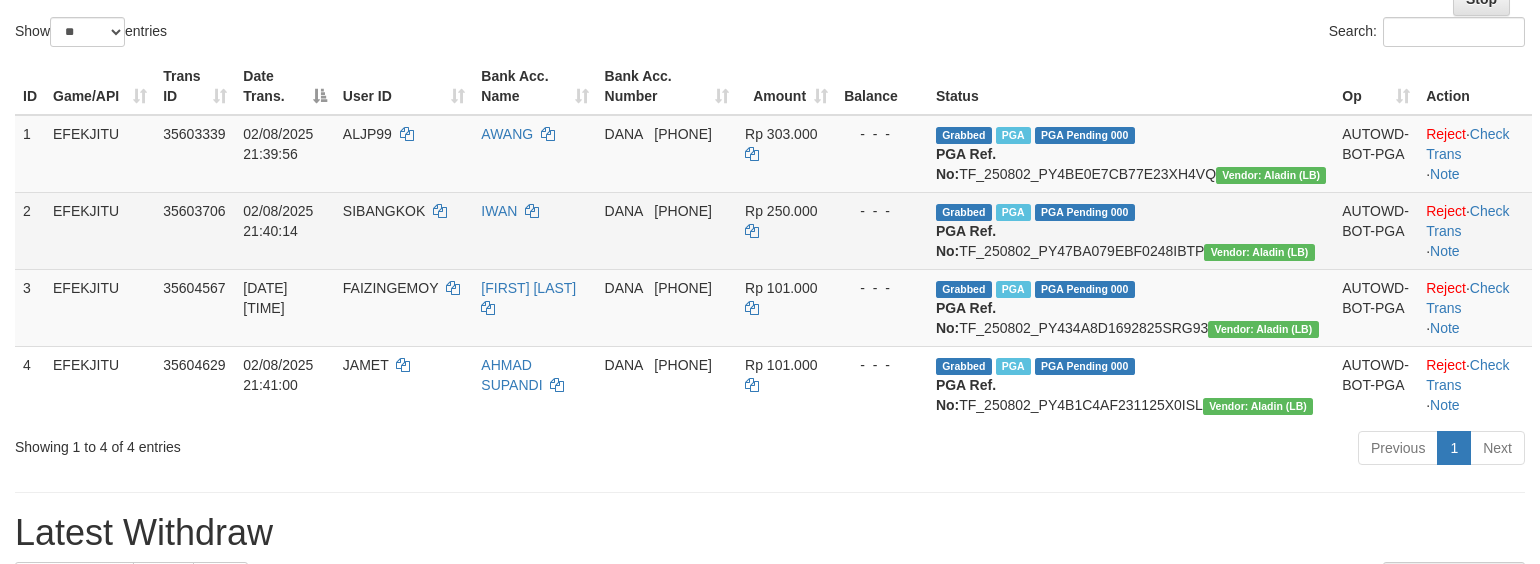 scroll, scrollTop: 188, scrollLeft: 0, axis: vertical 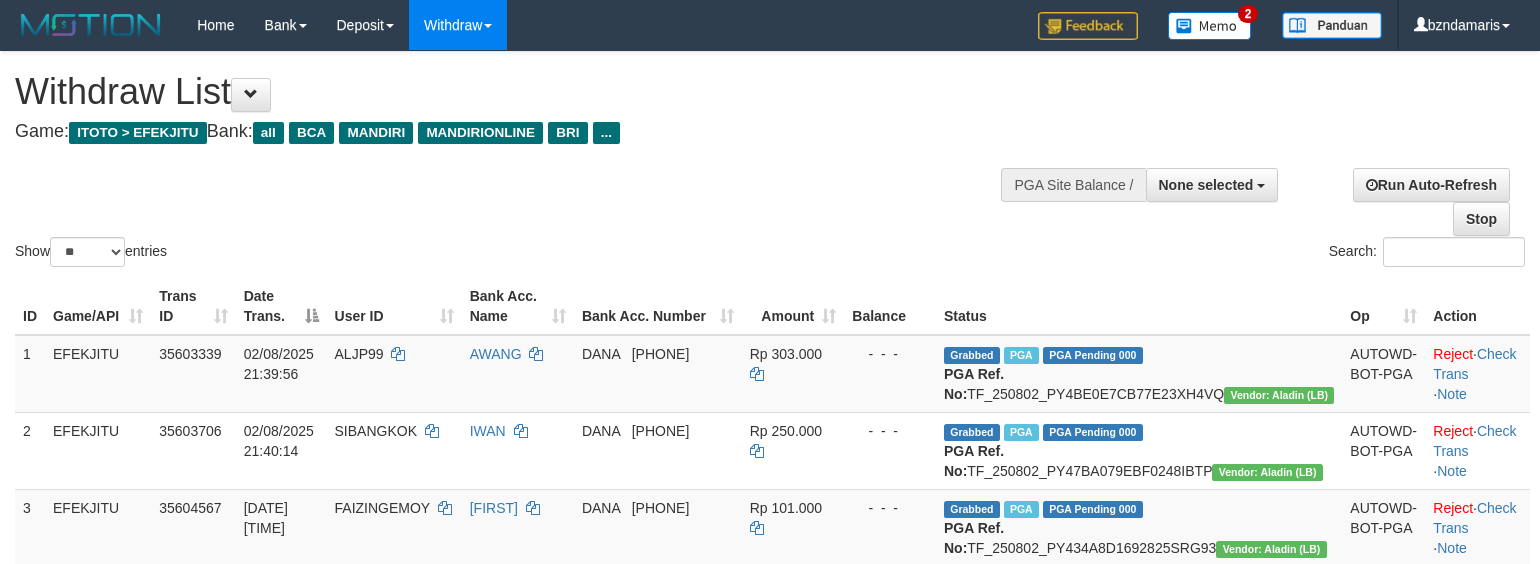 select 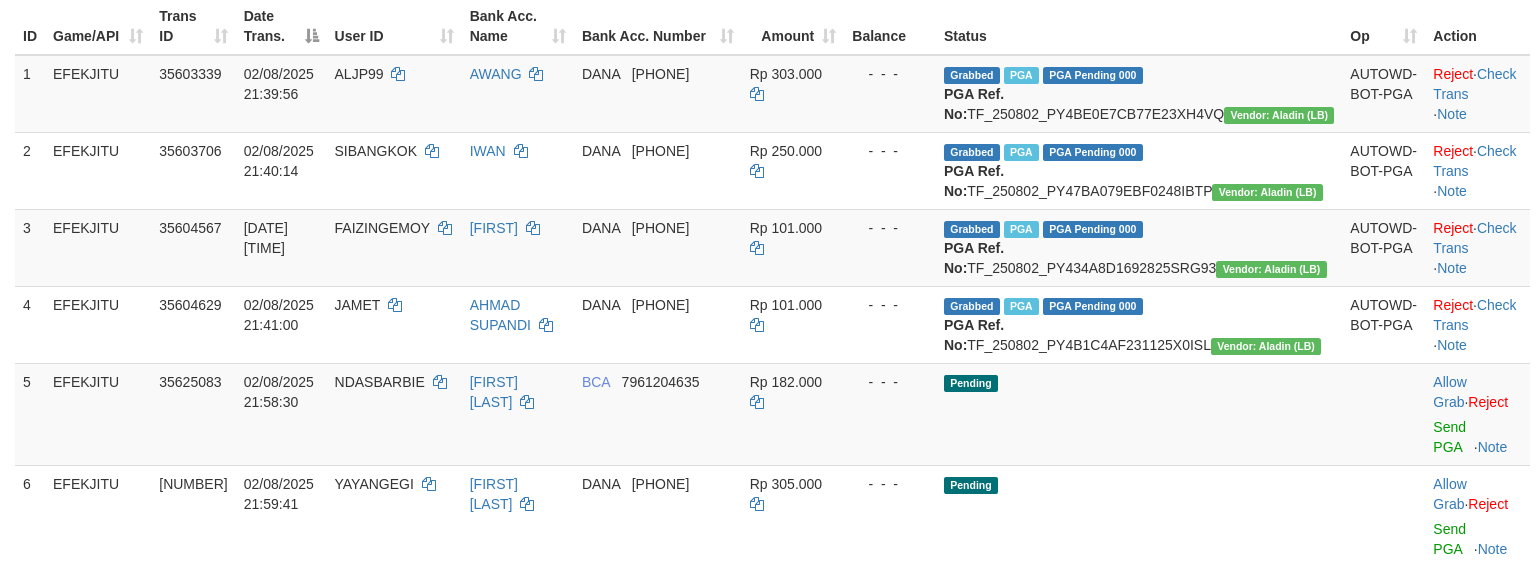 scroll, scrollTop: 454, scrollLeft: 0, axis: vertical 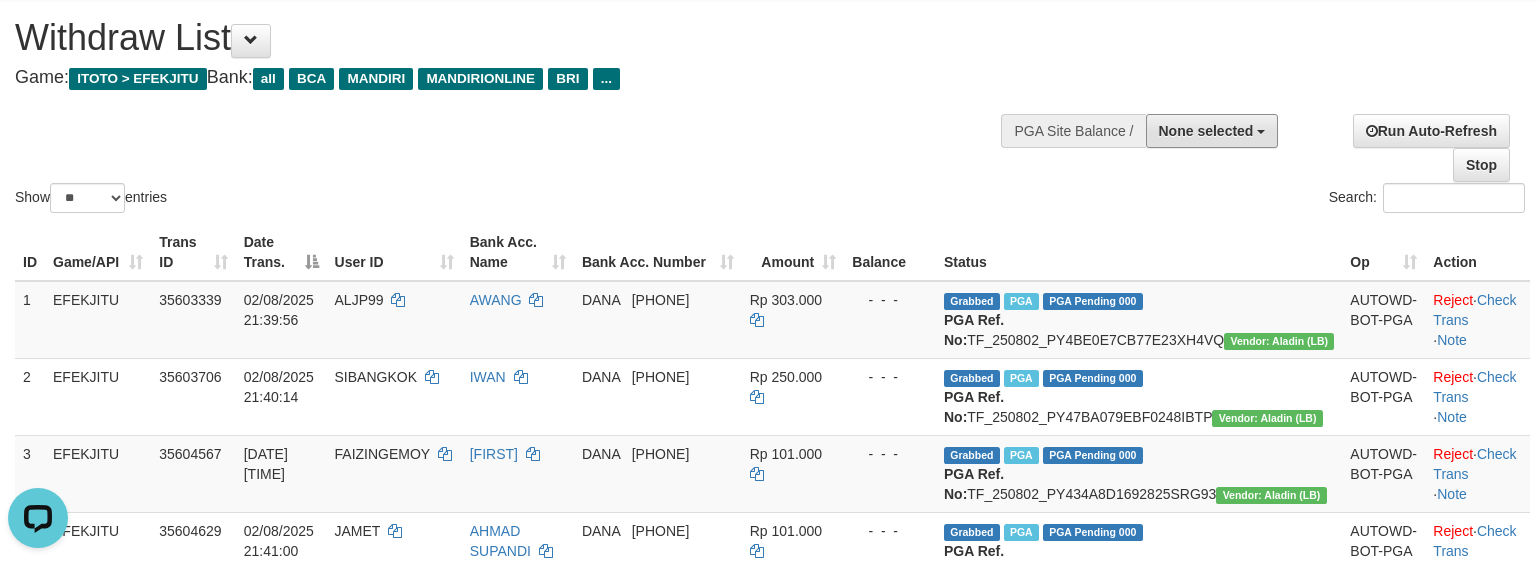 drag, startPoint x: 1225, startPoint y: 136, endPoint x: 1236, endPoint y: 204, distance: 68.88396 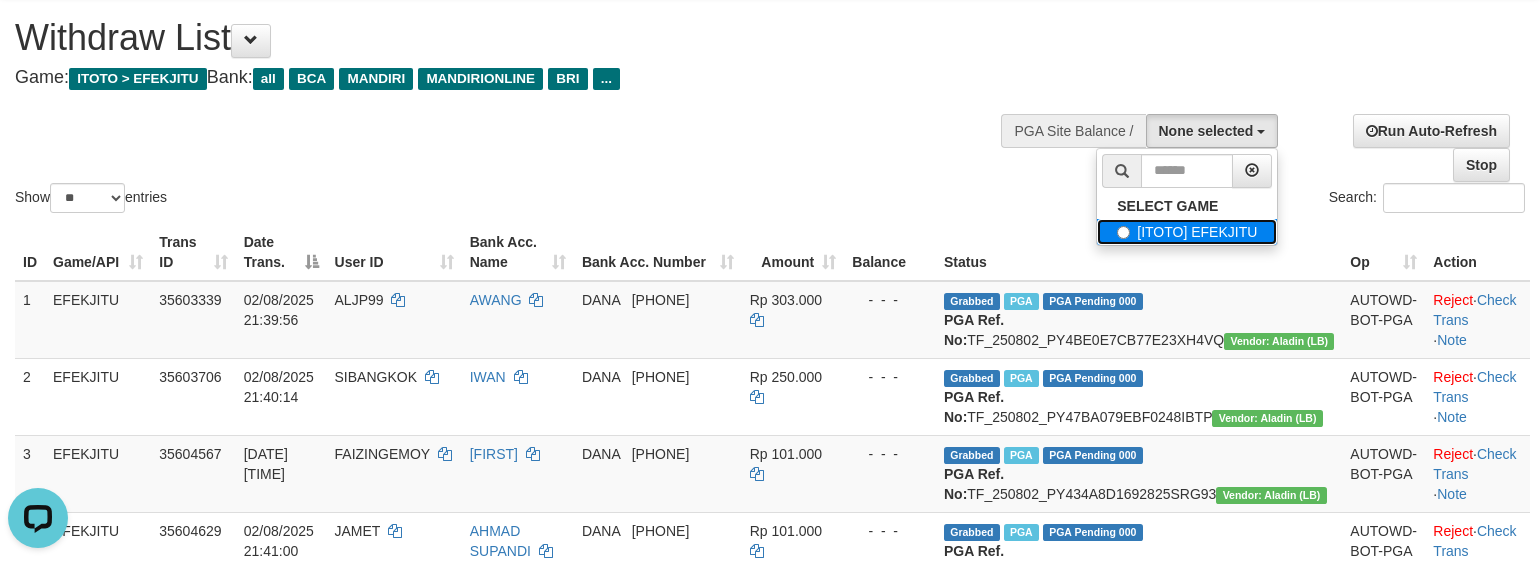 click on "[ITOTO] EFEKJITU" at bounding box center (1187, 232) 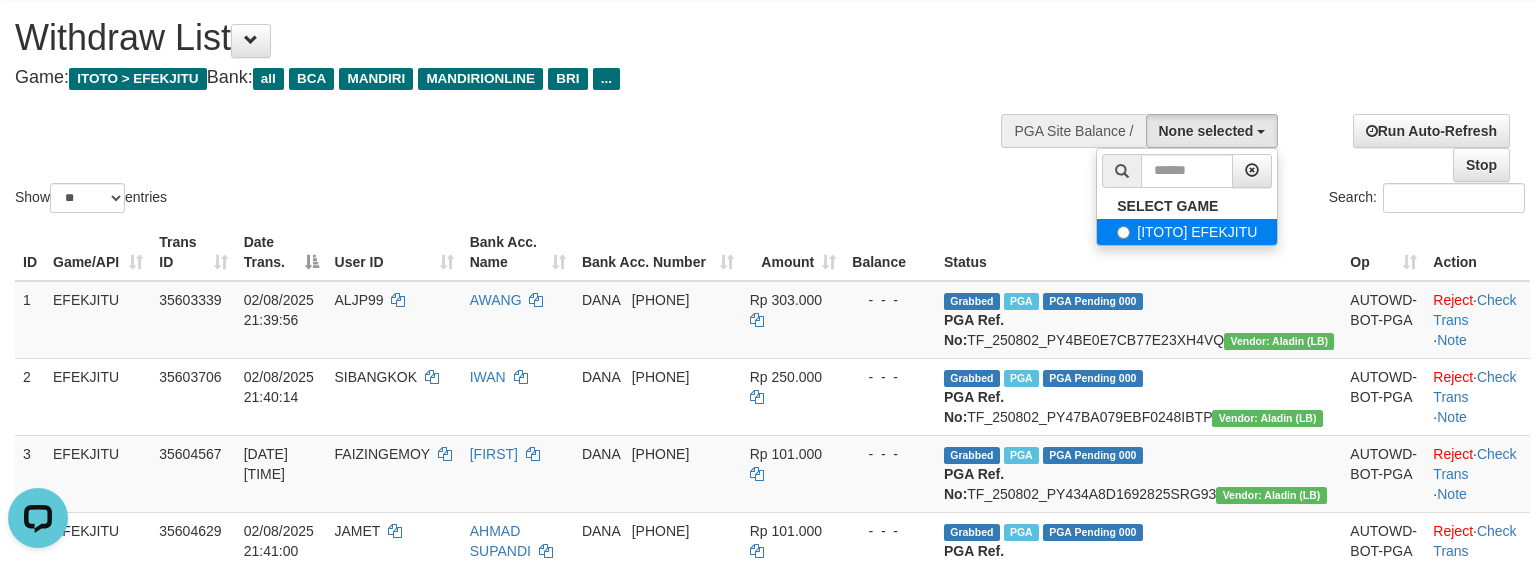 select on "****" 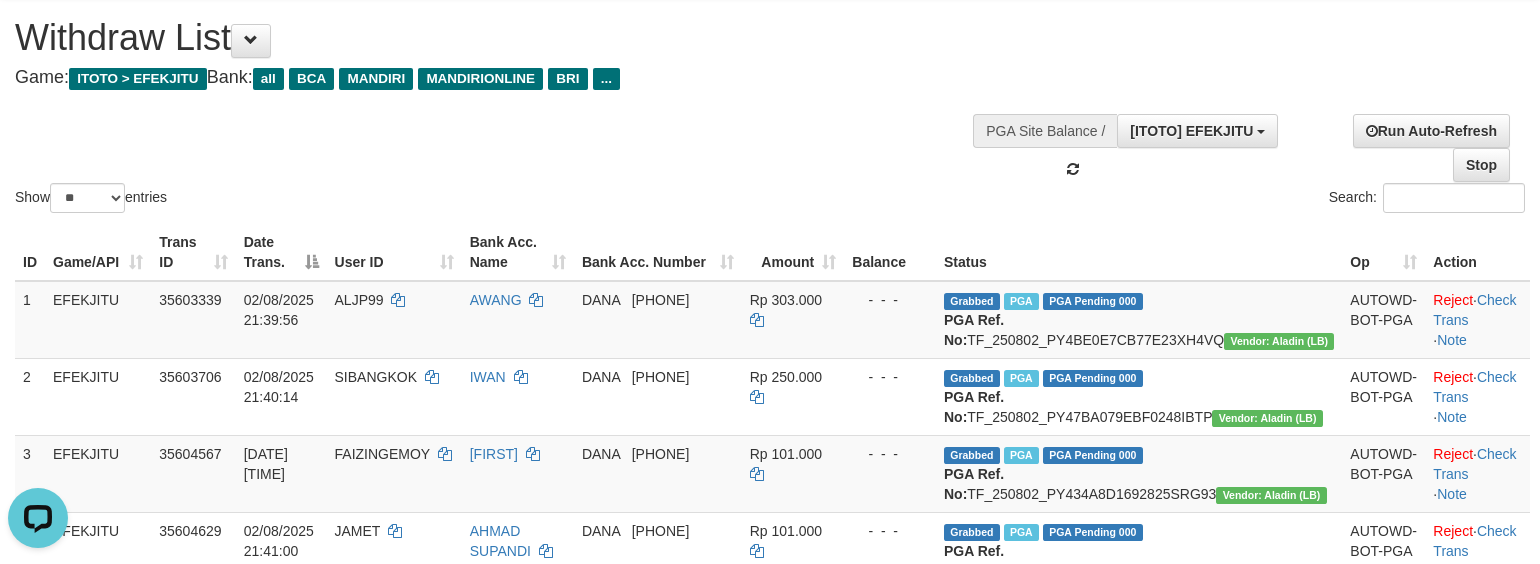 scroll, scrollTop: 17, scrollLeft: 0, axis: vertical 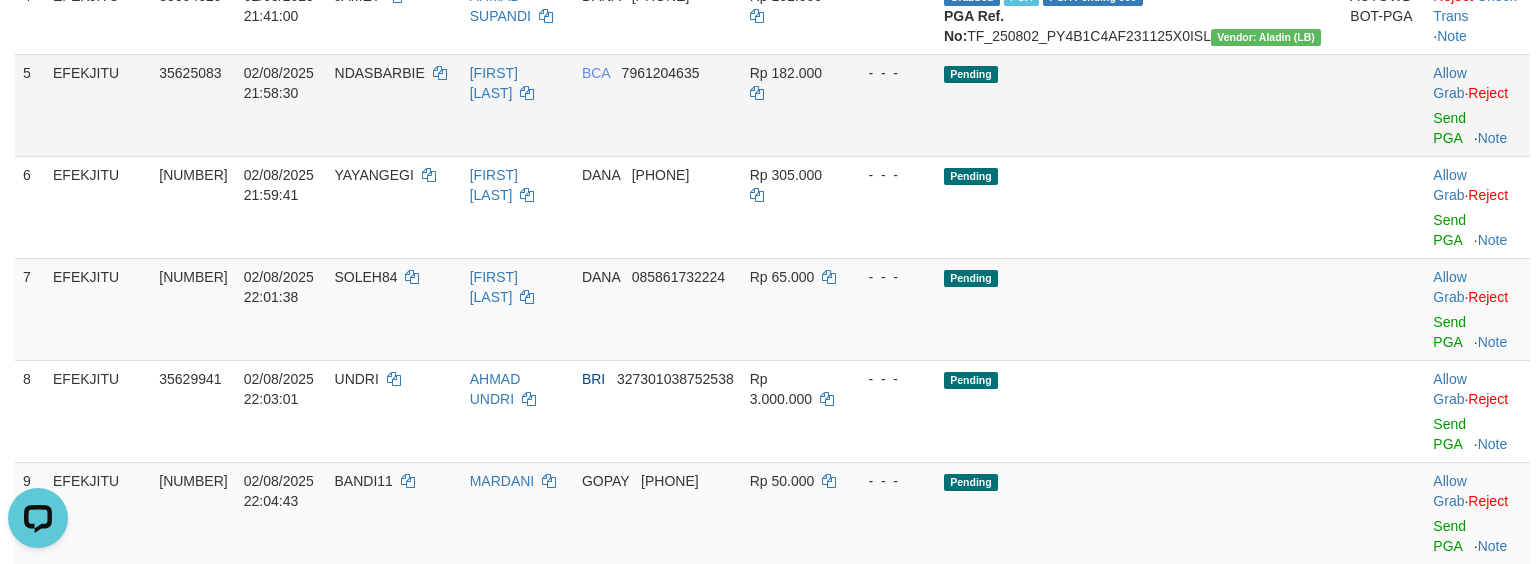 click on "Allow Grab   ·    Reject Send PGA     ·    Note" at bounding box center [1477, 105] 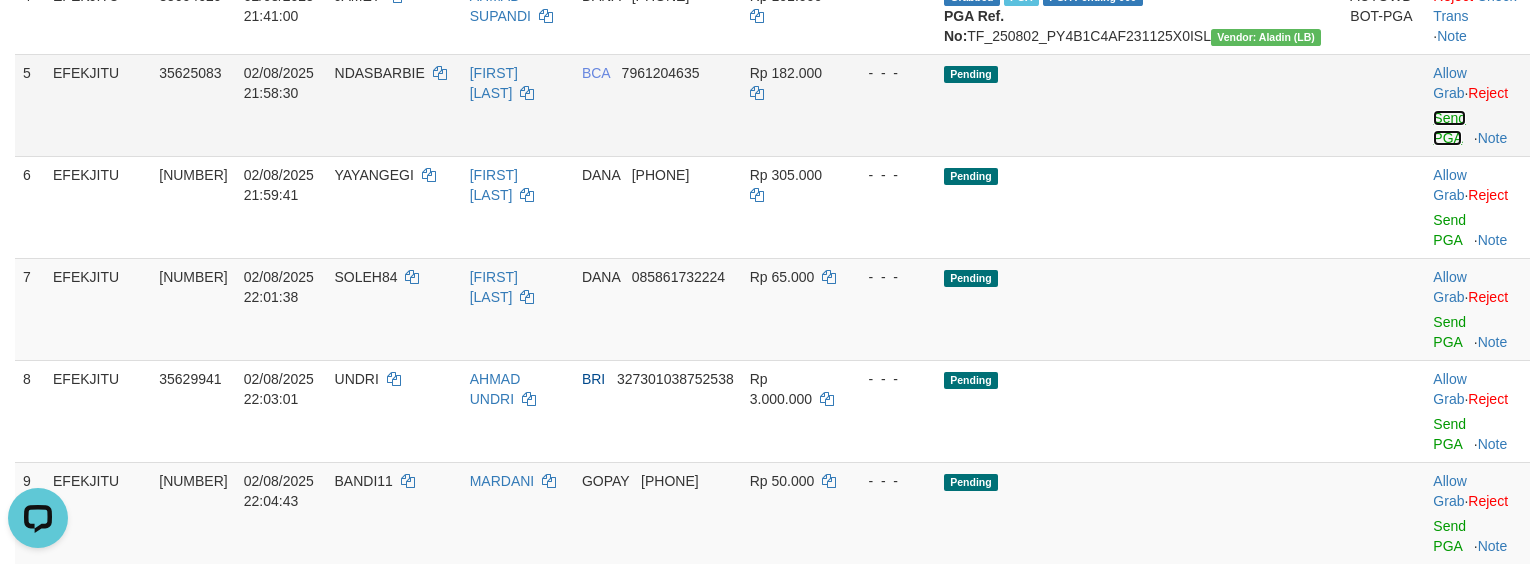 click on "Send PGA" at bounding box center [1449, 128] 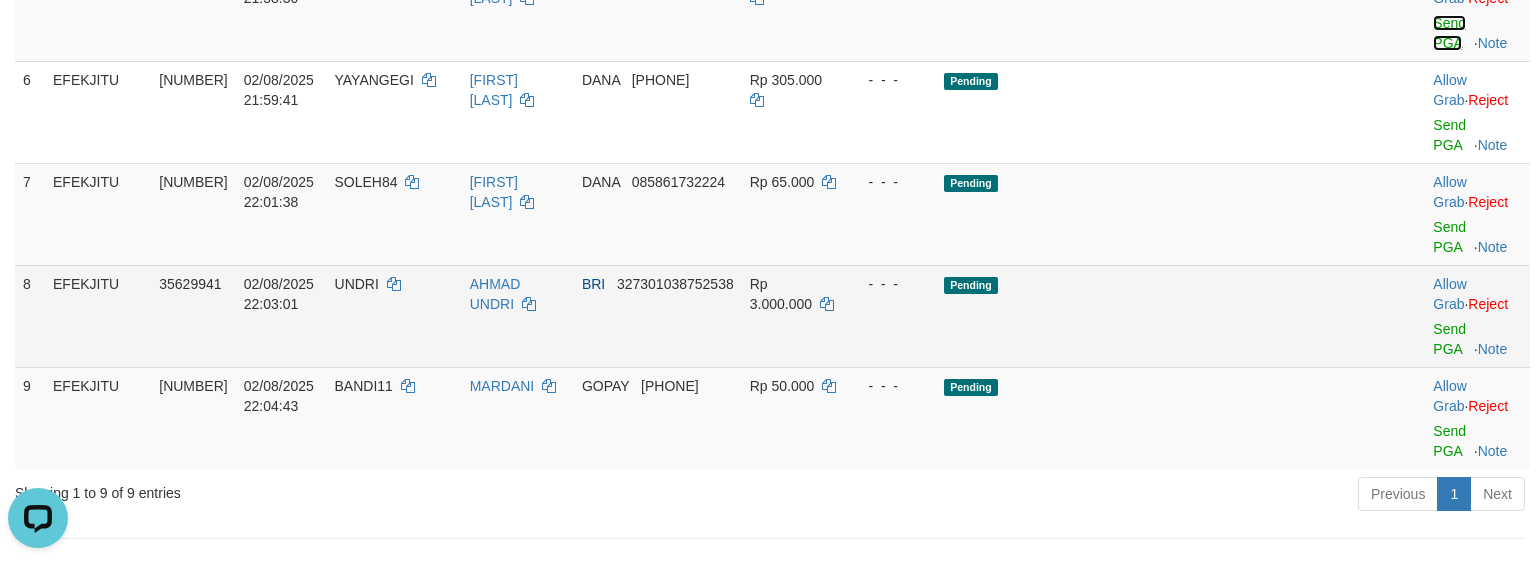 scroll, scrollTop: 988, scrollLeft: 0, axis: vertical 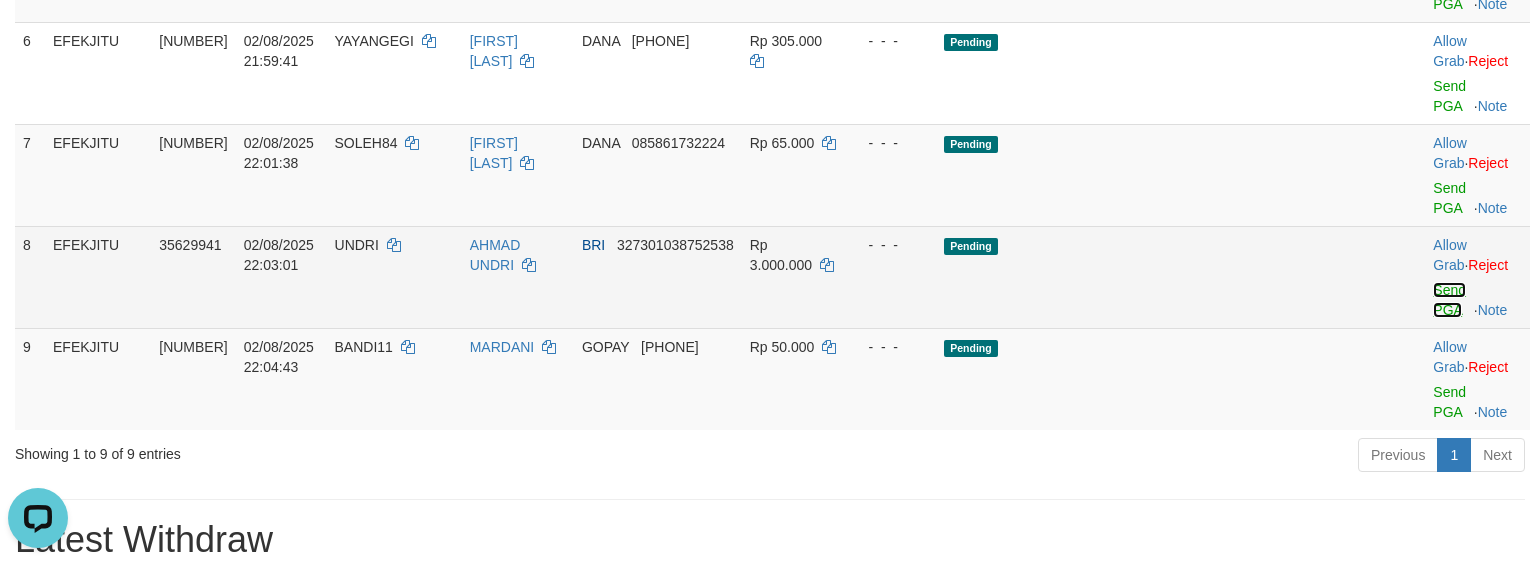 click on "Send PGA" at bounding box center (1449, 300) 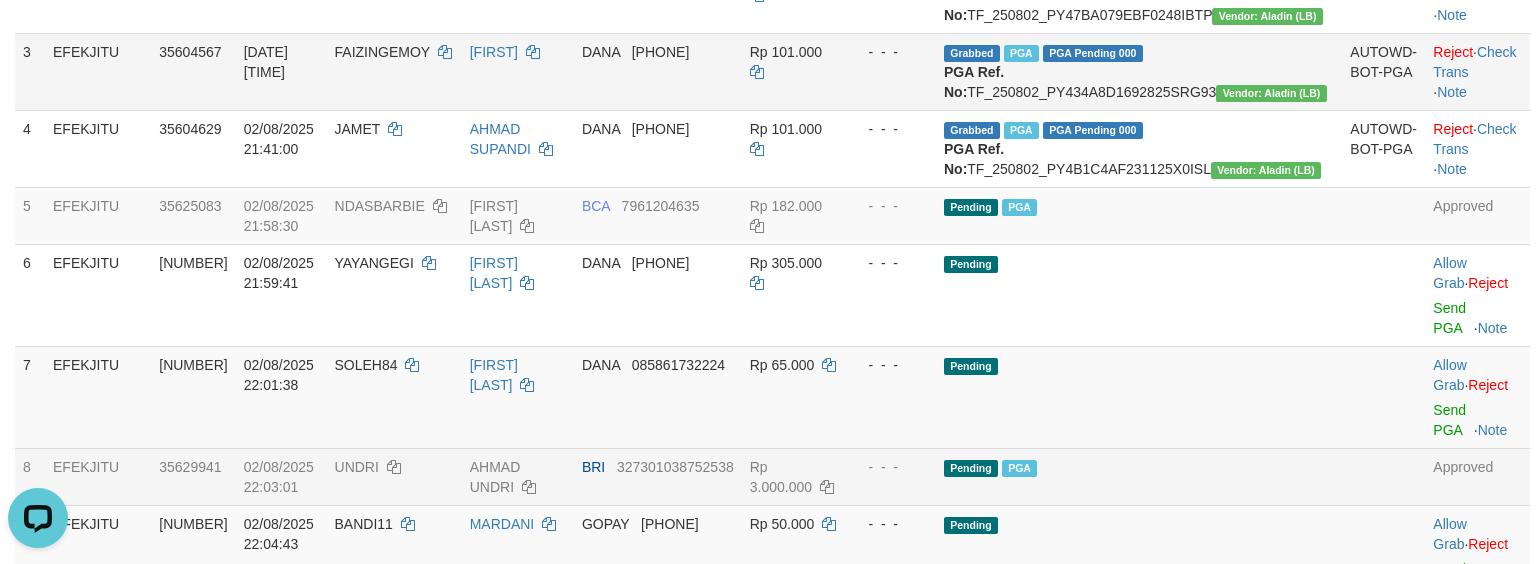 scroll, scrollTop: 652, scrollLeft: 0, axis: vertical 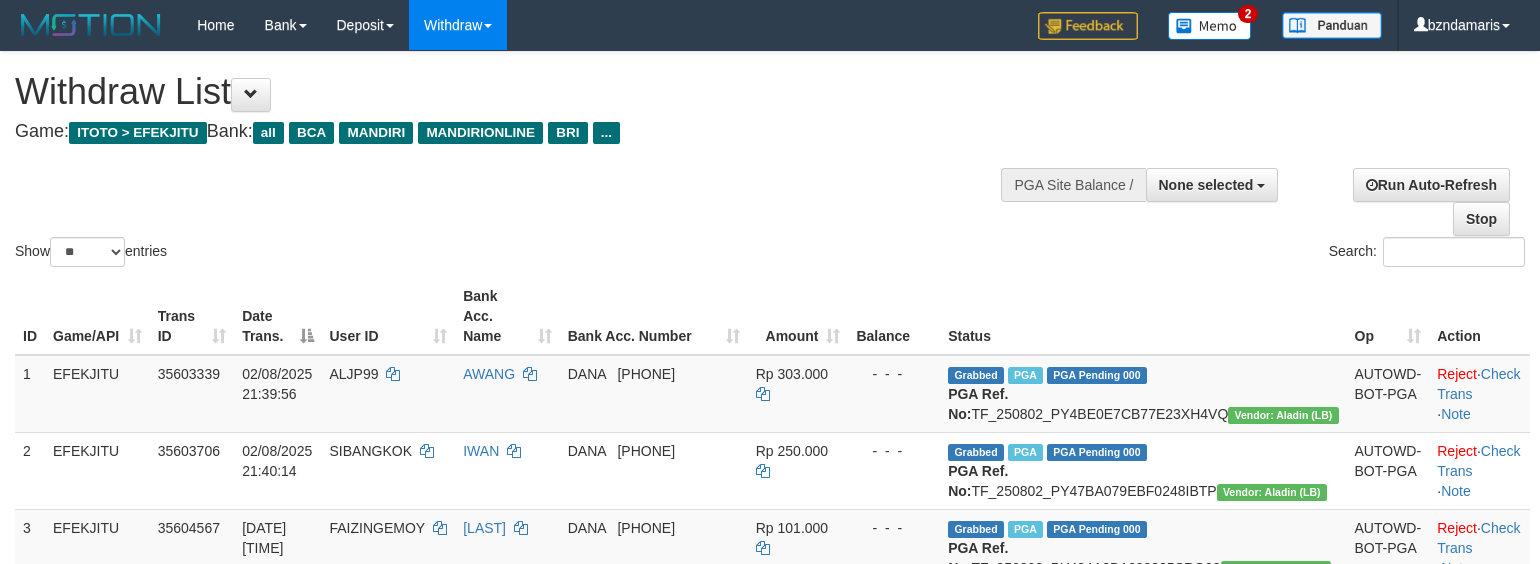 select 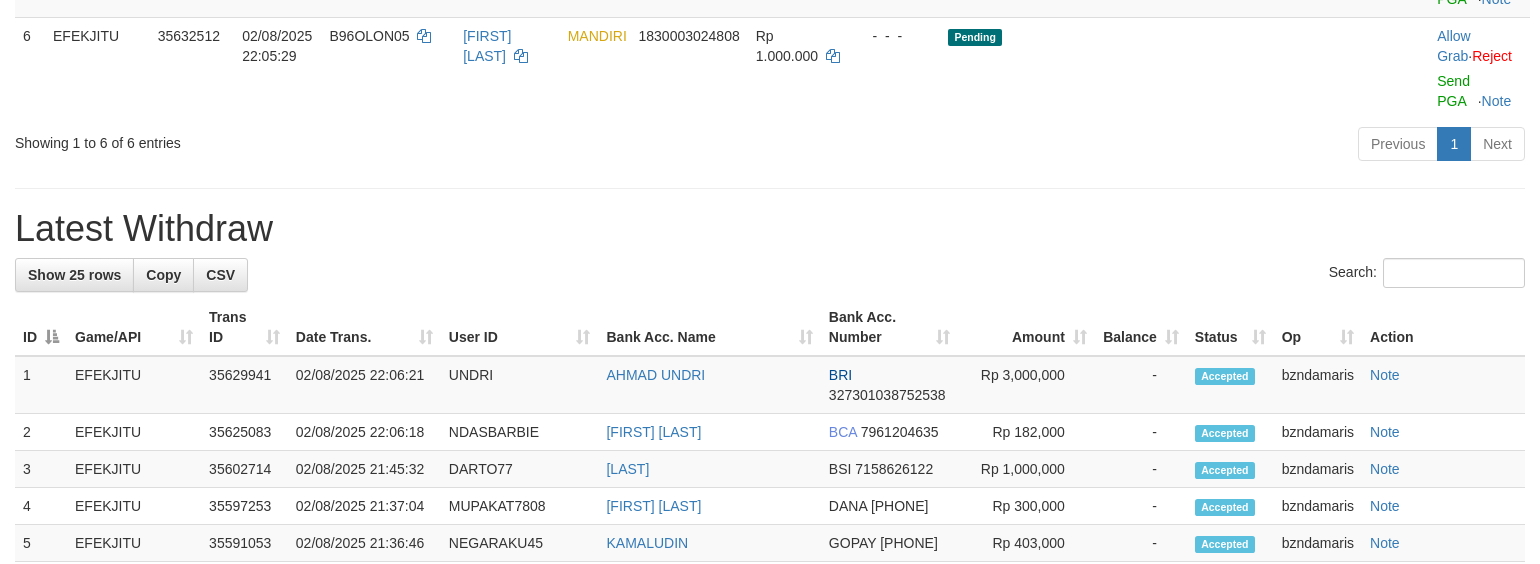 scroll, scrollTop: 652, scrollLeft: 0, axis: vertical 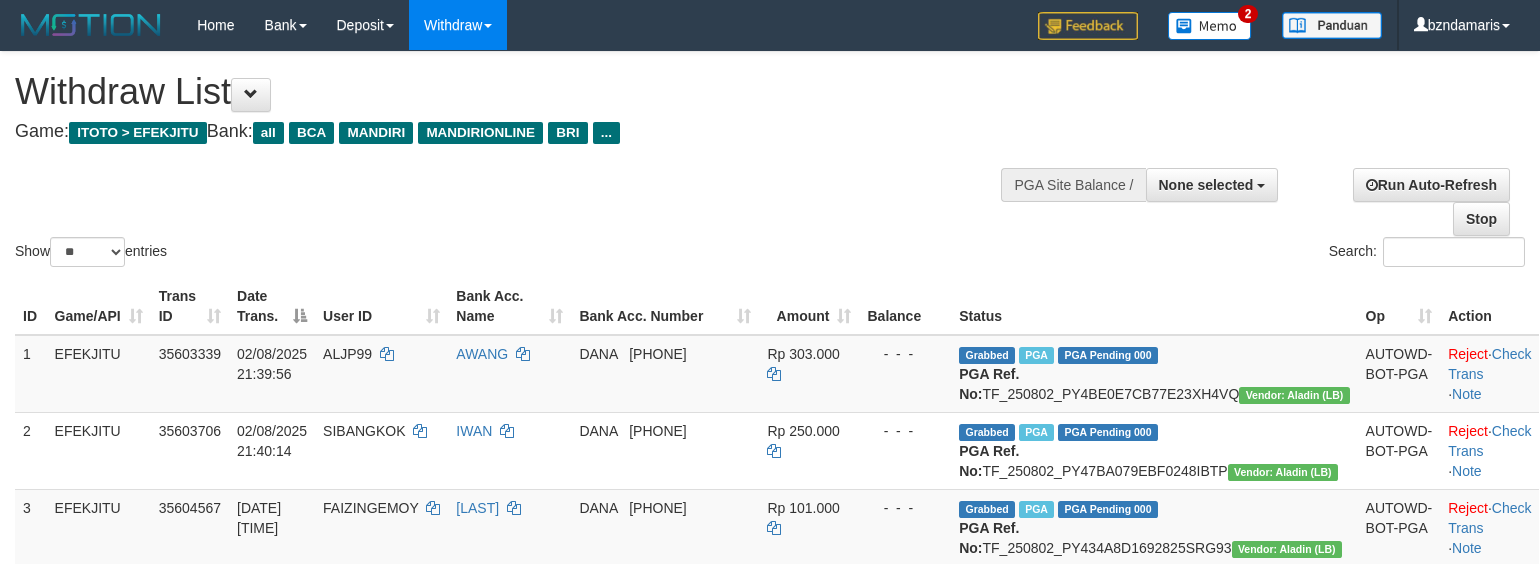 select 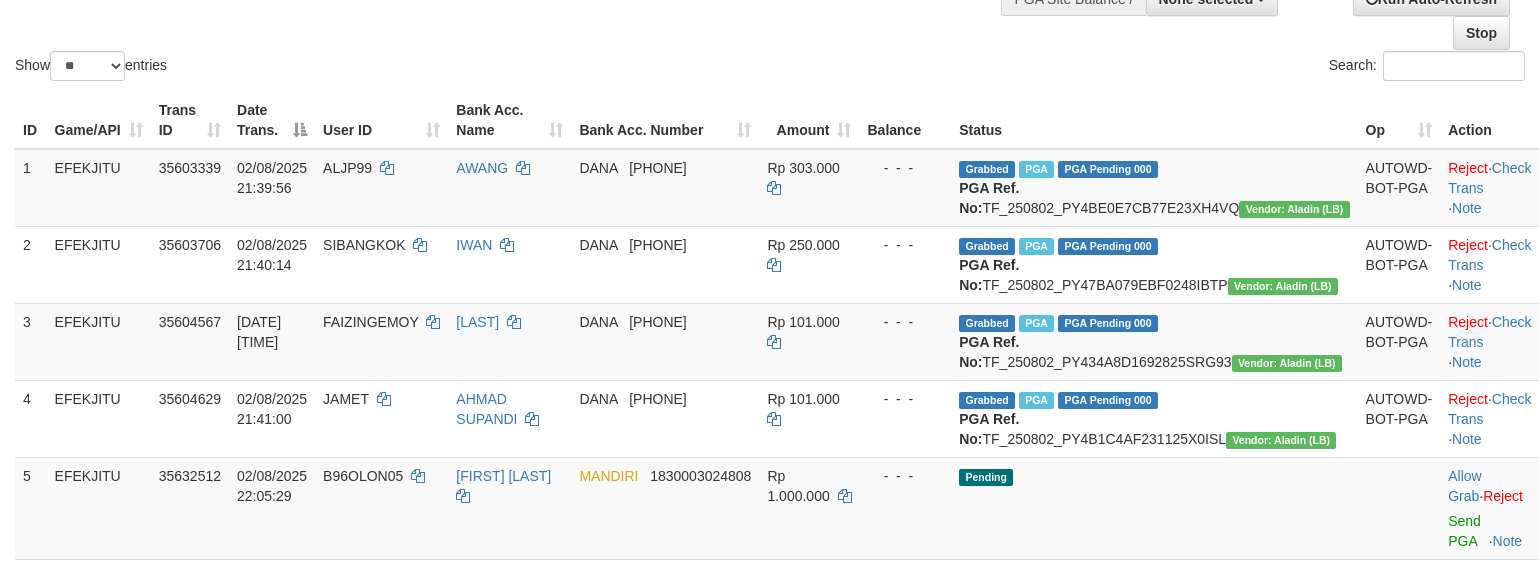 scroll, scrollTop: 0, scrollLeft: 0, axis: both 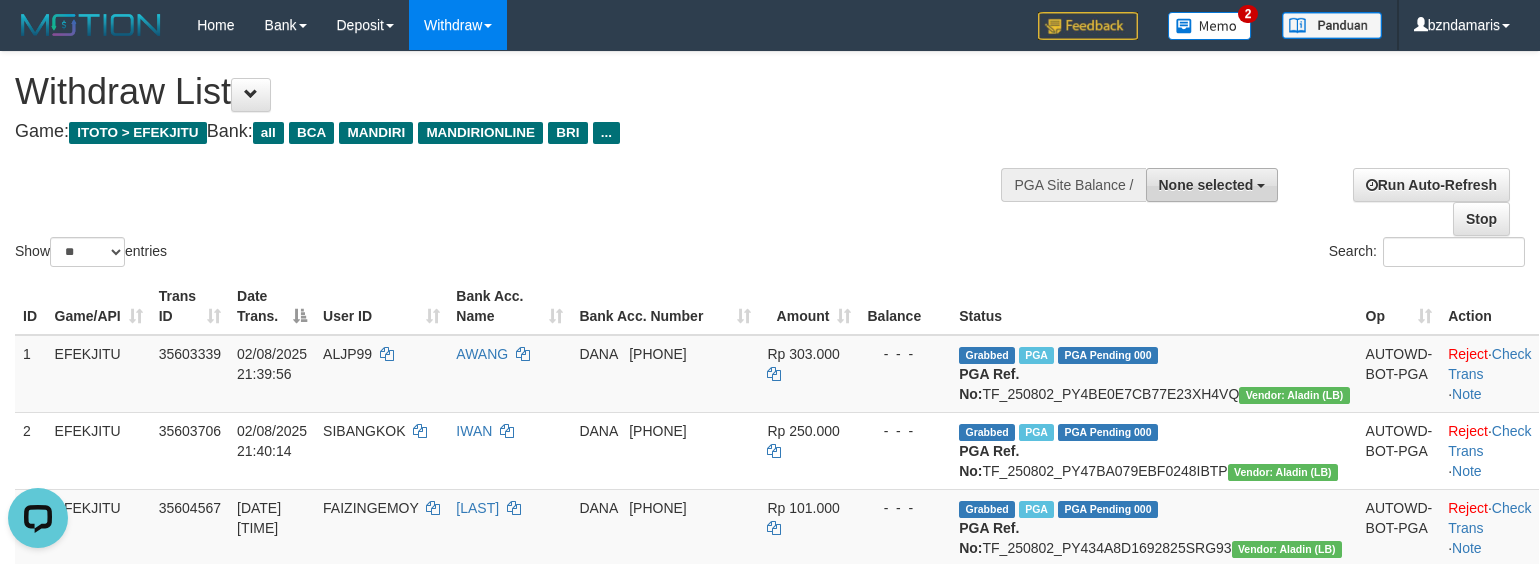click on "None selected" at bounding box center (1212, 185) 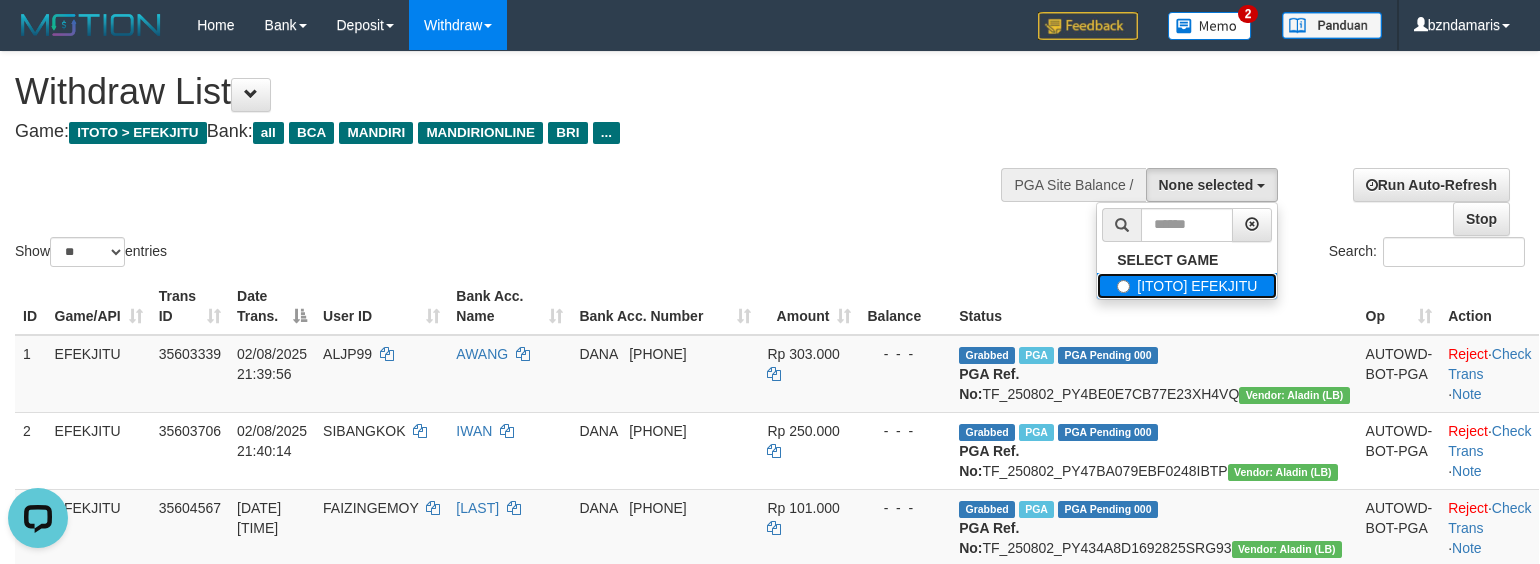 click on "[ITOTO] EFEKJITU" at bounding box center (1187, 286) 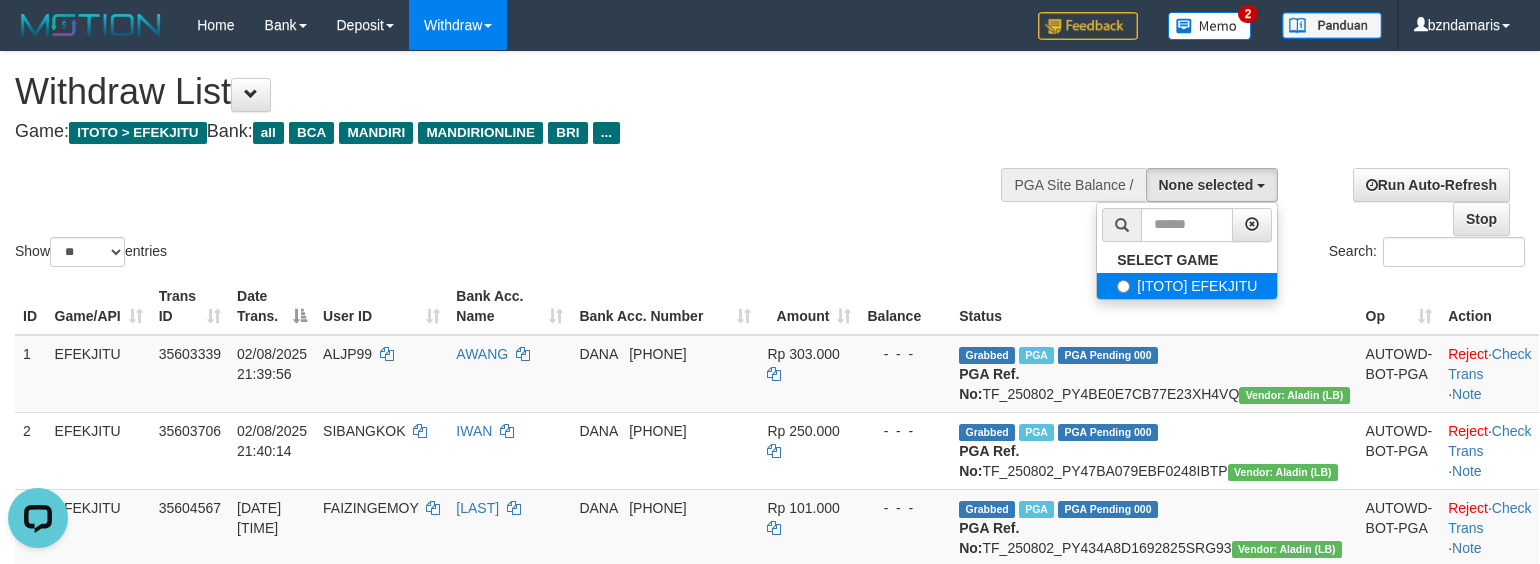 select on "****" 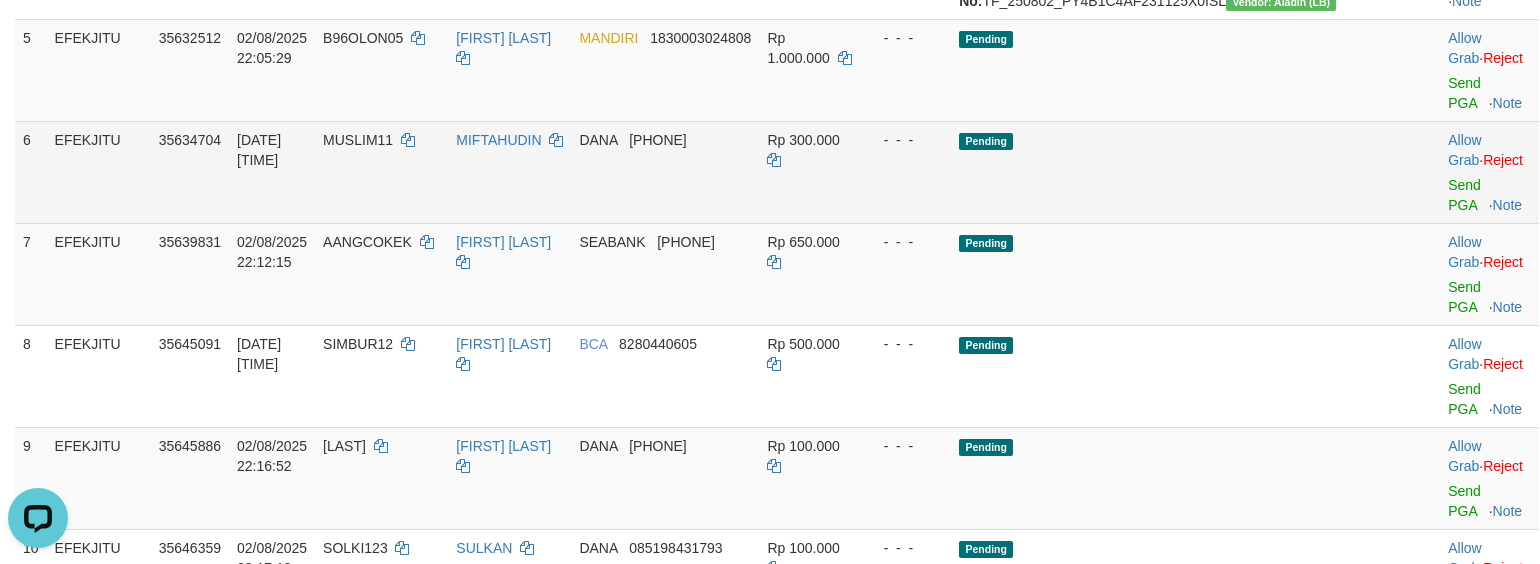 scroll, scrollTop: 666, scrollLeft: 0, axis: vertical 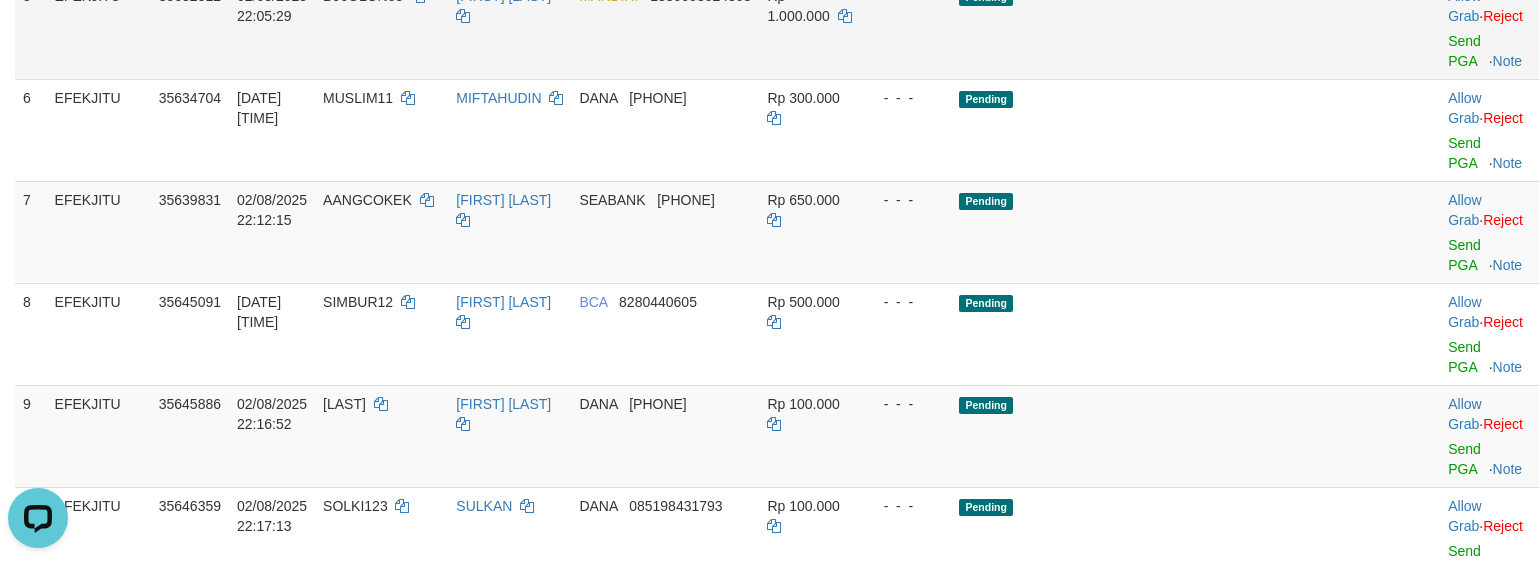 click on "Allow Grab   ·    Reject Send PGA     ·    Note" at bounding box center (1489, 28) 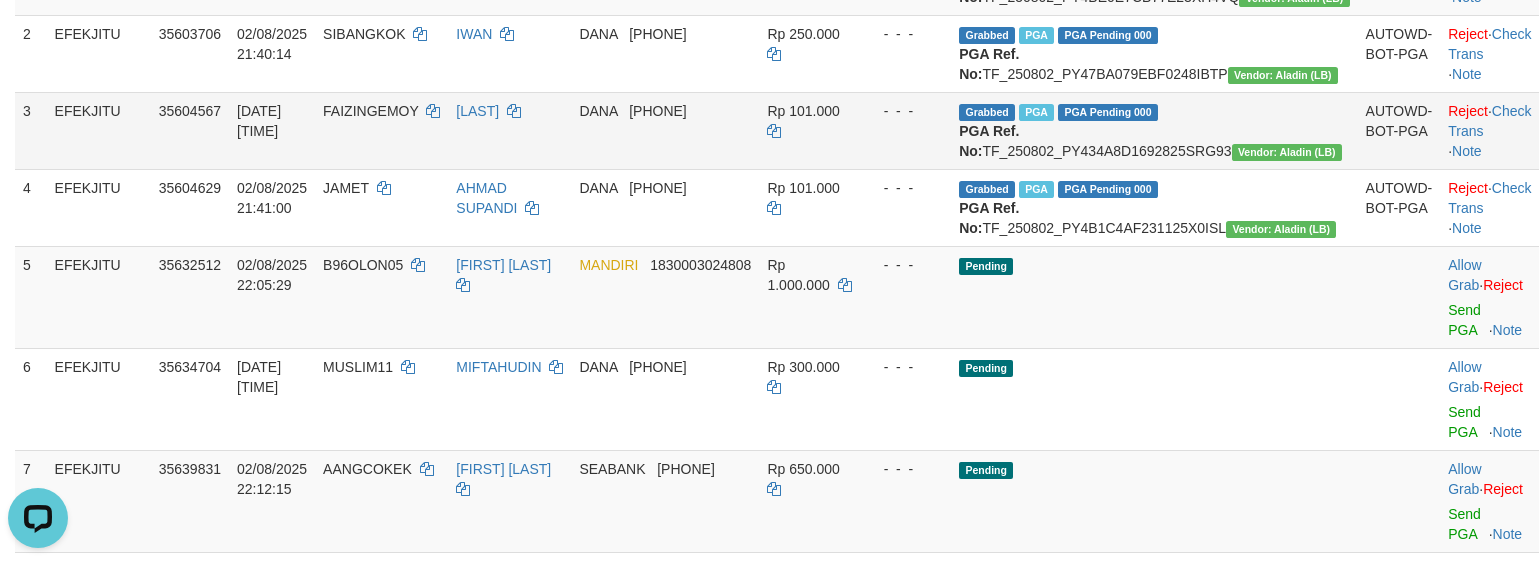 scroll, scrollTop: 666, scrollLeft: 0, axis: vertical 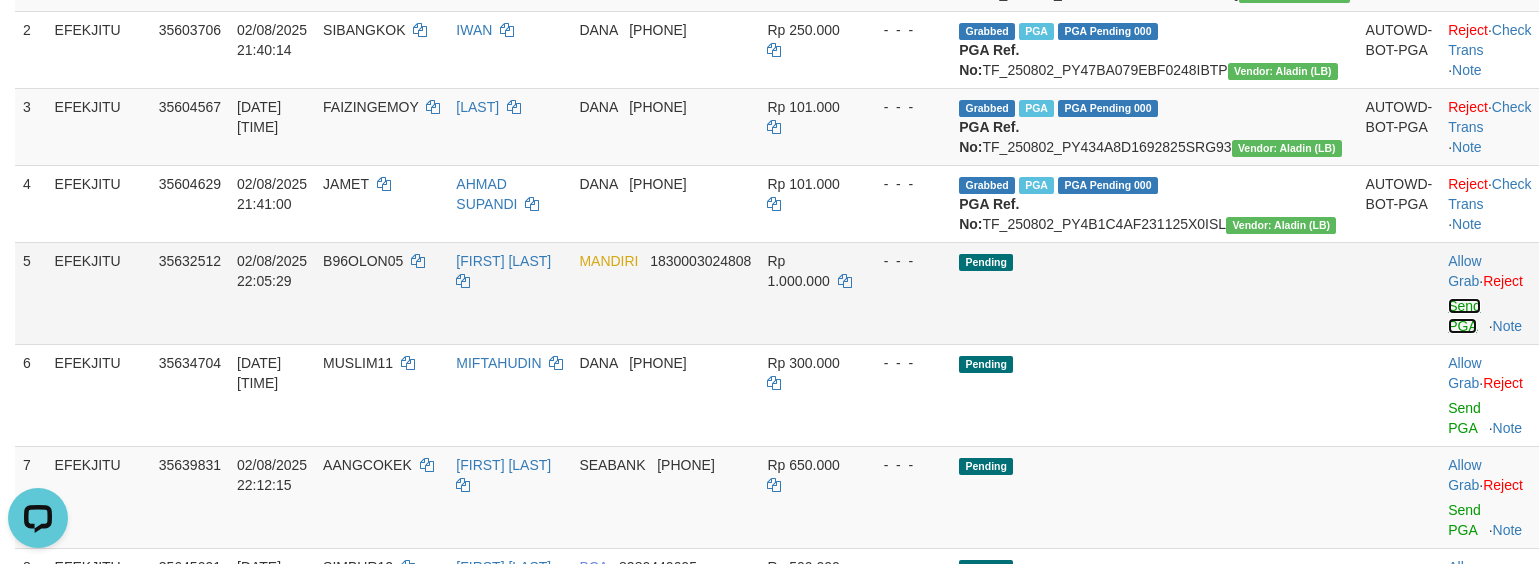 click on "Send PGA" at bounding box center [1464, 316] 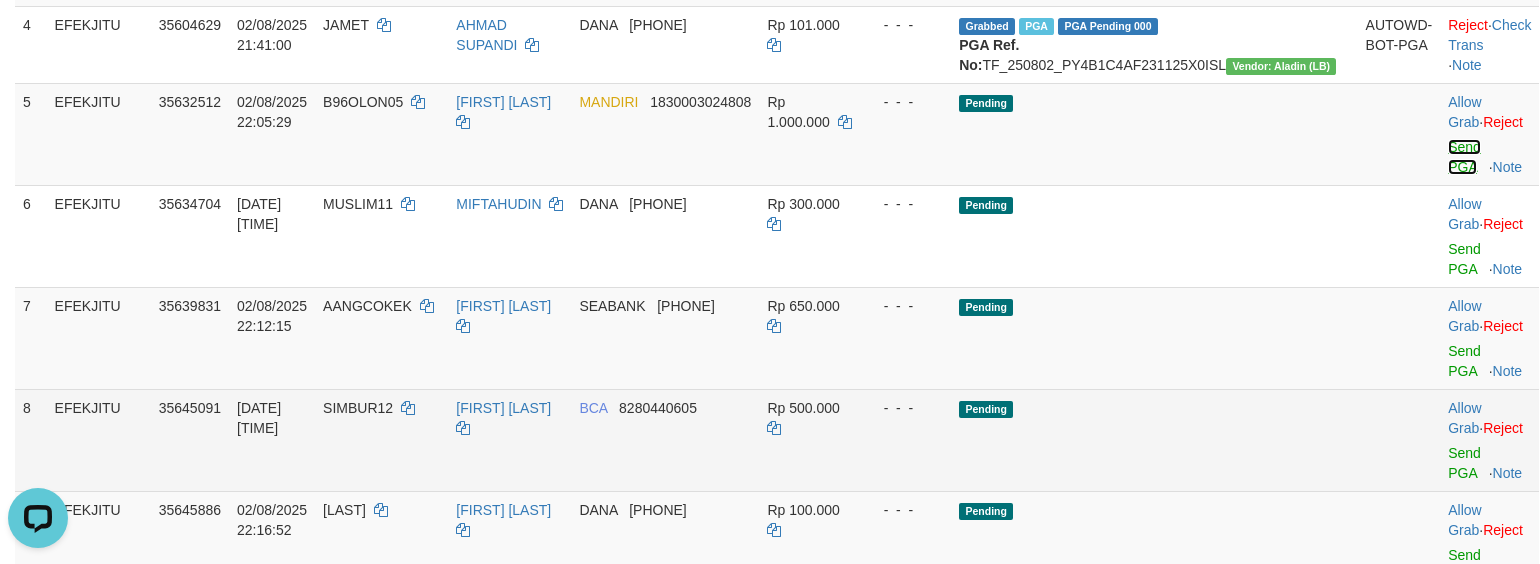 scroll, scrollTop: 1066, scrollLeft: 0, axis: vertical 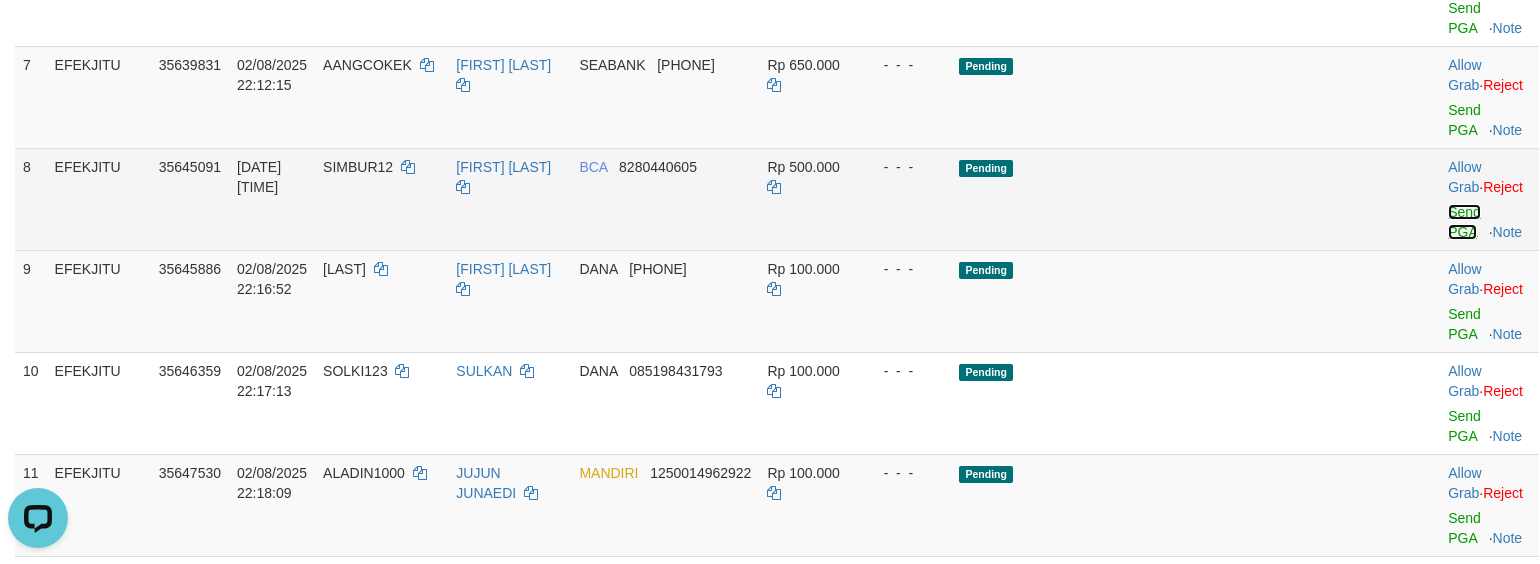 click on "Send PGA" at bounding box center [1464, 222] 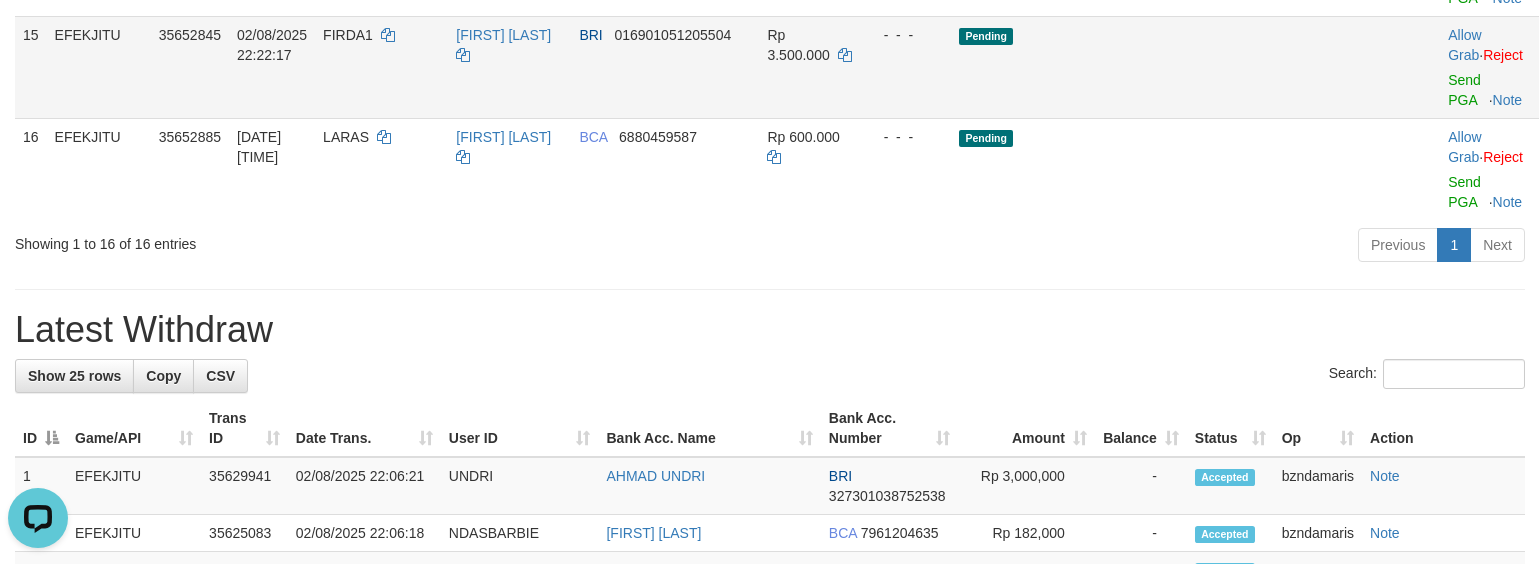 scroll, scrollTop: 1689, scrollLeft: 0, axis: vertical 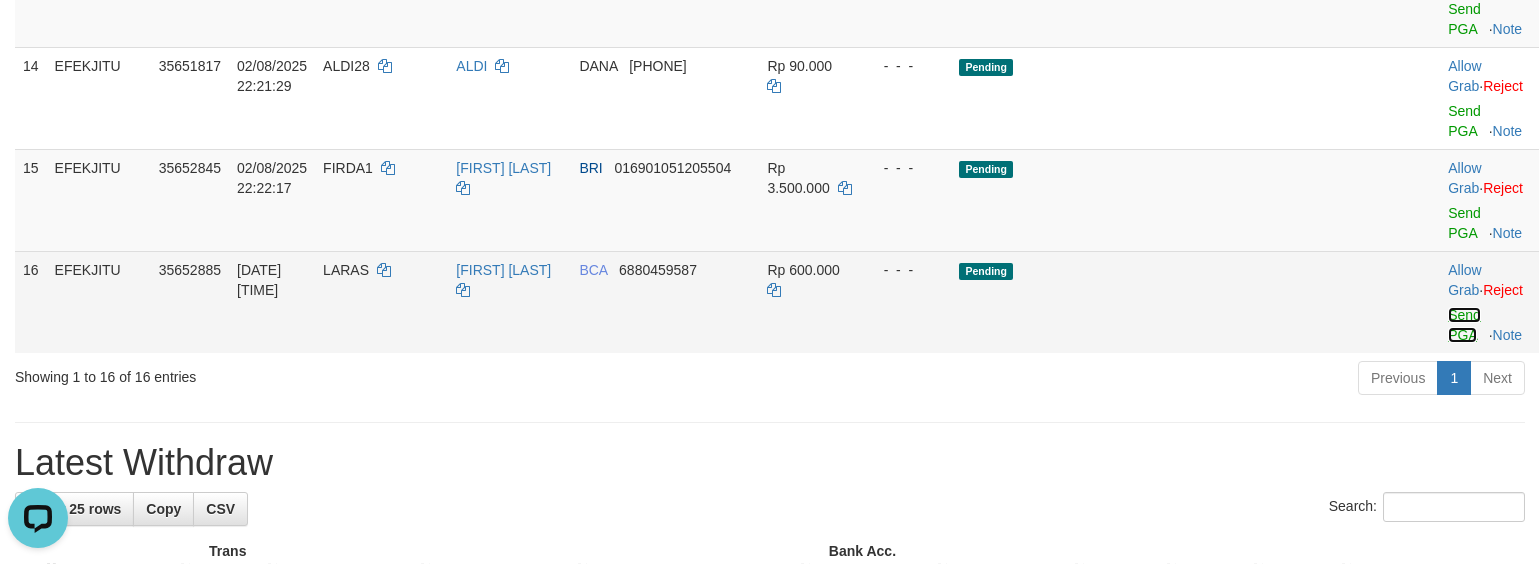 click on "Send PGA" at bounding box center [1464, 325] 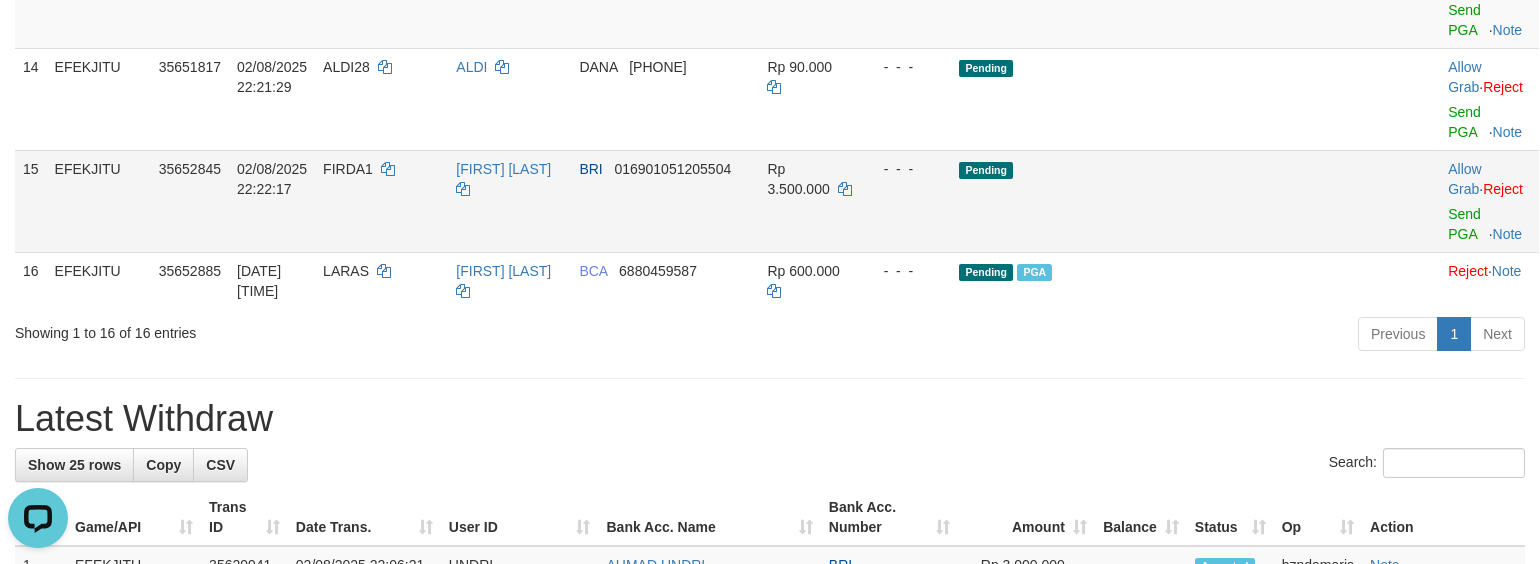scroll, scrollTop: 1689, scrollLeft: 0, axis: vertical 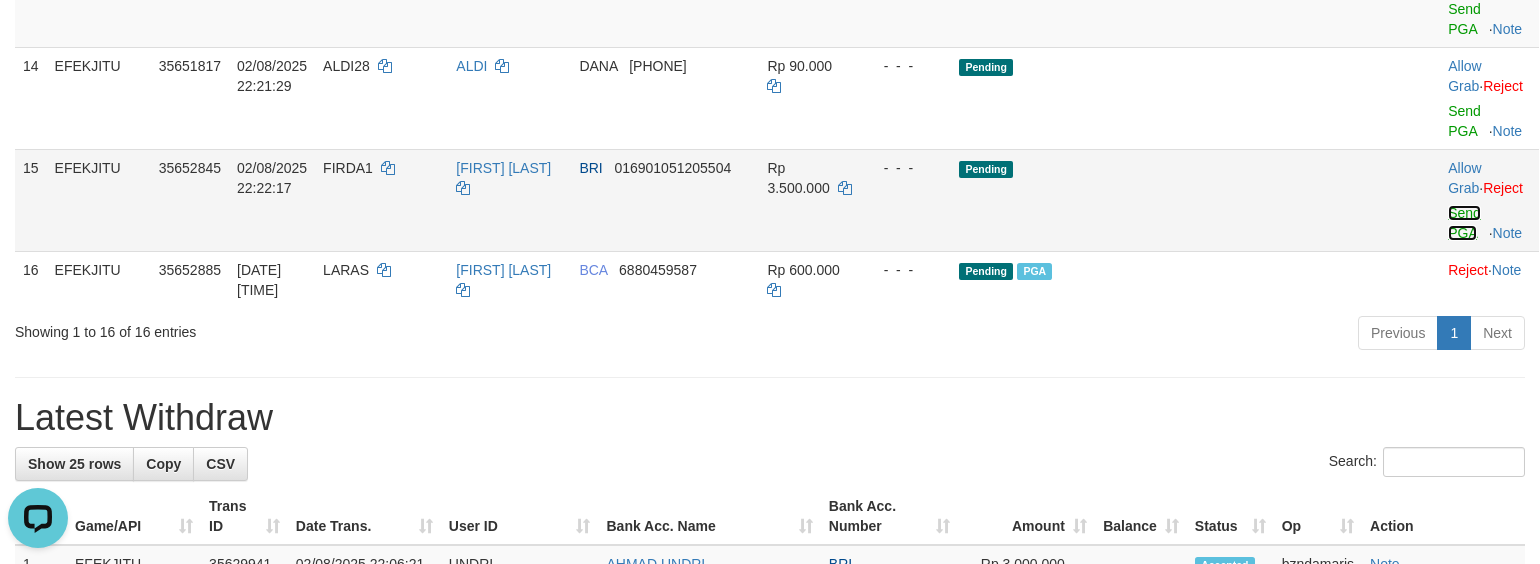 click on "Send PGA" at bounding box center [1464, 223] 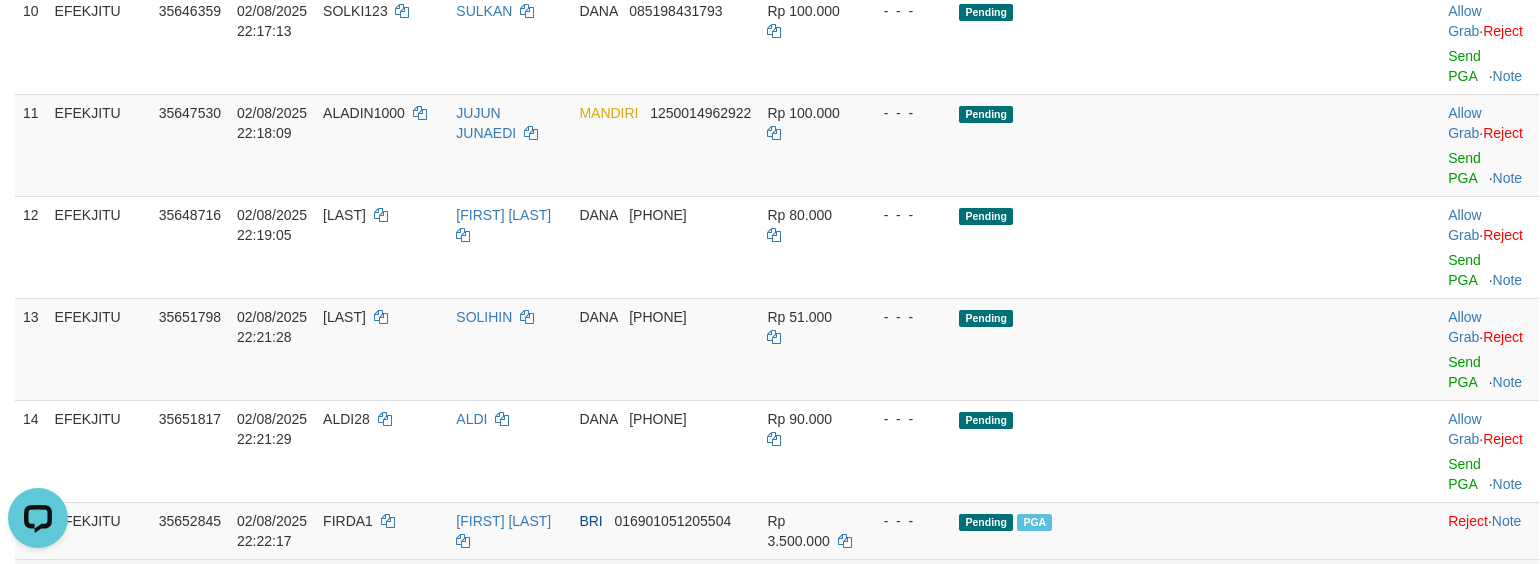 scroll, scrollTop: 1289, scrollLeft: 0, axis: vertical 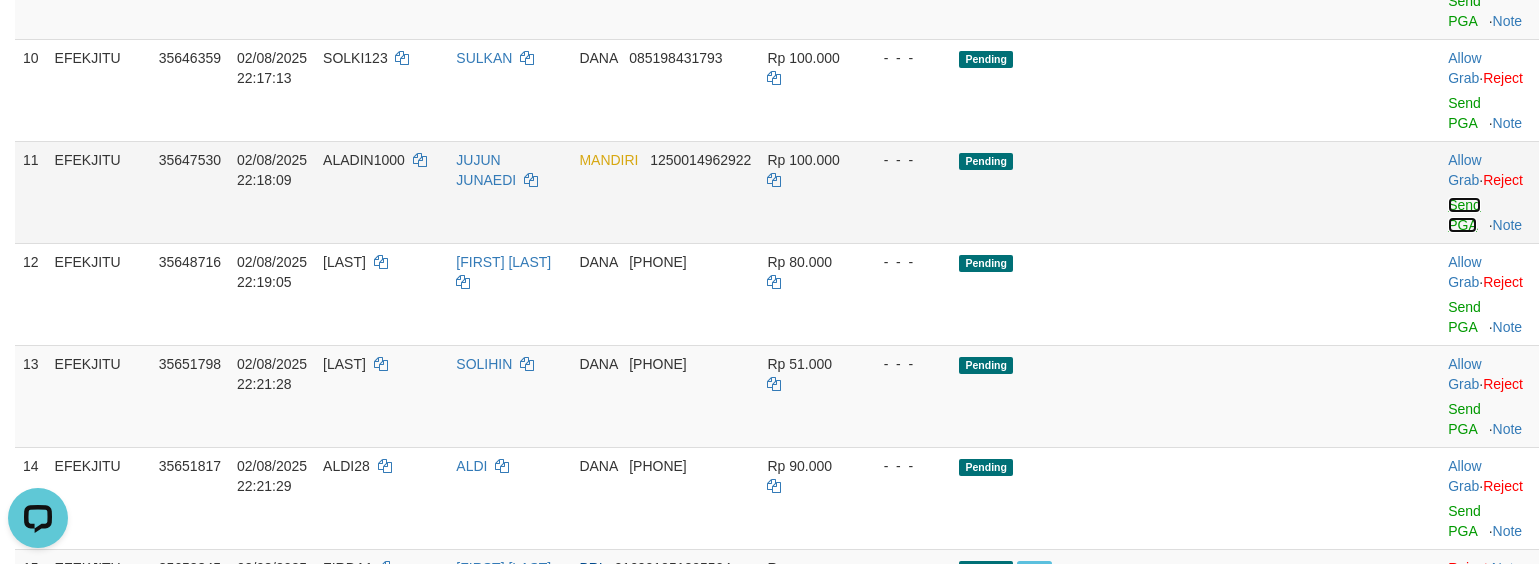 click on "Send PGA" at bounding box center [1464, 215] 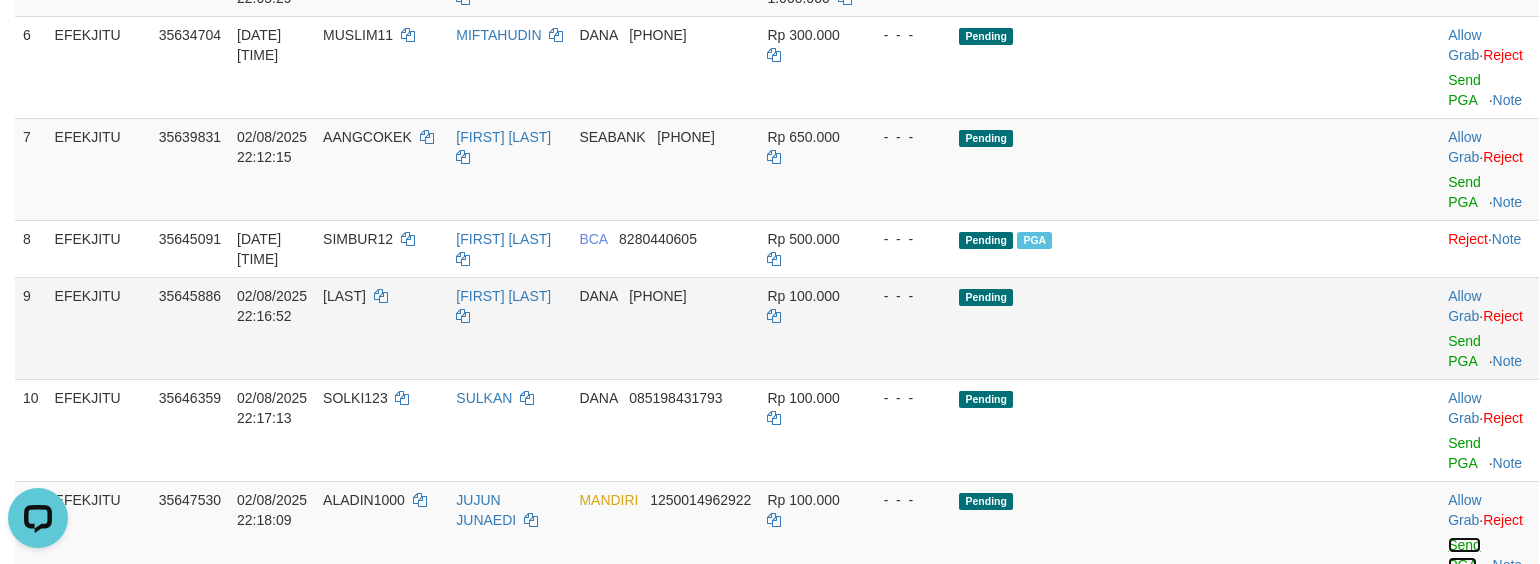 scroll, scrollTop: 889, scrollLeft: 0, axis: vertical 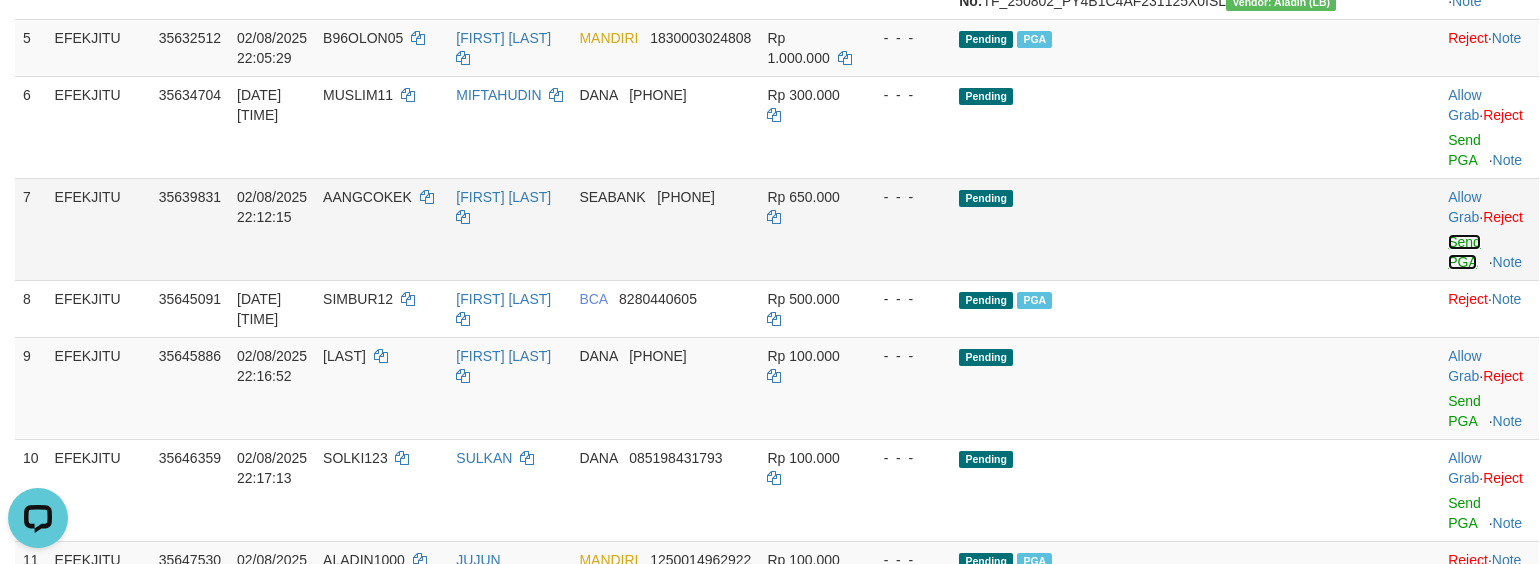 click on "Send PGA" at bounding box center (1464, 252) 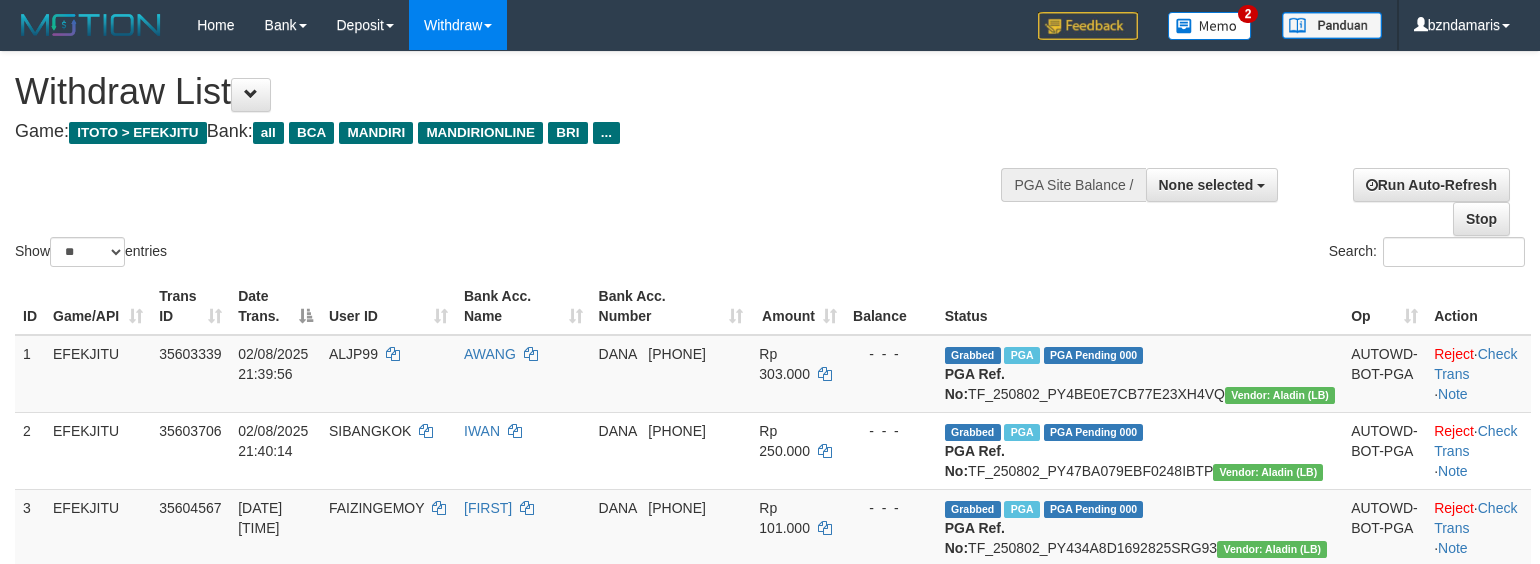 select 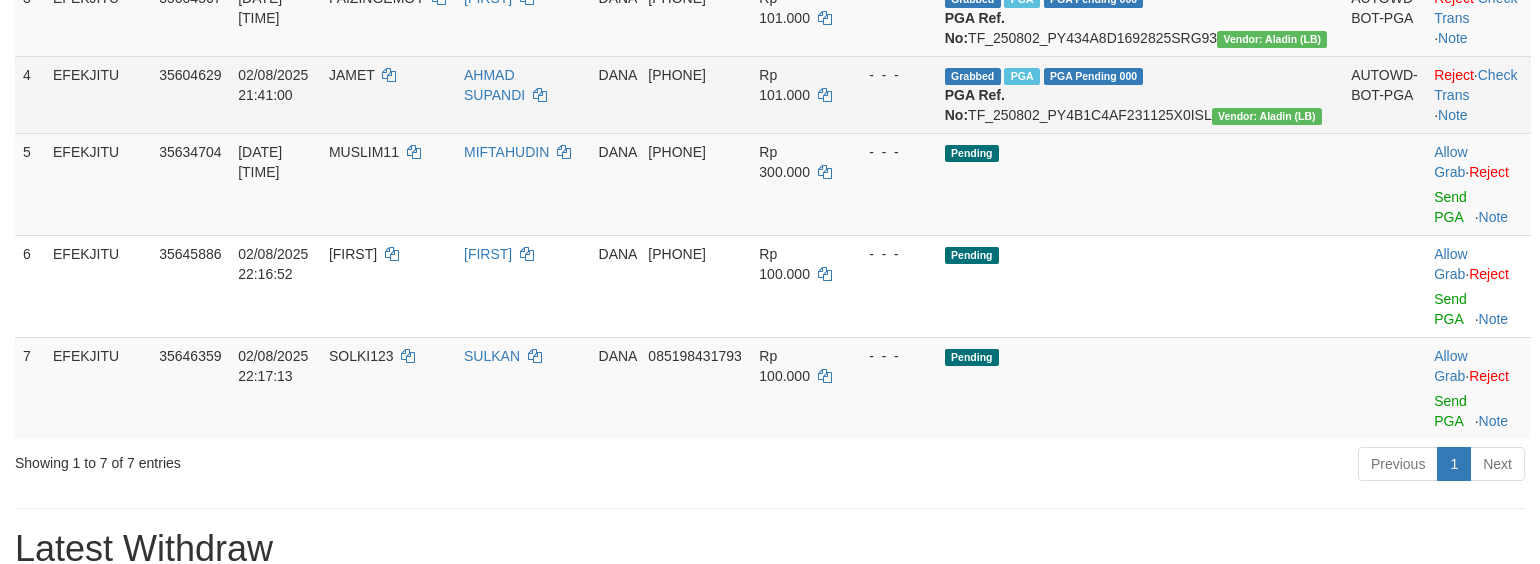 scroll, scrollTop: 470, scrollLeft: 0, axis: vertical 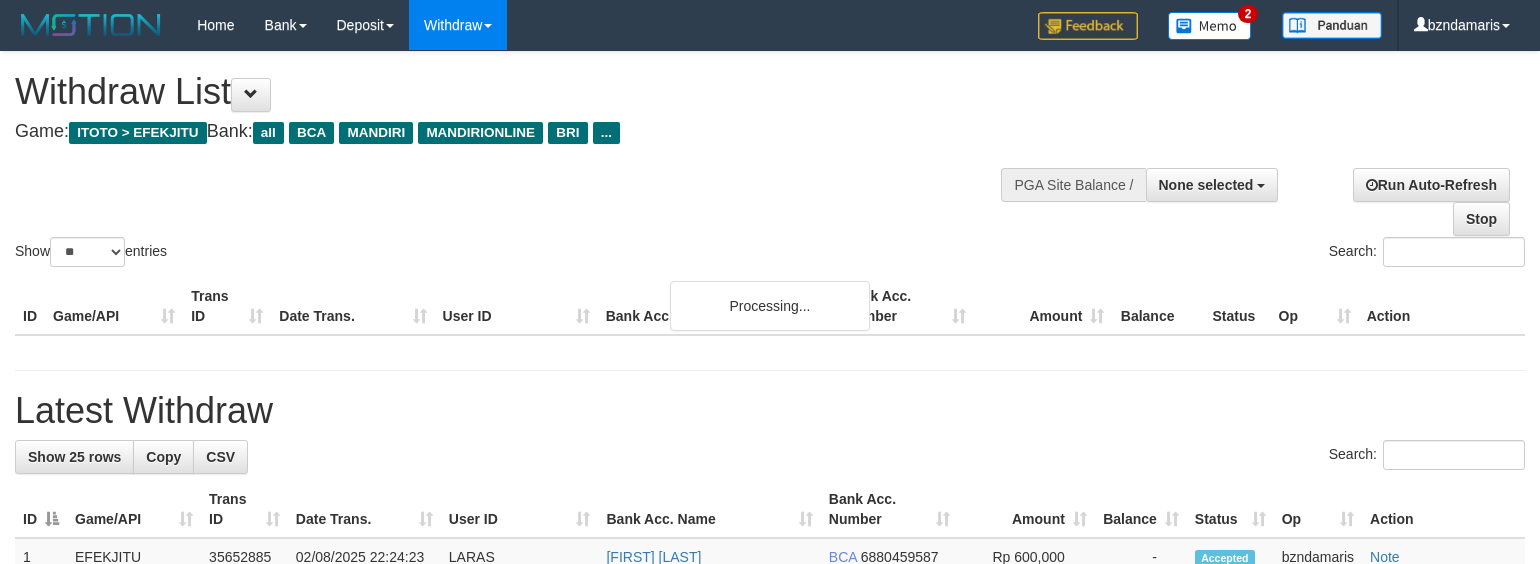 select 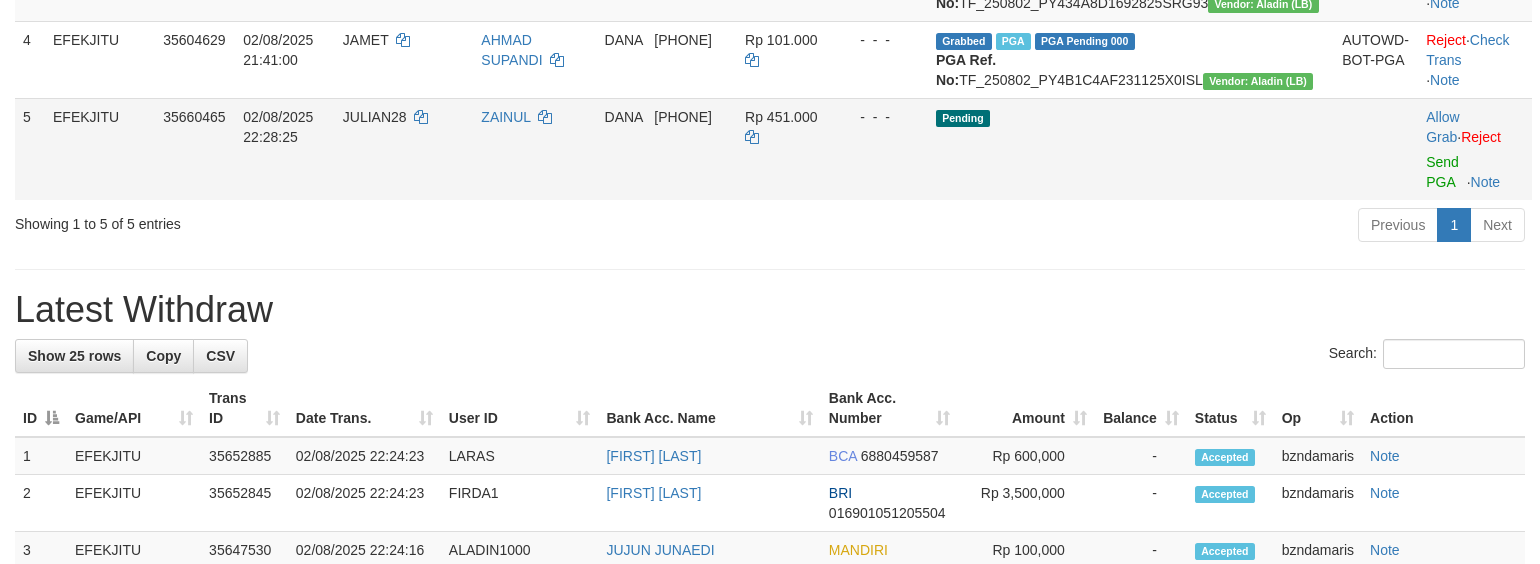 scroll, scrollTop: 412, scrollLeft: 0, axis: vertical 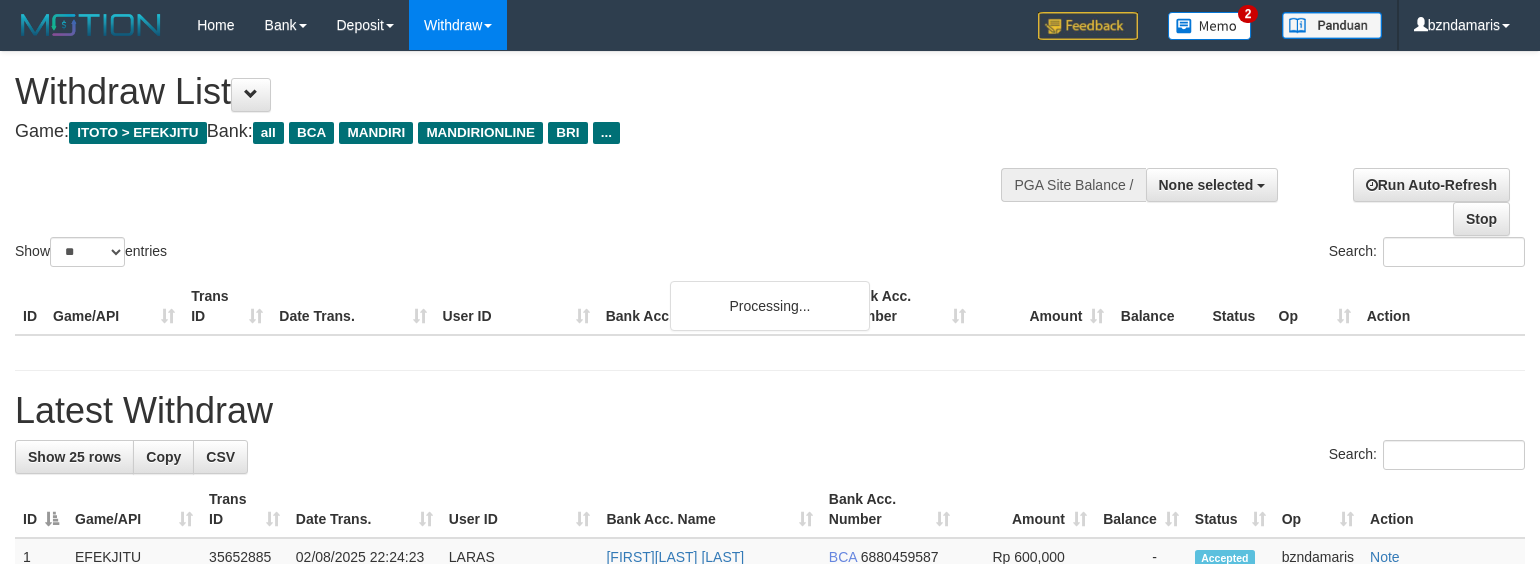 select 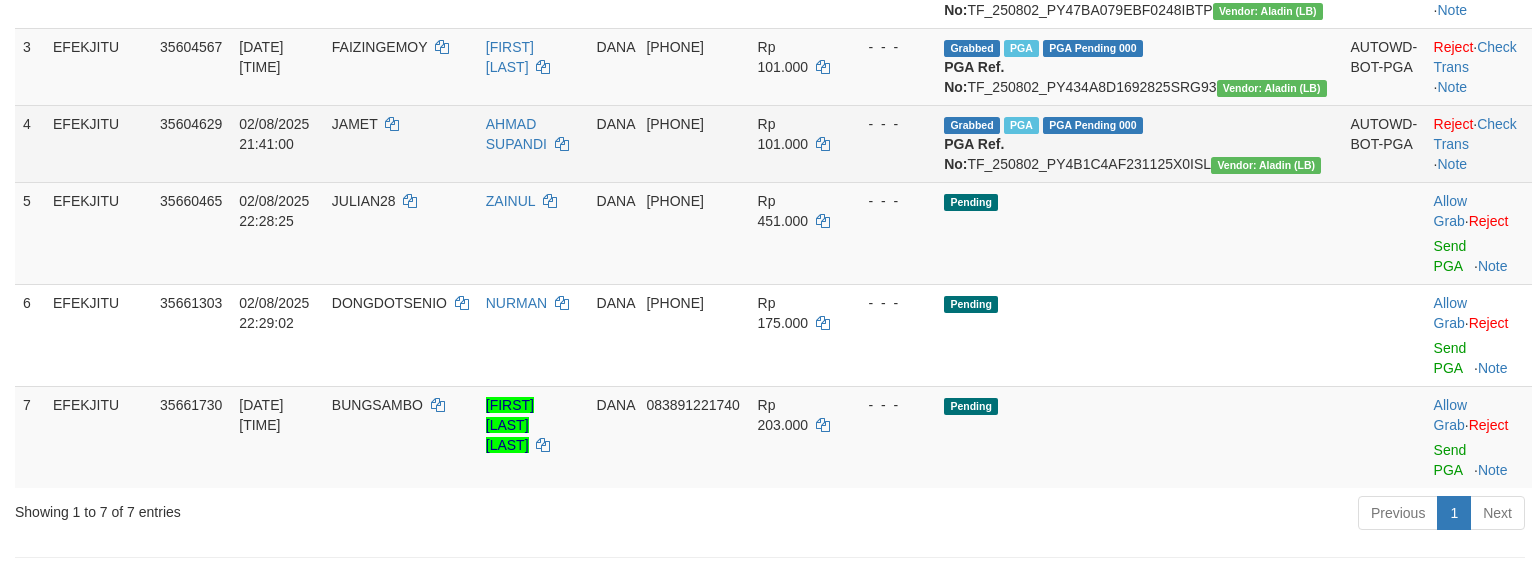 scroll, scrollTop: 545, scrollLeft: 0, axis: vertical 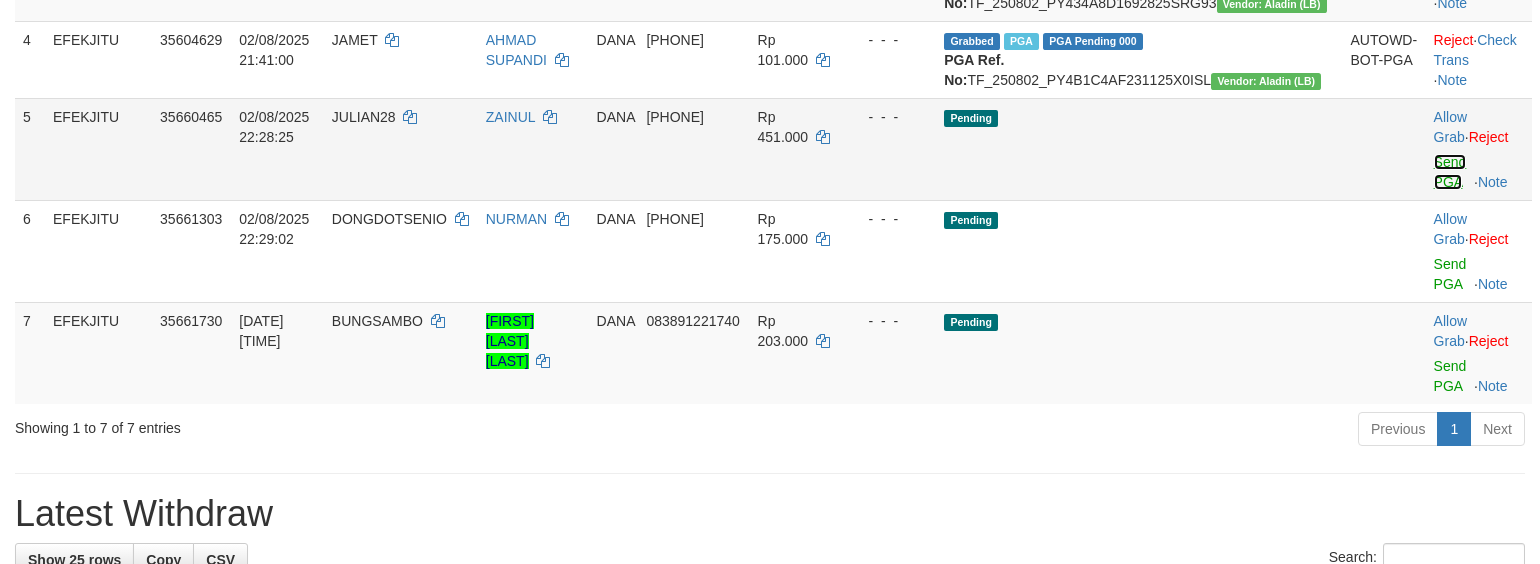 click on "Send PGA" at bounding box center (1450, 172) 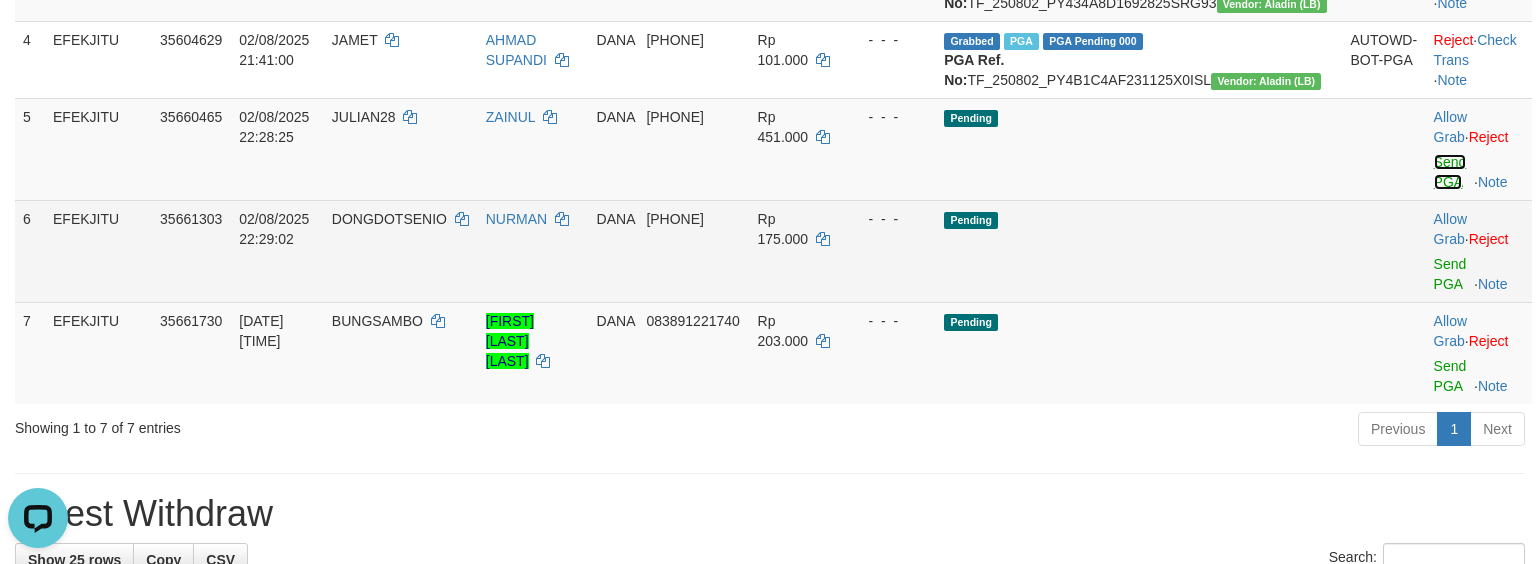 scroll, scrollTop: 0, scrollLeft: 0, axis: both 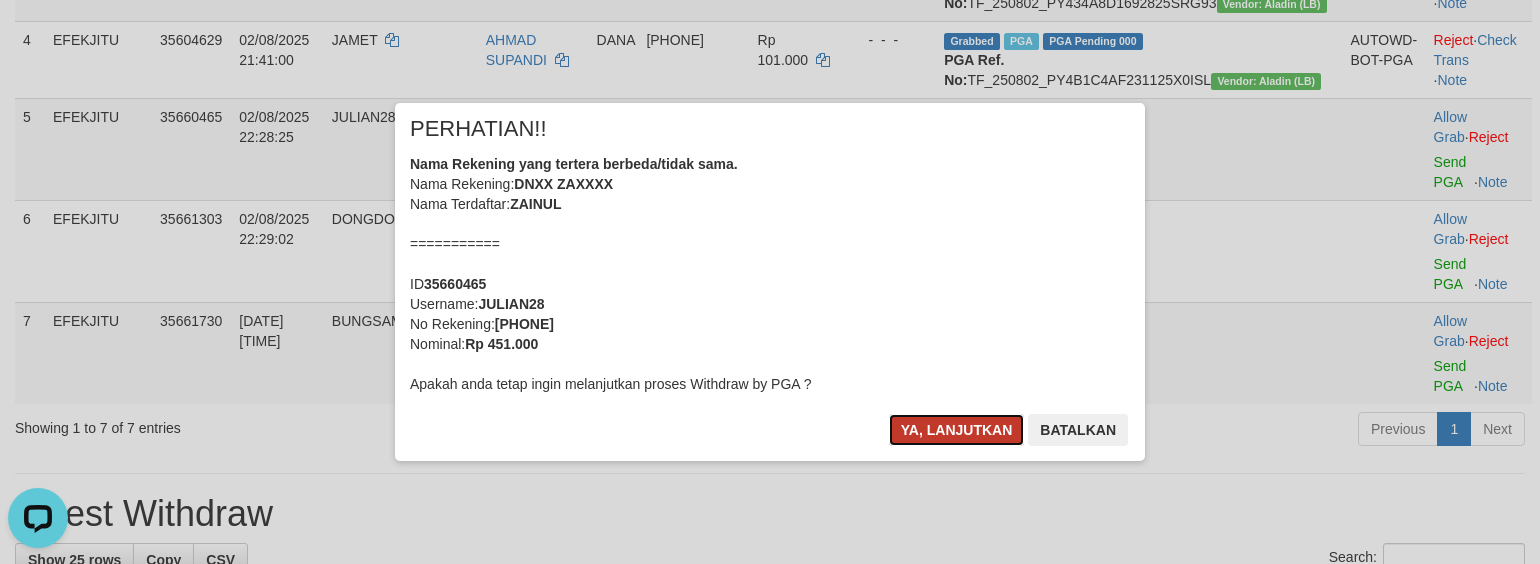 click on "Ya, lanjutkan" at bounding box center (957, 430) 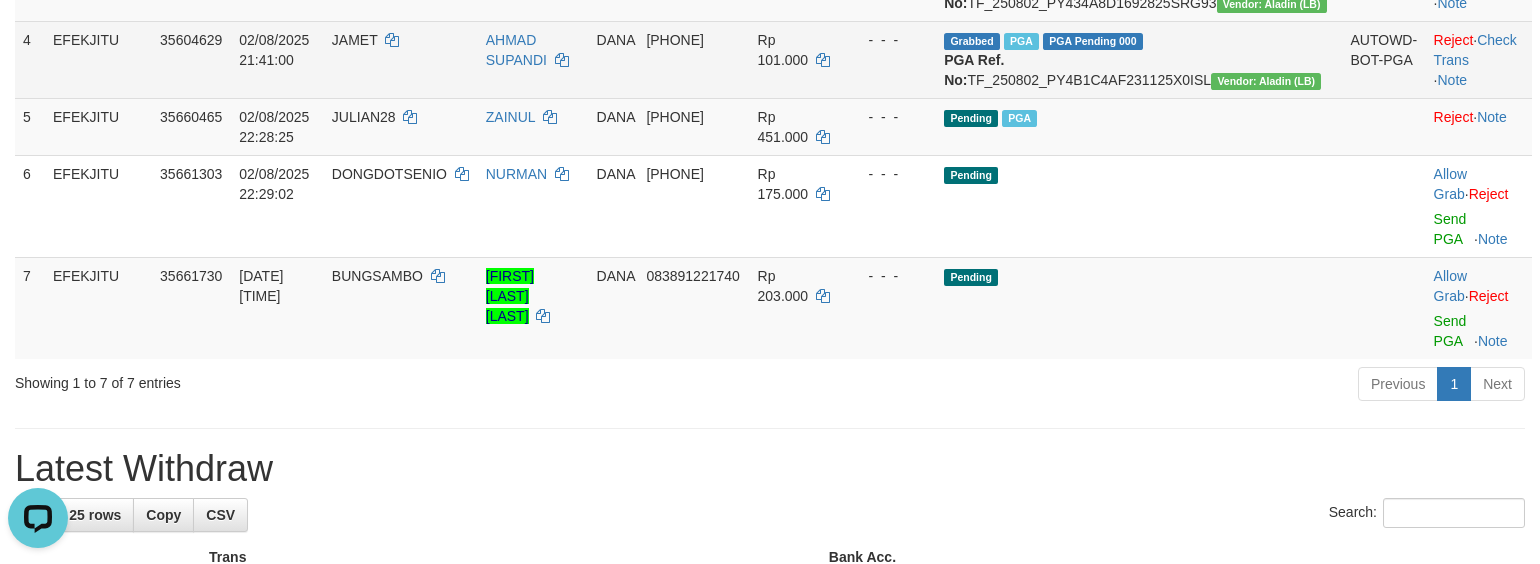 click on "02/08/2025 21:41:00" at bounding box center (277, 59) 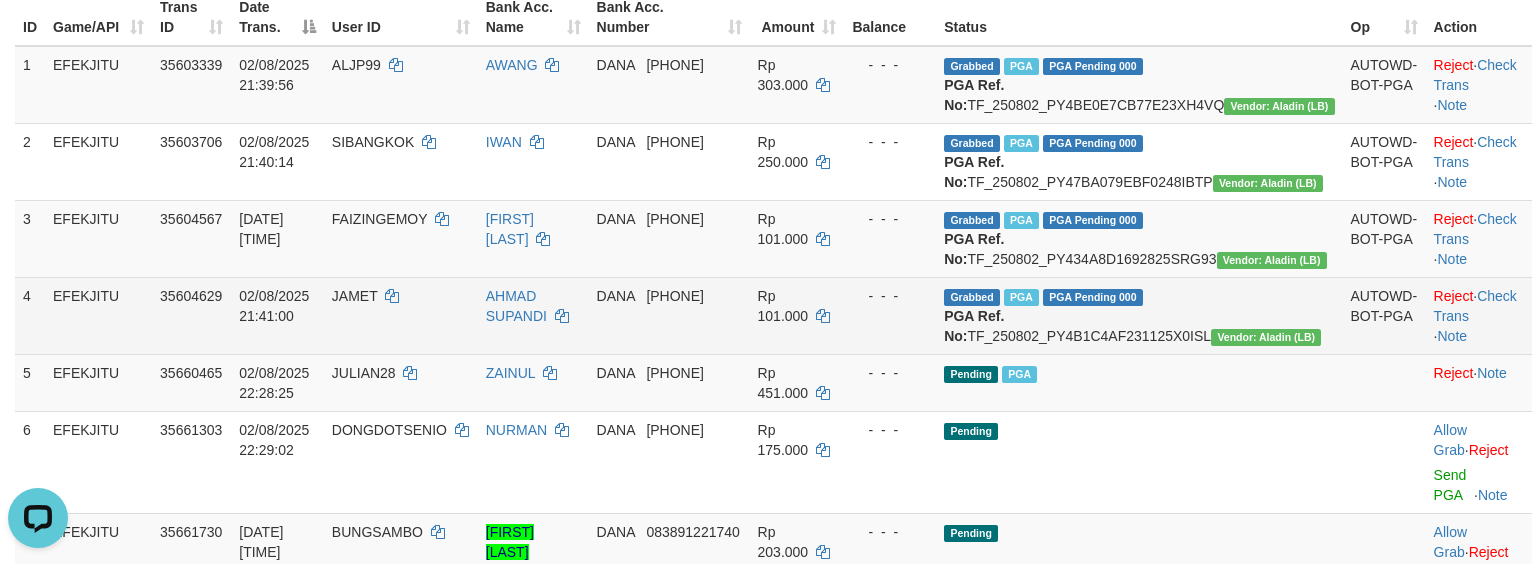 scroll, scrollTop: 278, scrollLeft: 0, axis: vertical 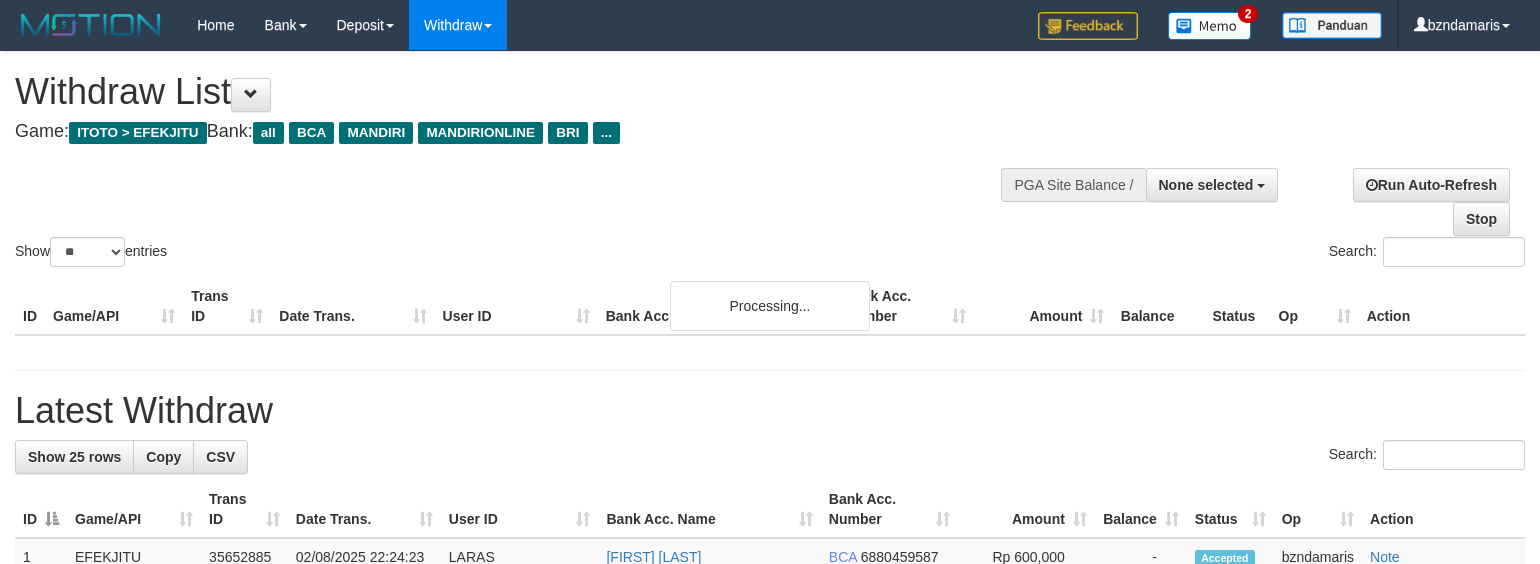 select 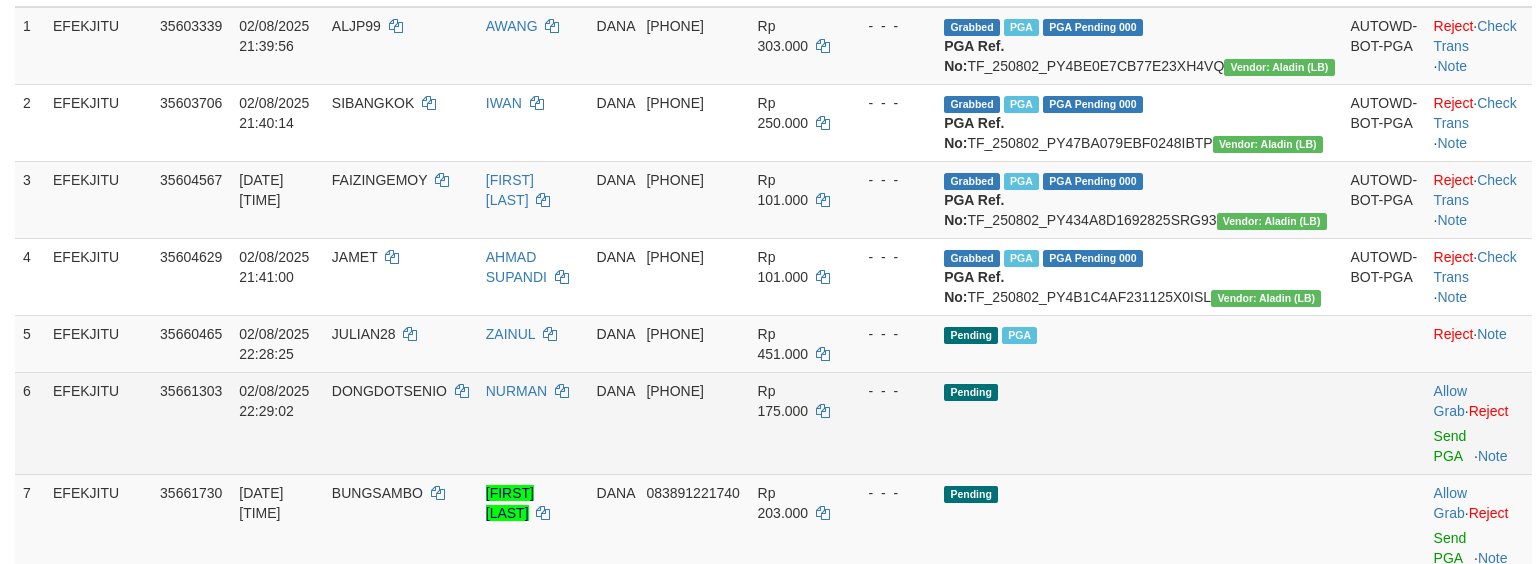 scroll, scrollTop: 504, scrollLeft: 0, axis: vertical 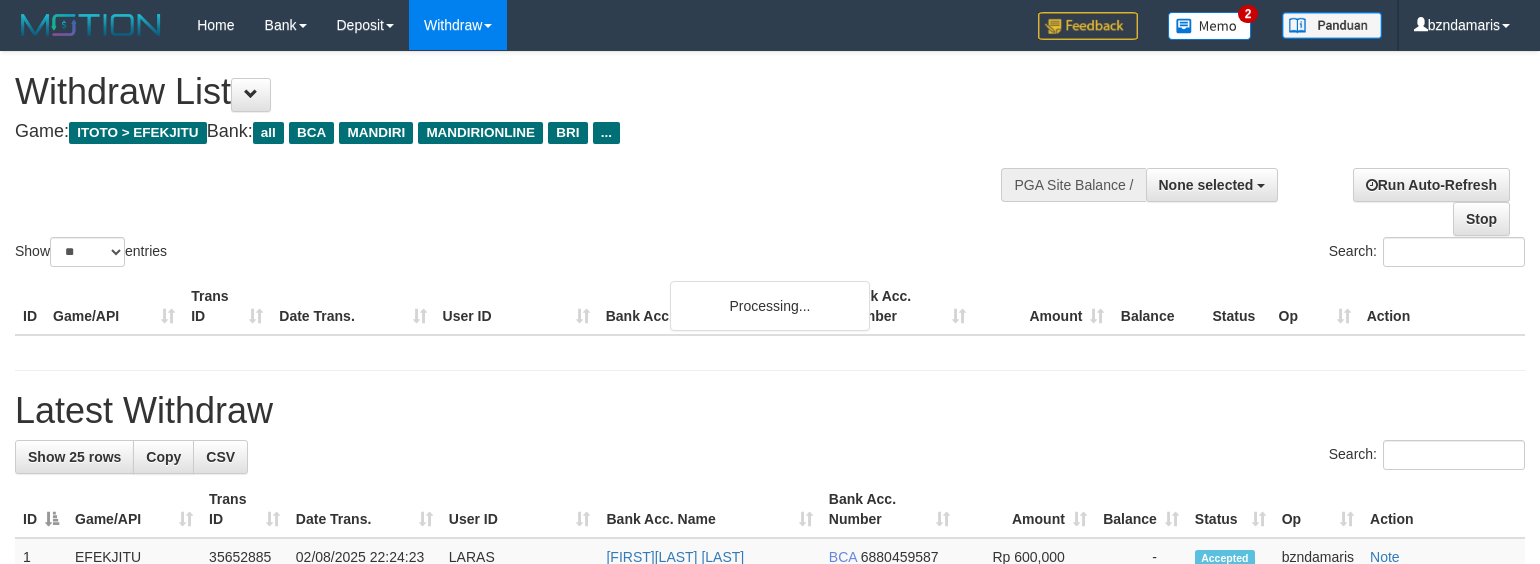 select 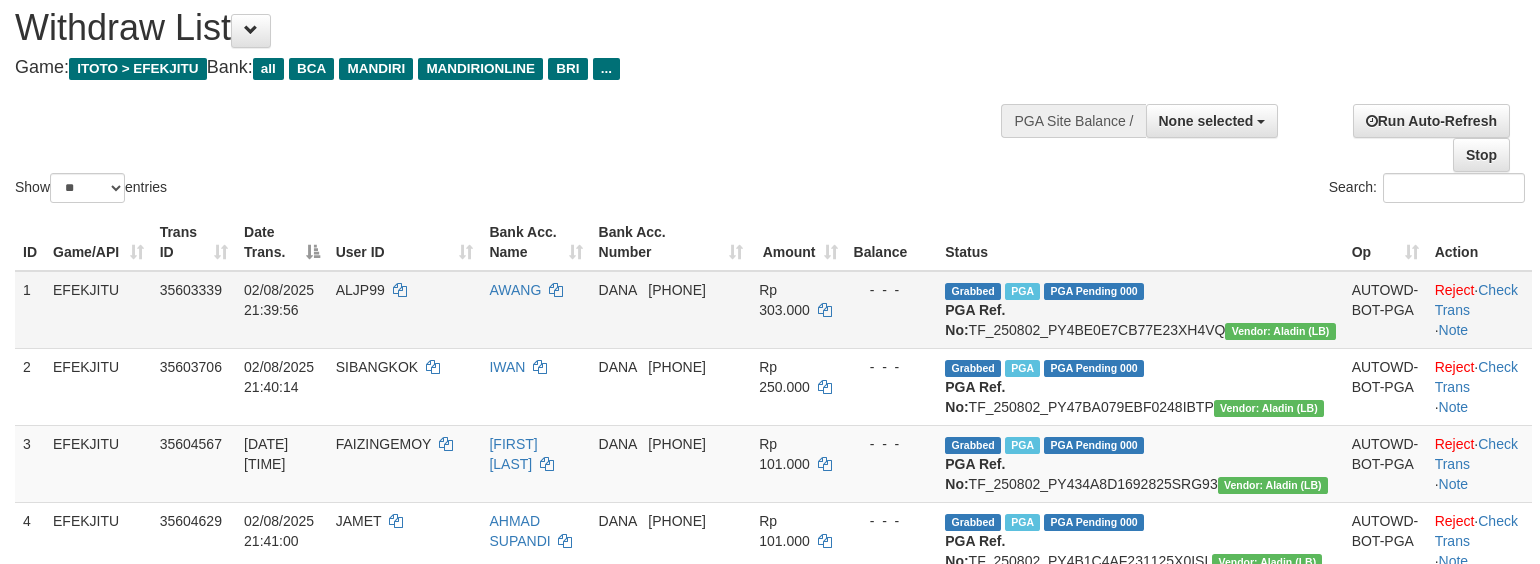 scroll, scrollTop: 400, scrollLeft: 0, axis: vertical 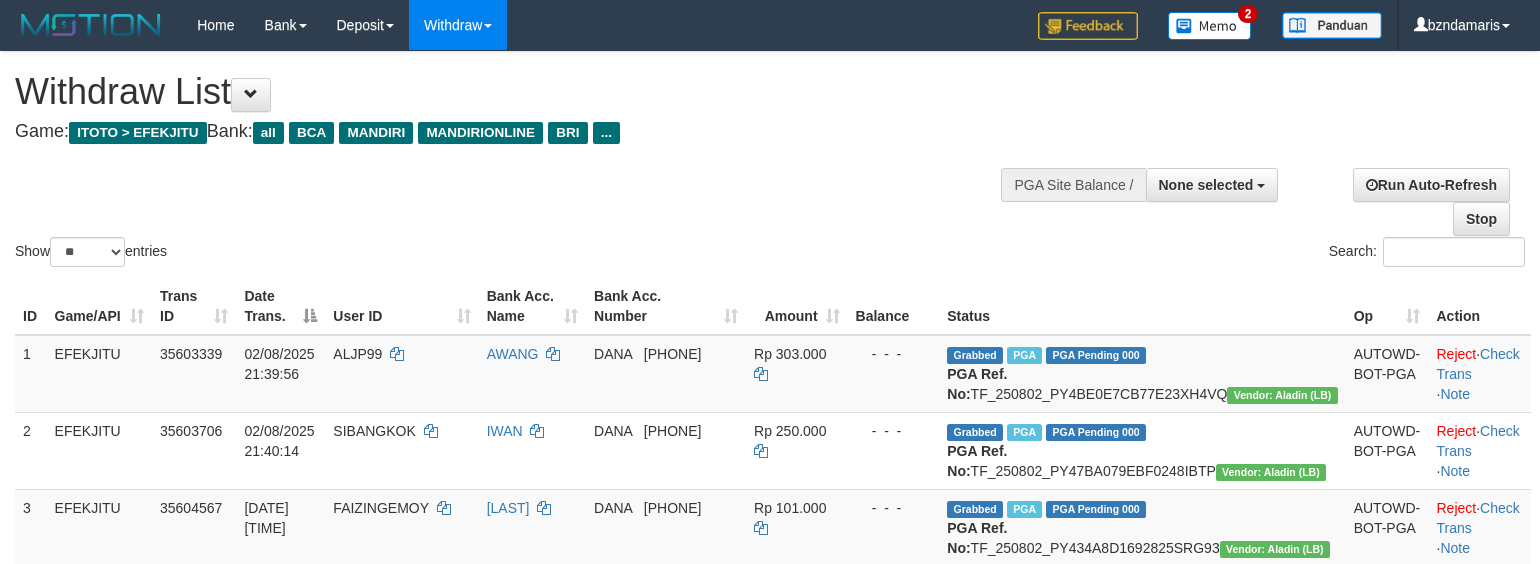 select 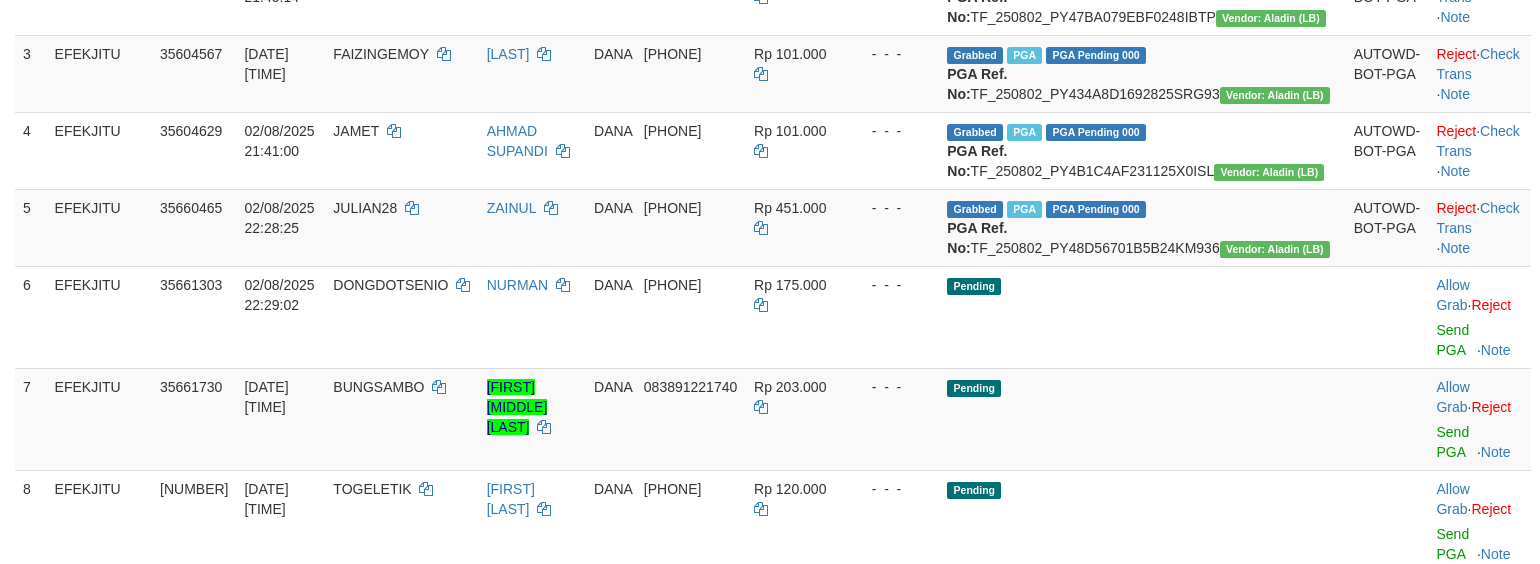 scroll, scrollTop: 400, scrollLeft: 0, axis: vertical 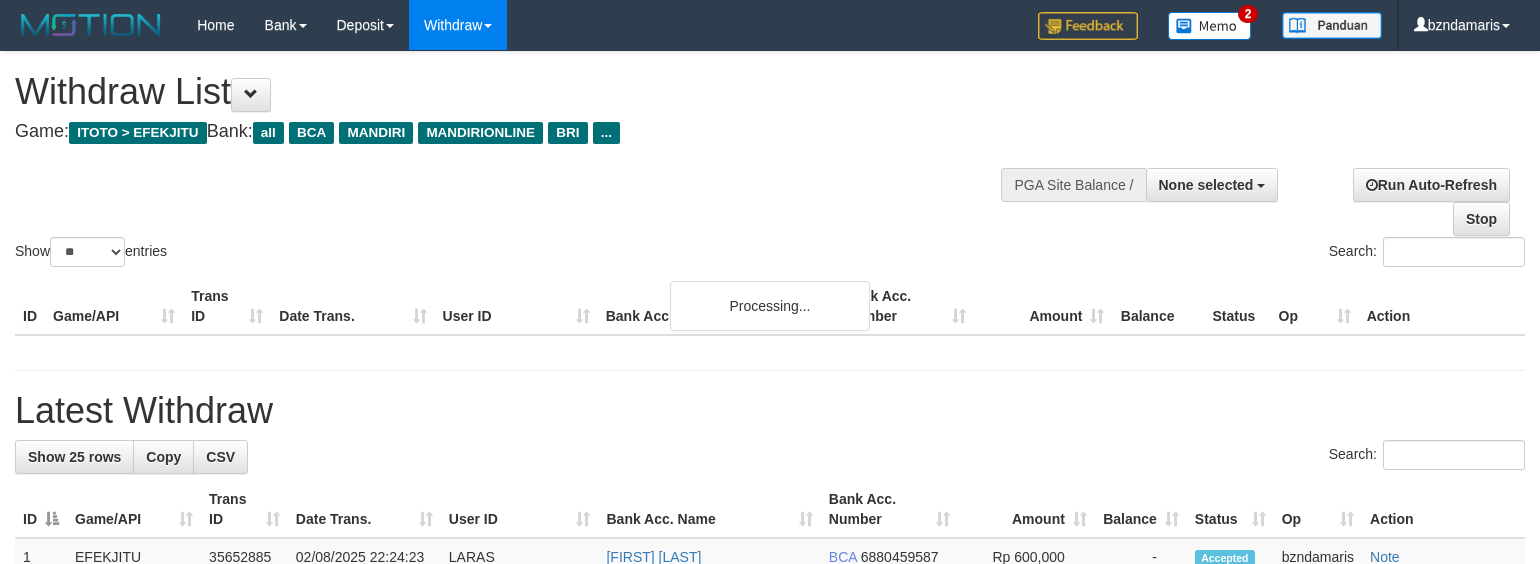 select 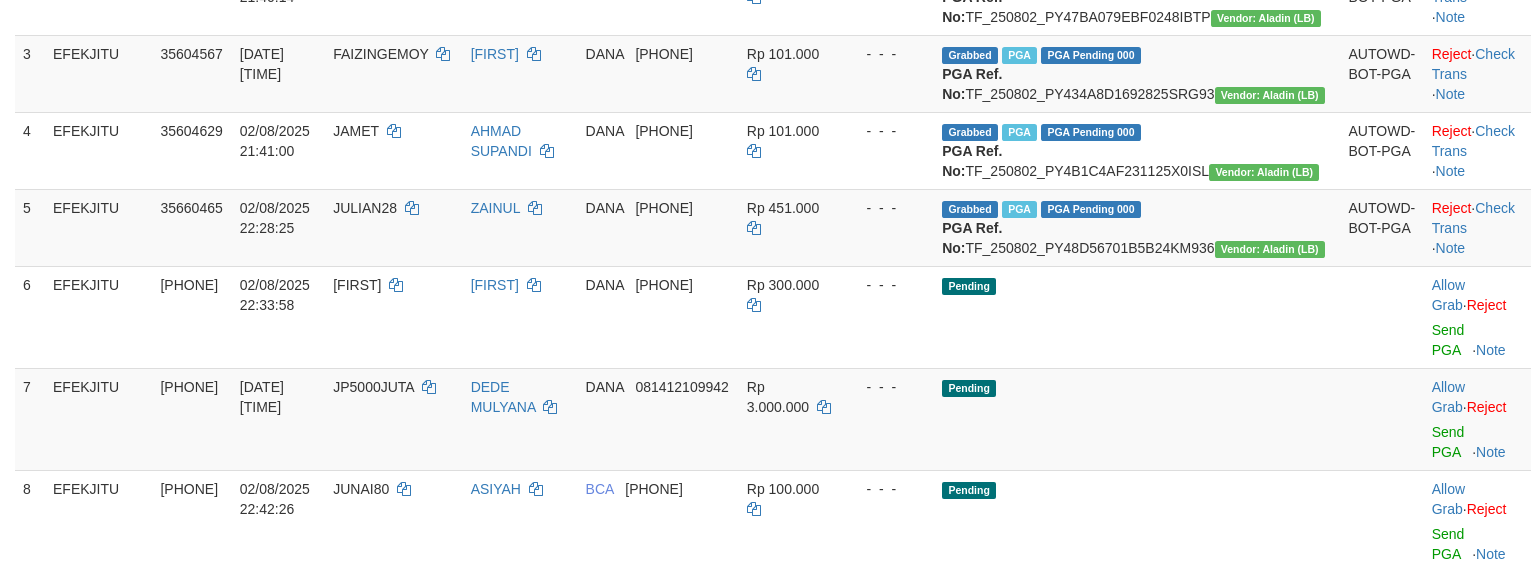 scroll, scrollTop: 400, scrollLeft: 0, axis: vertical 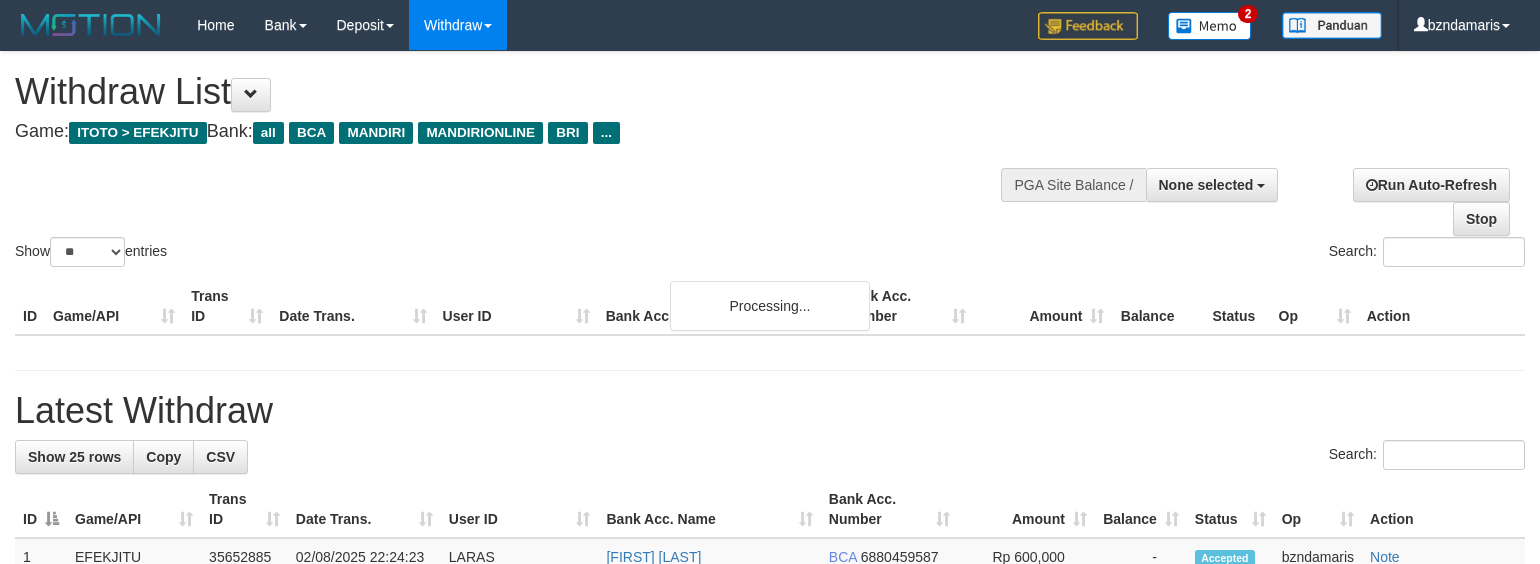 select 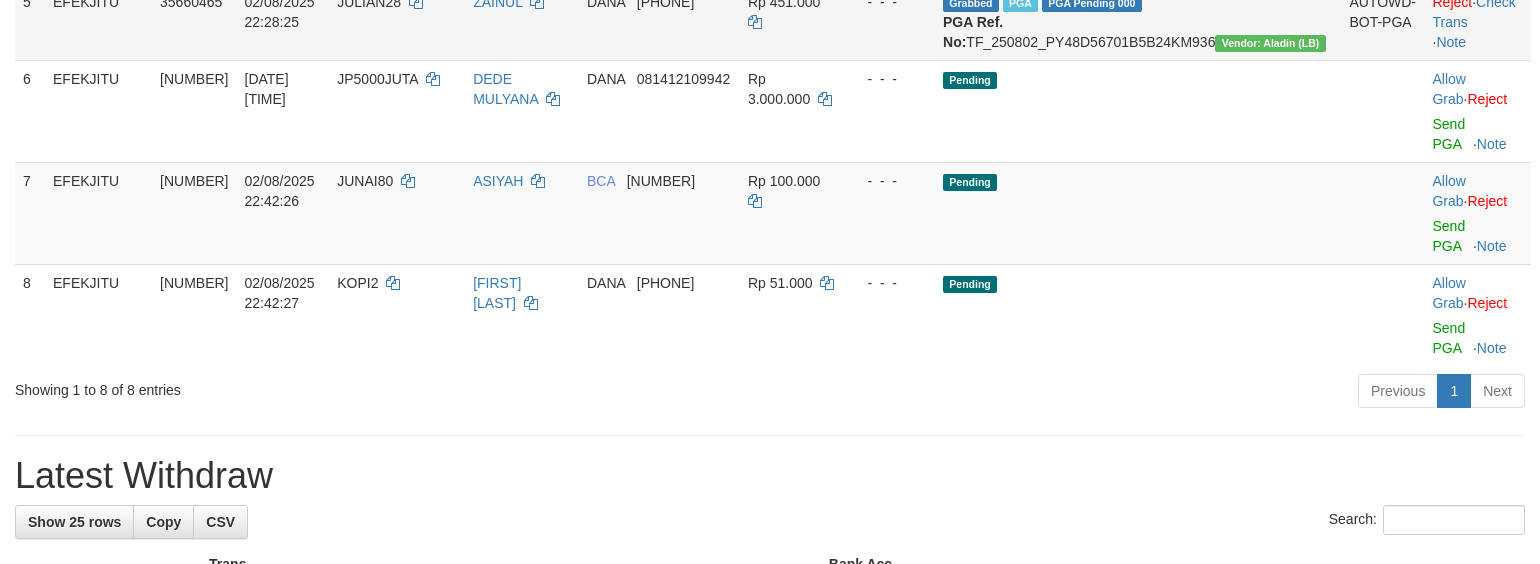 scroll, scrollTop: 666, scrollLeft: 0, axis: vertical 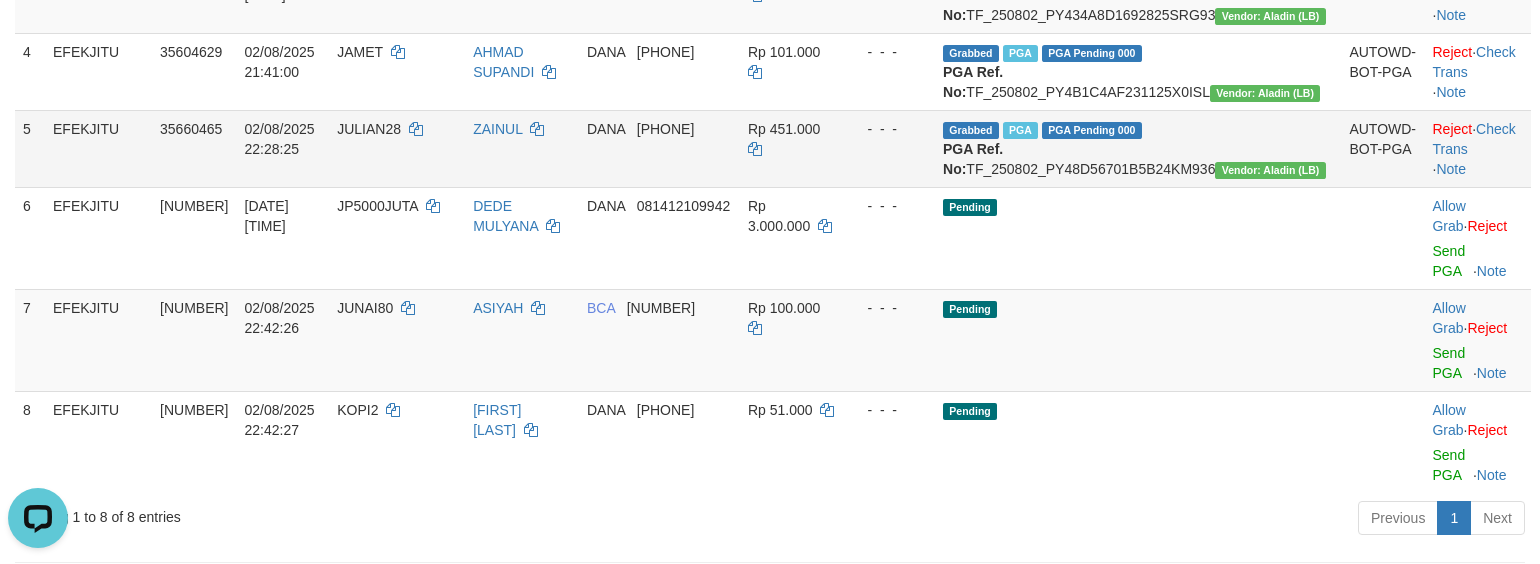 click on "JULIAN28" at bounding box center (397, 148) 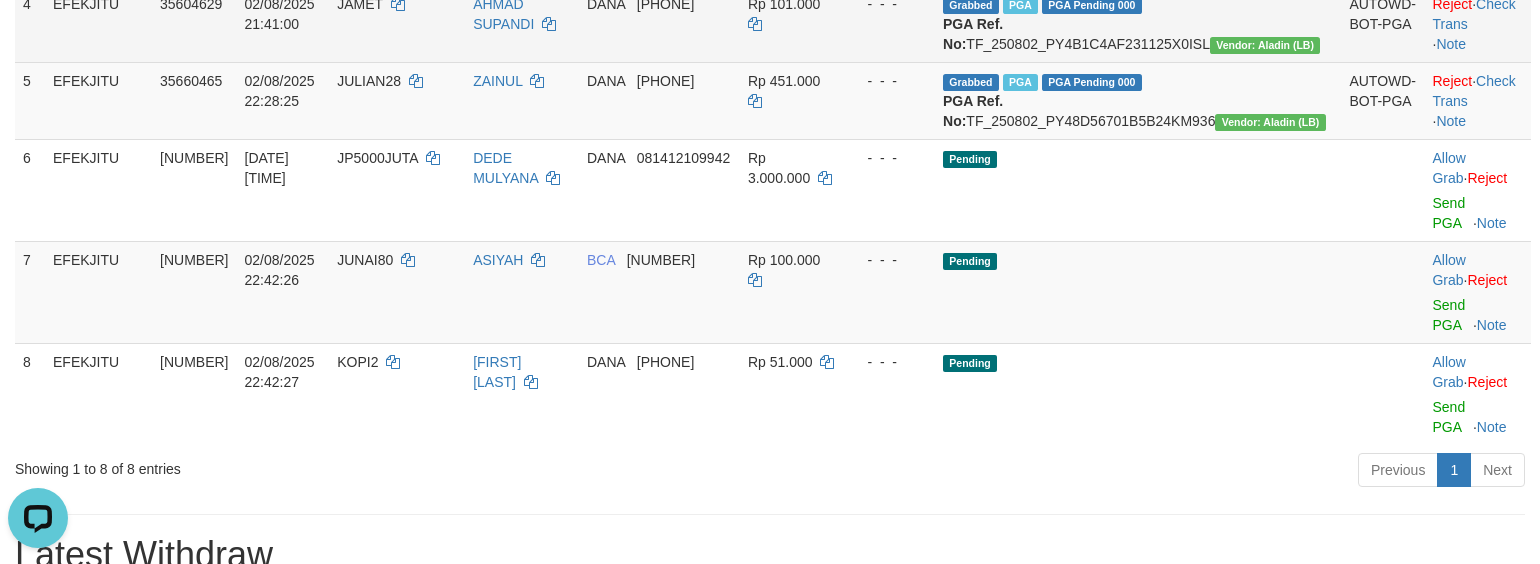 scroll, scrollTop: 400, scrollLeft: 0, axis: vertical 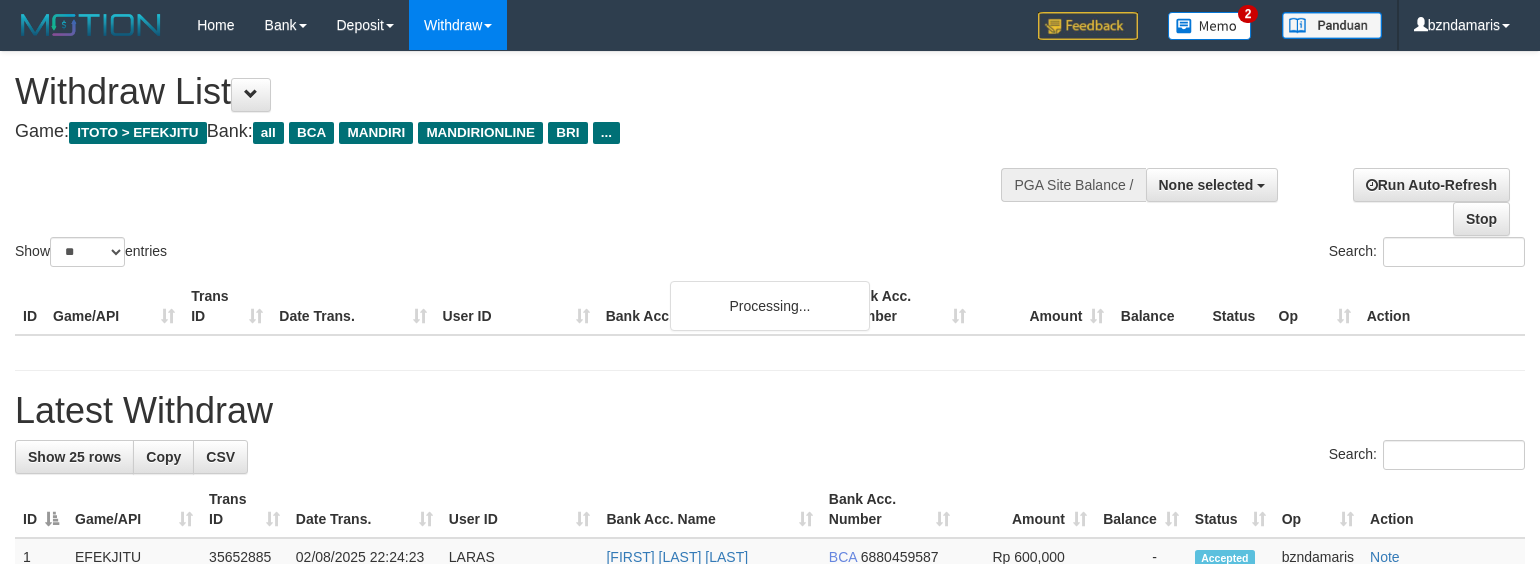 select 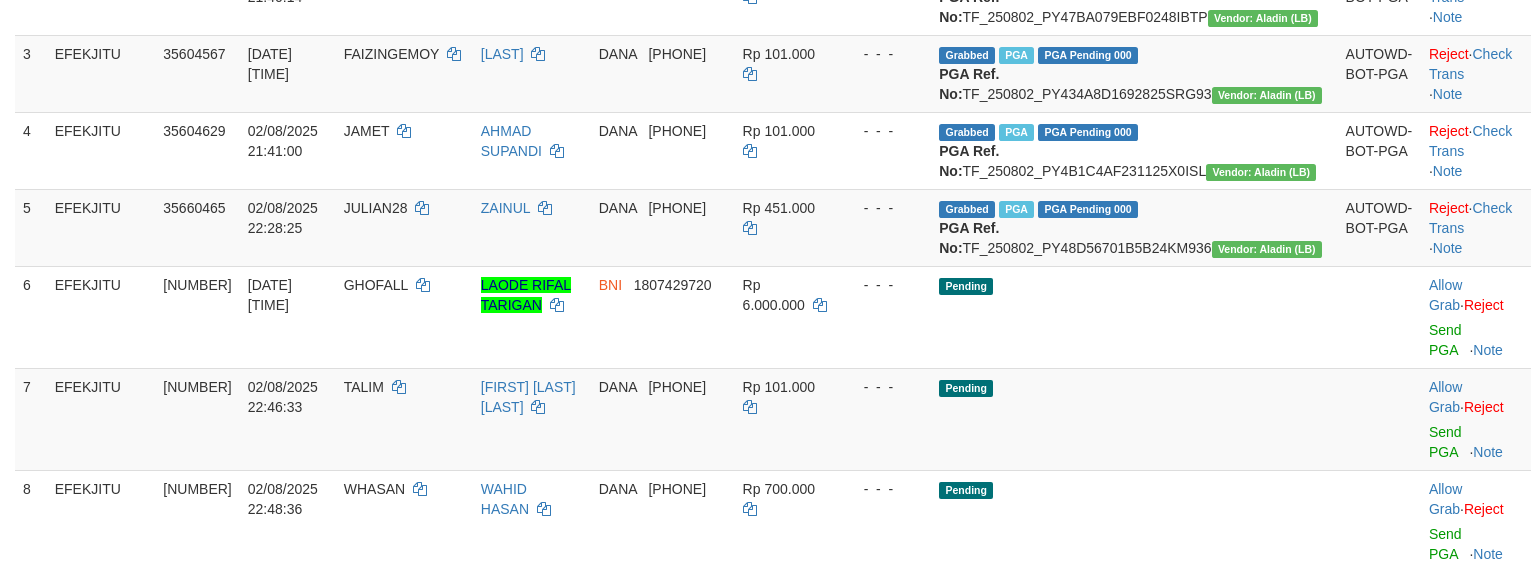 scroll, scrollTop: 400, scrollLeft: 0, axis: vertical 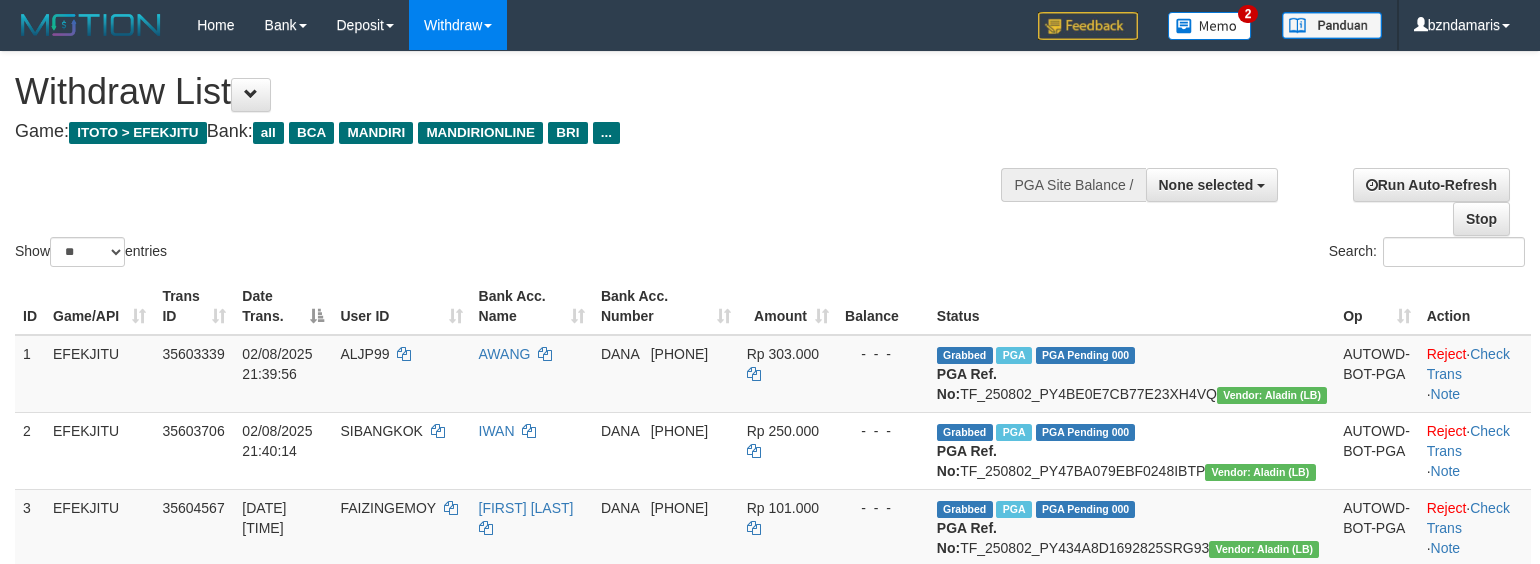 select 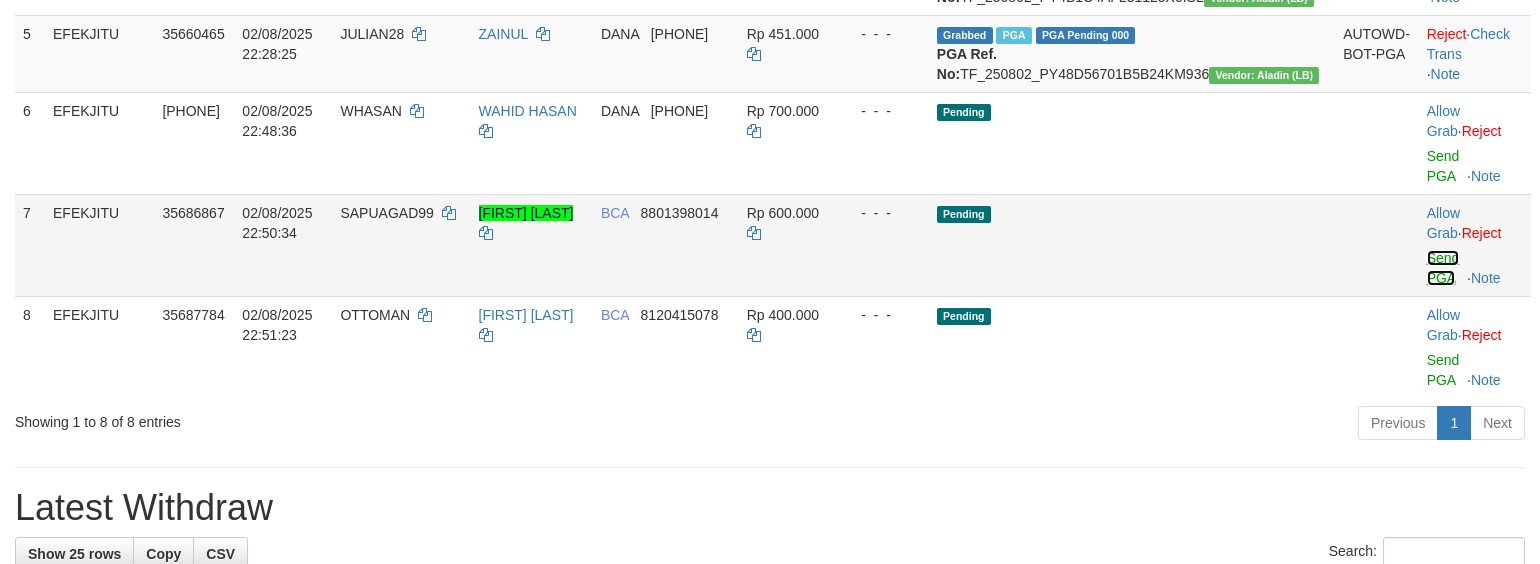 click on "Send PGA" at bounding box center (1443, 268) 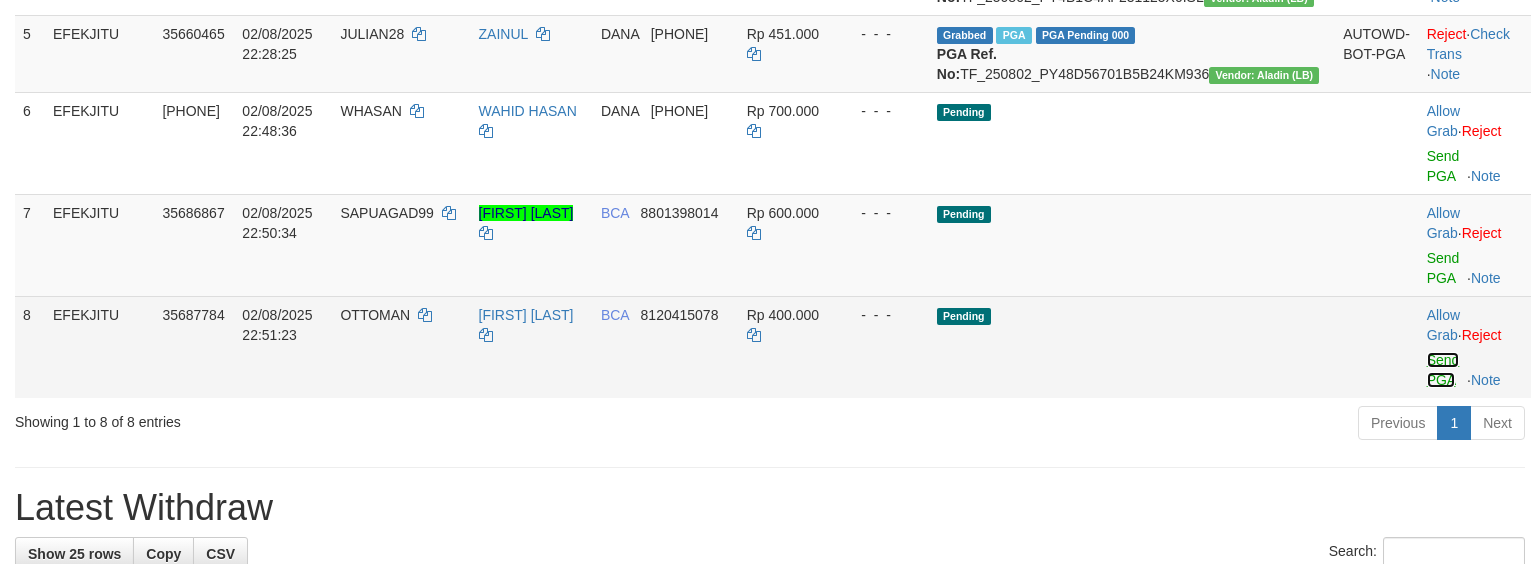 click on "Send PGA" at bounding box center [1443, 370] 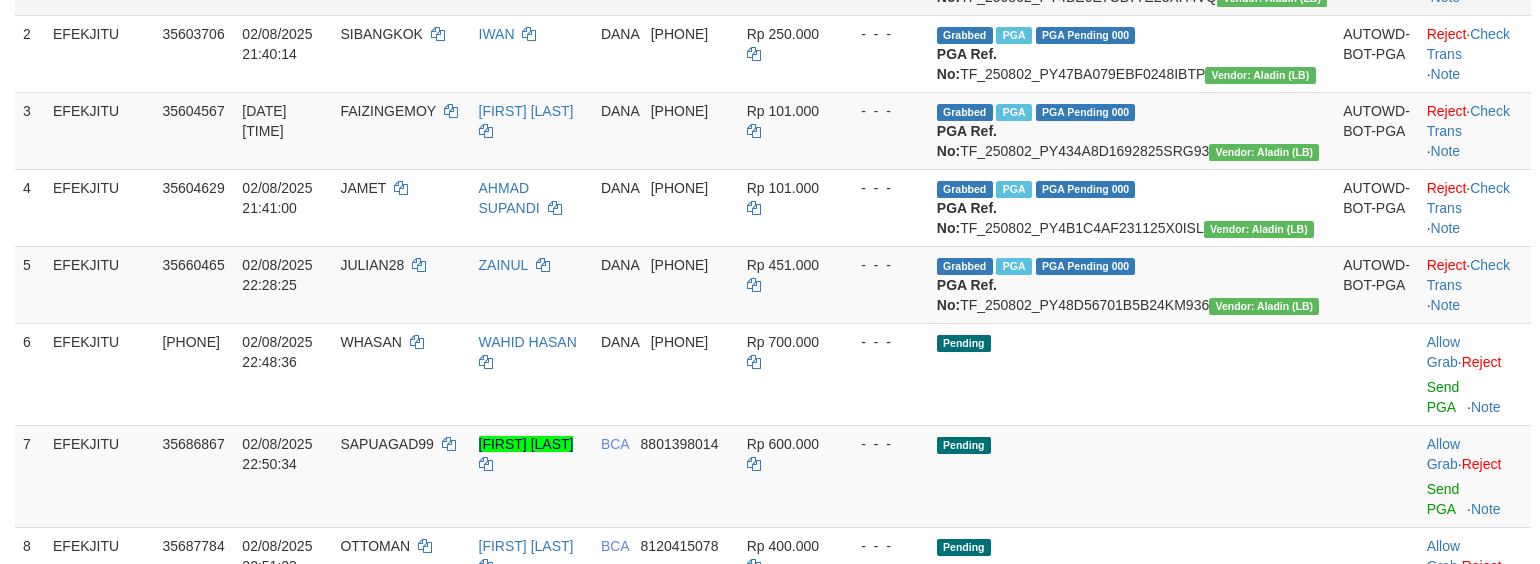 scroll, scrollTop: 0, scrollLeft: 0, axis: both 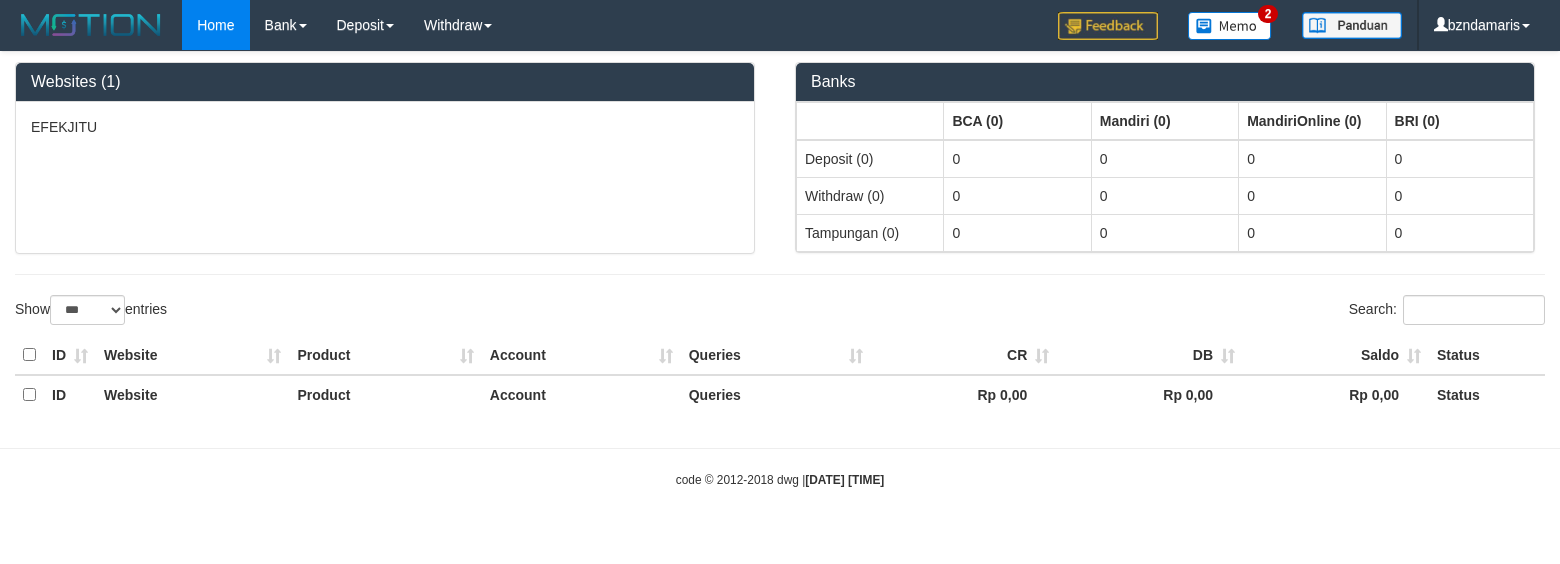 select on "***" 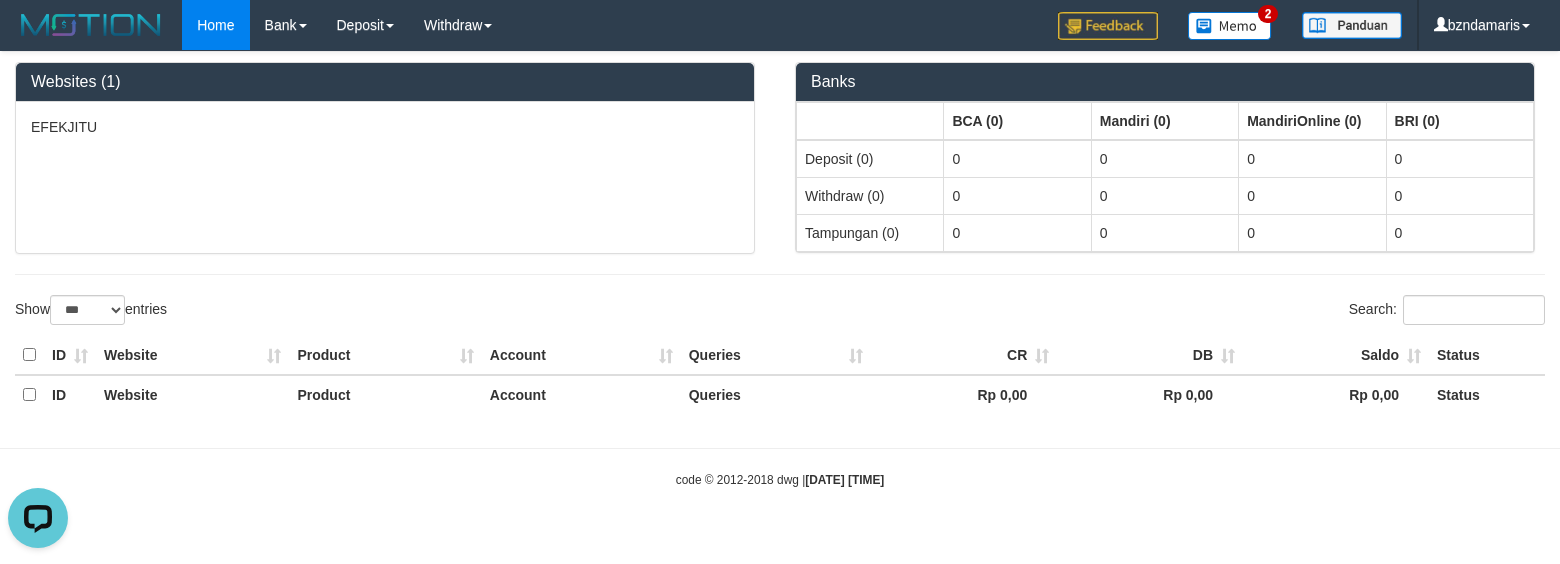 scroll, scrollTop: 0, scrollLeft: 0, axis: both 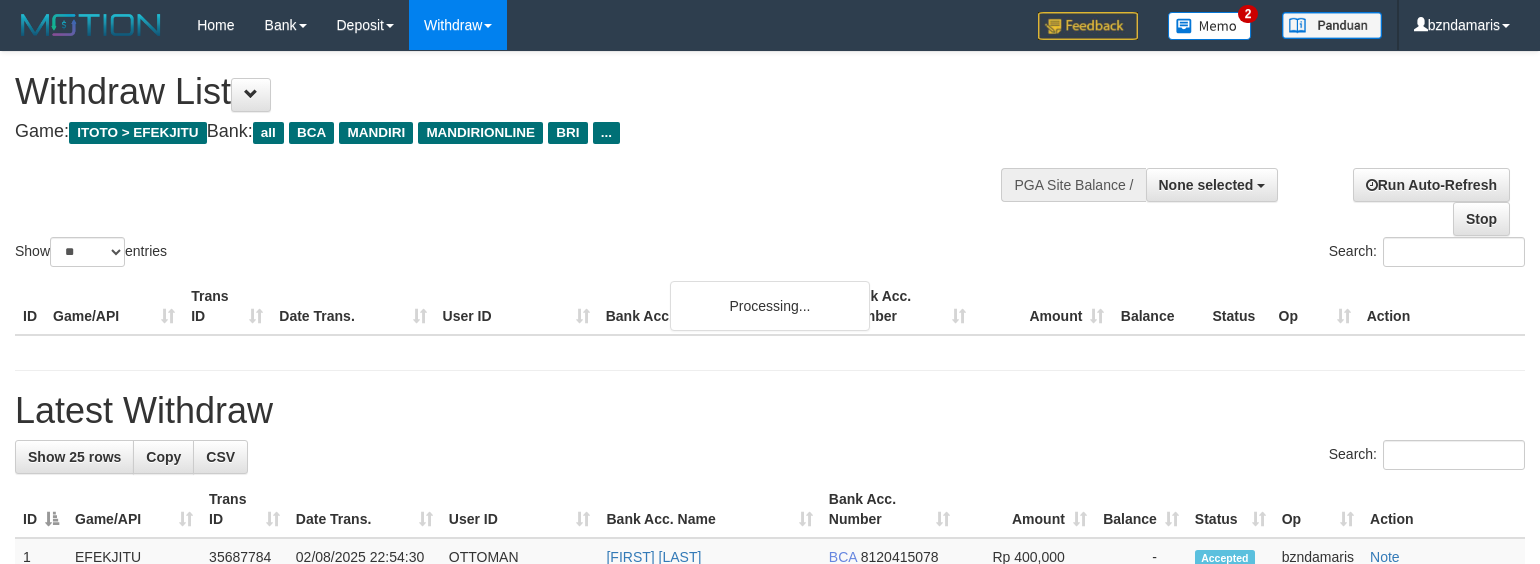 select 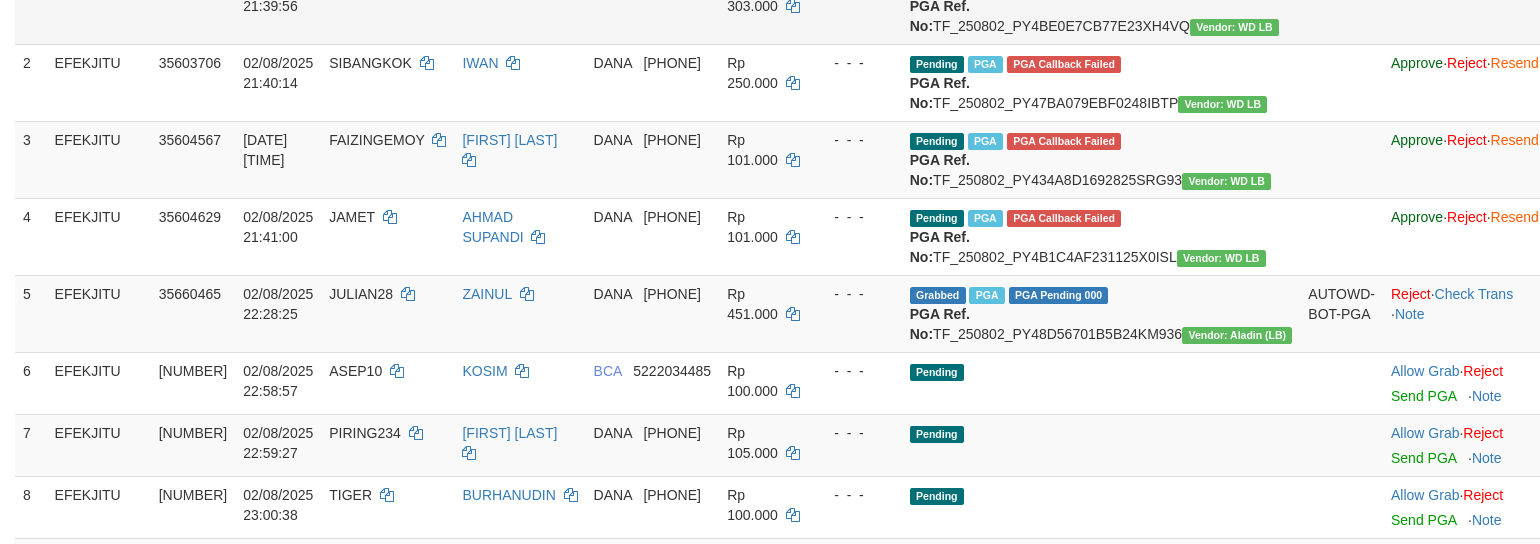 scroll, scrollTop: 533, scrollLeft: 0, axis: vertical 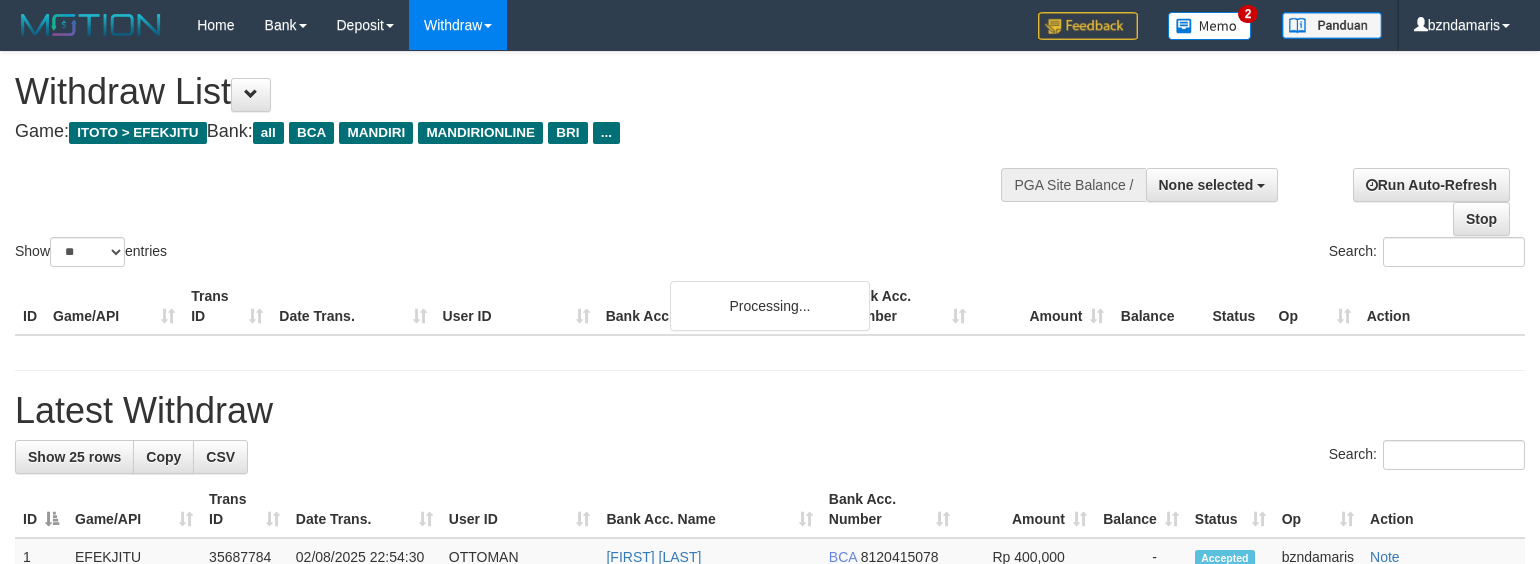 select 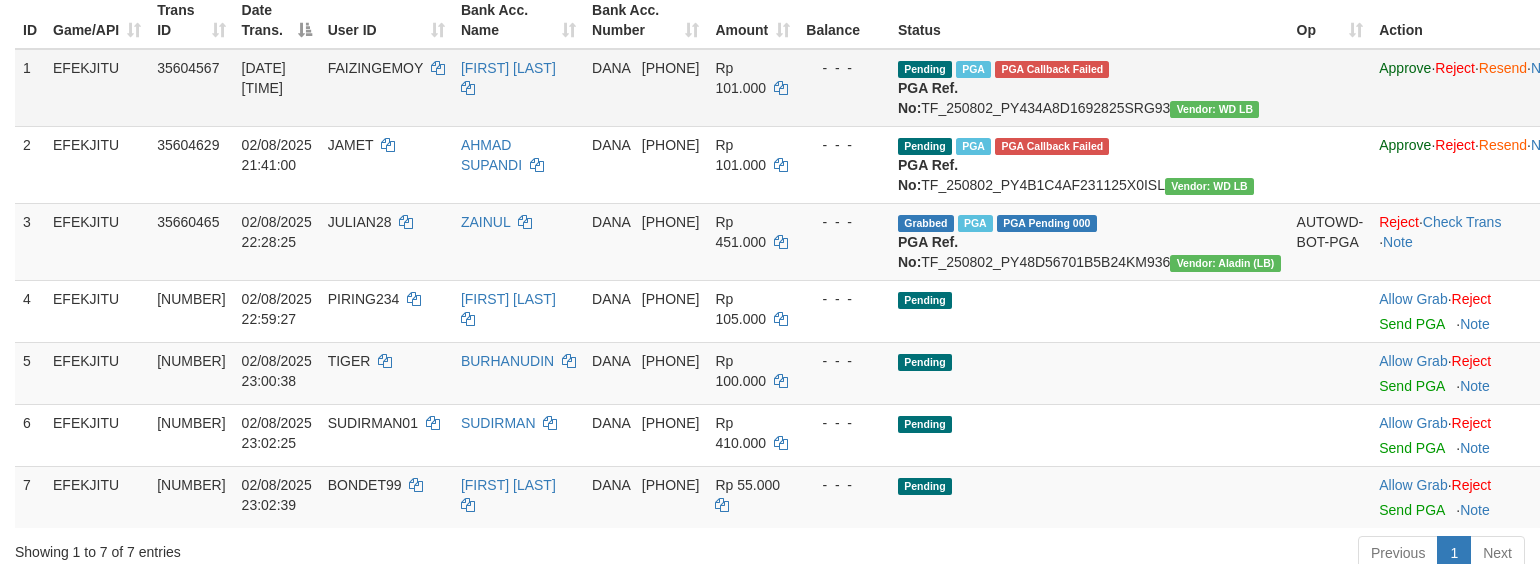 scroll, scrollTop: 321, scrollLeft: 0, axis: vertical 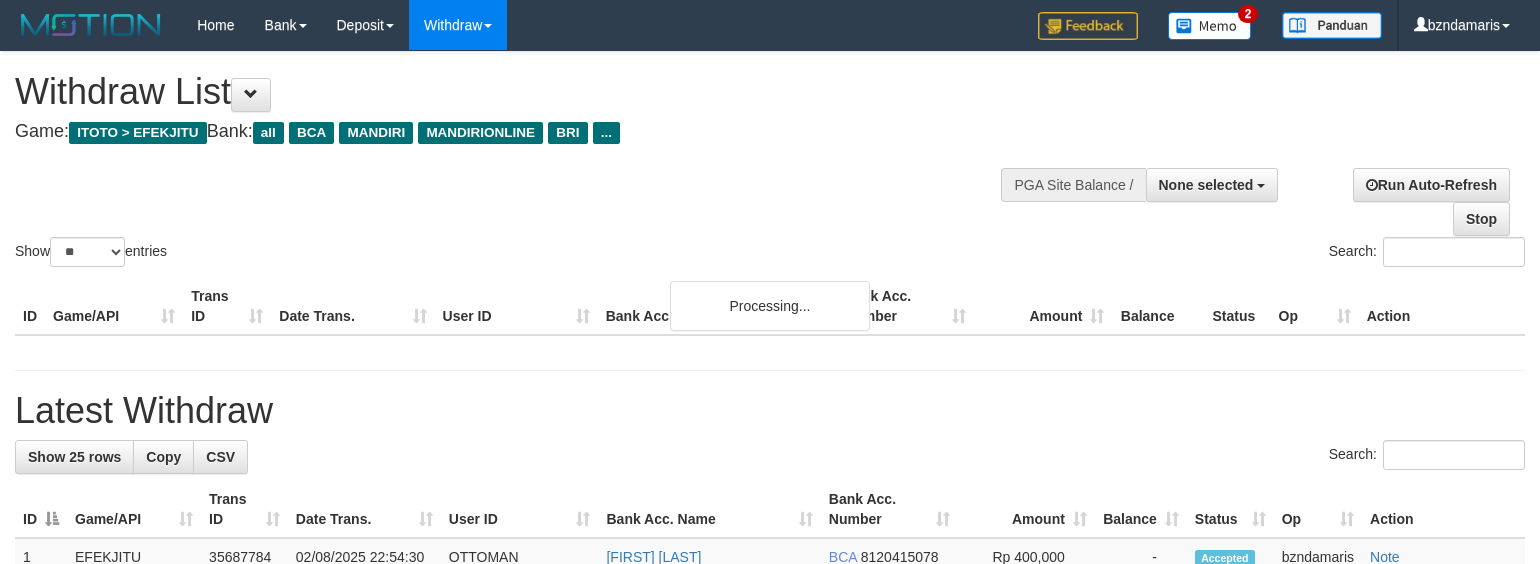 select 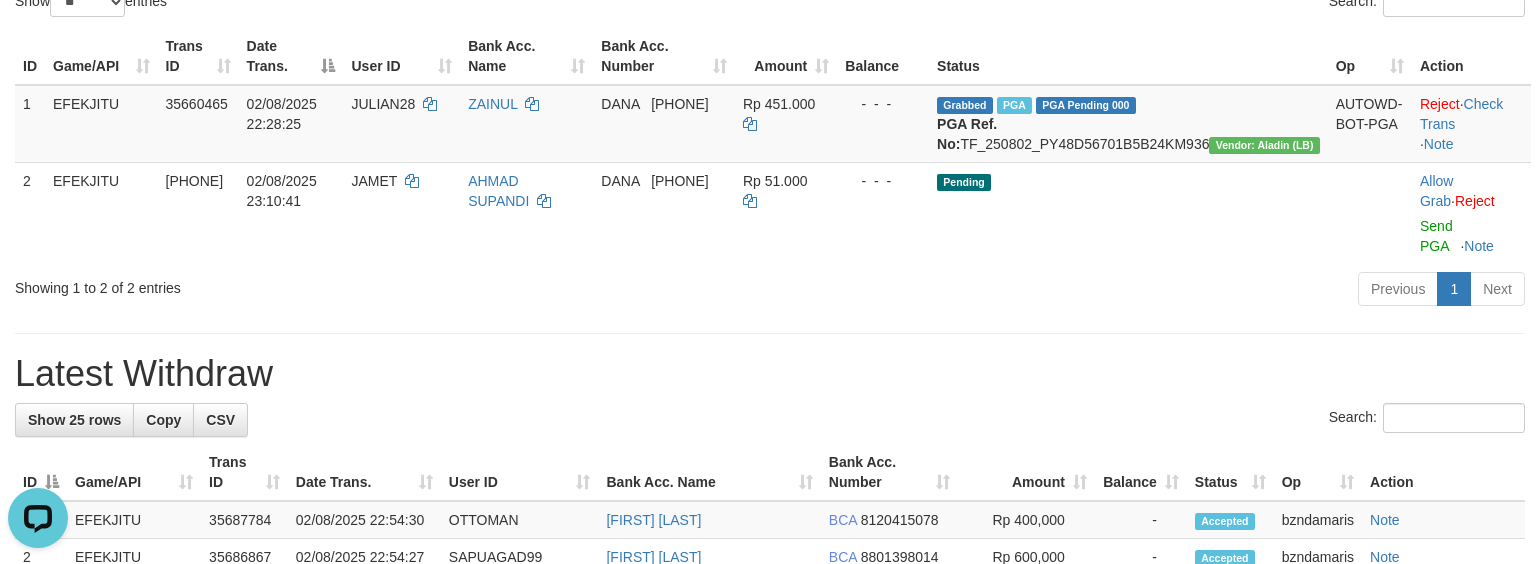 scroll, scrollTop: 0, scrollLeft: 0, axis: both 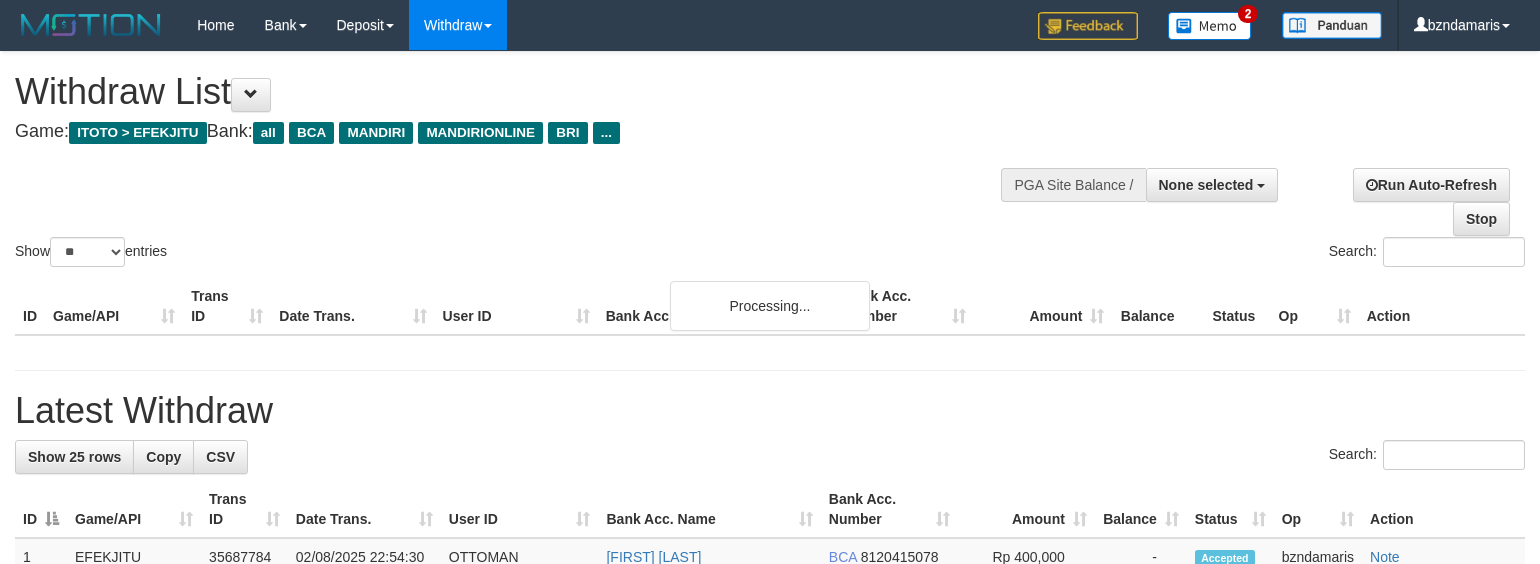 select 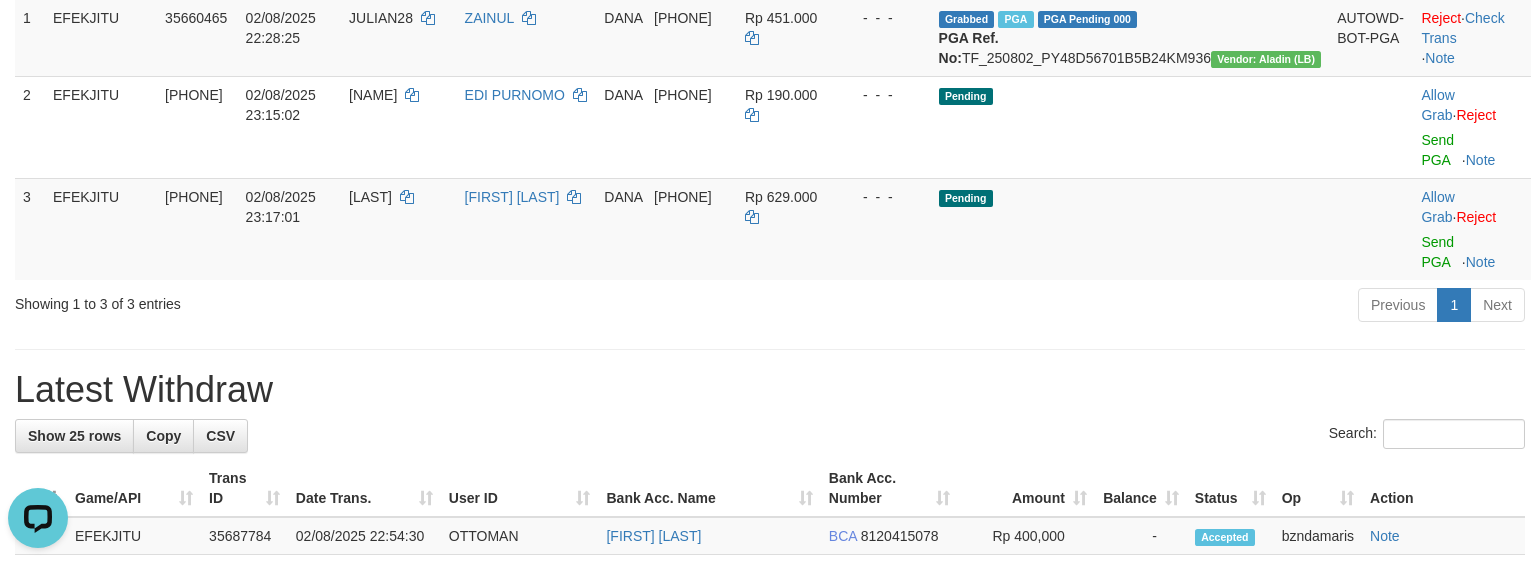 scroll, scrollTop: 0, scrollLeft: 0, axis: both 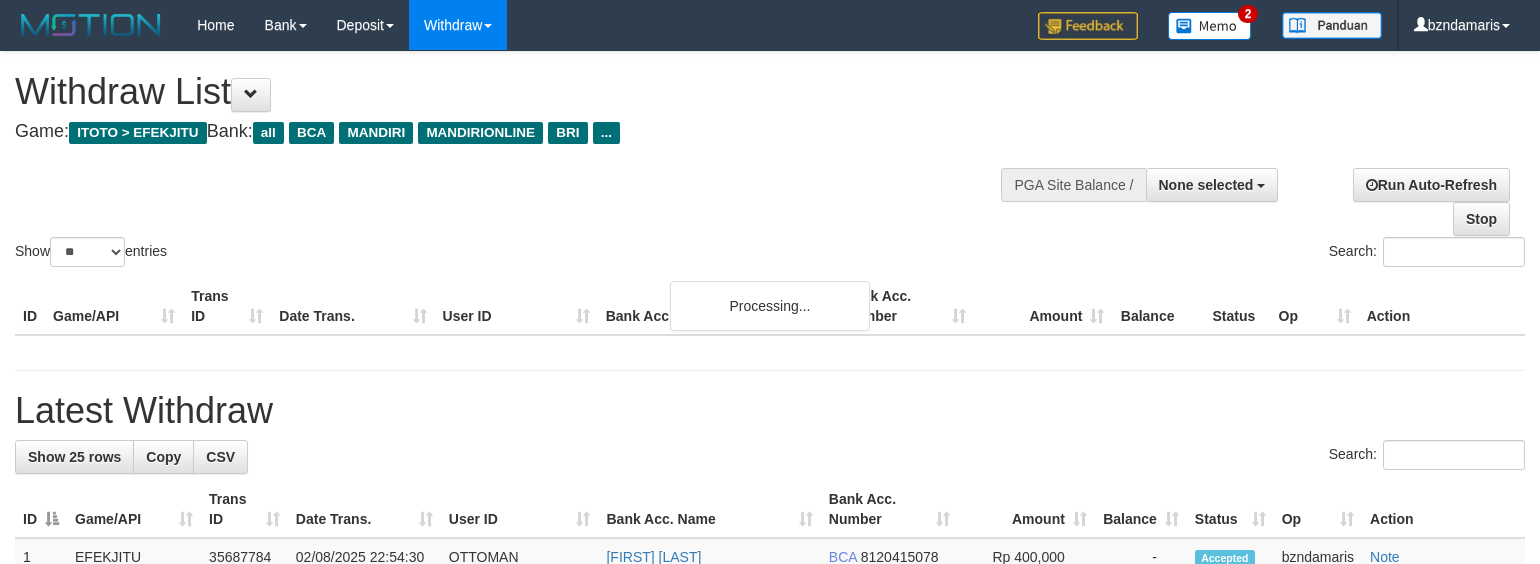 select 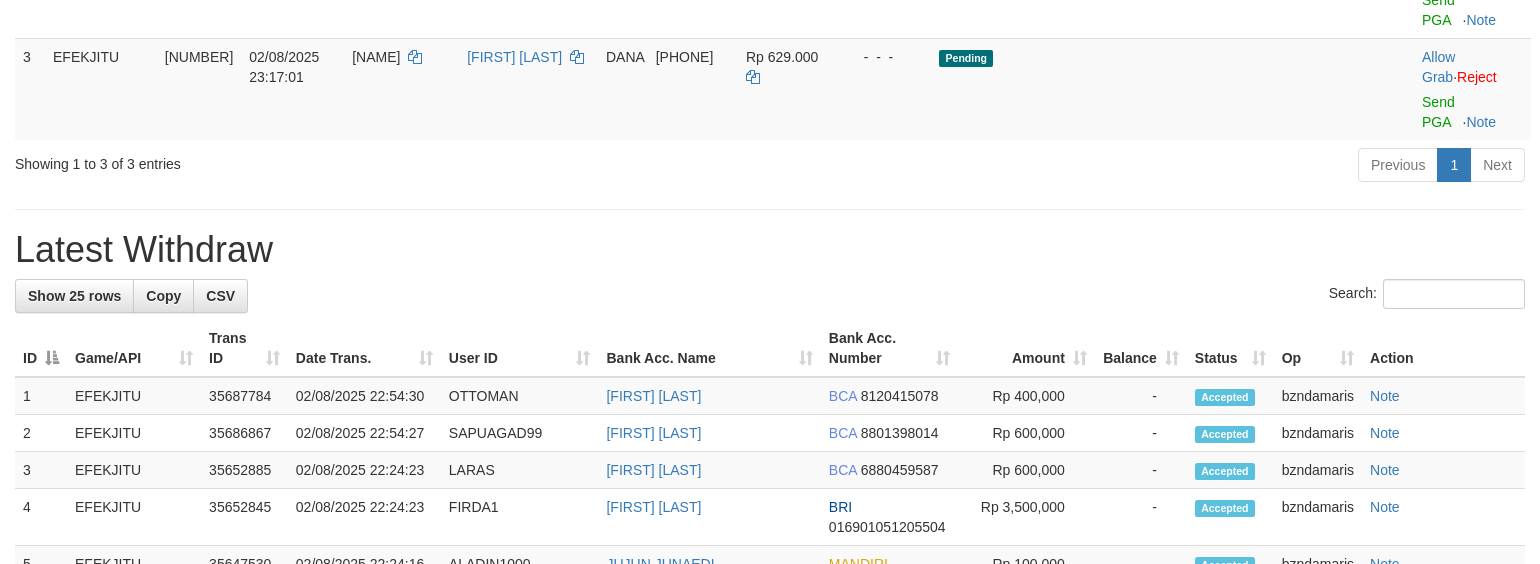 scroll, scrollTop: 336, scrollLeft: 0, axis: vertical 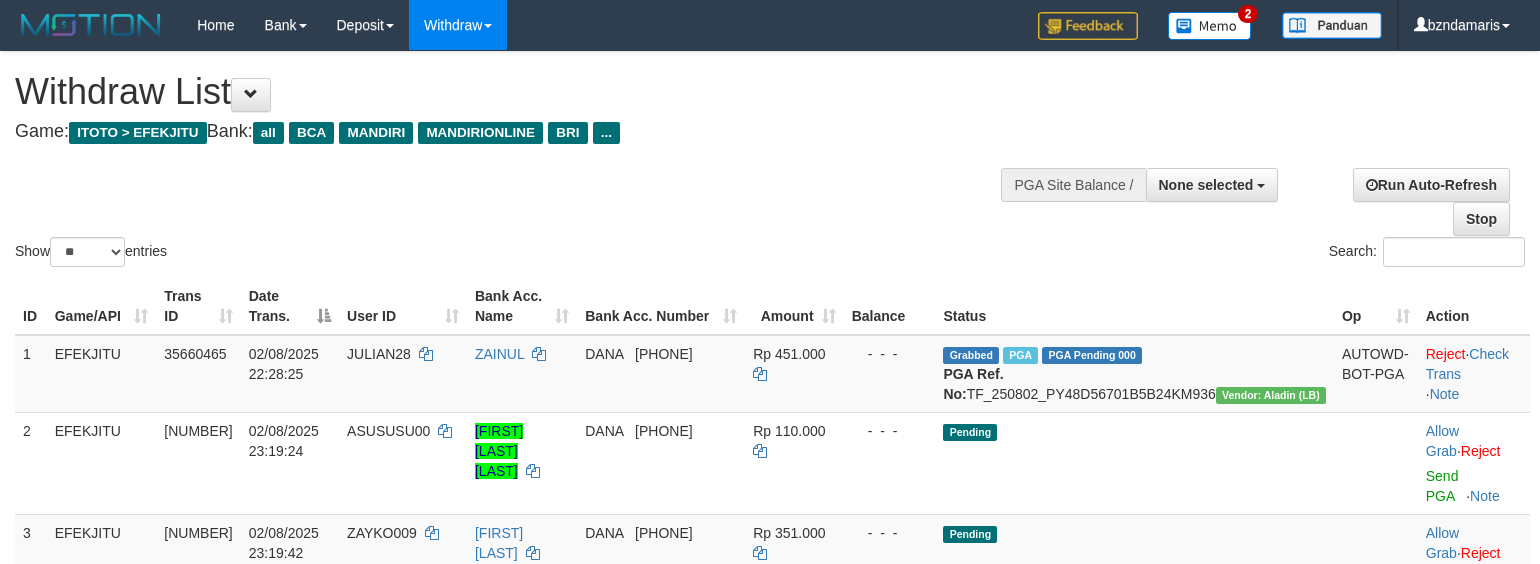 select 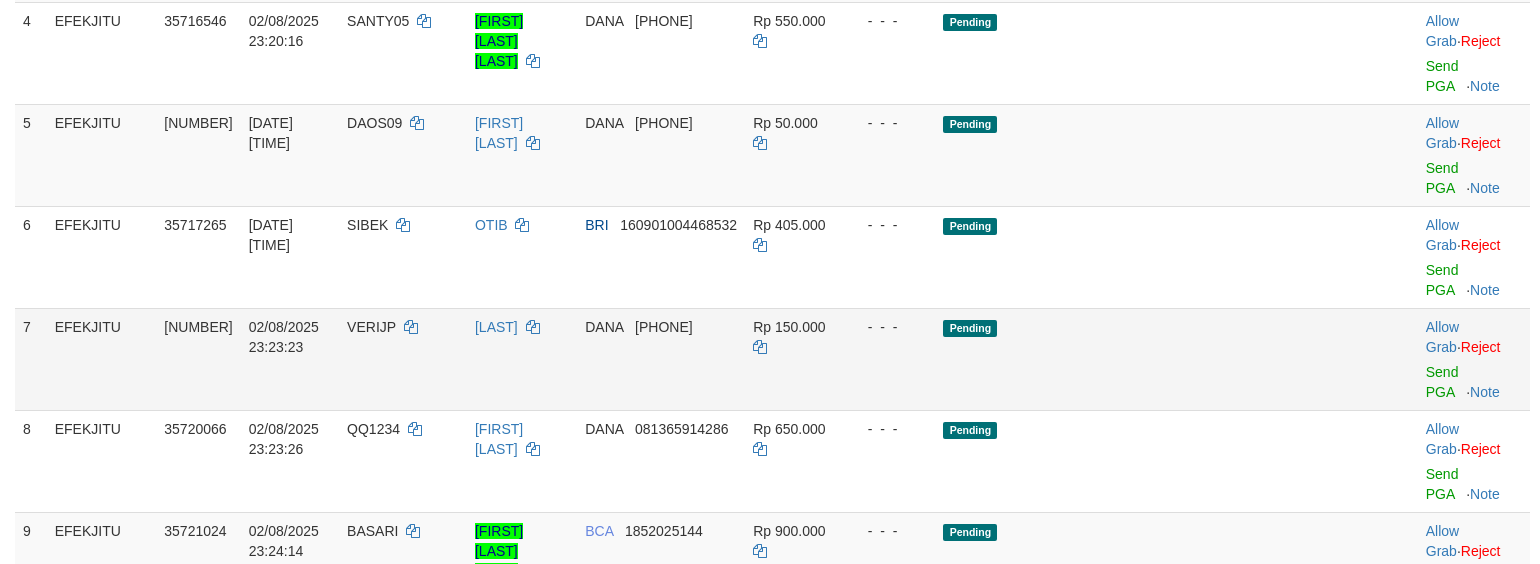 scroll, scrollTop: 694, scrollLeft: 0, axis: vertical 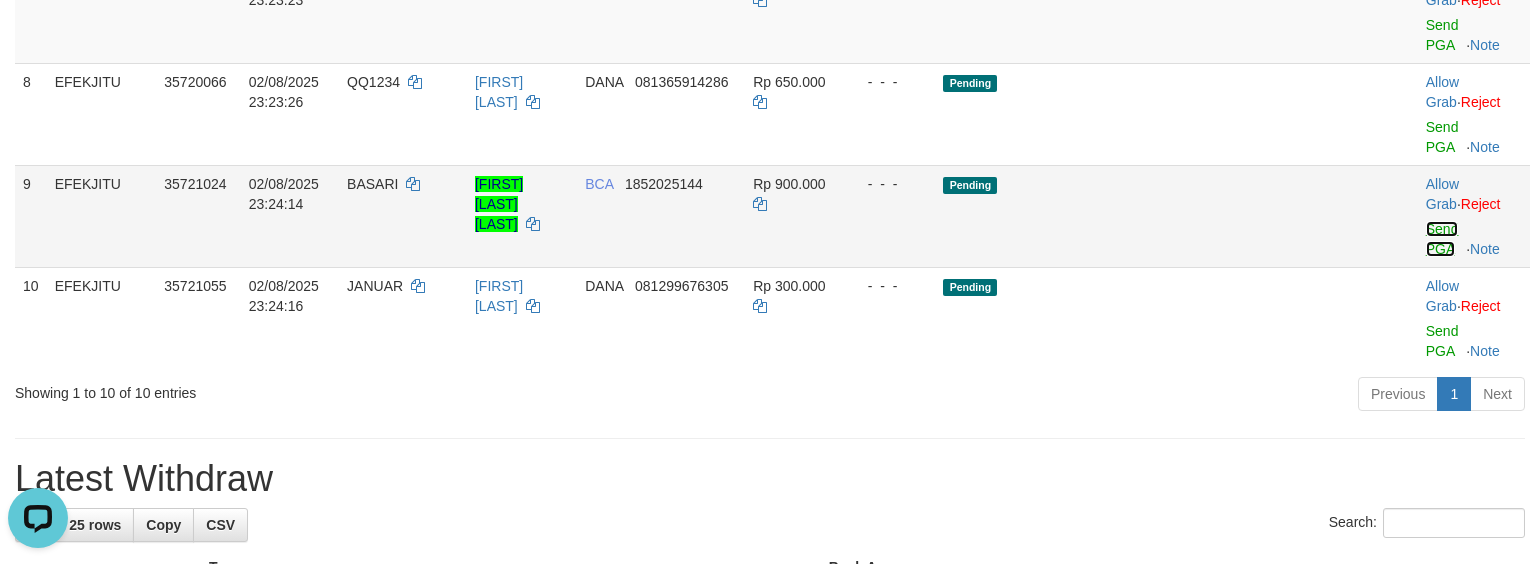 click on "Send PGA" at bounding box center [1442, 239] 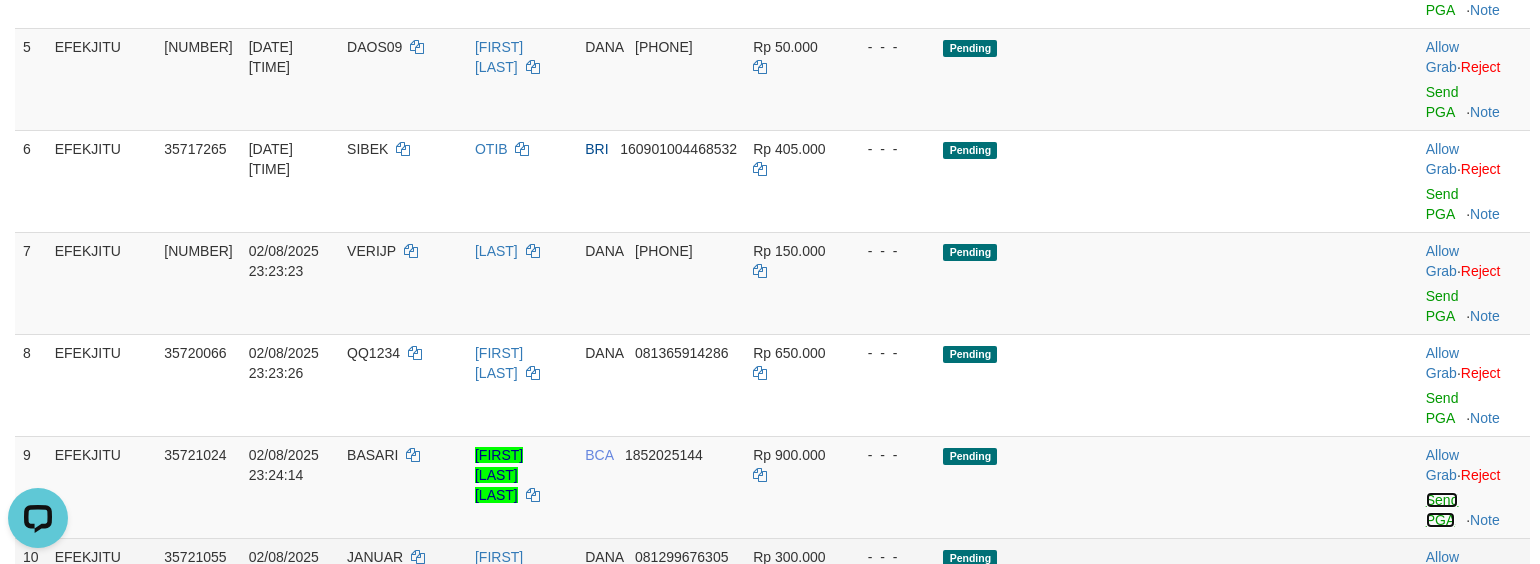 scroll, scrollTop: 561, scrollLeft: 0, axis: vertical 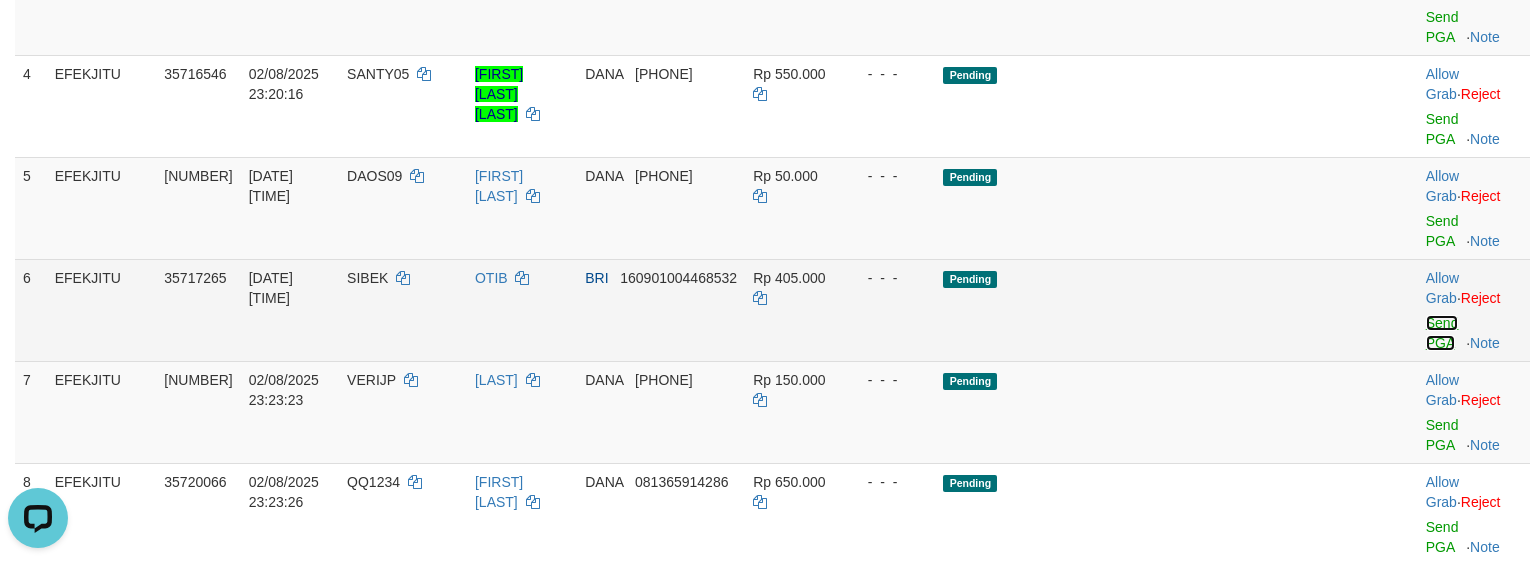 click on "Send PGA" at bounding box center (1442, 333) 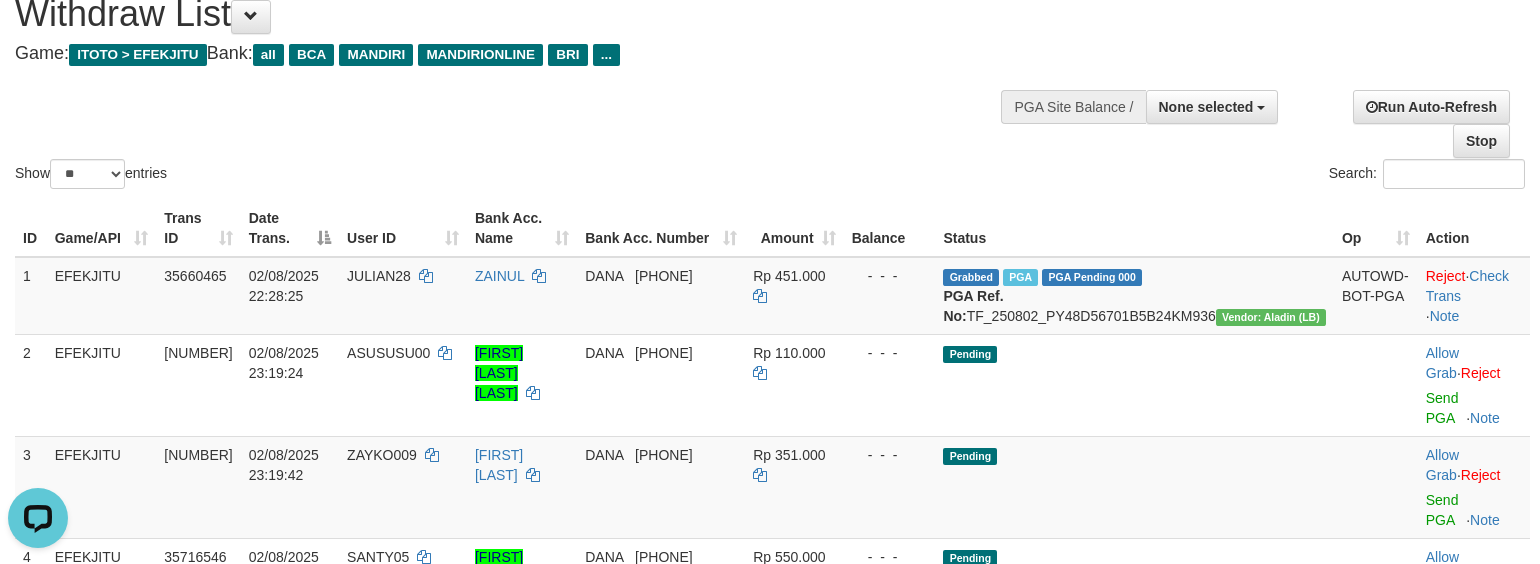 scroll, scrollTop: 0, scrollLeft: 0, axis: both 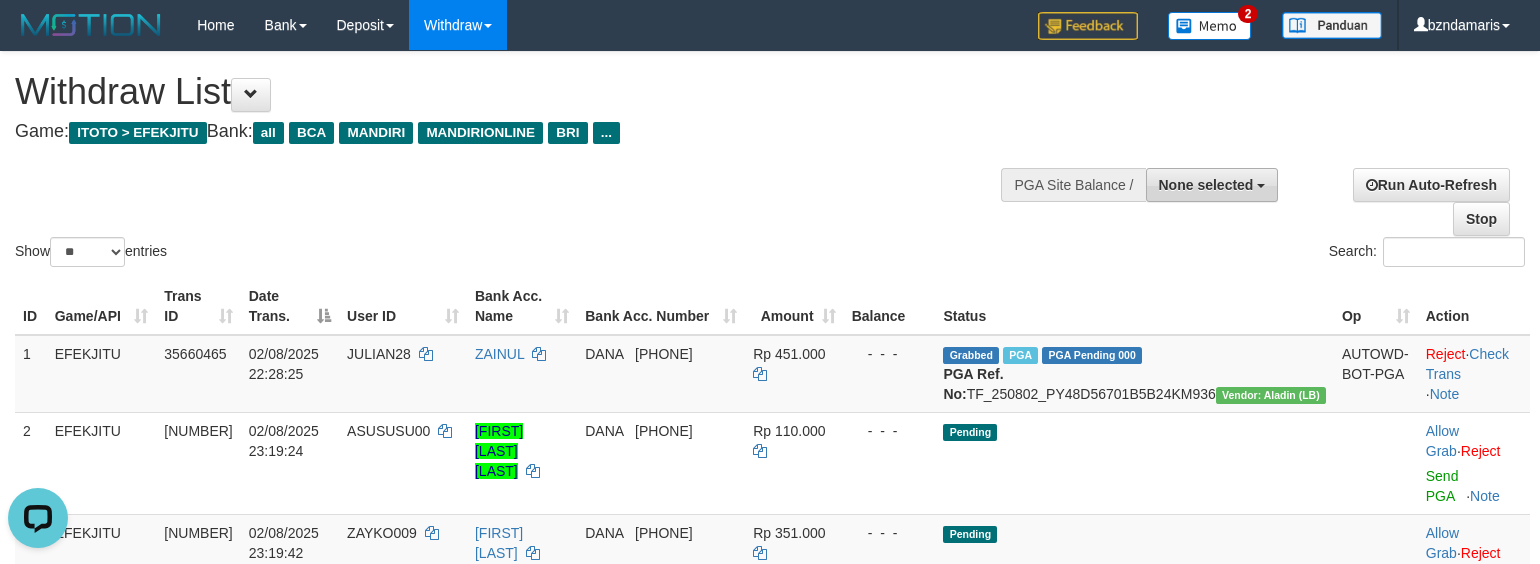 click on "None selected" at bounding box center [1212, 185] 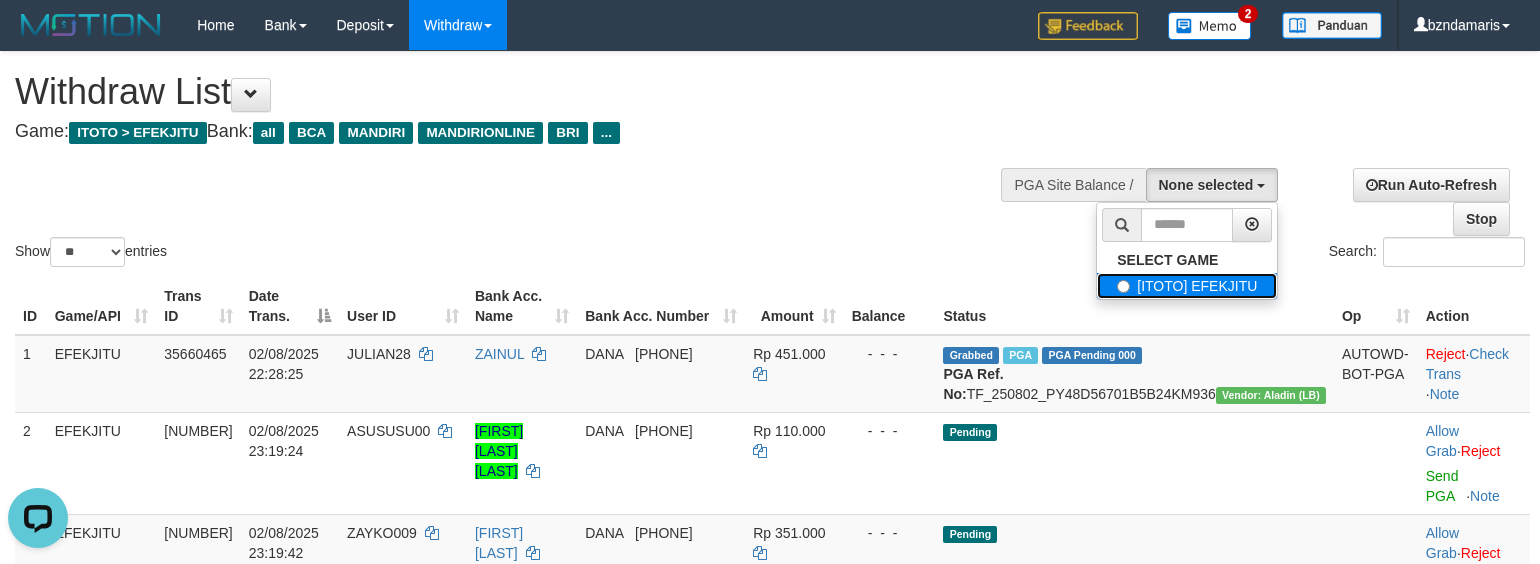 click on "[ITOTO] EFEKJITU" at bounding box center (1187, 286) 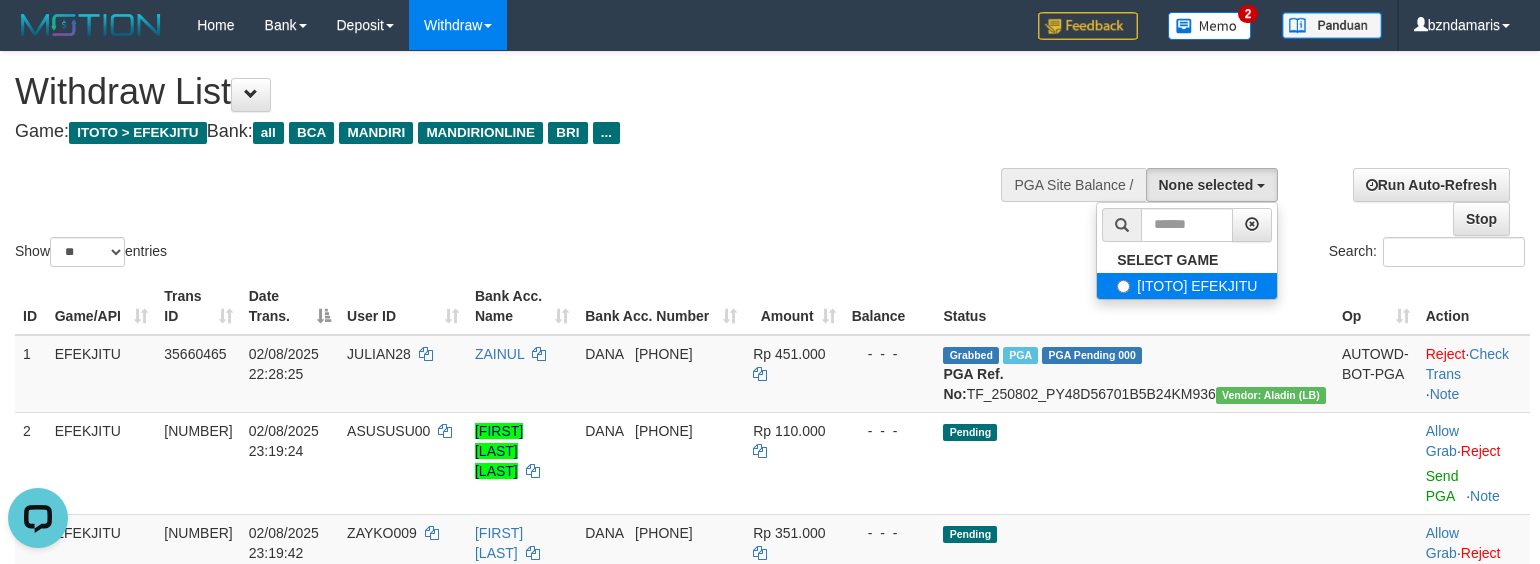 select on "****" 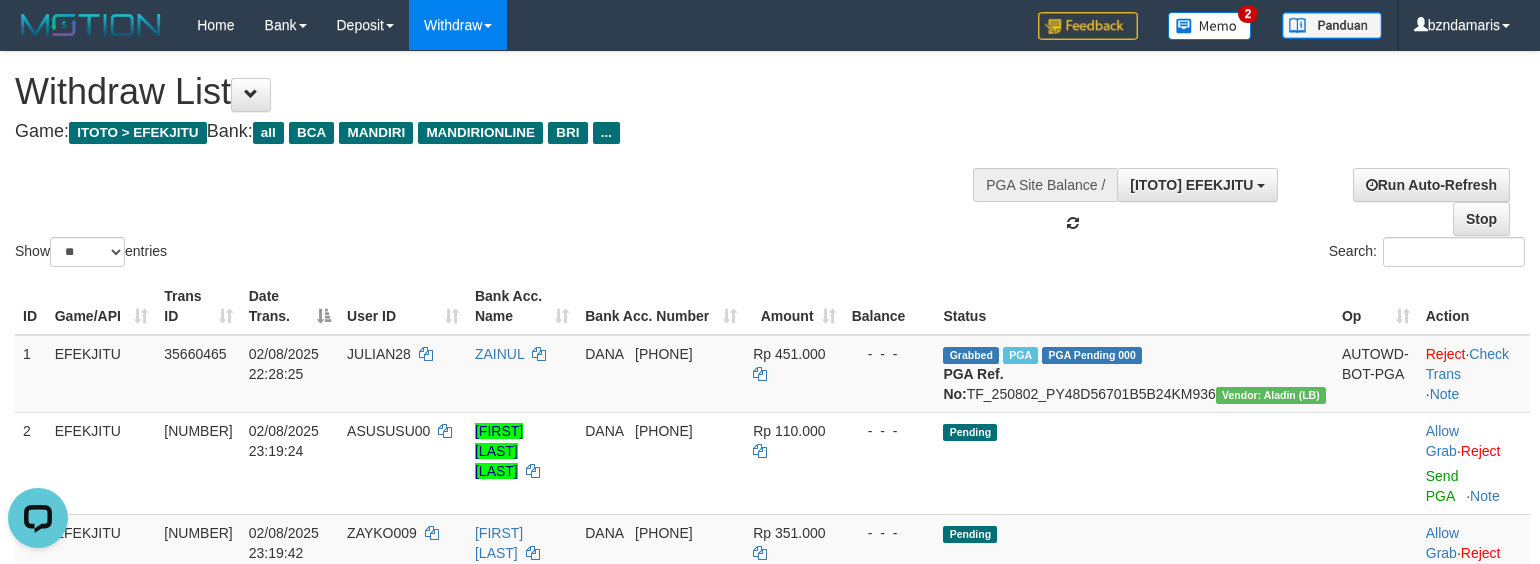 scroll, scrollTop: 17, scrollLeft: 0, axis: vertical 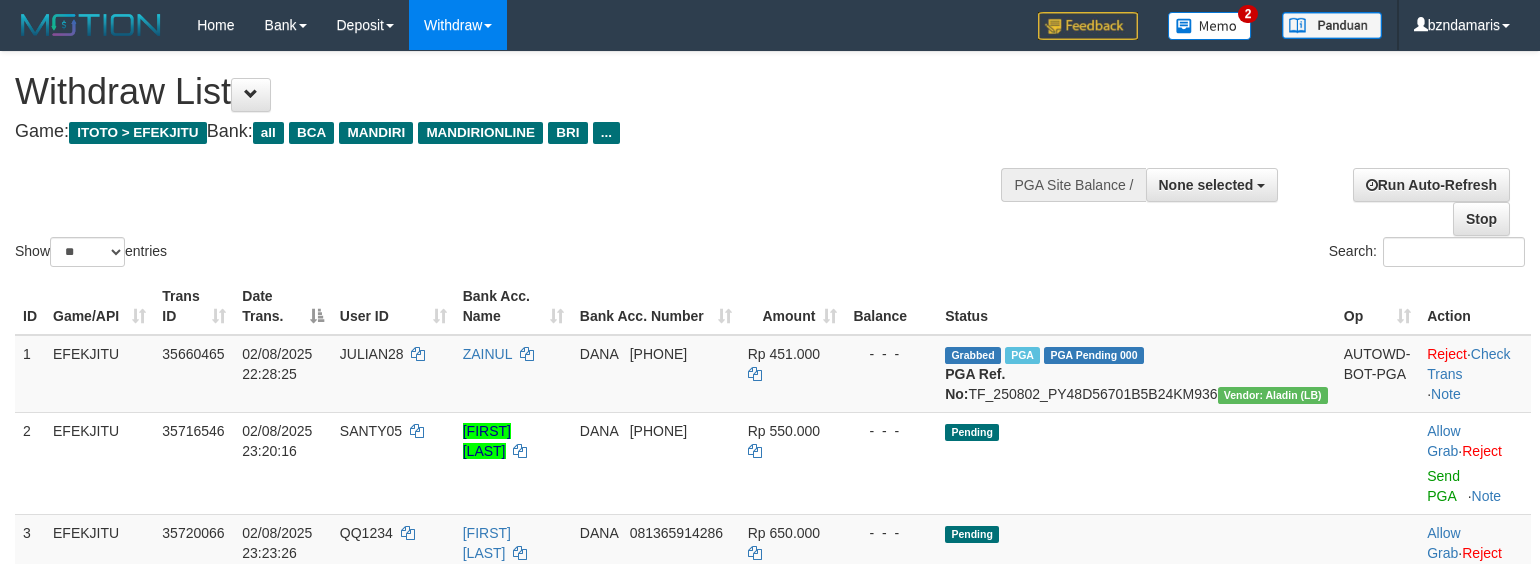 select 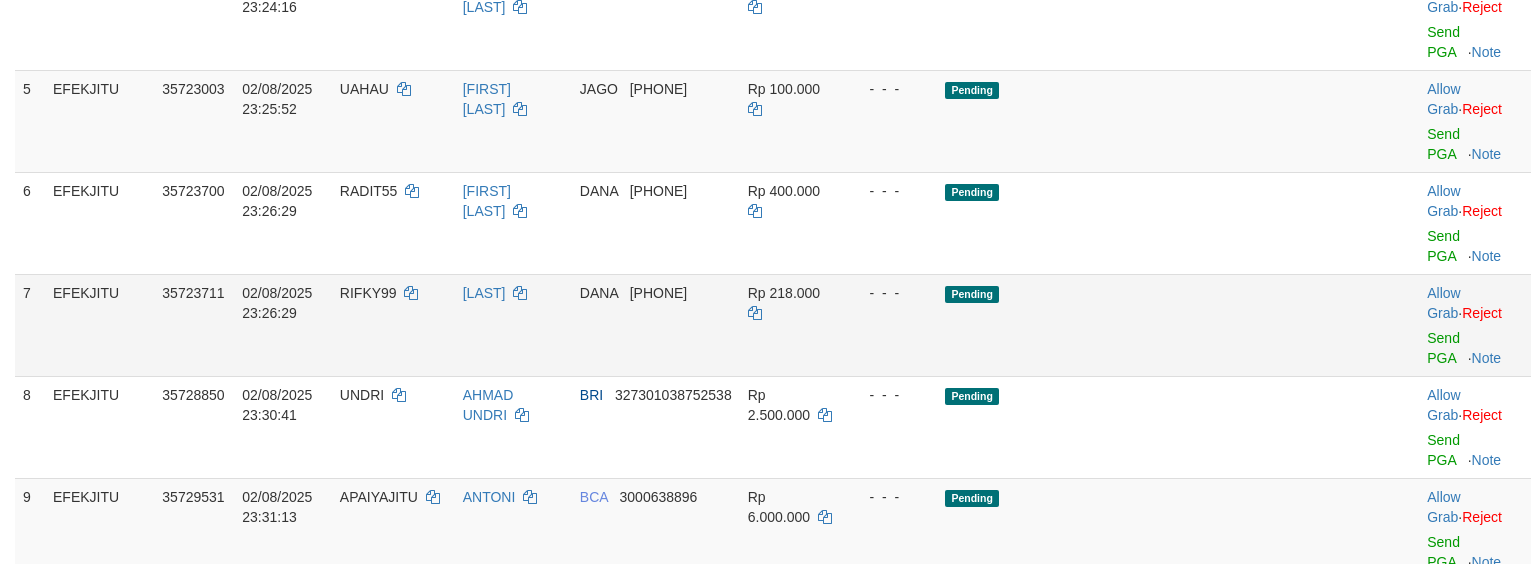 scroll, scrollTop: 617, scrollLeft: 0, axis: vertical 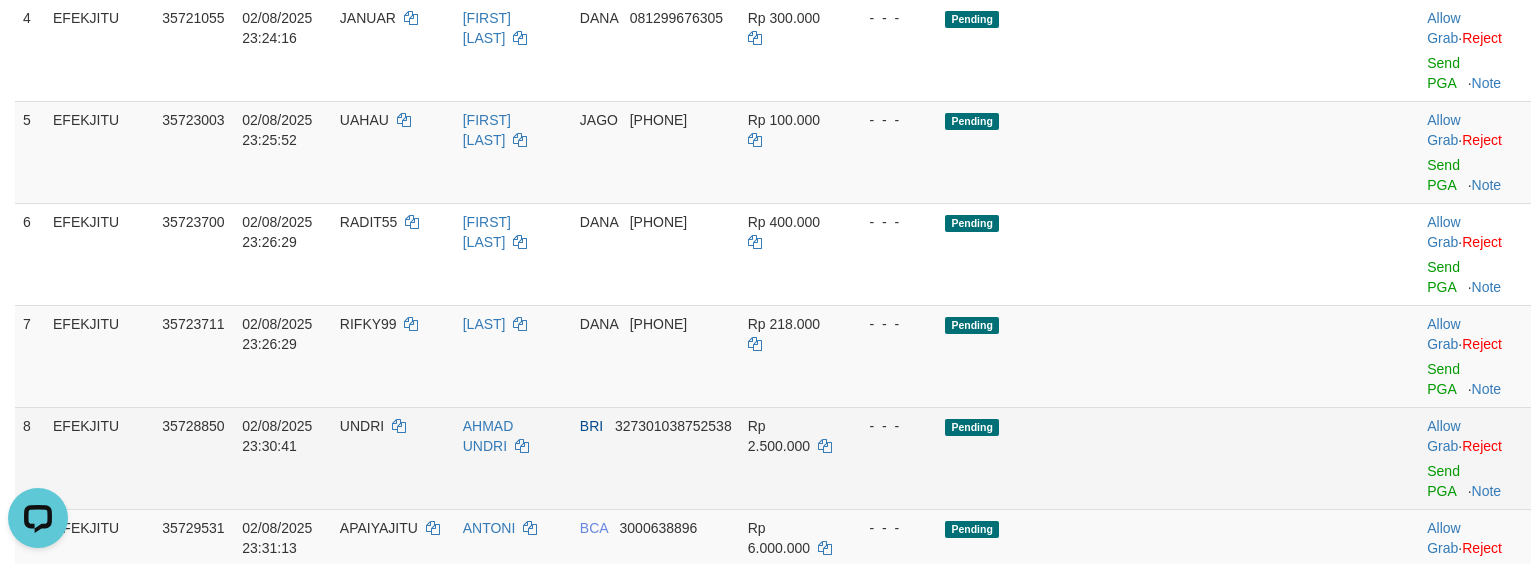 click on "Allow Grab   ·    Reject Send PGA     ·    Note" at bounding box center [1475, 458] 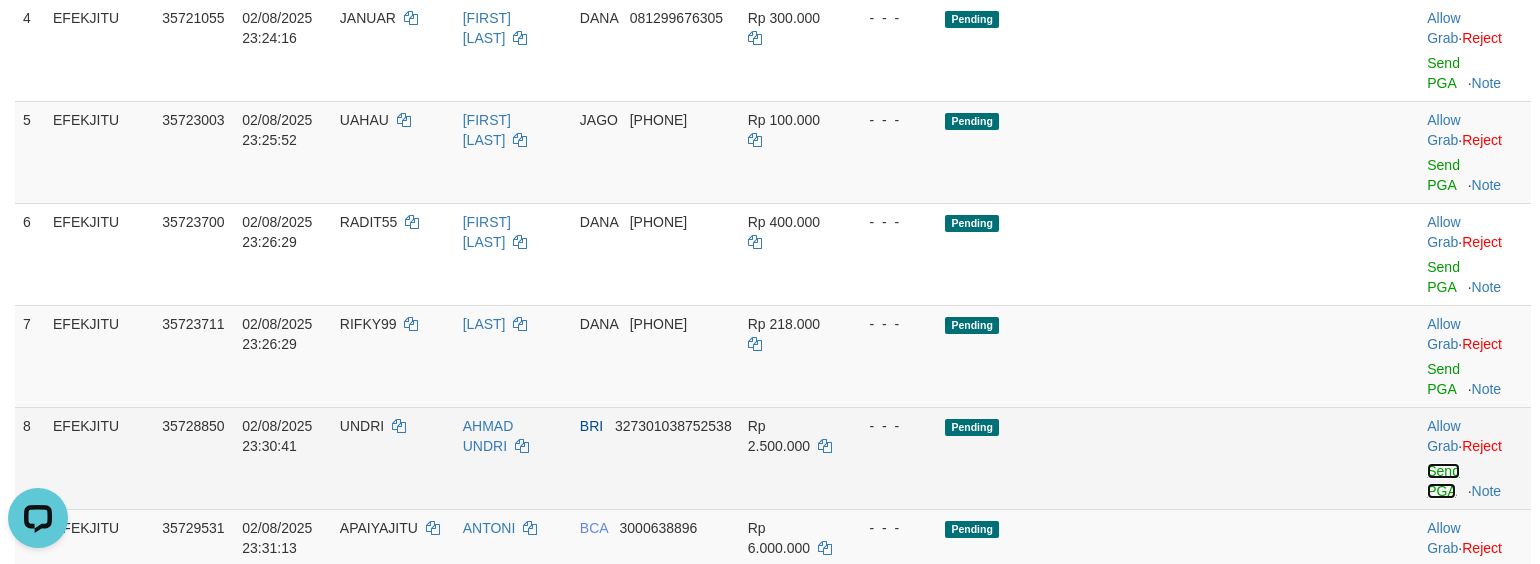 click on "Send PGA" at bounding box center [1443, 481] 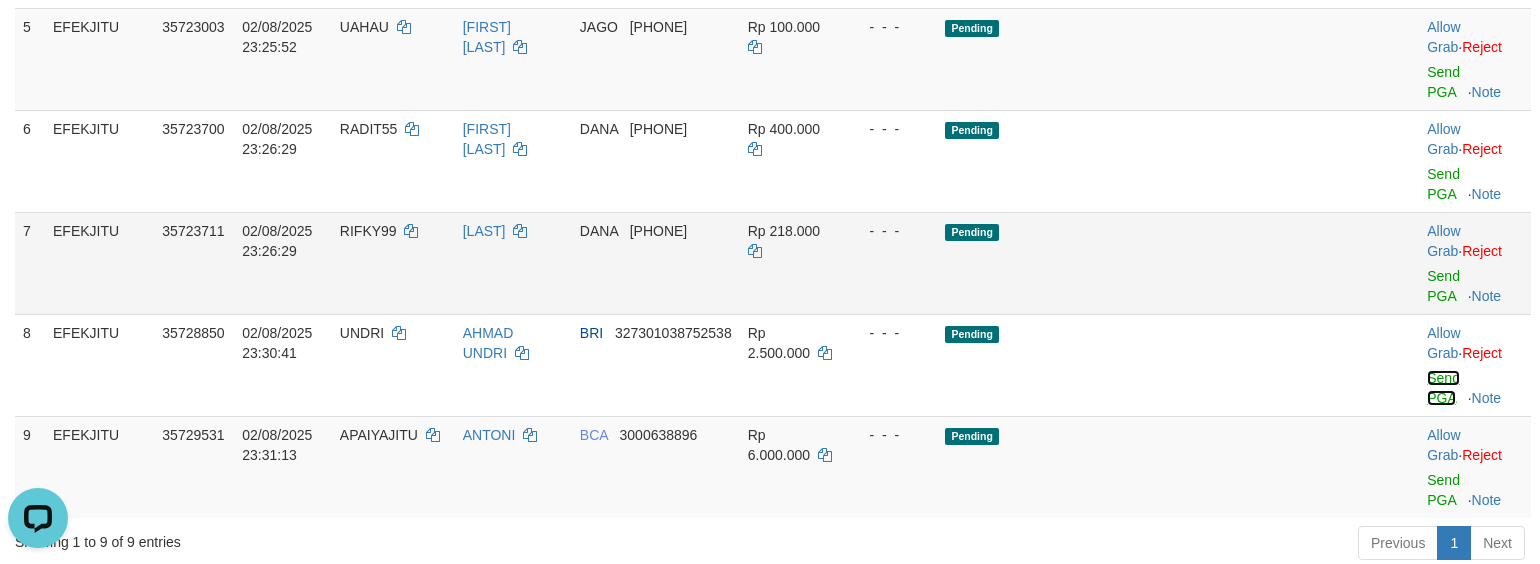 scroll, scrollTop: 750, scrollLeft: 0, axis: vertical 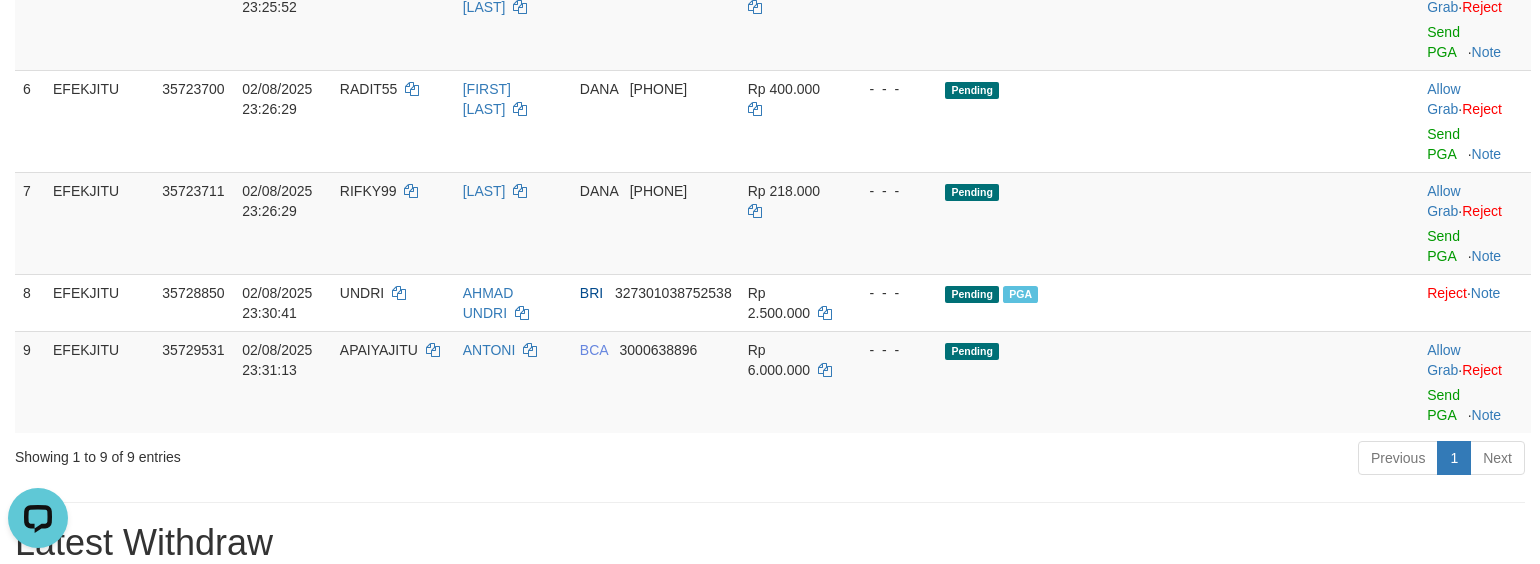 click on "ID Game/API Trans ID Date Trans. User ID Bank Acc. Name Bank Acc. Number Amount Balance Status Op Action
1 EFEKJITU 35660465 02/08/2025 22:28:25 JULIAN28    ZAINUL    DANA     087825307965 Rp 451.000    -  -  - Grabbed   PGA   PGA Pending 000 PGA Ref. No:  TF_250802_PY48D56701B5B24KM936  Vendor: Aladin (LB) AUTOWD-BOT-PGA Reject ·    Check Trans    ·    Note 2 EFEKJITU 35716546 02/08/2025 23:20:16 SANTY05    AMMAD DIAS ERLANGGA    DANA     081997995735 Rp 550.000    -  -  - Pending Allow Grab   ·    Reject Send PGA     ·    Note 3 EFEKJITU 35720066 02/08/2025 23:23:26 QQ1234    UMMI SALAMAH    DANA     081365914286 Rp 650.000    -  -  - Pending Allow Grab   ·    Reject Send PGA     ·    Note 4 EFEKJITU 35721055 02/08/2025 23:24:16 JANUAR    JANWAR KURNIAWAN    DANA     081299676305 Rp 300.000    -  -  - Pending Allow Grab   ·    Reject Send PGA     ·    Note 5 EFEKJITU 35723003 02/08/2025 23:25:52" at bounding box center (770, -20) 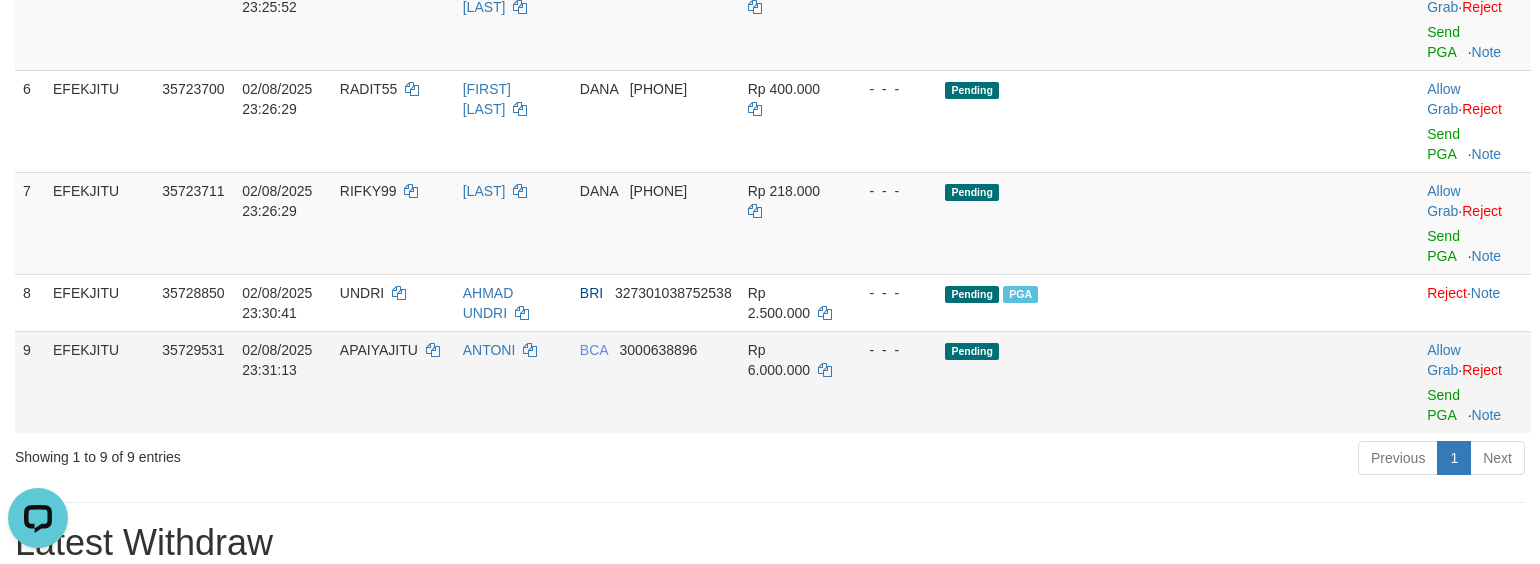 drag, startPoint x: 322, startPoint y: 434, endPoint x: 510, endPoint y: 394, distance: 192.20822 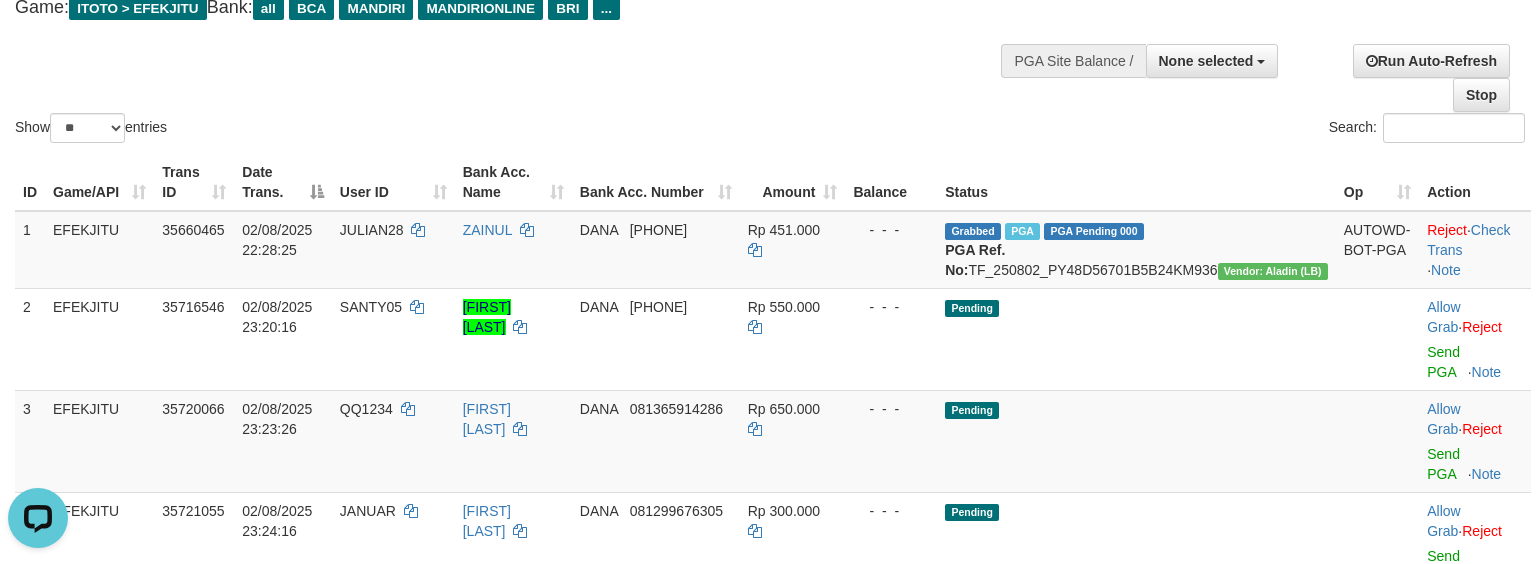 scroll, scrollTop: 0, scrollLeft: 0, axis: both 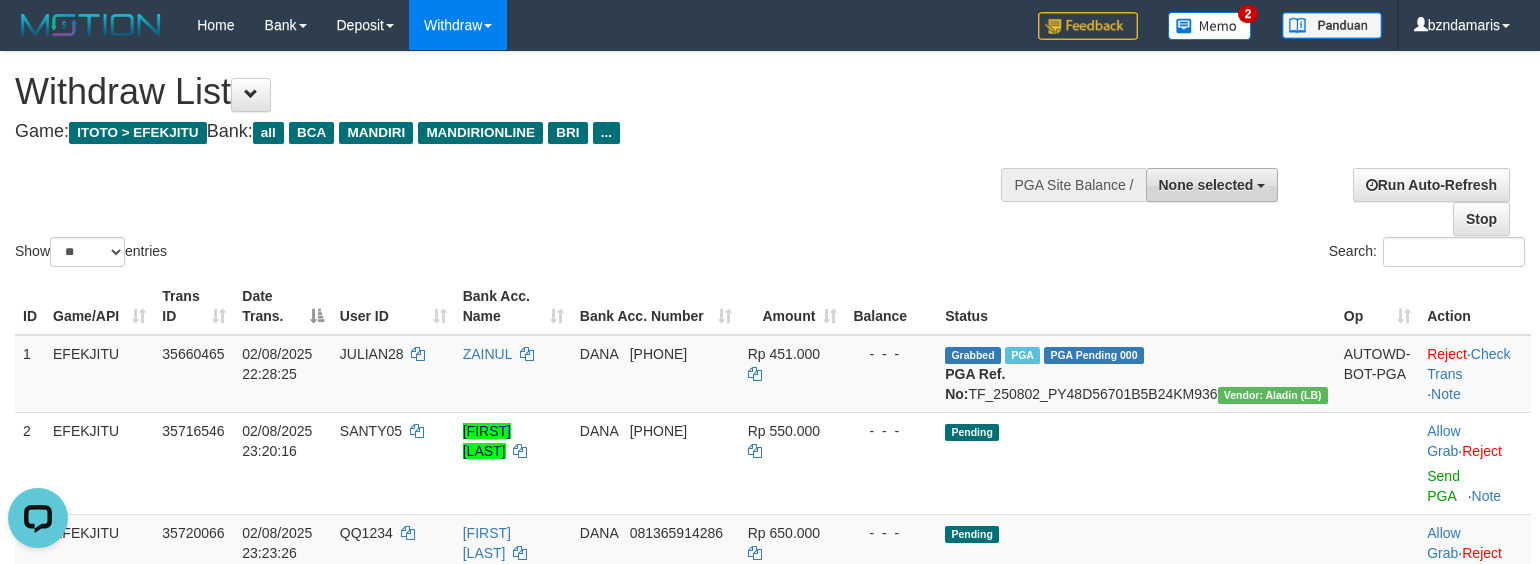 click on "None selected" at bounding box center [1206, 185] 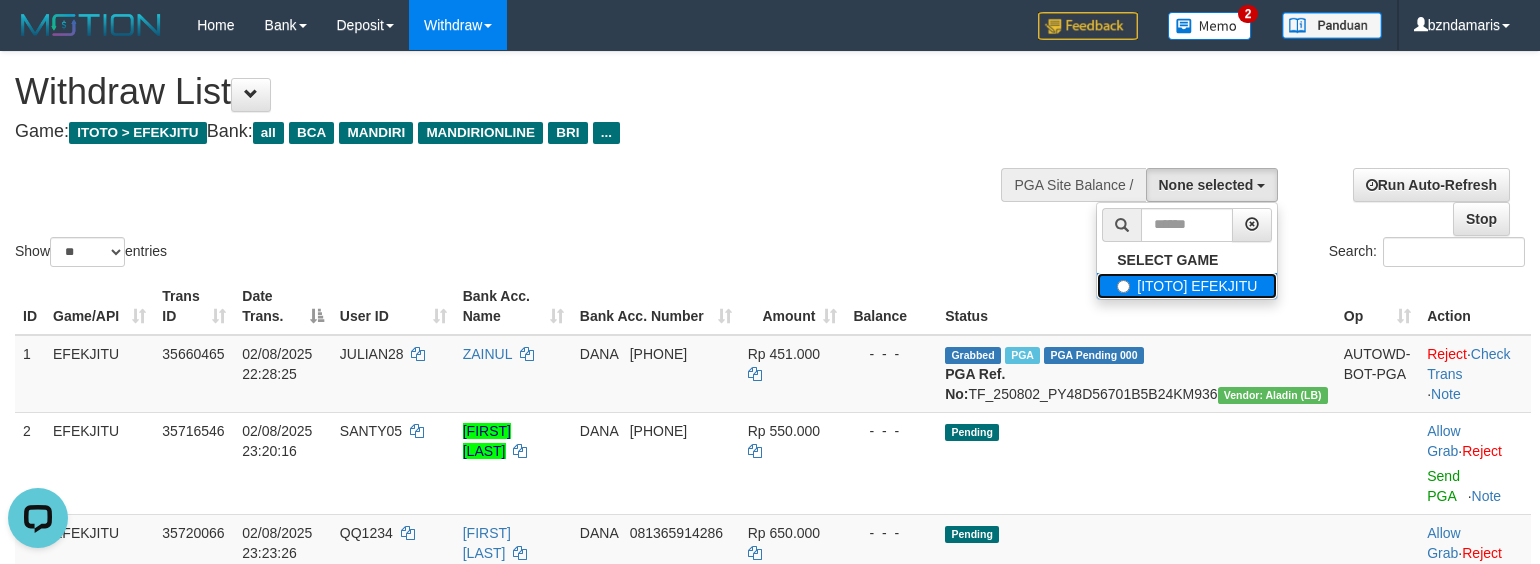 click on "[ITOTO] EFEKJITU" at bounding box center (1187, 286) 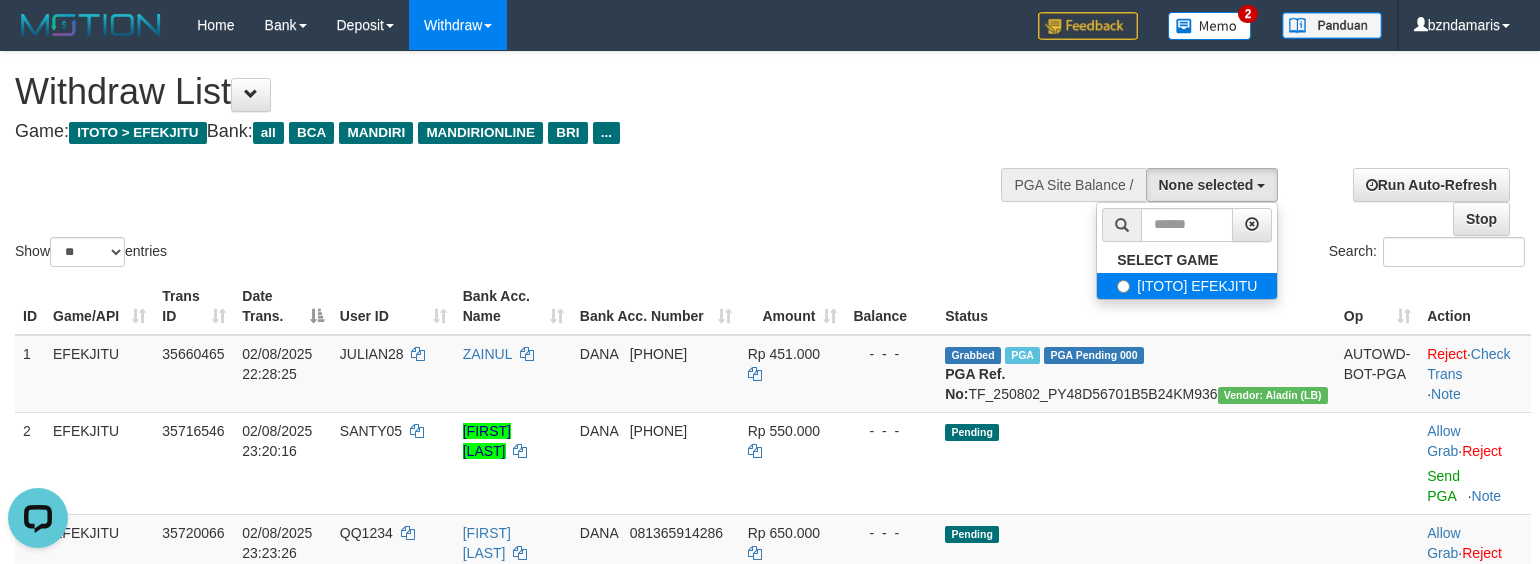 select on "****" 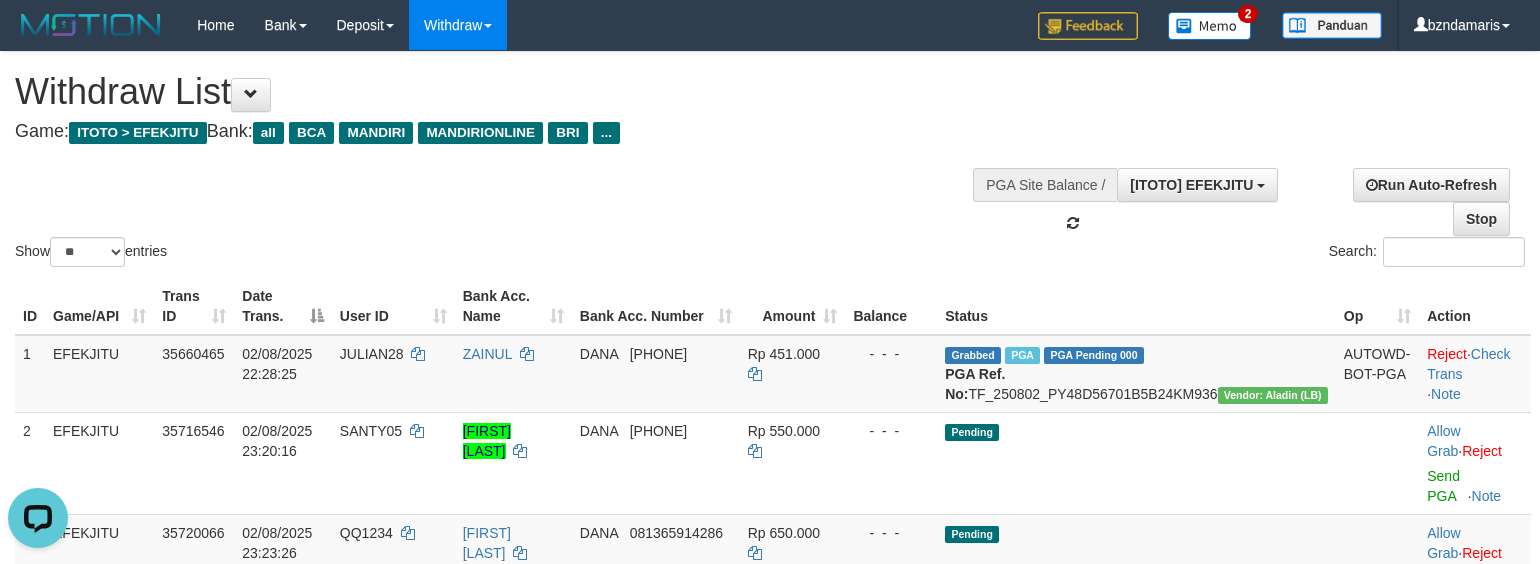 scroll, scrollTop: 17, scrollLeft: 0, axis: vertical 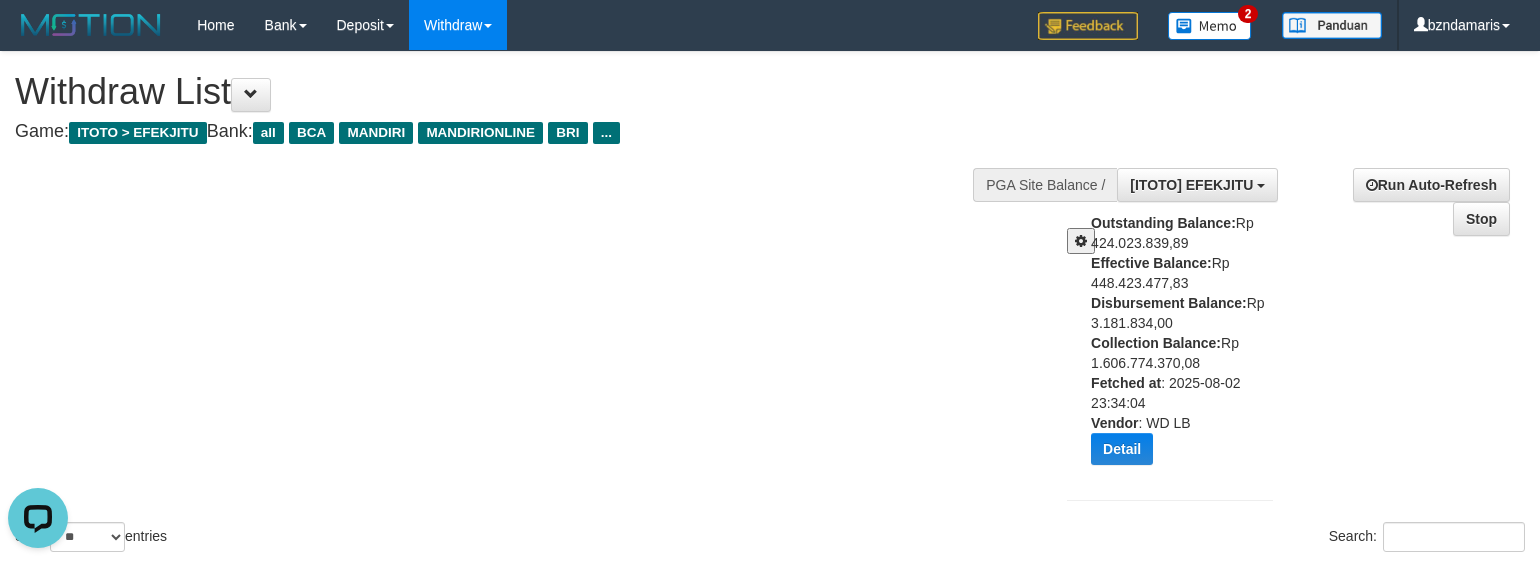 click at bounding box center [1081, 241] 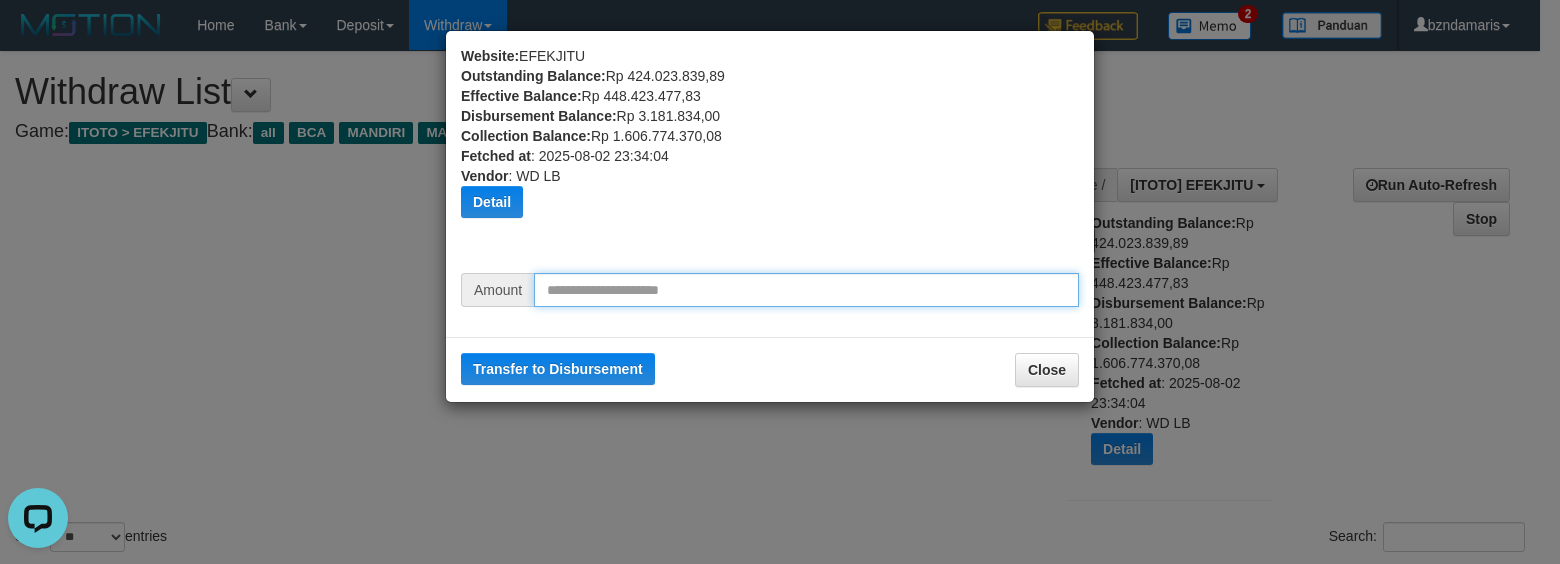 click at bounding box center (806, 290) 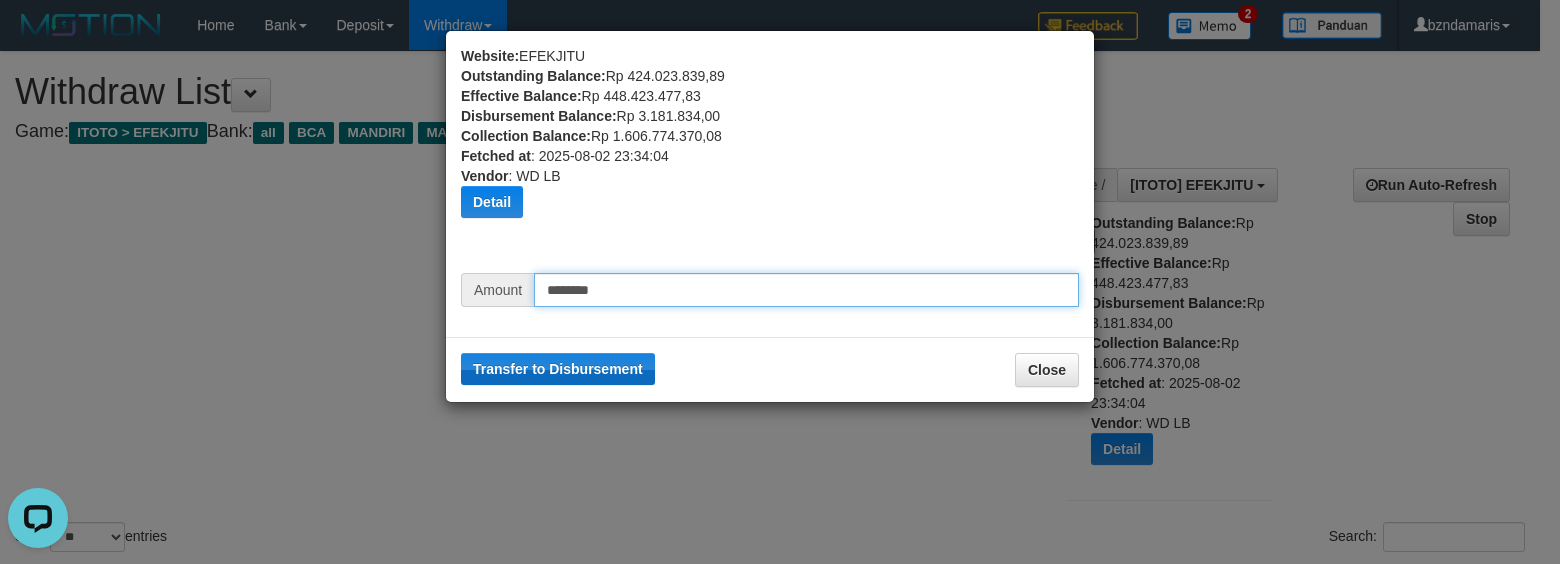 type on "********" 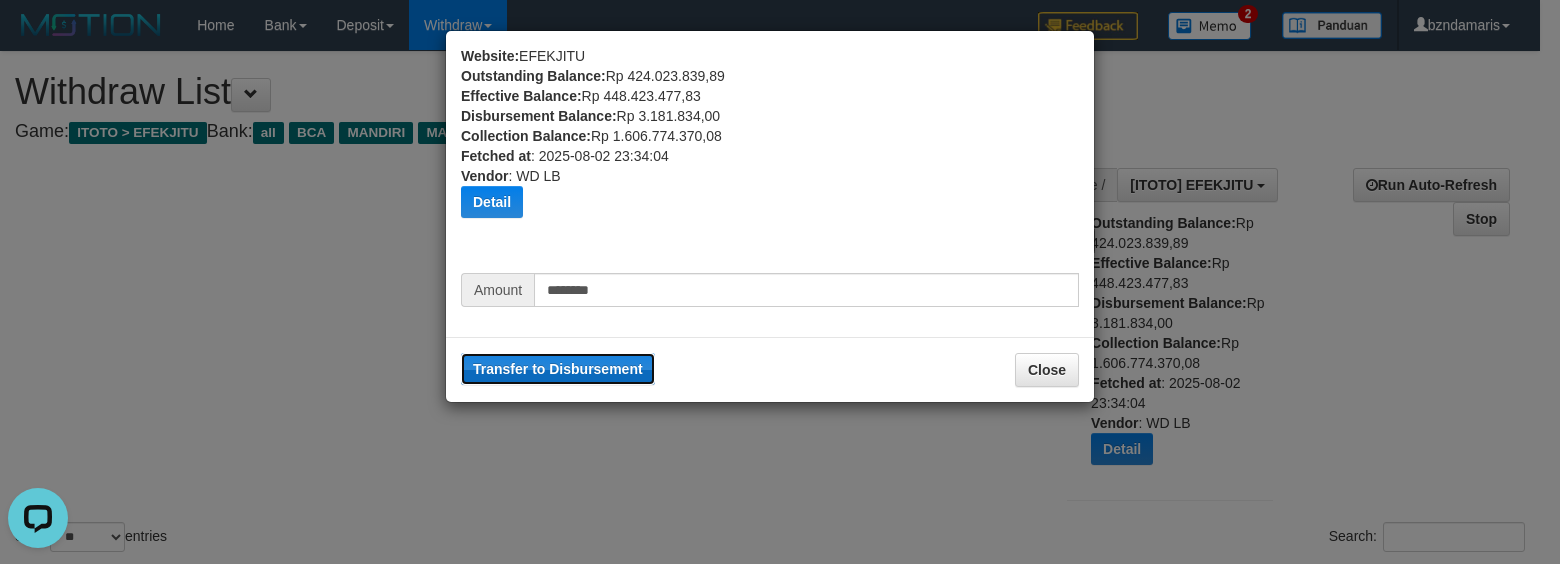 click on "Transfer to Disbursement" at bounding box center [558, 369] 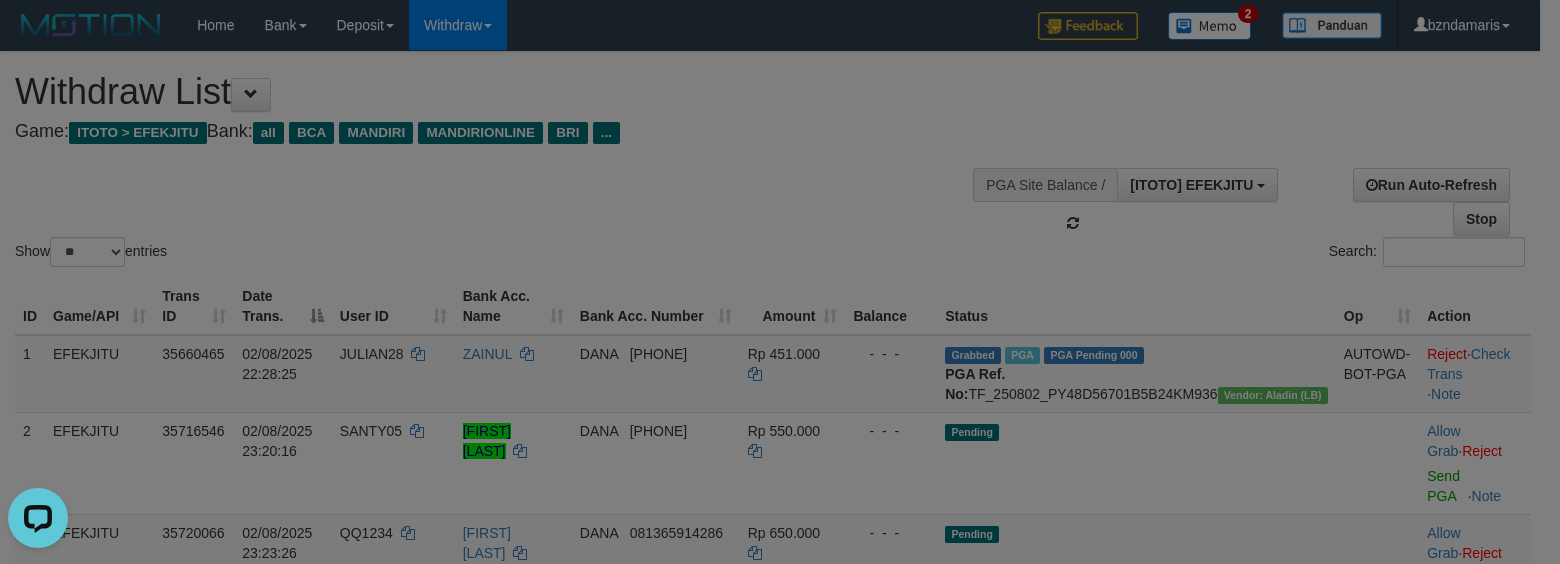 type 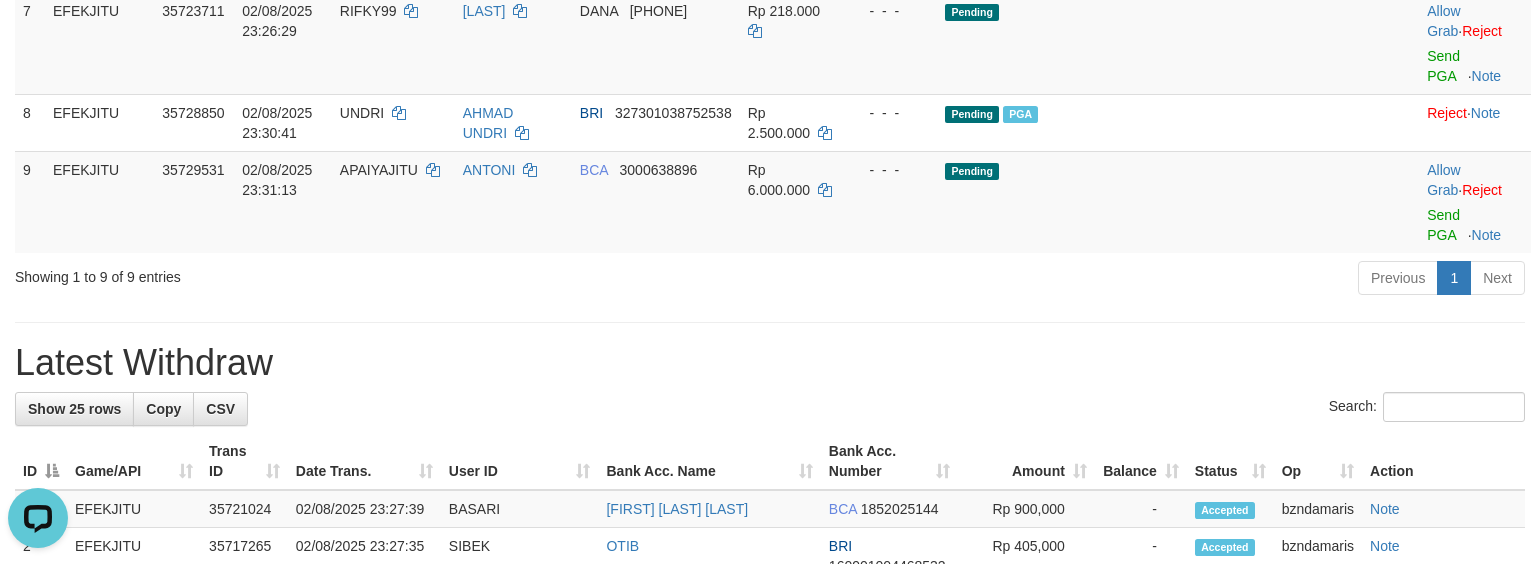 scroll, scrollTop: 933, scrollLeft: 0, axis: vertical 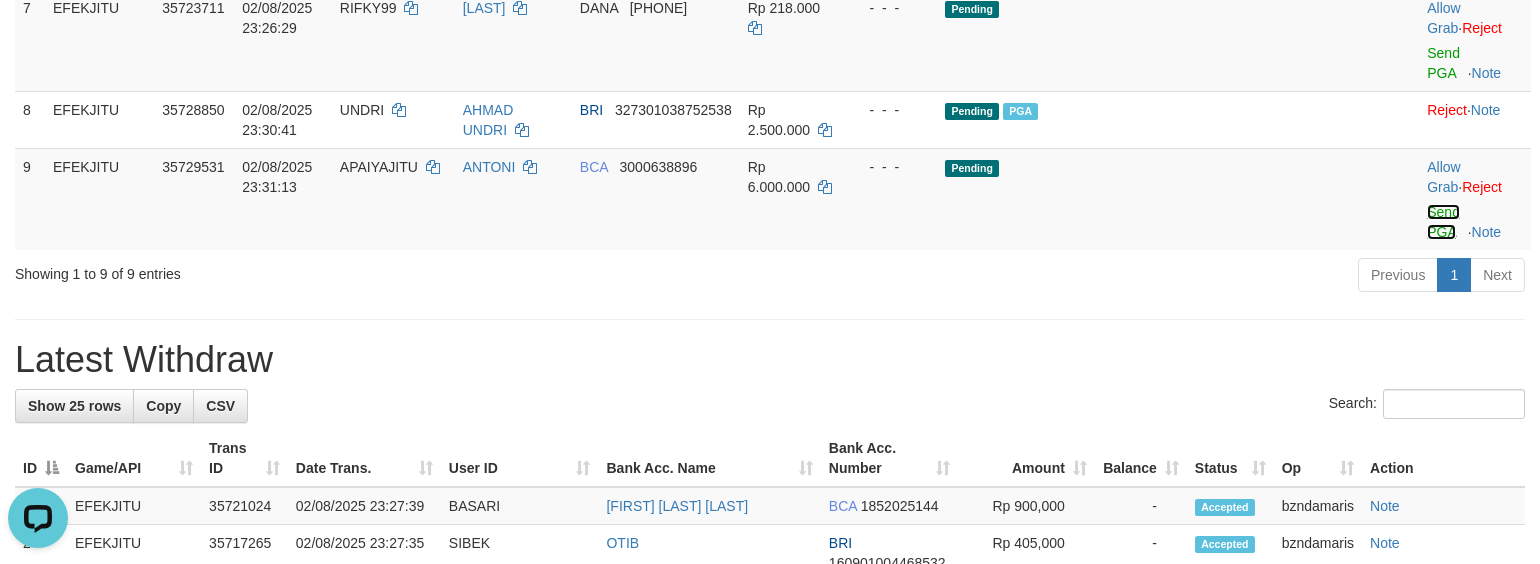 click on "Send PGA" at bounding box center (1443, 222) 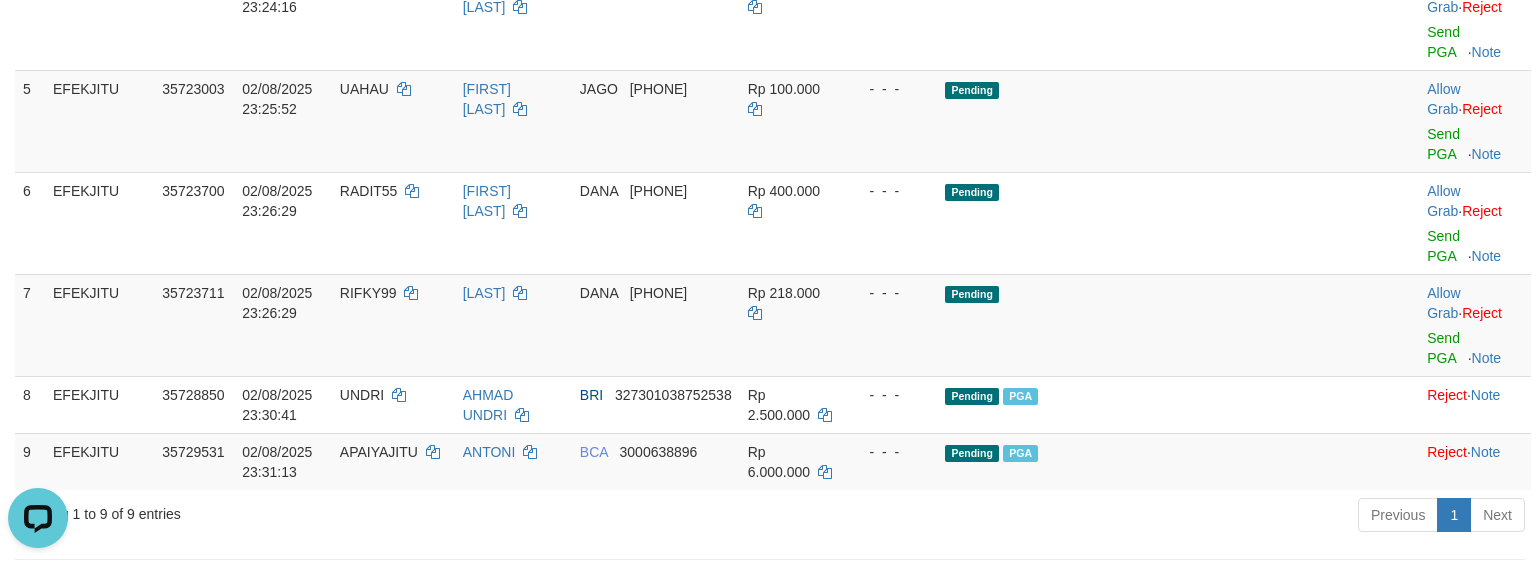 scroll, scrollTop: 1217, scrollLeft: 0, axis: vertical 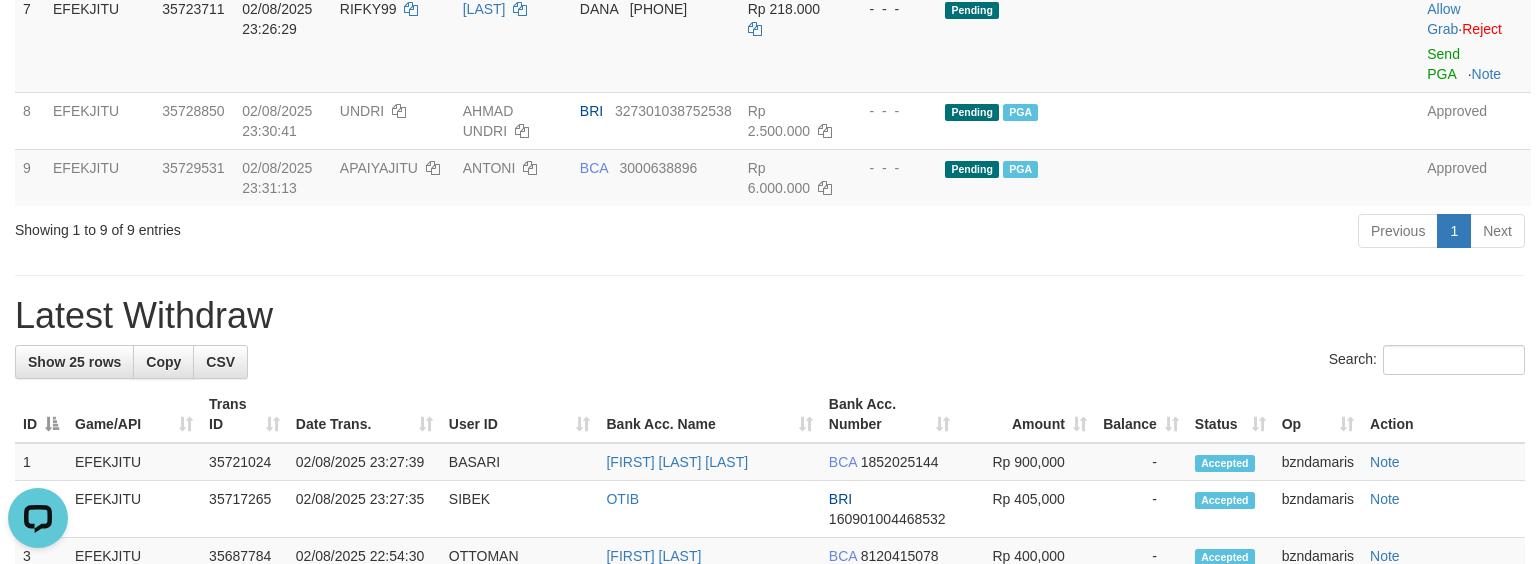 click on "**********" at bounding box center (770, 278) 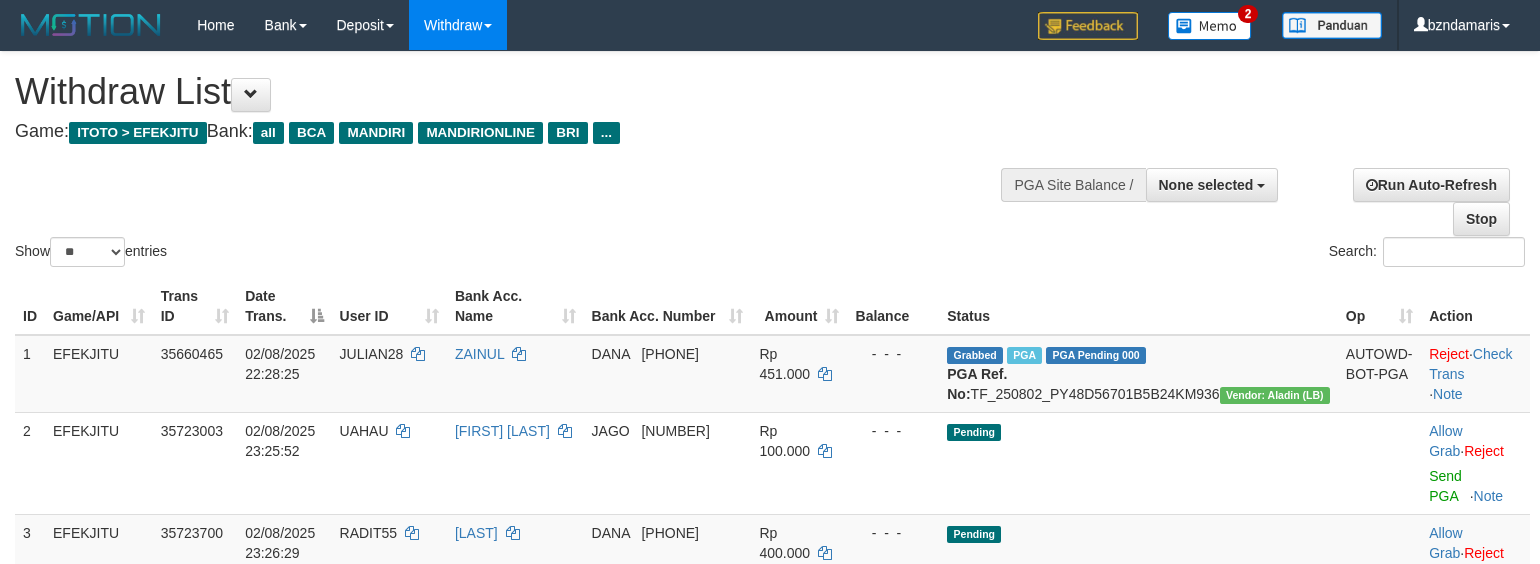 select 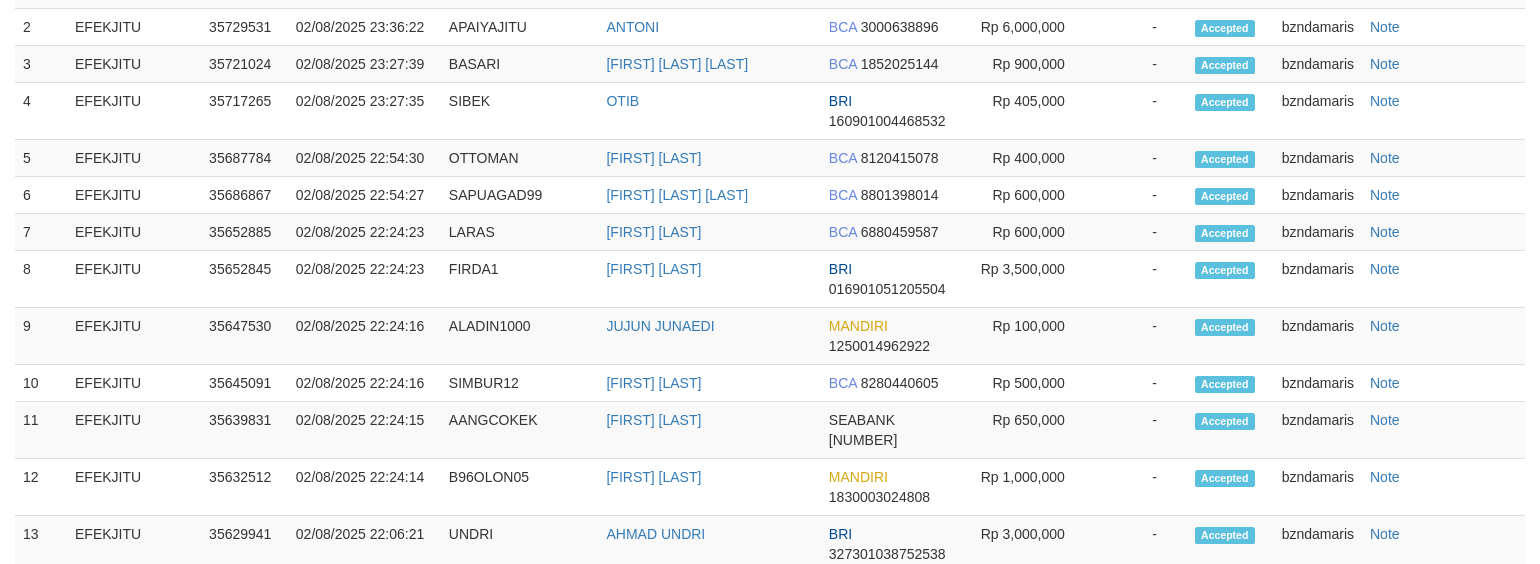 scroll, scrollTop: 1217, scrollLeft: 0, axis: vertical 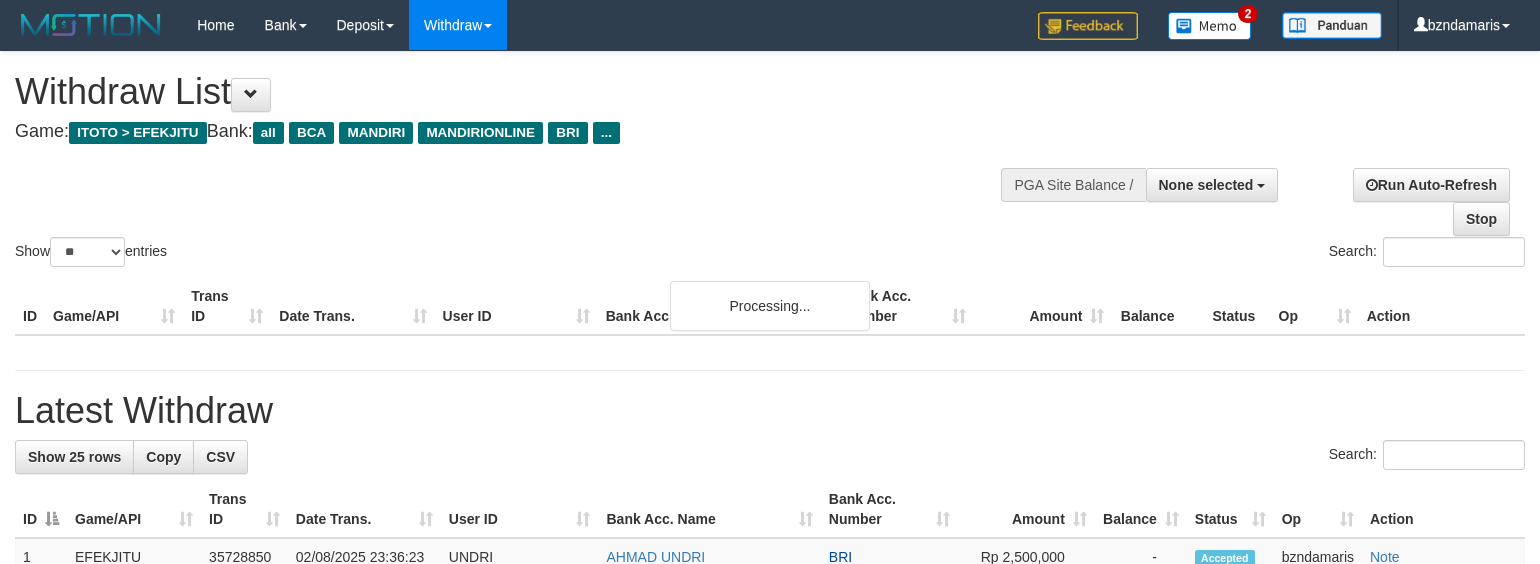 select 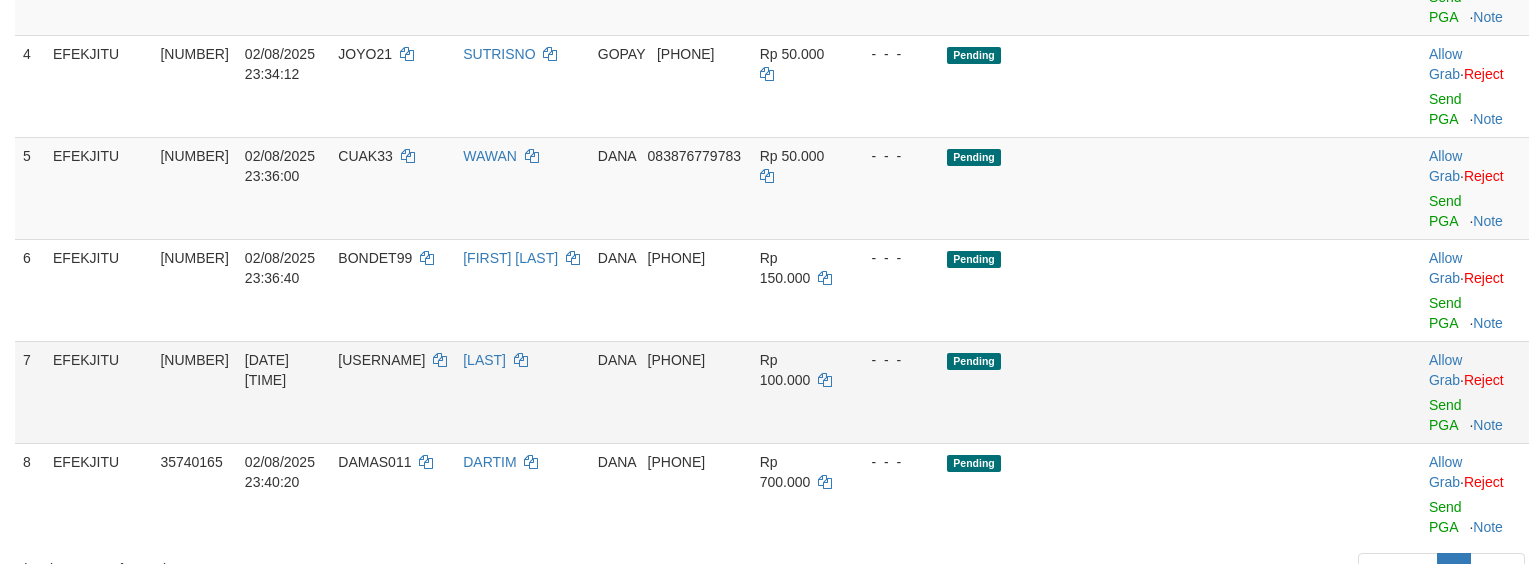 scroll, scrollTop: 254, scrollLeft: 0, axis: vertical 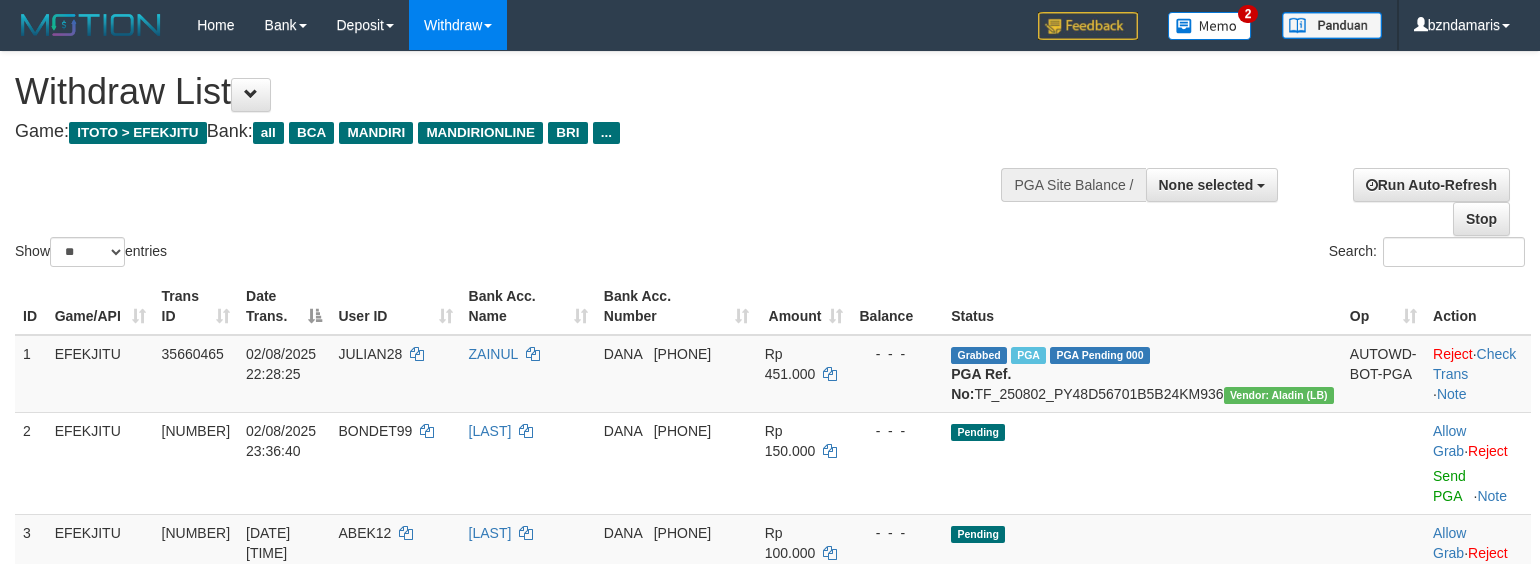 select 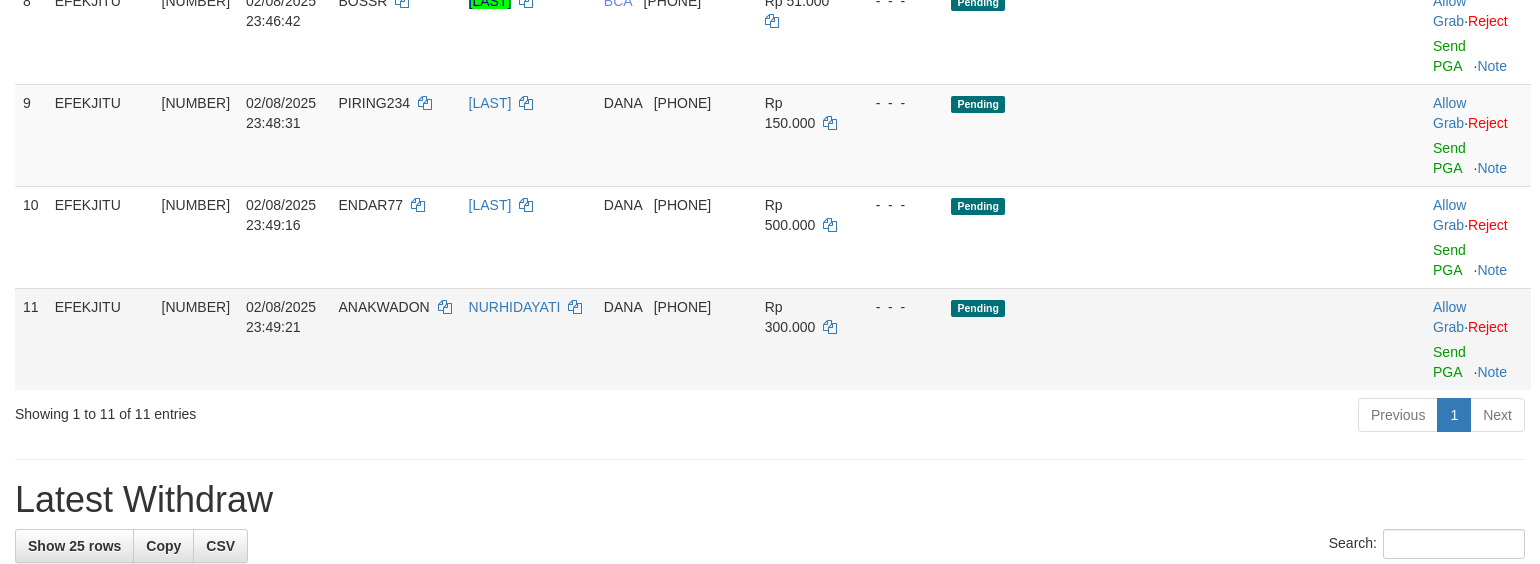 scroll, scrollTop: 1044, scrollLeft: 0, axis: vertical 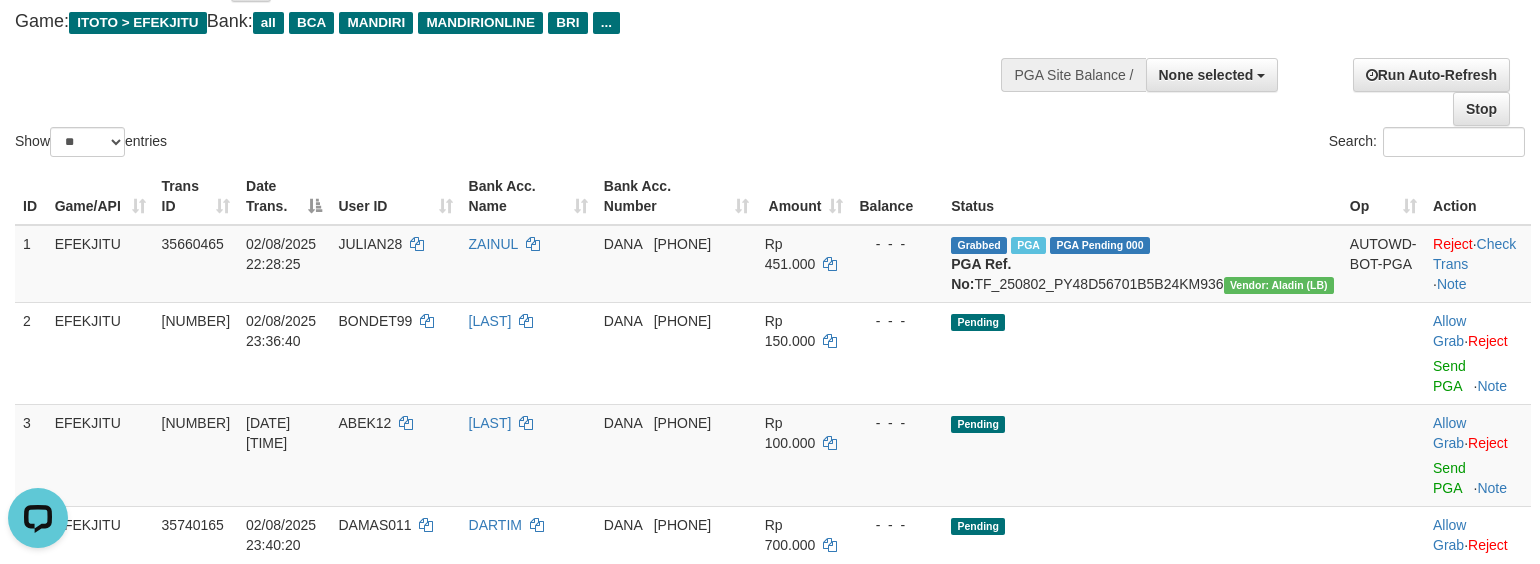 click on "Show  ** ** ** ***  entries Search:" at bounding box center [770, 51] 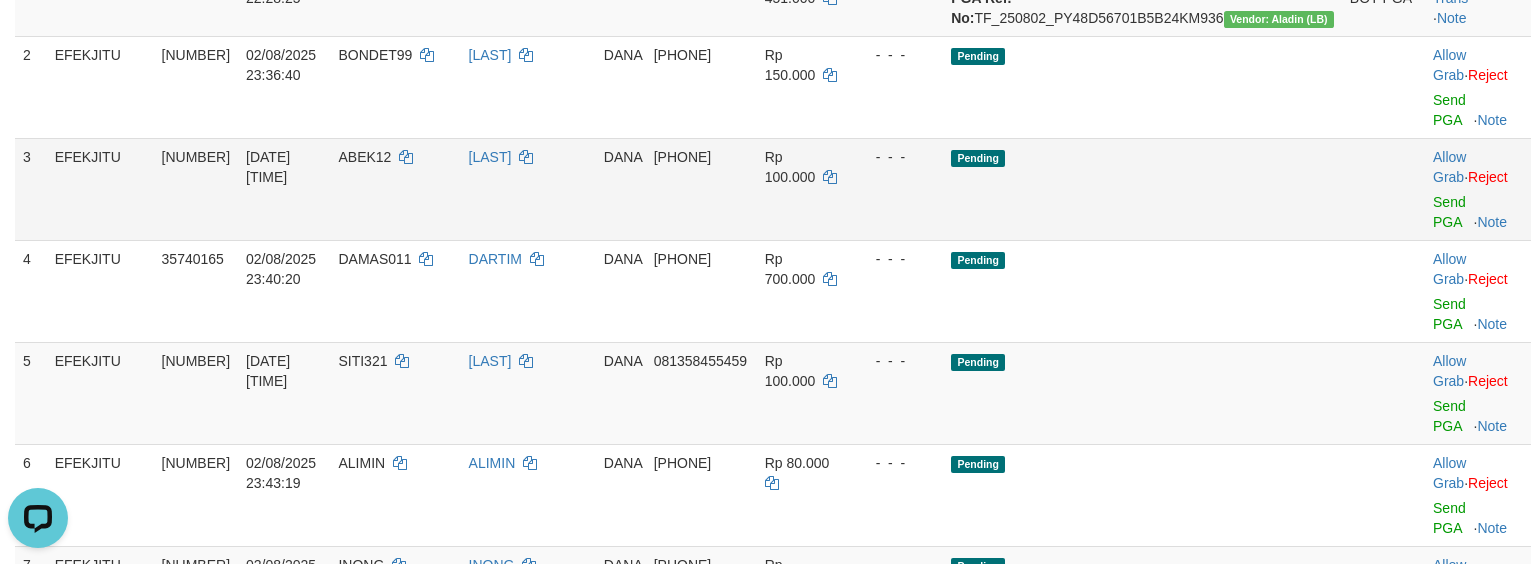 scroll, scrollTop: 377, scrollLeft: 0, axis: vertical 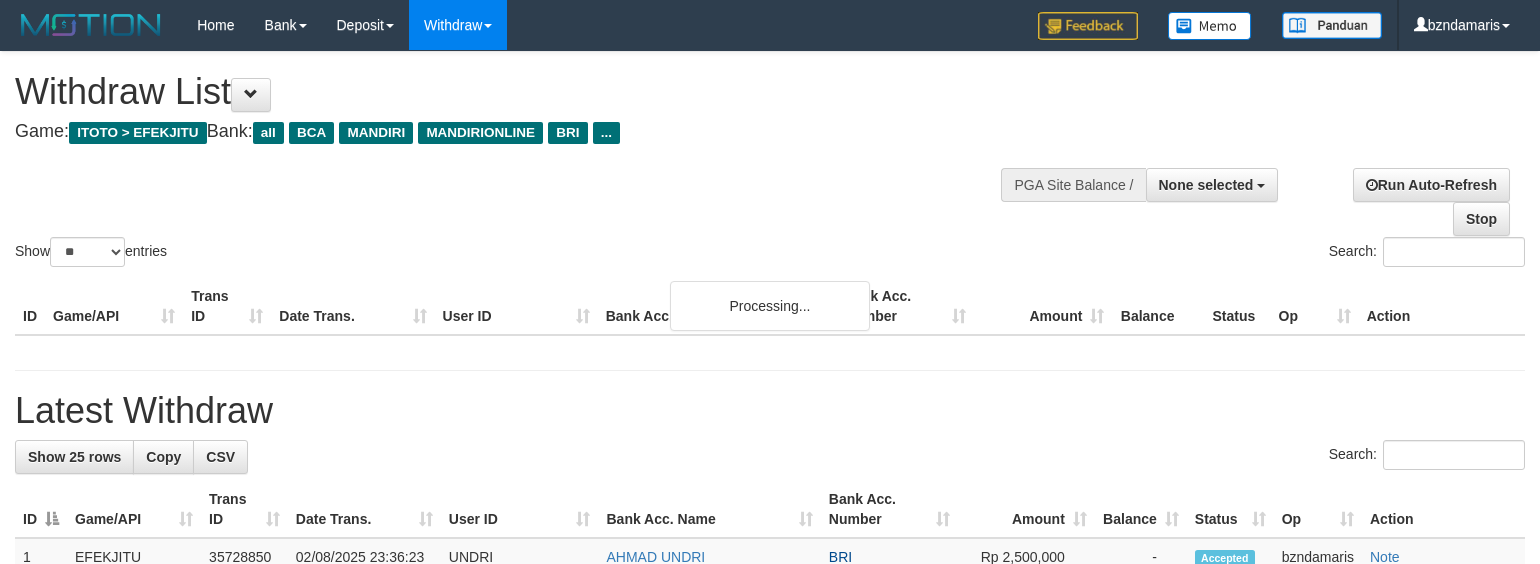 select 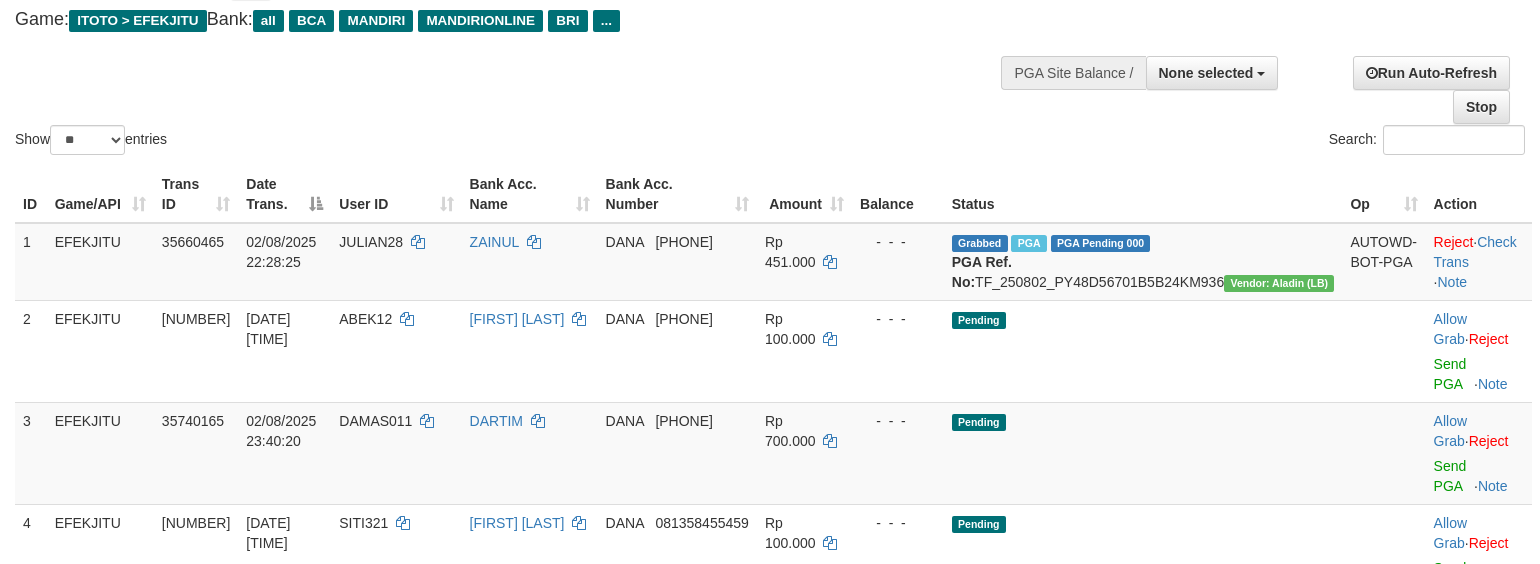 scroll, scrollTop: 432, scrollLeft: 0, axis: vertical 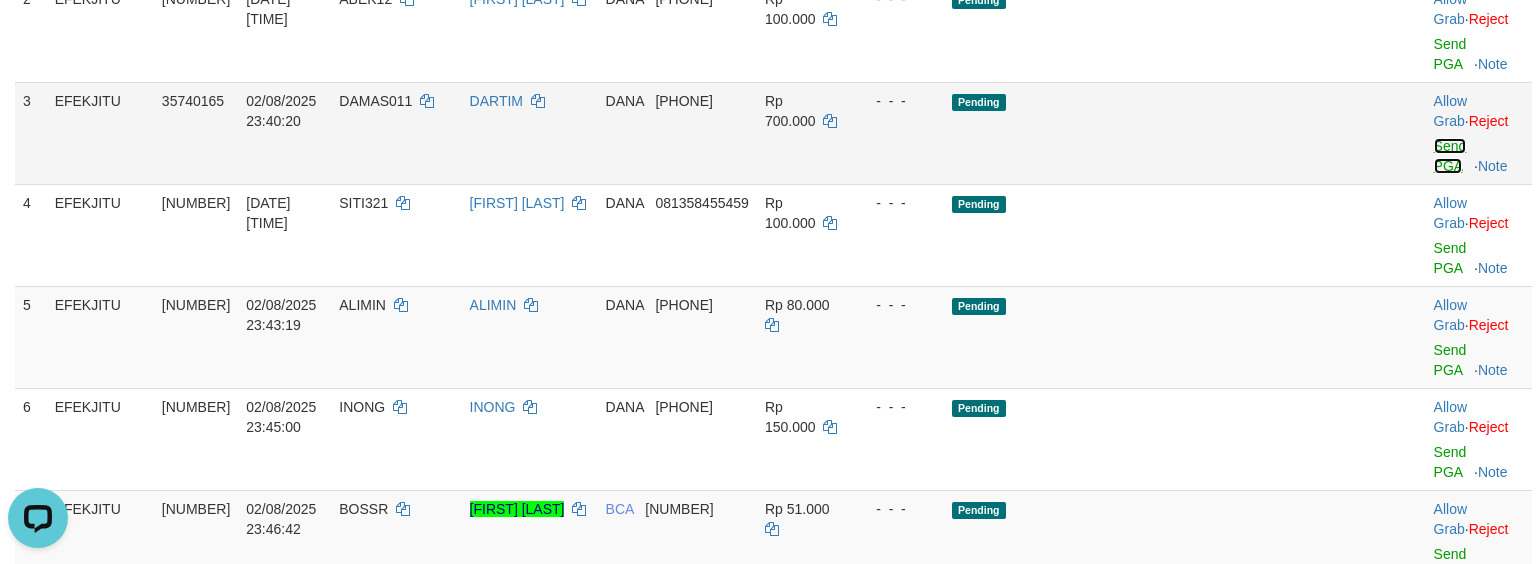 click on "Send PGA" at bounding box center [1450, 156] 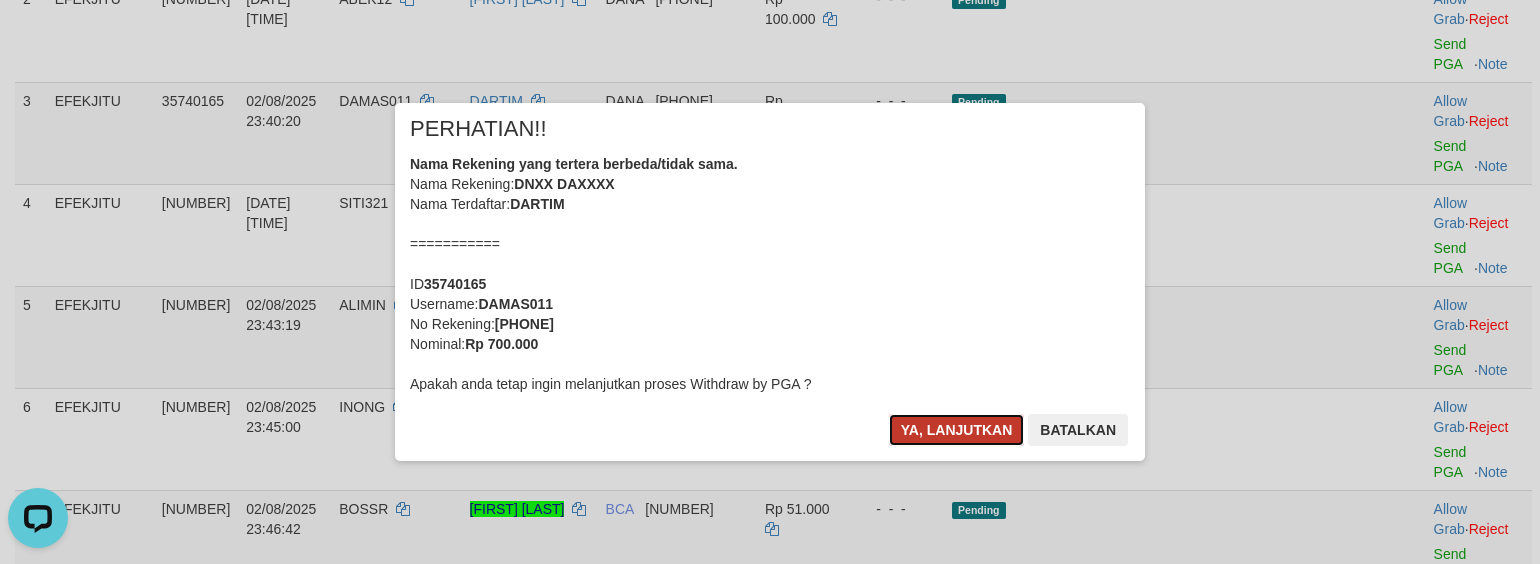 click on "Ya, lanjutkan" at bounding box center (957, 430) 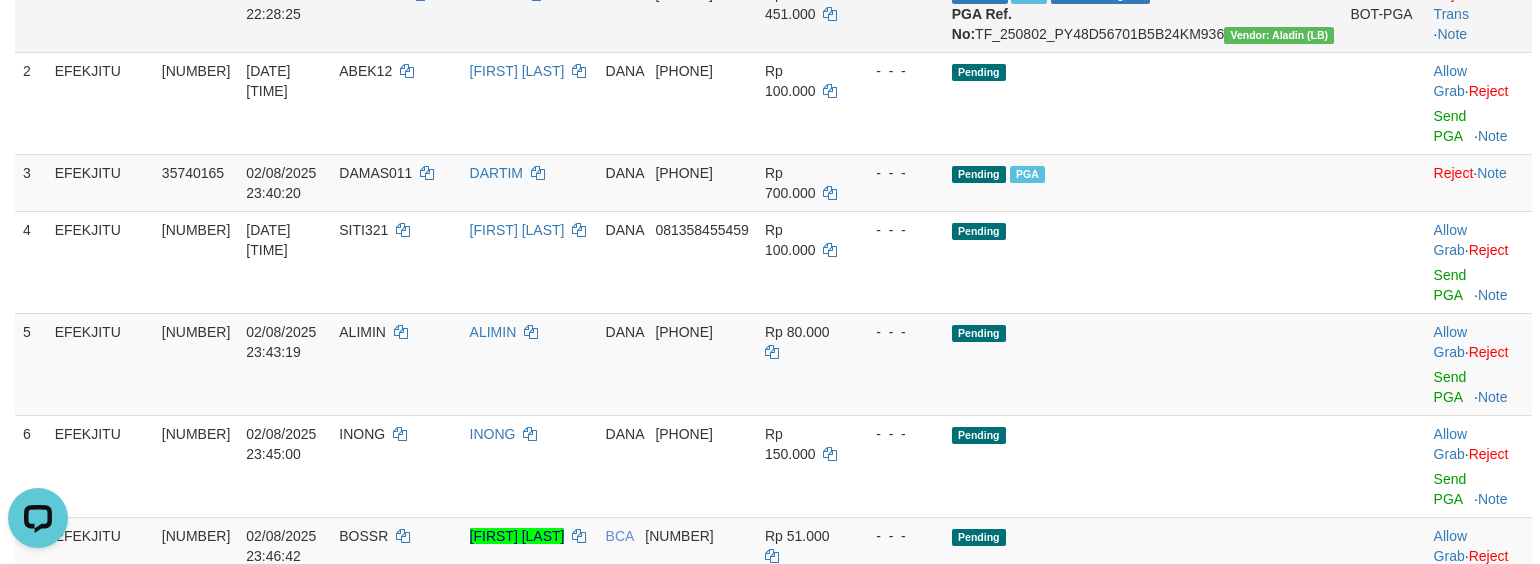 scroll, scrollTop: 298, scrollLeft: 0, axis: vertical 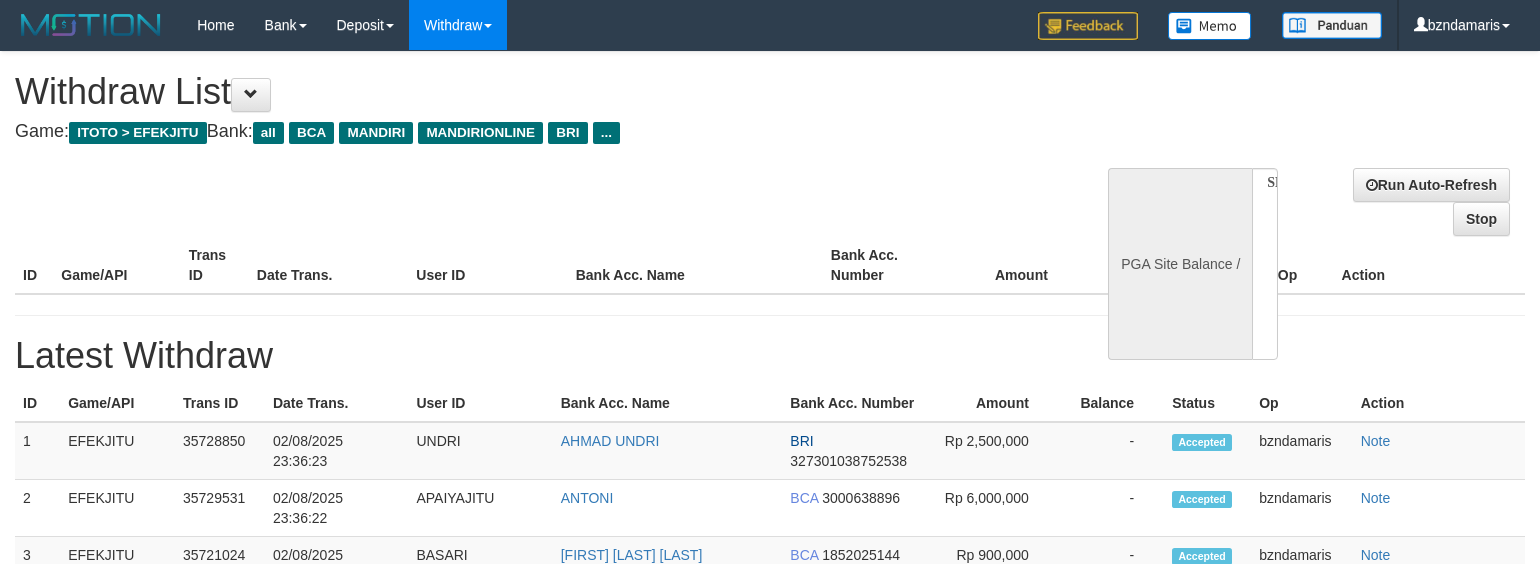 select 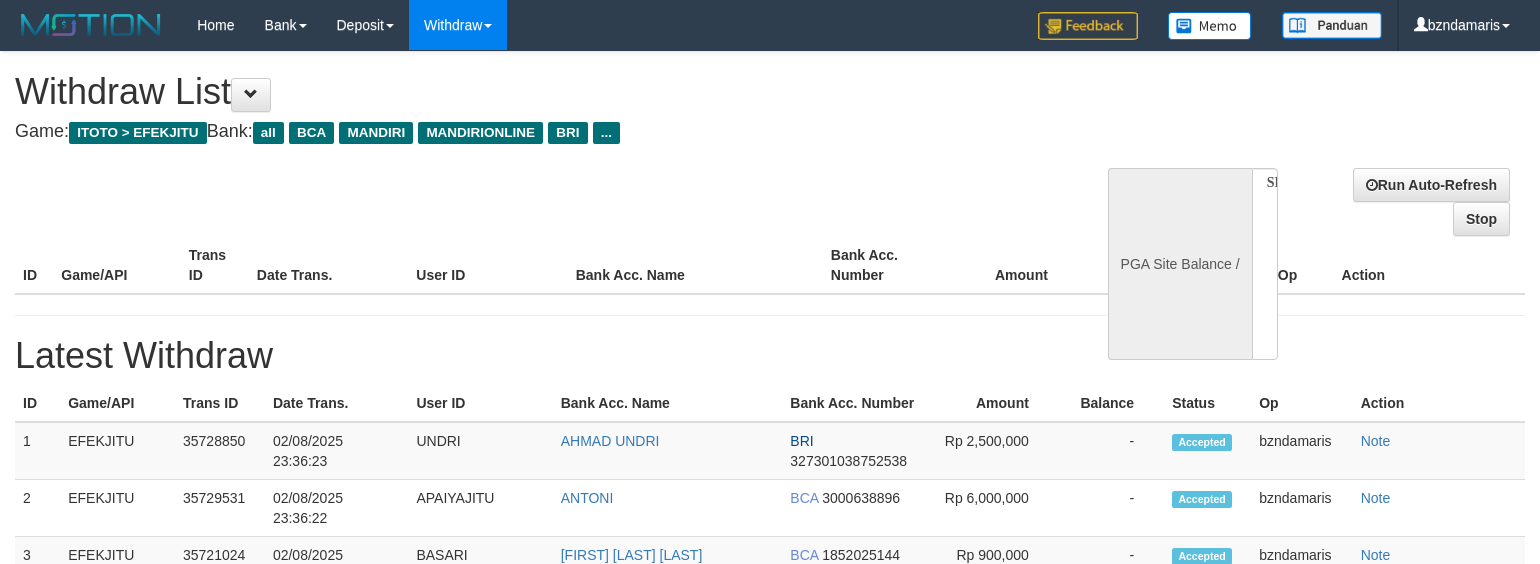 scroll, scrollTop: 228, scrollLeft: 0, axis: vertical 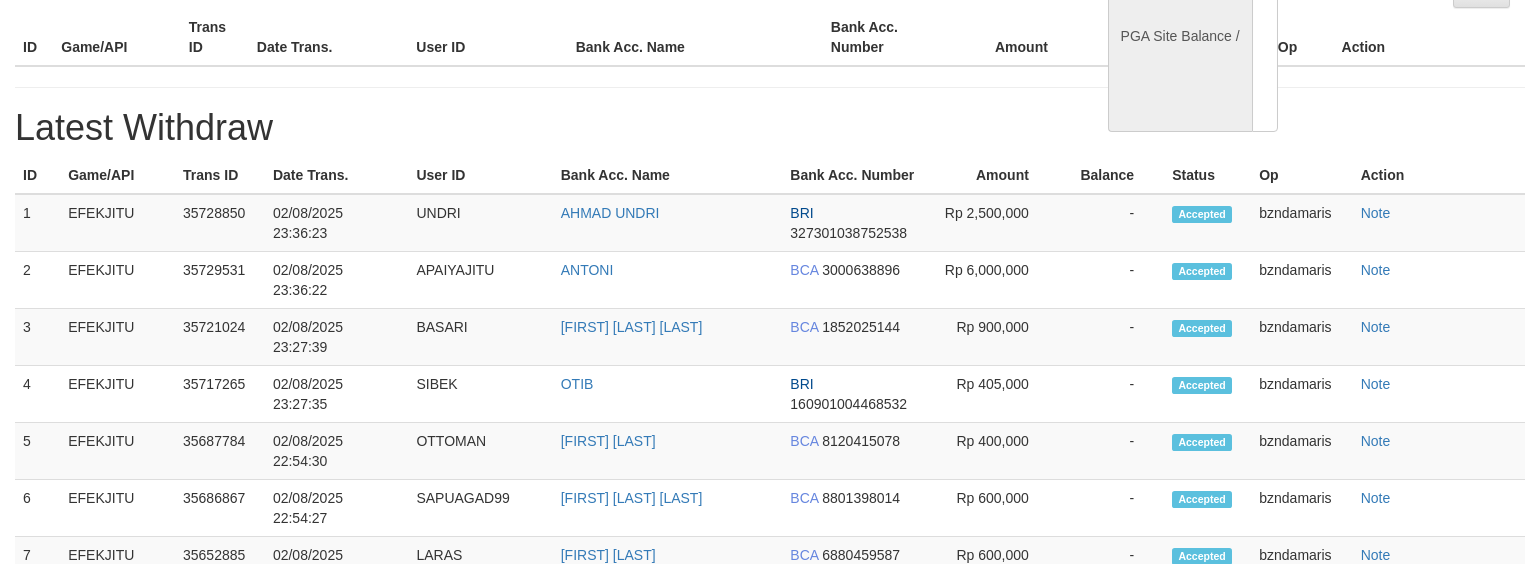 select on "**" 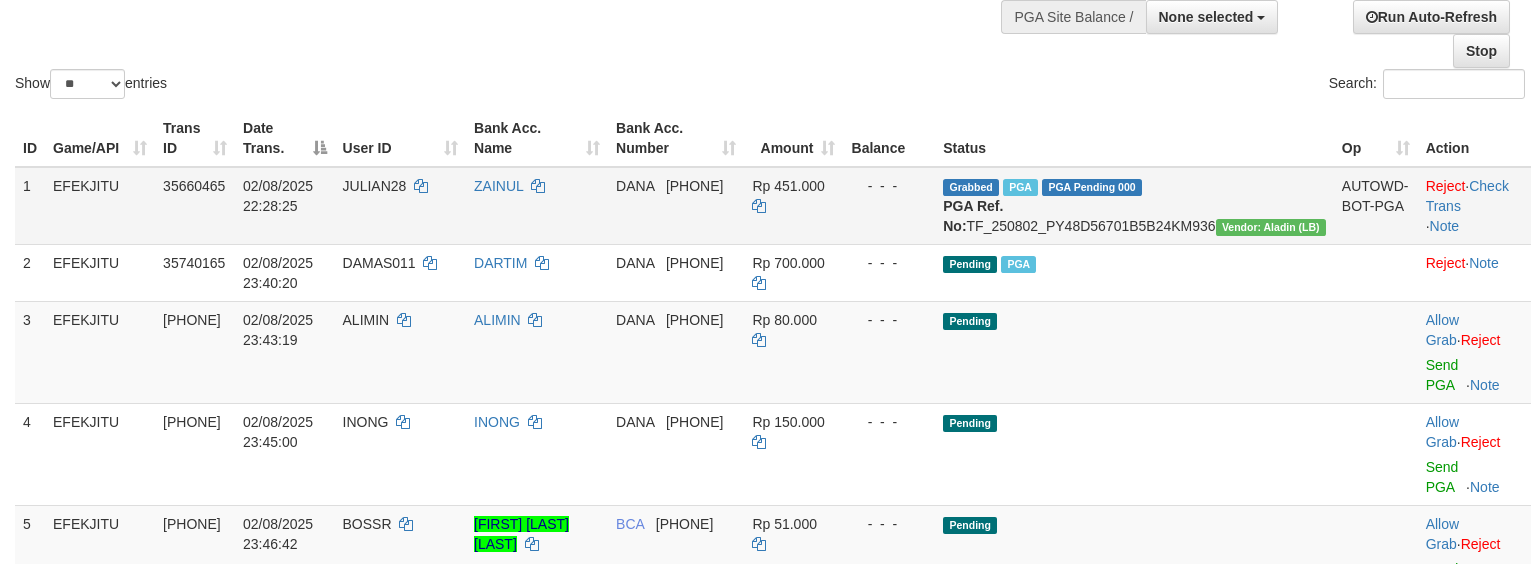 scroll, scrollTop: 228, scrollLeft: 0, axis: vertical 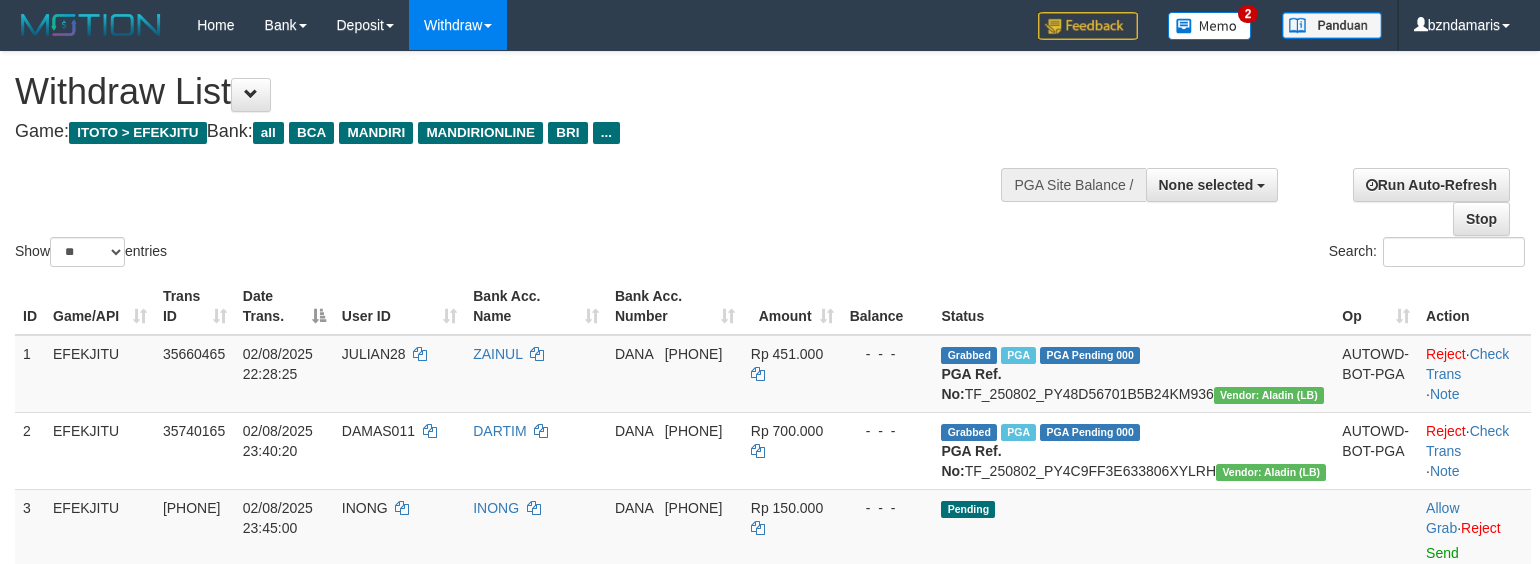 select 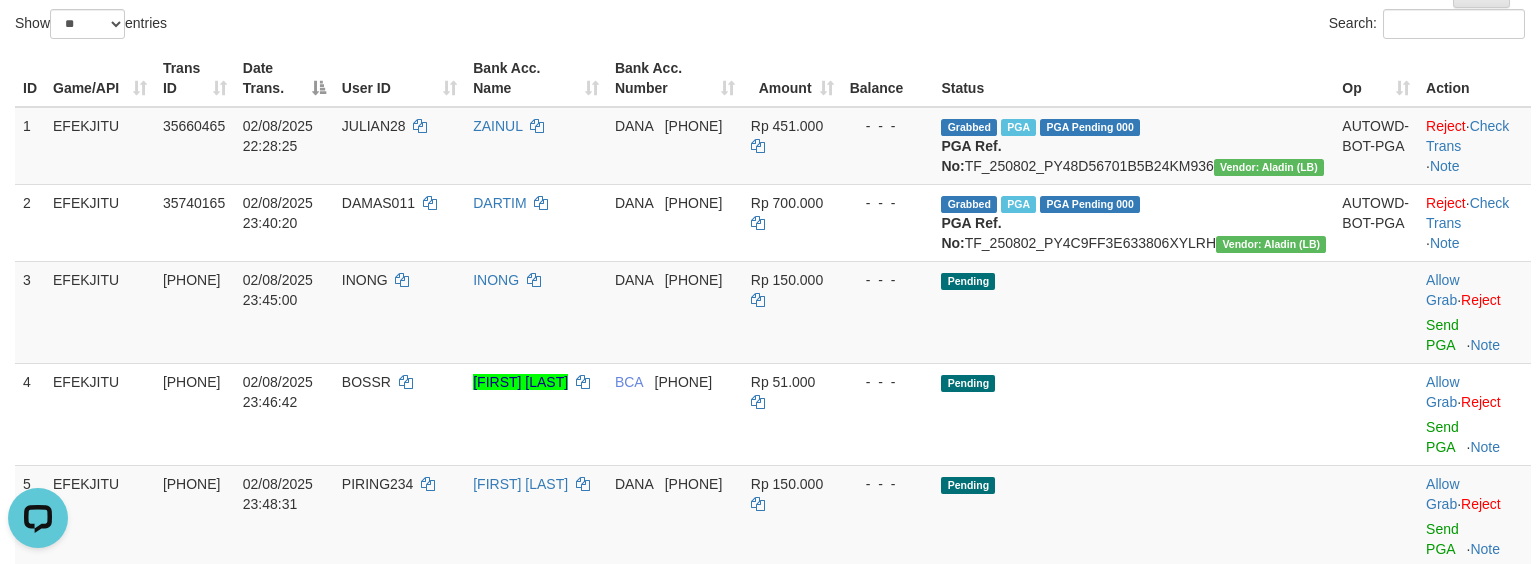 scroll, scrollTop: 0, scrollLeft: 0, axis: both 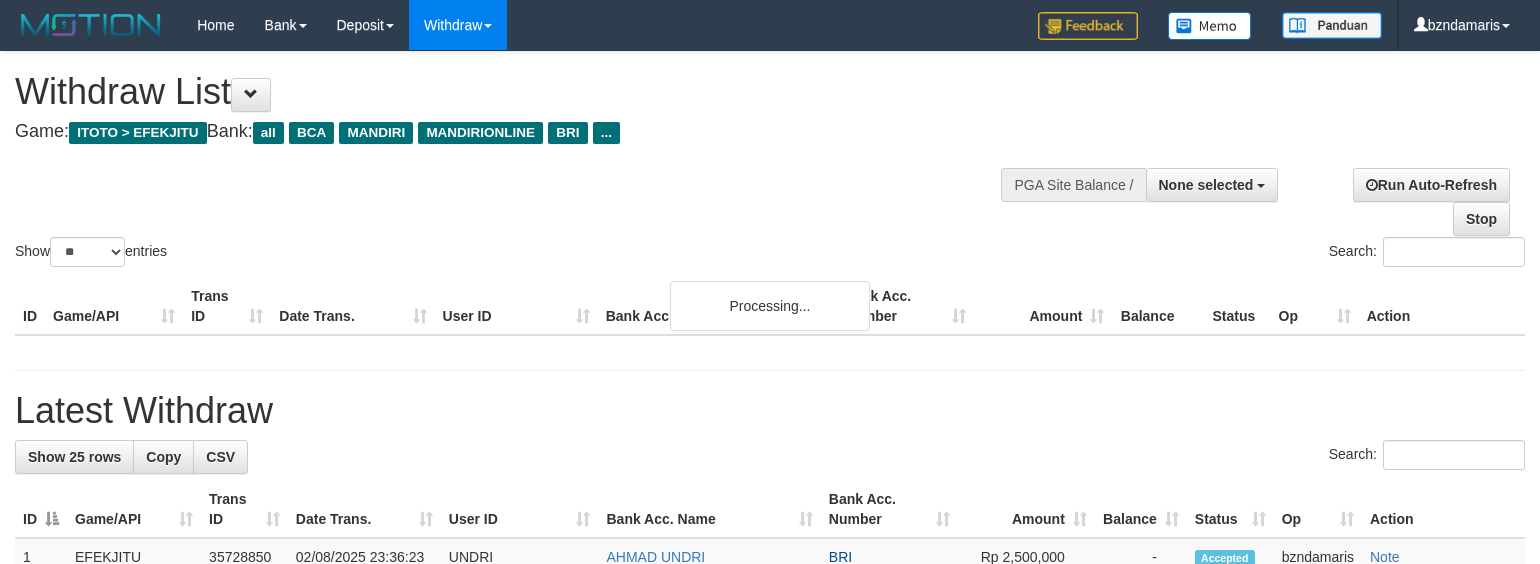 select 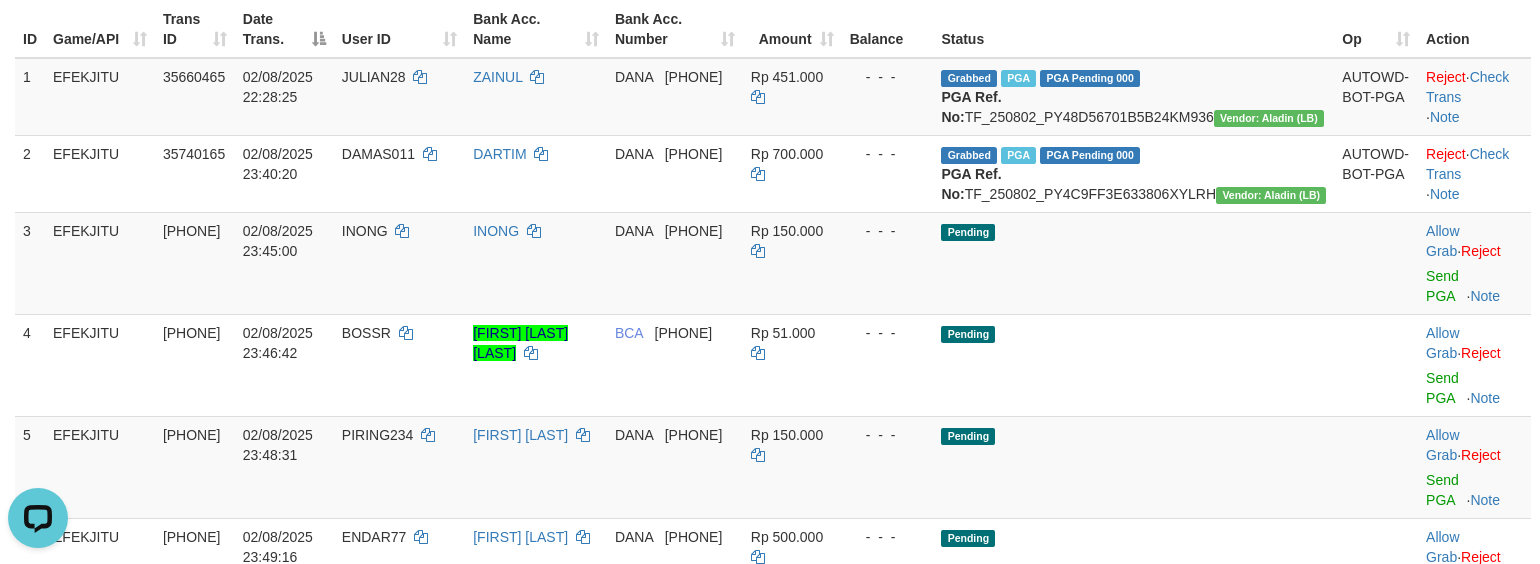 scroll, scrollTop: 0, scrollLeft: 0, axis: both 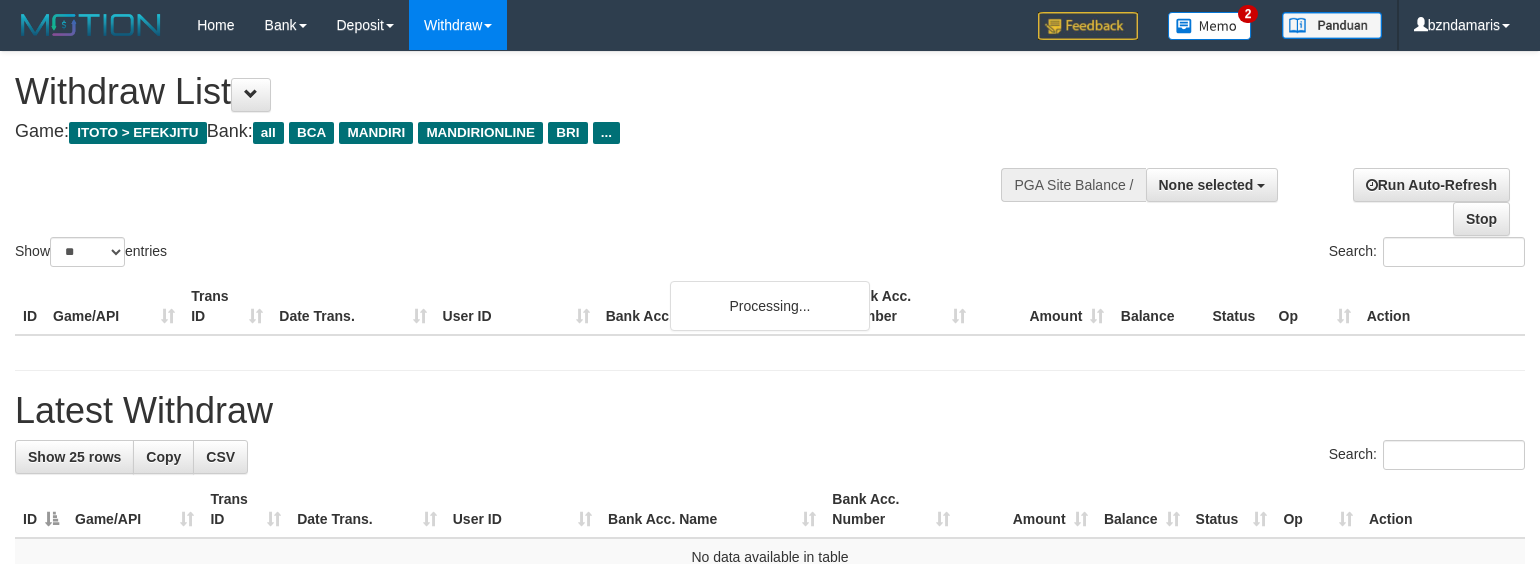 select 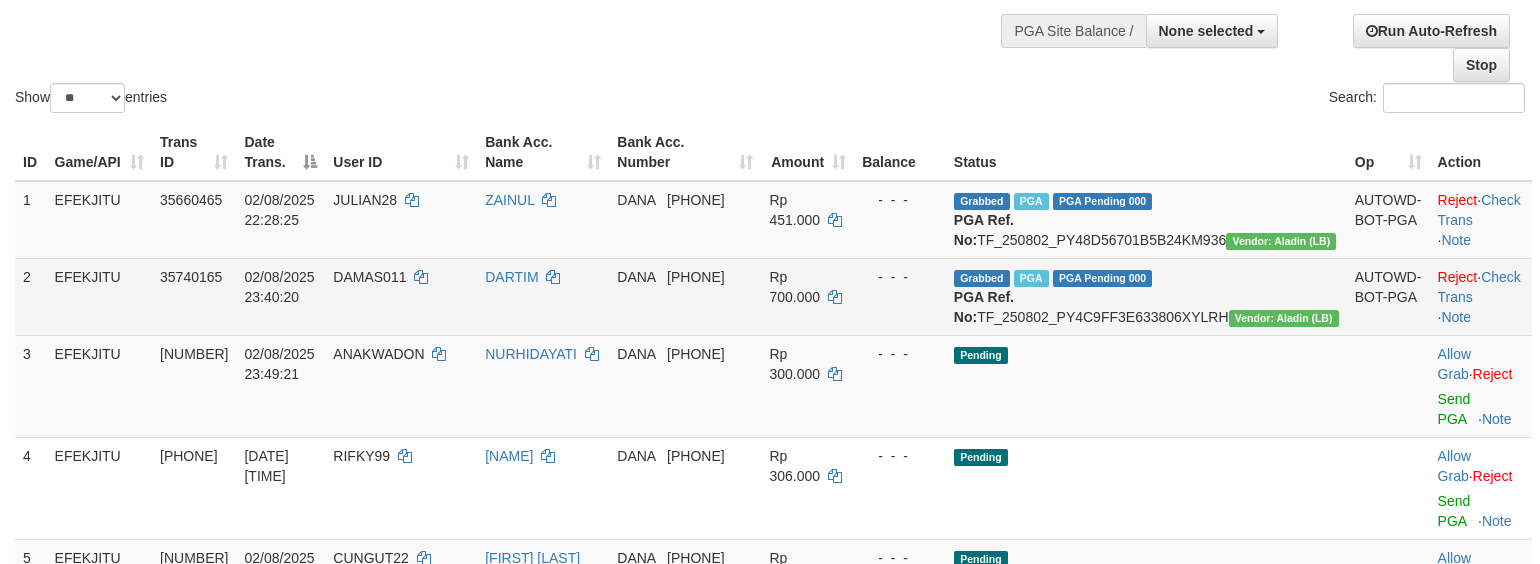 scroll, scrollTop: 144, scrollLeft: 0, axis: vertical 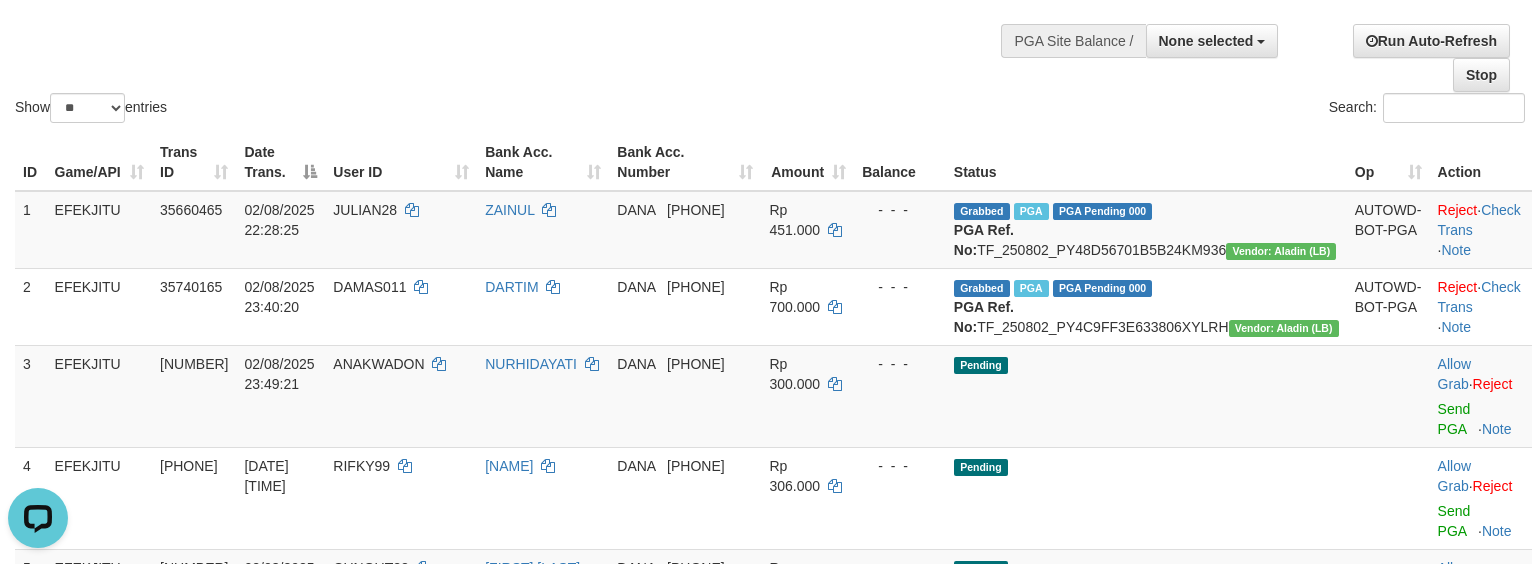 click on "Show  ** ** ** ***  entries" at bounding box center (385, 110) 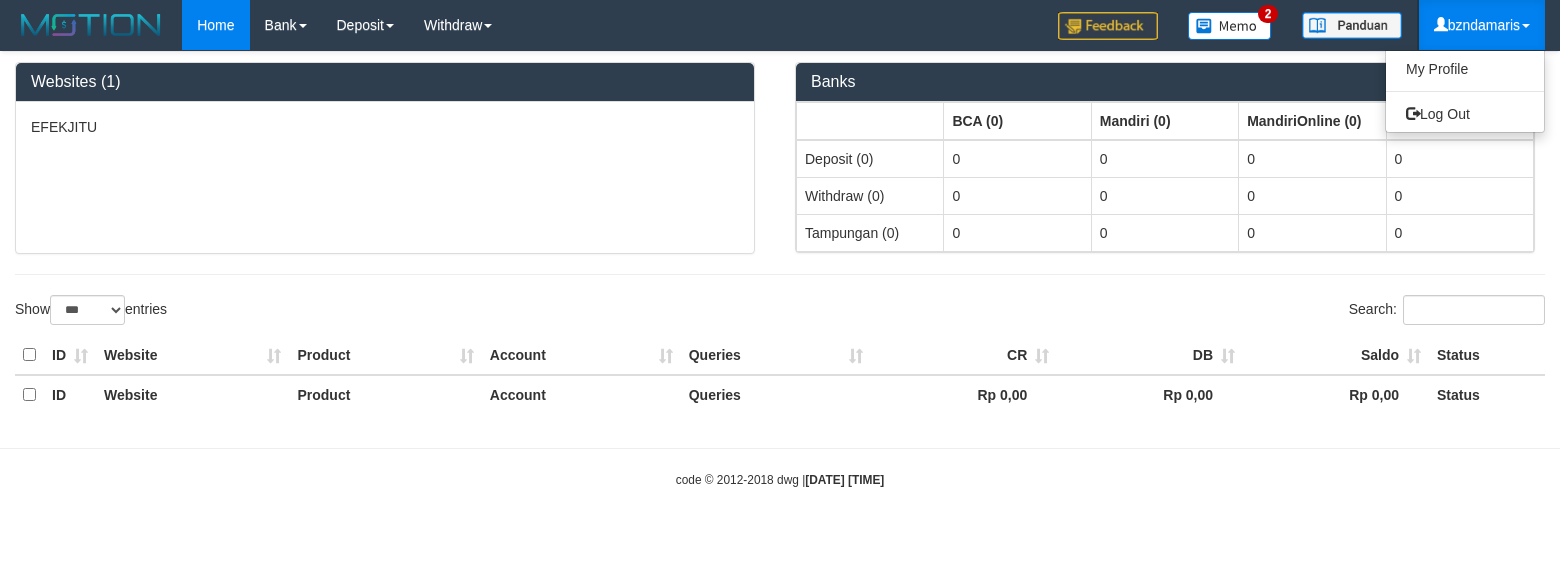 select on "***" 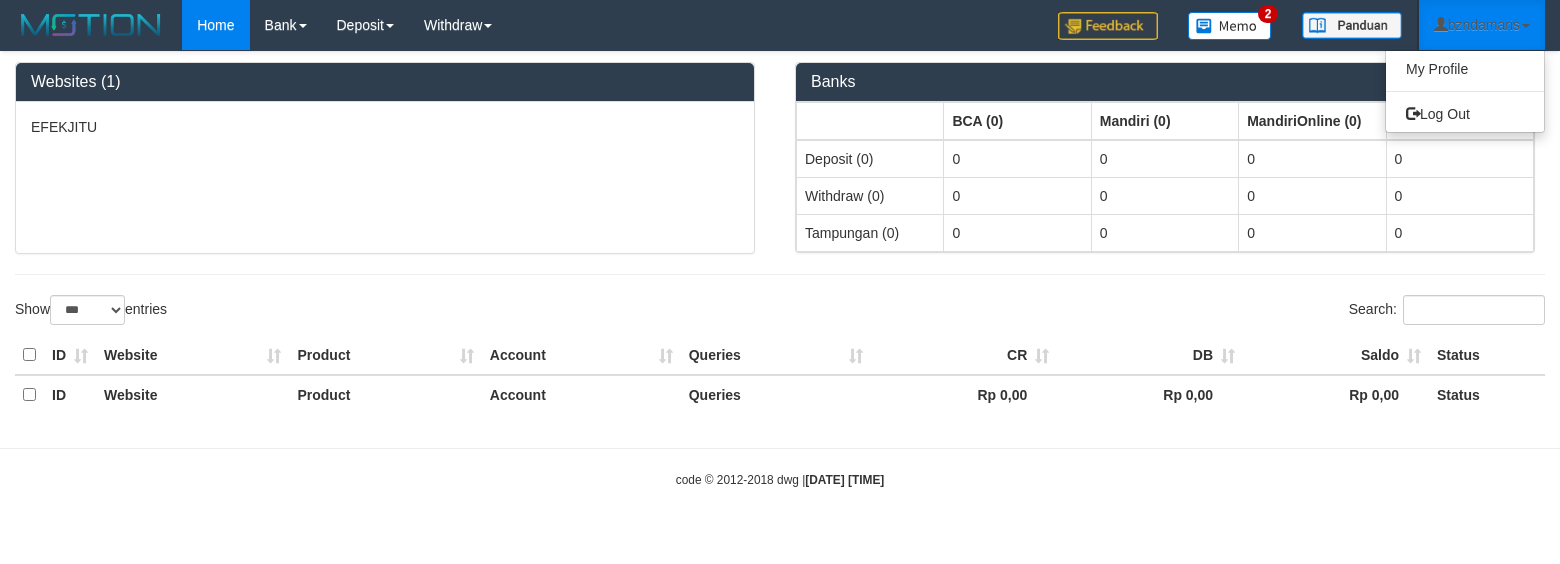 scroll, scrollTop: 0, scrollLeft: 0, axis: both 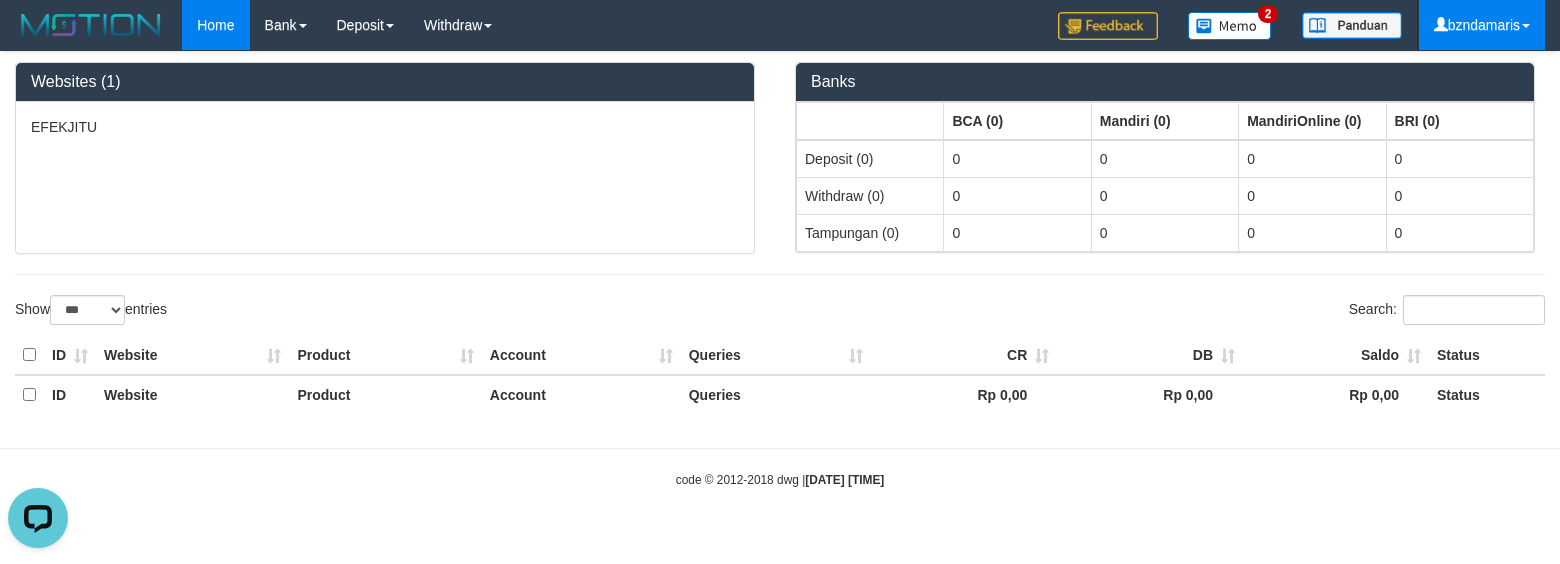 click on "bzndamaris" at bounding box center (1482, 25) 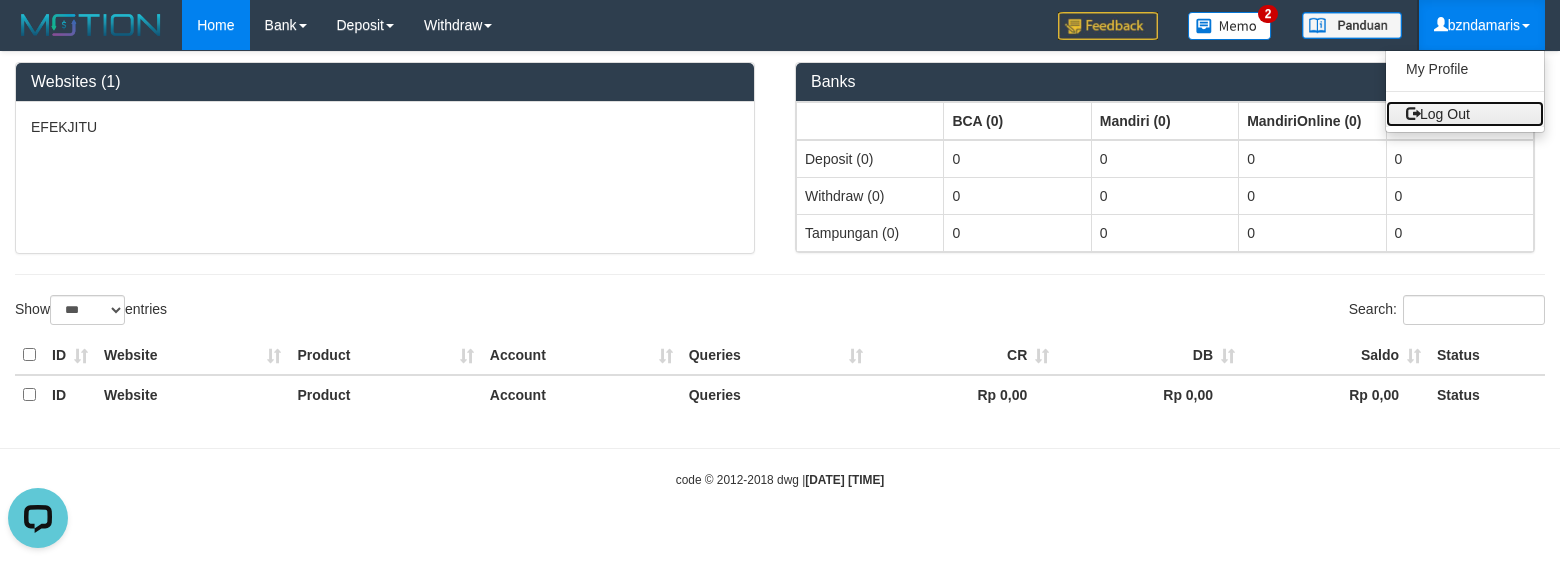 drag, startPoint x: 1449, startPoint y: 105, endPoint x: 1438, endPoint y: 109, distance: 11.7046995 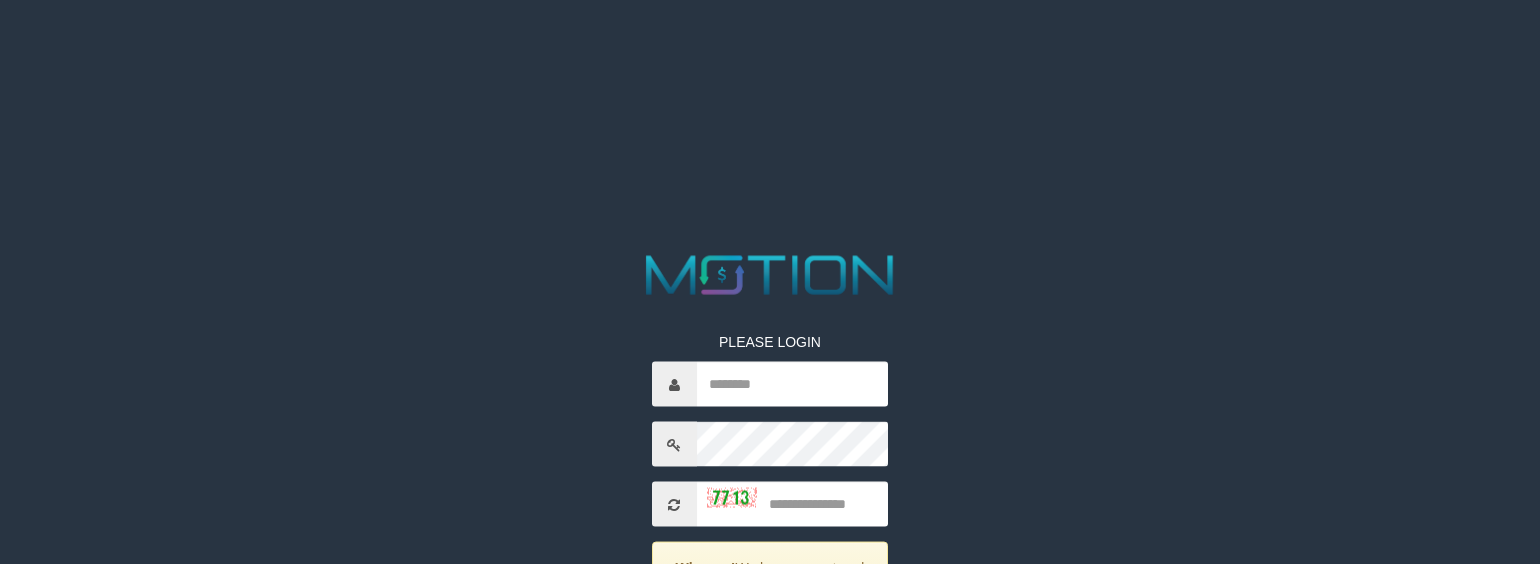 scroll, scrollTop: 0, scrollLeft: 0, axis: both 